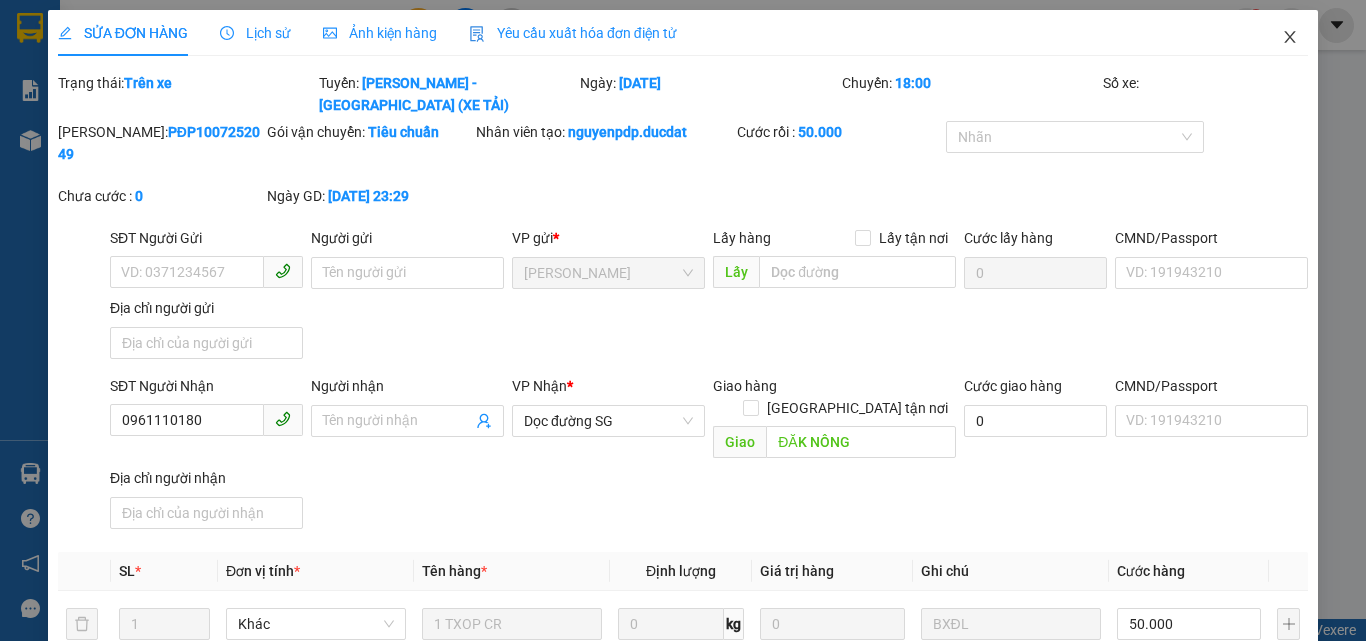 scroll, scrollTop: 0, scrollLeft: 0, axis: both 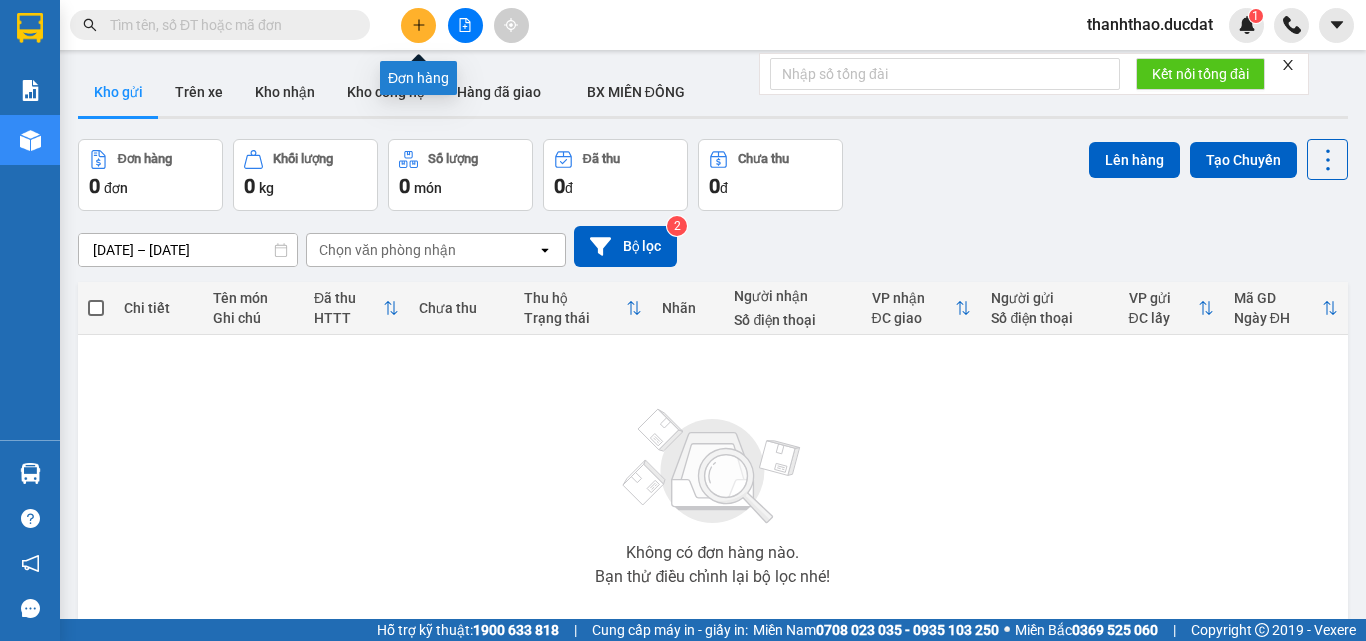 click at bounding box center (418, 25) 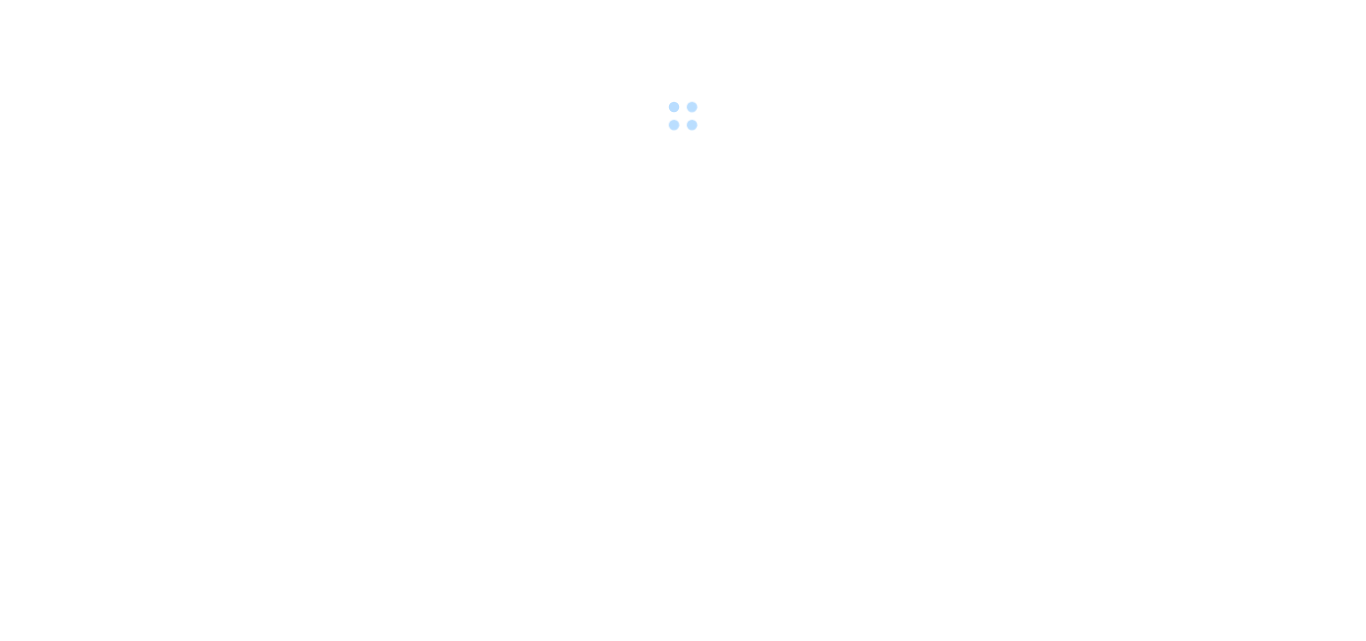 scroll, scrollTop: 0, scrollLeft: 0, axis: both 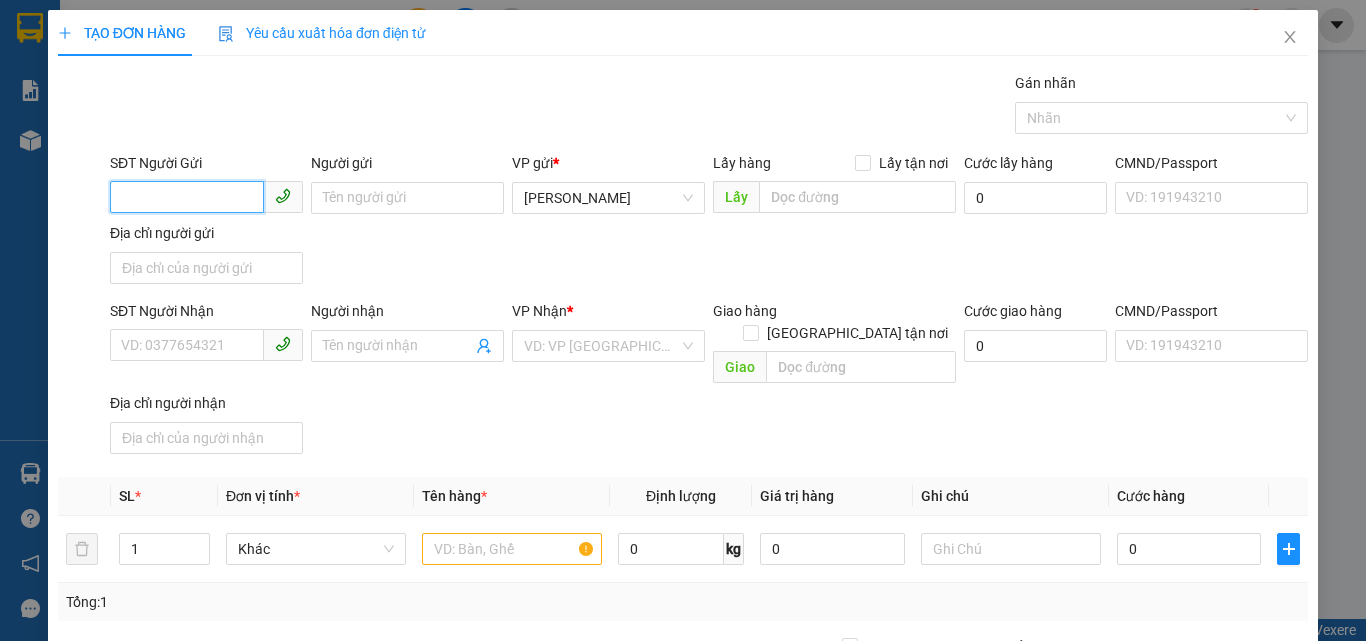 drag, startPoint x: 220, startPoint y: 200, endPoint x: 200, endPoint y: 225, distance: 32.01562 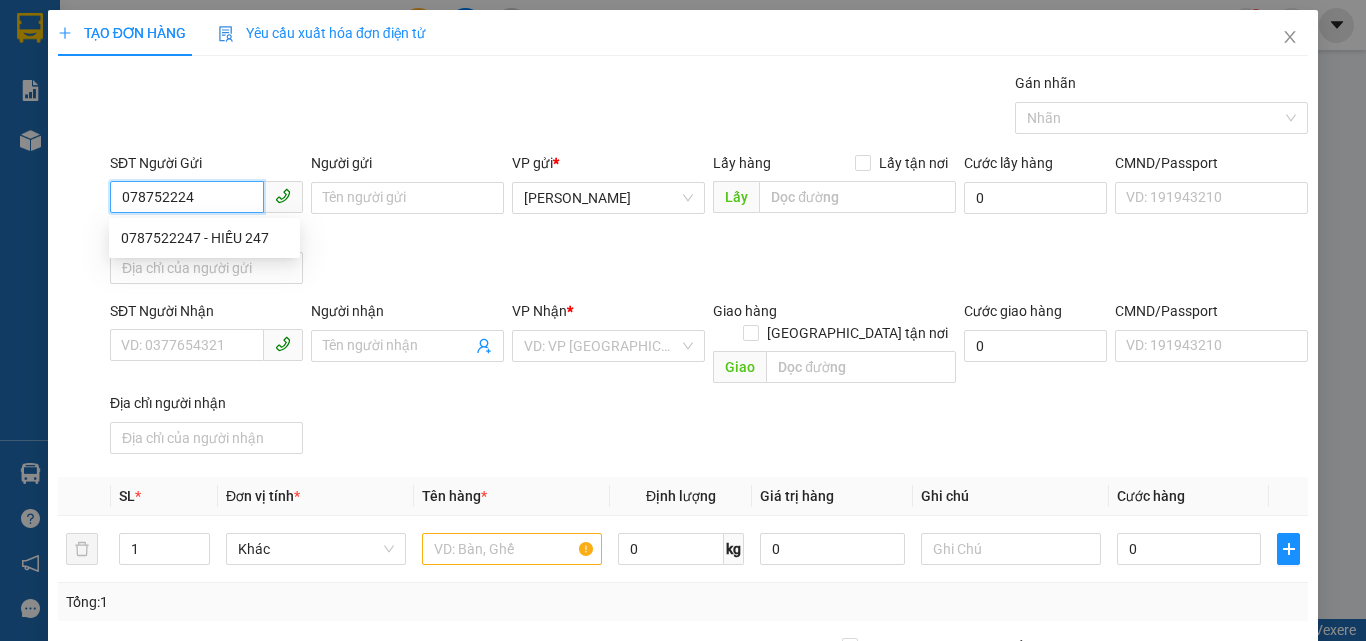 type on "0787522247" 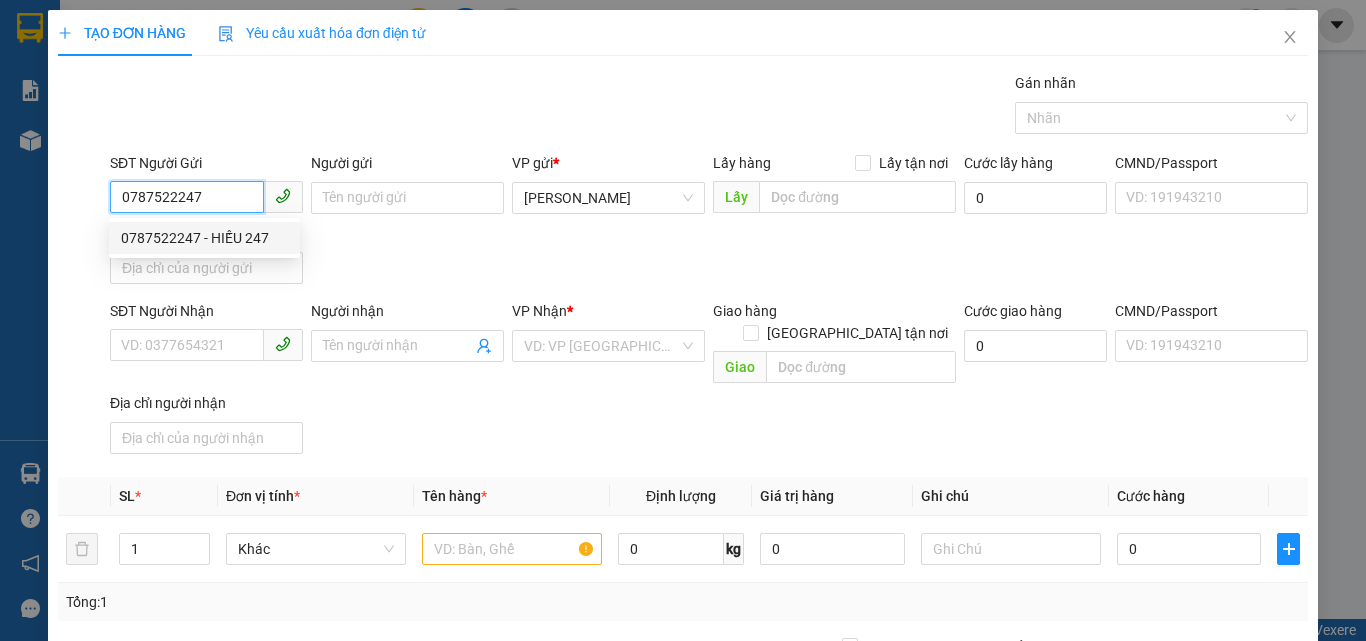 click on "0787522247 - HIẾU 247" at bounding box center (204, 238) 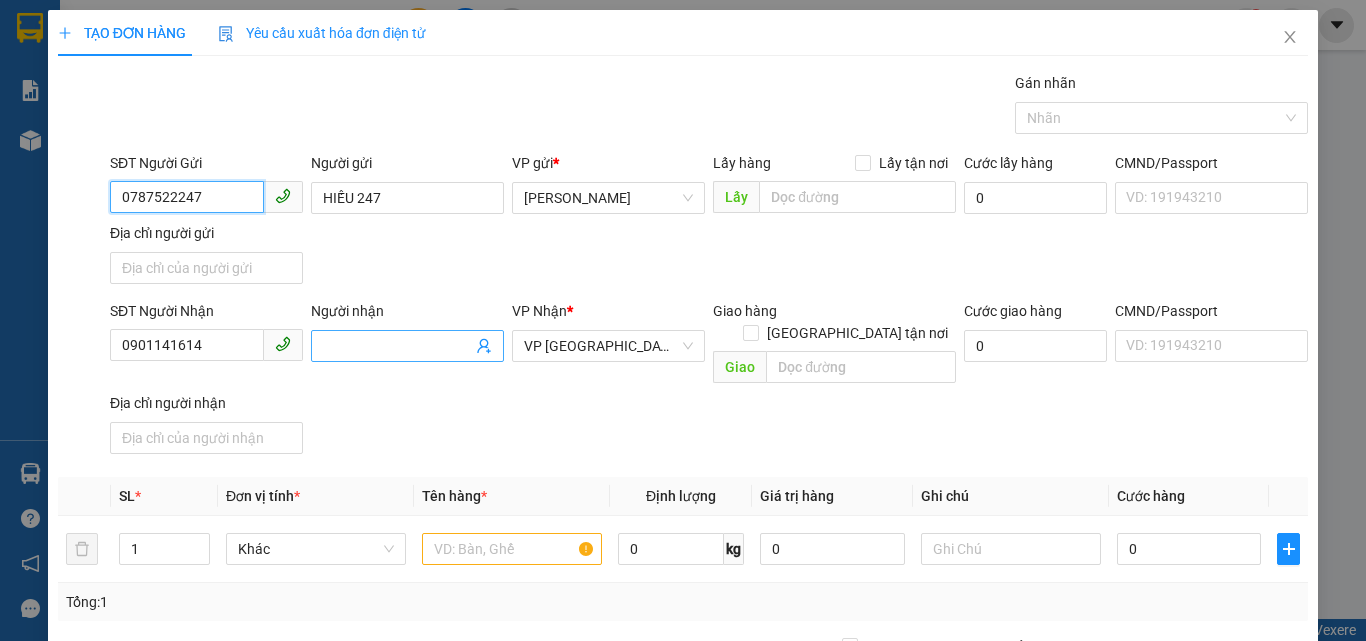 type on "0787522247" 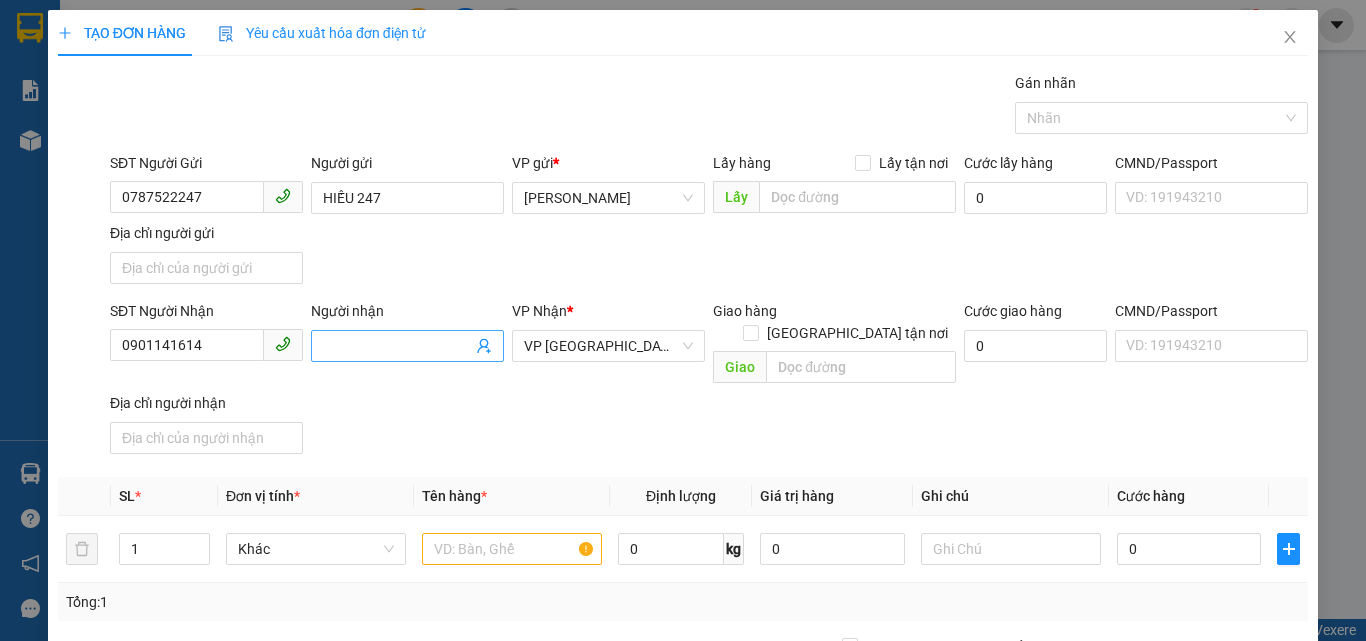 click on "Người nhận" at bounding box center (397, 346) 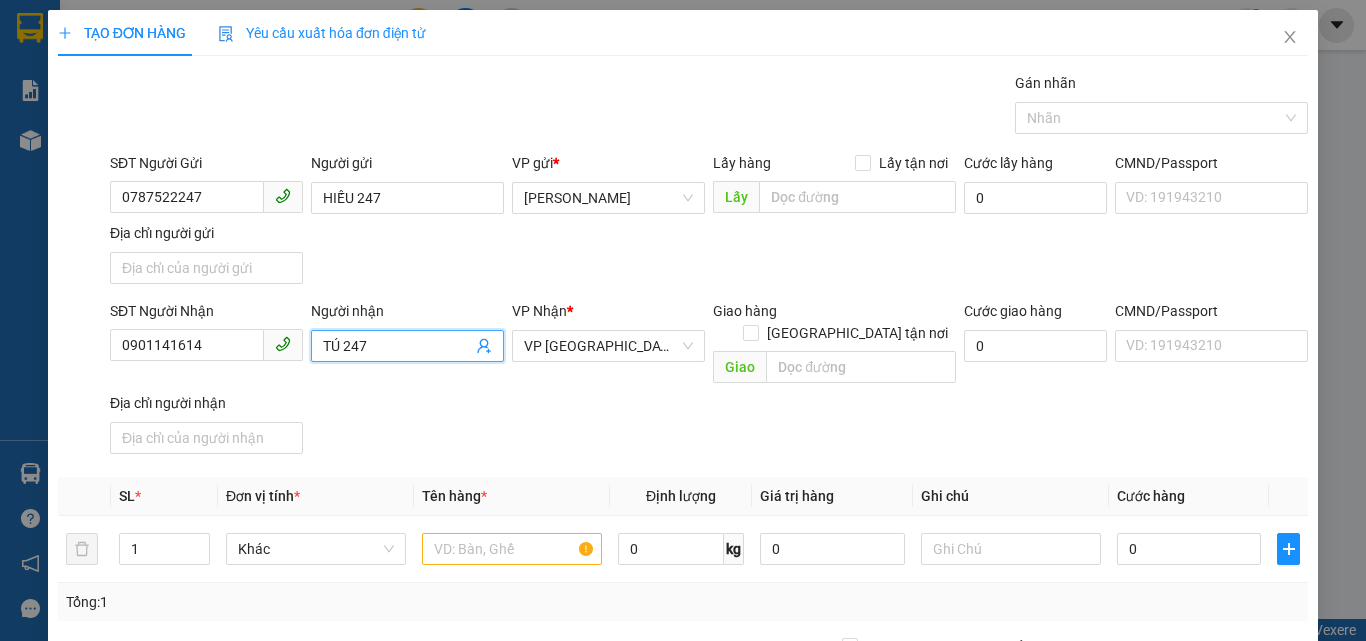 type on "TÚ 247" 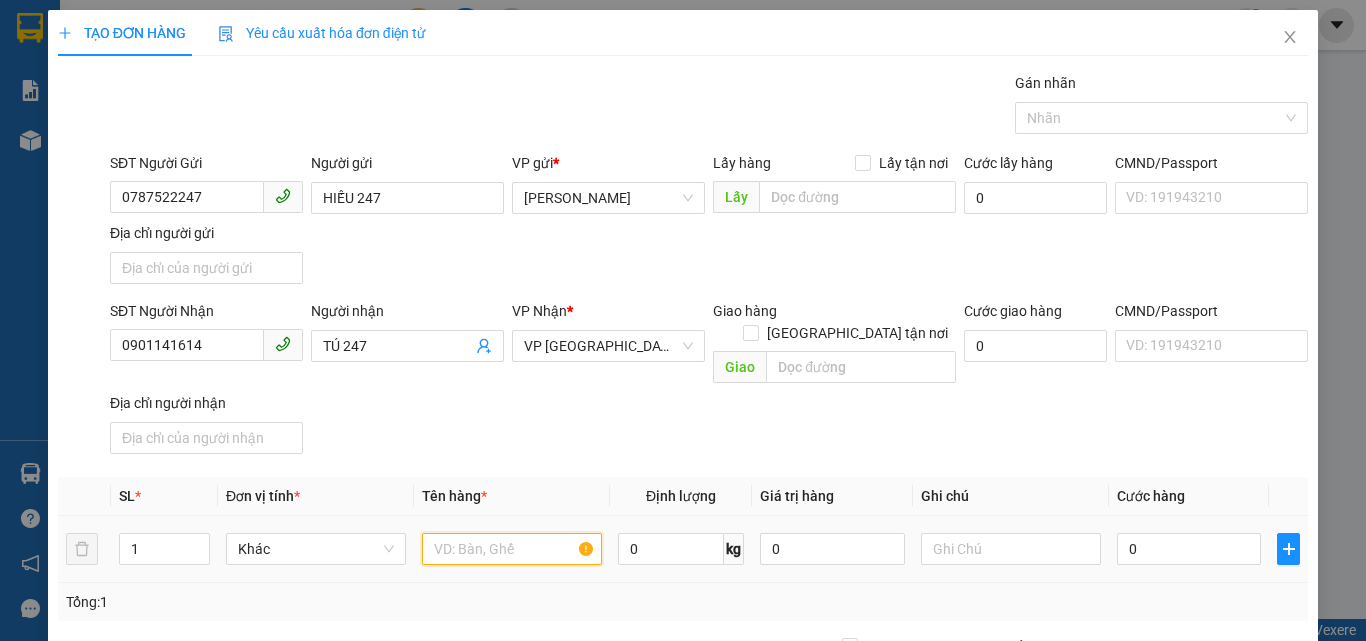 click at bounding box center (512, 549) 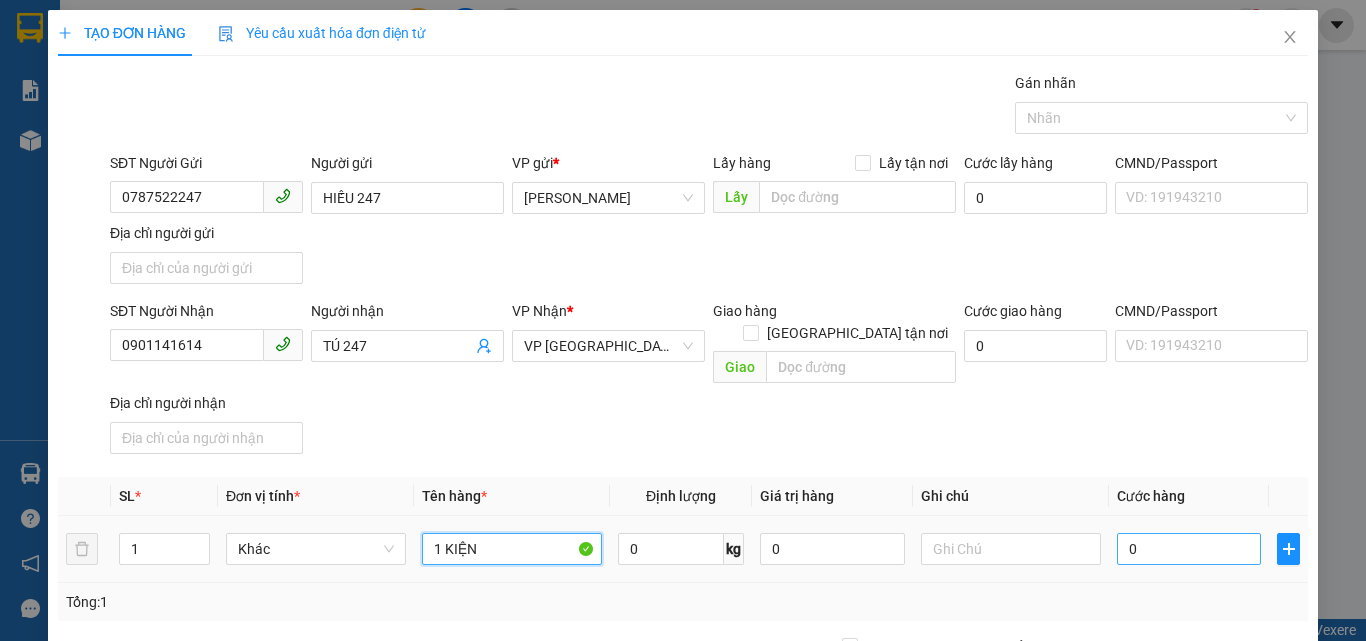 type on "1 KIỆN" 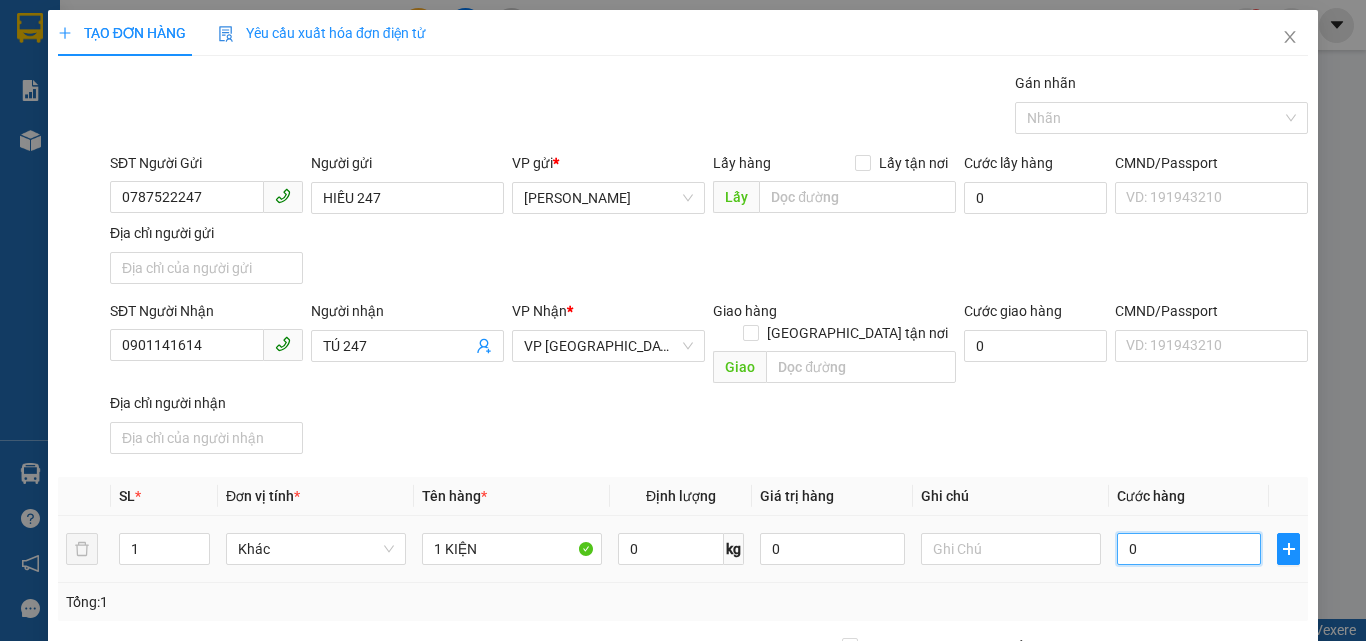 click on "0" at bounding box center (1189, 549) 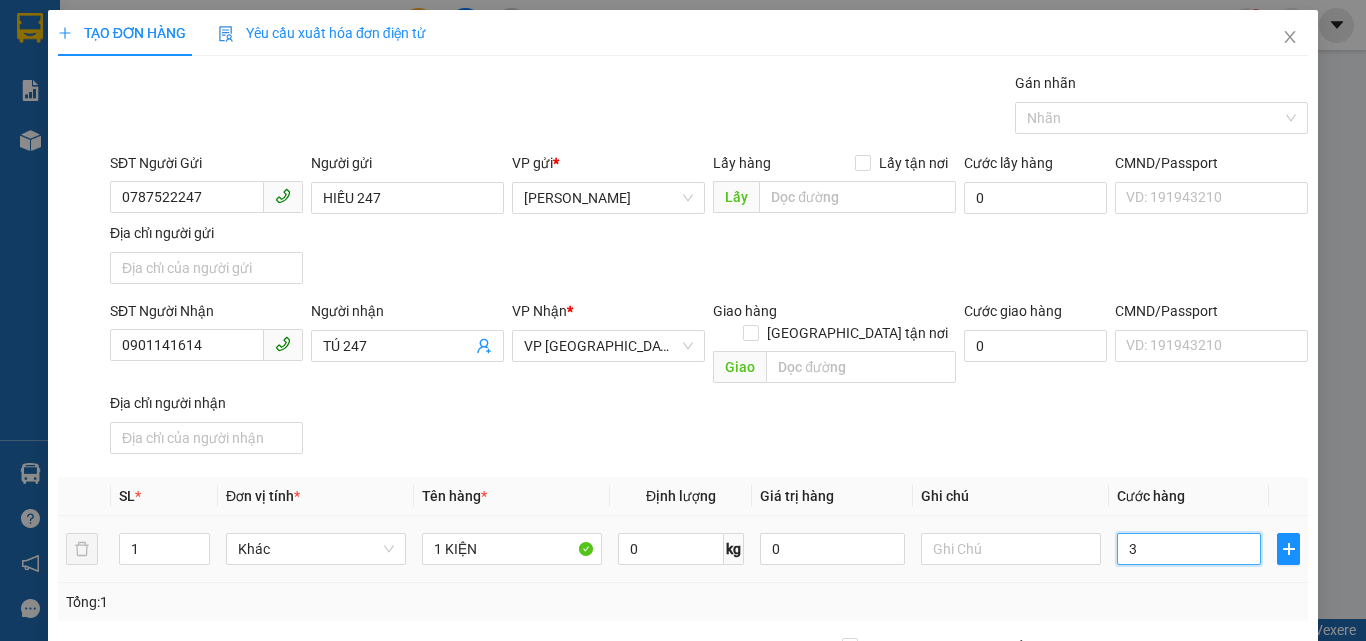 type on "30" 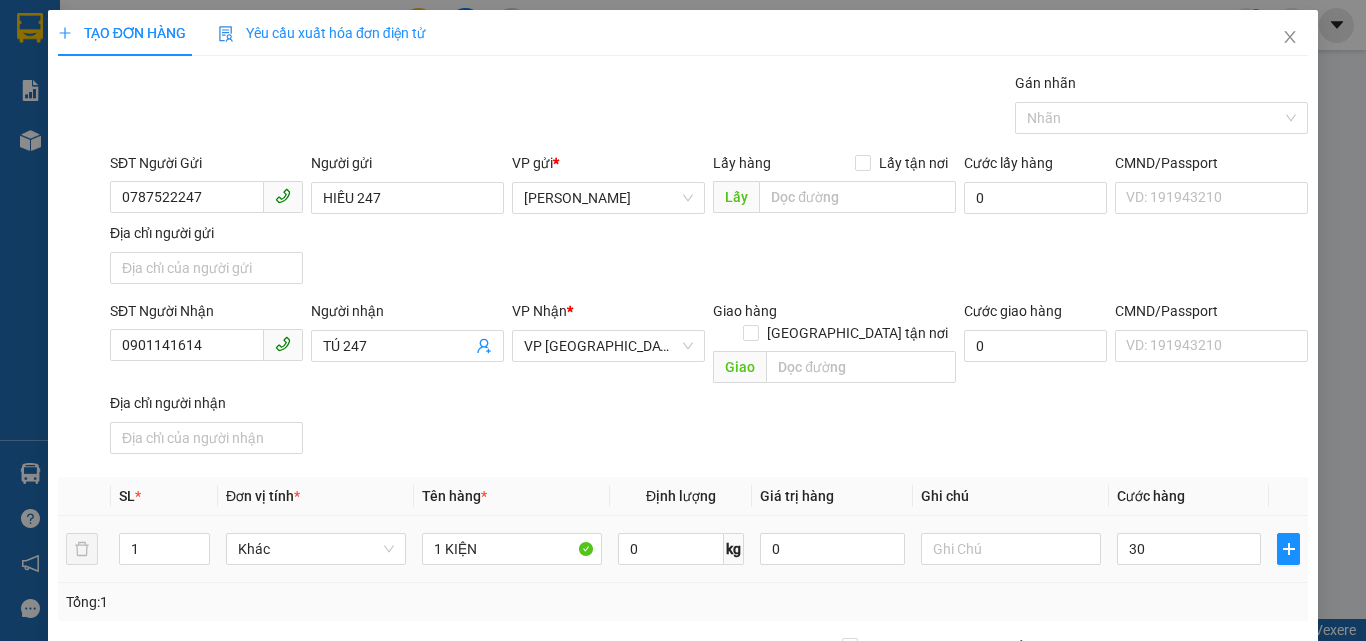 type on "30.000" 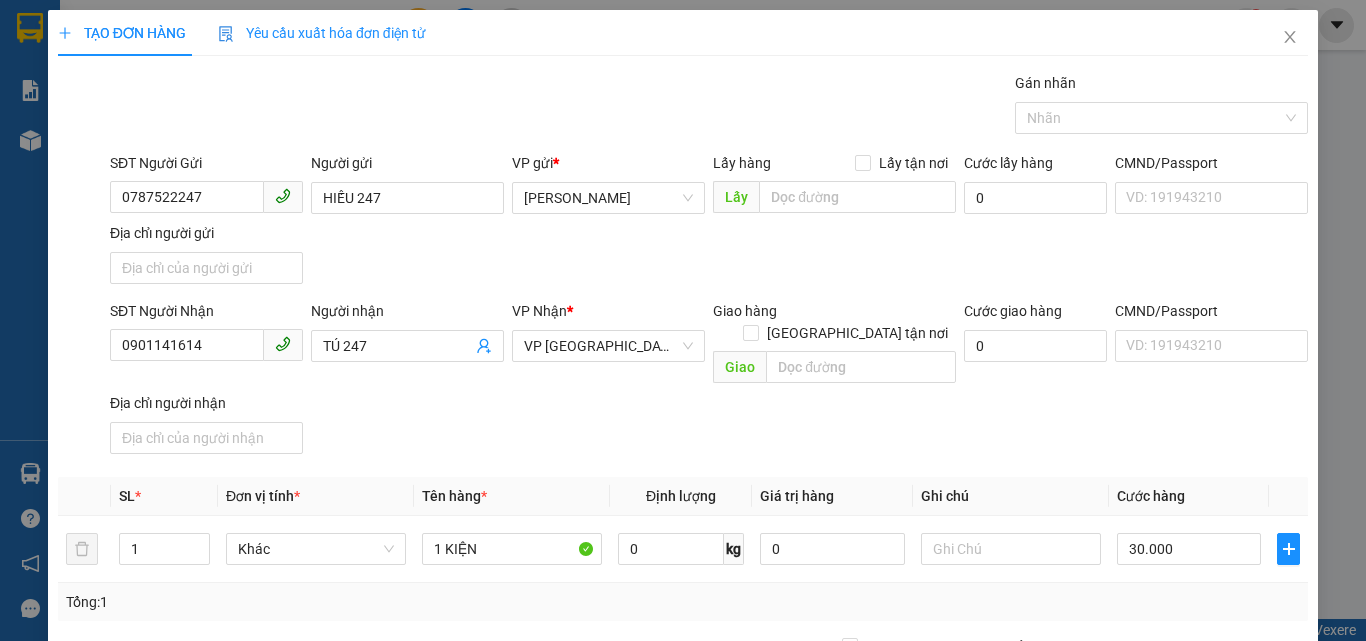 click on "Cước hàng" at bounding box center [1151, 496] 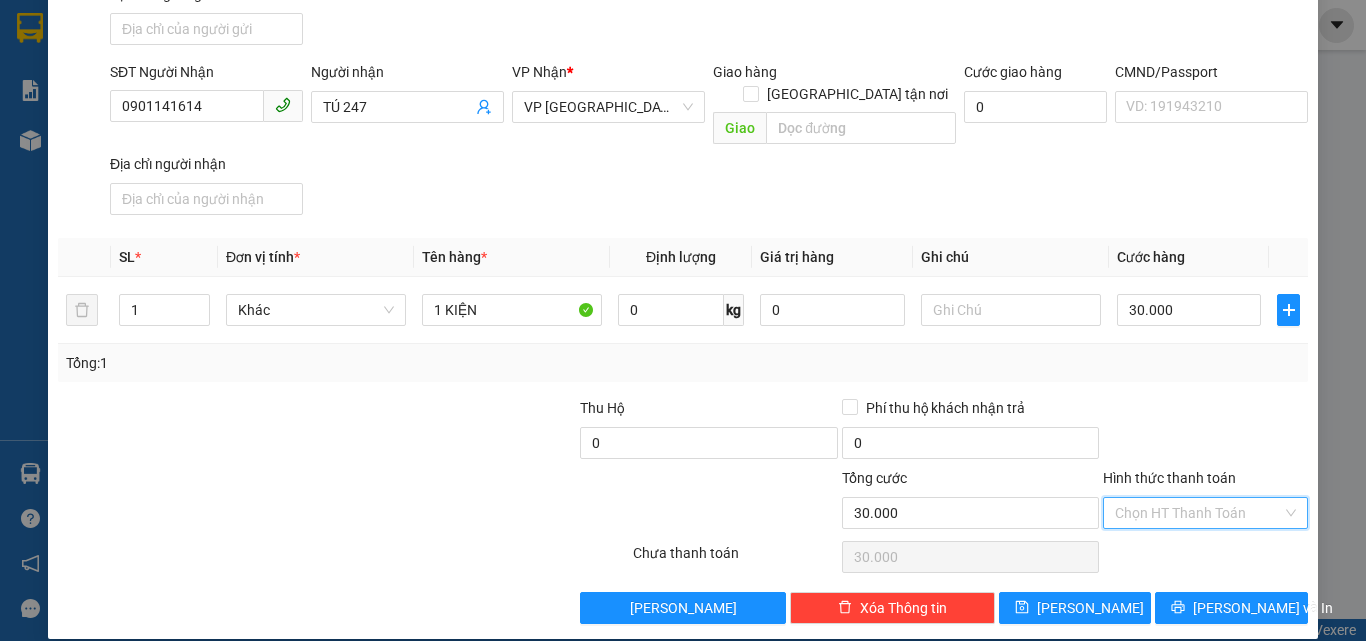 click on "Hình thức thanh toán" at bounding box center (1198, 513) 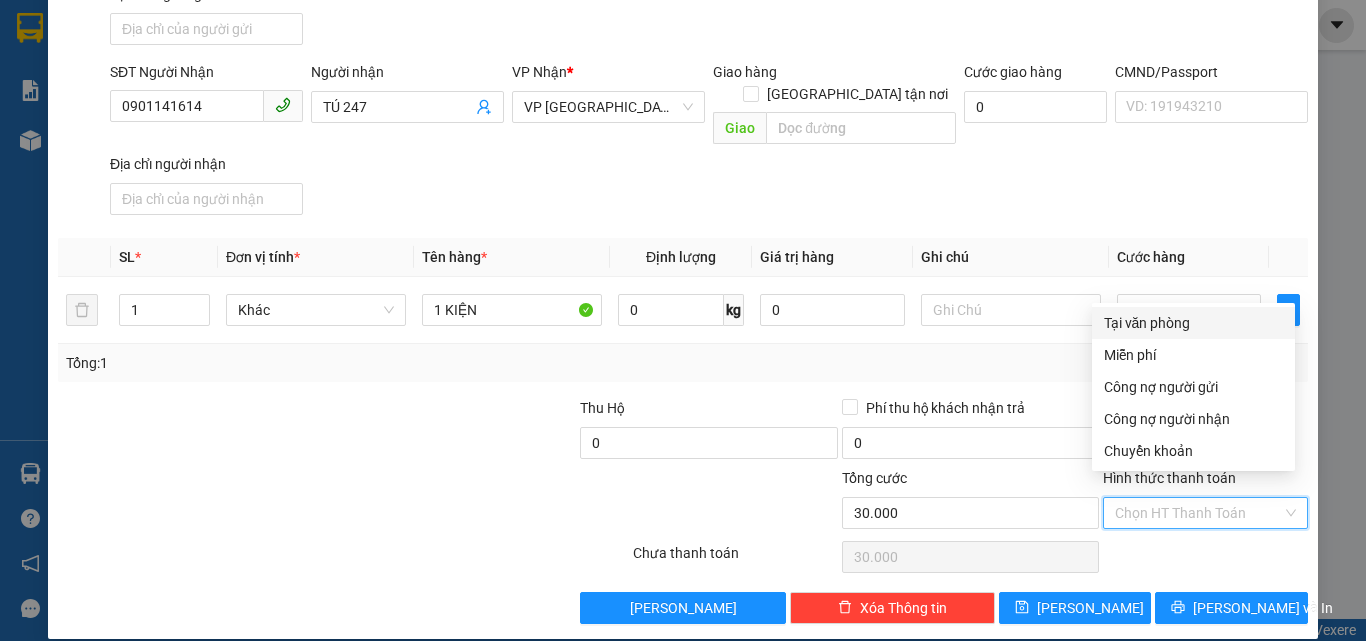 click on "Tại văn phòng" at bounding box center (1193, 323) 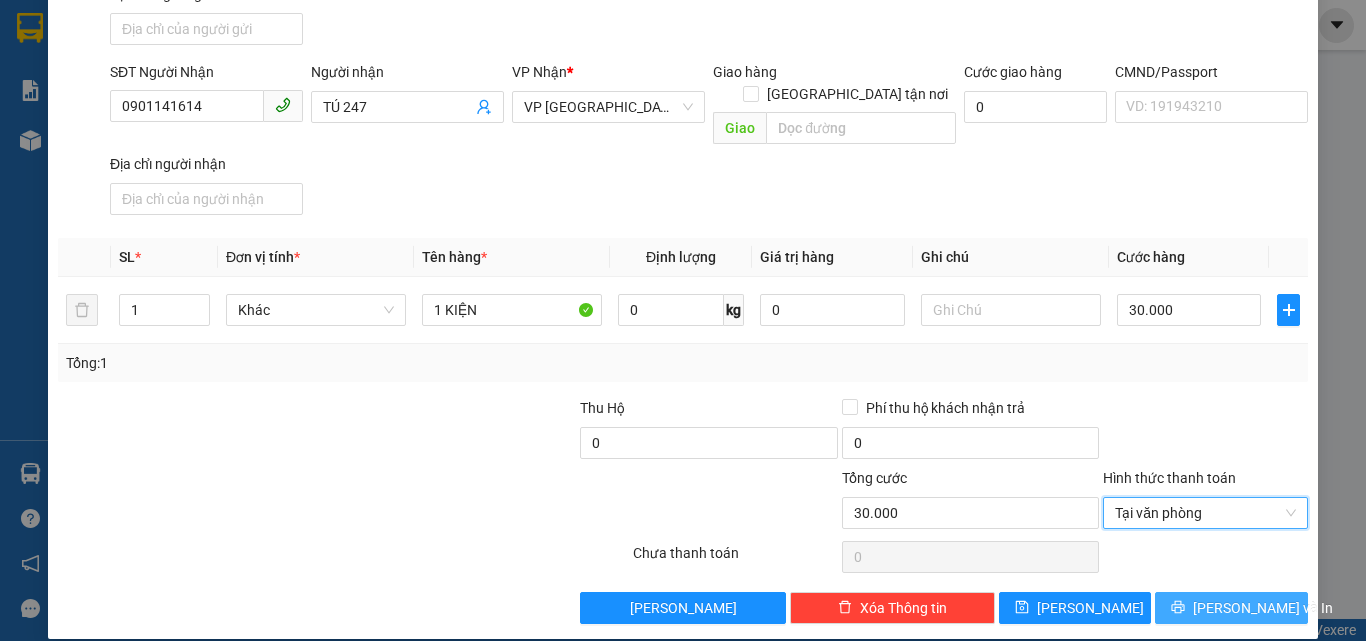 click 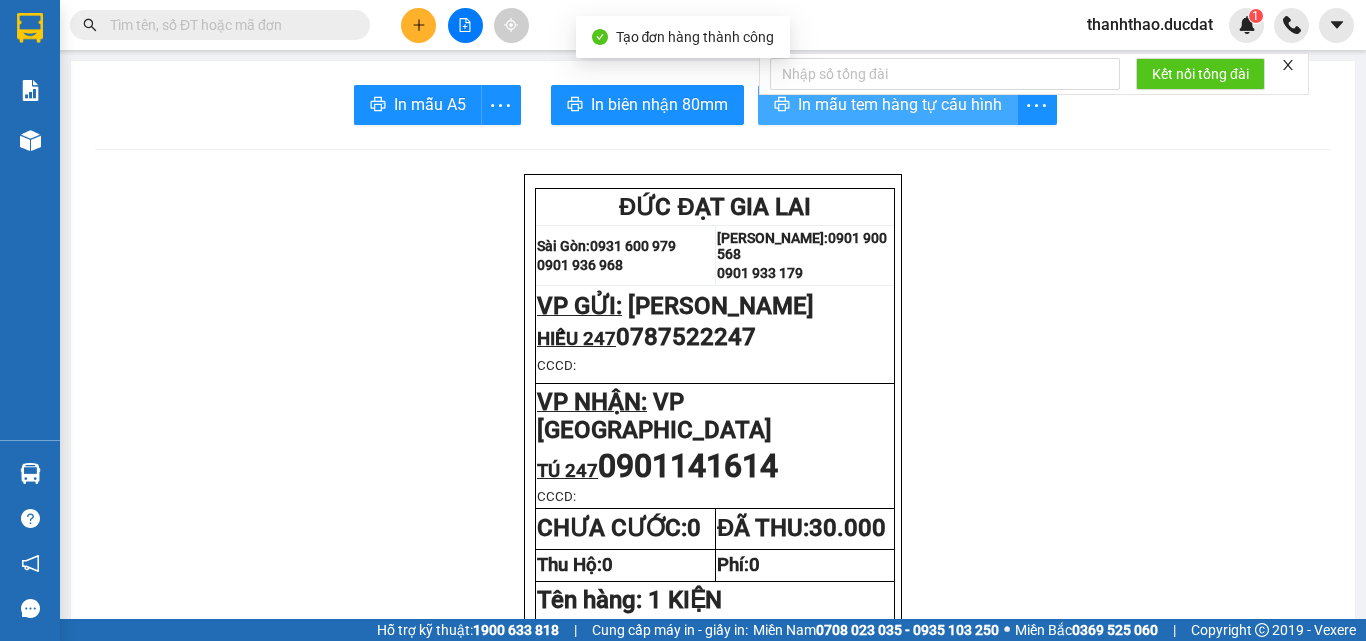 click on "In mẫu tem hàng tự cấu hình" at bounding box center (900, 104) 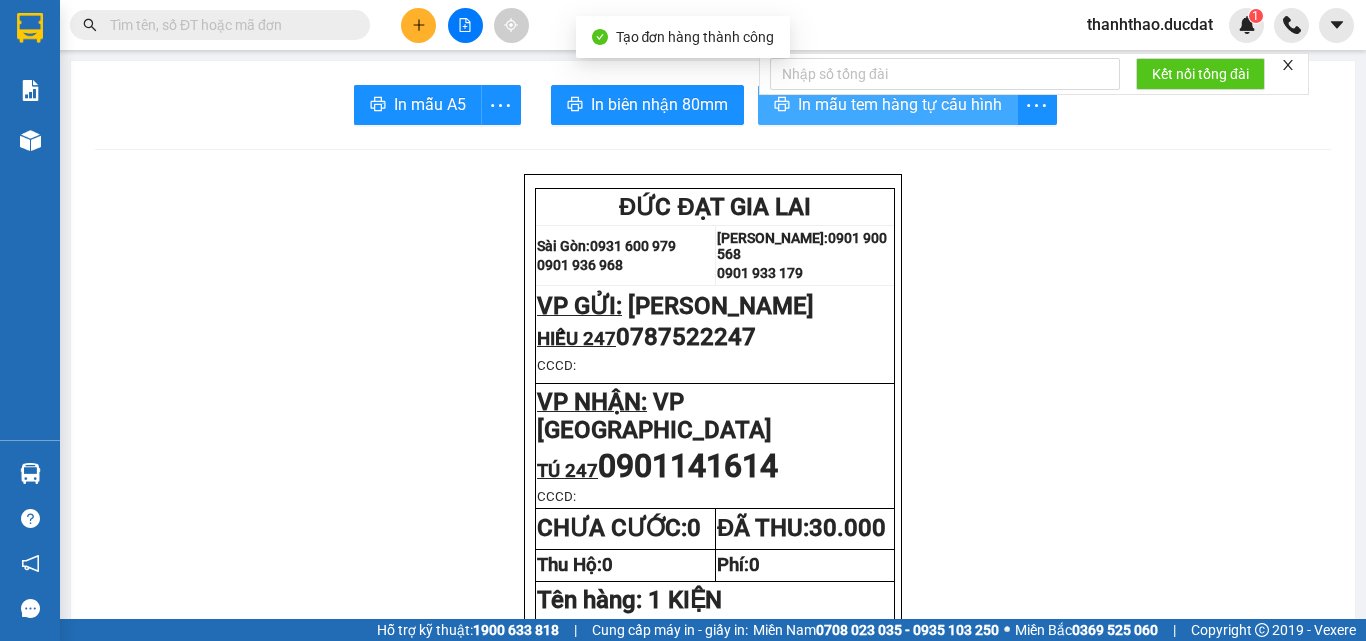 scroll, scrollTop: 0, scrollLeft: 0, axis: both 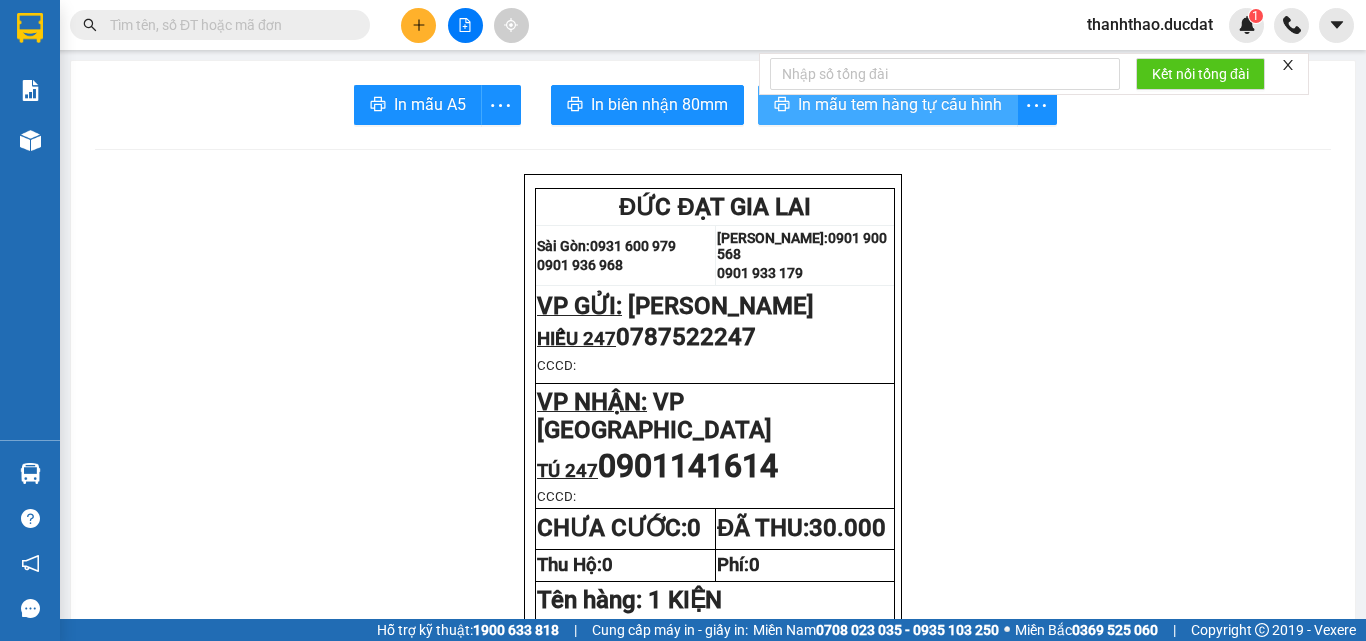 click on "In mẫu tem hàng tự cấu hình" at bounding box center (900, 104) 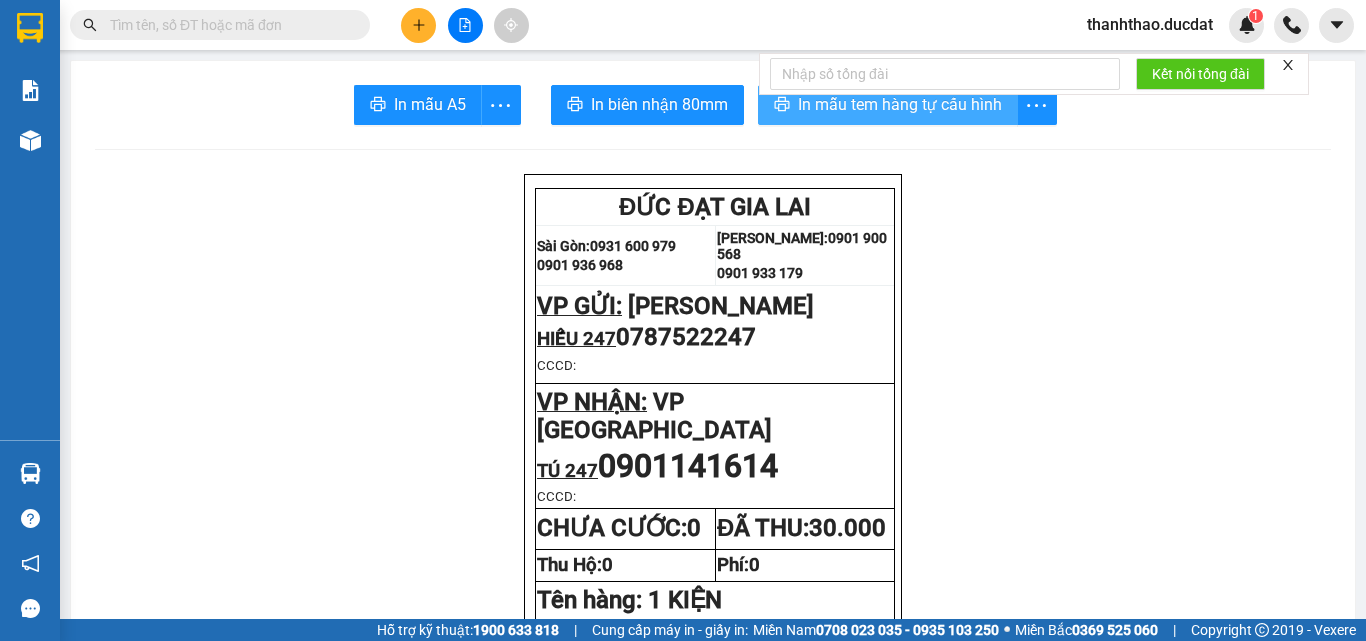 scroll, scrollTop: 0, scrollLeft: 0, axis: both 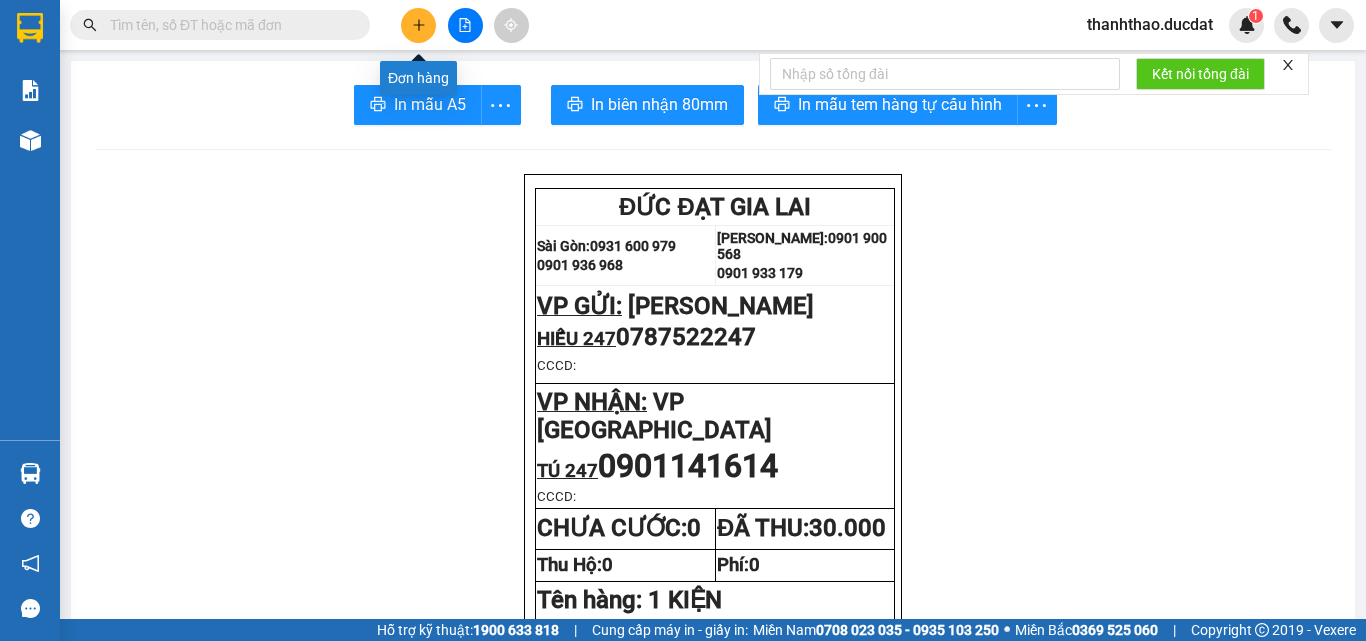 click at bounding box center [418, 25] 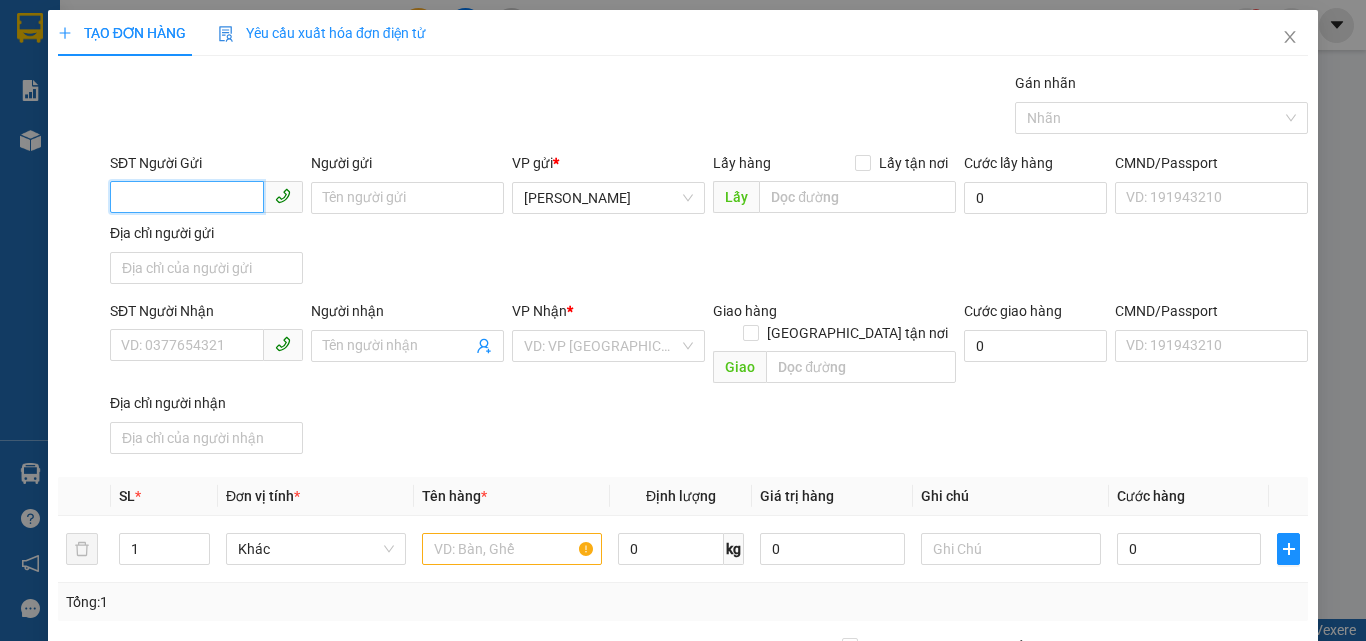 click on "SĐT Người Gửi" at bounding box center [187, 197] 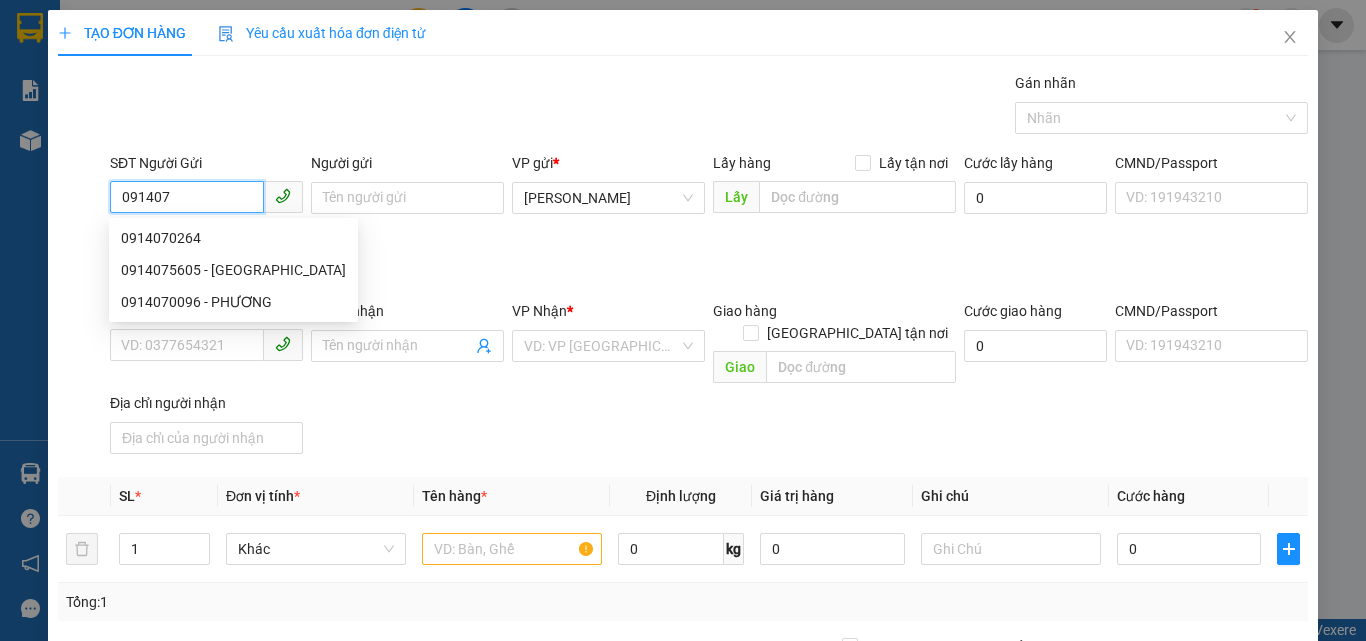 drag, startPoint x: 167, startPoint y: 192, endPoint x: 0, endPoint y: 205, distance: 167.50522 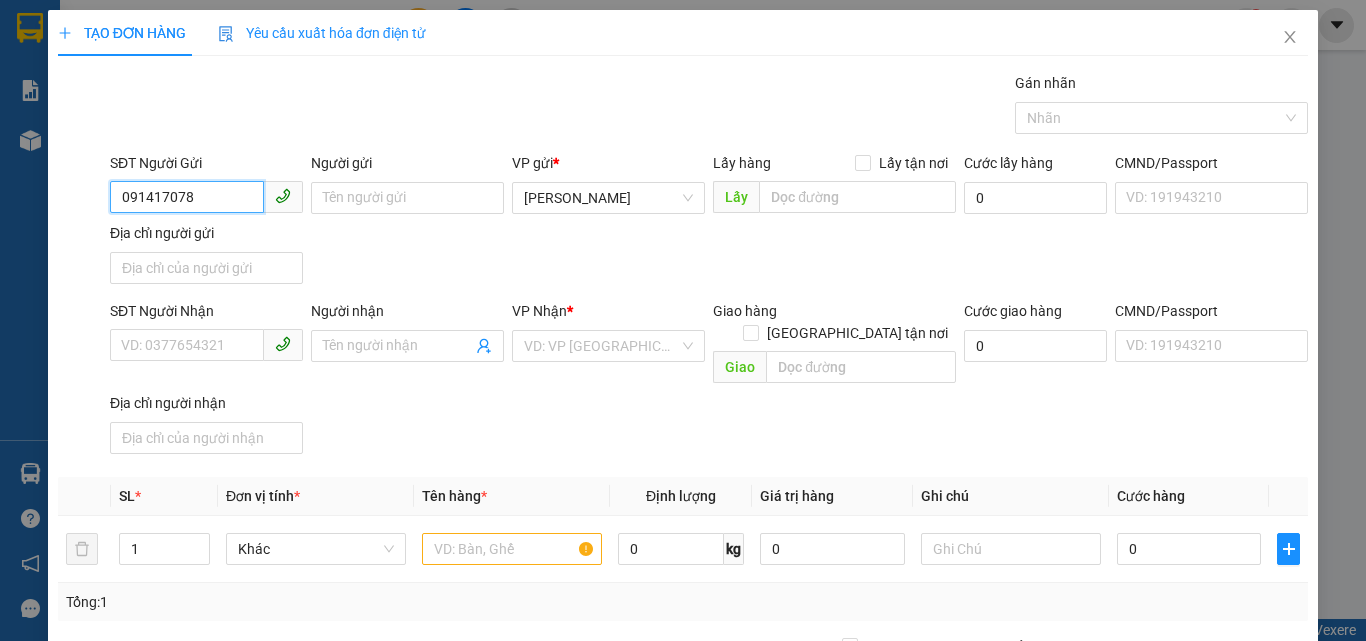 type on "0914170787" 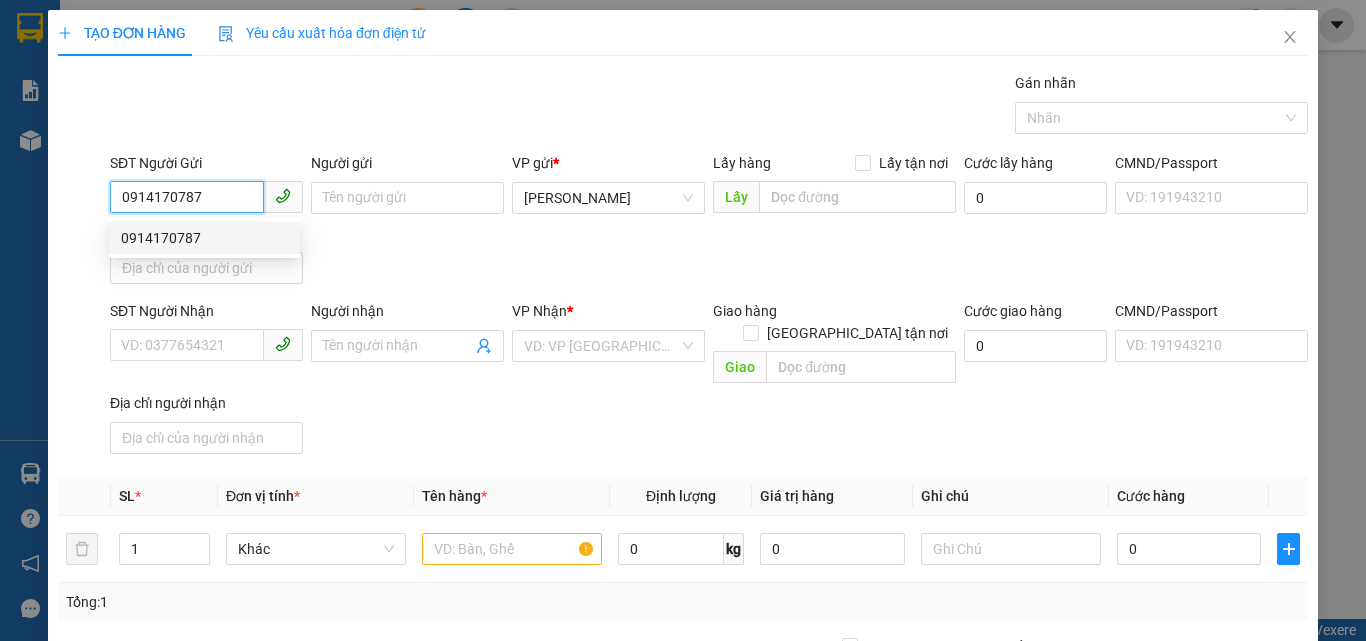 click on "0914170787" at bounding box center [204, 238] 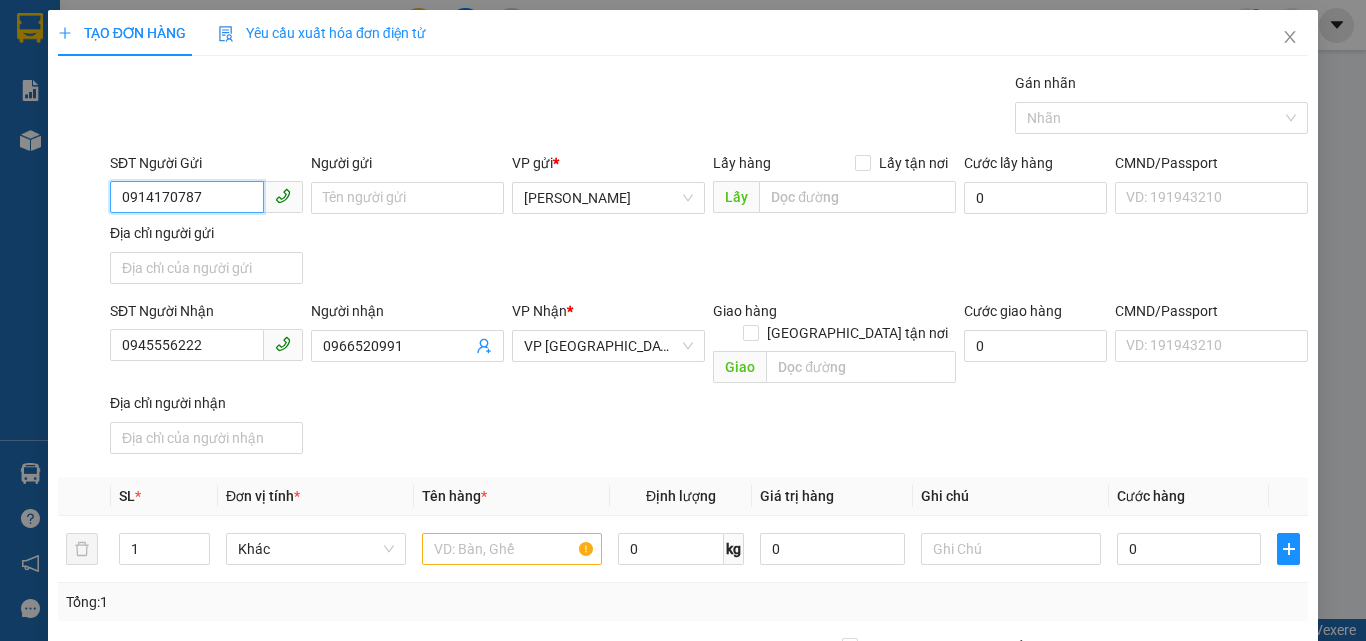 drag, startPoint x: 213, startPoint y: 196, endPoint x: 0, endPoint y: 208, distance: 213.33775 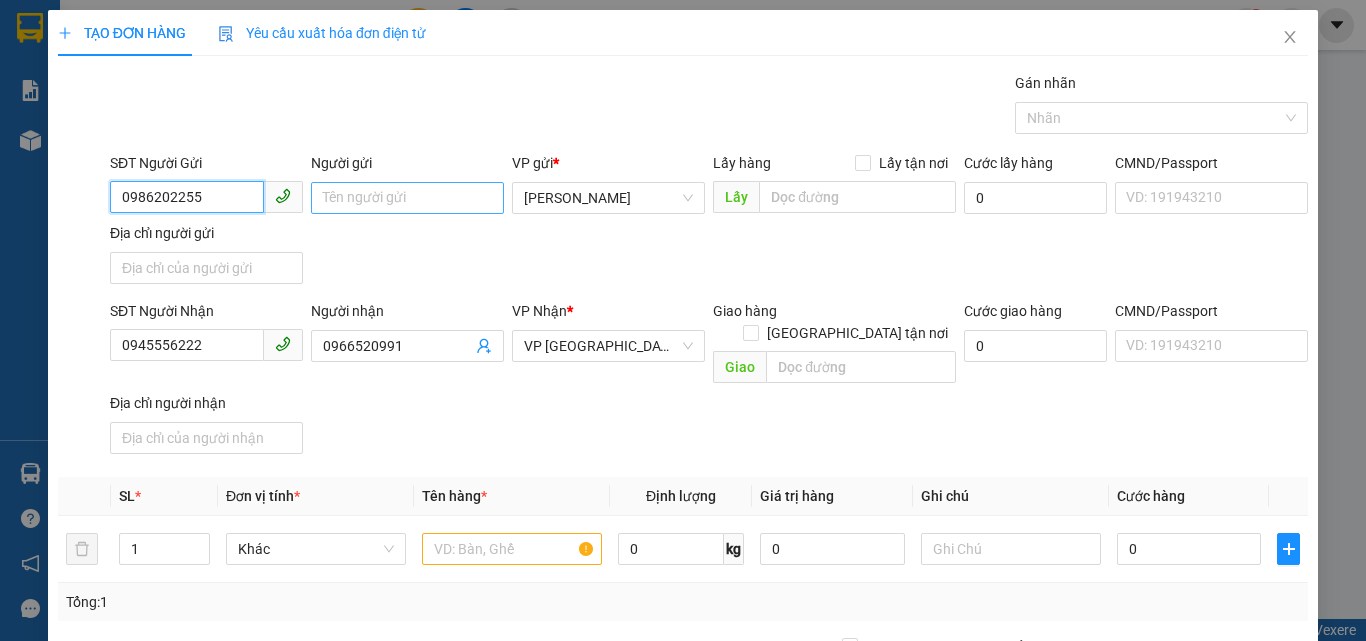 type on "0986202255" 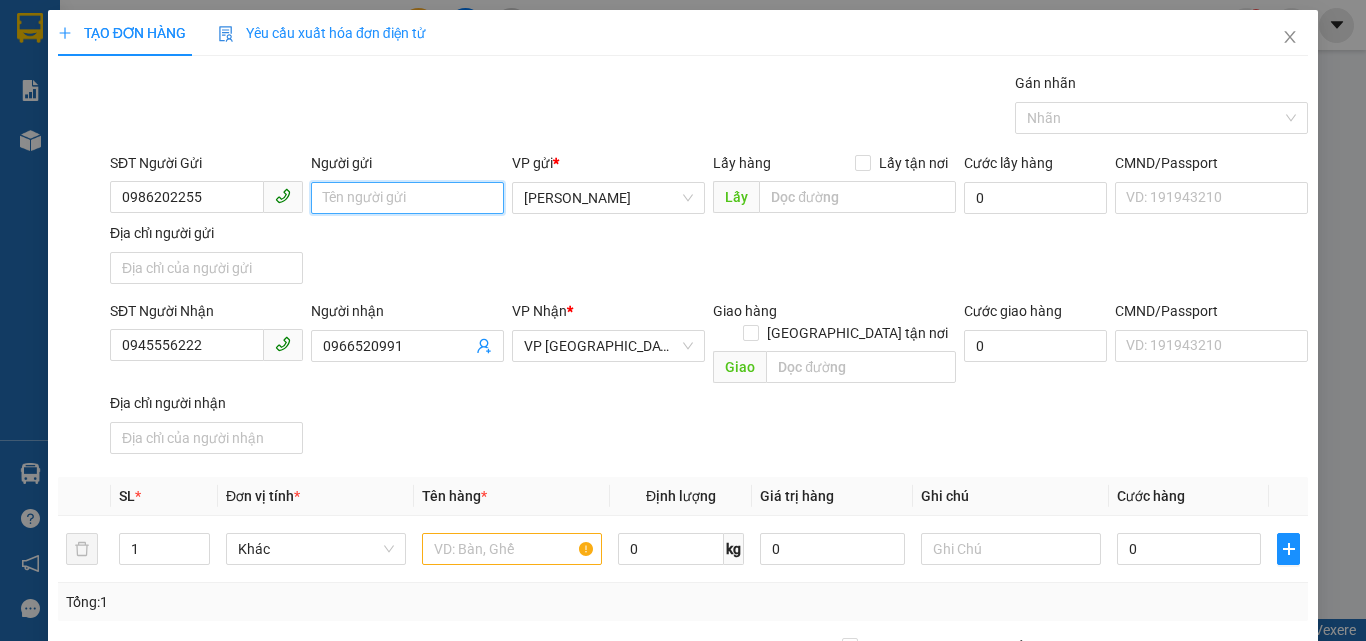 click on "Người gửi" at bounding box center (407, 198) 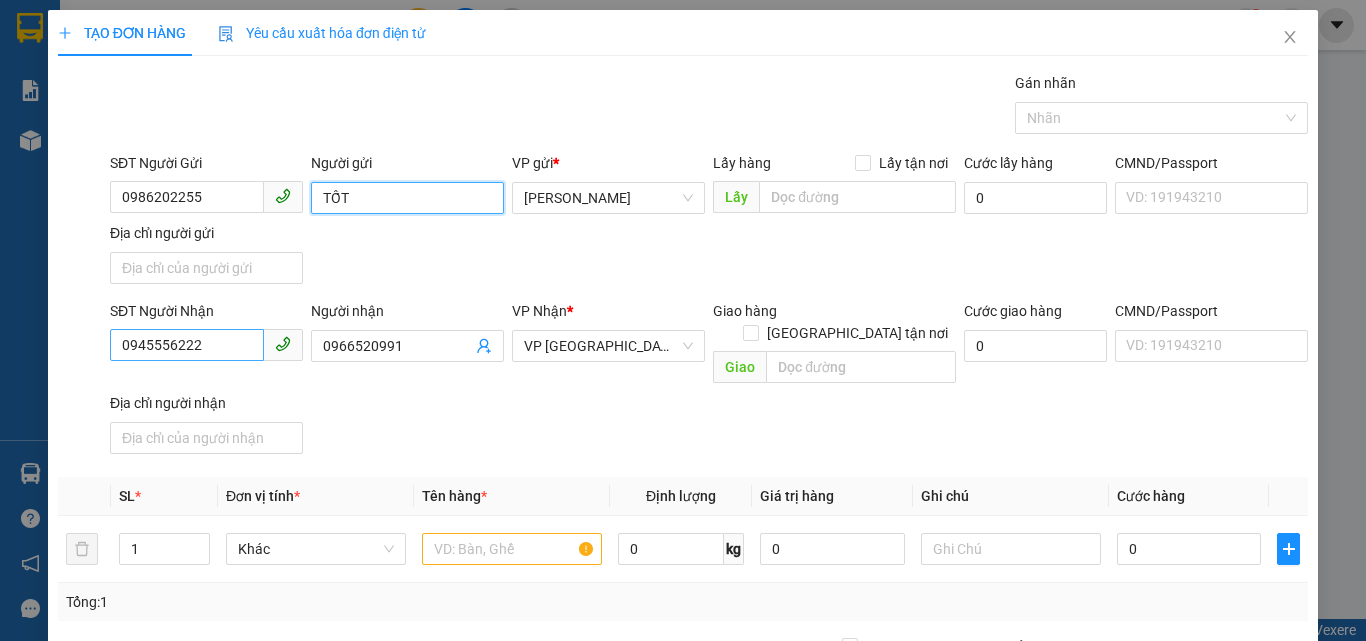type on "TỐT" 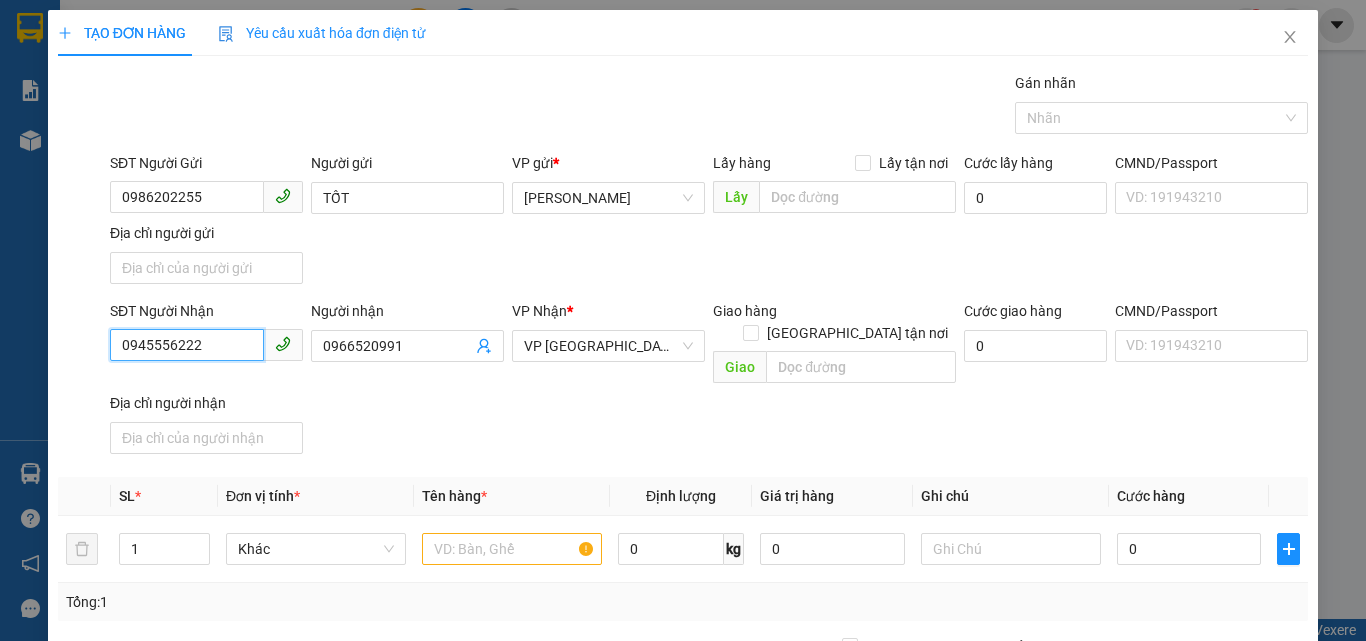 click on "0945556222" at bounding box center (187, 345) 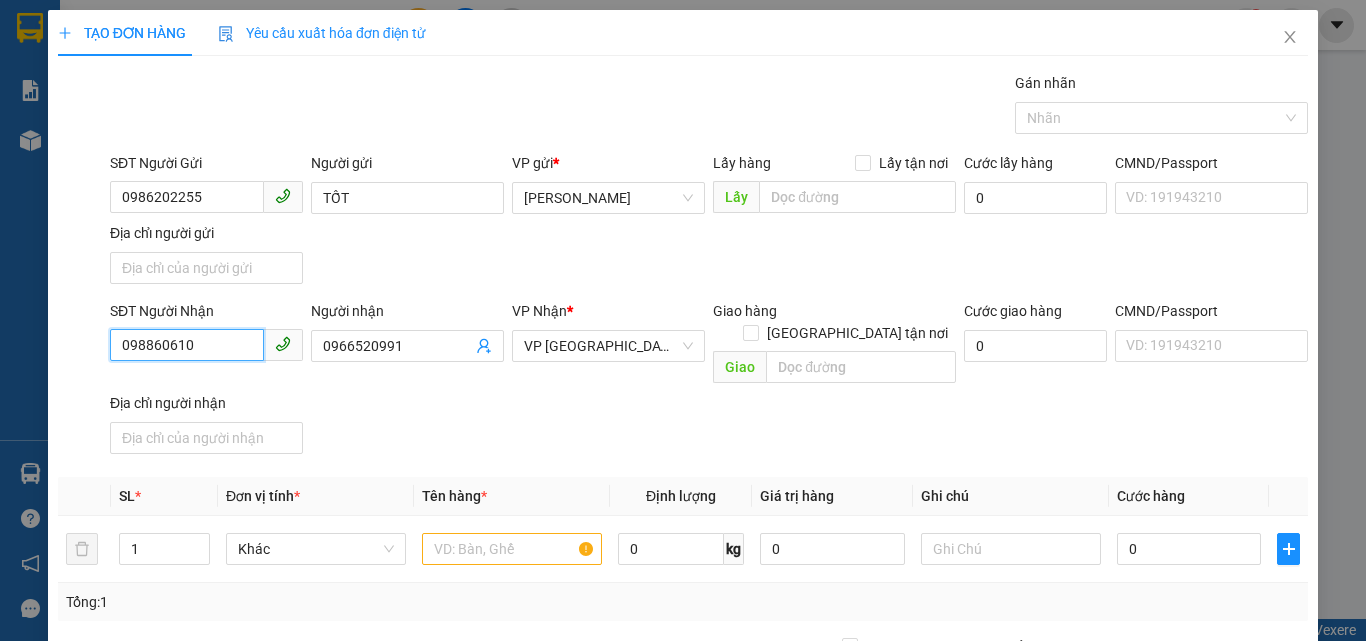 type on "0988606101" 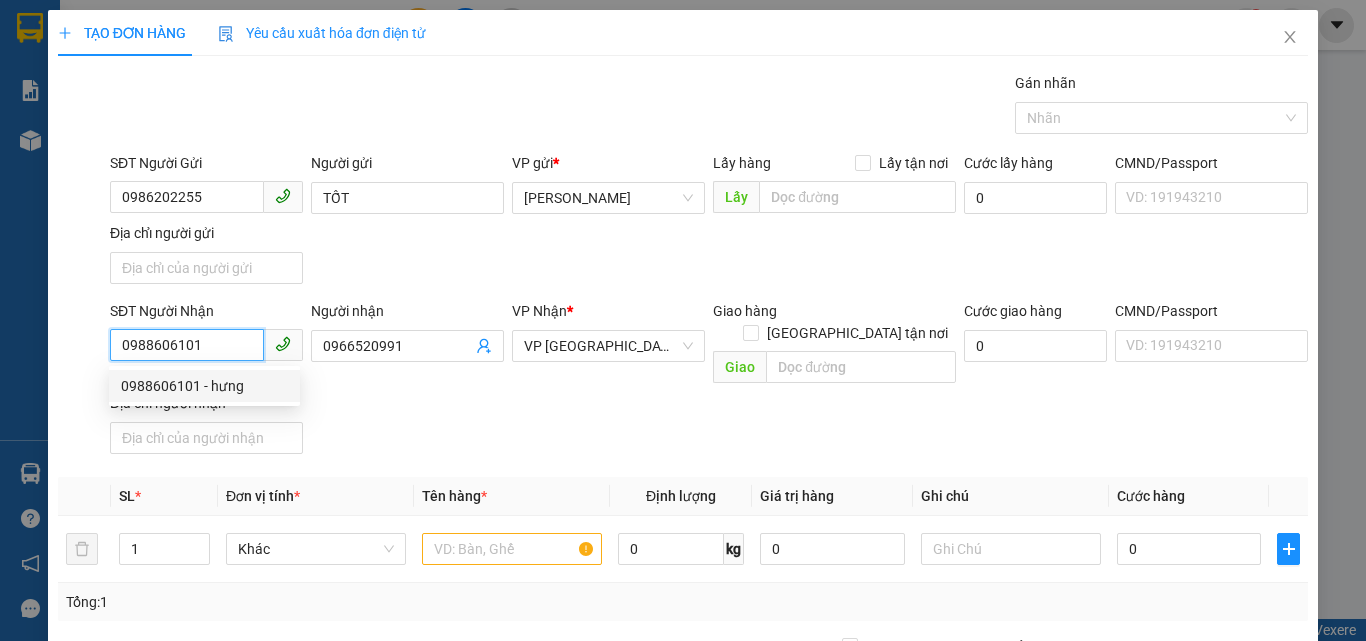 click on "0988606101 - hưng" at bounding box center [204, 386] 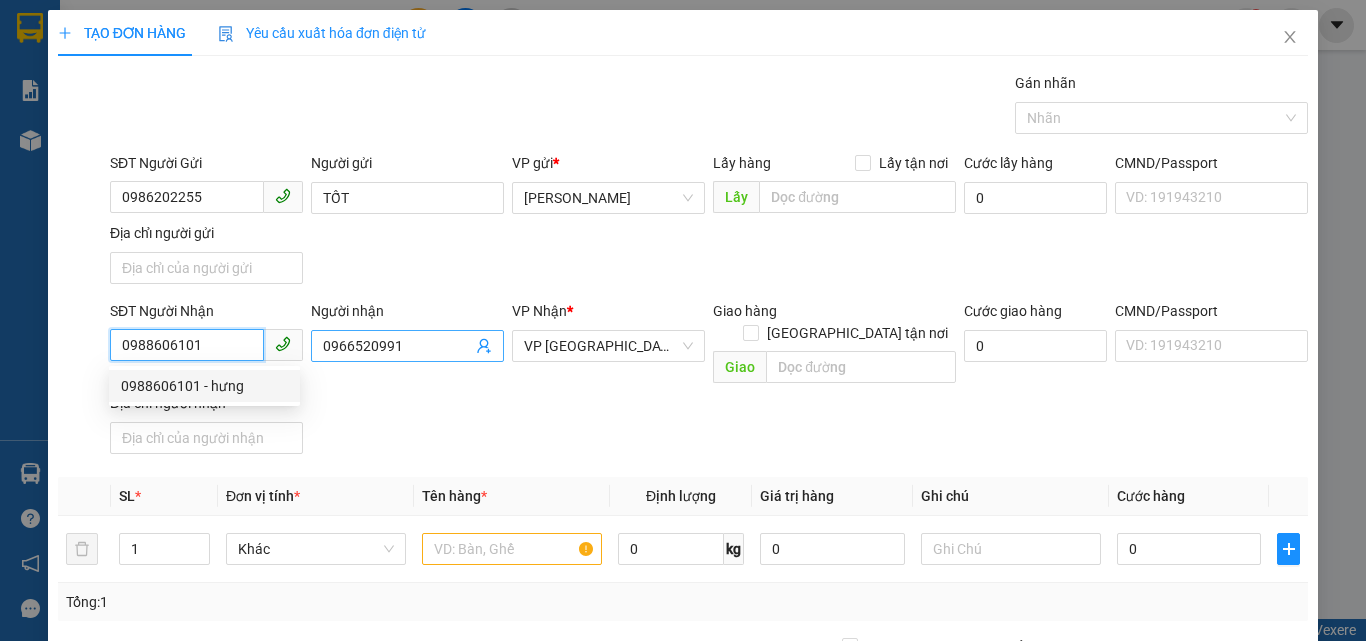type on "hưng" 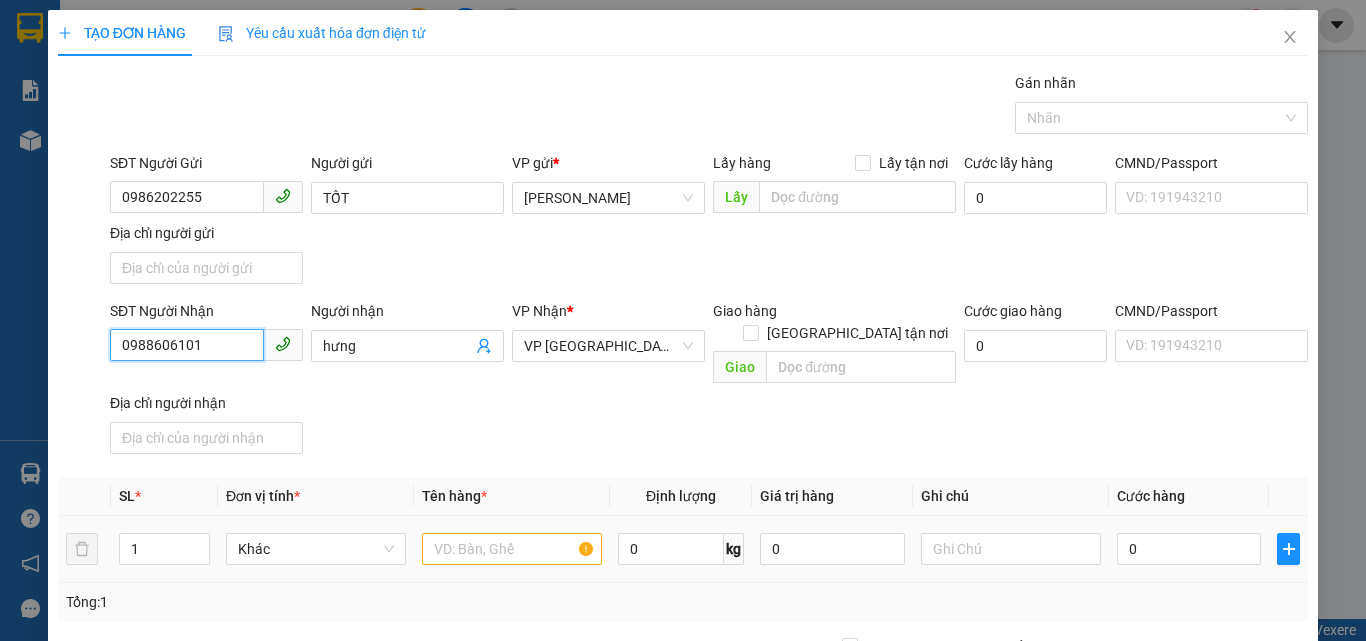 type on "0988606101" 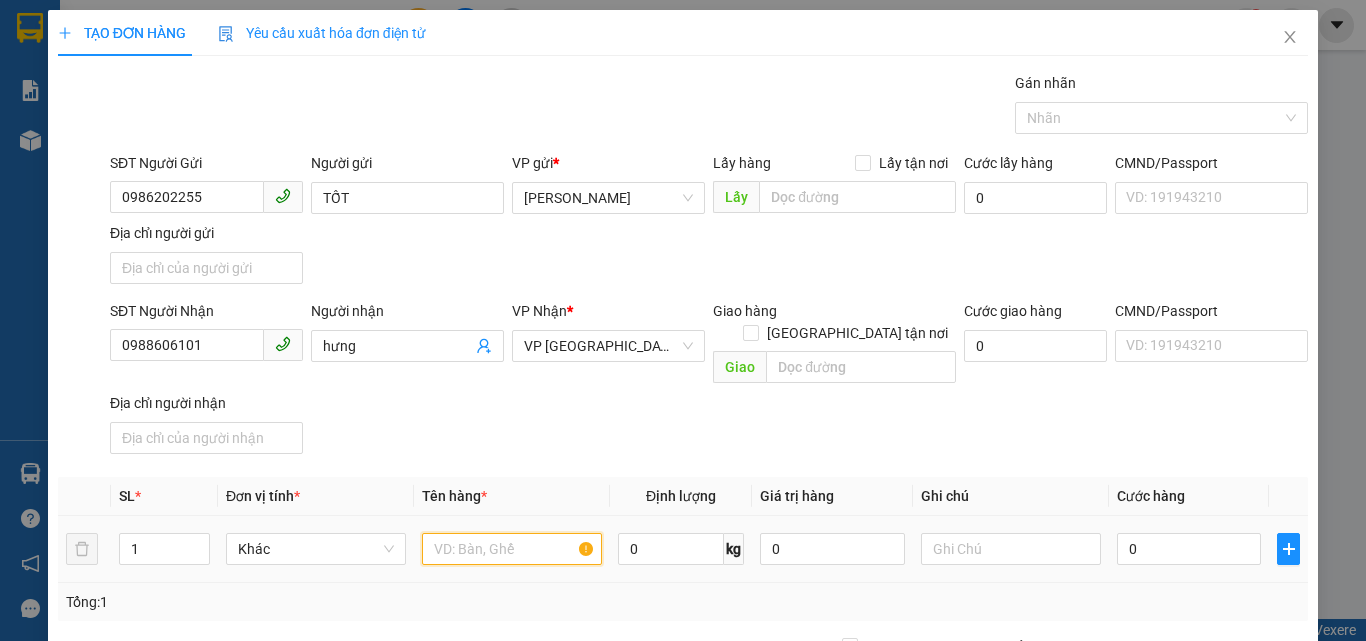click at bounding box center [512, 549] 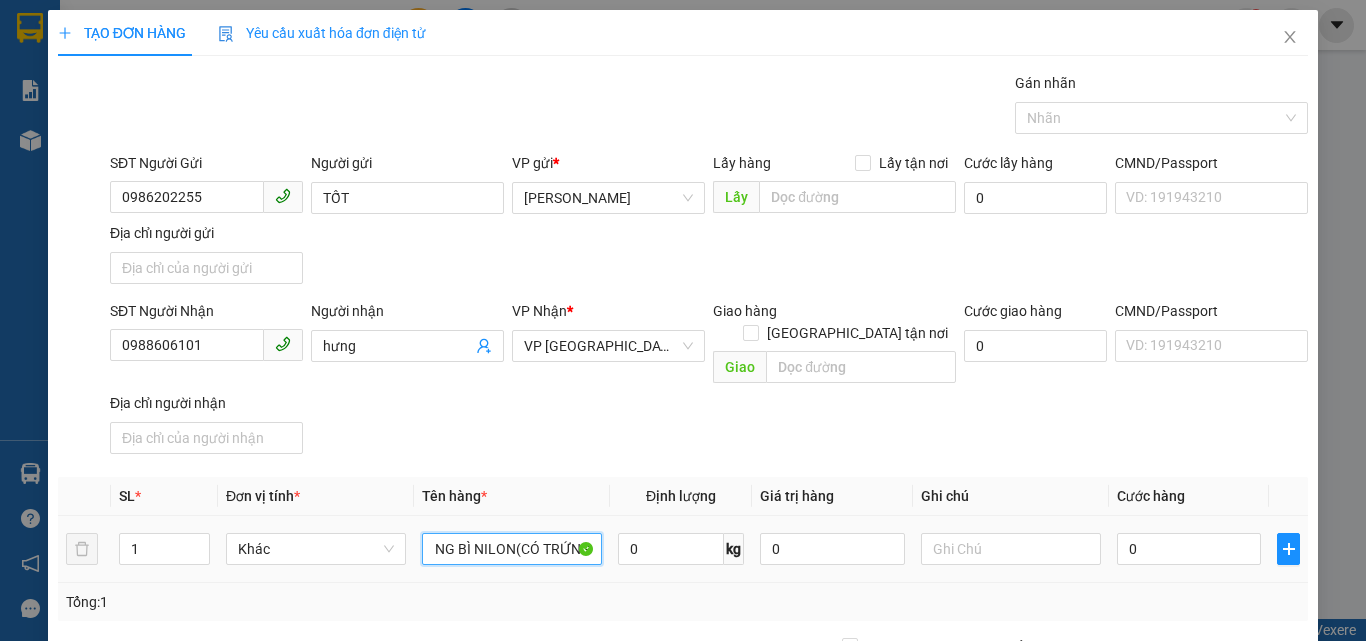 scroll, scrollTop: 0, scrollLeft: 88, axis: horizontal 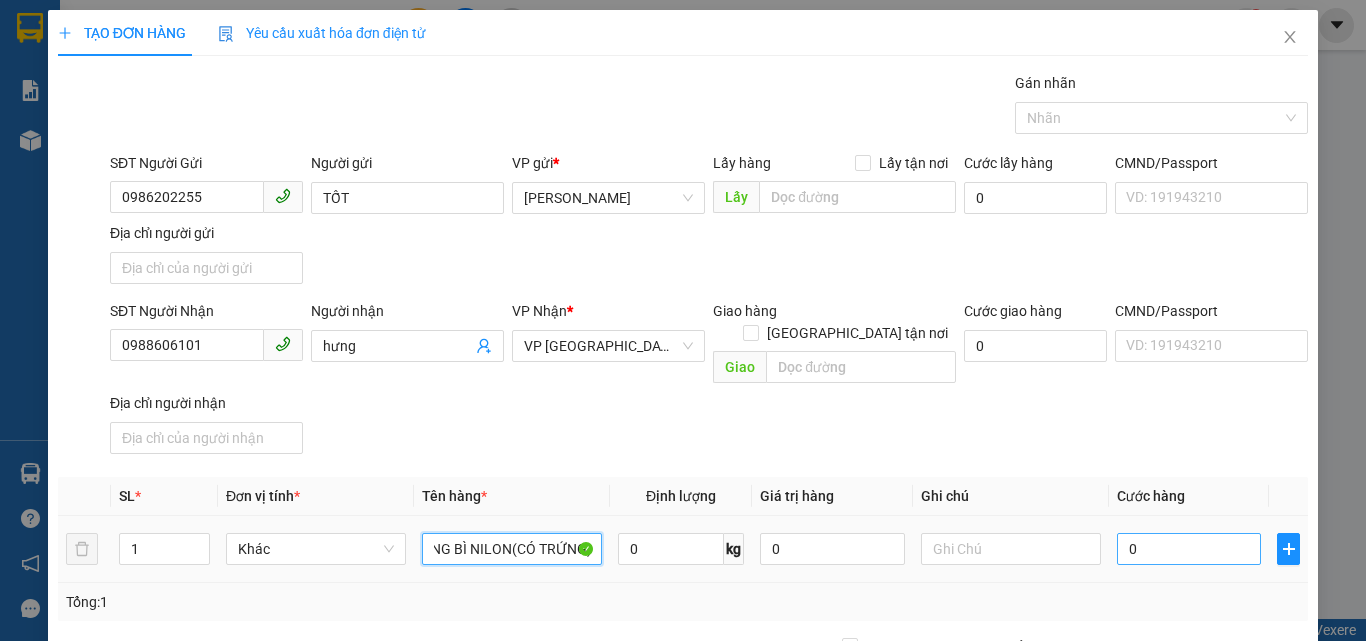 type on "1 T/GIẤY TRONG BÌ NILON(CÓ TRỨNG)" 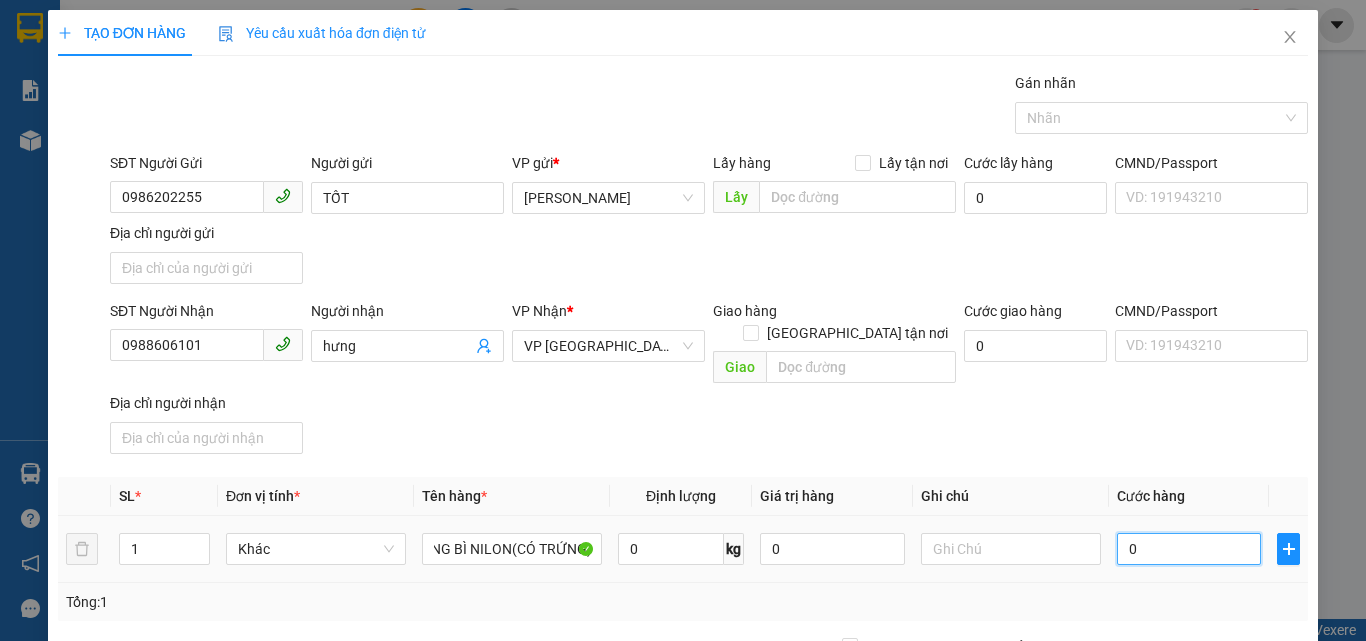 scroll, scrollTop: 0, scrollLeft: 0, axis: both 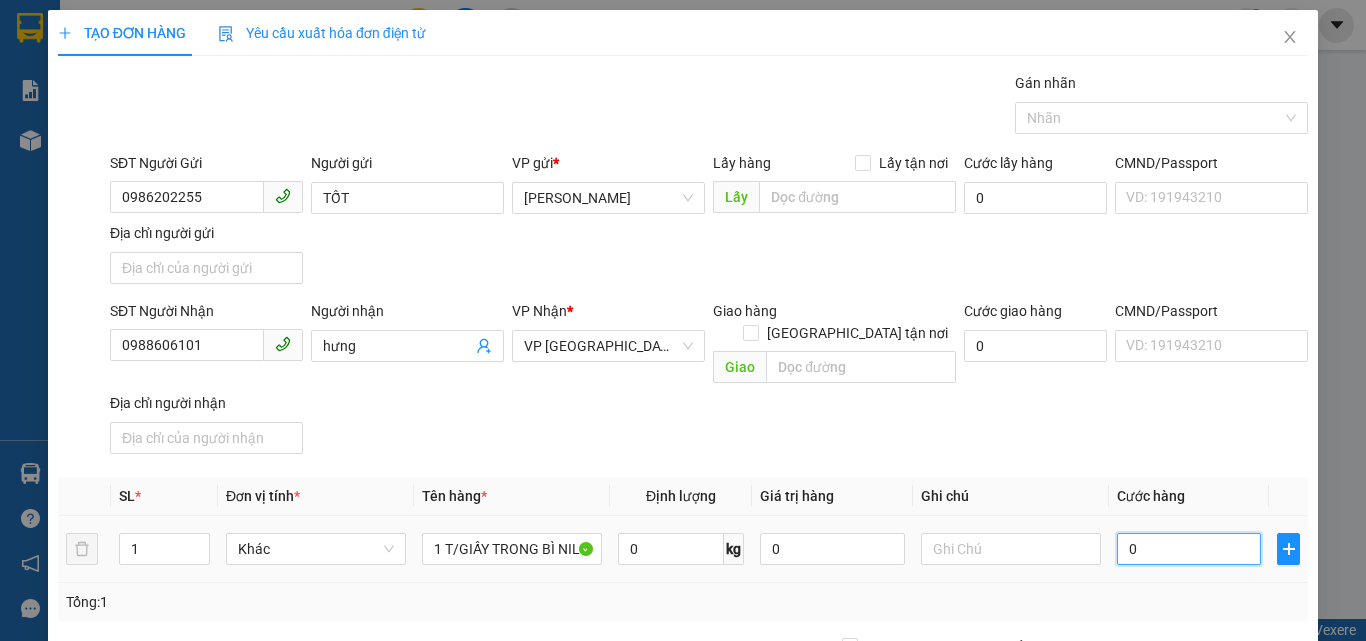 click on "0" at bounding box center (1189, 549) 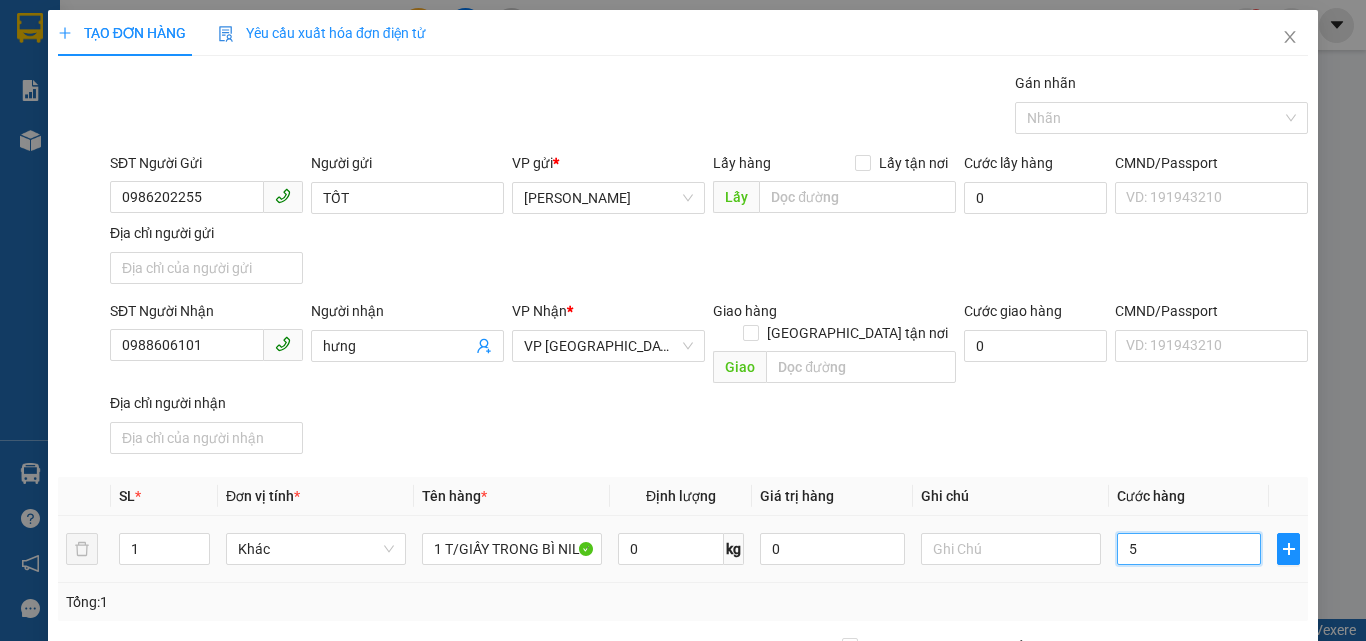 type on "50" 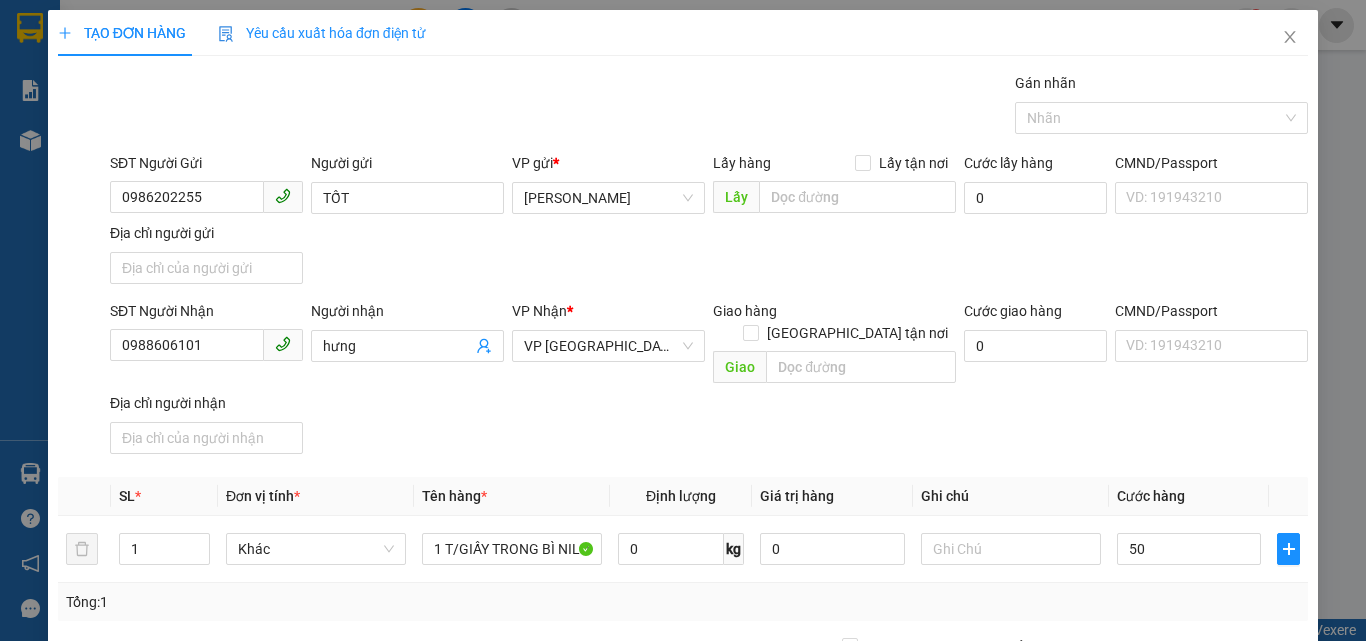 type on "50.000" 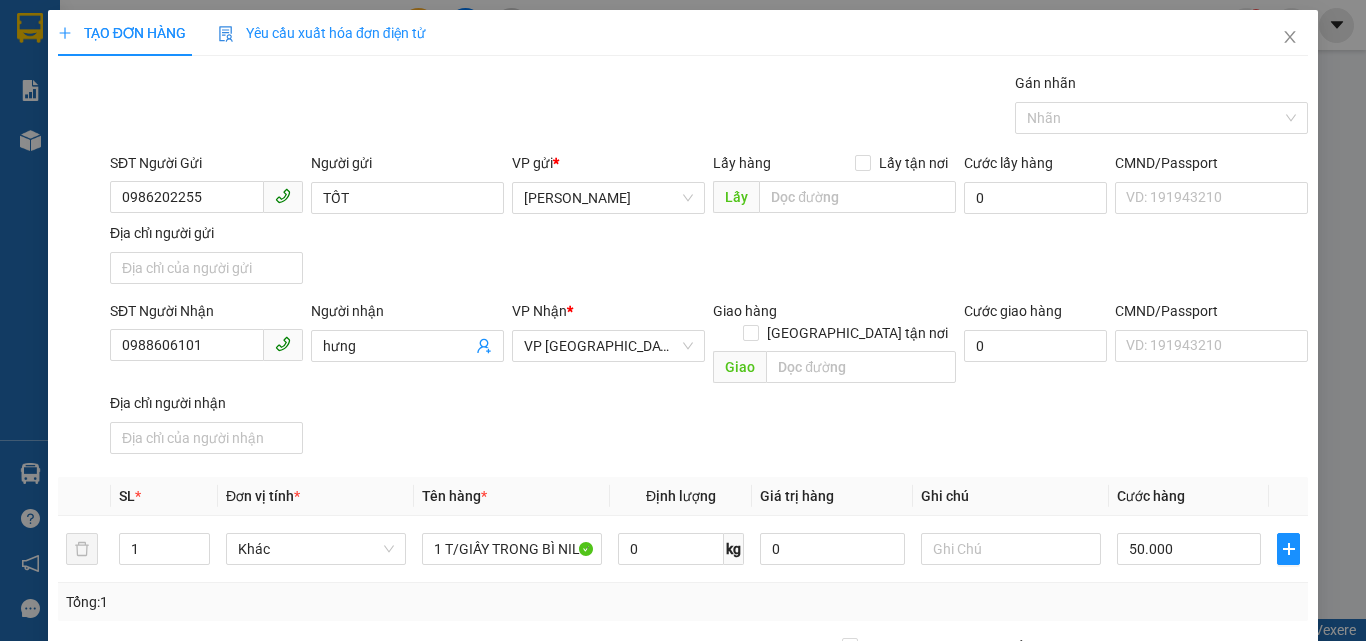 click on "Cước hàng" at bounding box center [1189, 496] 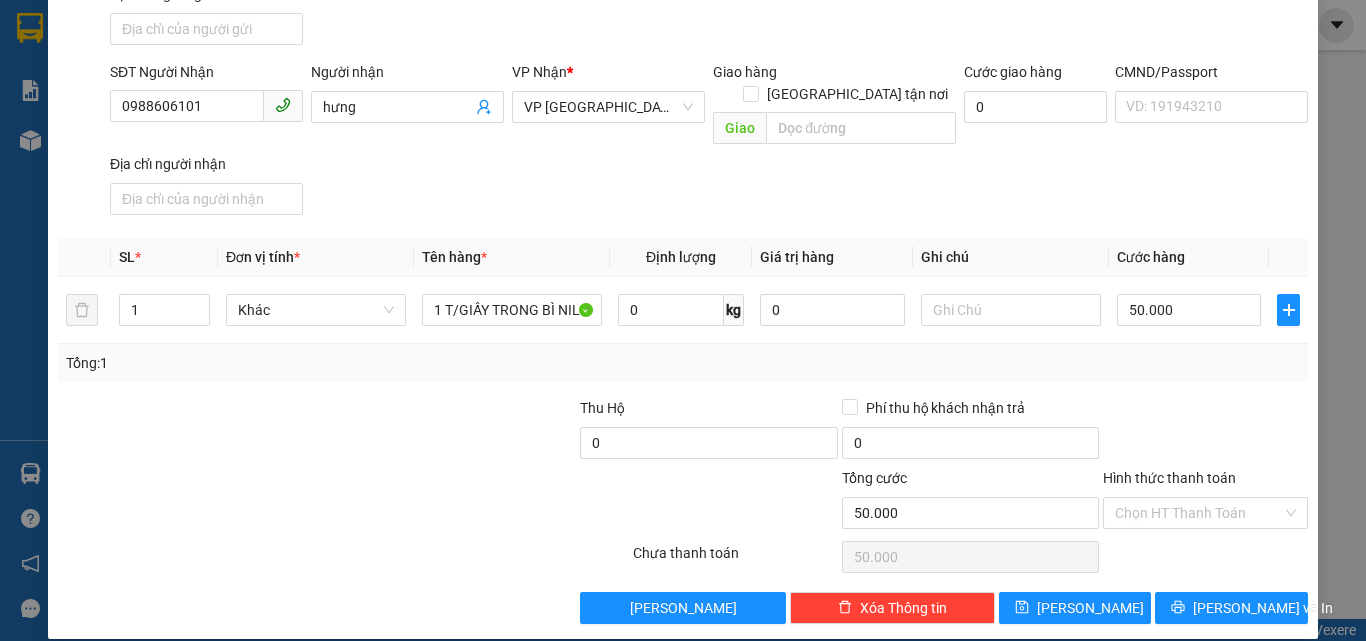 click on "Hình thức thanh toán" at bounding box center (1205, 482) 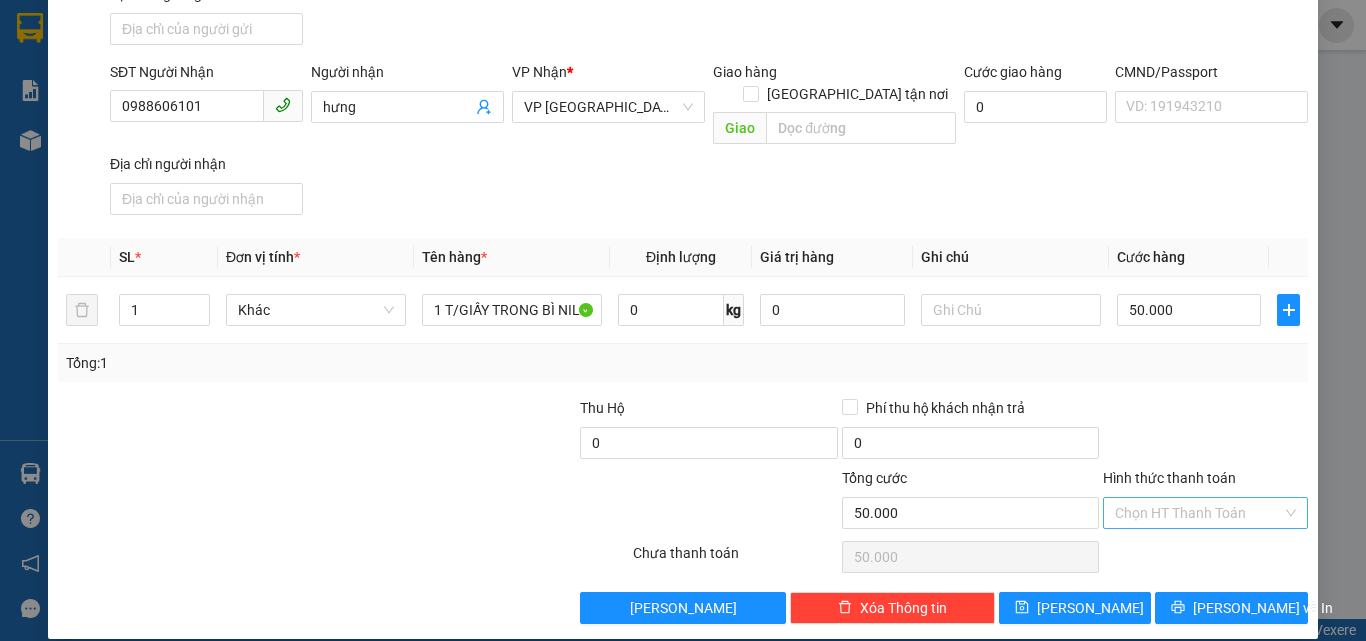 click on "Hình thức thanh toán" at bounding box center [1198, 513] 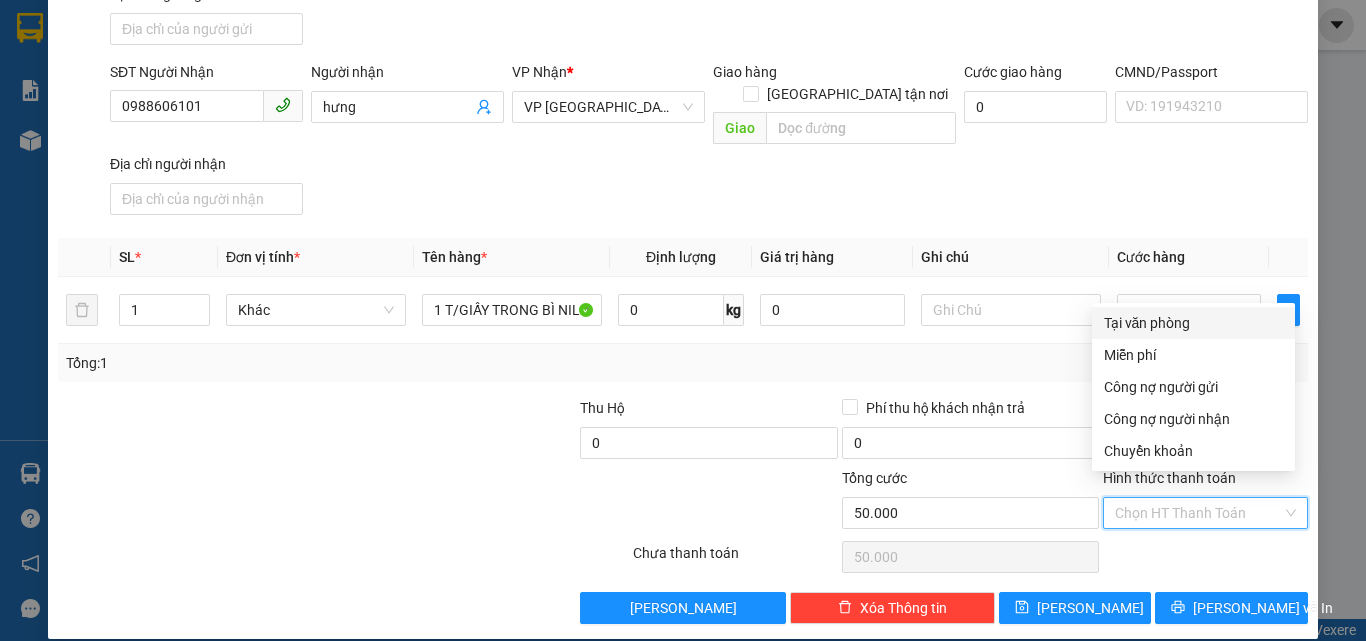 click on "Tại văn phòng" at bounding box center [1193, 323] 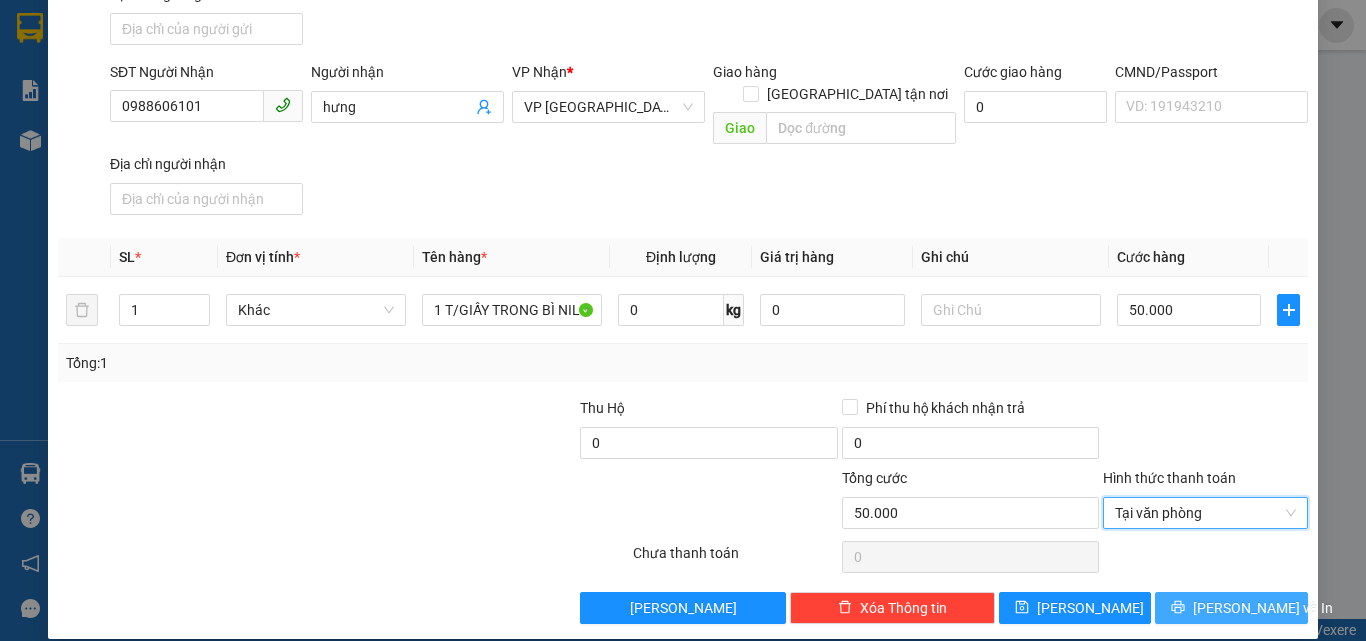click 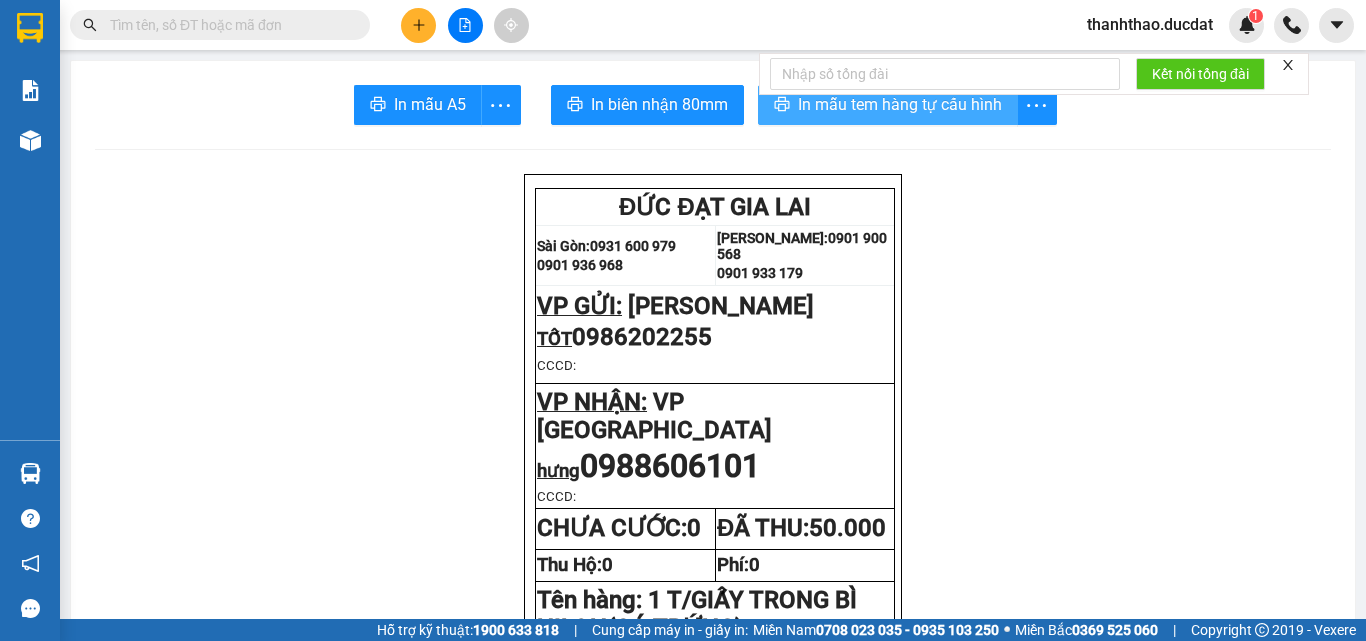 click on "In mẫu tem hàng tự cấu hình" at bounding box center (900, 104) 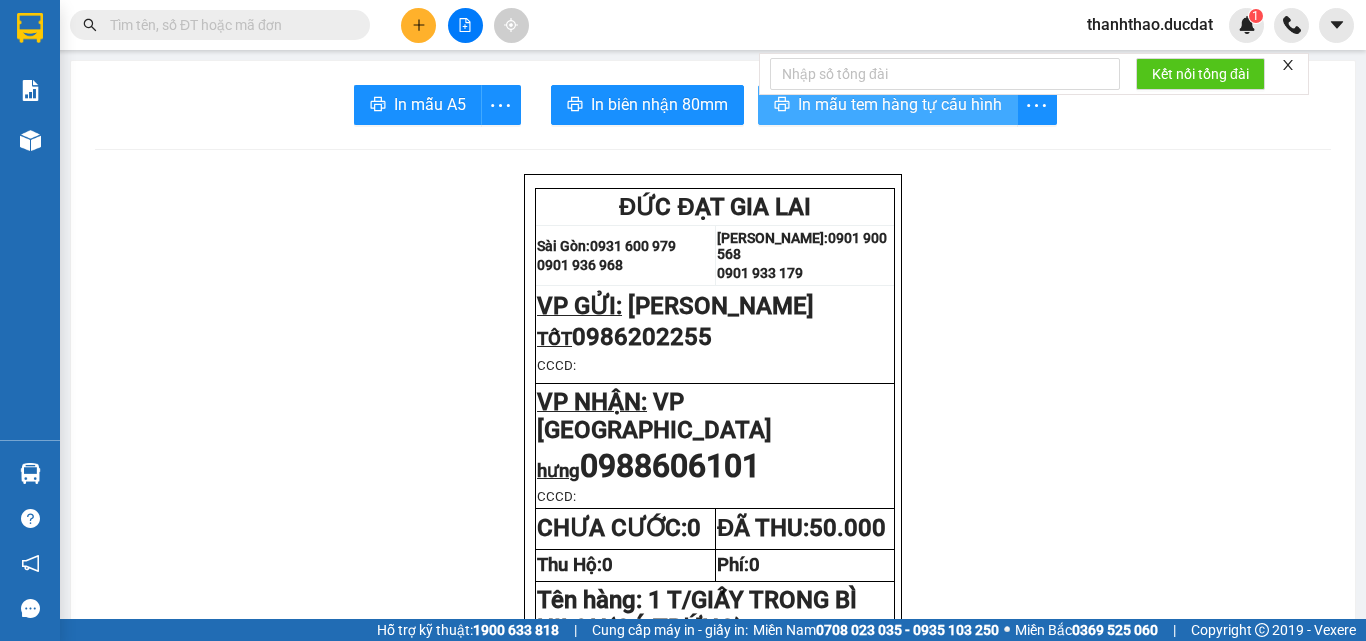 scroll, scrollTop: 0, scrollLeft: 0, axis: both 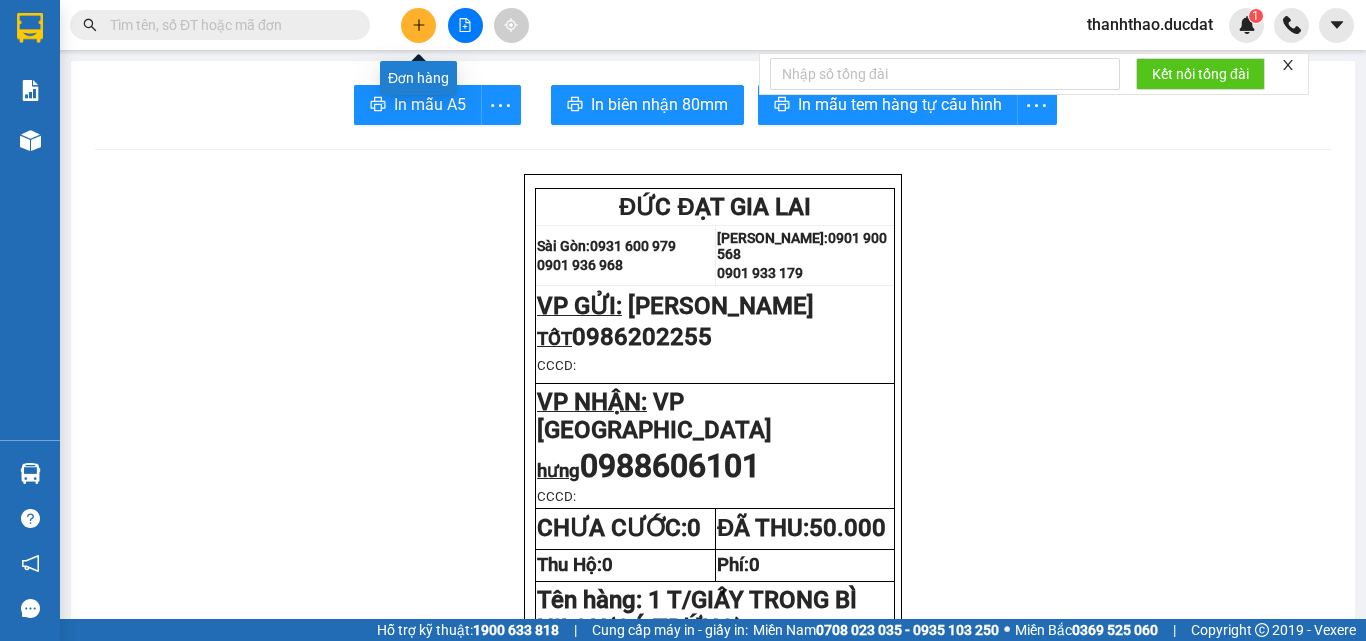 click at bounding box center (418, 25) 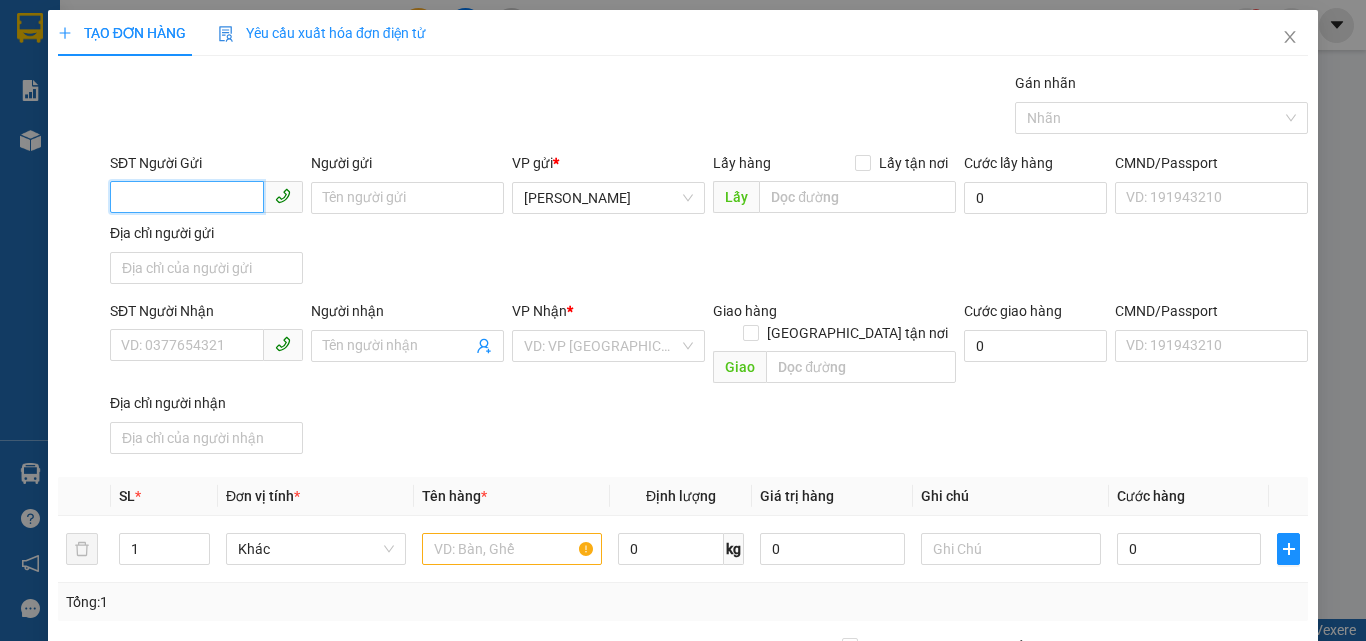 click on "SĐT Người Gửi" at bounding box center (187, 197) 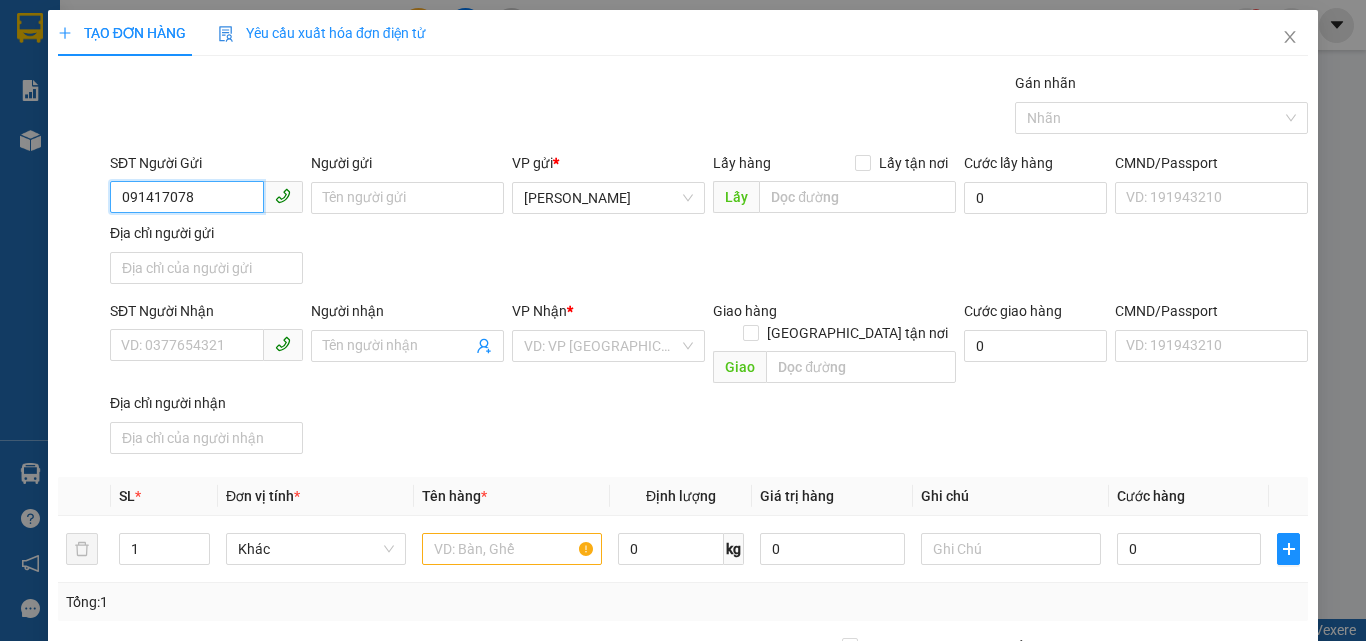 type on "0914170787" 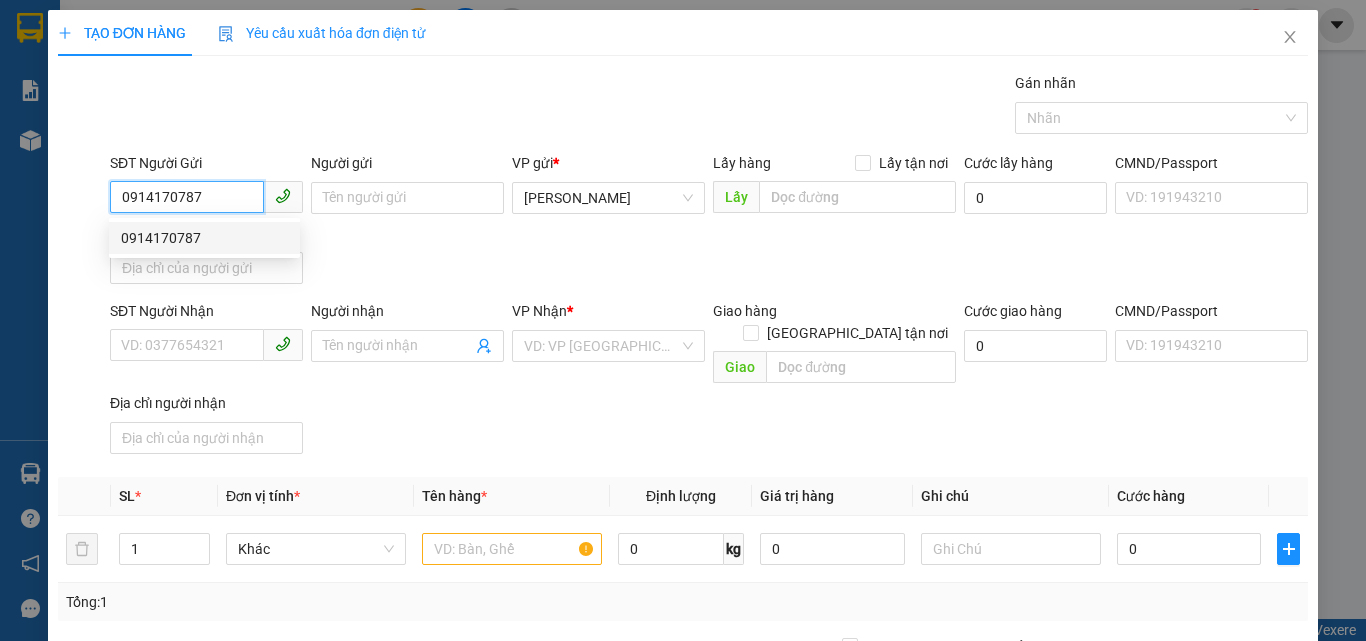 click on "0914170787" at bounding box center (204, 238) 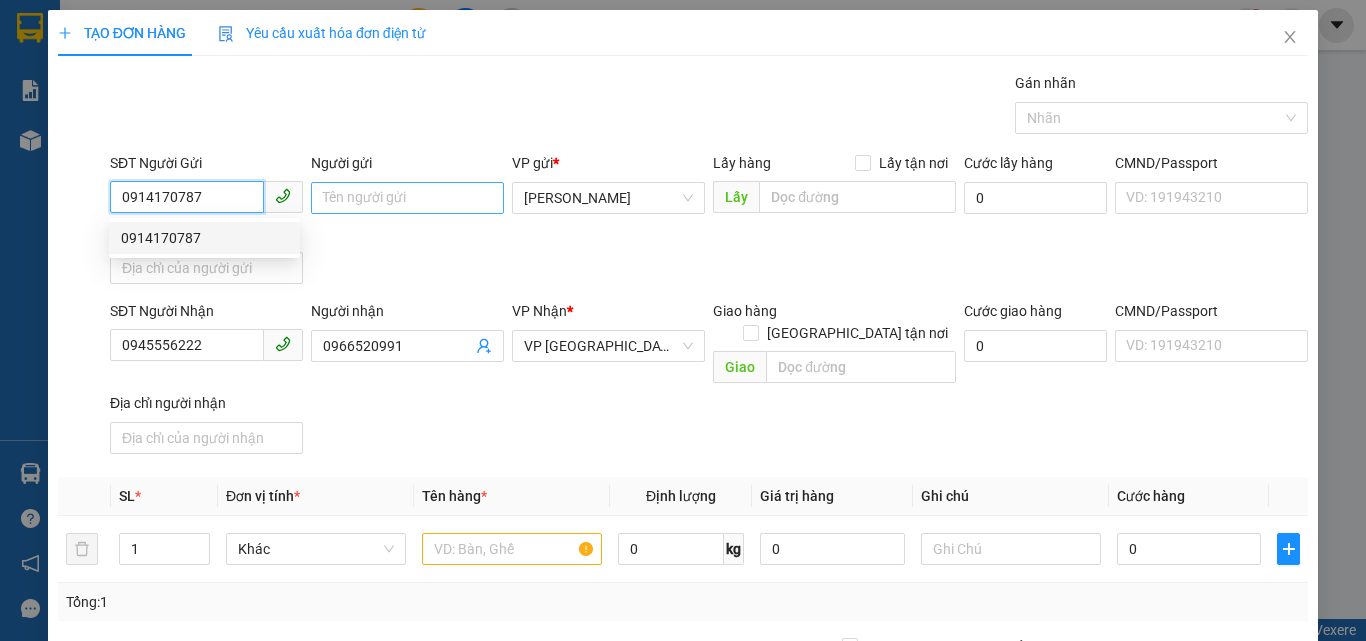 type on "0914170787" 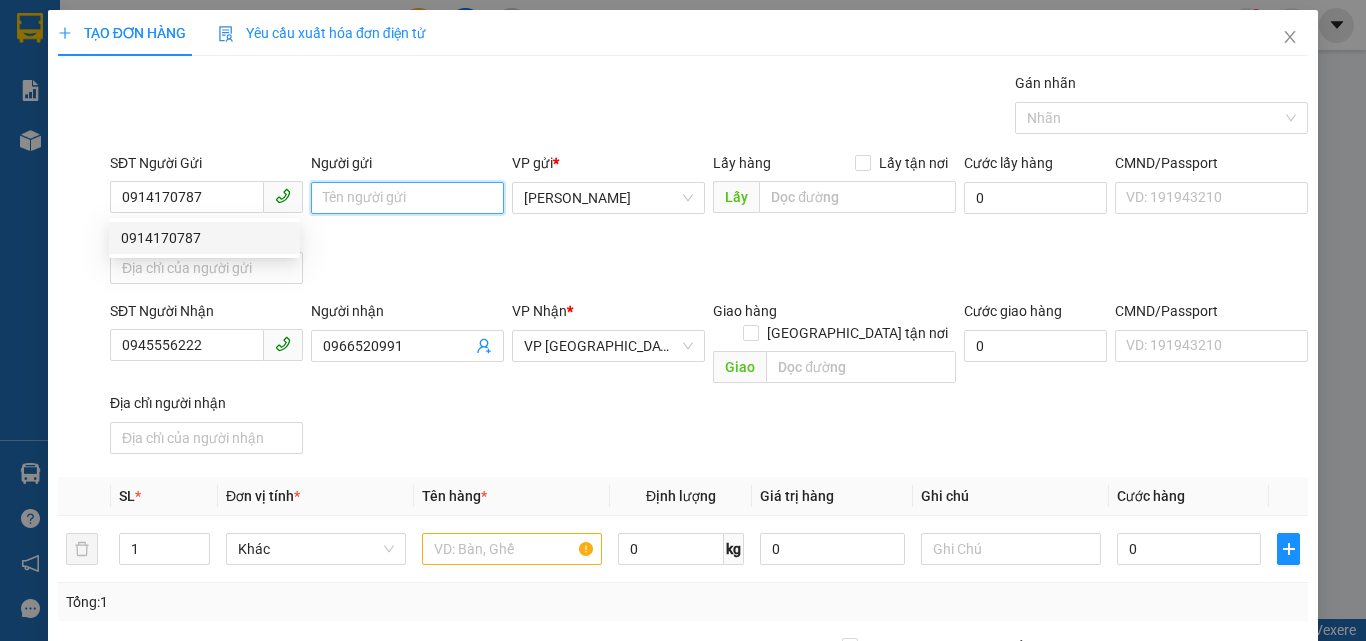 click on "Người gửi" at bounding box center (407, 198) 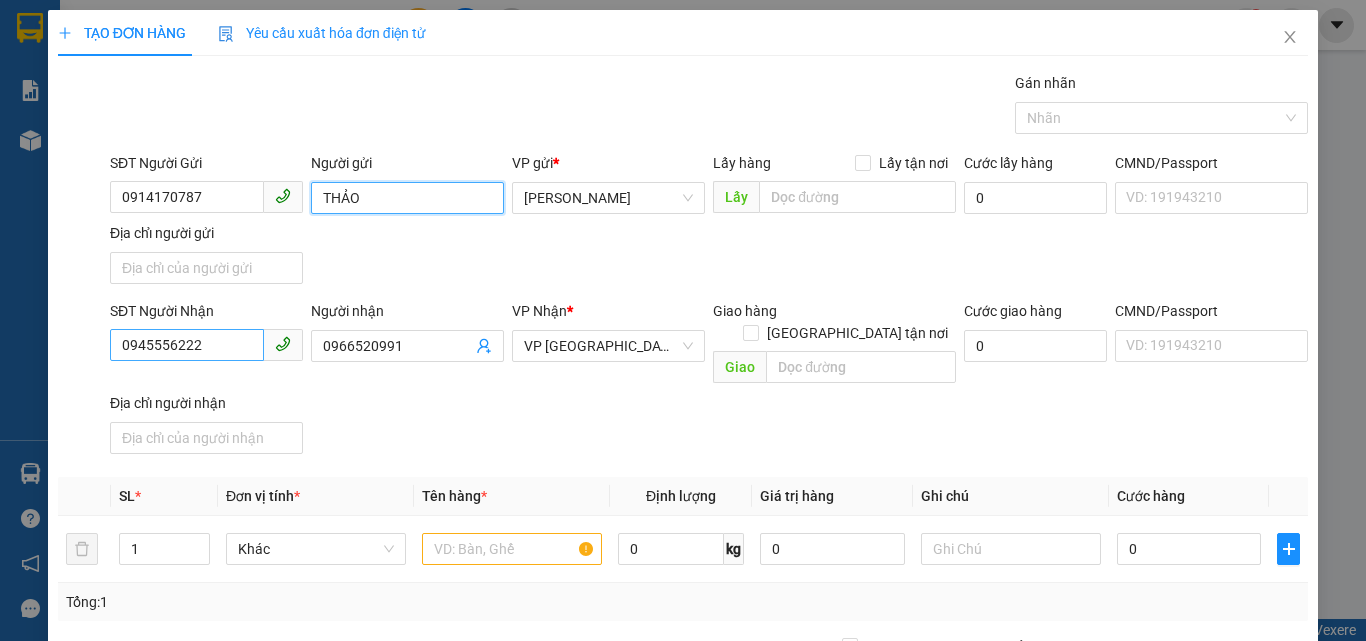 type on "THẢO" 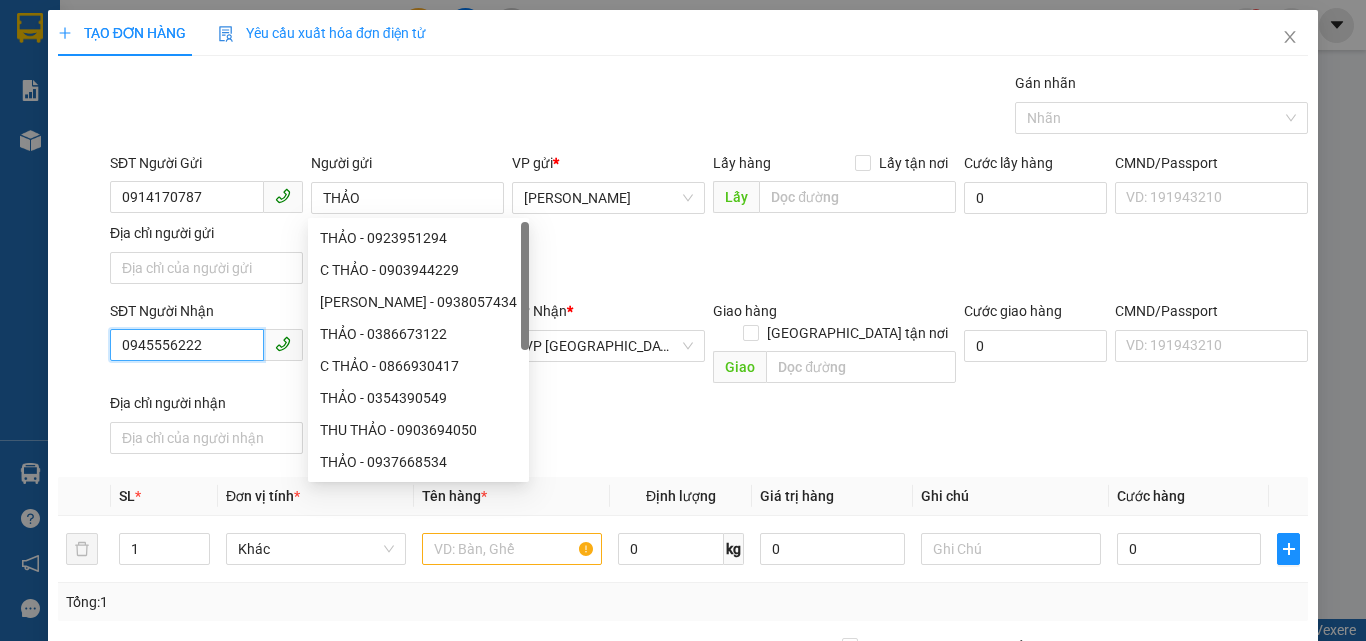 click on "0945556222" at bounding box center [187, 345] 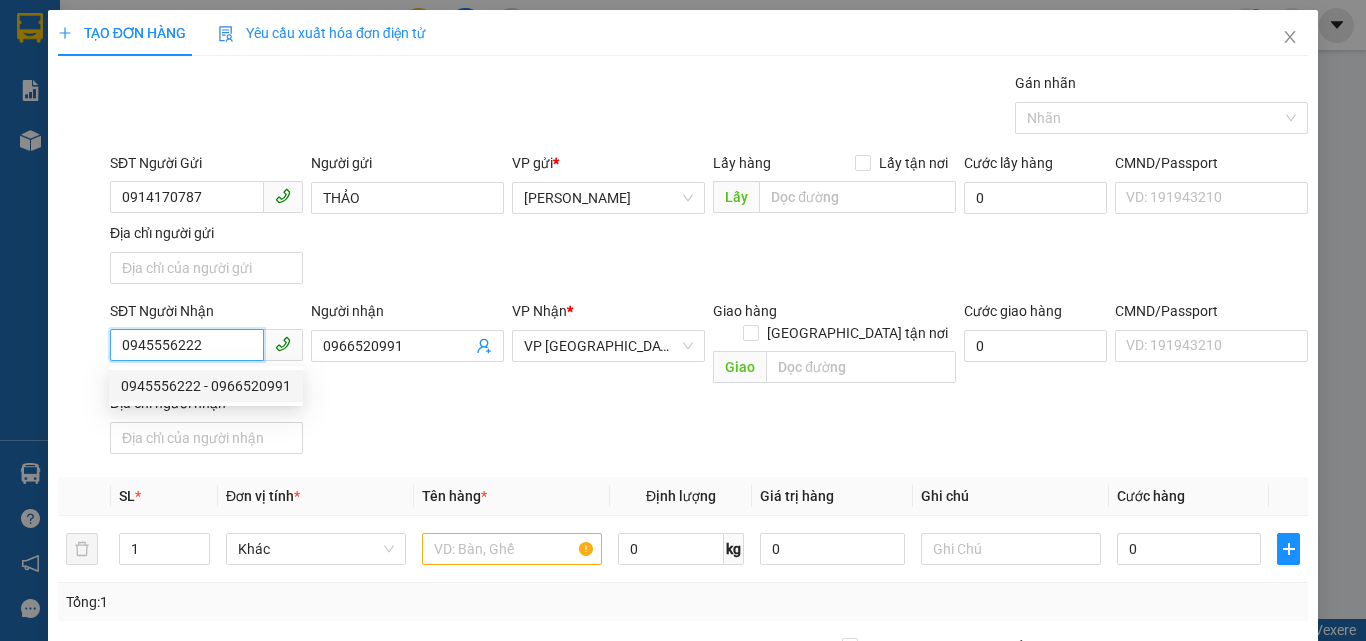 drag, startPoint x: 213, startPoint y: 350, endPoint x: 0, endPoint y: 343, distance: 213.11499 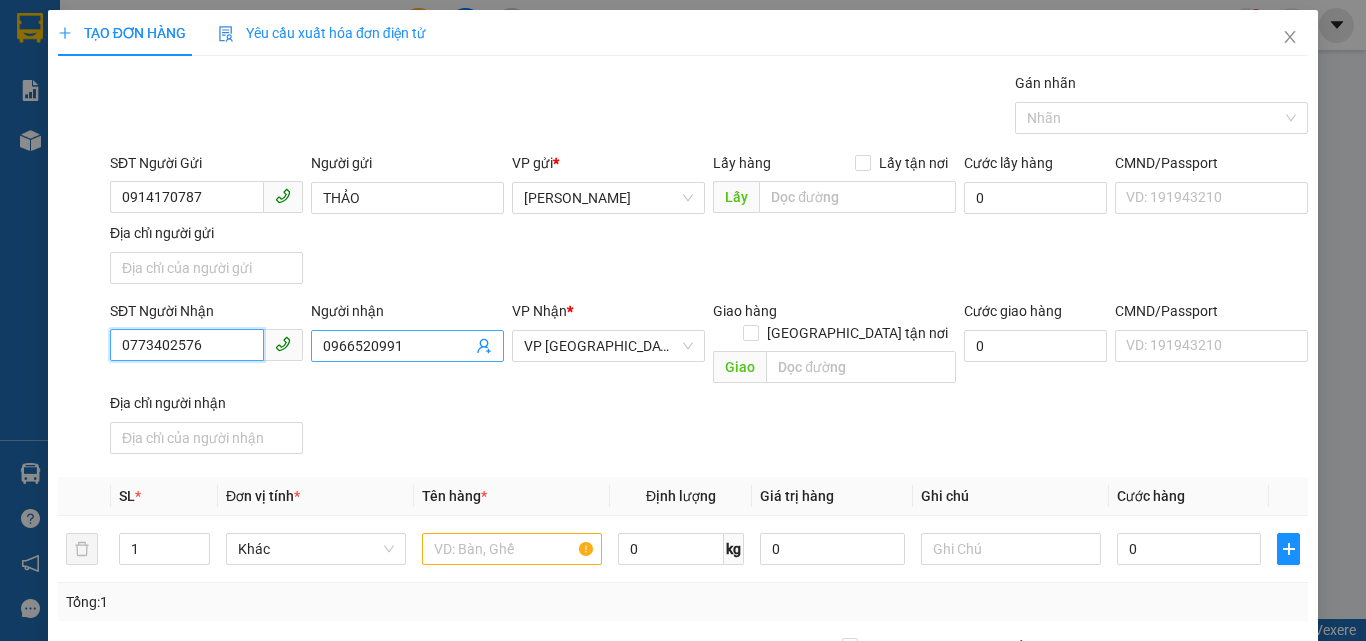type on "0773402576" 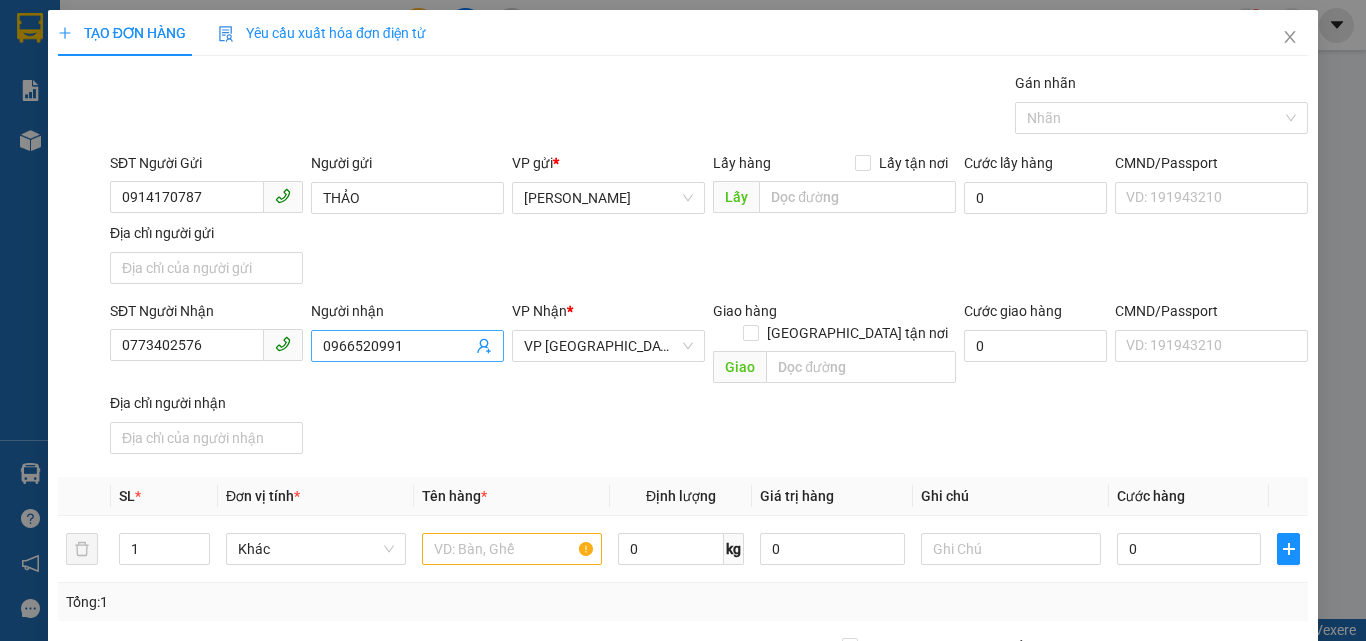 click on "0966520991" at bounding box center (397, 346) 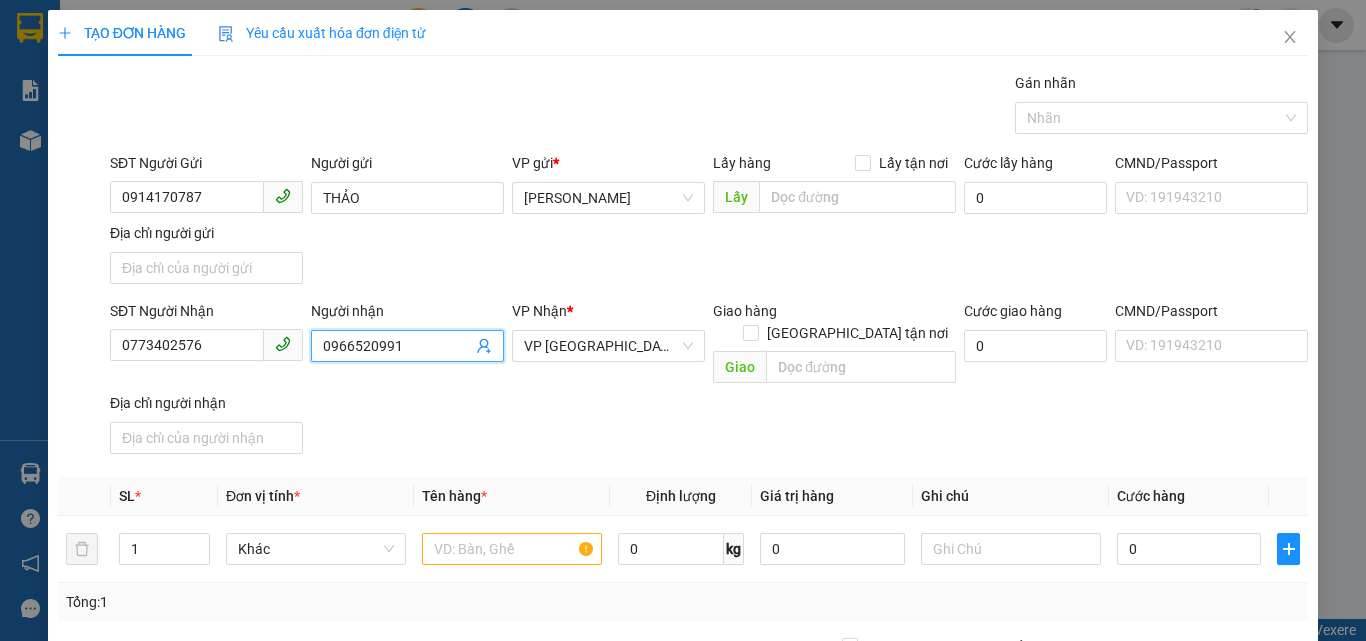 click on "0966520991" at bounding box center [397, 346] 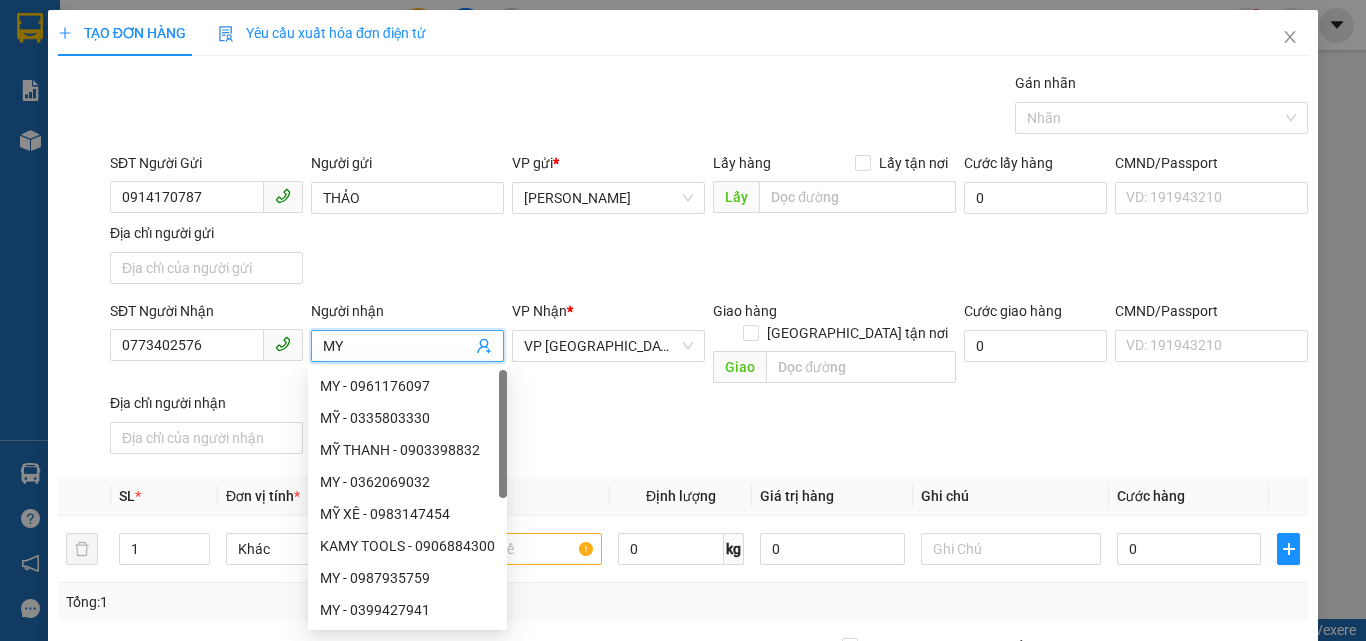 type on "MY" 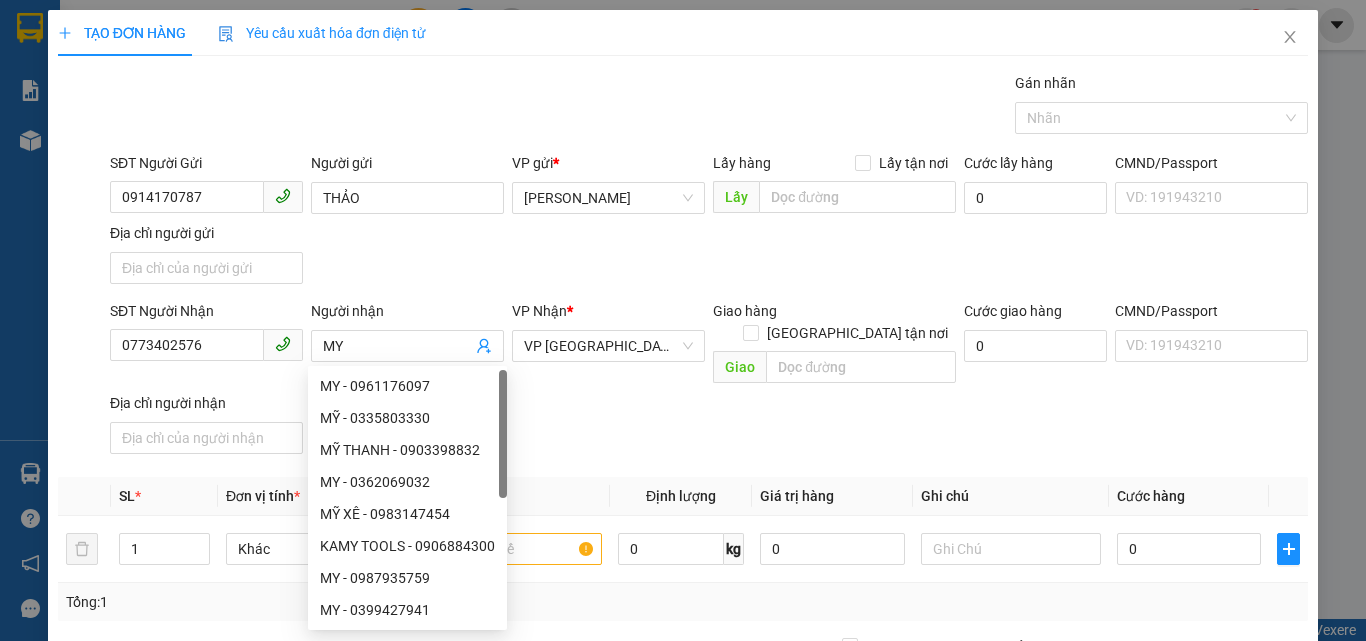 click on "SĐT Người Nhận 0773402576 Người nhận MY VP Nhận  * VP Sài Gòn Giao hàng Giao tận nơi Giao Cước giao hàng 0 CMND/Passport VD: 191943210 Địa chỉ người nhận" at bounding box center (709, 381) 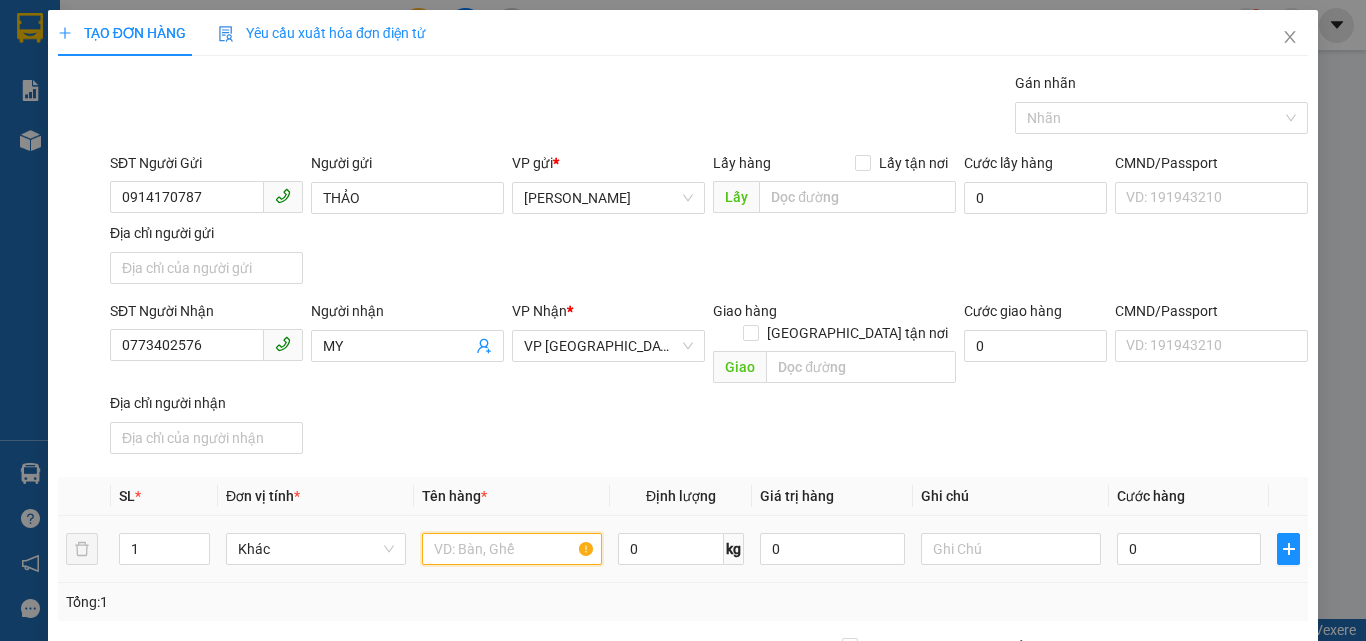 click at bounding box center (512, 549) 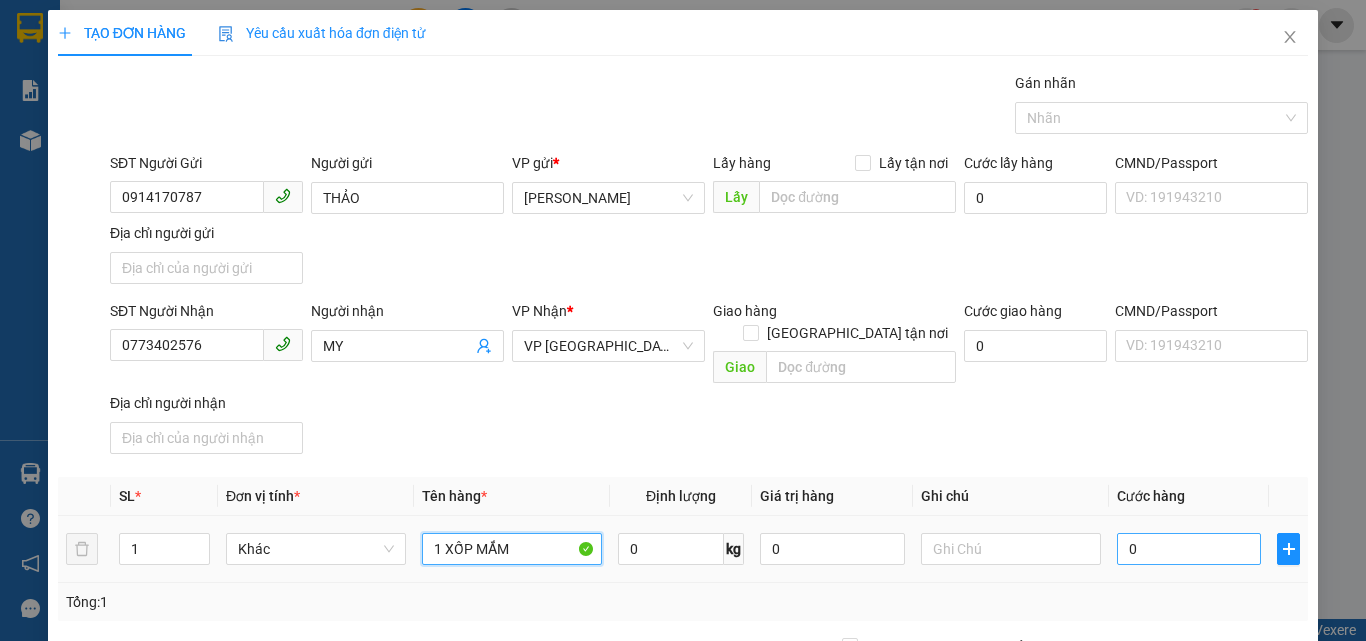 type on "1 XỐP MẮM" 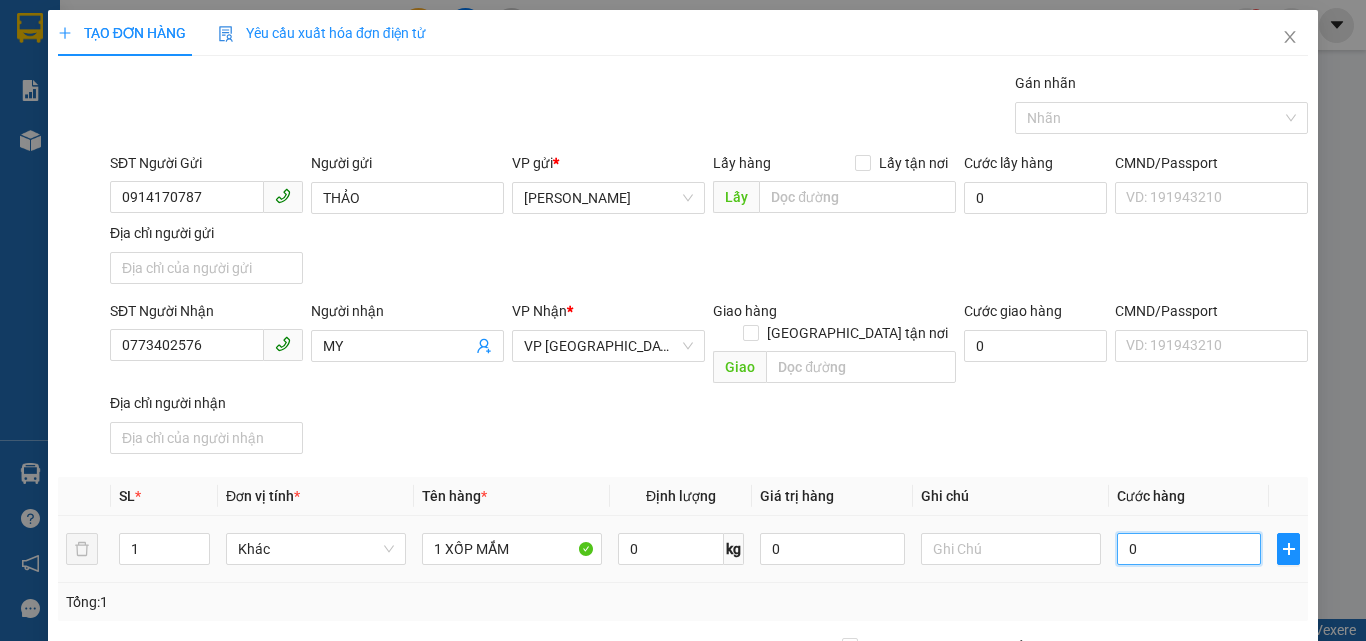 click on "0" at bounding box center [1189, 549] 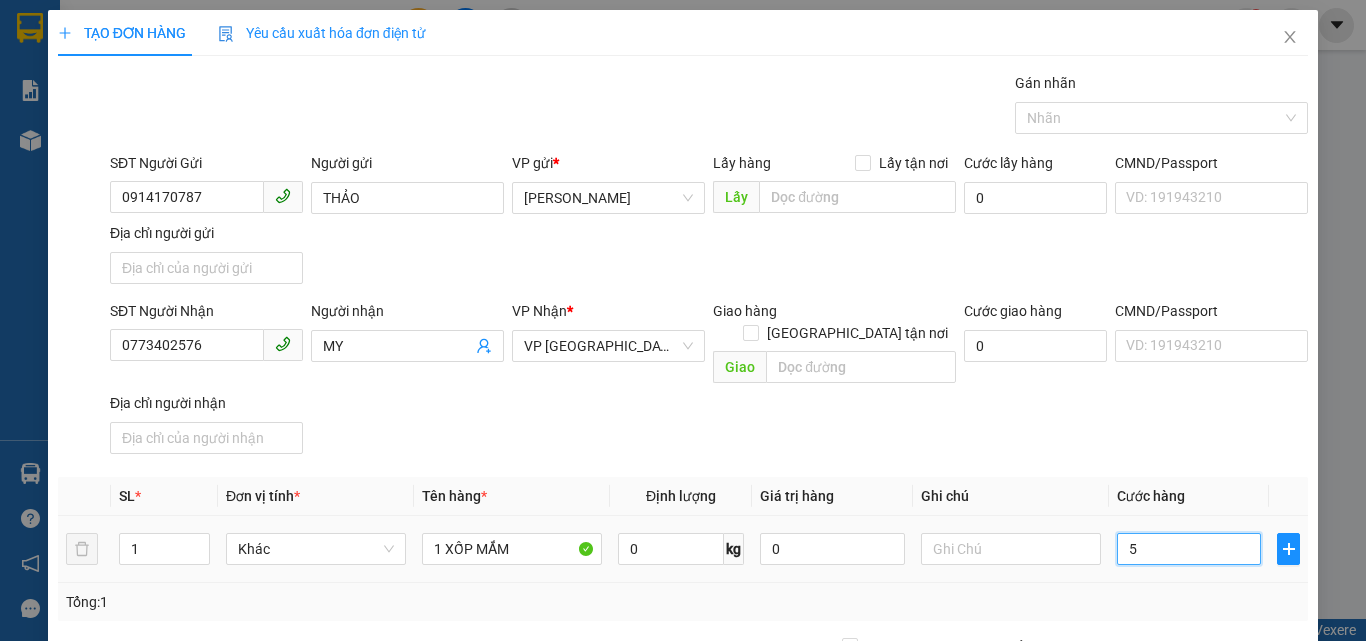 type on "50" 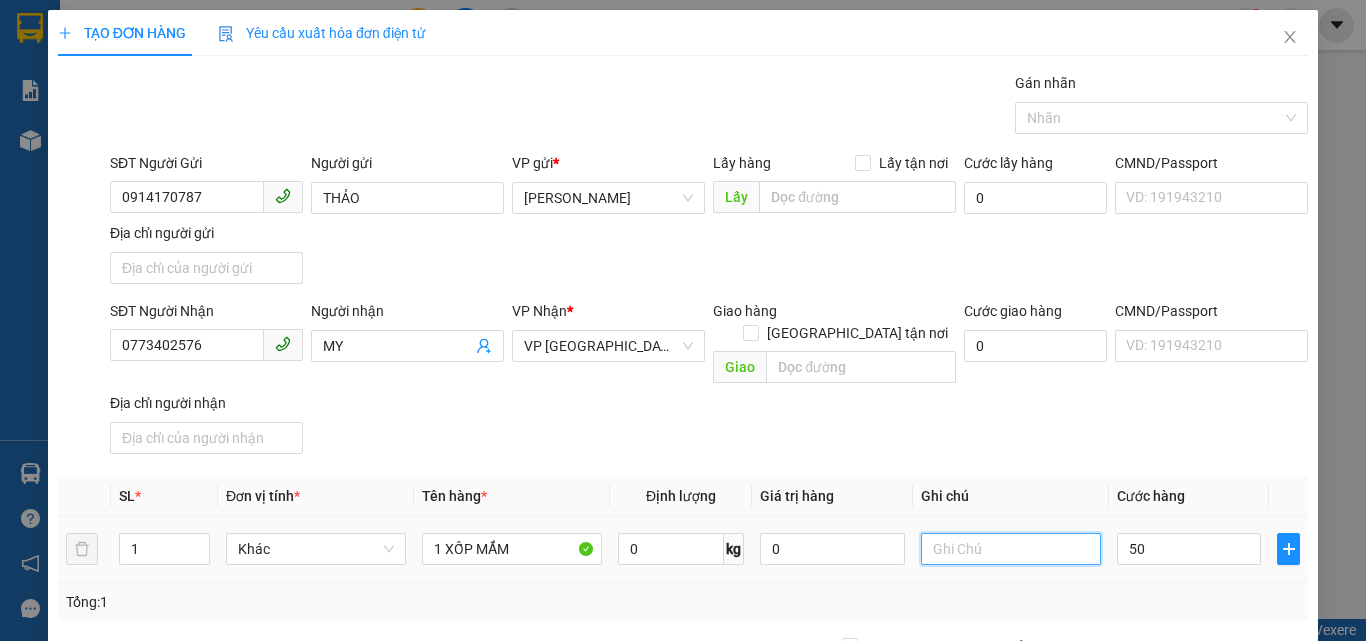 type on "50.000" 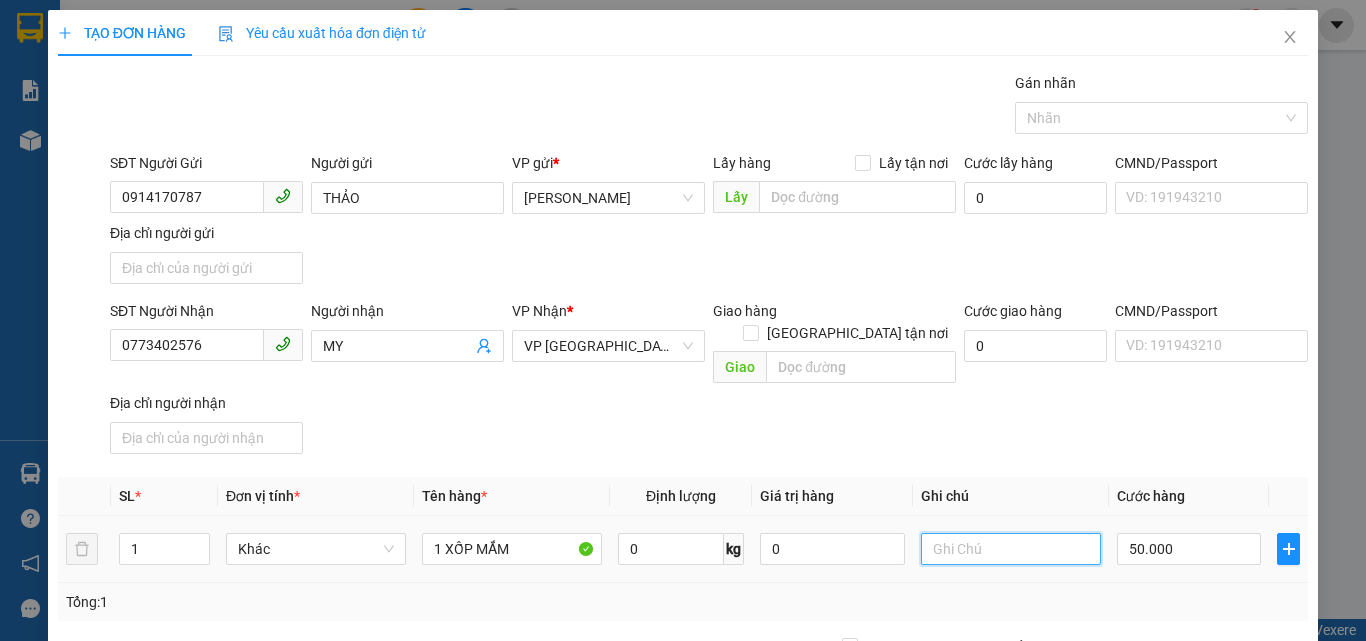 click at bounding box center (1011, 549) 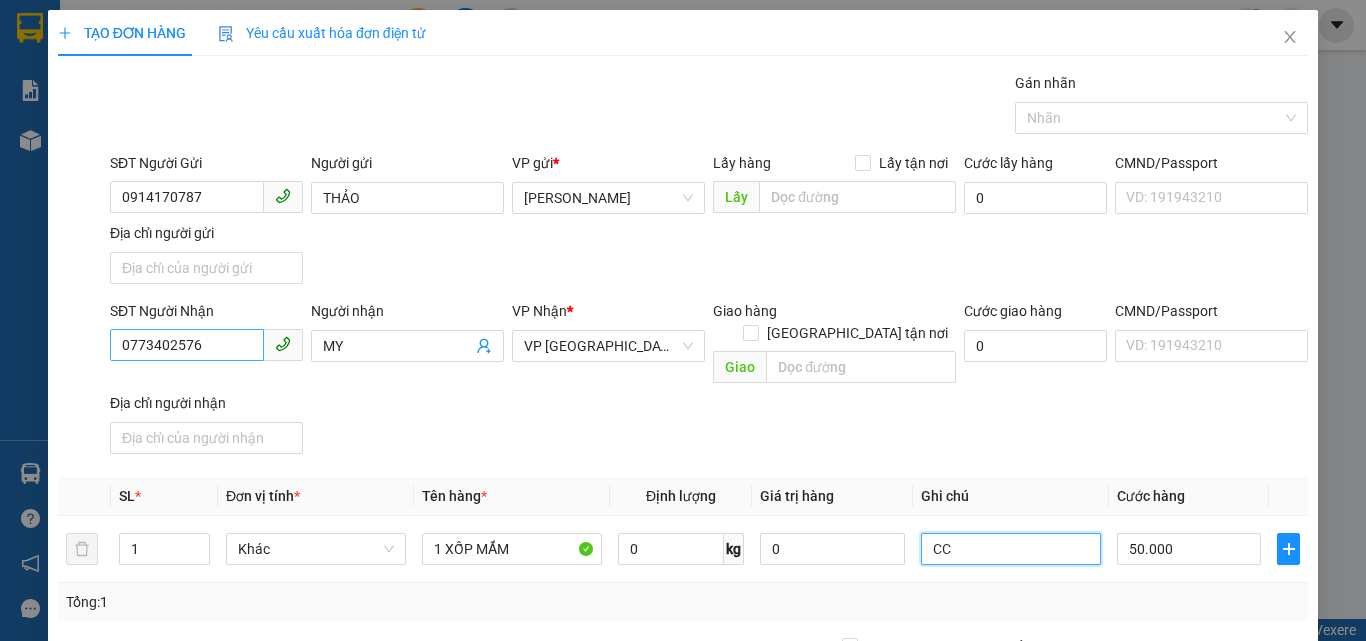 type on "CC" 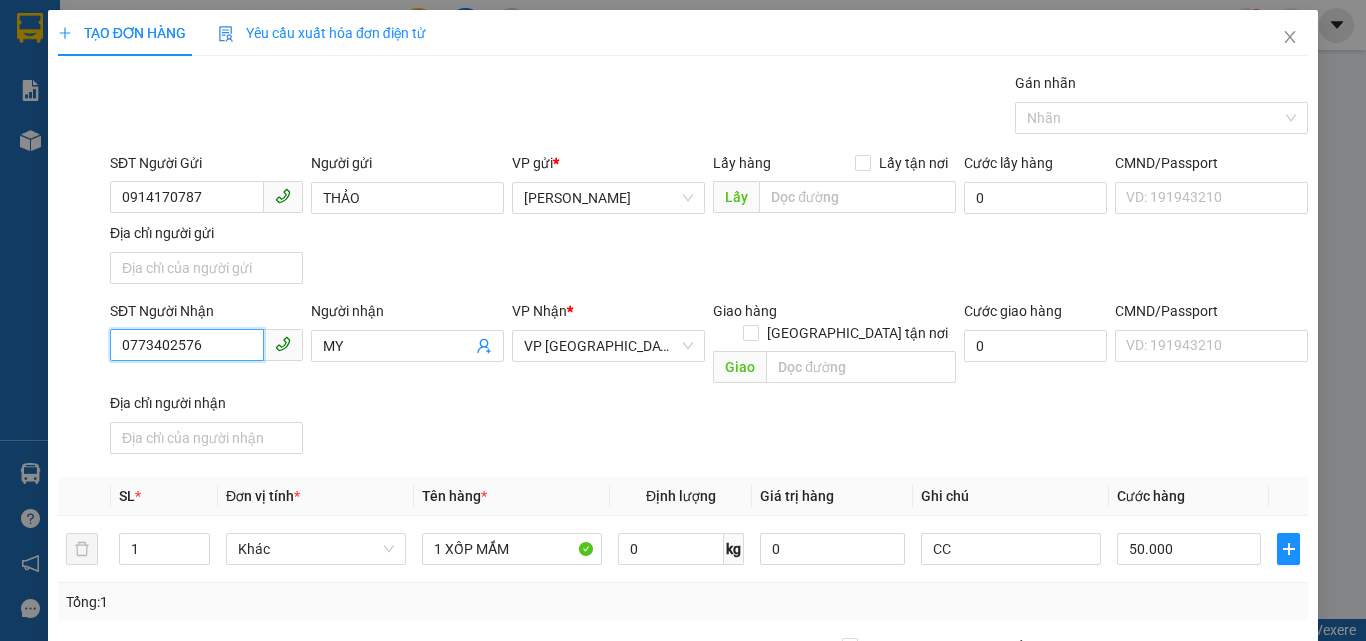click on "0773402576" at bounding box center (187, 345) 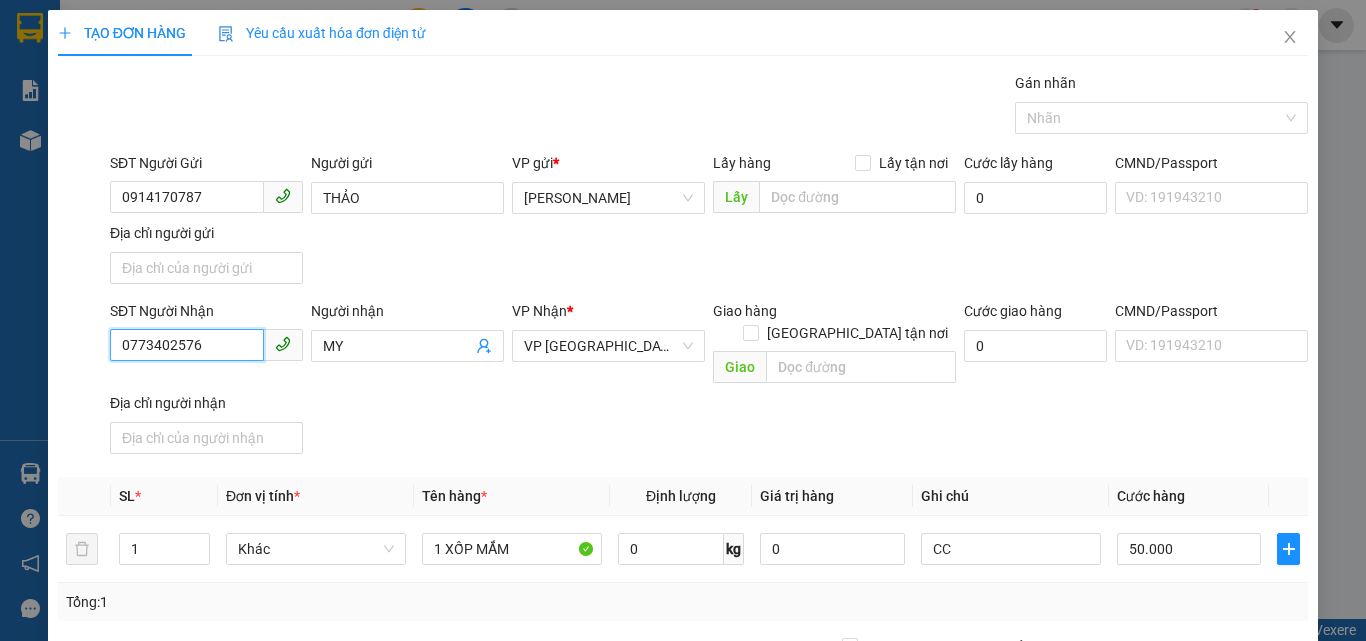 click on "0773402576" at bounding box center [187, 345] 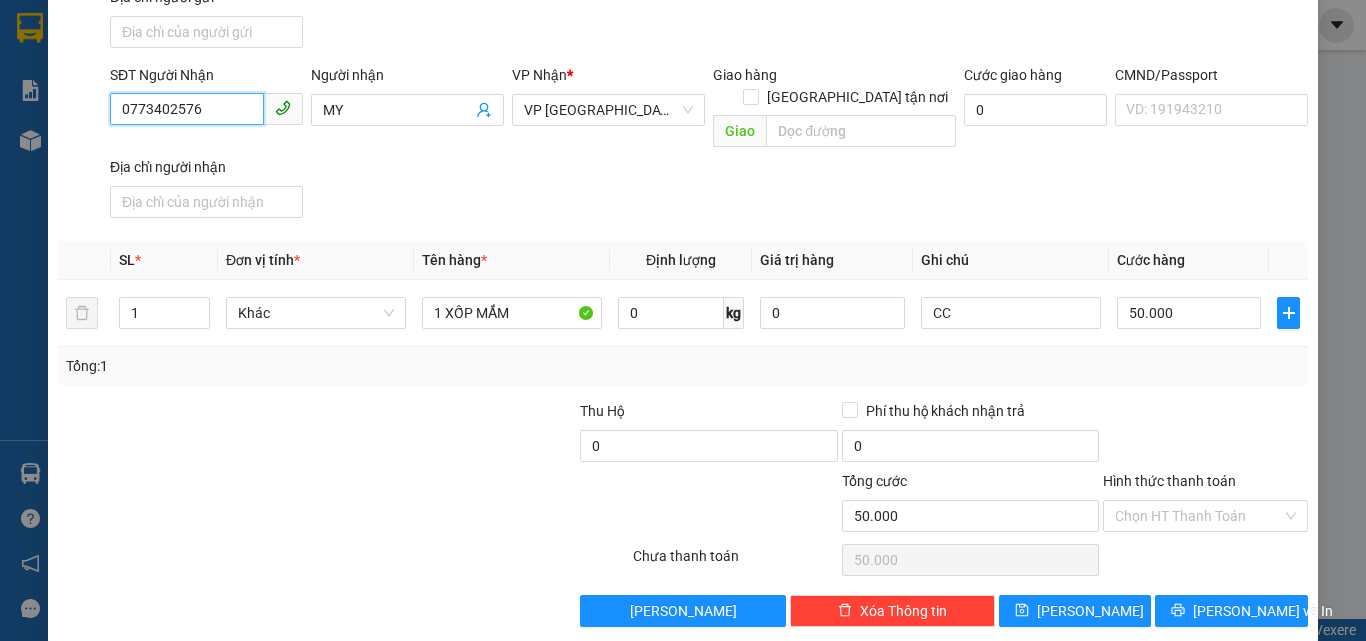 scroll, scrollTop: 239, scrollLeft: 0, axis: vertical 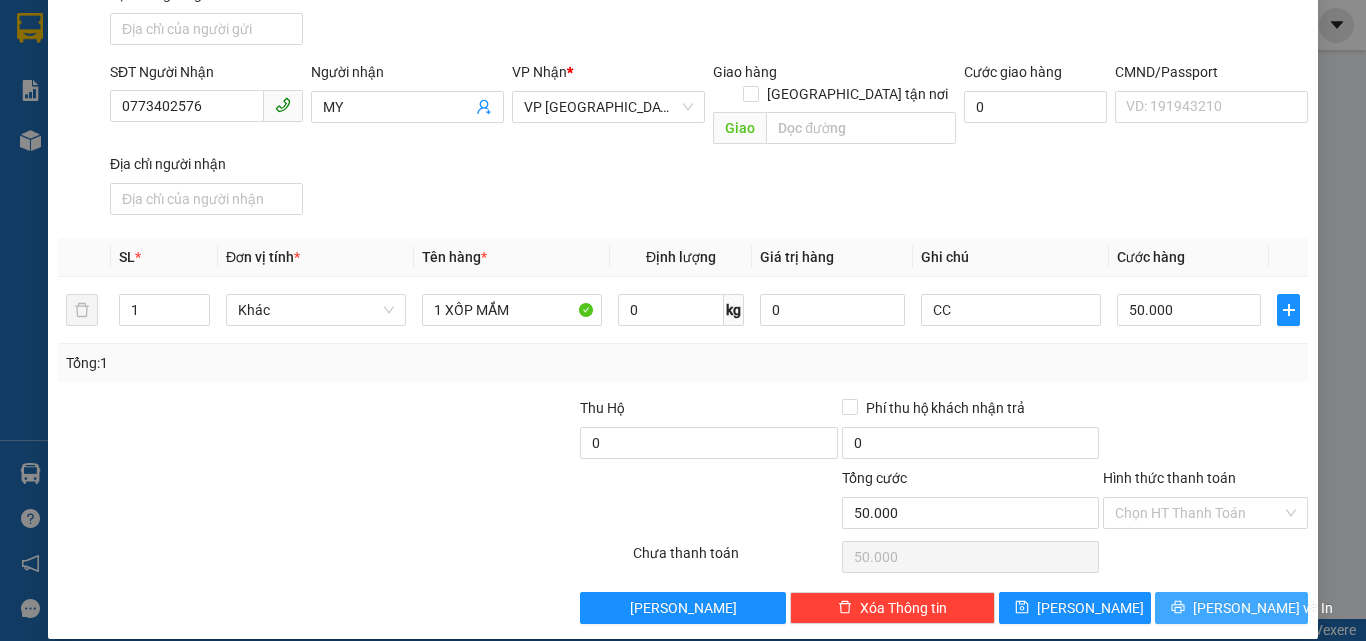 click on "Lưu và In" at bounding box center (1231, 608) 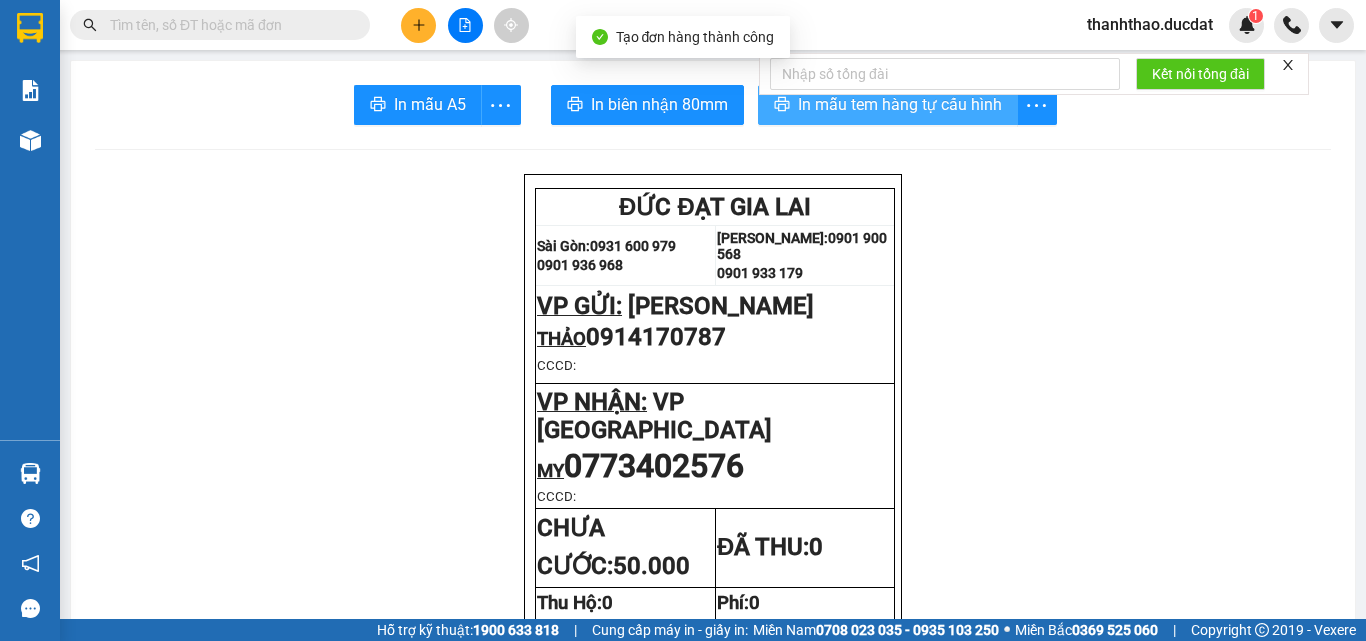 click on "In mẫu tem hàng tự cấu hình" at bounding box center (900, 104) 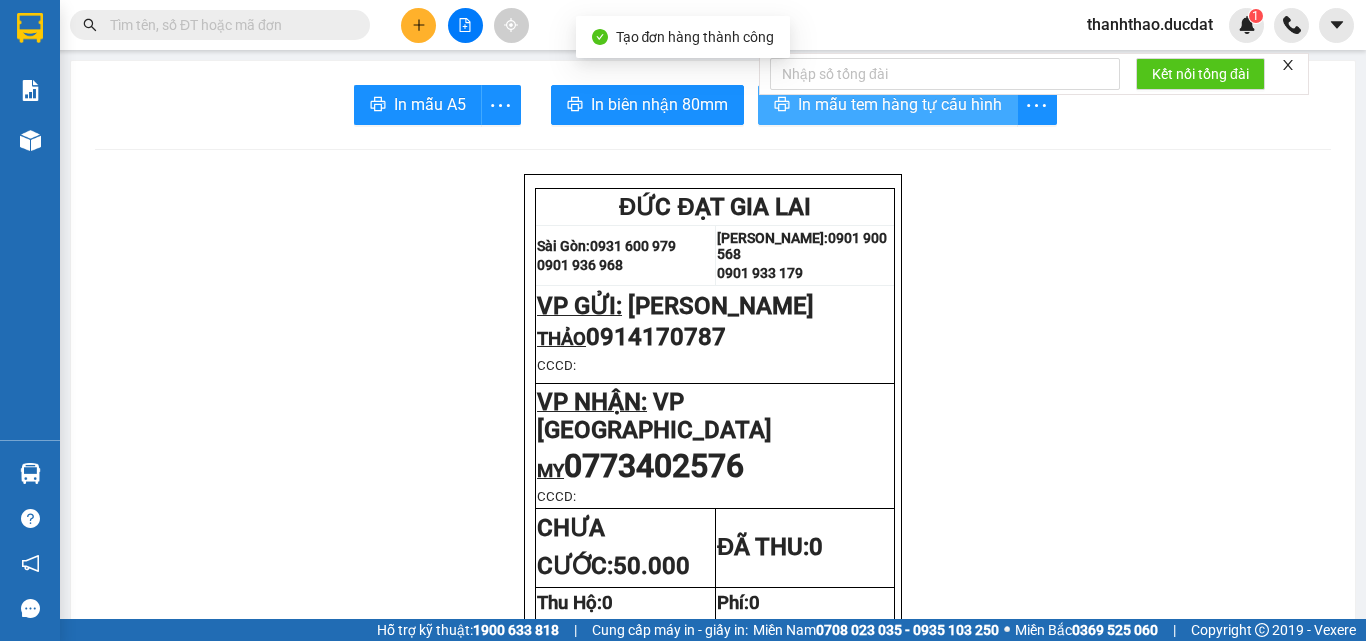 scroll, scrollTop: 0, scrollLeft: 0, axis: both 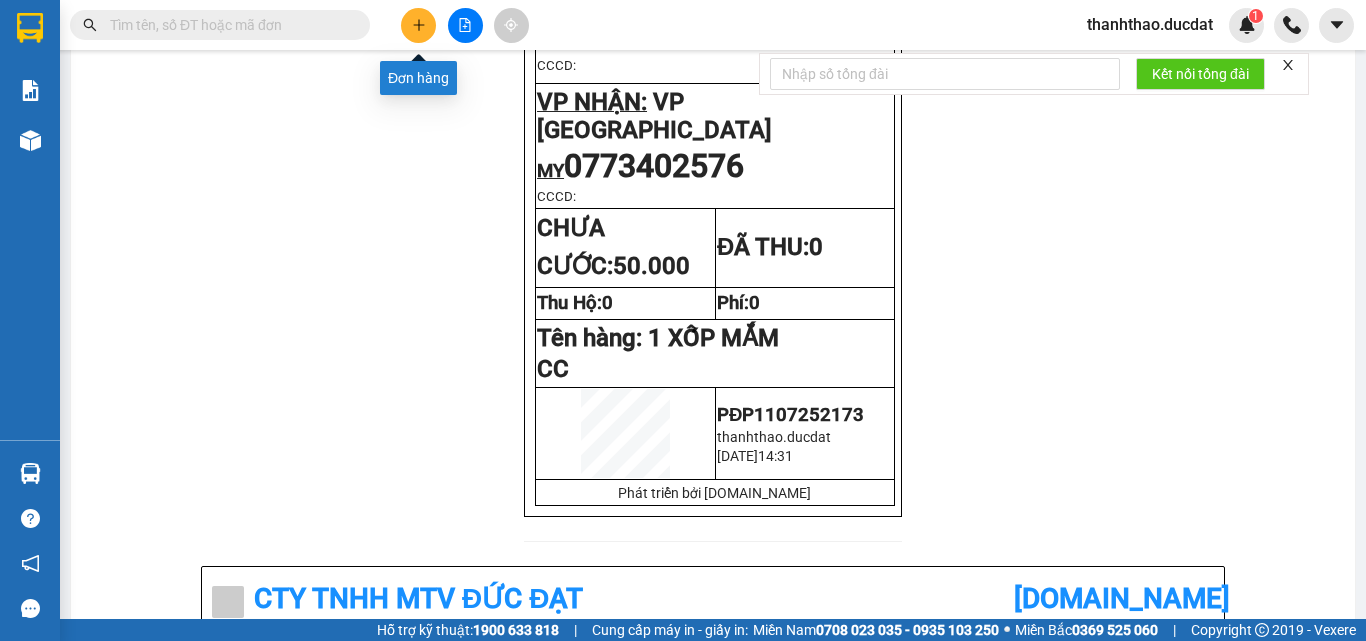 click at bounding box center [418, 25] 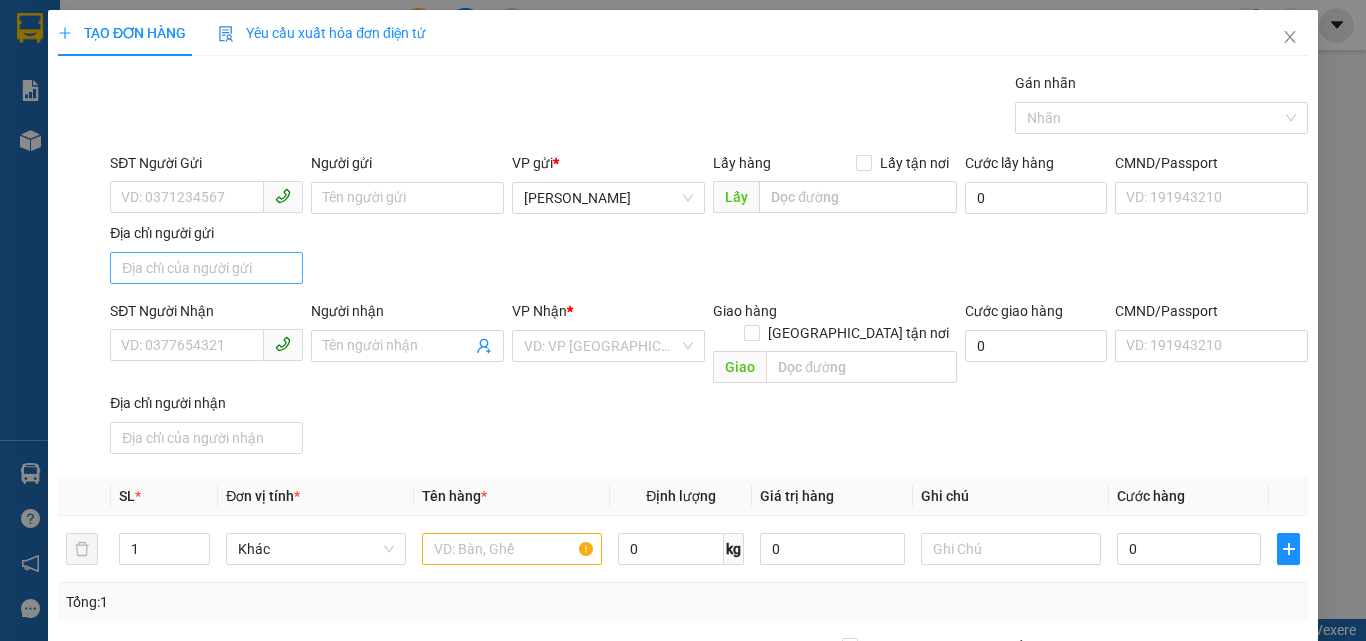 scroll, scrollTop: 0, scrollLeft: 0, axis: both 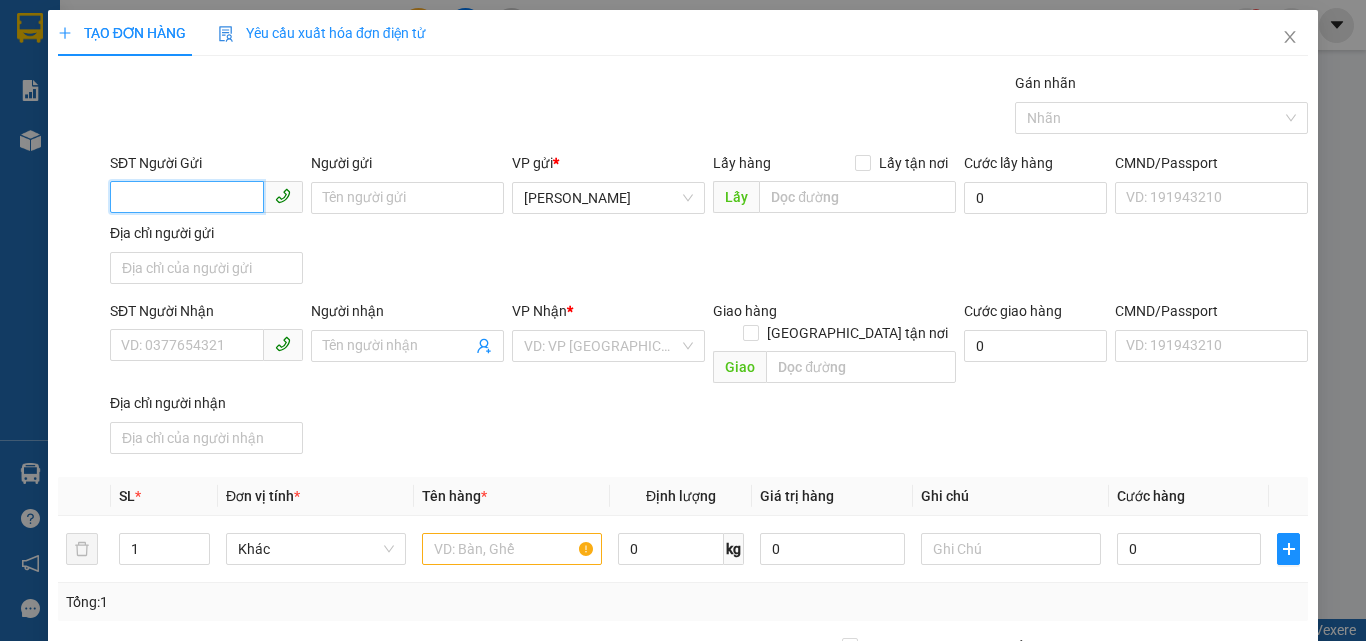 click on "SĐT Người Gửi" at bounding box center [187, 197] 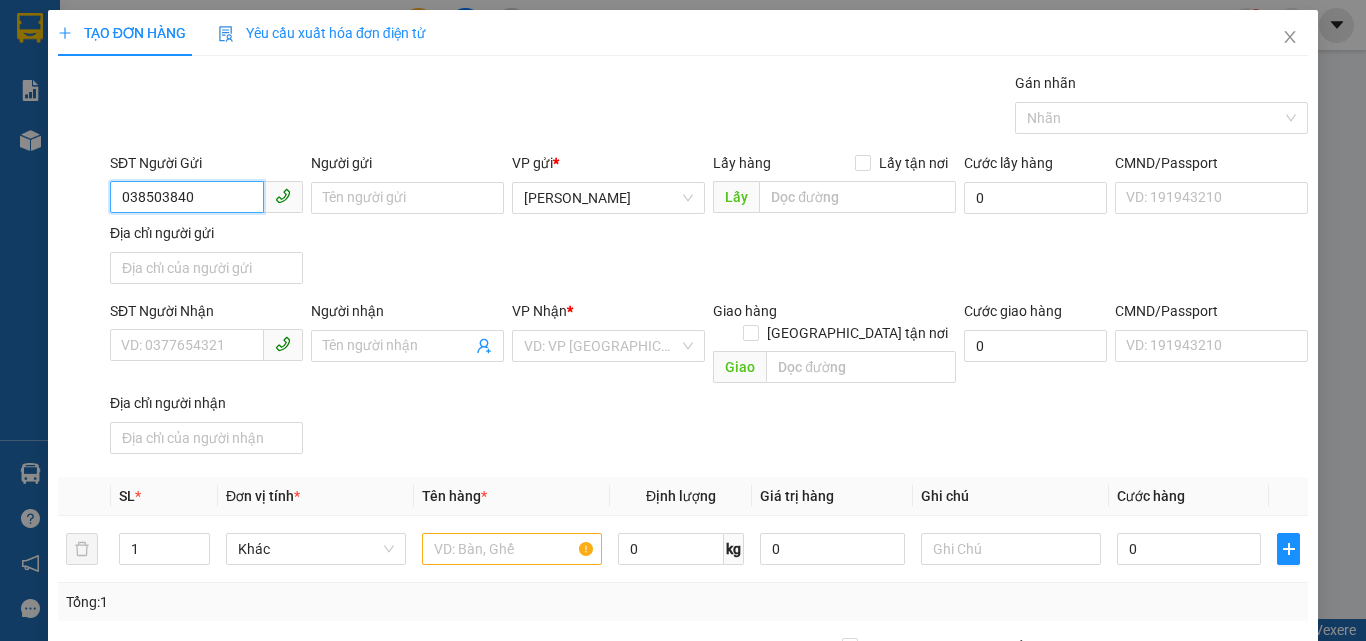 type on "0385038408" 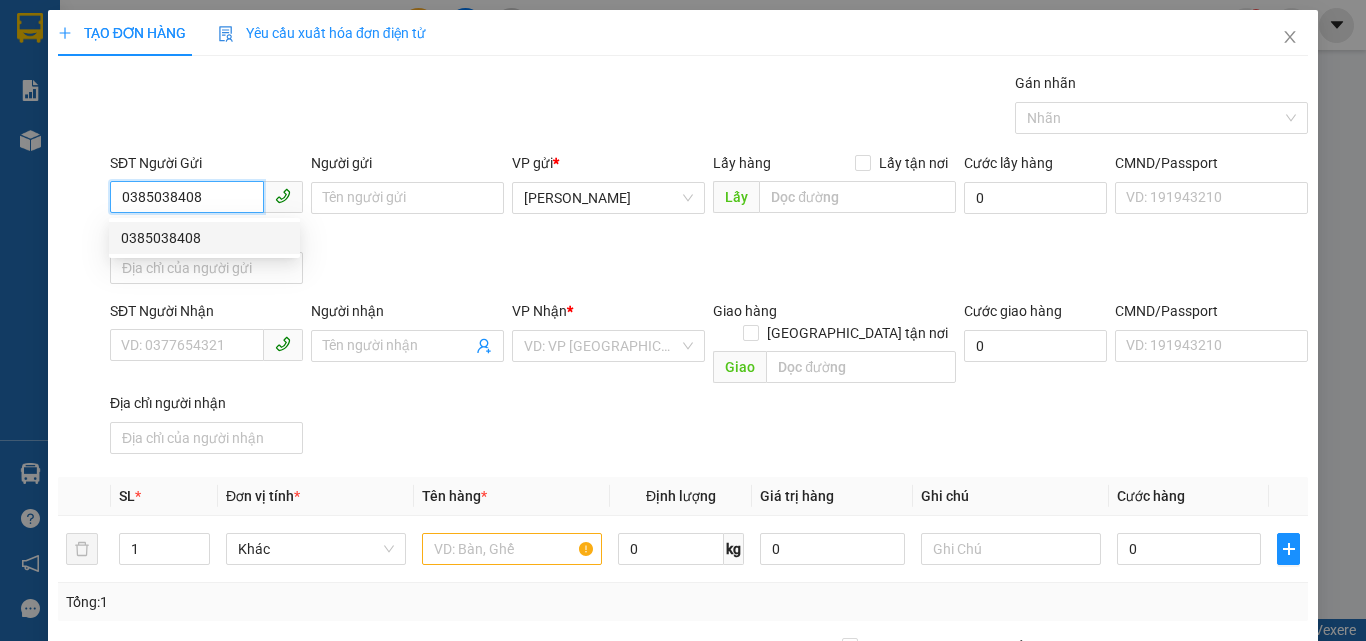 click on "0385038408" at bounding box center [204, 238] 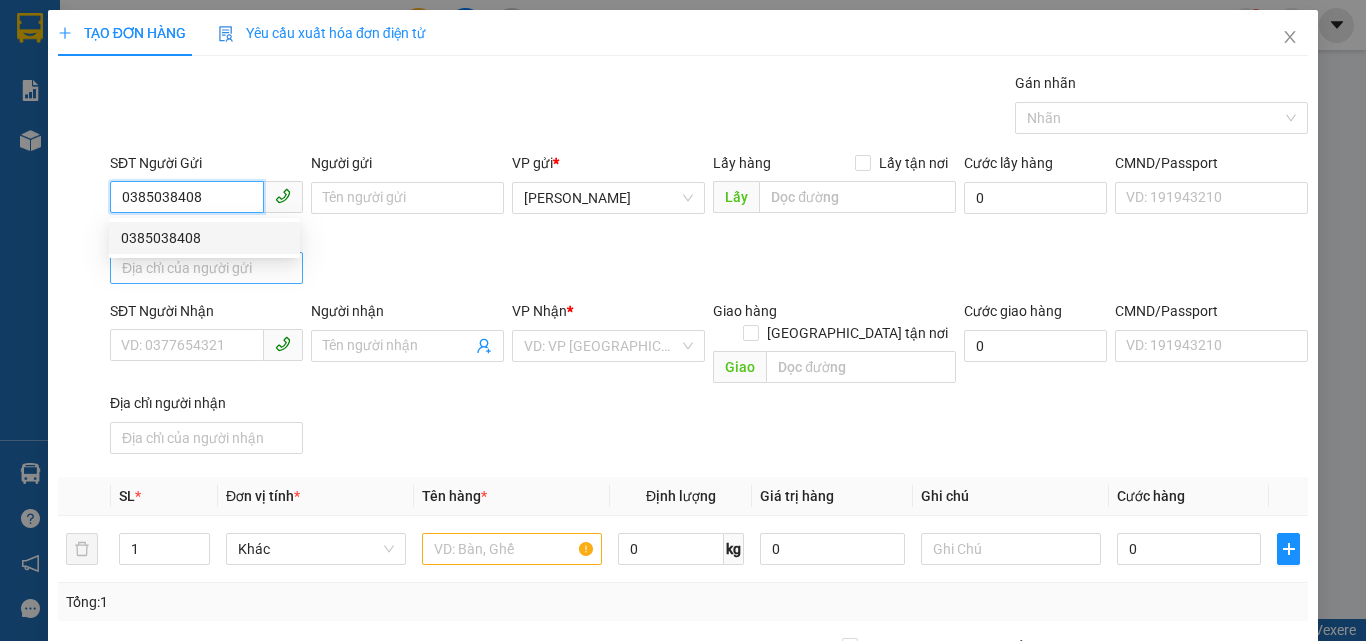 type on "0986777979" 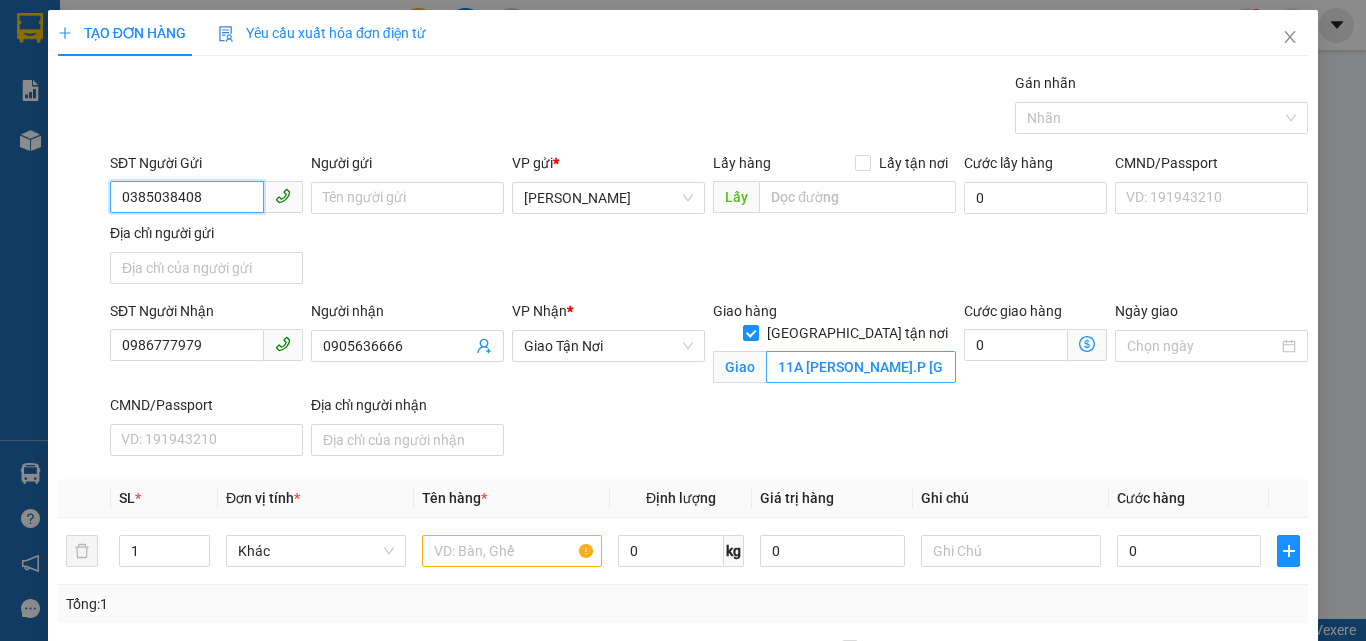 type on "0385038408" 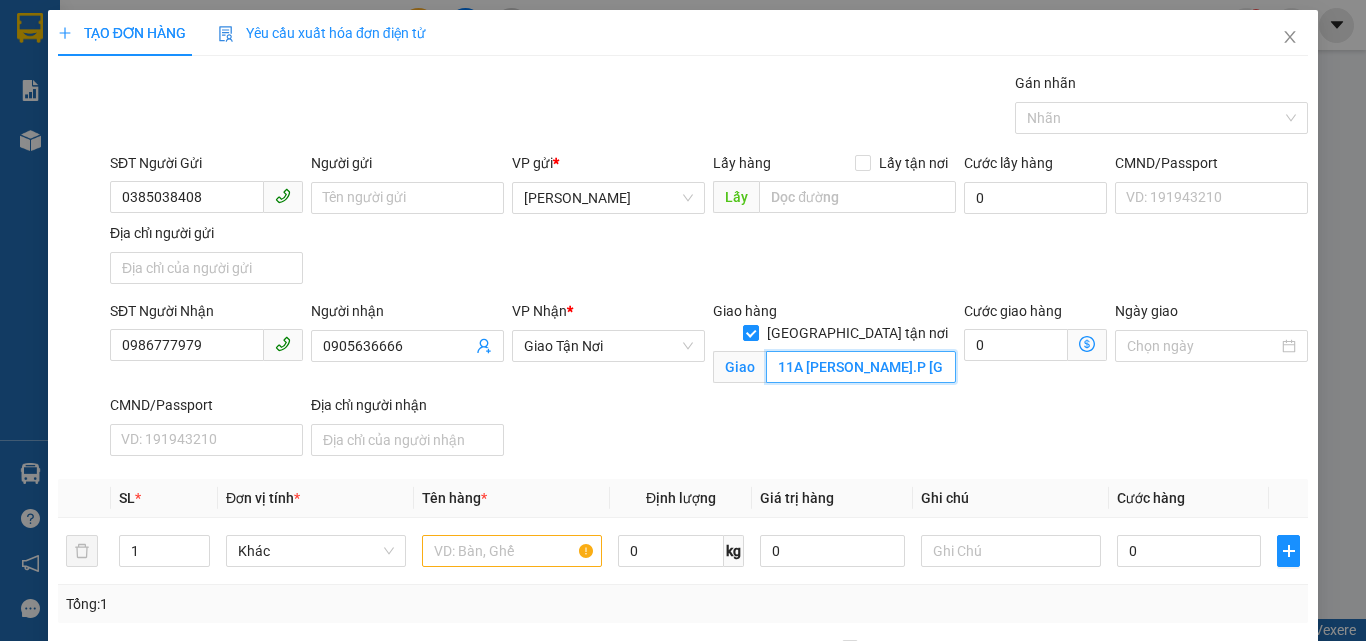 click on "11A [PERSON_NAME].P [GEOGRAPHIC_DATA]Q7" at bounding box center [861, 367] 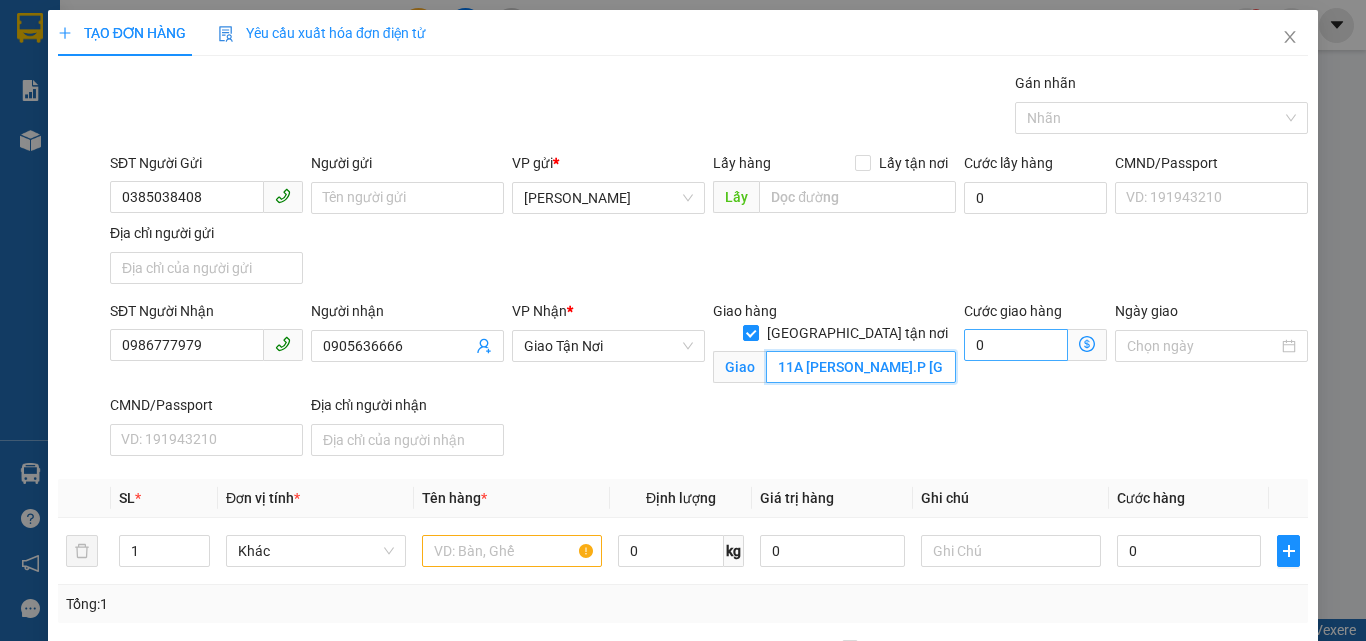 scroll, scrollTop: 0, scrollLeft: 79, axis: horizontal 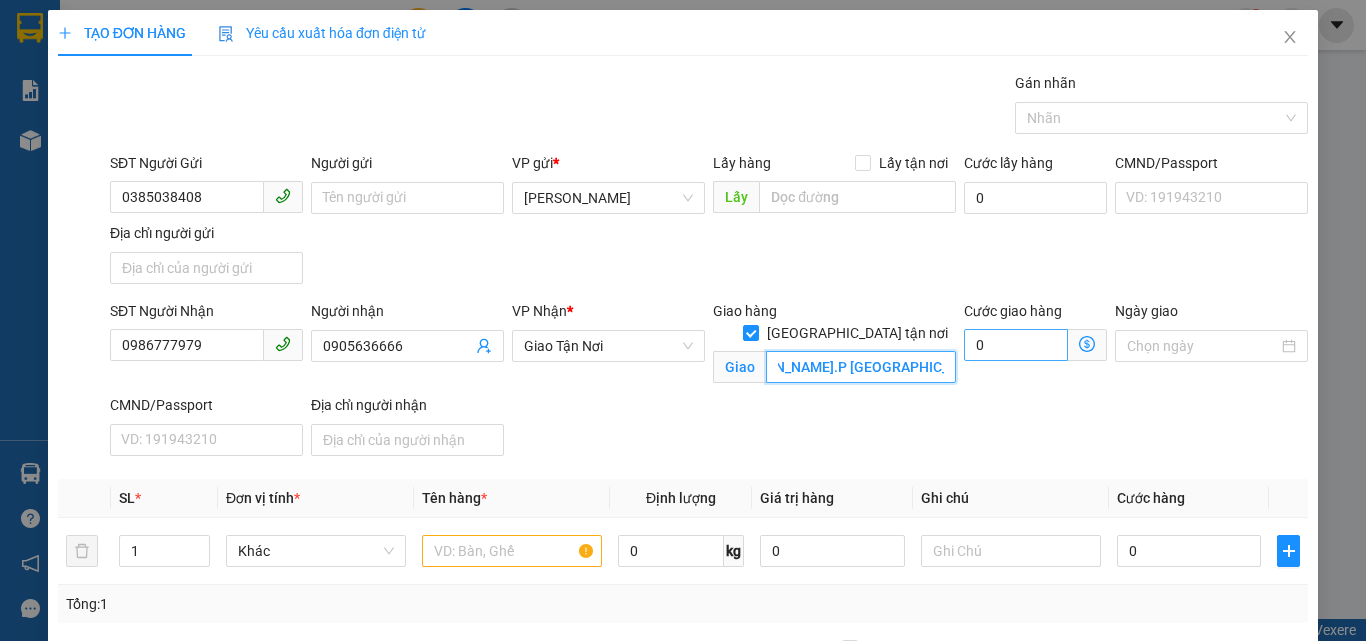 drag, startPoint x: 893, startPoint y: 339, endPoint x: 1013, endPoint y: 345, distance: 120.14991 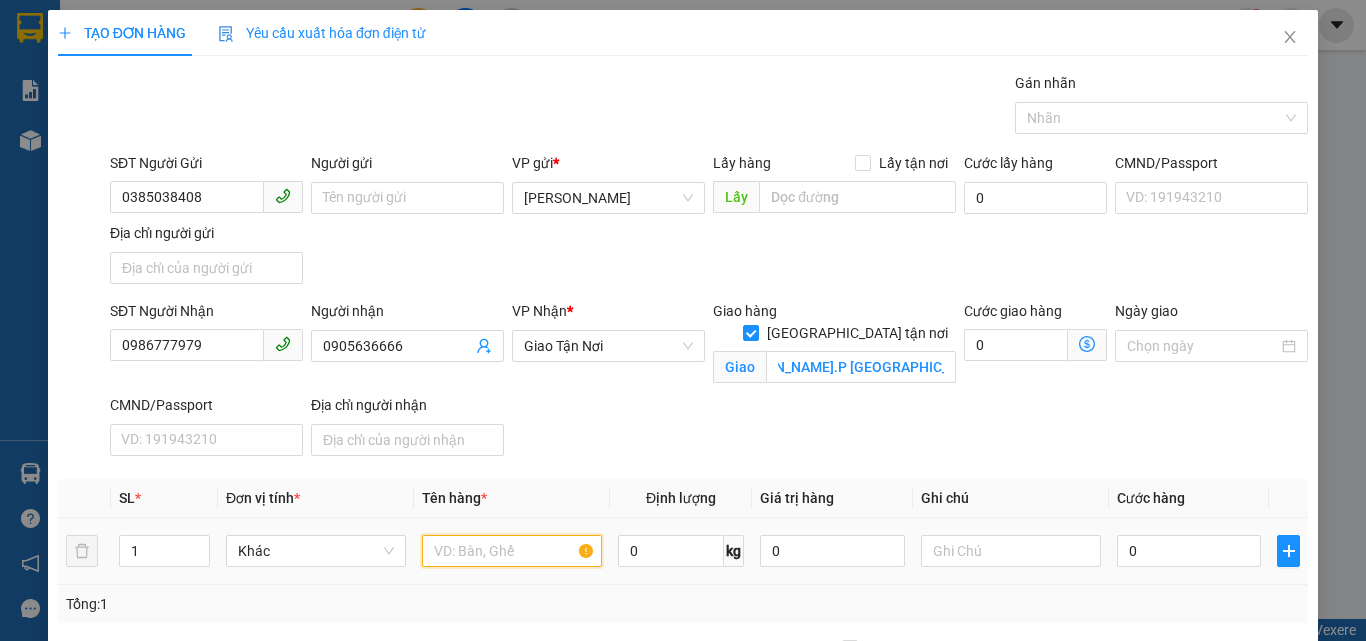 click at bounding box center (512, 551) 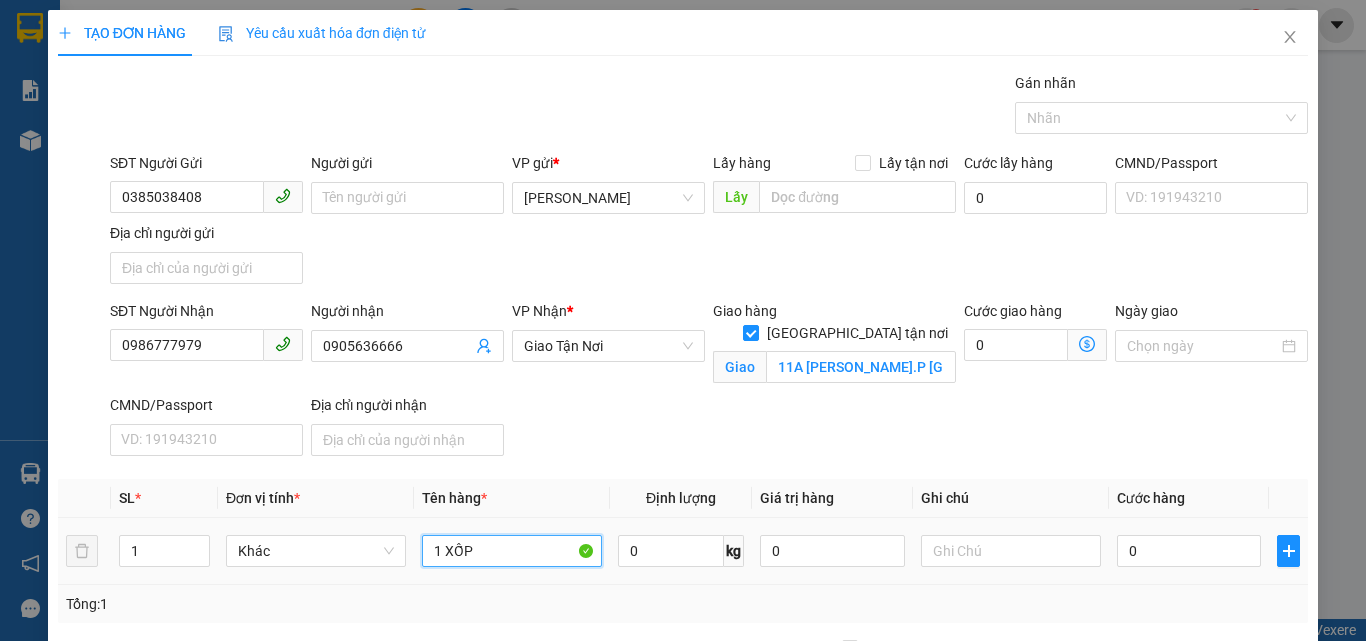 type on "1 XỐP" 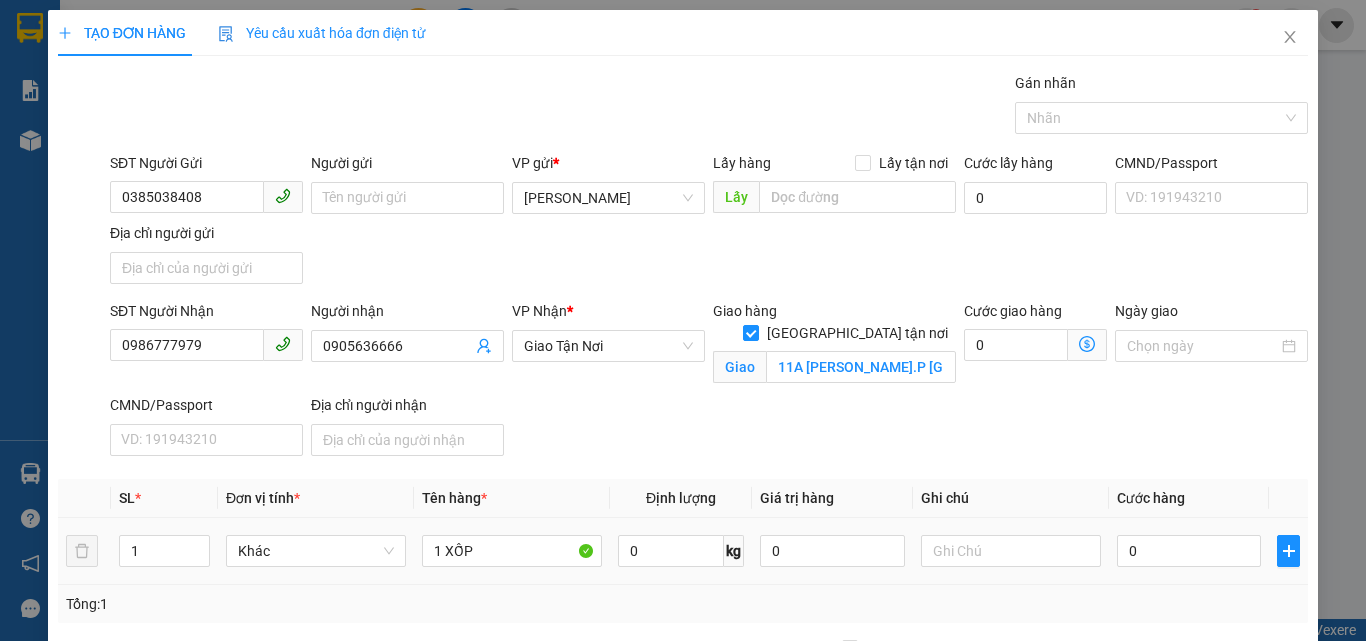 click on "0" at bounding box center [1189, 551] 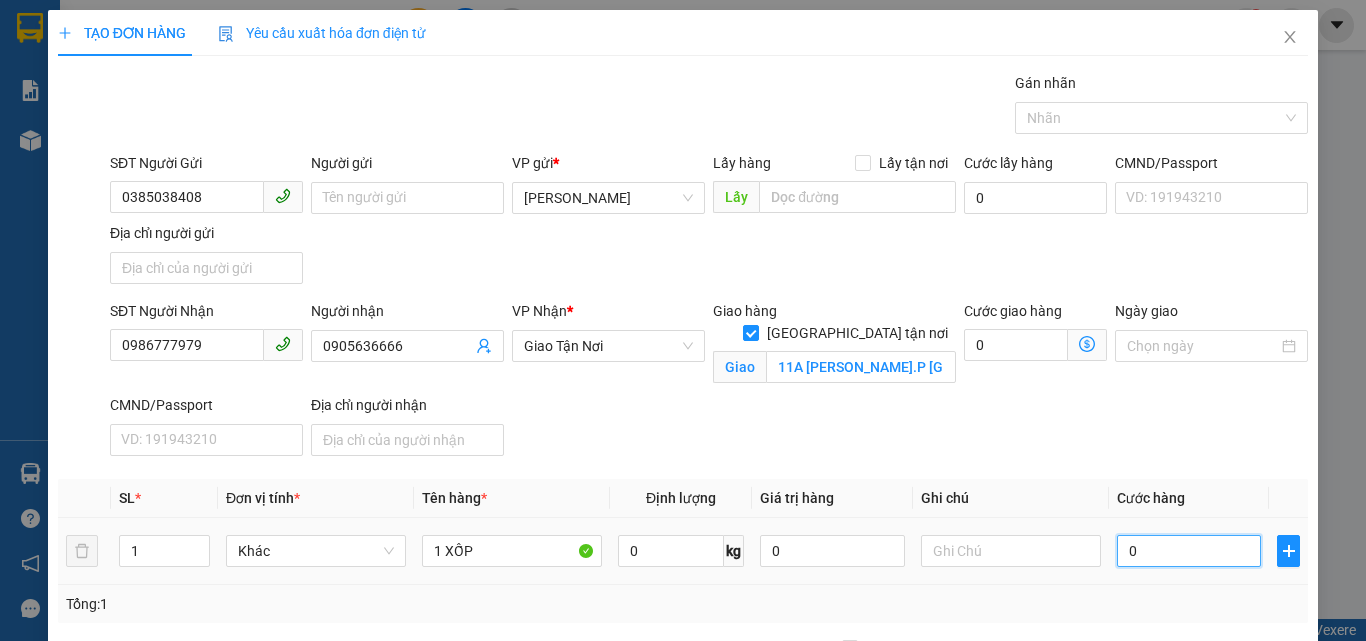 click on "0" at bounding box center [1189, 551] 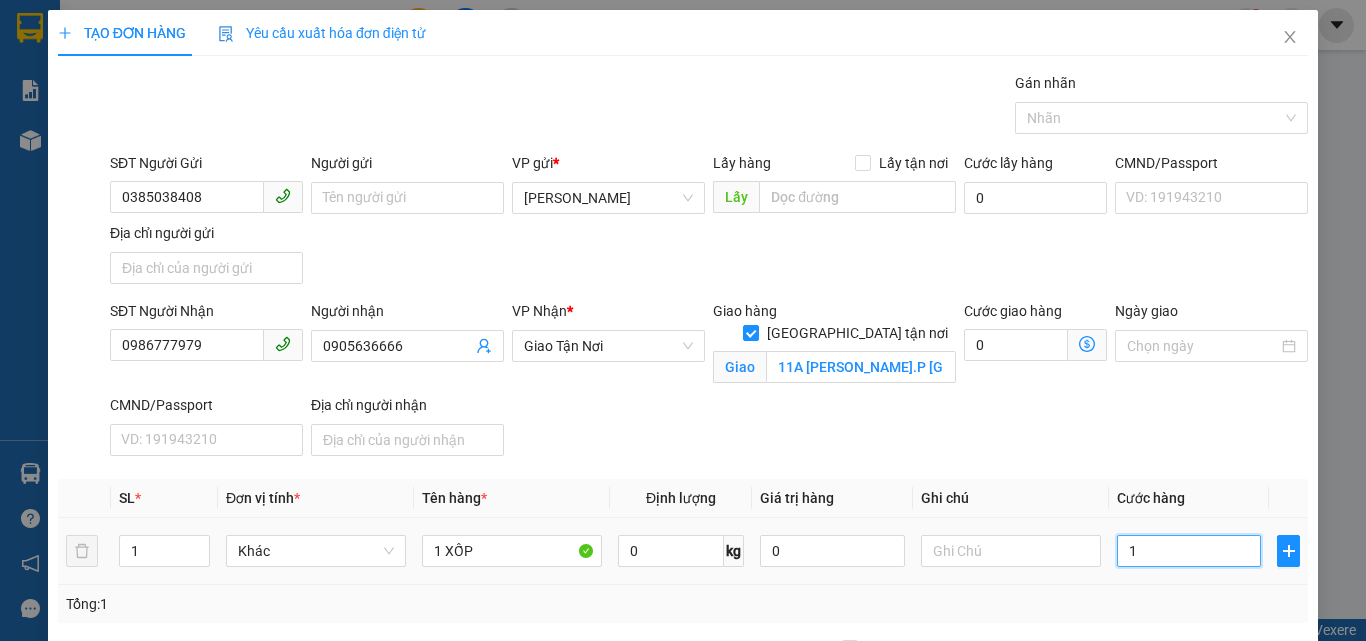 type on "15" 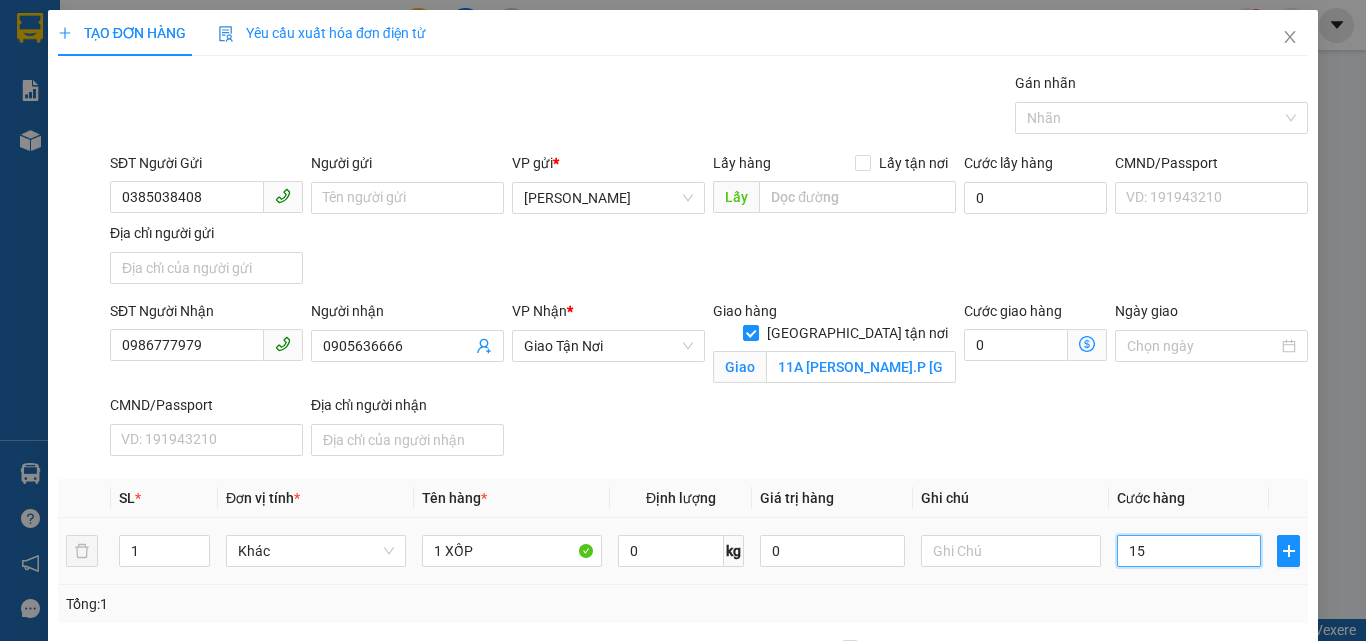 type on "150" 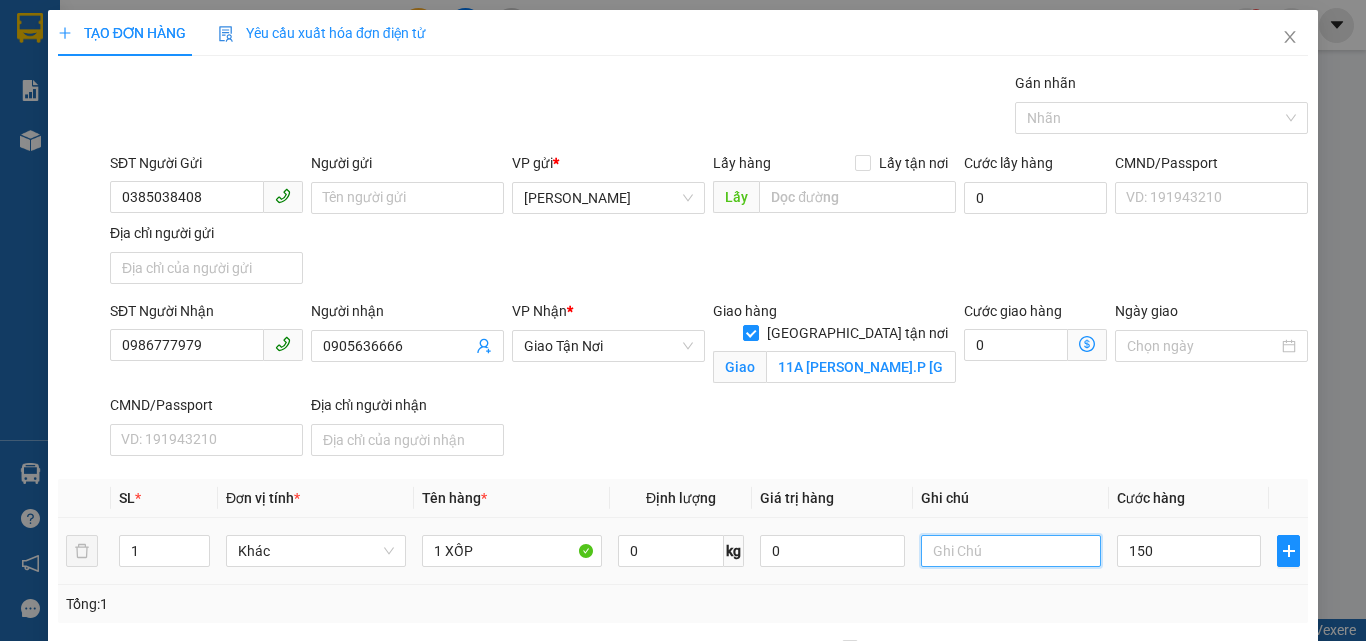 type on "150.000" 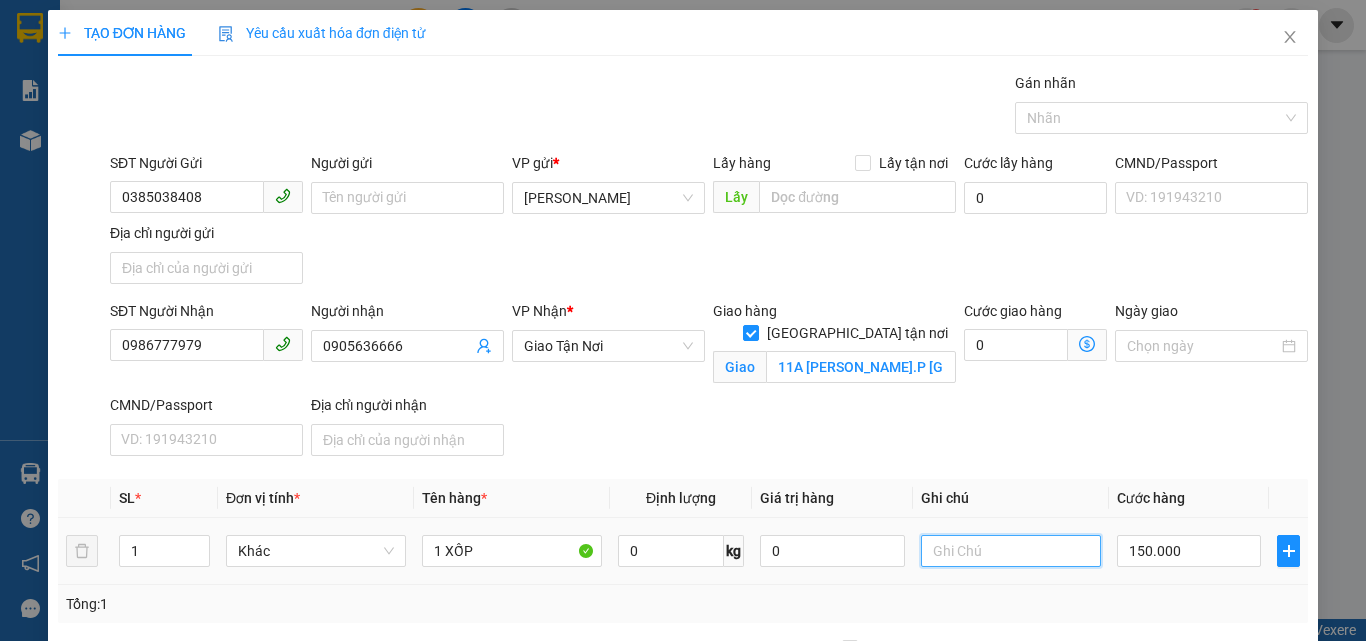 click at bounding box center (1011, 551) 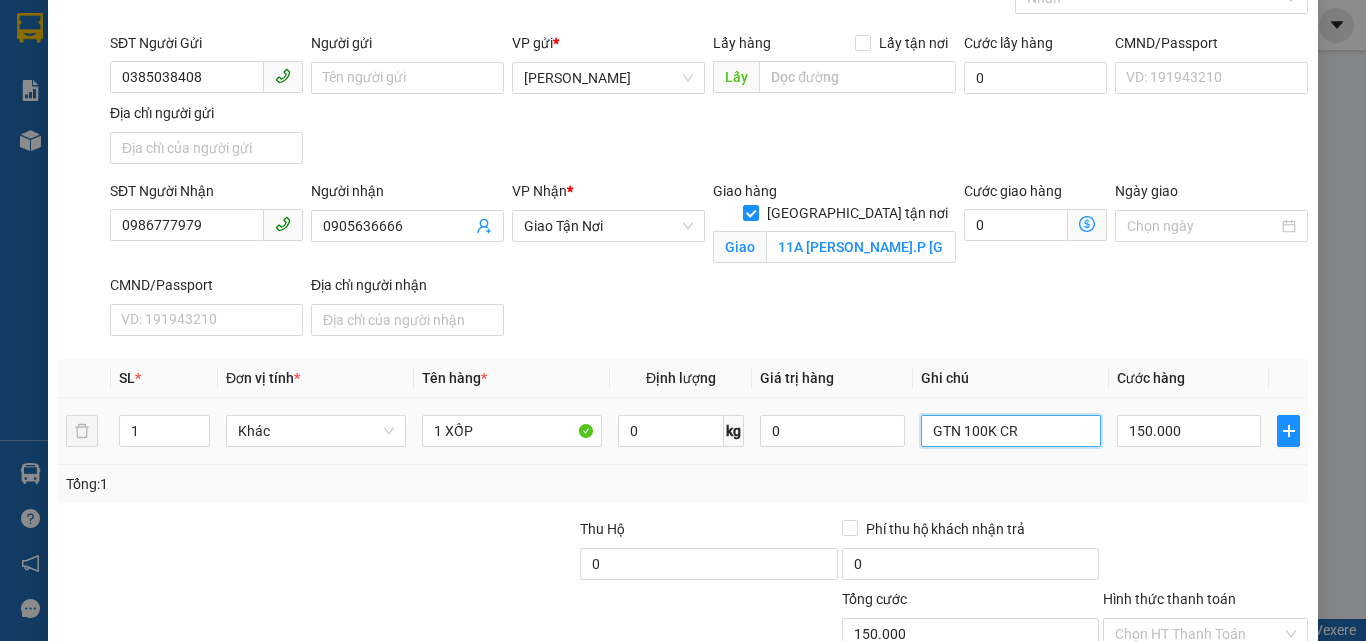 scroll, scrollTop: 263, scrollLeft: 0, axis: vertical 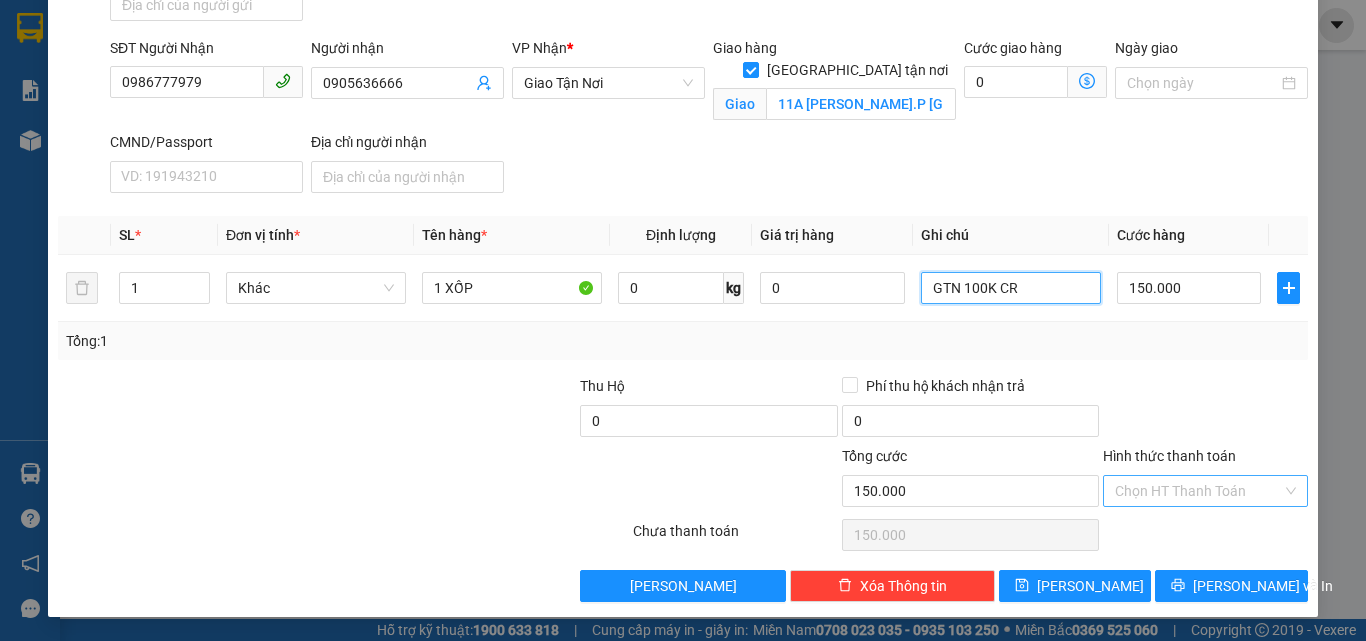 type on "GTN 100K CR" 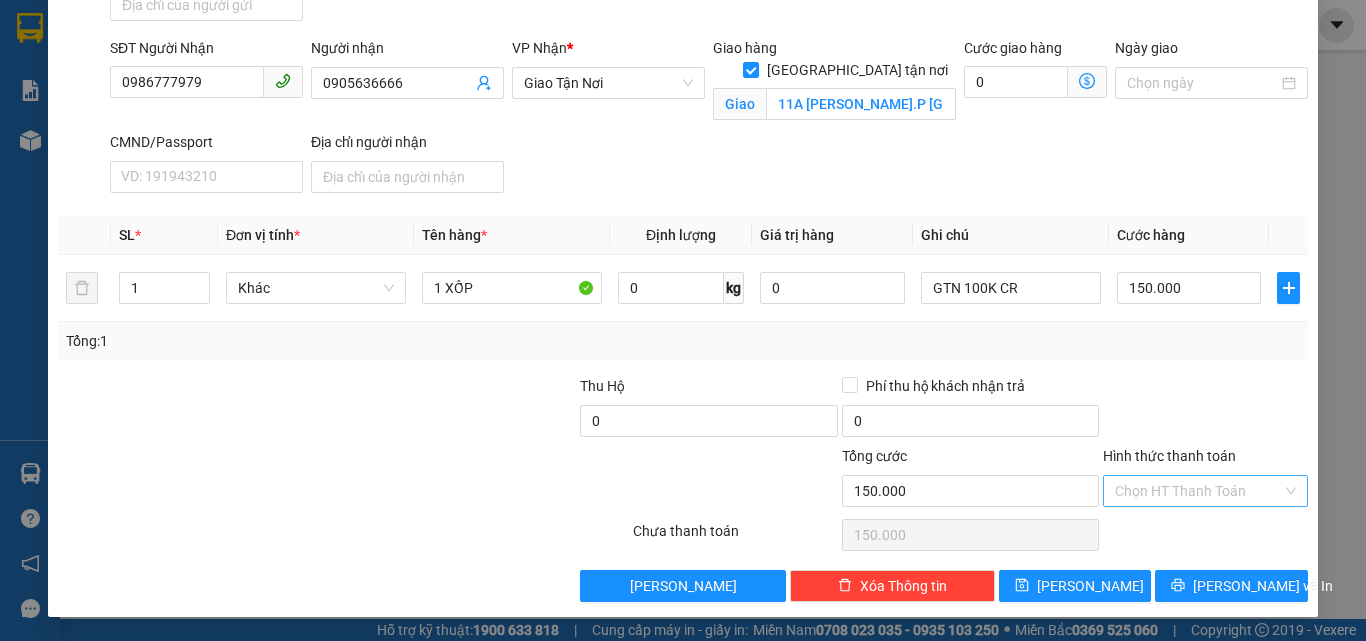 click on "Hình thức thanh toán" at bounding box center [1198, 491] 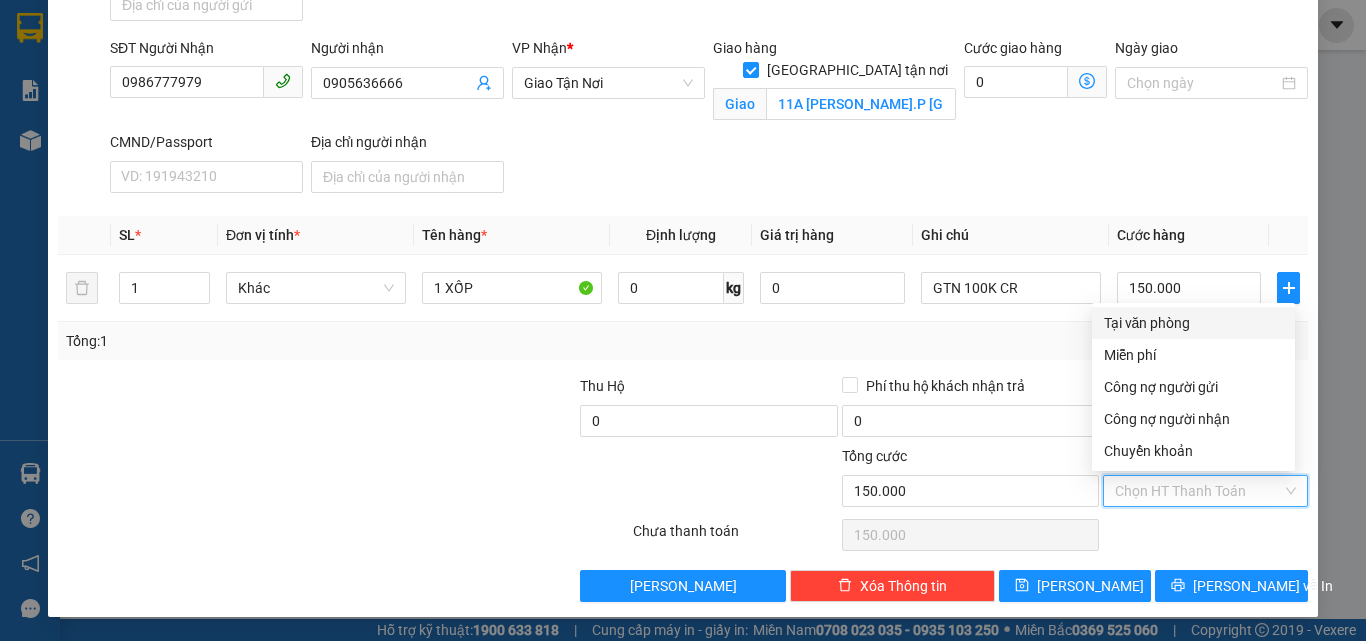 click on "Tại văn phòng" at bounding box center (1193, 323) 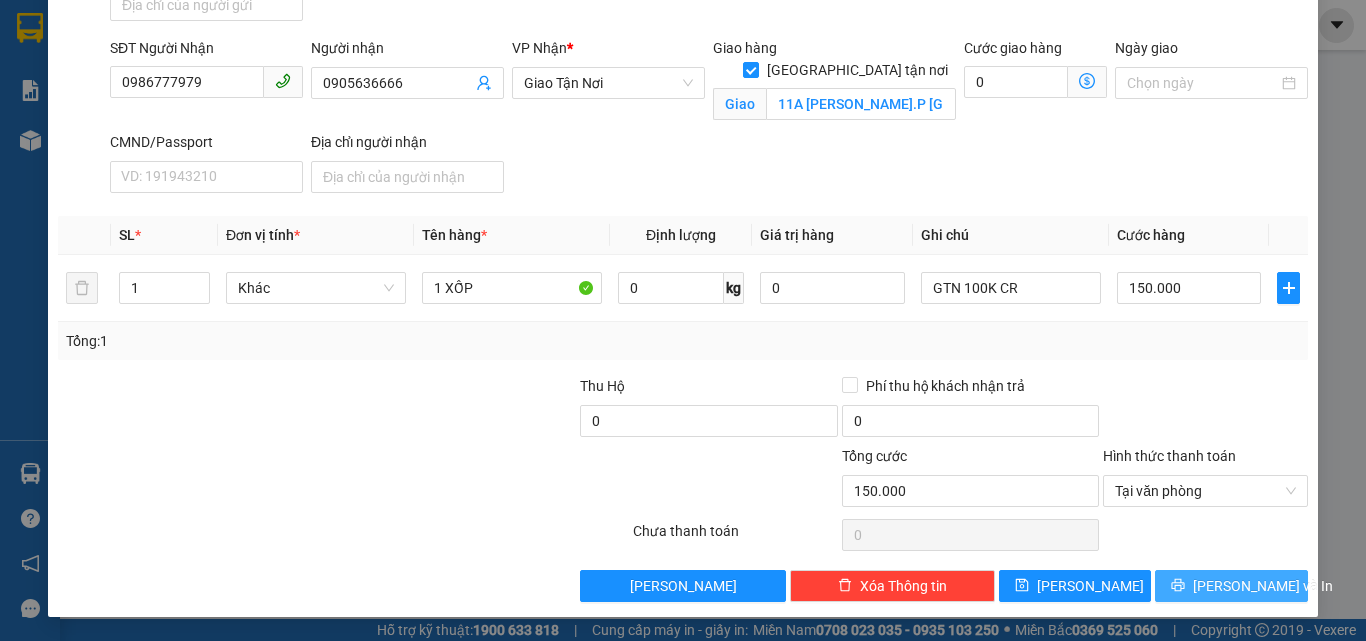 click on "Lưu và In" at bounding box center (1263, 586) 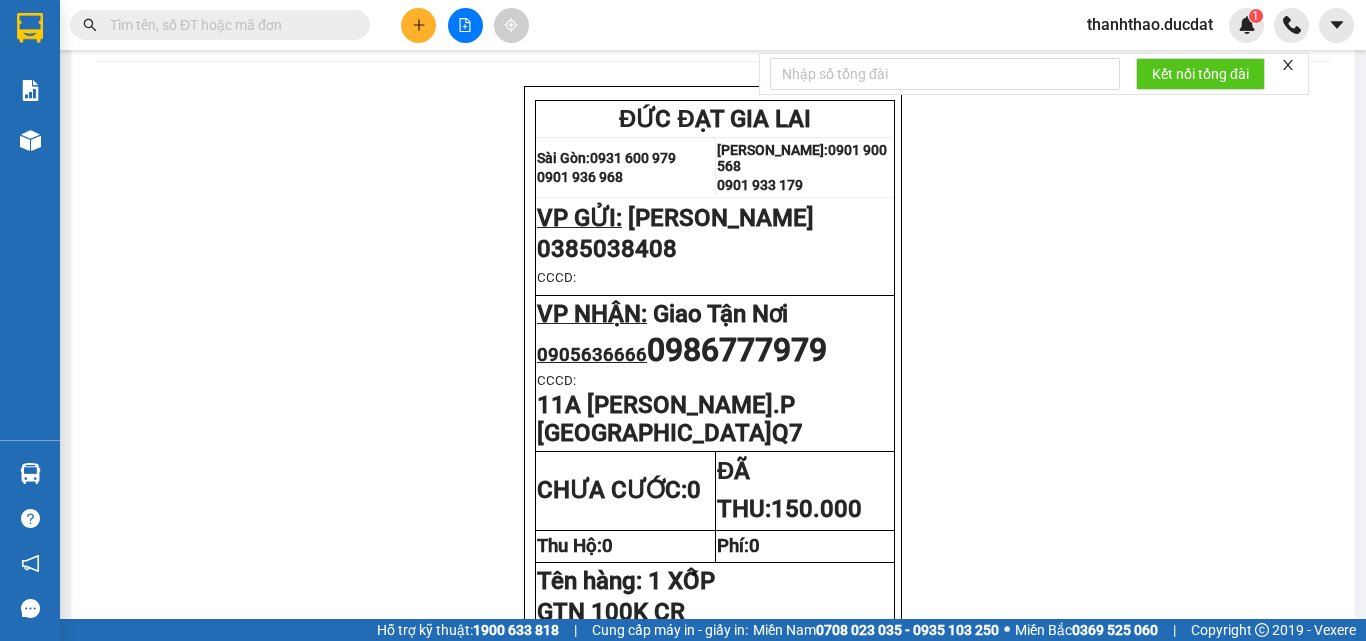 scroll, scrollTop: 0, scrollLeft: 0, axis: both 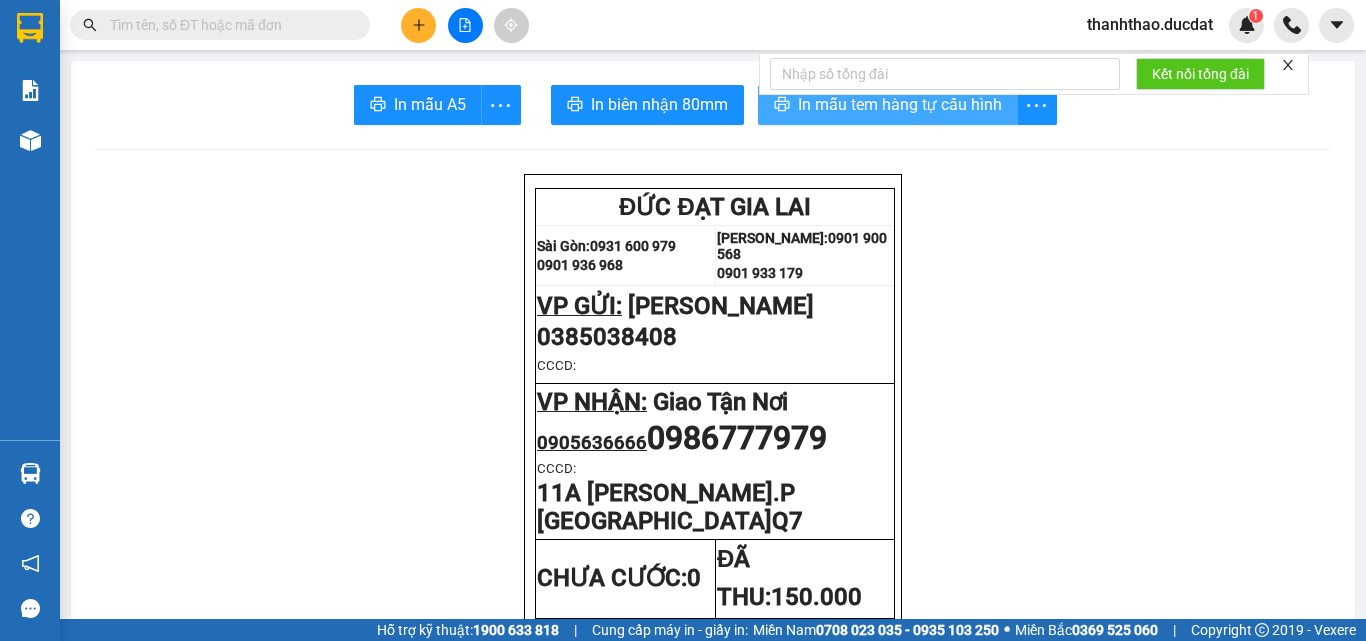 click on "In mẫu tem hàng tự cấu hình" at bounding box center (900, 104) 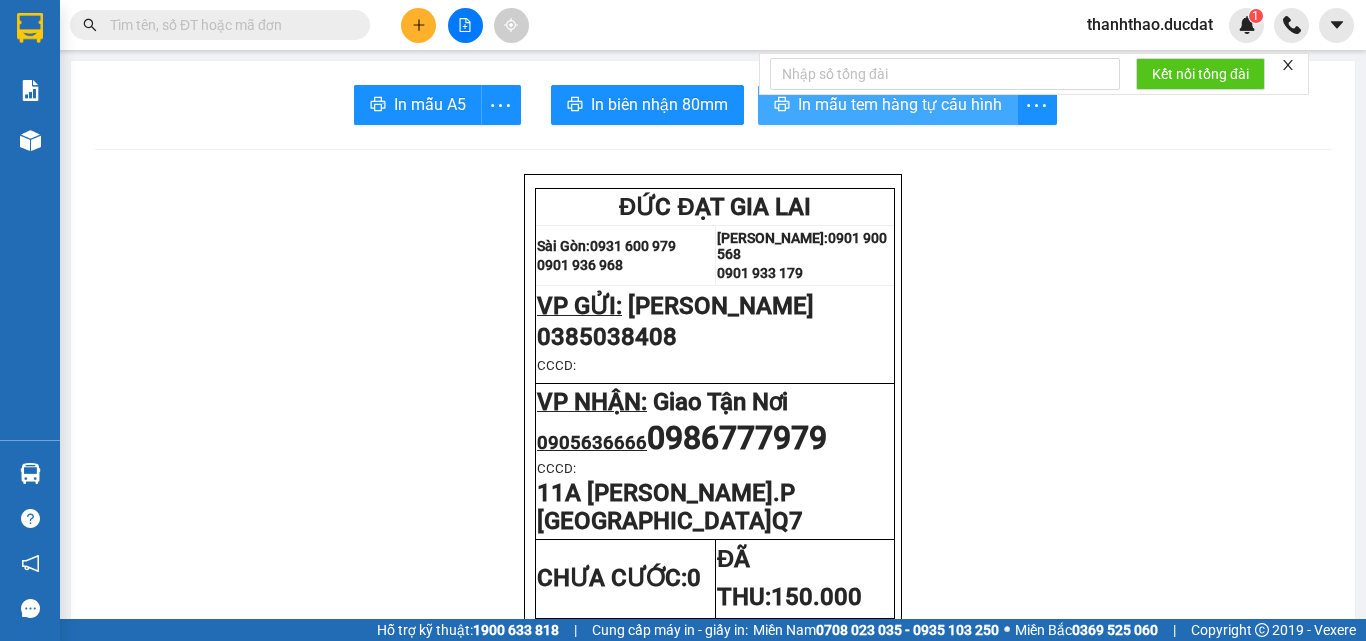 scroll, scrollTop: 0, scrollLeft: 0, axis: both 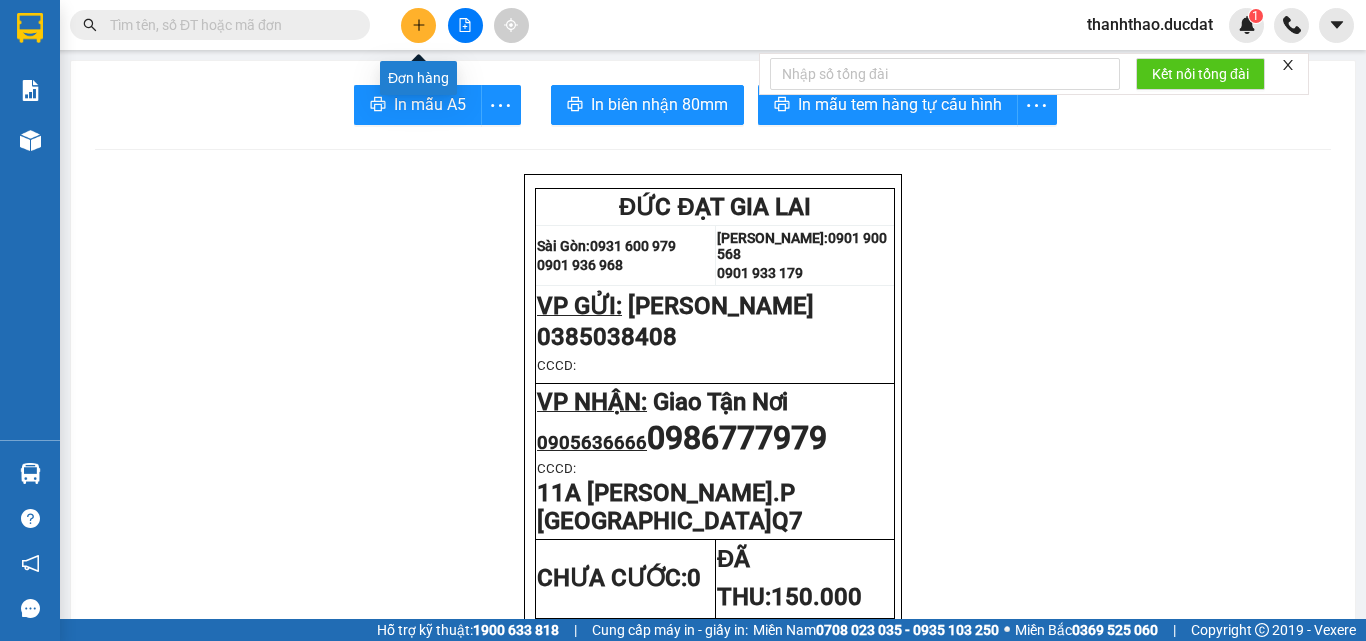 click 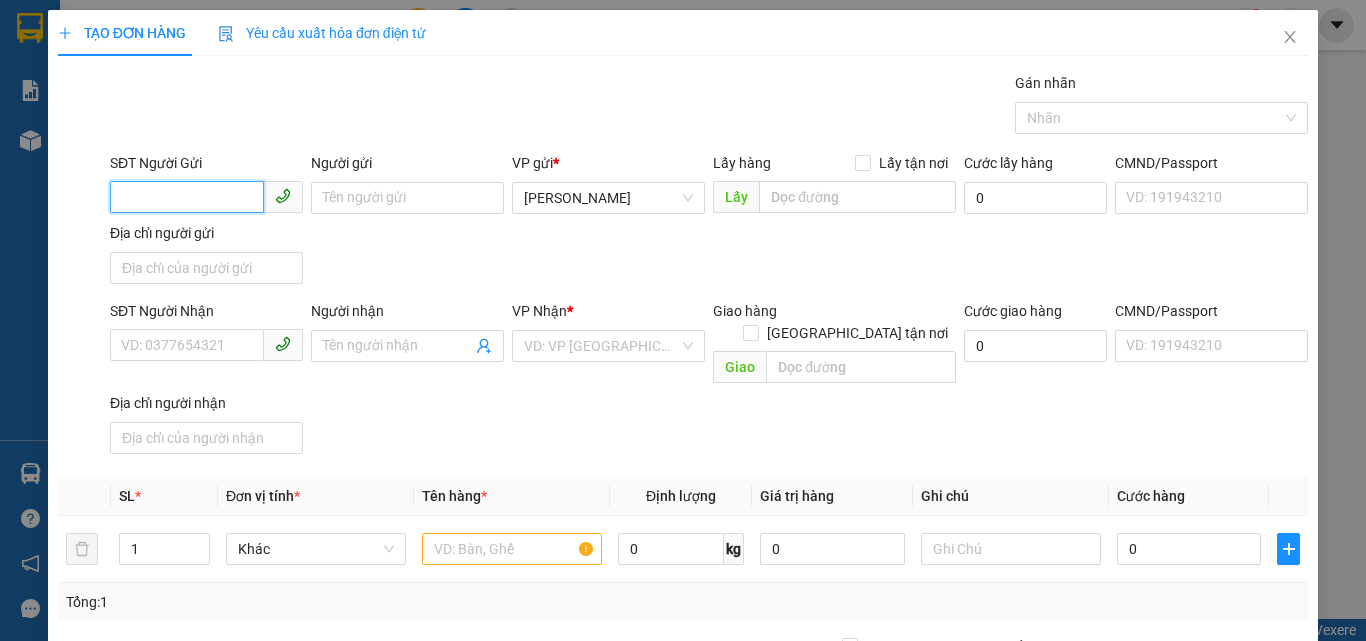 click on "SĐT Người Gửi" at bounding box center (187, 197) 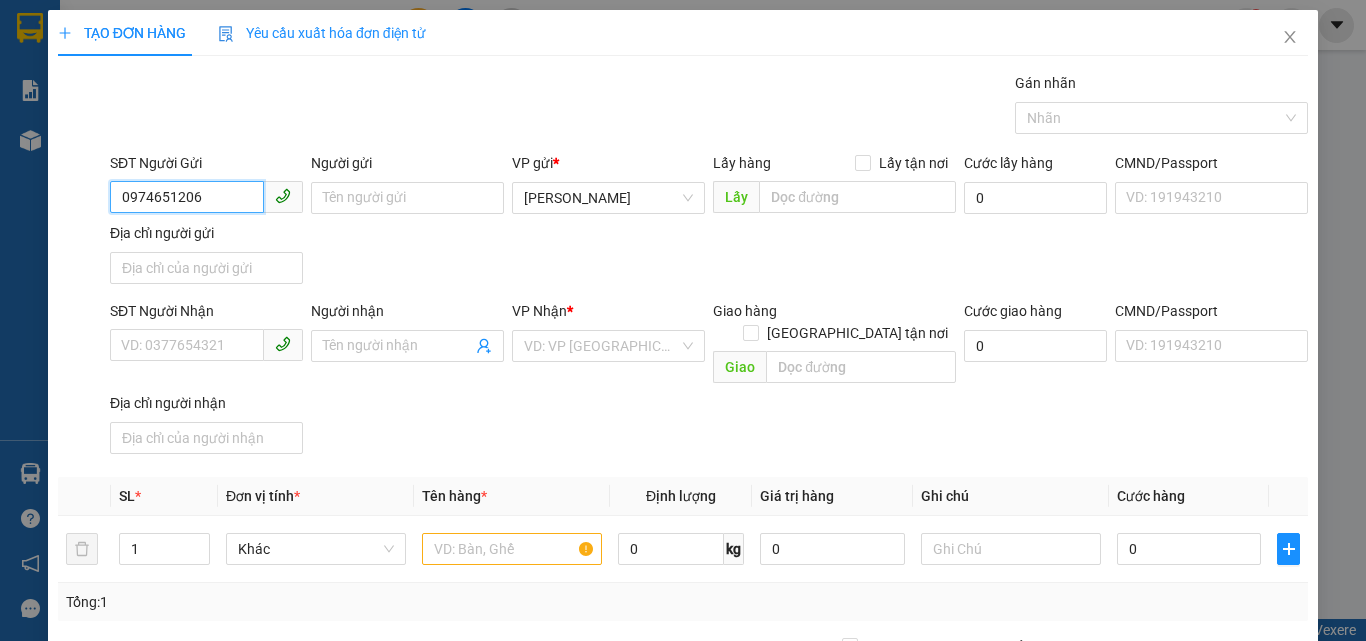 drag, startPoint x: 133, startPoint y: 202, endPoint x: 0, endPoint y: 246, distance: 140.08926 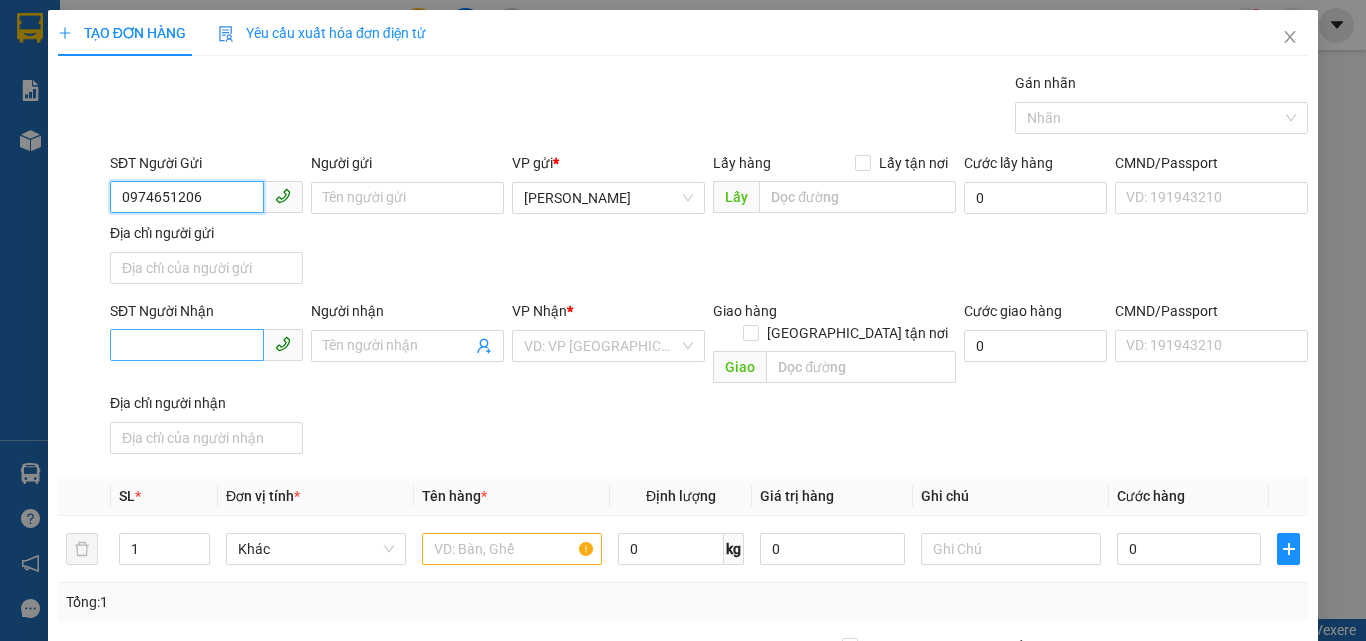 type on "0974651206" 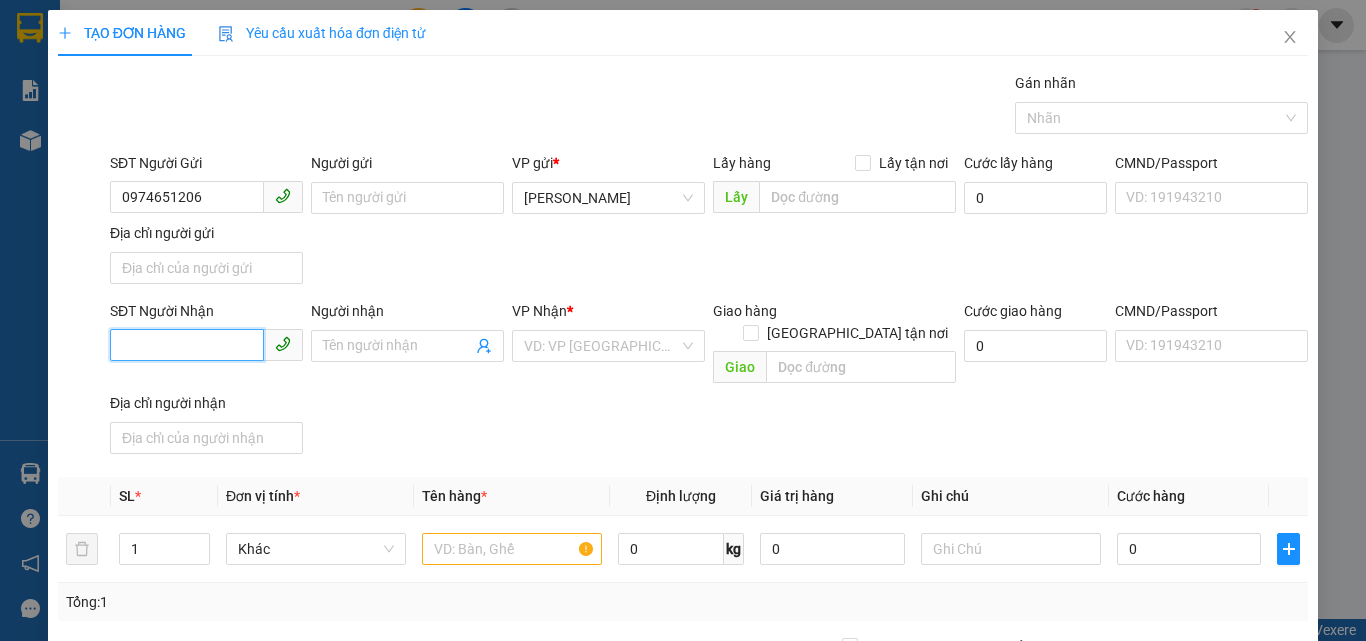 click on "SĐT Người Nhận" at bounding box center [187, 345] 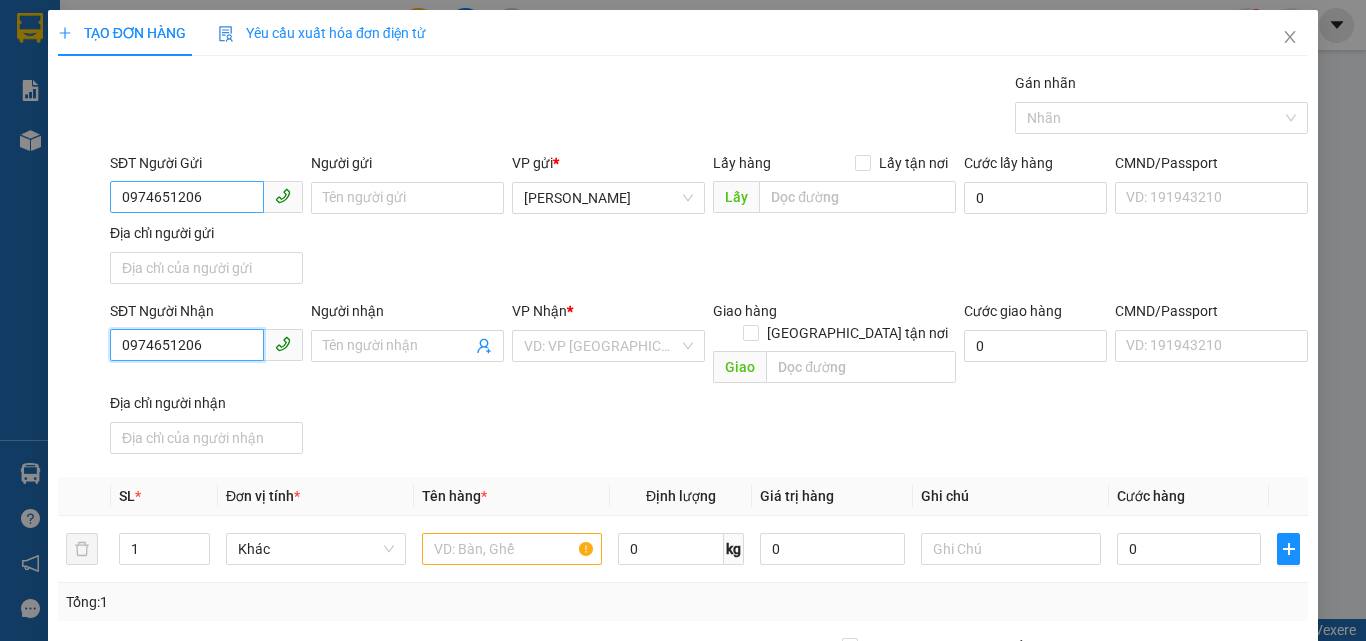 type on "0974651206" 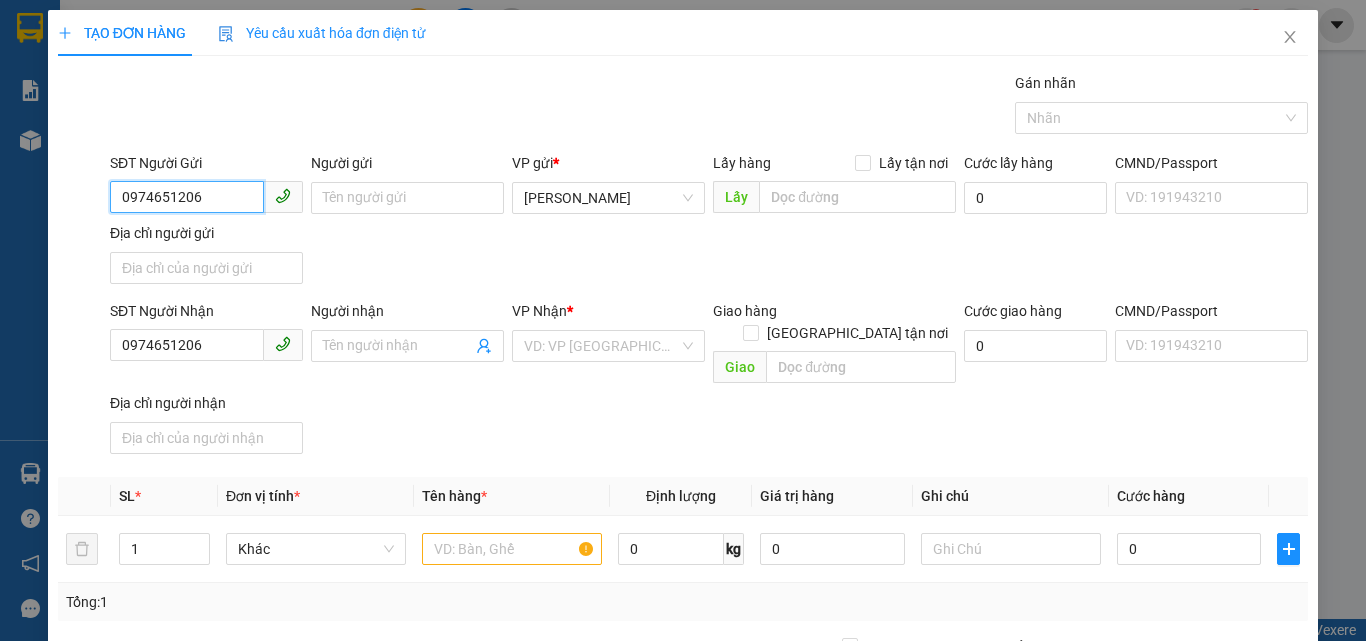 click on "0974651206" at bounding box center (187, 197) 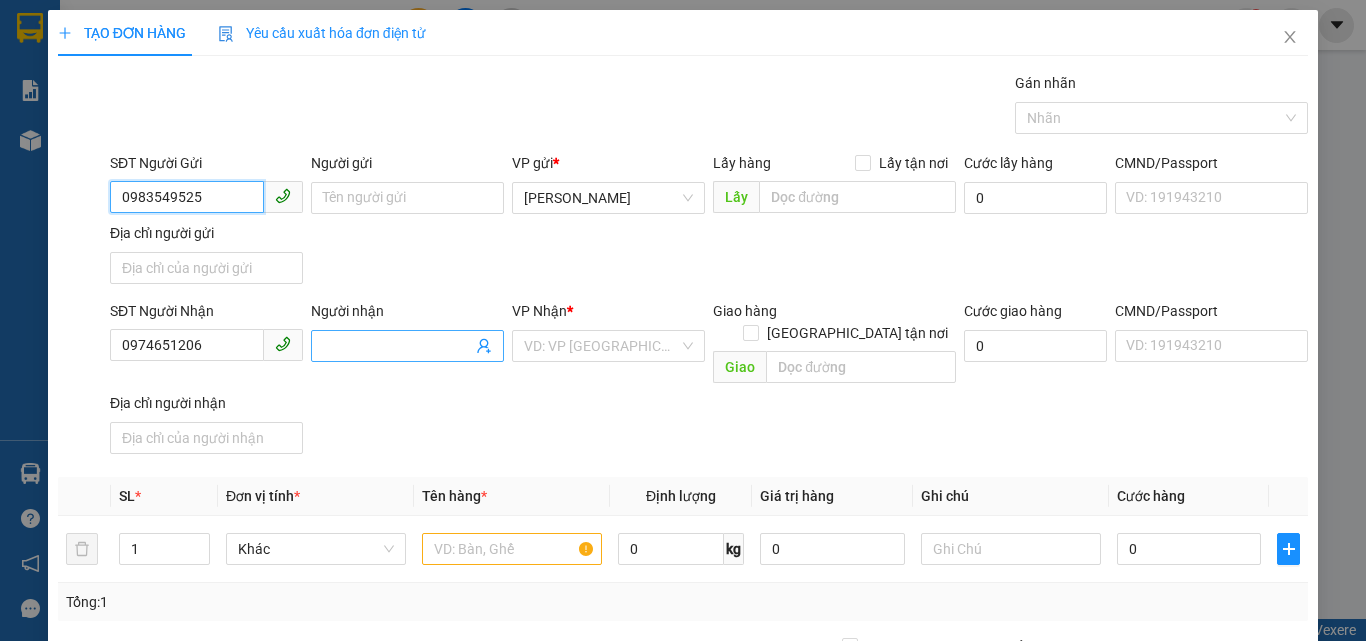 type on "0983549525" 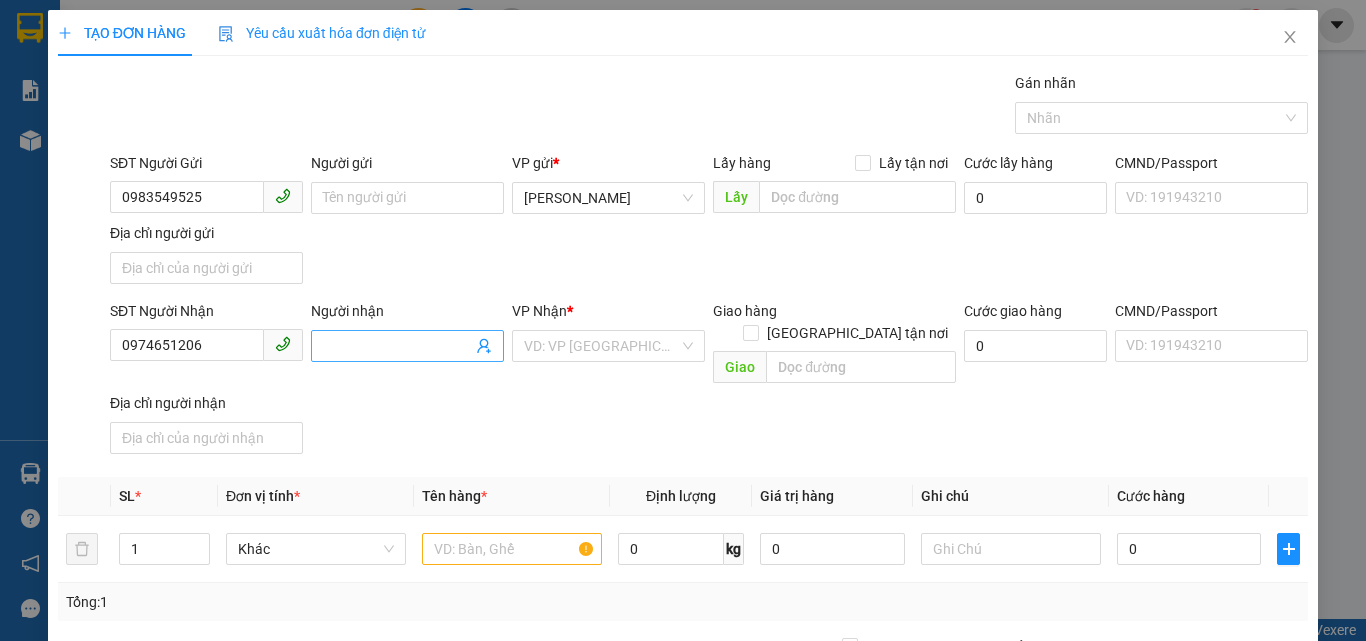 click on "Người nhận" at bounding box center [397, 346] 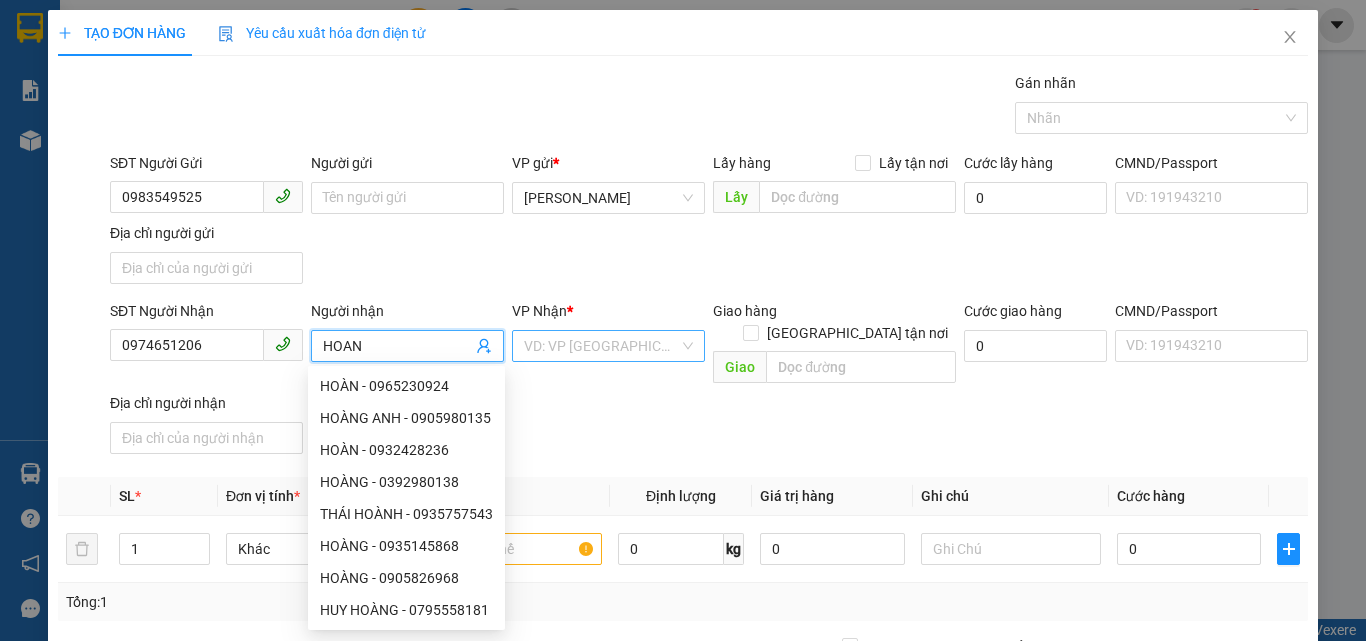 type on "HOAN" 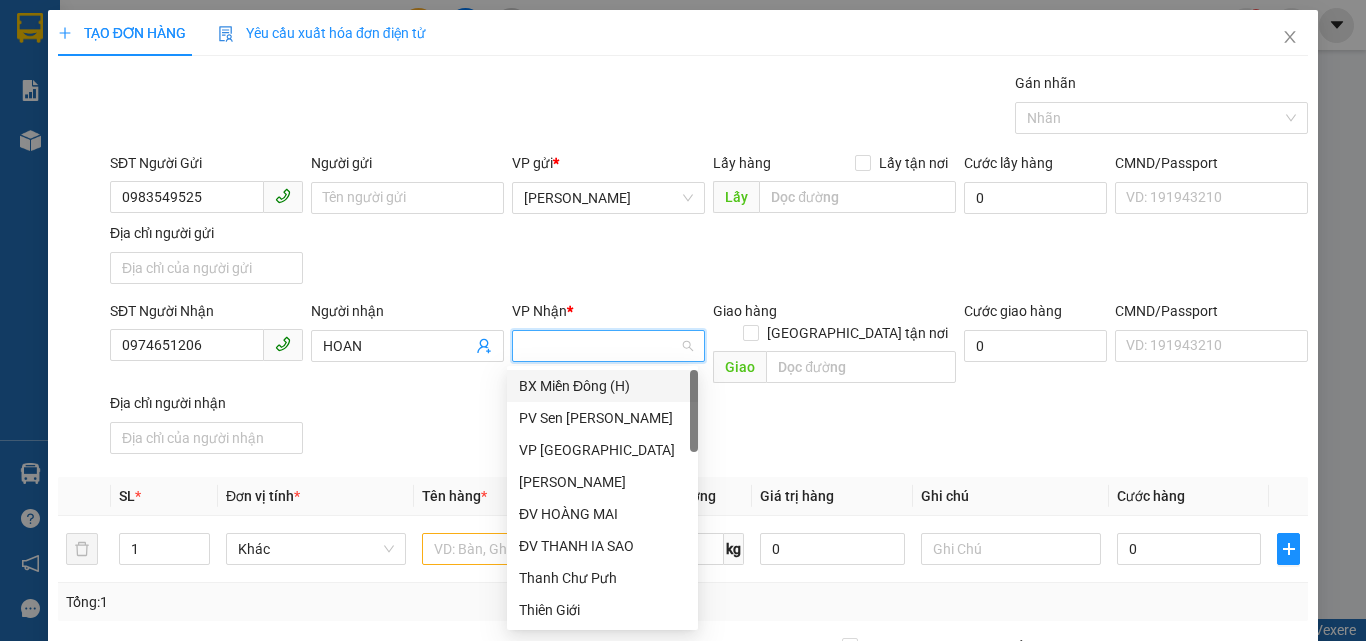 type on "X" 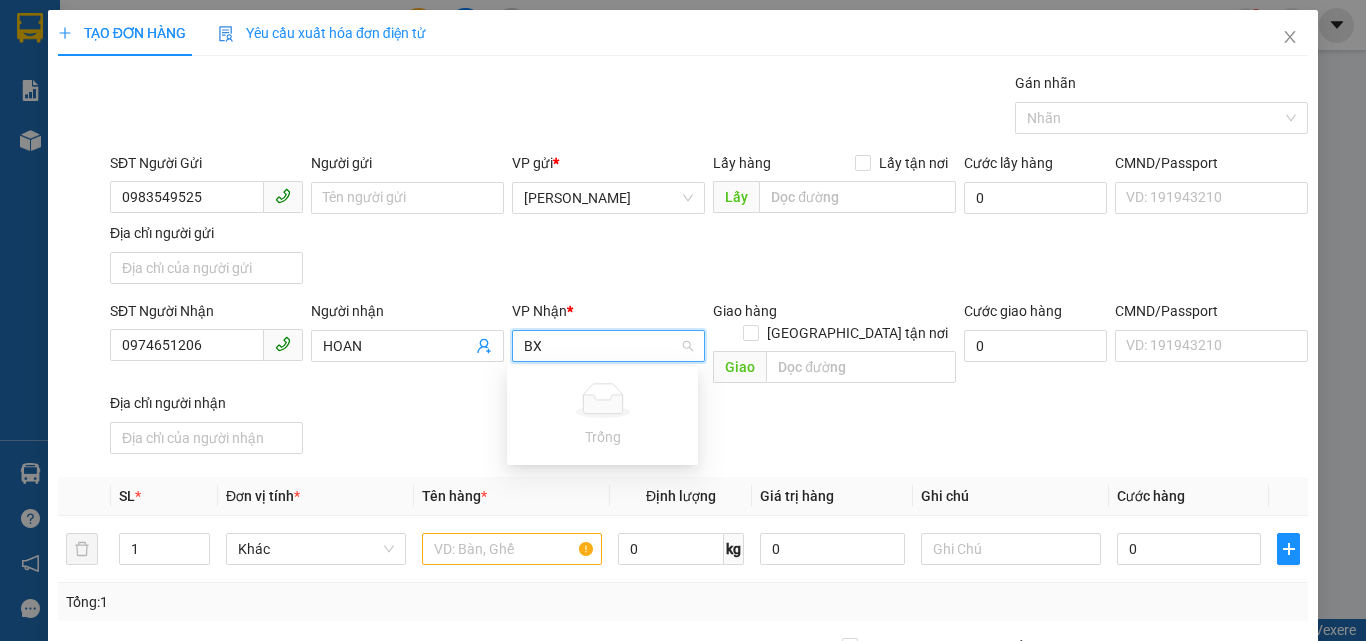 click on "BX" at bounding box center [601, 346] 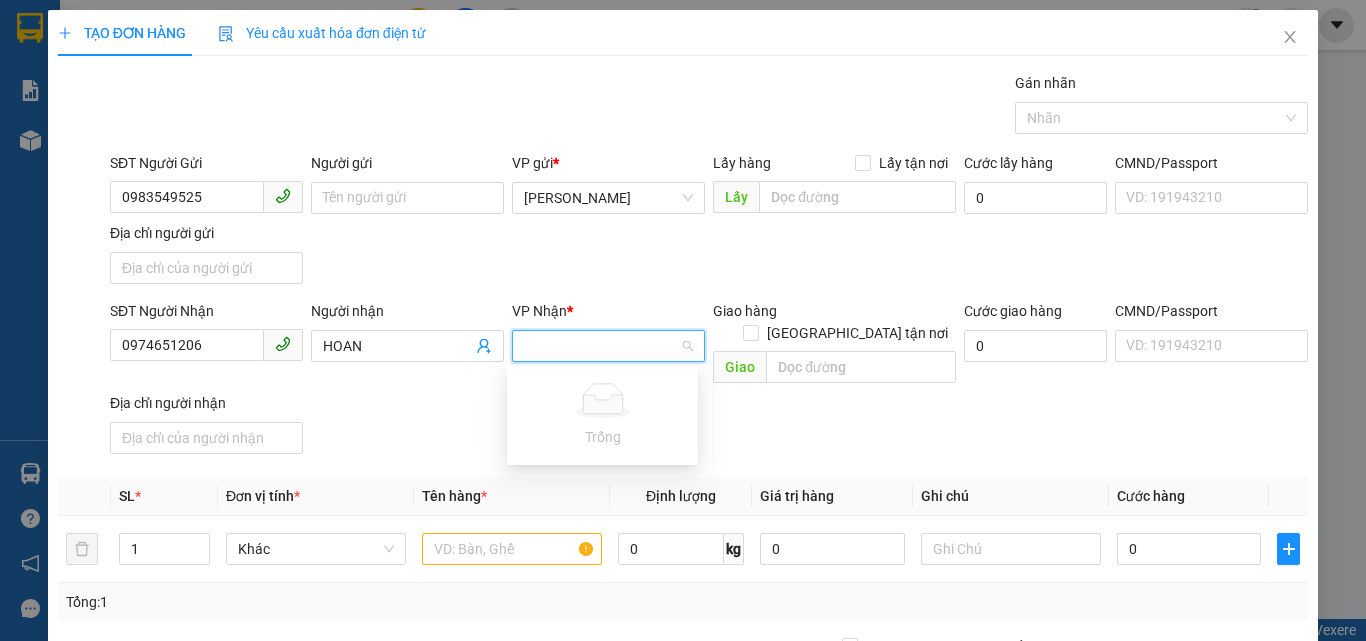 click on "SĐT Người Nhận 0974651206 Người nhận HOAN VP Nhận  * VD: VP Sài Gòn Giao hàng Giao tận nơi Giao Cước giao hàng 0 CMND/Passport VD: 191943210 Địa chỉ người nhận" at bounding box center (709, 381) 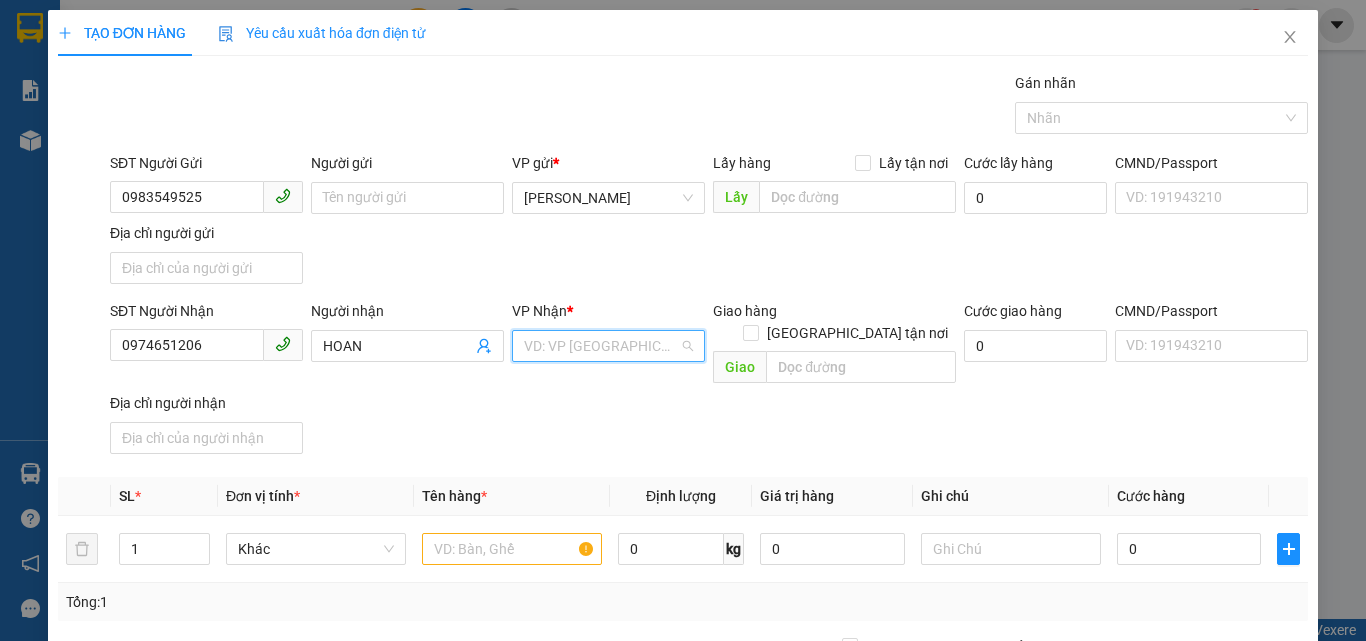 click at bounding box center [601, 346] 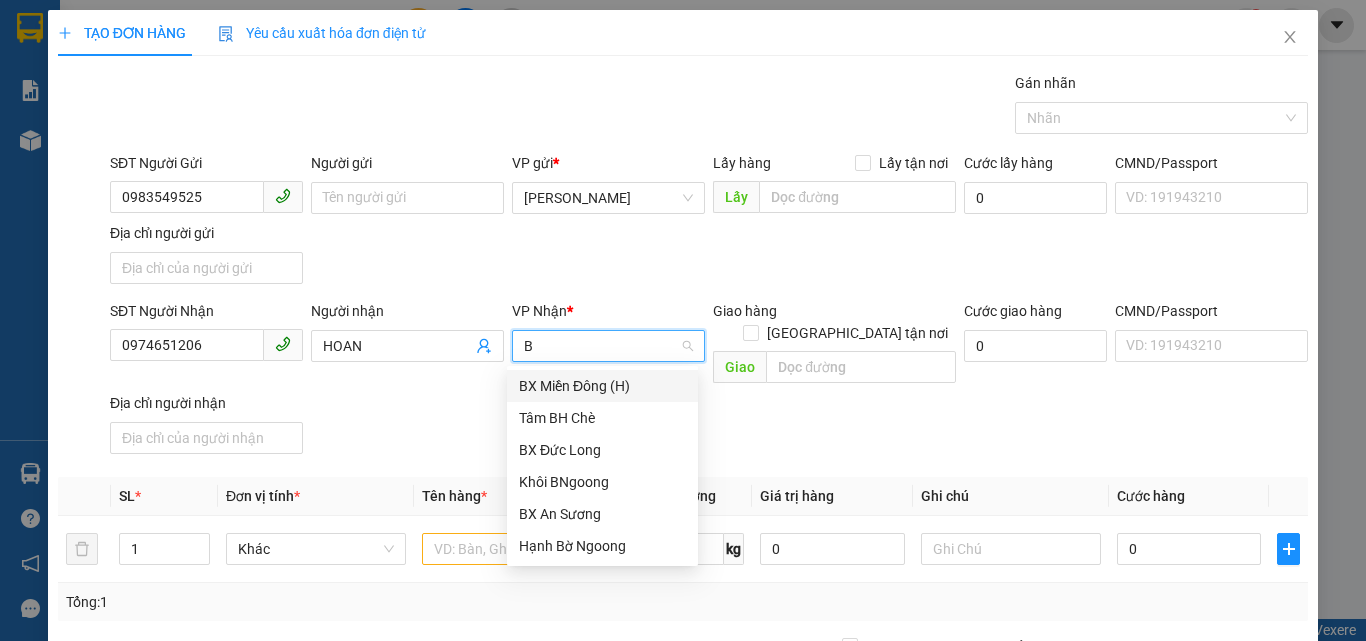 type on "BX" 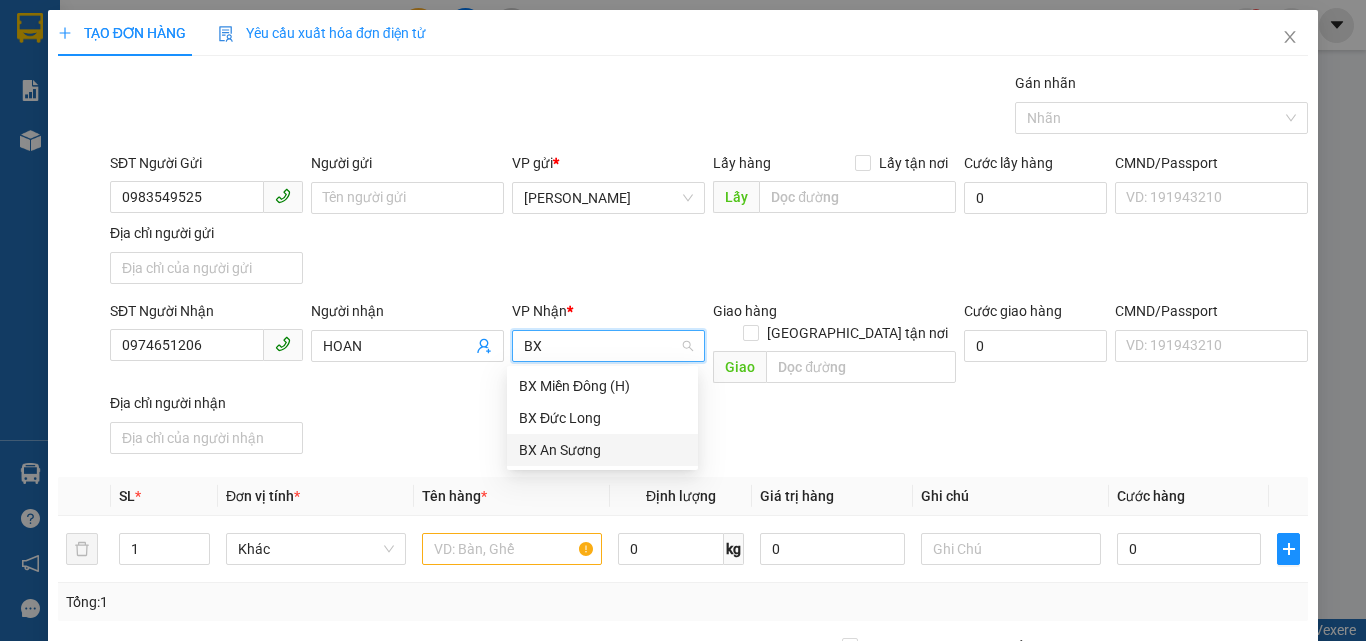 click on "BX An Sương" at bounding box center [602, 450] 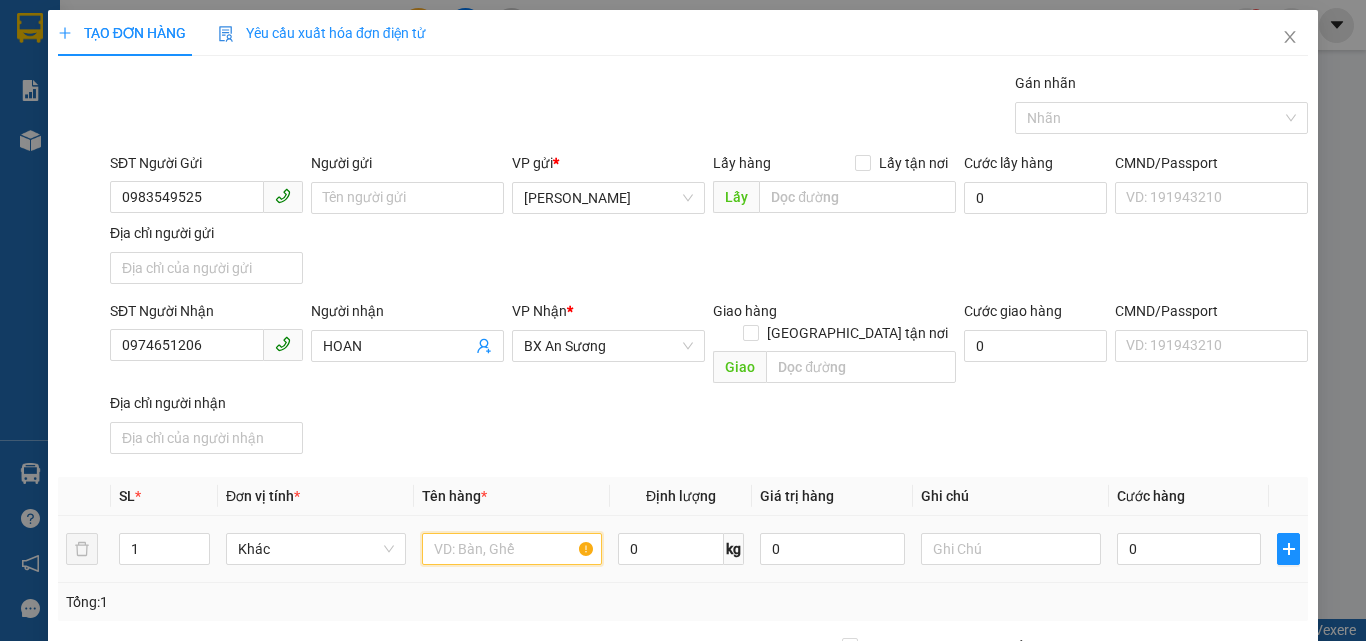 drag, startPoint x: 528, startPoint y: 522, endPoint x: 523, endPoint y: 546, distance: 24.5153 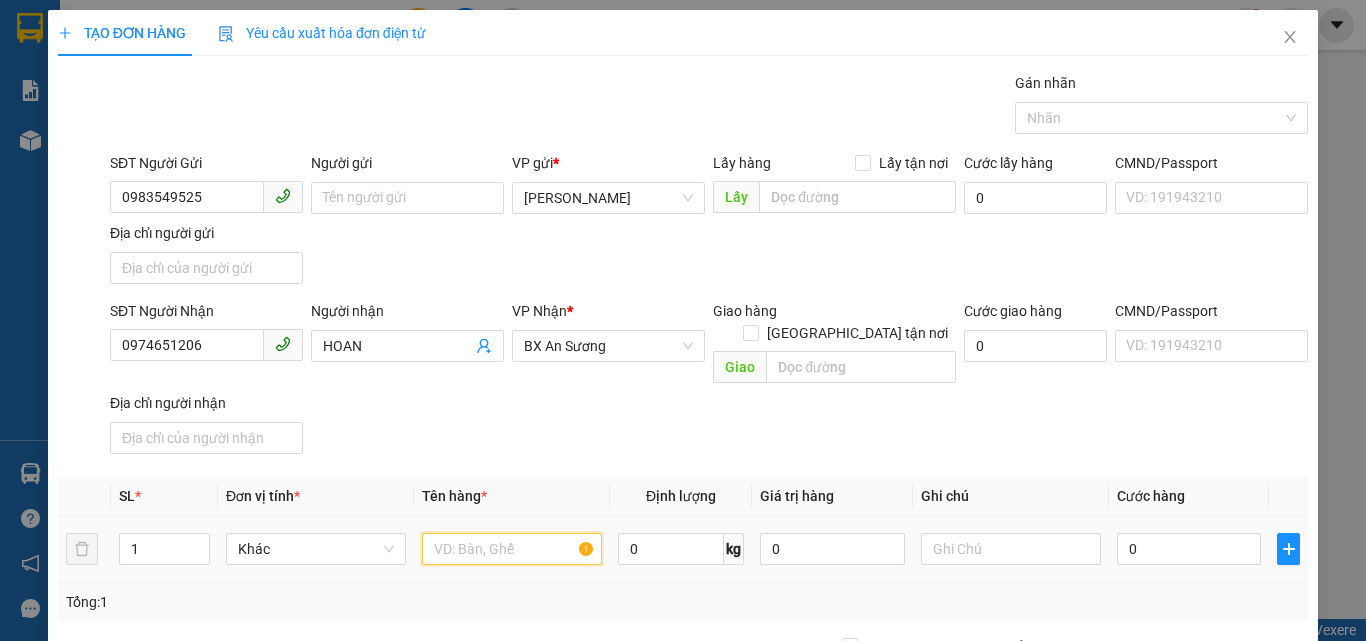 click at bounding box center [512, 549] 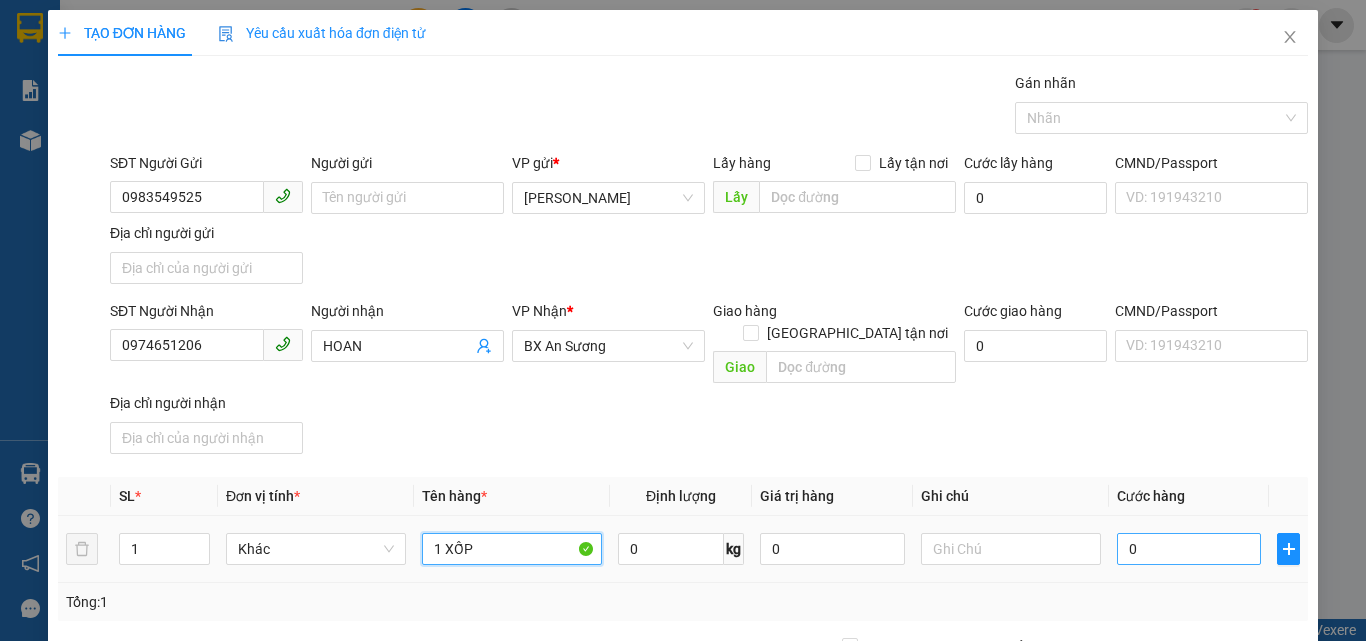 type on "1 XỐP" 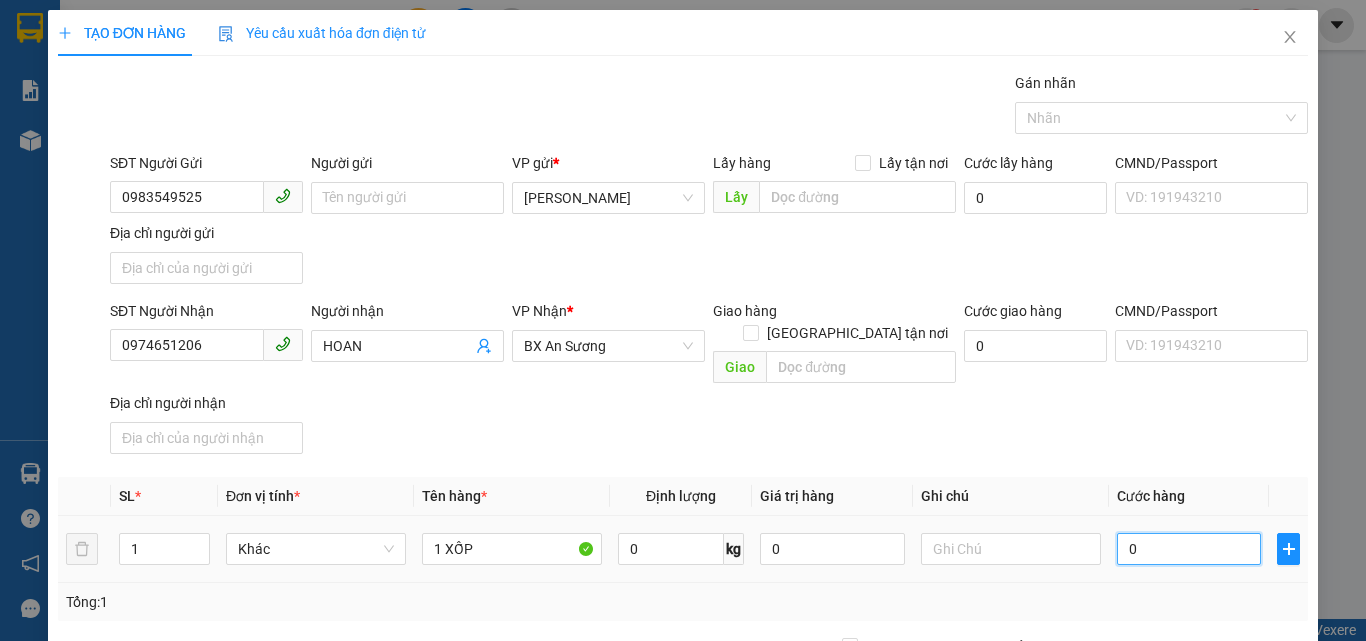click on "0" at bounding box center [1189, 549] 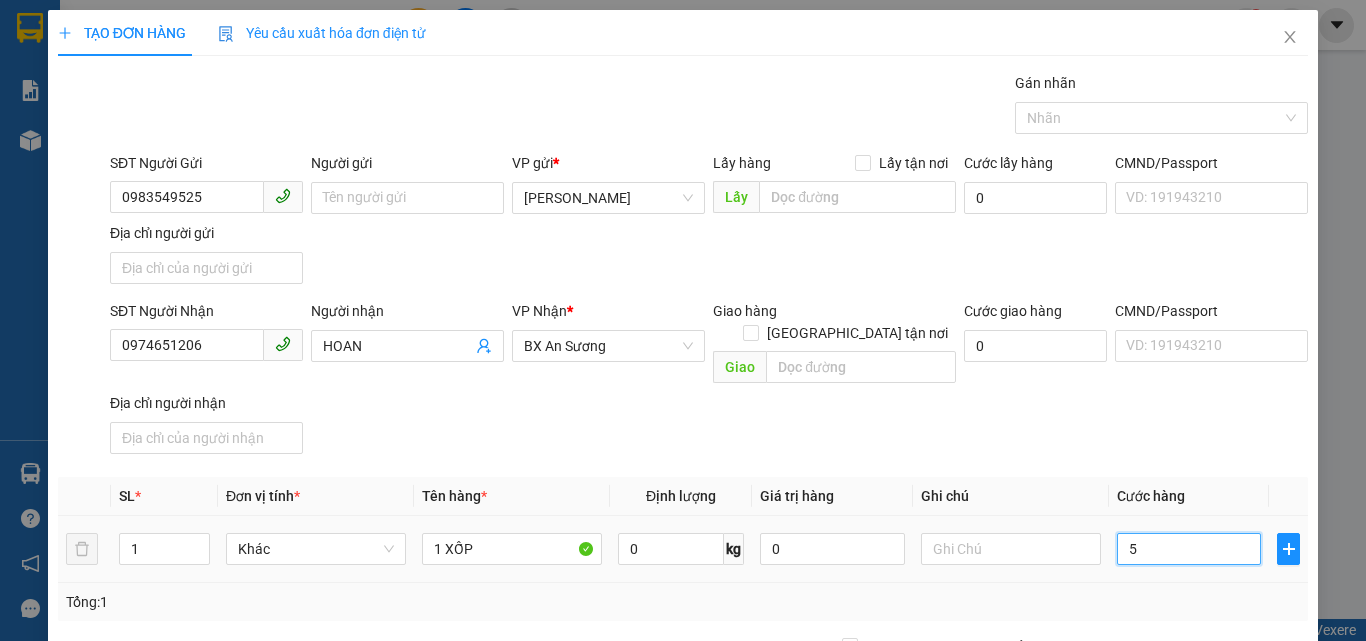 type on "50" 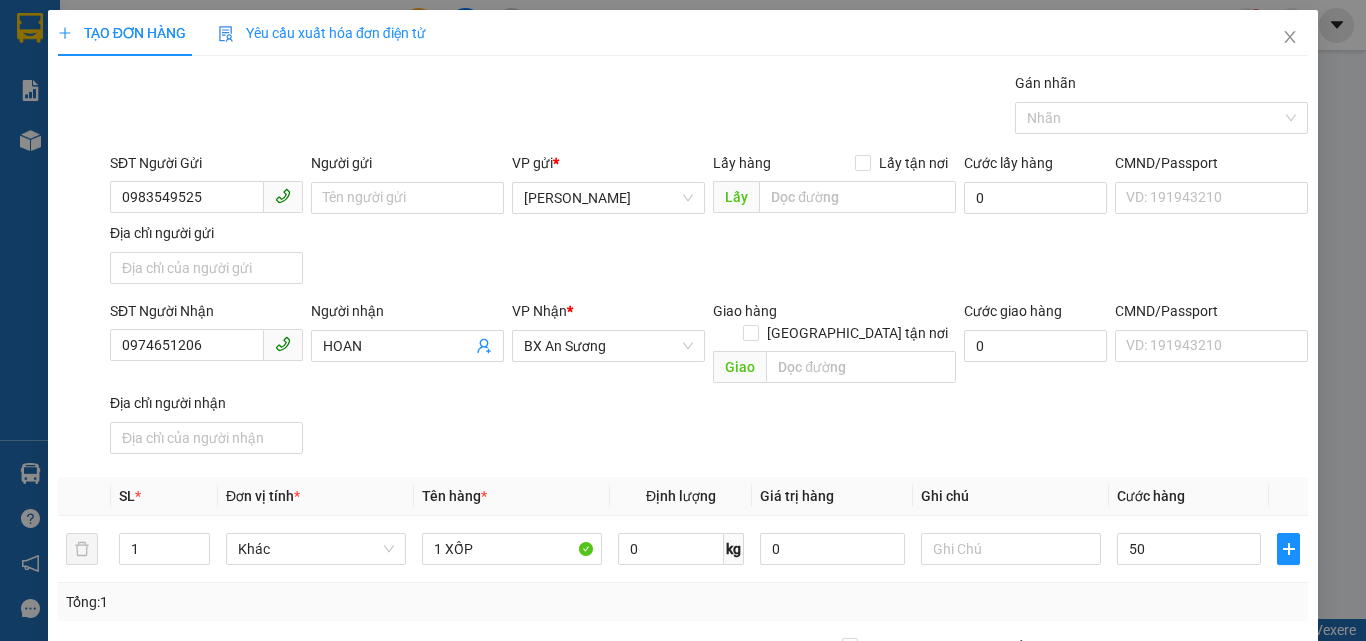 type on "50.000" 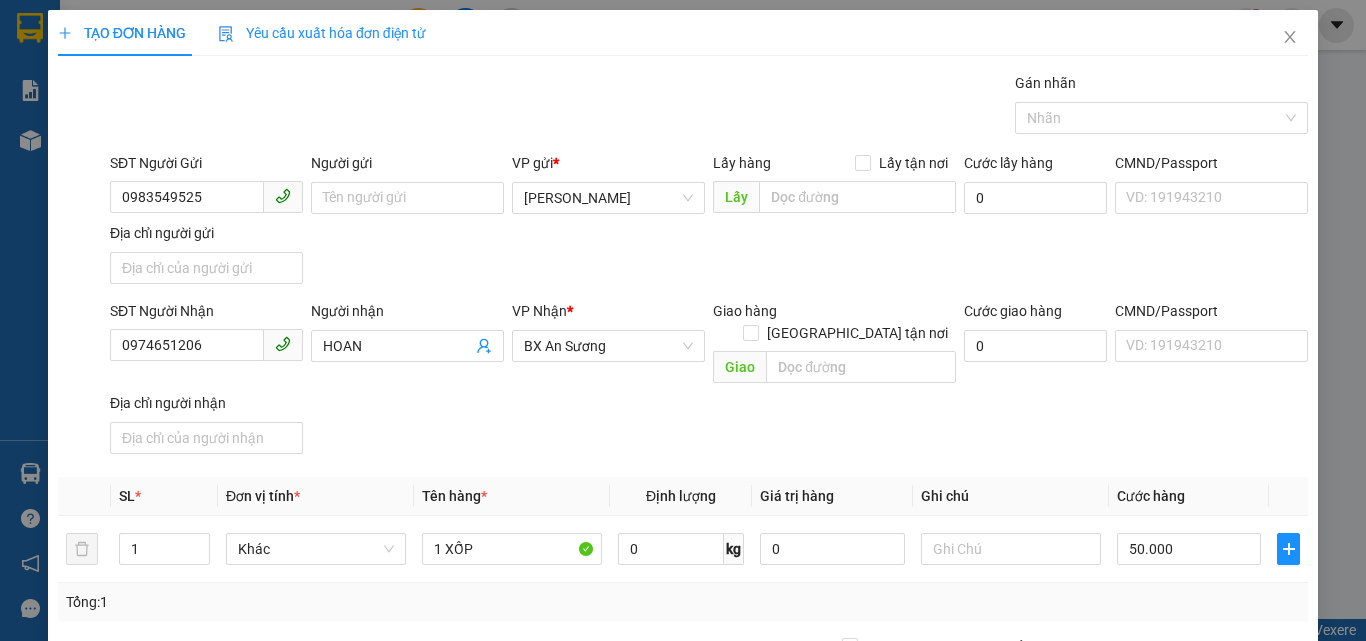 click on "Cước hàng" at bounding box center [1189, 496] 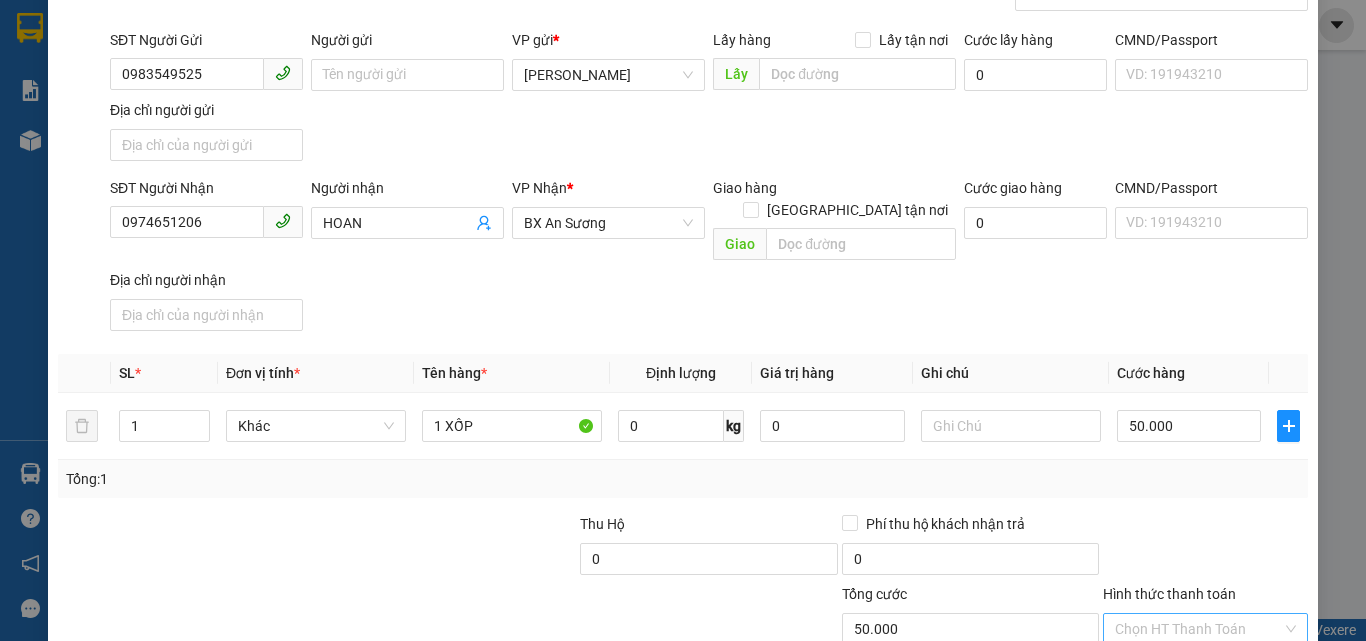 scroll, scrollTop: 239, scrollLeft: 0, axis: vertical 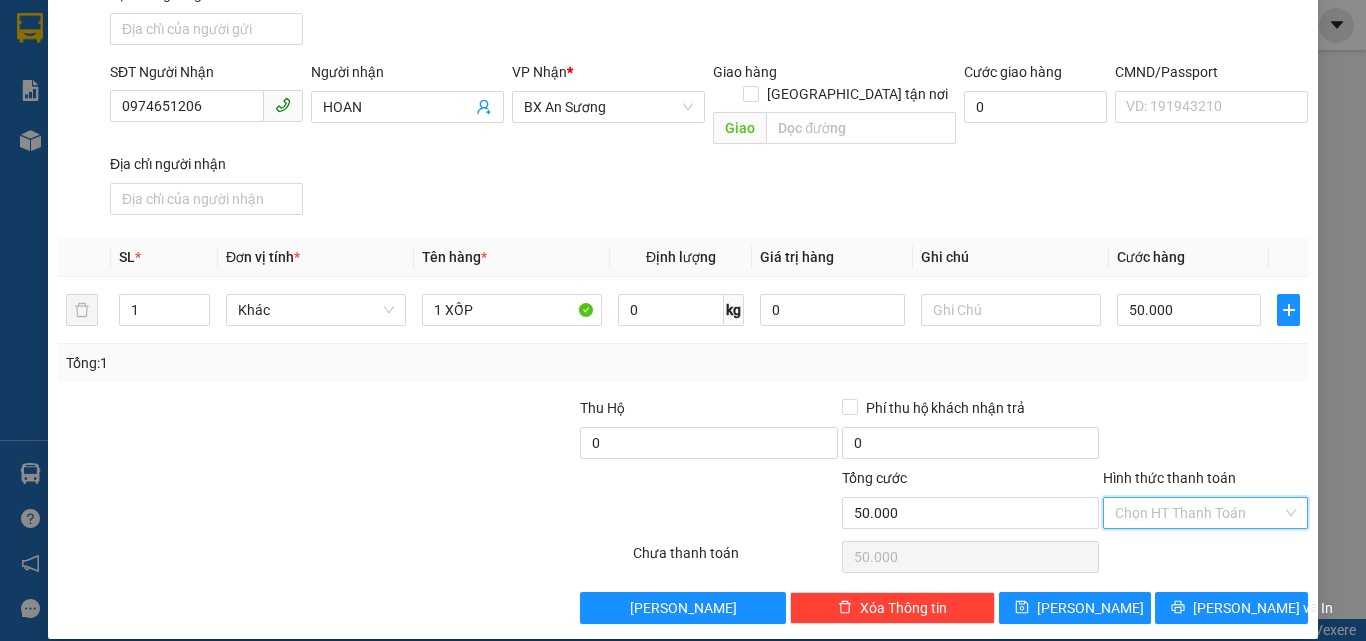 click on "Hình thức thanh toán" at bounding box center (1198, 513) 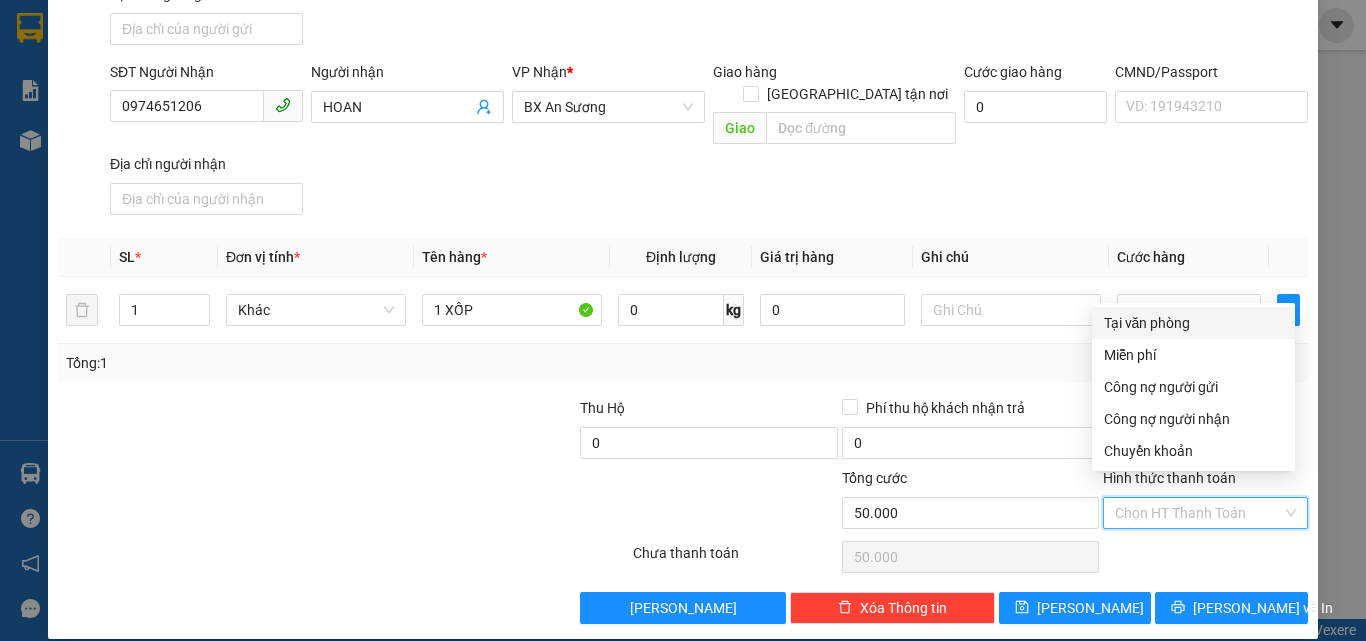 click on "Tại văn phòng" at bounding box center (1193, 323) 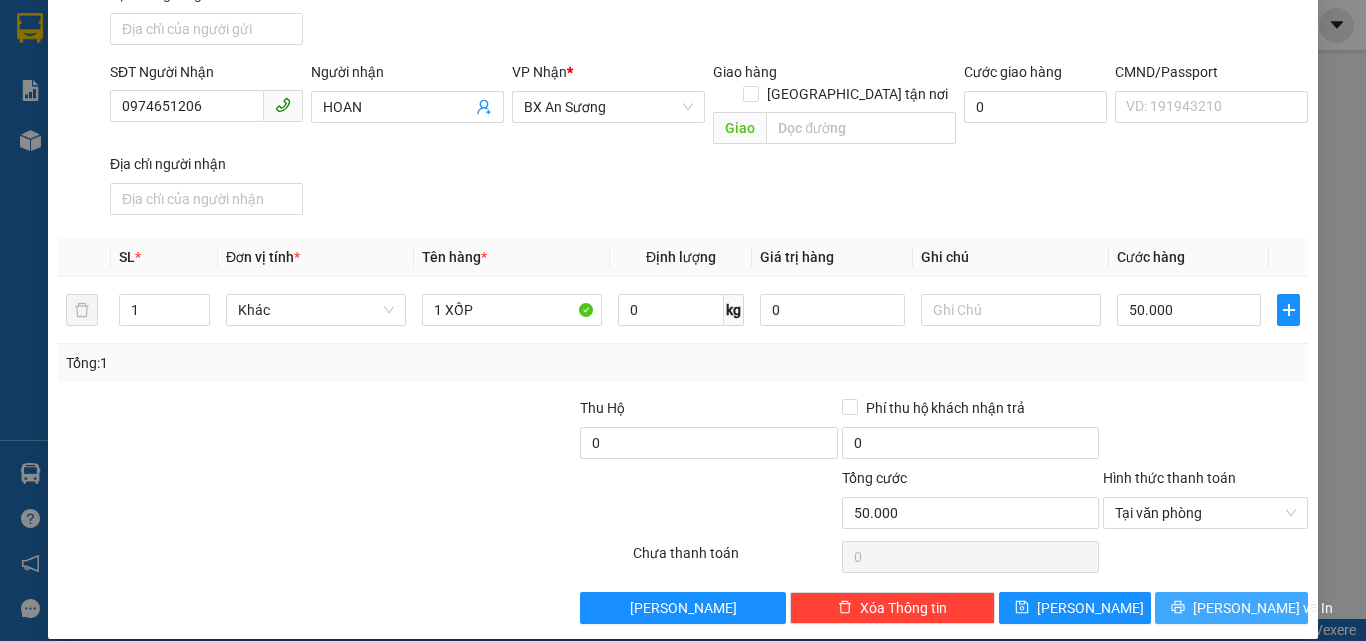 click on "Lưu và In" at bounding box center (1231, 608) 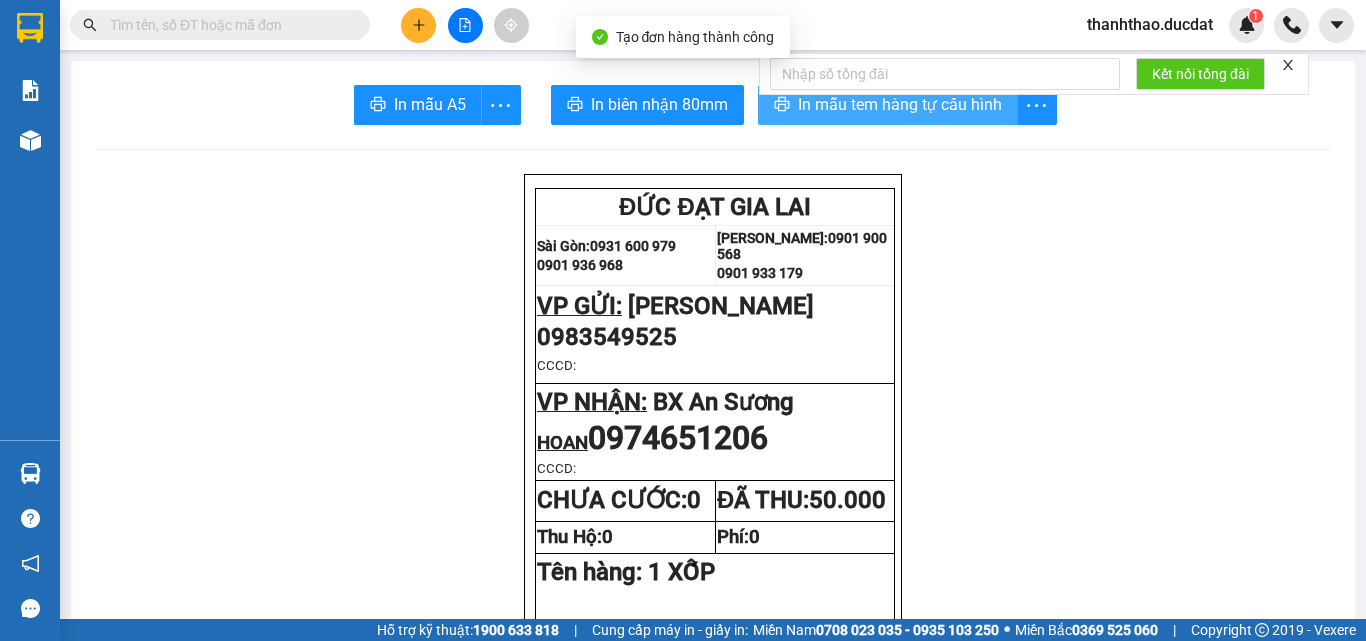 click on "In mẫu tem hàng tự cấu hình" at bounding box center (900, 104) 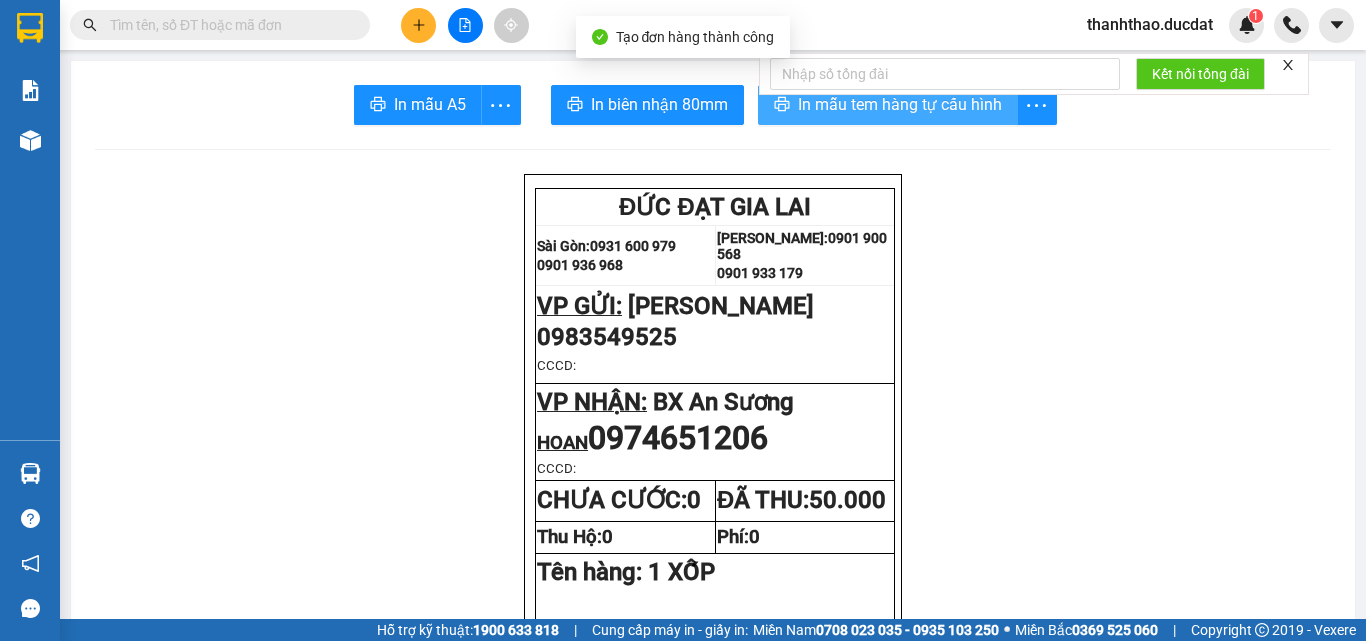 scroll, scrollTop: 0, scrollLeft: 0, axis: both 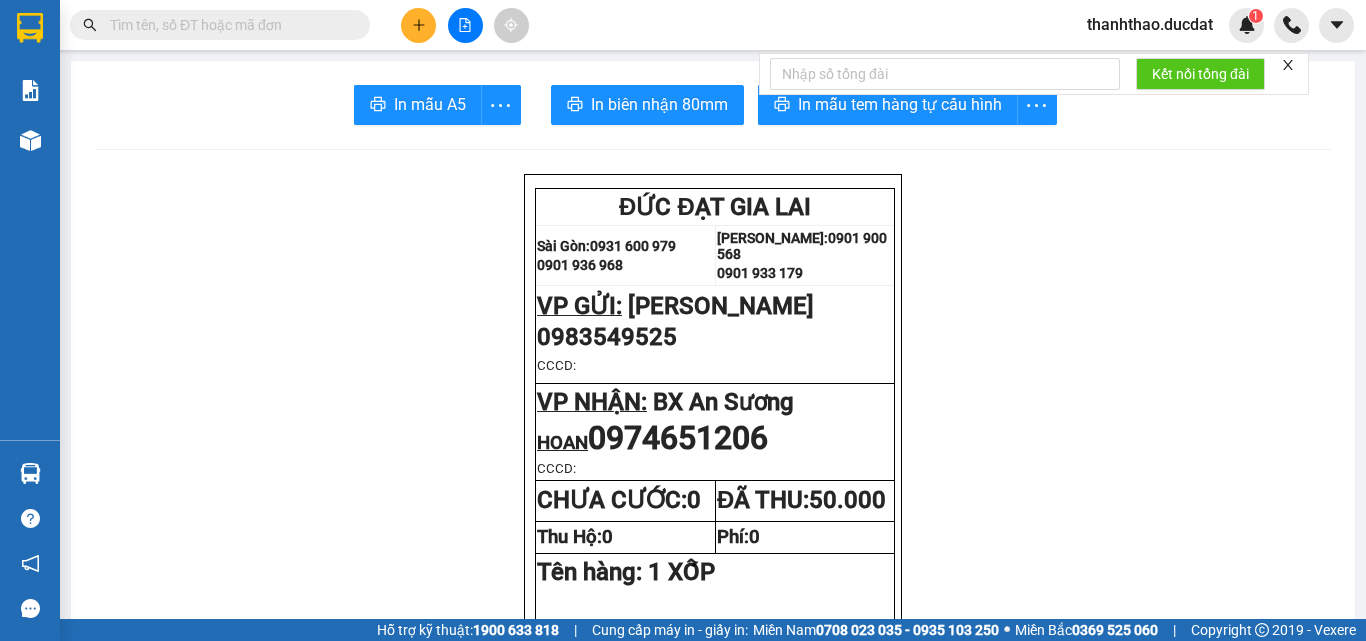 click 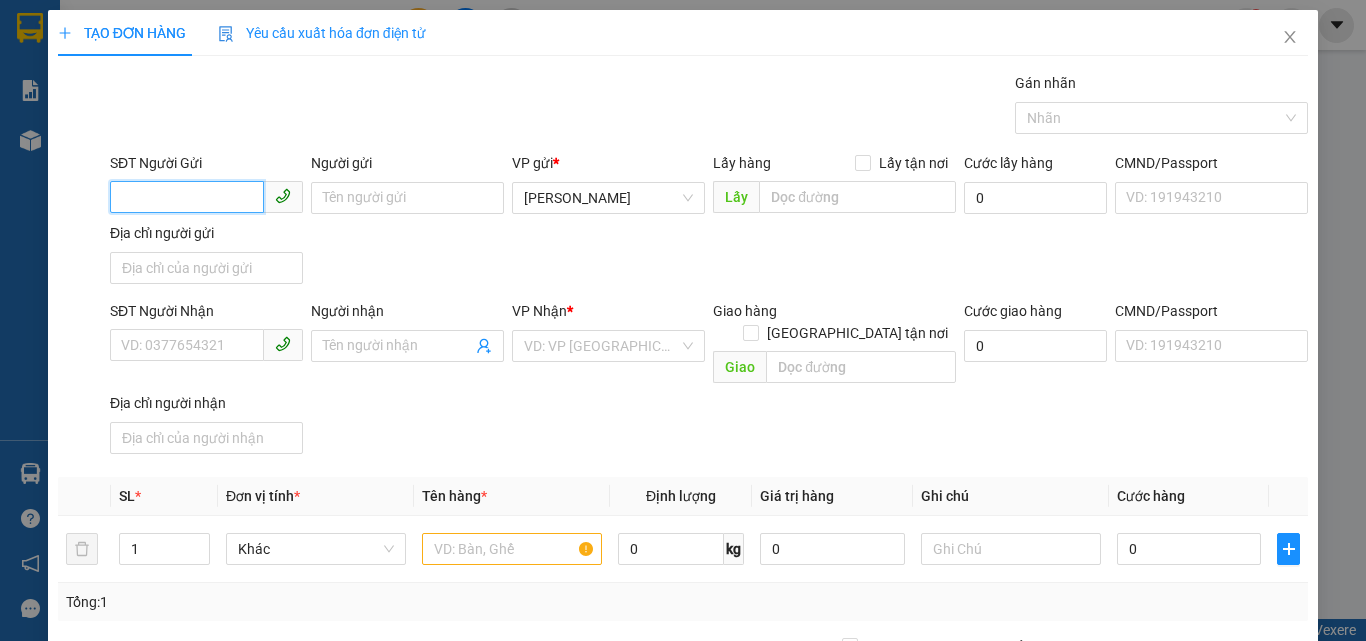 click on "SĐT Người Gửi" at bounding box center [187, 197] 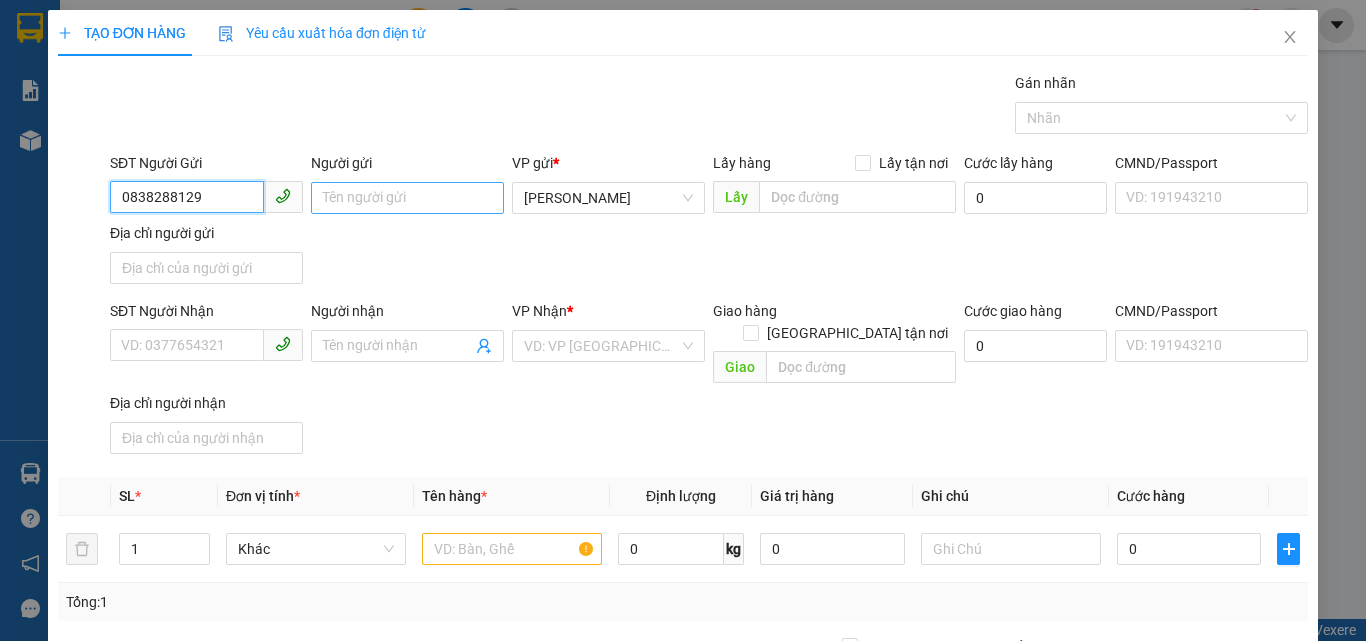 type on "0838288129" 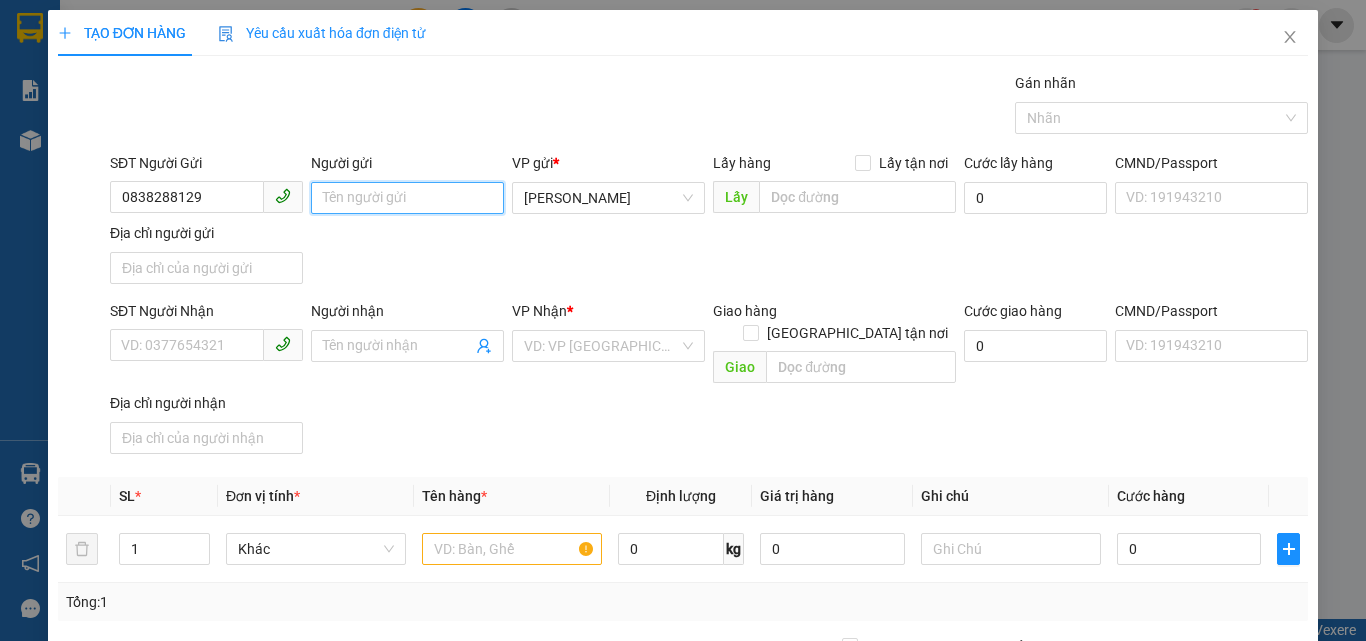 click on "Người gửi" at bounding box center [407, 198] 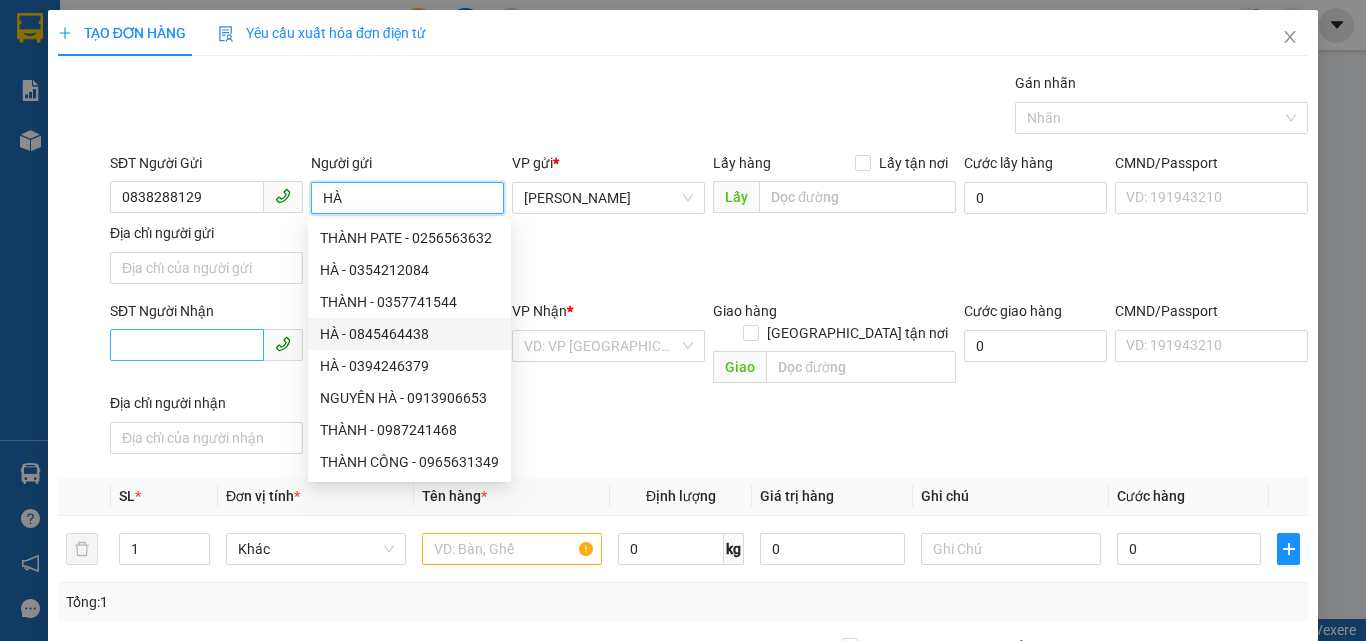 type on "HÀ" 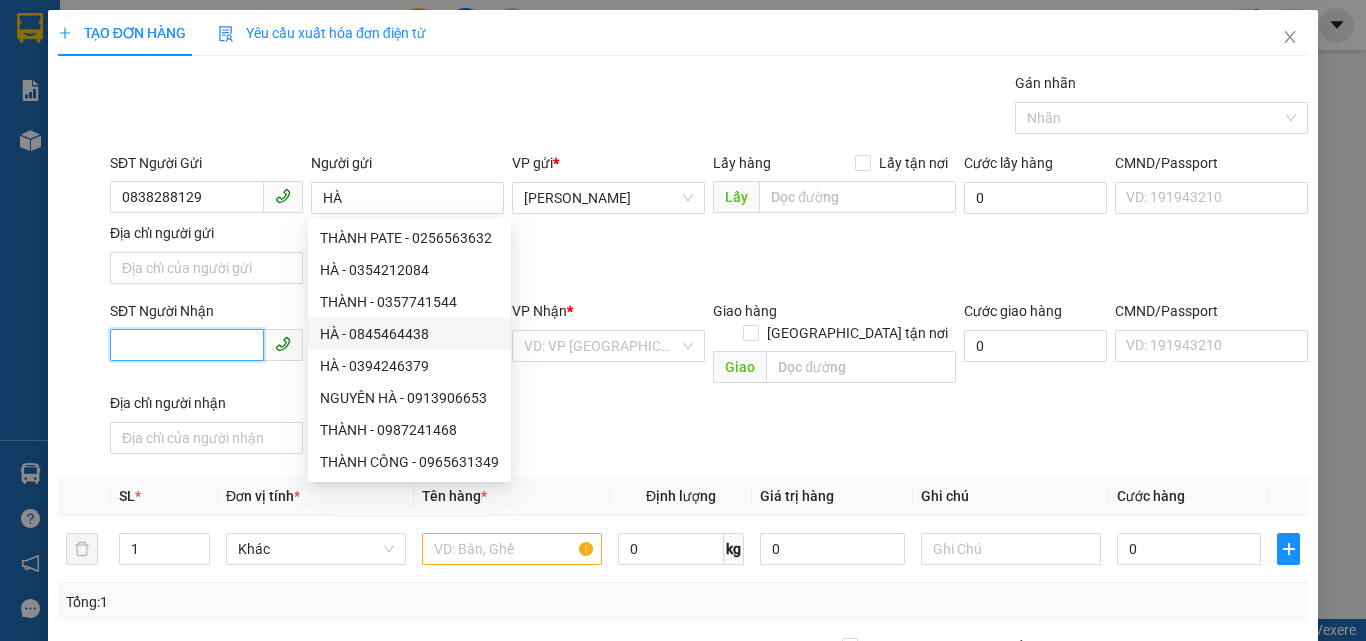 click on "SĐT Người Nhận" at bounding box center (187, 345) 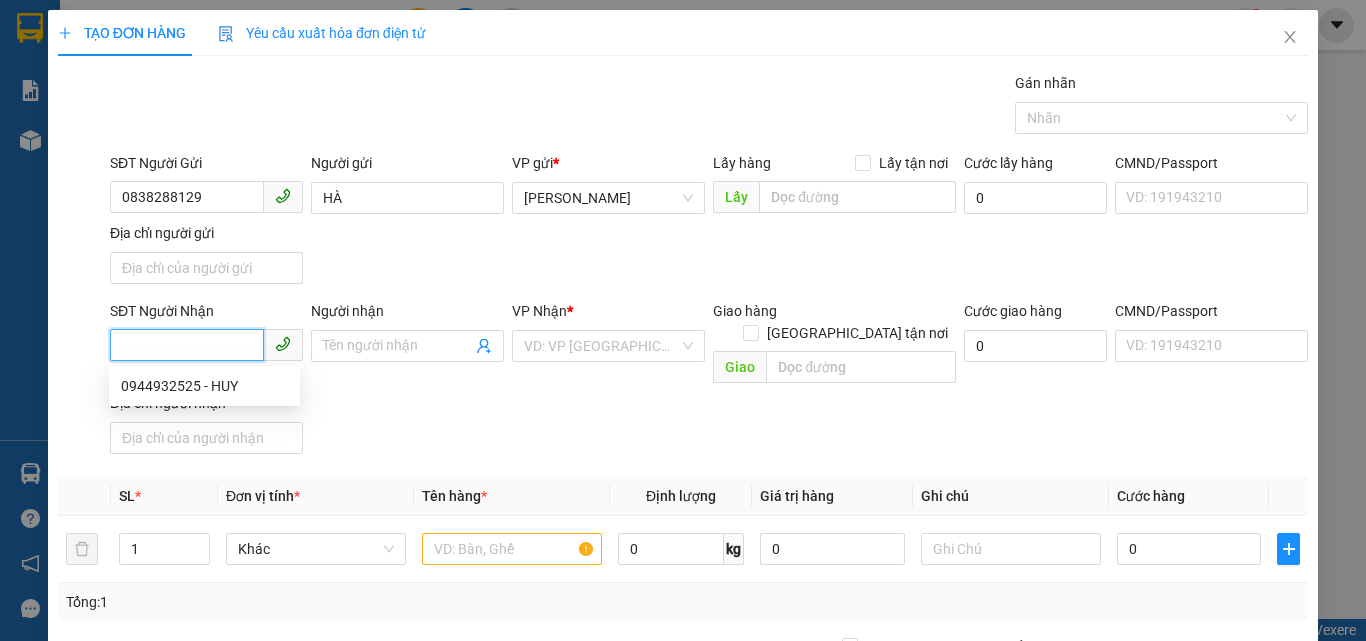 click on "SĐT Người Nhận" at bounding box center [187, 345] 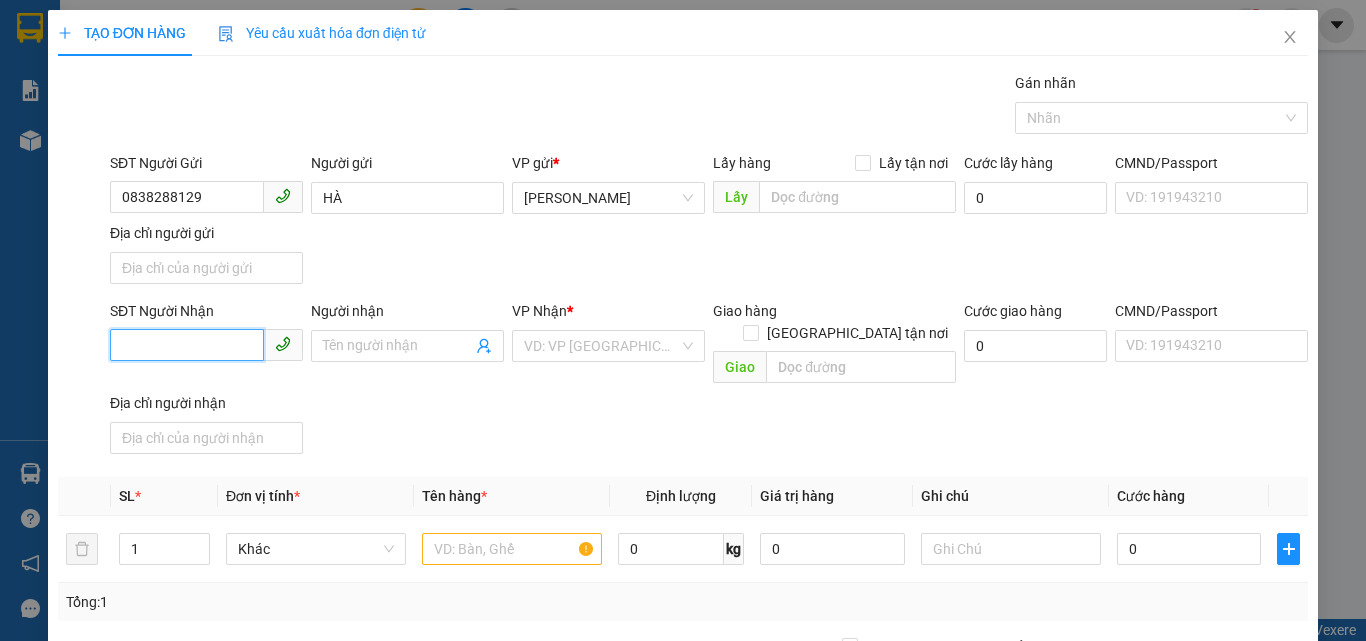 click on "SĐT Người Nhận" at bounding box center (187, 345) 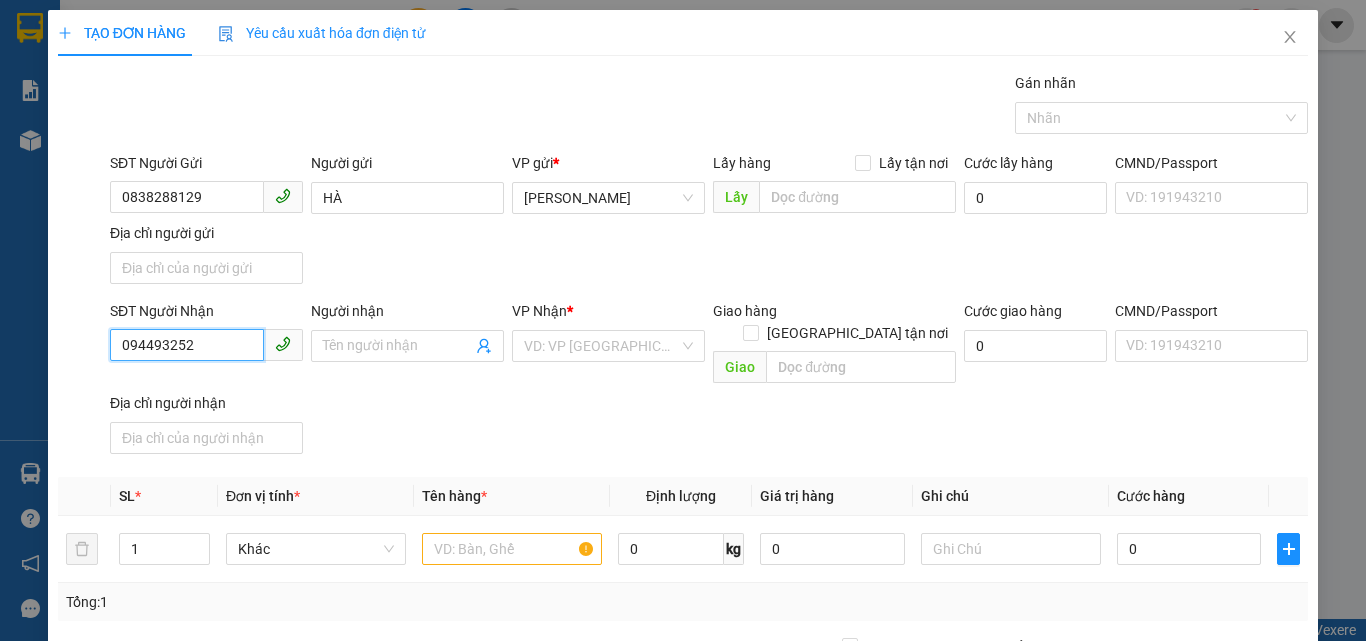 type on "0944932525" 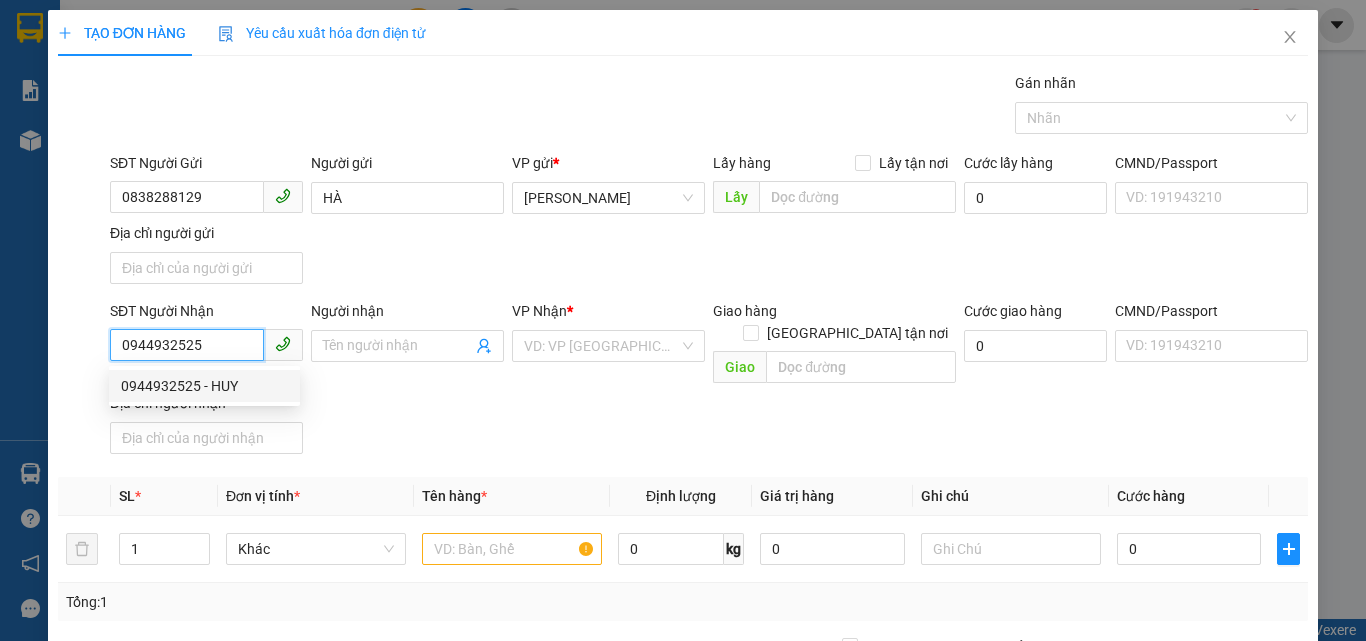click on "0944932525 - HUY" at bounding box center (204, 386) 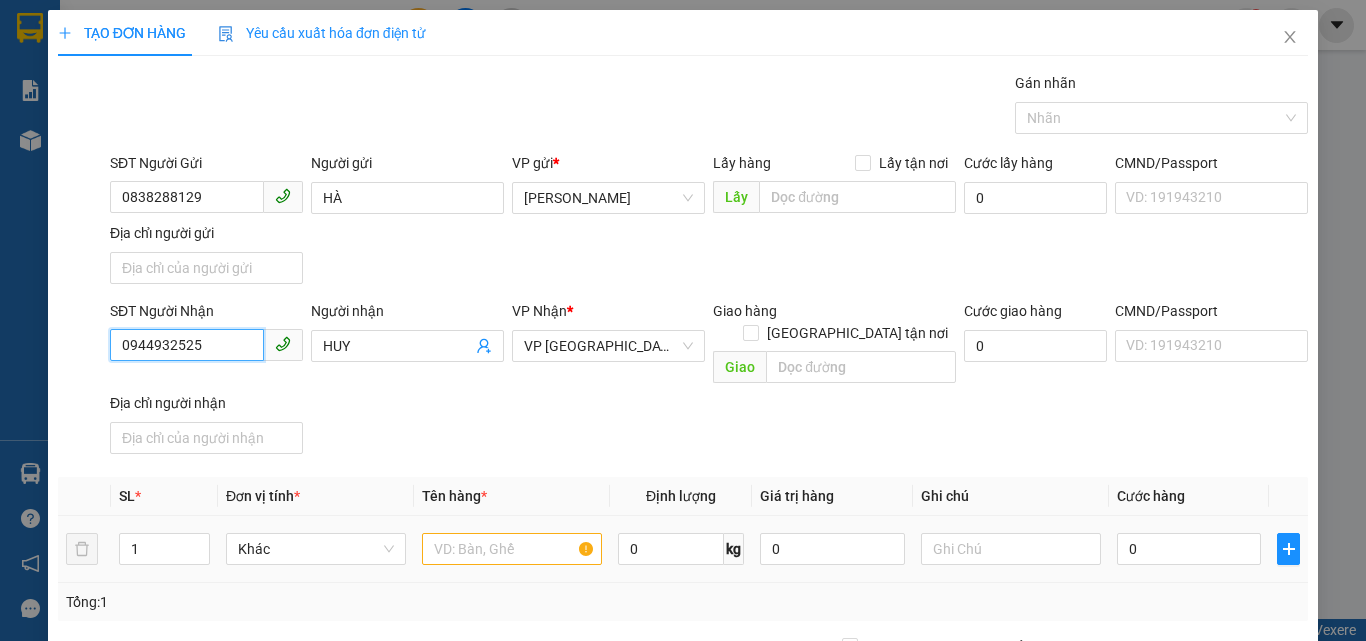 type on "0944932525" 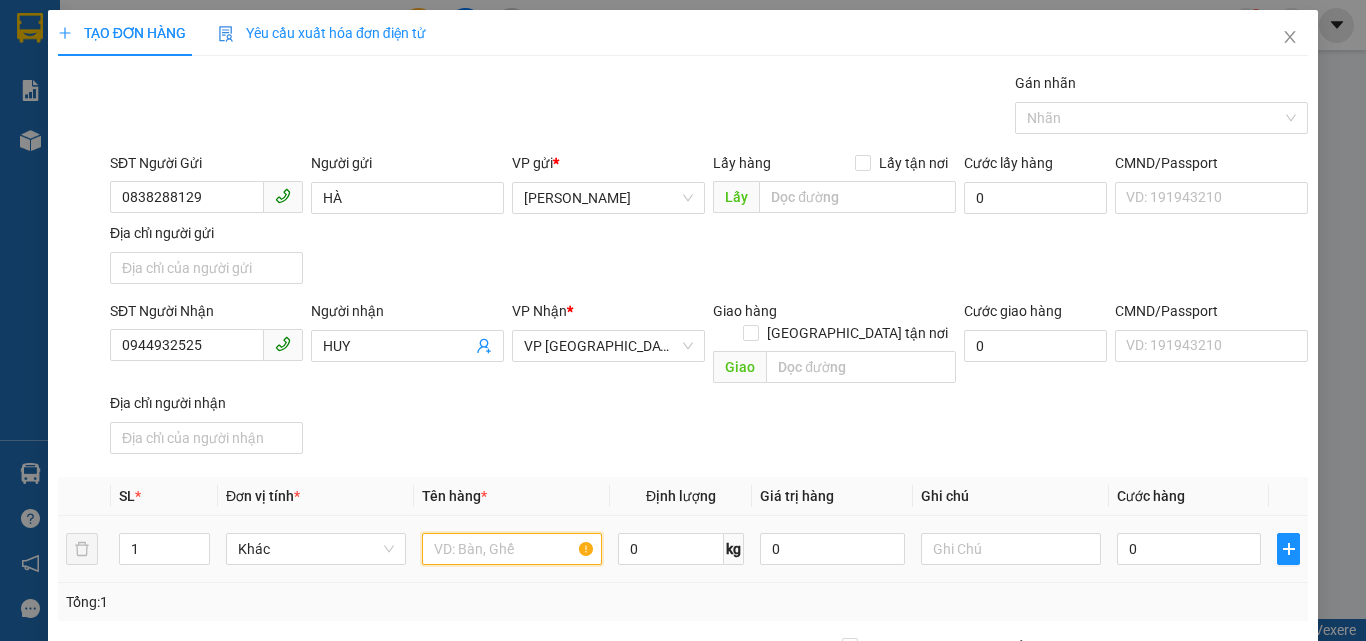 click at bounding box center (512, 549) 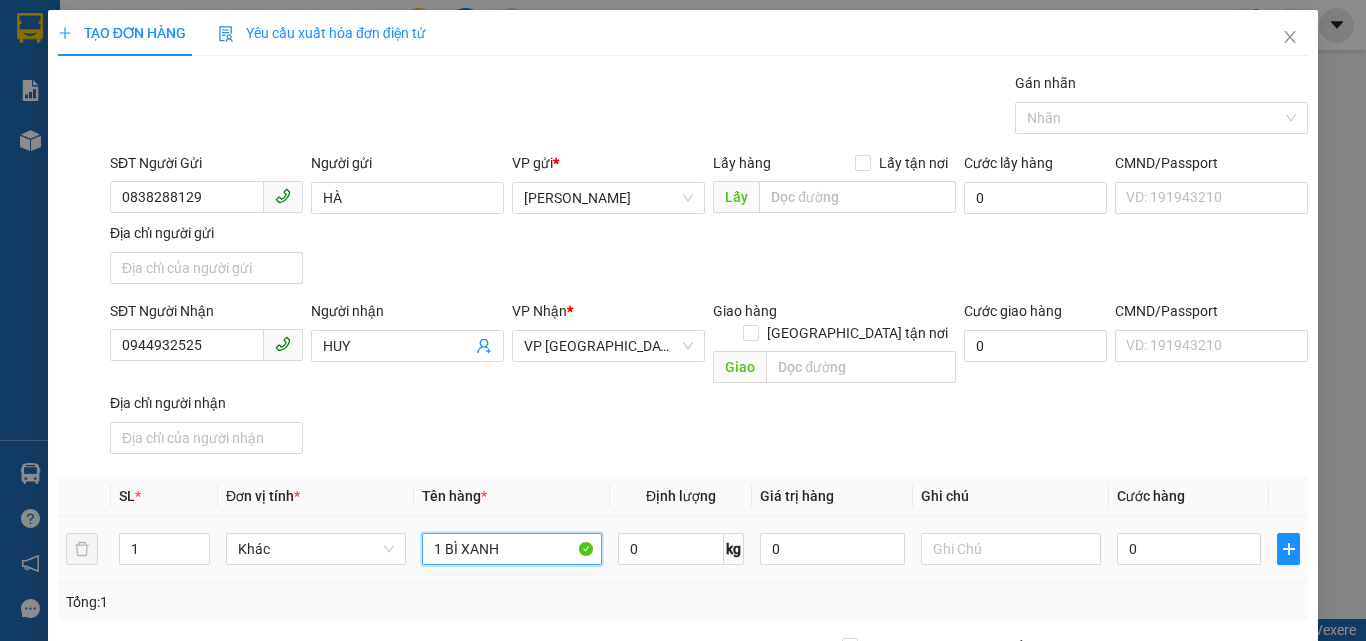 type on "1 BÌ XANH" 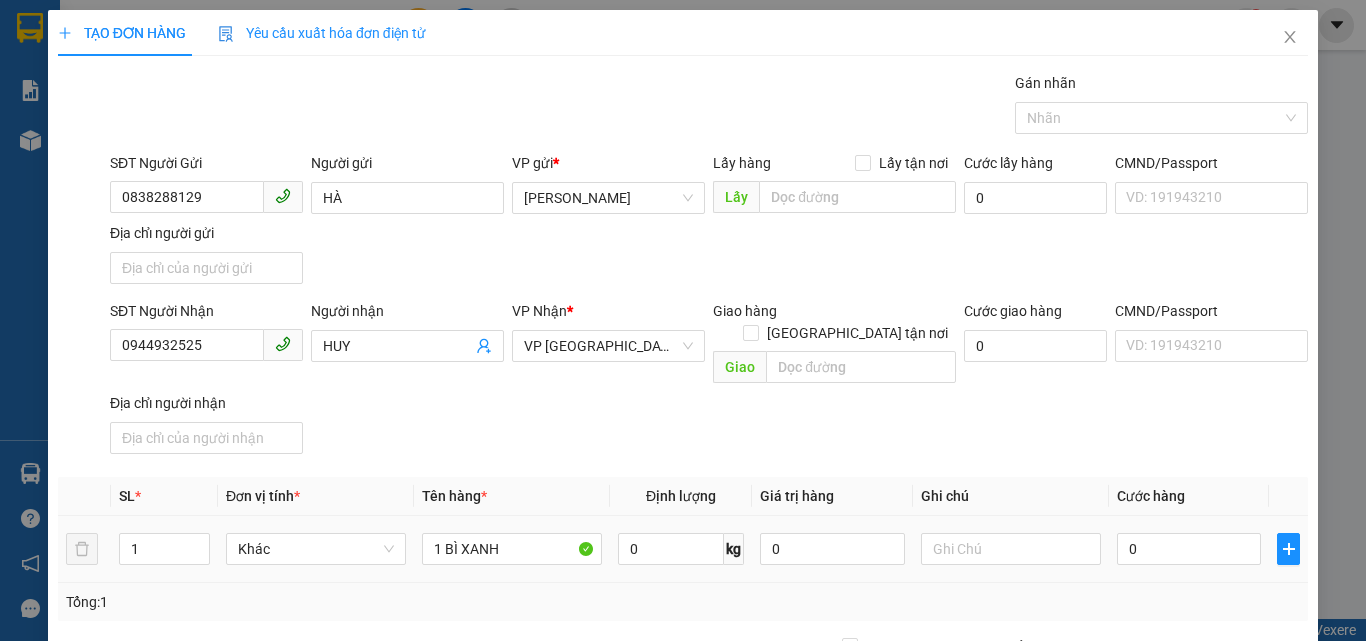 click on "0" at bounding box center [1189, 549] 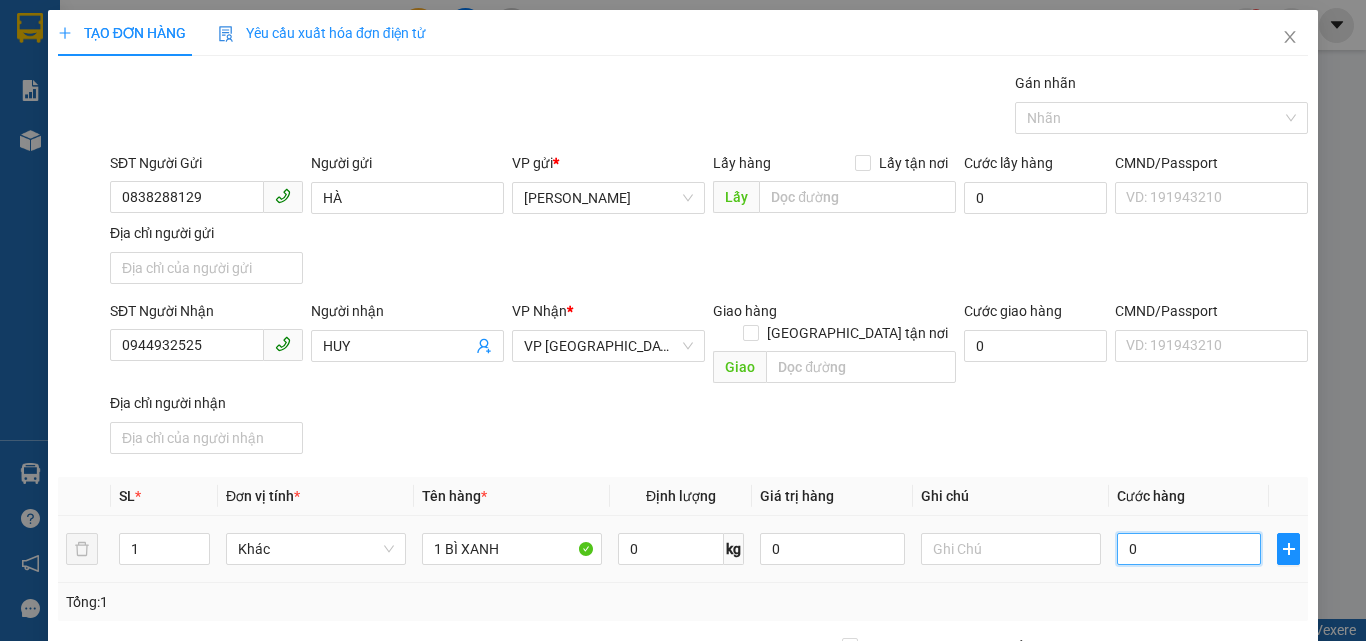 type on "4" 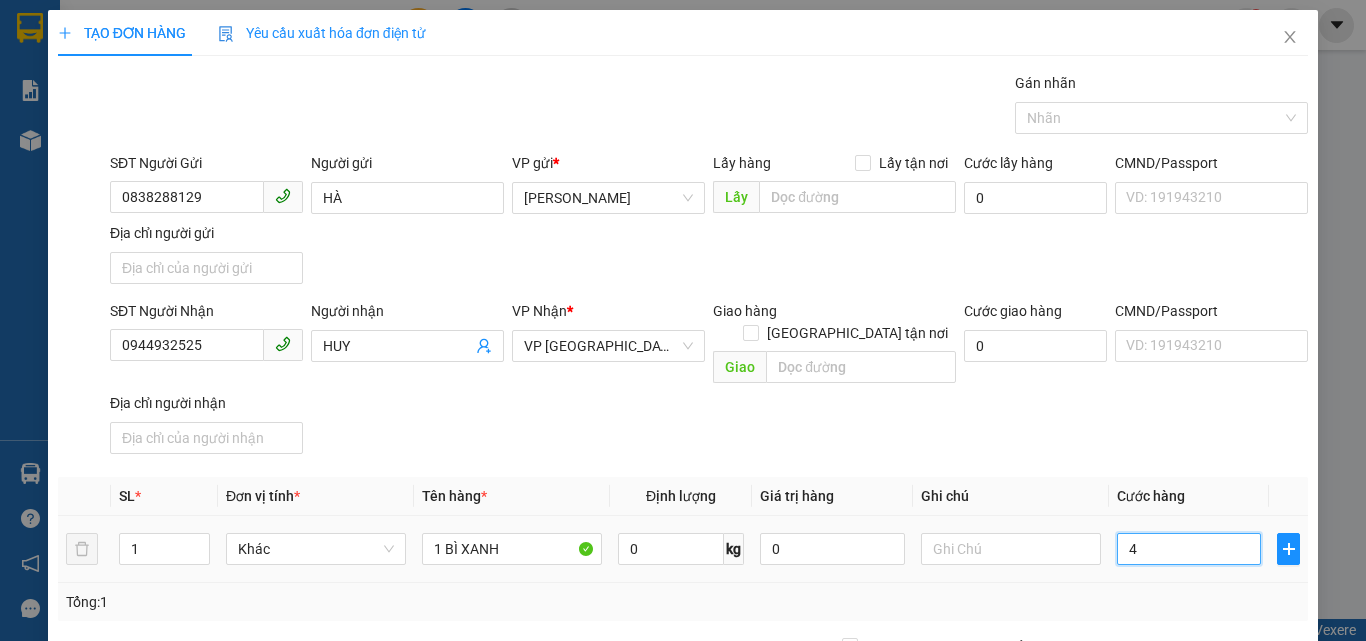 type on "40" 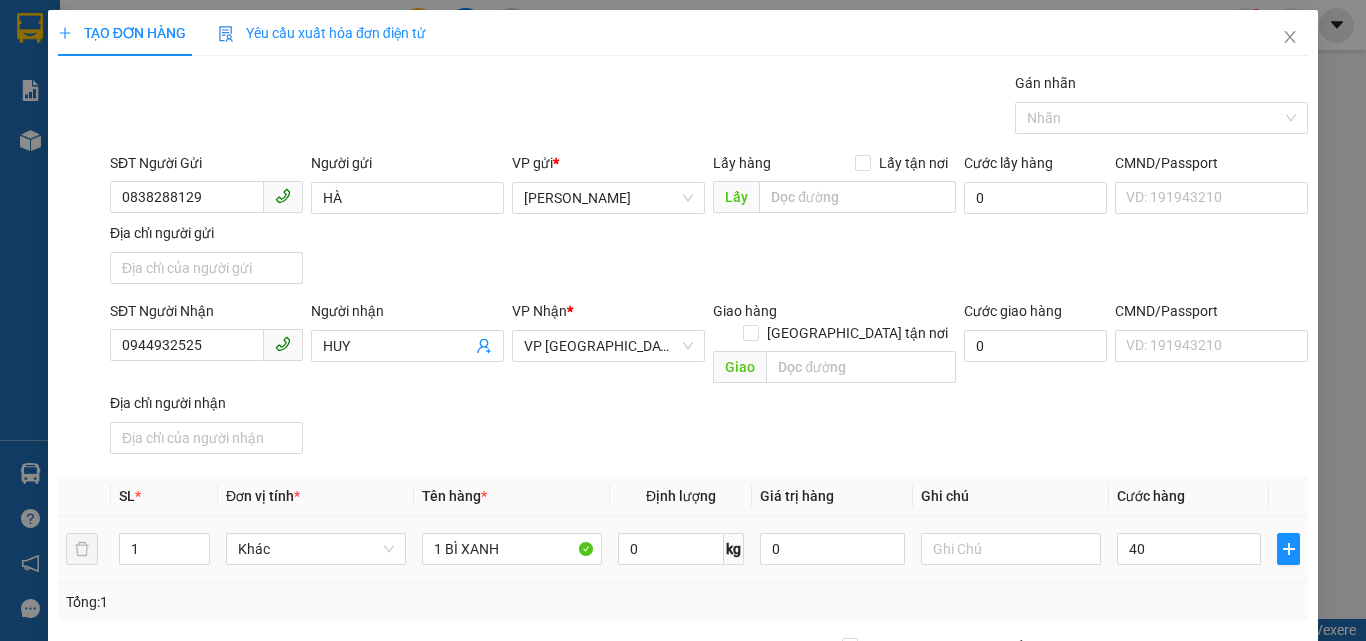 type on "40.000" 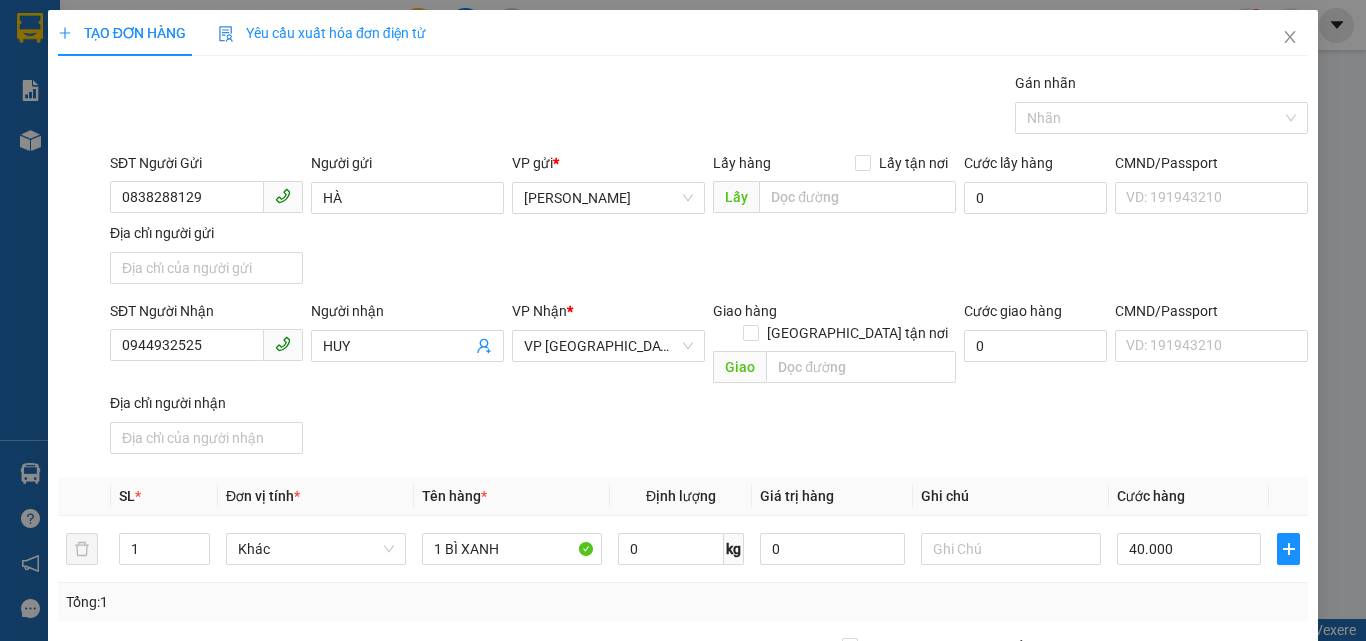 click on "Cước hàng" at bounding box center (1151, 496) 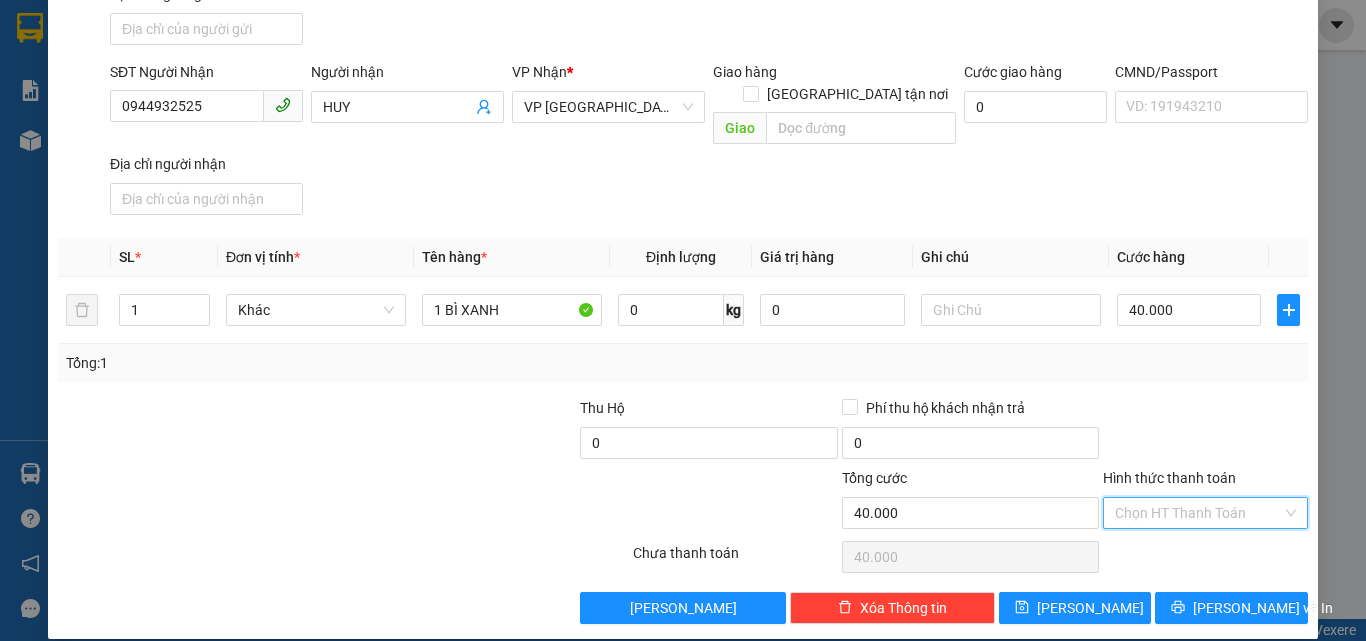 click on "Hình thức thanh toán" at bounding box center [1198, 513] 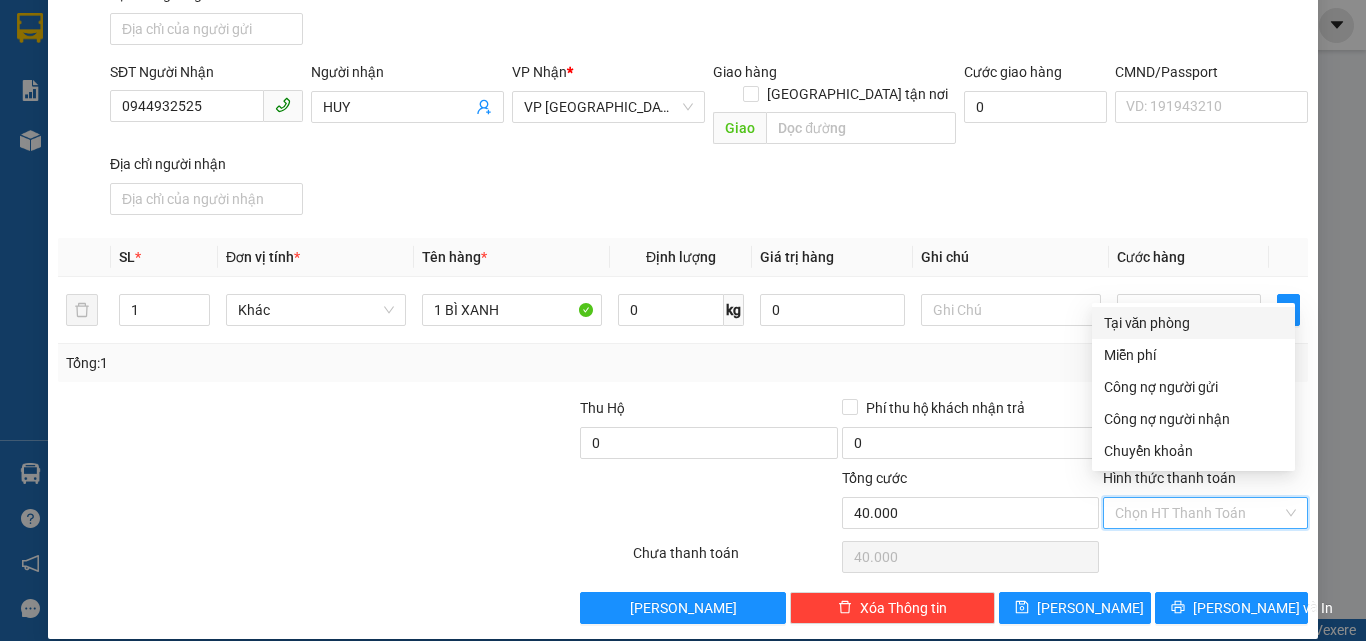 drag, startPoint x: 1154, startPoint y: 328, endPoint x: 1173, endPoint y: 371, distance: 47.010635 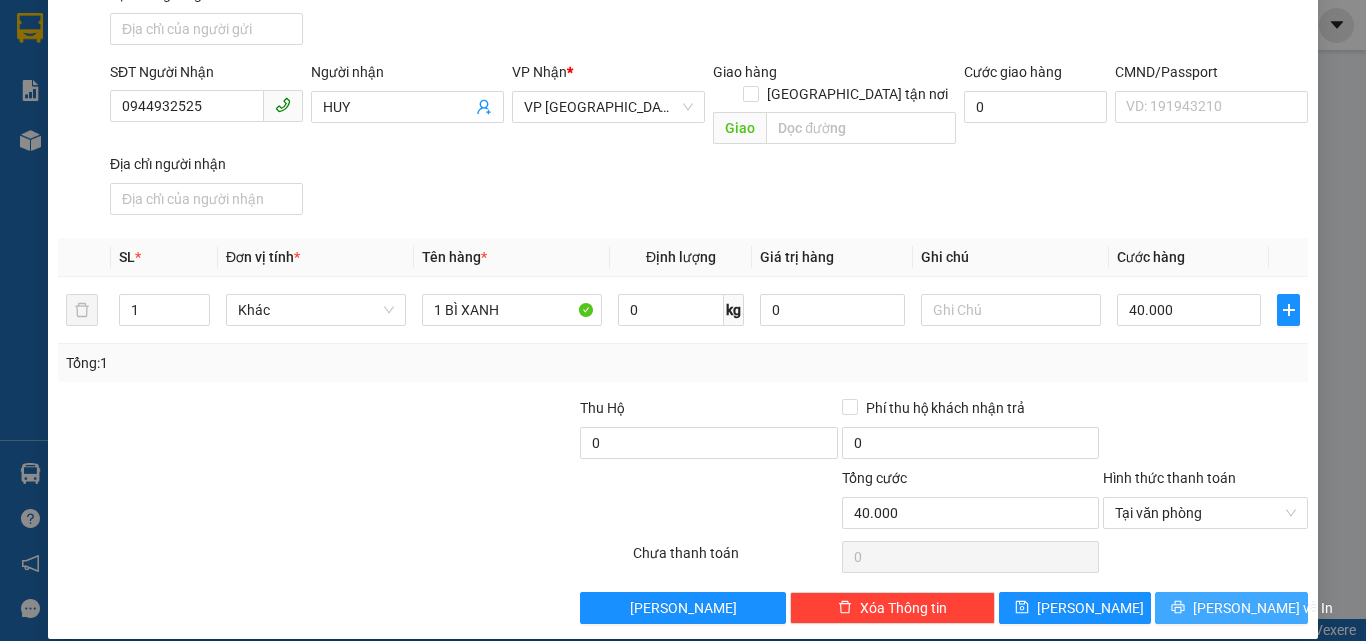 click on "Lưu và In" at bounding box center [1231, 608] 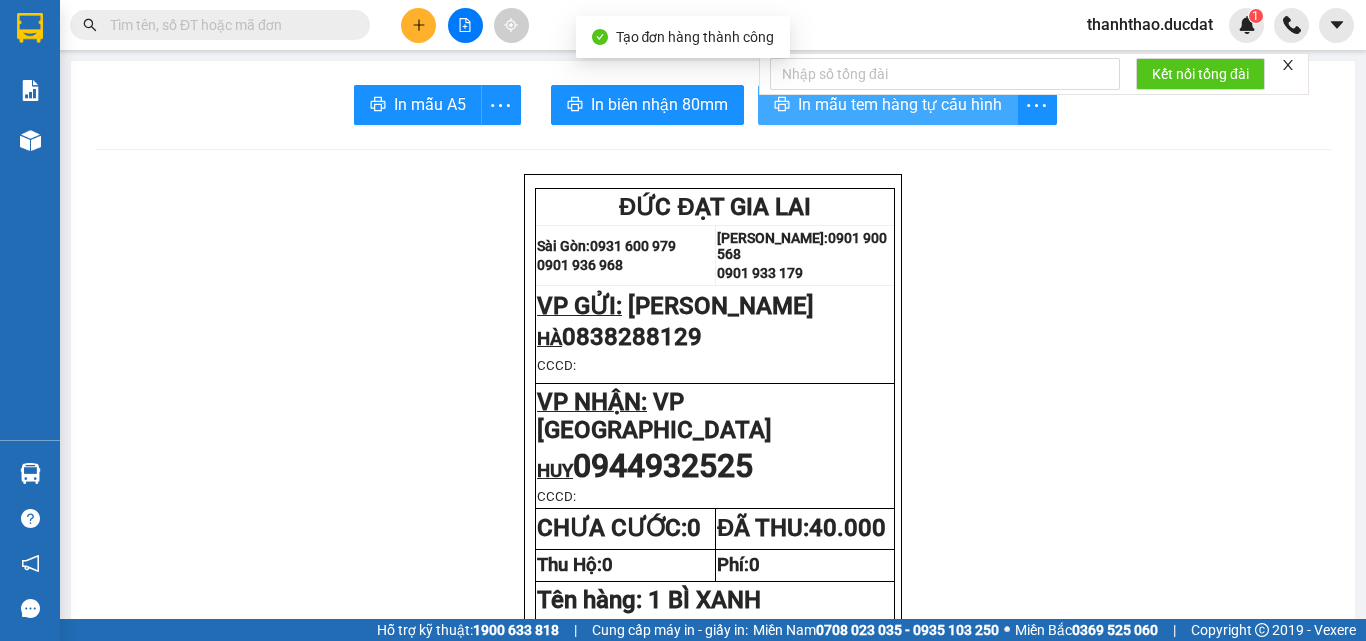 click on "In mẫu tem hàng tự cấu hình" at bounding box center (900, 104) 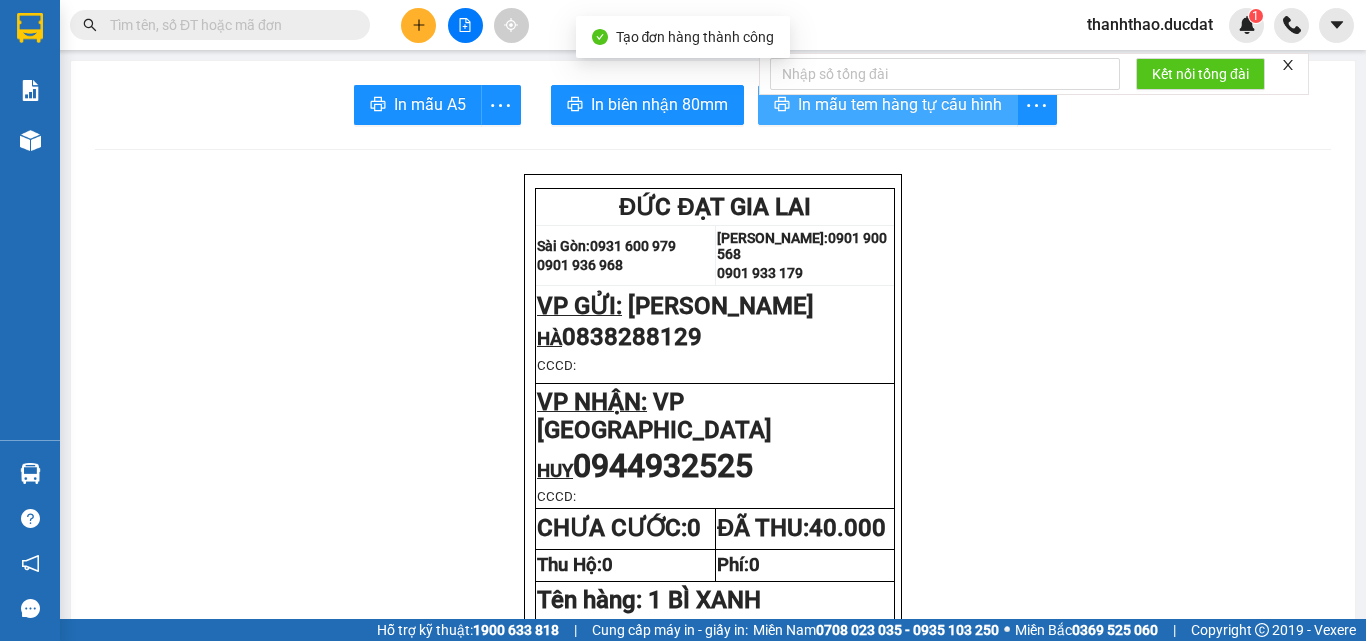 scroll, scrollTop: 0, scrollLeft: 0, axis: both 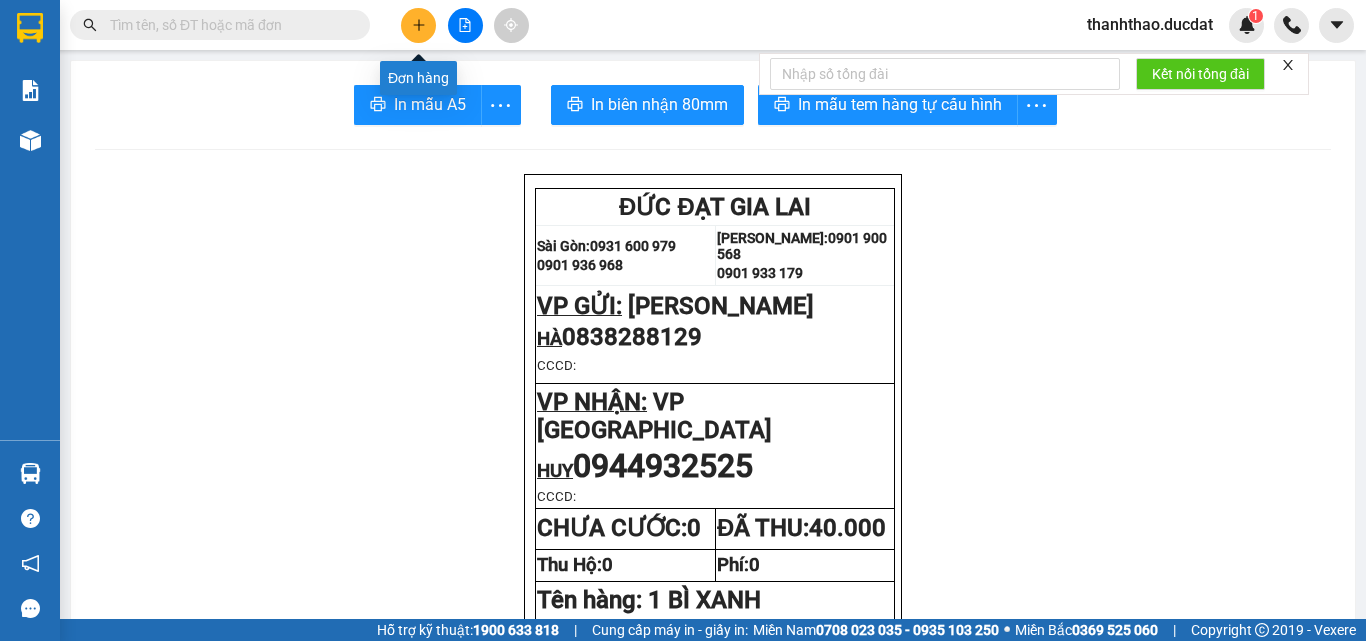 click at bounding box center [418, 25] 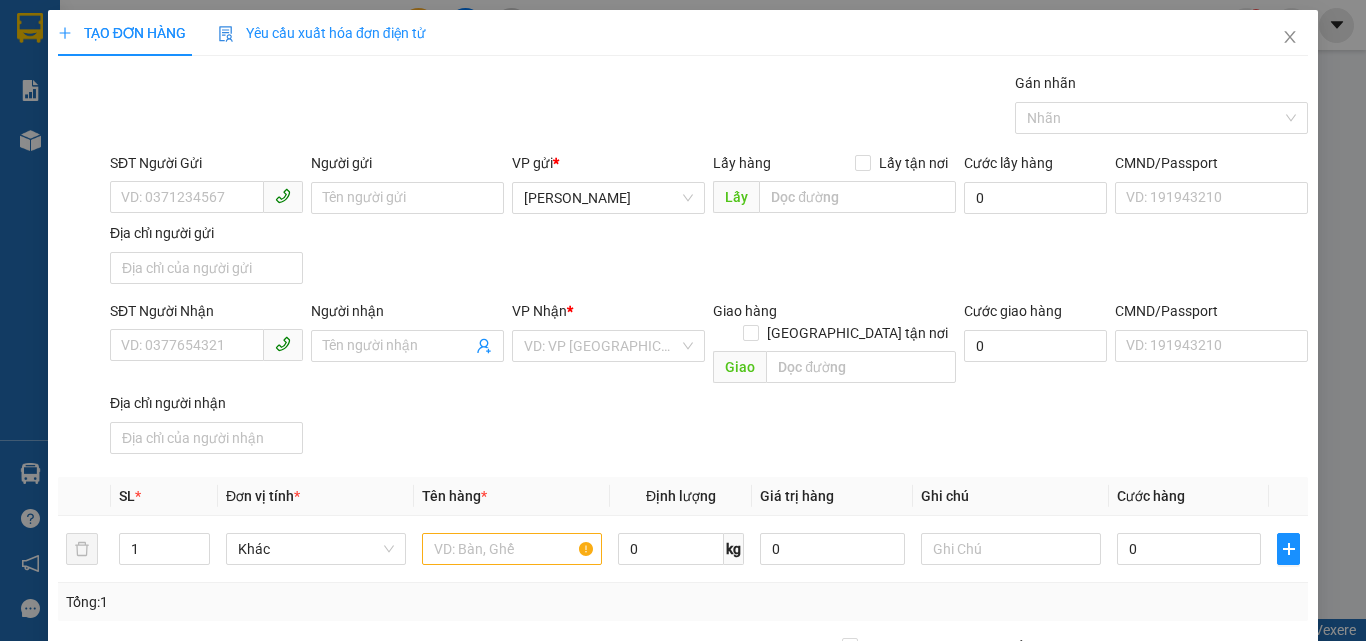 drag, startPoint x: 220, startPoint y: 216, endPoint x: 209, endPoint y: 220, distance: 11.7046995 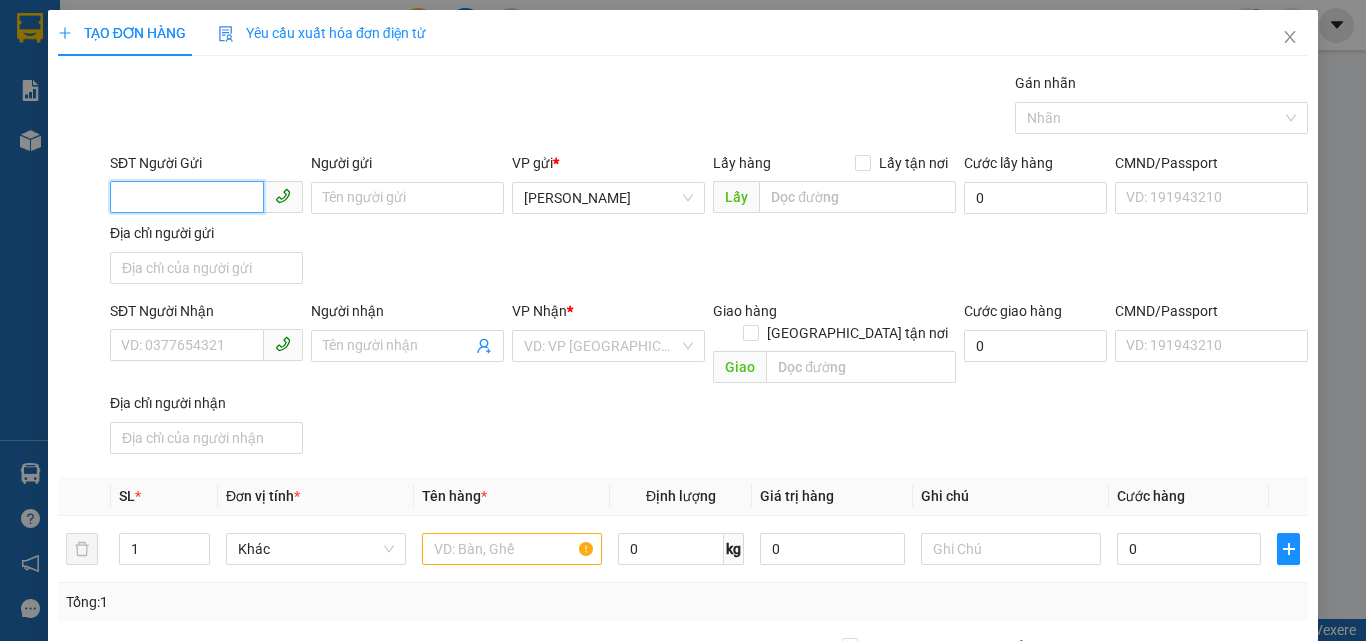 click on "SĐT Người Gửi" at bounding box center [187, 197] 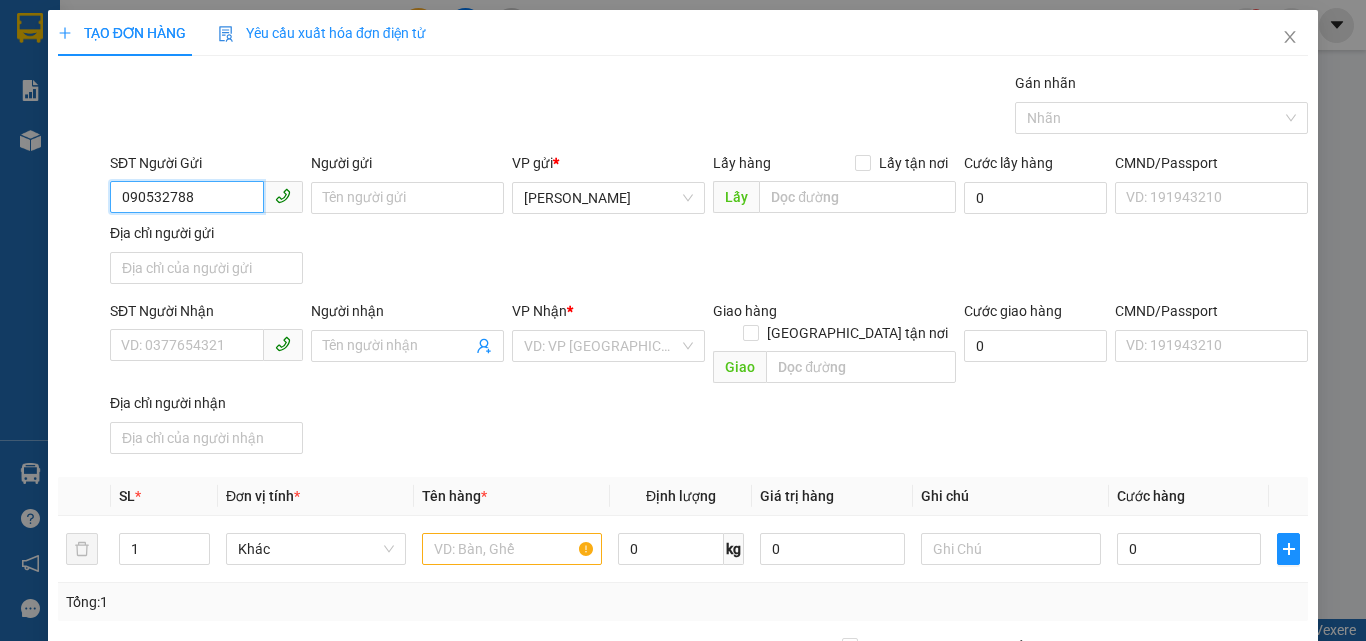 type on "0905327888" 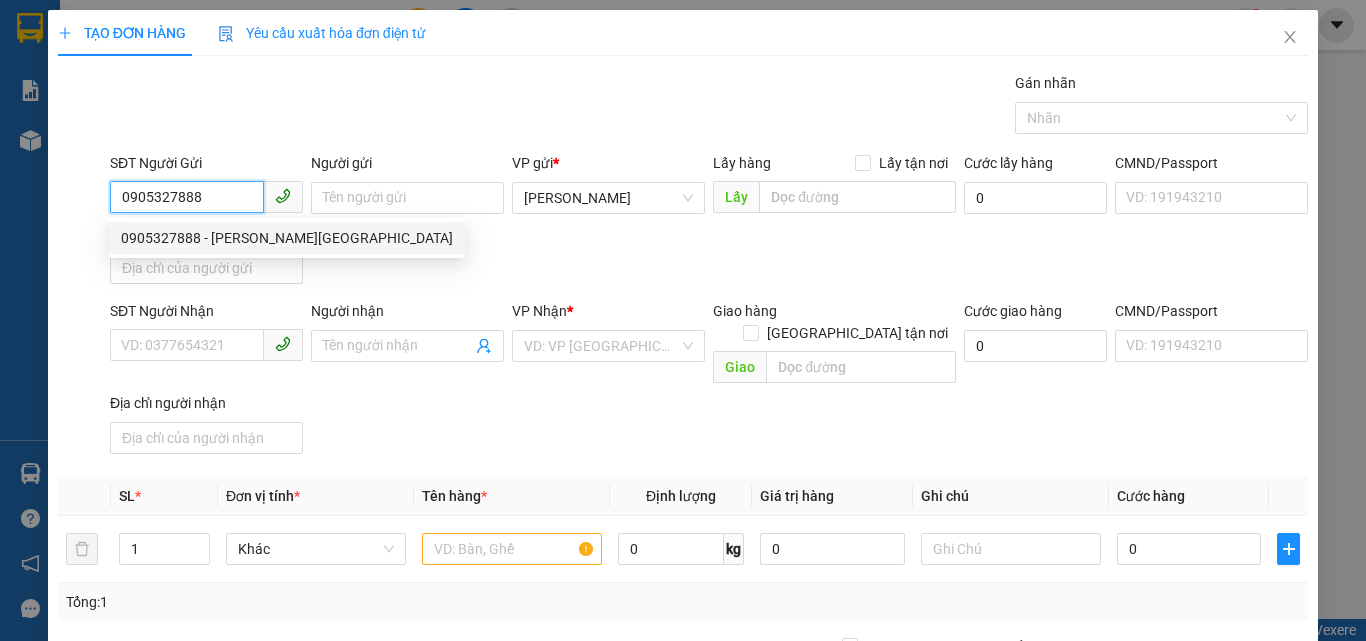 click on "0905327888 - HÙNG TÂN THANH" at bounding box center (287, 238) 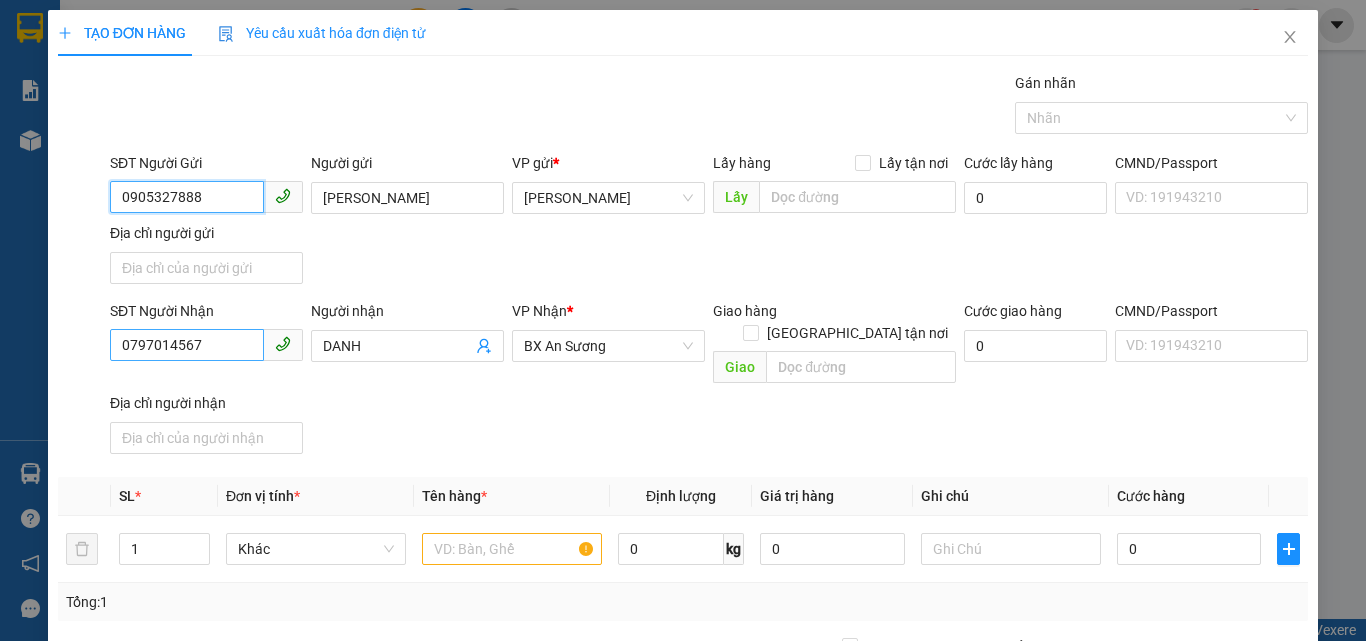 type on "0905327888" 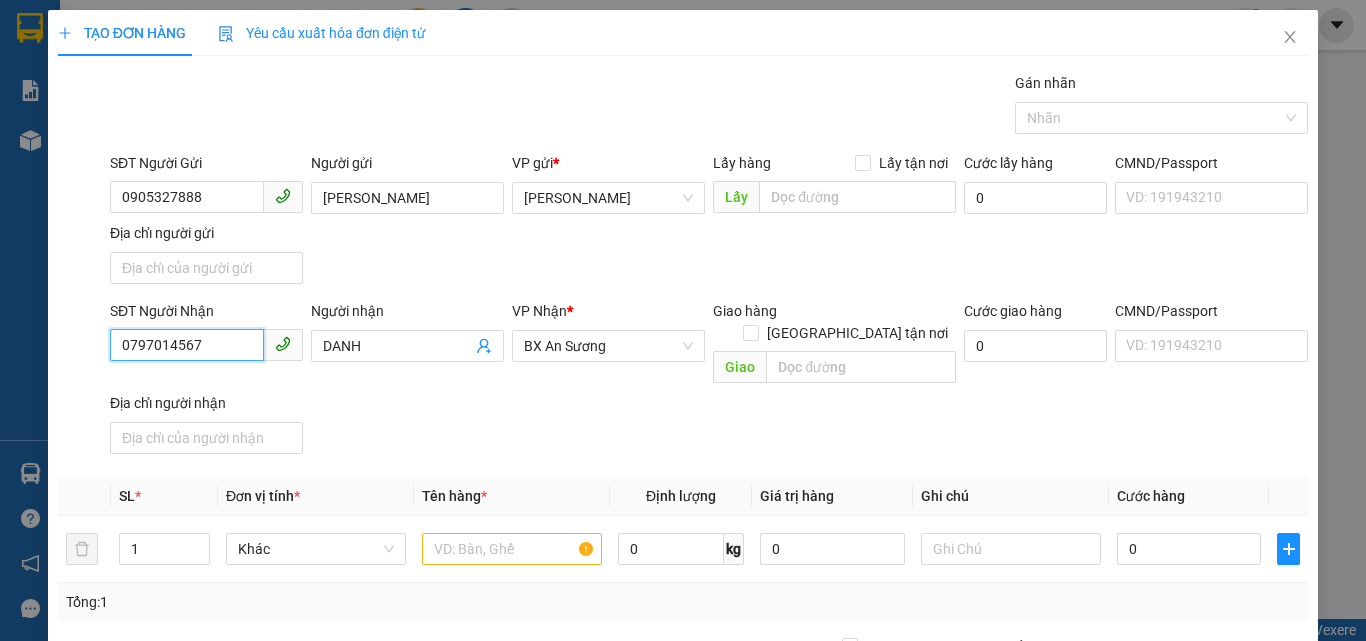 drag, startPoint x: 235, startPoint y: 340, endPoint x: 0, endPoint y: 302, distance: 238.05252 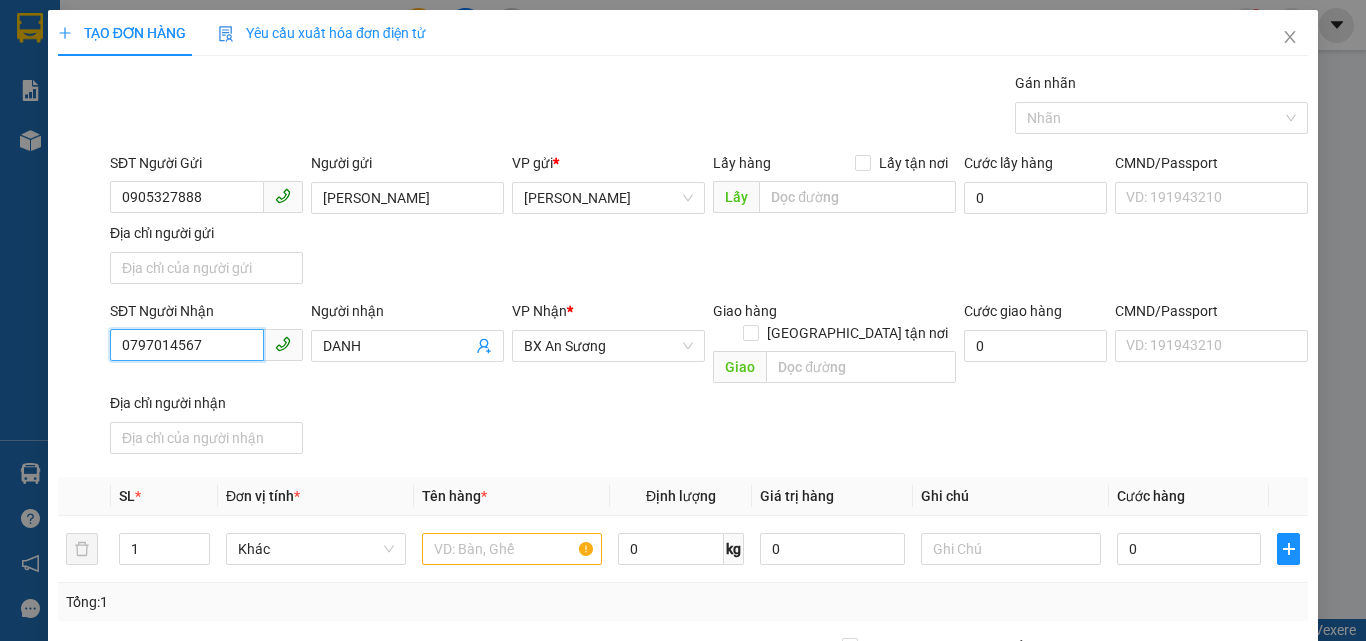 click on "TẠO ĐƠN HÀNG Yêu cầu xuất hóa đơn điện tử Transit Pickup Surcharge Ids Transit Deliver Surcharge Ids Transit Deliver Surcharge Transit Deliver Surcharge Gói vận chuyển  * Tiêu chuẩn Gán nhãn   Nhãn SĐT Người Gửi 0905327888 Người gửi HÙNG TÂN THANH VP gửi  * Phan Đình Phùng Lấy hàng Lấy tận nơi Lấy Cước lấy hàng 0 CMND/Passport VD: 191943210 Địa chỉ người gửi SĐT Người Nhận 0797014567 0797014567 Người nhận DANH VP Nhận  * BX An Sương Giao hàng Giao tận nơi Giao Cước giao hàng 0 CMND/Passport VD: 191943210 Địa chỉ người nhận SL  * Đơn vị tính  * Tên hàng  * Định lượng Giá trị hàng Ghi chú Cước hàng                   1 Khác 0 kg 0 0 Tổng:  1 Thu Hộ 0 Phí thu hộ khách nhận trả 0 Tổng cước 0 Hình thức thanh toán Chọn HT Thanh Toán Số tiền thu trước 0 Chưa thanh toán 0 Chọn HT Thanh Toán Lưu nháp Xóa Thông tin Lưu Lưu và In" at bounding box center [683, 320] 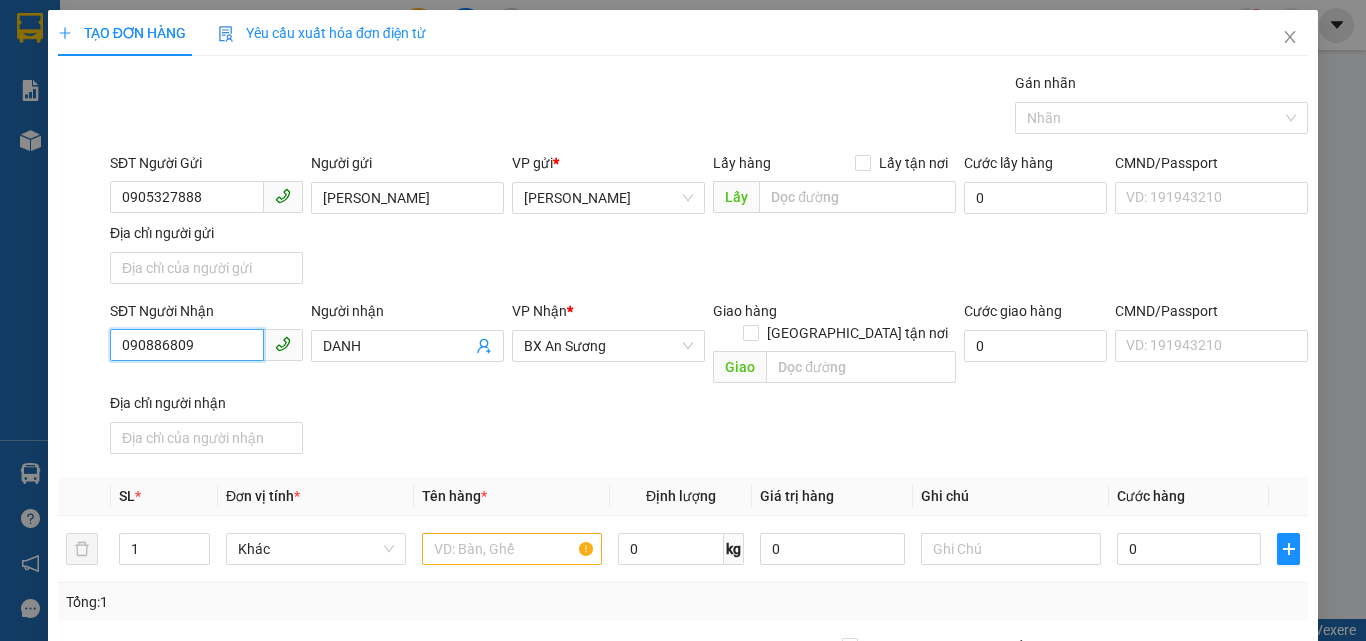 type on "0908868099" 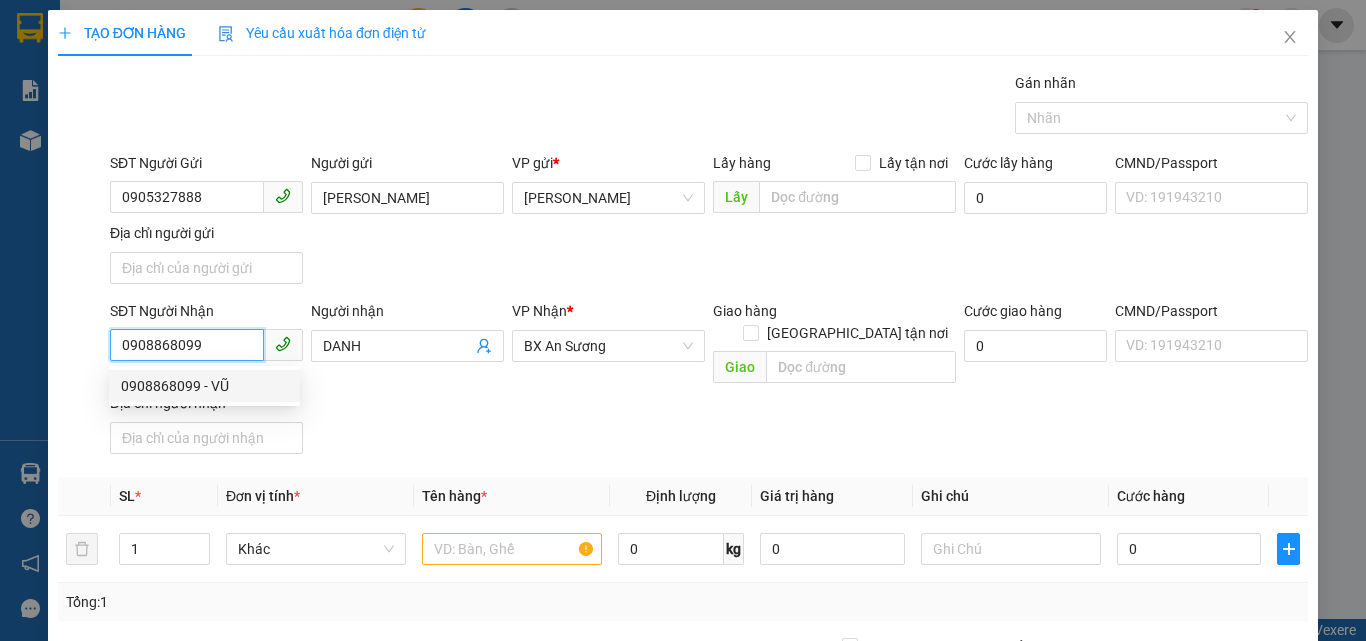 click on "0908868099 - VŨ" at bounding box center (204, 386) 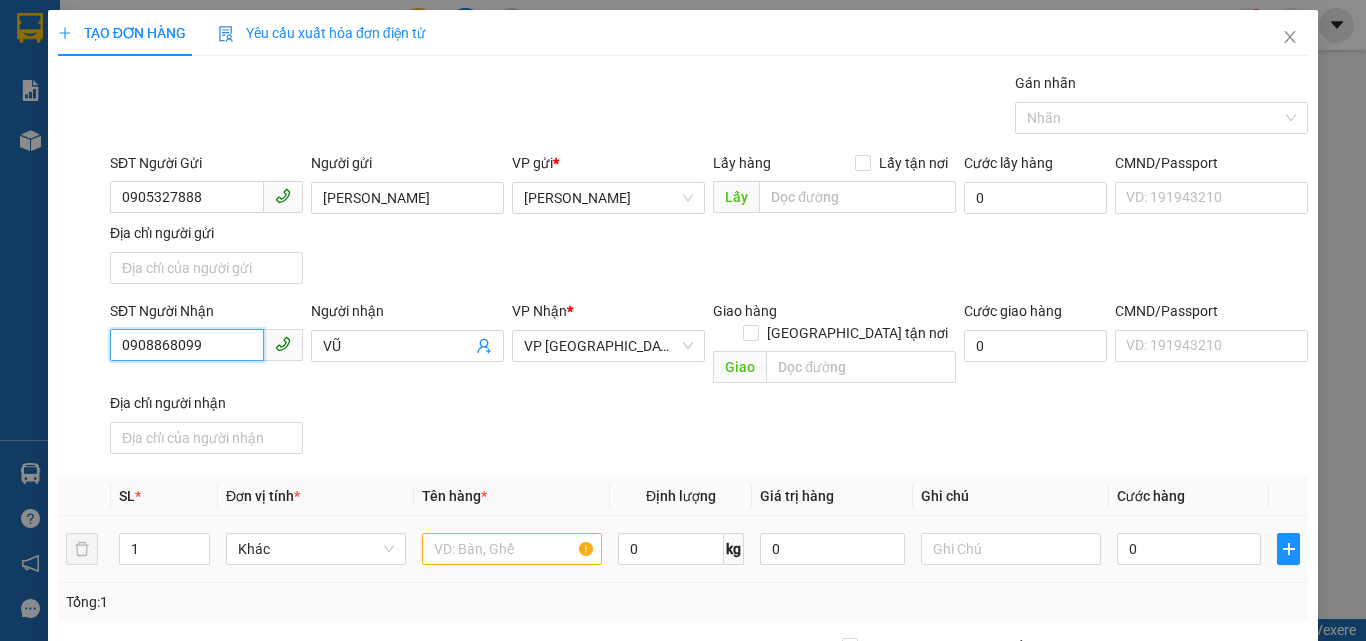 type on "0908868099" 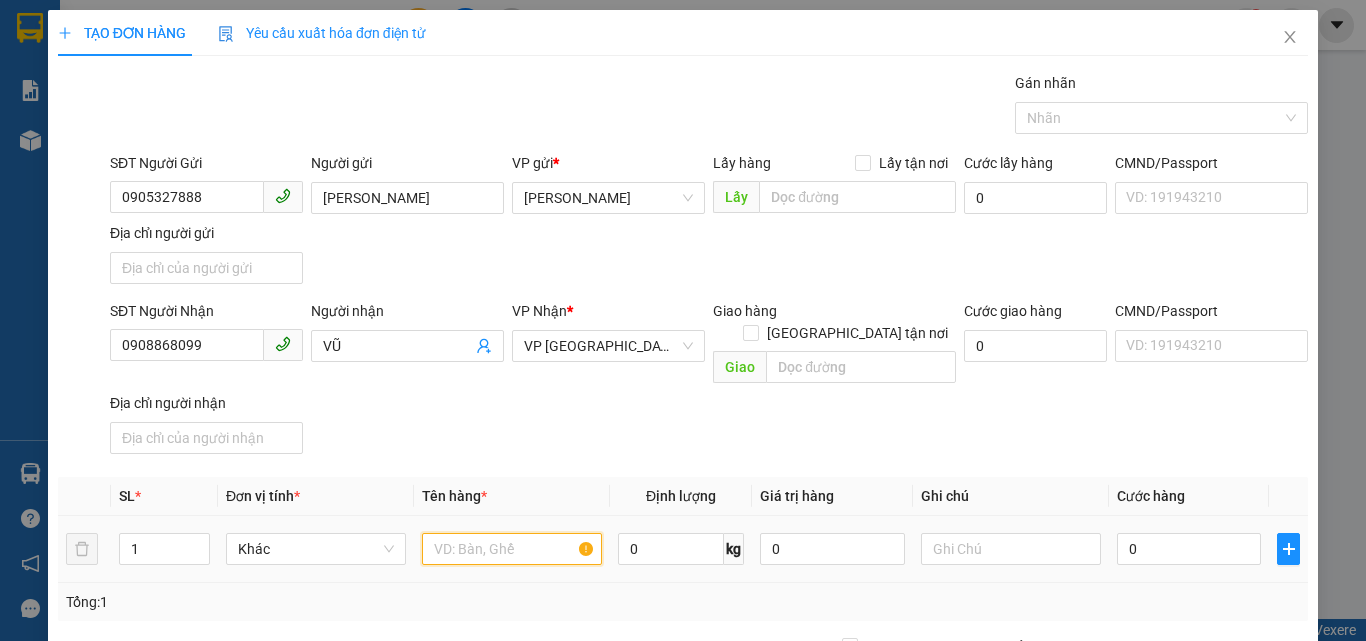 click at bounding box center (512, 549) 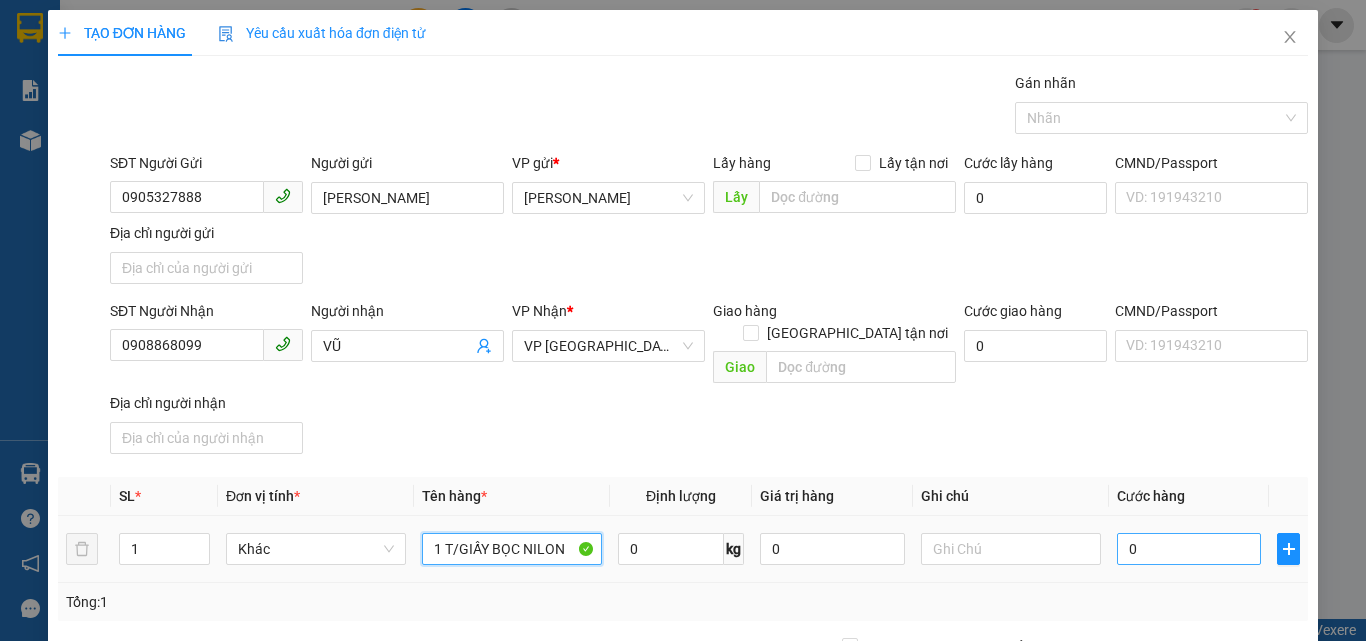 type on "1 T/GIẤY BỌC NILON" 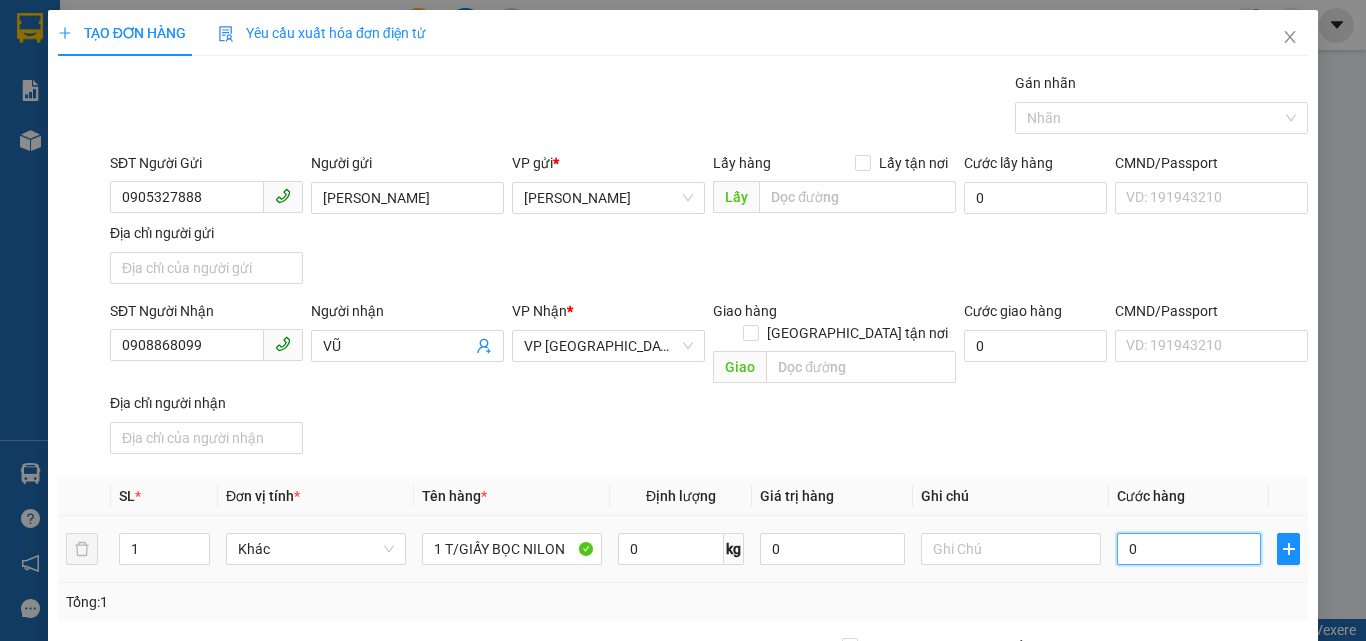 type on "5" 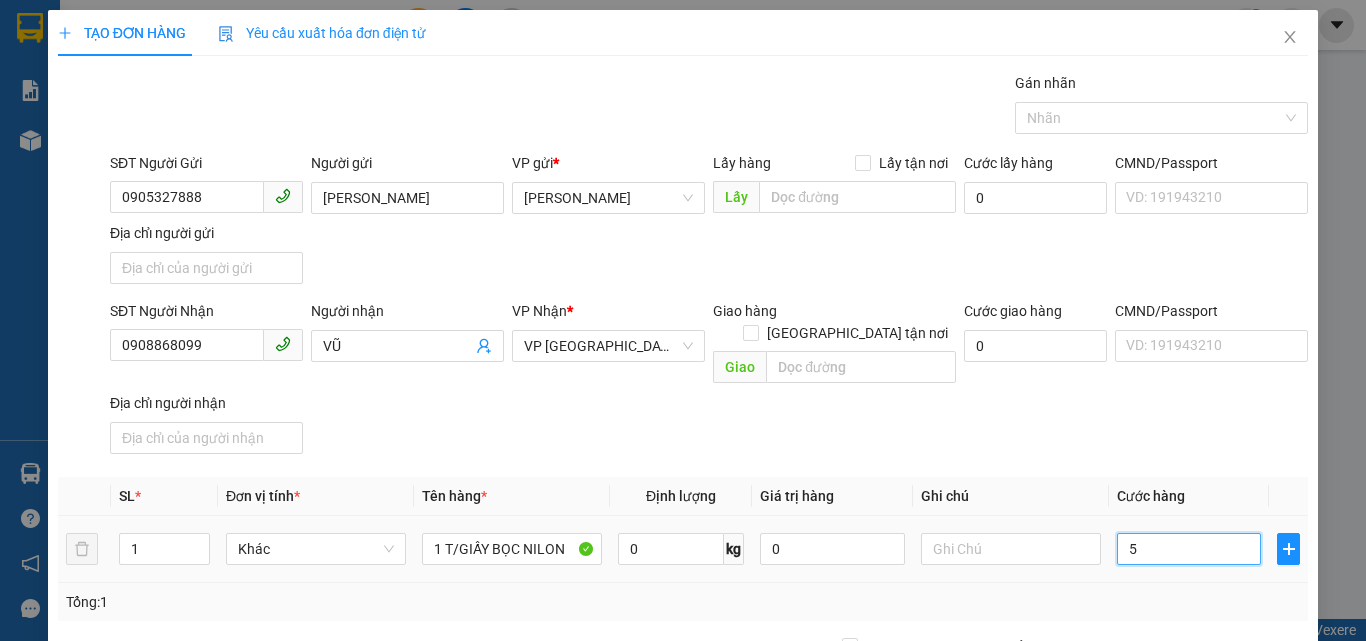 type on "50" 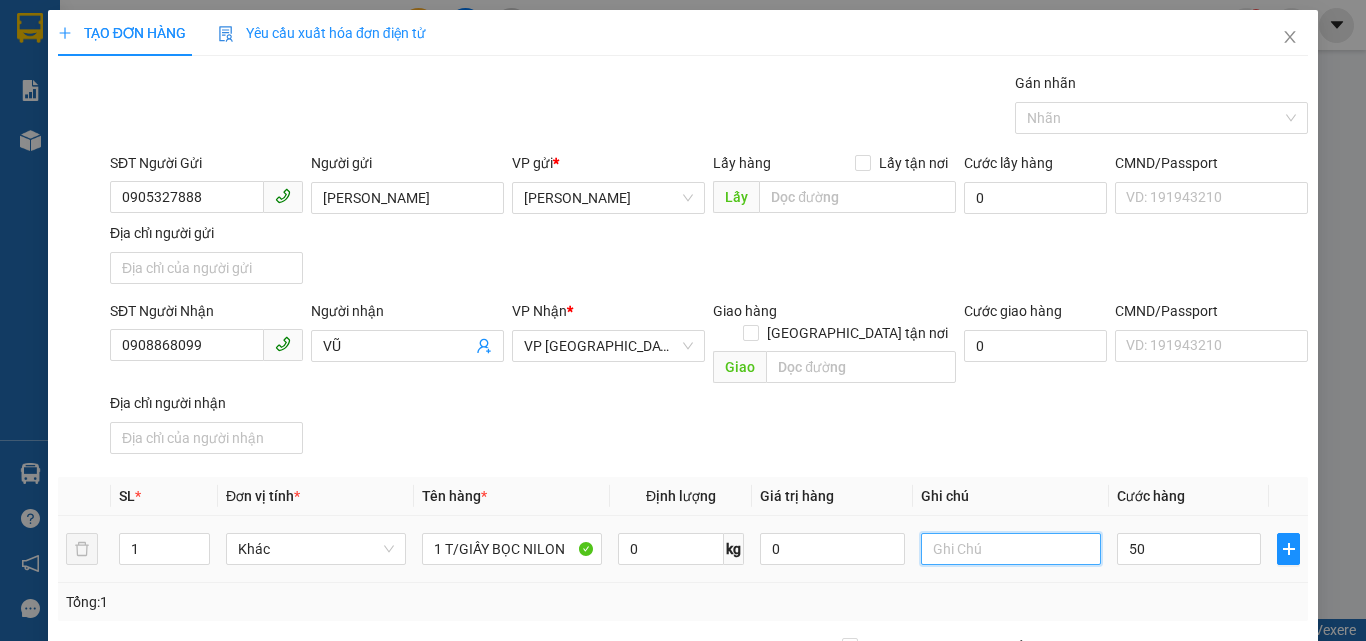 type on "50.000" 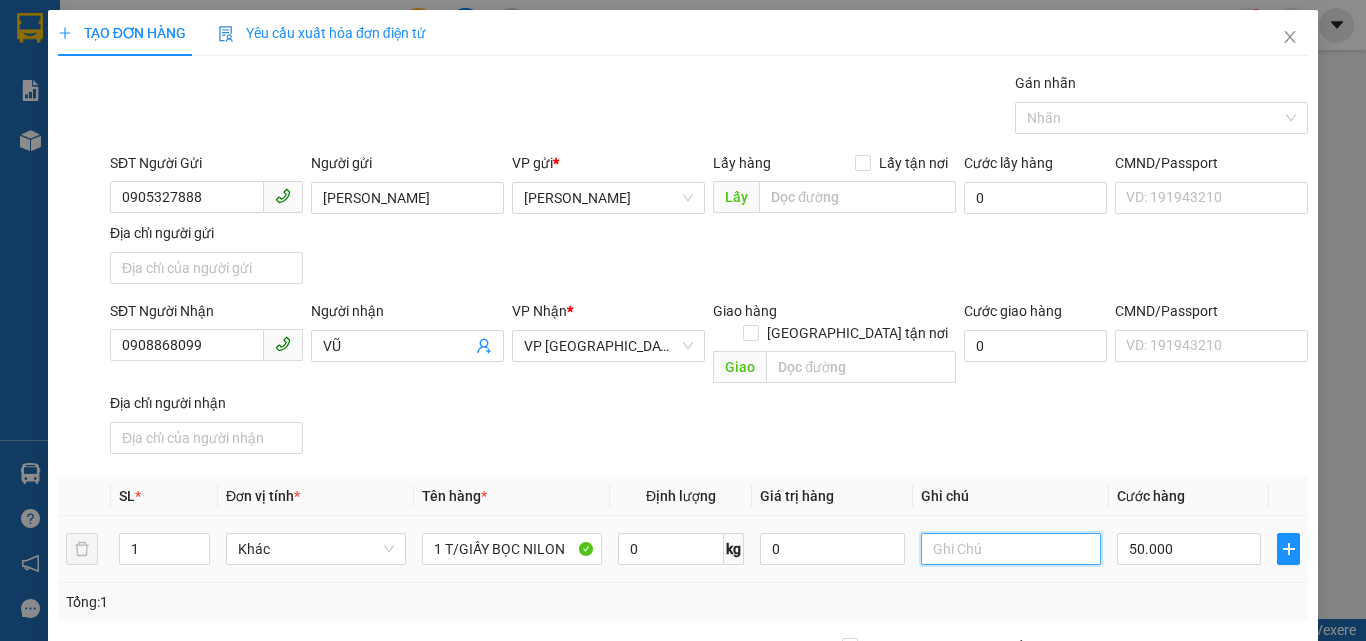 click at bounding box center [1011, 549] 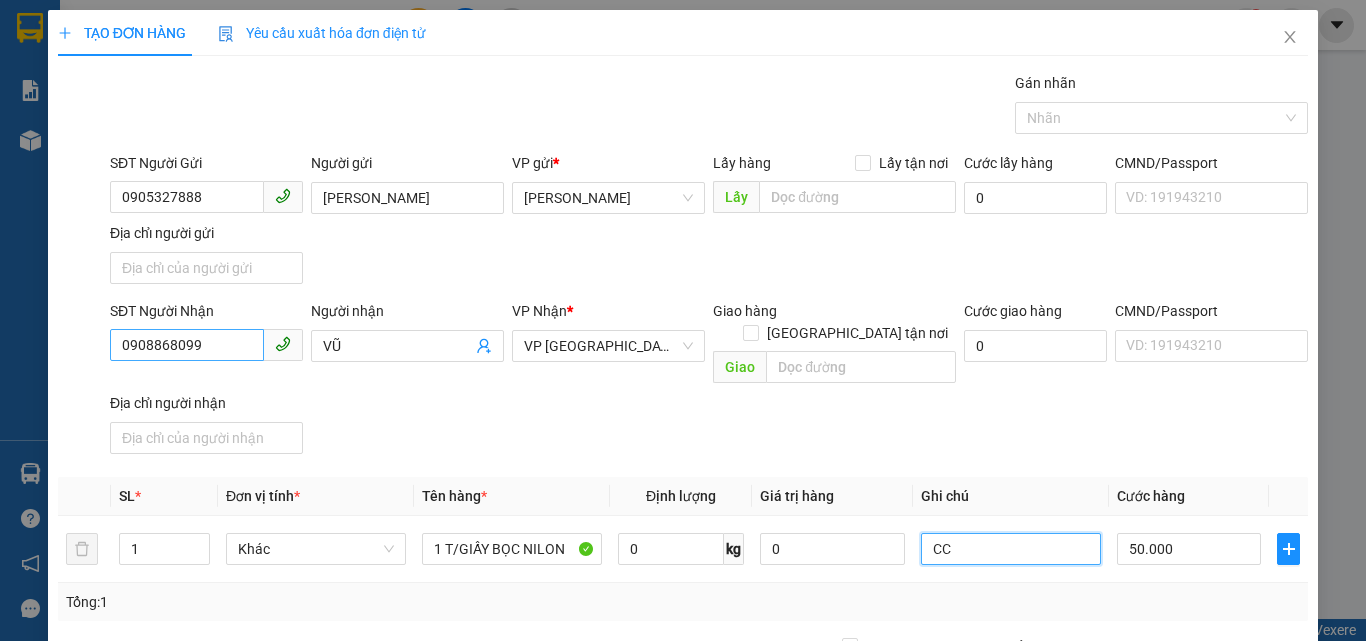 type on "CC" 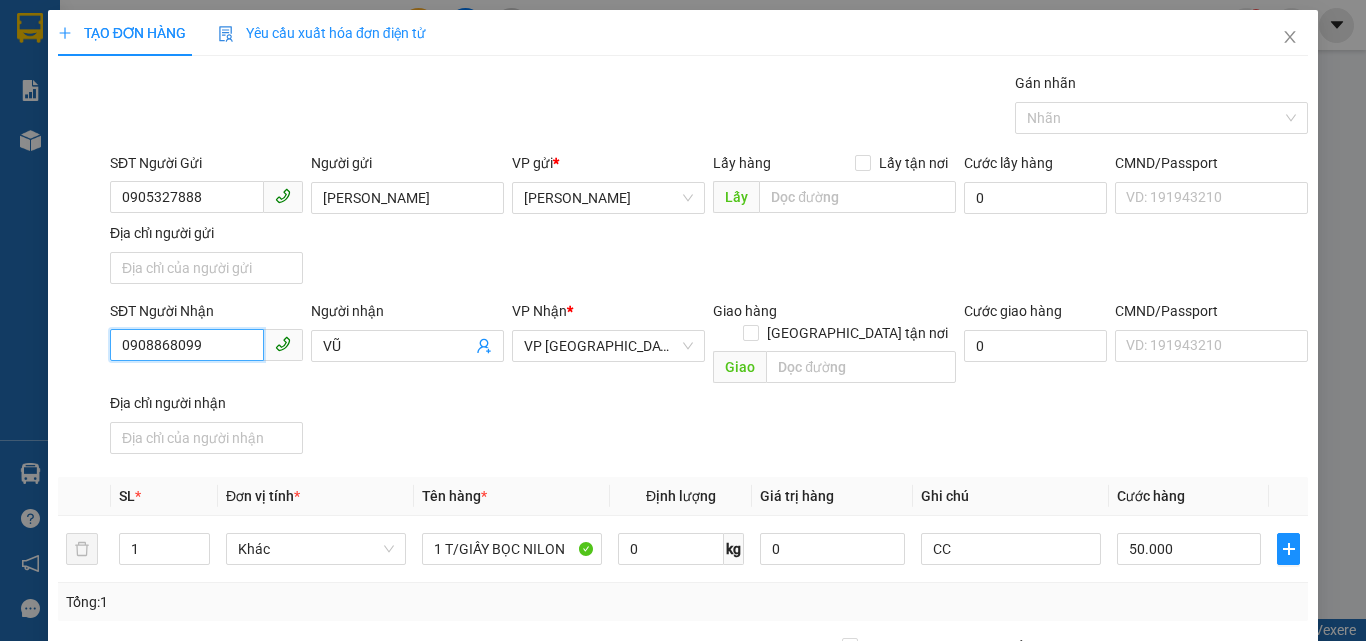 drag, startPoint x: 199, startPoint y: 345, endPoint x: 0, endPoint y: 395, distance: 205.18529 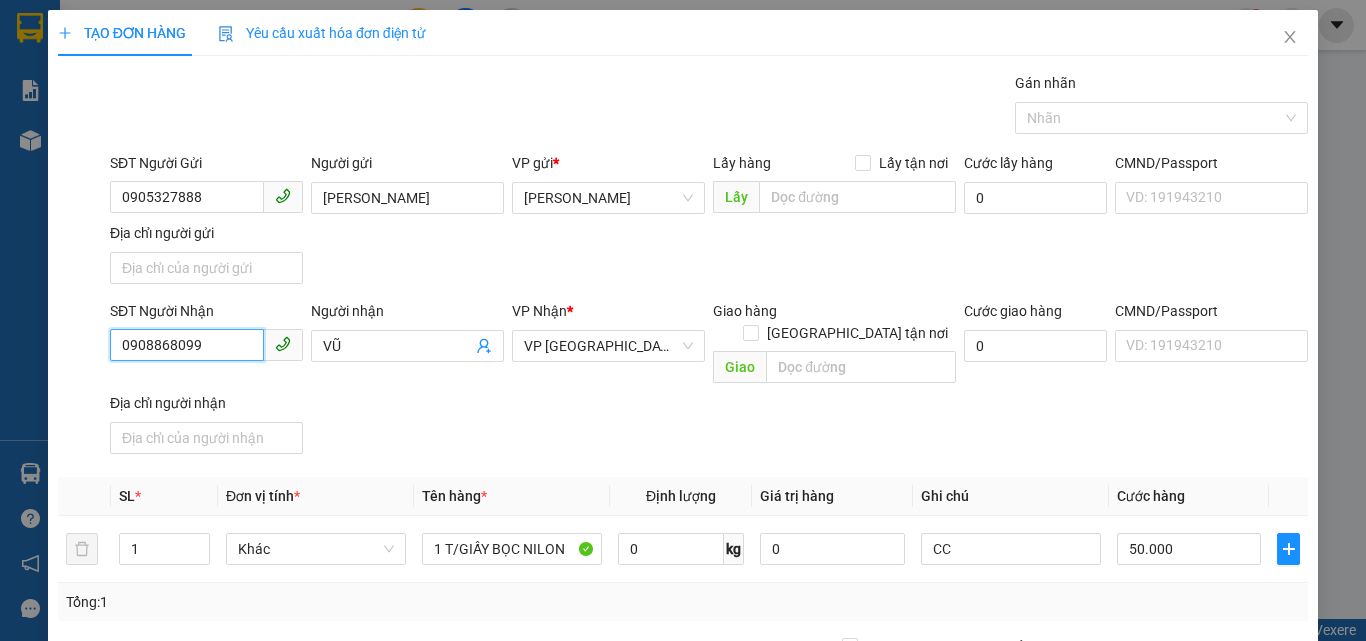 click on "TẠO ĐƠN HÀNG Yêu cầu xuất hóa đơn điện tử Transit Pickup Surcharge Ids Transit Deliver Surcharge Ids Transit Deliver Surcharge Transit Deliver Surcharge Gói vận chuyển  * Tiêu chuẩn Gán nhãn   Nhãn SĐT Người Gửi 0905327888 Người gửi HÙNG TÂN THANH VP gửi  * Phan Đình Phùng Lấy hàng Lấy tận nơi Lấy Cước lấy hàng 0 CMND/Passport VD: 191943210 Địa chỉ người gửi SĐT Người Nhận 0908868099 0908868099 Người nhận VŨ VP Nhận  * VP Sài Gòn Giao hàng Giao tận nơi Giao Cước giao hàng 0 CMND/Passport VD: 191943210 Địa chỉ người nhận SL  * Đơn vị tính  * Tên hàng  * Định lượng Giá trị hàng Ghi chú Cước hàng                   1 Khác 1 T/GIẤY BỌC NILON 0 kg 0 CC 50.000 Tổng:  1 Thu Hộ 0 Phí thu hộ khách nhận trả 0 Tổng cước 50.000 Hình thức thanh toán Chọn HT Thanh Toán Số tiền thu trước 0 Chưa thanh toán 50.000 Chọn HT Thanh Toán Lưu nháp" at bounding box center [683, 320] 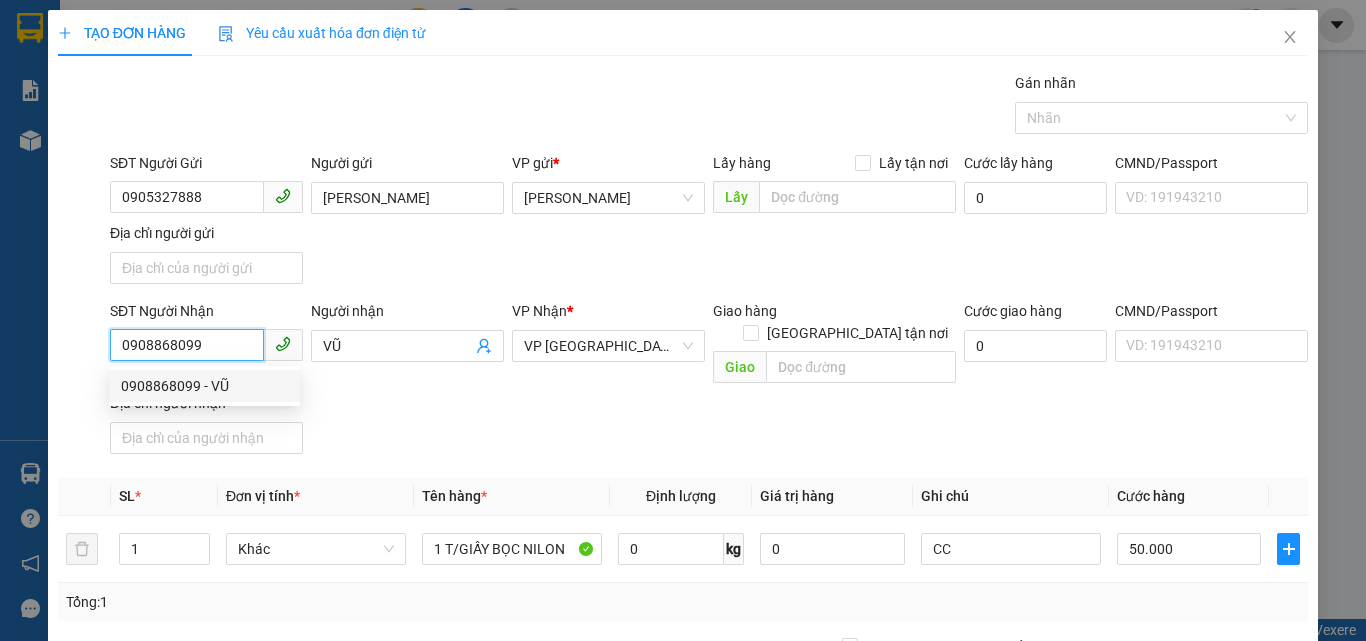 scroll, scrollTop: 239, scrollLeft: 0, axis: vertical 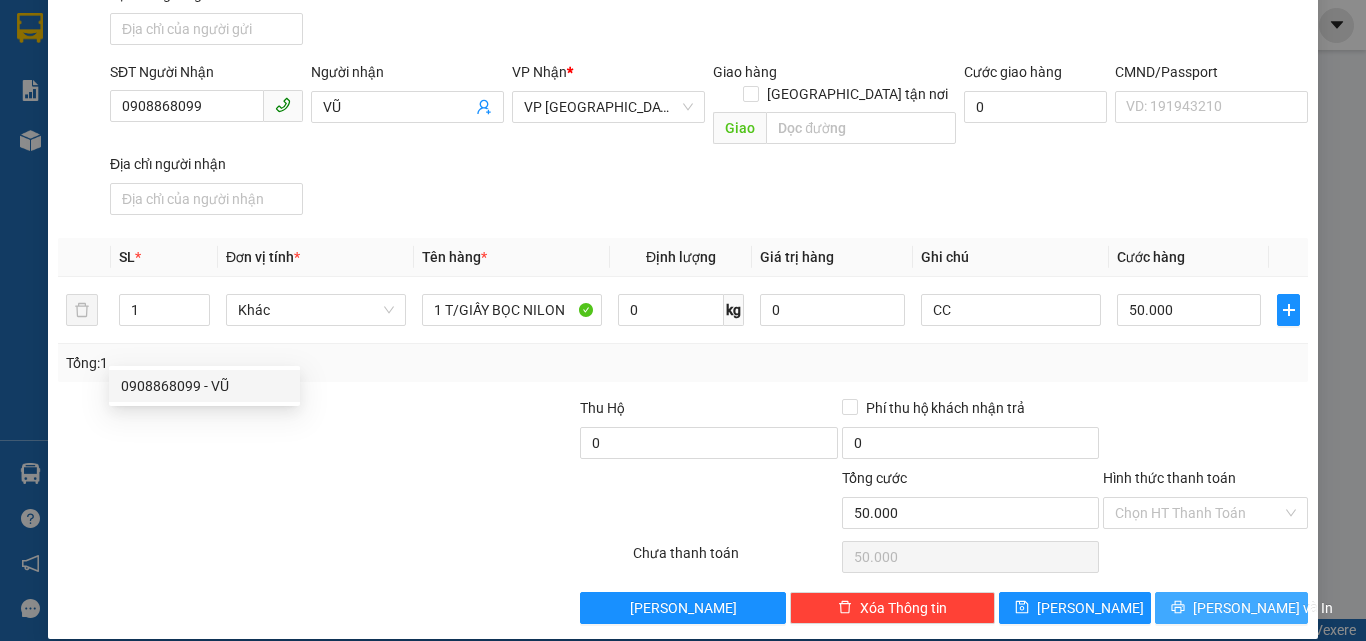click on "Lưu và In" at bounding box center (1231, 608) 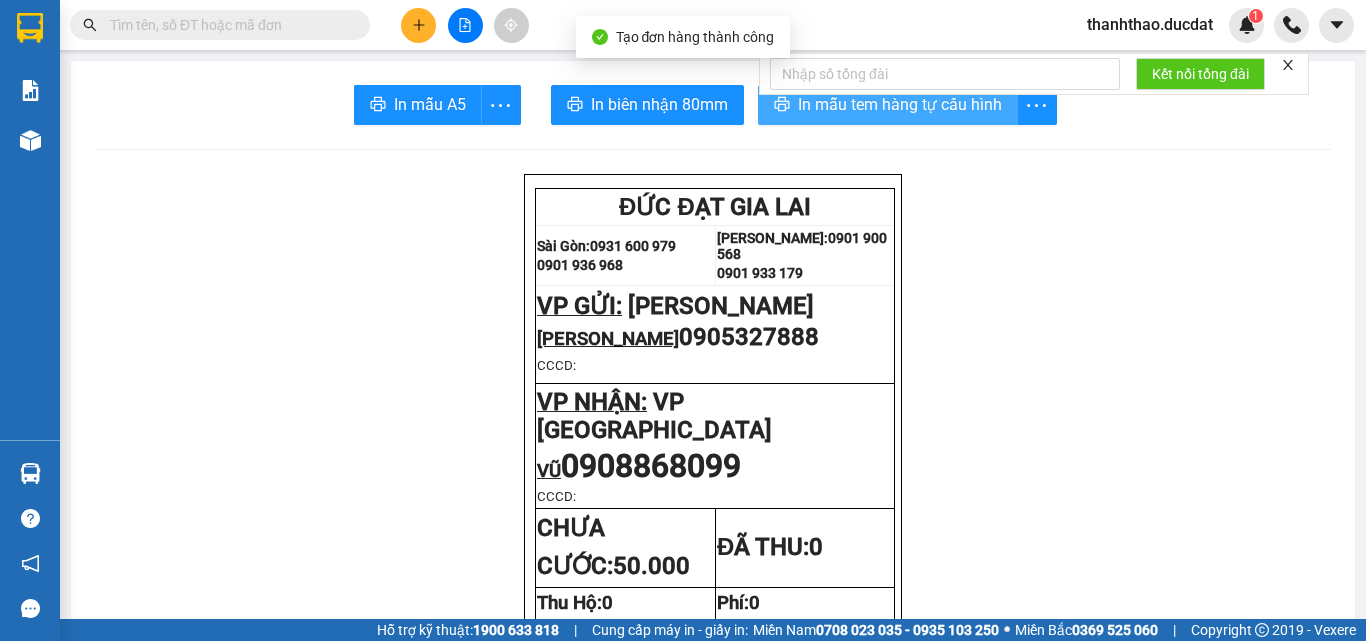 click on "In mẫu tem hàng tự cấu hình" at bounding box center (900, 104) 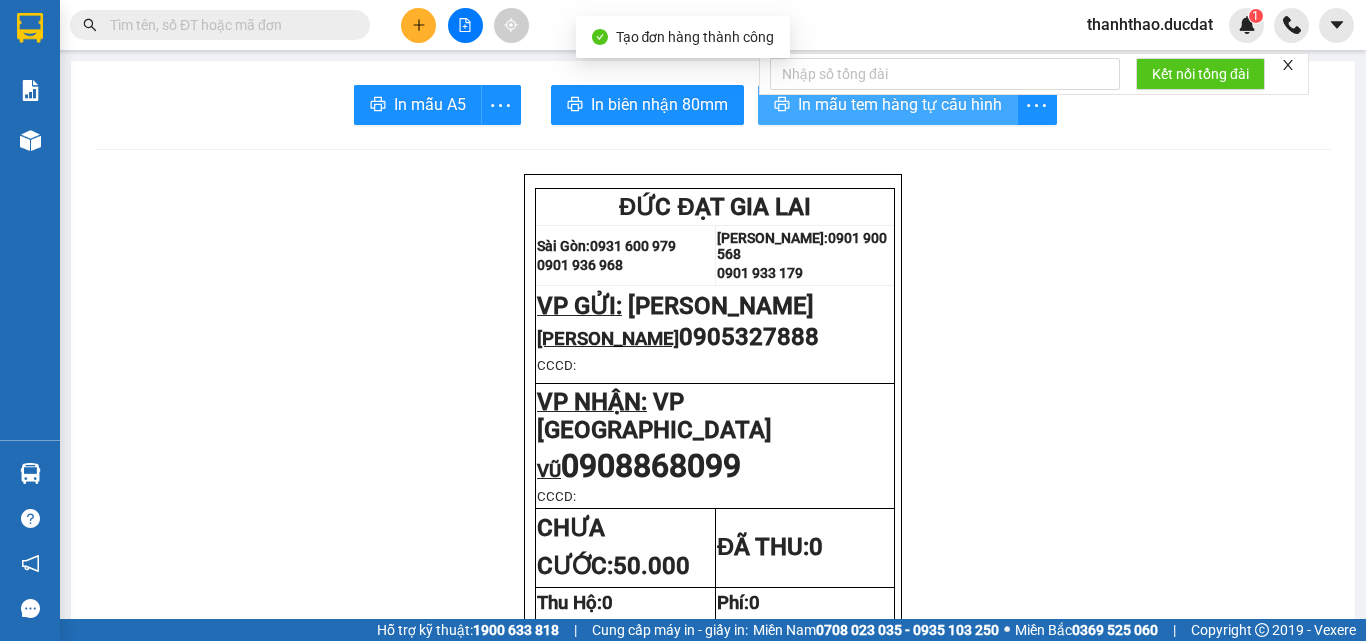 scroll, scrollTop: 0, scrollLeft: 0, axis: both 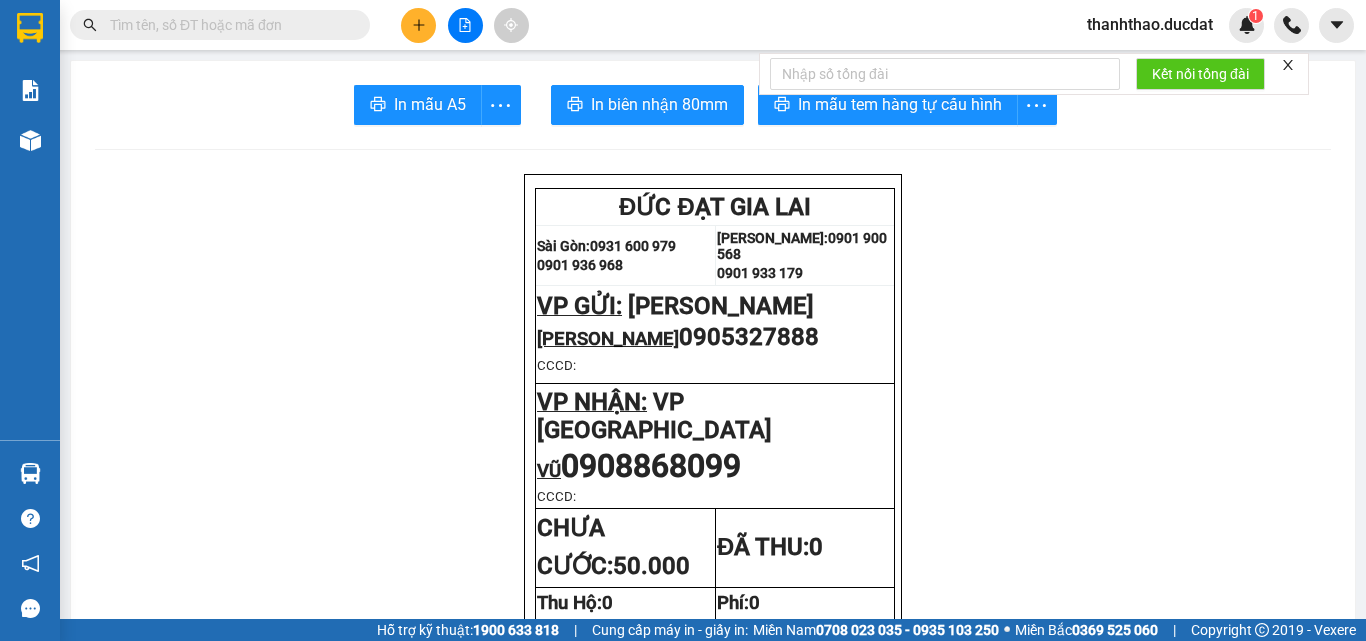 click at bounding box center (418, 25) 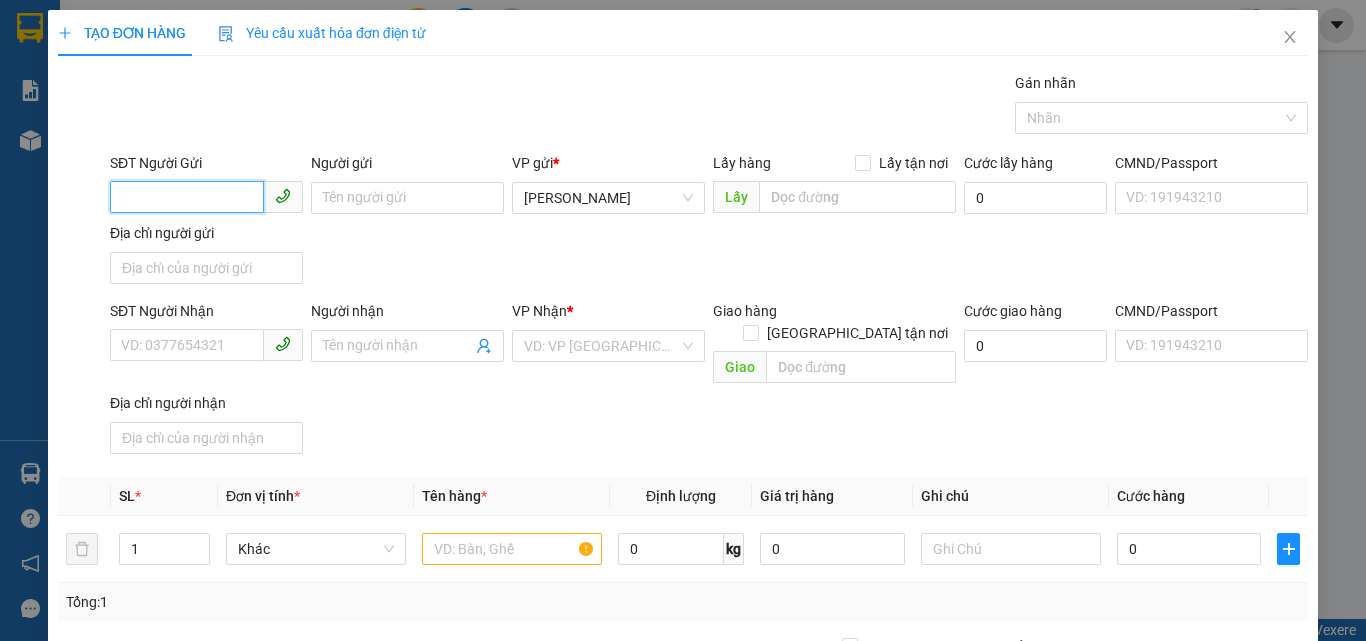 click on "SĐT Người Gửi" at bounding box center [187, 197] 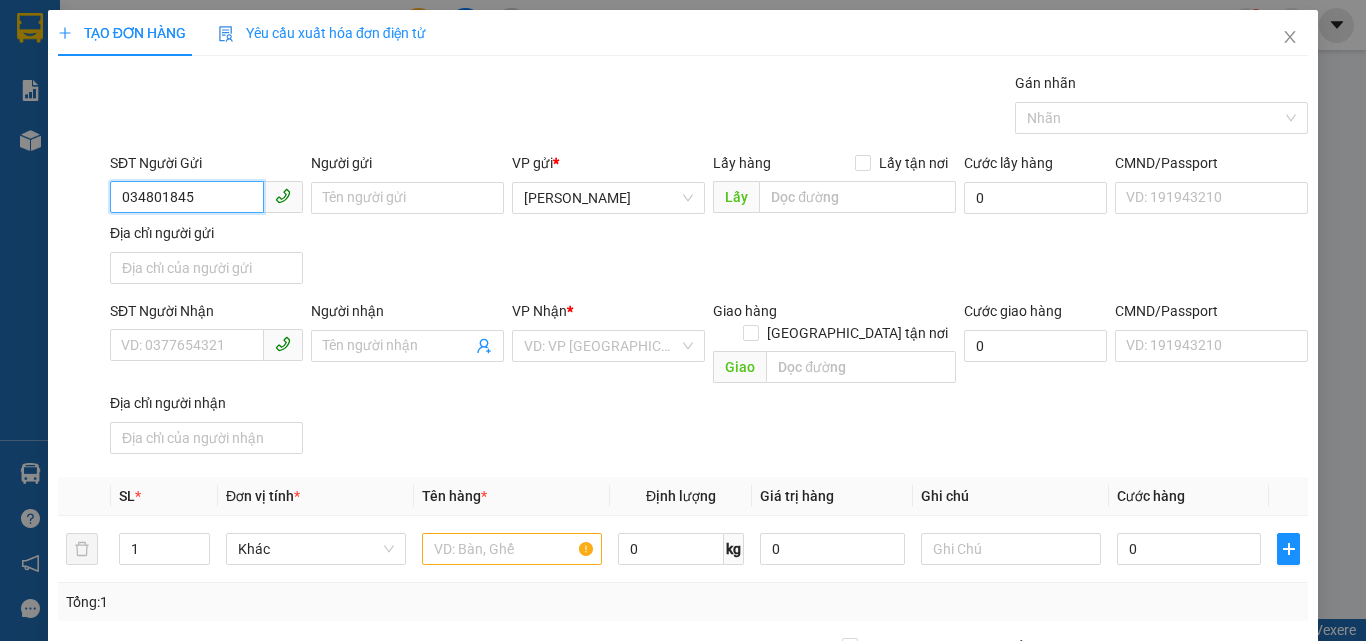 type on "0348018454" 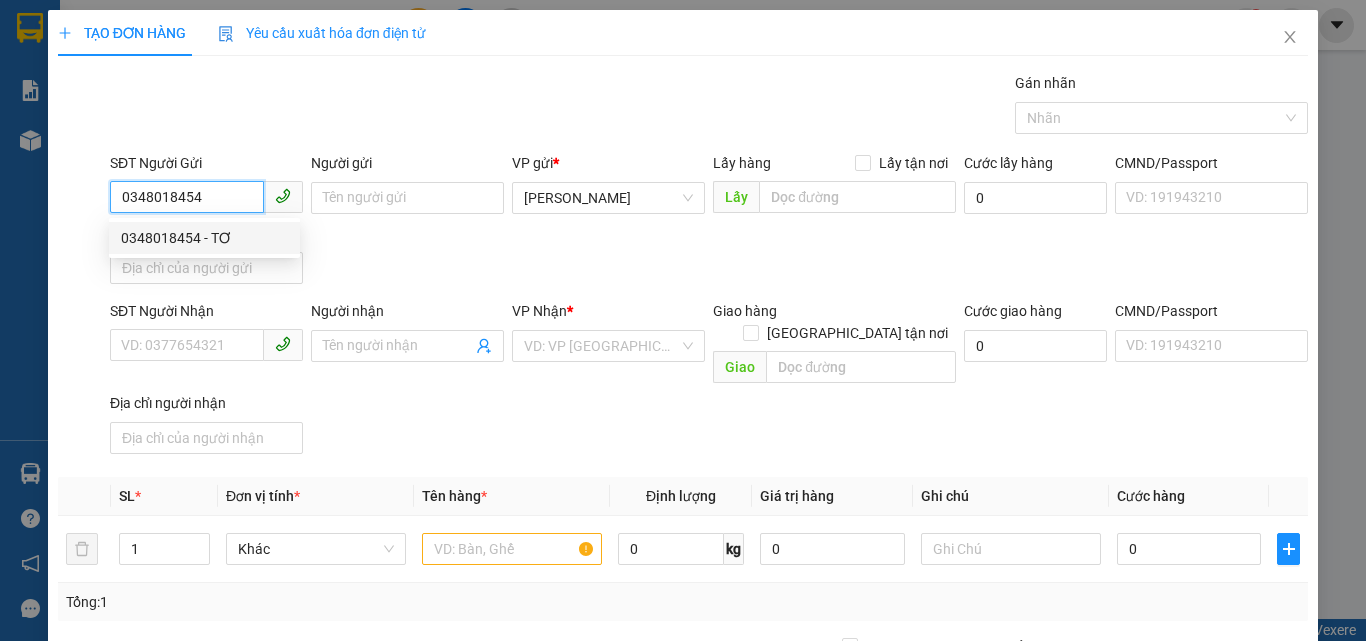 click on "0348018454 - TƠ" at bounding box center (204, 238) 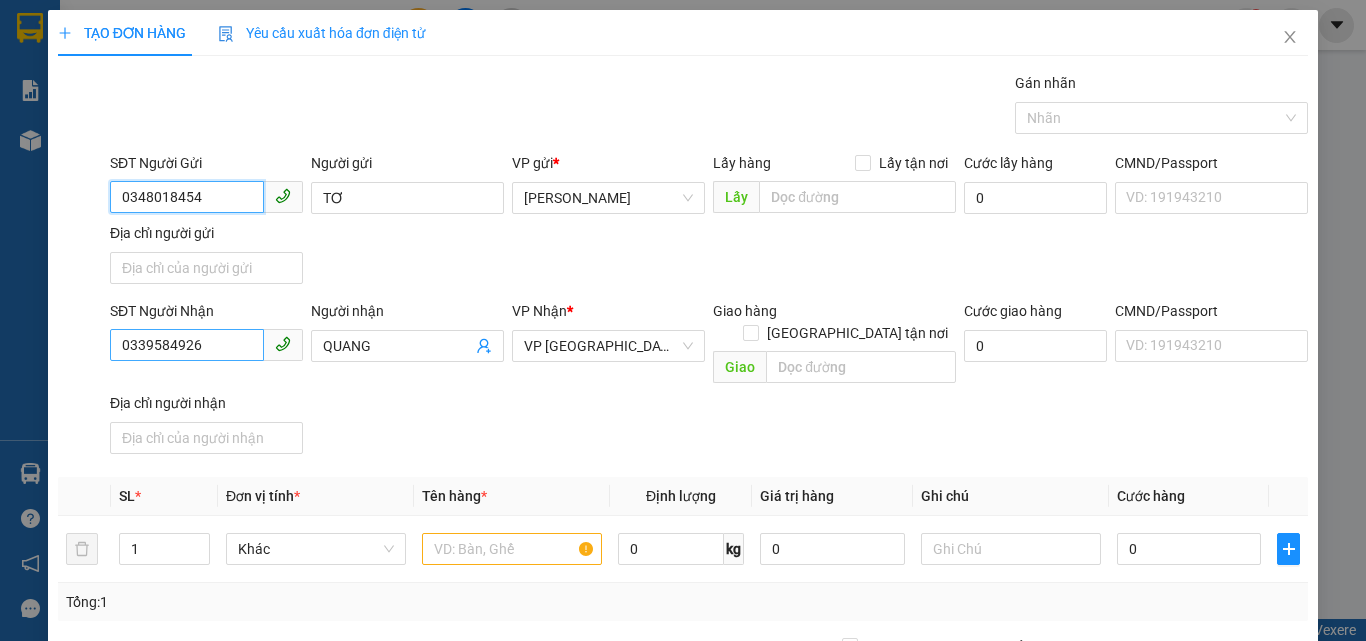 type on "0348018454" 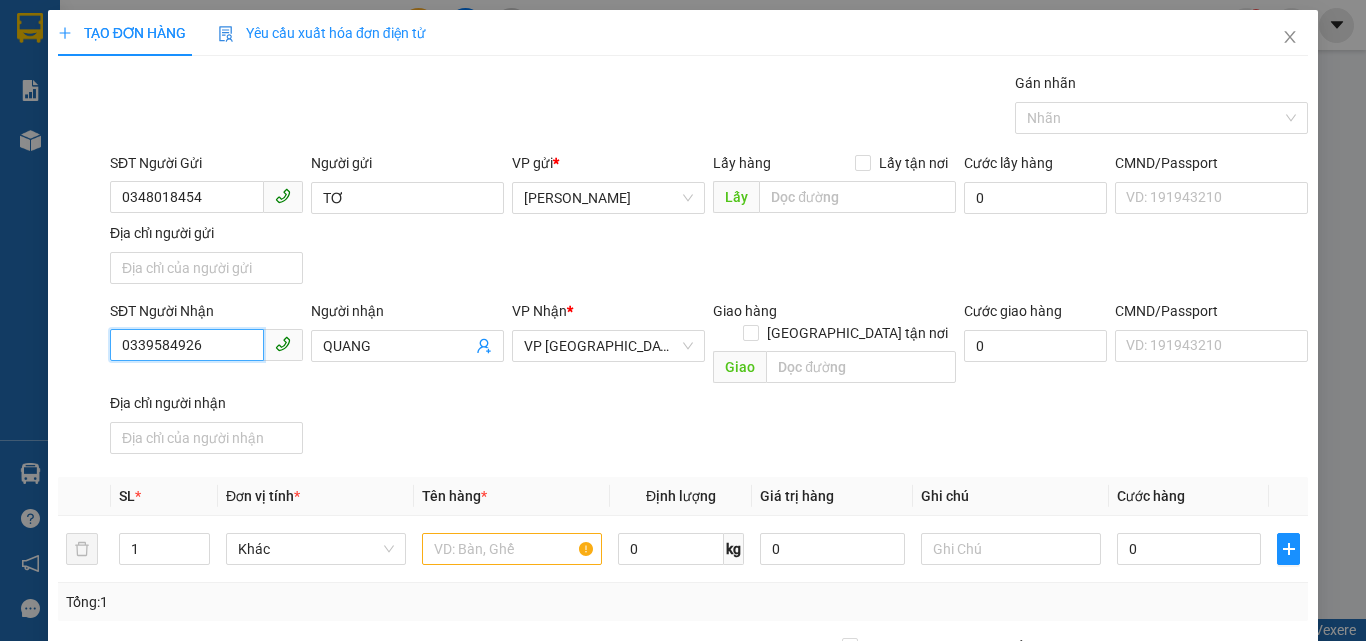 drag, startPoint x: 223, startPoint y: 341, endPoint x: 0, endPoint y: 372, distance: 225.1444 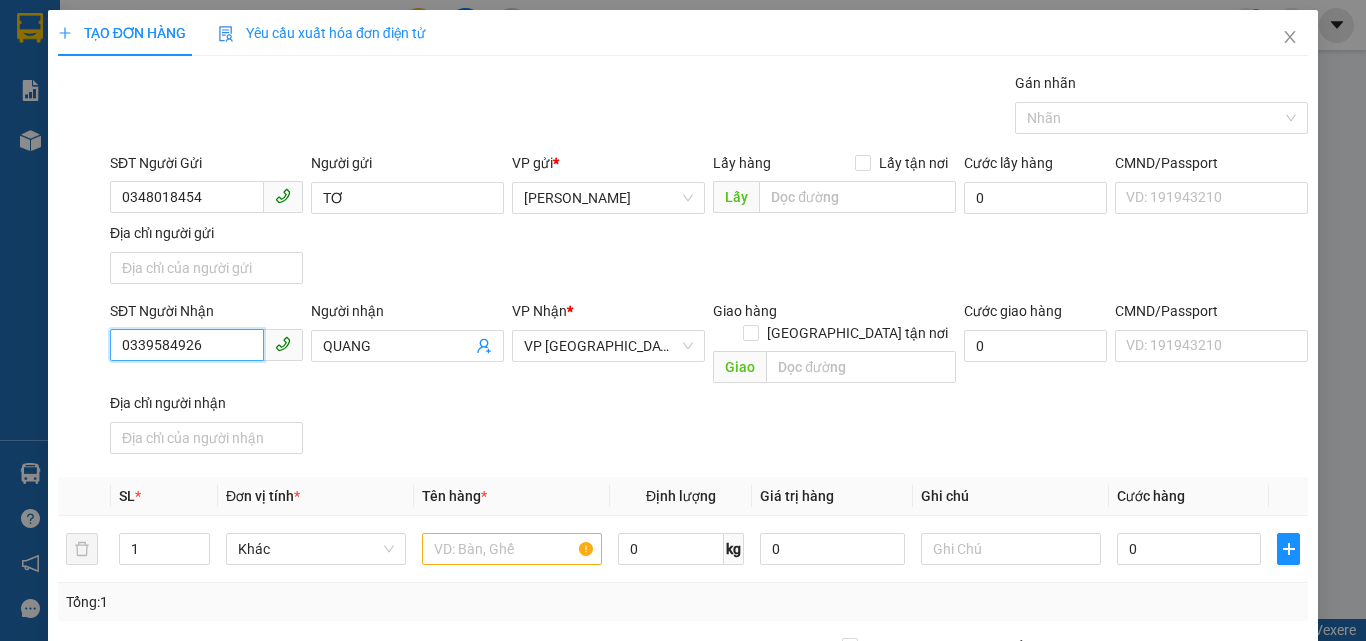 click on "TẠO ĐƠN HÀNG Yêu cầu xuất hóa đơn điện tử Transit Pickup Surcharge Ids Transit Deliver Surcharge Ids Transit Deliver Surcharge Transit Deliver Surcharge Gói vận chuyển  * Tiêu chuẩn Gán nhãn   Nhãn SĐT Người Gửi 0348018454 Người gửi TƠ VP gửi  * Phan Đình Phùng Lấy hàng Lấy tận nơi Lấy Cước lấy hàng 0 CMND/Passport VD: 191943210 Địa chỉ người gửi SĐT Người Nhận 0339584926 0339584926 Người nhận QUANG VP Nhận  * VP Sài Gòn Giao hàng Giao tận nơi Giao Cước giao hàng 0 CMND/Passport VD: 191943210 Địa chỉ người nhận SL  * Đơn vị tính  * Tên hàng  * Định lượng Giá trị hàng Ghi chú Cước hàng                   1 Khác 0 kg 0 0 Tổng:  1 Thu Hộ 0 Phí thu hộ khách nhận trả 0 Tổng cước 0 Hình thức thanh toán Chọn HT Thanh Toán Số tiền thu trước 0 Chưa thanh toán 0 Chọn HT Thanh Toán Lưu nháp Xóa Thông tin Lưu Lưu và In" at bounding box center [683, 320] 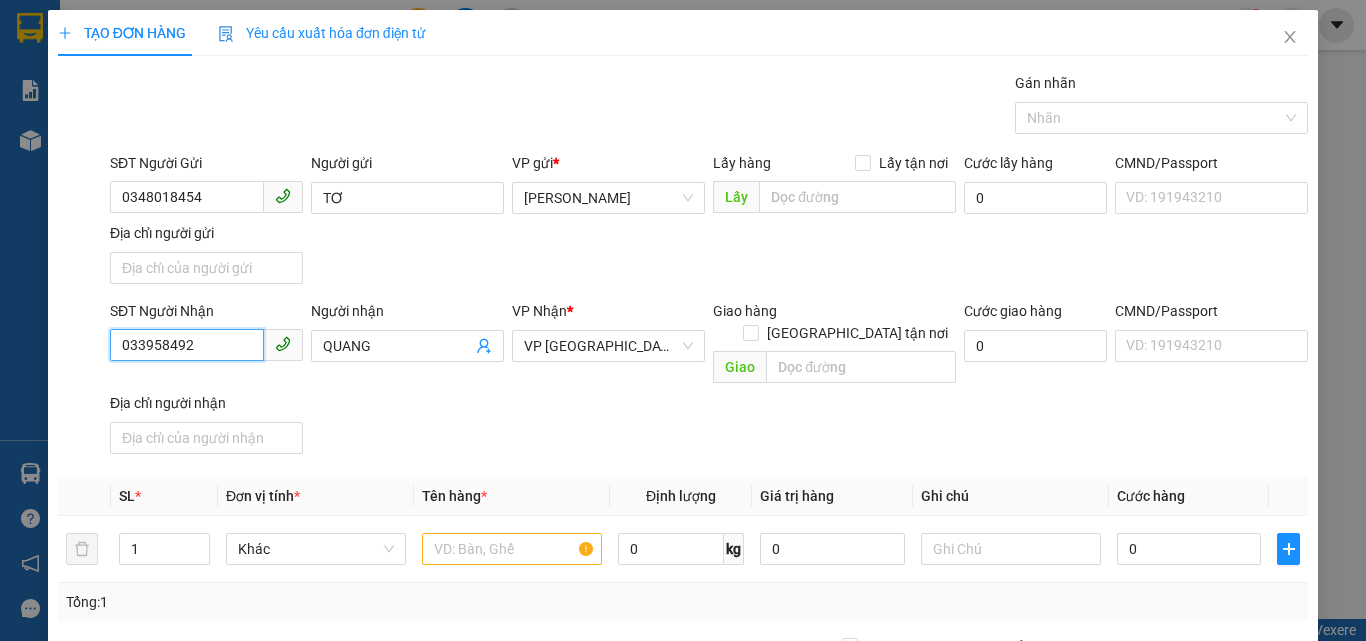 type on "0339584926" 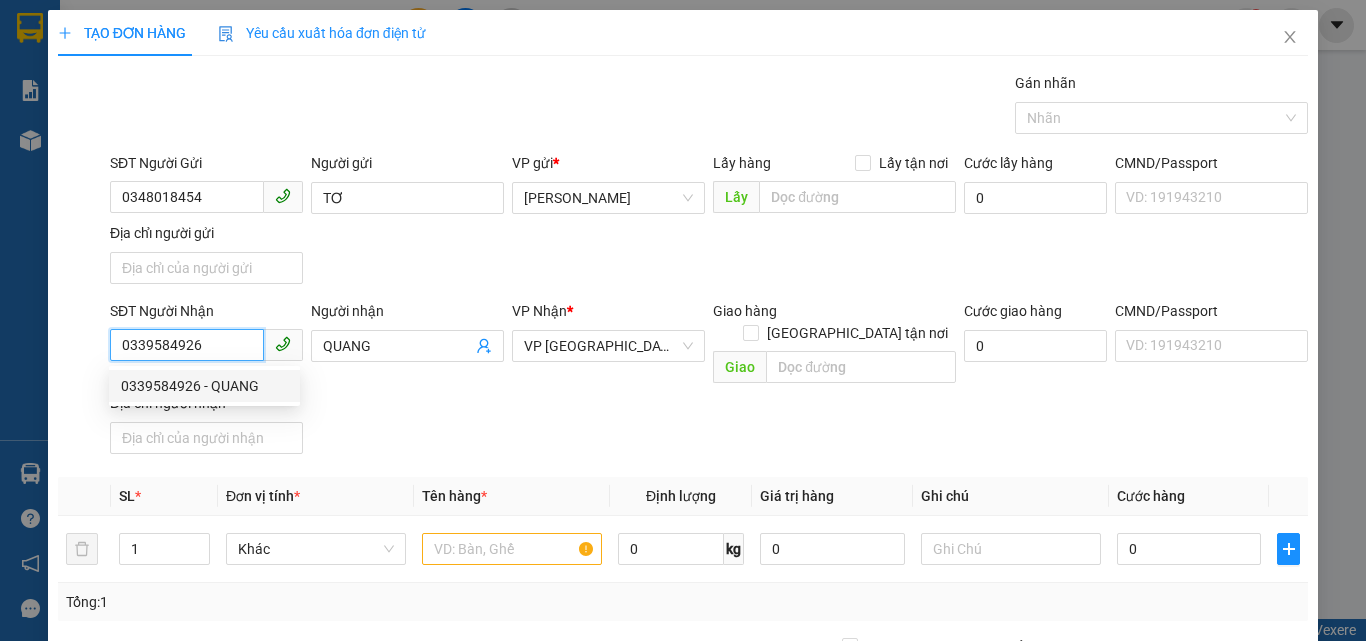 click on "0339584926 - QUANG" at bounding box center (204, 386) 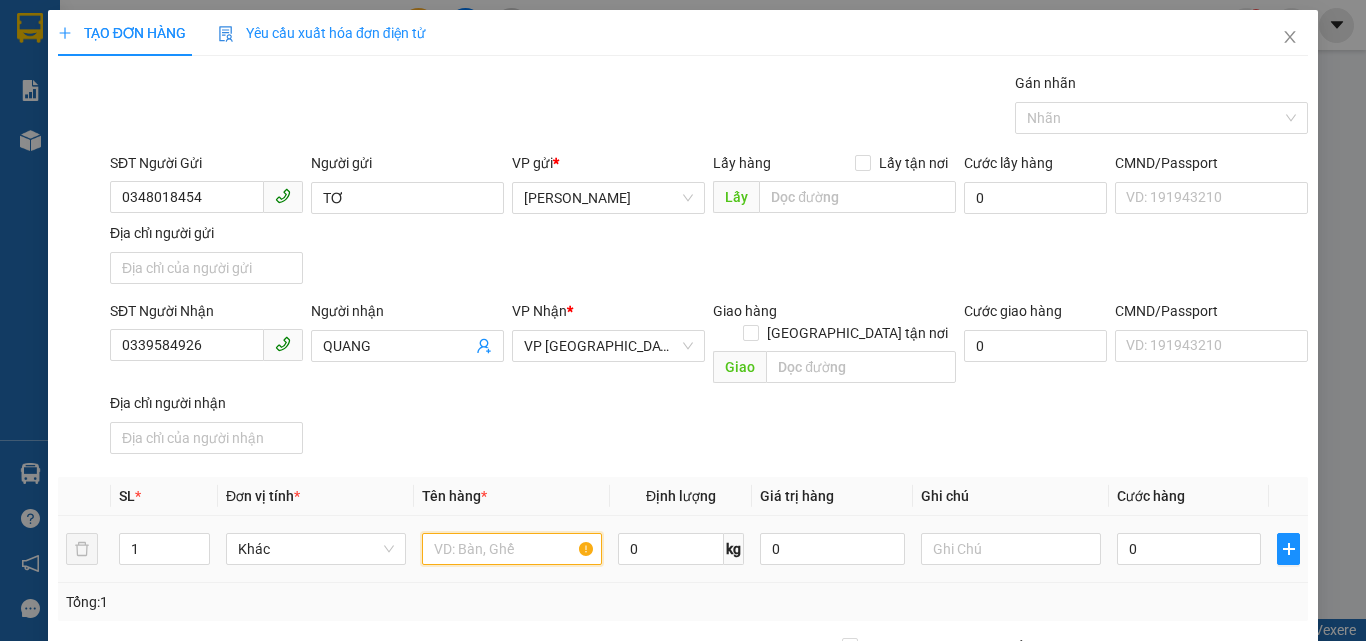 click at bounding box center (512, 549) 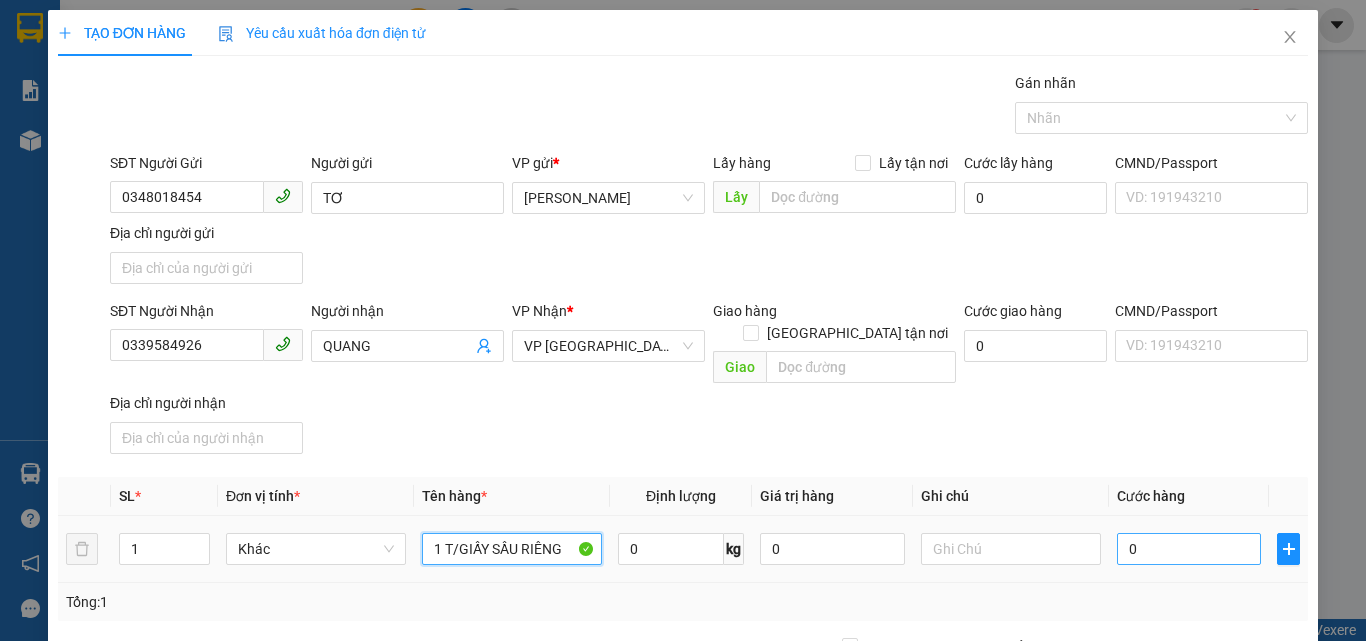 type on "1 T/GIẤY SẦU RIÊNG" 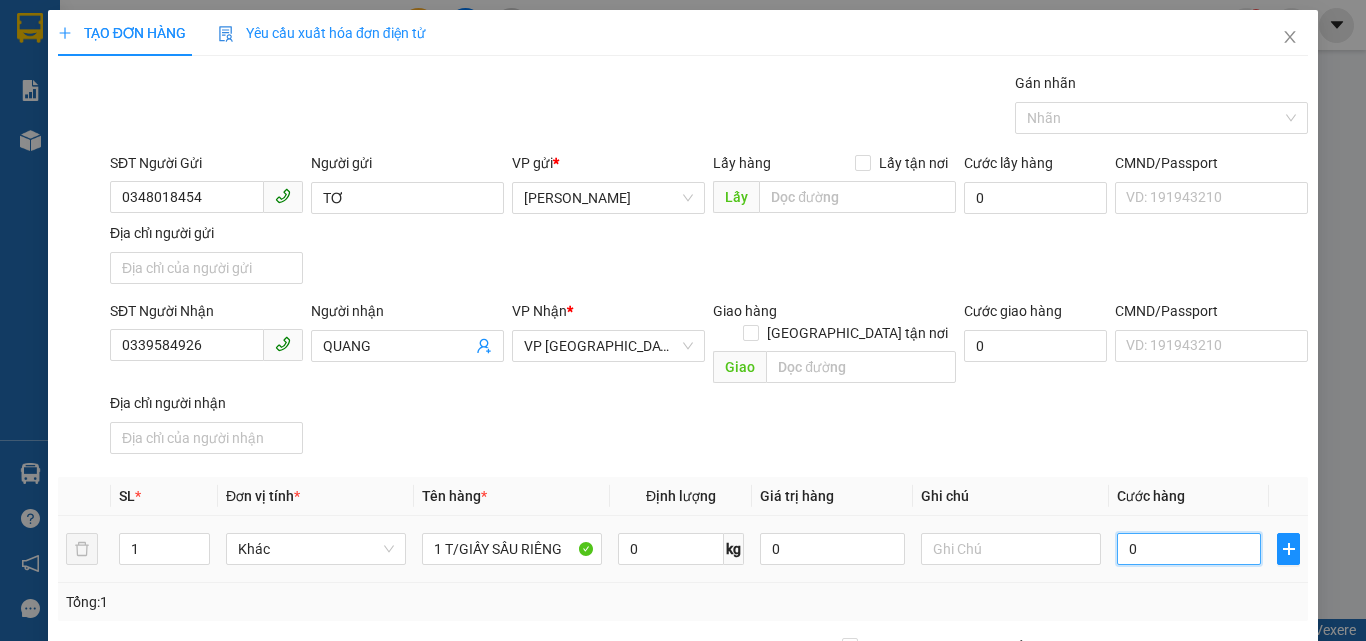 drag, startPoint x: 1156, startPoint y: 523, endPoint x: 1143, endPoint y: 526, distance: 13.341664 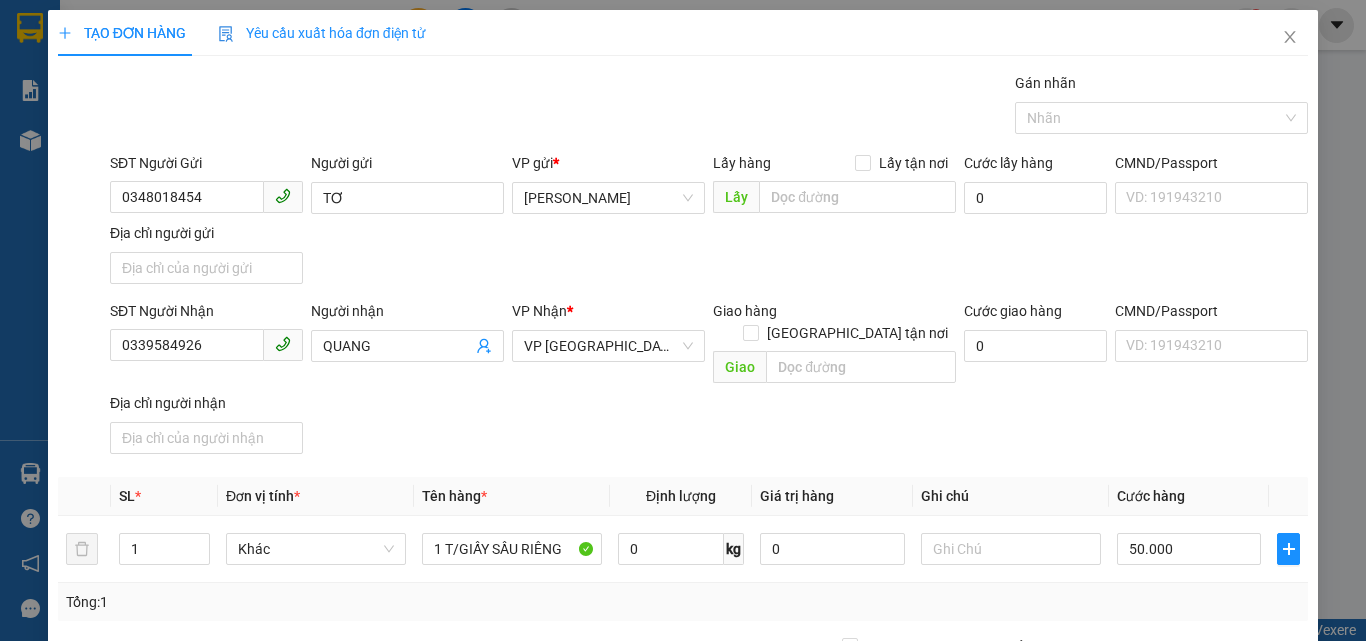 click on "Ghi chú" at bounding box center (1011, 496) 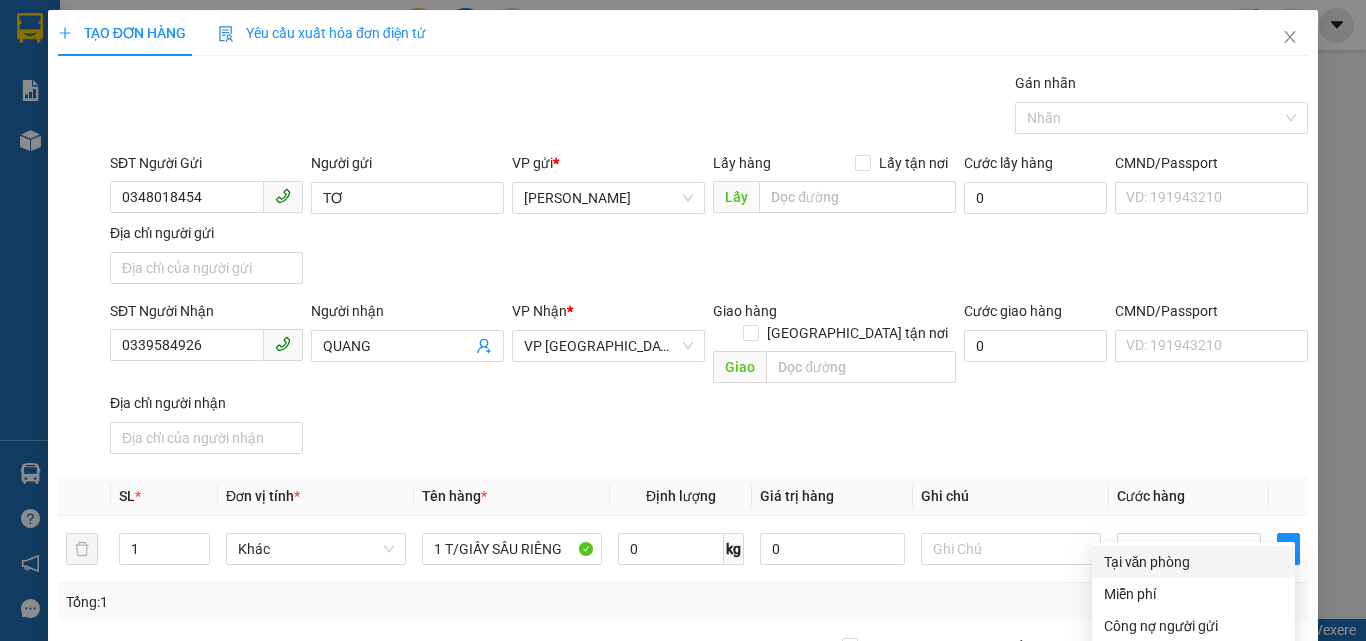 click on "Tại văn phòng" at bounding box center (1193, 562) 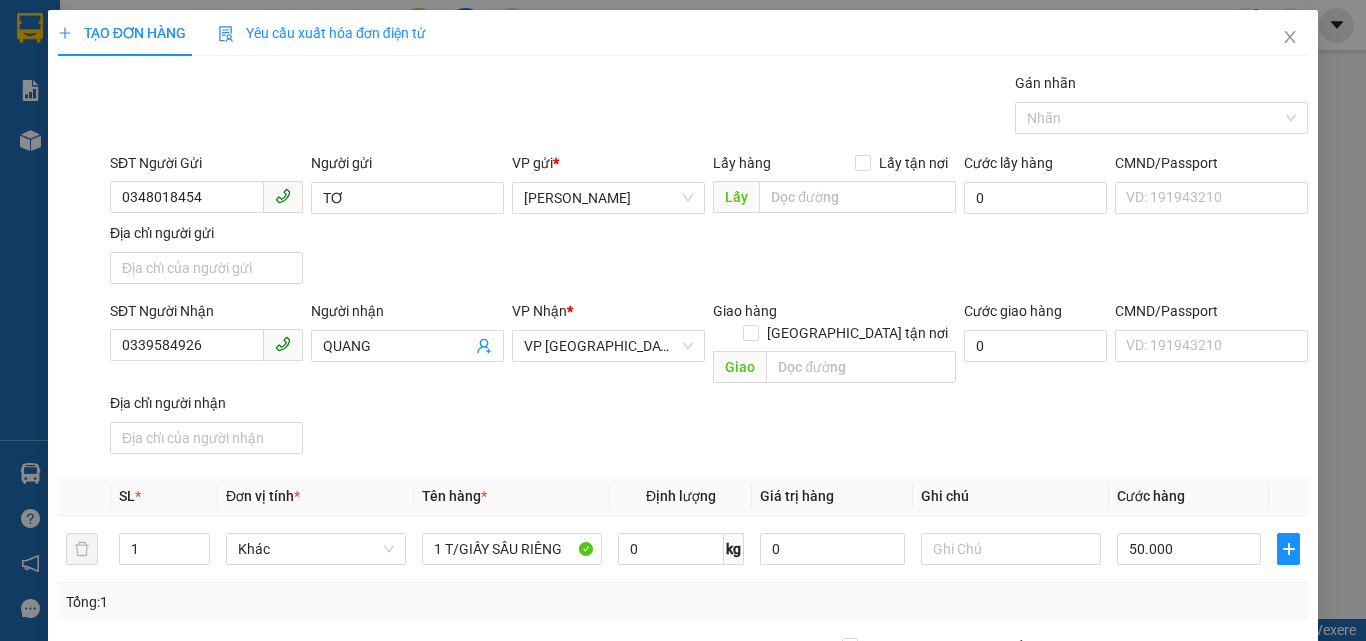 click on "Lưu và In" at bounding box center (1263, 847) 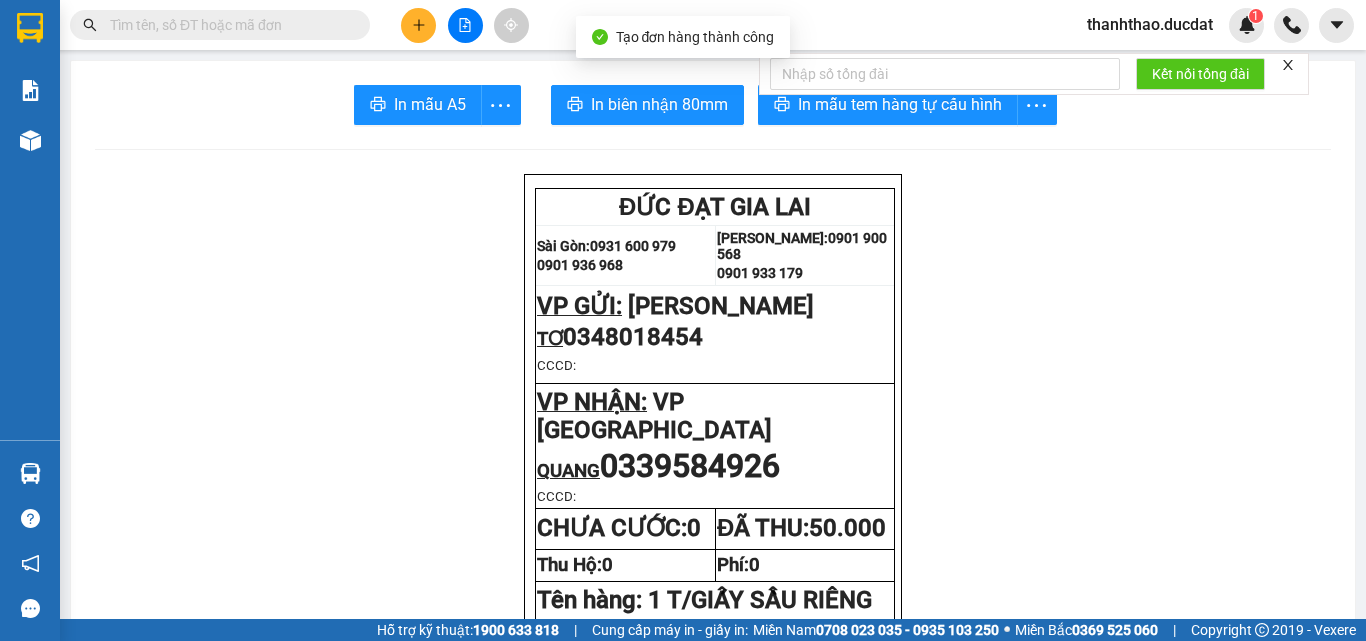 click on "Kết nối tổng đài" at bounding box center (1034, 74) 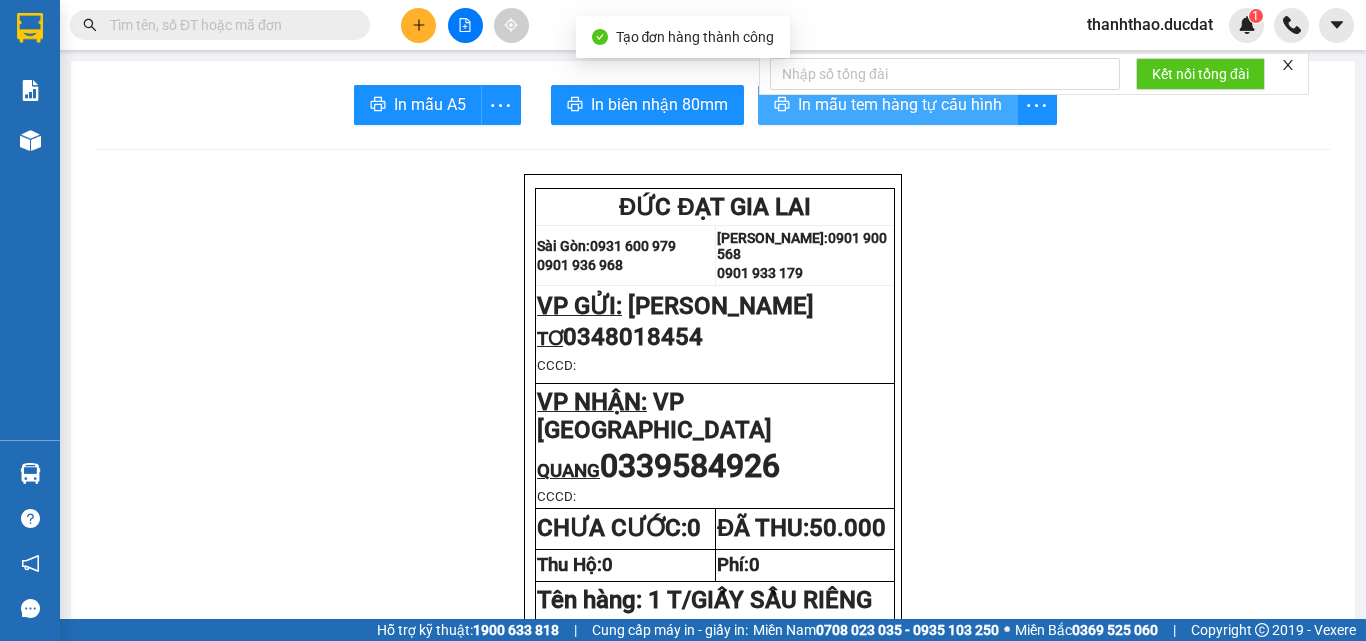 click on "In mẫu tem hàng tự cấu hình" at bounding box center (900, 104) 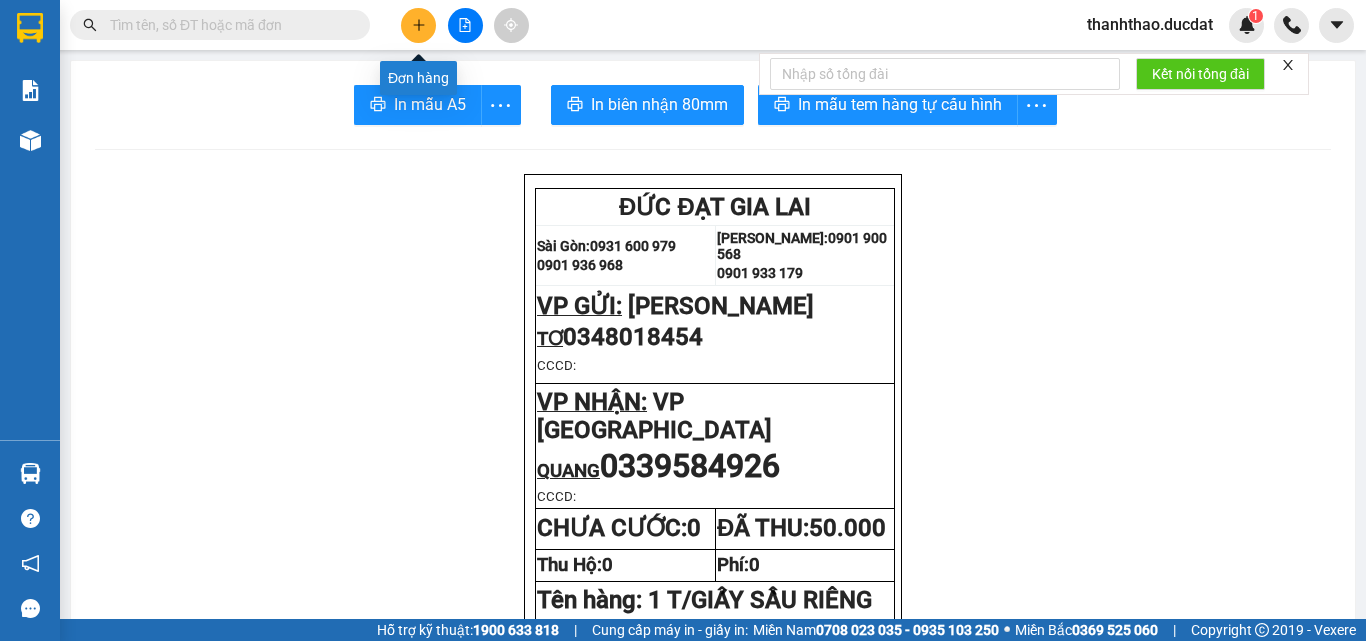 click at bounding box center [418, 25] 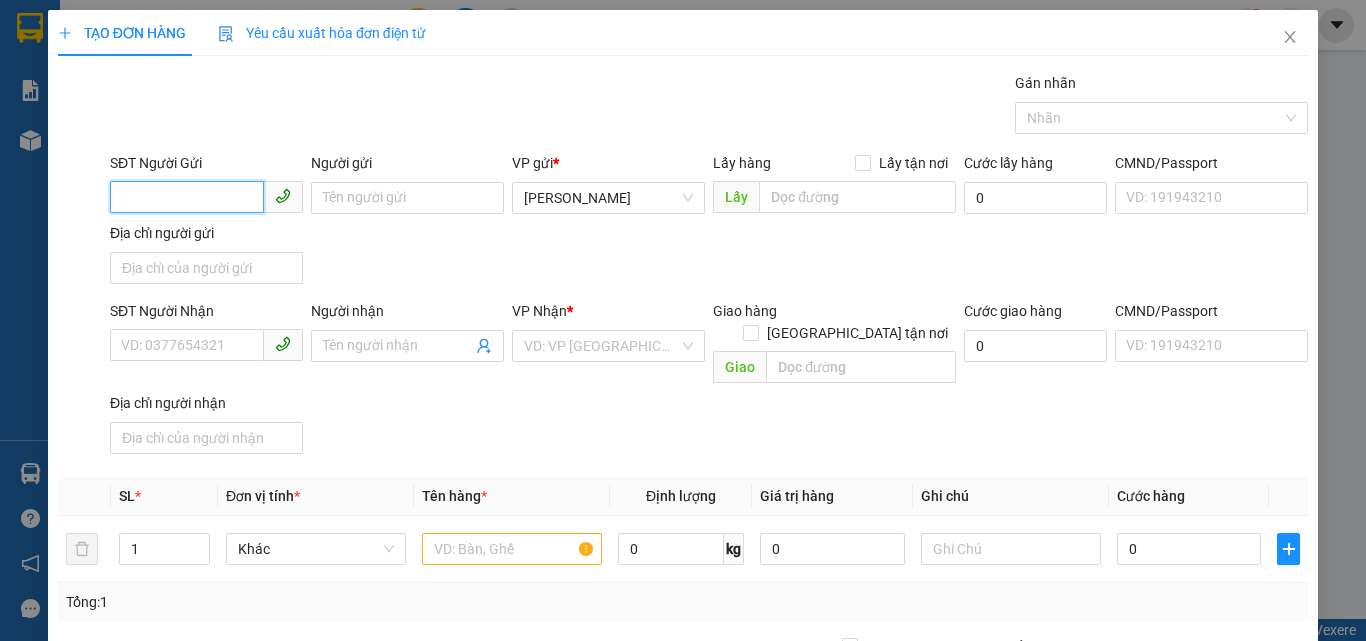 click on "SĐT Người Gửi" at bounding box center (187, 197) 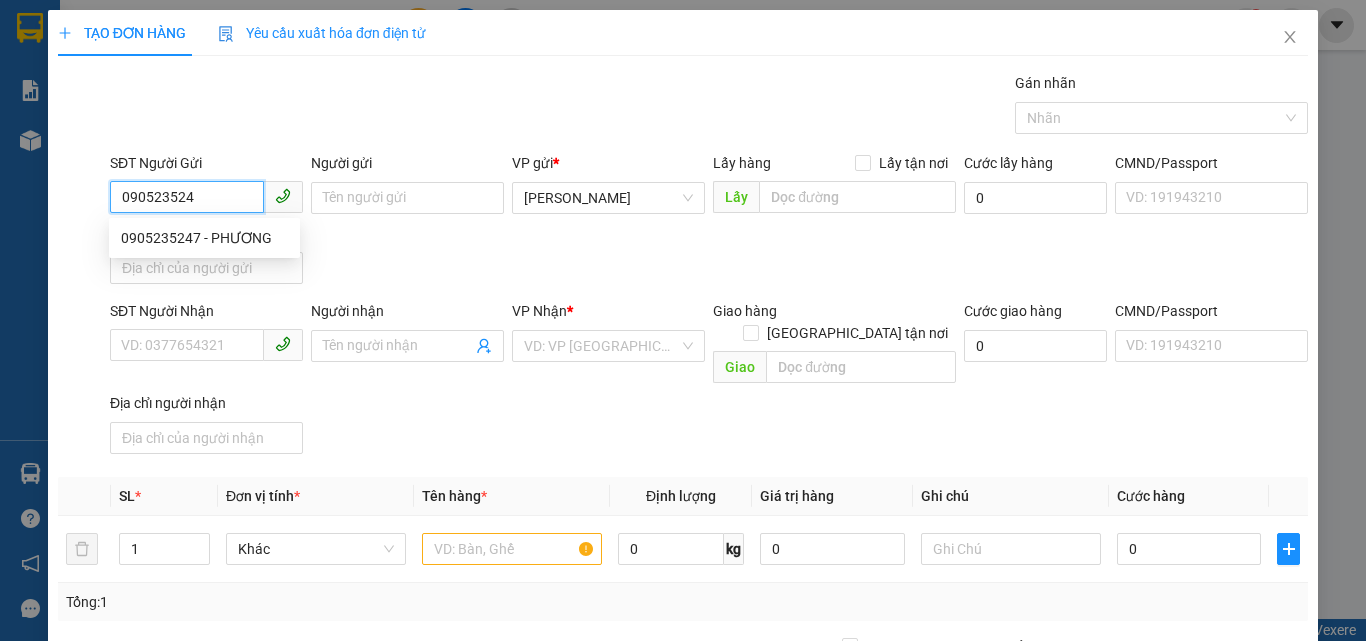 type on "0905235247" 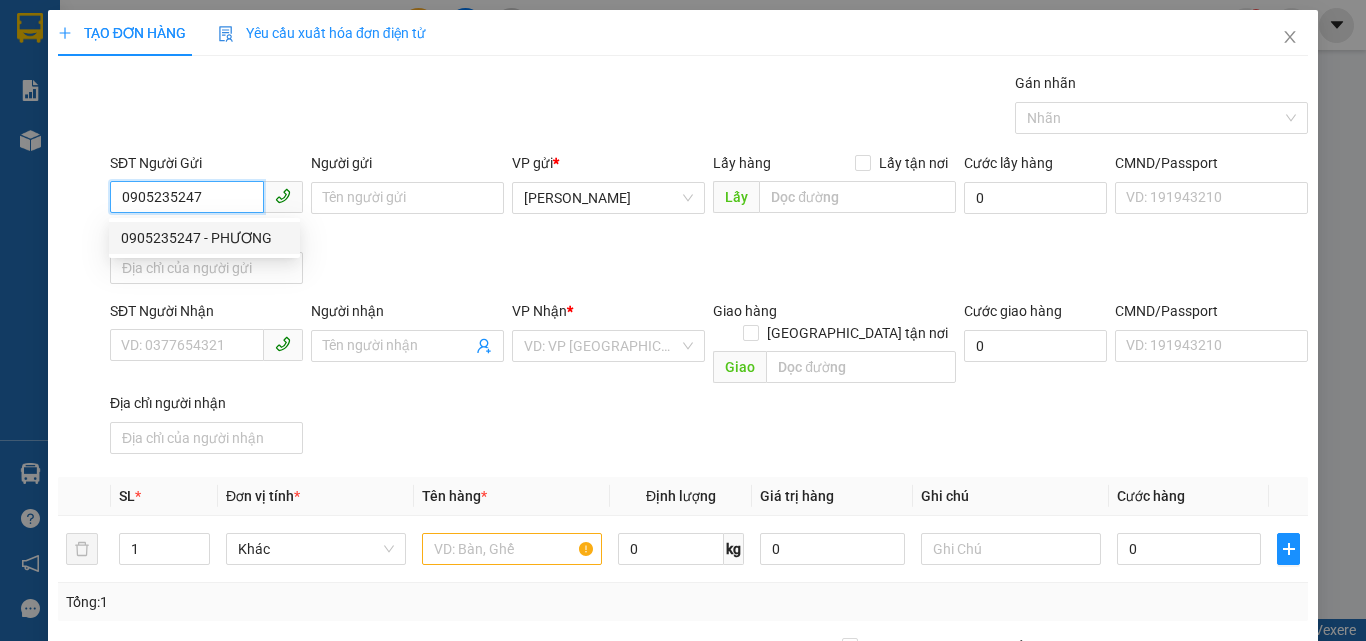 click on "0905235247 - PHƯƠNG" at bounding box center (204, 238) 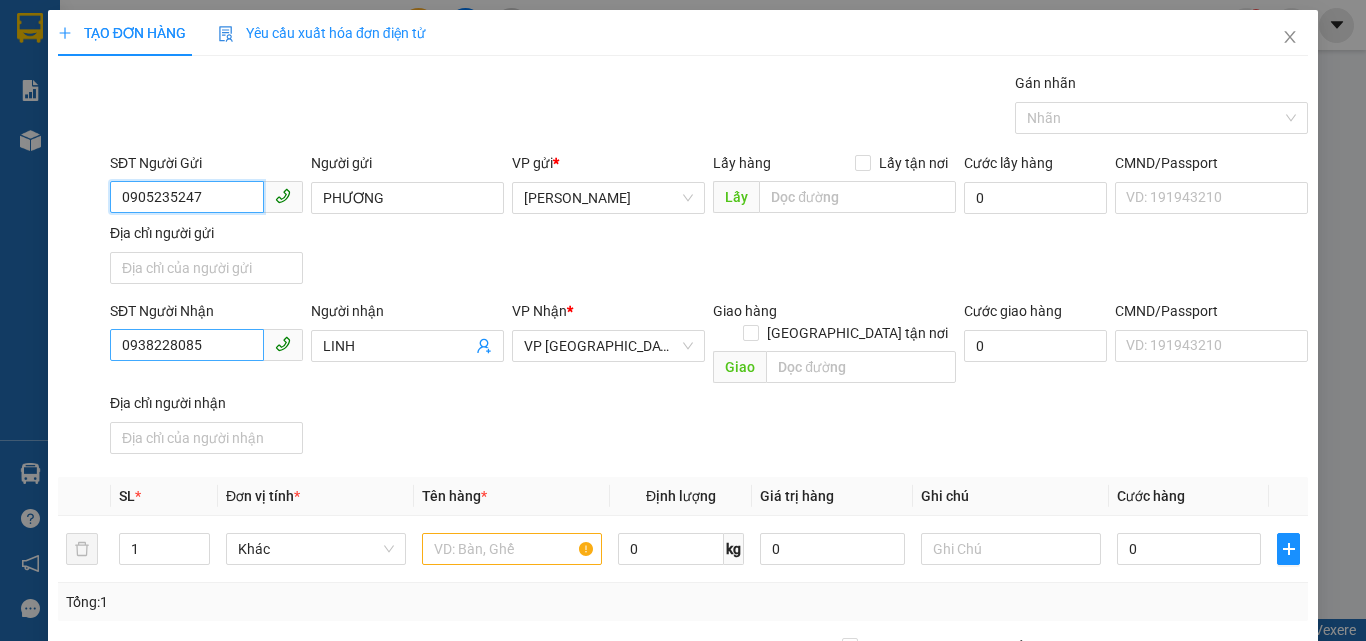 type on "0905235247" 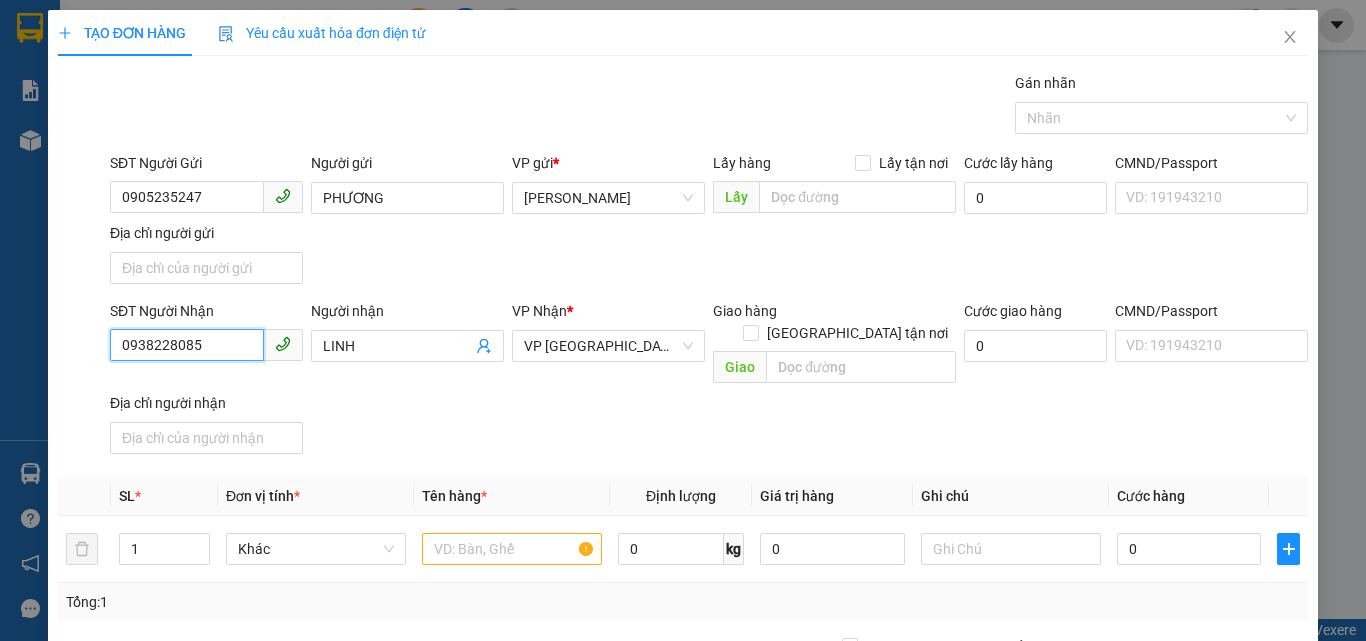 drag, startPoint x: 233, startPoint y: 341, endPoint x: 0, endPoint y: 340, distance: 233.00215 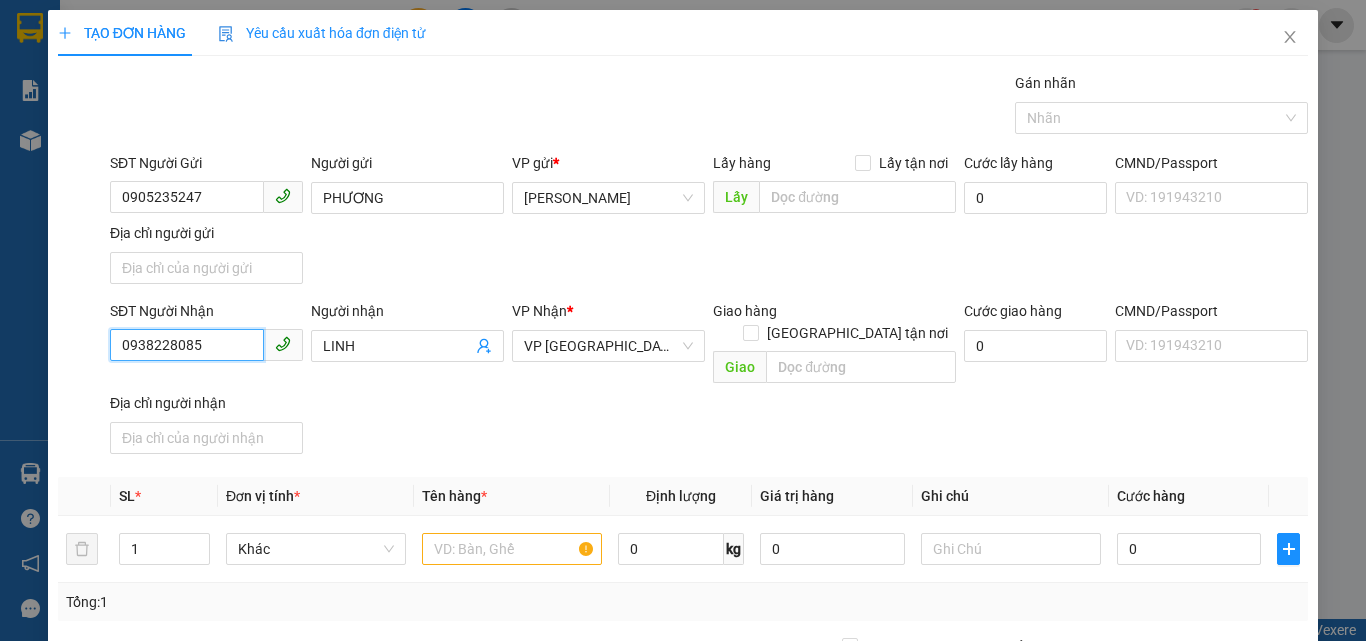 click on "TẠO ĐƠN HÀNG Yêu cầu xuất hóa đơn điện tử Transit Pickup Surcharge Ids Transit Deliver Surcharge Ids Transit Deliver Surcharge Transit Deliver Surcharge Gói vận chuyển  * Tiêu chuẩn Gán nhãn   Nhãn SĐT Người Gửi 0905235247 Người gửi PHƯƠNG VP gửi  * Phan Đình Phùng Lấy hàng Lấy tận nơi Lấy Cước lấy hàng 0 CMND/Passport VD: 191943210 Địa chỉ người gửi SĐT Người Nhận 0938228085 0938228085 Người nhận LINH VP Nhận  * VP Sài Gòn Giao hàng Giao tận nơi Giao Cước giao hàng 0 CMND/Passport VD: 191943210 Địa chỉ người nhận SL  * Đơn vị tính  * Tên hàng  * Định lượng Giá trị hàng Ghi chú Cước hàng                   1 Khác 0 kg 0 0 Tổng:  1 Thu Hộ 0 Phí thu hộ khách nhận trả 0 Tổng cước 0 Hình thức thanh toán Chọn HT Thanh Toán Số tiền thu trước 0 Chưa thanh toán 0 Chọn HT Thanh Toán Lưu nháp Xóa Thông tin Lưu Lưu và In" at bounding box center [683, 320] 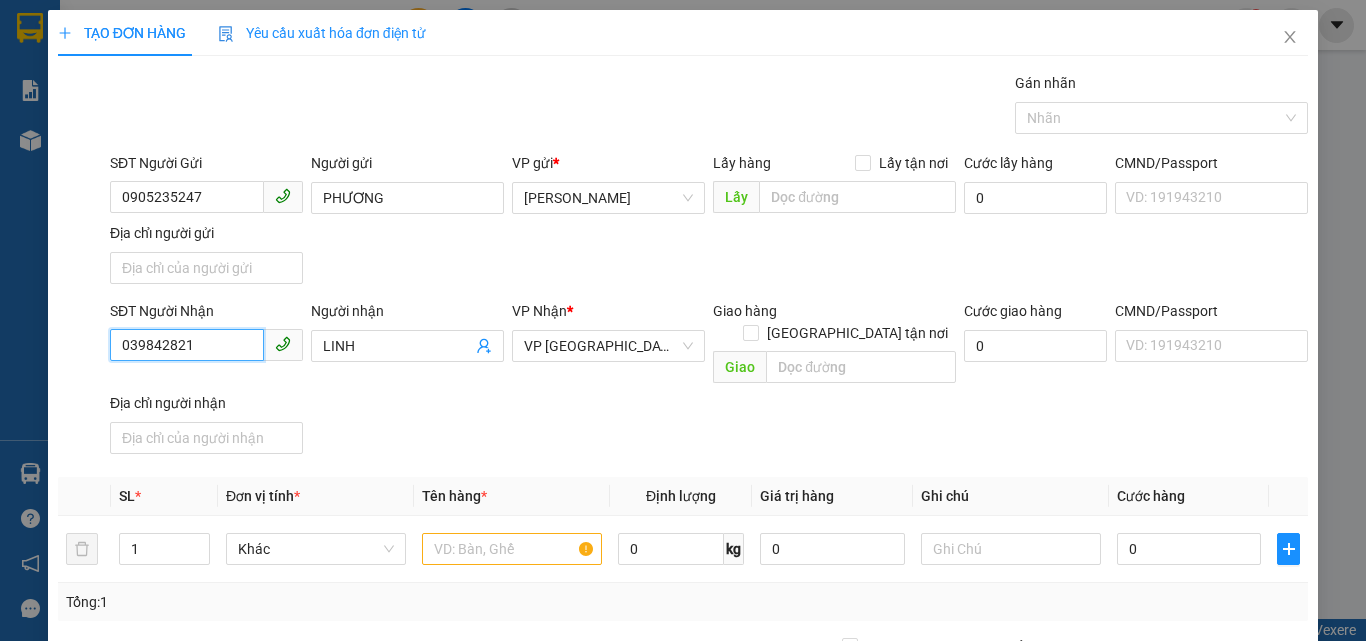 type on "0398428219" 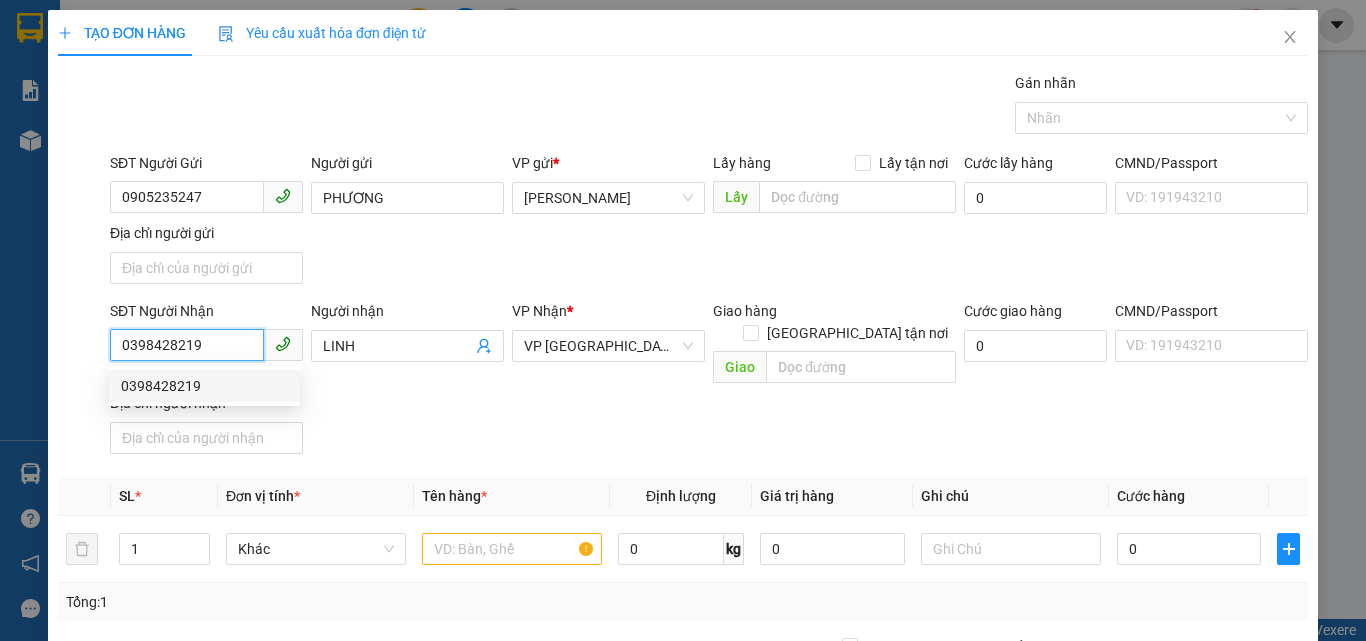 click on "0398428219" at bounding box center (204, 386) 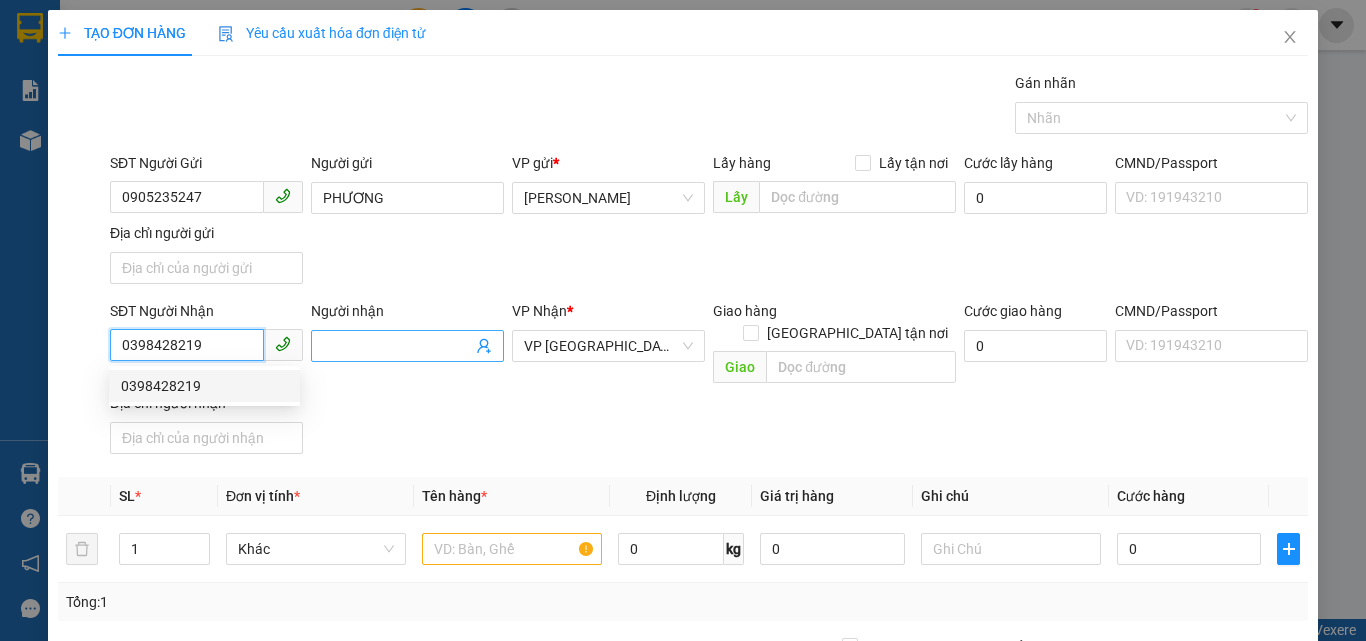 type on "0398428219" 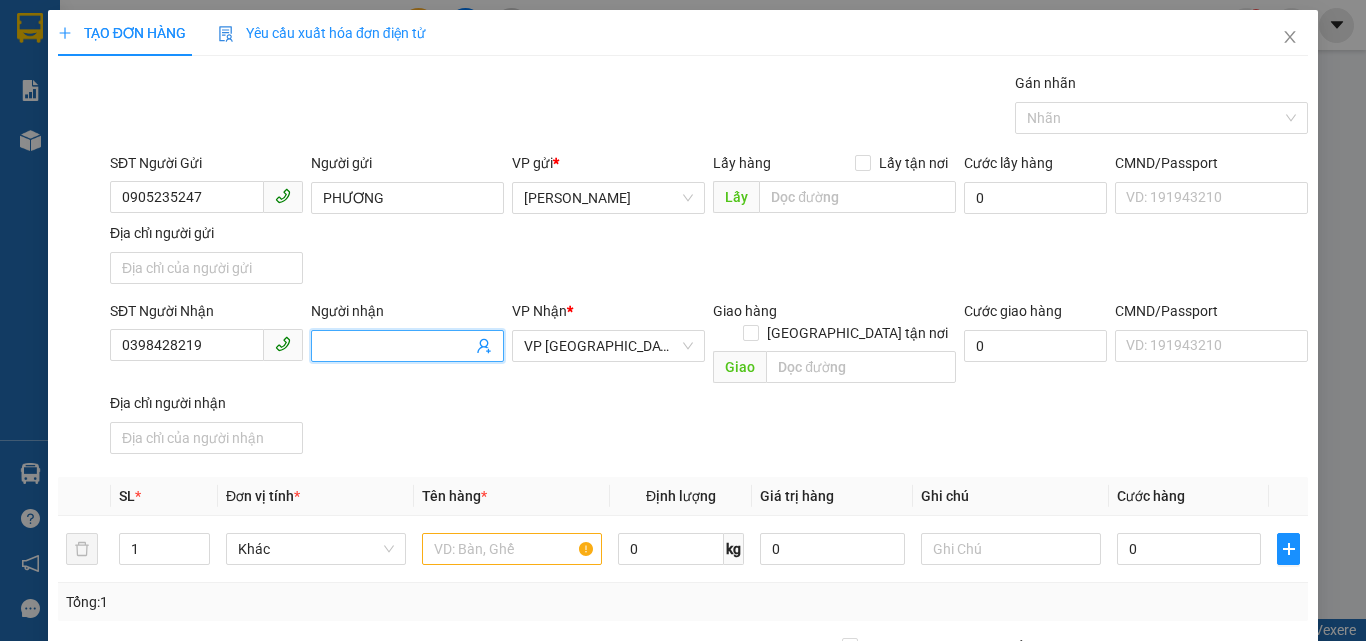 click at bounding box center [407, 346] 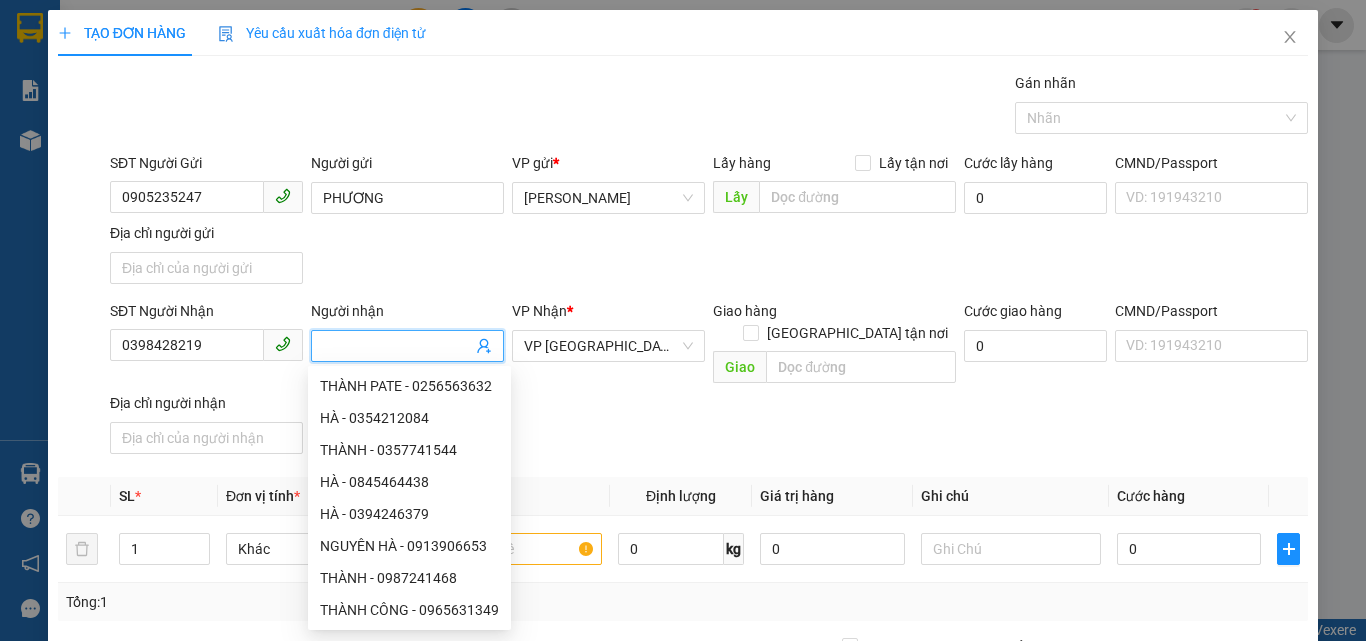 click on "Người nhận" at bounding box center [397, 346] 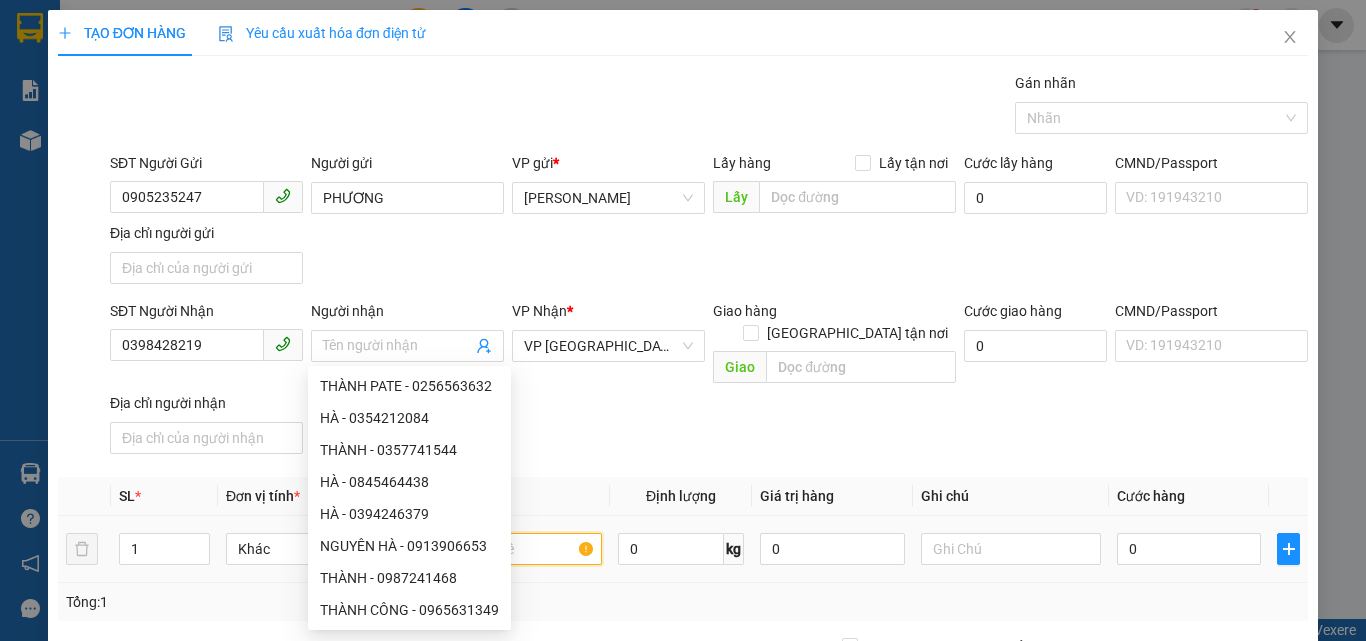 click at bounding box center [512, 549] 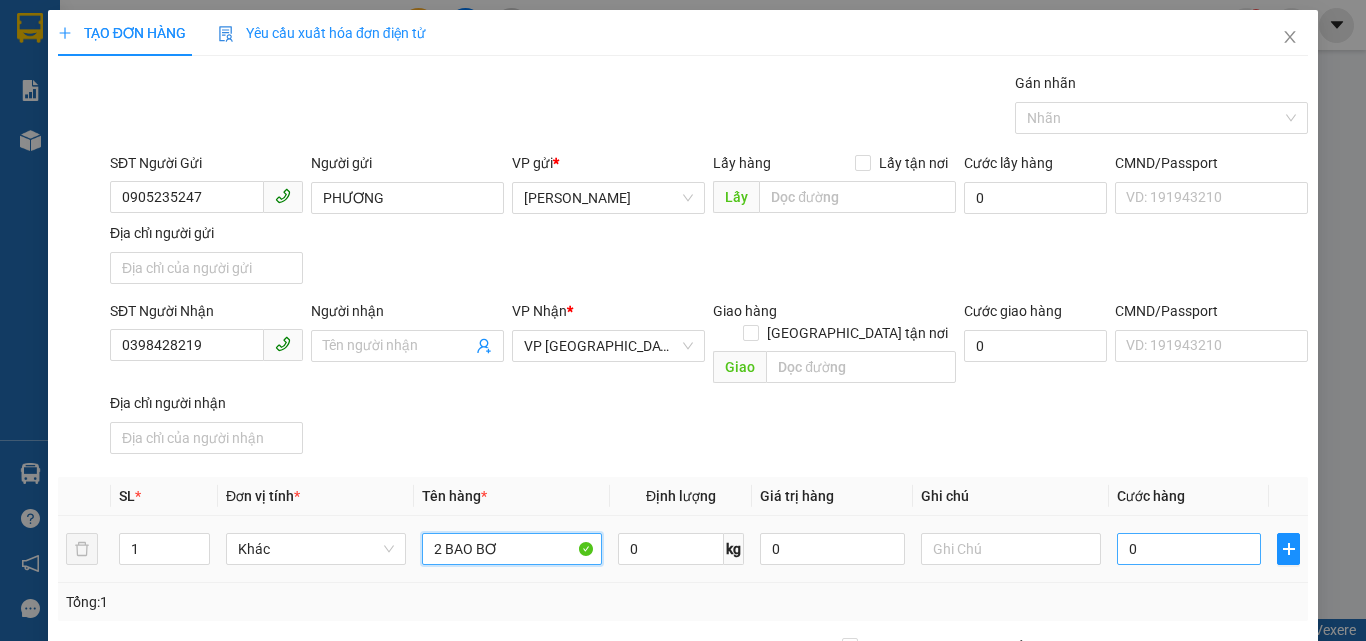 type on "2 BAO BƠ" 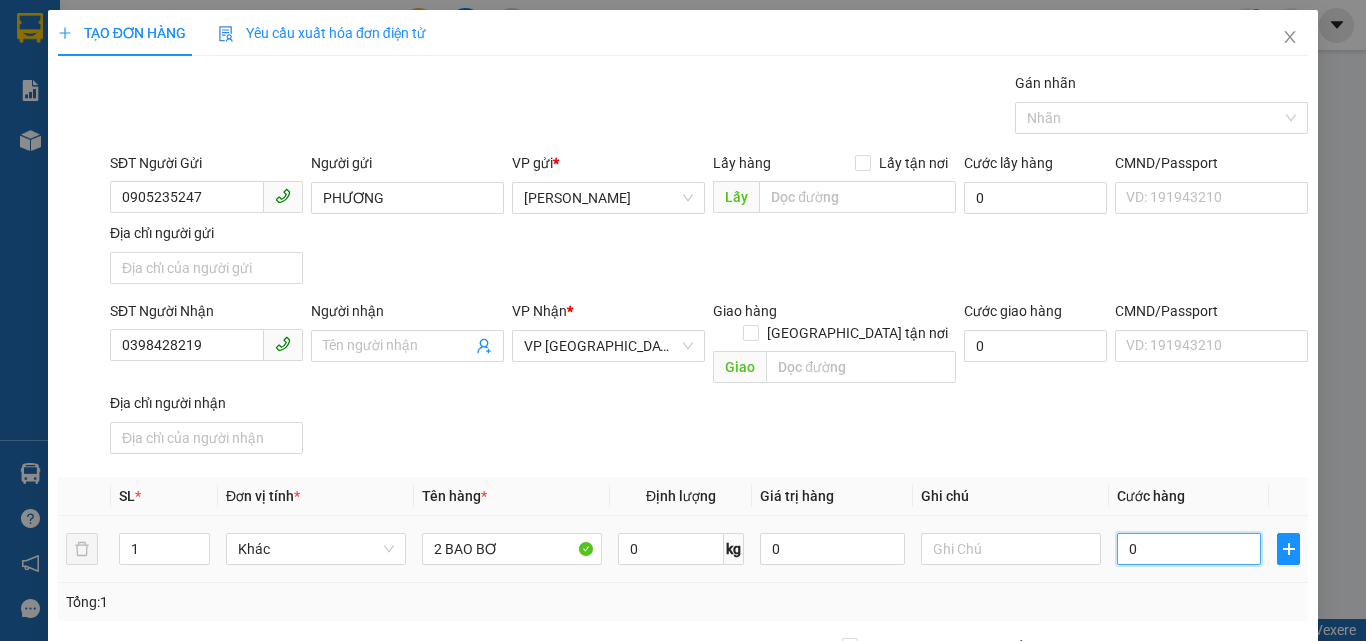 drag, startPoint x: 1176, startPoint y: 538, endPoint x: 1116, endPoint y: 521, distance: 62.361847 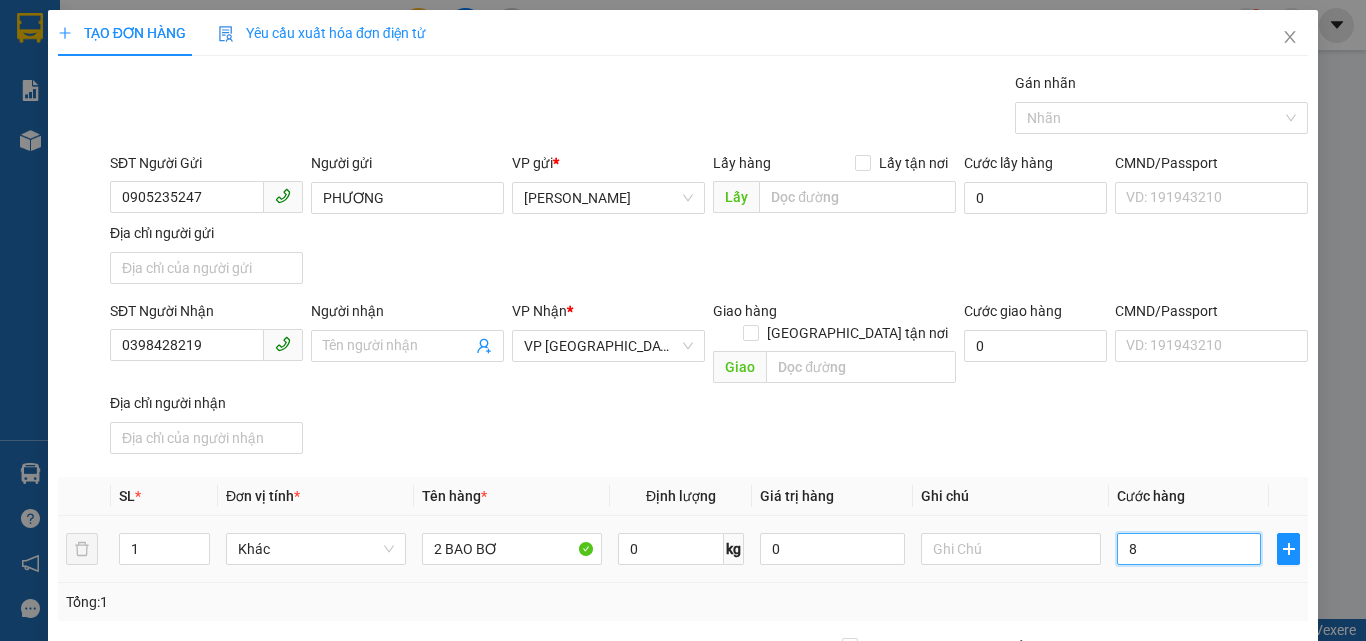type on "80" 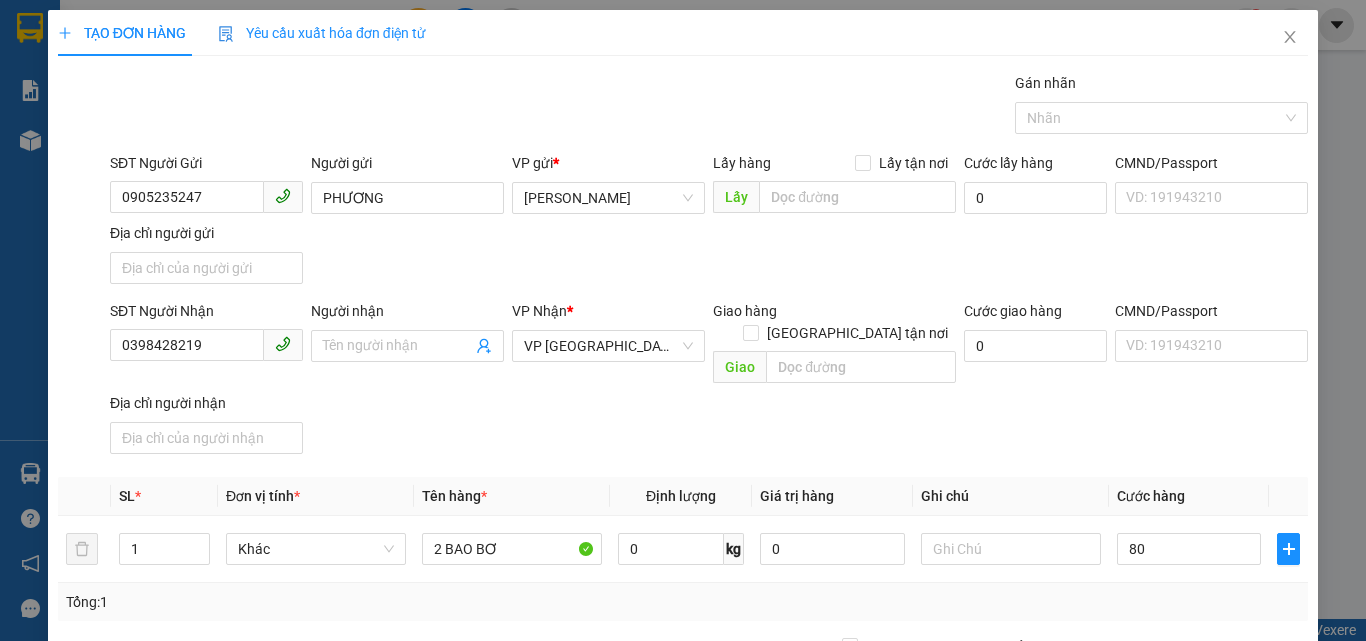 type on "80.000" 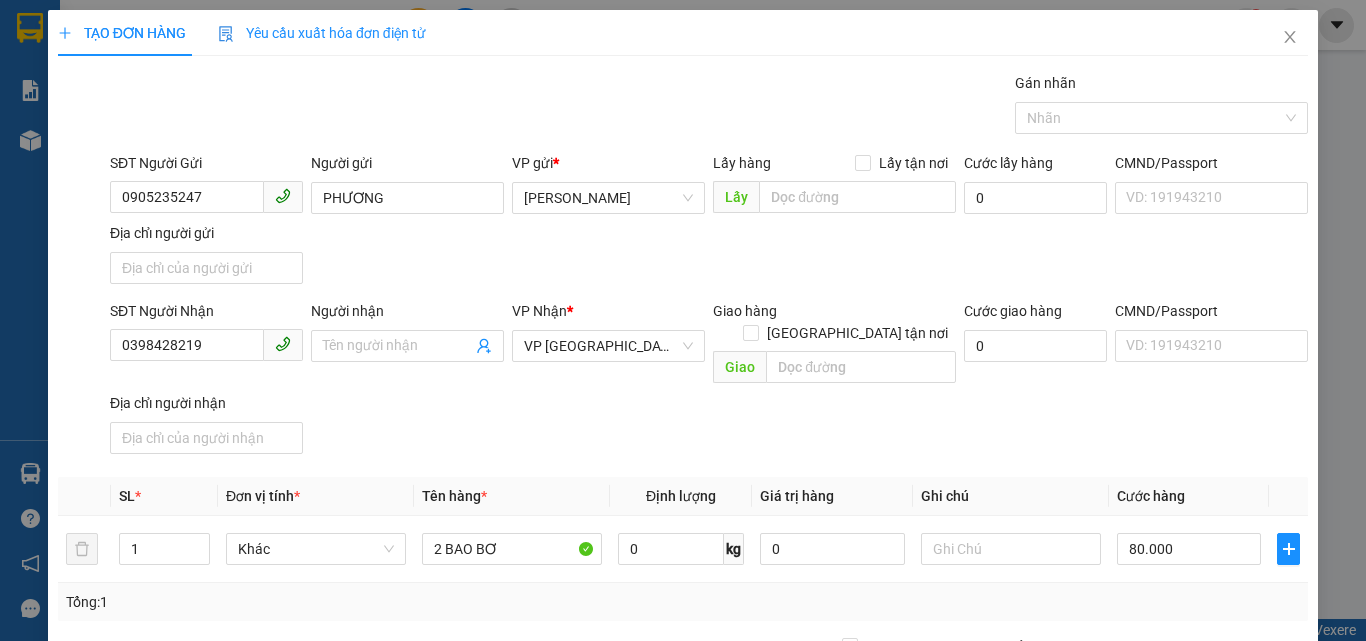 click on "SĐT Người Nhận 0398428219 Người nhận Tên người nhận VP Nhận  * VP Sài Gòn Giao hàng Giao tận nơi Giao Cước giao hàng 0 CMND/Passport VD: 191943210 Địa chỉ người nhận" at bounding box center [709, 381] 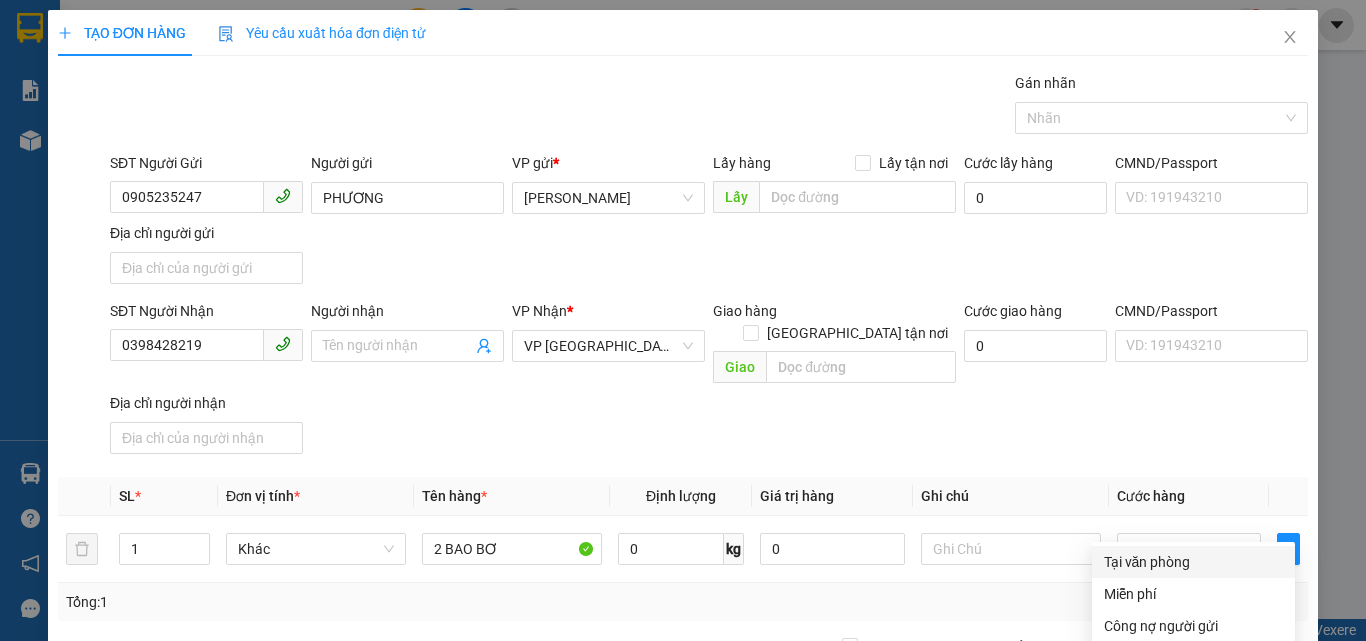 click on "Tại văn phòng" at bounding box center [1193, 562] 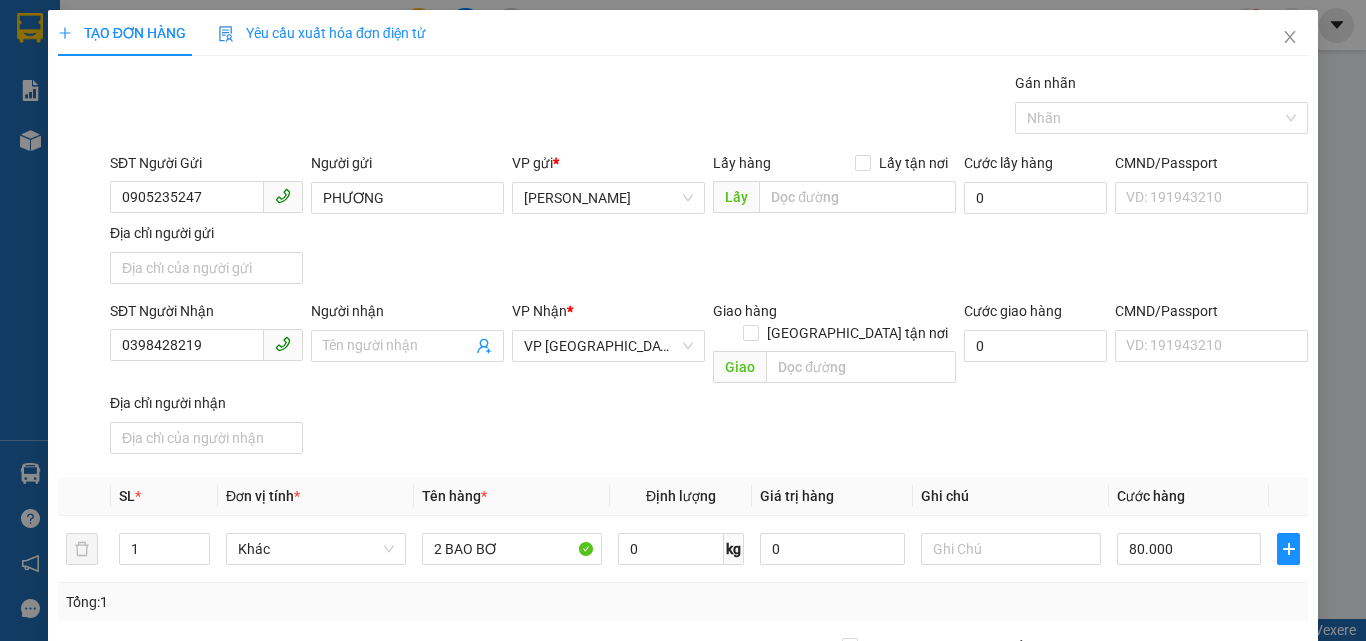 click on "Lưu và In" at bounding box center (1231, 847) 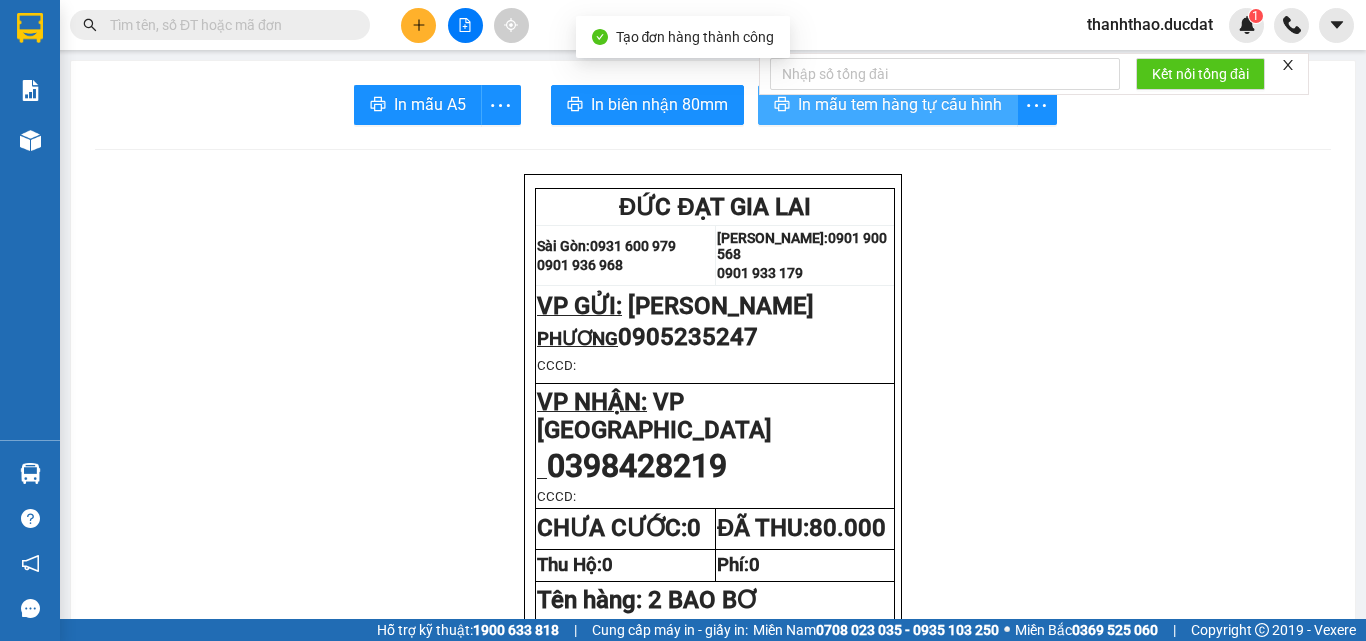 click on "In mẫu tem hàng tự cấu hình" at bounding box center (900, 104) 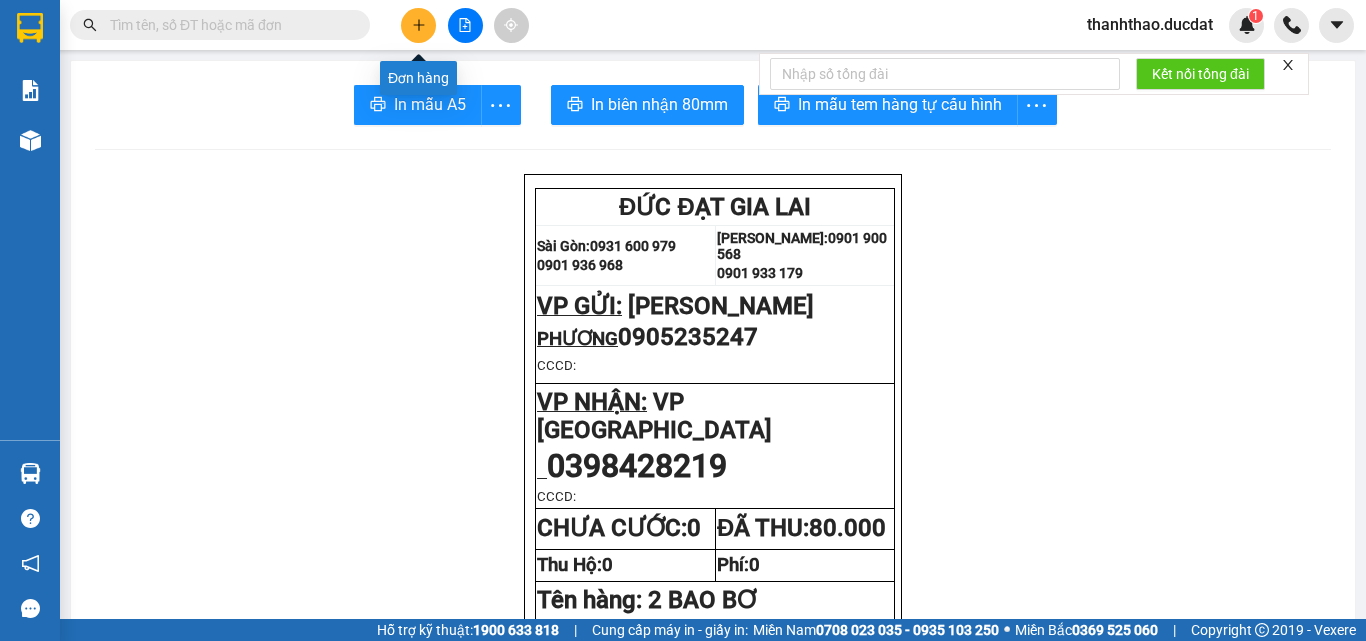 click 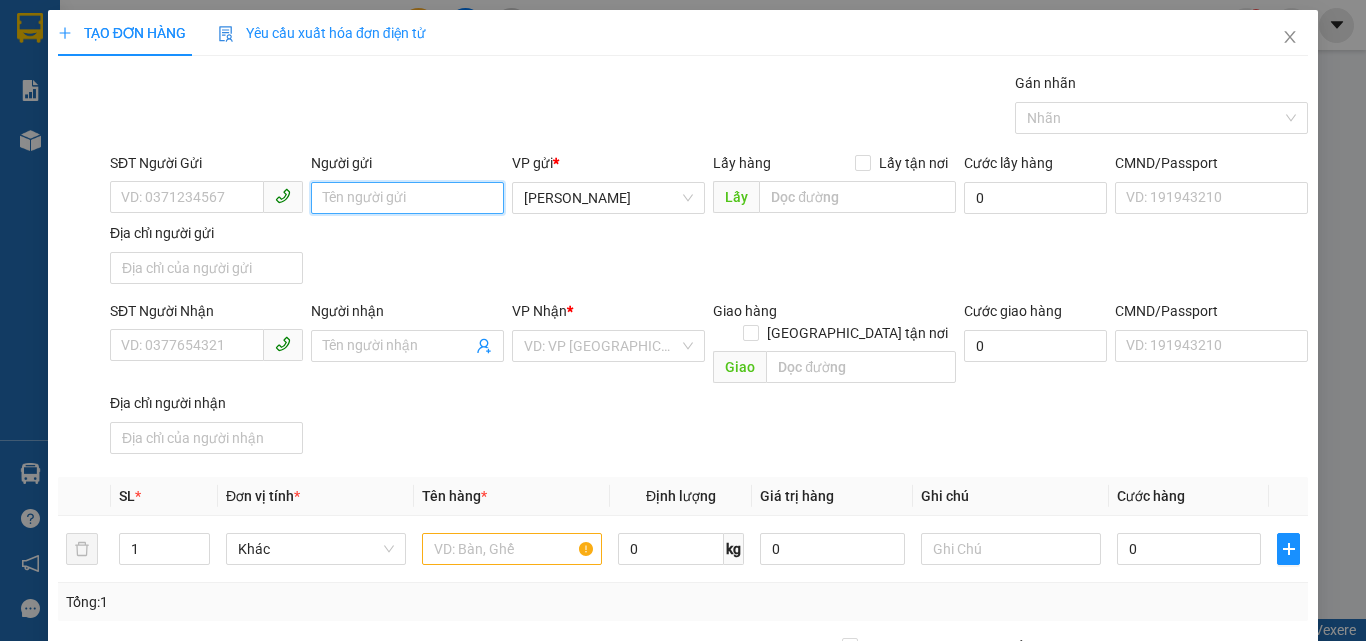 click on "Người gửi" at bounding box center [407, 198] 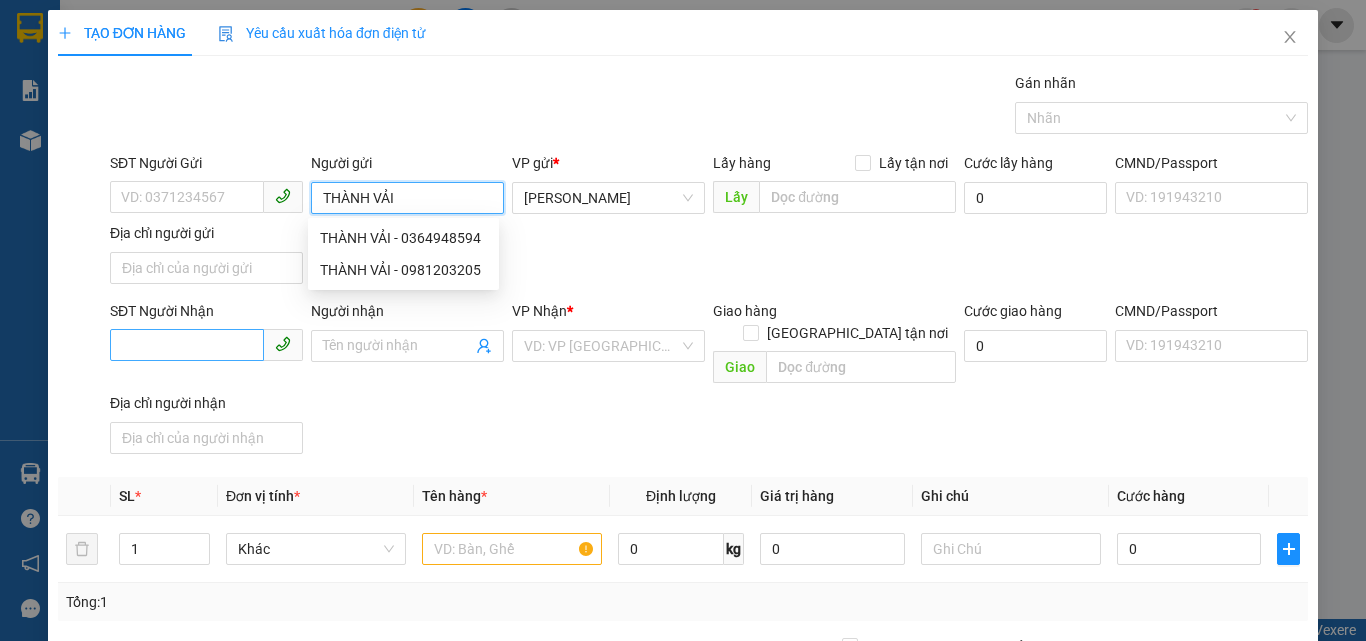 type on "THÀNH VẢI" 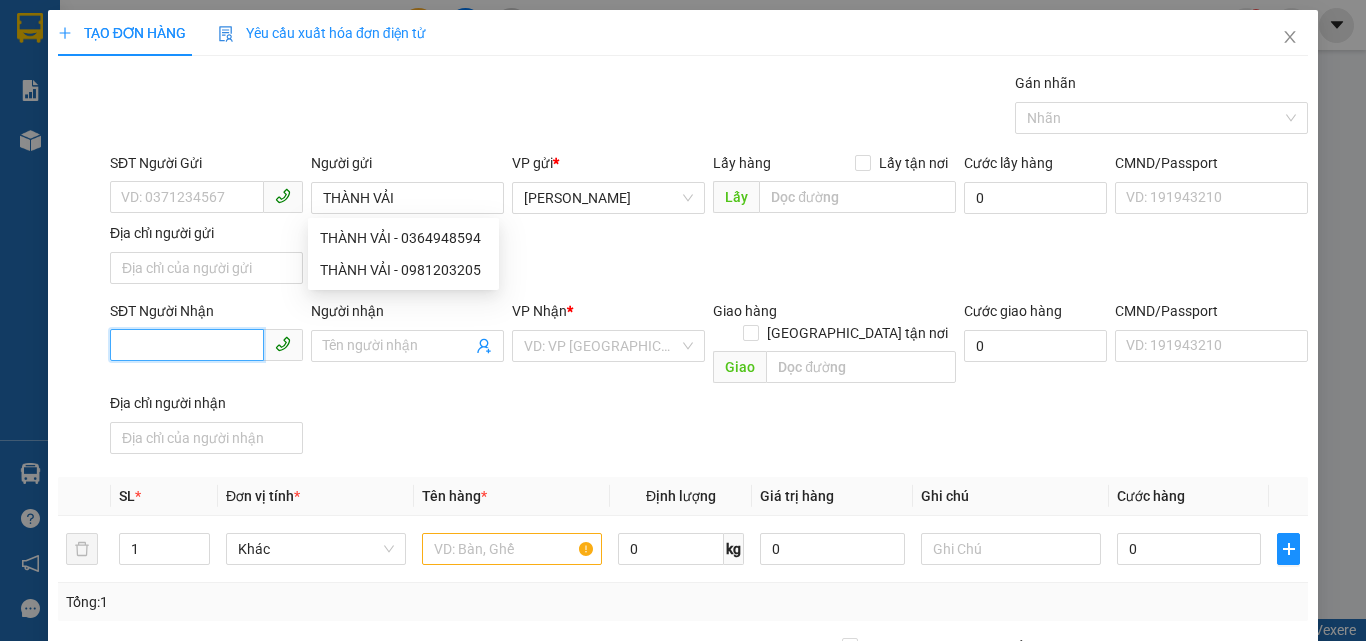 click on "SĐT Người Nhận" at bounding box center [187, 345] 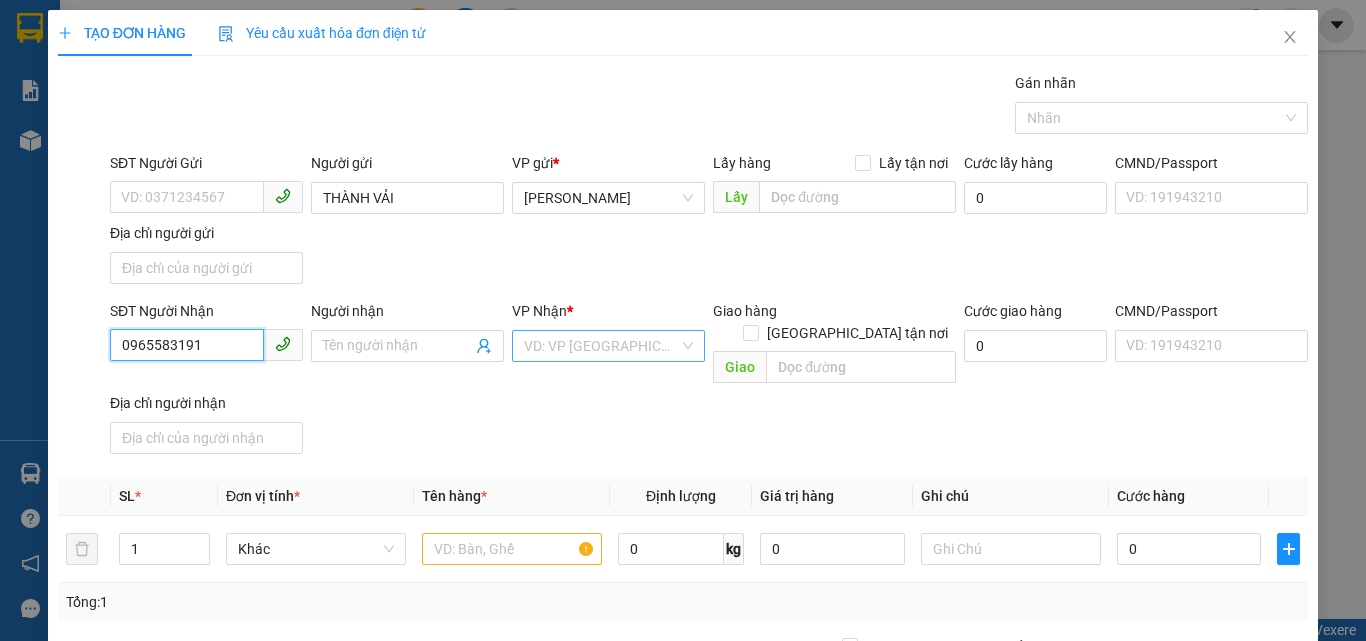 type on "0965583191" 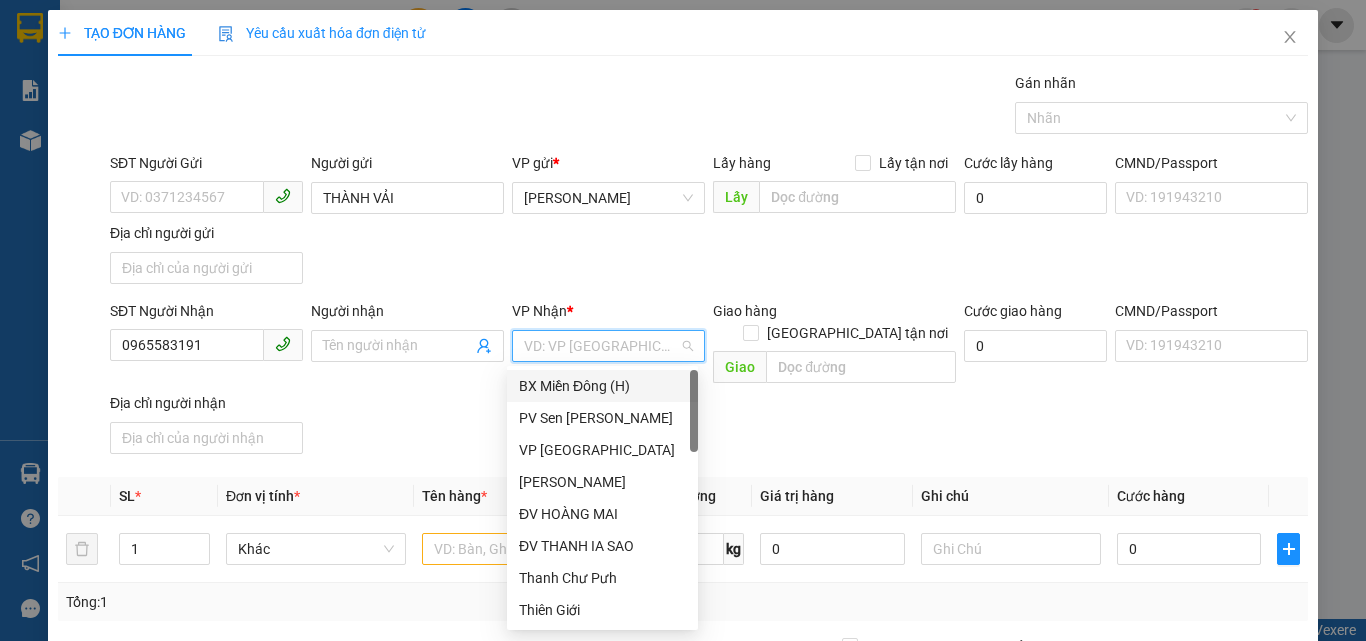 click at bounding box center (601, 346) 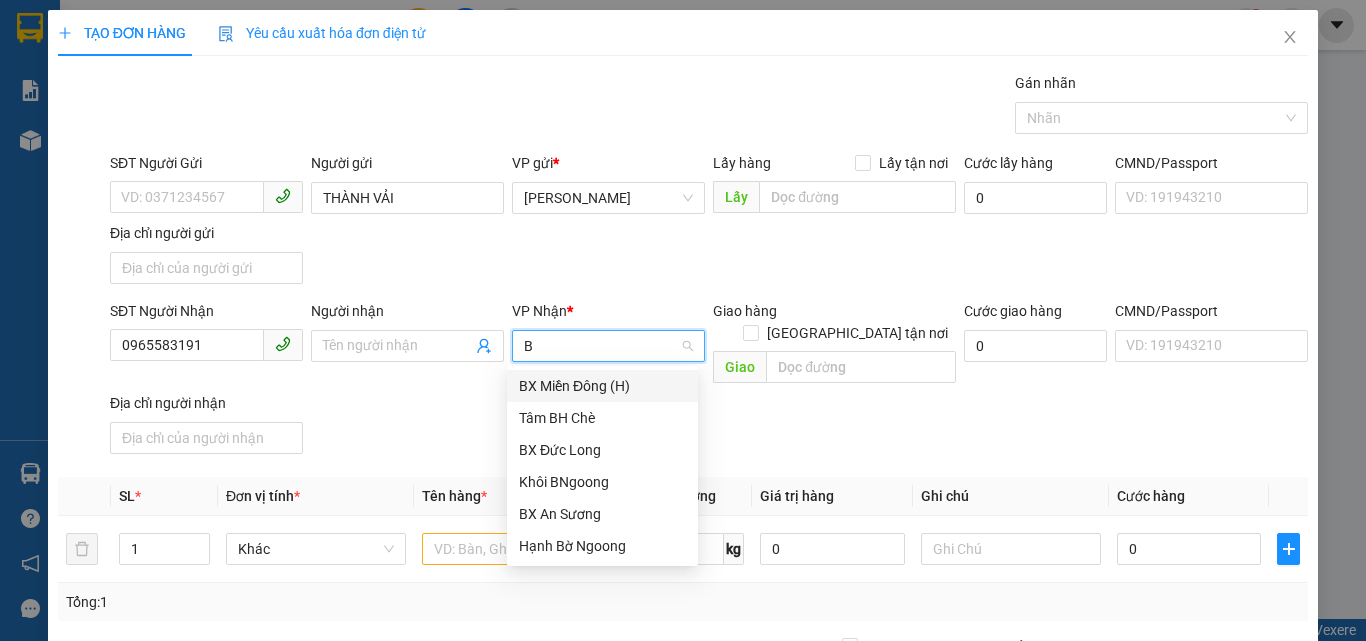 type on "BX" 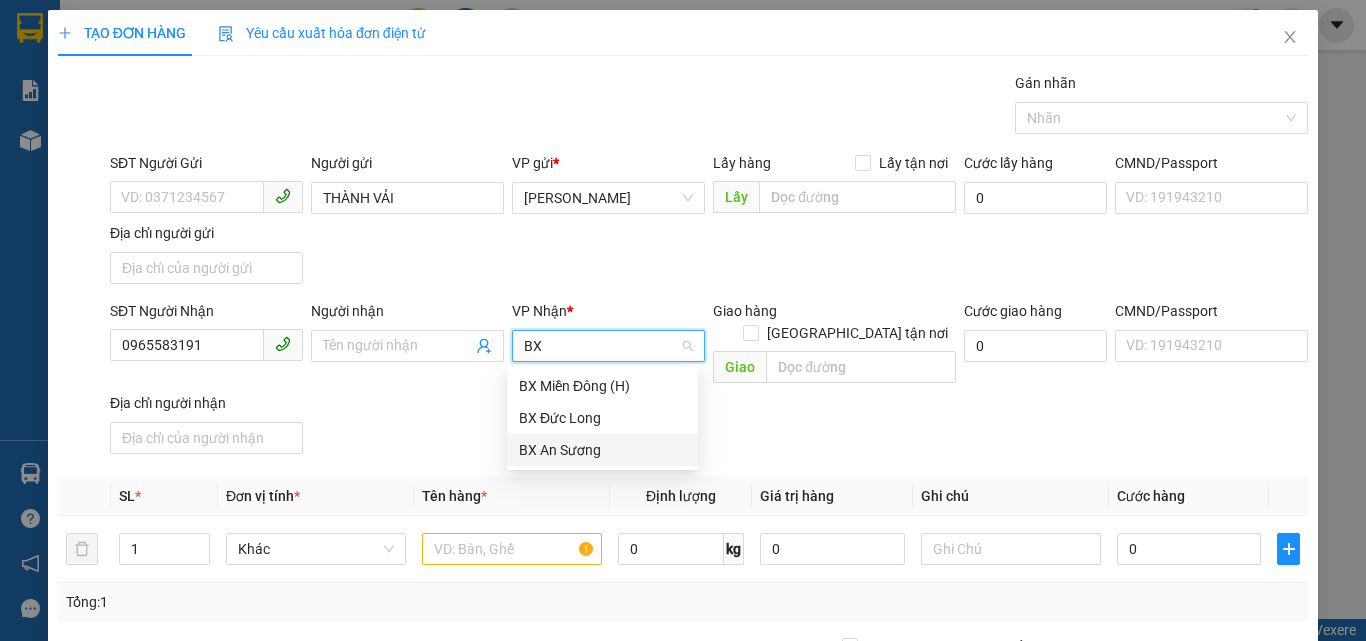 click on "BX An Sương" at bounding box center [602, 450] 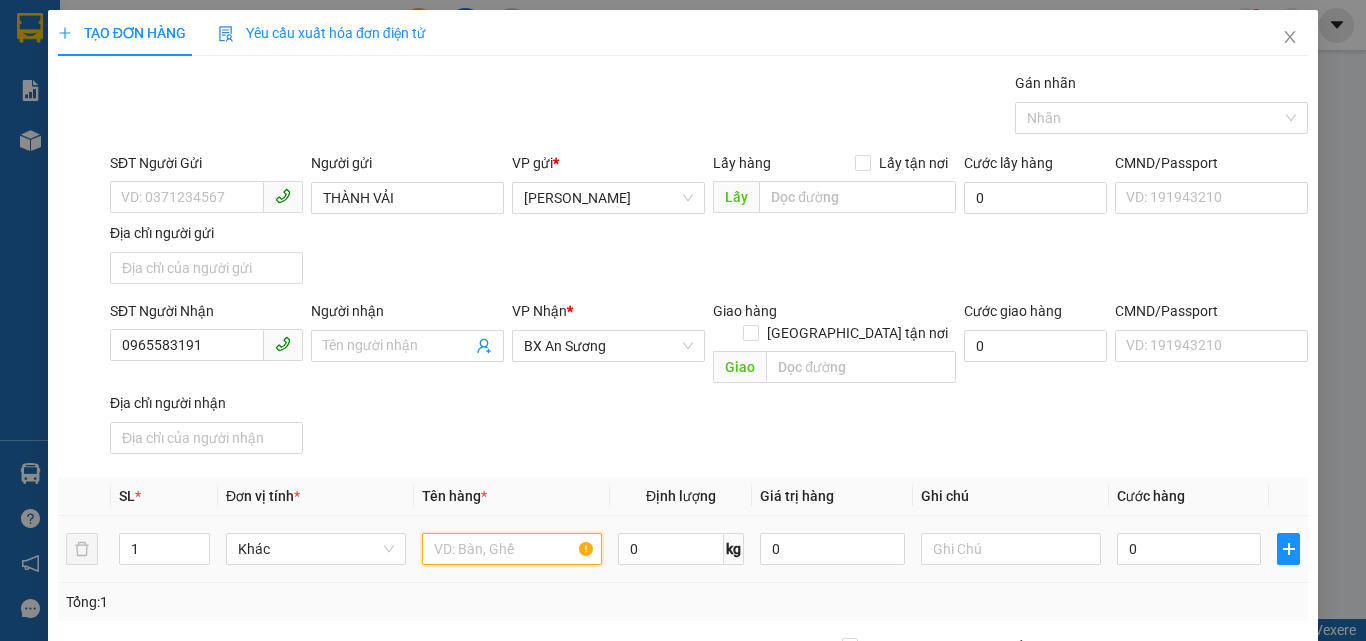 click at bounding box center (512, 549) 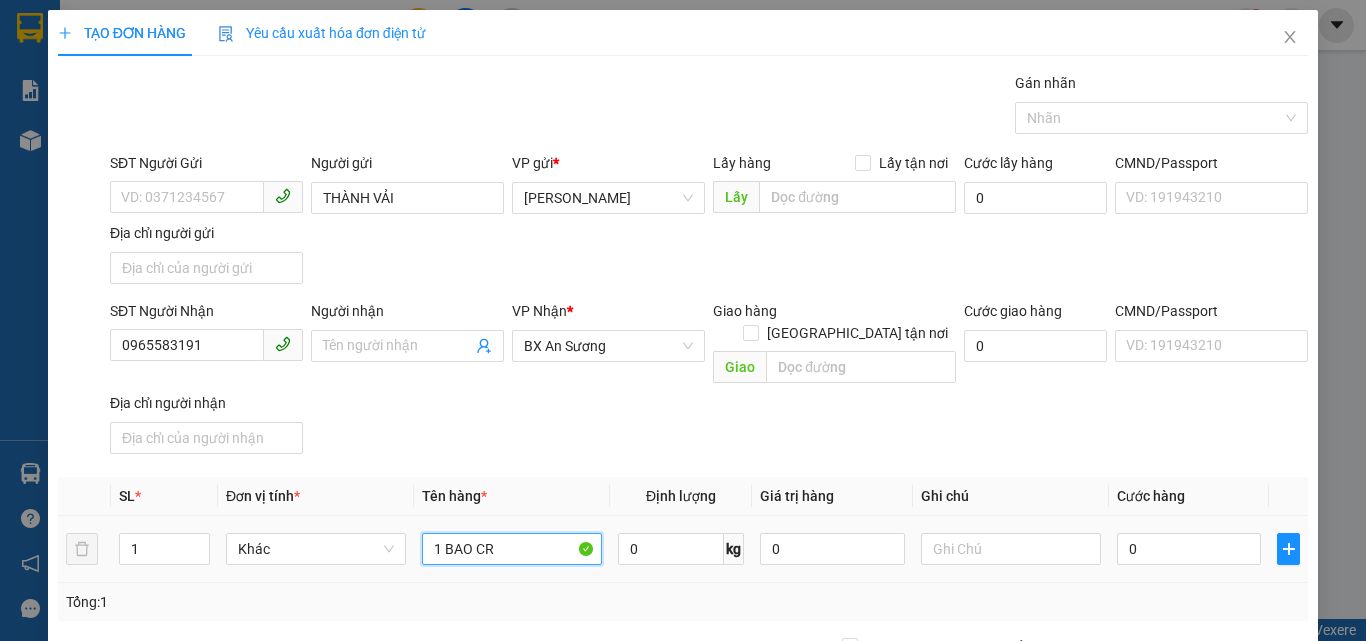 type on "1 BAO CR" 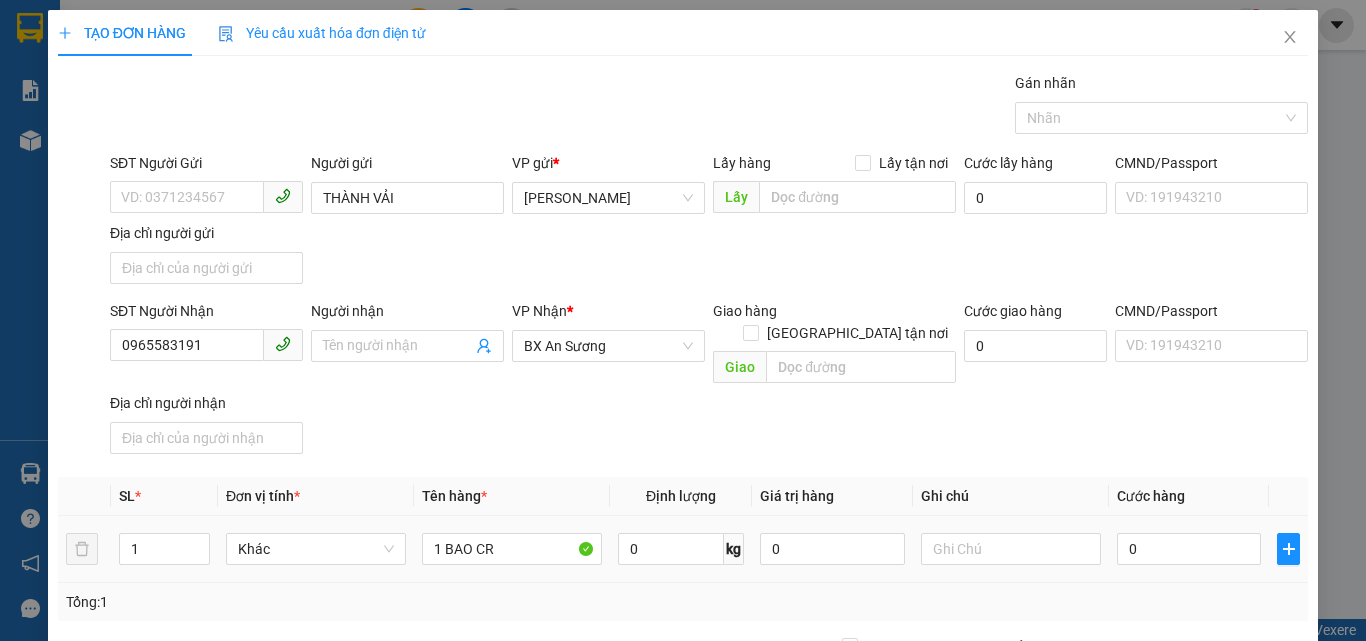 click on "0" at bounding box center [1189, 549] 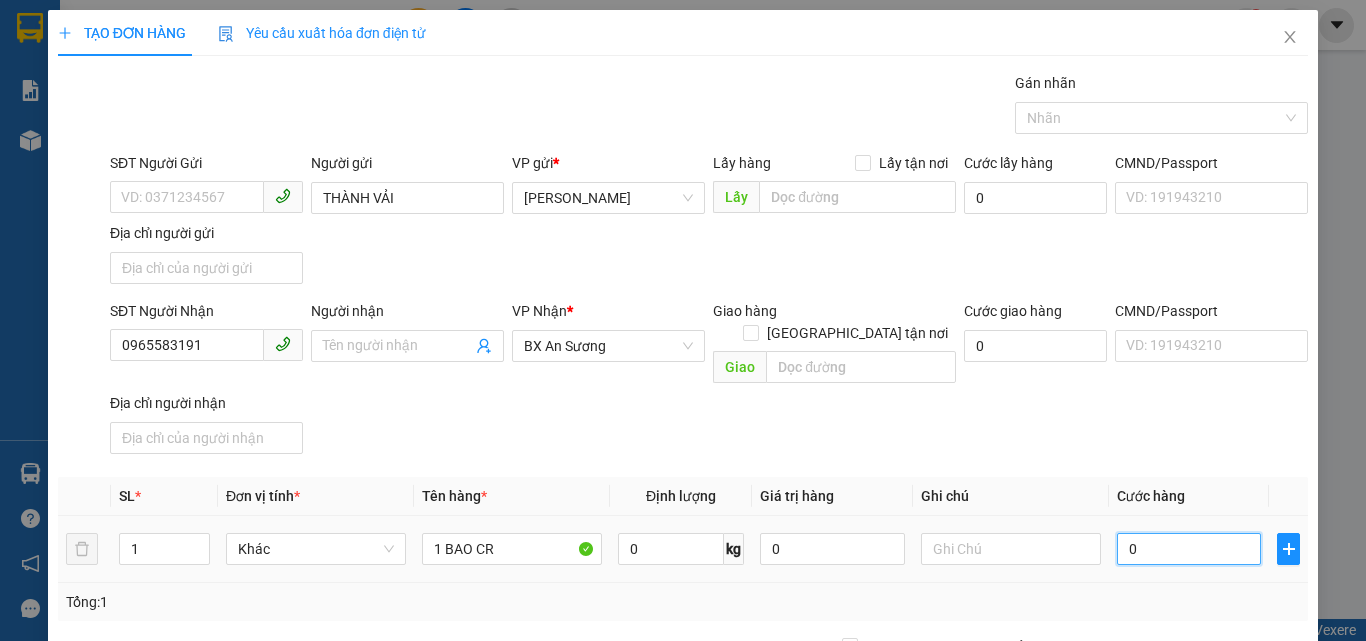 type on "8" 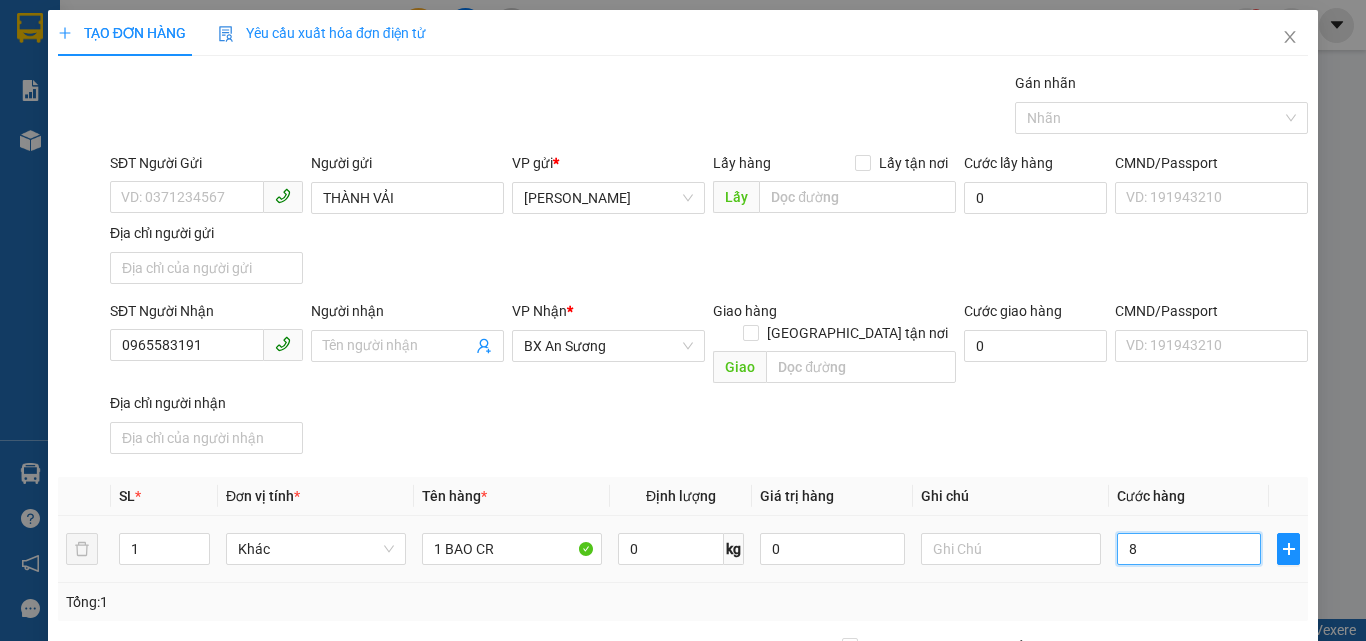type on "80" 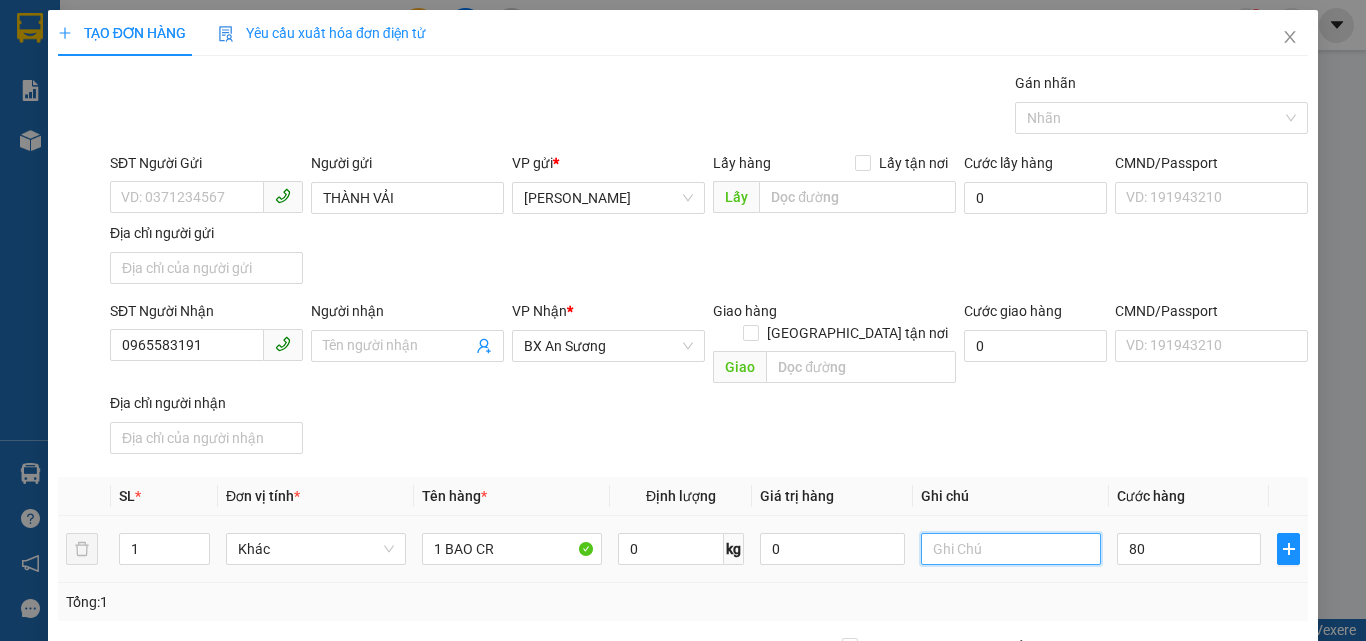 type on "80.000" 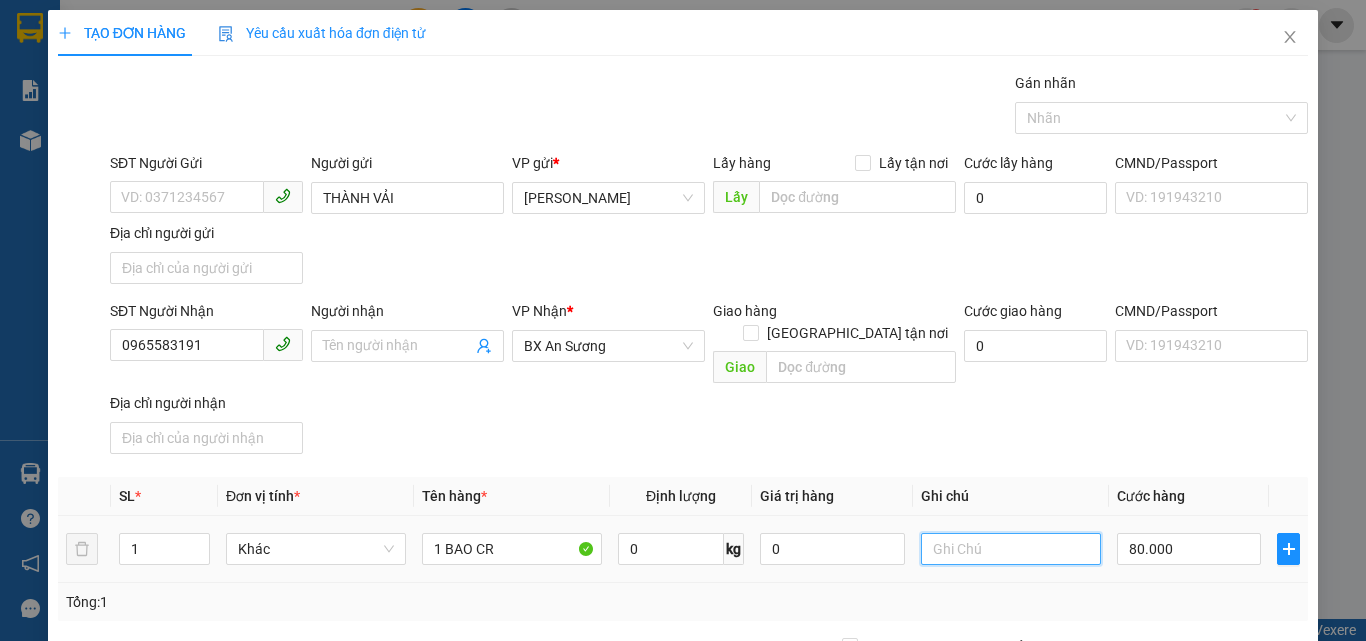 click at bounding box center (1011, 549) 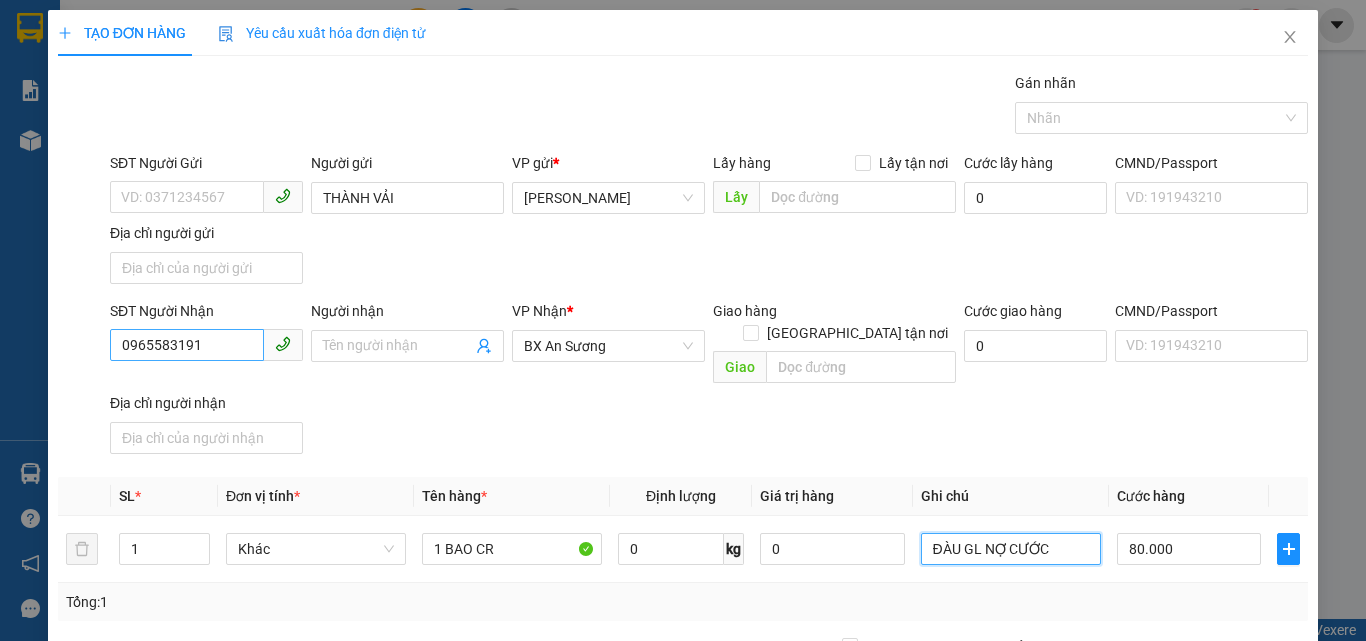 type on "ĐÀU GL NỢ CƯỚC" 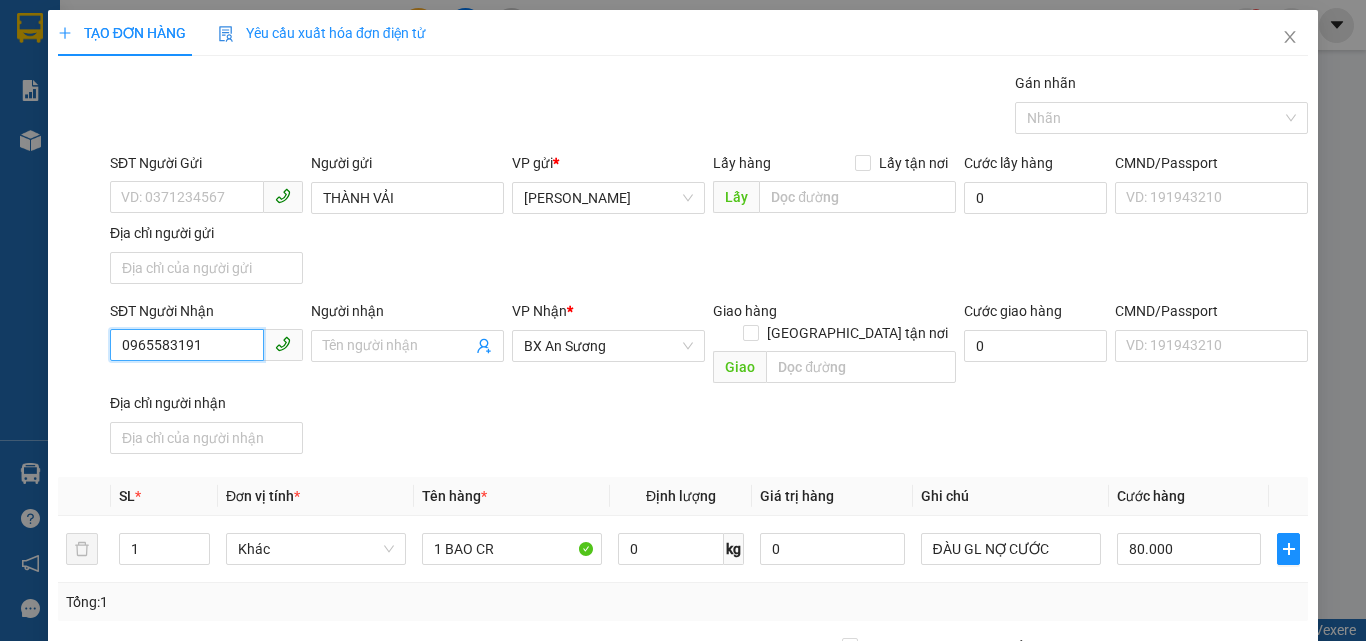 drag, startPoint x: 237, startPoint y: 347, endPoint x: 0, endPoint y: 418, distance: 247.40656 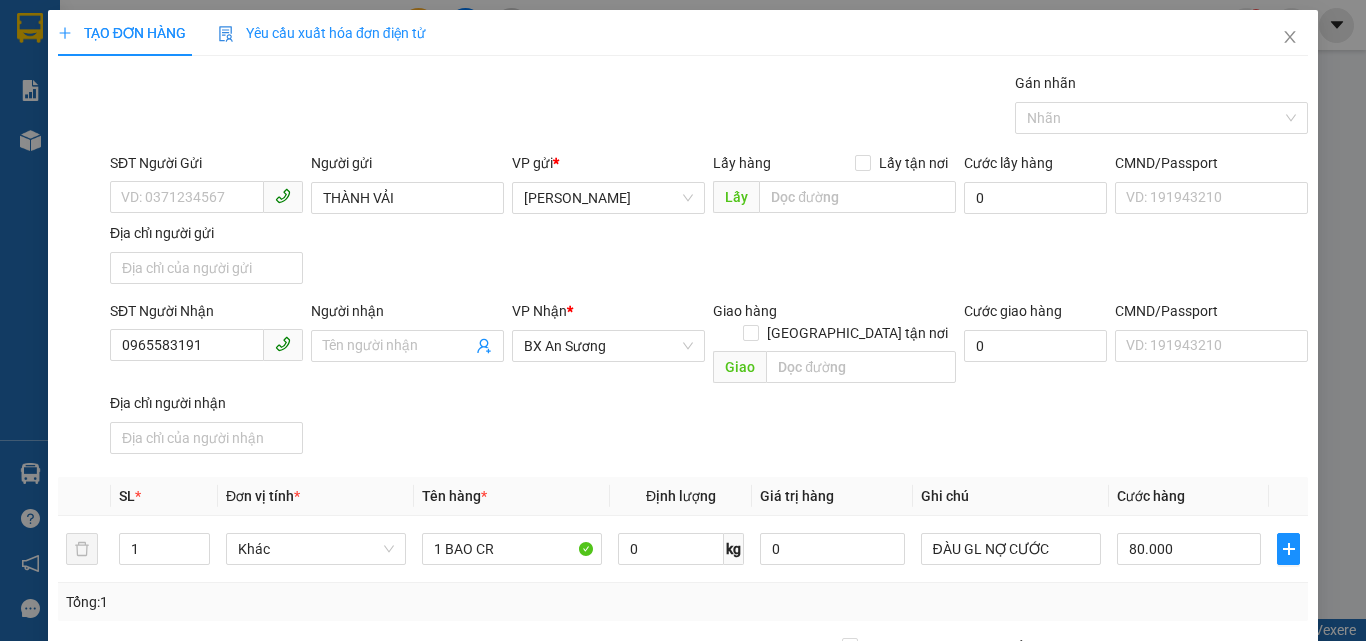 click at bounding box center [1178, 847] 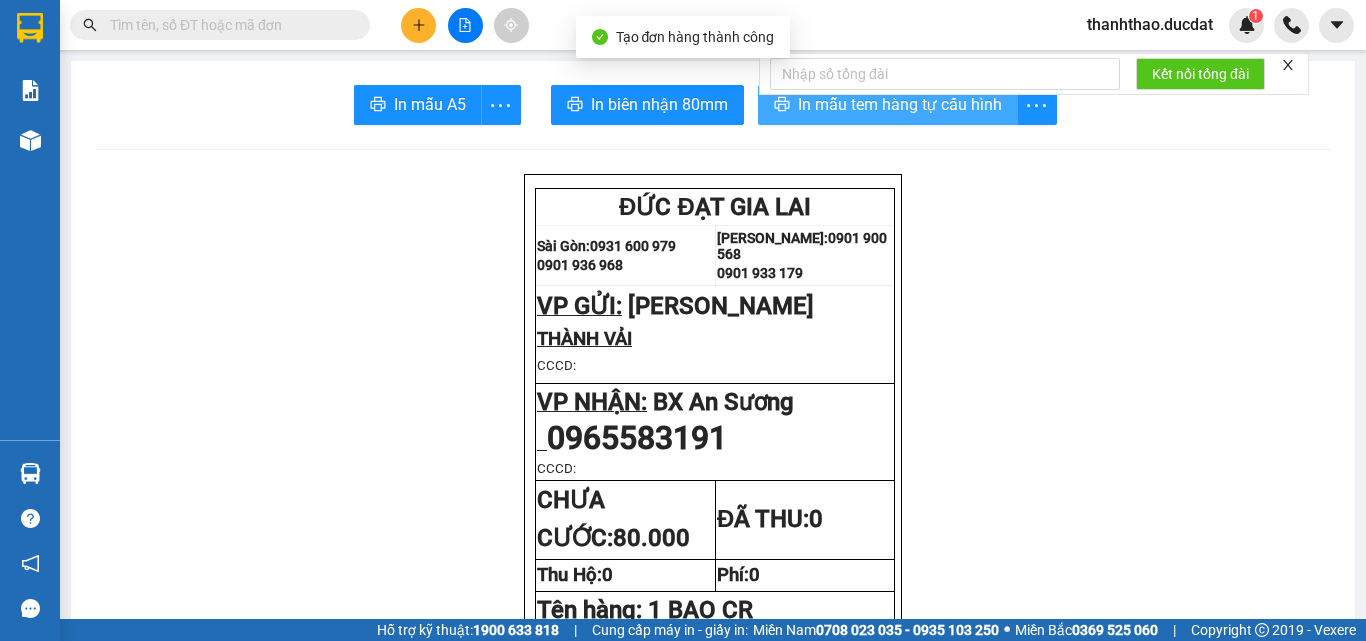 click on "In mẫu tem hàng tự cấu hình" at bounding box center (900, 104) 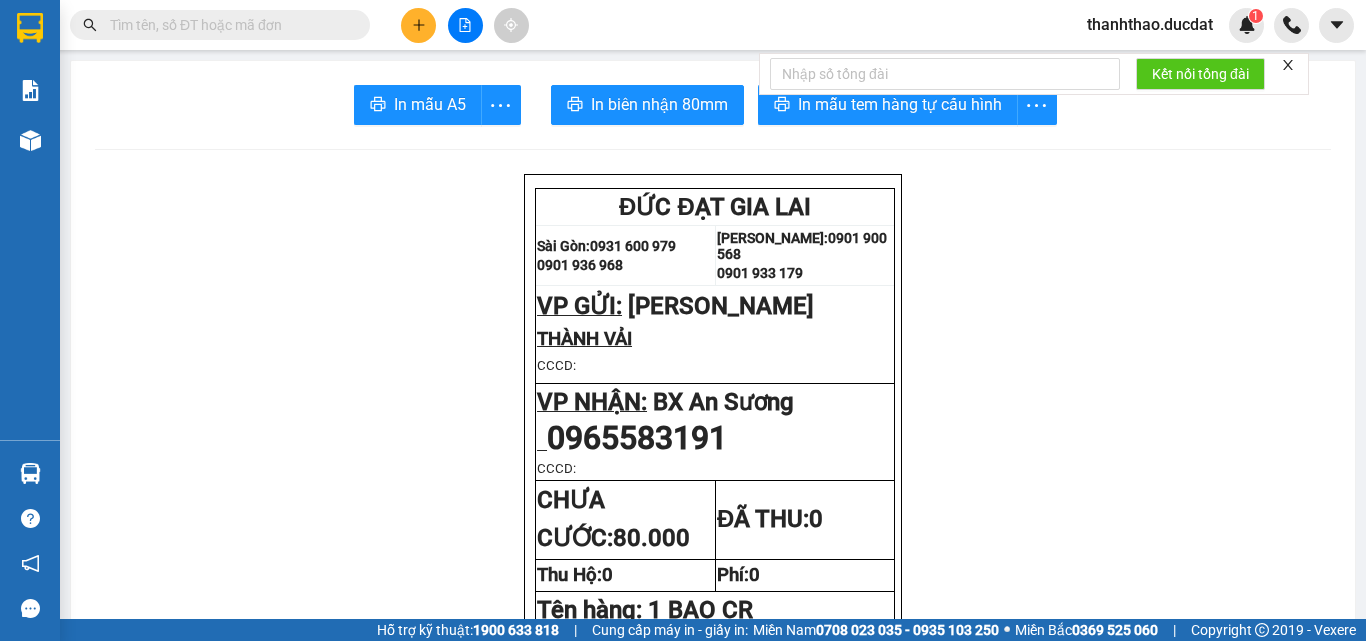 click at bounding box center (228, 25) 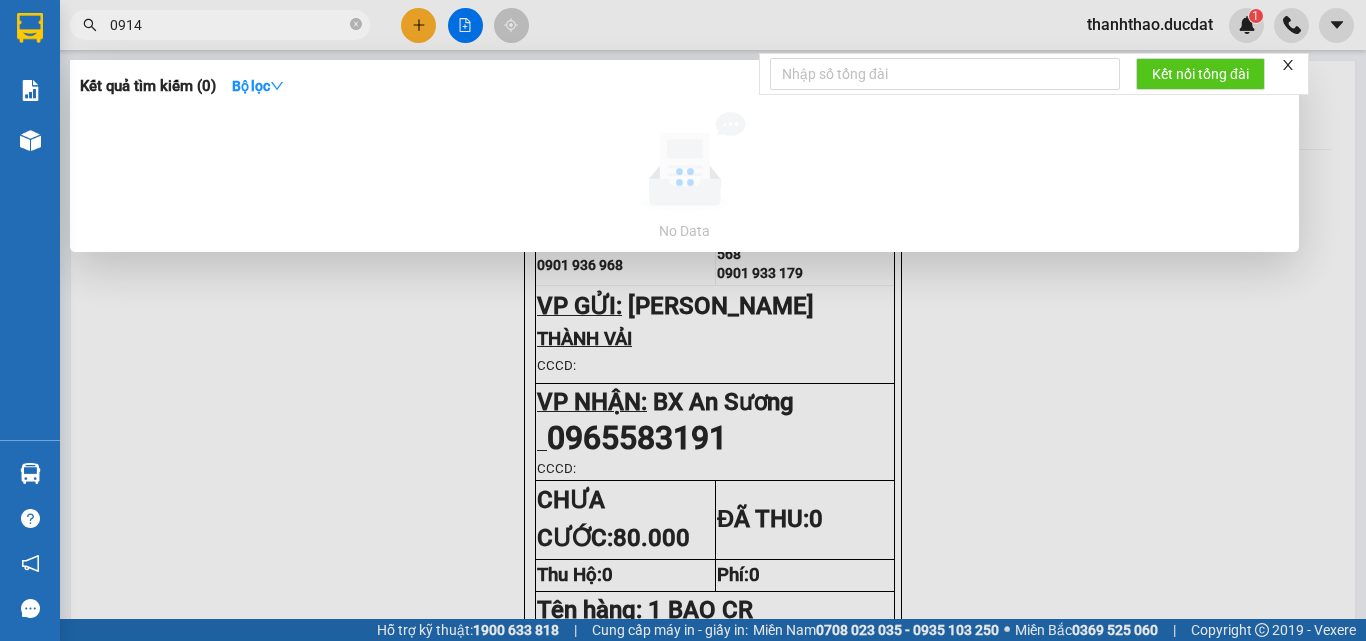 type on "0914" 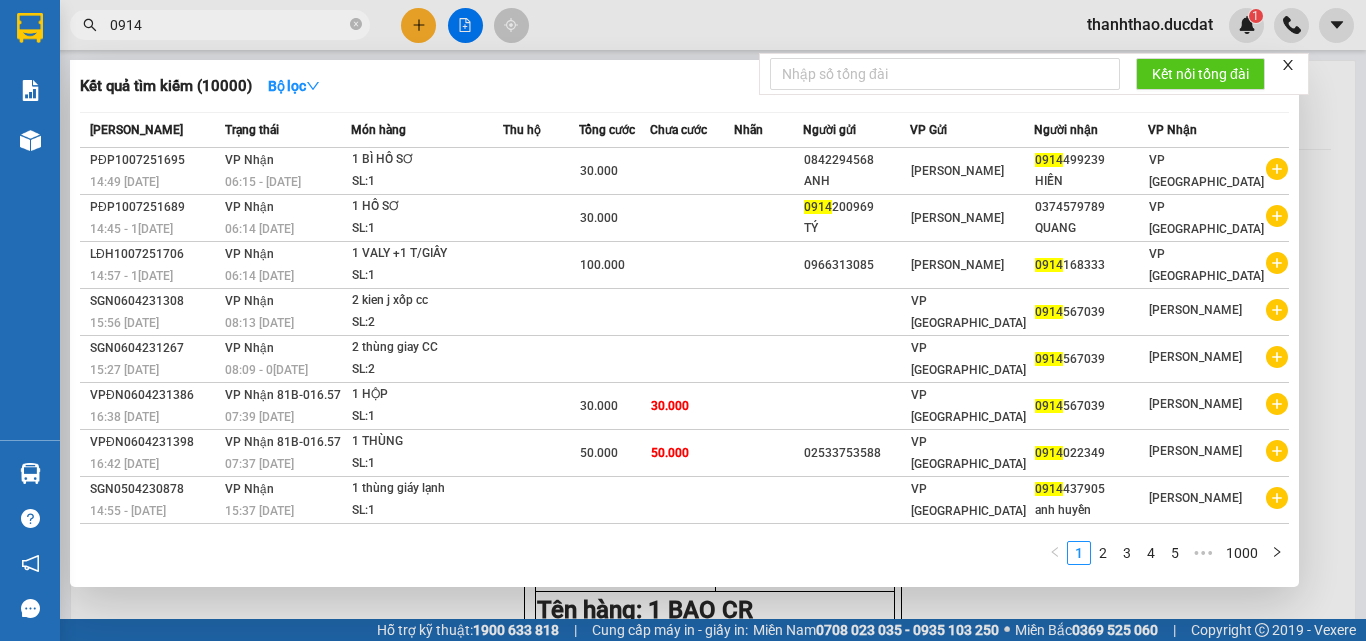 click at bounding box center [683, 320] 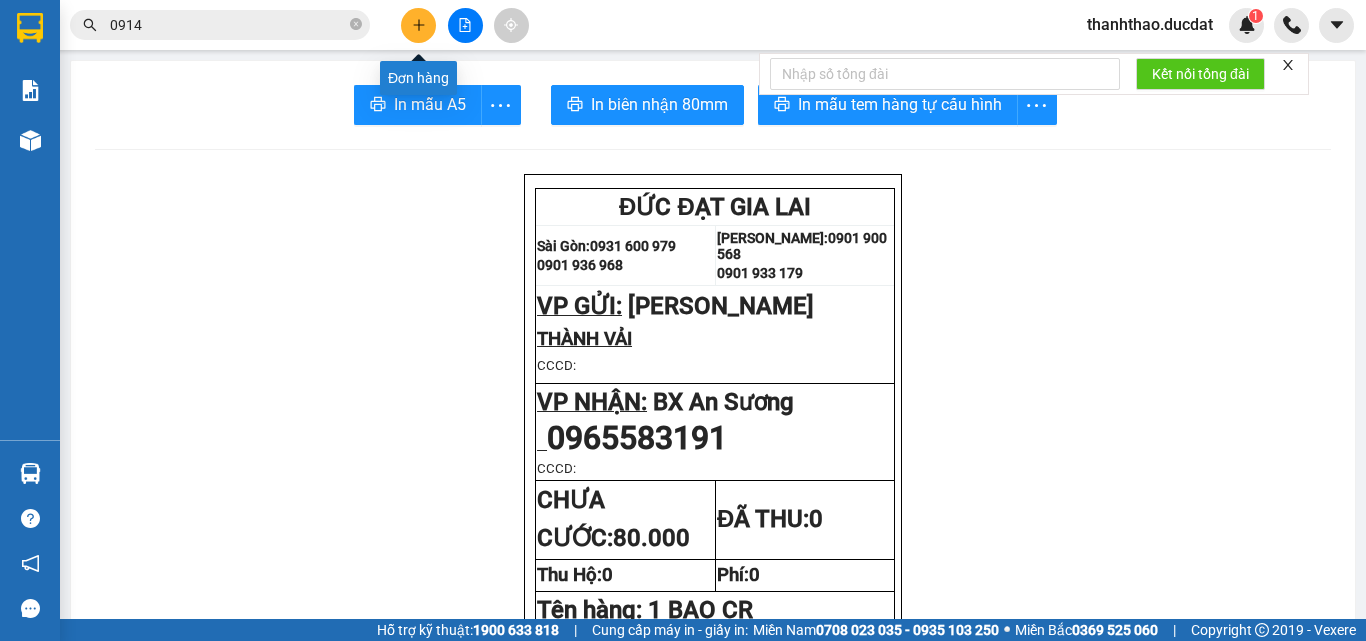 click 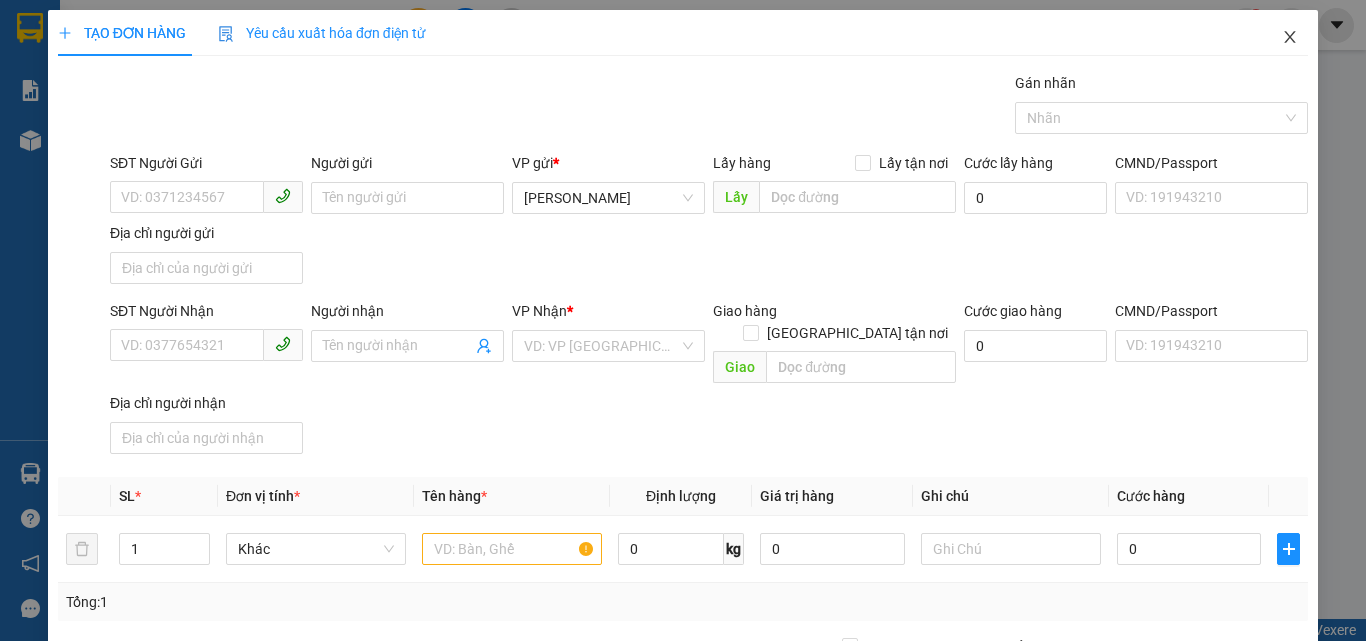 click 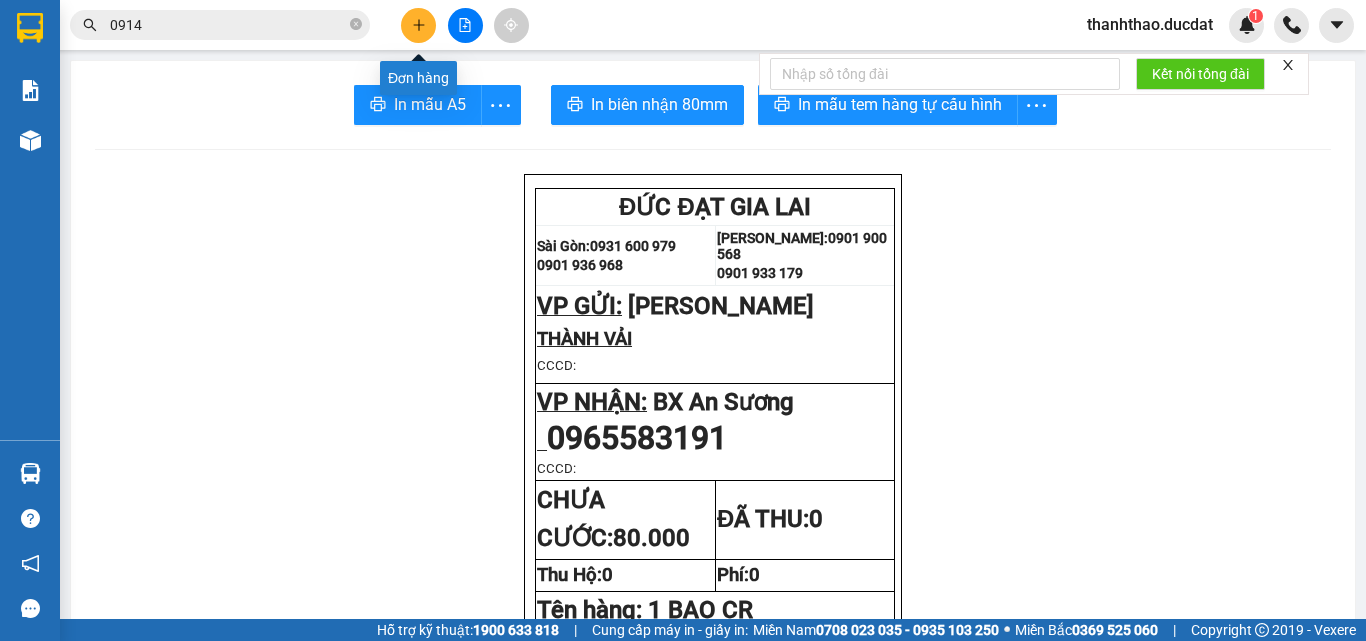 click at bounding box center [418, 25] 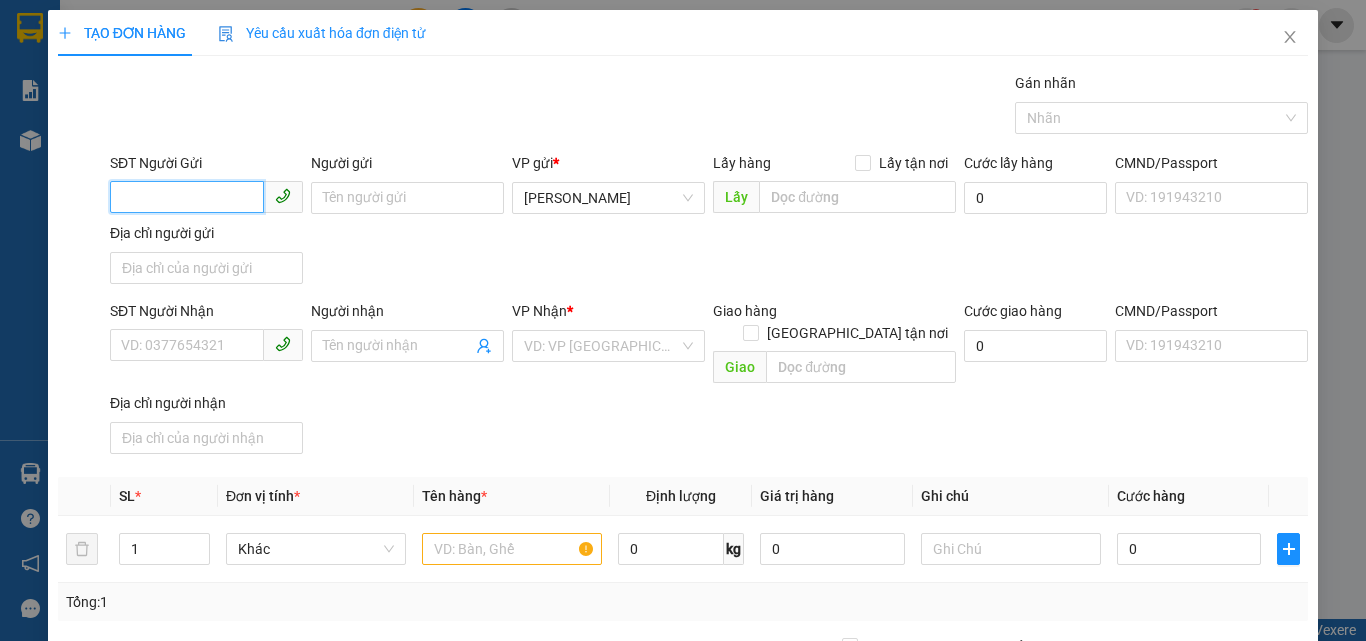 click on "SĐT Người Gửi" at bounding box center [187, 197] 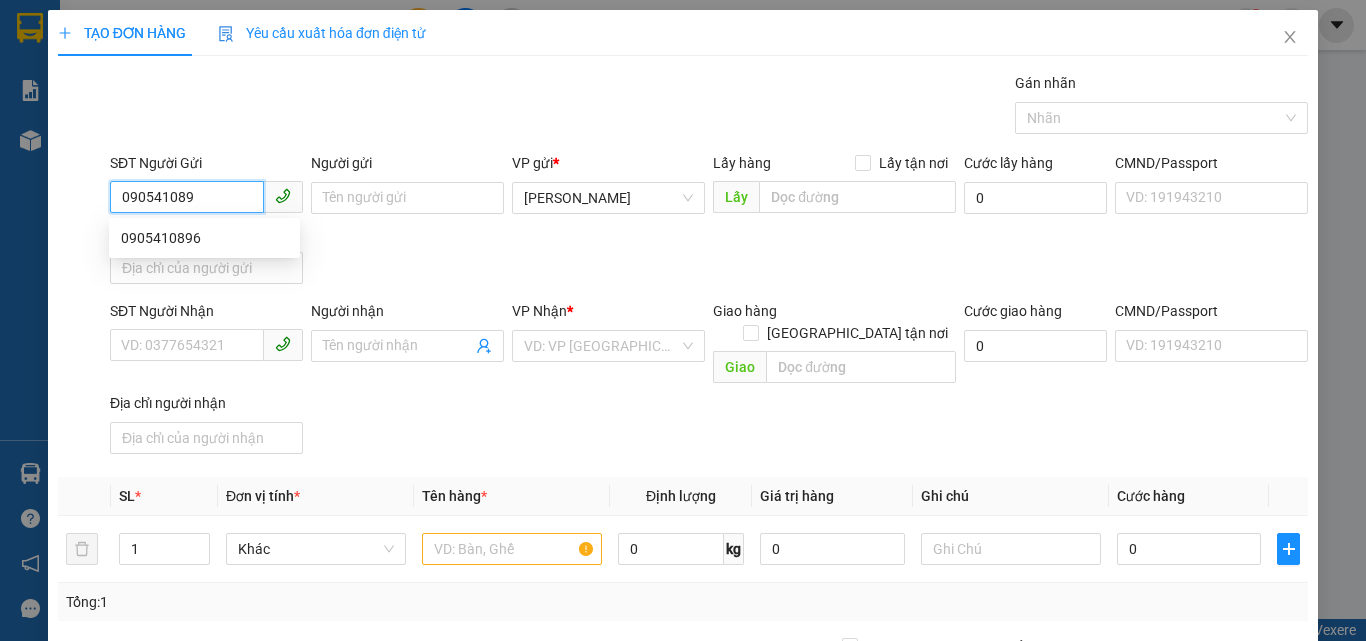 type on "0905410896" 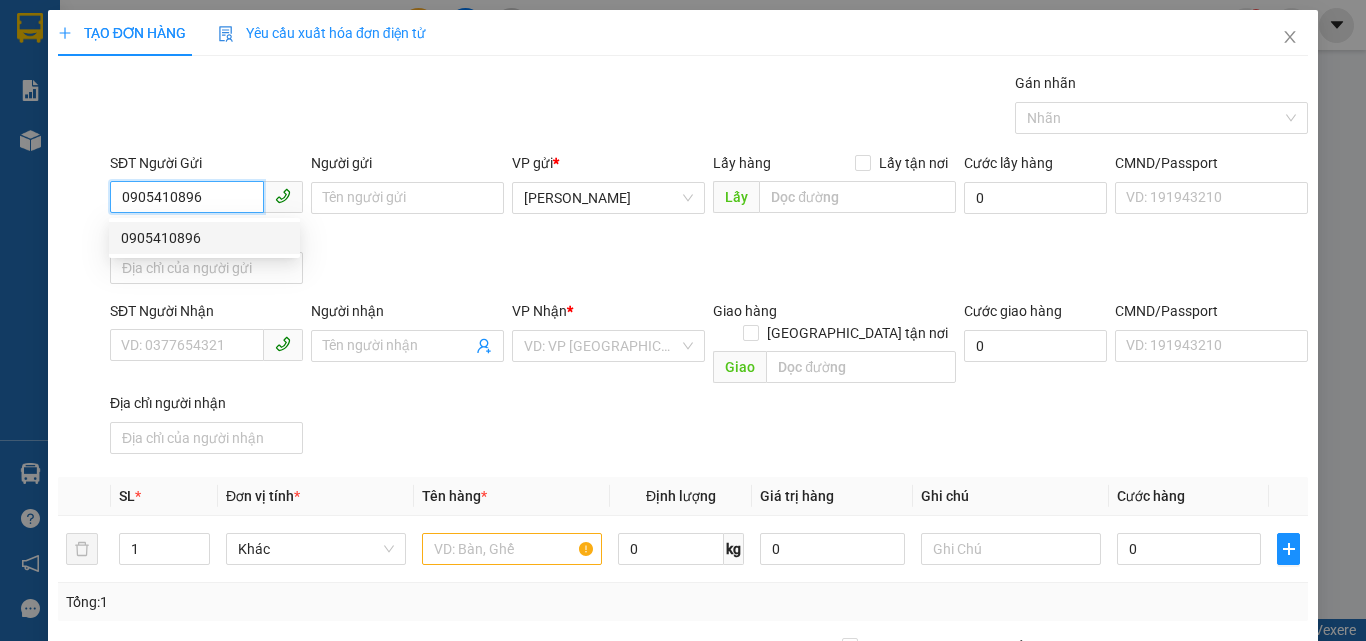 click on "0905410896" at bounding box center (204, 238) 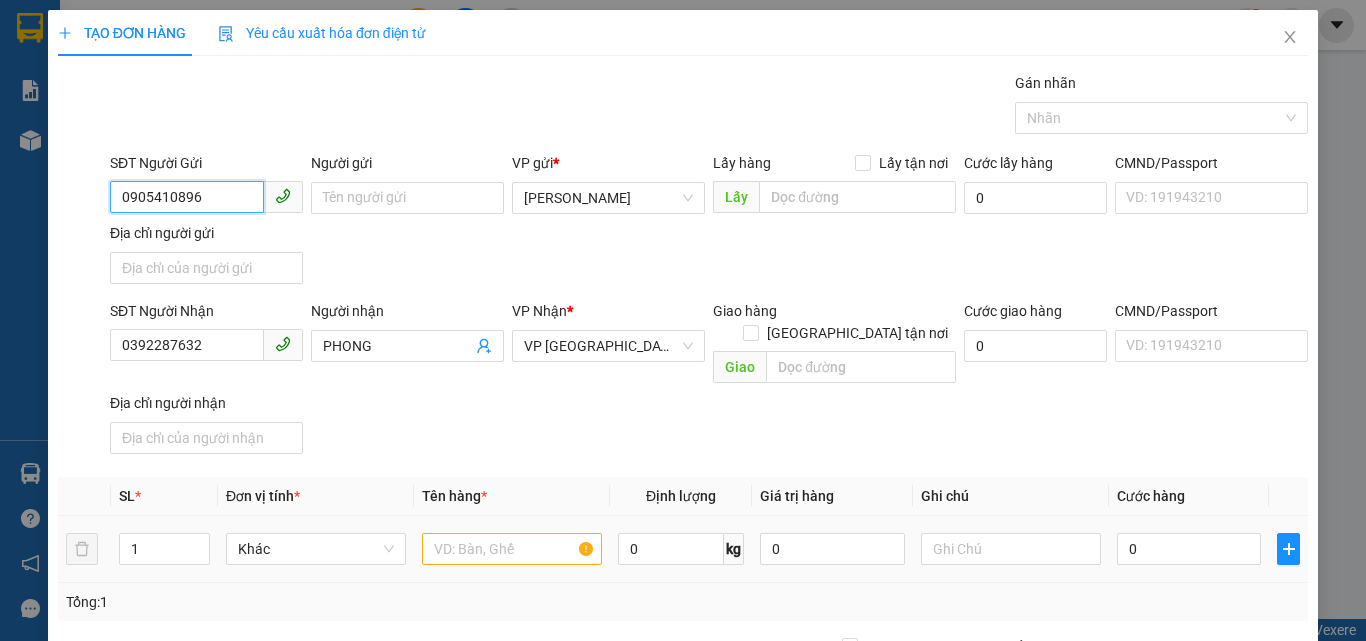 type on "0905410896" 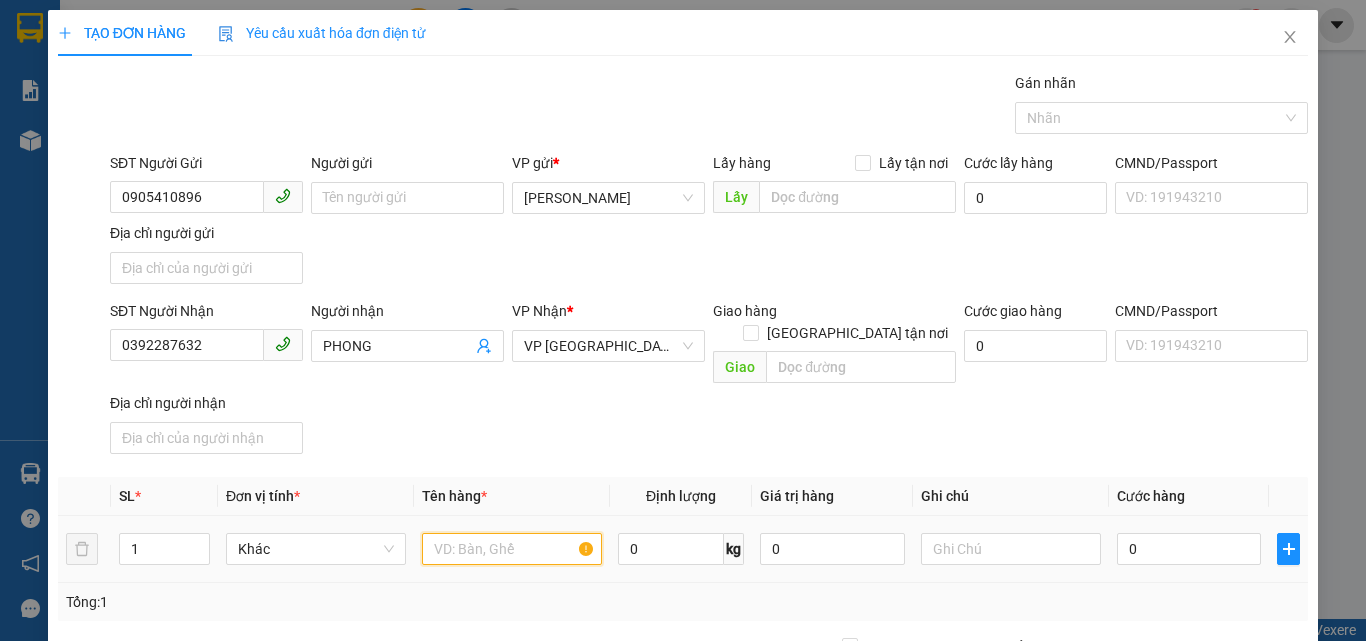 click at bounding box center (512, 549) 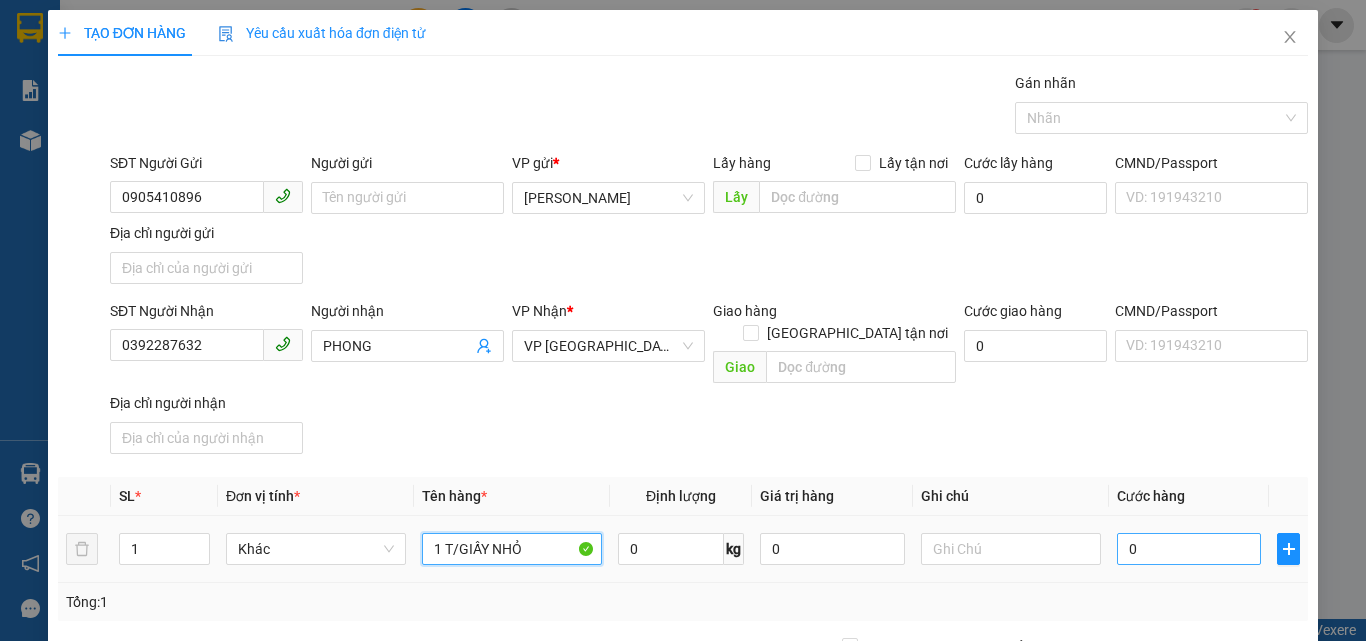 type on "1 T/GIẤY NHỎ" 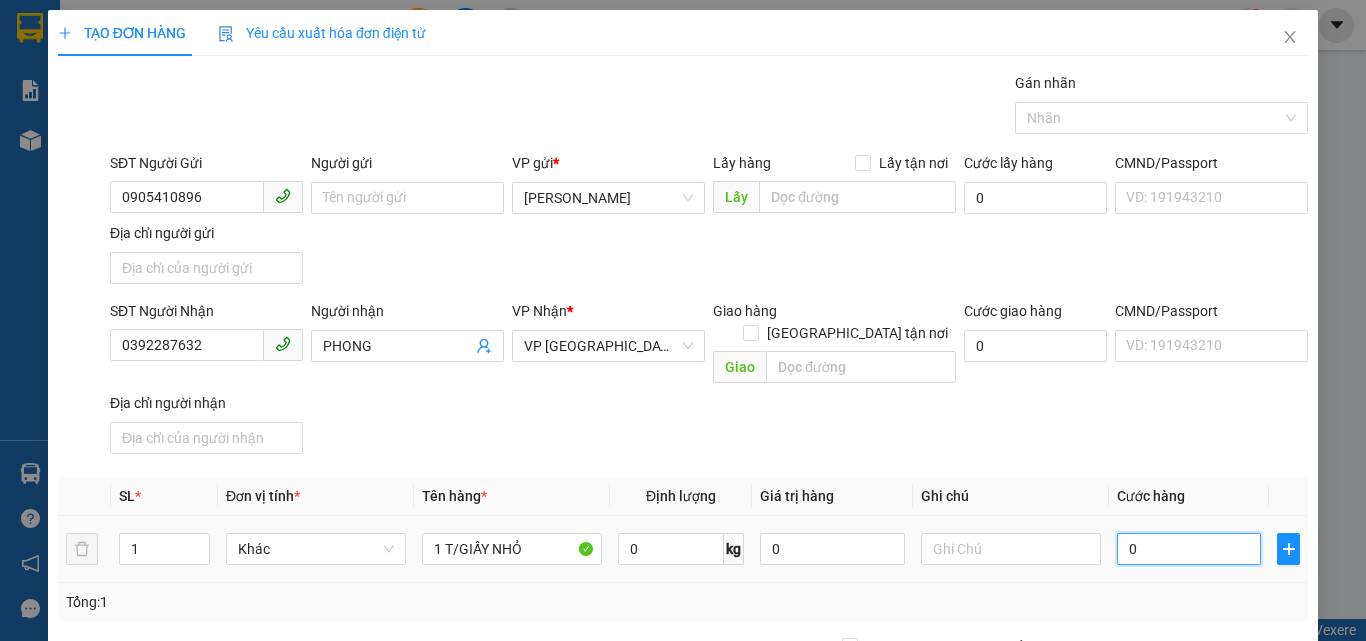 click on "0" at bounding box center (1189, 549) 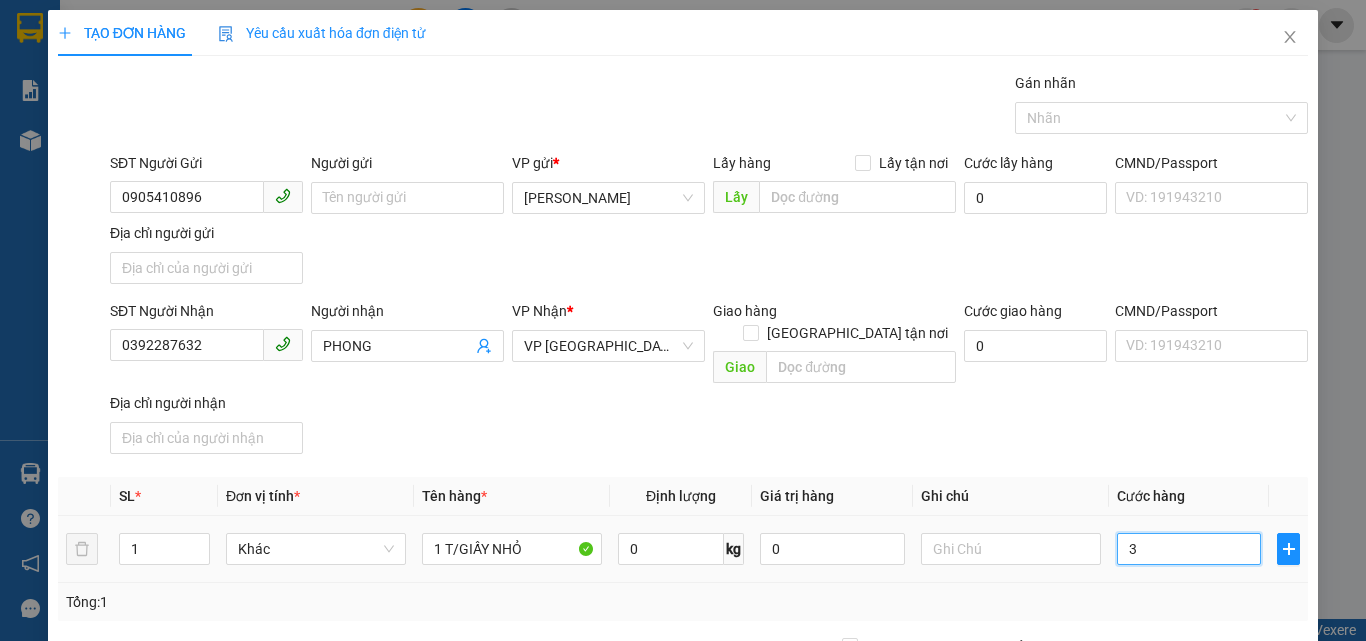 type on "30" 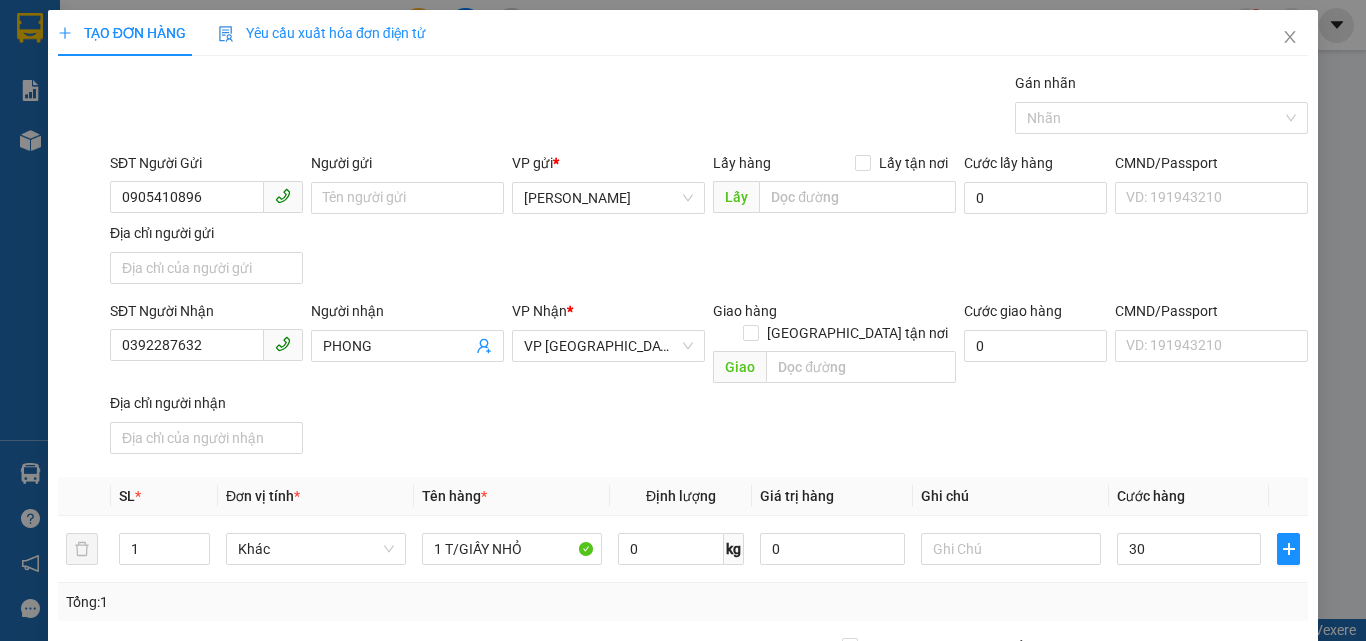type on "30.000" 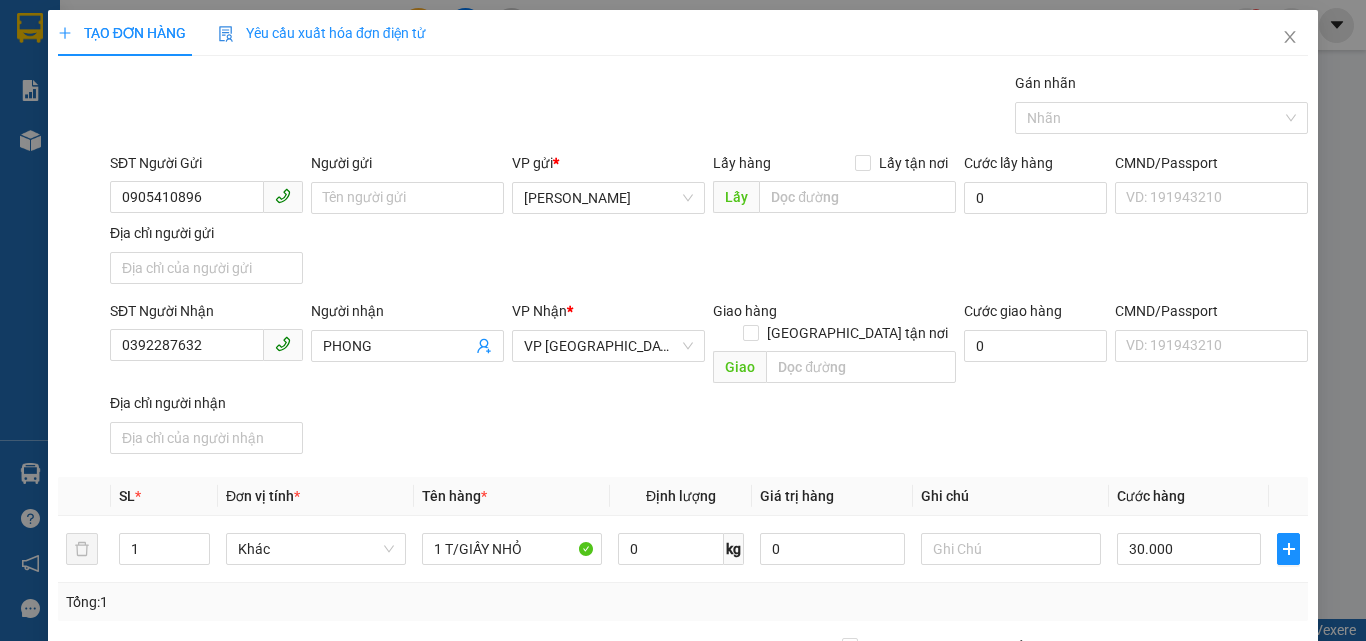 click on "SĐT Người Nhận 0392287632 Người nhận PHONG VP Nhận  * VP Sài Gòn Giao hàng Giao tận nơi Giao Cước giao hàng 0 CMND/Passport VD: 191943210 Địa chỉ người nhận" at bounding box center [709, 381] 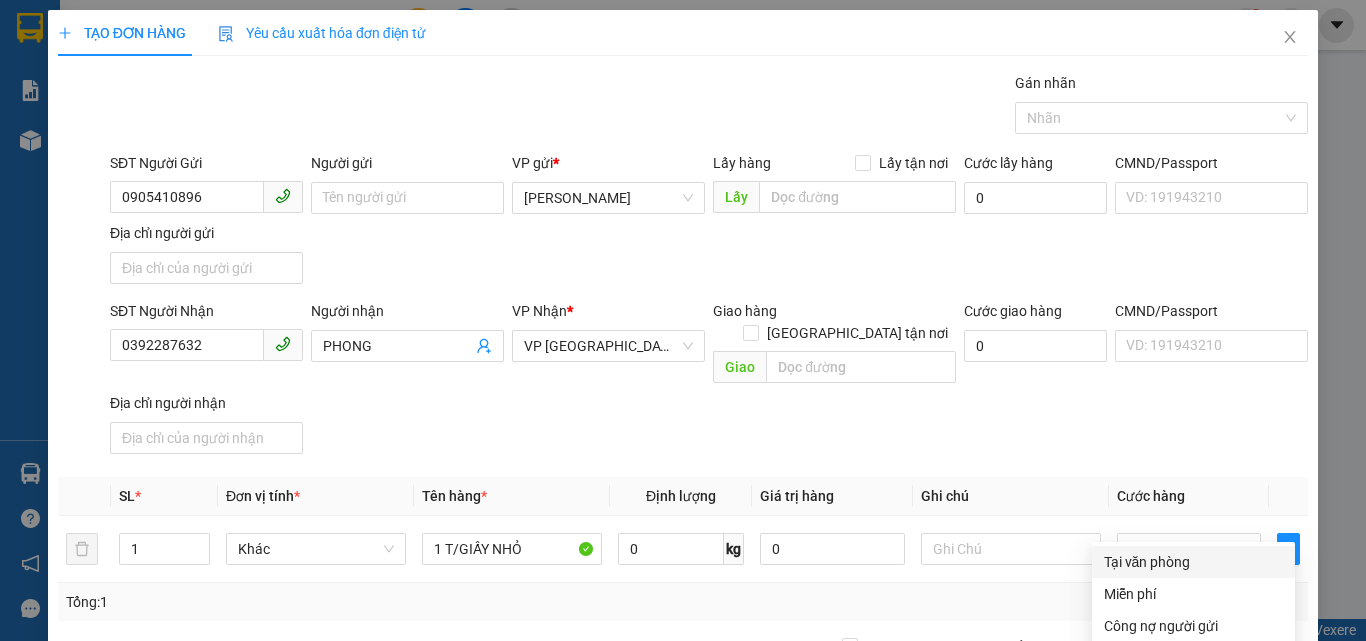 click on "Tại văn phòng" at bounding box center [1193, 562] 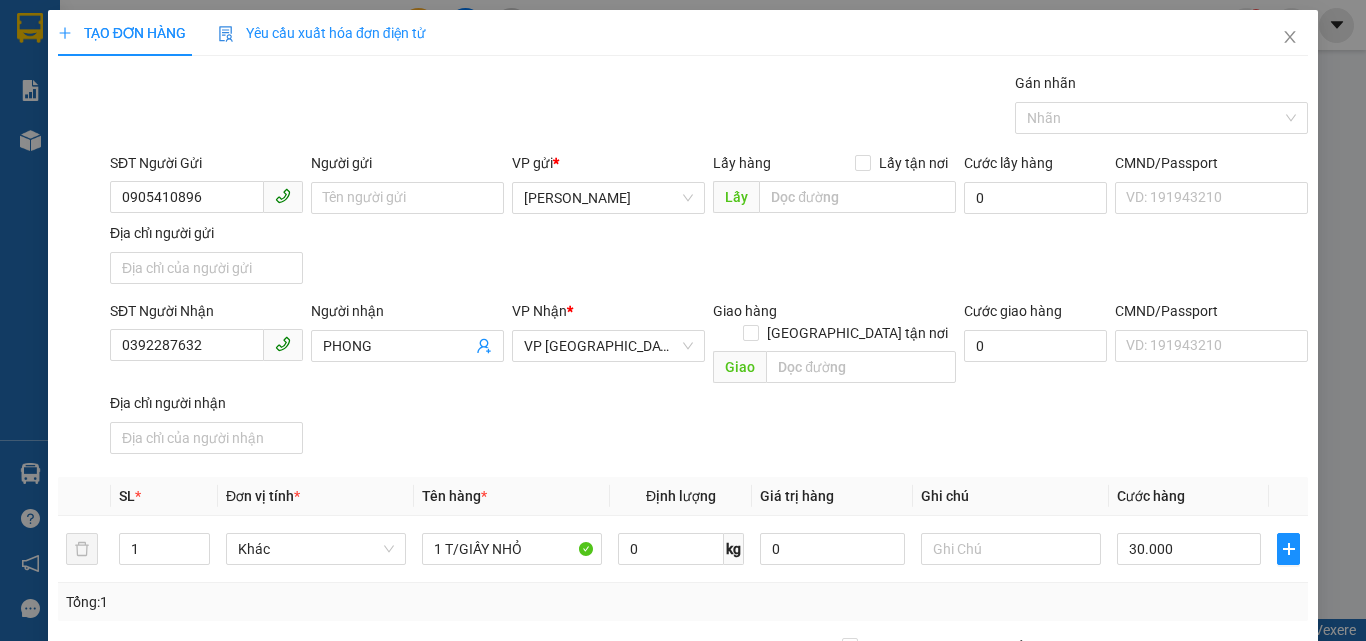 click 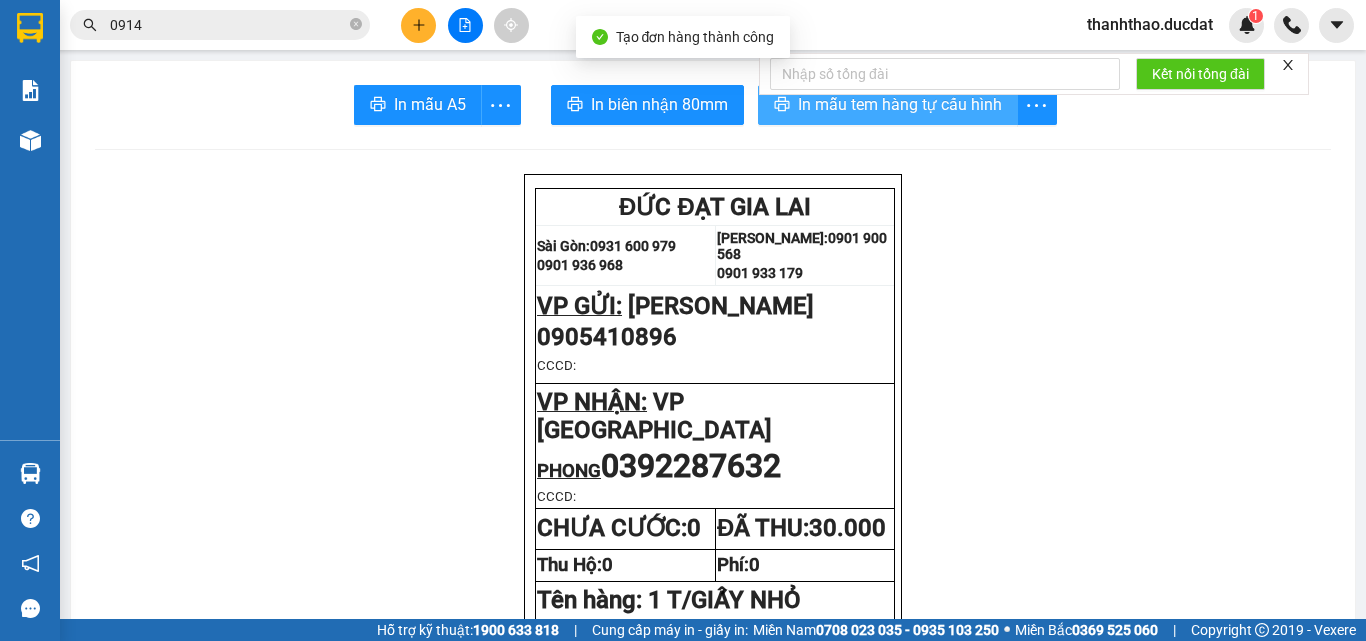 click on "In mẫu tem hàng tự cấu hình" at bounding box center [900, 104] 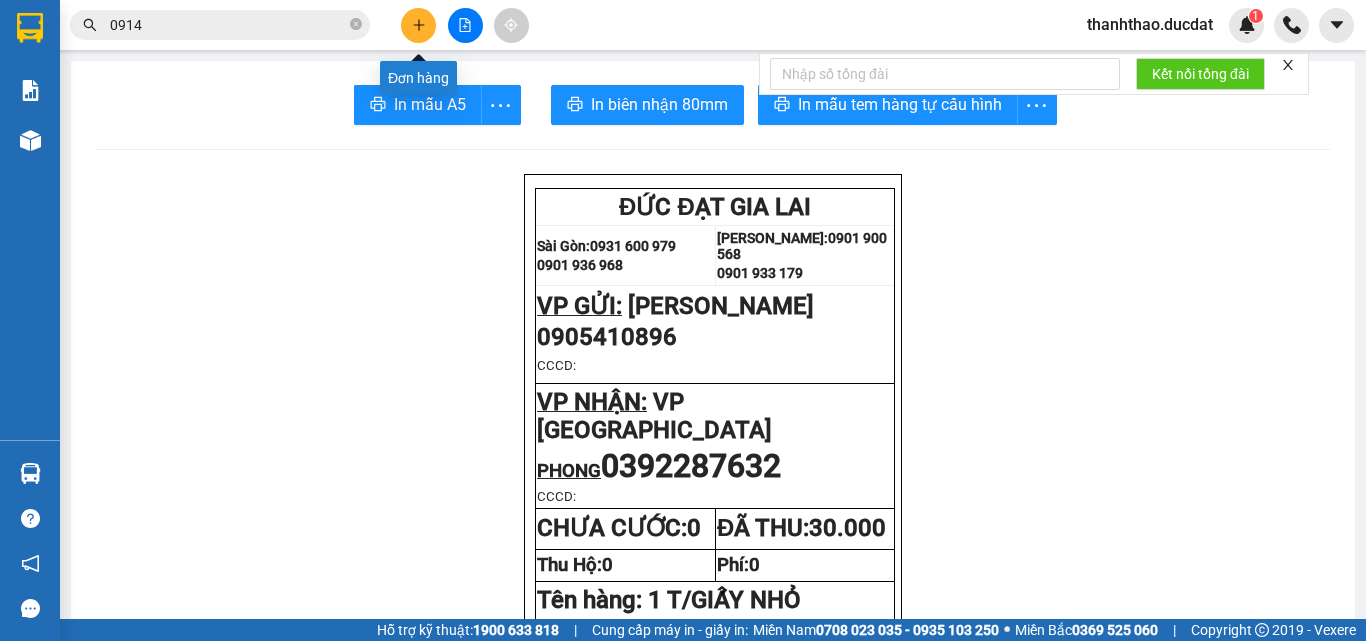 click at bounding box center [418, 25] 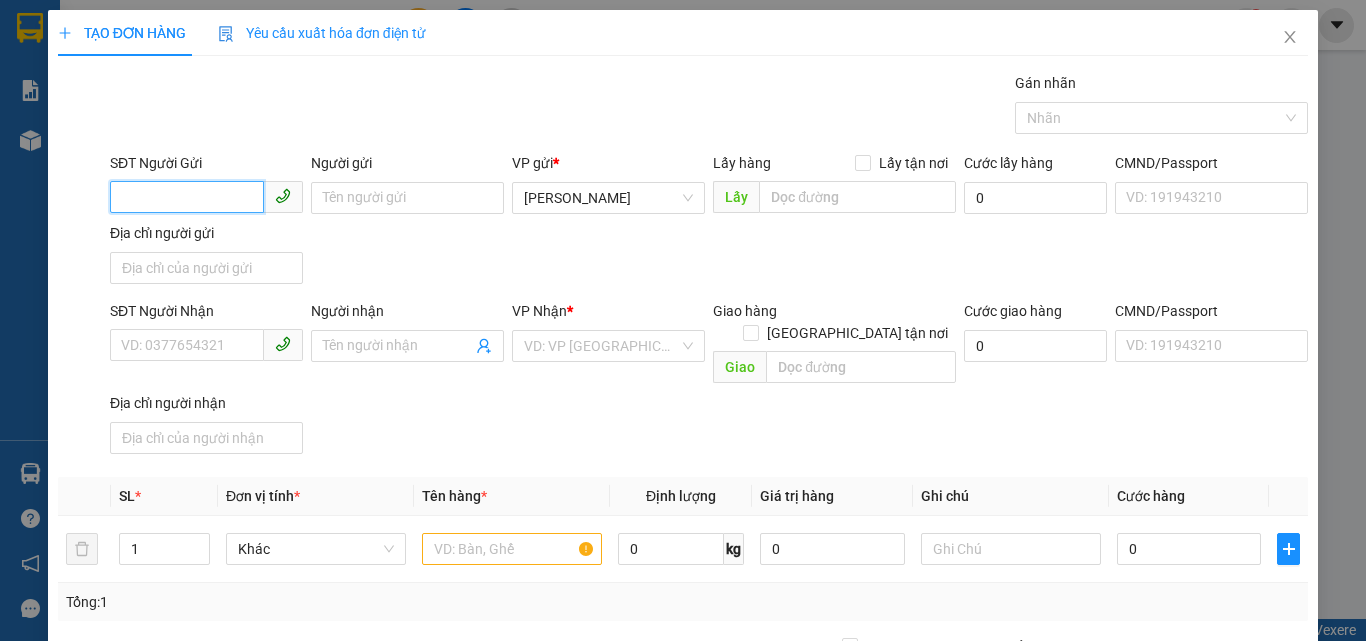 click on "SĐT Người Gửi" at bounding box center (187, 197) 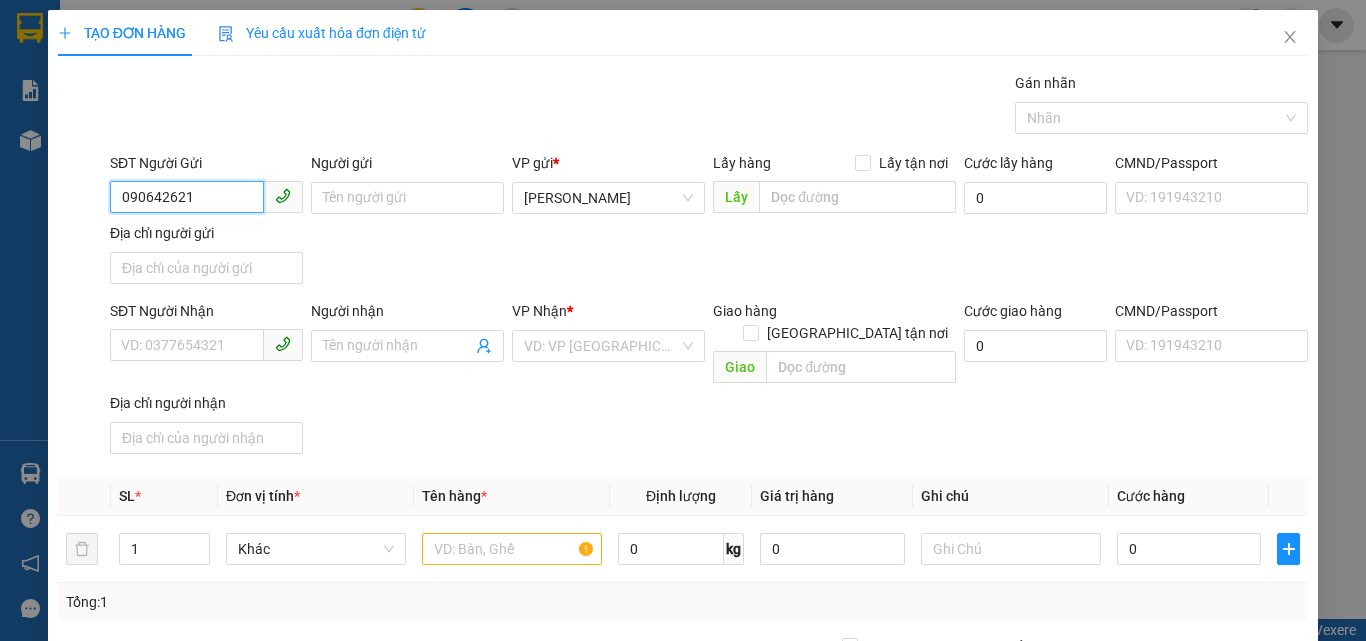 type on "0906426216" 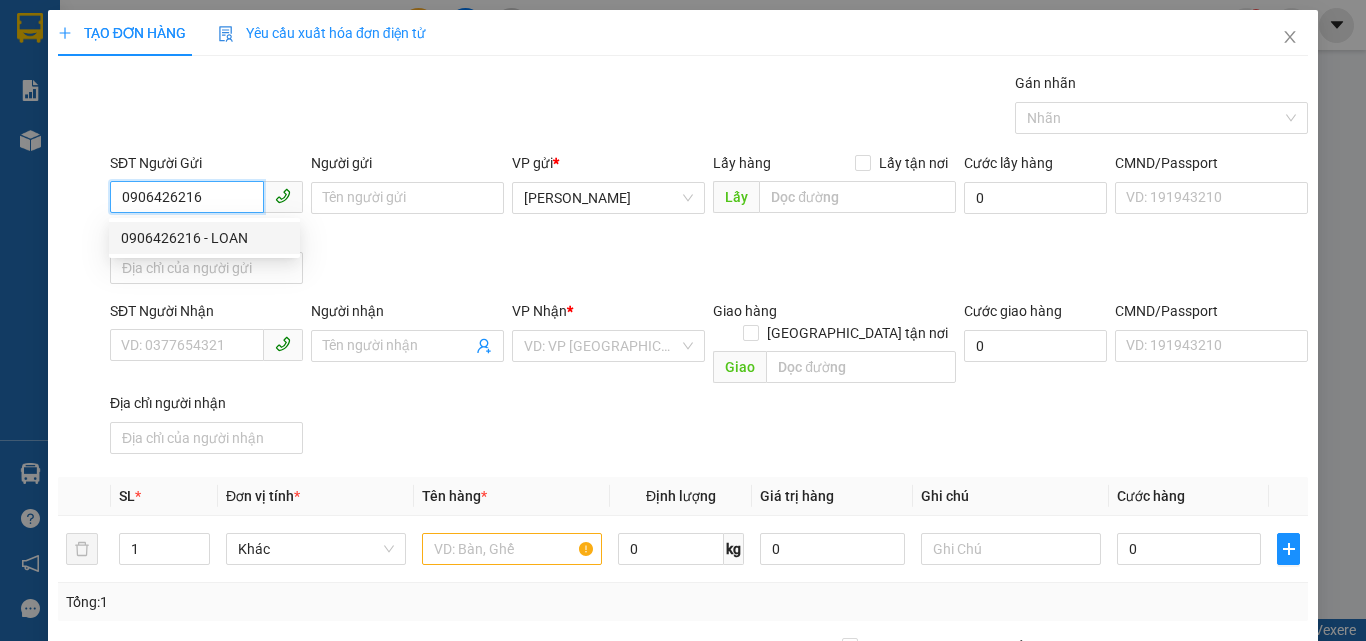 click on "0906426216 - LOAN" at bounding box center [204, 238] 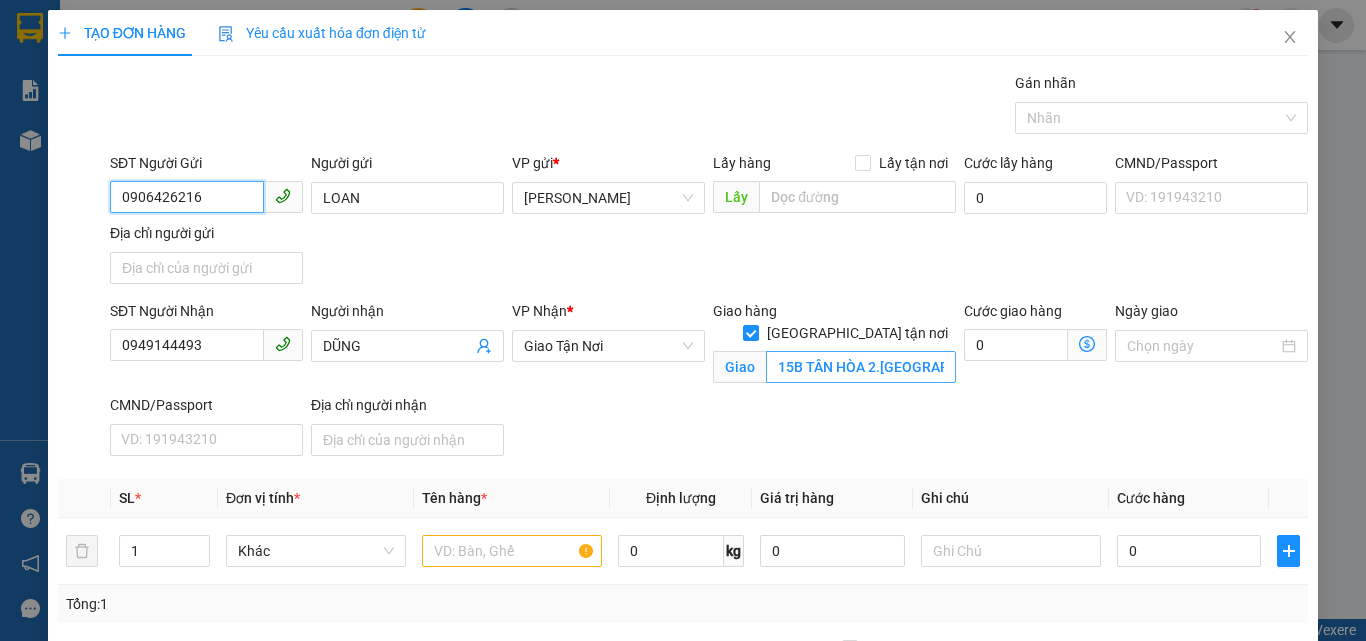 type on "0906426216" 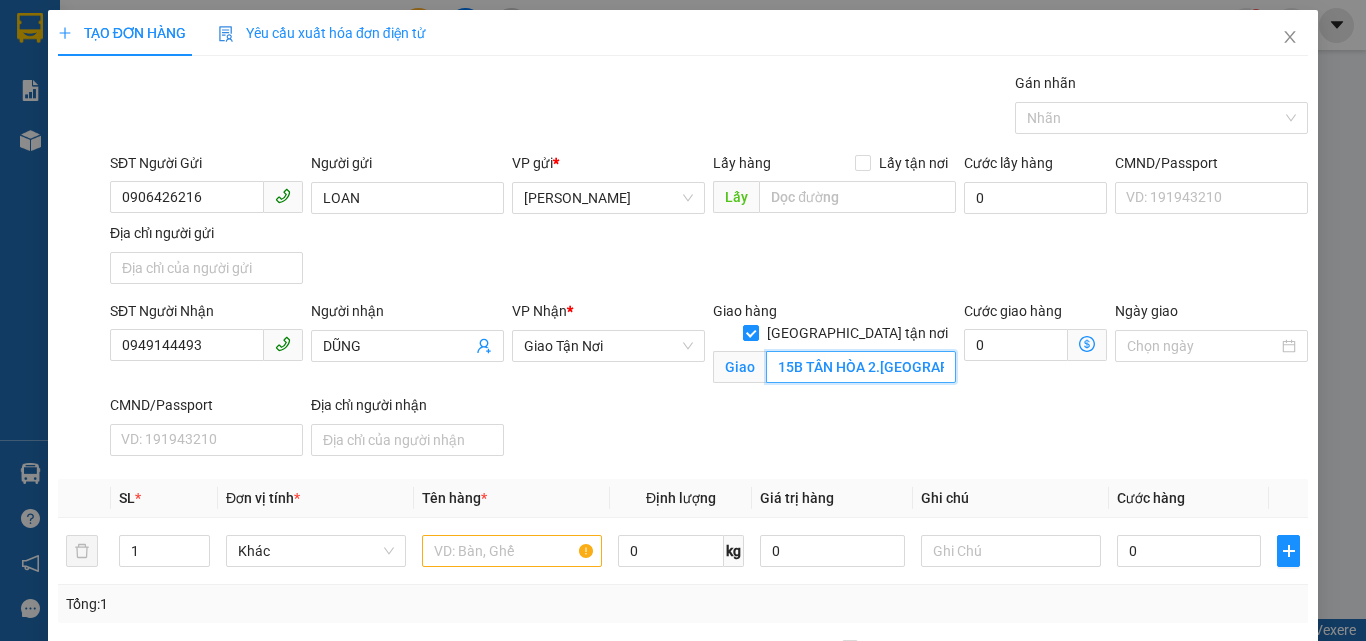 click on "15B TÂN HÒA 2.[GEOGRAPHIC_DATA]Q9" at bounding box center [861, 367] 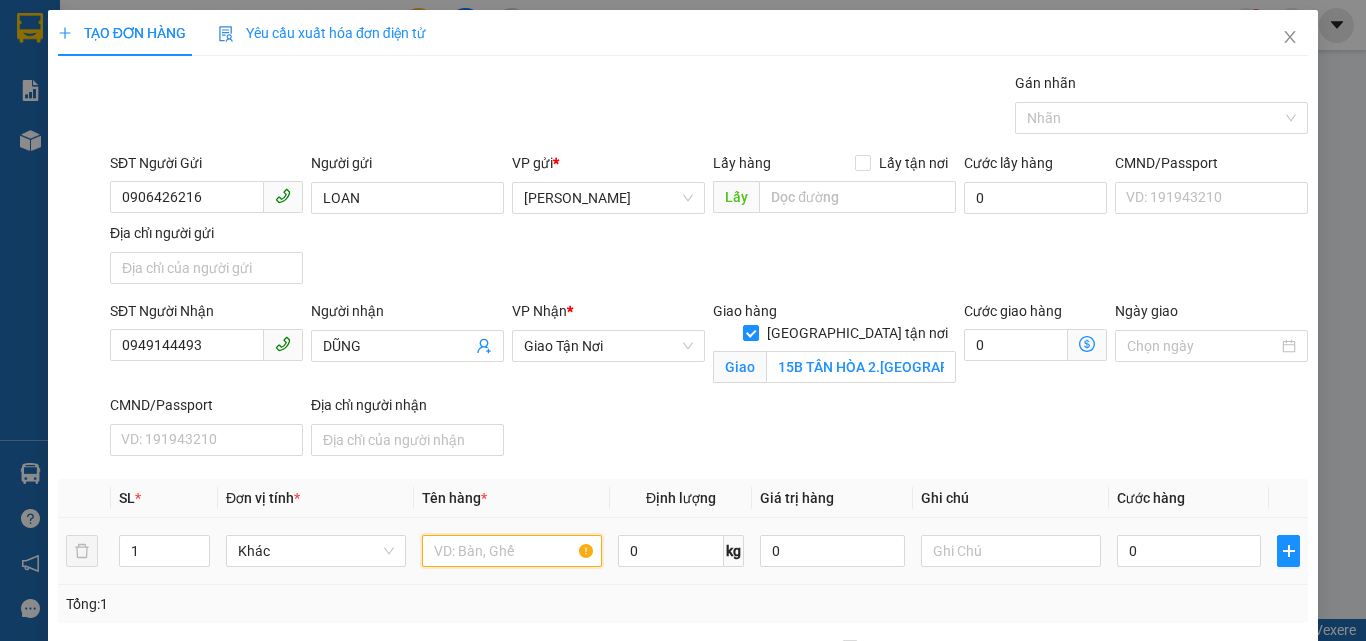 click at bounding box center [512, 551] 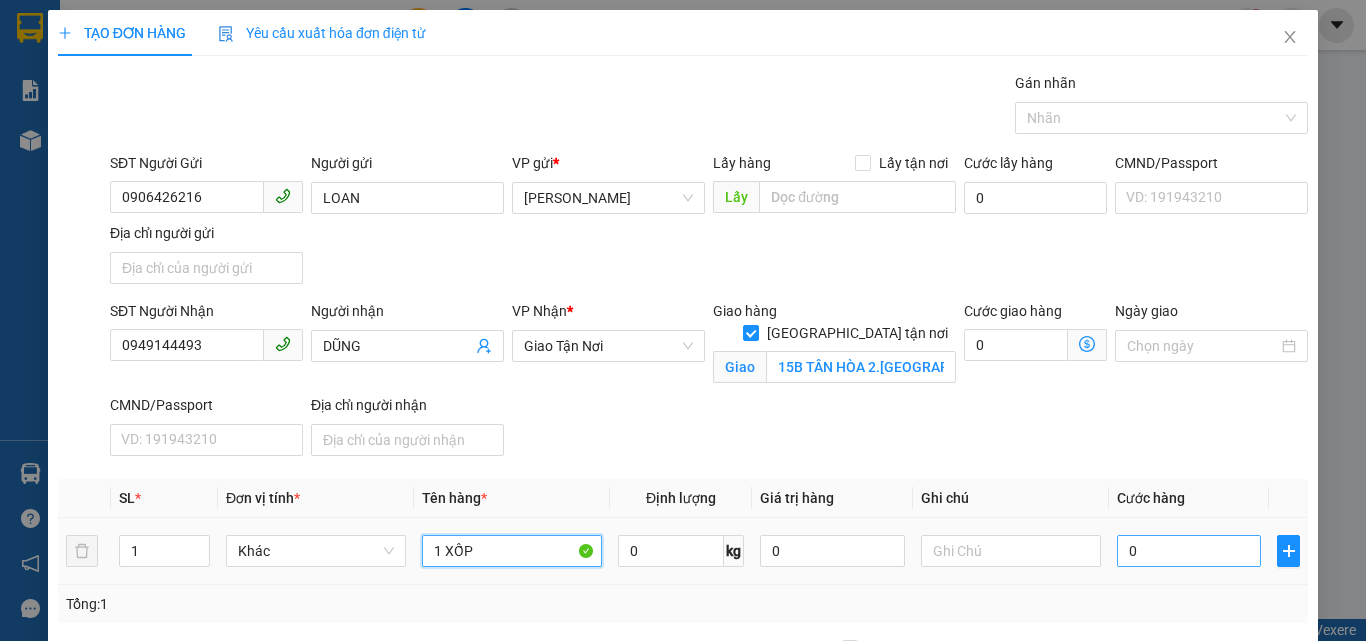 type on "1 XỐP" 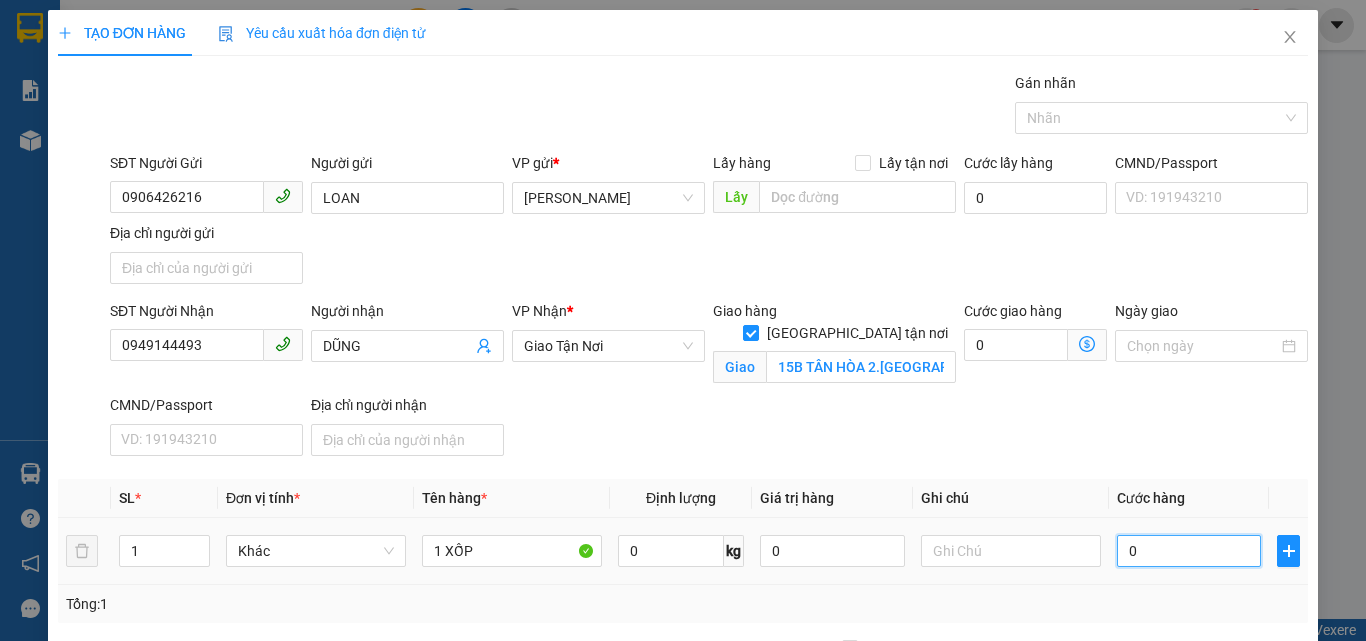 click on "0" at bounding box center (1189, 551) 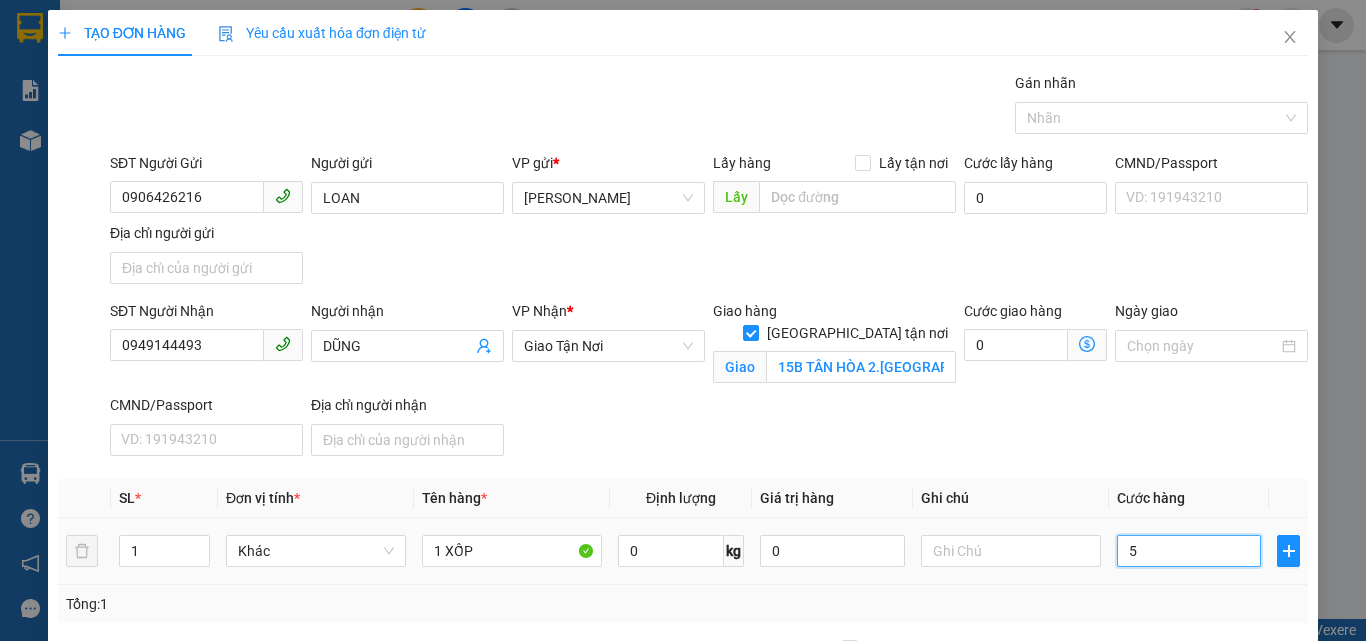 type on "50" 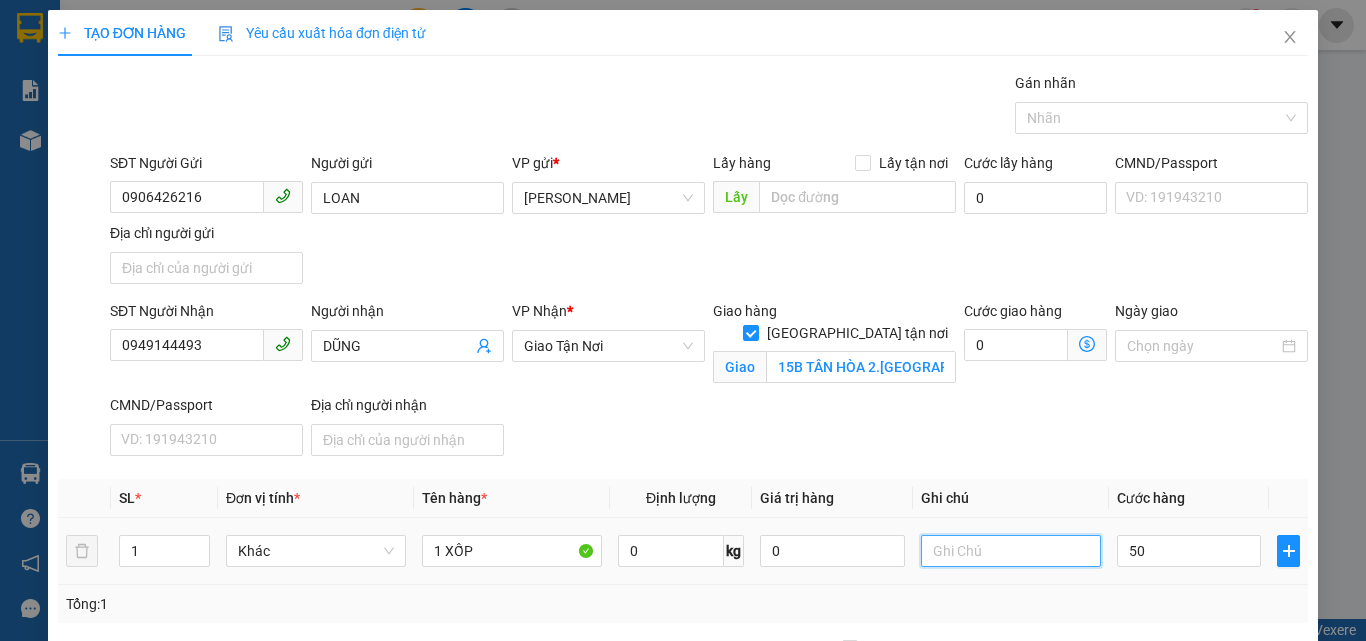 type on "50.000" 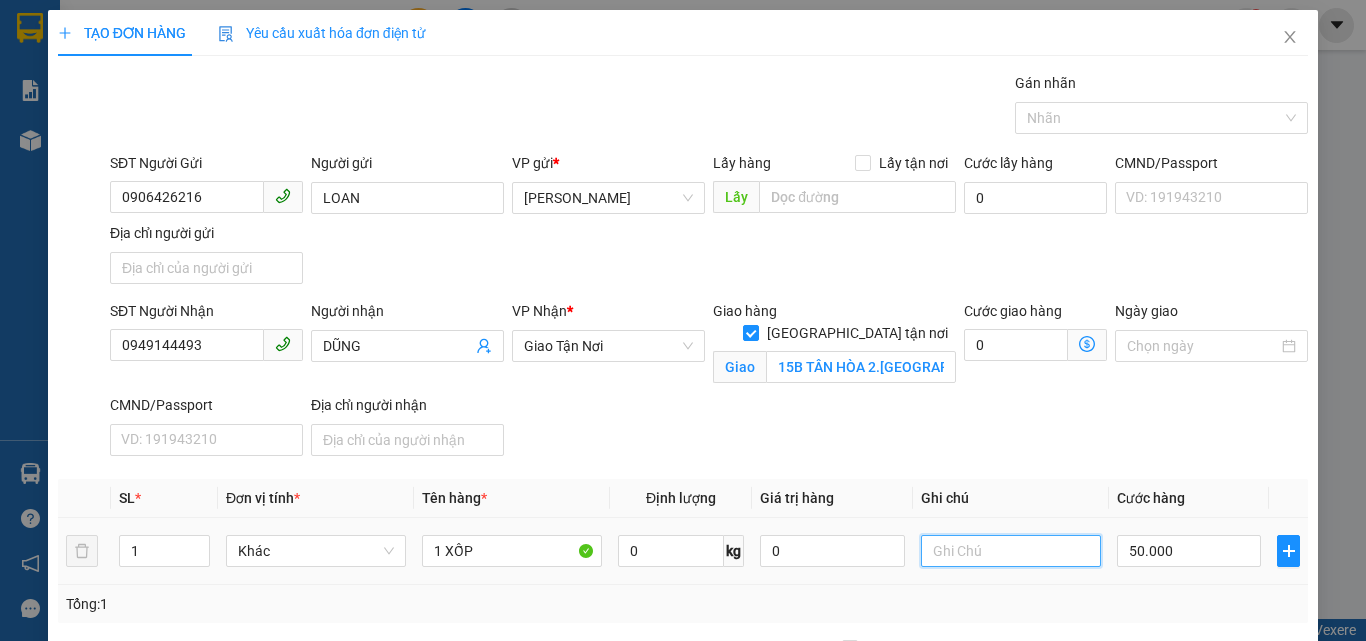 click at bounding box center (1011, 551) 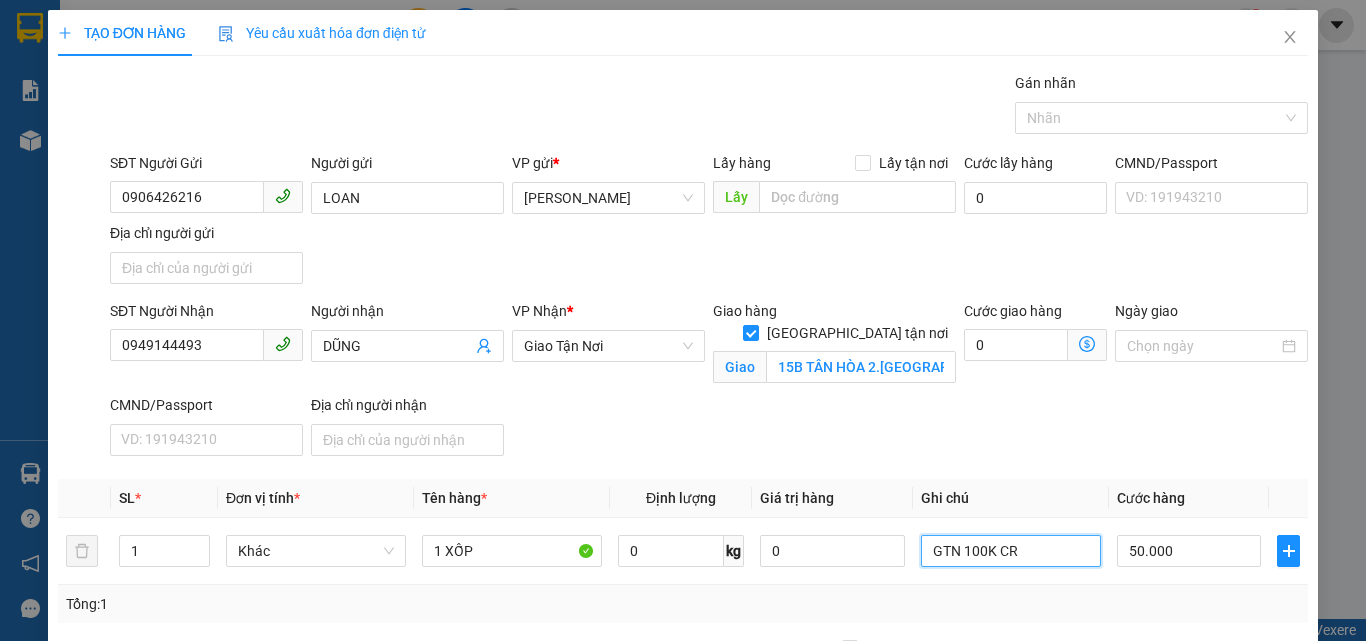 type on "GTN 100K CR" 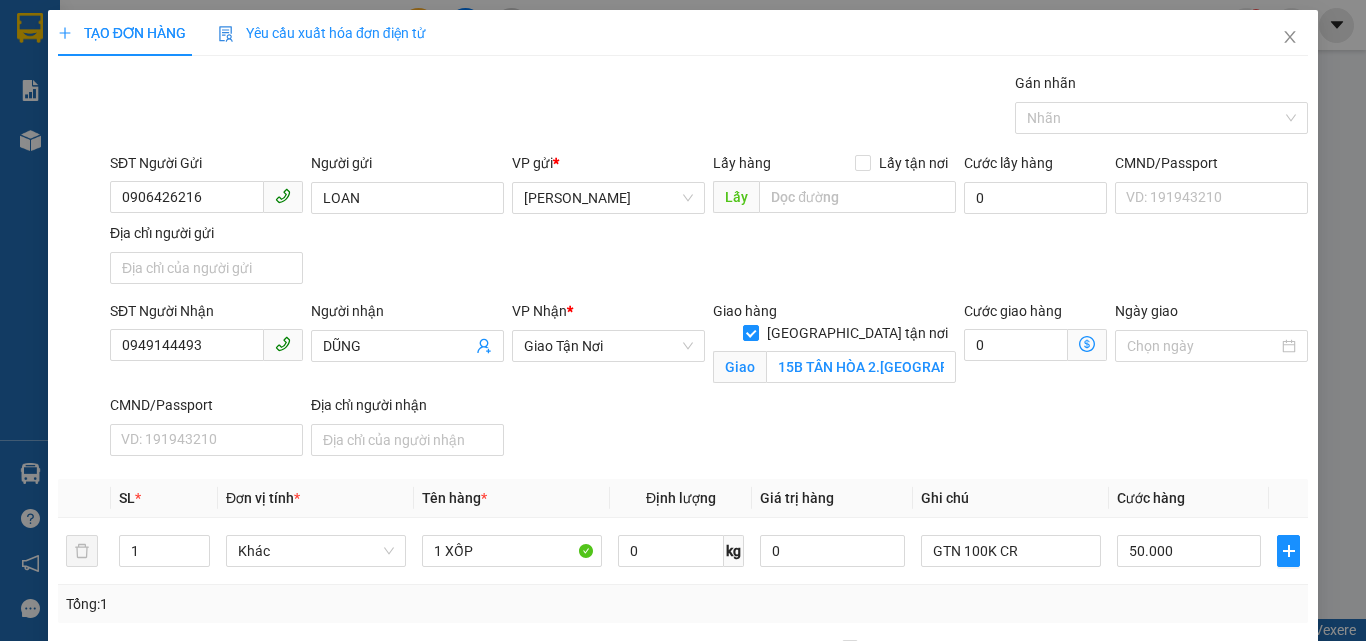 click on "Hình thức thanh toán" at bounding box center (1198, 754) 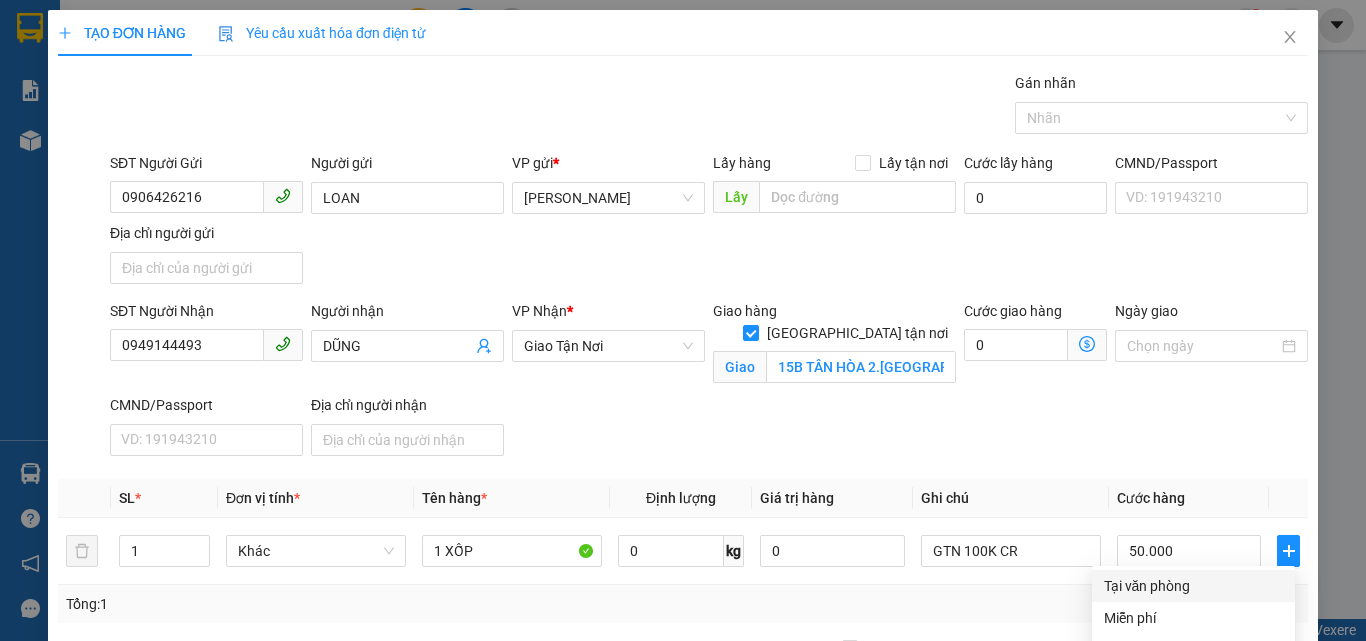 click on "Tại văn phòng" at bounding box center (1193, 586) 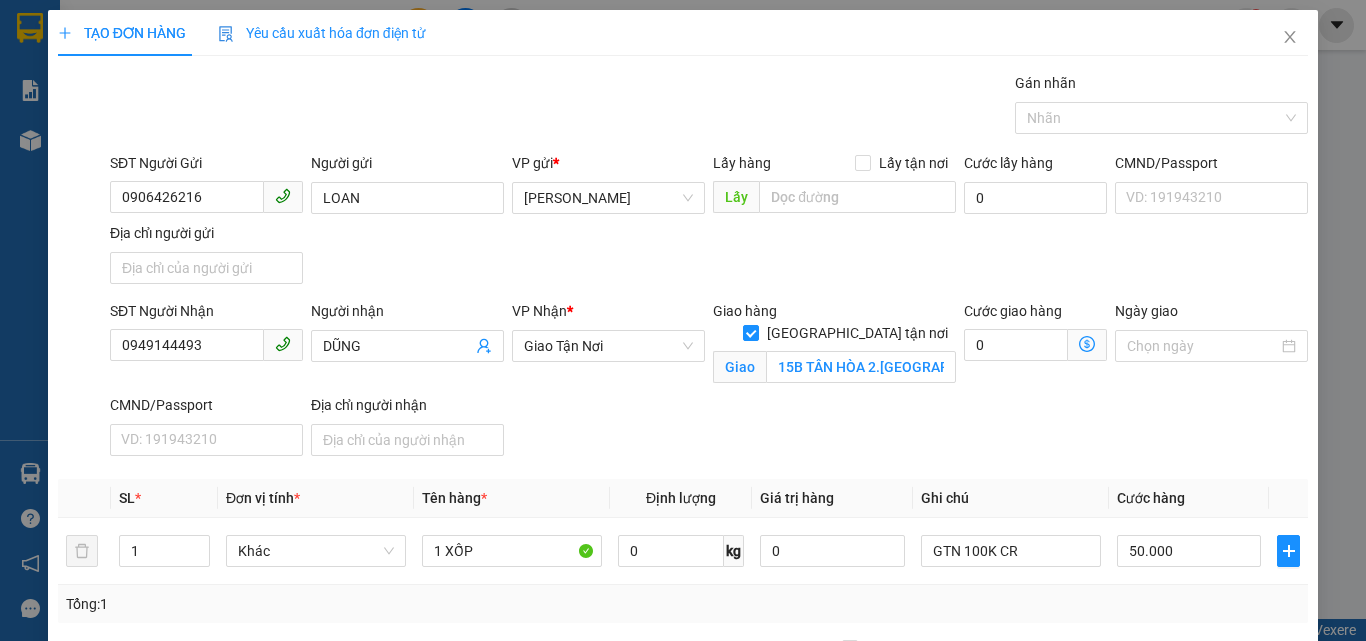 click on "Lưu và In" at bounding box center (1263, 849) 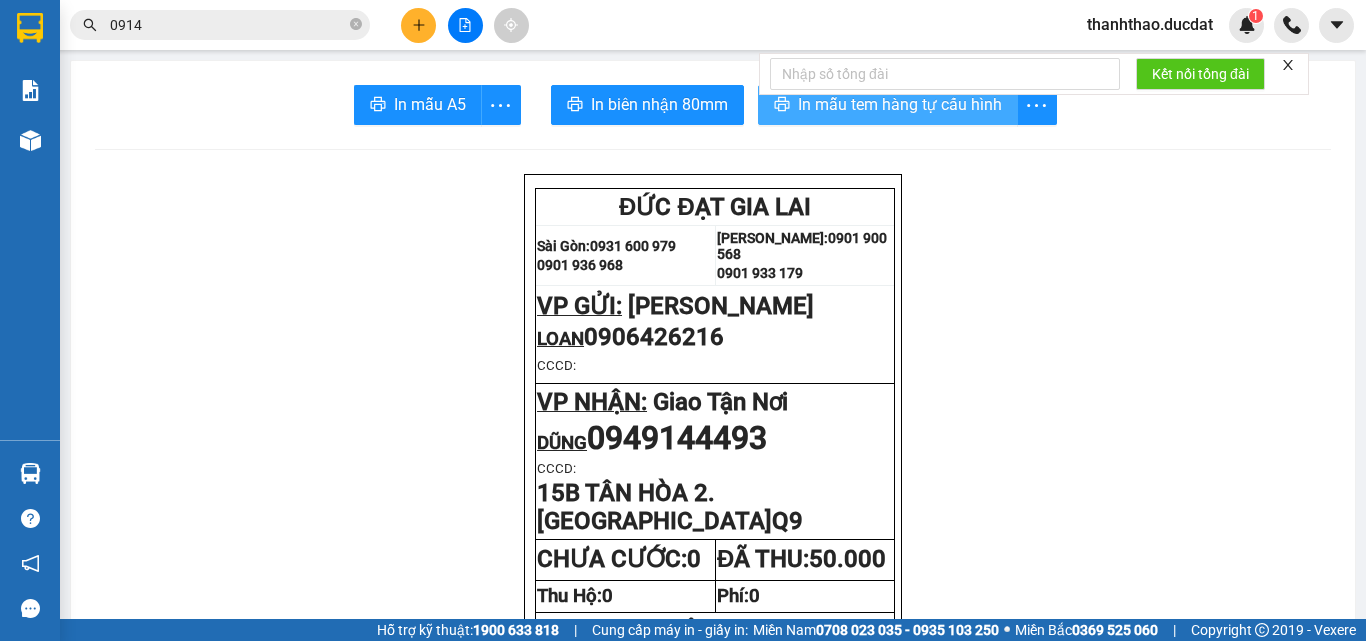 click on "In mẫu tem hàng tự cấu hình" at bounding box center [900, 104] 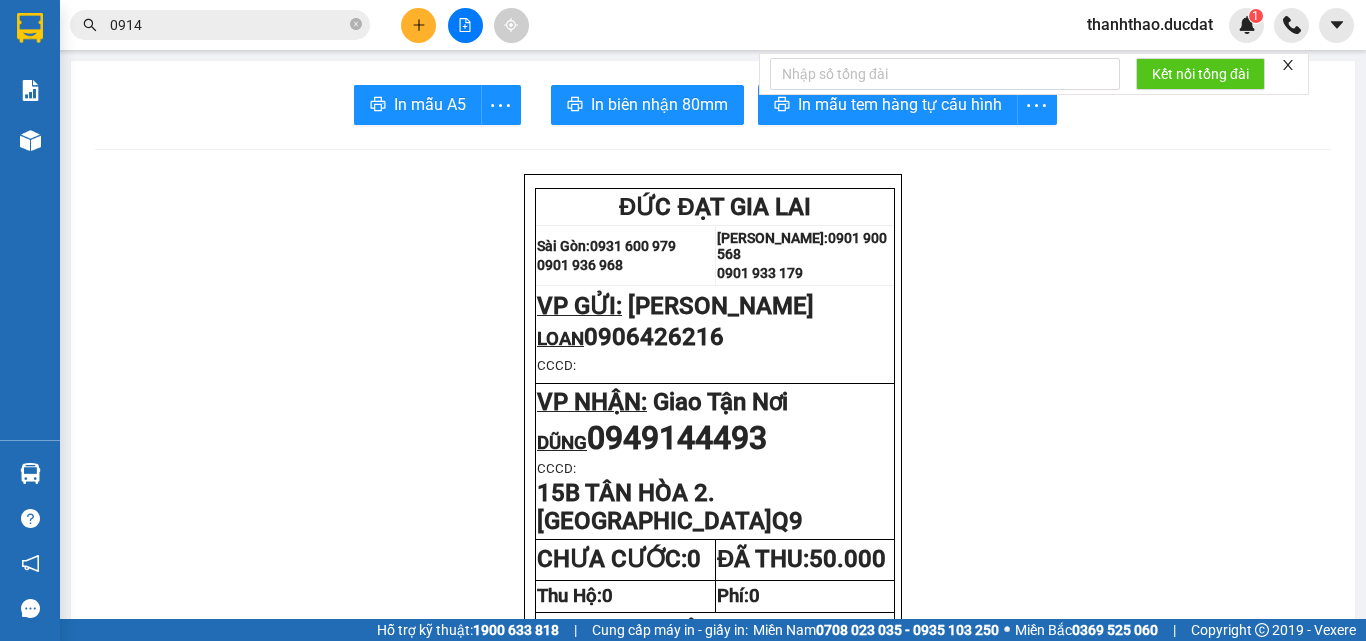 click 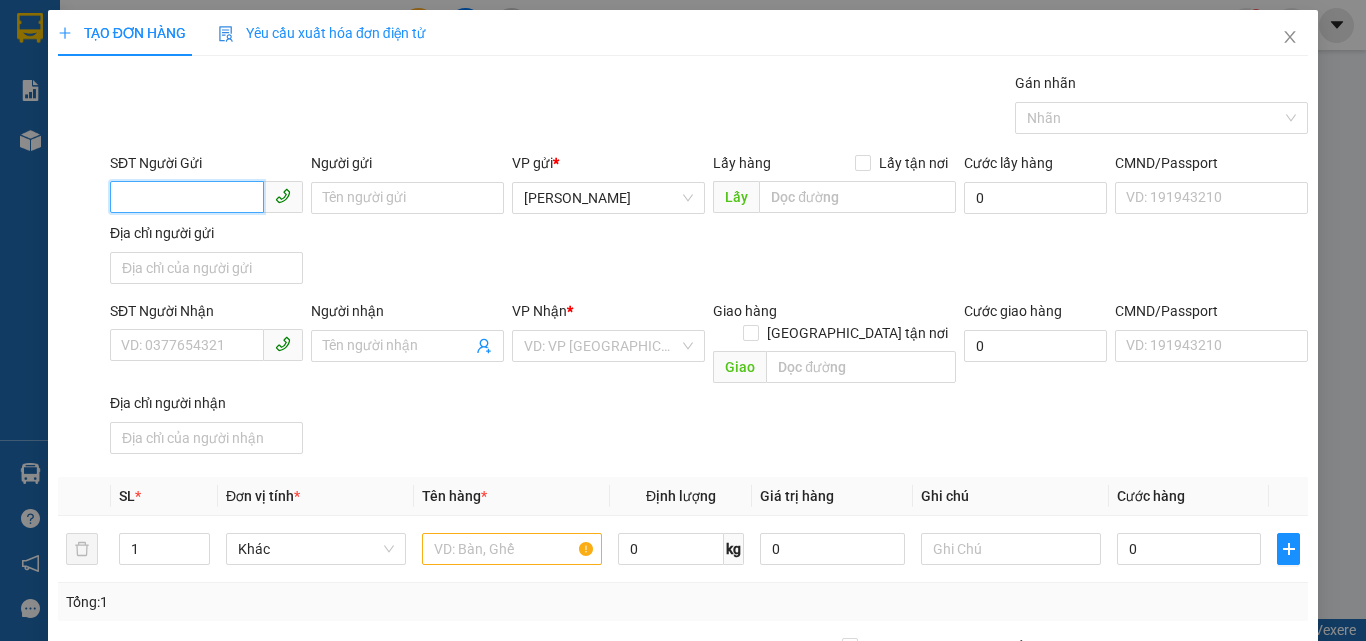 click on "SĐT Người Gửi" at bounding box center (187, 197) 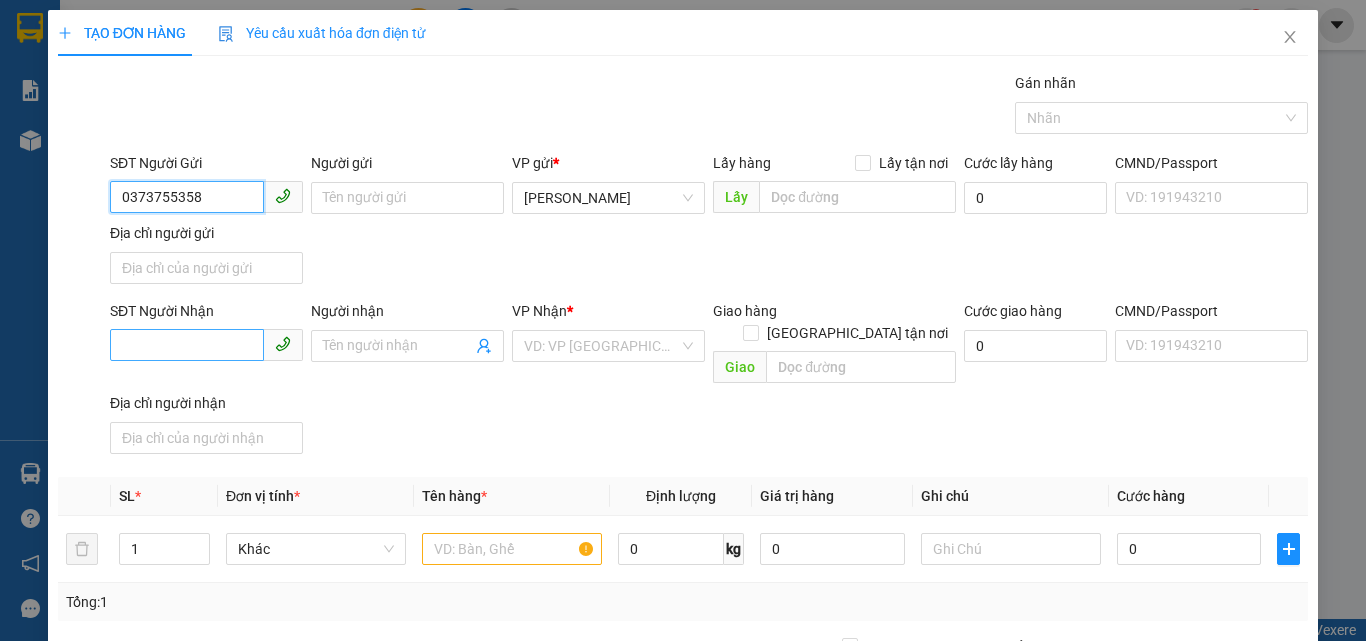 type on "0373755358" 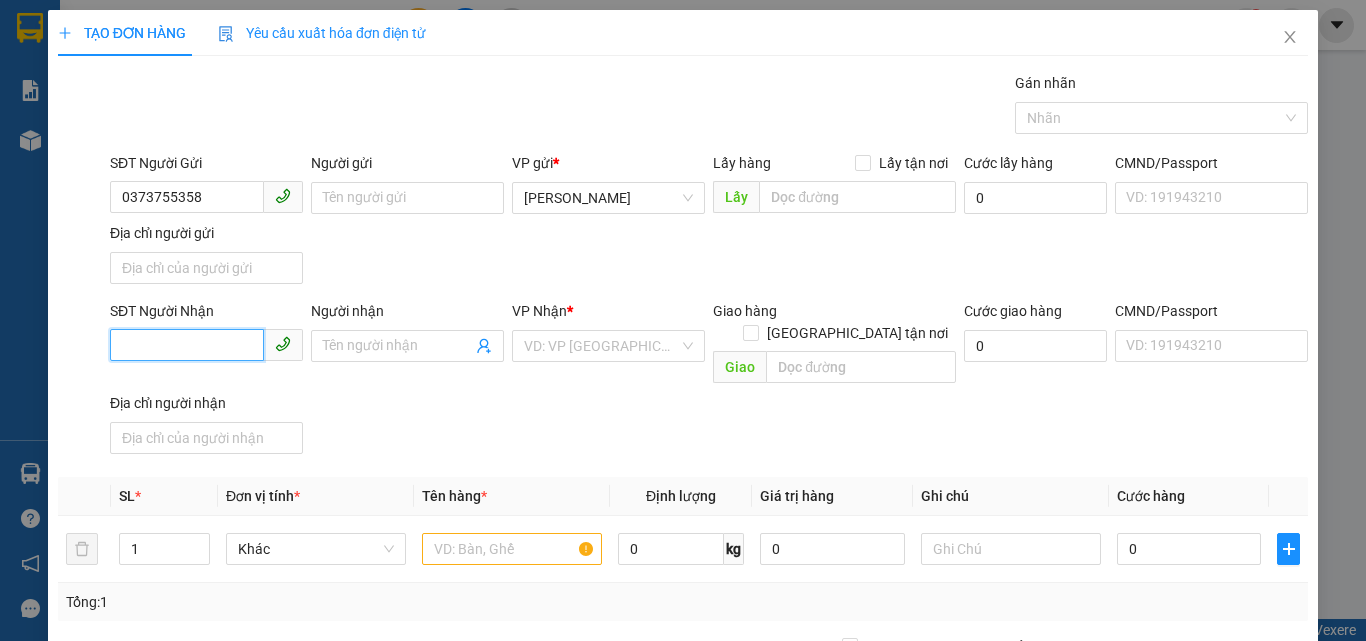 click on "SĐT Người Nhận" at bounding box center [187, 345] 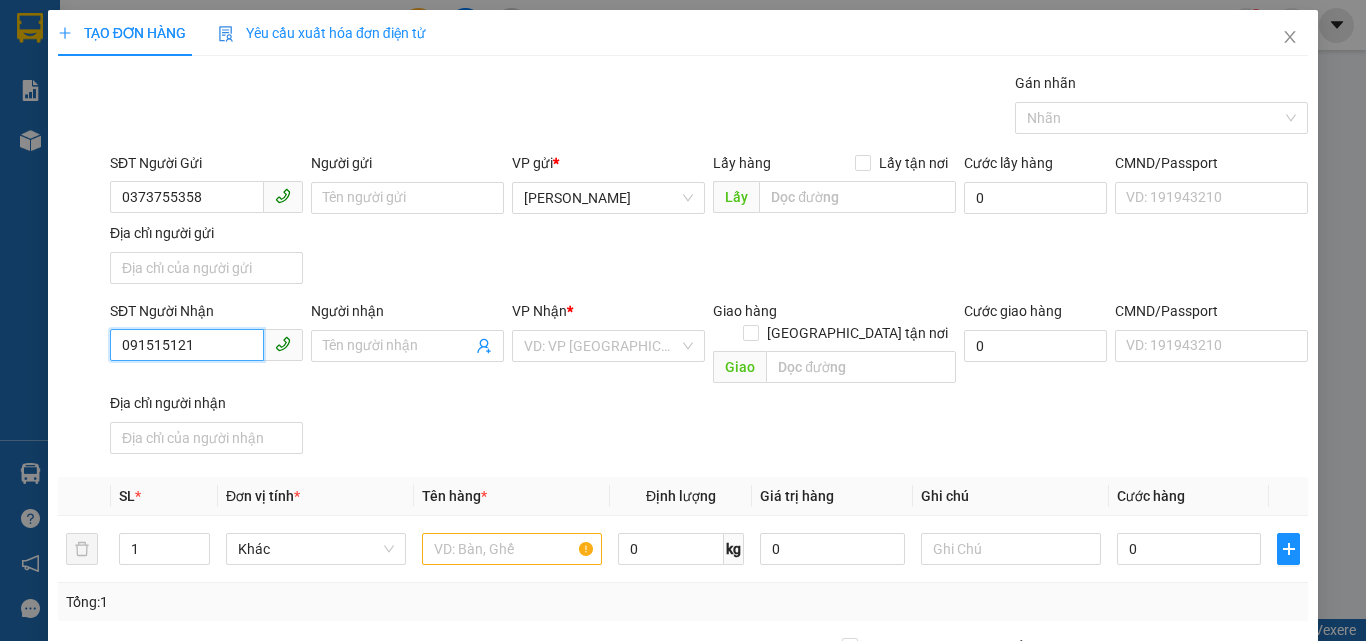 type 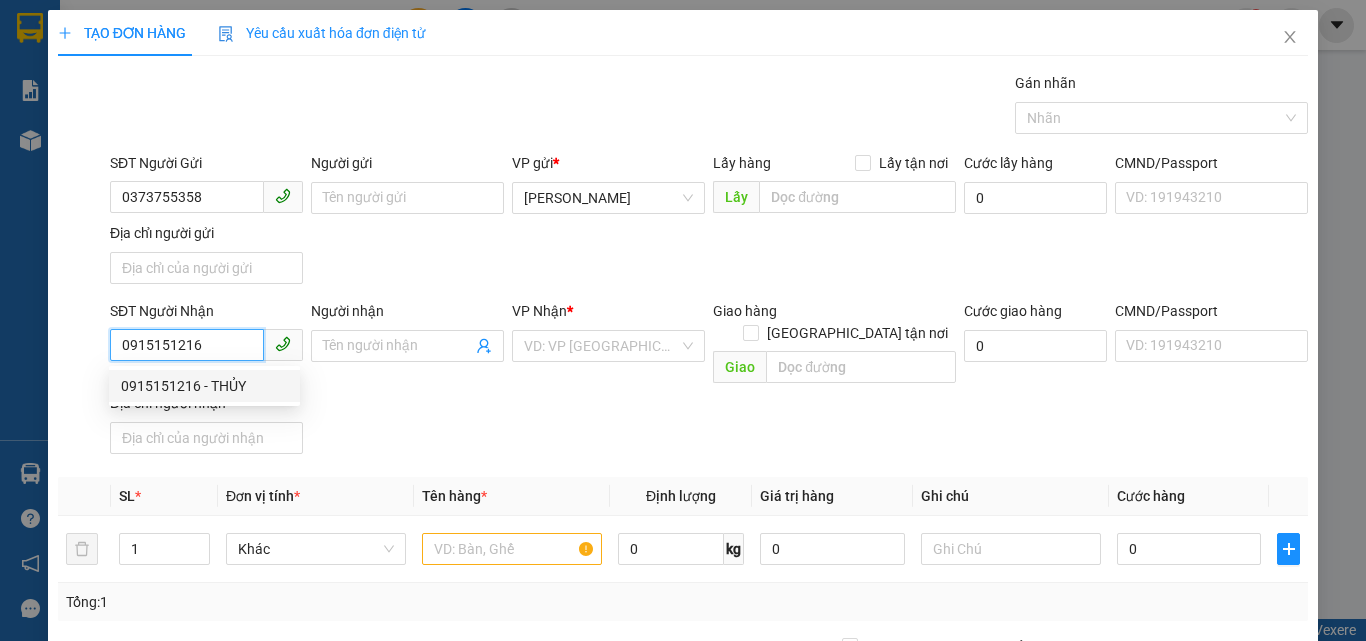 click on "0915151216 - THỦY" at bounding box center [204, 386] 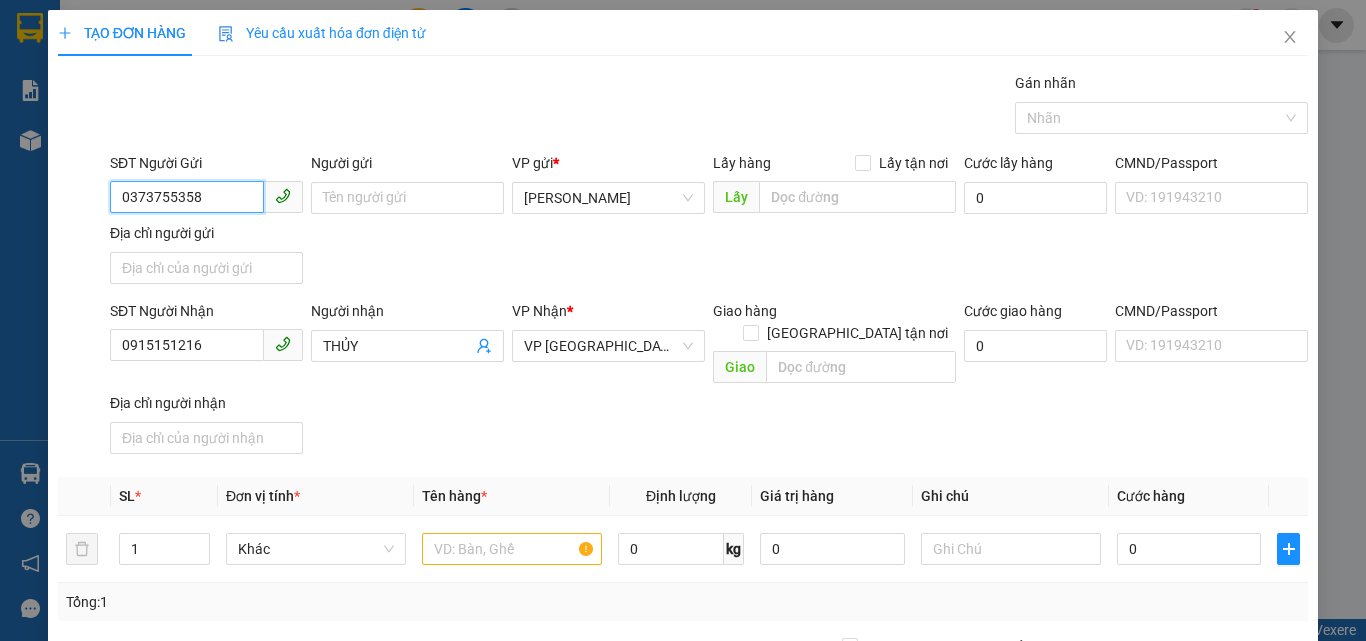 click on "0373755358" at bounding box center (187, 197) 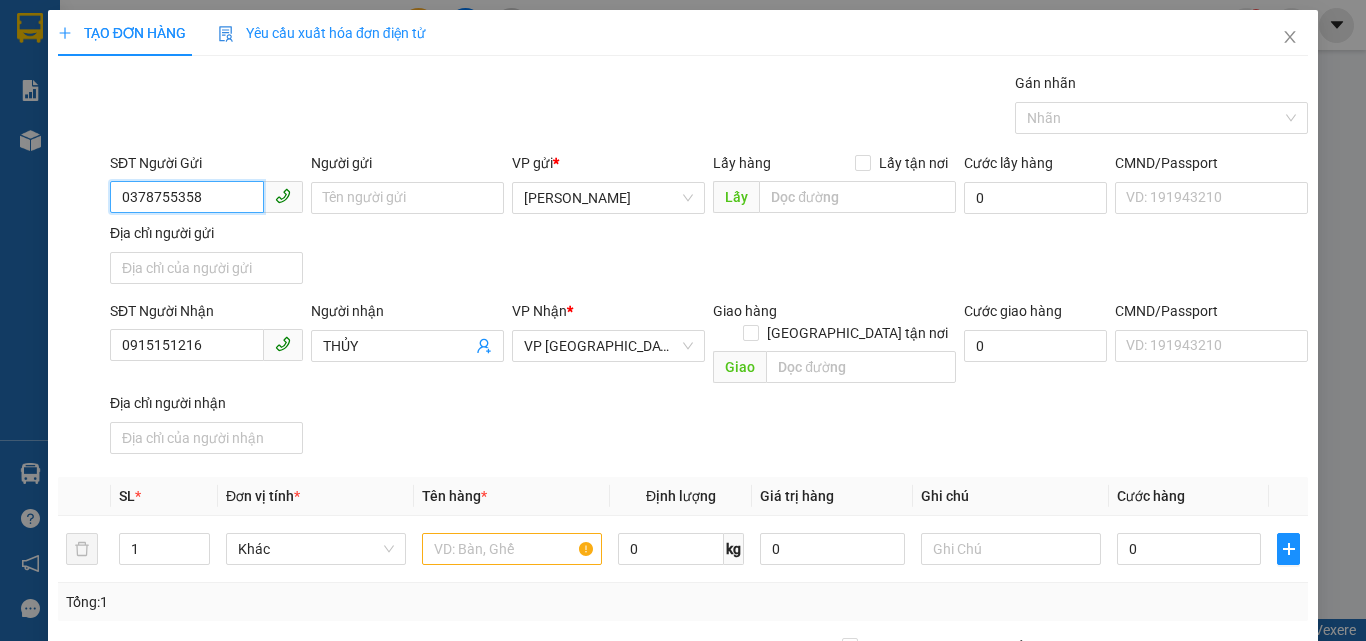 click on "0378755358" at bounding box center (187, 197) 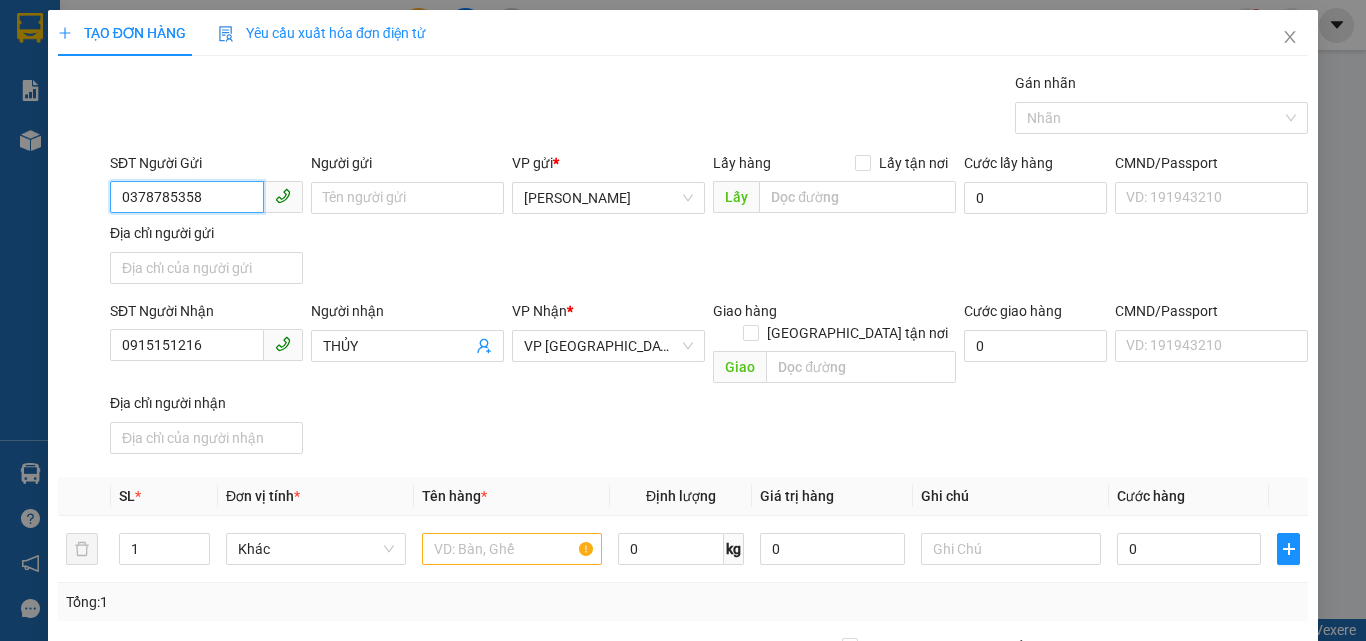 drag, startPoint x: 229, startPoint y: 192, endPoint x: 0, endPoint y: 196, distance: 229.03493 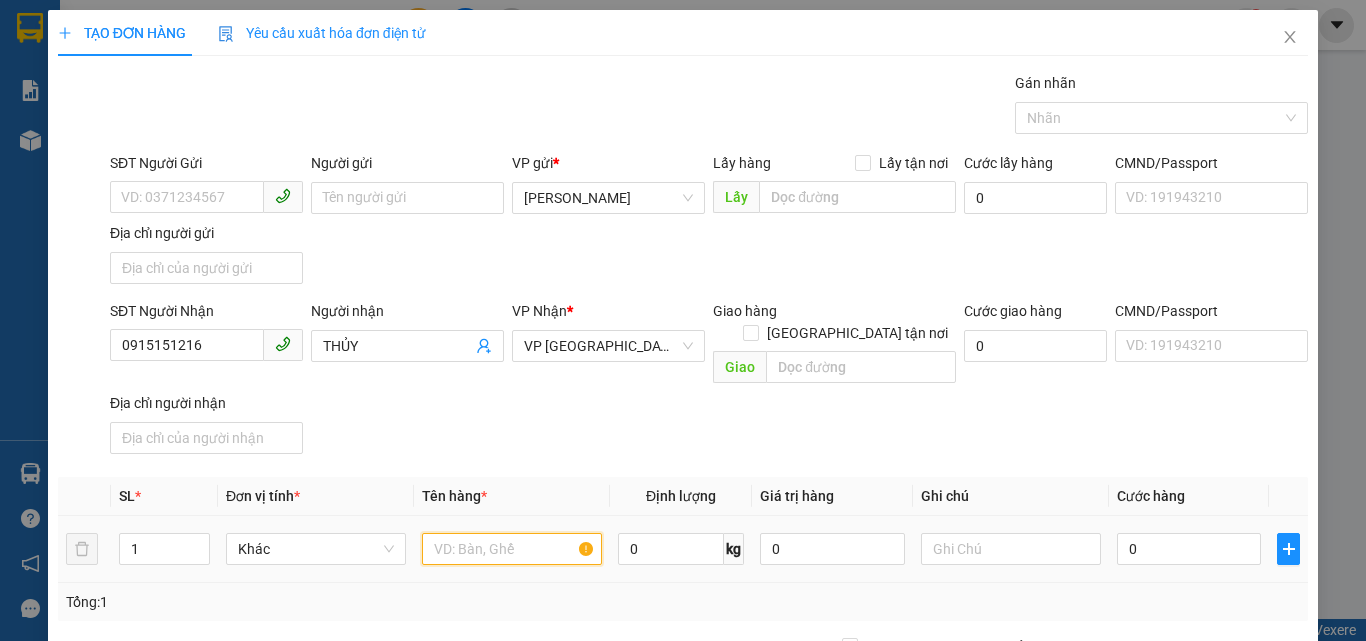click at bounding box center (512, 549) 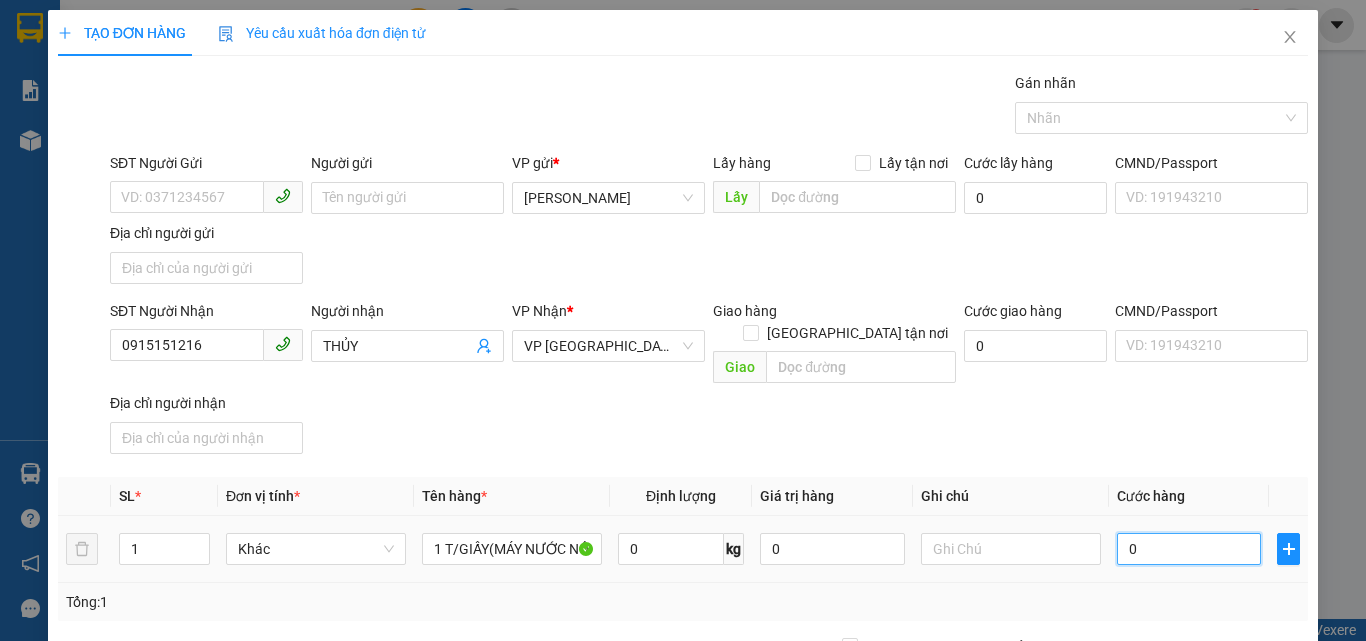 click on "0" at bounding box center (1189, 549) 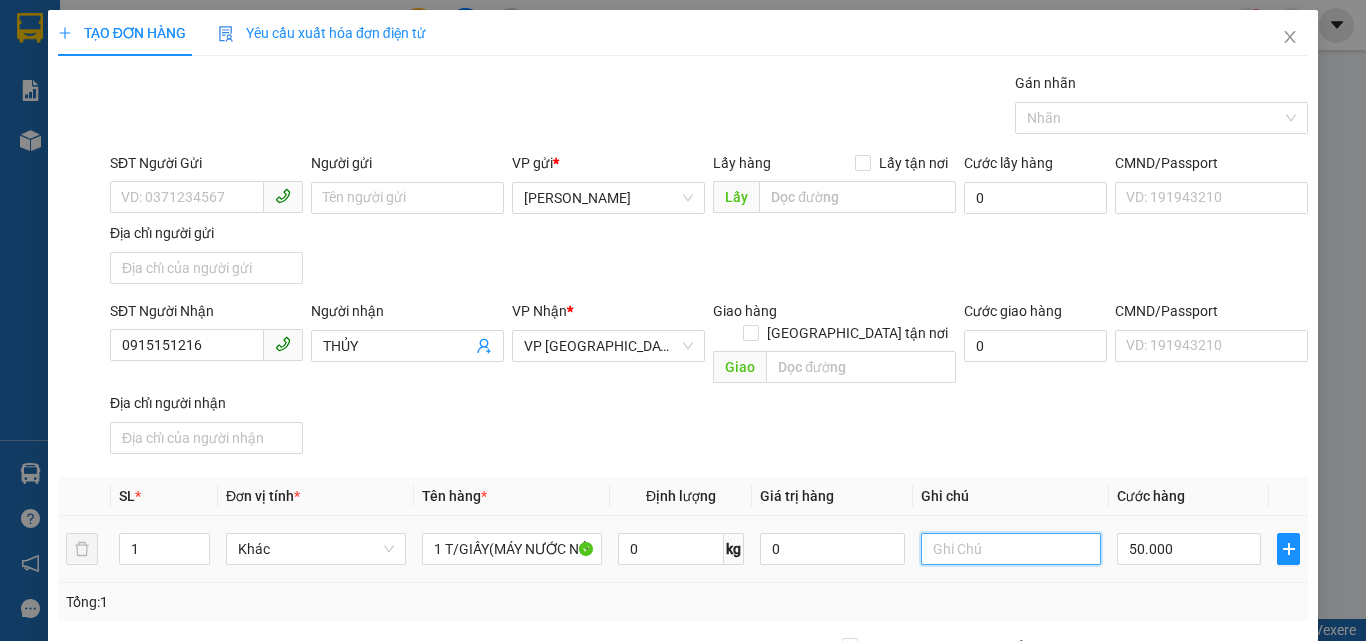 click at bounding box center (1011, 549) 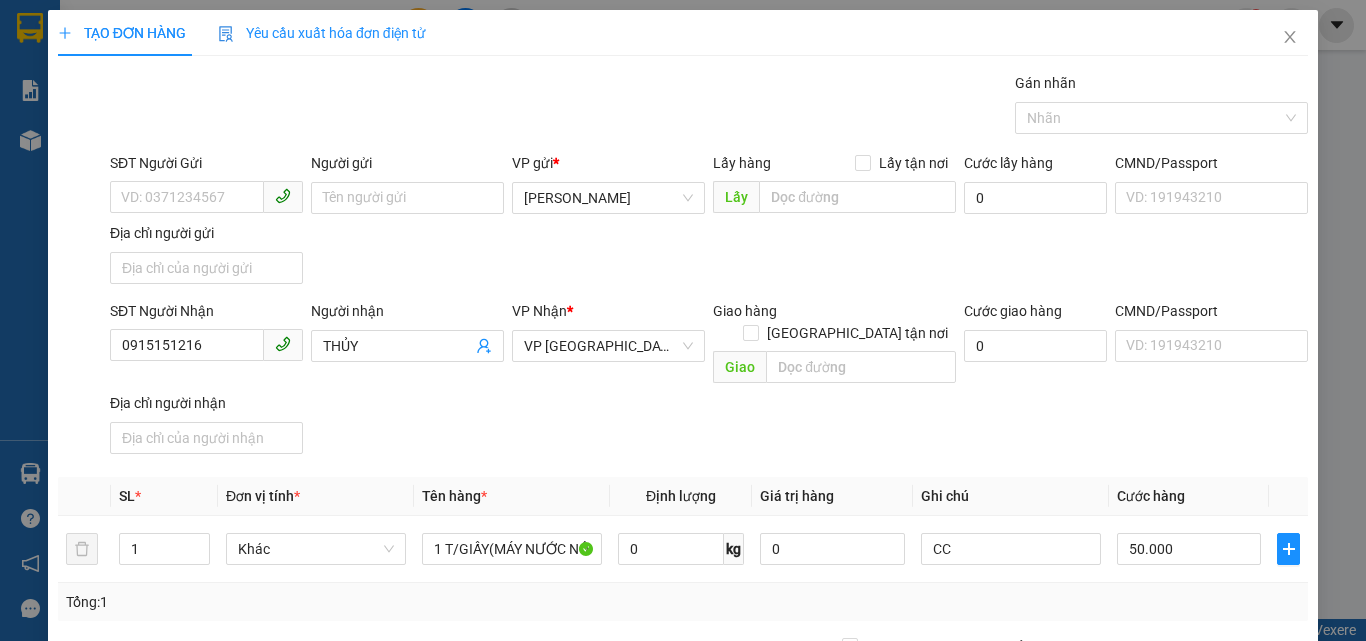 click on "Lưu và In" at bounding box center [1231, 847] 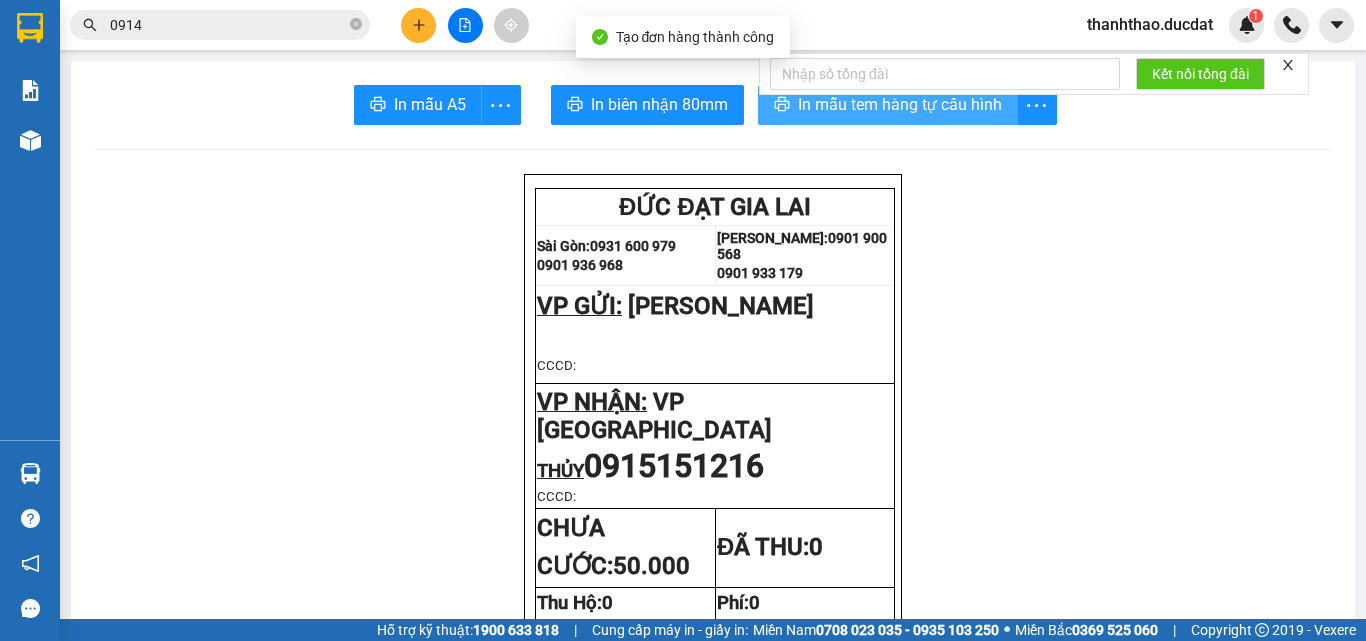 click on "In mẫu tem hàng tự cấu hình" at bounding box center [900, 104] 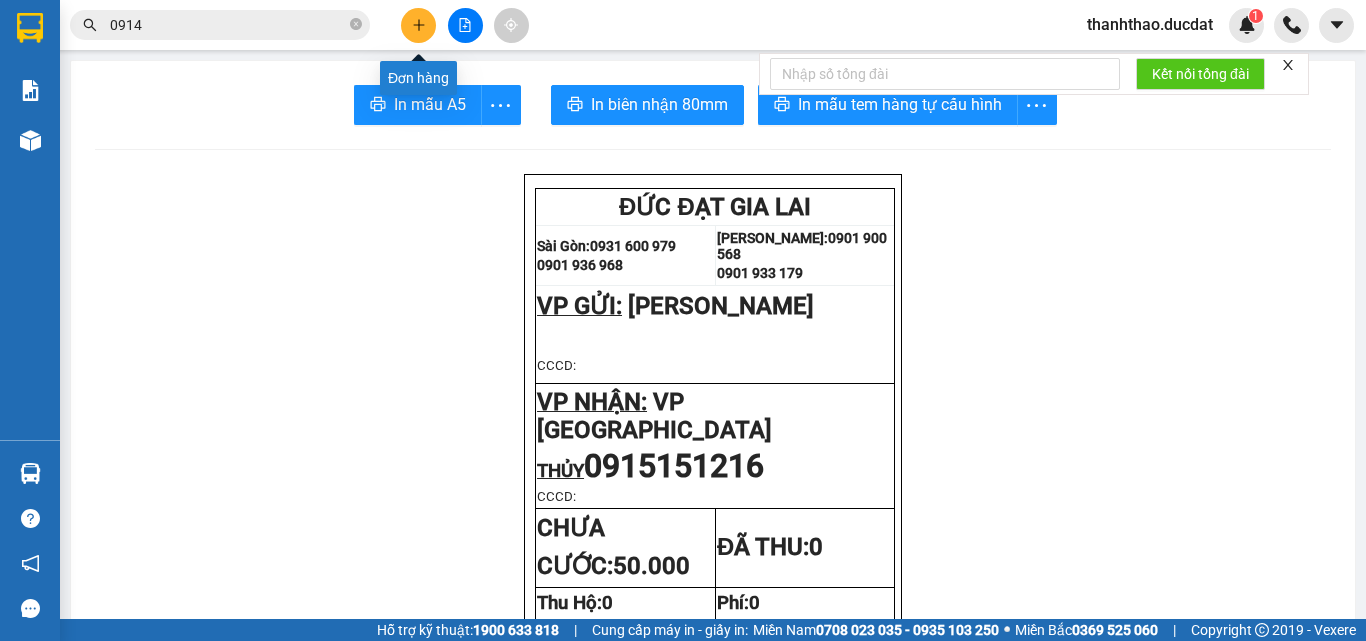 click at bounding box center [418, 25] 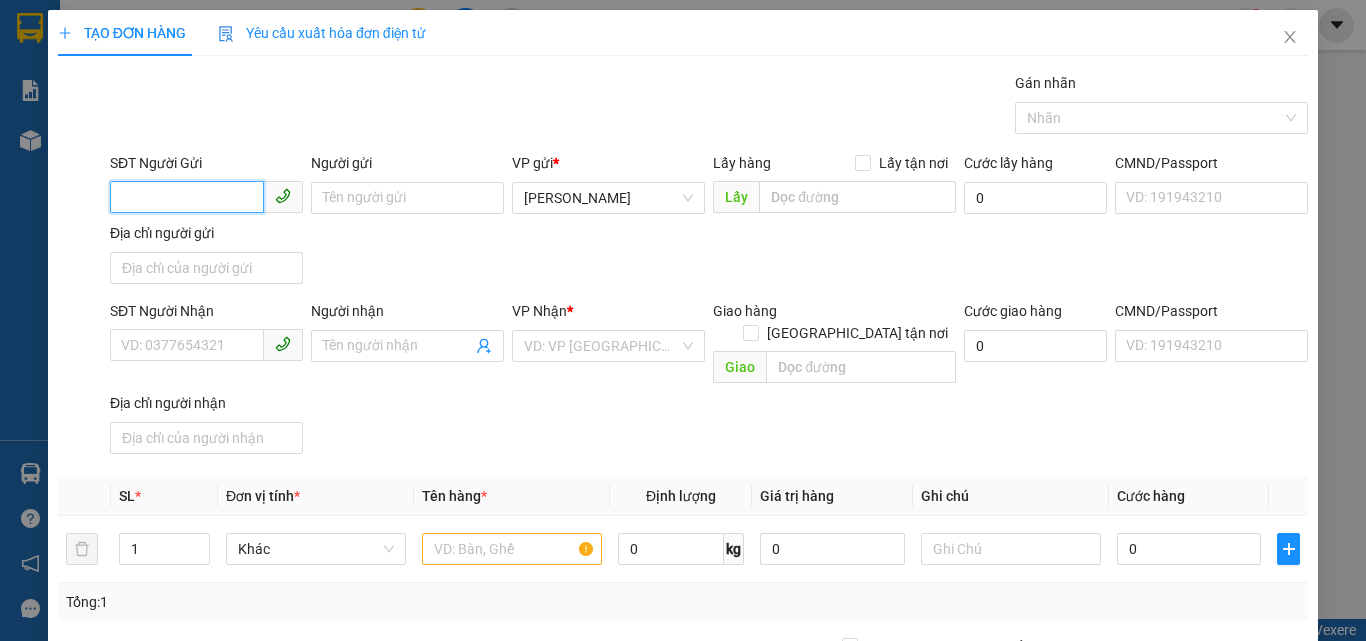click on "SĐT Người Gửi" at bounding box center (187, 197) 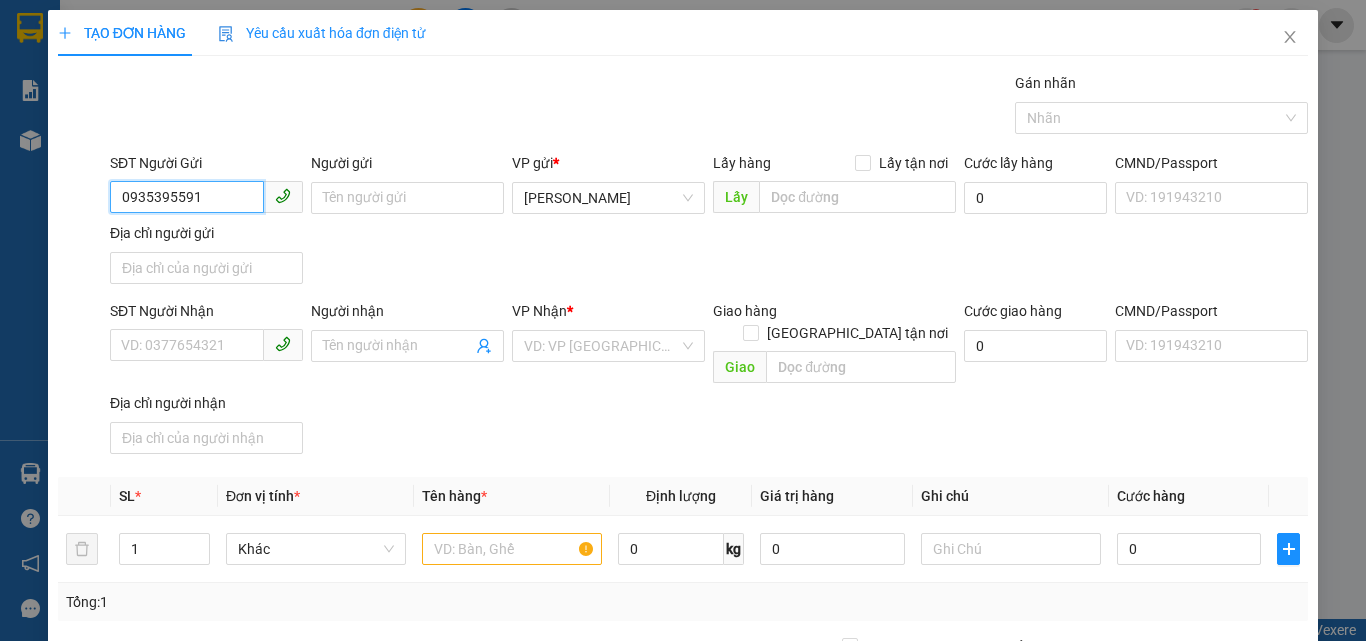 drag, startPoint x: 223, startPoint y: 193, endPoint x: 0, endPoint y: 213, distance: 223.89507 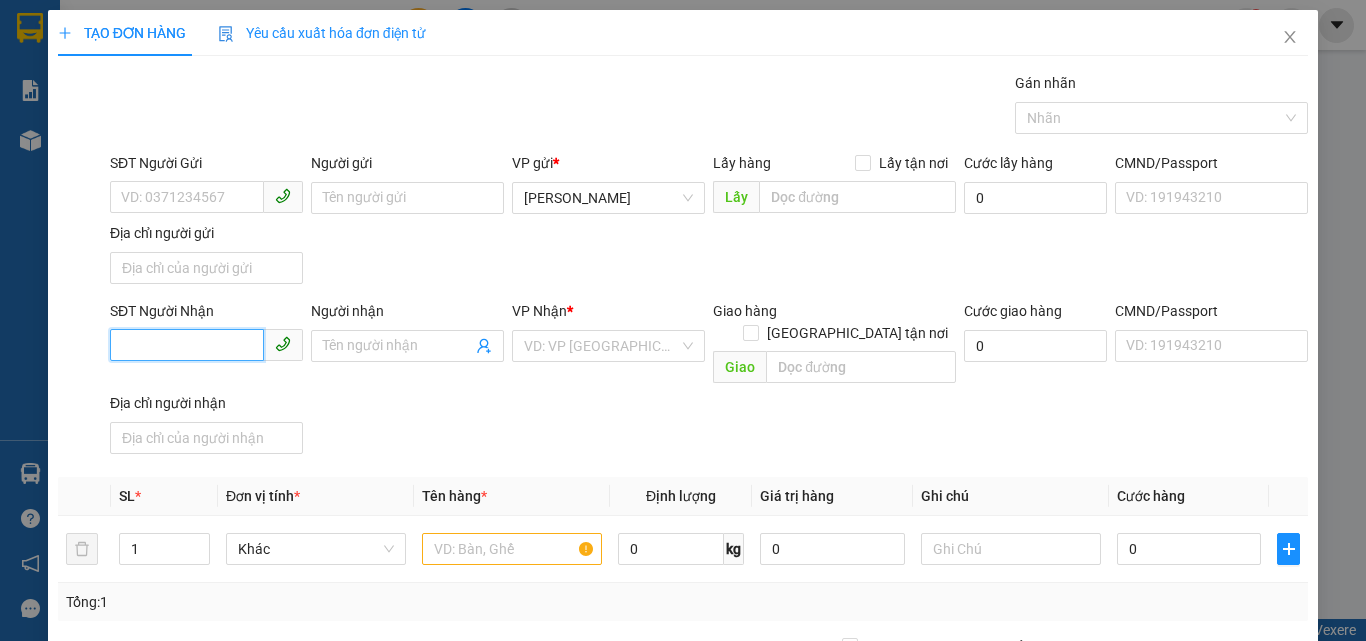 click on "SĐT Người Nhận" at bounding box center [187, 345] 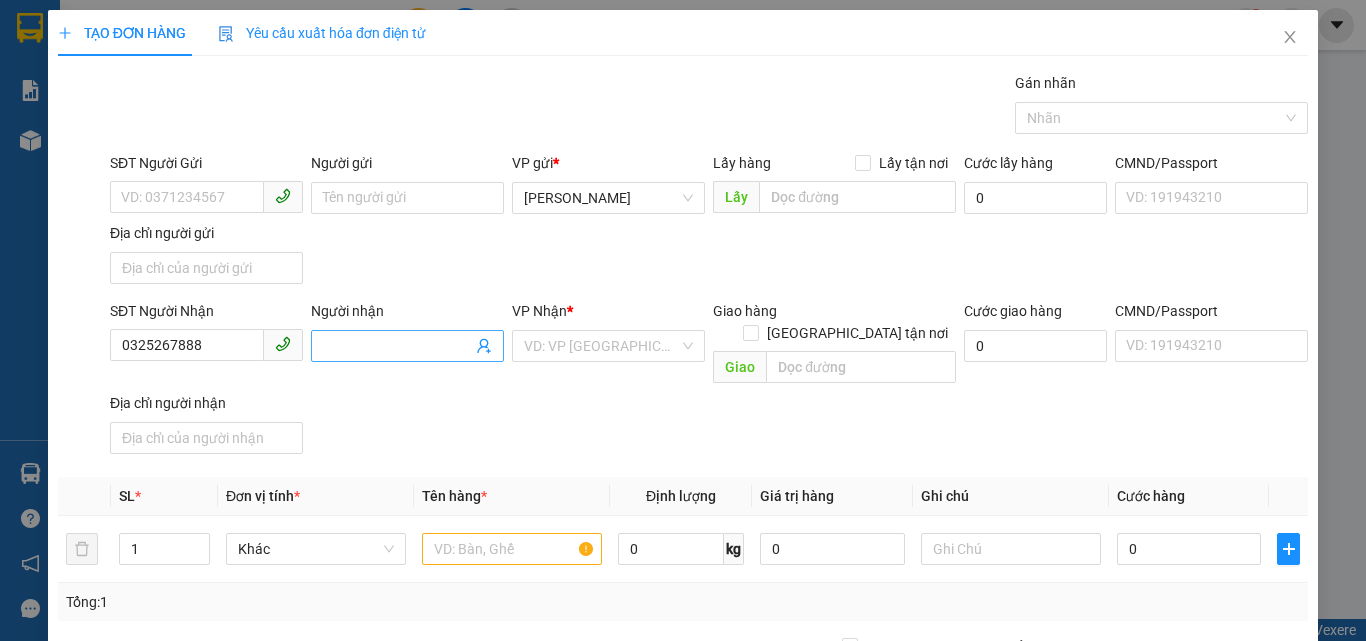 click on "Người nhận" at bounding box center [397, 346] 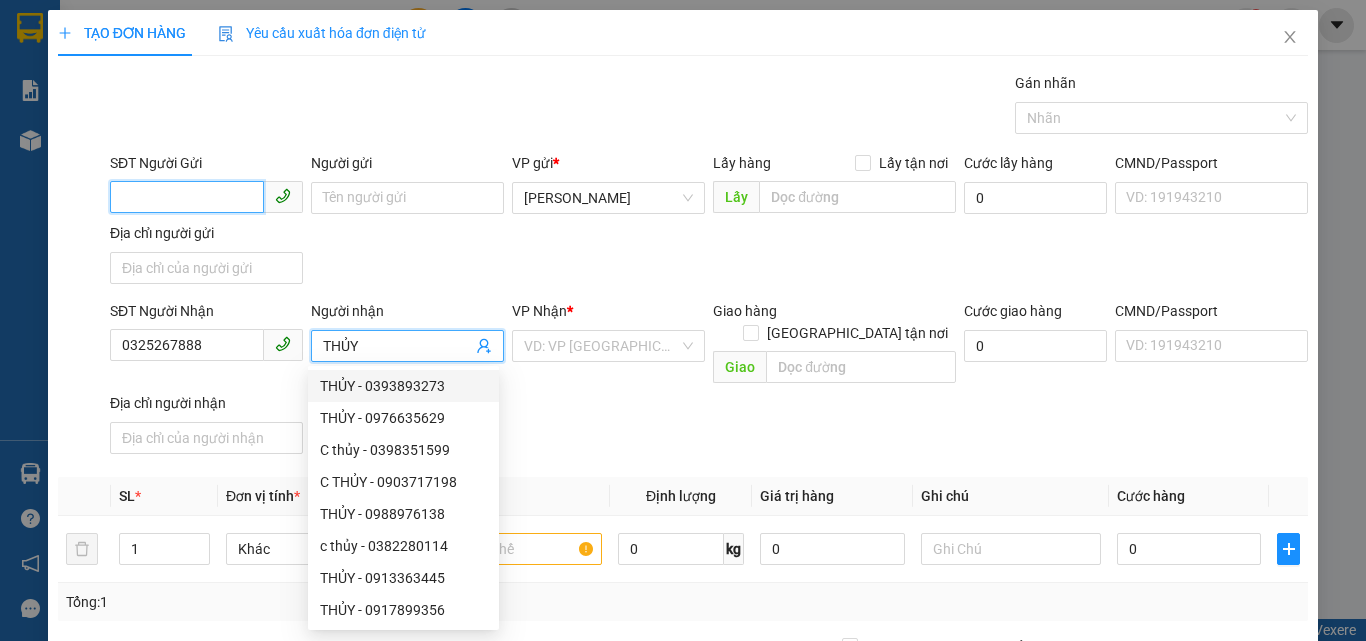 click on "SĐT Người Gửi" at bounding box center [187, 197] 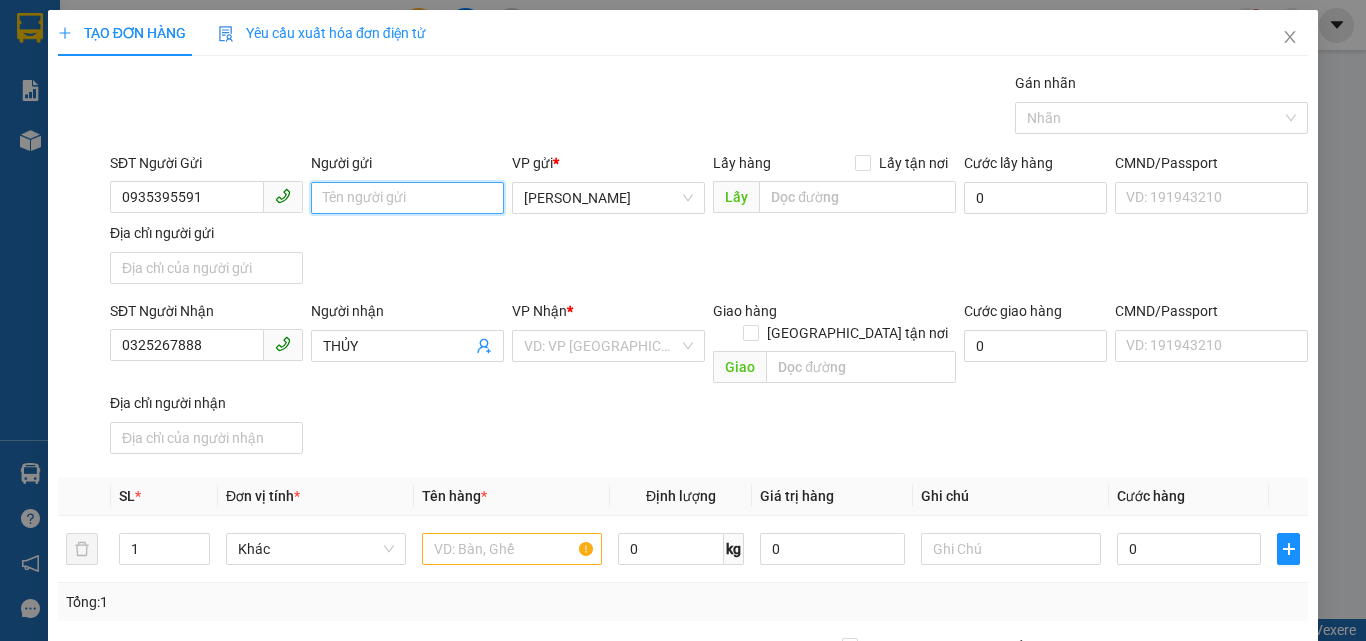 click on "Người gửi" at bounding box center [407, 198] 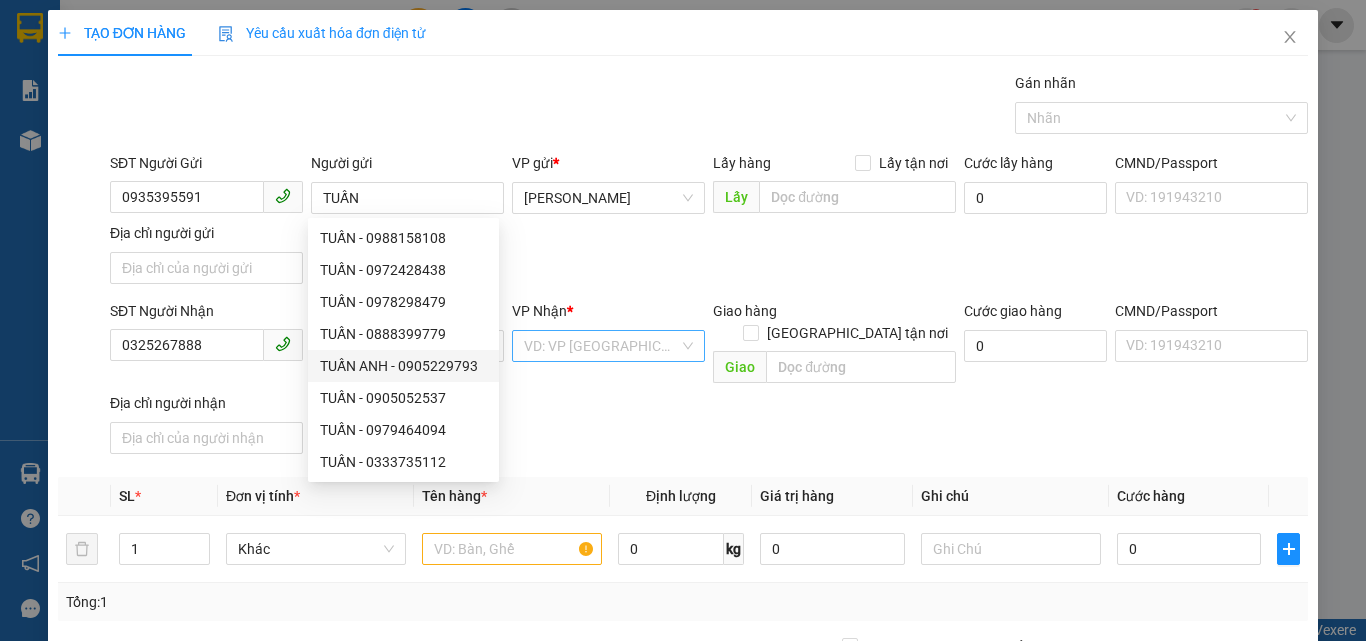 click at bounding box center (601, 346) 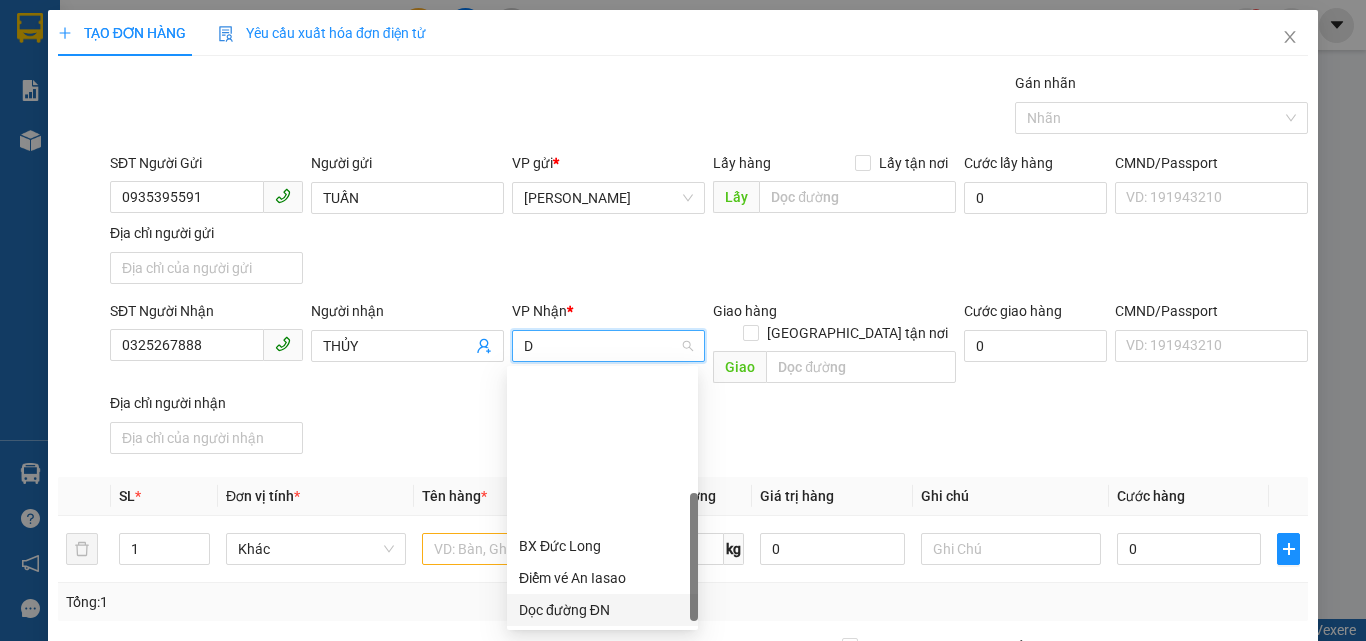 click on "Dọc đường ĐN" at bounding box center [602, 610] 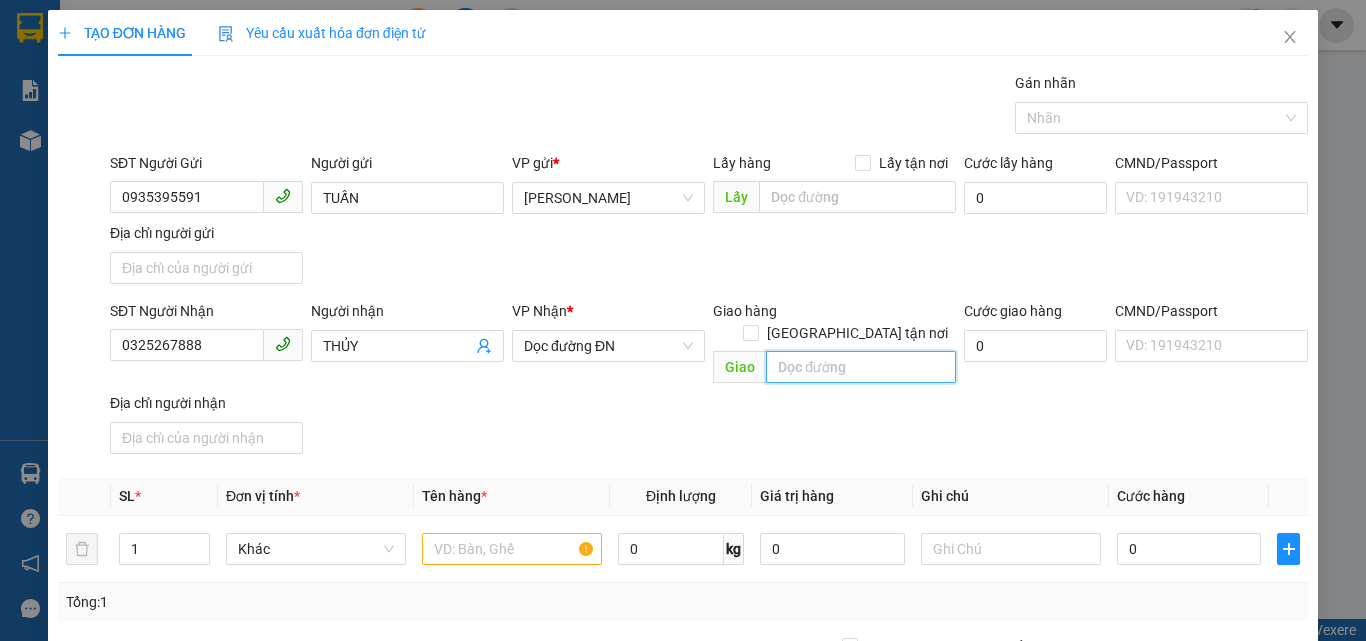 click at bounding box center (861, 367) 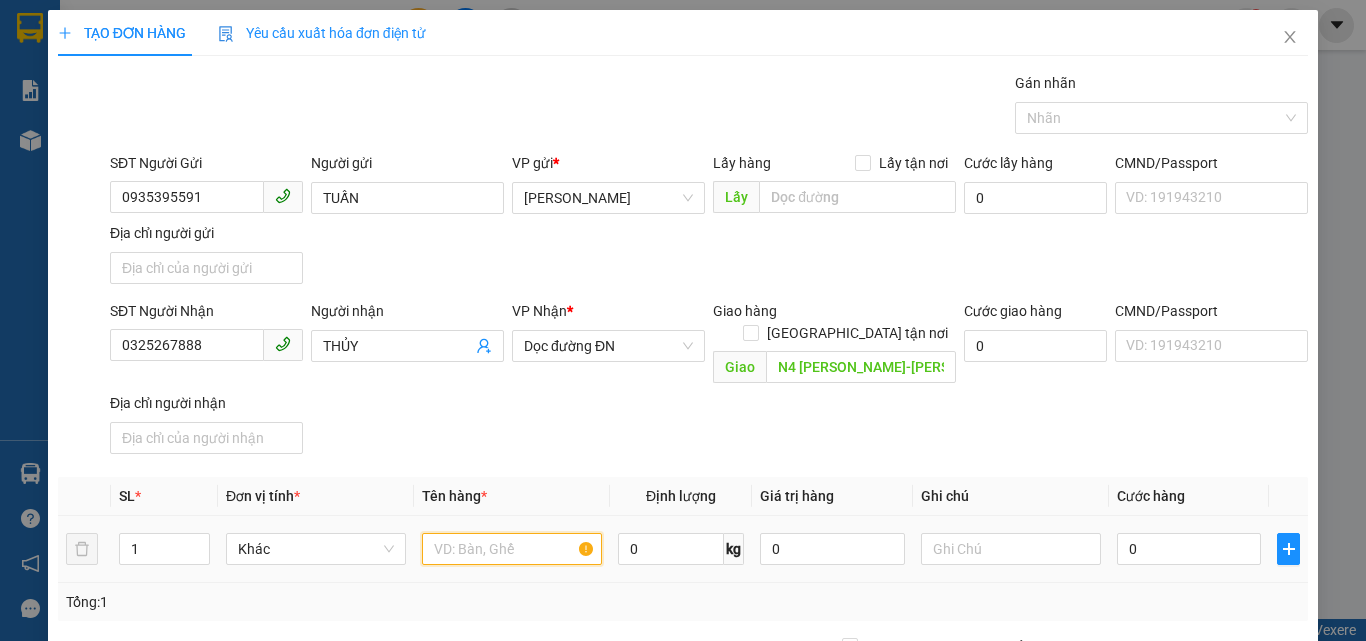click at bounding box center [512, 549] 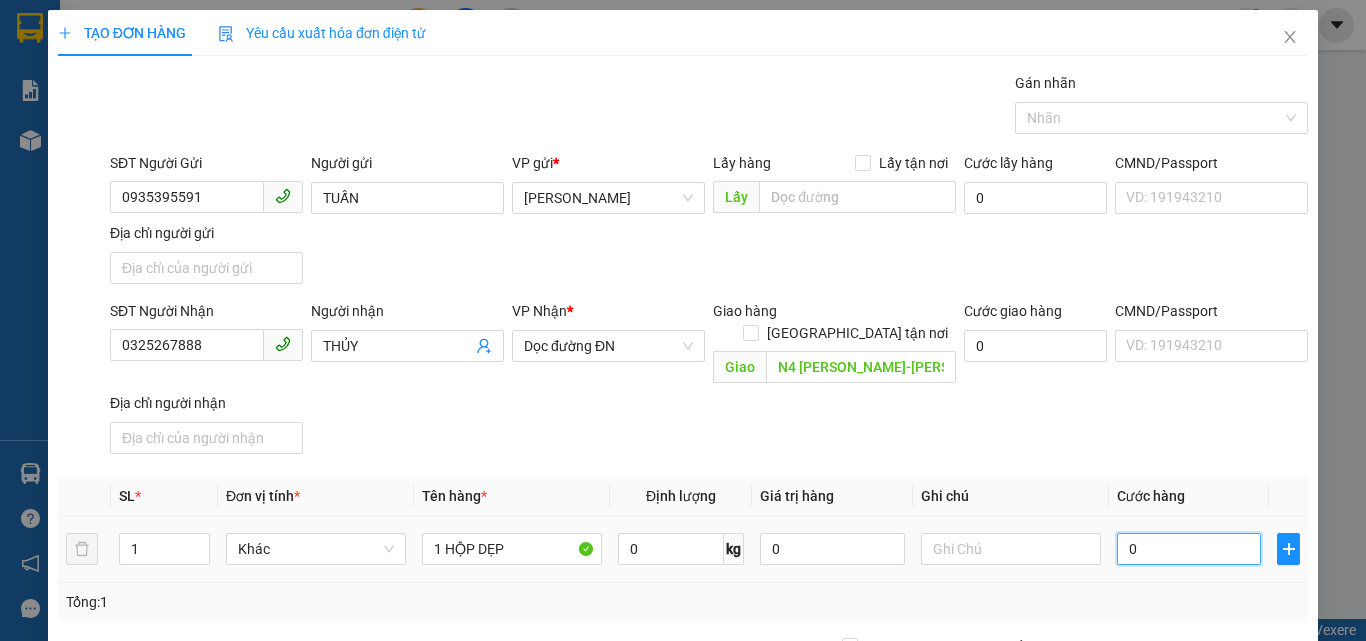 click on "0" at bounding box center [1189, 549] 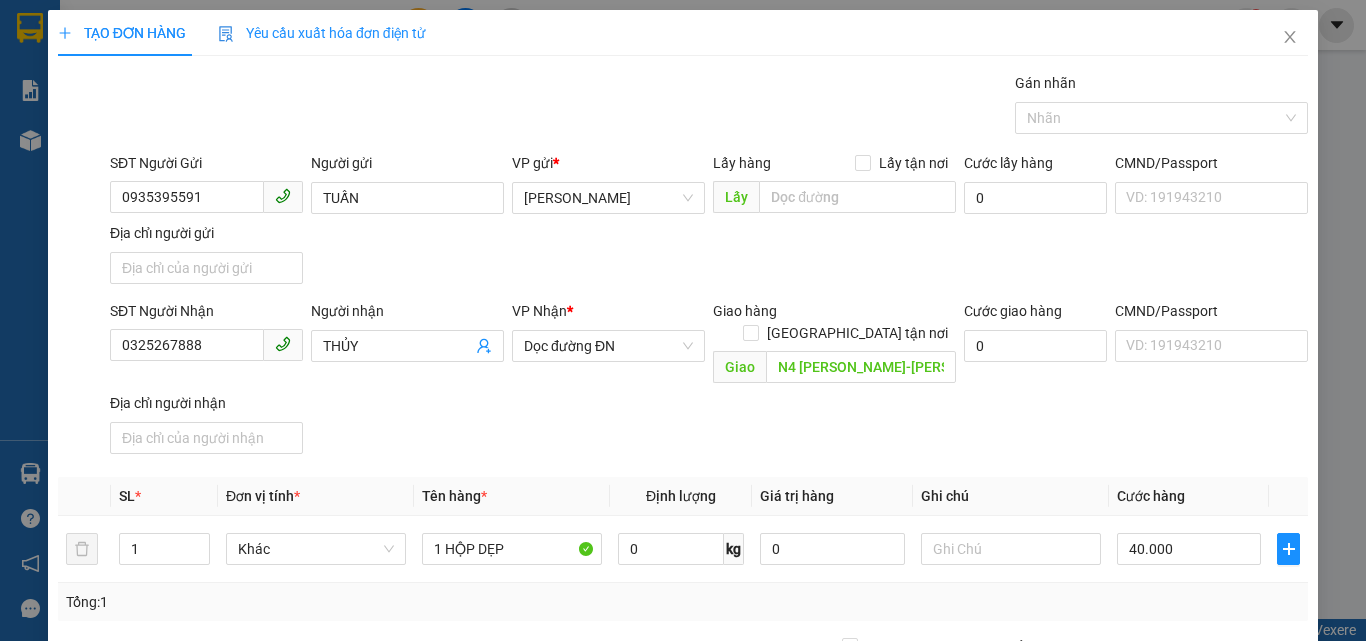 click on "SĐT Người Nhận 0325267888 Người nhận THỦY VP Nhận  * Dọc đường ĐN Giao hàng Giao tận nơi Giao N4 NGUYỄN HOÀNG-TRẦN CAO VÂN TAM KỲ Cước giao hàng 0 CMND/Passport VD: 191943210 Địa chỉ người nhận" at bounding box center [709, 381] 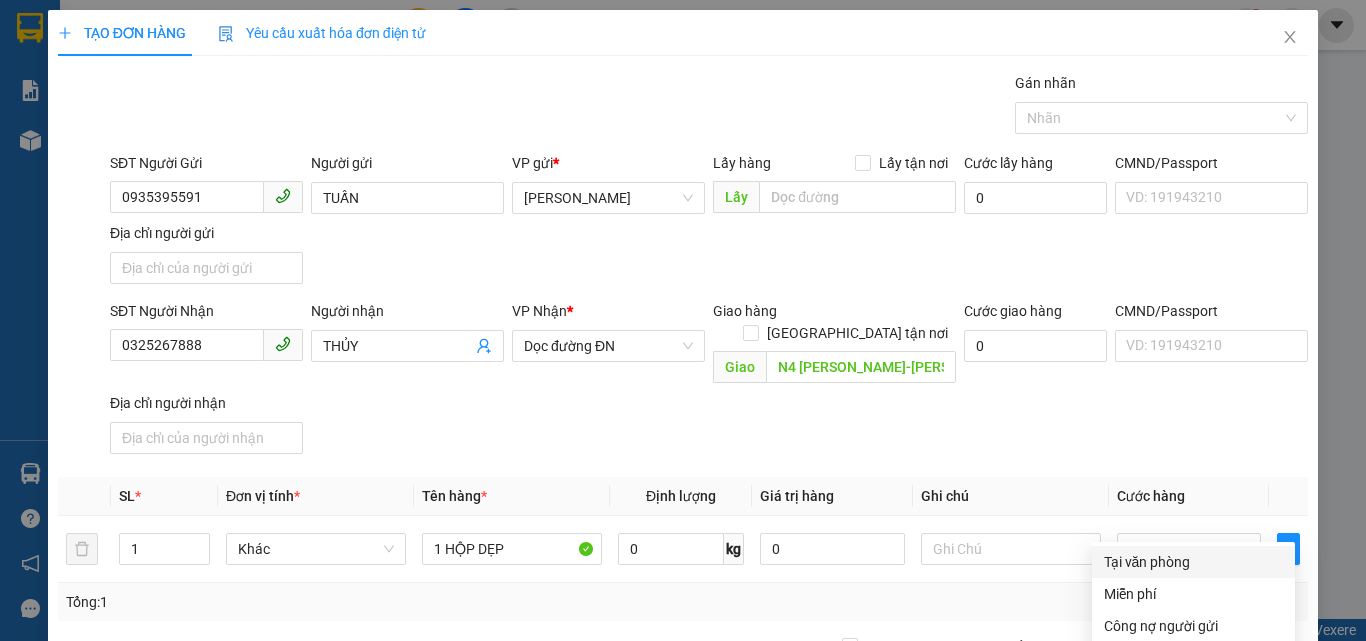 click on "Tại văn phòng" at bounding box center (1193, 562) 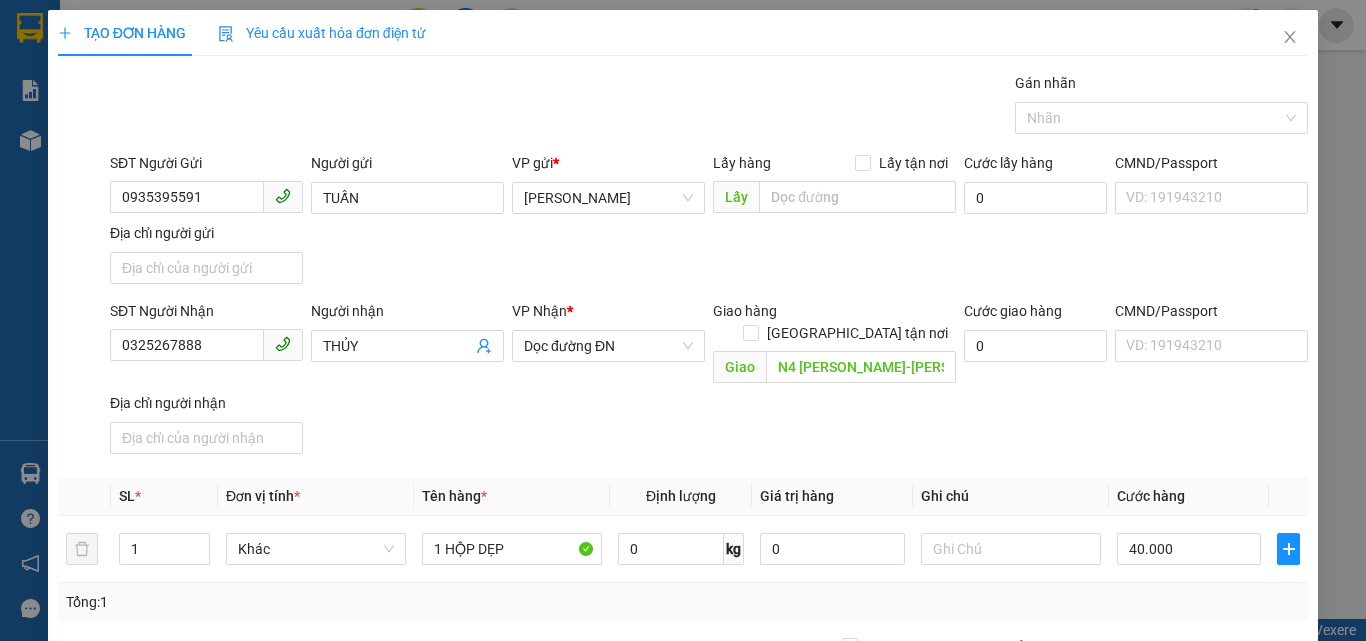 click on "Lưu và In" at bounding box center (1263, 847) 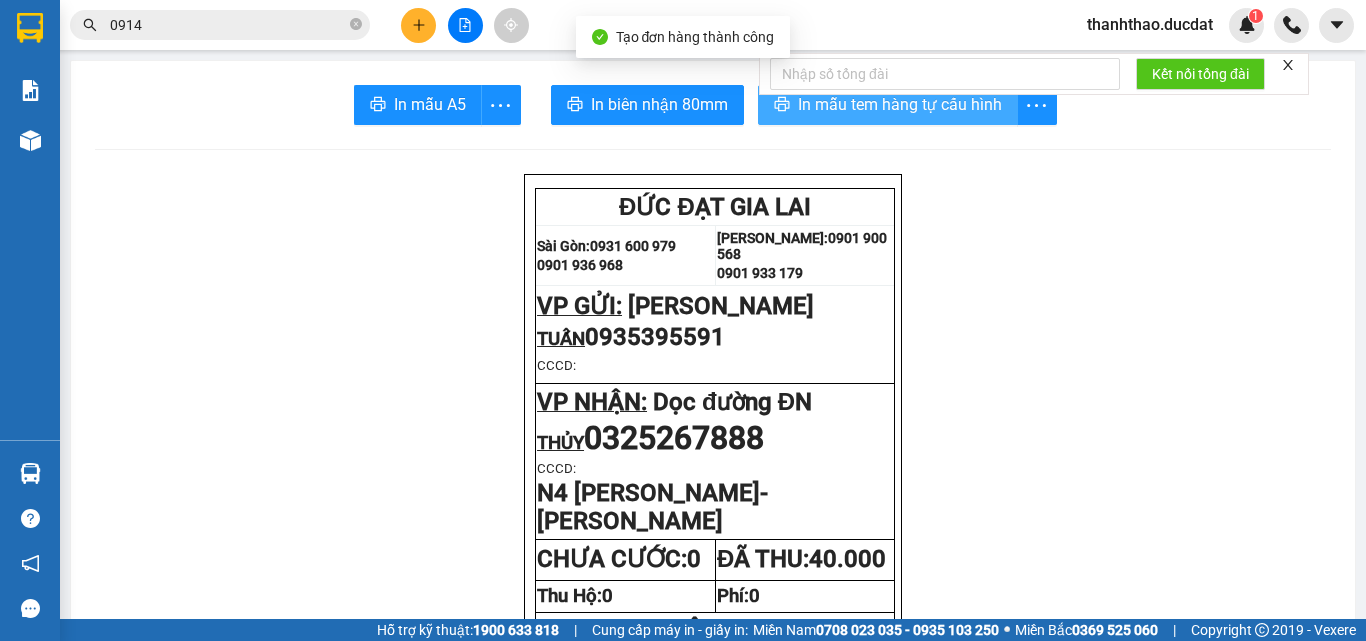 click on "In mẫu tem hàng tự cấu hình" at bounding box center [900, 104] 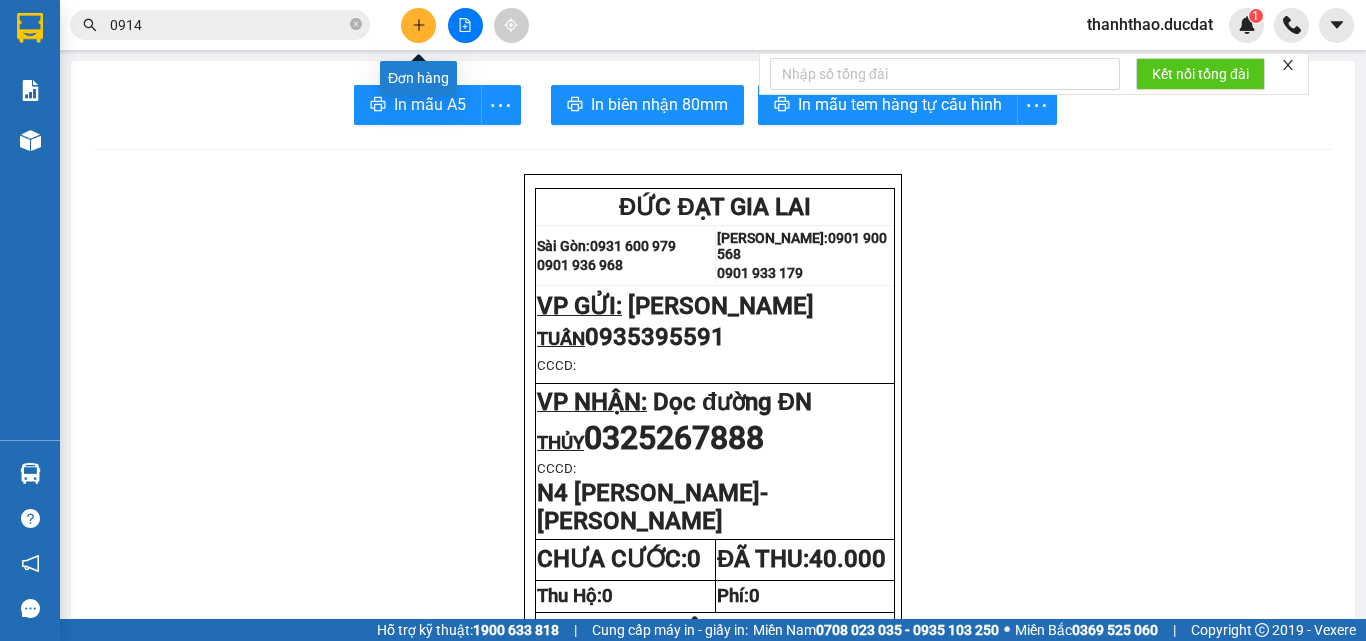 click at bounding box center [418, 25] 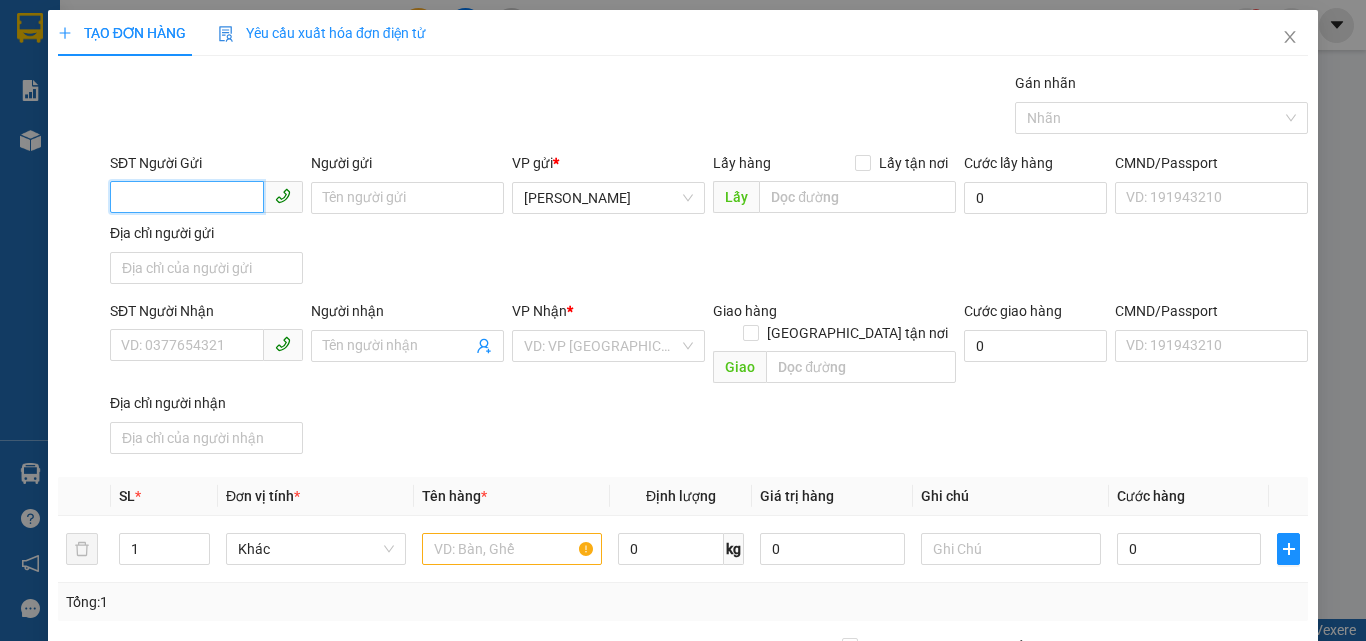 click on "SĐT Người Gửi" at bounding box center [187, 197] 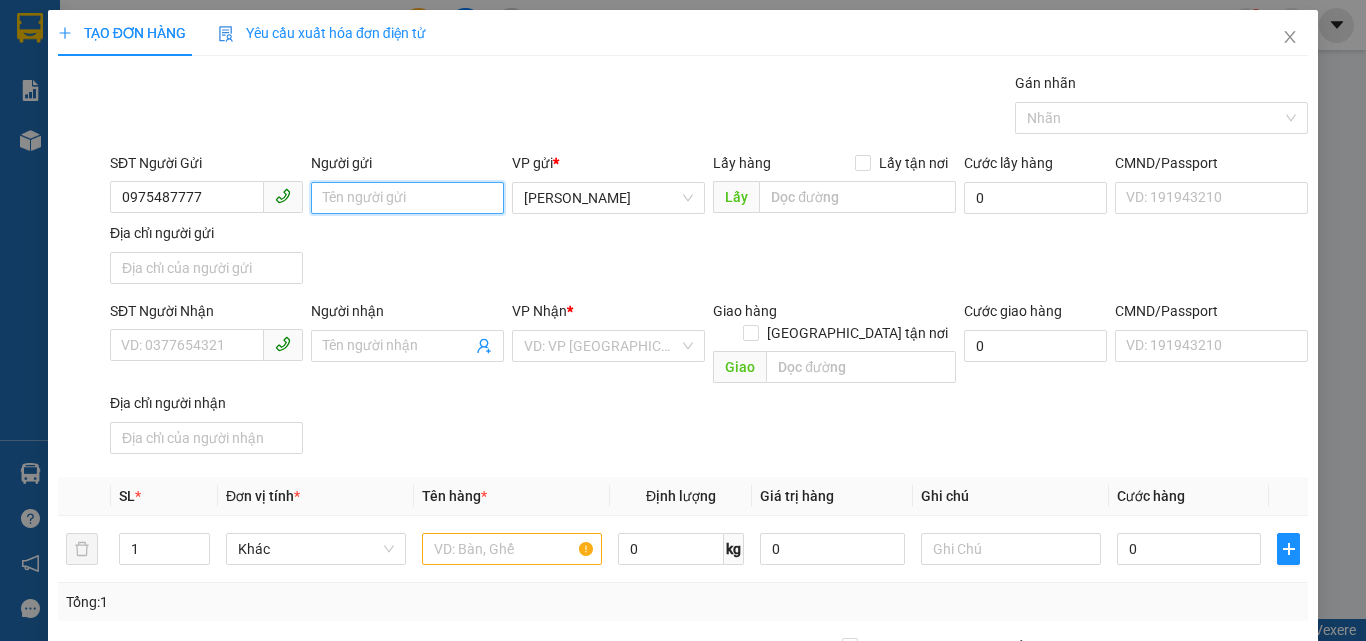 click on "Người gửi" at bounding box center [407, 198] 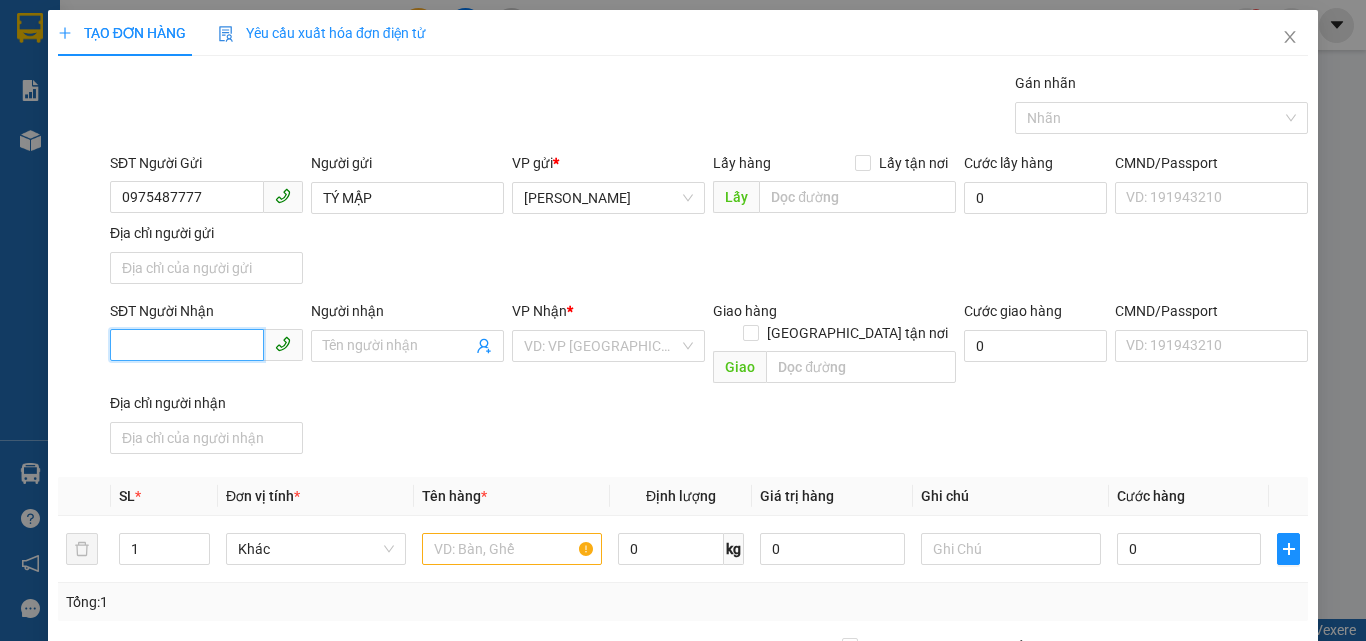 click on "SĐT Người Nhận" at bounding box center (187, 345) 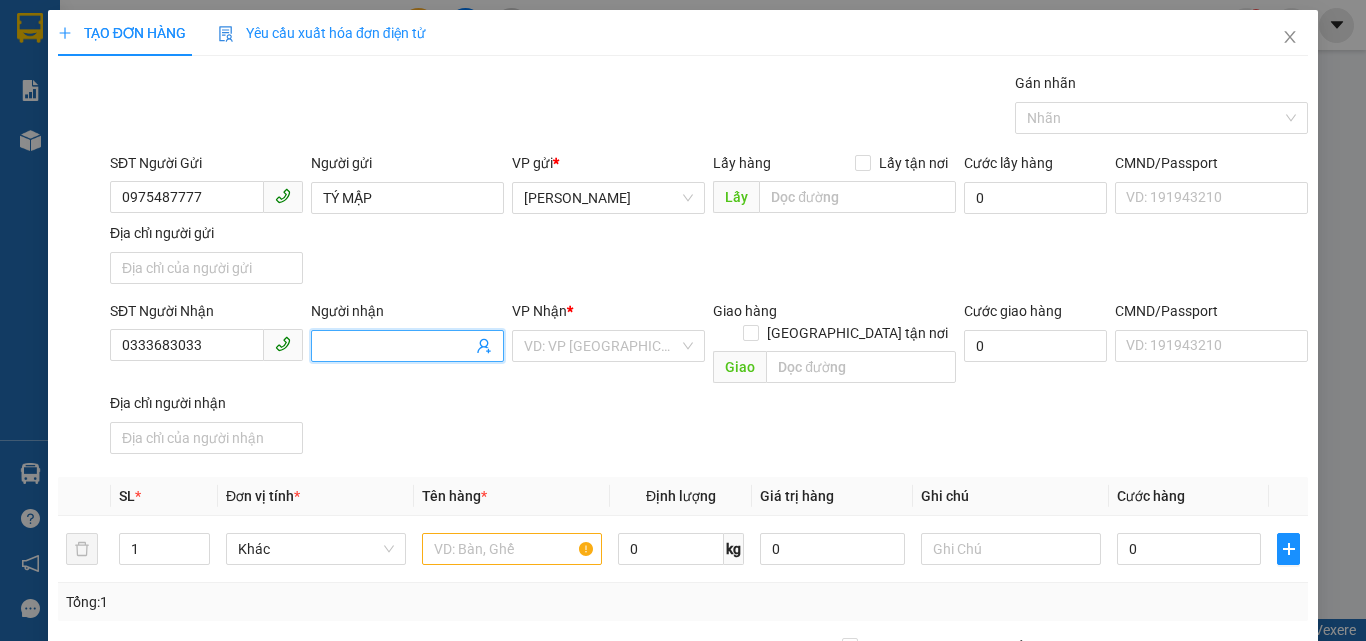 click on "Người nhận" at bounding box center [397, 346] 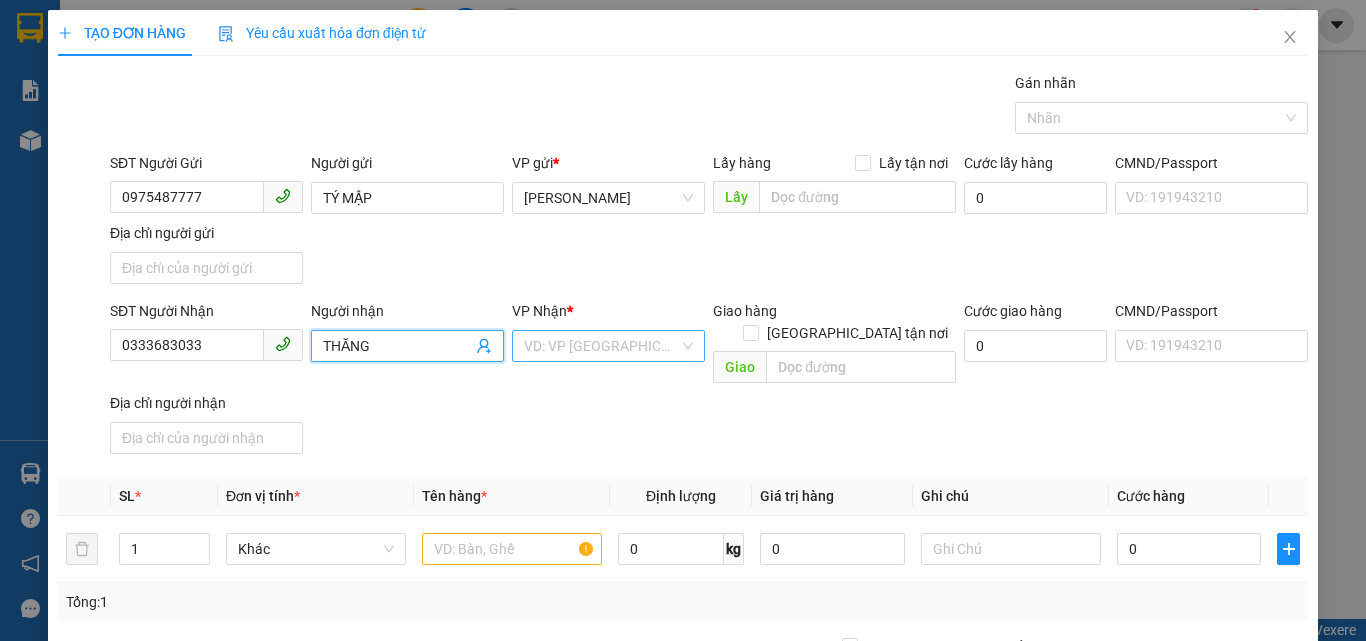 click at bounding box center (601, 346) 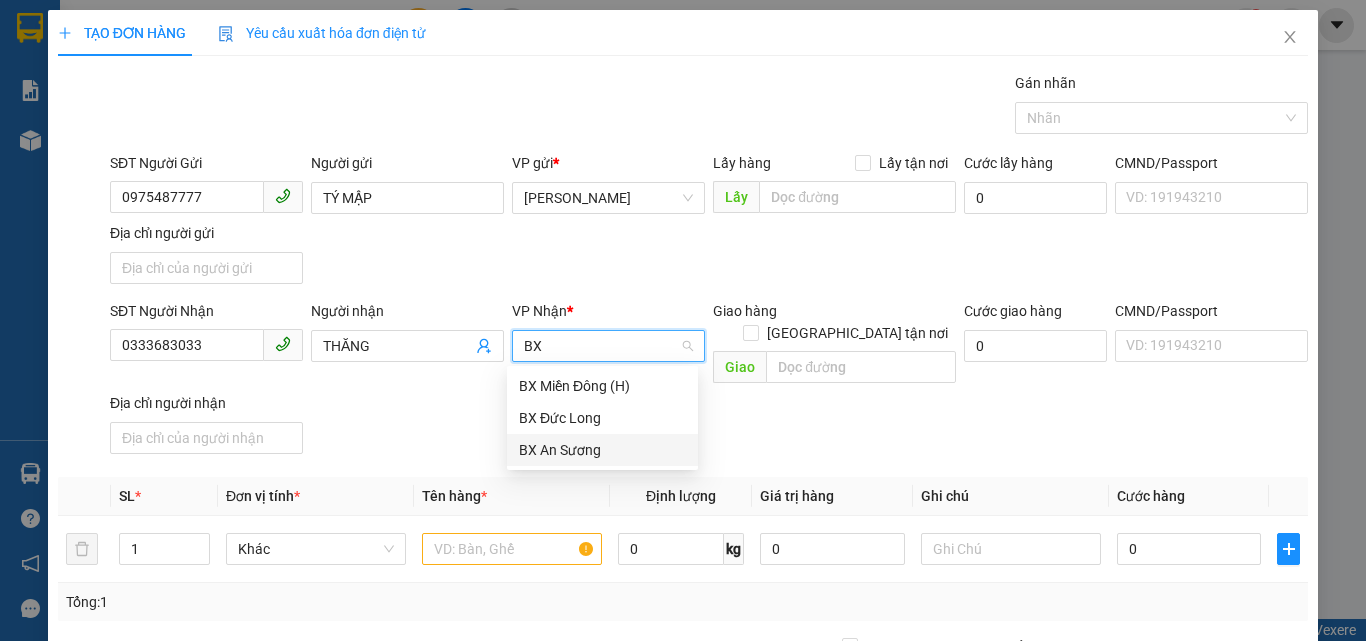 click on "BX An Sương" at bounding box center [602, 450] 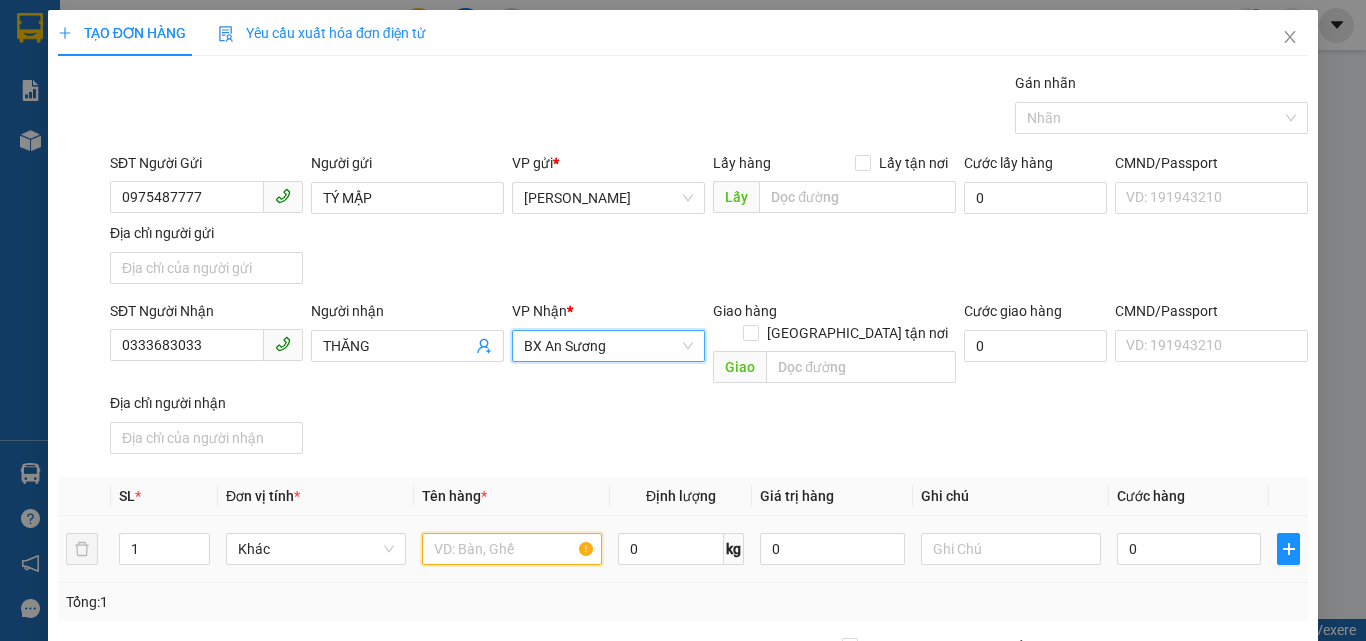 drag, startPoint x: 484, startPoint y: 529, endPoint x: 466, endPoint y: 531, distance: 18.110771 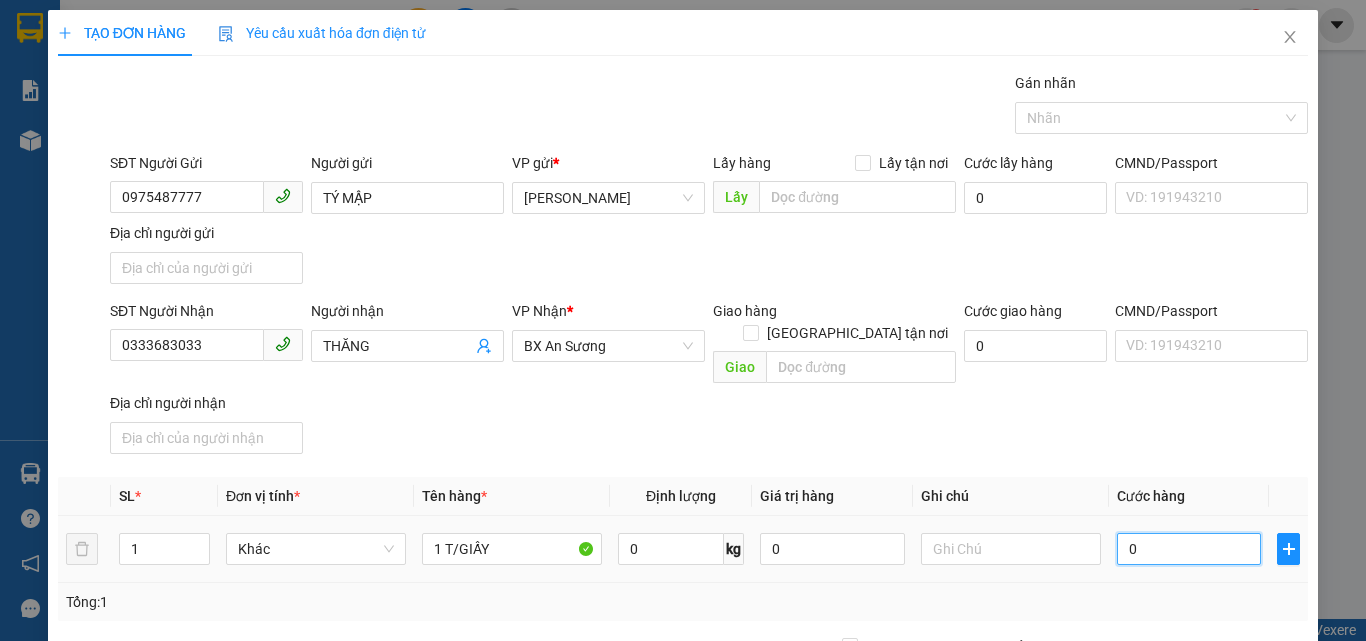 click on "0" at bounding box center [1189, 549] 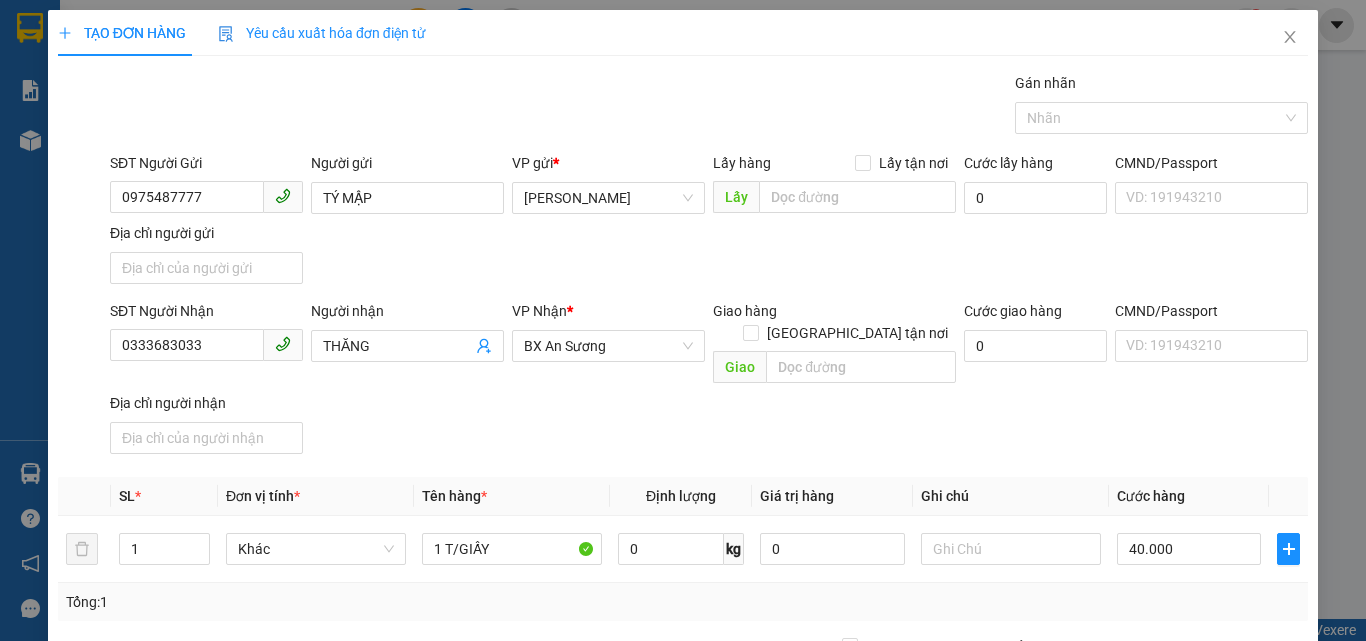click on "Transit Pickup Surcharge Ids Transit Deliver Surcharge Ids Transit Deliver Surcharge Transit Deliver Surcharge Gói vận chuyển  * Tiêu chuẩn Gán nhãn   Nhãn SĐT Người Gửi 0975487777 Người gửi TÝ MẬP VP gửi  * Phan Đình Phùng Lấy hàng Lấy tận nơi Lấy Cước lấy hàng 0 CMND/Passport VD: 191943210 Địa chỉ người gửi SĐT Người Nhận 0333683033 Người nhận THĂNG VP Nhận  * BX An Sương Giao hàng Giao tận nơi Giao Cước giao hàng 0 CMND/Passport VD: 191943210 Địa chỉ người nhận SL  * Đơn vị tính  * Tên hàng  * Định lượng Giá trị hàng Ghi chú Cước hàng                   1 Khác 1 T/GIẤY 0 kg 0 40.000 Tổng:  1 Thu Hộ 0 Phí thu hộ khách nhận trả 0 Tổng cước 40.000 Hình thức thanh toán Chọn HT Thanh Toán Số tiền thu trước 0 Chưa thanh toán 40.000 Chọn HT Thanh Toán Lưu nháp Xóa Thông tin Lưu Lưu và In" at bounding box center (683, 467) 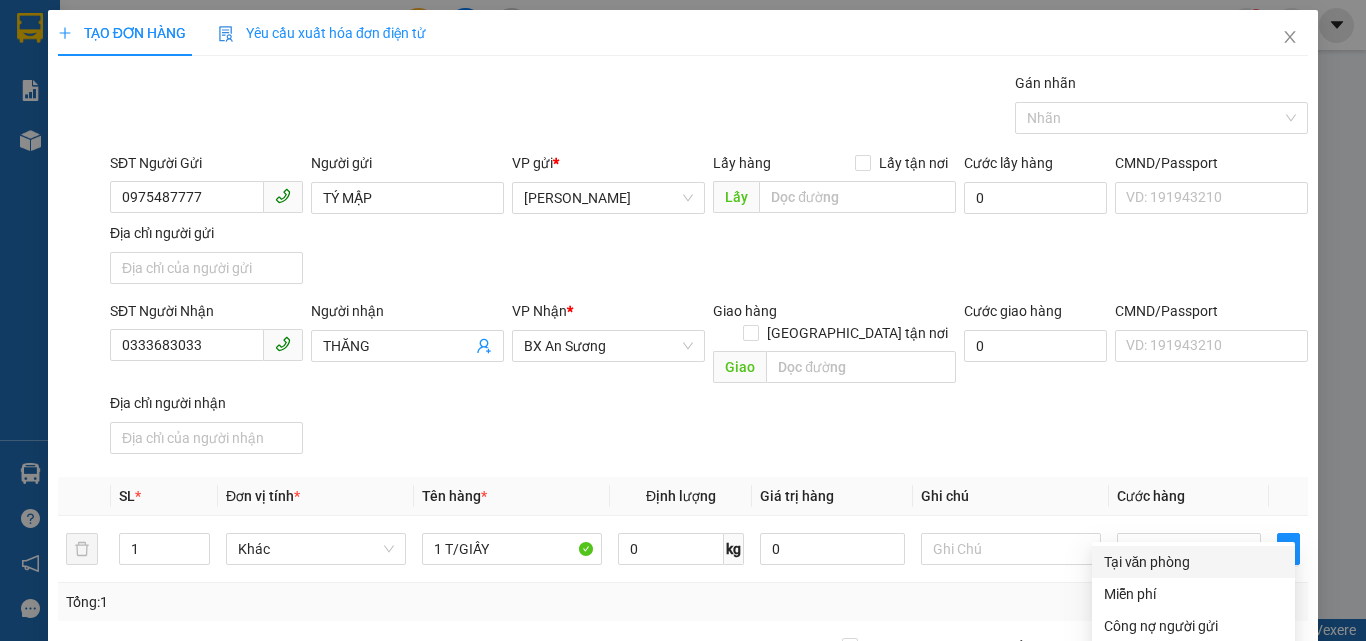 click on "Tại văn phòng" at bounding box center [1193, 562] 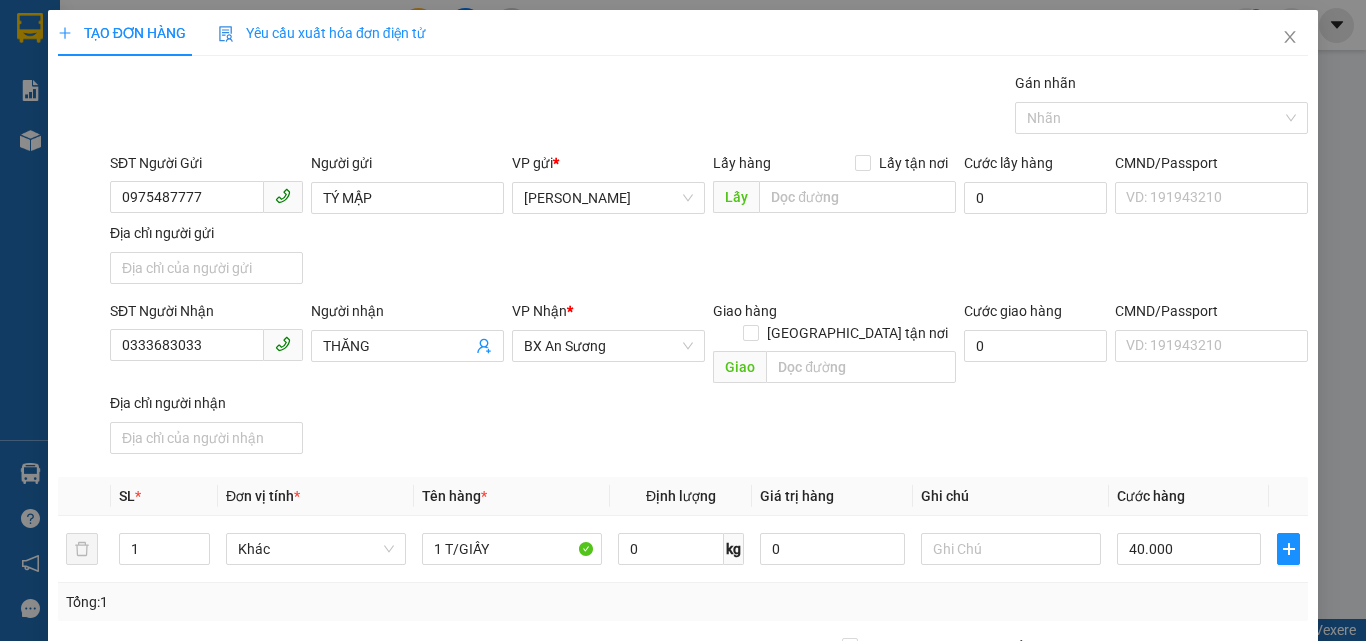 click on "Lưu và In" at bounding box center [1231, 847] 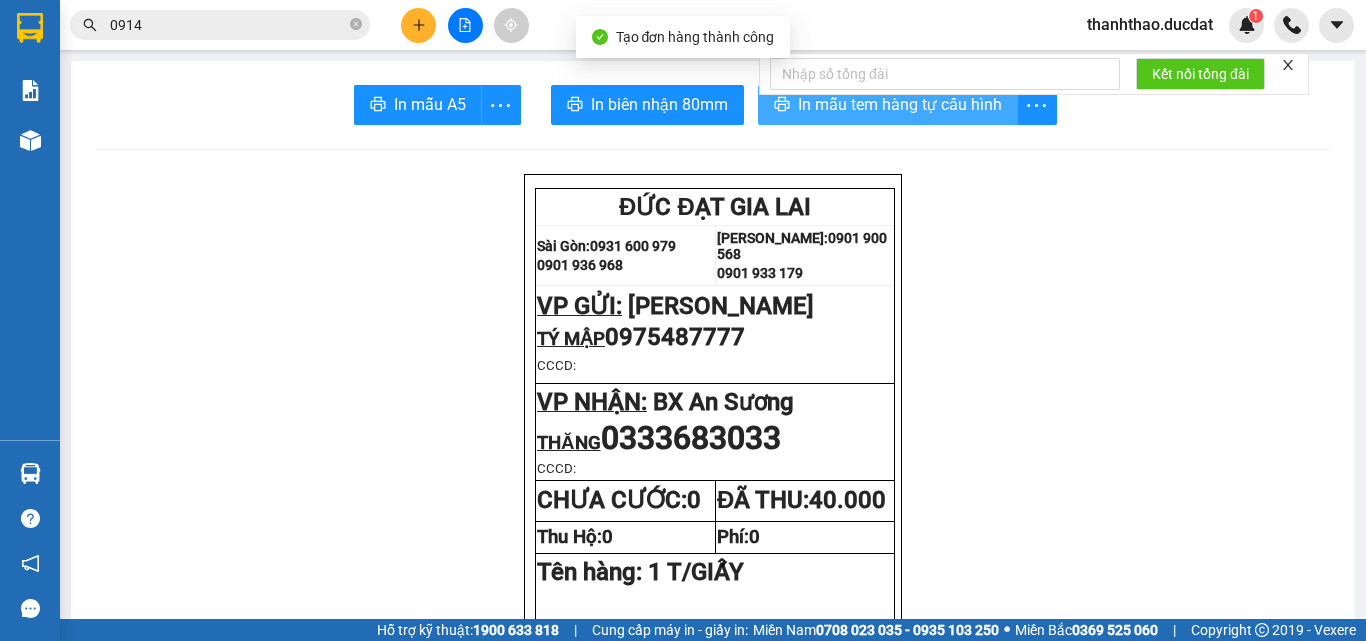 click on "In mẫu tem hàng tự cấu hình" at bounding box center [900, 104] 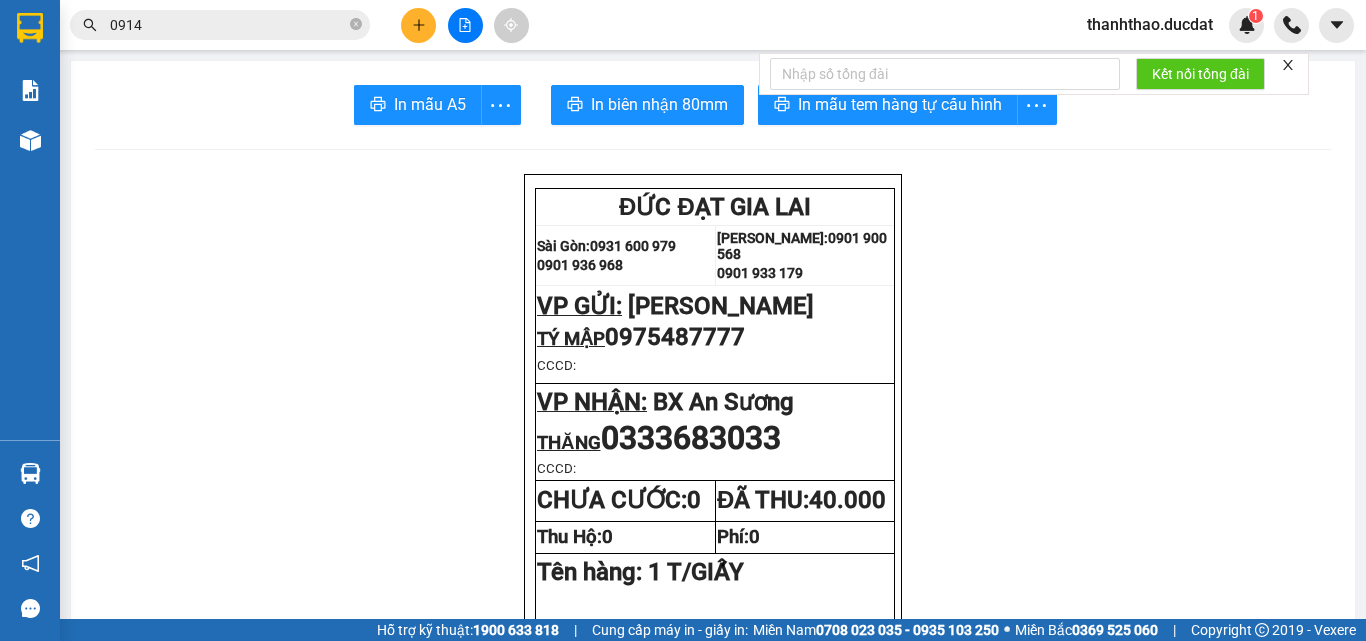 click 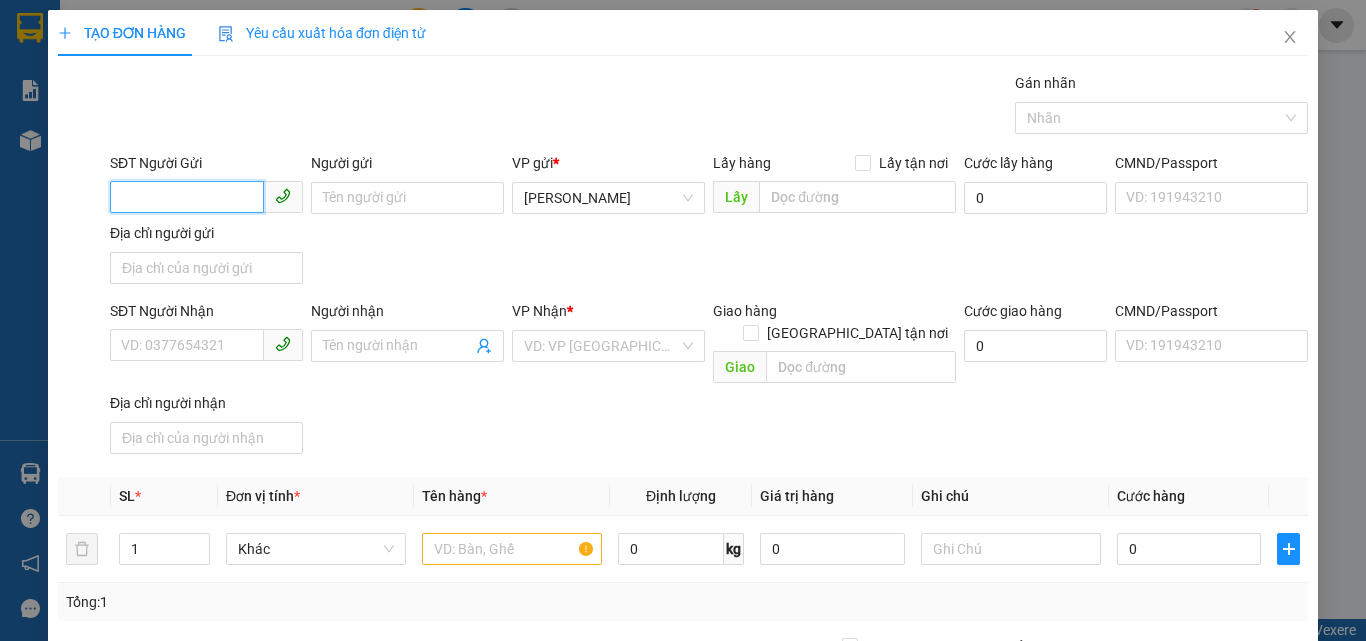 click on "SĐT Người Gửi" at bounding box center [187, 197] 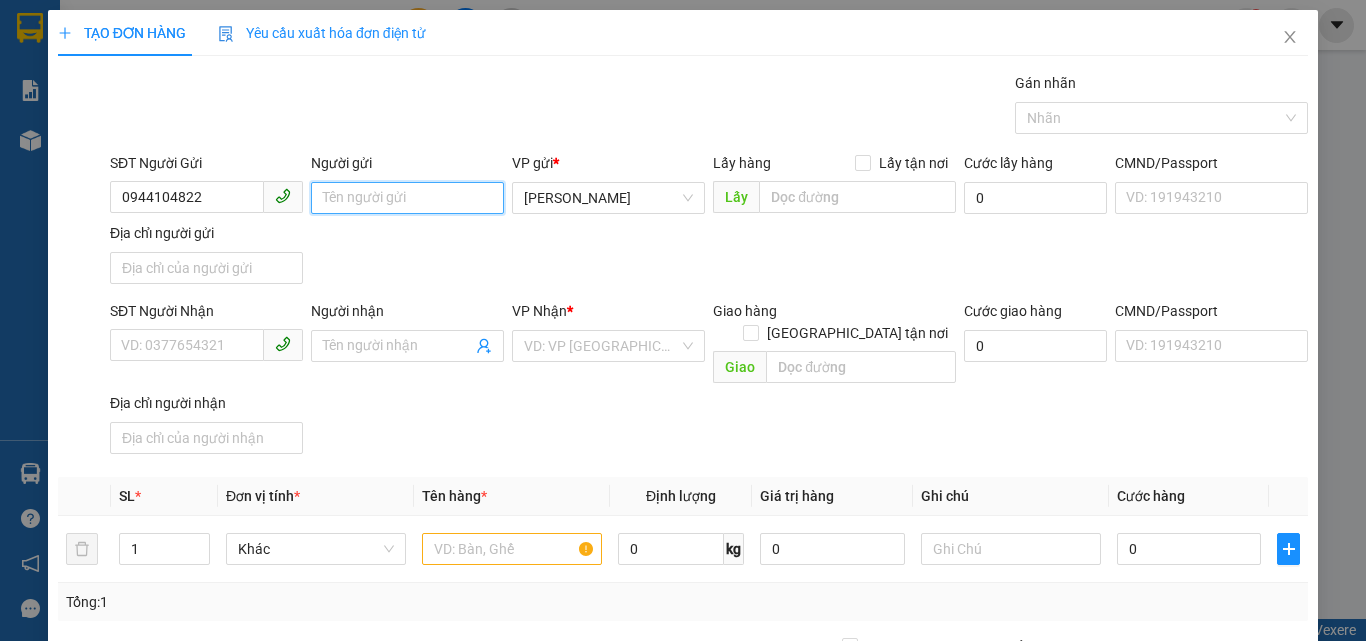 click on "Người gửi" at bounding box center [407, 198] 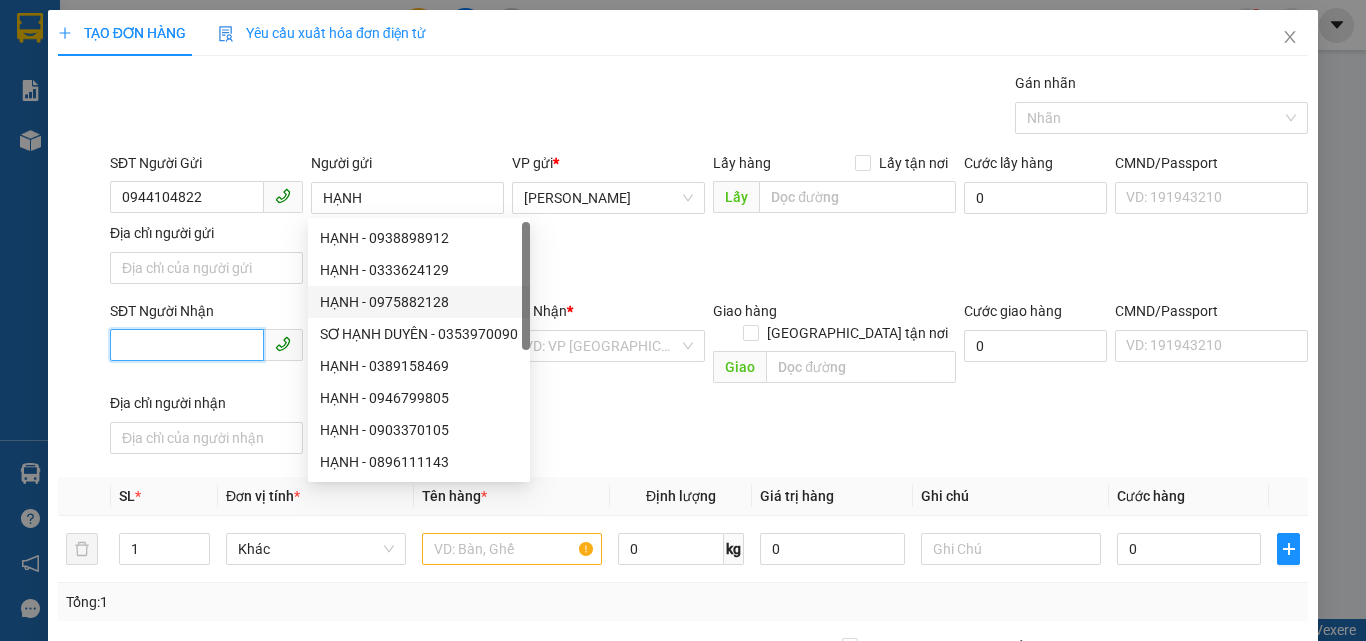 click on "SĐT Người Nhận" at bounding box center [187, 345] 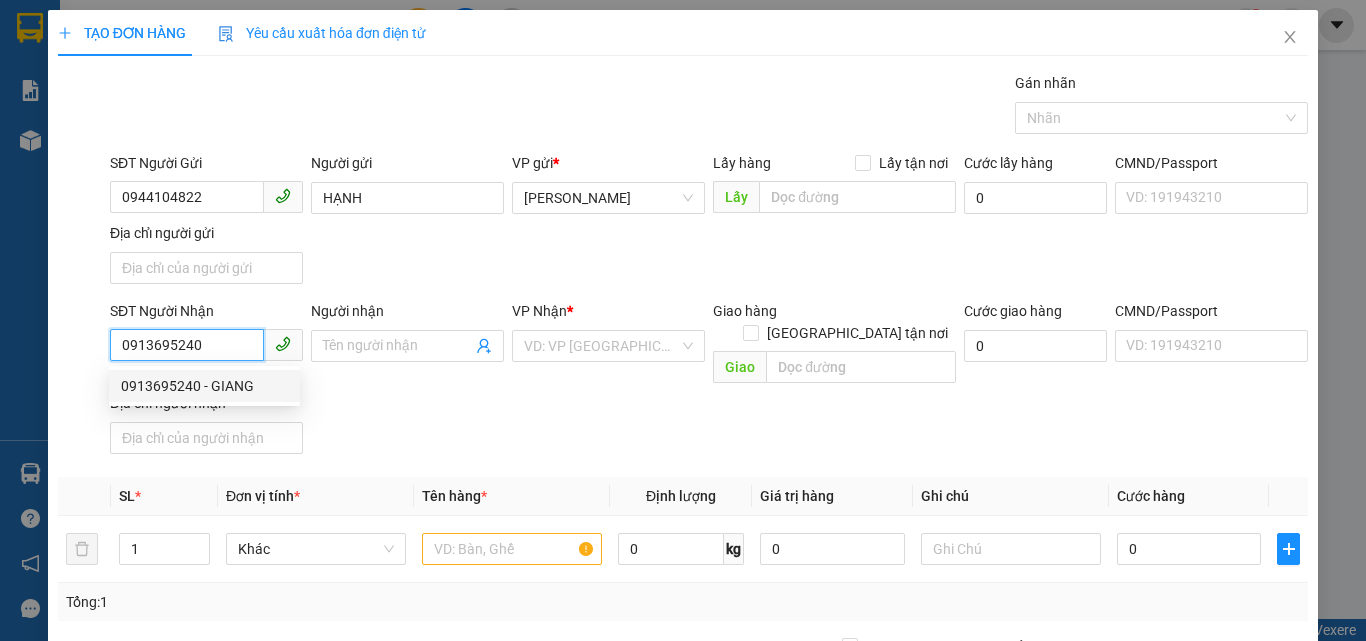 click on "0913695240 - GIANG" at bounding box center (204, 386) 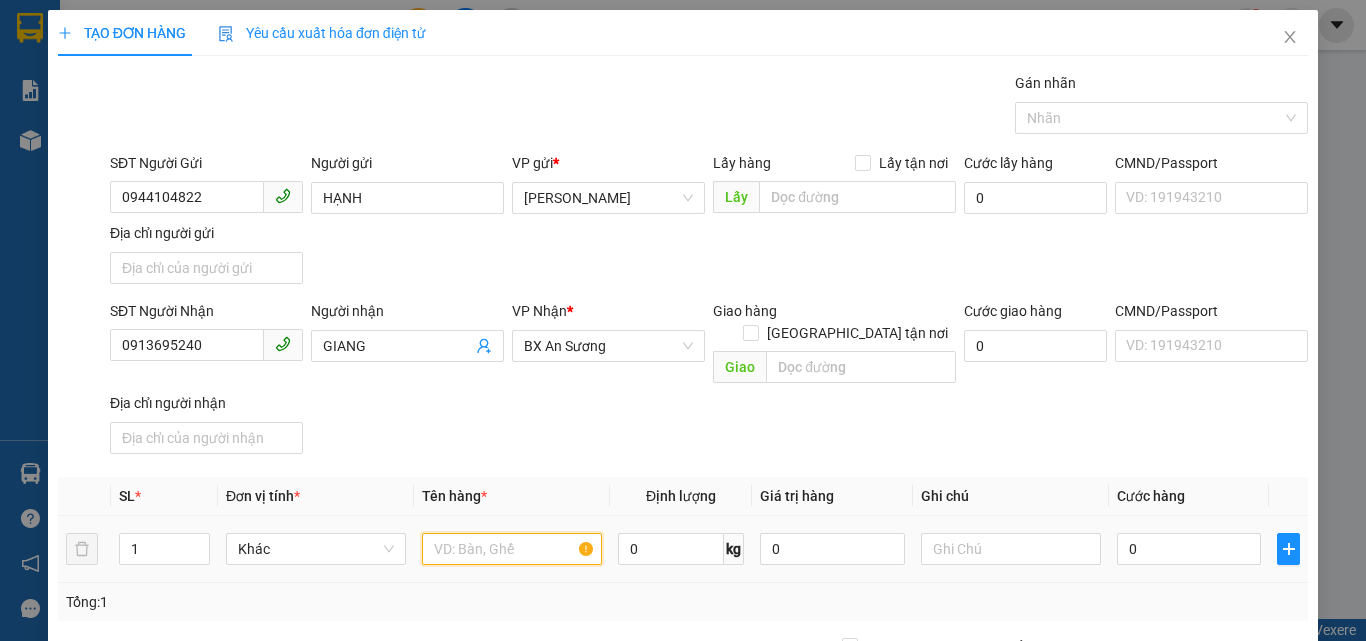 drag, startPoint x: 442, startPoint y: 524, endPoint x: 421, endPoint y: 490, distance: 39.962482 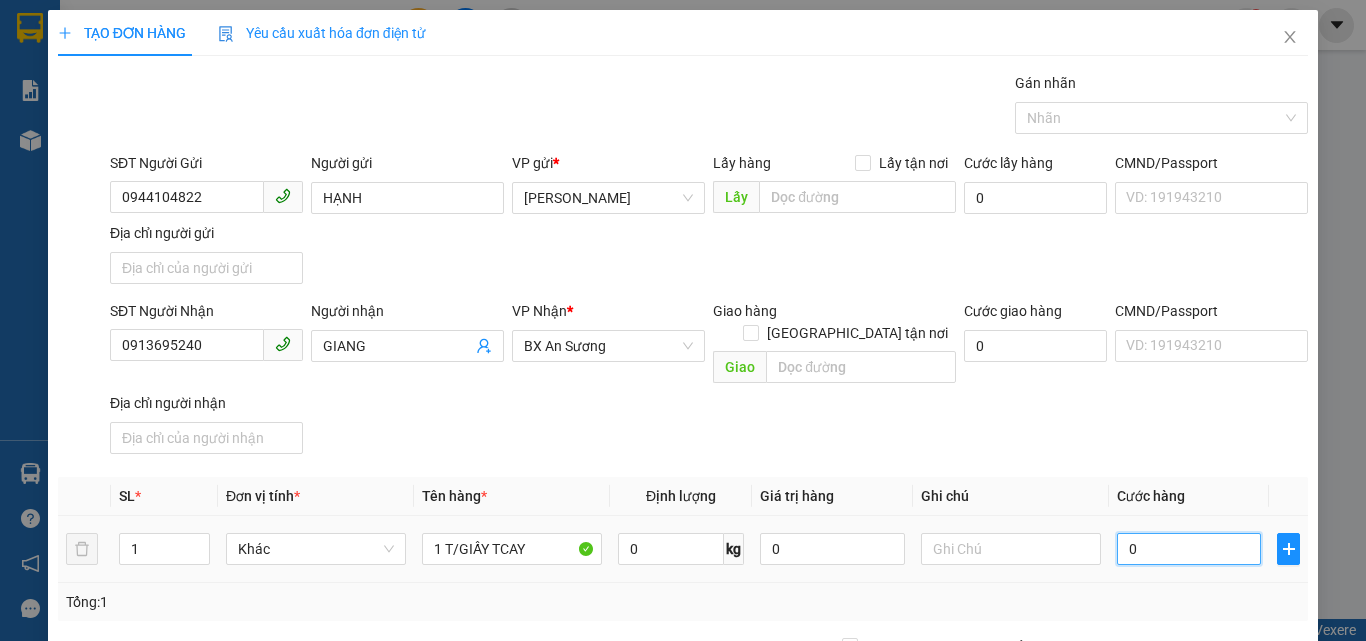 click on "0" at bounding box center (1189, 549) 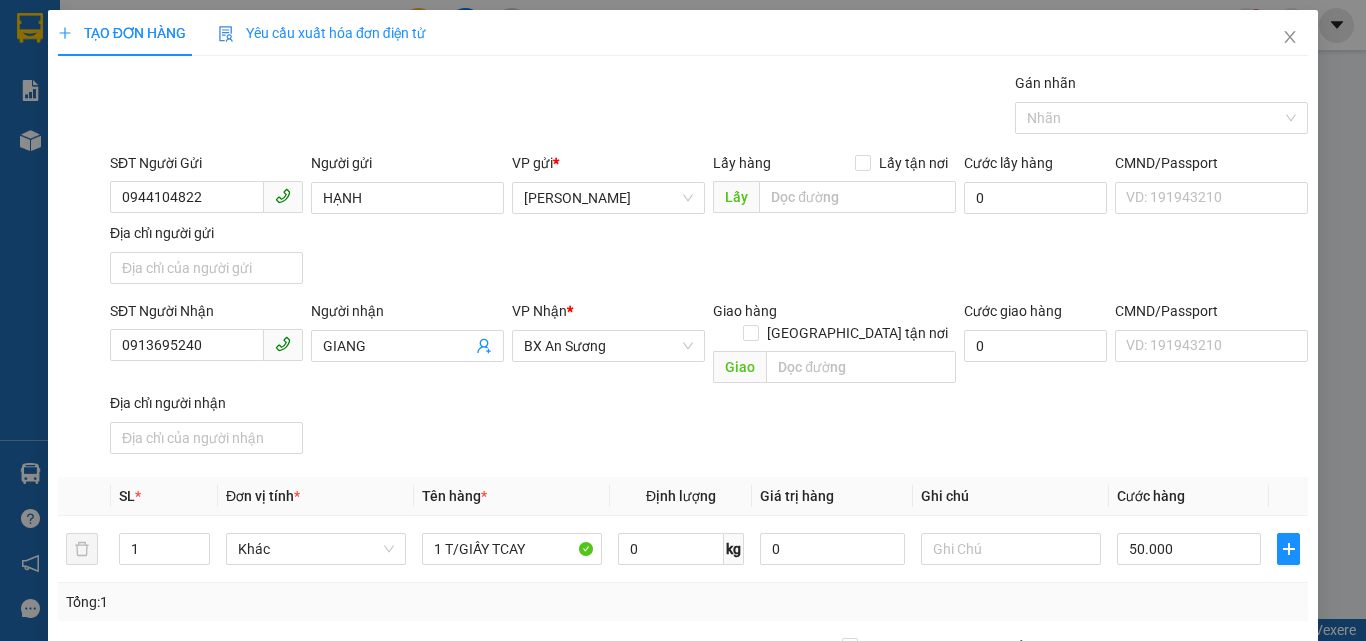 click on "SĐT Người Nhận 0913695240 Người nhận GIANG VP Nhận  * BX An Sương Giao hàng Giao tận nơi Giao Cước giao hàng 0 CMND/Passport VD: 191943210 Địa chỉ người nhận" at bounding box center (709, 381) 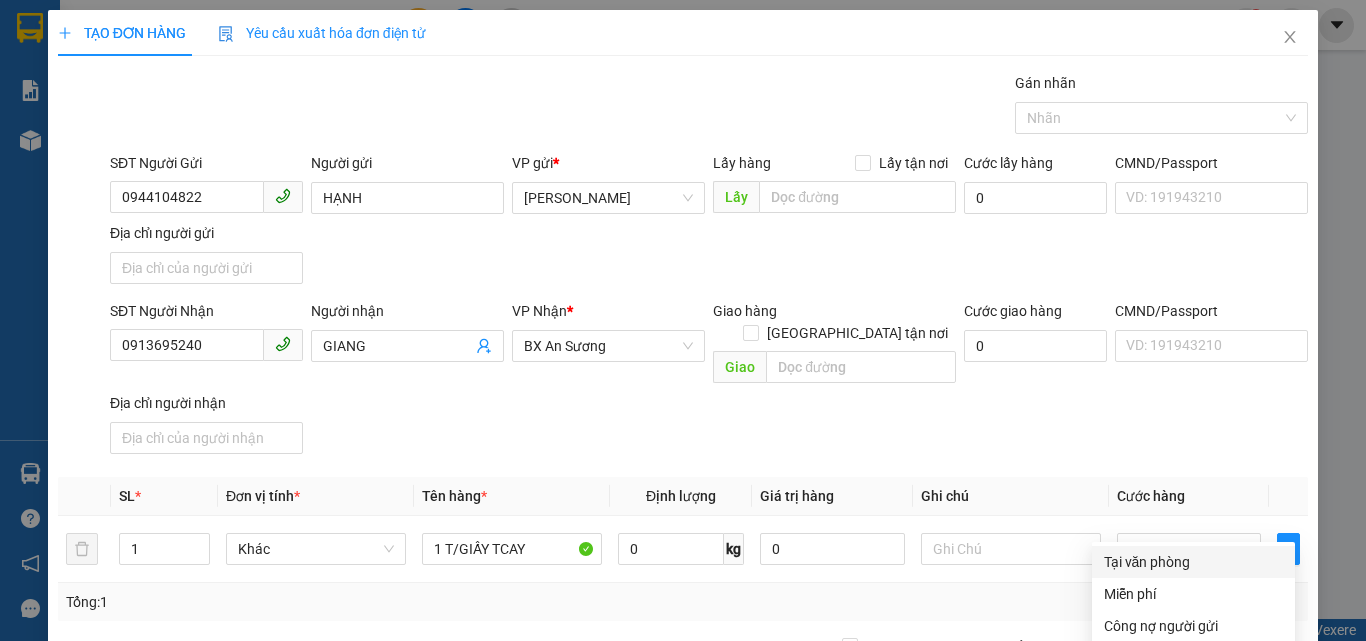 click on "Tại văn phòng" at bounding box center (1193, 562) 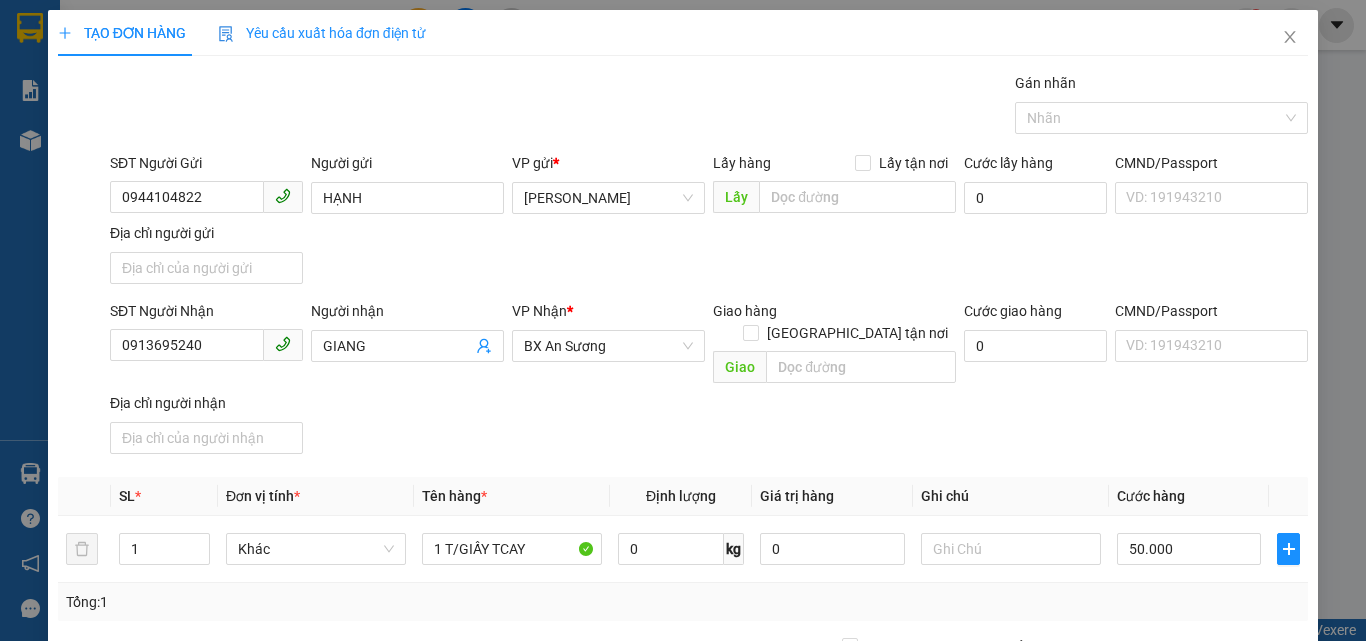 click on "Lưu và In" at bounding box center [1231, 847] 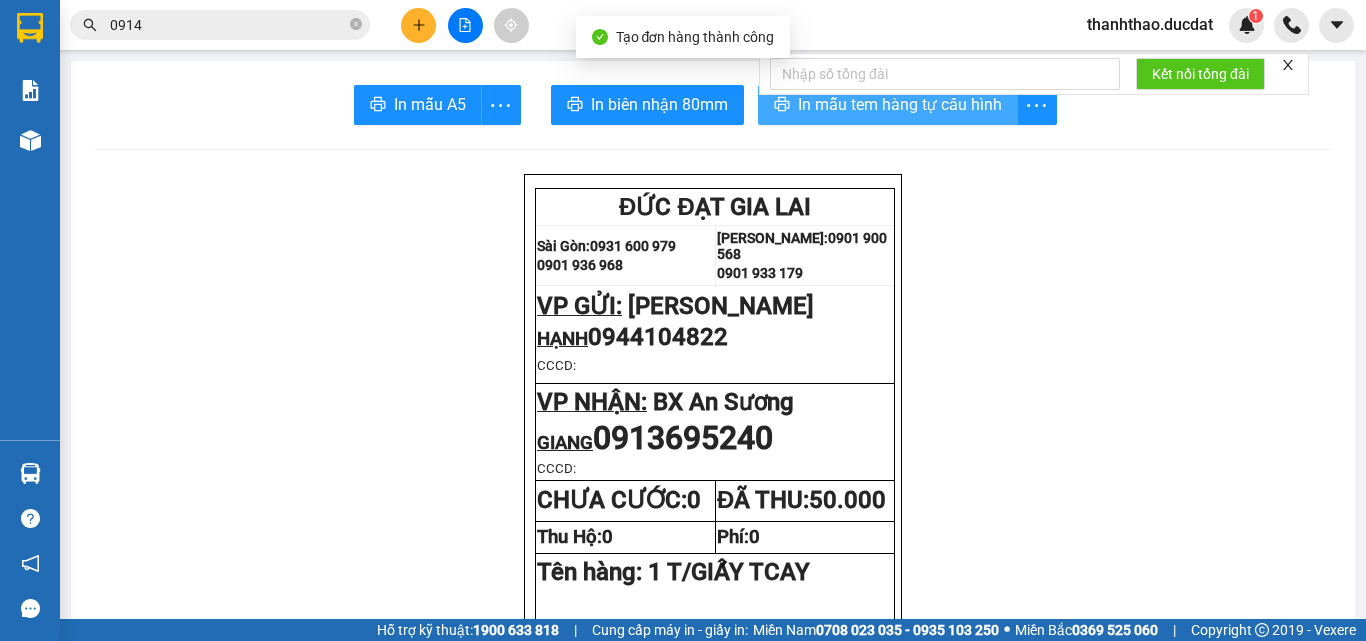 click on "In mẫu tem hàng tự cấu hình" at bounding box center (900, 104) 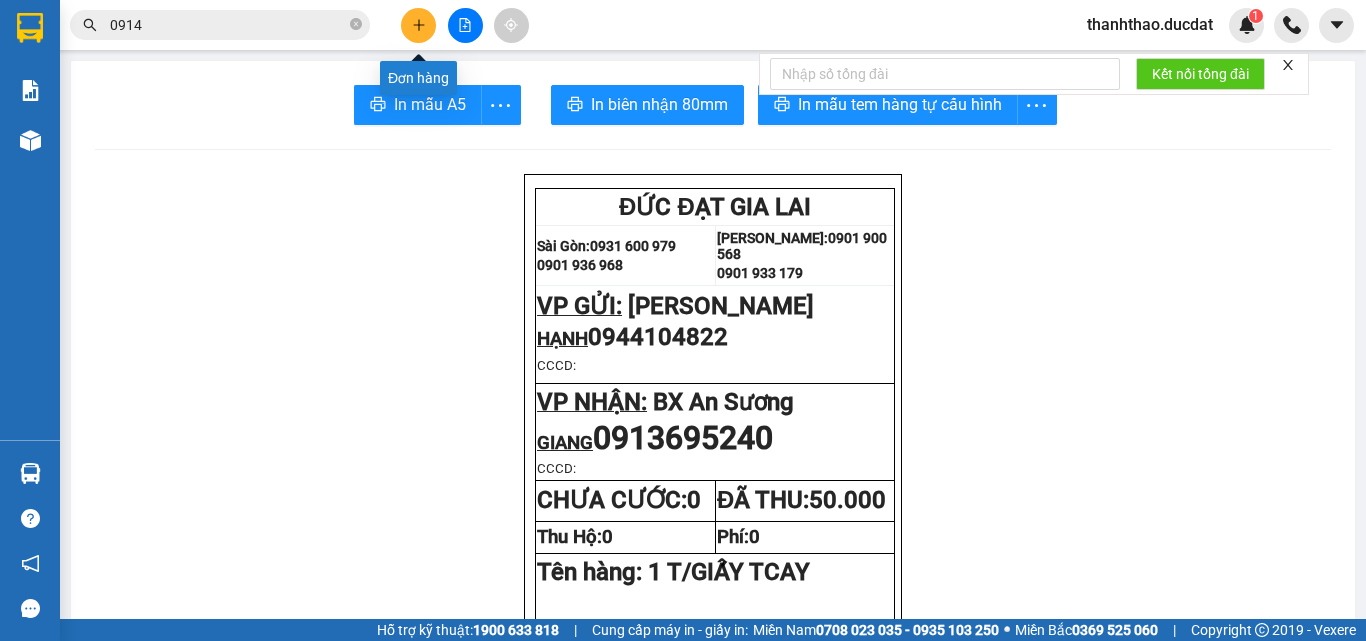 click at bounding box center (418, 25) 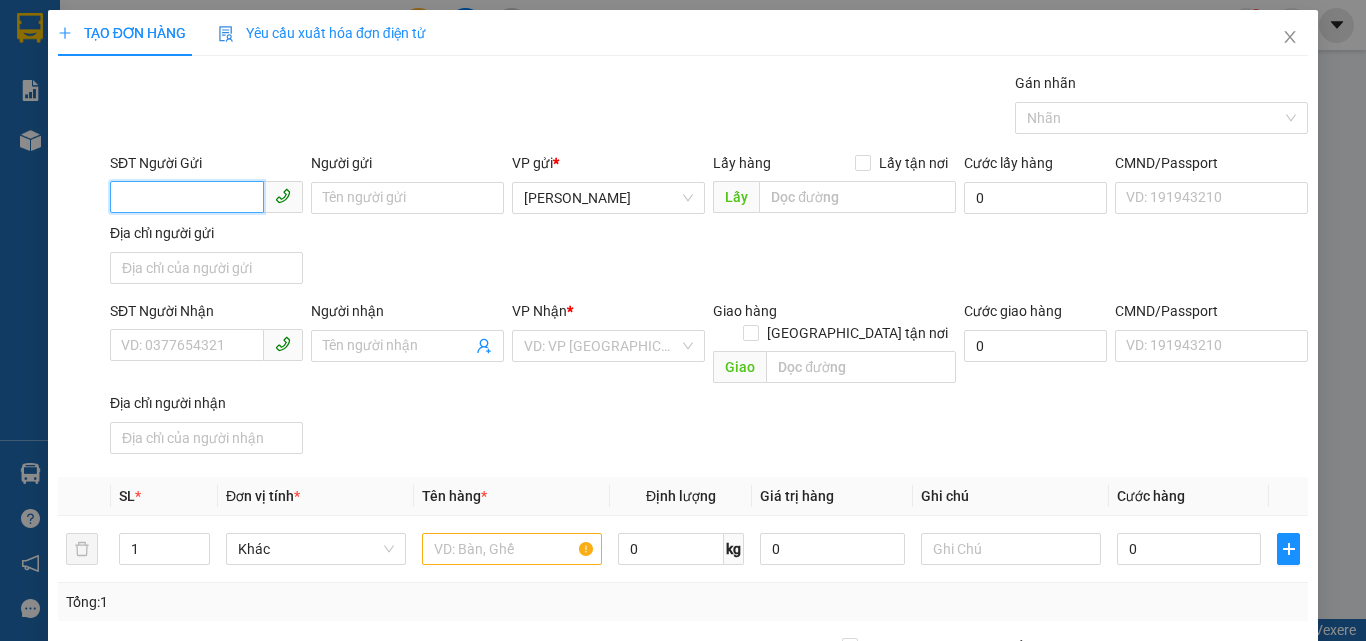 click on "SĐT Người Gửi" at bounding box center (187, 197) 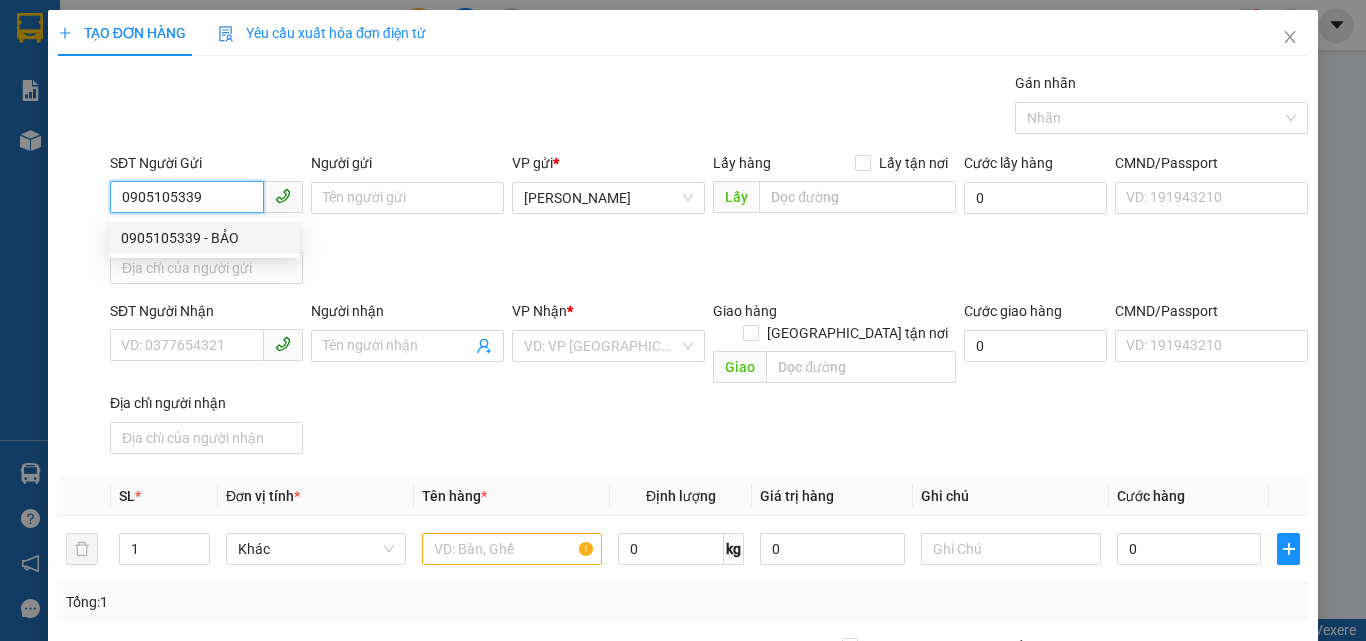 click on "0905105339 - BẢO" at bounding box center [204, 238] 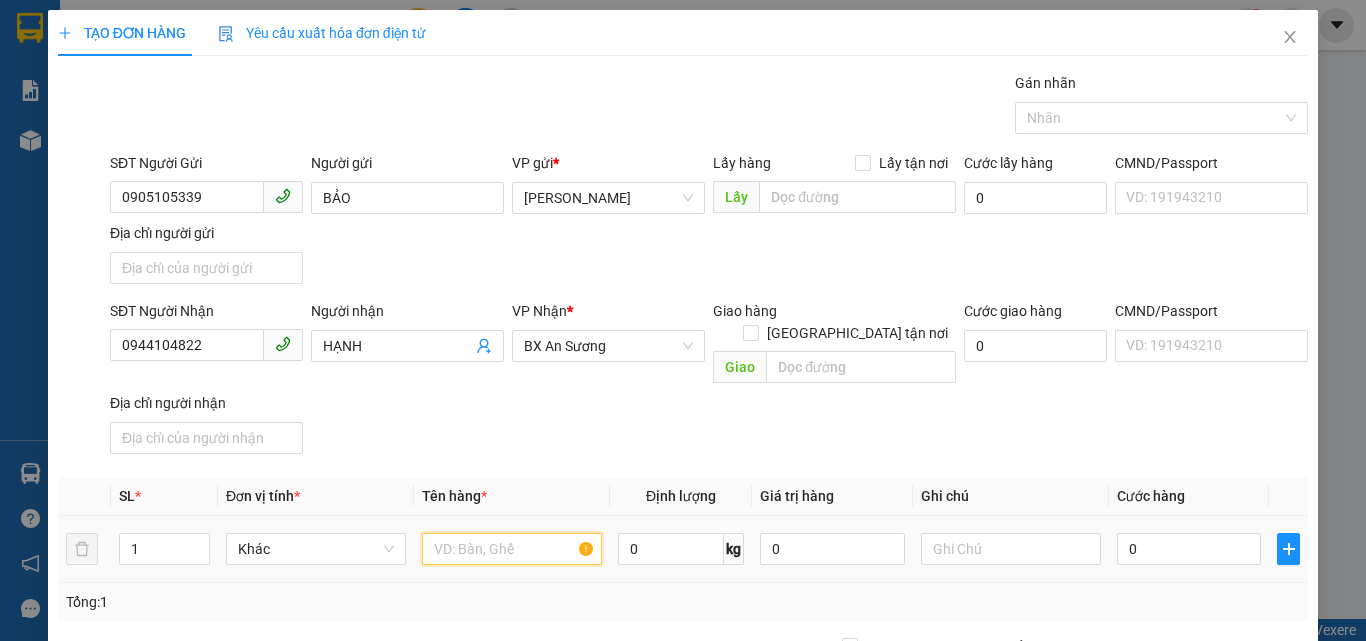 drag, startPoint x: 505, startPoint y: 529, endPoint x: 473, endPoint y: 476, distance: 61.91123 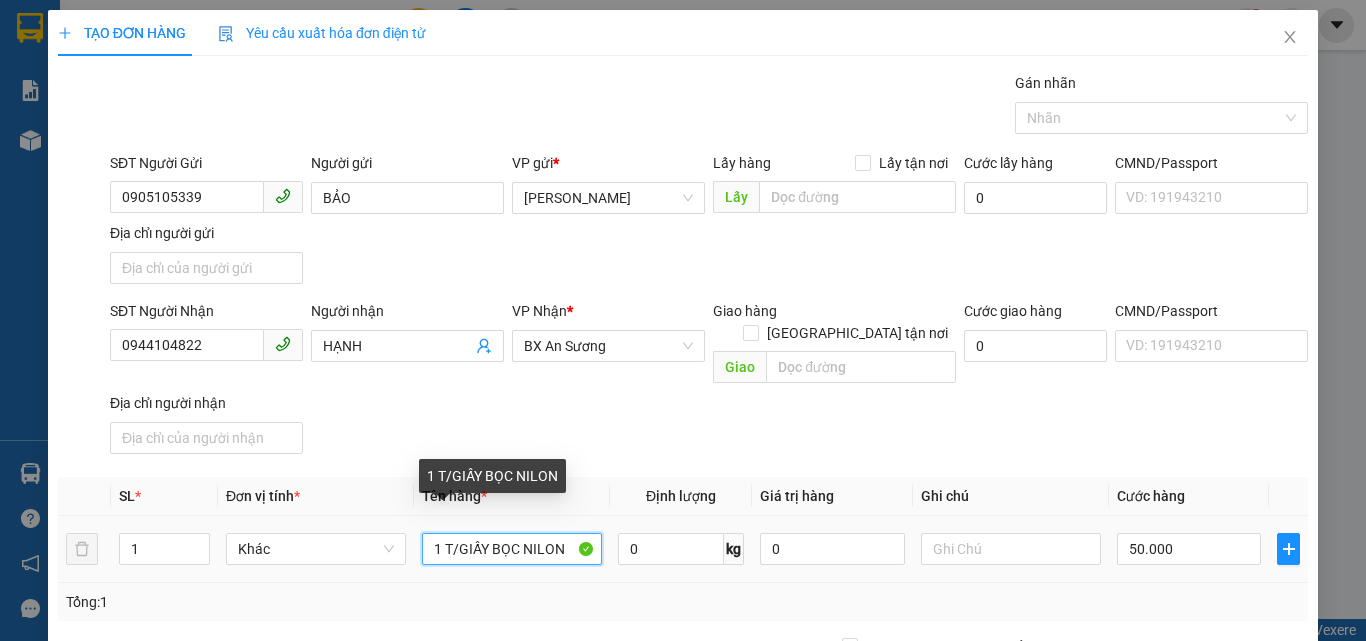 click on "1 T/GIẤY BỌC NILON" at bounding box center [512, 549] 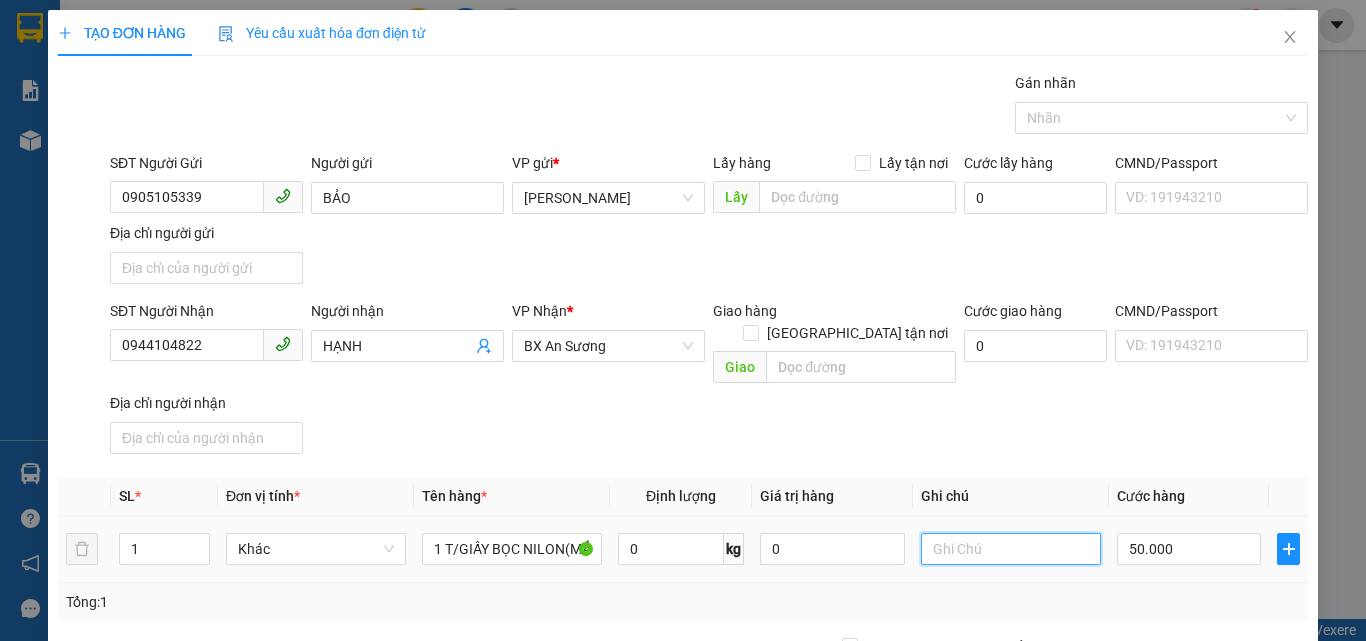 click at bounding box center [1011, 549] 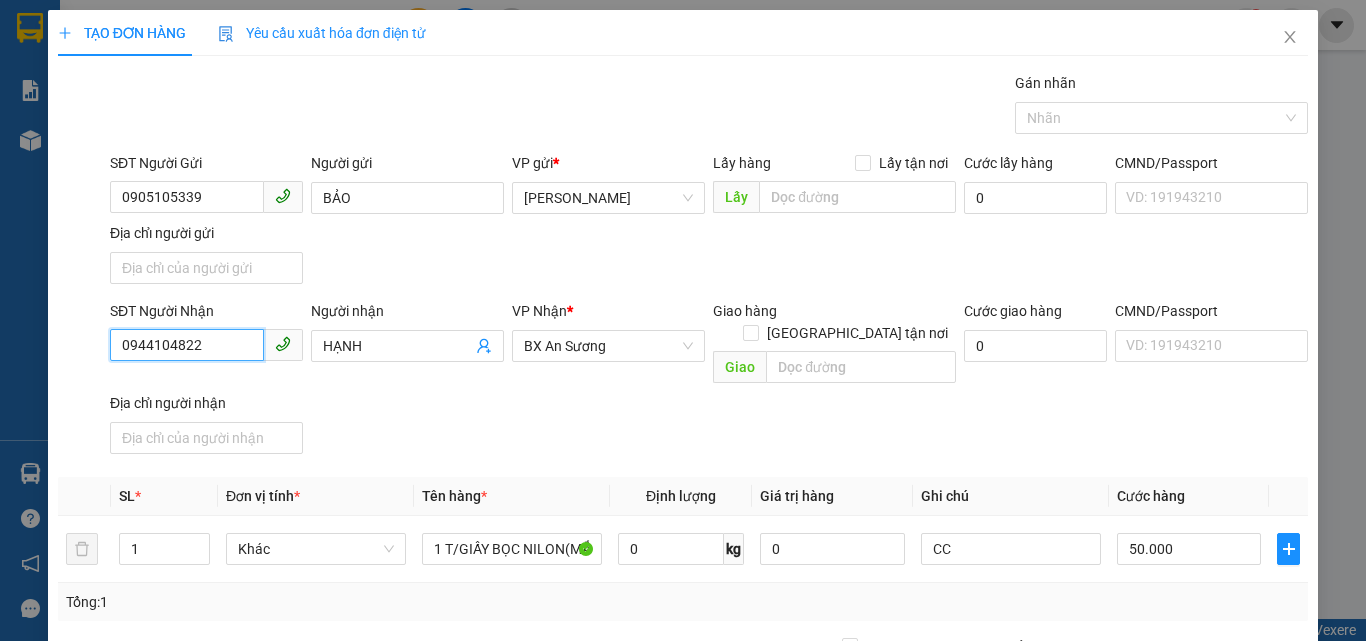drag, startPoint x: 238, startPoint y: 337, endPoint x: 0, endPoint y: 400, distance: 246.19708 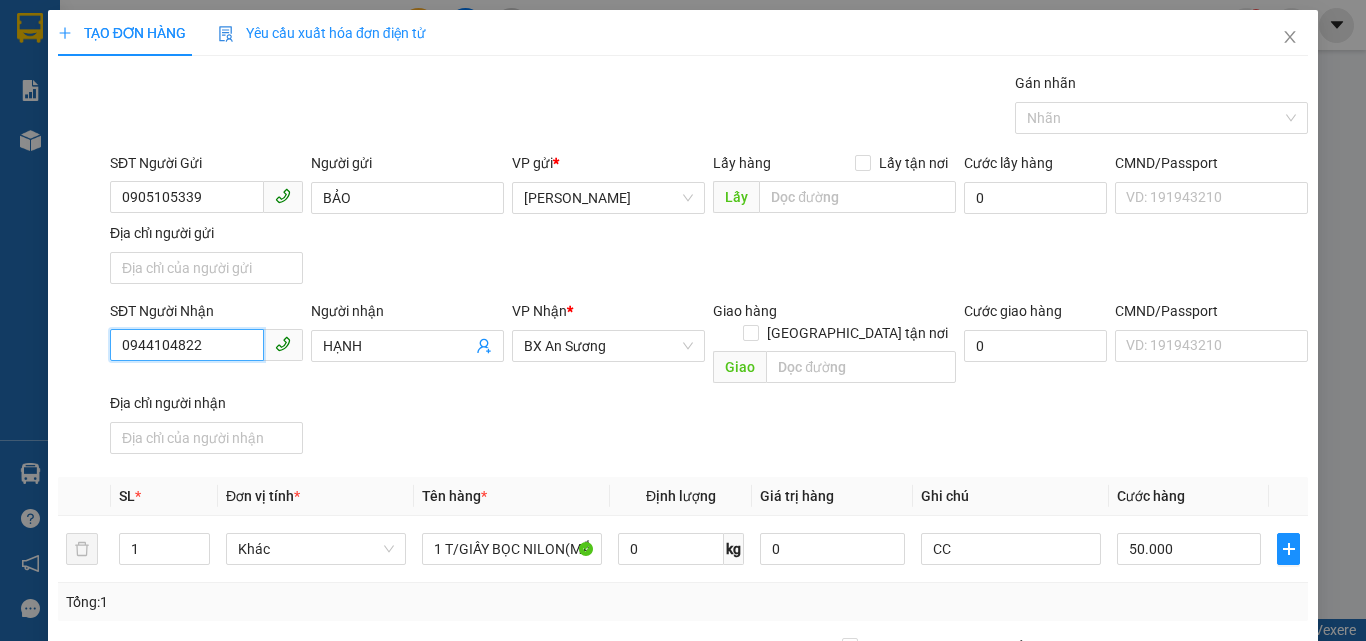 click on "TẠO ĐƠN HÀNG Yêu cầu xuất hóa đơn điện tử Transit Pickup Surcharge Ids Transit Deliver Surcharge Ids Transit Deliver Surcharge Transit Deliver Surcharge Gói vận chuyển  * Tiêu chuẩn Gán nhãn   Nhãn SĐT Người Gửi 0905105339 Người gửi BẢO VP gửi  * Phan Đình Phùng Lấy hàng Lấy tận nơi Lấy Cước lấy hàng 0 CMND/Passport VD: 191943210 Địa chỉ người gửi SĐT Người Nhận 0944104822 0944104822 Người nhận HẠNH VP Nhận  * BX An Sương Giao hàng Giao tận nơi Giao Cước giao hàng 0 CMND/Passport VD: 191943210 Địa chỉ người nhận SL  * Đơn vị tính  * Tên hàng  * Định lượng Giá trị hàng Ghi chú Cước hàng                   1 Khác 1 T/GIẤY BỌC NILON(MẮM) 0 kg 0 CC 50.000 Tổng:  1 Thu Hộ 0 Phí thu hộ khách nhận trả 0 Tổng cước 50.000 Hình thức thanh toán Chọn HT Thanh Toán Số tiền thu trước 0 Chưa thanh toán 50.000 Chọn HT Thanh Toán Lưu nháp" at bounding box center (683, 320) 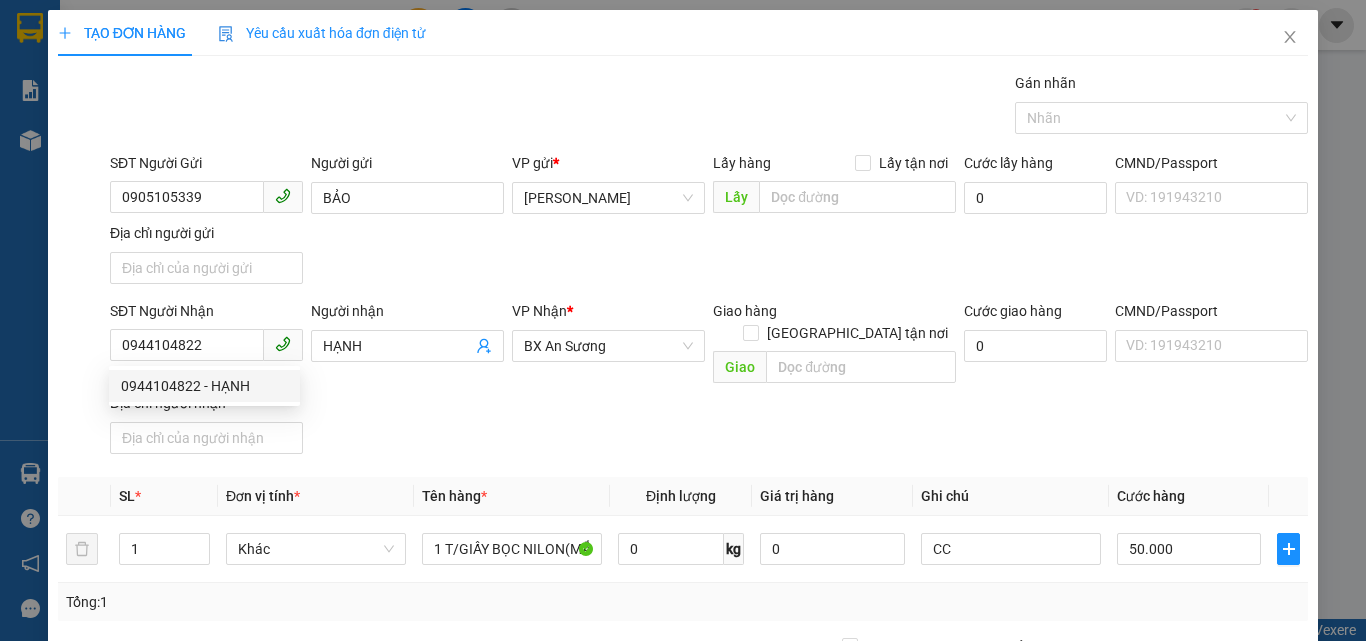 click on "Lưu và In" at bounding box center [1263, 847] 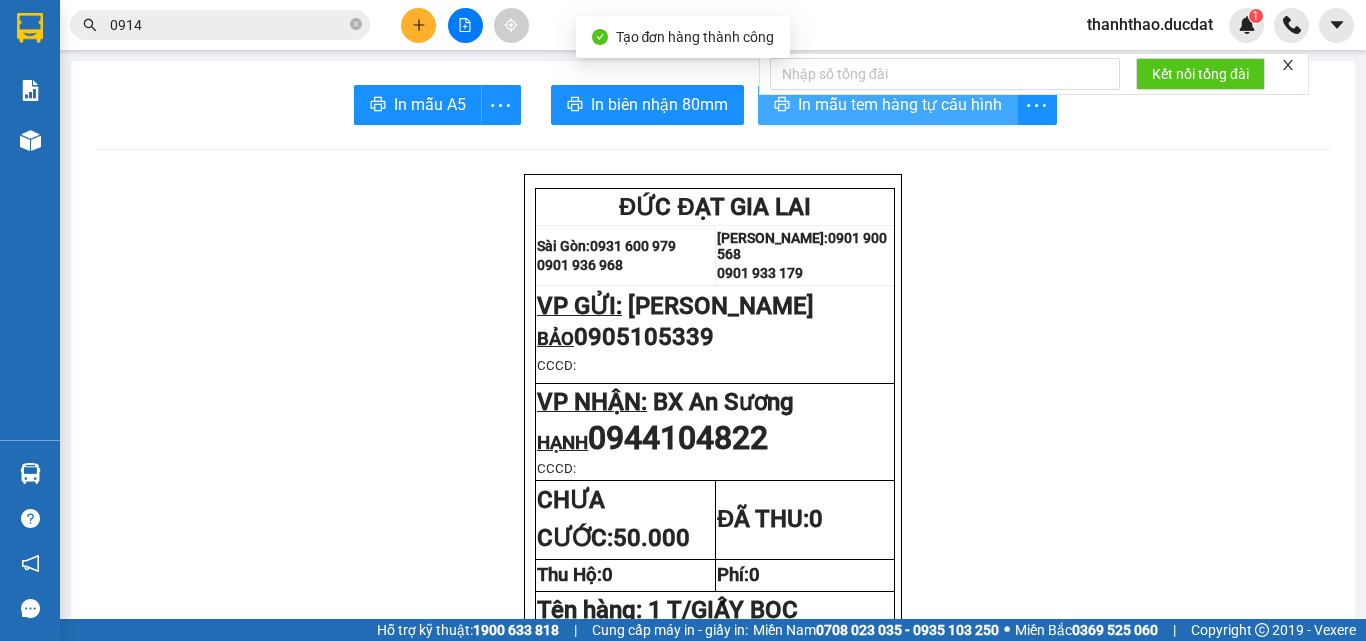 click on "In mẫu tem hàng tự cấu hình" at bounding box center (900, 104) 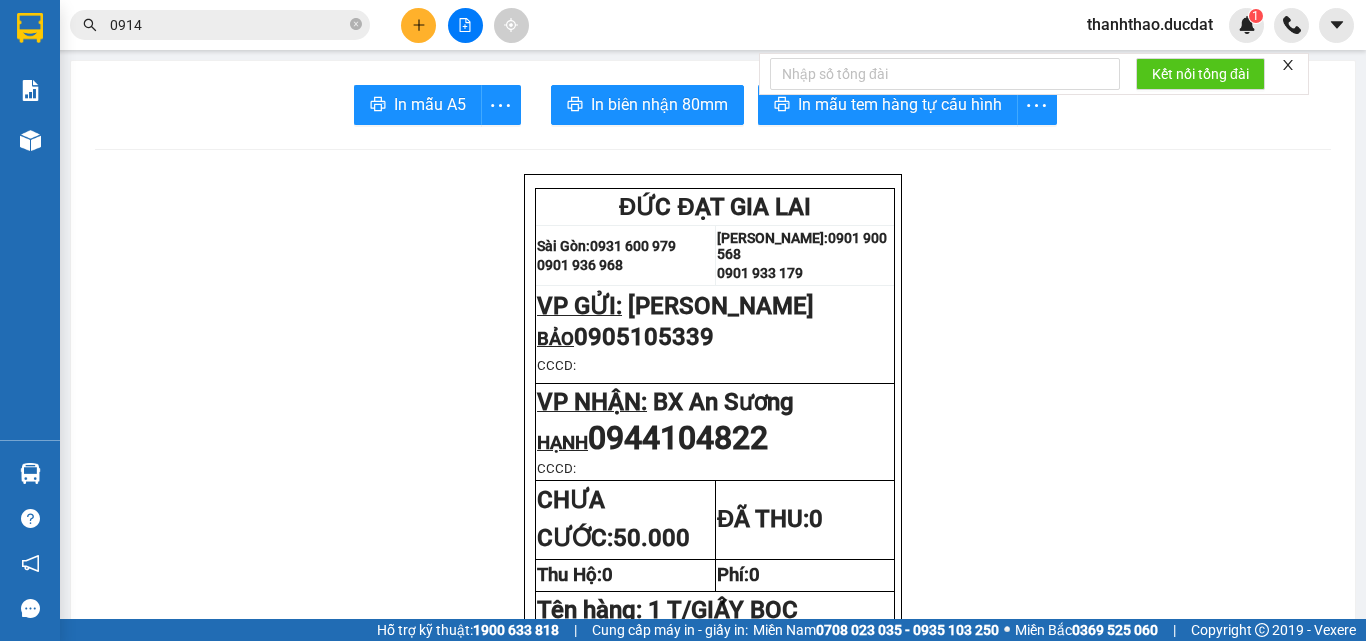 click at bounding box center [418, 25] 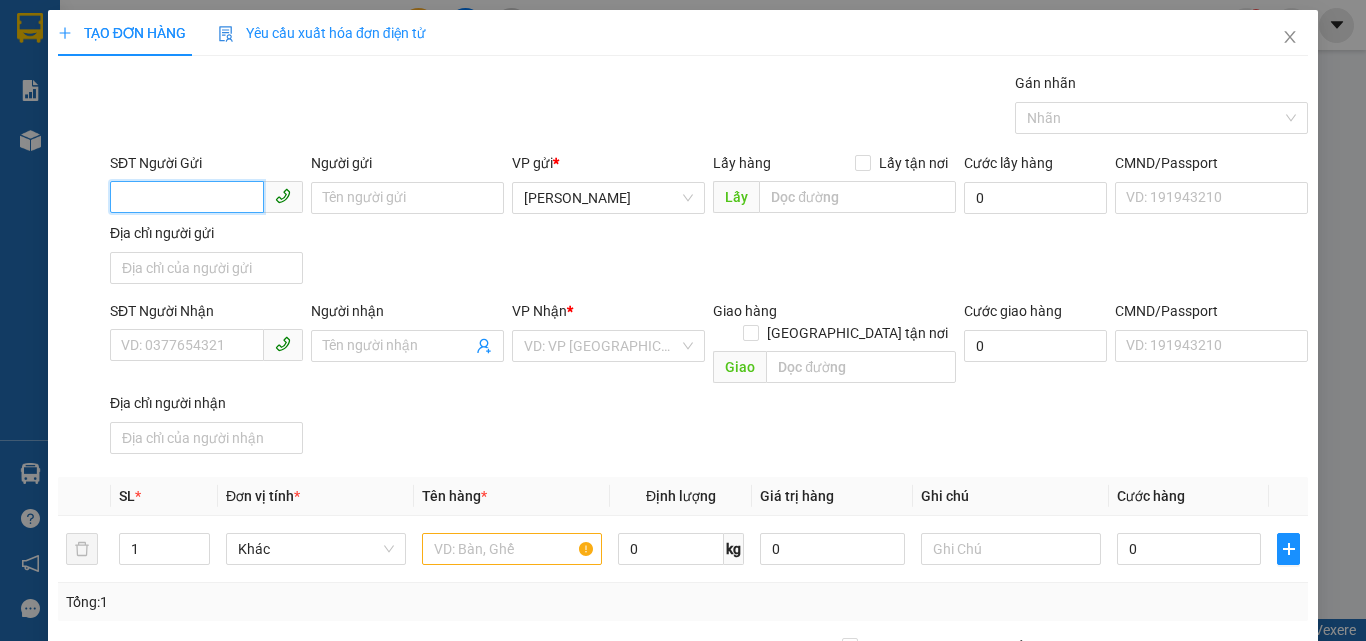 click on "SĐT Người Gửi" at bounding box center [187, 197] 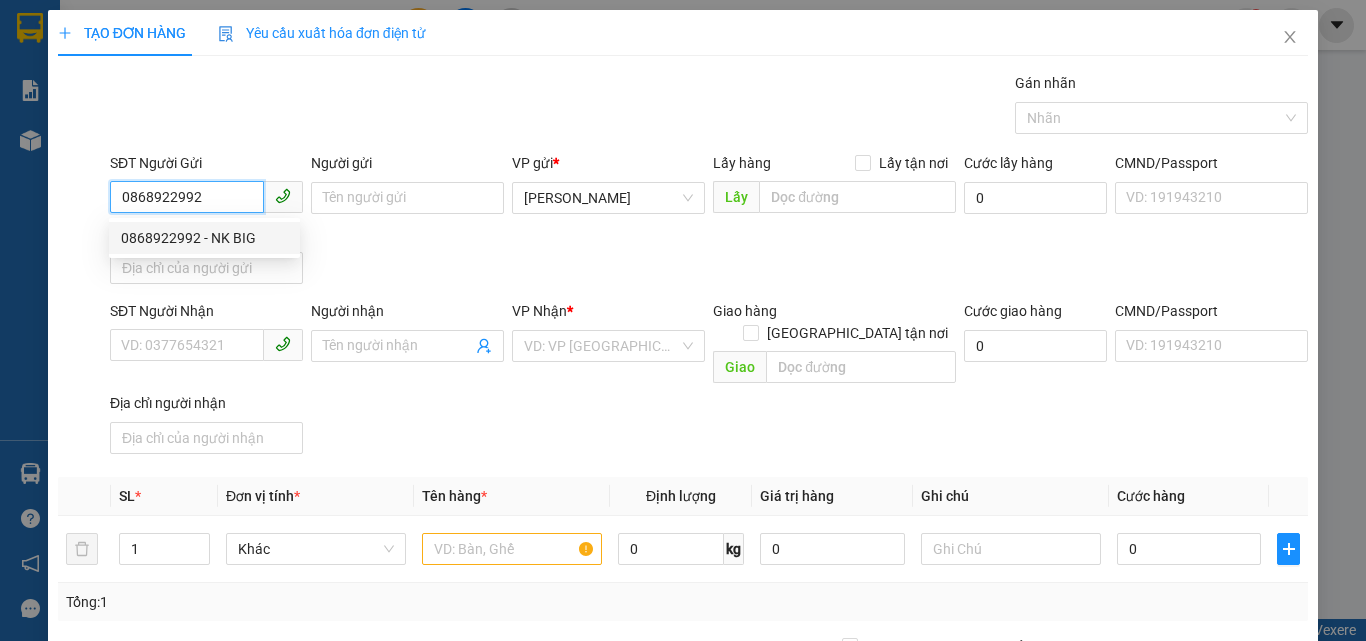 click on "0868922992 - NK BIG" at bounding box center (204, 238) 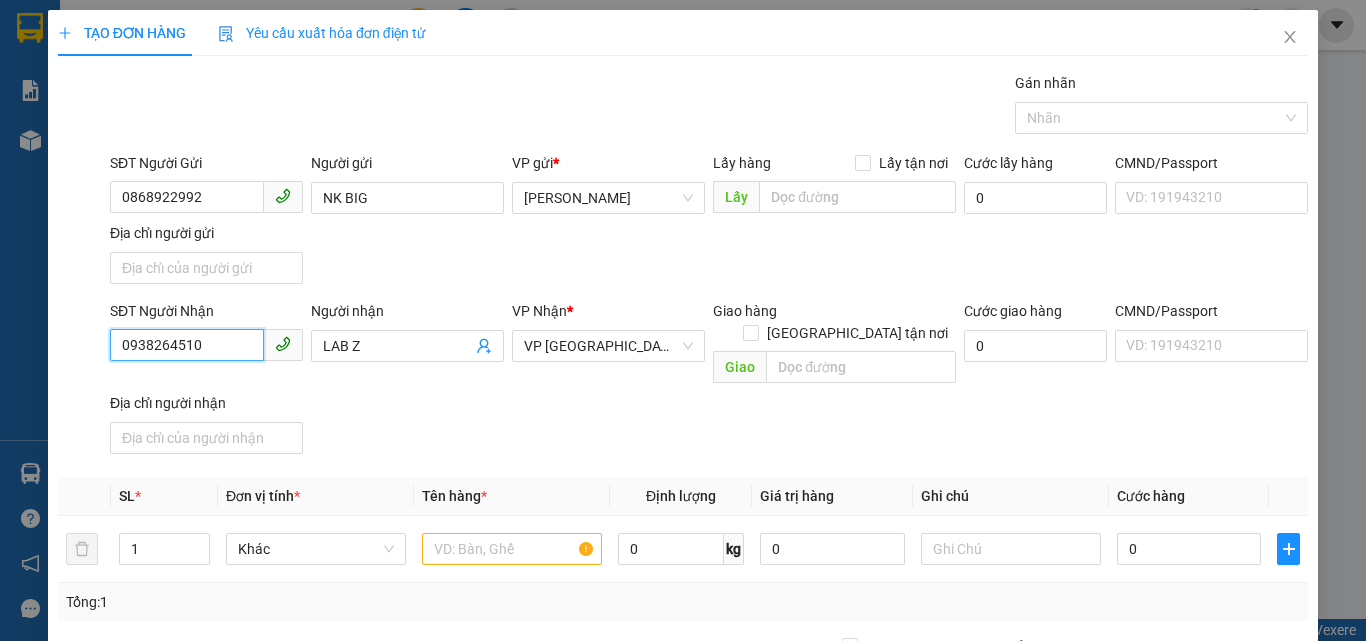 drag, startPoint x: 213, startPoint y: 348, endPoint x: 0, endPoint y: 309, distance: 216.54099 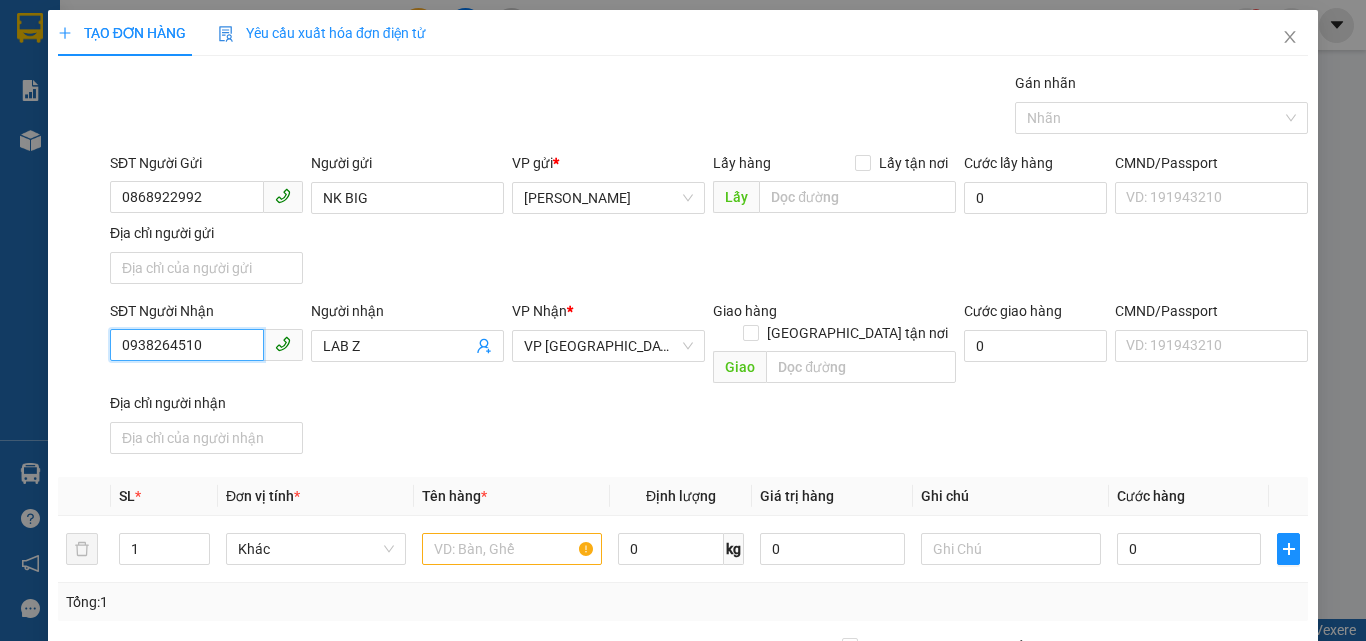 click on "TẠO ĐƠN HÀNG Yêu cầu xuất hóa đơn điện tử Transit Pickup Surcharge Ids Transit Deliver Surcharge Ids Transit Deliver Surcharge Transit Deliver Surcharge Gói vận chuyển  * Tiêu chuẩn Gán nhãn   Nhãn SĐT Người Gửi 0868922992 Người gửi NK BIG VP gửi  * Phan Đình Phùng Lấy hàng Lấy tận nơi Lấy Cước lấy hàng 0 CMND/Passport VD: 191943210 Địa chỉ người gửi SĐT Người Nhận 0938264510 Người nhận LAB Z VP Nhận  * VP Sài Gòn Giao hàng Giao tận nơi Giao Cước giao hàng 0 CMND/Passport VD: 191943210 Địa chỉ người nhận SL  * Đơn vị tính  * Tên hàng  * Định lượng Giá trị hàng Ghi chú Cước hàng                   1 Khác 0 kg 0 0 Tổng:  1 Thu Hộ 0 Phí thu hộ khách nhận trả 0 Tổng cước 0 Hình thức thanh toán Chọn HT Thanh Toán Số tiền thu trước 0 Chưa thanh toán 0 Chọn HT Thanh Toán Lưu nháp Xóa Thông tin Lưu Lưu và In" at bounding box center [683, 320] 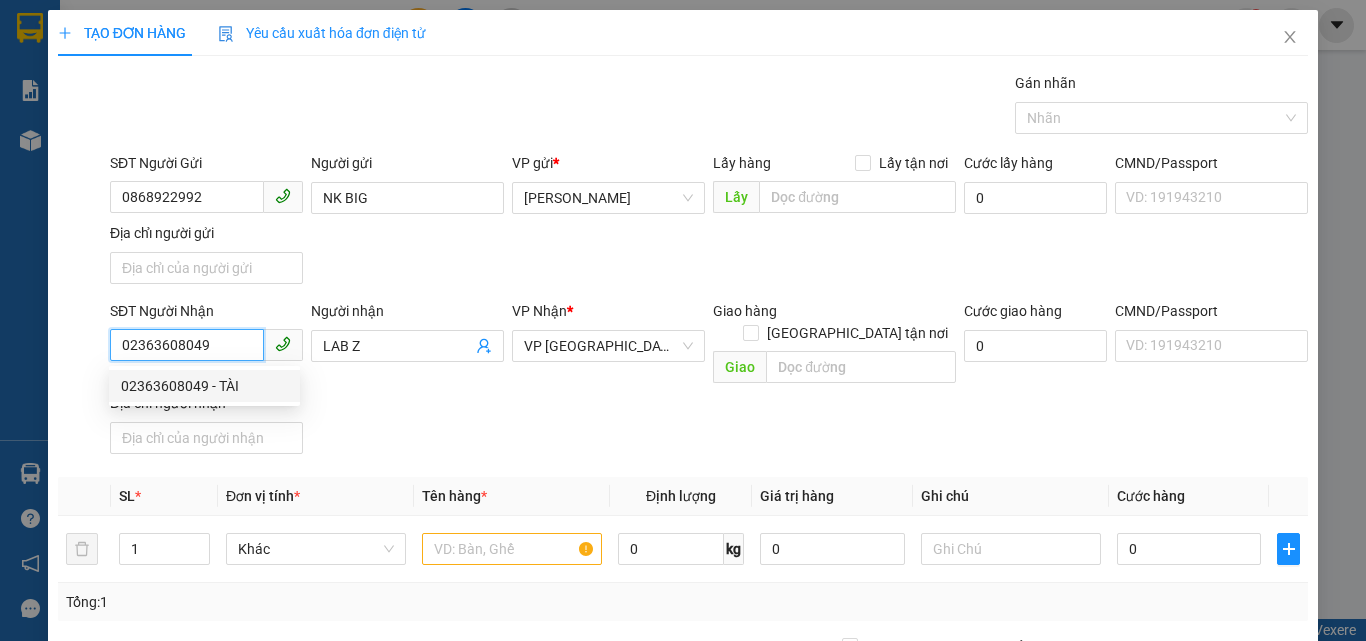 click on "02363608049 - TÀI" at bounding box center (204, 386) 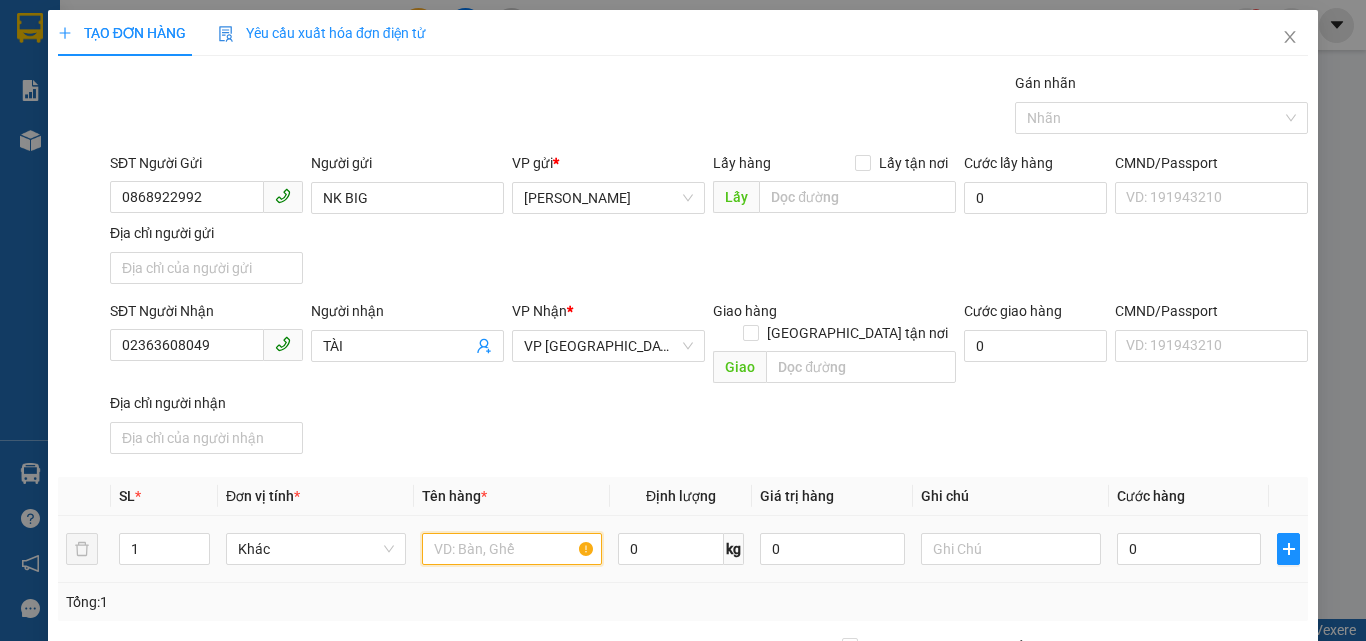 click at bounding box center [512, 549] 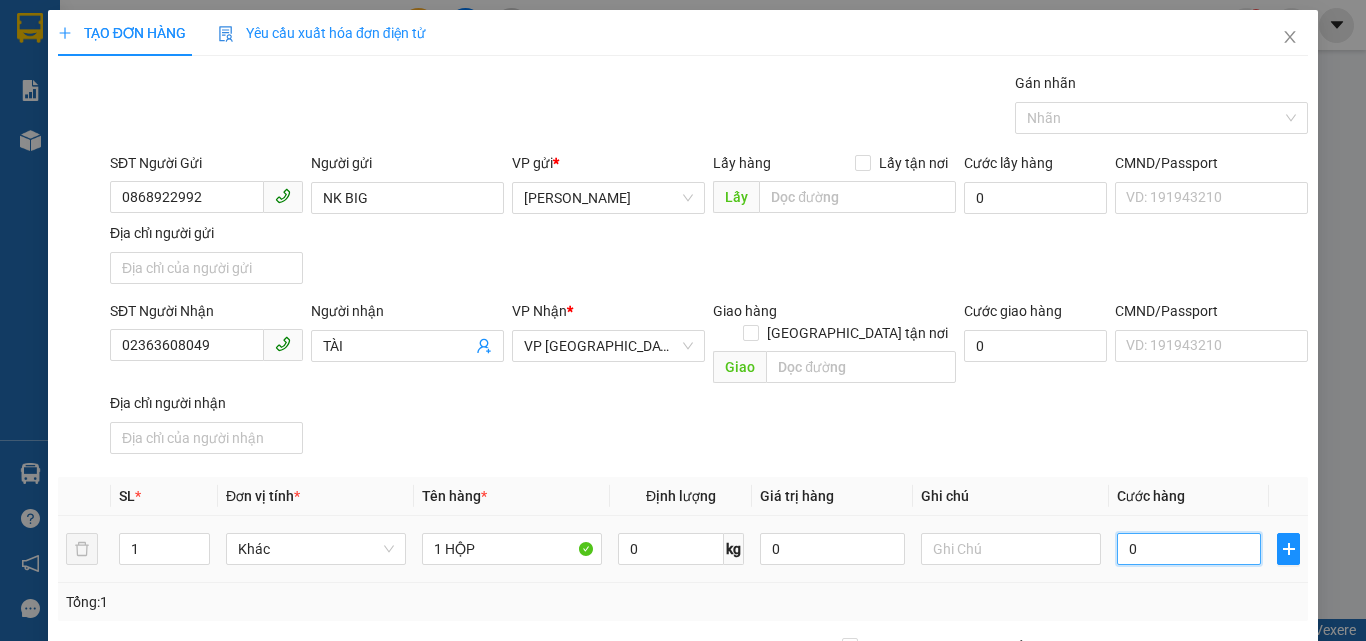 click on "0" at bounding box center (1189, 549) 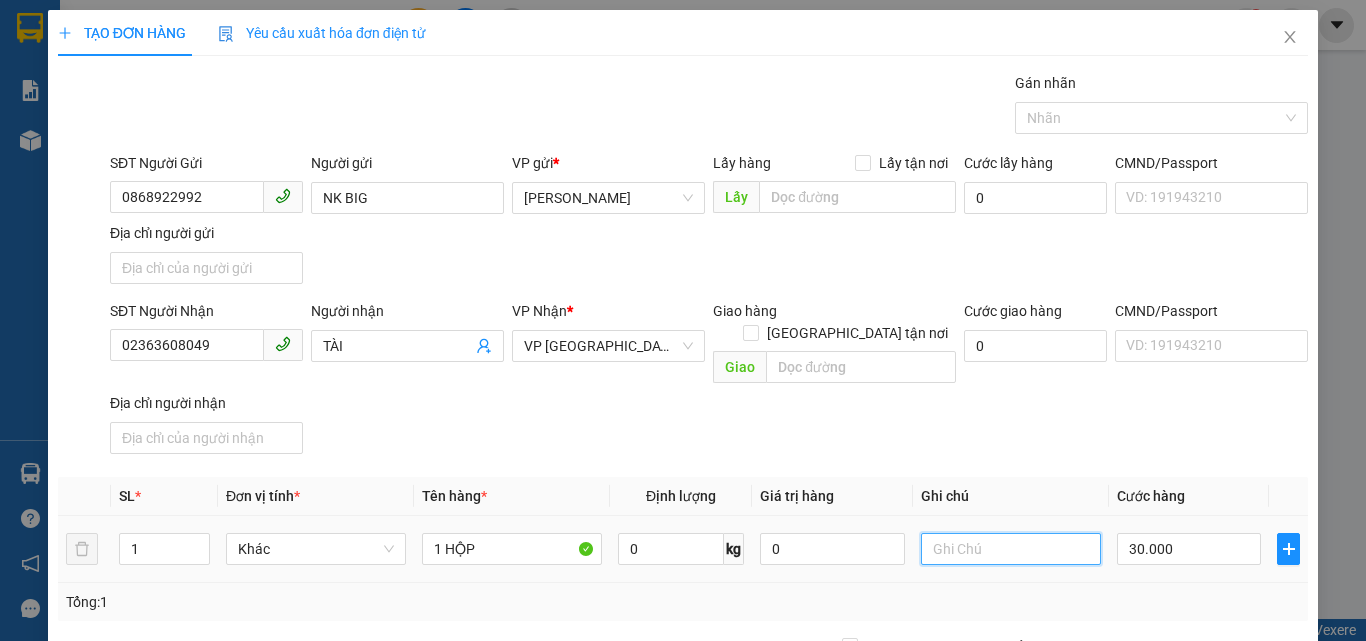 click at bounding box center [1011, 549] 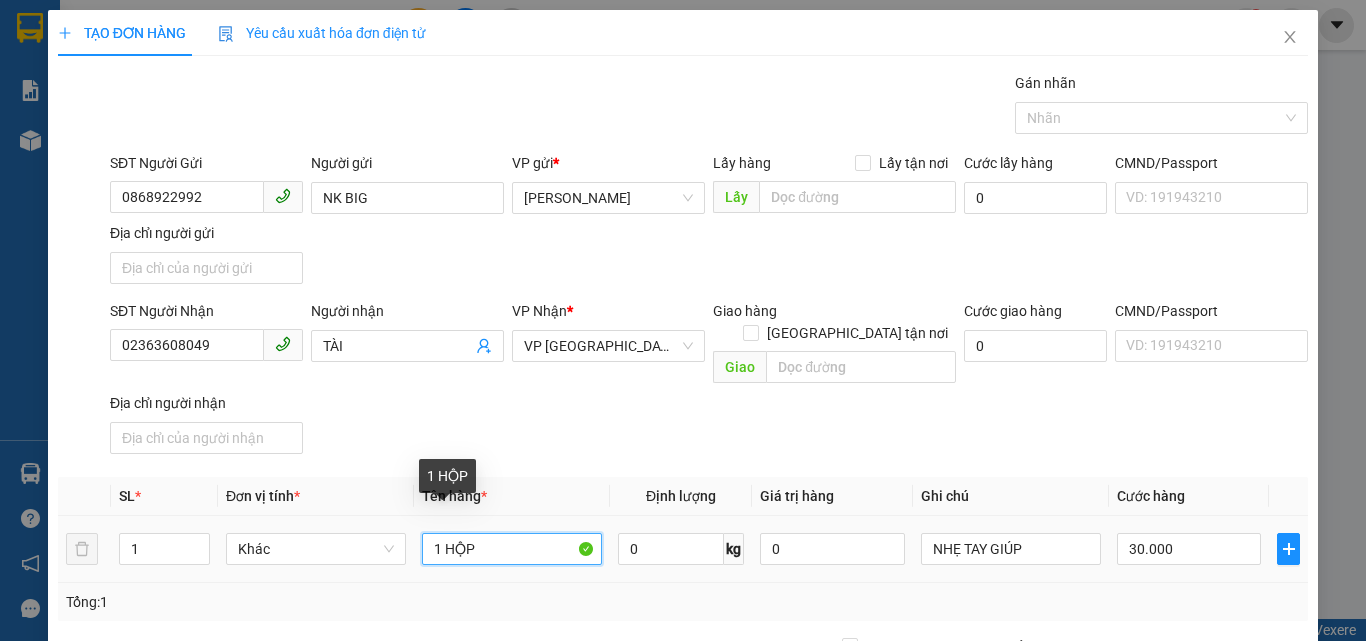 click on "1 HỘP" at bounding box center [512, 549] 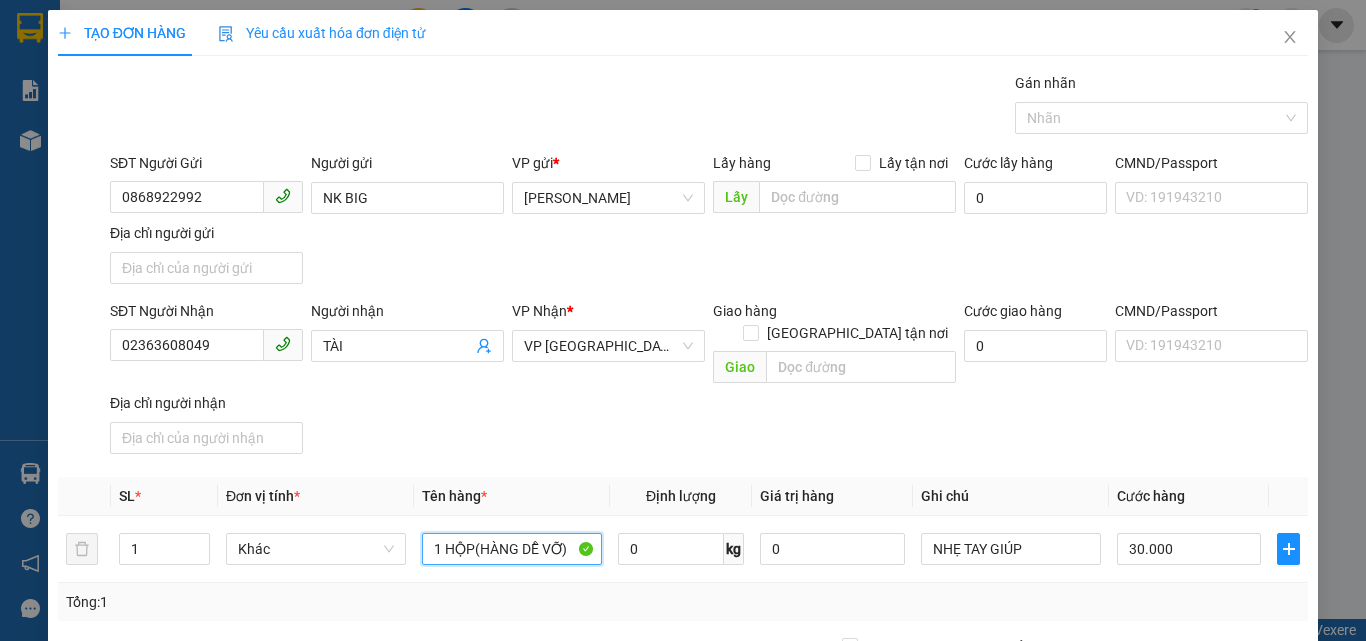 click on "Chọn HT Thanh Toán" at bounding box center (1205, 752) 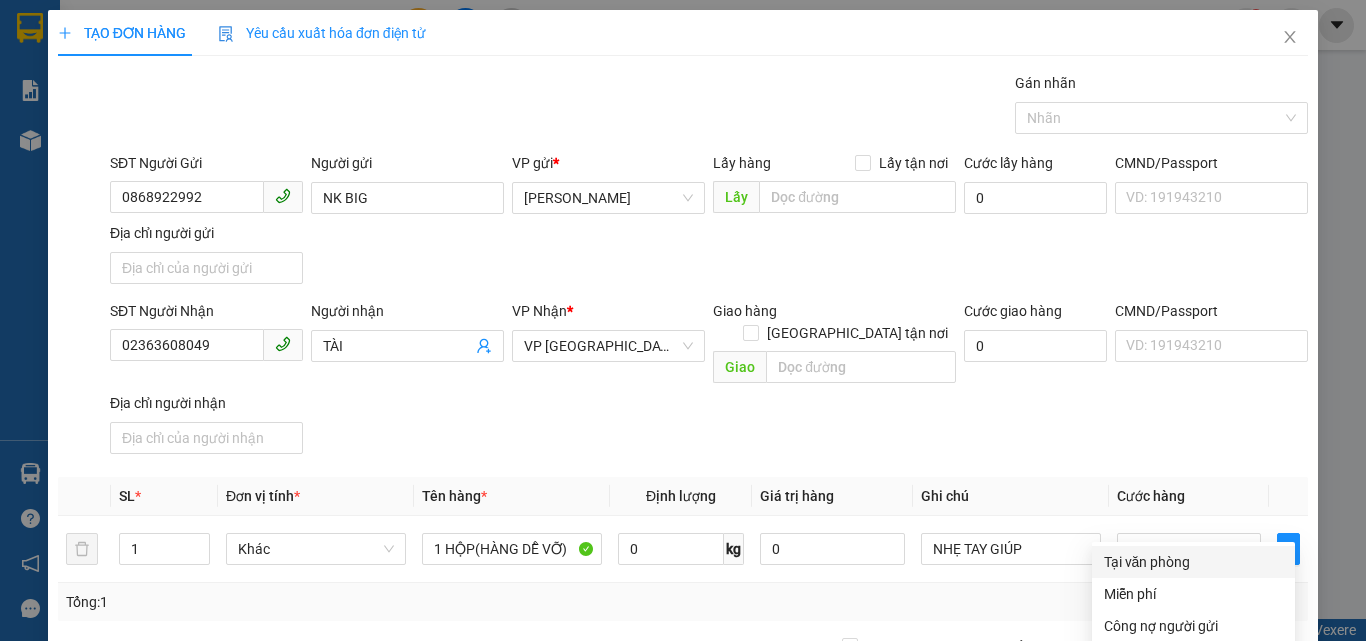 click on "Tại văn phòng" at bounding box center (1193, 562) 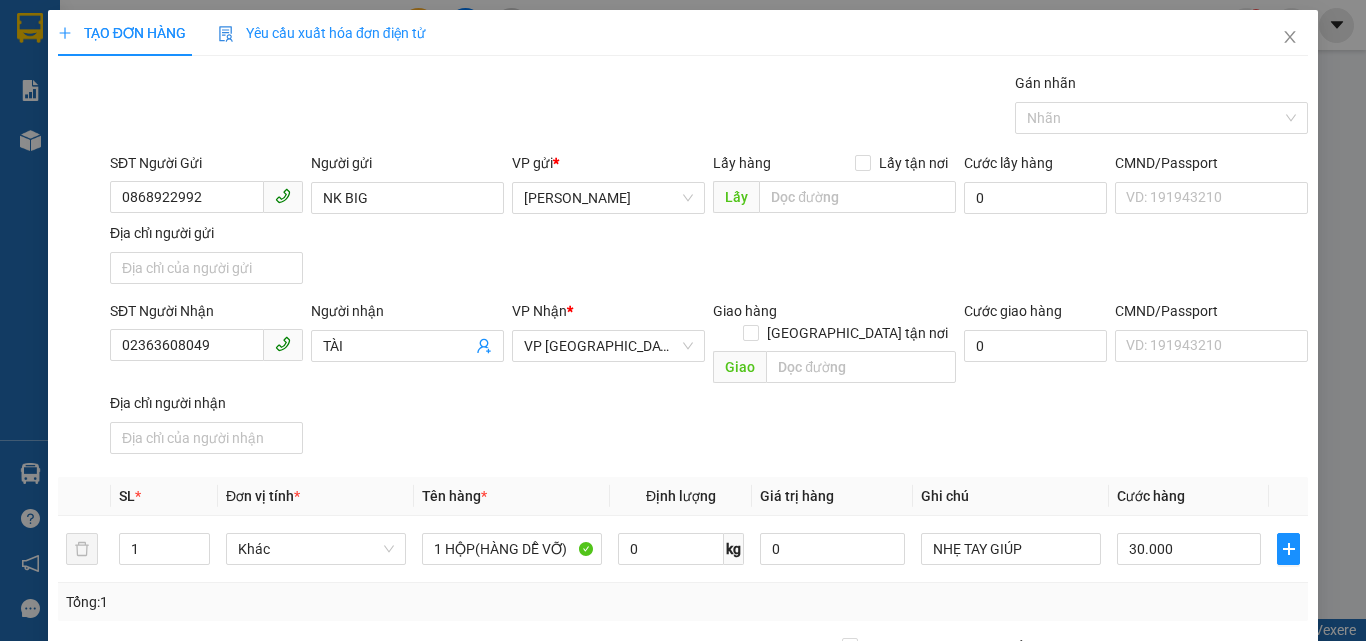 click on "Lưu và In" at bounding box center (1263, 847) 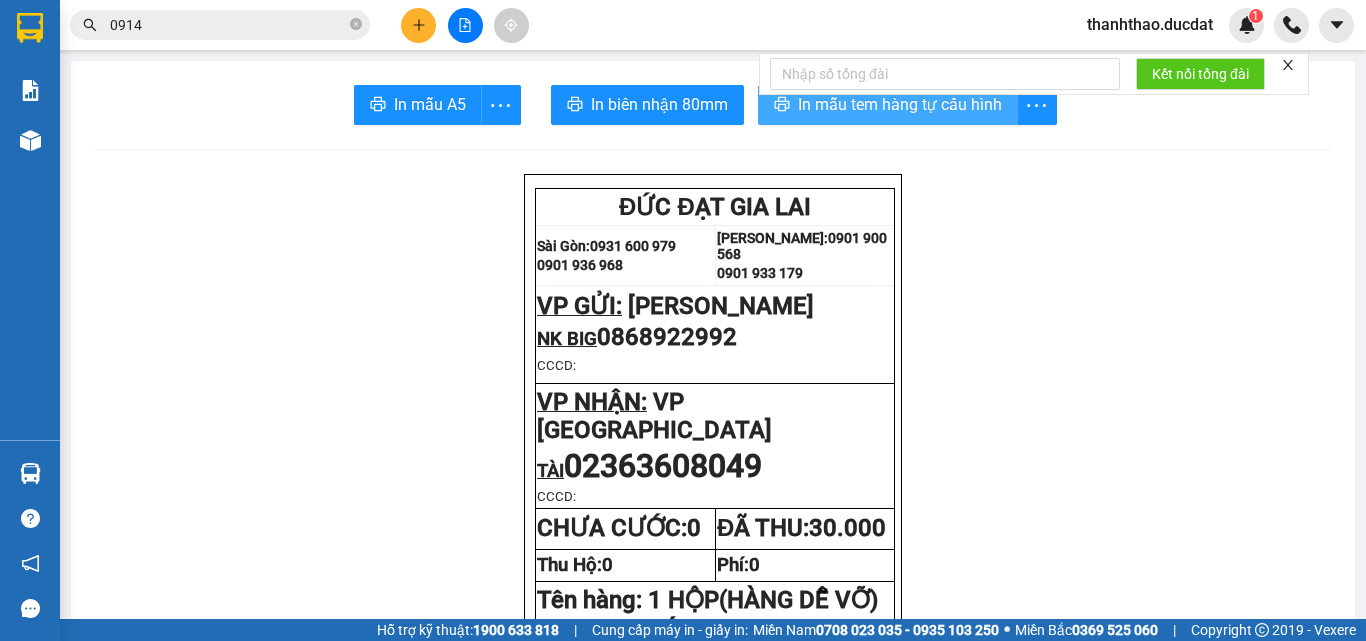 click on "In mẫu tem hàng tự cấu hình" at bounding box center [900, 104] 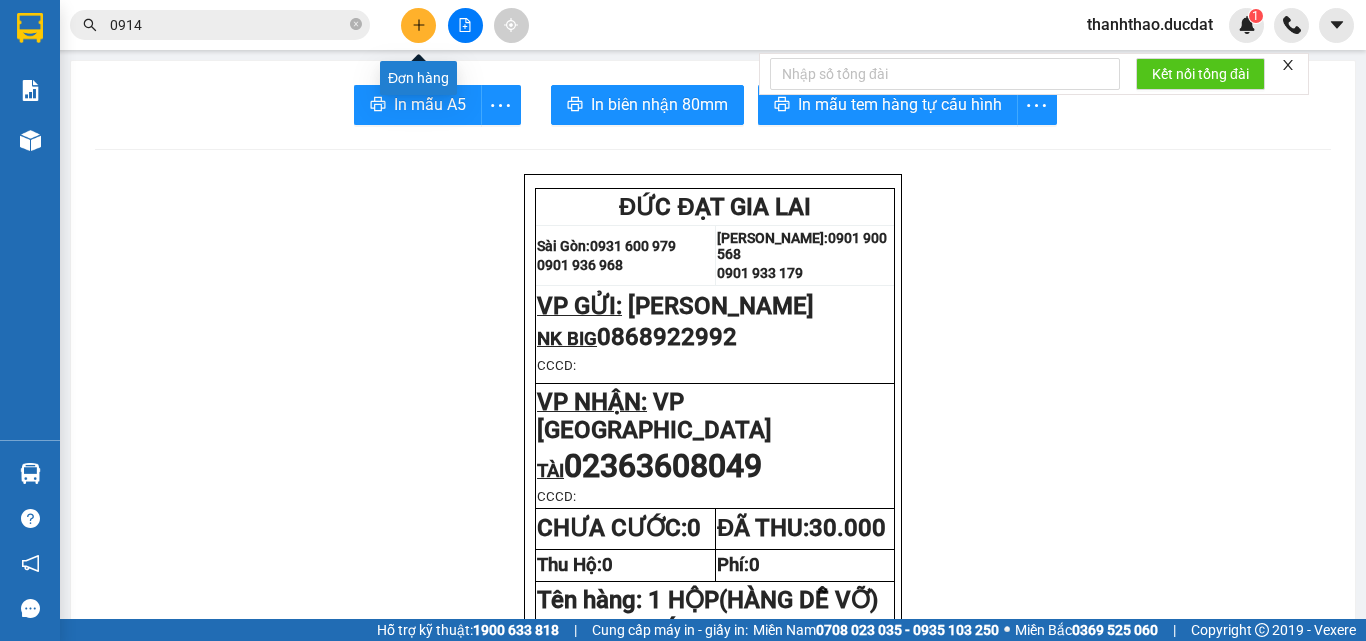click at bounding box center (418, 25) 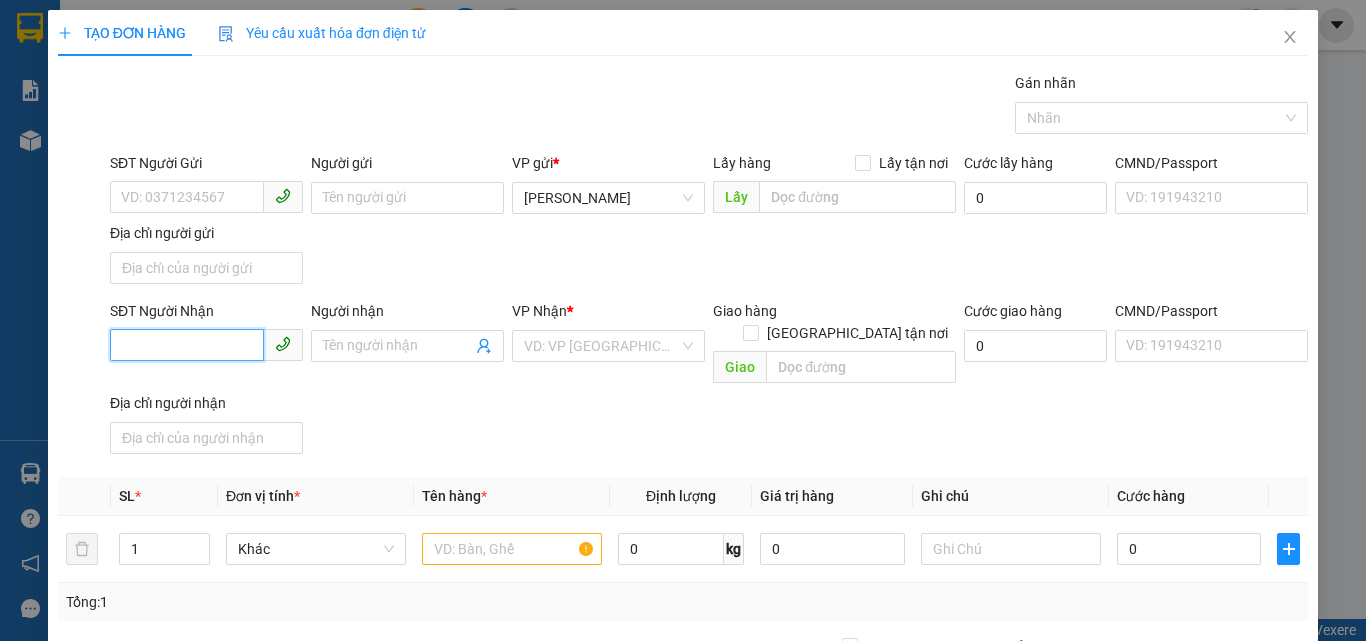 click on "SĐT Người Nhận" at bounding box center [187, 345] 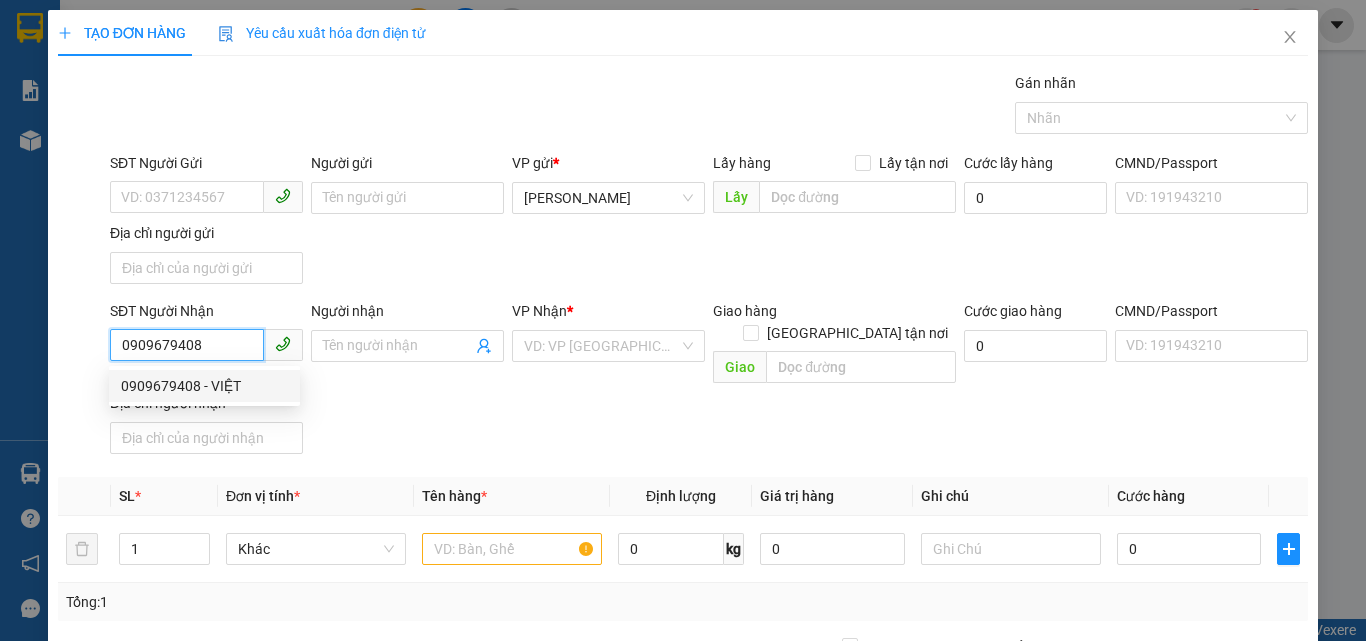 click on "0909679408 - VIỆT" at bounding box center [204, 386] 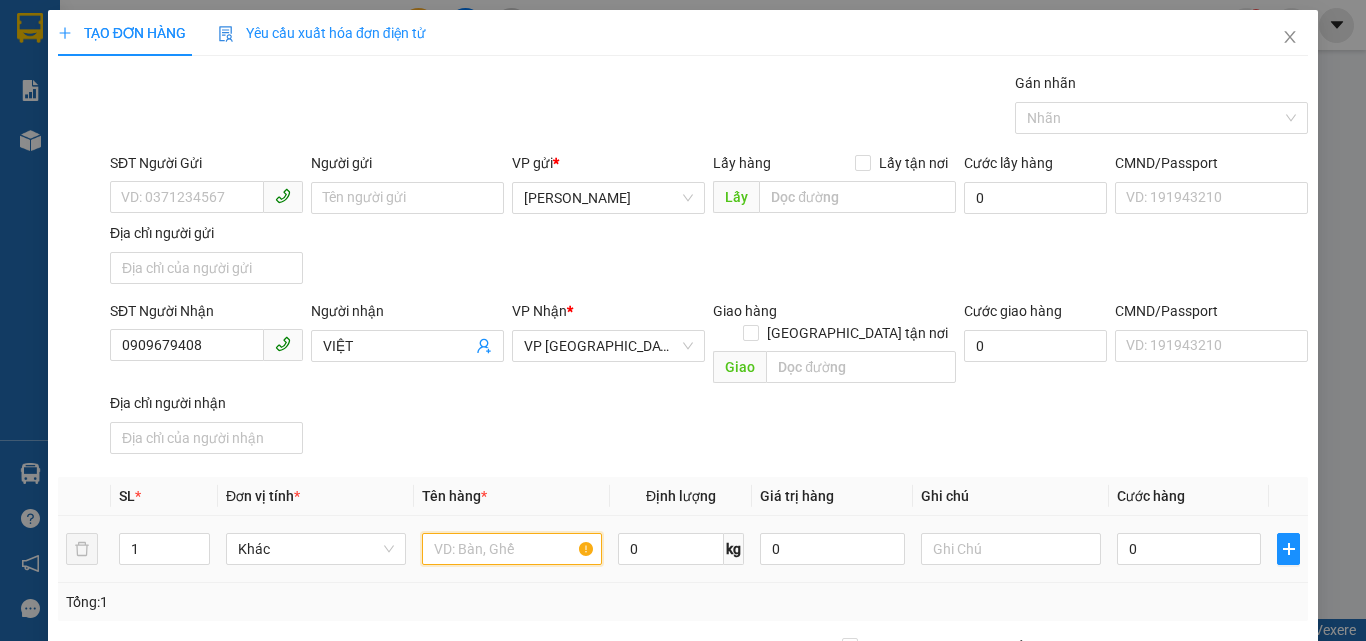 drag, startPoint x: 452, startPoint y: 526, endPoint x: 416, endPoint y: 524, distance: 36.05551 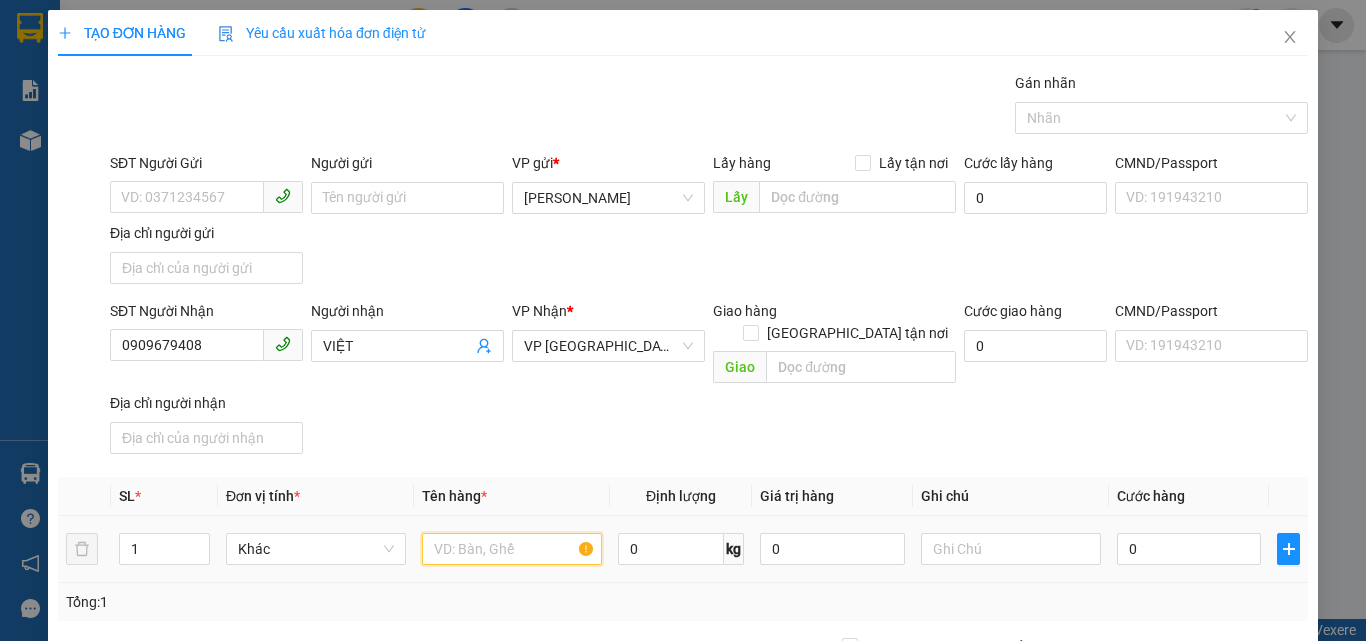 click at bounding box center (512, 549) 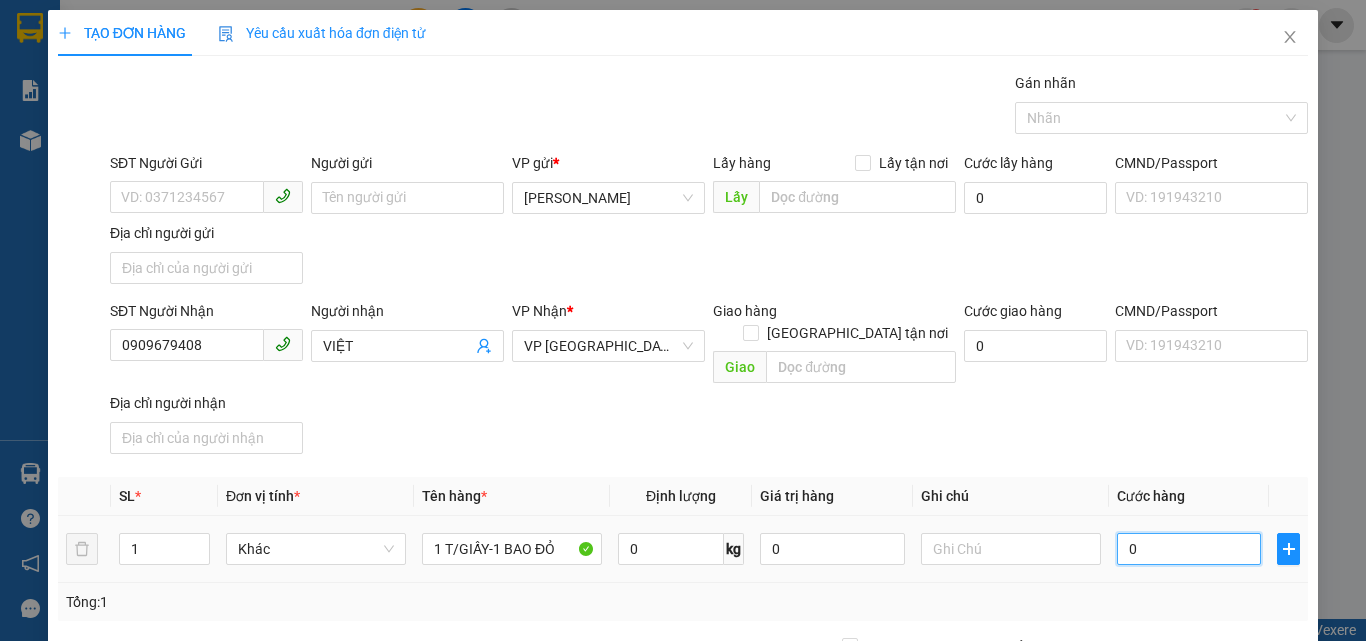 click on "0" at bounding box center [1189, 549] 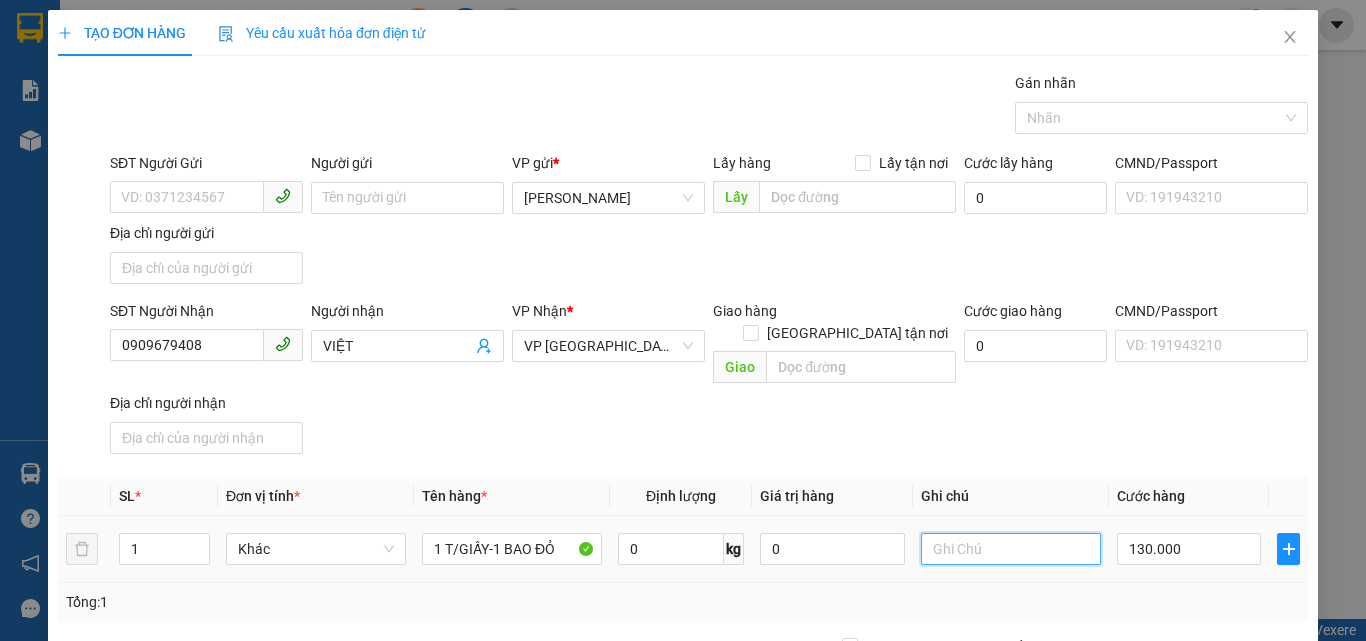 click at bounding box center [1011, 549] 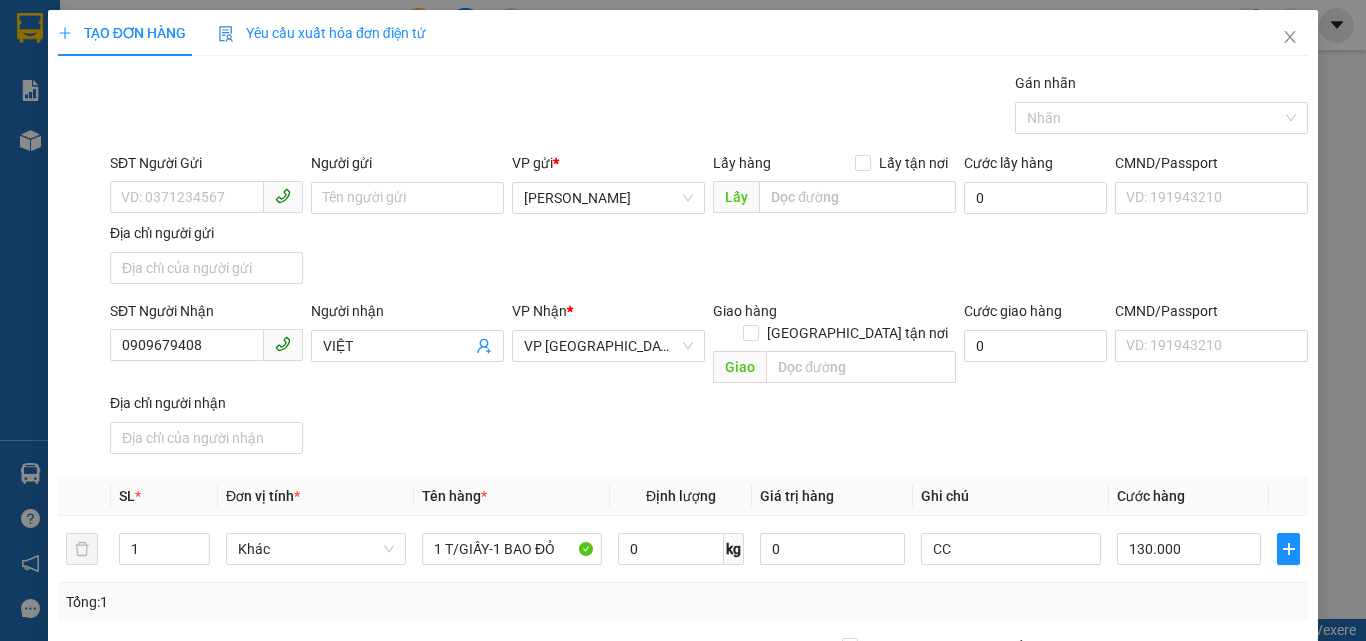 click on "Lưu và In" at bounding box center [1263, 847] 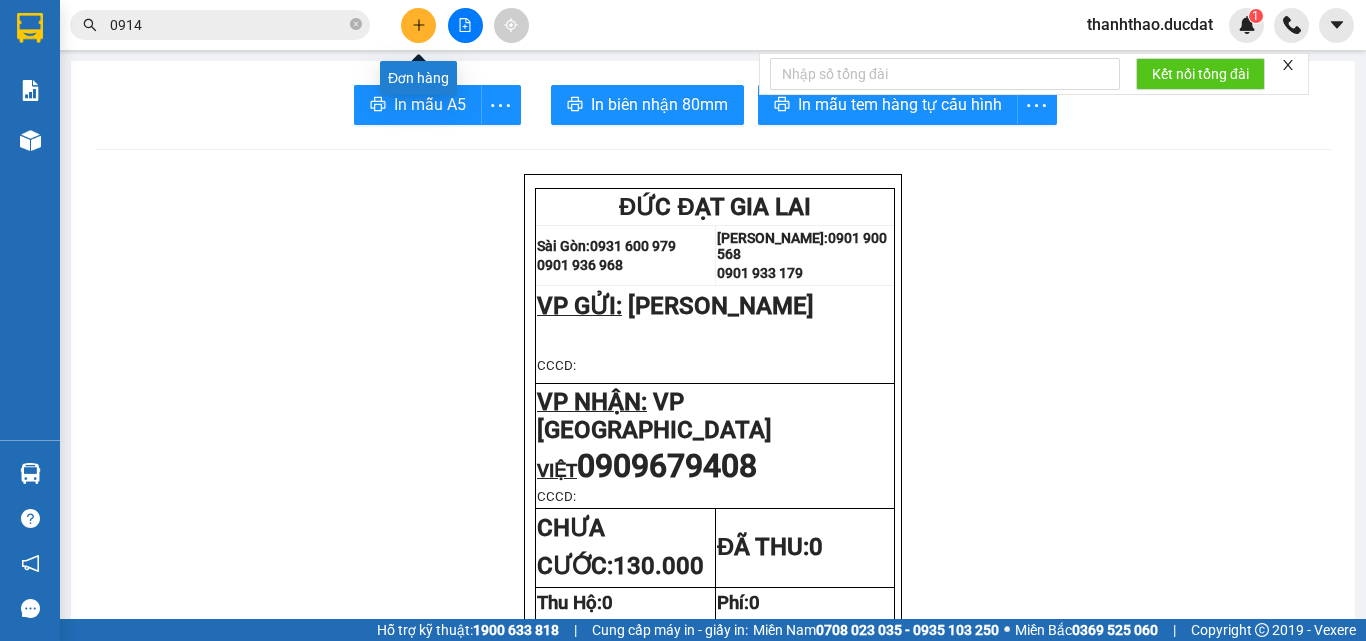 click 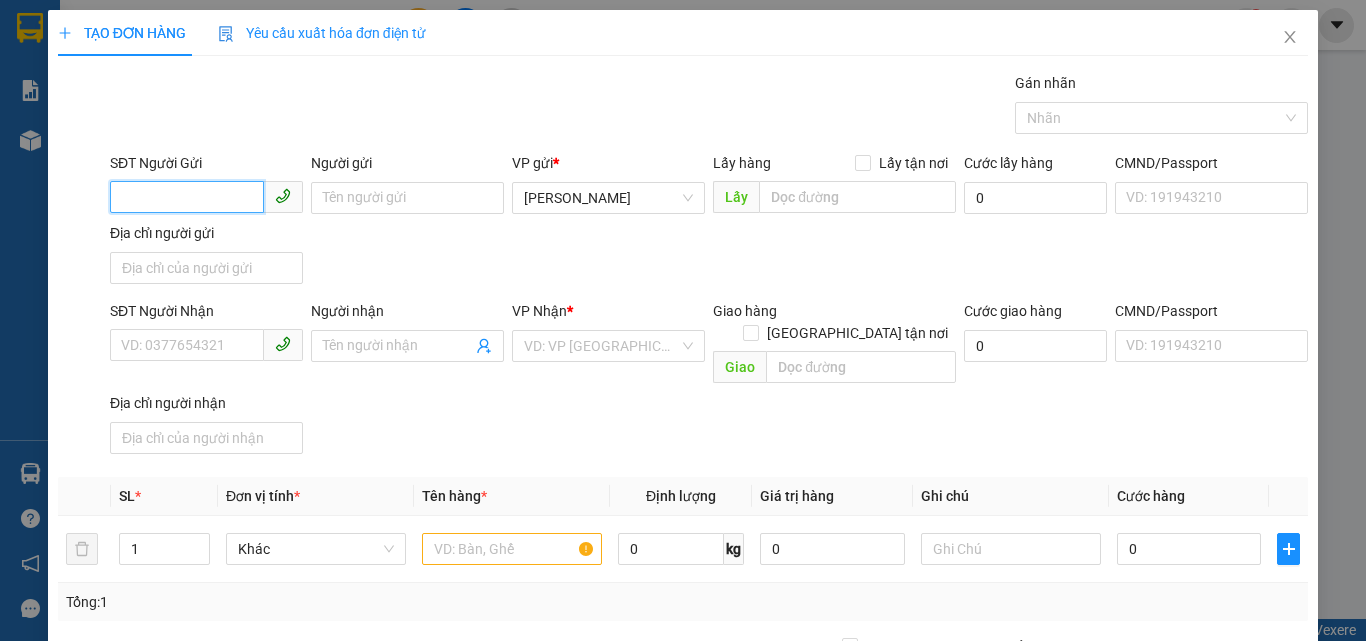 click on "SĐT Người Gửi" at bounding box center (187, 197) 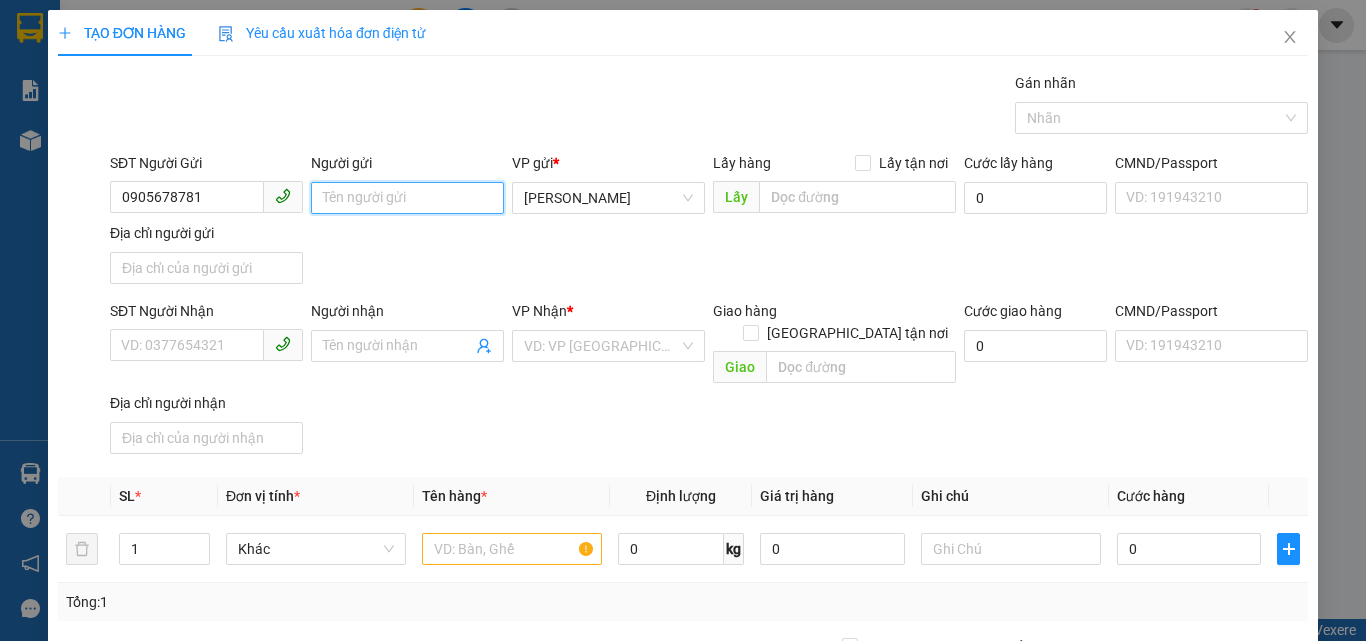 click on "Người gửi" at bounding box center [407, 198] 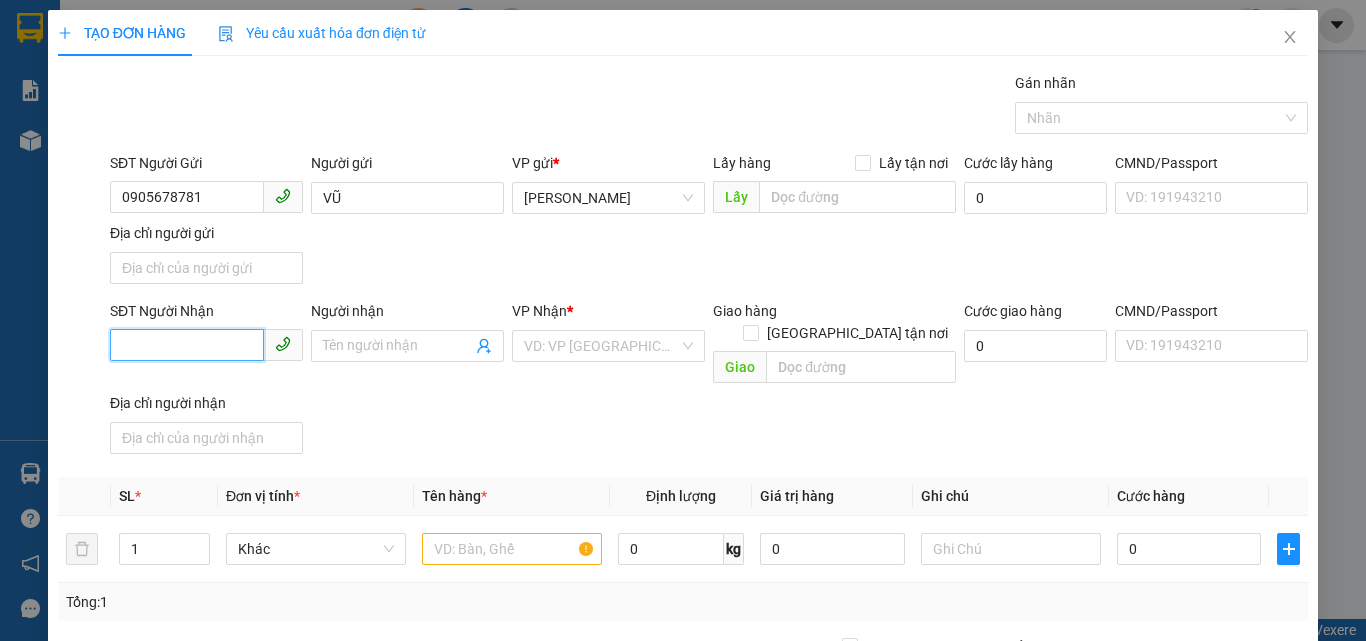 click on "SĐT Người Nhận" at bounding box center [187, 345] 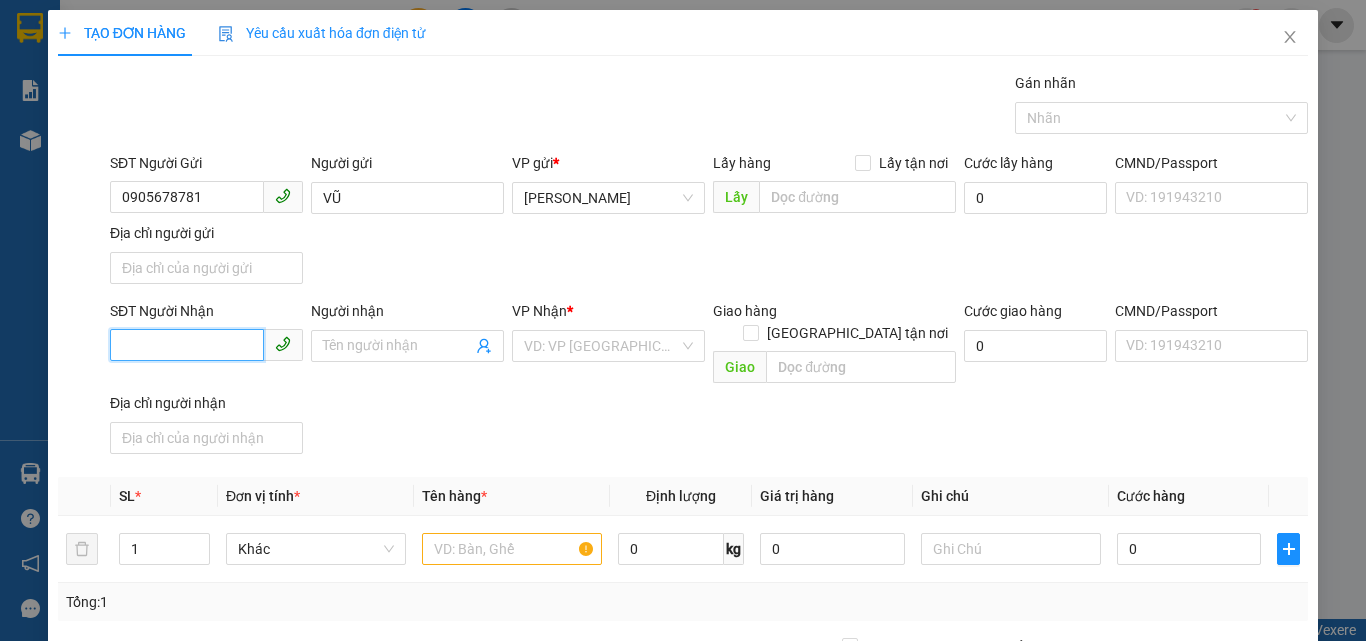 click on "SĐT Người Nhận" at bounding box center [187, 345] 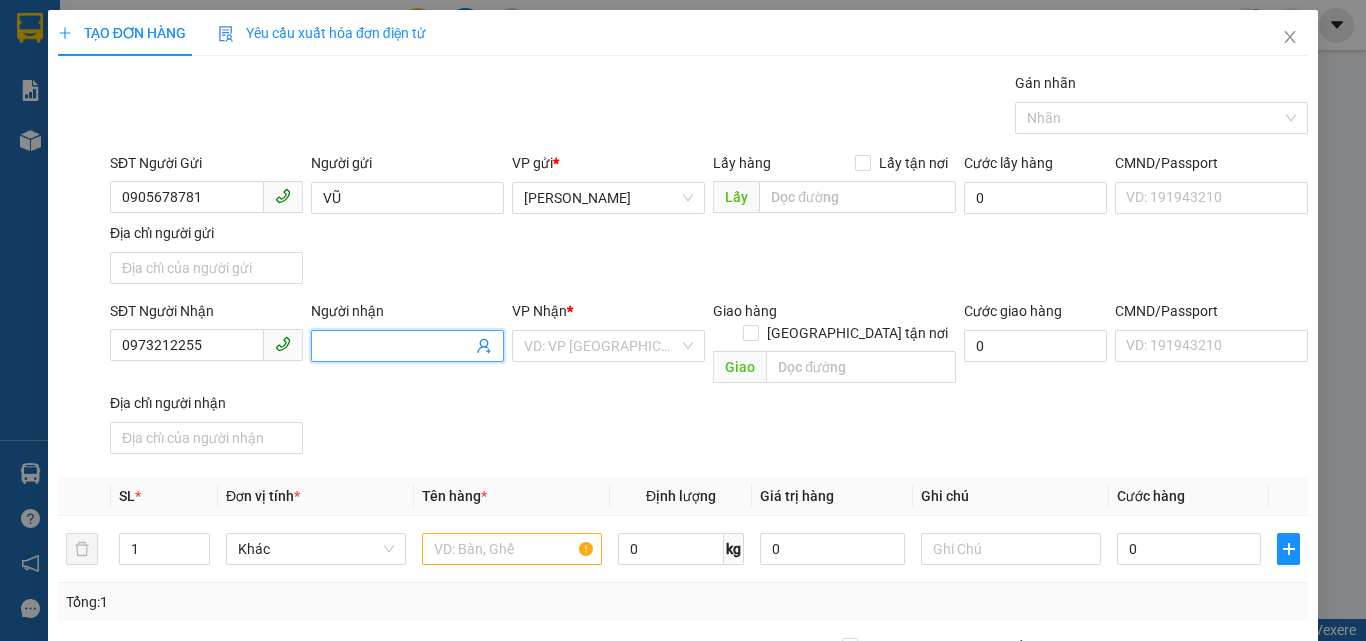 drag, startPoint x: 384, startPoint y: 334, endPoint x: 338, endPoint y: 336, distance: 46.043457 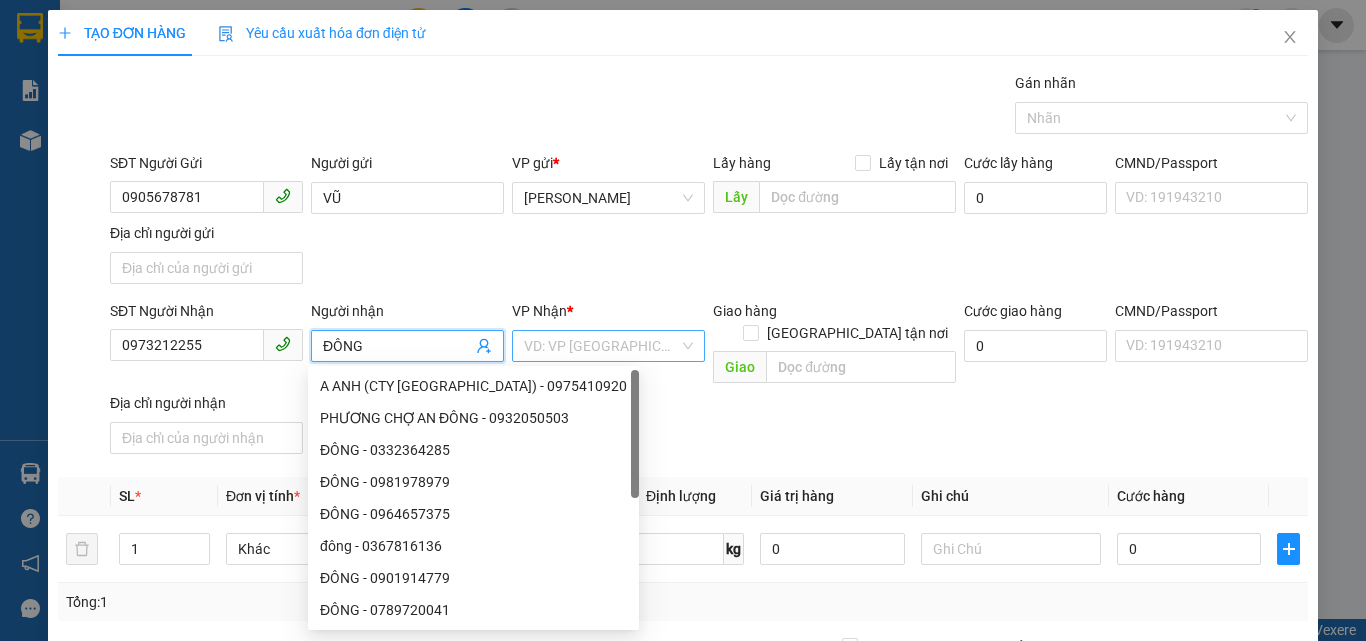 click at bounding box center (601, 346) 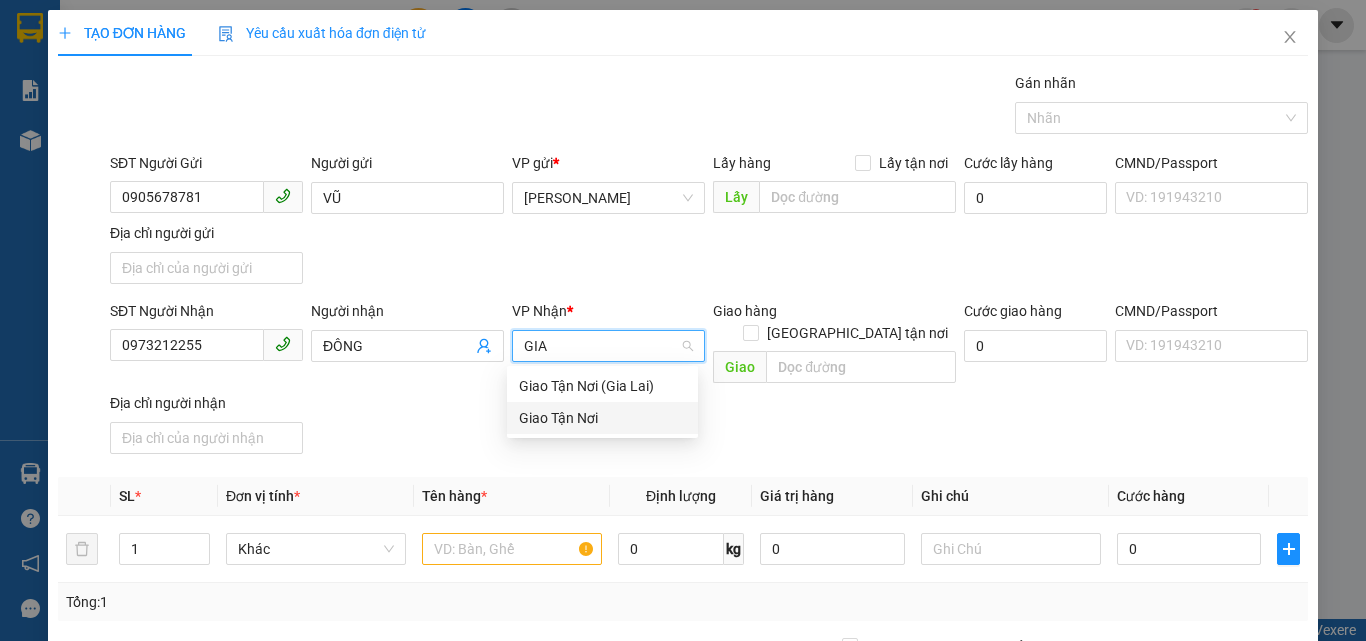 click on "Giao Tận Nơi" at bounding box center [602, 418] 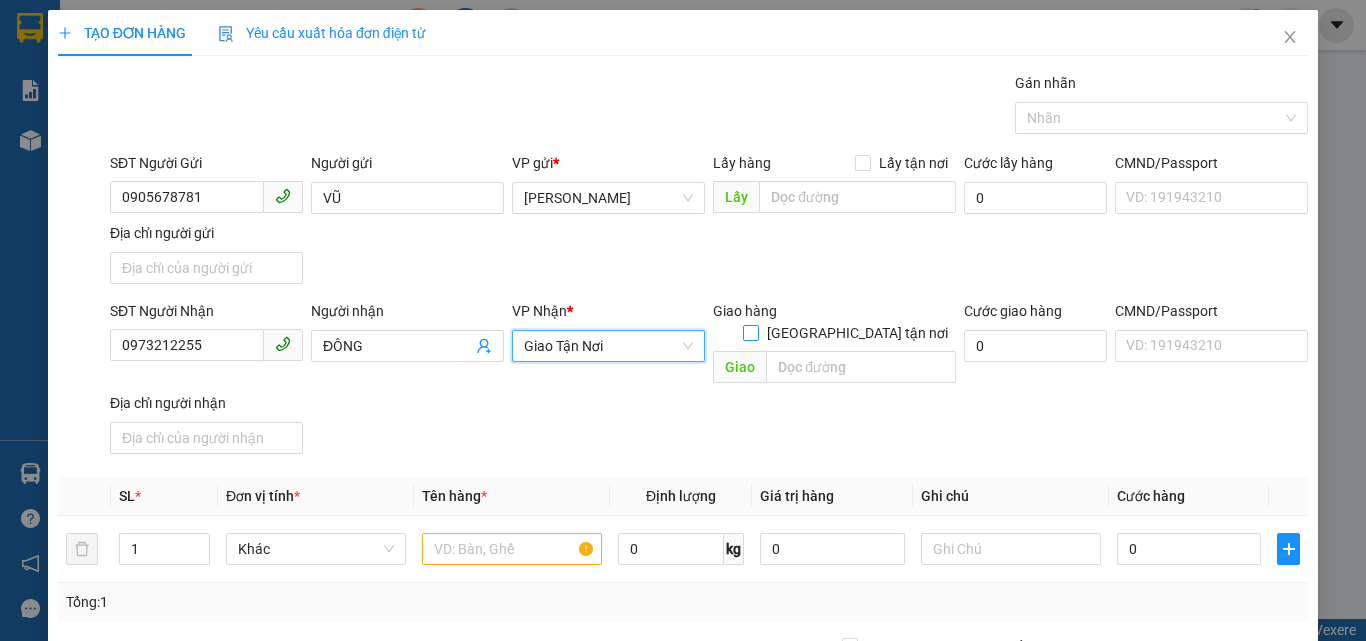 click on "Giao tận nơi" at bounding box center (750, 332) 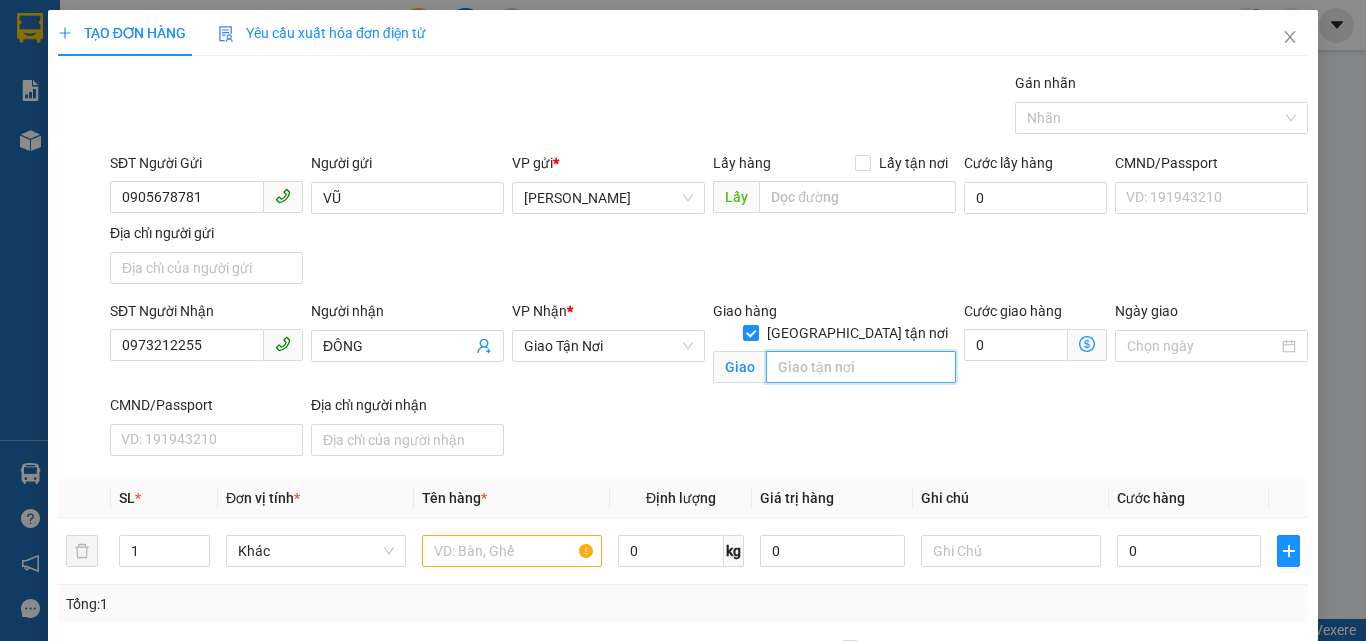 click at bounding box center (861, 367) 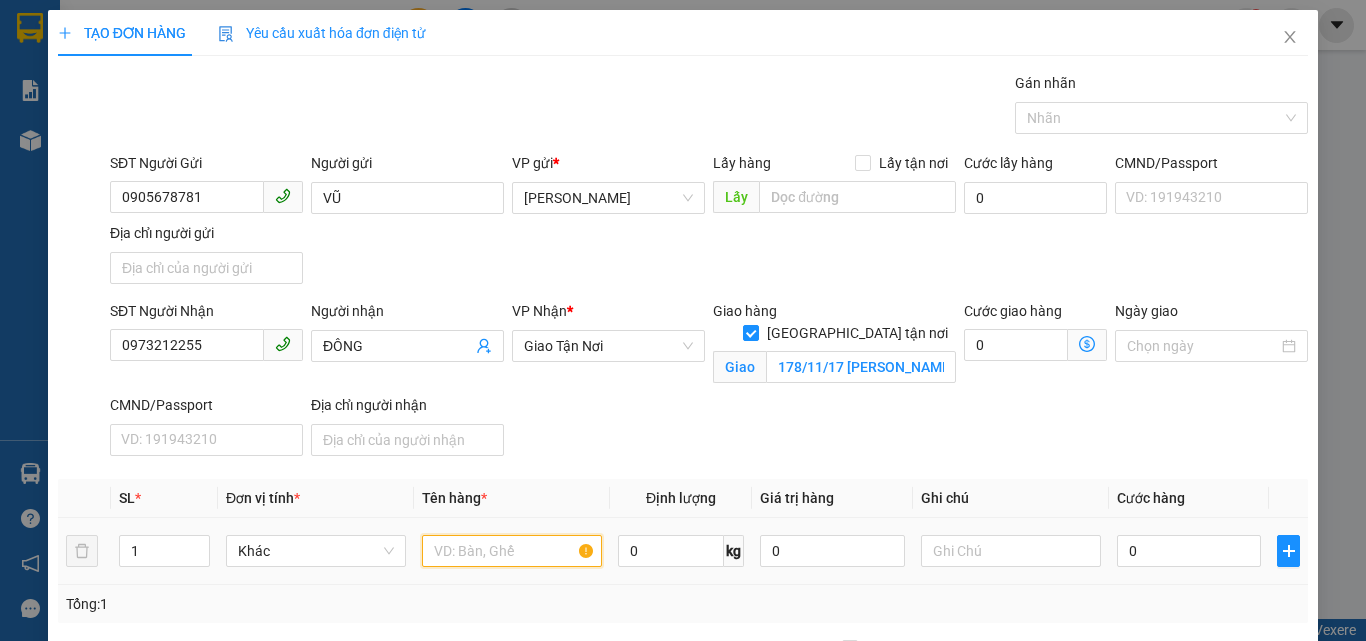 click at bounding box center [512, 551] 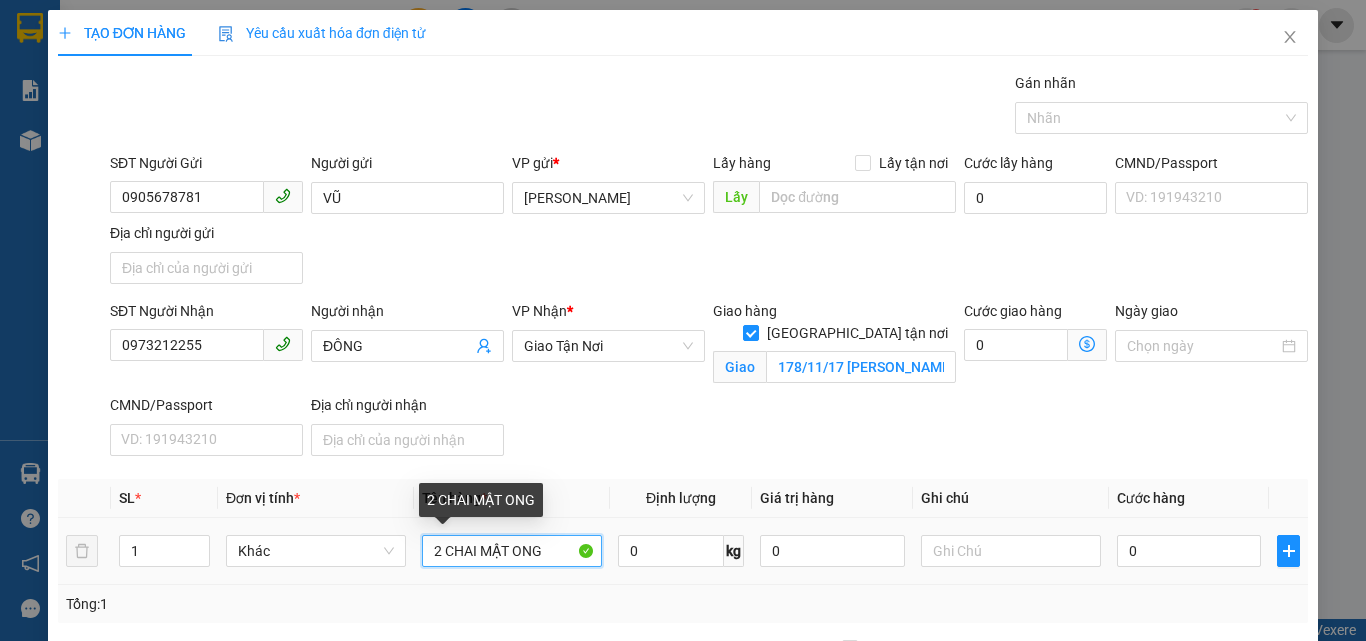 drag, startPoint x: 470, startPoint y: 553, endPoint x: 0, endPoint y: 512, distance: 471.7849 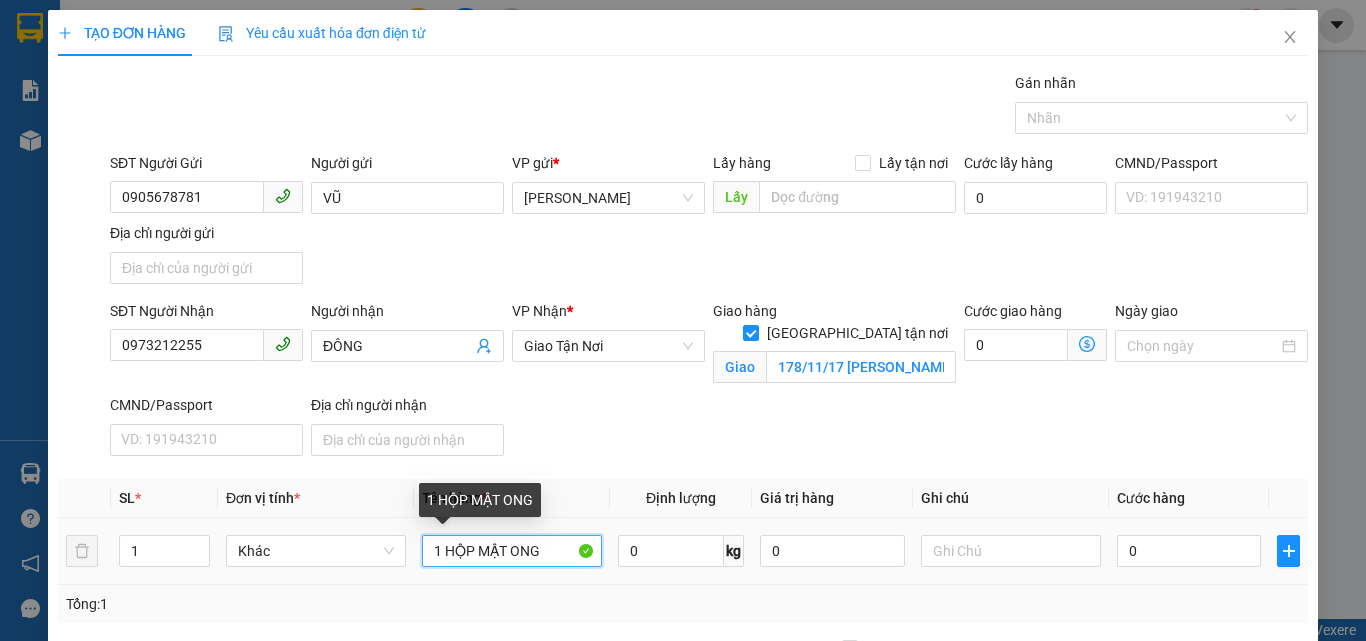 click on "1 HỘP MẬT ONG" at bounding box center (512, 551) 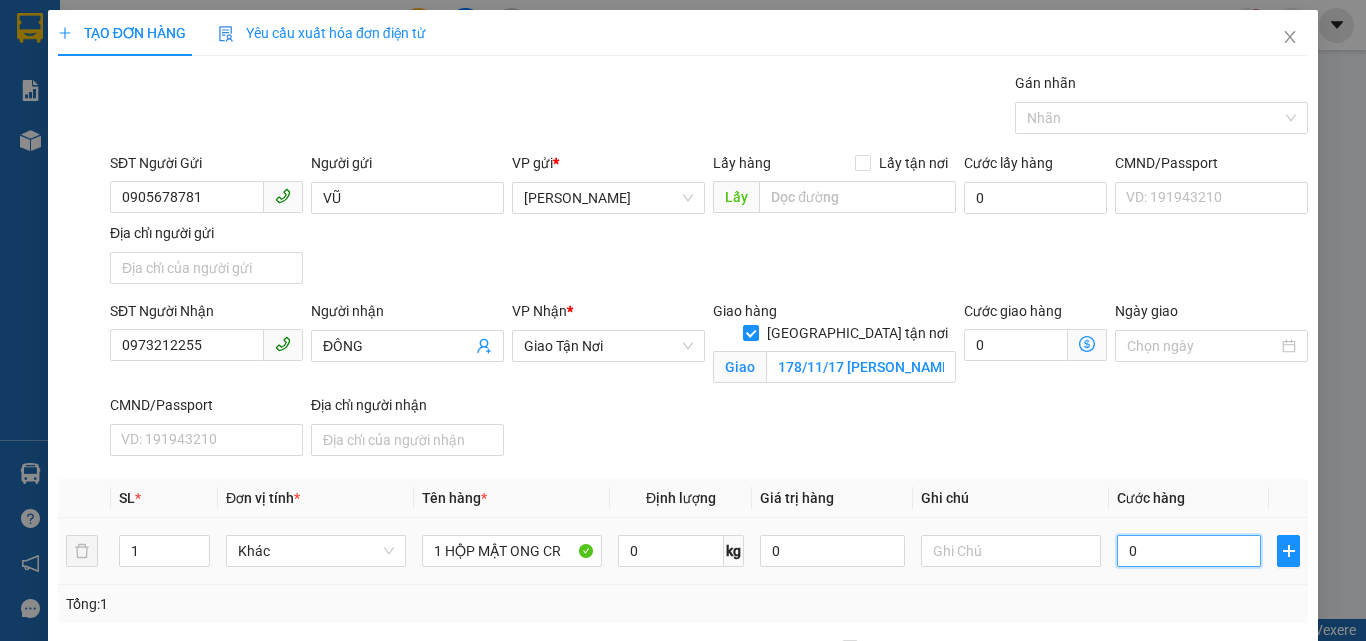 click on "0" at bounding box center [1189, 551] 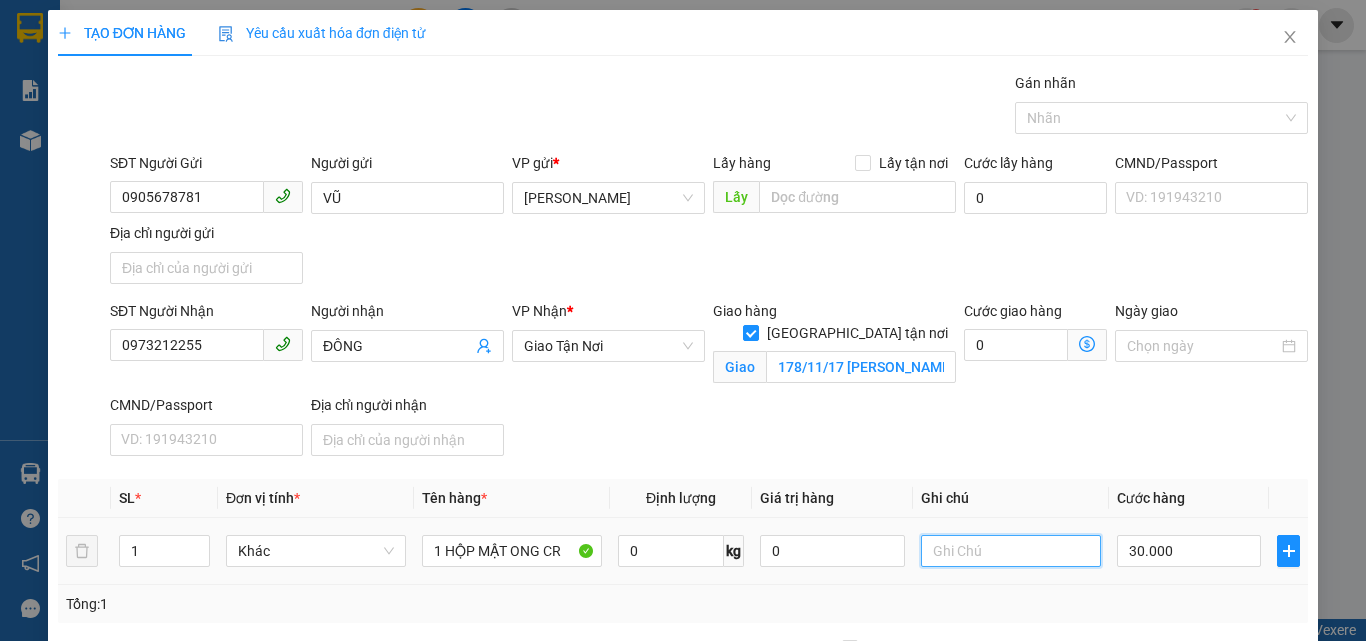 click at bounding box center (1011, 551) 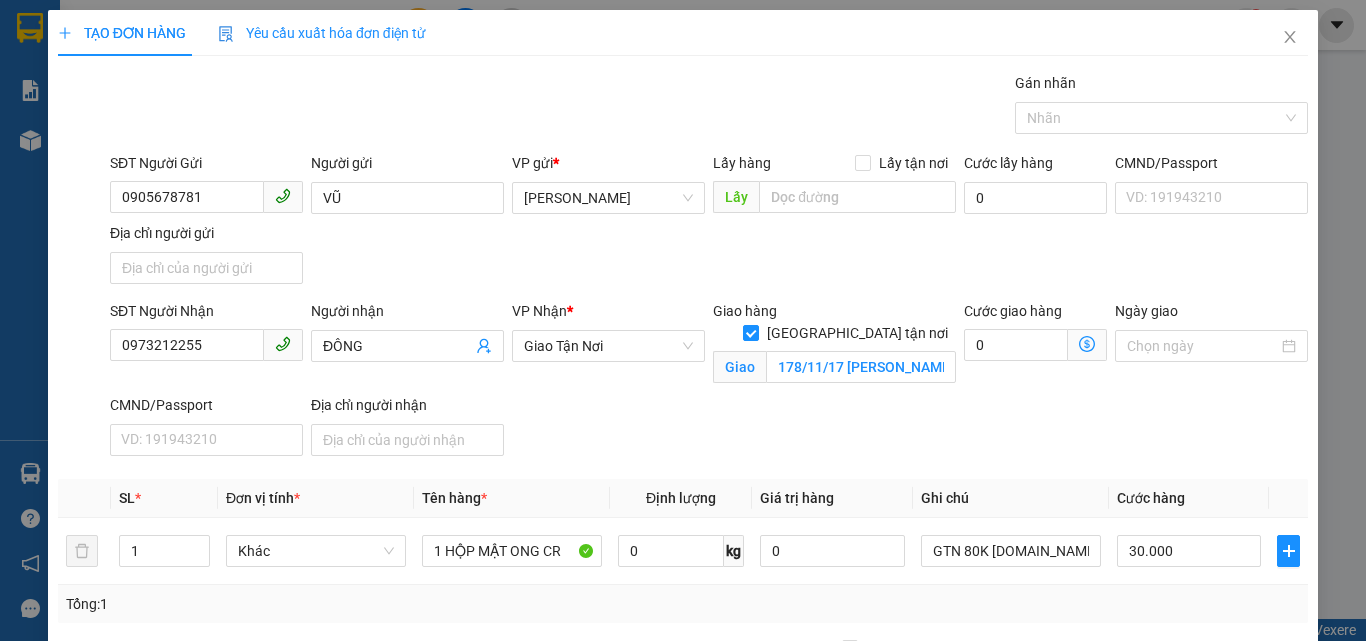 click on "Lưu và In" at bounding box center [1263, 849] 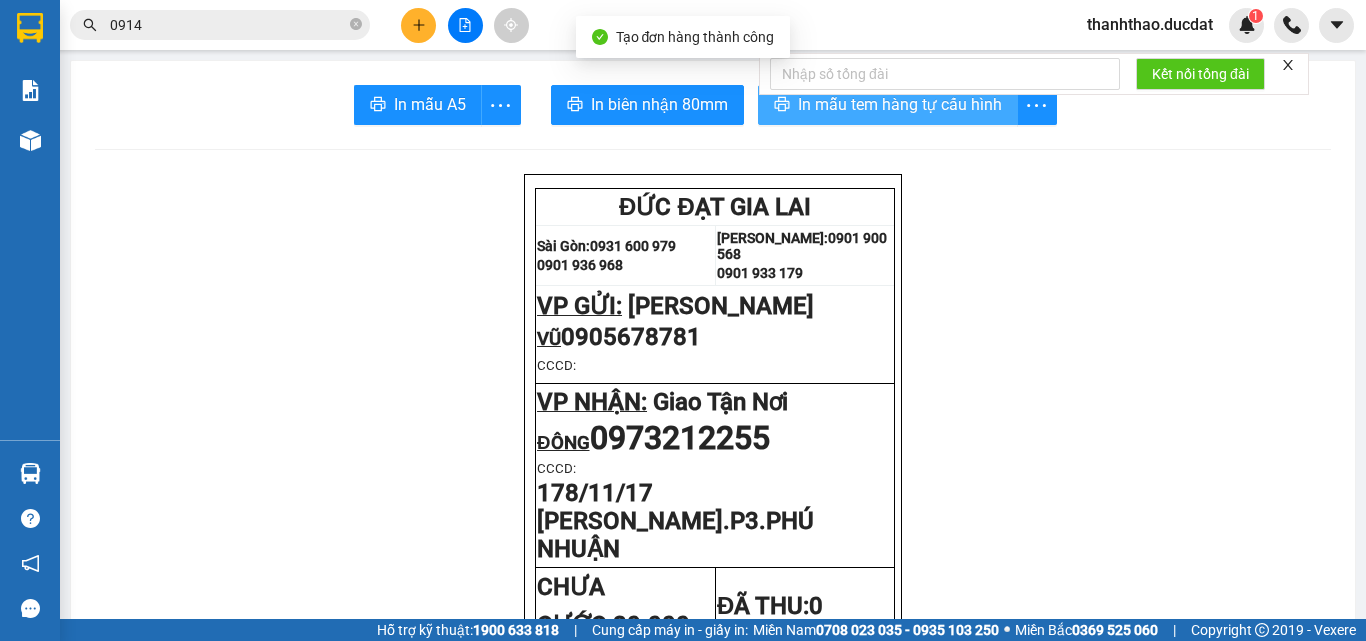 click on "In mẫu tem hàng tự cấu hình" at bounding box center (900, 104) 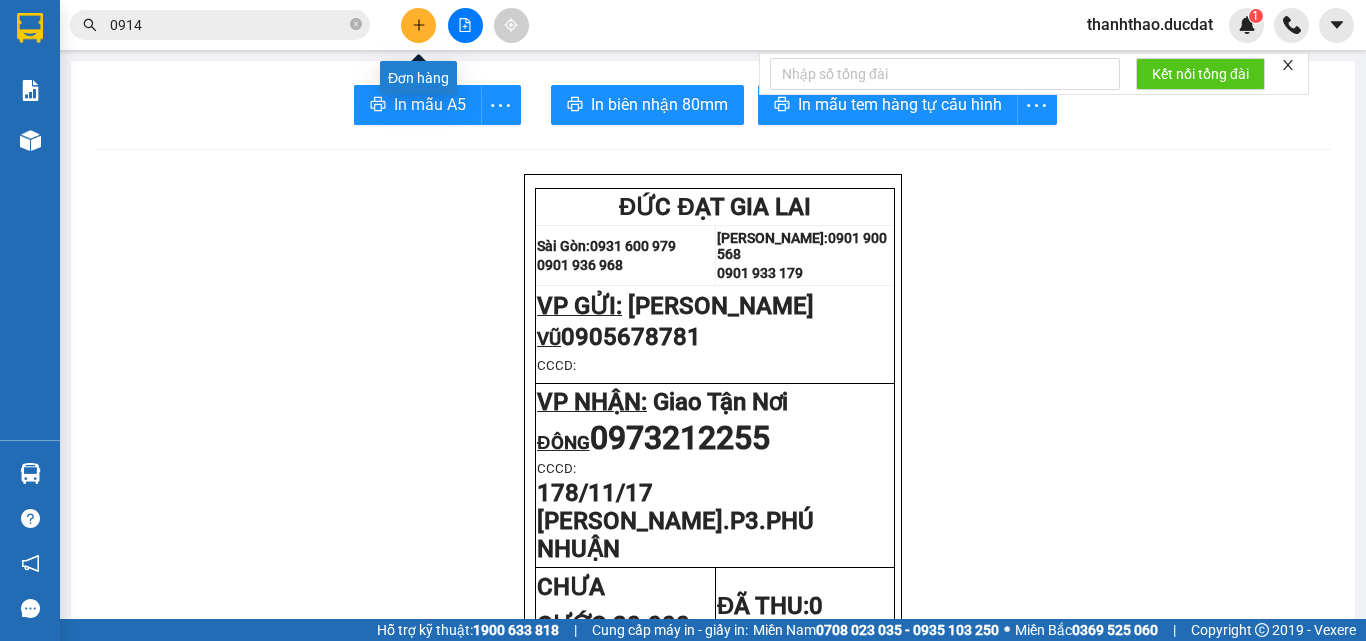 click at bounding box center [418, 25] 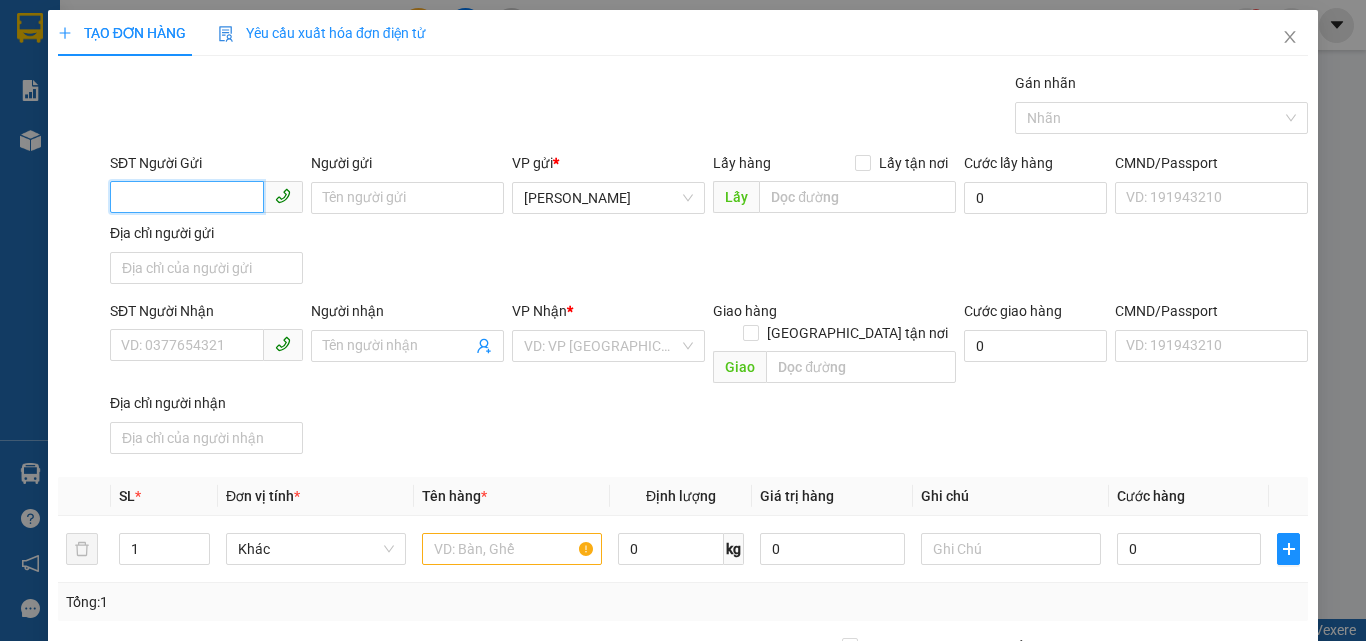 click on "SĐT Người Gửi" at bounding box center [187, 197] 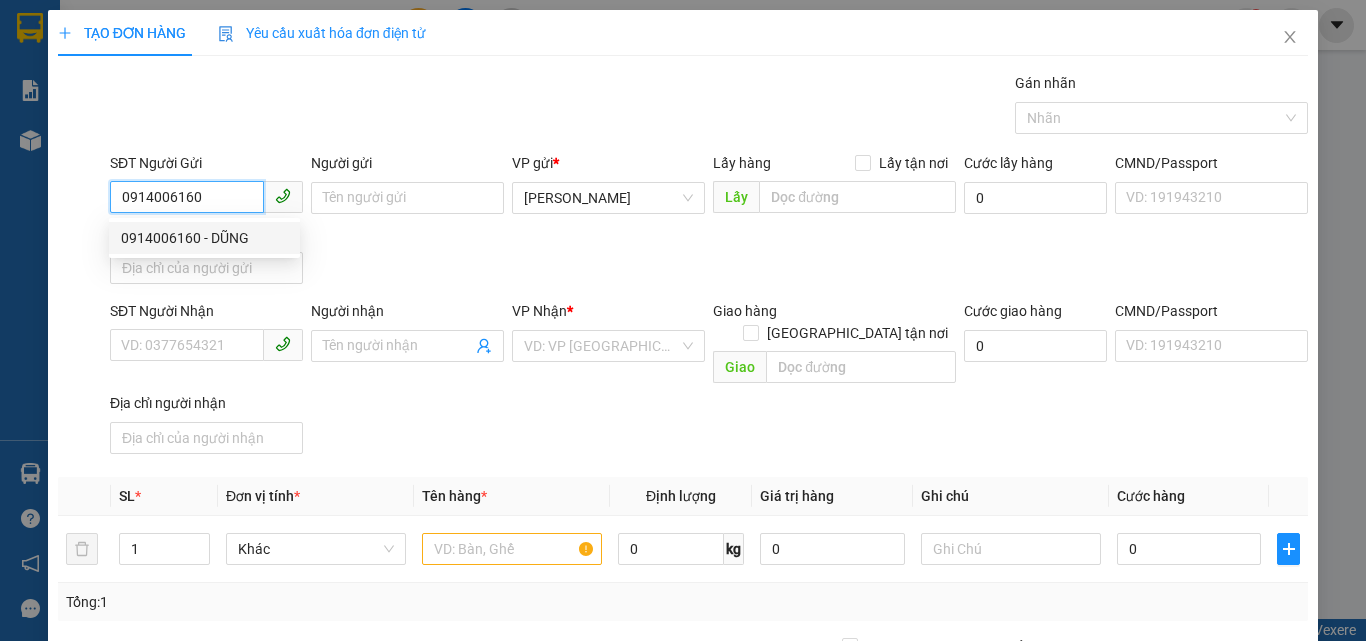 click on "0914006160 - DŨNG" at bounding box center [204, 238] 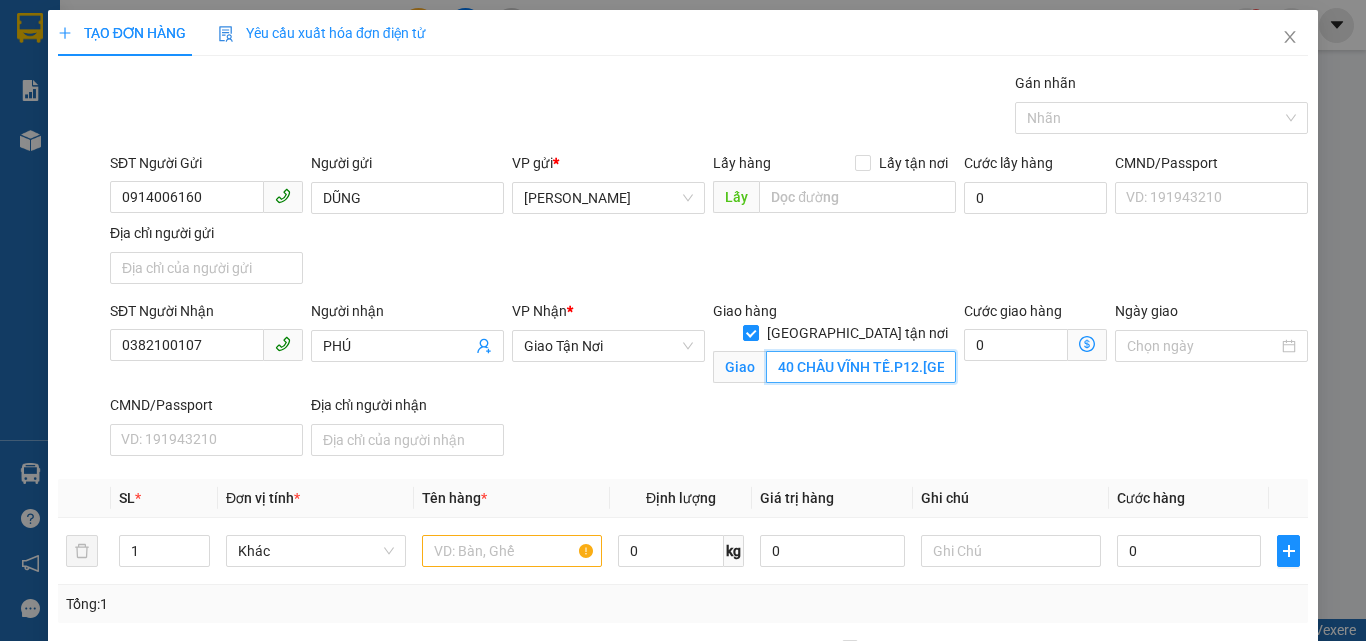 click on "40 CHÂU VĨNH TẾ.P12.[GEOGRAPHIC_DATA]" at bounding box center (861, 367) 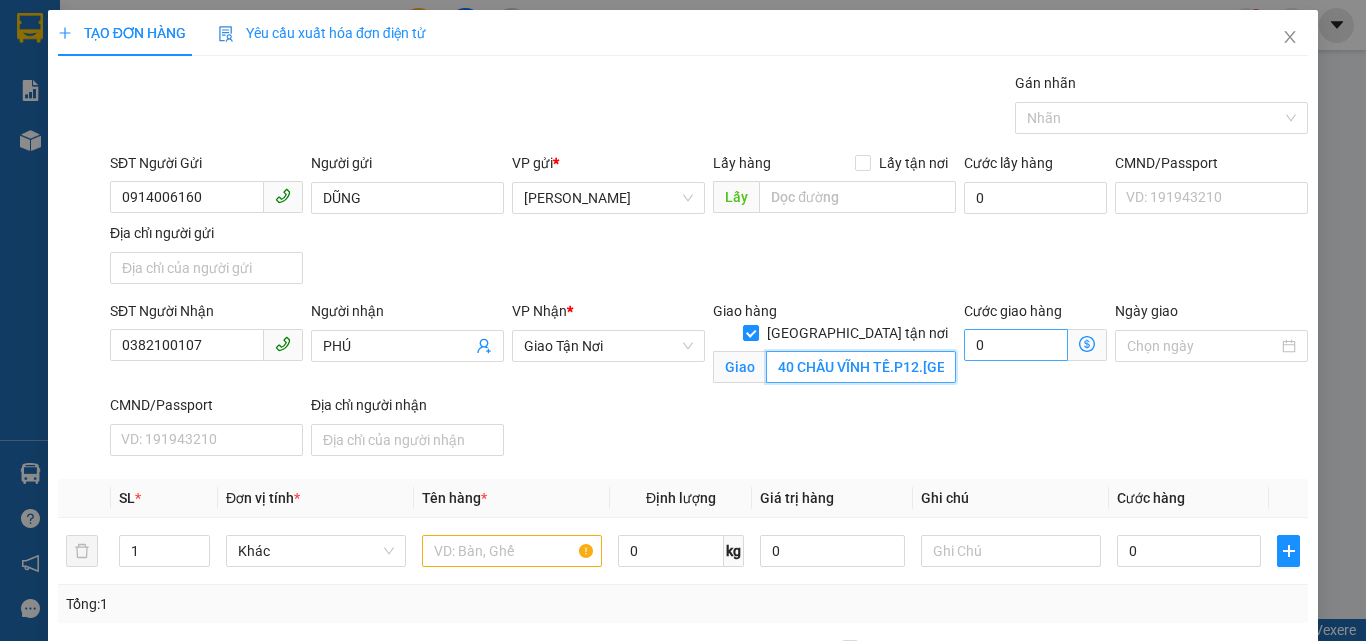 drag, startPoint x: 910, startPoint y: 350, endPoint x: 990, endPoint y: 354, distance: 80.09994 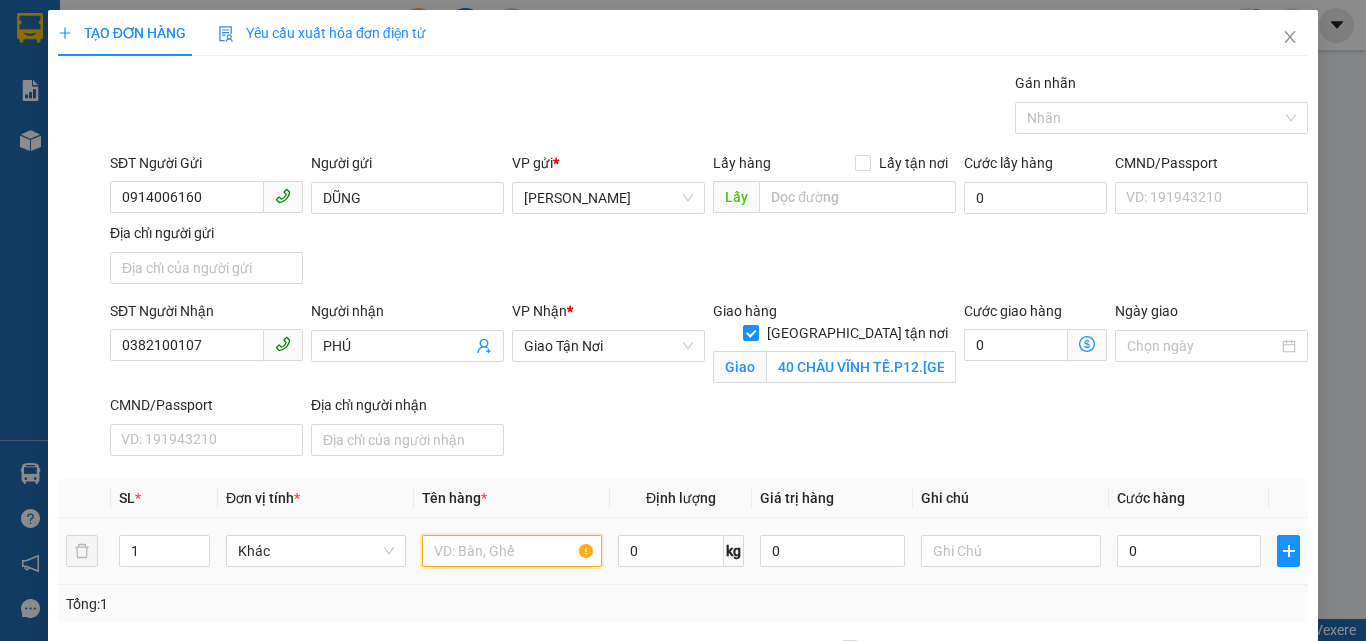 click at bounding box center [512, 551] 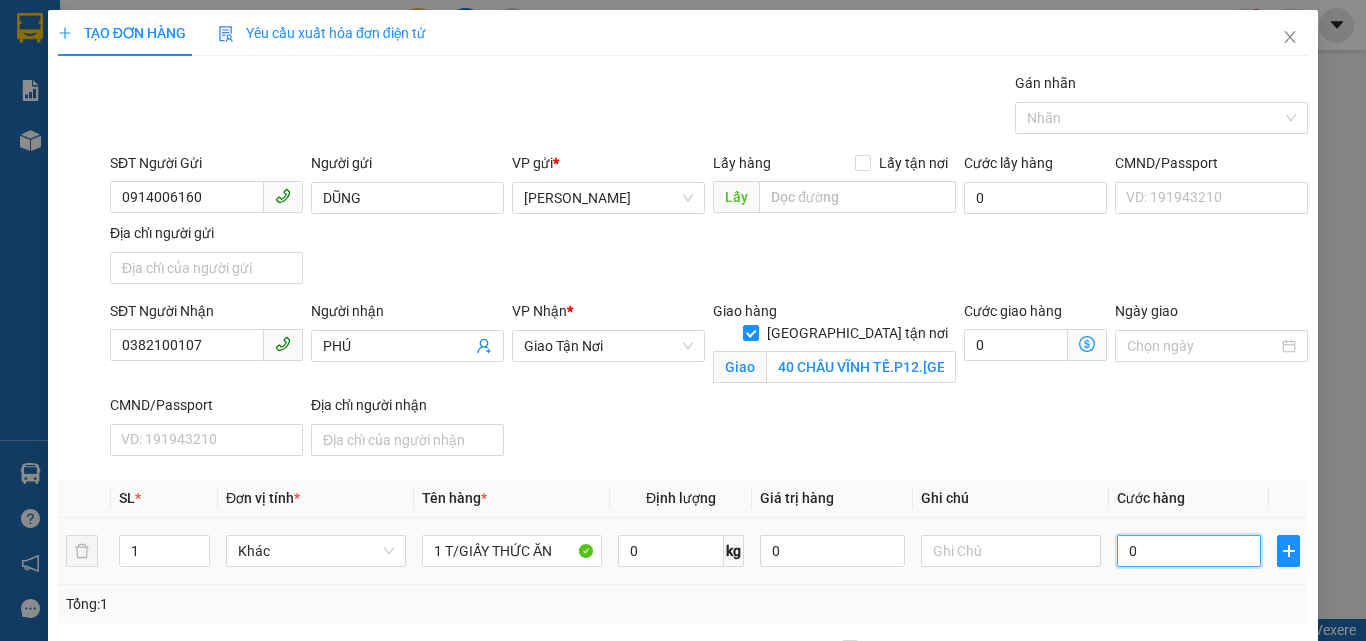 click on "0" at bounding box center (1189, 551) 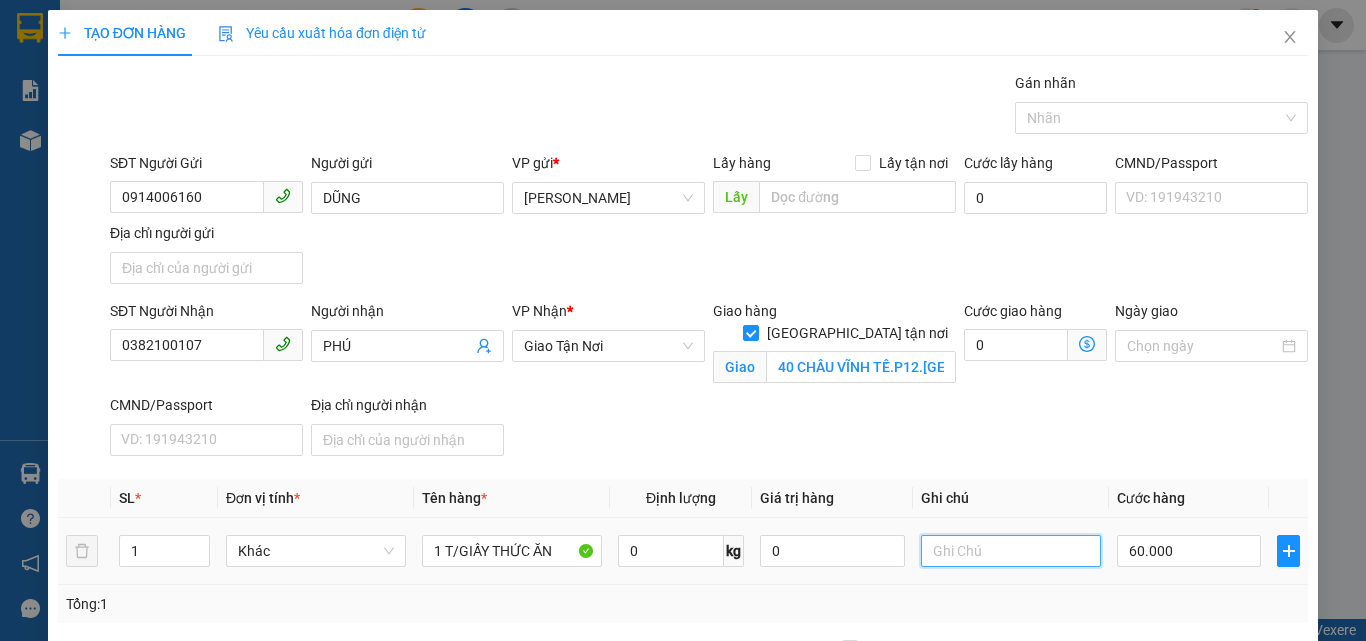 drag, startPoint x: 998, startPoint y: 562, endPoint x: 1011, endPoint y: 547, distance: 19.849434 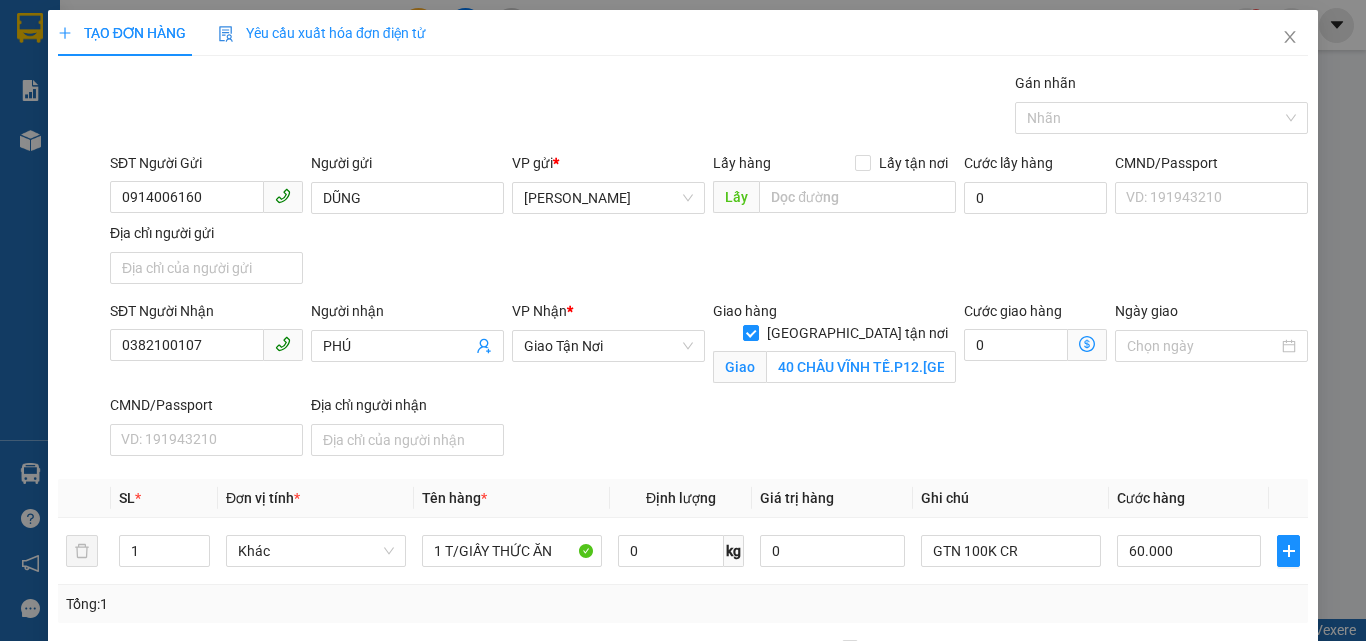 click on "Hình thức thanh toán" at bounding box center (1198, 754) 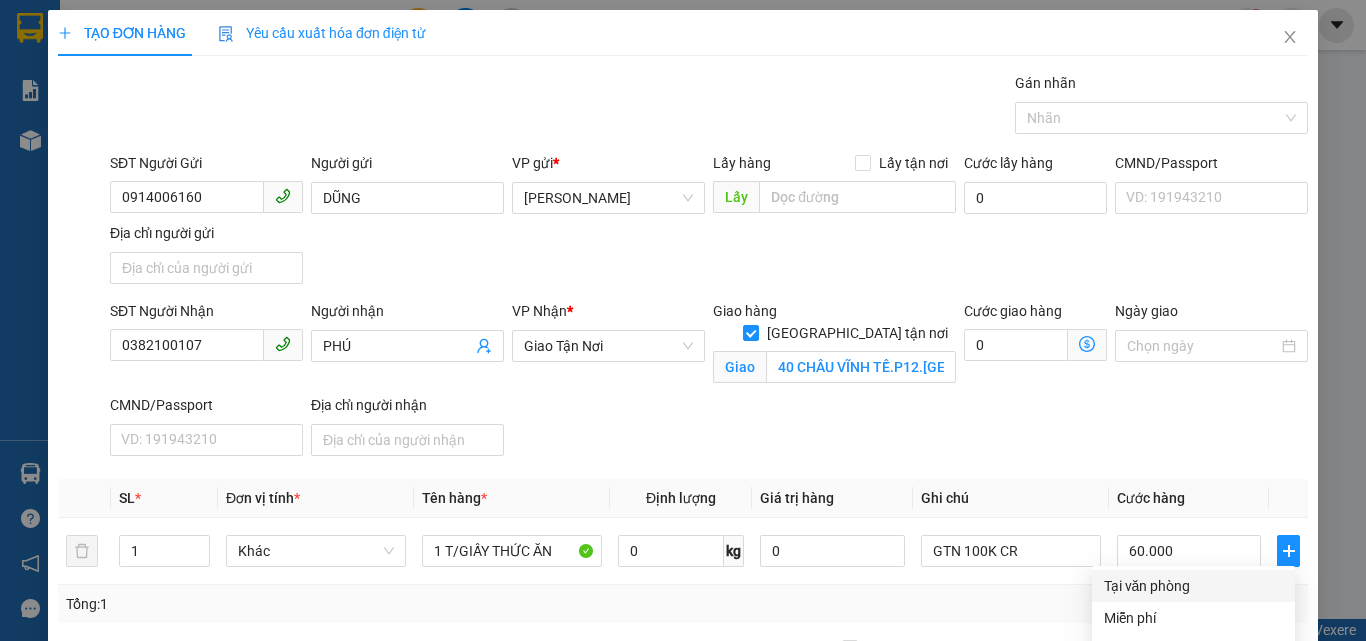 click on "Tại văn phòng" at bounding box center [1193, 586] 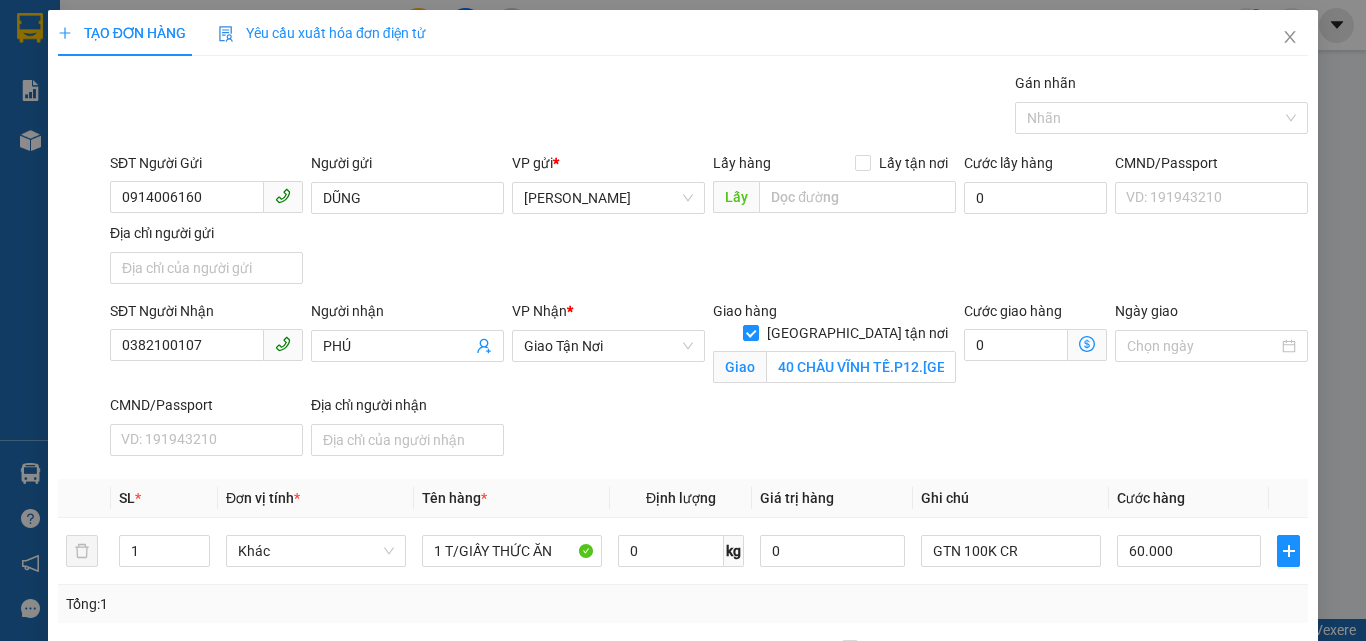 click on "Lưu và In" at bounding box center [1263, 849] 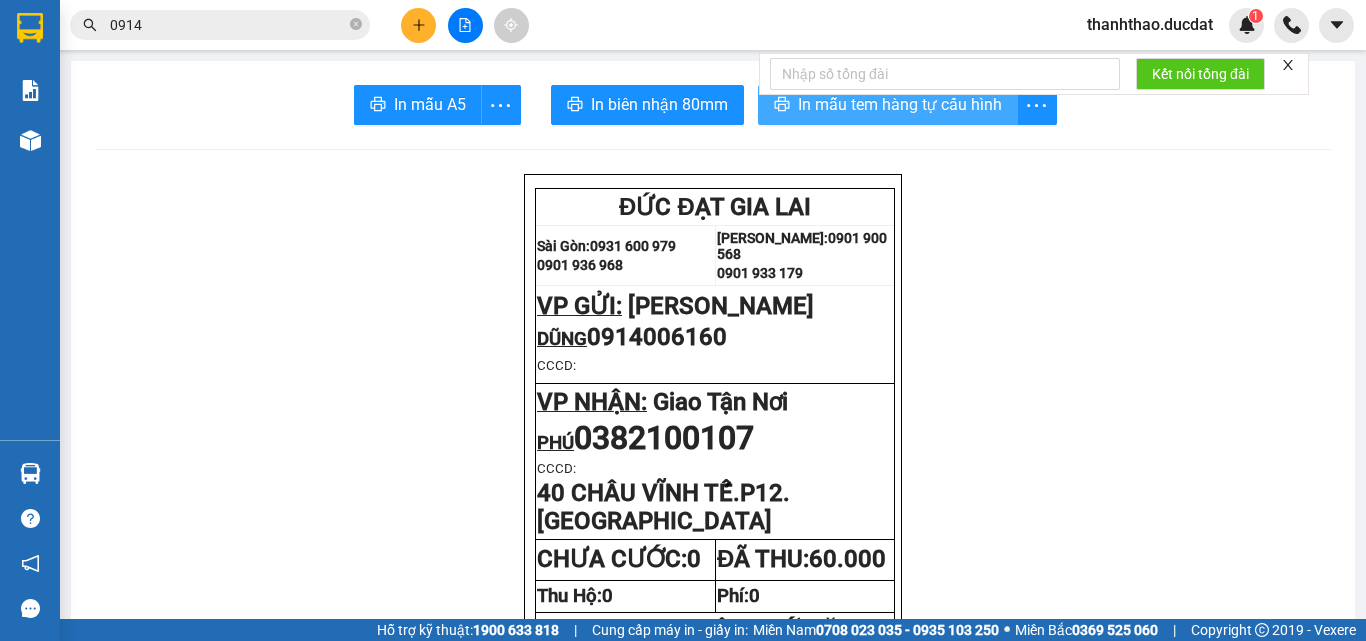 click on "In mẫu tem hàng tự cấu hình" at bounding box center (900, 104) 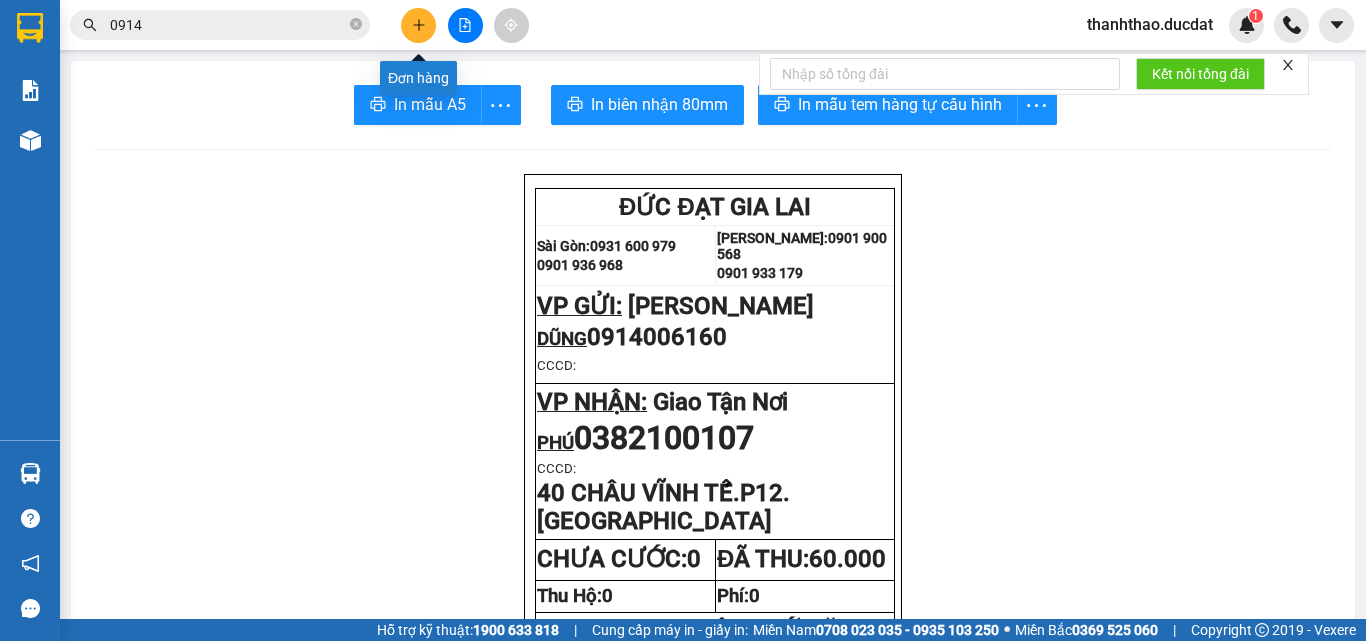click at bounding box center (418, 25) 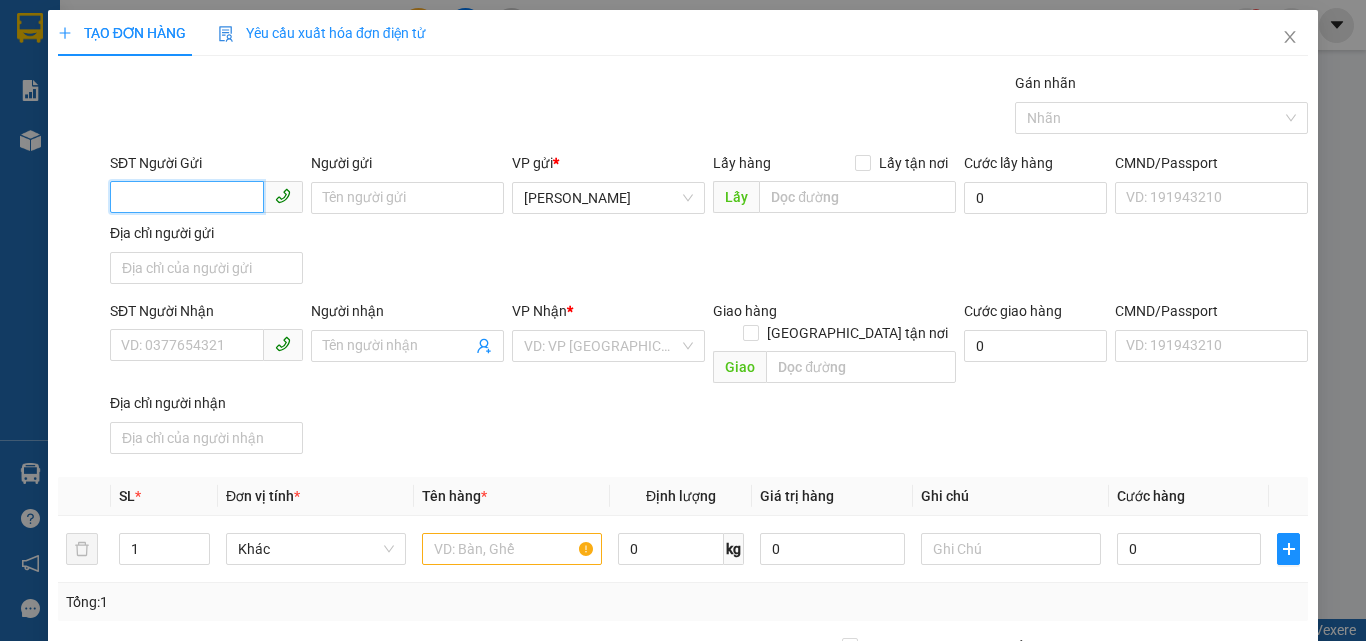 click on "SĐT Người Gửi" at bounding box center [187, 197] 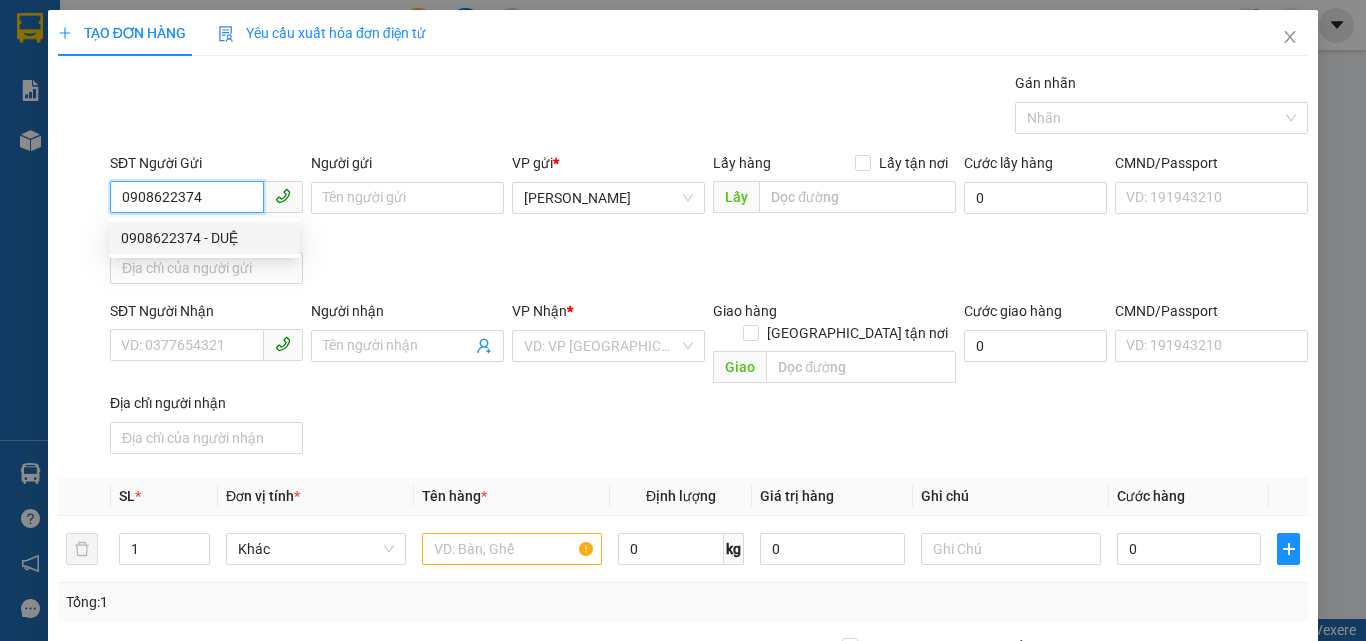 click on "0908622374 - DUỆ" at bounding box center (204, 238) 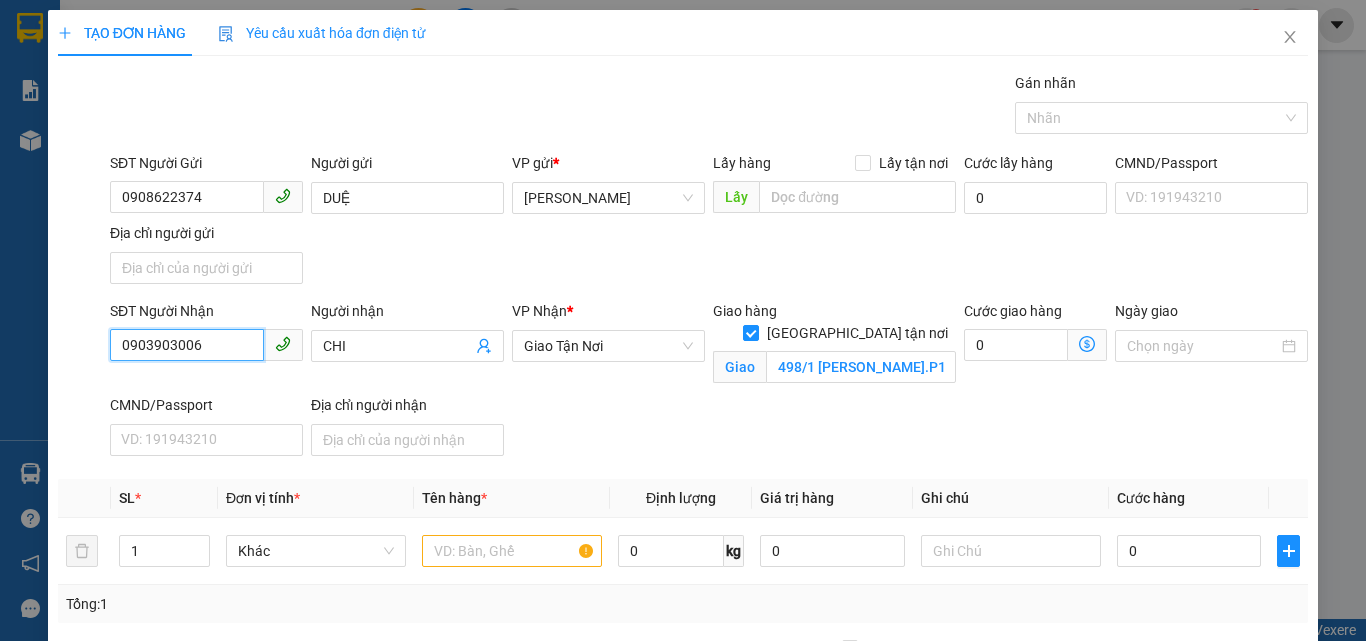 drag, startPoint x: 241, startPoint y: 349, endPoint x: 0, endPoint y: 316, distance: 243.24884 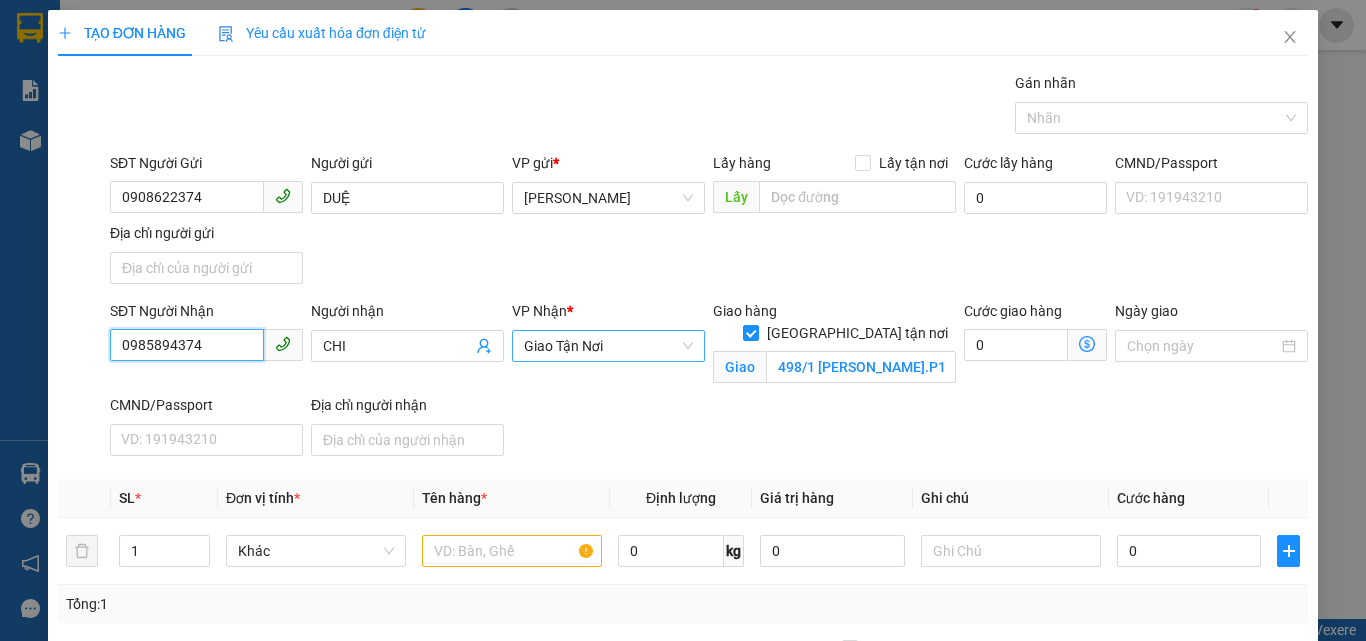 click on "Giao Tận Nơi" at bounding box center [608, 346] 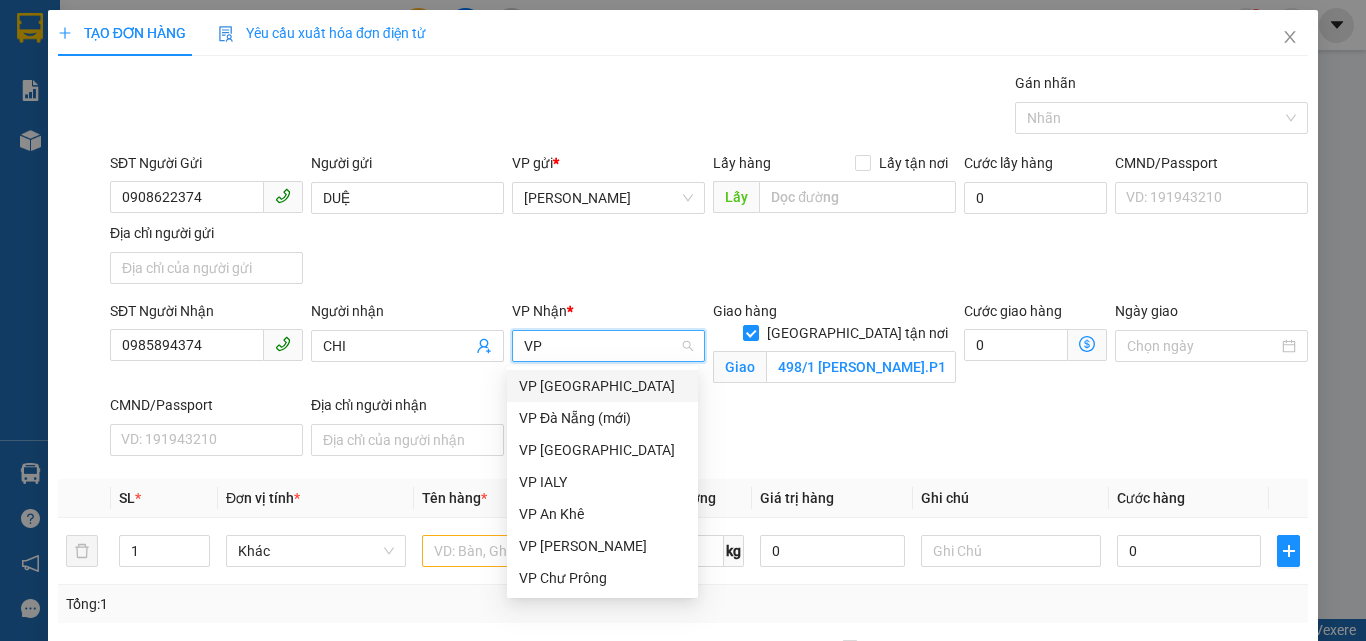 click on "VP [GEOGRAPHIC_DATA]" at bounding box center (602, 386) 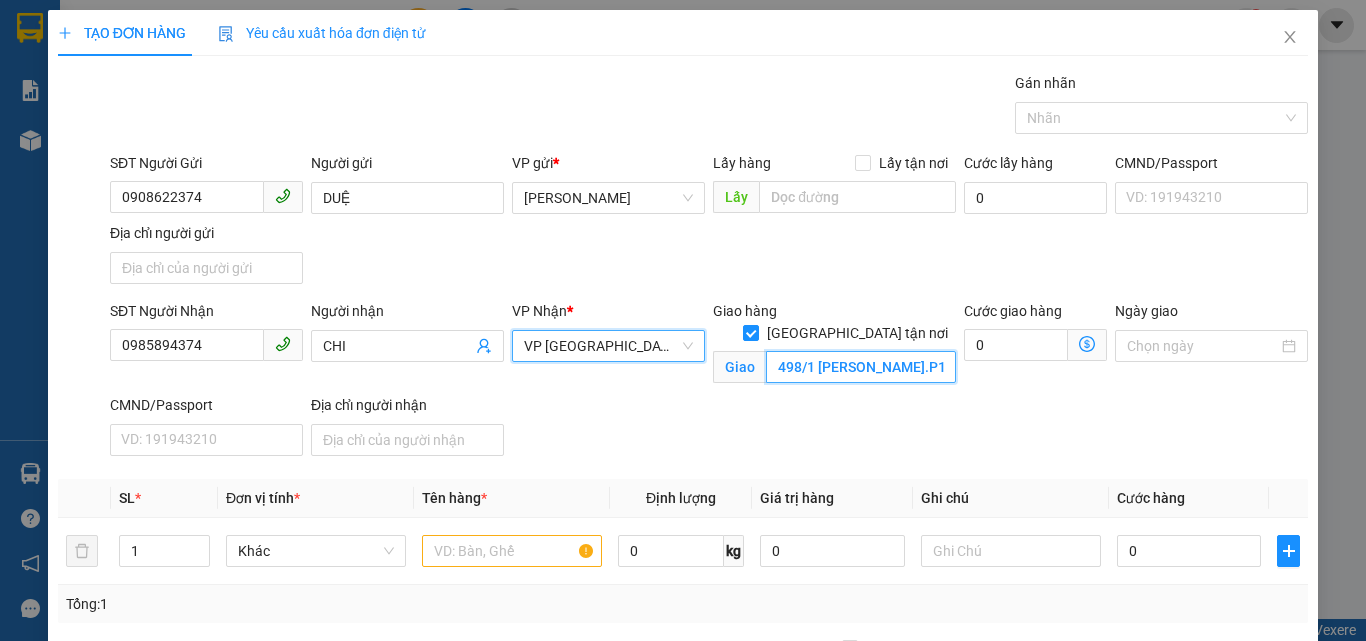 click on "498/1 [PERSON_NAME].P1.GÒ VẤP" at bounding box center [861, 367] 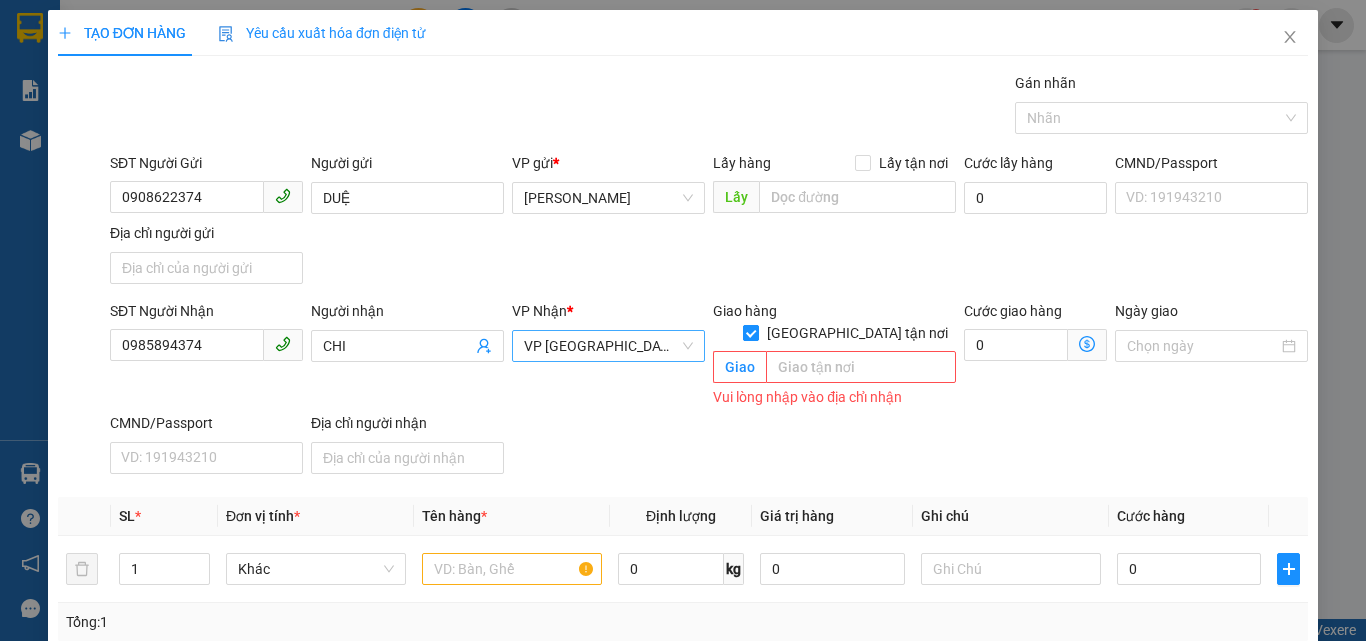 click on "Giao tận nơi" at bounding box center (750, 332) 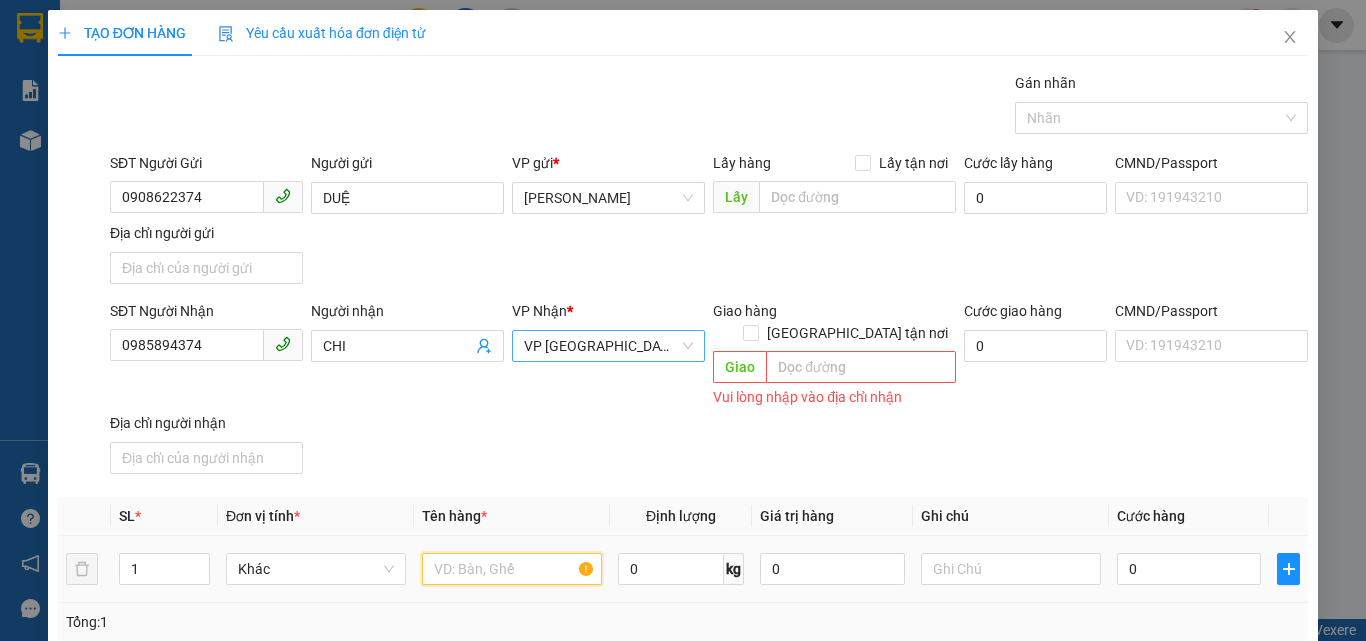 drag, startPoint x: 536, startPoint y: 542, endPoint x: 489, endPoint y: 527, distance: 49.335587 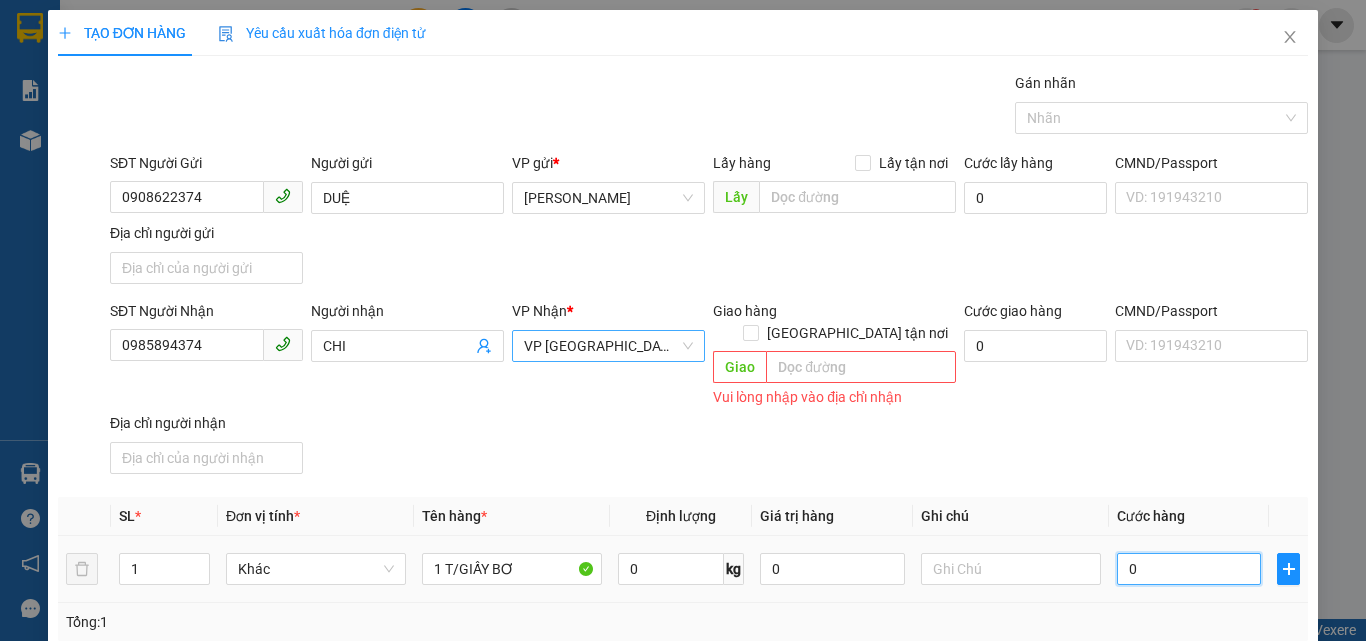 click on "0" at bounding box center [1189, 569] 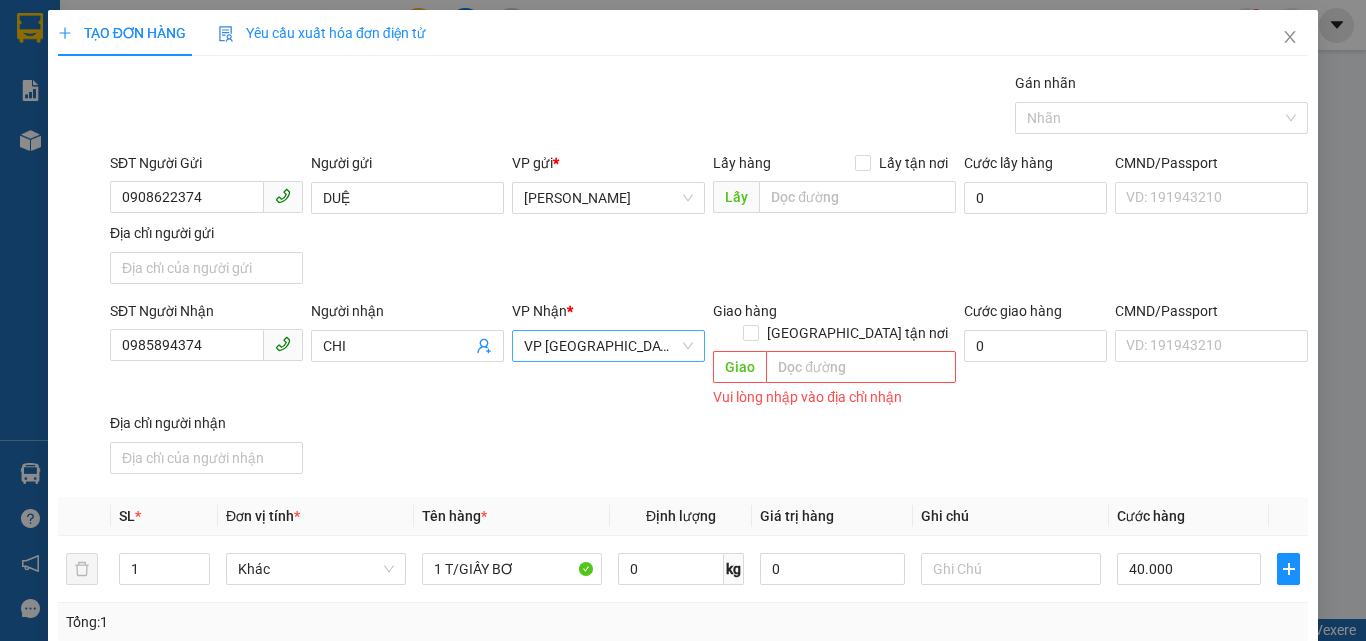 drag, startPoint x: 1127, startPoint y: 428, endPoint x: 1104, endPoint y: 478, distance: 55.03635 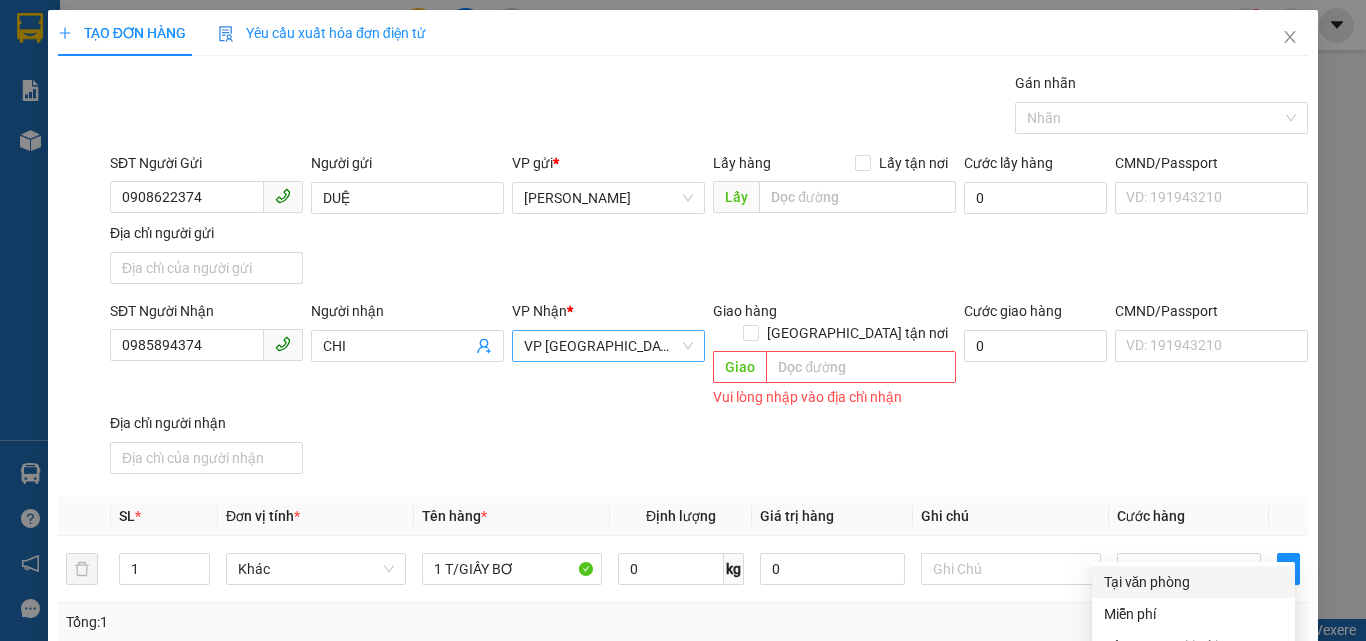 click on "Tại văn phòng" at bounding box center [1193, 582] 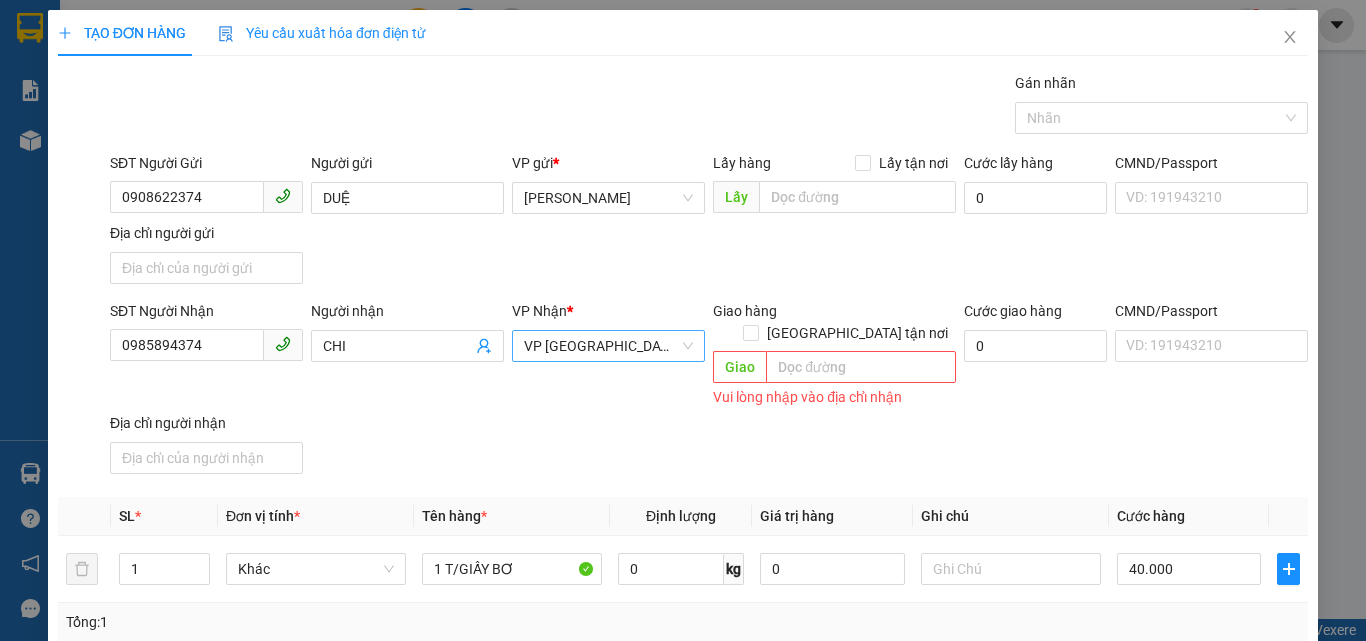 click on "Lưu và In" at bounding box center [1231, 867] 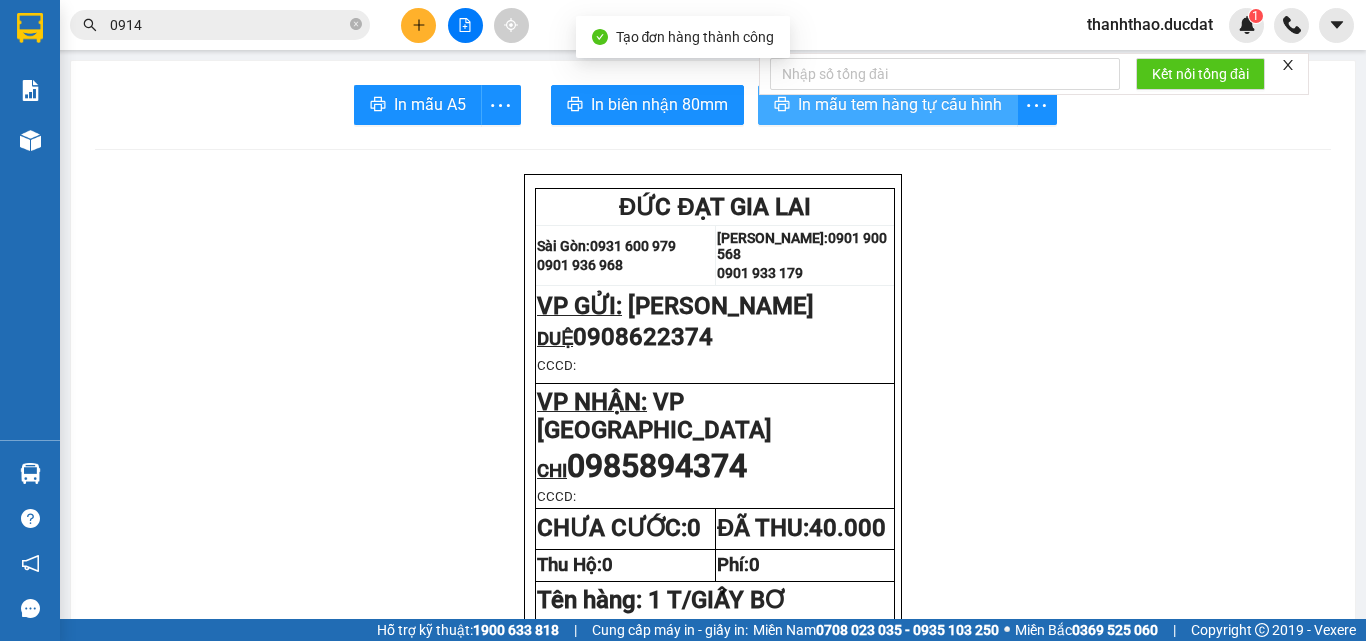 click on "In mẫu tem hàng tự cấu hình" at bounding box center (888, 105) 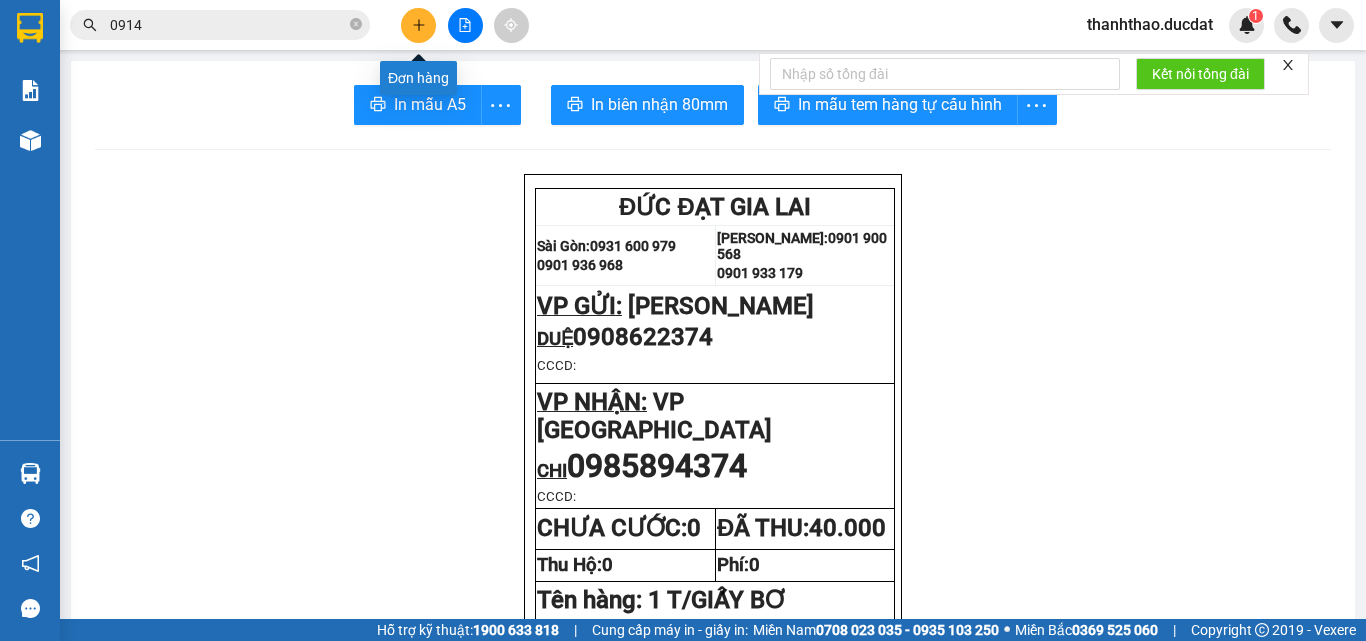 click 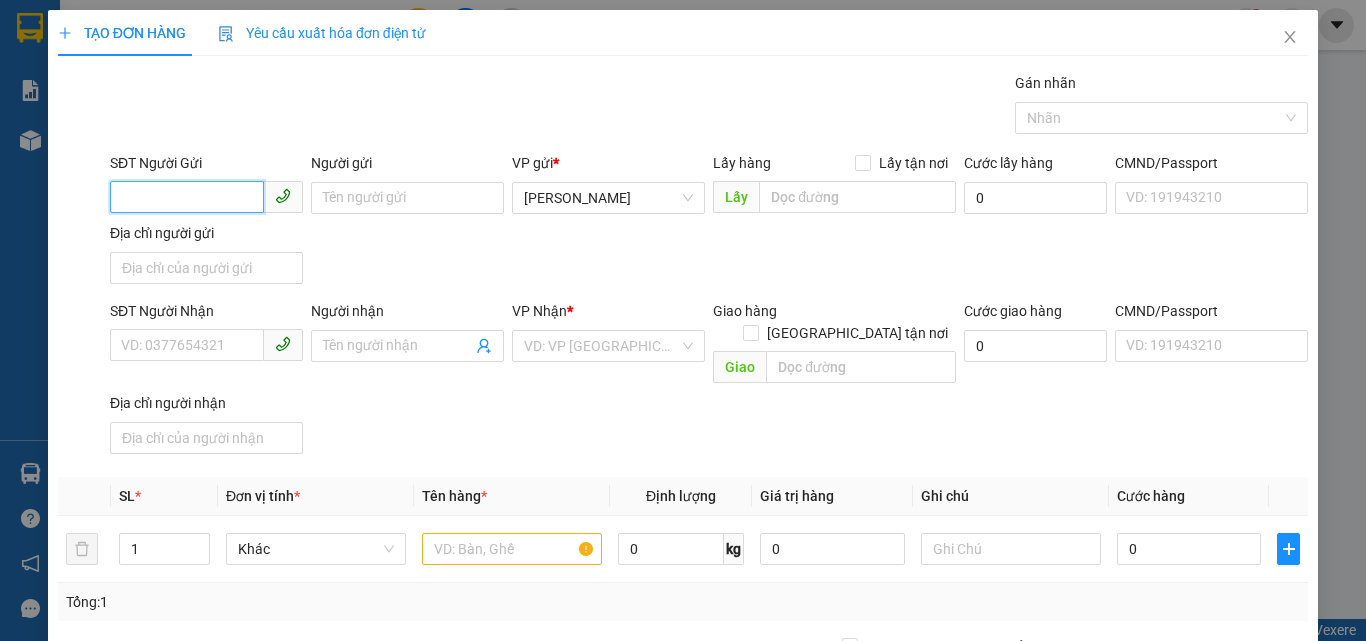 click on "SĐT Người Gửi" at bounding box center [187, 197] 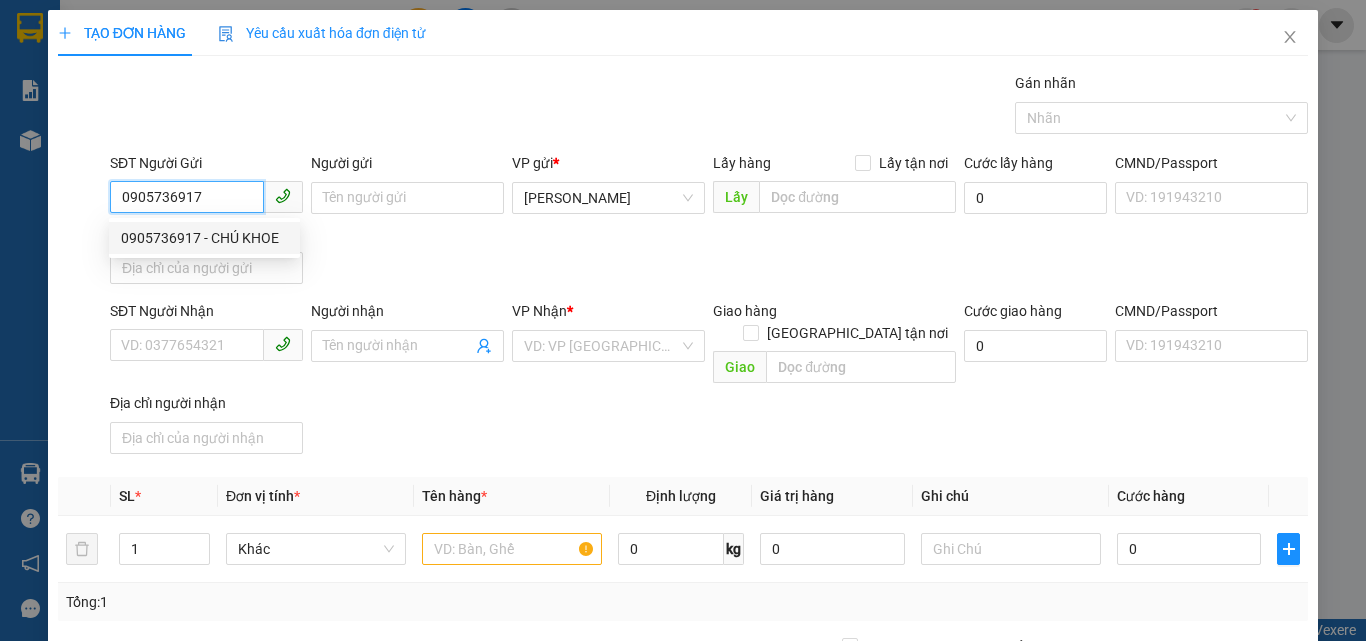 click on "0905736917 - CHÚ KHOE" at bounding box center (204, 238) 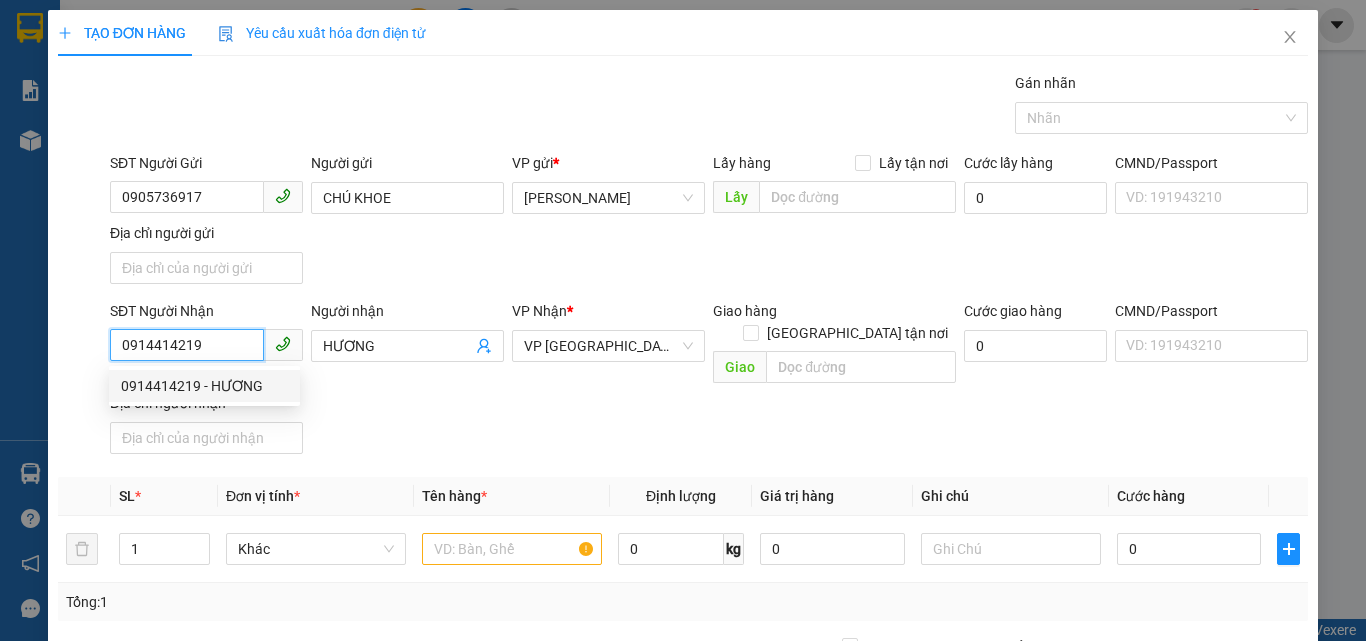 drag, startPoint x: 225, startPoint y: 346, endPoint x: 0, endPoint y: 312, distance: 227.55438 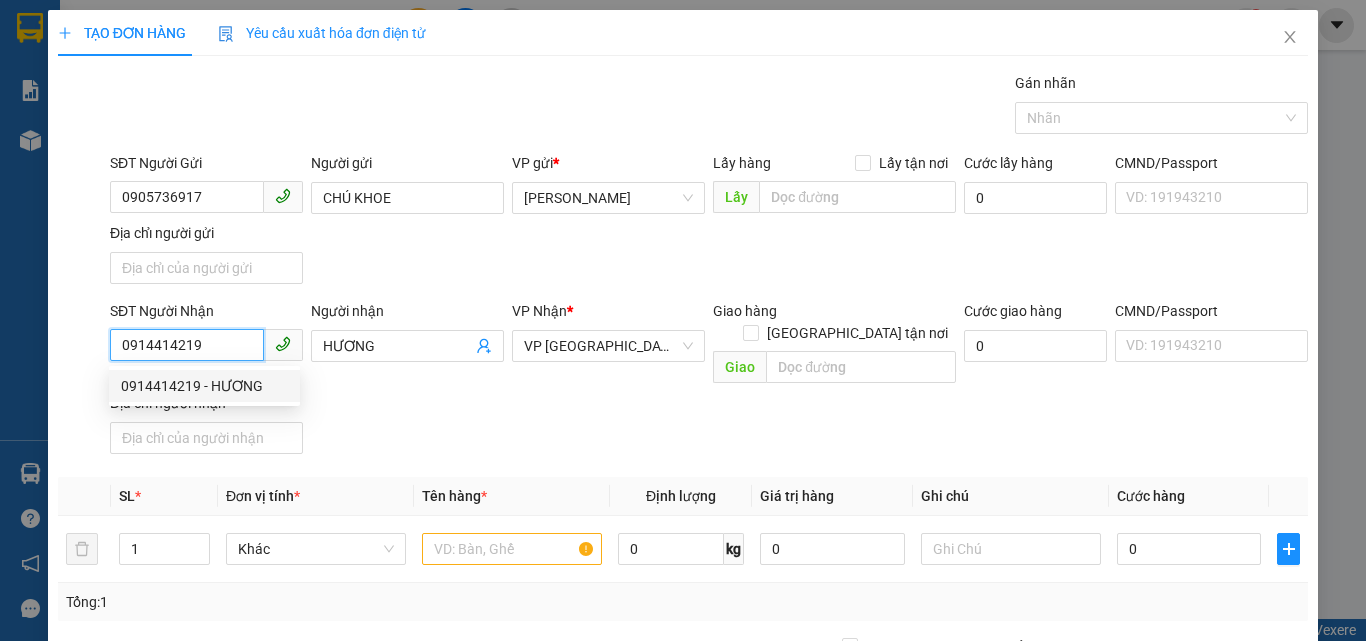 click on "TẠO ĐƠN HÀNG Yêu cầu xuất hóa đơn điện tử Transit Pickup Surcharge Ids Transit Deliver Surcharge Ids Transit Deliver Surcharge Transit Deliver Surcharge Gói vận chuyển  * Tiêu chuẩn Gán nhãn   Nhãn SĐT Người Gửi 0905736917 Người gửi CHÚ KHOE VP gửi  * Phan Đình Phùng Lấy hàng Lấy tận nơi Lấy Cước lấy hàng 0 CMND/Passport VD: 191943210 Địa chỉ người gửi SĐT Người Nhận 0914414219 Người nhận HƯƠNG VP Nhận  * VP Sài Gòn Giao hàng Giao tận nơi Giao Cước giao hàng 0 CMND/Passport VD: 191943210 Địa chỉ người nhận SL  * Đơn vị tính  * Tên hàng  * Định lượng Giá trị hàng Ghi chú Cước hàng                   1 Khác 0 kg 0 0 Tổng:  1 Thu Hộ 0 Phí thu hộ khách nhận trả 0 Tổng cước 0 Hình thức thanh toán Chọn HT Thanh Toán Số tiền thu trước 0 Chưa thanh toán 0 Chọn HT Thanh Toán Lưu nháp Xóa Thông tin Lưu Lưu và In" at bounding box center [683, 320] 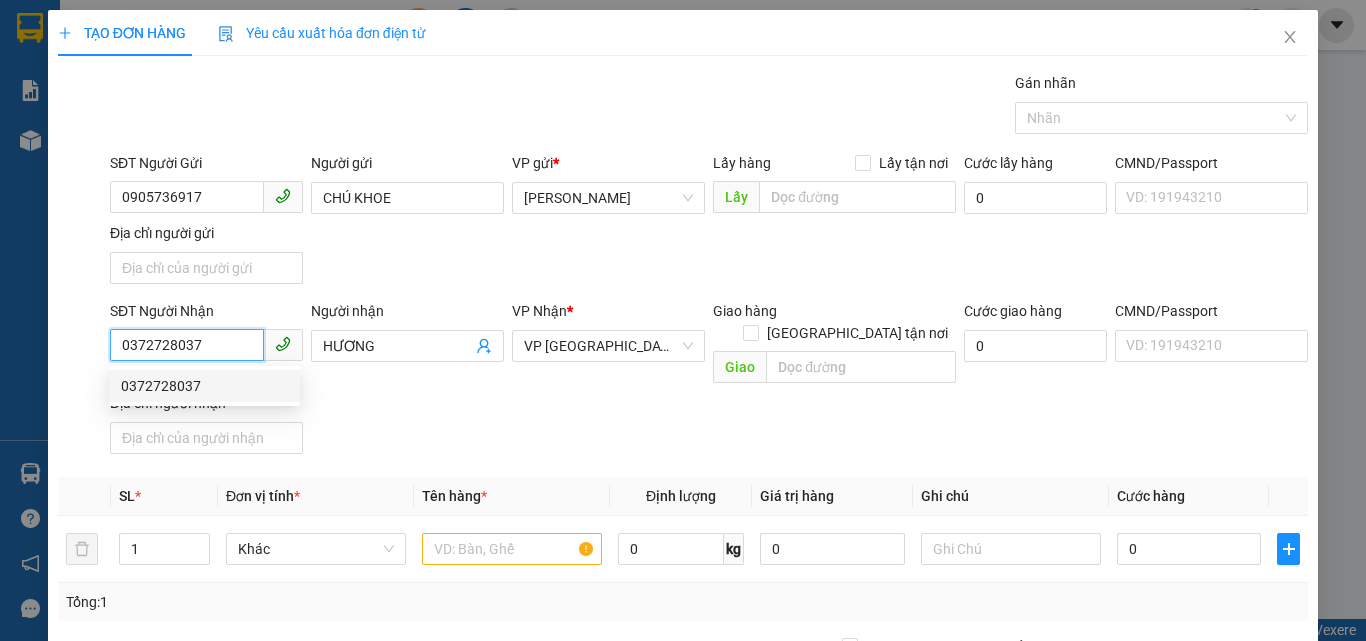 click on "0372728037" at bounding box center (204, 386) 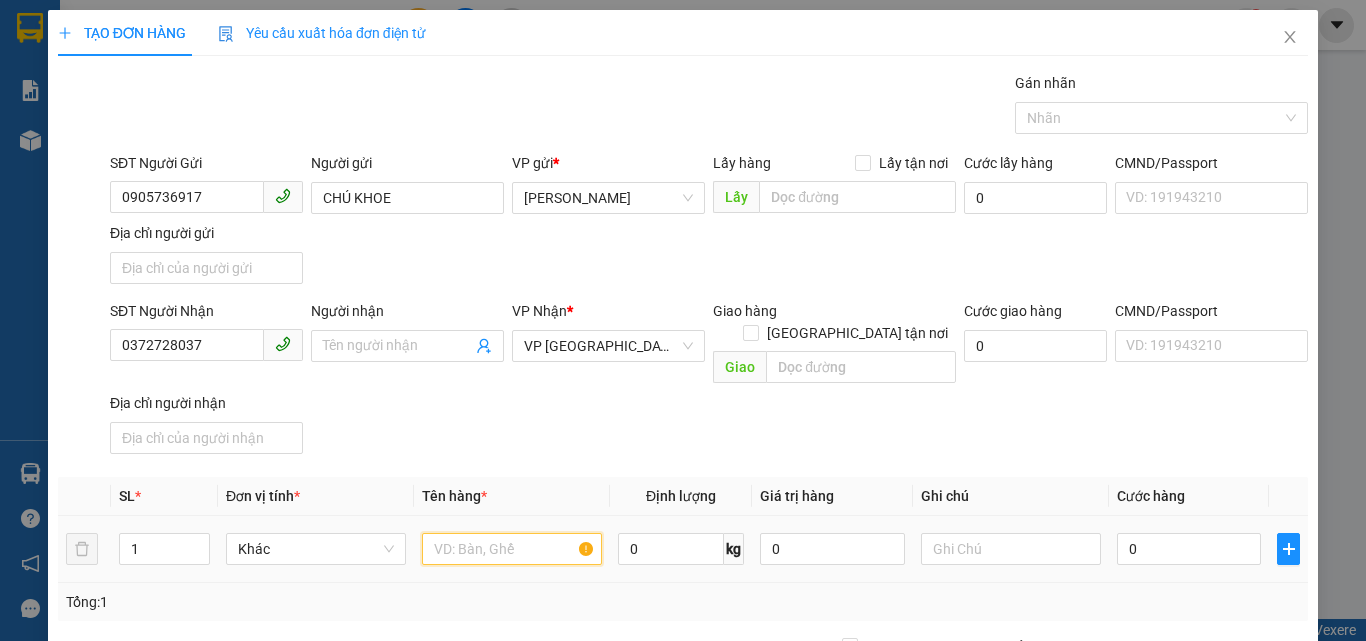 drag, startPoint x: 551, startPoint y: 512, endPoint x: 481, endPoint y: 485, distance: 75.026665 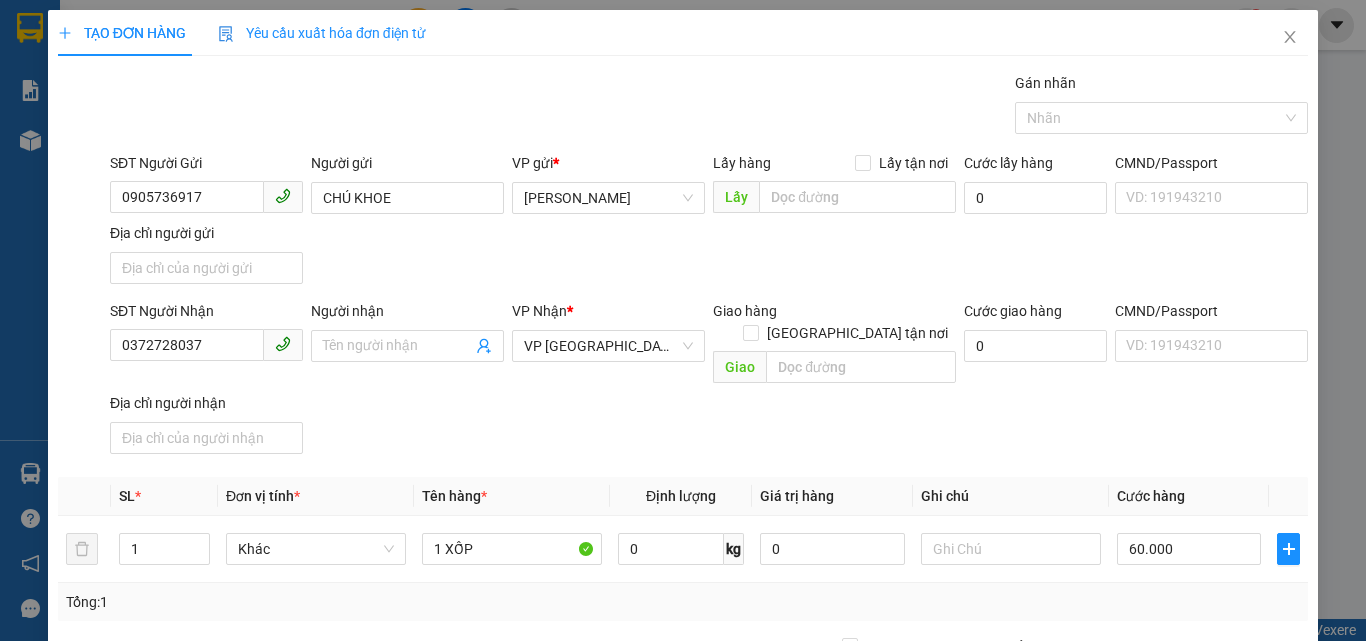 click on "SĐT Người Nhận 0372728037 Người nhận Tên người nhận VP Nhận  * VP Sài Gòn Giao hàng Giao tận nơi Giao Cước giao hàng 0 CMND/Passport VD: 191943210 Địa chỉ người nhận" at bounding box center [709, 381] 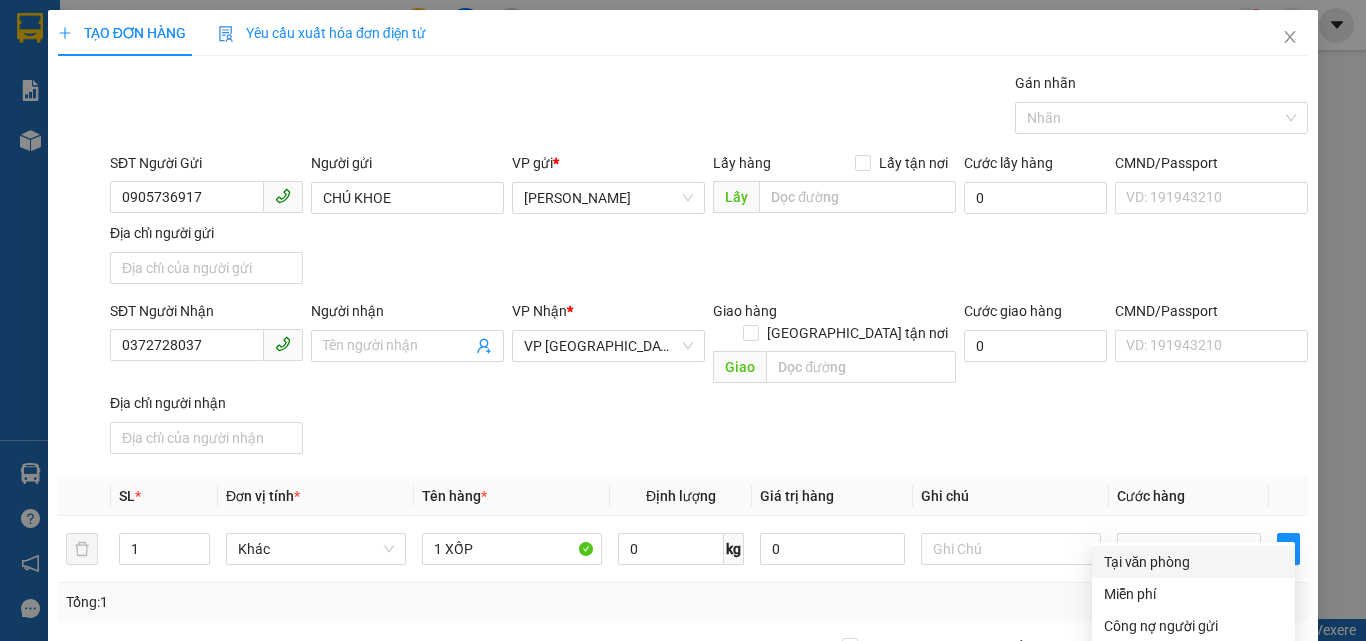 click on "Tại văn phòng" at bounding box center [1193, 562] 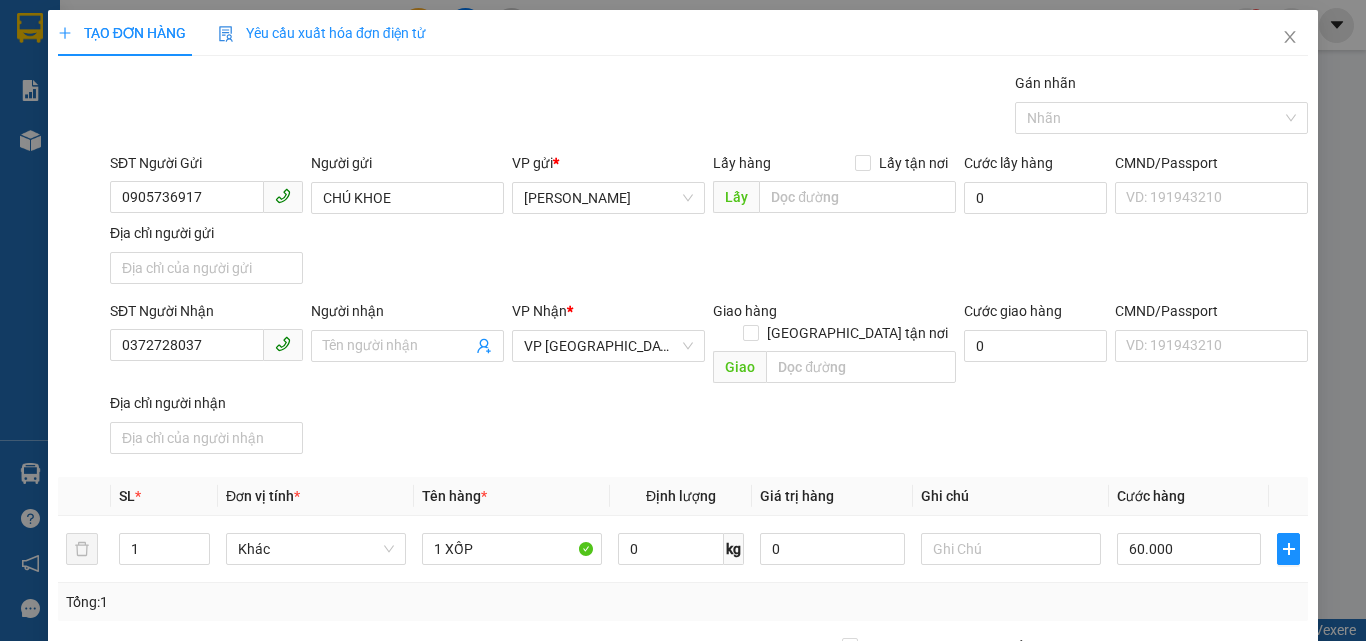 click 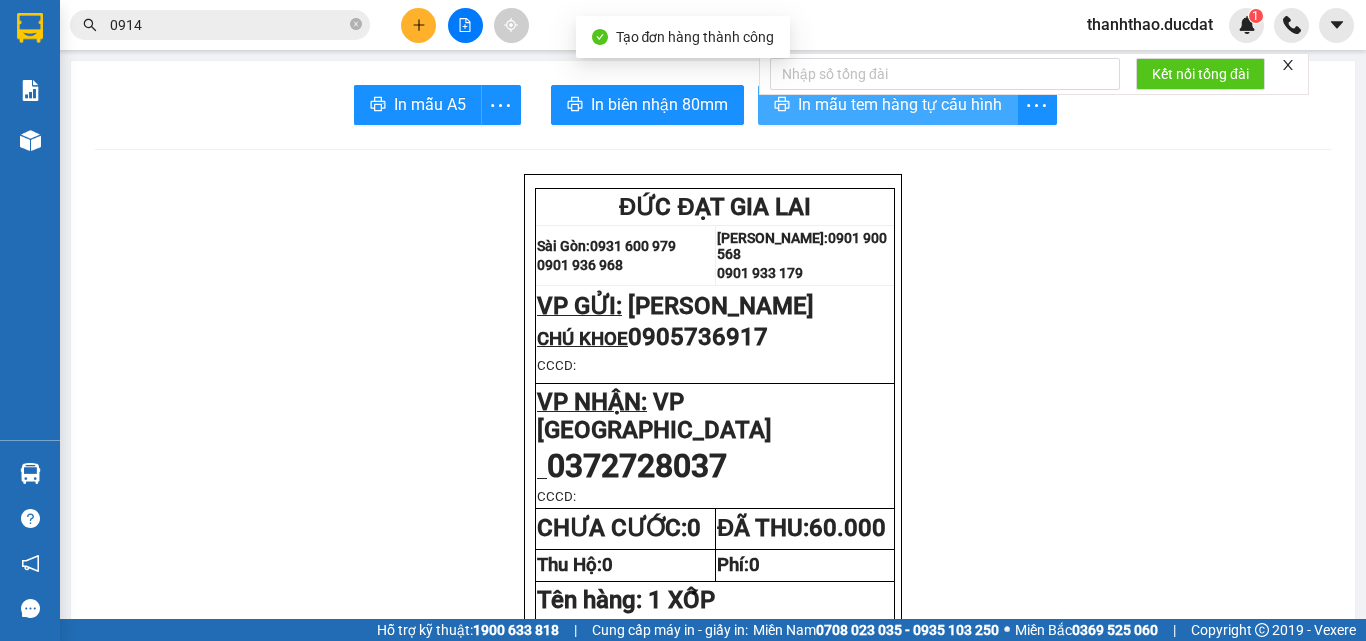 click on "In mẫu tem hàng tự cấu hình" at bounding box center (900, 104) 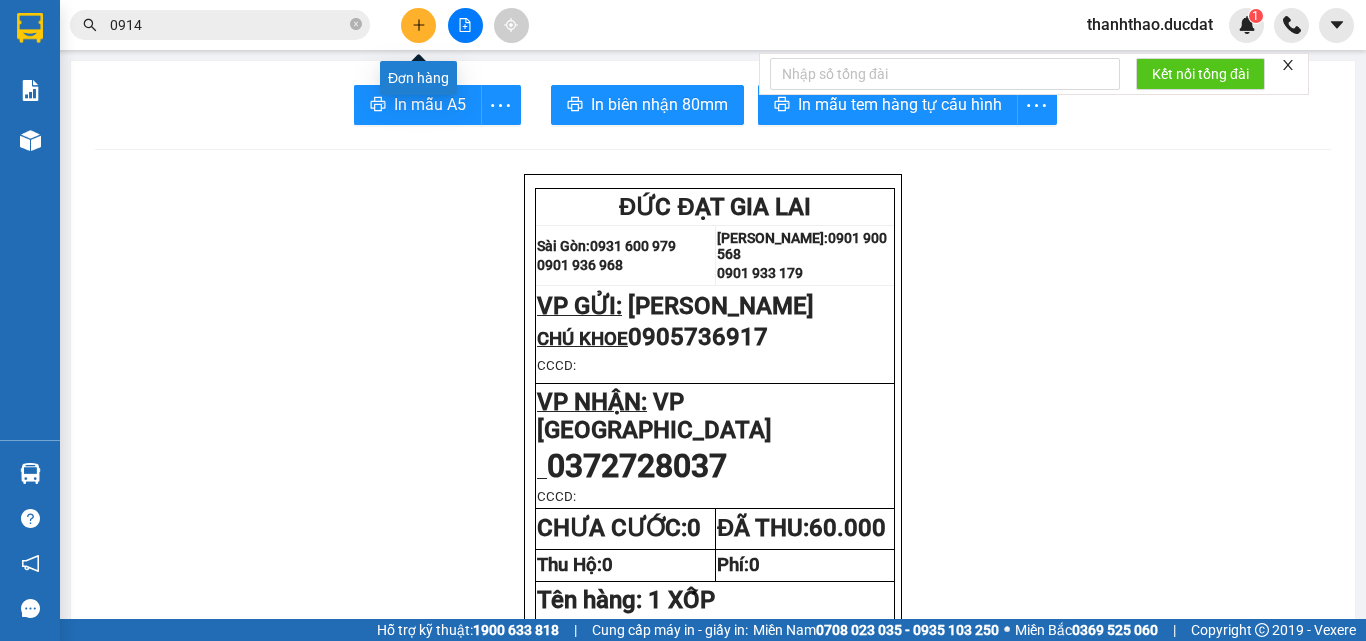 click 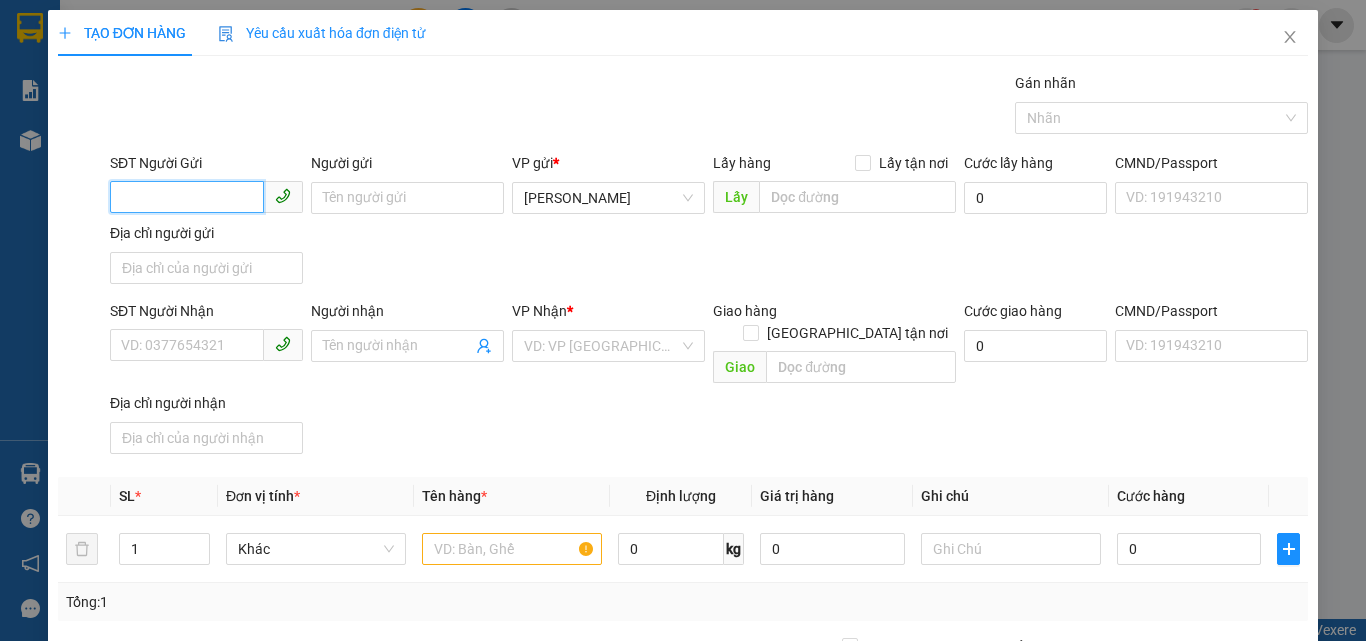 click on "SĐT Người Gửi" at bounding box center (187, 197) 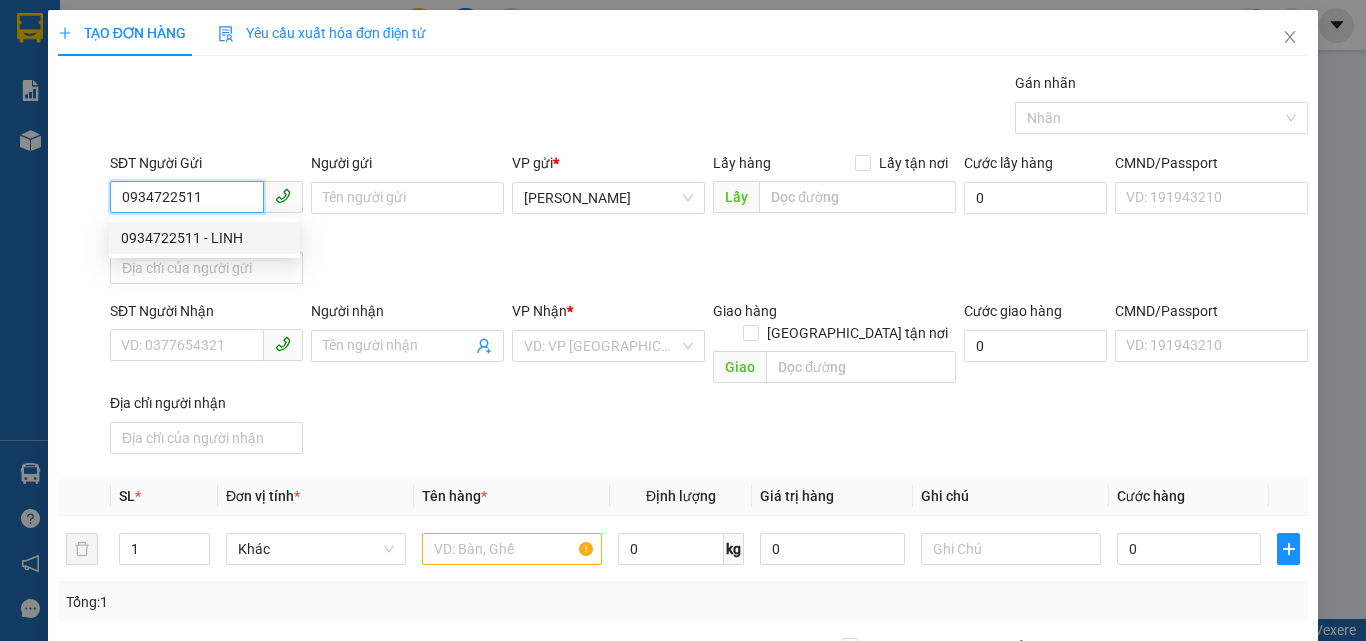 click on "0934722511 - LINH" at bounding box center (204, 238) 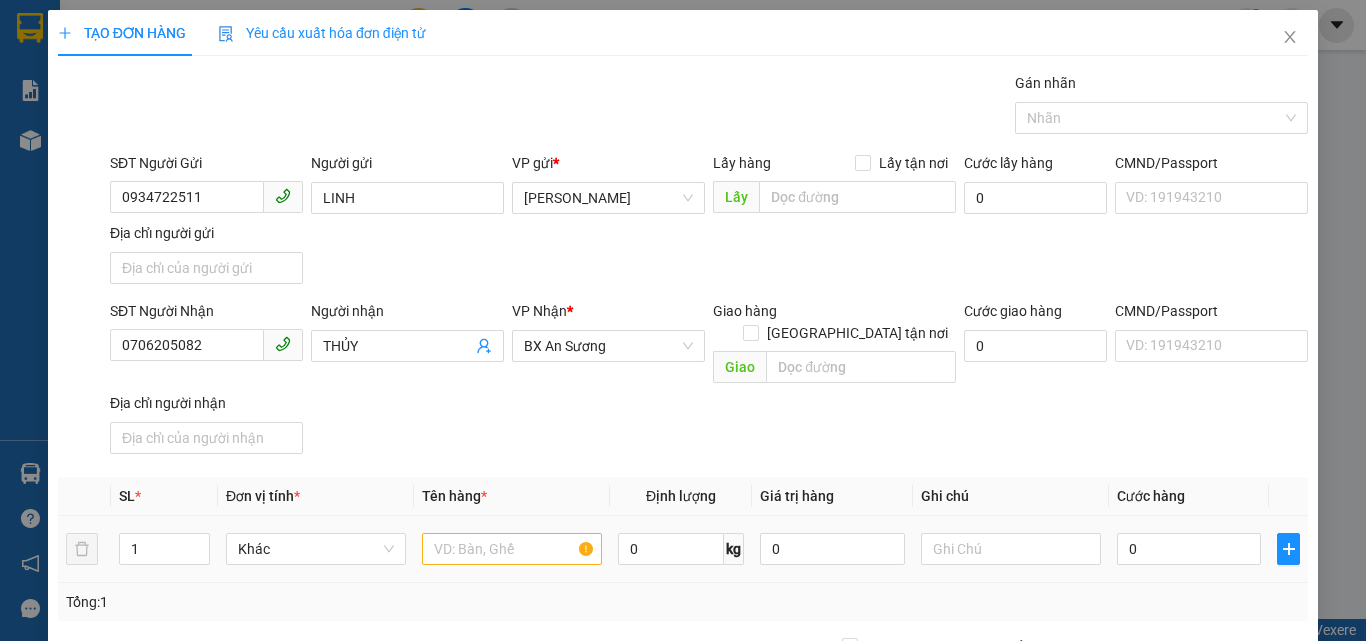 click at bounding box center [512, 549] 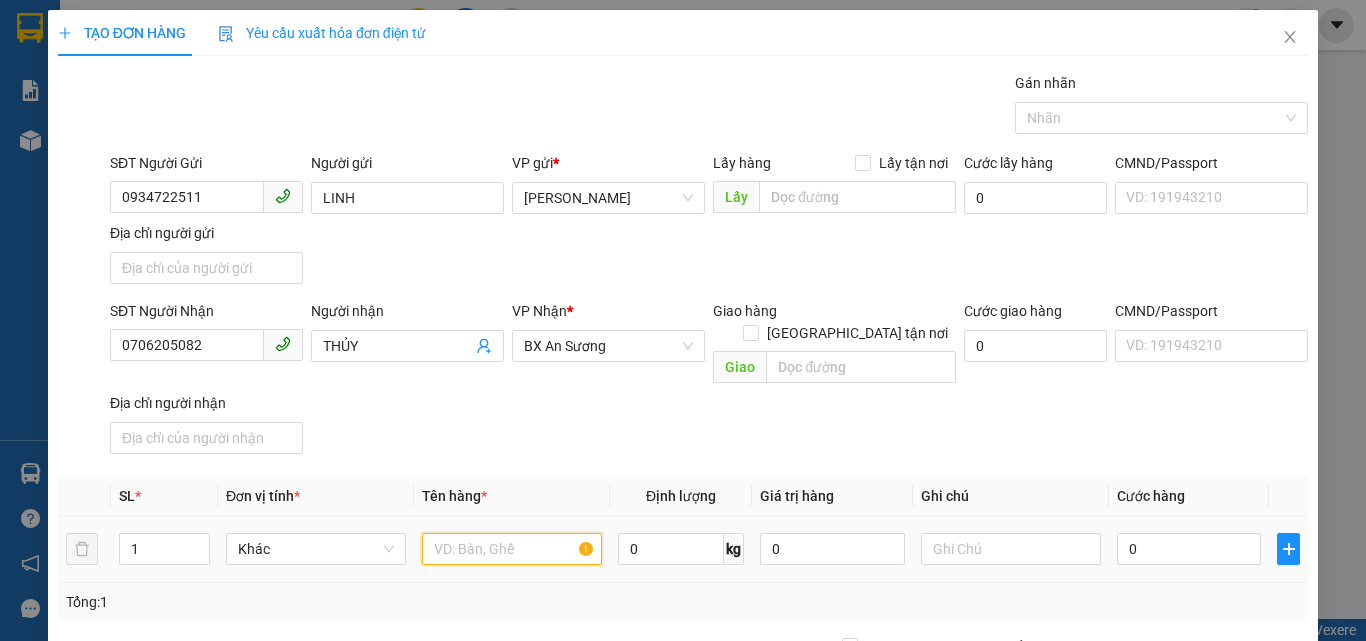 click at bounding box center (512, 549) 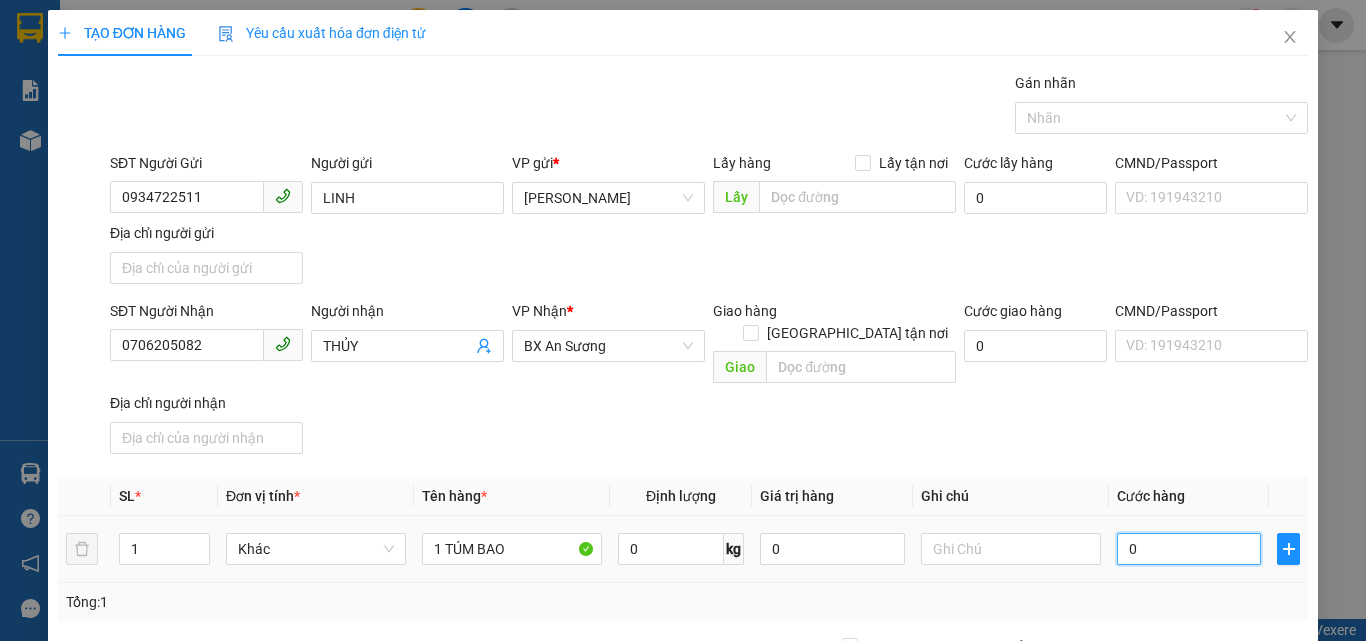 click on "0" at bounding box center [1189, 549] 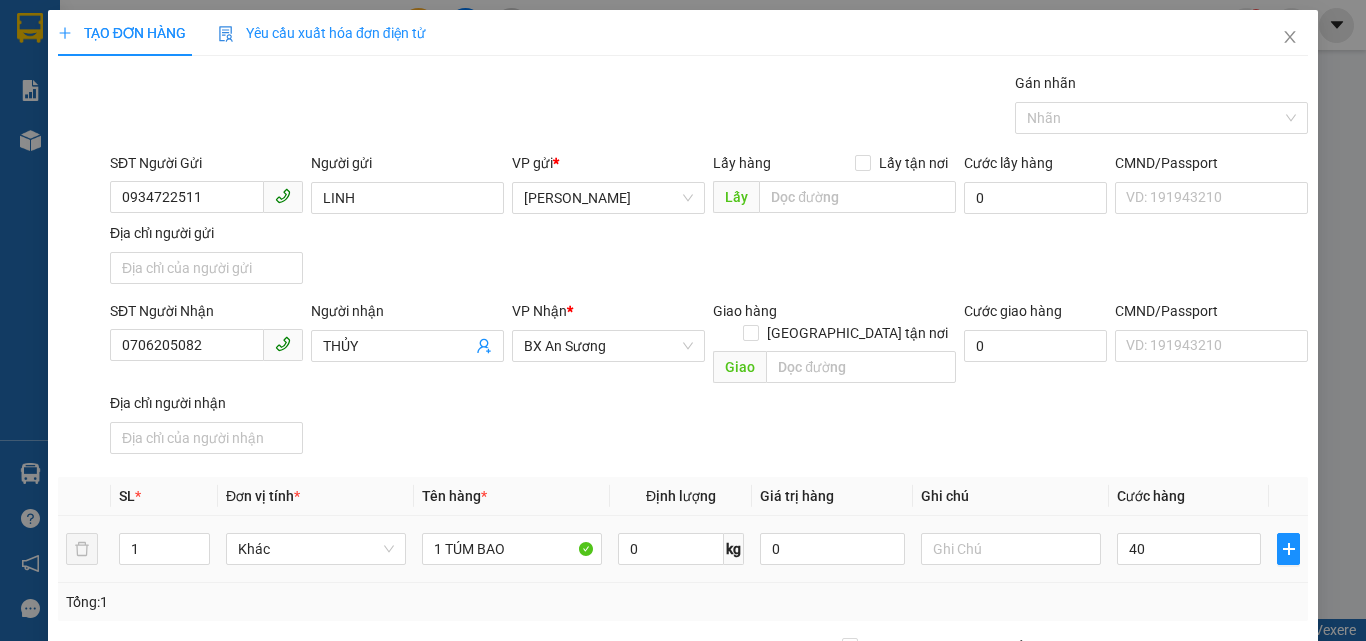 click on "Transit Pickup Surcharge Ids Transit Deliver Surcharge Ids Transit Deliver Surcharge Transit Deliver Surcharge Gói vận chuyển  * Tiêu chuẩn Gán nhãn   Nhãn SĐT Người Gửi 0934722511 Người gửi LINH VP gửi  * Phan Đình Phùng Lấy hàng Lấy tận nơi Lấy Cước lấy hàng 0 CMND/Passport VD: 191943210 Địa chỉ người gửi SĐT Người Nhận 0706205082 Người nhận THỦY VP Nhận  * BX An Sương Giao hàng Giao tận nơi Giao Cước giao hàng 0 CMND/Passport VD: 191943210 Địa chỉ người nhận SL  * Đơn vị tính  * Tên hàng  * Định lượng Giá trị hàng Ghi chú Cước hàng                   1 Khác 1 TÚM BAO 0 kg 0 40 Tổng:  1 Thu Hộ 0 Phí thu hộ khách nhận trả 0 Tổng cước 40 Hình thức thanh toán Chọn HT Thanh Toán Số tiền thu trước 0 Chưa thanh toán 40 Chọn HT Thanh Toán Lưu nháp Xóa Thông tin Lưu Lưu và In" at bounding box center (683, 467) 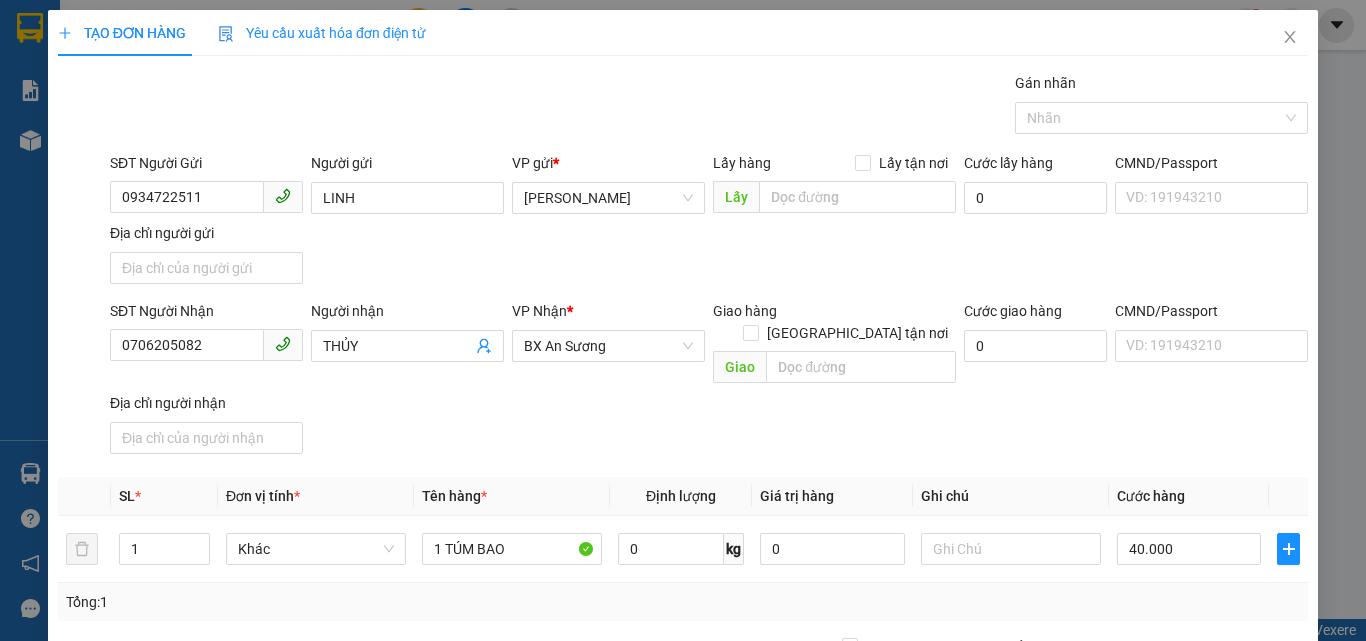 click on "Hình thức thanh toán" at bounding box center [1198, 752] 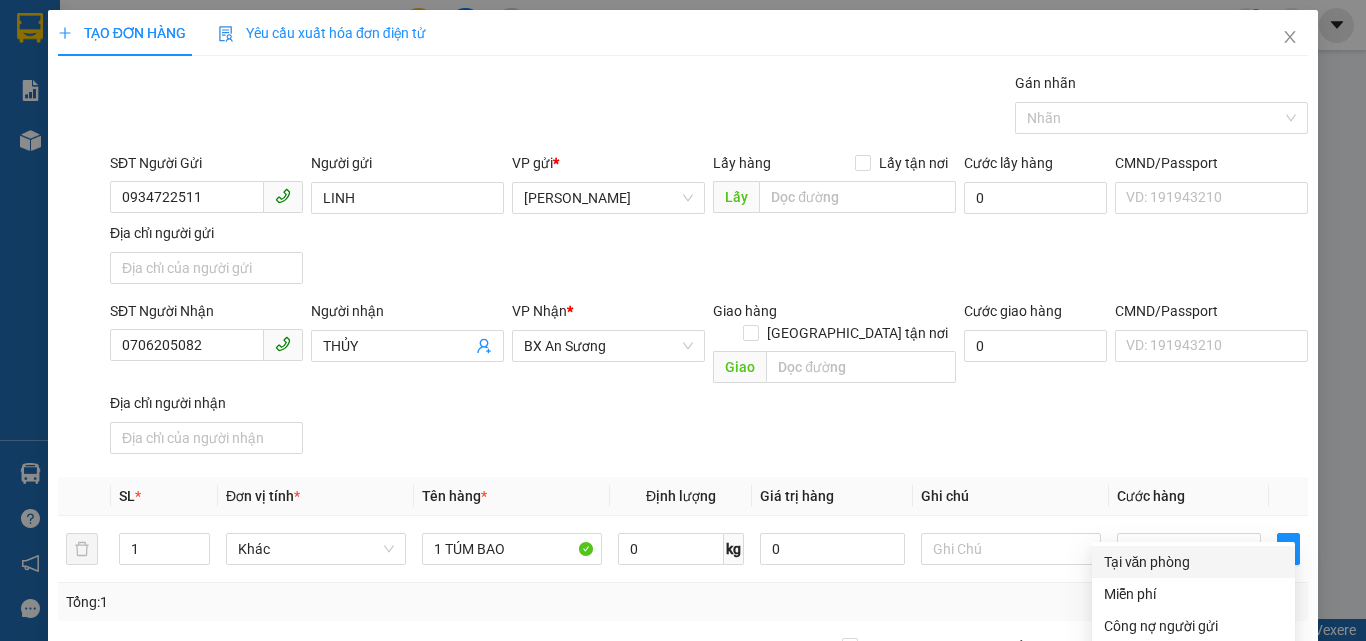 click on "Tại văn phòng" at bounding box center [1193, 562] 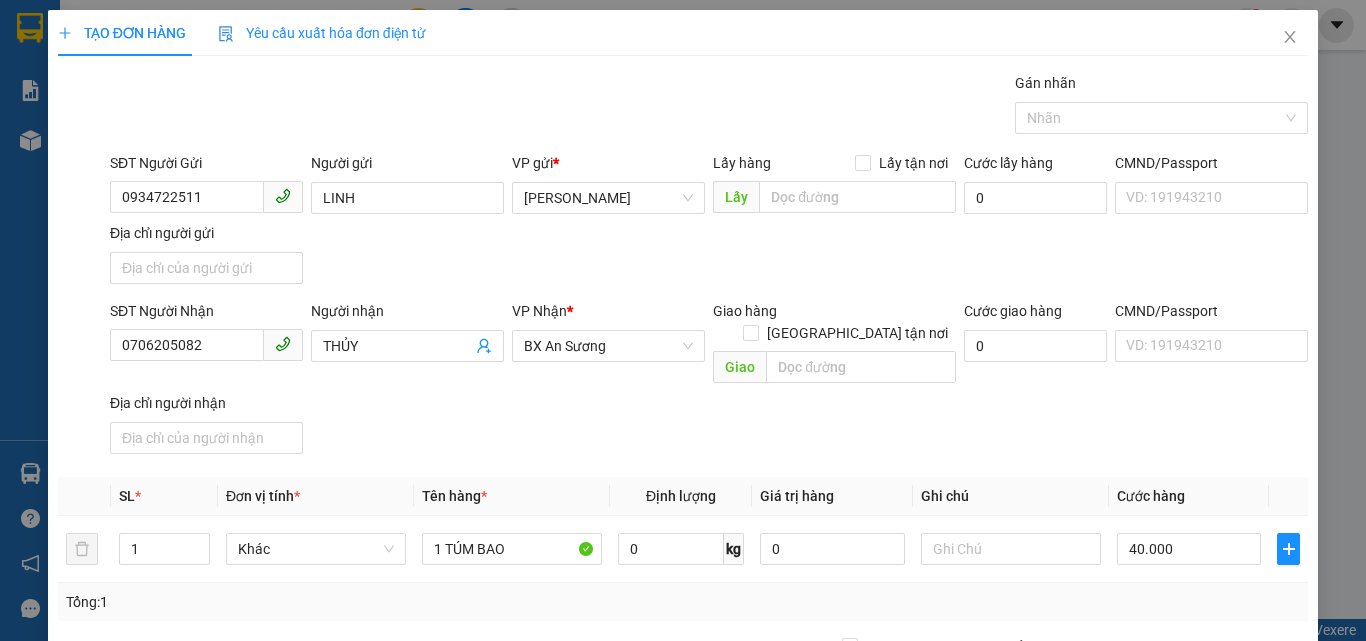 click on "Lưu và In" at bounding box center [1231, 847] 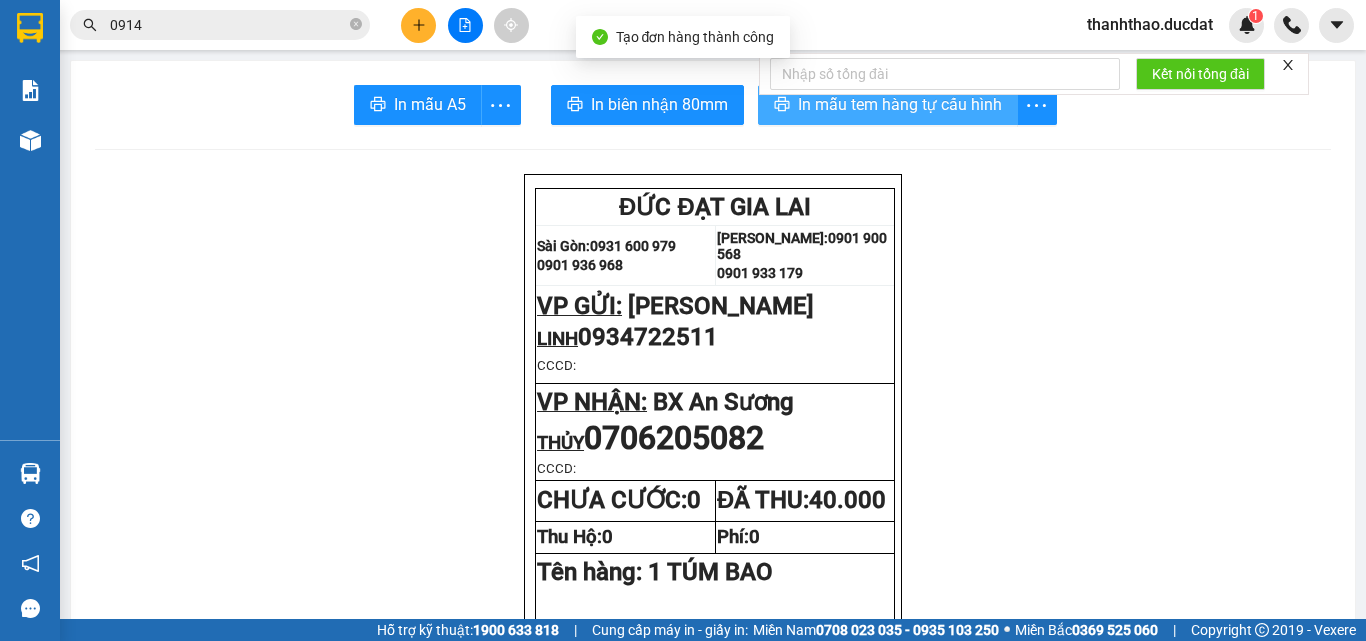 click on "In mẫu tem hàng tự cấu hình" at bounding box center [900, 104] 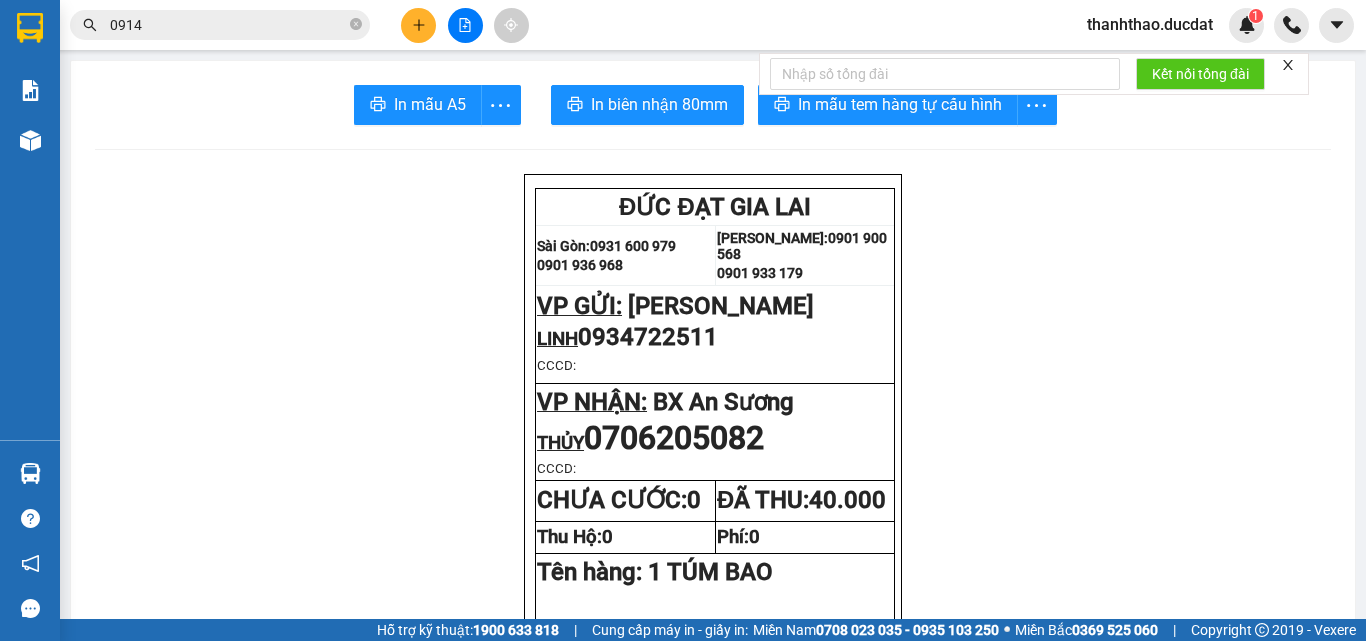 click 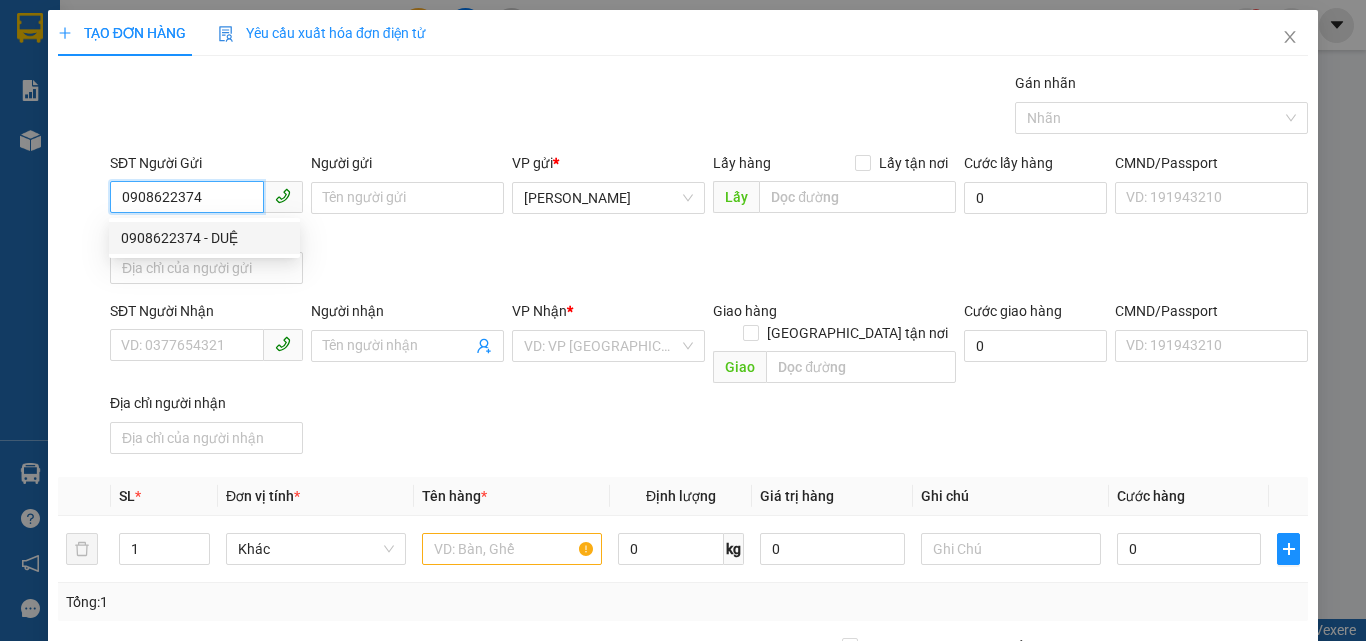 click on "0908622374 - DUỆ" at bounding box center (204, 238) 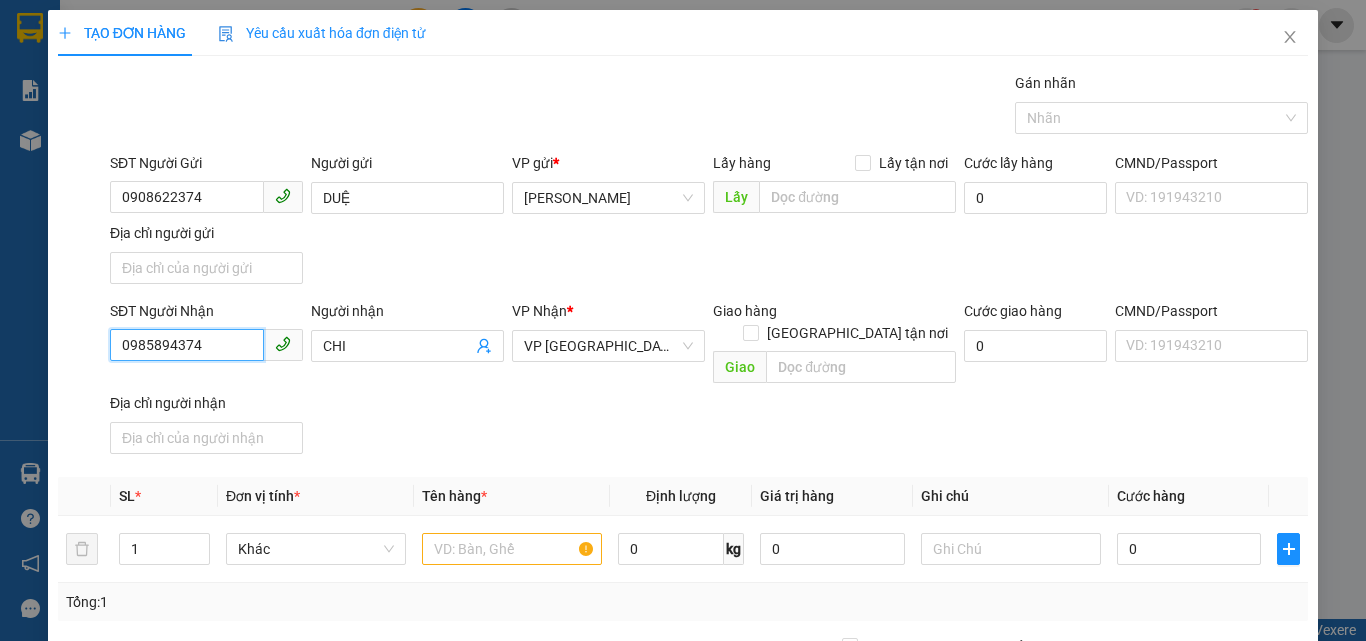 drag, startPoint x: 234, startPoint y: 350, endPoint x: 0, endPoint y: 339, distance: 234.2584 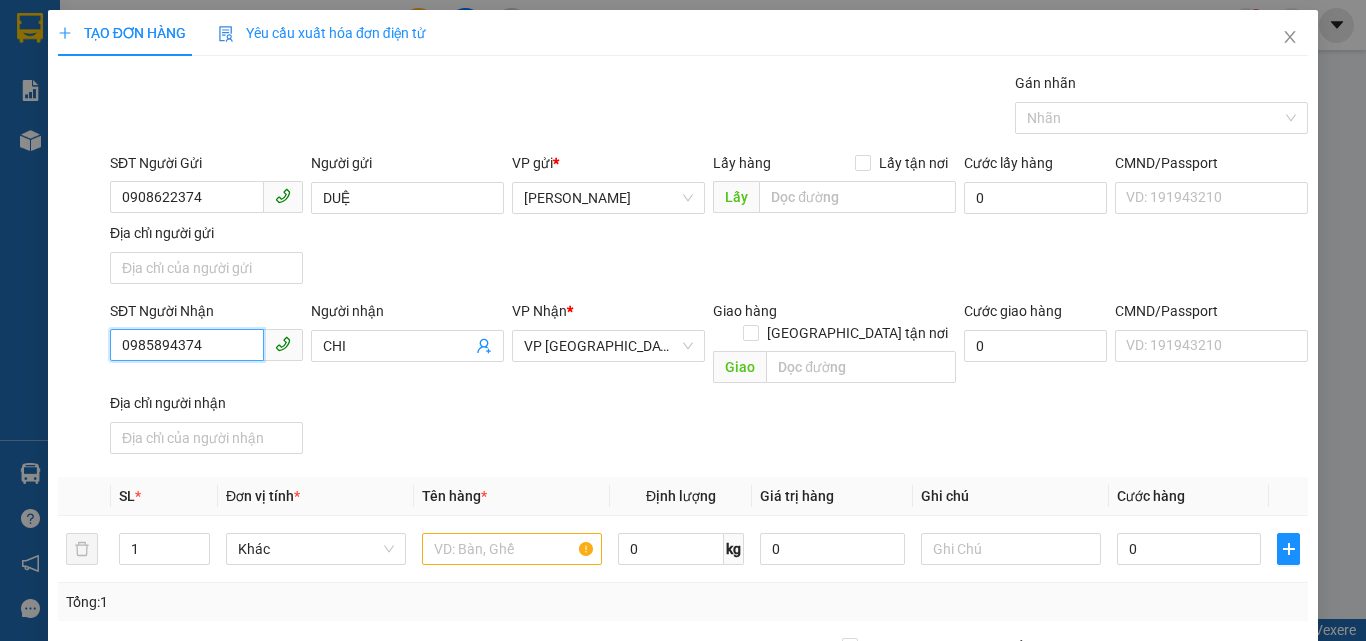 click on "TẠO ĐƠN HÀNG Yêu cầu xuất hóa đơn điện tử Transit Pickup Surcharge Ids Transit Deliver Surcharge Ids Transit Deliver Surcharge Transit Deliver Surcharge Gói vận chuyển  * Tiêu chuẩn Gán nhãn   Nhãn SĐT Người Gửi 0908622374 Người gửi DUỆ VP gửi  * Phan Đình Phùng Lấy hàng Lấy tận nơi Lấy Cước lấy hàng 0 CMND/Passport VD: 191943210 Địa chỉ người gửi SĐT Người Nhận 0985894374 0985894374 Người nhận CHI VP Nhận  * VP Sài Gòn Giao hàng Giao tận nơi Giao Cước giao hàng 0 CMND/Passport VD: 191943210 Địa chỉ người nhận SL  * Đơn vị tính  * Tên hàng  * Định lượng Giá trị hàng Ghi chú Cước hàng                   1 Khác 0 kg 0 0 Tổng:  1 Thu Hộ 0 Phí thu hộ khách nhận trả 0 Tổng cước 0 Hình thức thanh toán Chọn HT Thanh Toán Số tiền thu trước 0 Chưa thanh toán 0 Chọn HT Thanh Toán Lưu nháp Xóa Thông tin Lưu Lưu và In" at bounding box center (683, 320) 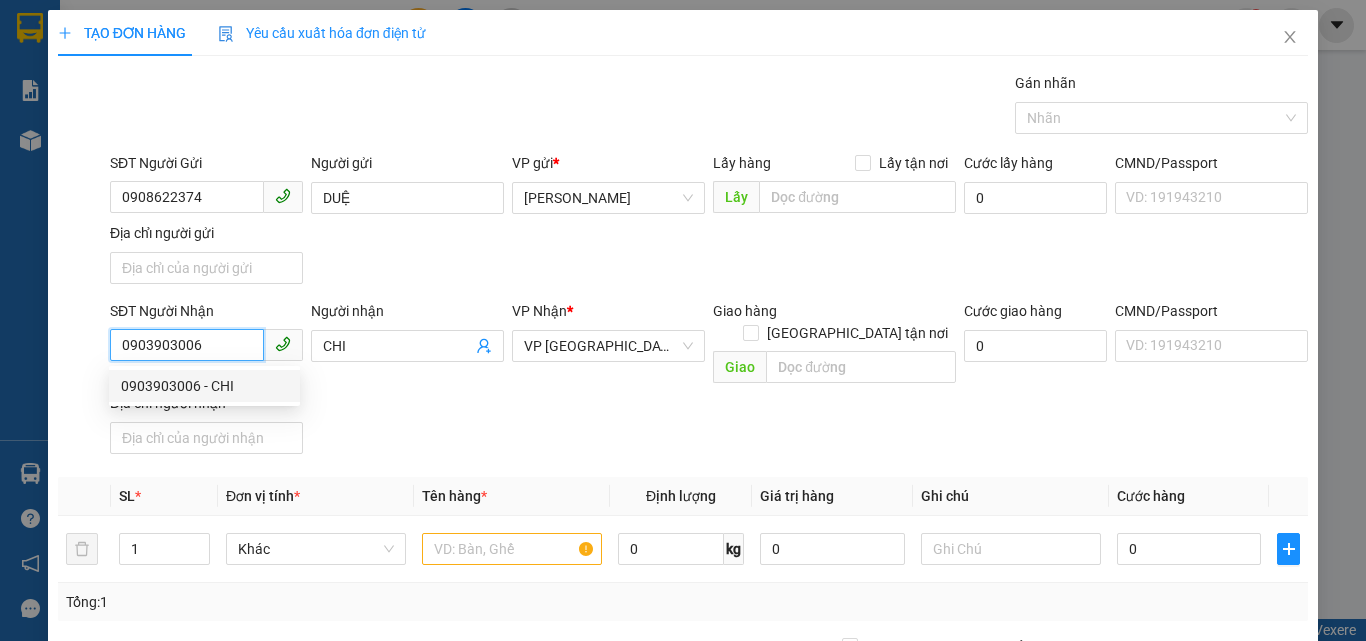 click on "0903903006 - CHI" at bounding box center (204, 386) 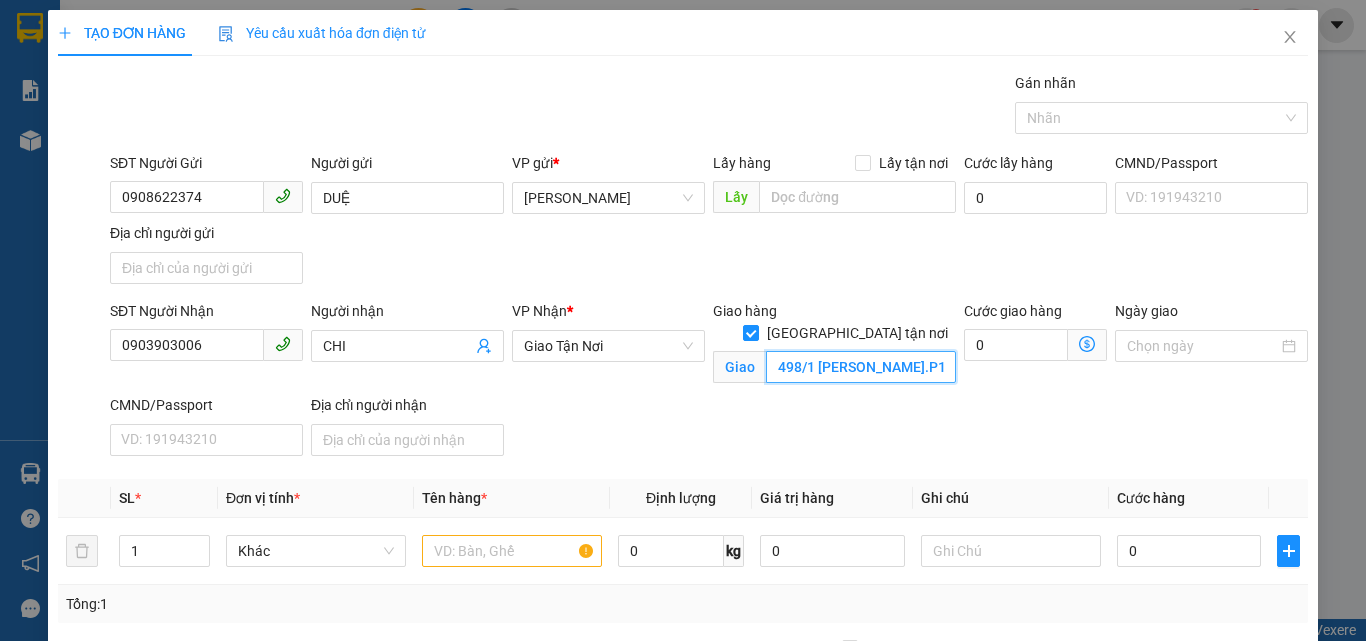 click on "498/1 [PERSON_NAME].P1.GÒ VẤP" at bounding box center [861, 367] 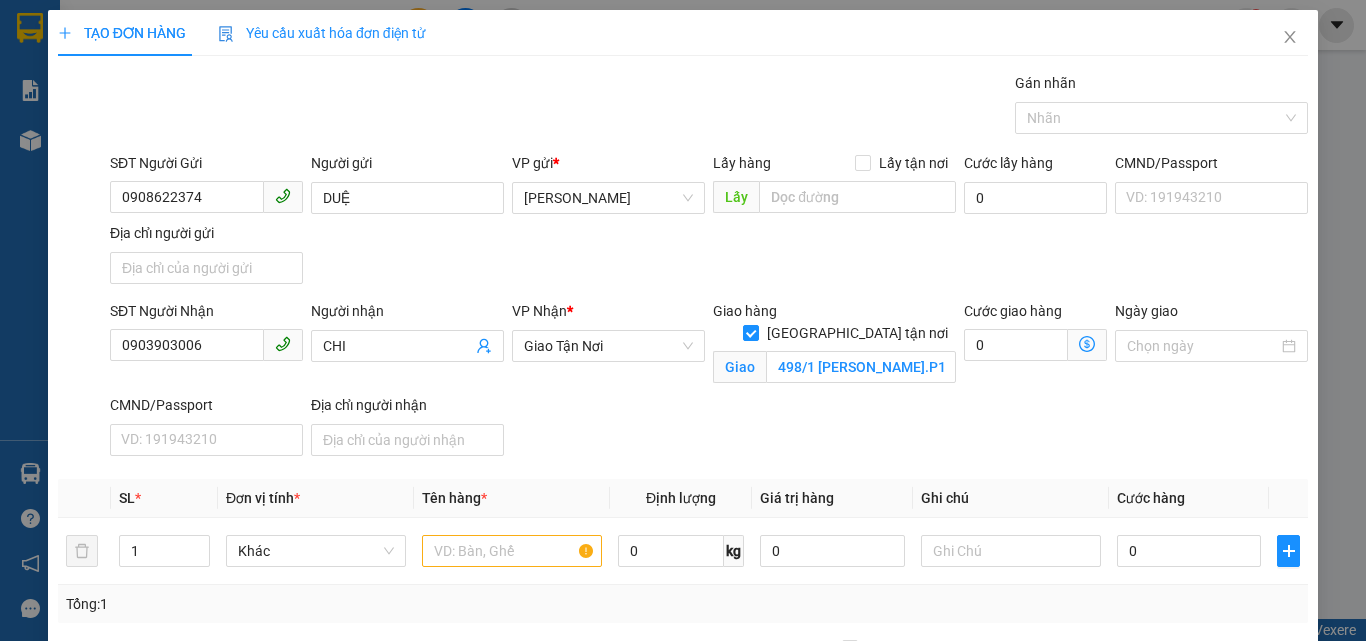 click on "Giao hàng Giao tận nơi Giao 498/1 LÊ QUANG ĐỊNH.P1.GÒ VẤP" at bounding box center [834, 346] 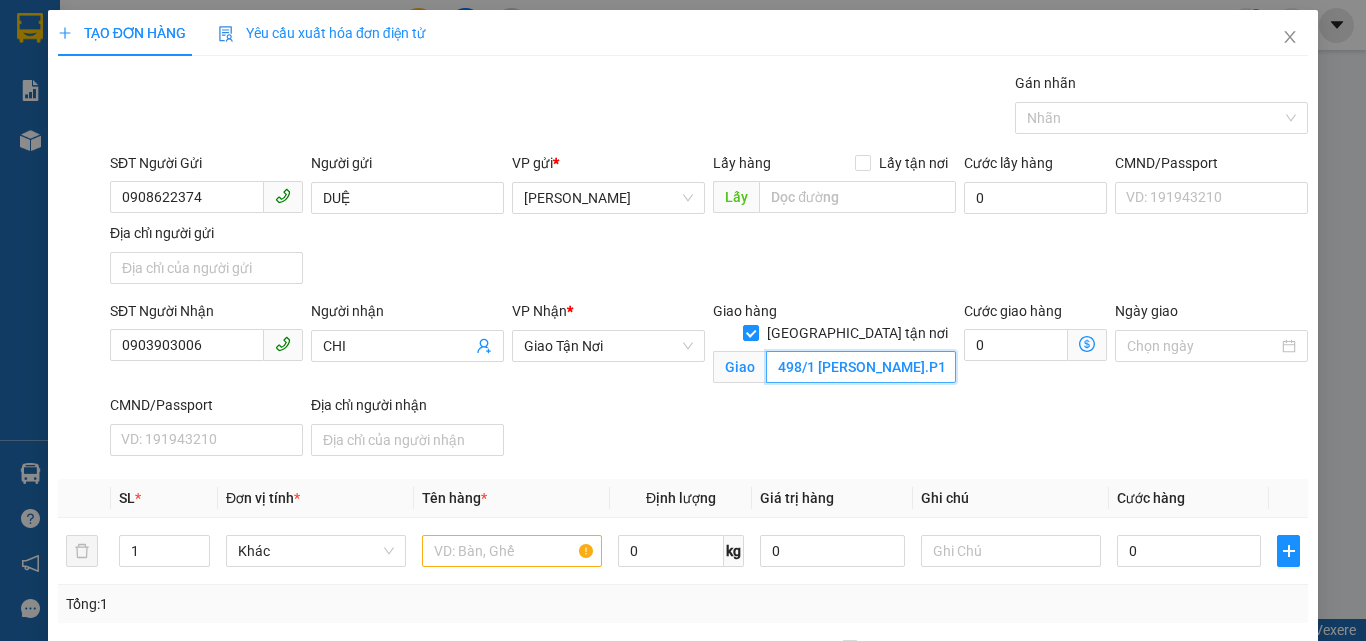click on "498/1 [PERSON_NAME].P1.GÒ VẤP" at bounding box center (861, 367) 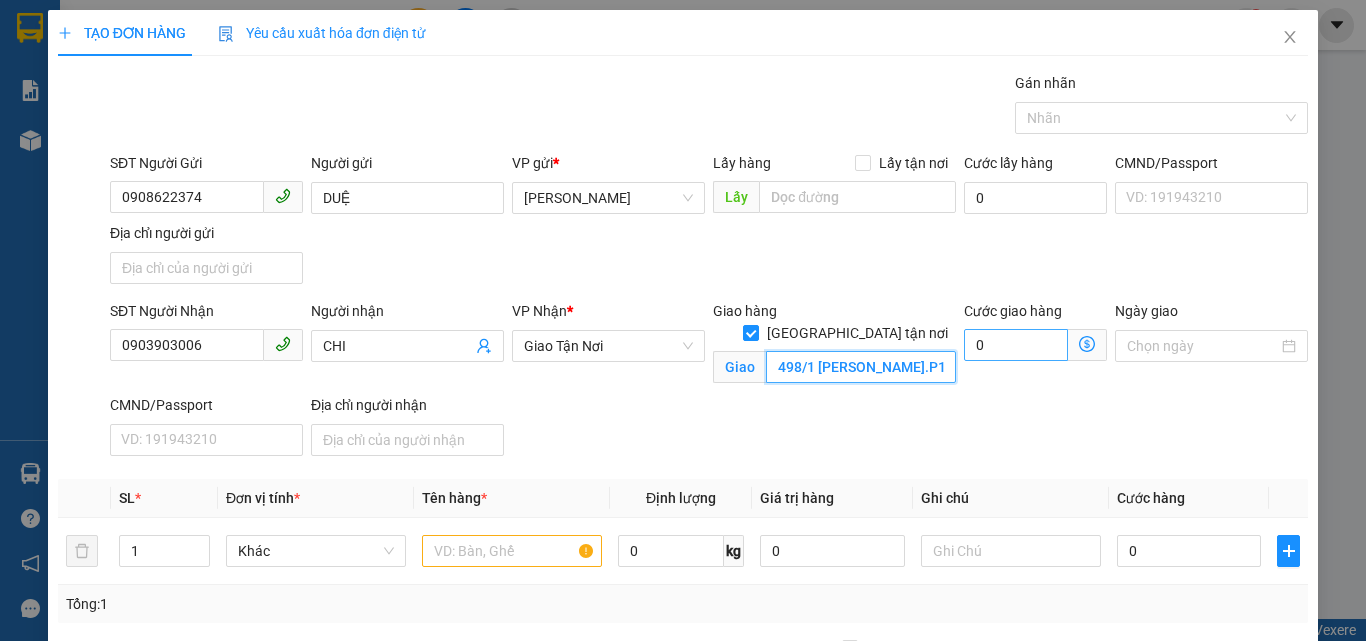 drag, startPoint x: 857, startPoint y: 352, endPoint x: 1014, endPoint y: 329, distance: 158.67577 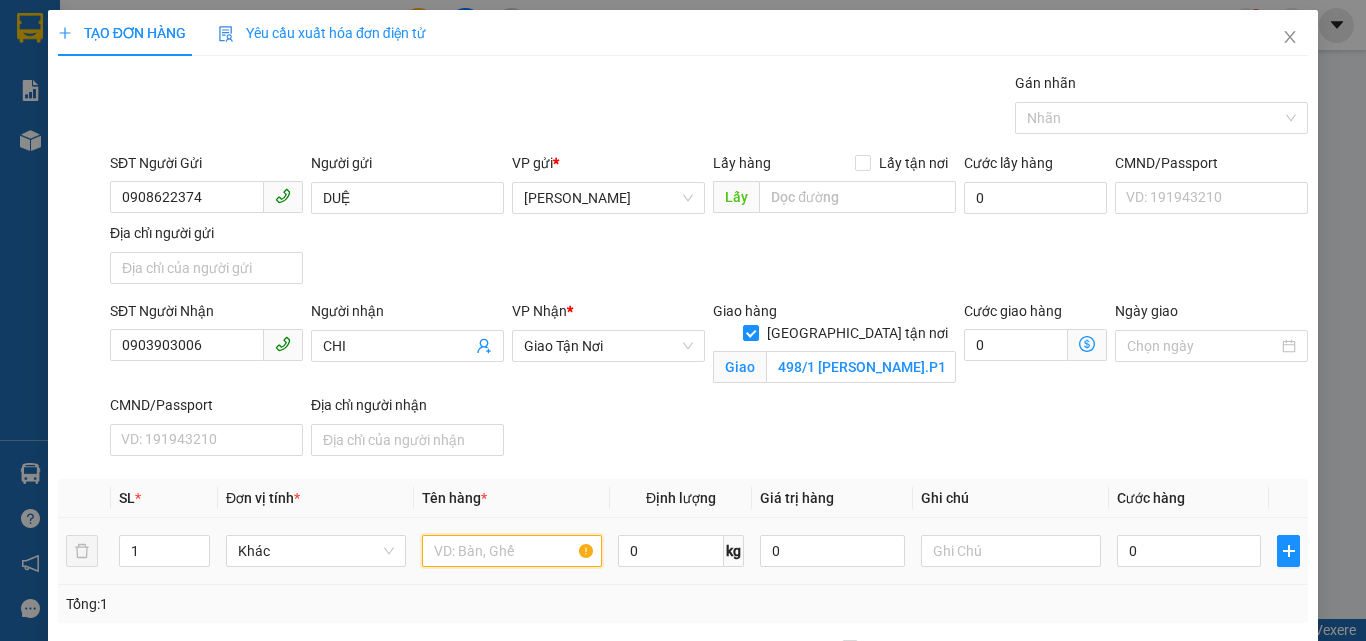 click at bounding box center [512, 551] 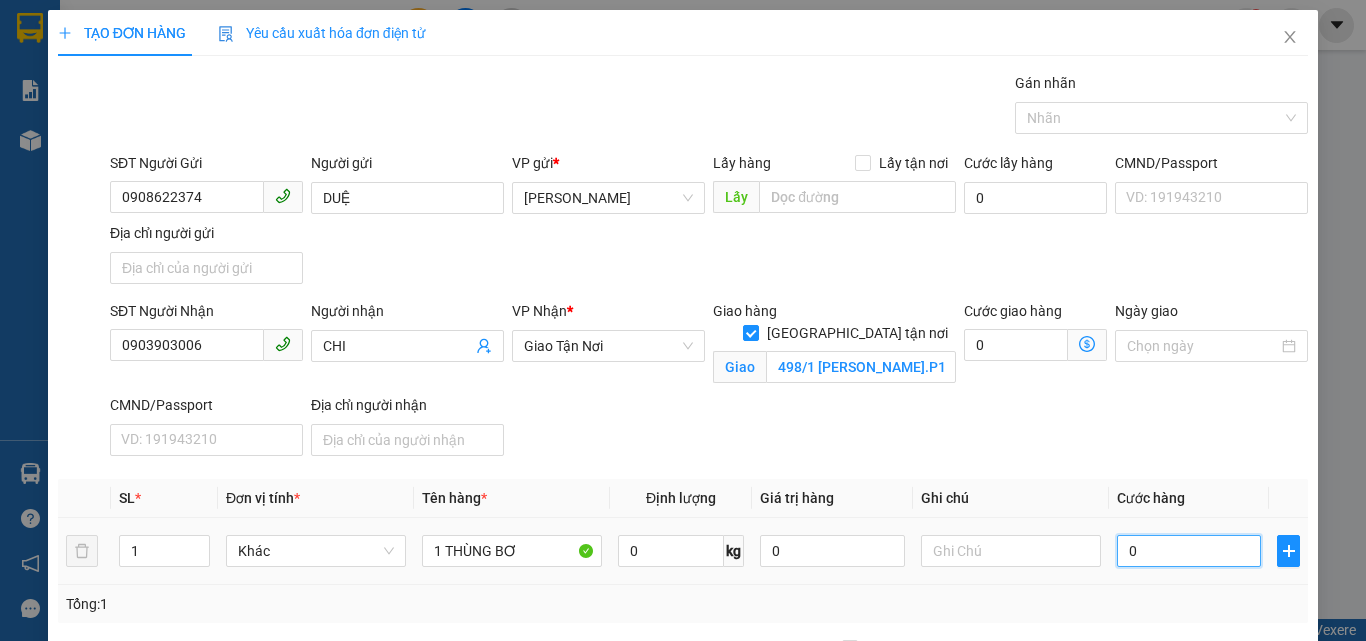 drag, startPoint x: 1202, startPoint y: 554, endPoint x: 1180, endPoint y: 554, distance: 22 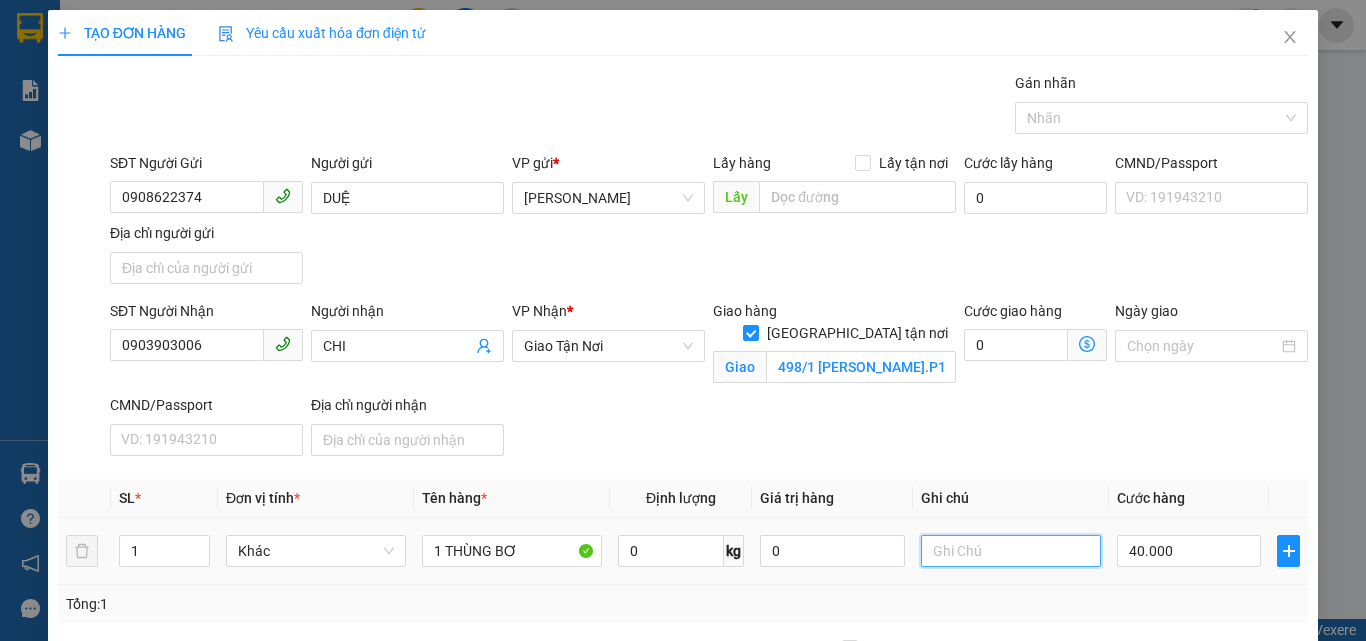 click at bounding box center [1011, 551] 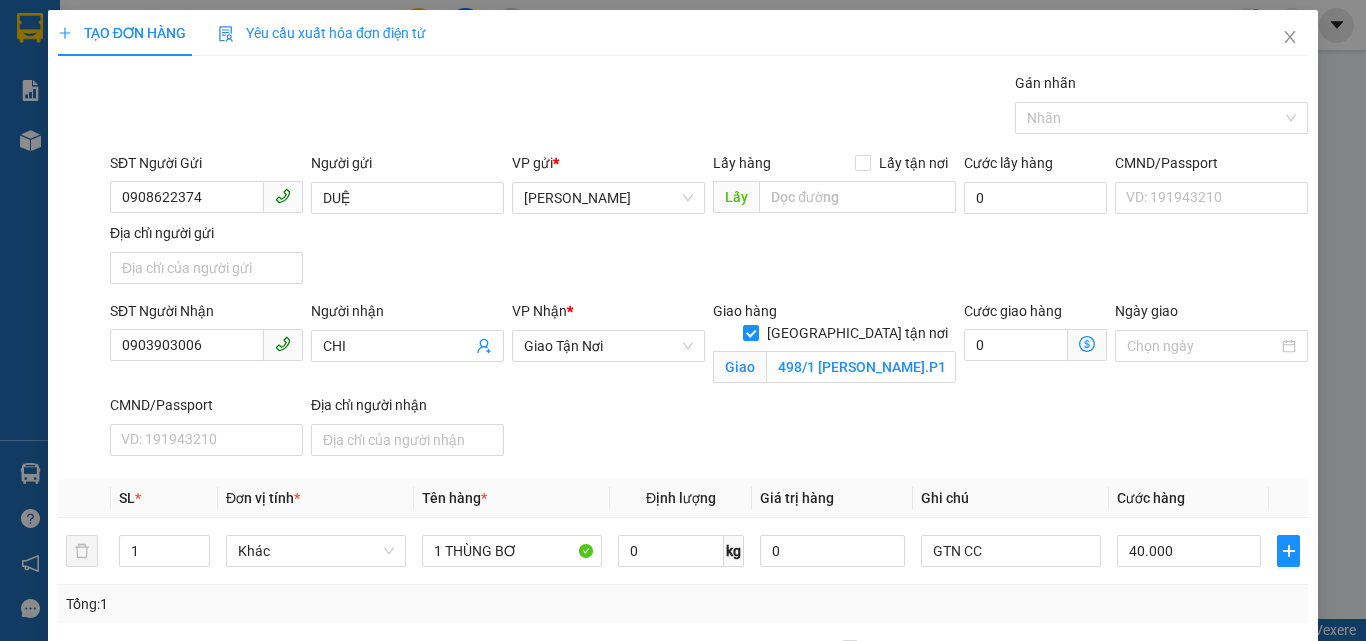 click on "Hình thức thanh toán" at bounding box center (1198, 754) 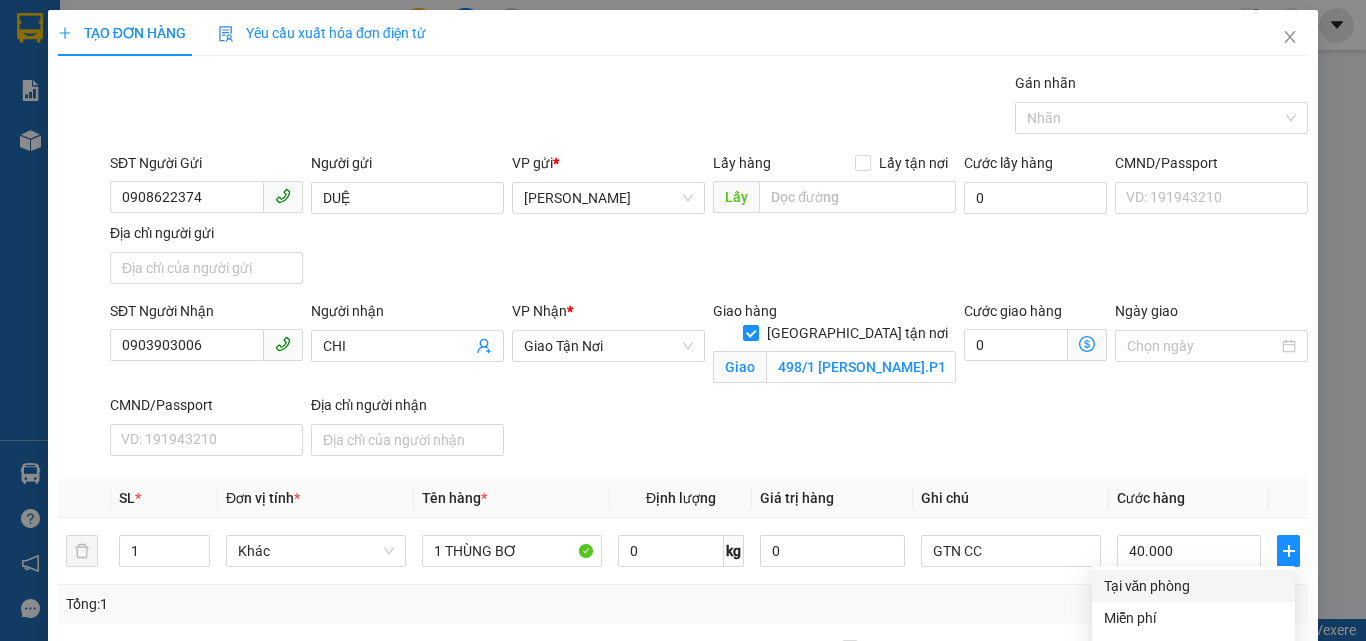 click on "Tại văn phòng" at bounding box center [1193, 586] 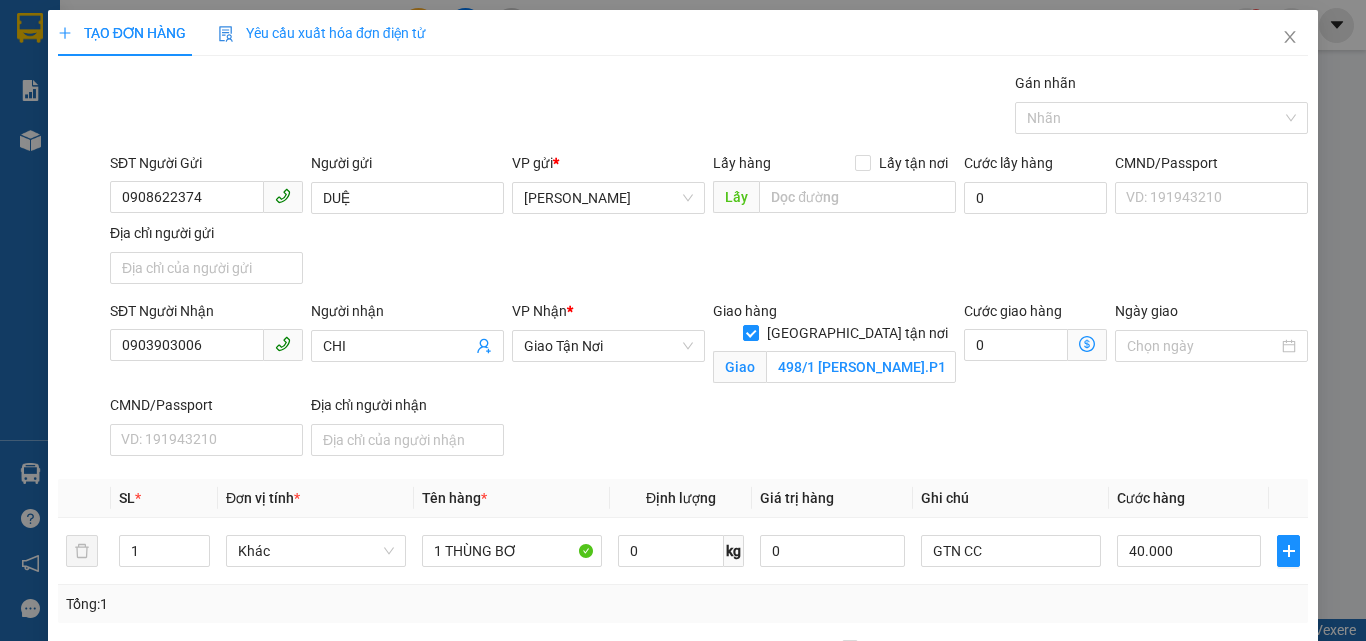 click on "Lưu và In" at bounding box center (1263, 849) 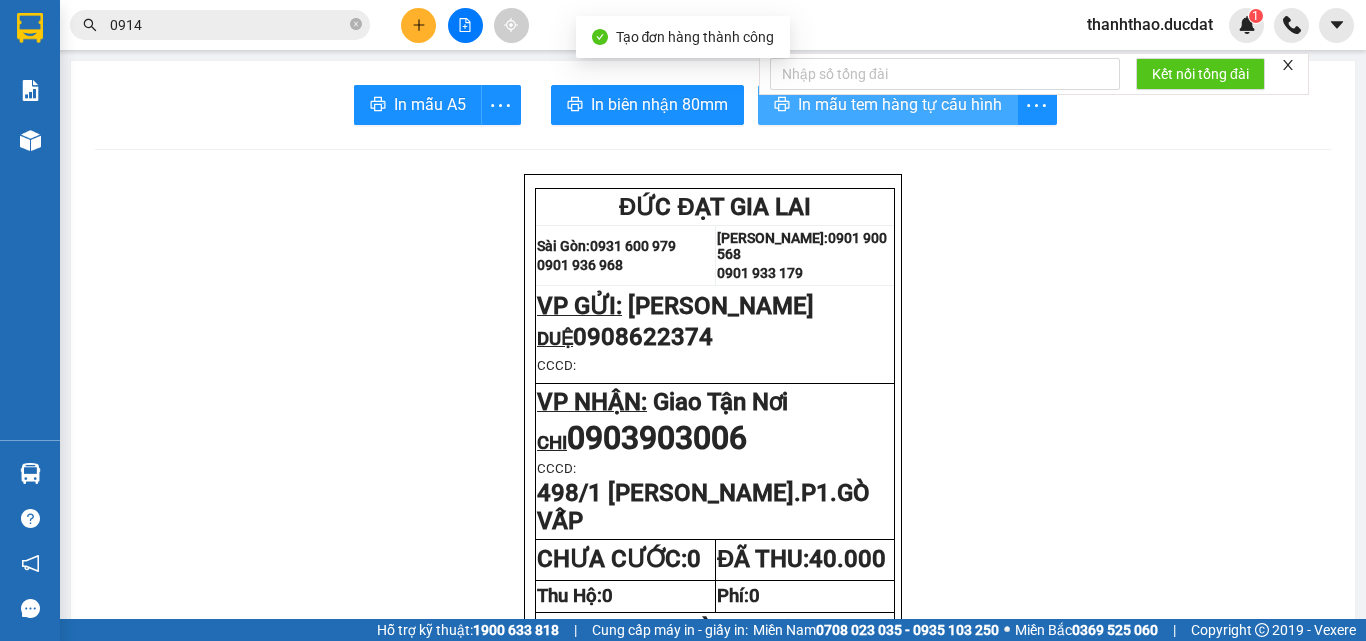 click on "In mẫu tem hàng tự cấu hình" at bounding box center (900, 104) 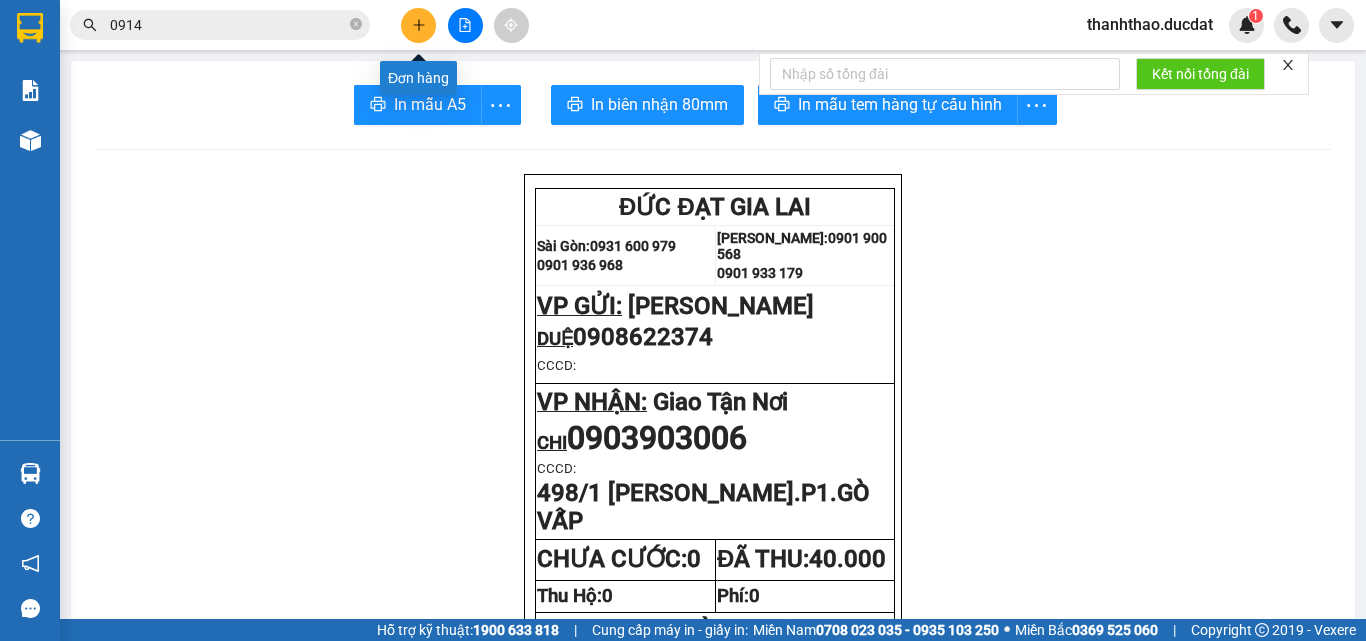 click 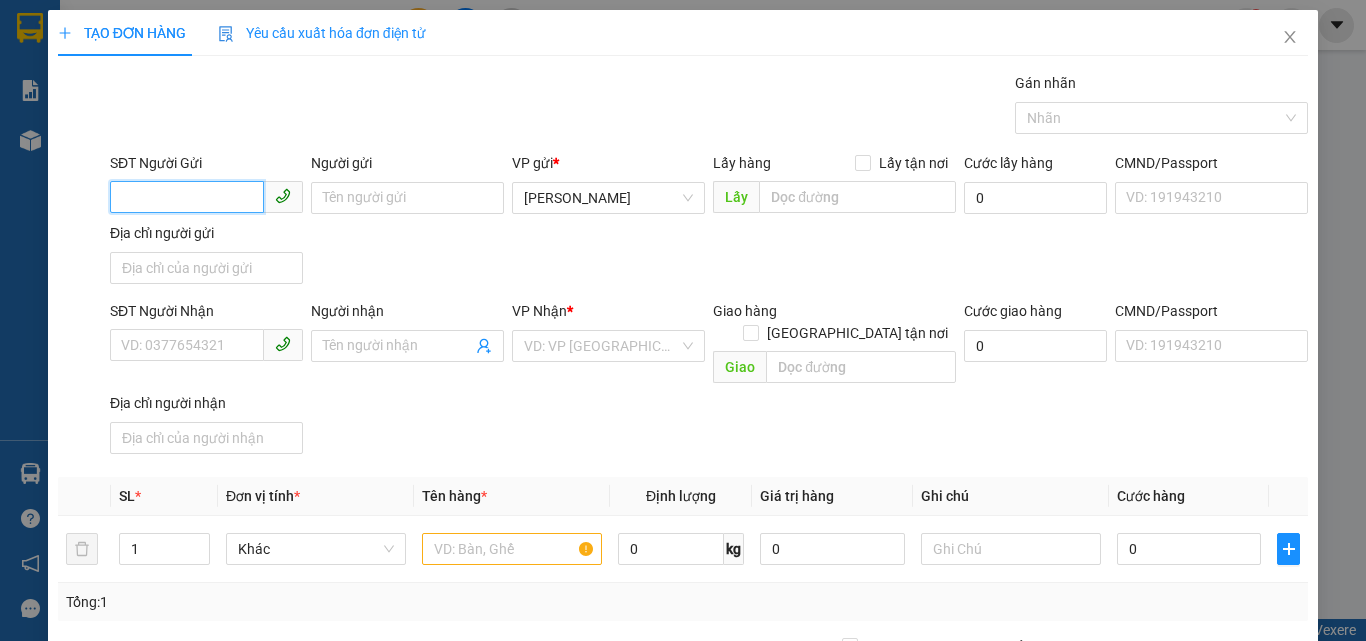drag, startPoint x: 227, startPoint y: 189, endPoint x: 211, endPoint y: 191, distance: 16.124516 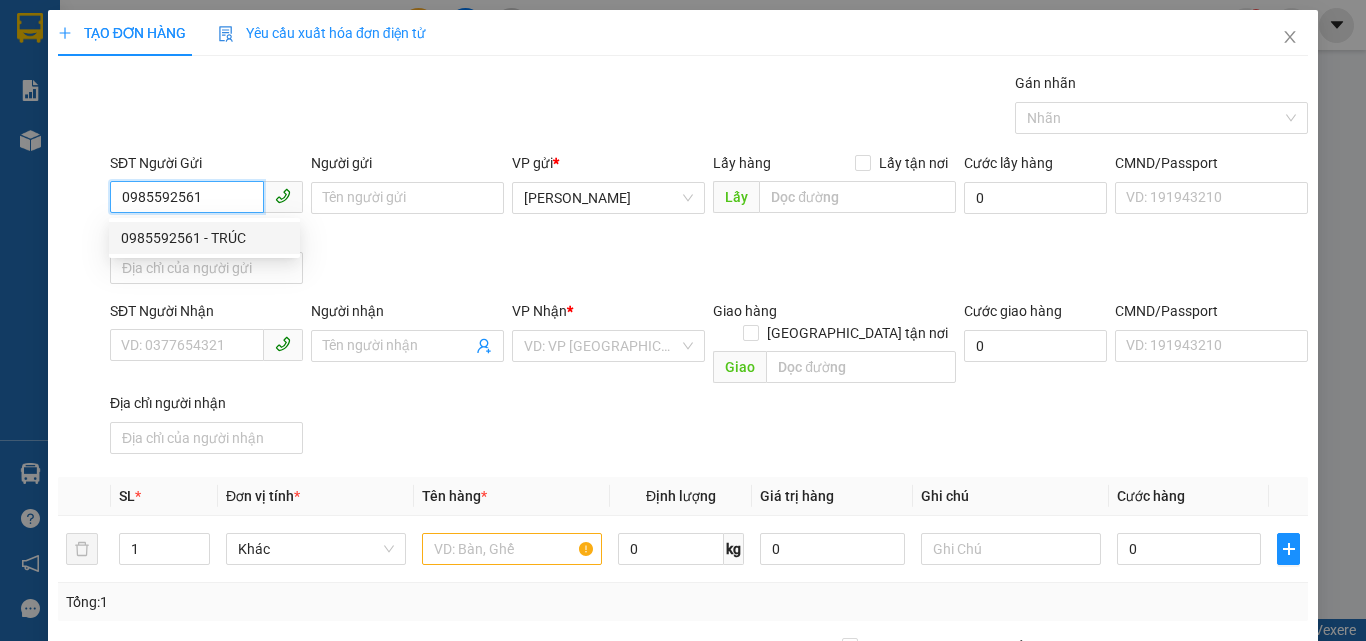 click on "0985592561 - TRÚC" at bounding box center (204, 238) 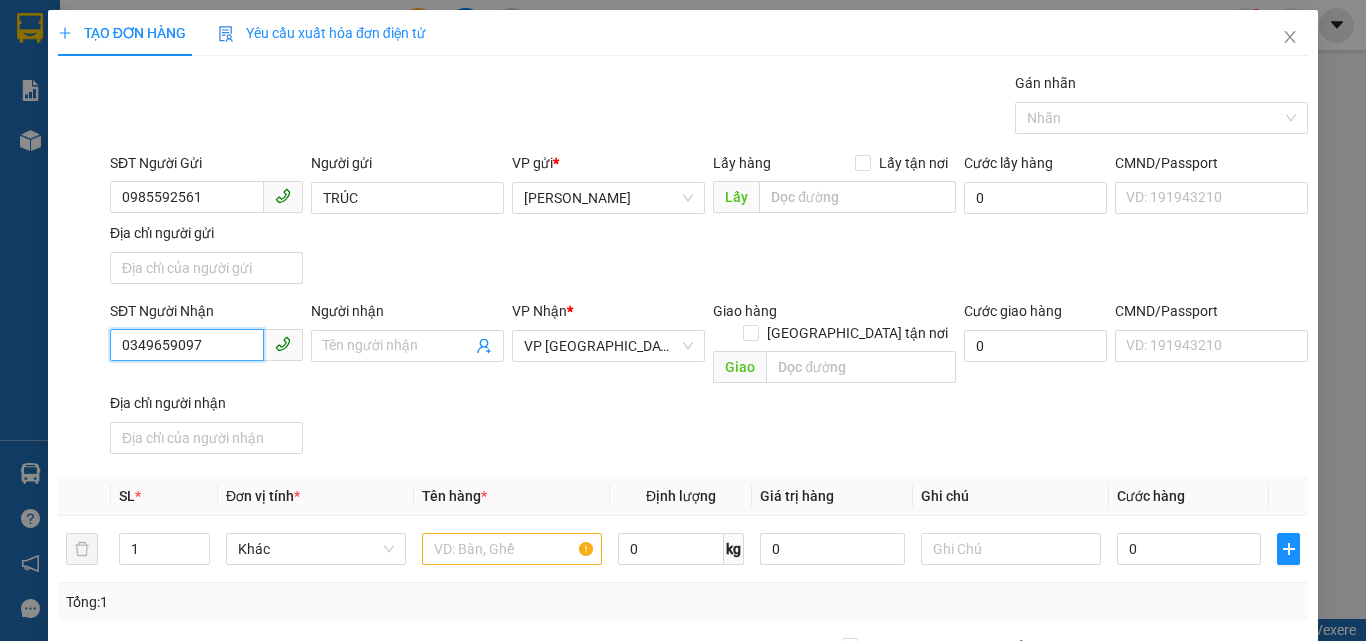 click on "0349659097" at bounding box center [187, 345] 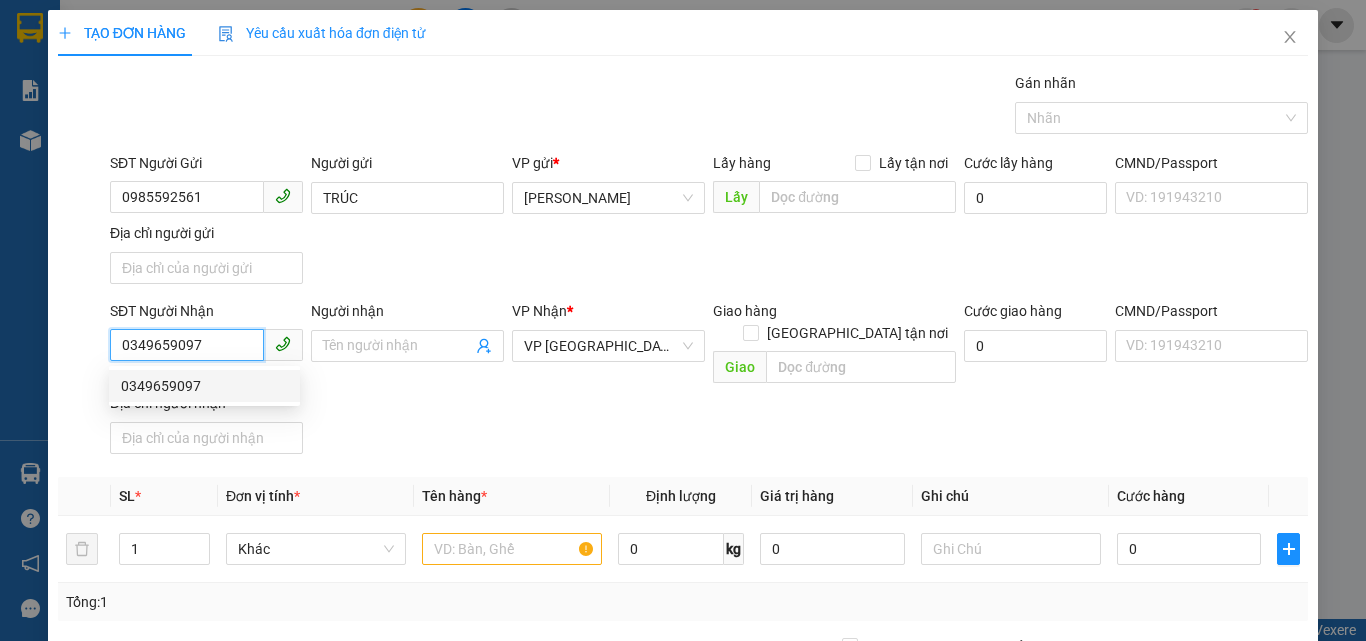 drag, startPoint x: 205, startPoint y: 348, endPoint x: 0, endPoint y: 438, distance: 223.88614 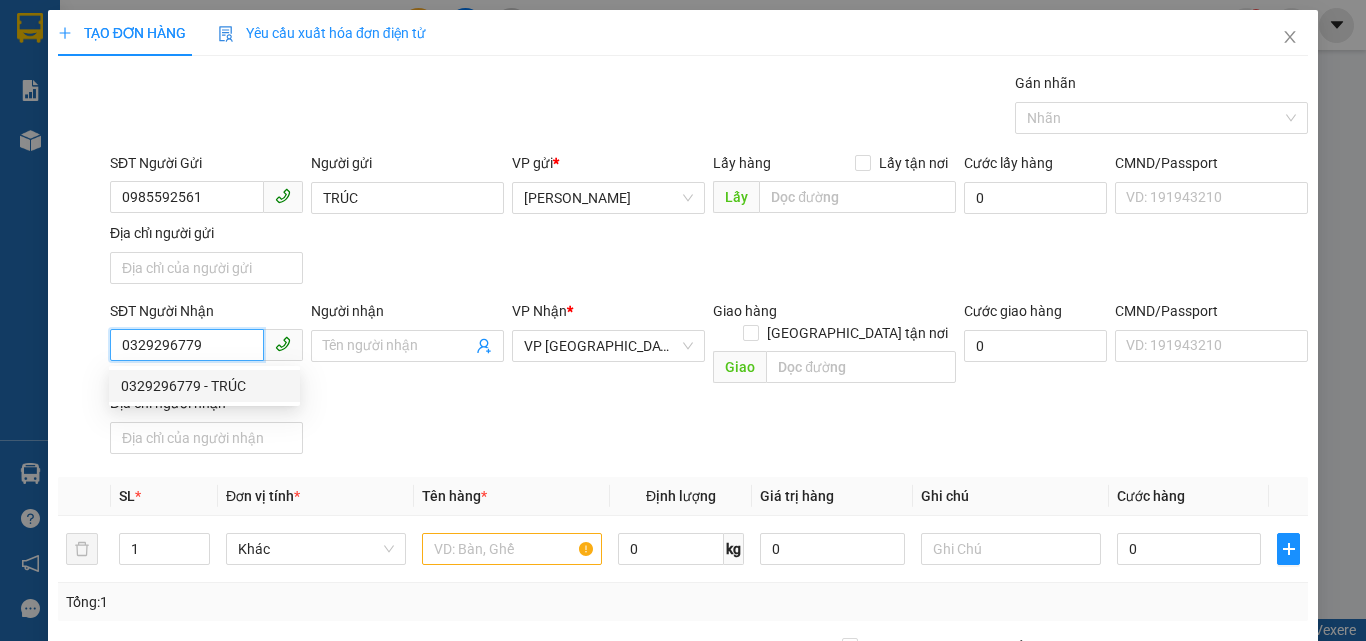 click on "0329296779 - TRÚC" at bounding box center [204, 386] 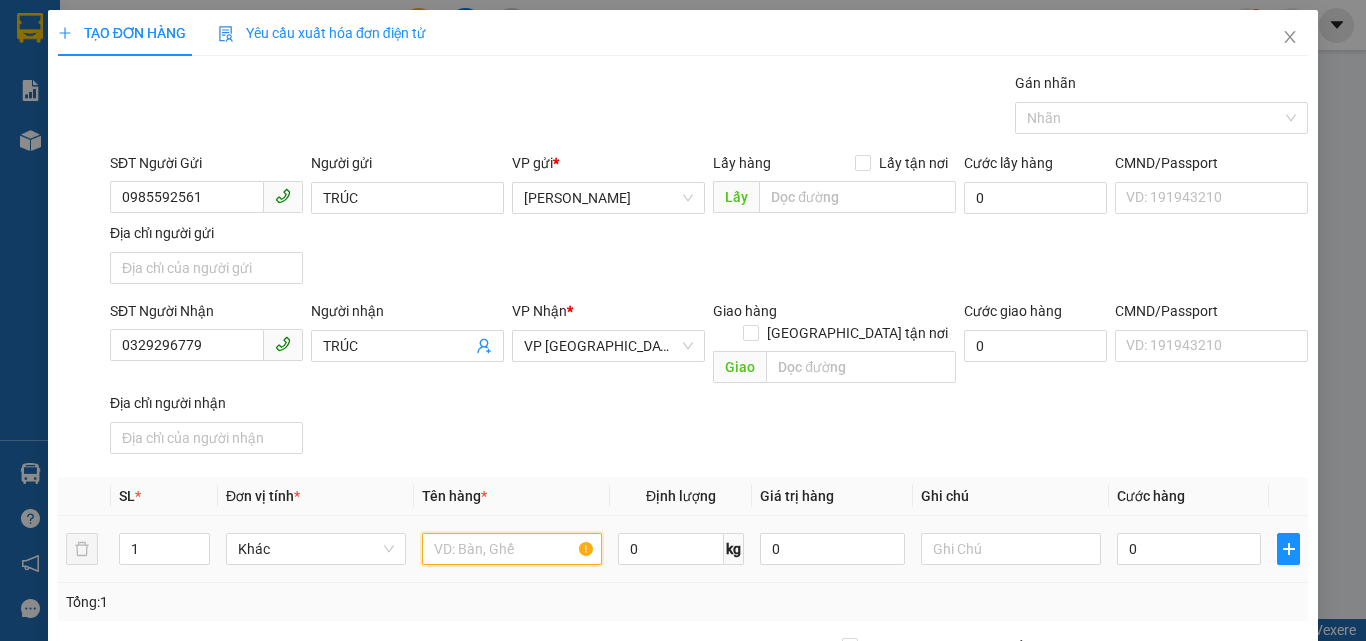 click at bounding box center [512, 549] 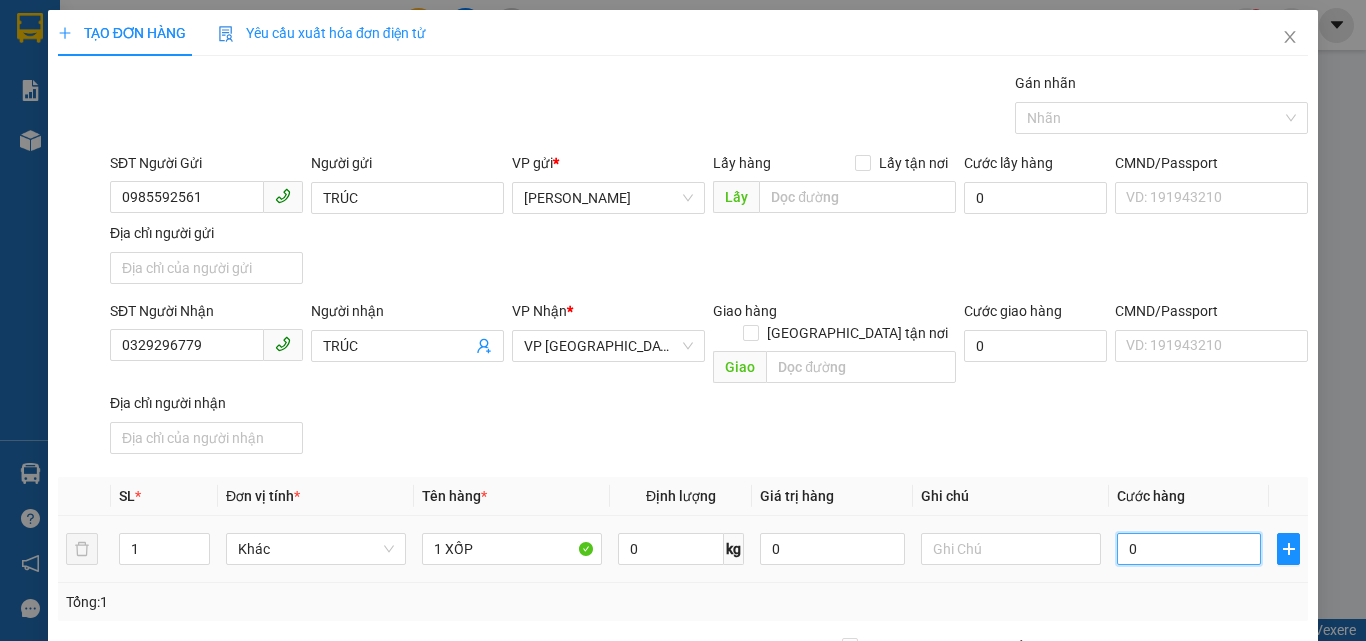 click on "0" at bounding box center (1189, 549) 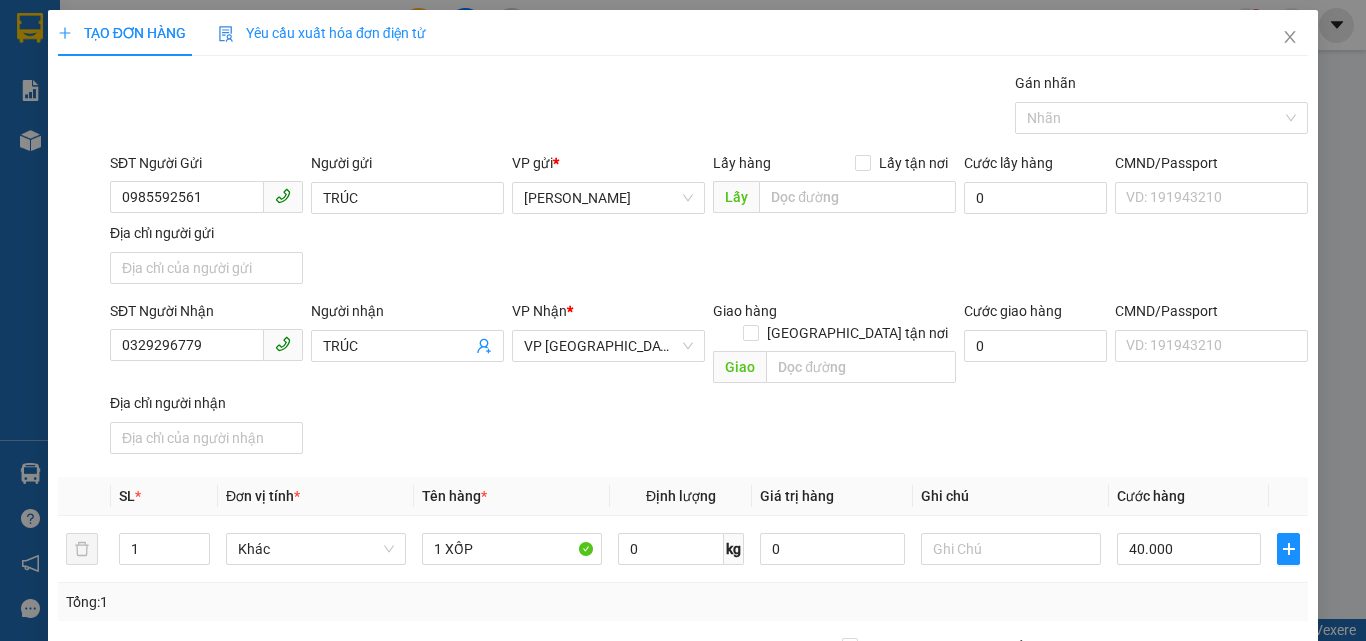 click on "SĐT Người Nhận 0329296779 Người nhận TRÚC VP Nhận  * VP Sài Gòn Giao hàng Giao tận nơi Giao Cước giao hàng 0 CMND/Passport VD: 191943210 Địa chỉ người nhận" at bounding box center [709, 381] 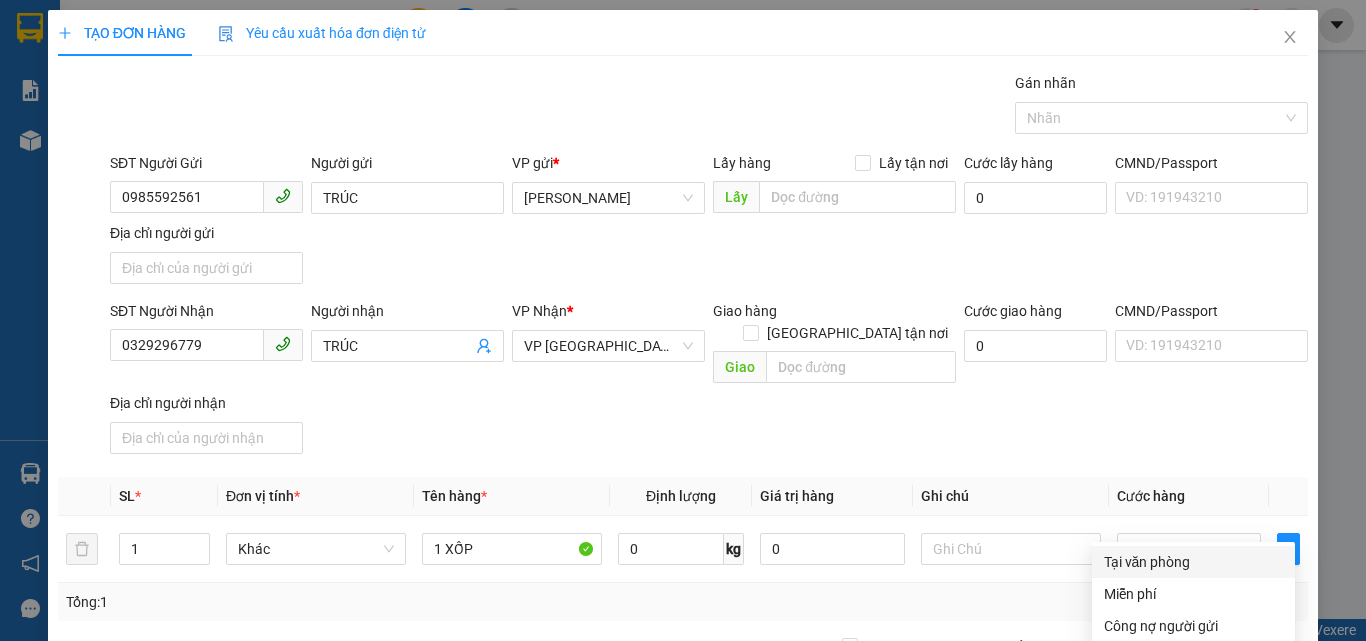 click on "Tại văn phòng" at bounding box center [1193, 562] 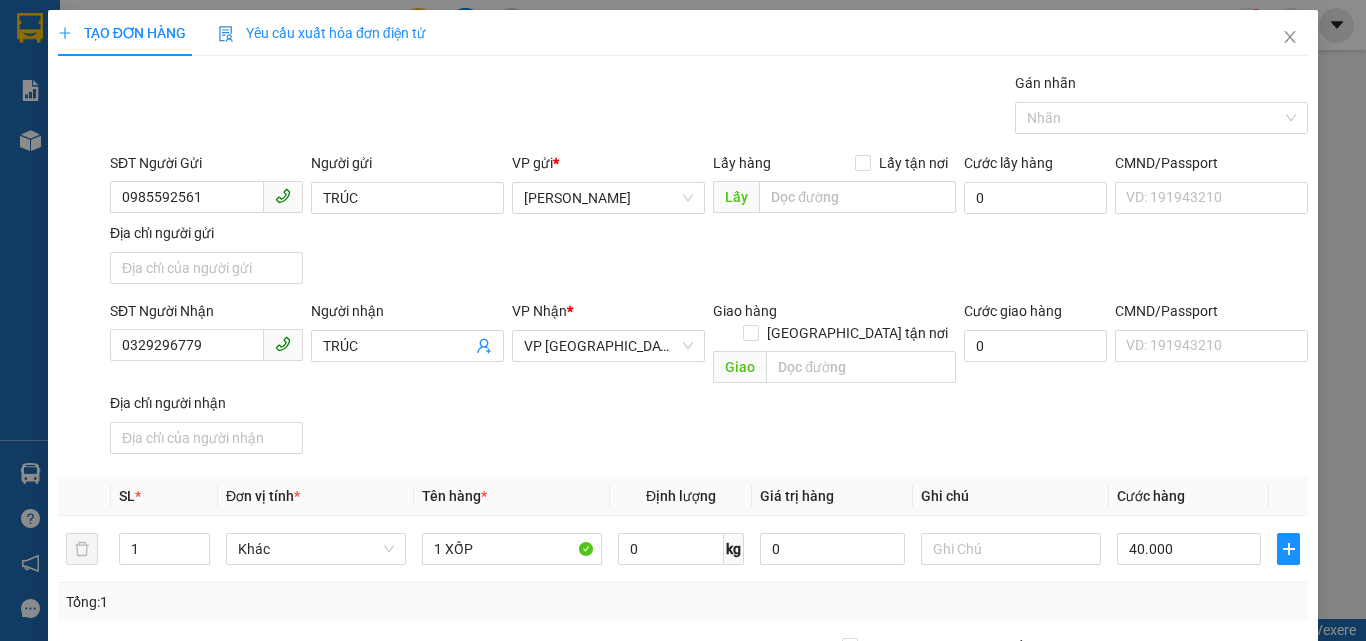 click 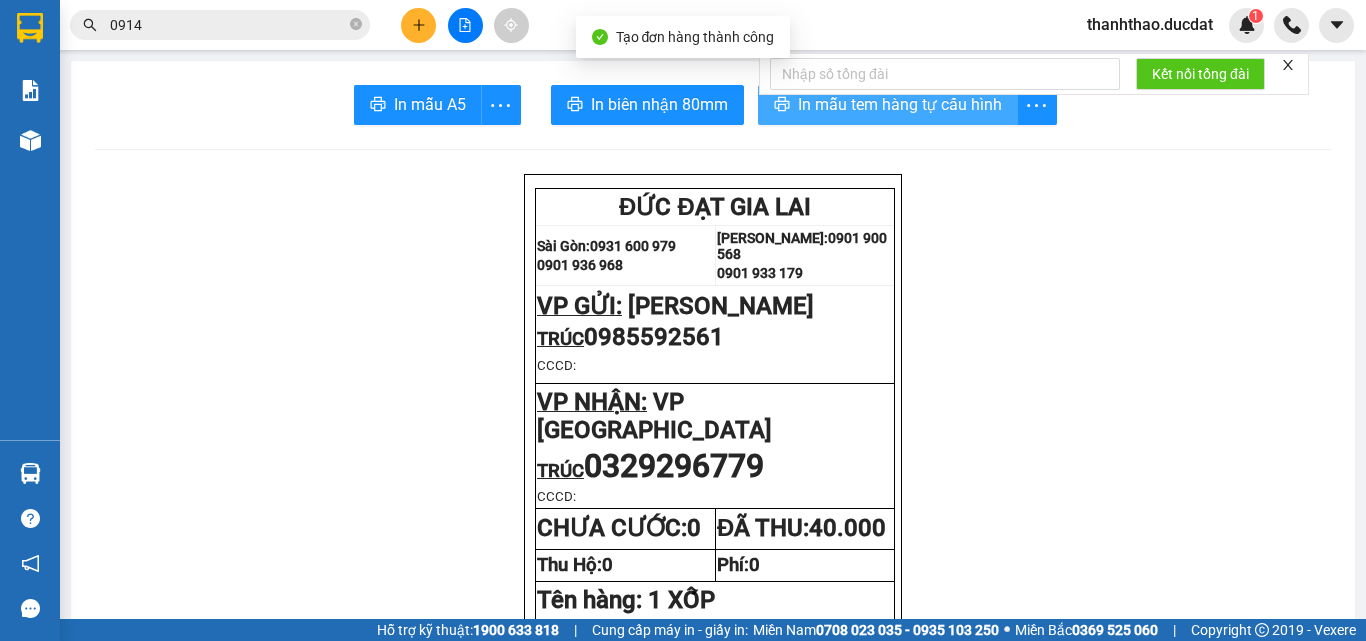 click on "In mẫu tem hàng tự cấu hình" at bounding box center (900, 104) 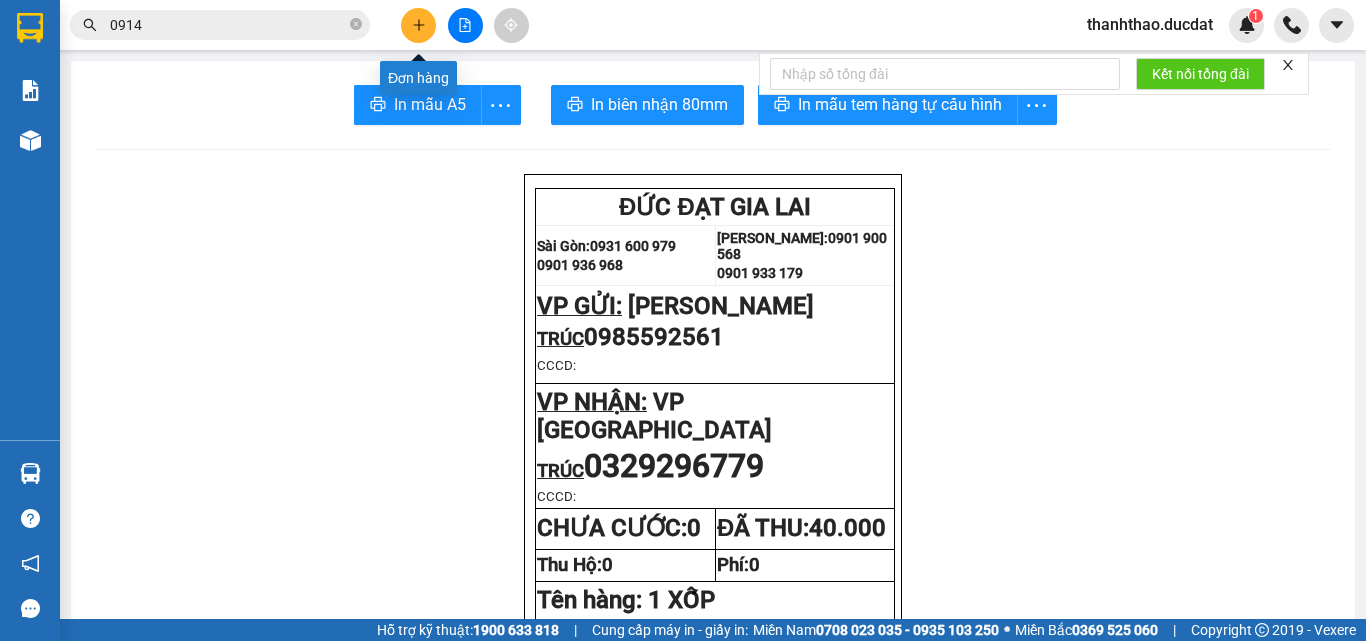 click 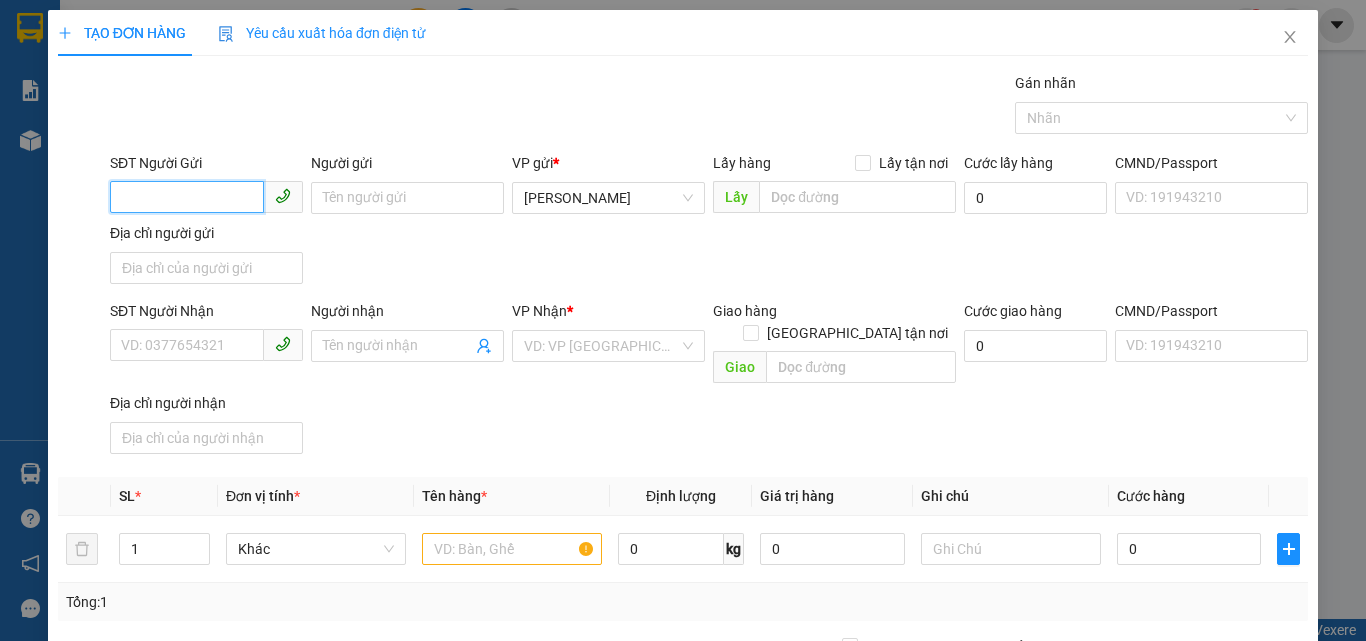 click on "SĐT Người Gửi" at bounding box center (187, 197) 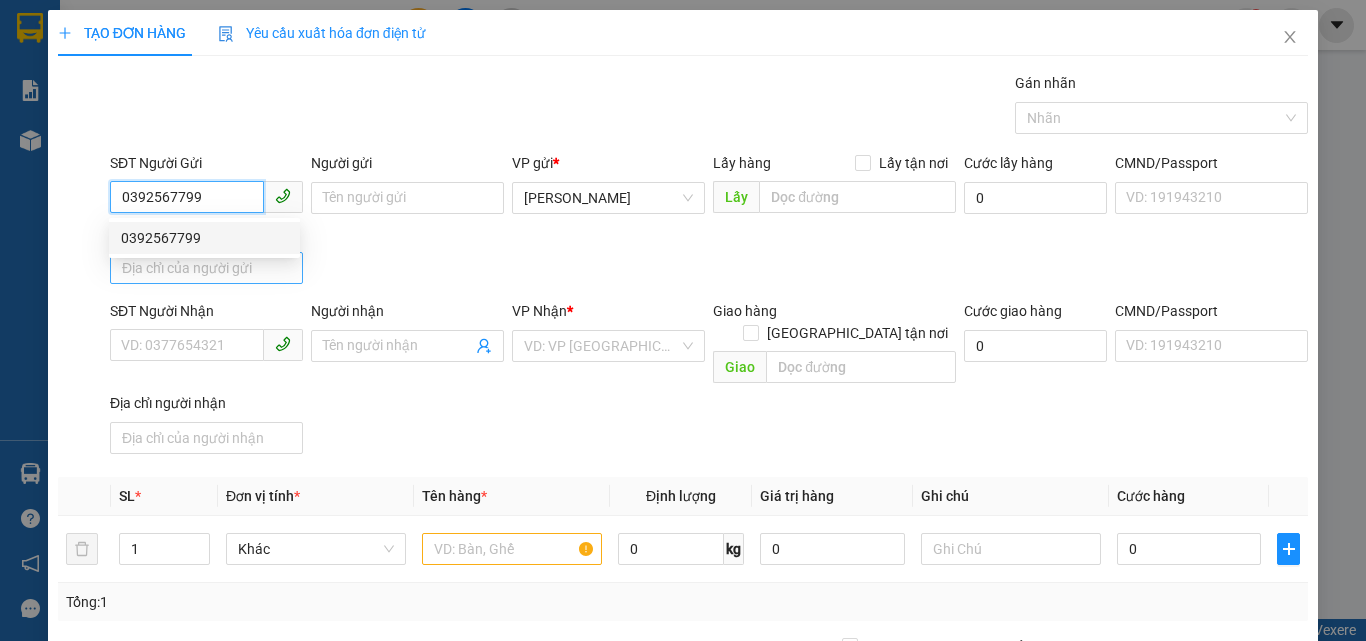click on "0392567799" at bounding box center [204, 238] 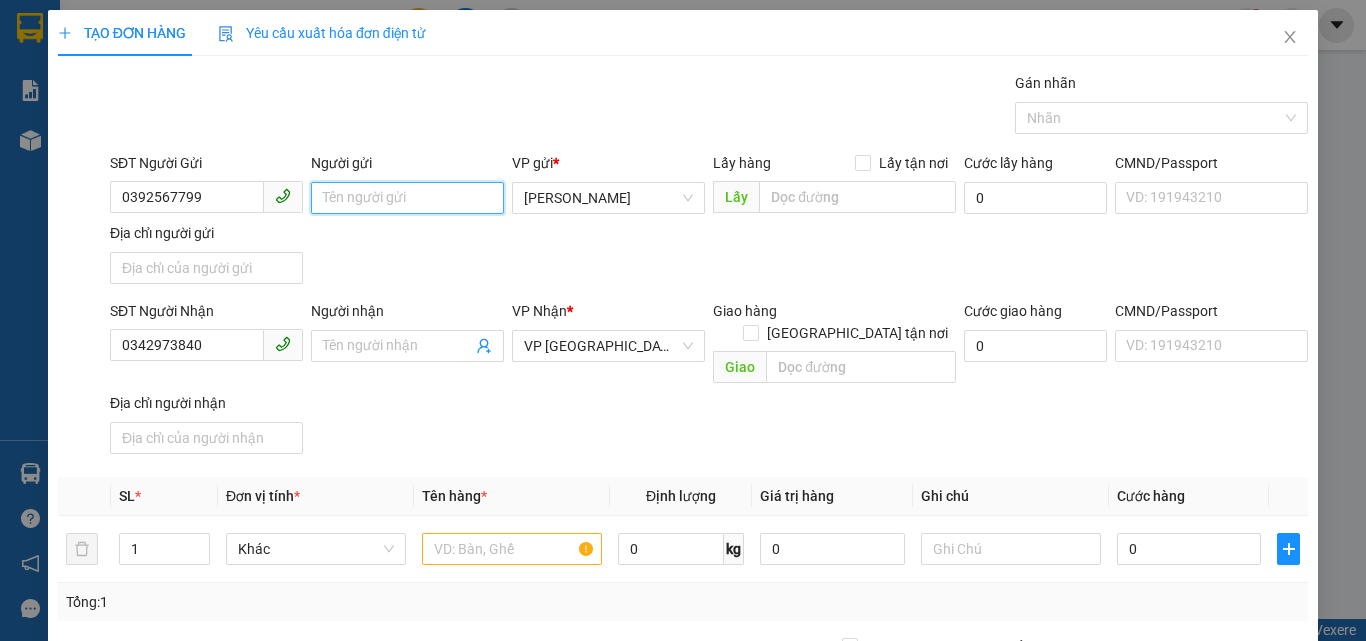 click on "Người gửi" at bounding box center (407, 198) 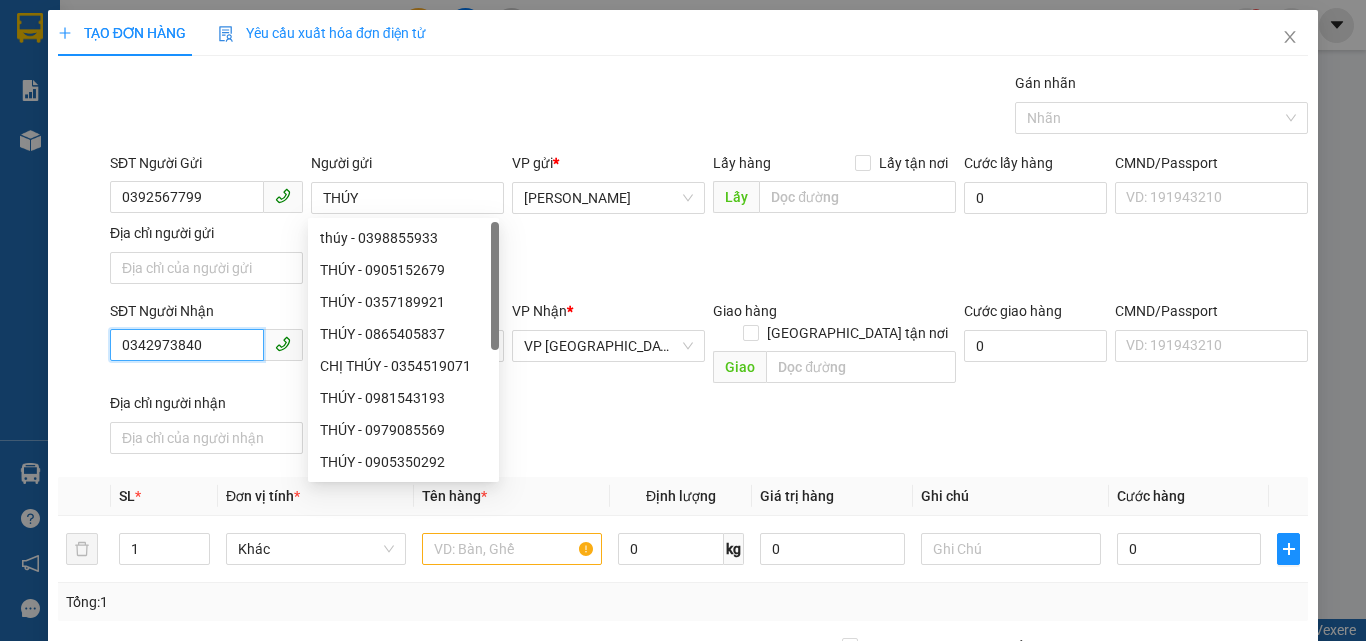 drag, startPoint x: 239, startPoint y: 350, endPoint x: 0, endPoint y: 139, distance: 318.81342 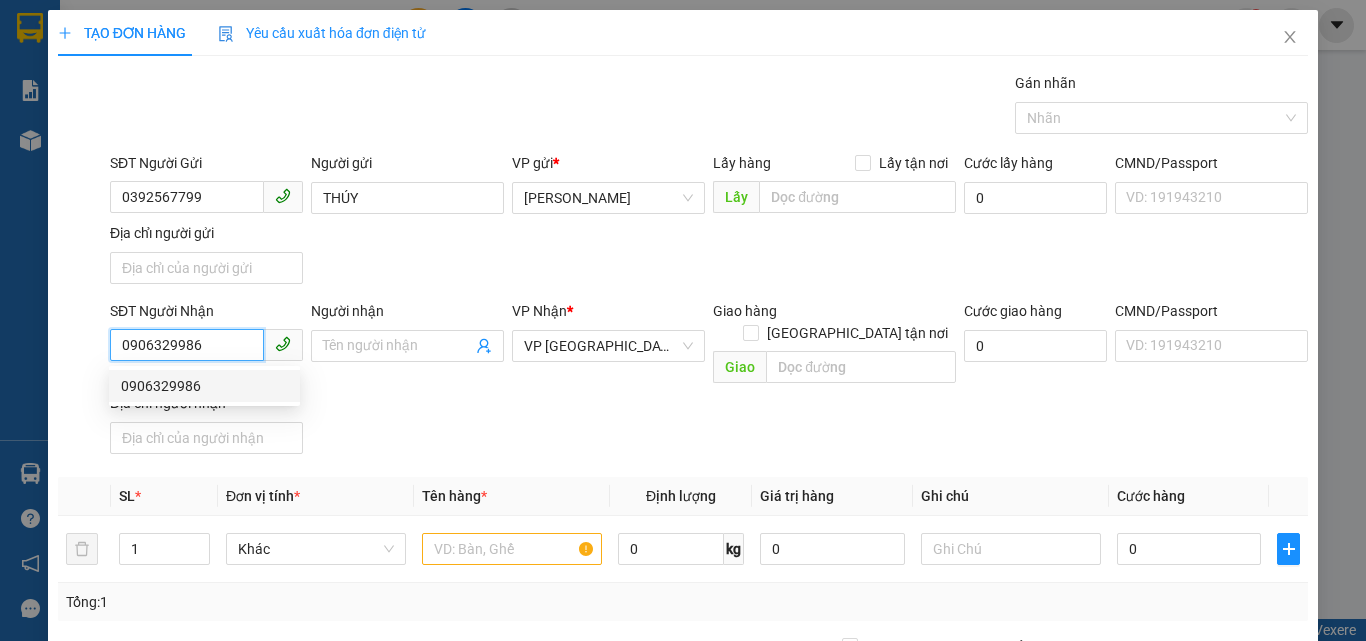 click on "0906329986" at bounding box center (204, 386) 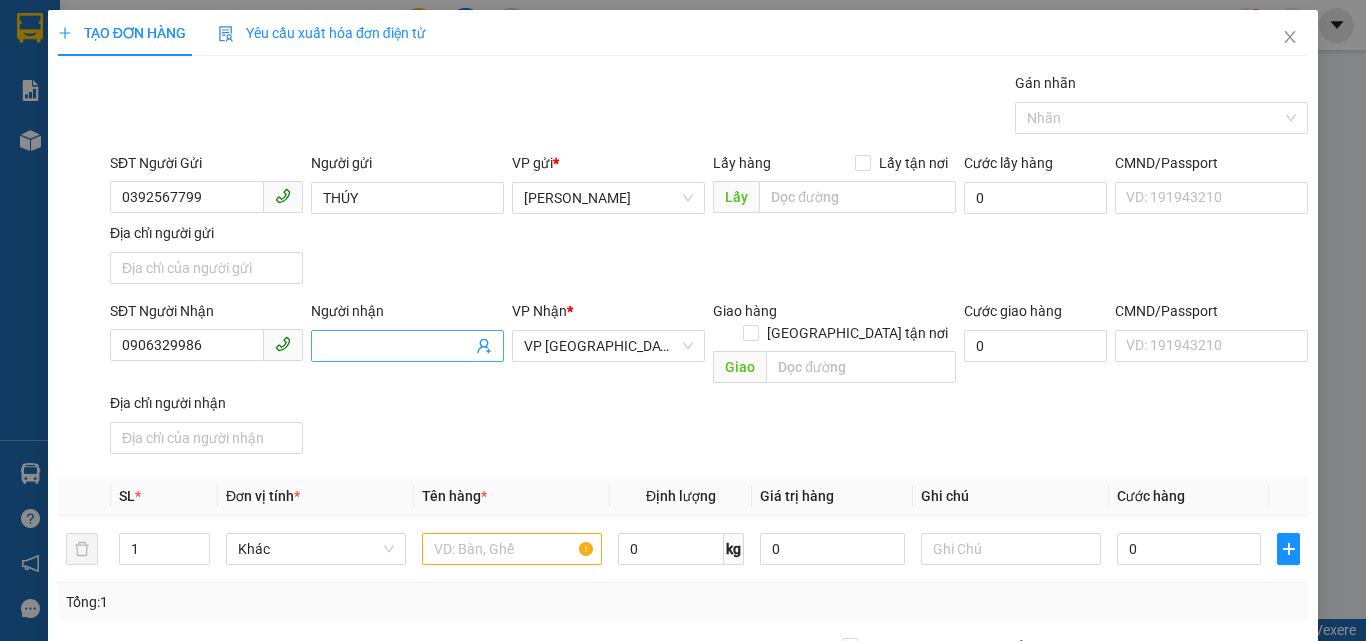 click on "Người nhận" at bounding box center (397, 346) 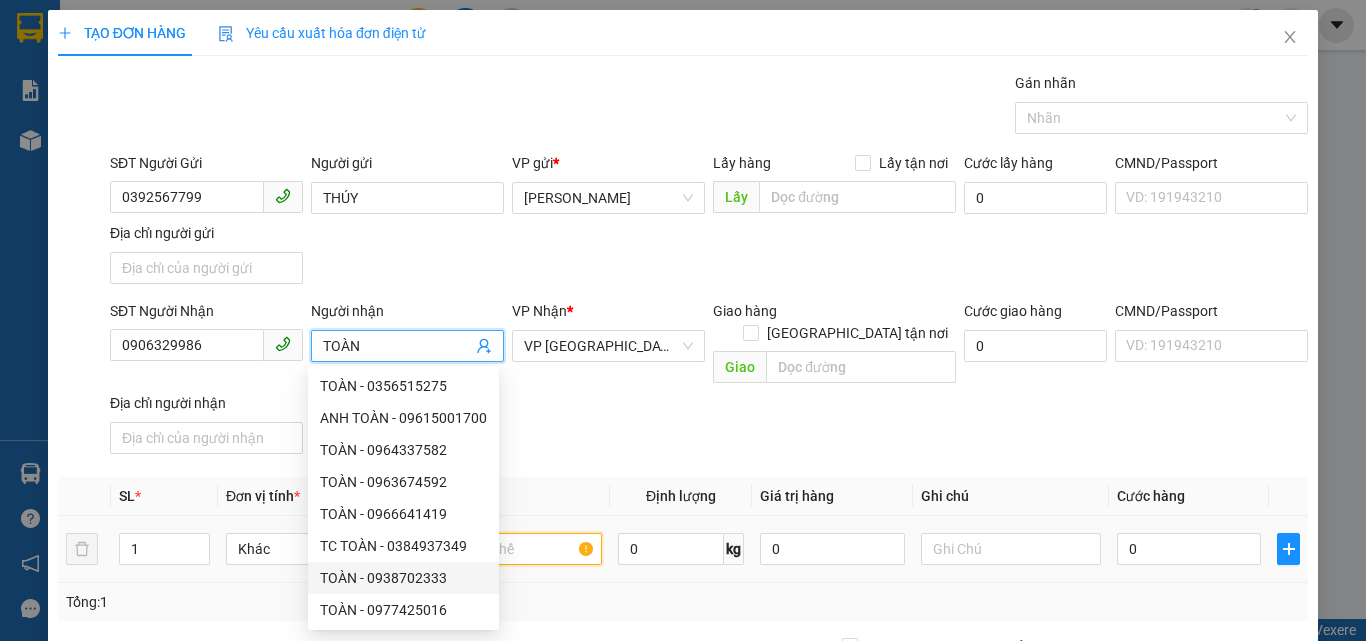 click at bounding box center [512, 549] 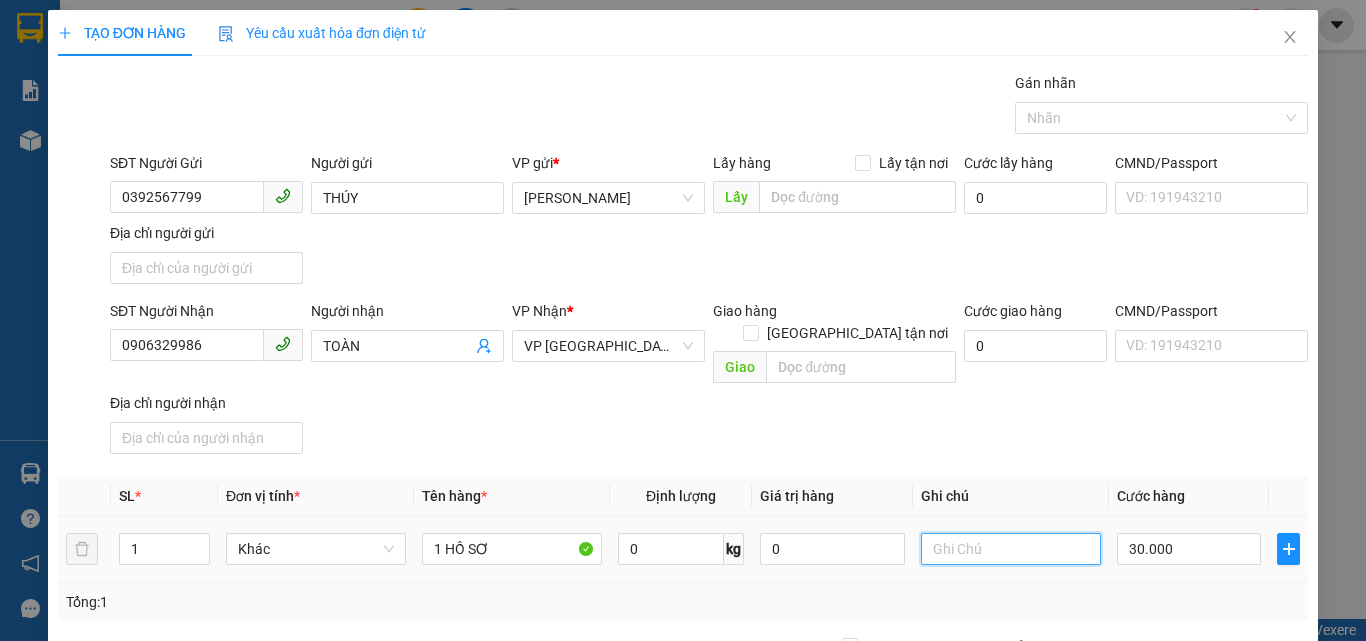 drag, startPoint x: 1017, startPoint y: 533, endPoint x: 1005, endPoint y: 535, distance: 12.165525 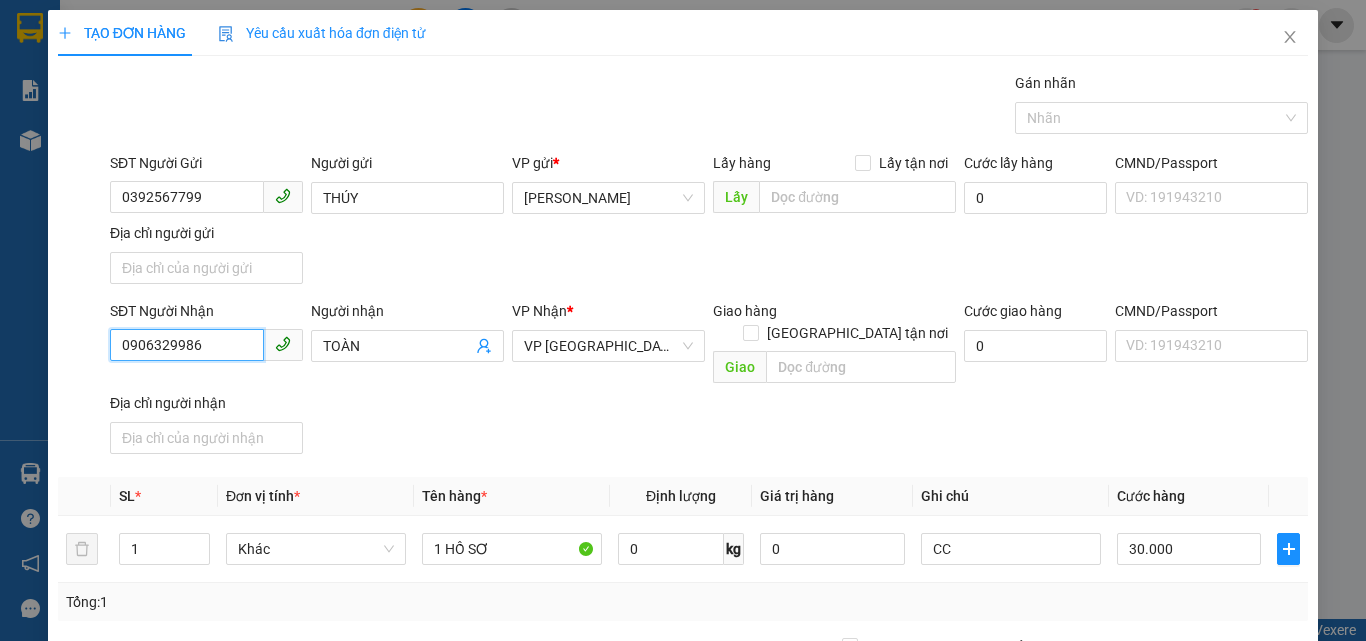 click on "0906329986" at bounding box center [187, 345] 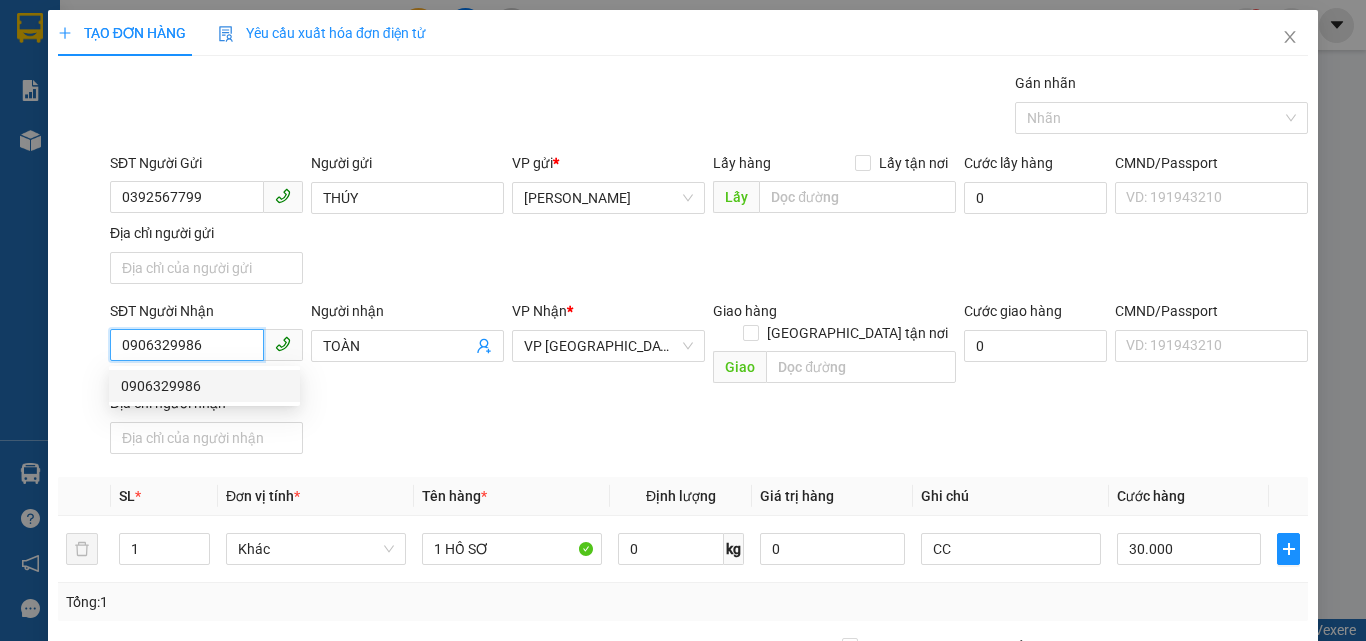 click on "0906329986" at bounding box center [187, 345] 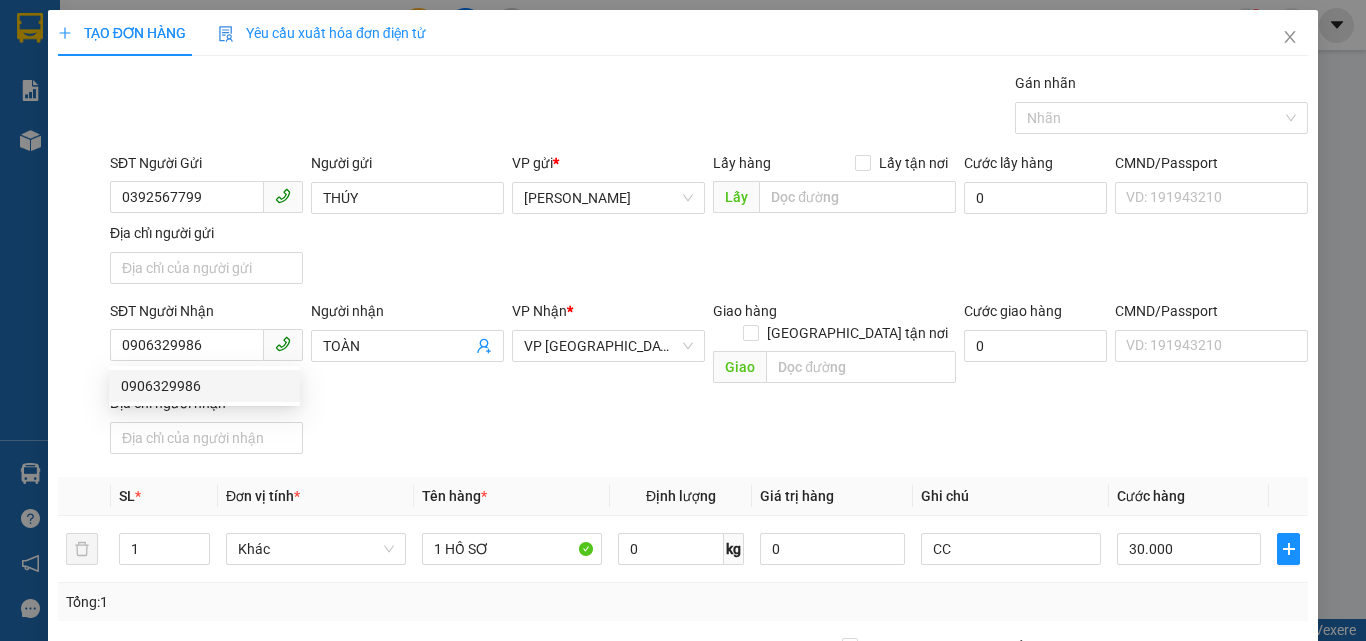 click on "Lưu và In" at bounding box center [1231, 847] 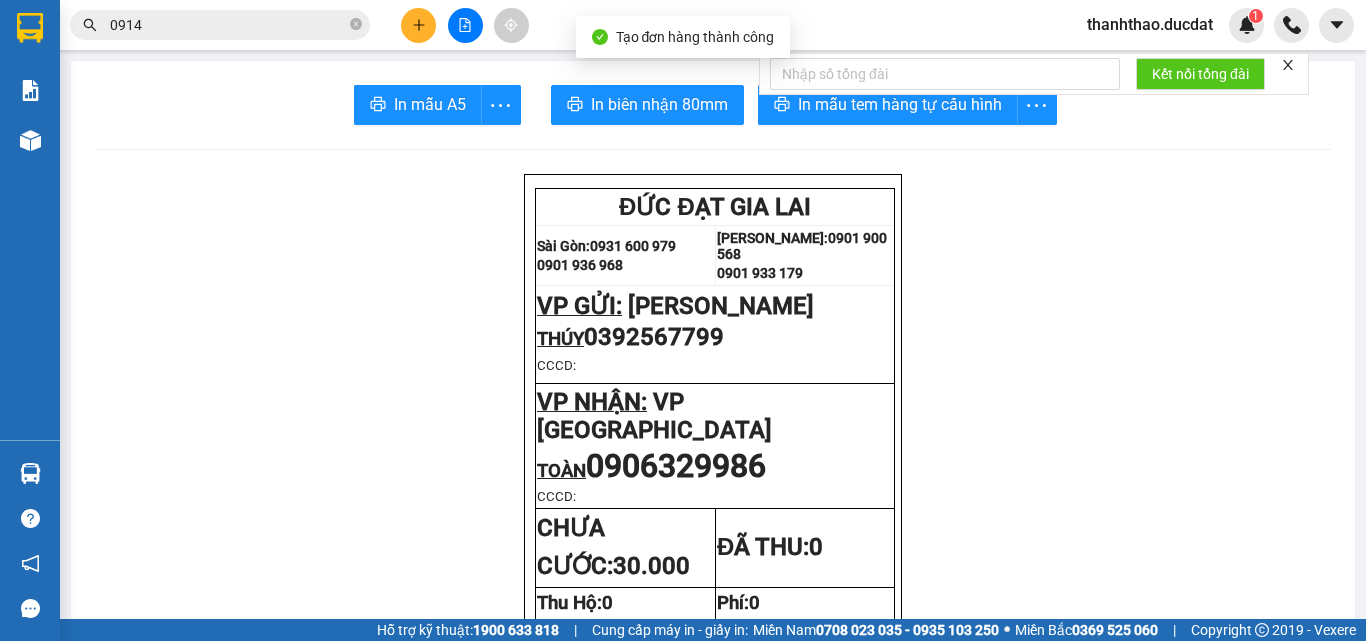 click on "Kết nối tổng đài" at bounding box center (1034, 74) 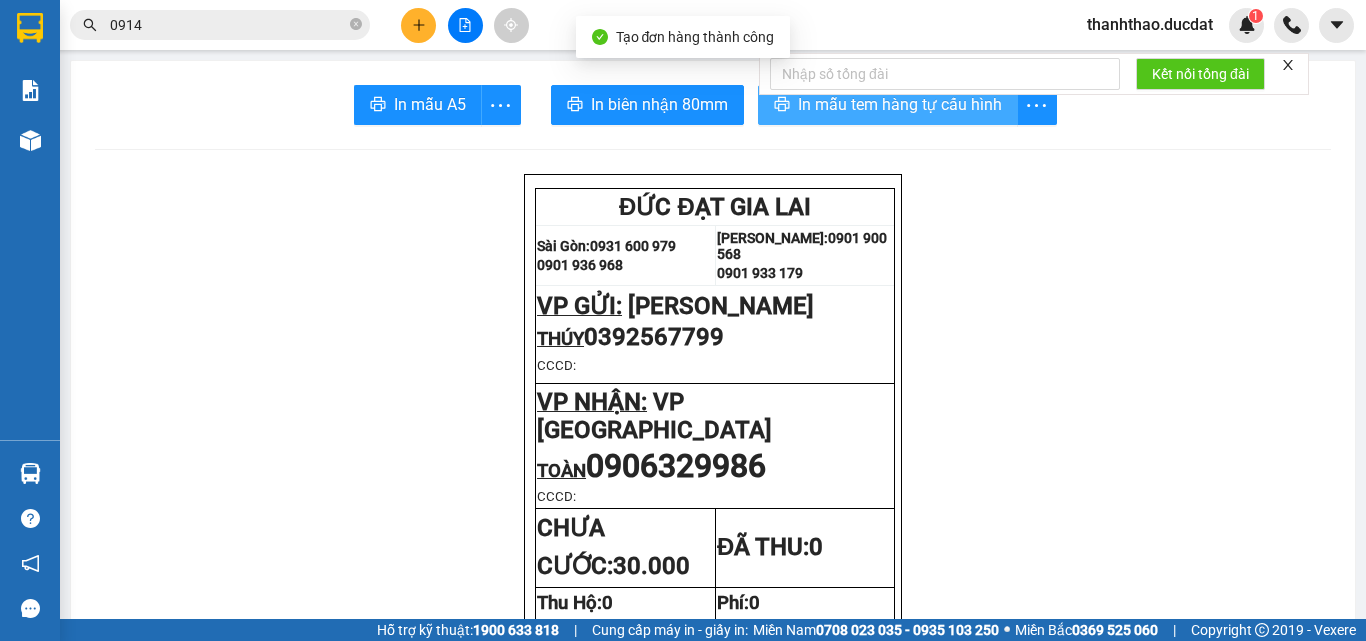 click on "In mẫu tem hàng tự cấu hình" at bounding box center (900, 104) 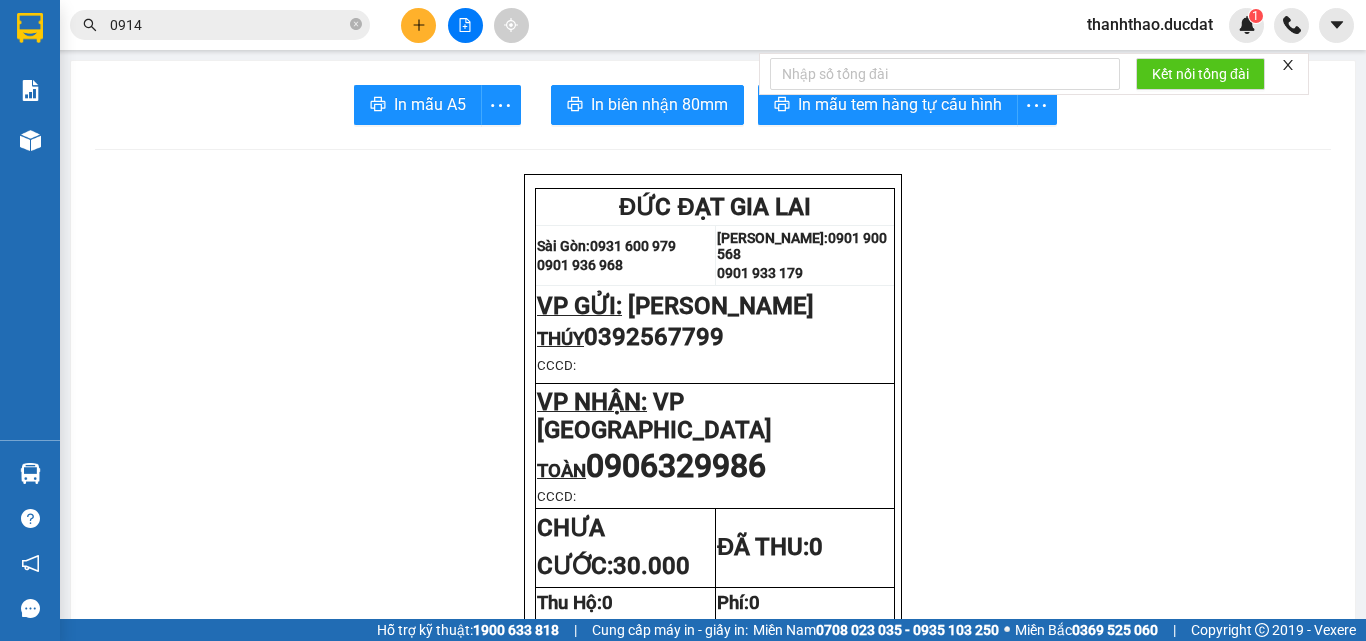 click 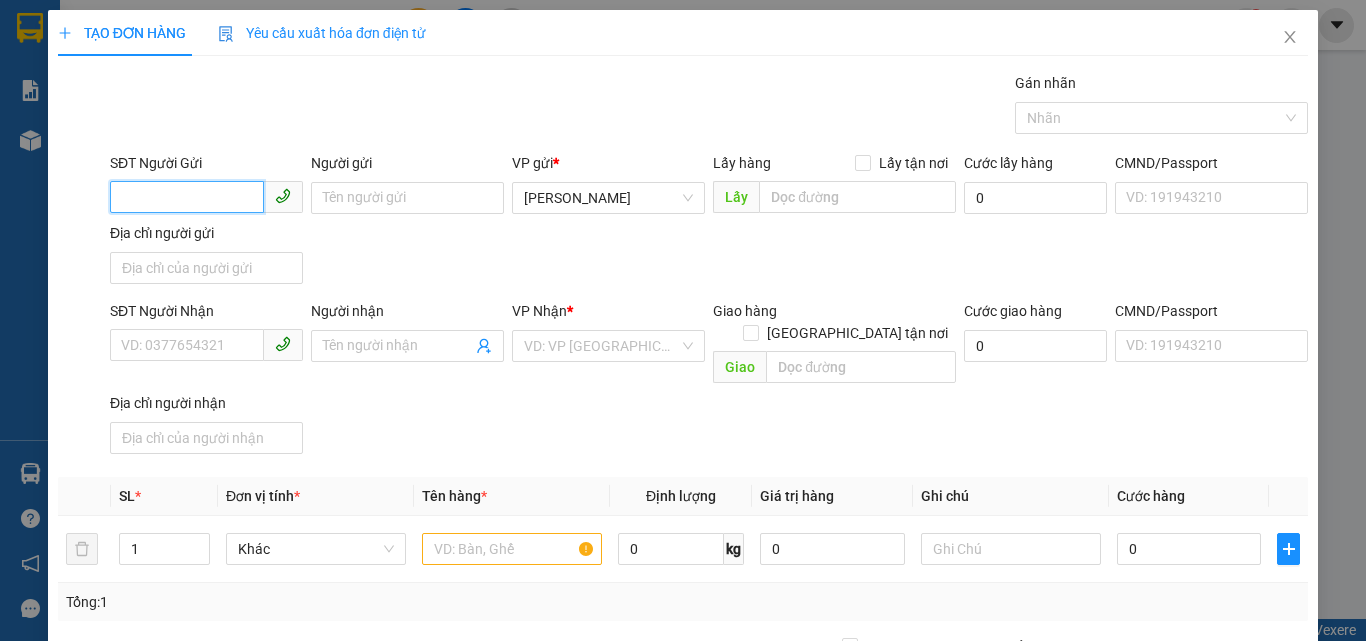 click on "SĐT Người Gửi" at bounding box center [187, 197] 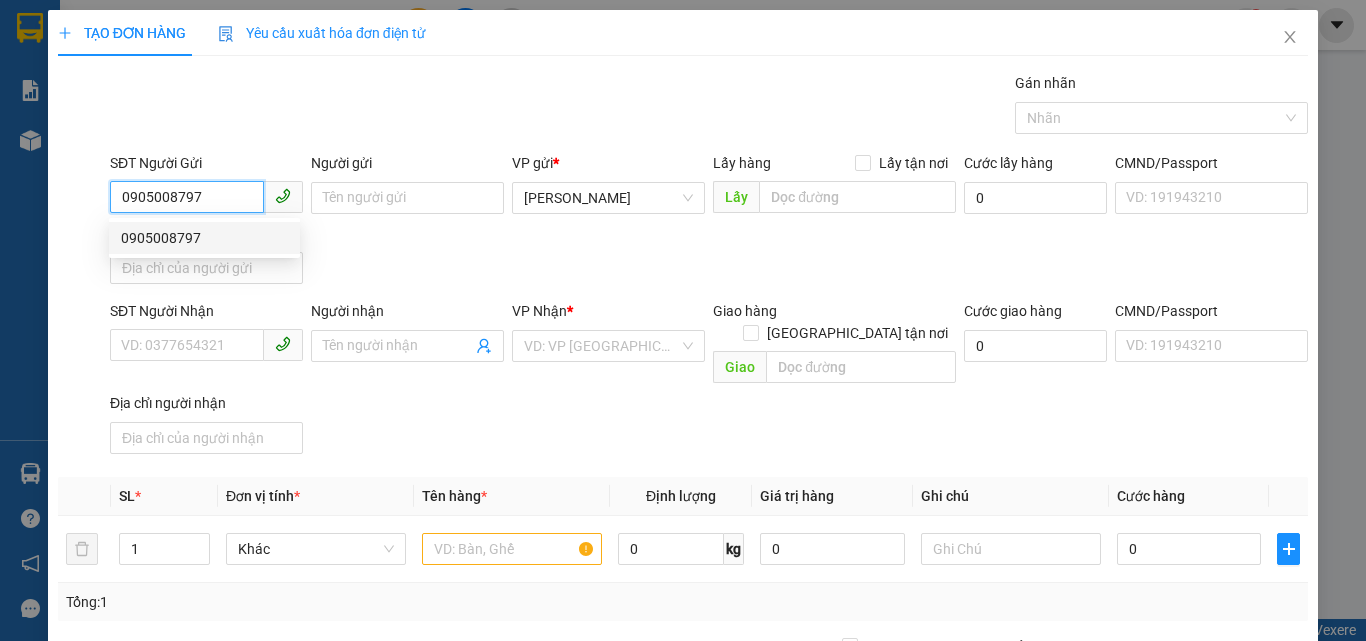 click on "0905008797" at bounding box center [204, 238] 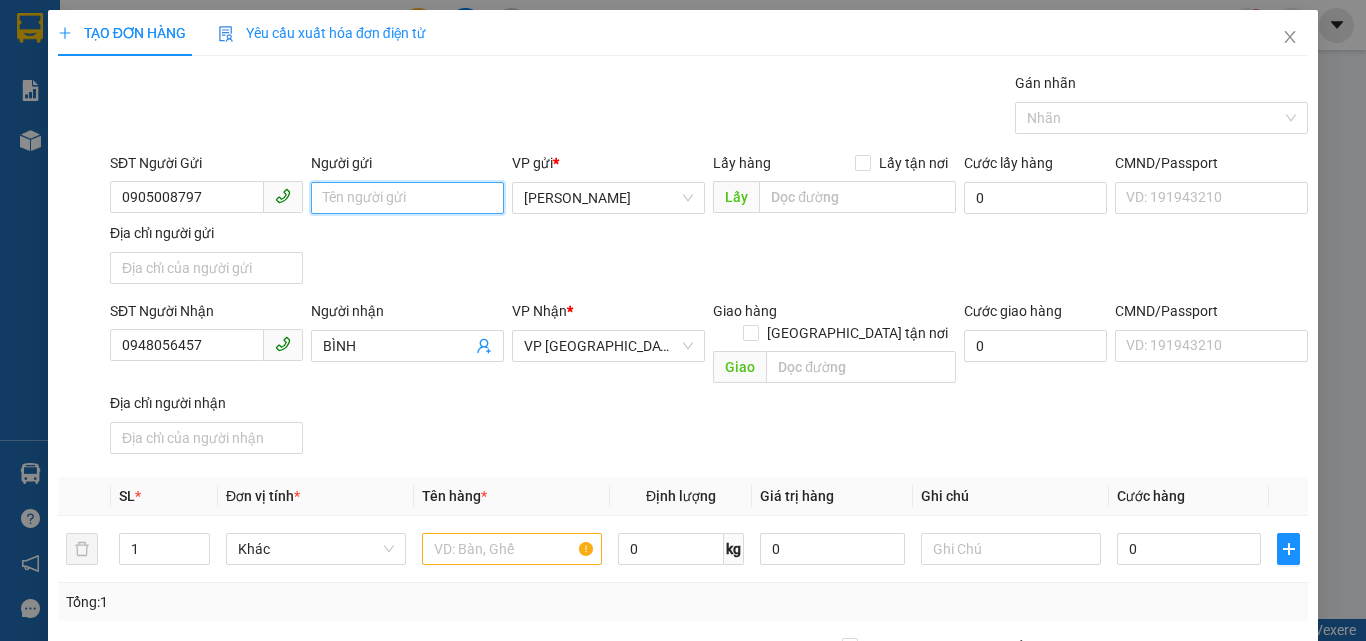 click on "Người gửi" at bounding box center (407, 198) 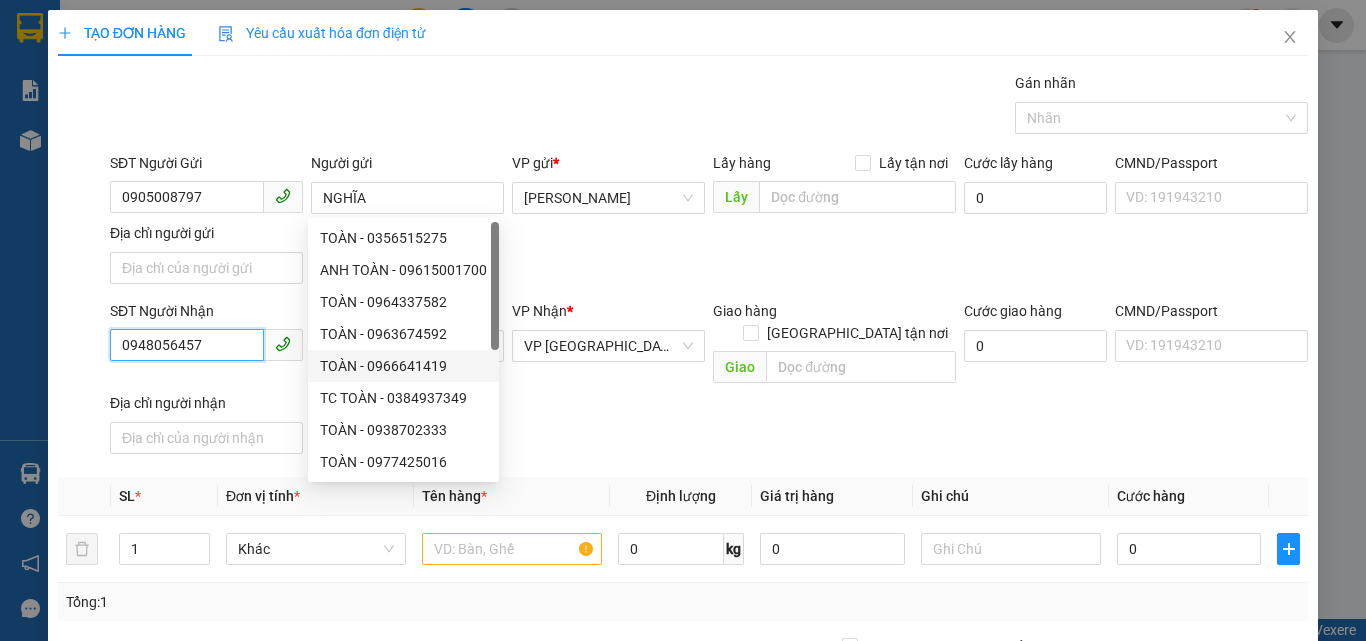 click on "0948056457" at bounding box center [187, 345] 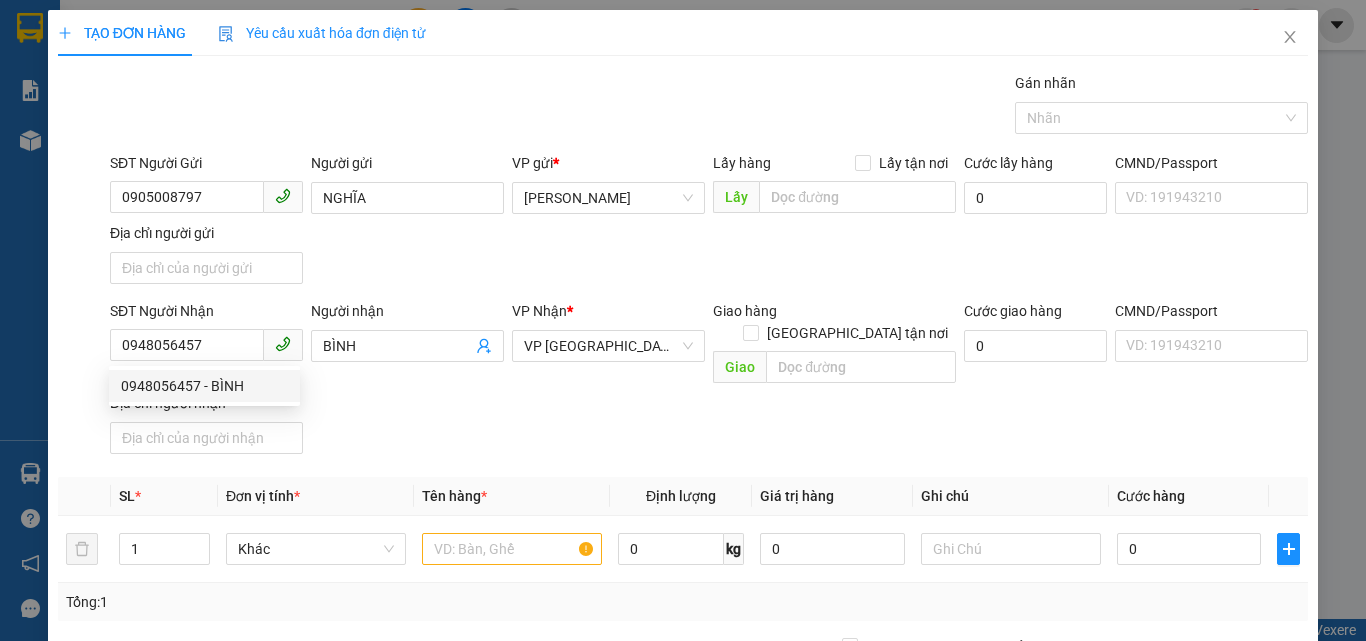 click on "Transit Pickup Surcharge Ids Transit Deliver Surcharge Ids Transit Deliver Surcharge Transit Deliver Surcharge Gói vận chuyển  * Tiêu chuẩn Gán nhãn   Nhãn SĐT Người Gửi 0905008797 Người gửi NGHĨA VP gửi  * Phan Đình Phùng Lấy hàng Lấy tận nơi Lấy Cước lấy hàng 0 CMND/Passport VD: 191943210 Địa chỉ người gửi SĐT Người Nhận 0948056457 Người nhận BÌNH VP Nhận  * VP Sài Gòn Giao hàng Giao tận nơi Giao Cước giao hàng 0 CMND/Passport VD: 191943210 Địa chỉ người nhận SL  * Đơn vị tính  * Tên hàng  * Định lượng Giá trị hàng Ghi chú Cước hàng                   1 Khác 0 kg 0 0 Tổng:  1 Thu Hộ 0 Phí thu hộ khách nhận trả 0 Tổng cước 0 Hình thức thanh toán Chọn HT Thanh Toán Số tiền thu trước 0 Chưa thanh toán 0 Chọn HT Thanh Toán Lưu nháp Xóa Thông tin Lưu Lưu và In" at bounding box center (683, 467) 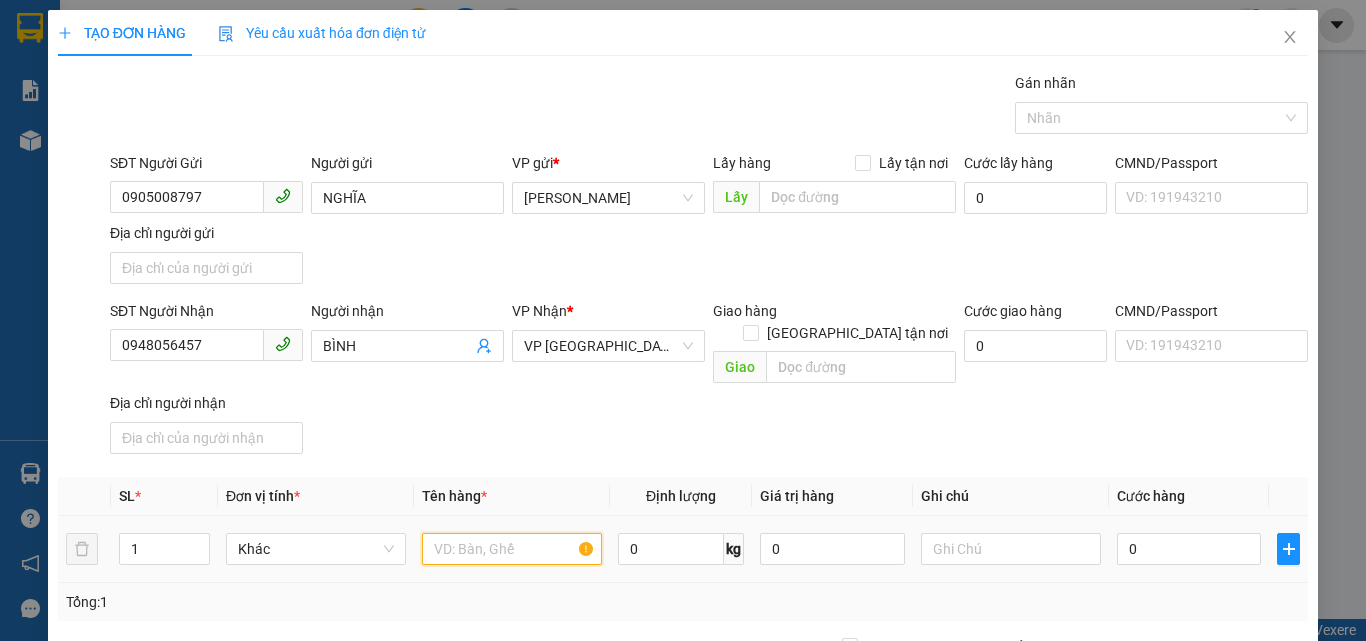 click at bounding box center (512, 549) 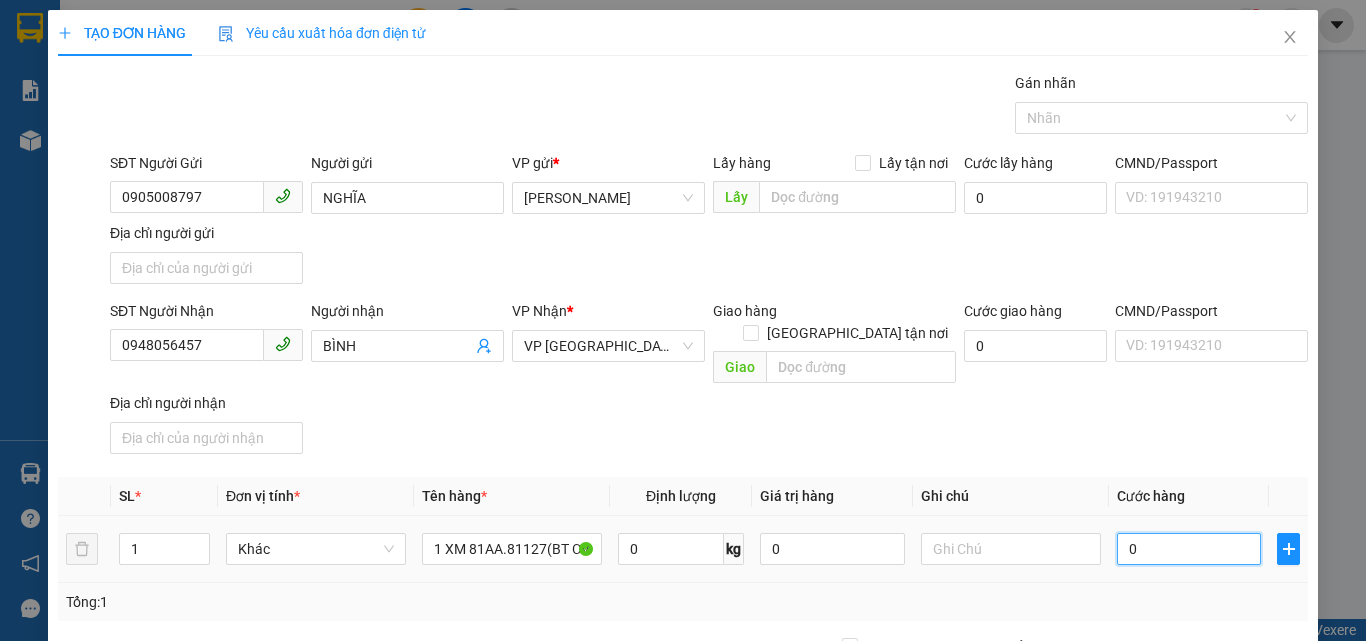 click on "0" at bounding box center (1189, 549) 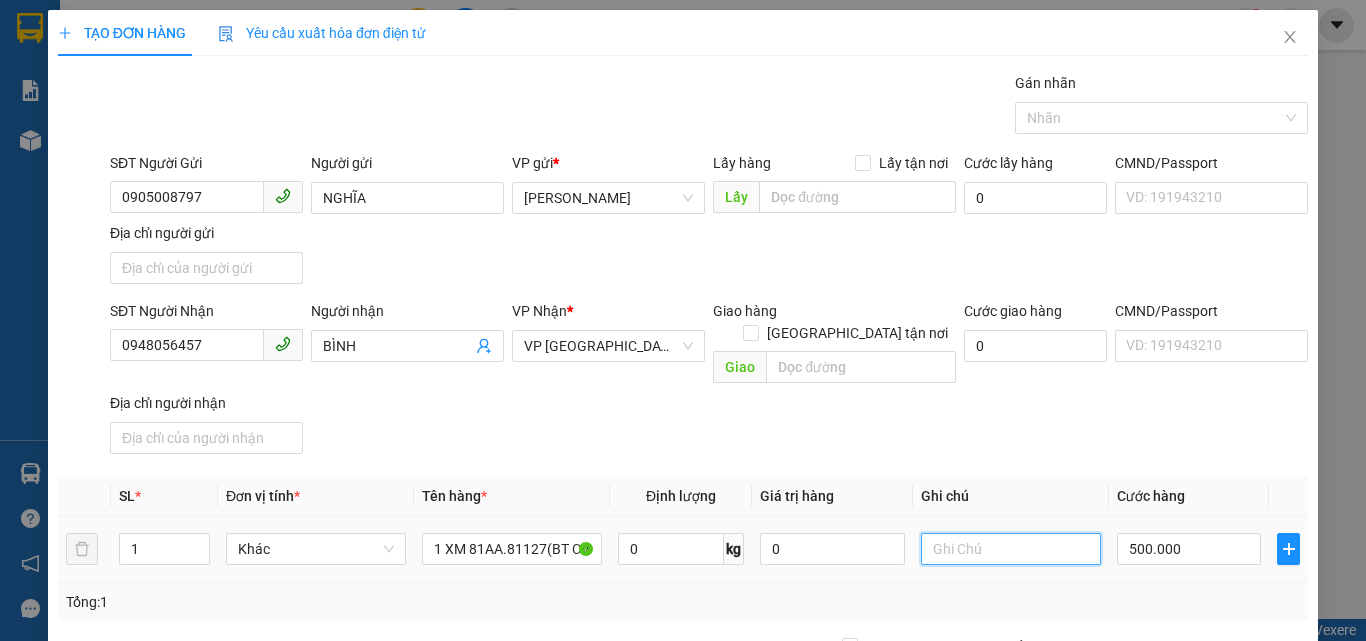 click at bounding box center (1011, 549) 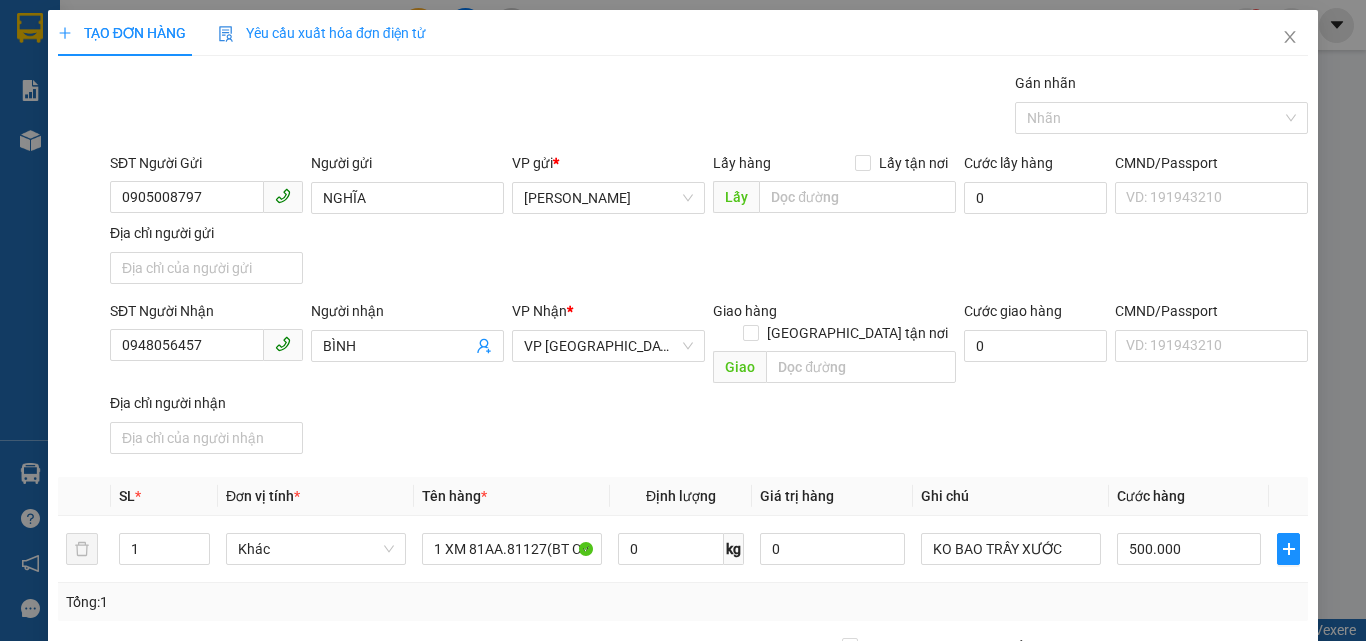 click on "Hình thức thanh toán" at bounding box center (1198, 752) 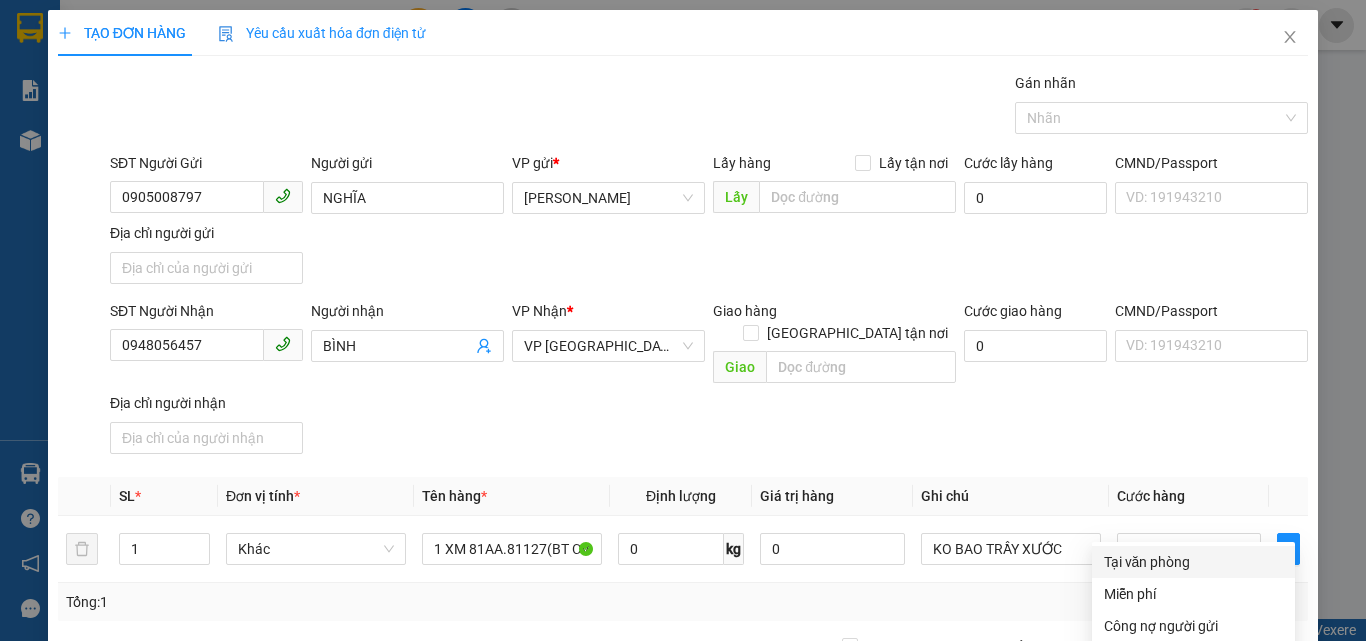click on "Tại văn phòng" at bounding box center (1193, 562) 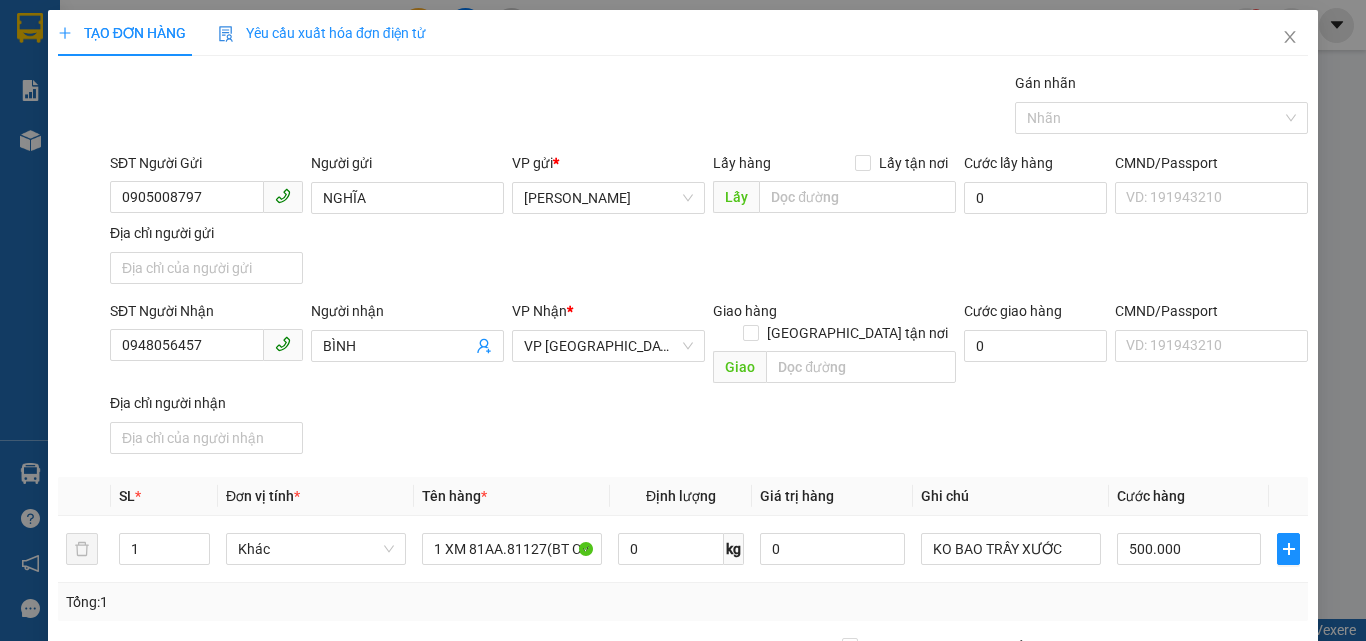 click on "Lưu và In" at bounding box center (1263, 847) 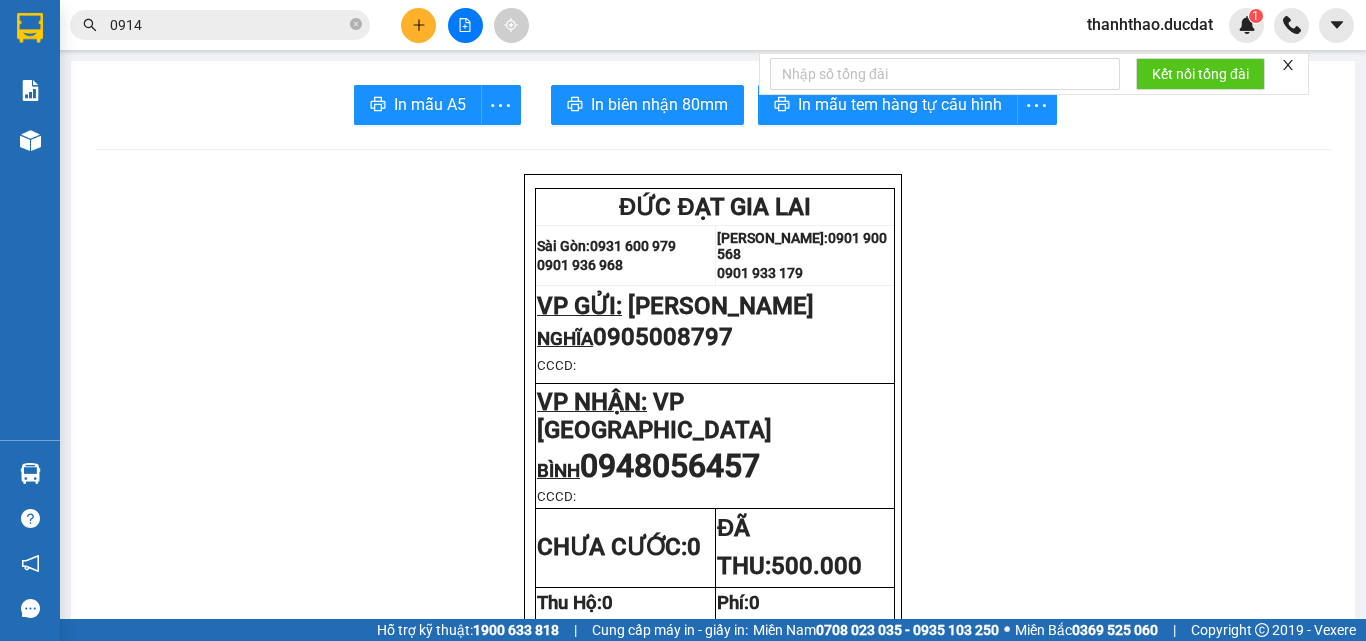 click at bounding box center [945, 74] 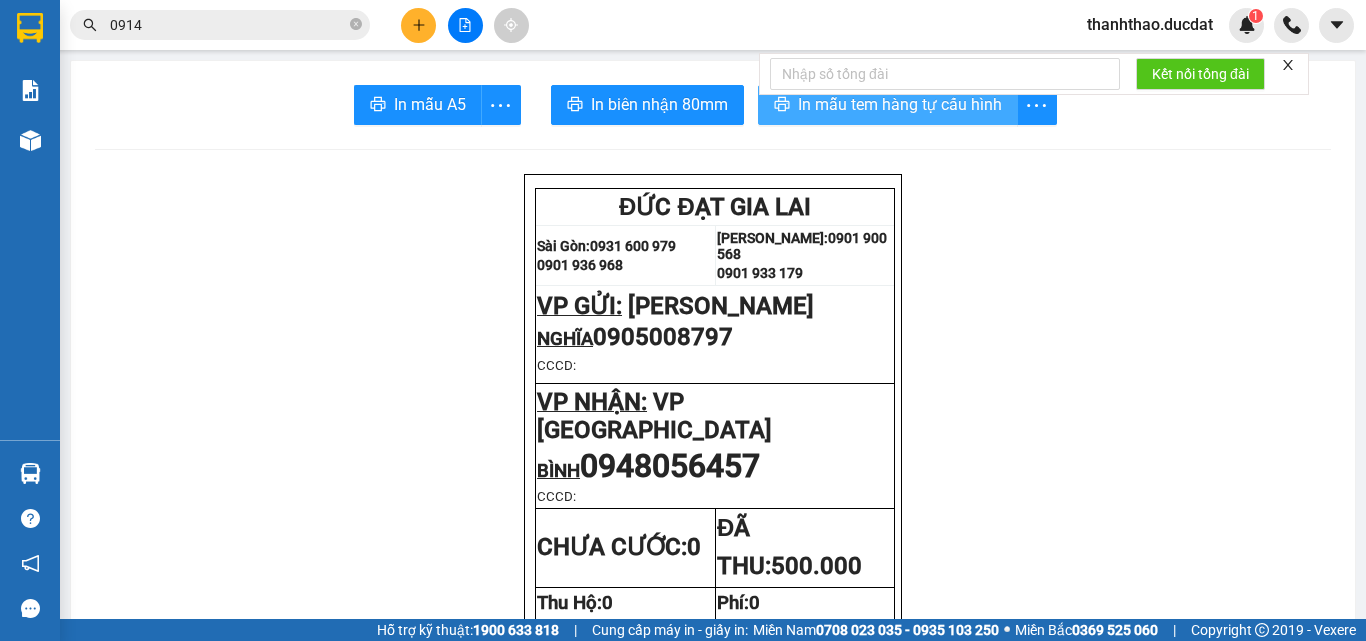 click on "In mẫu tem hàng tự cấu hình" at bounding box center [900, 104] 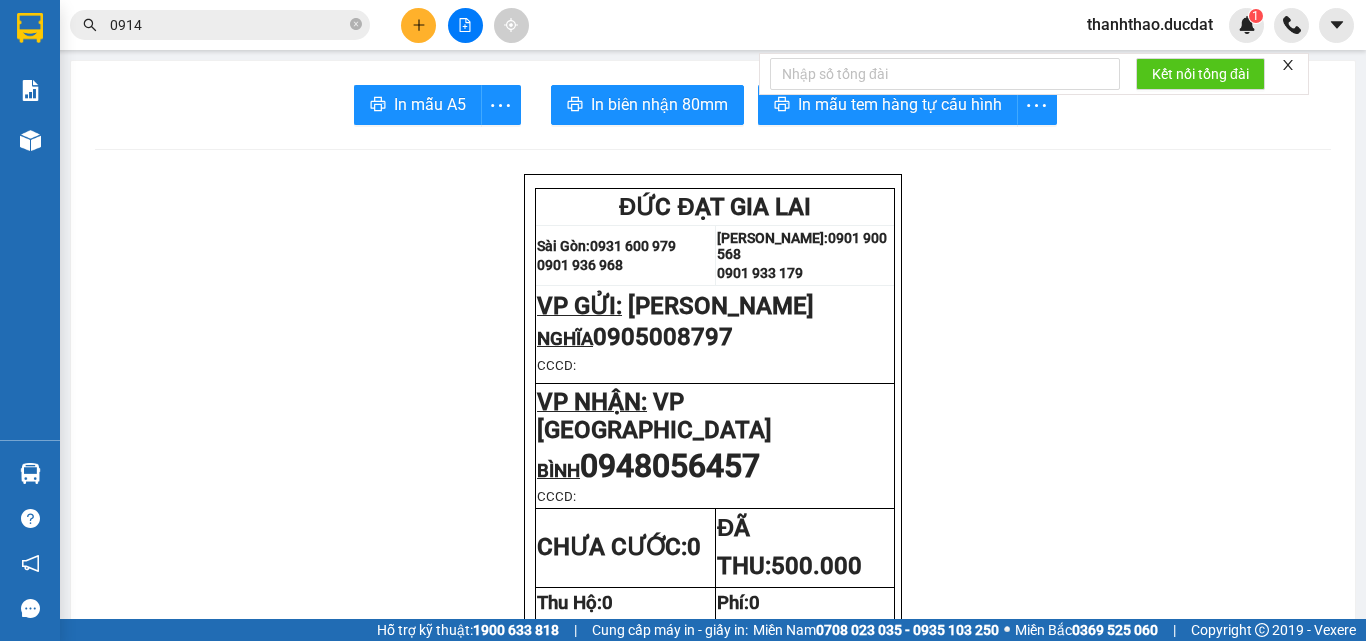 click at bounding box center (418, 25) 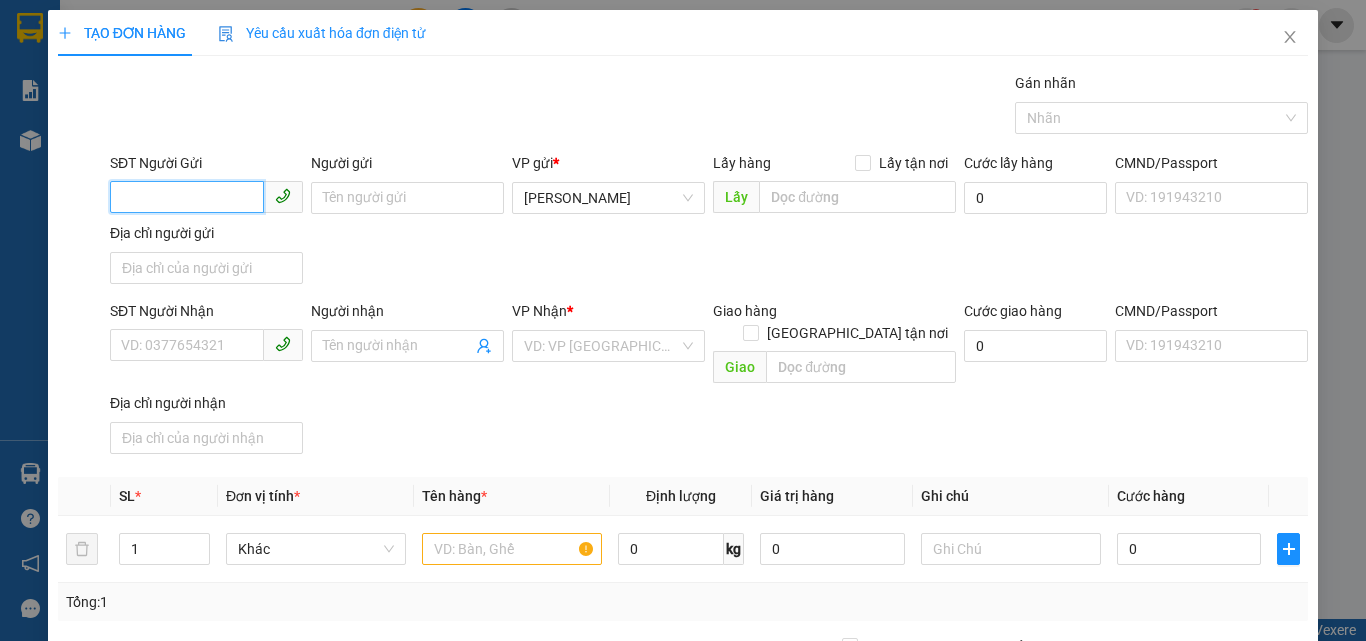 click on "SĐT Người Gửi" at bounding box center [187, 197] 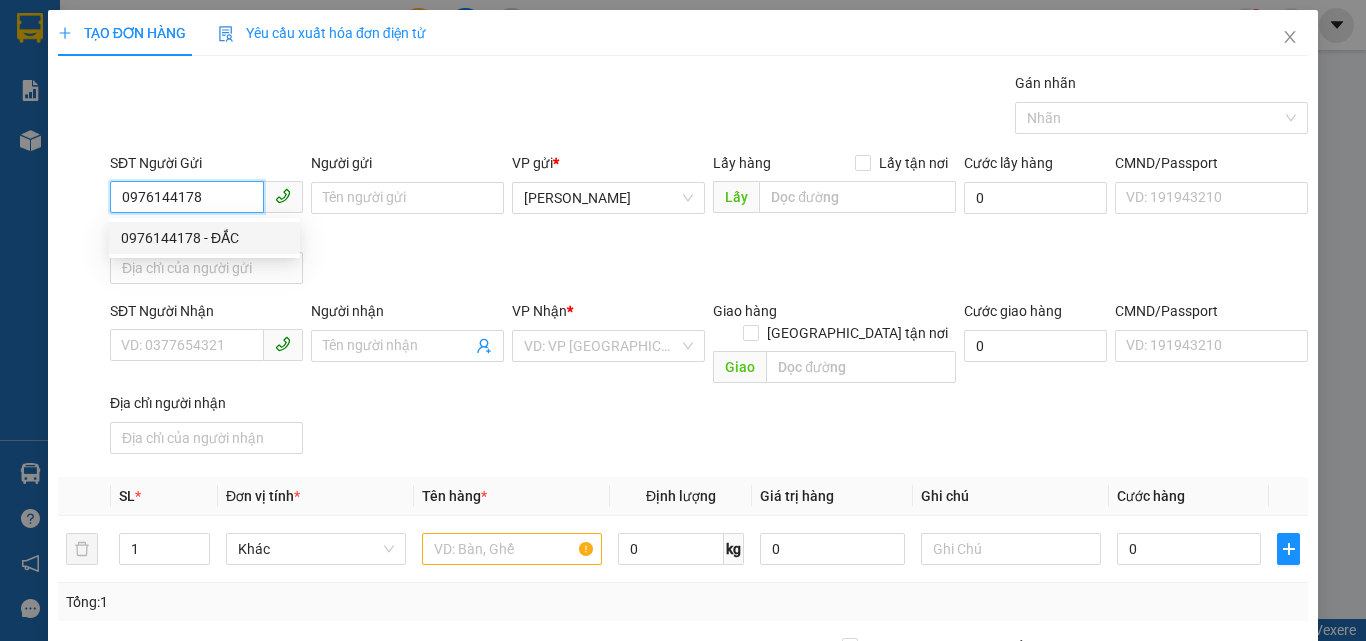 click on "0976144178 - ĐẮC" at bounding box center (204, 238) 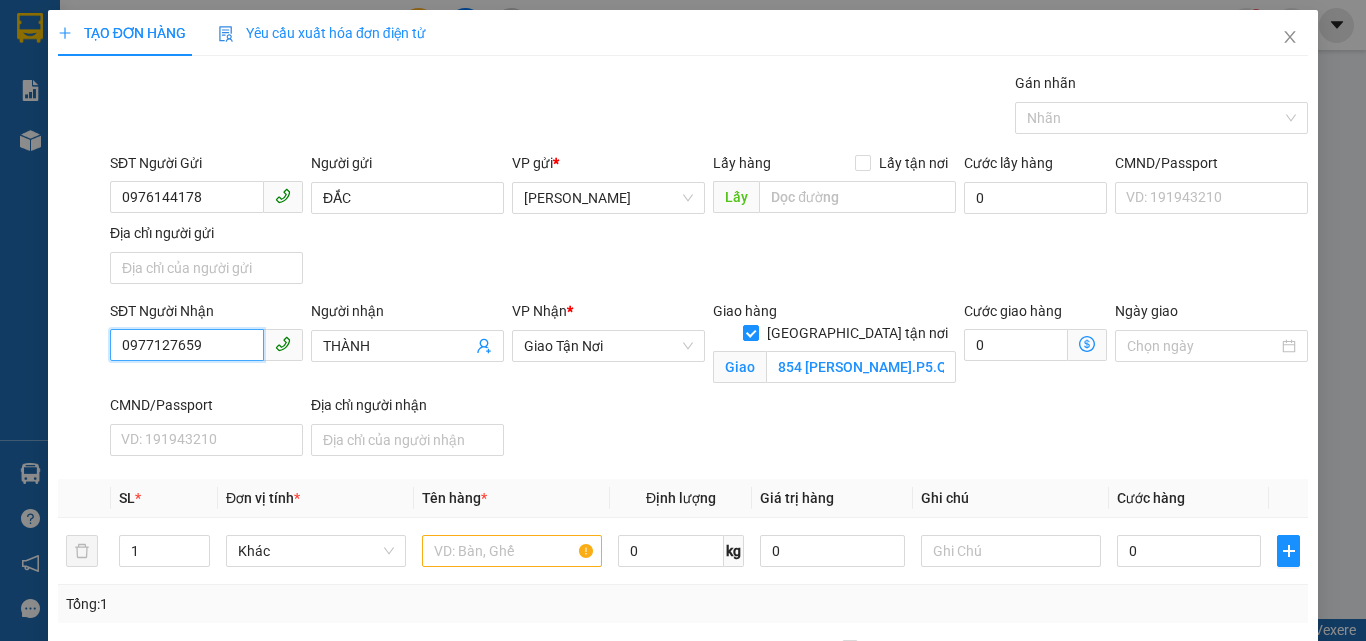 drag, startPoint x: 226, startPoint y: 344, endPoint x: 10, endPoint y: 183, distance: 269.40118 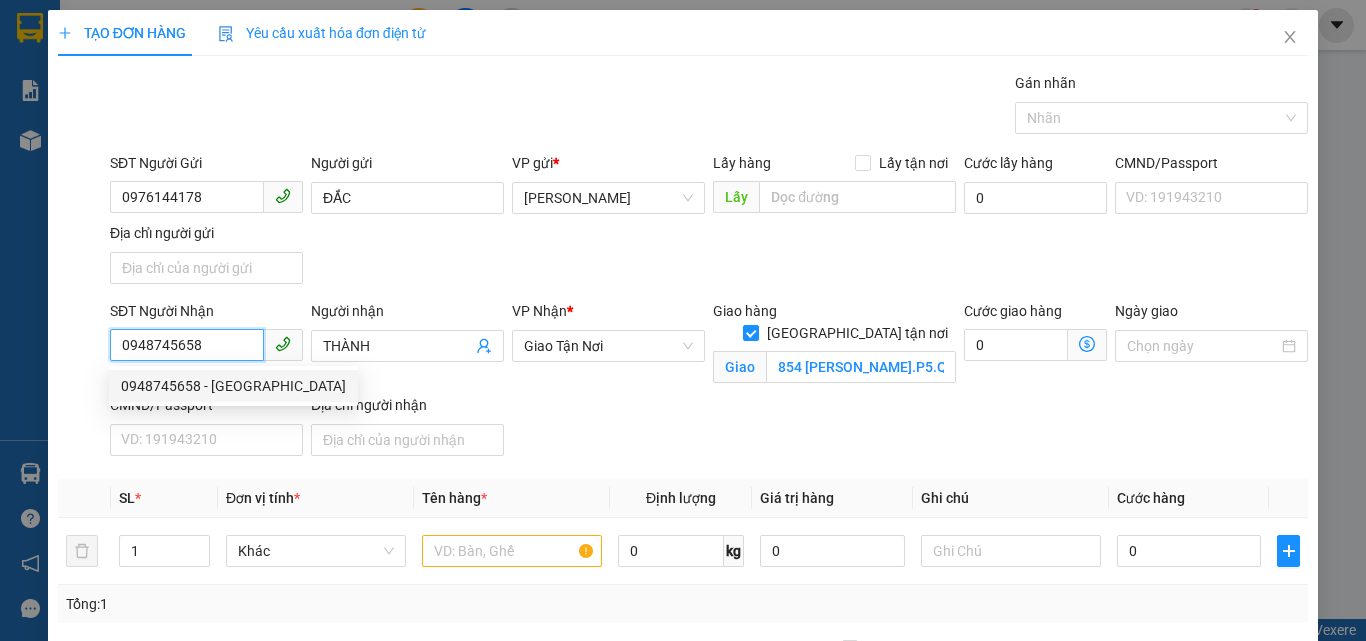 click on "0948745658 - ĐỨC" at bounding box center [233, 386] 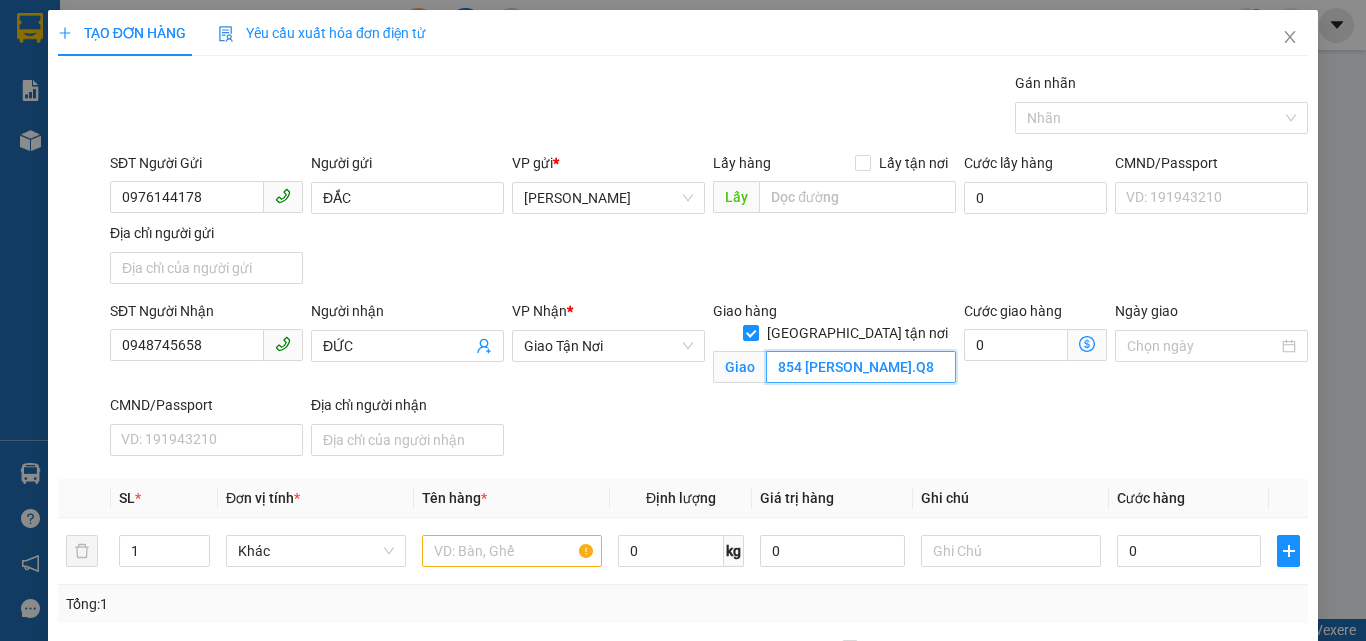 click on "854 TẠ QUANG BỬU.Q8" at bounding box center [861, 367] 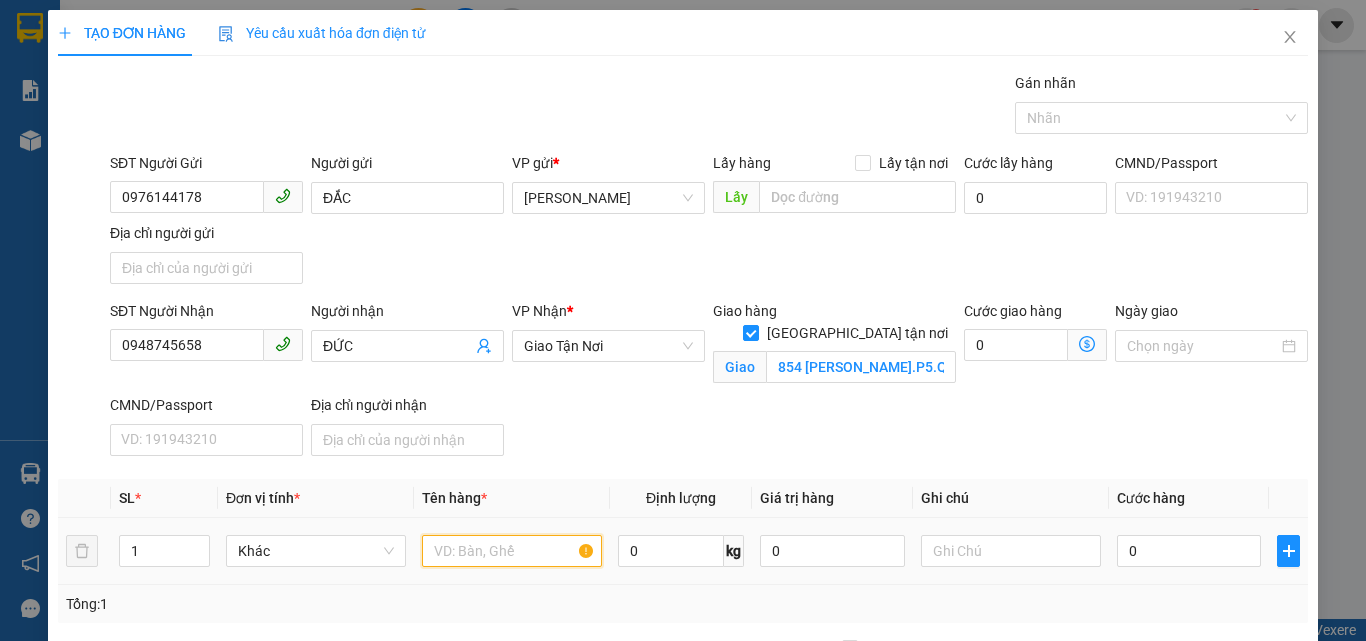 click at bounding box center (512, 551) 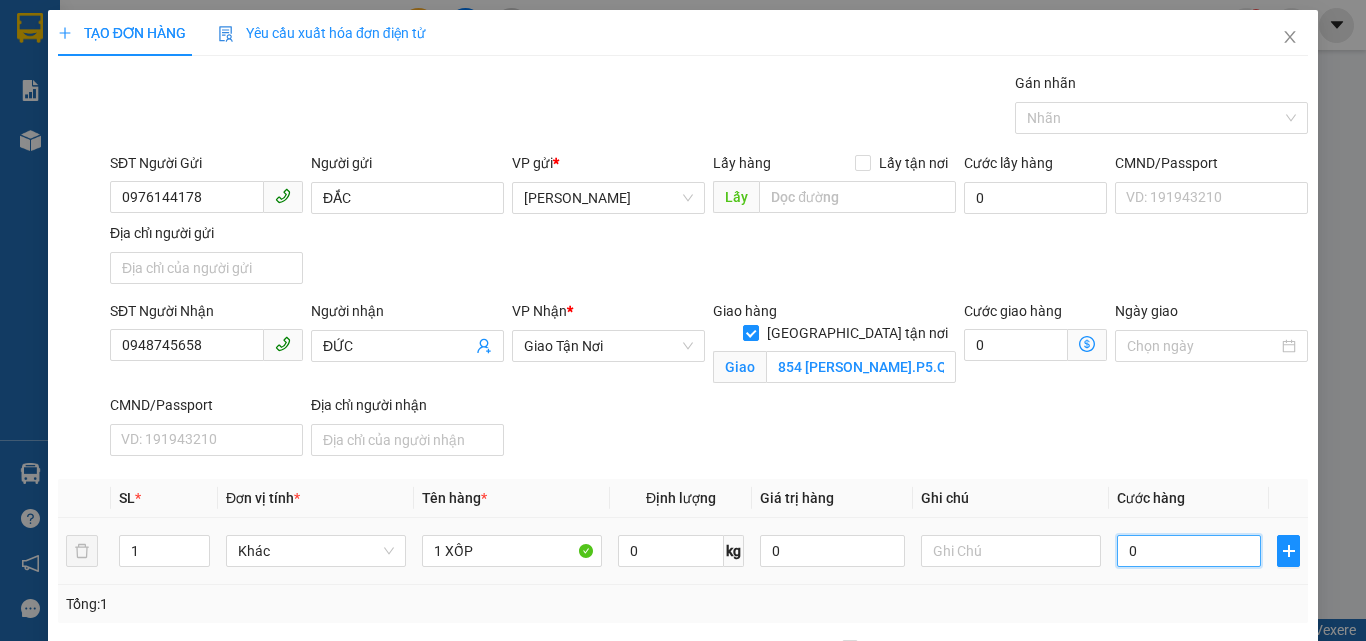 click on "0" at bounding box center [1189, 551] 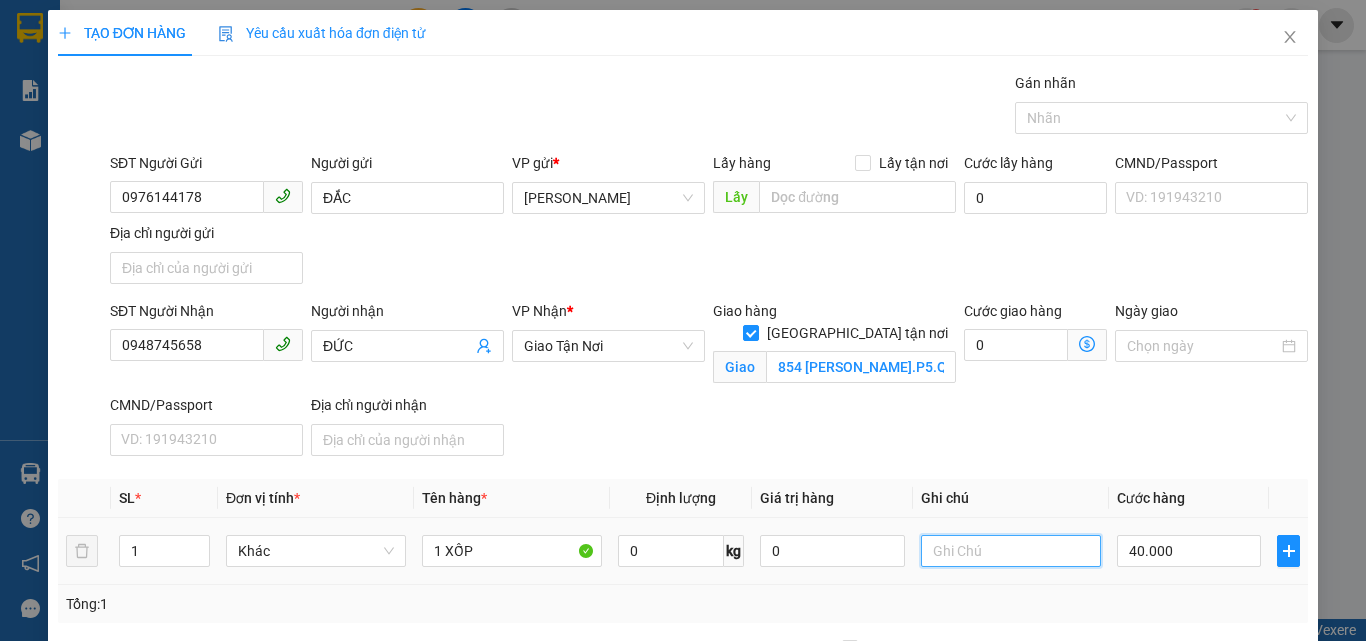 click at bounding box center (1011, 551) 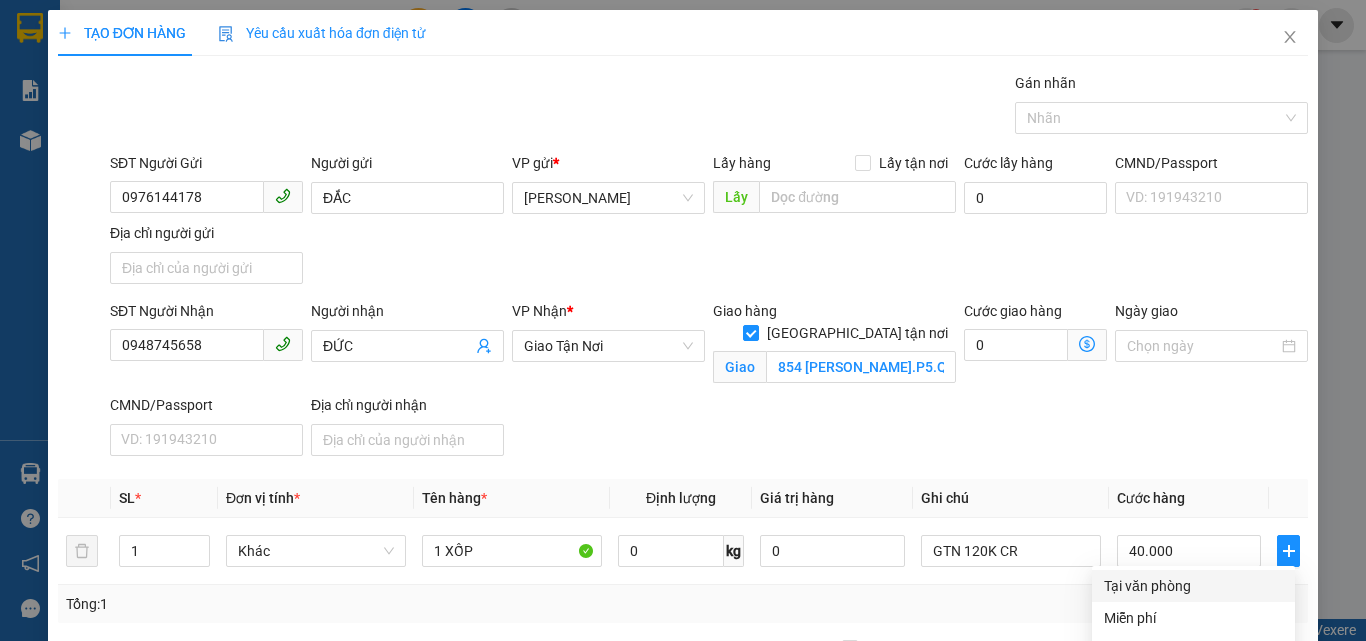 click on "Hình thức thanh toán" at bounding box center [1198, 754] 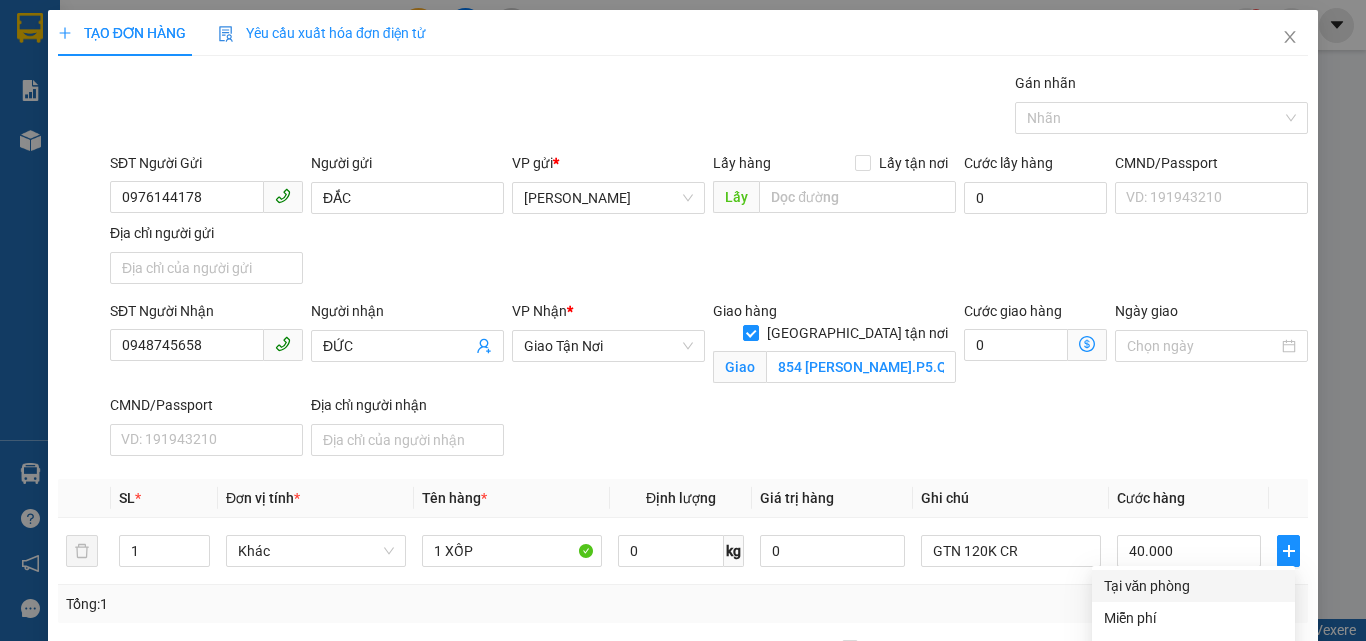 click on "Tại văn phòng" at bounding box center [1193, 586] 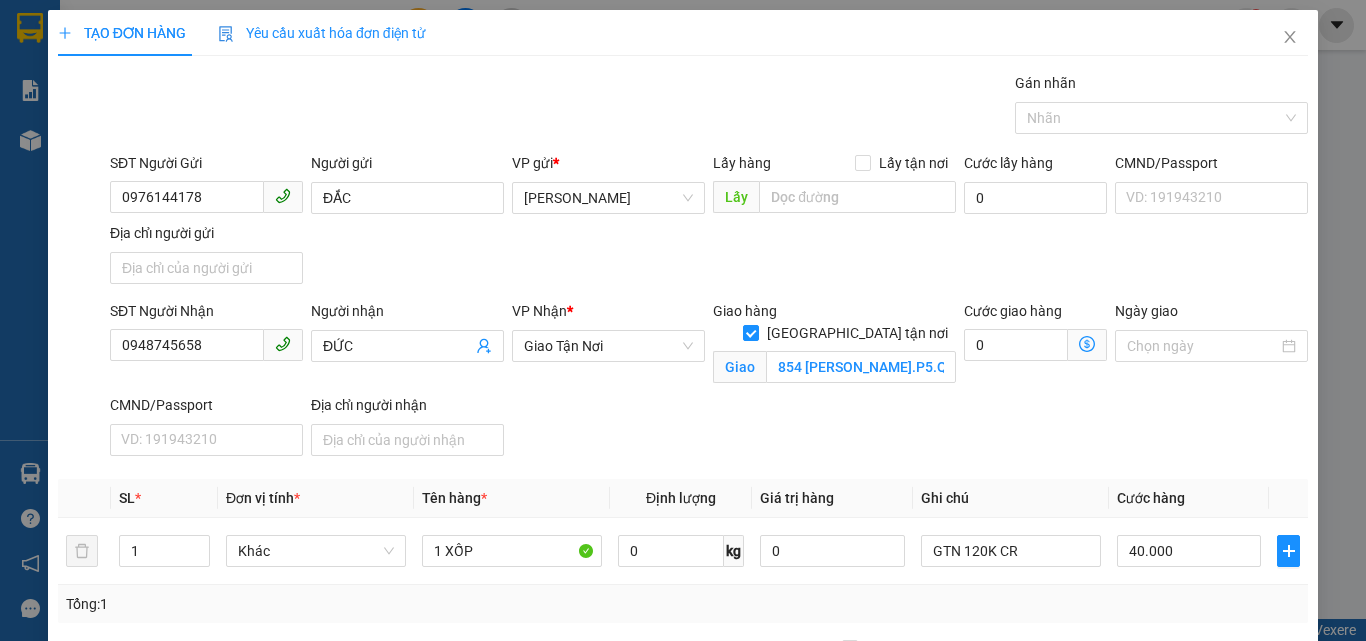click on "Lưu và In" at bounding box center [1263, 849] 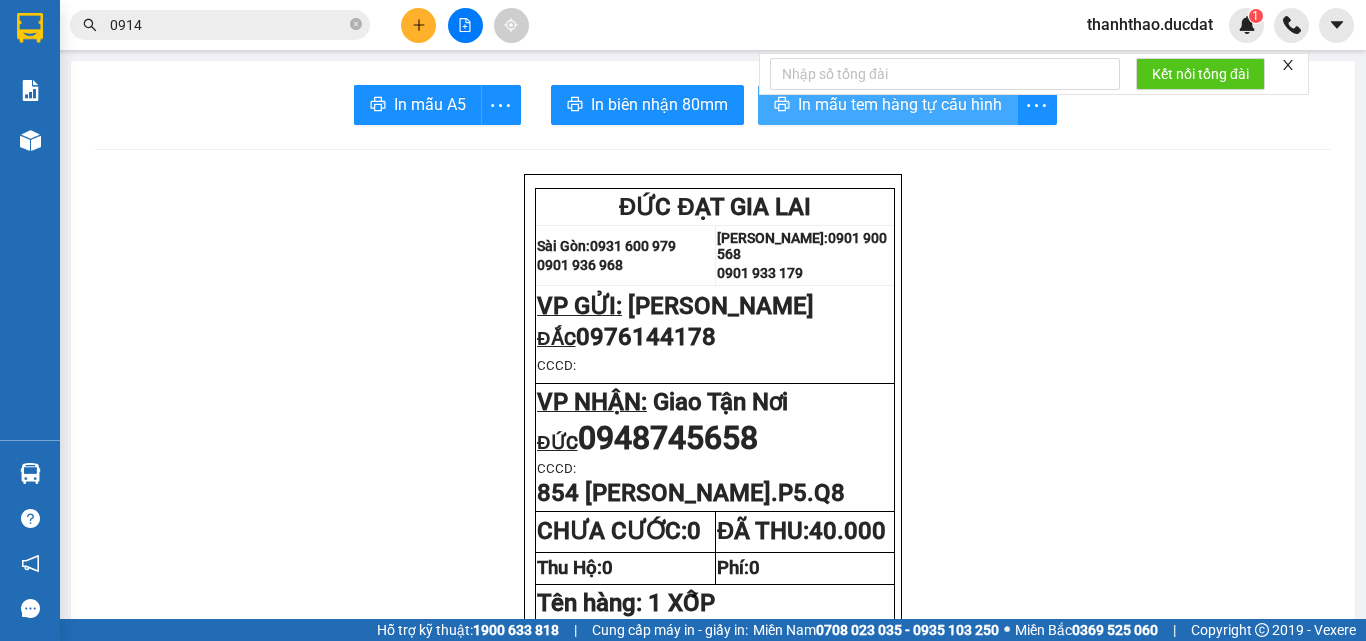 click on "In mẫu tem hàng tự cấu hình" at bounding box center (900, 104) 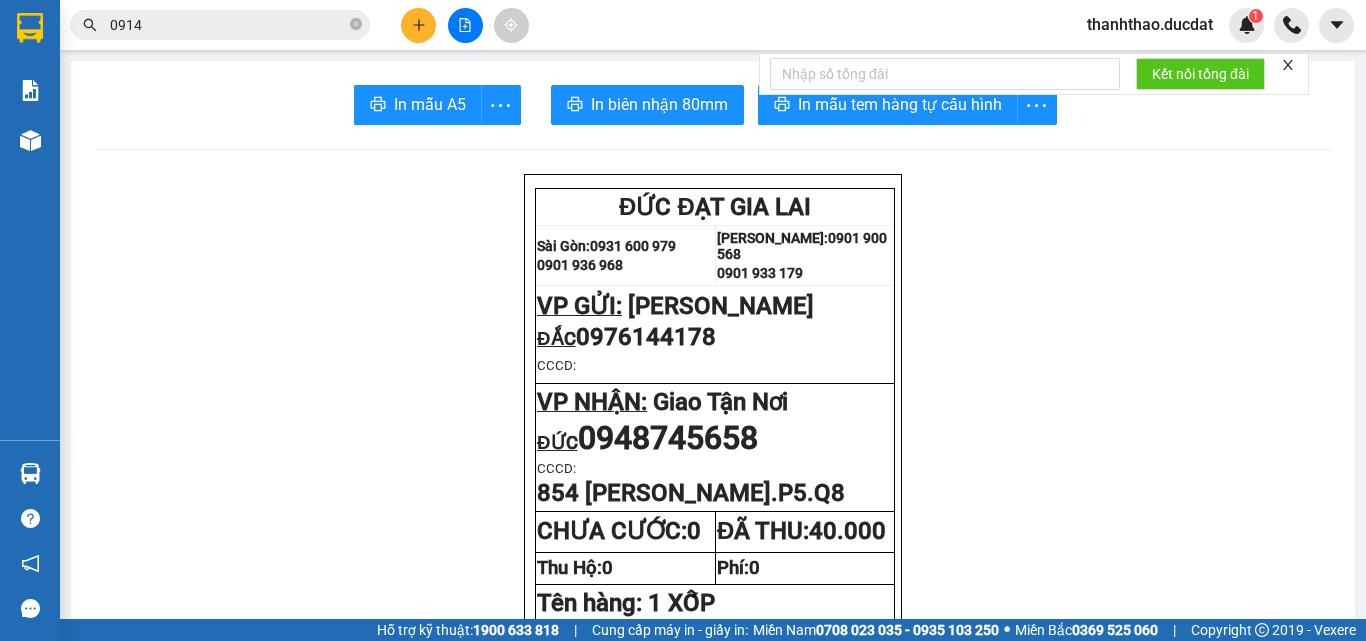 click 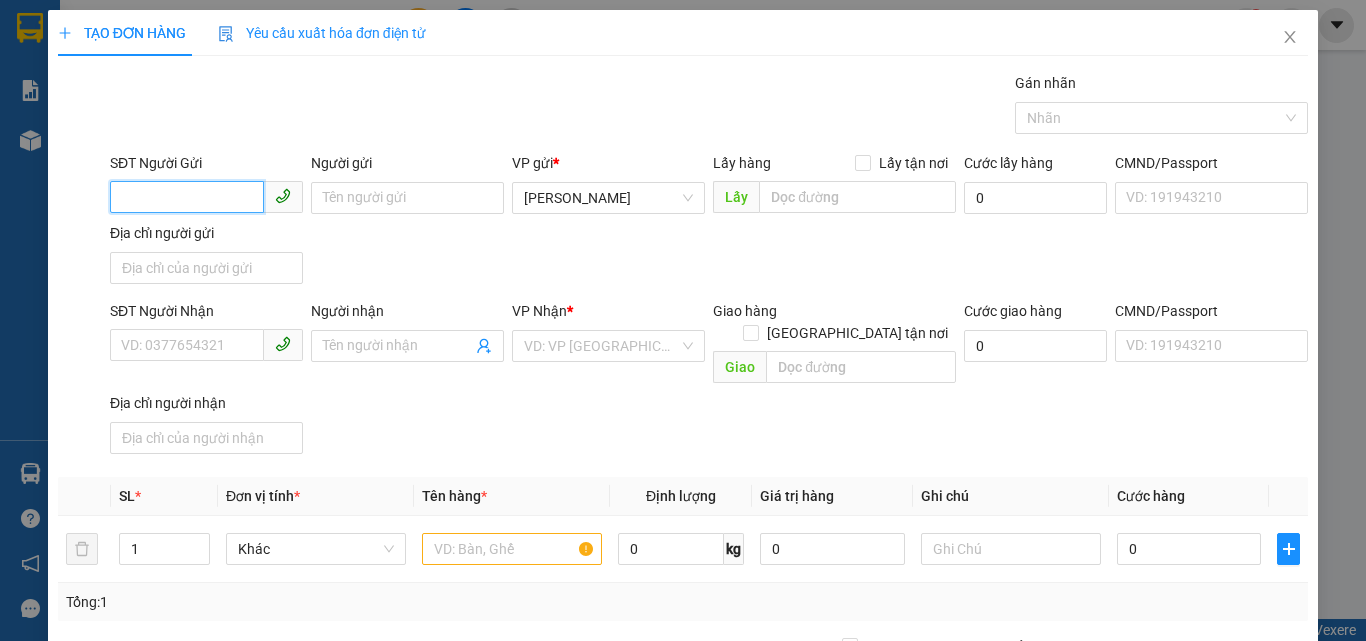 click on "SĐT Người Gửi" at bounding box center (187, 197) 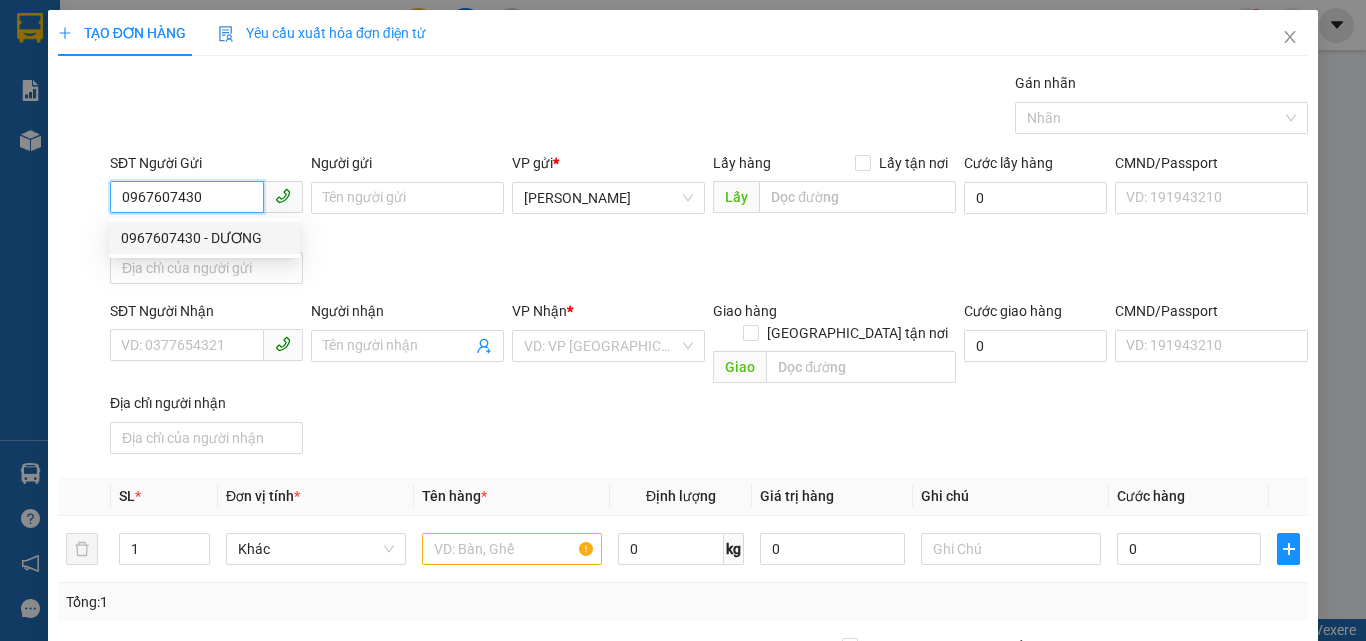 click on "0967607430 - DƯƠNG" at bounding box center [204, 238] 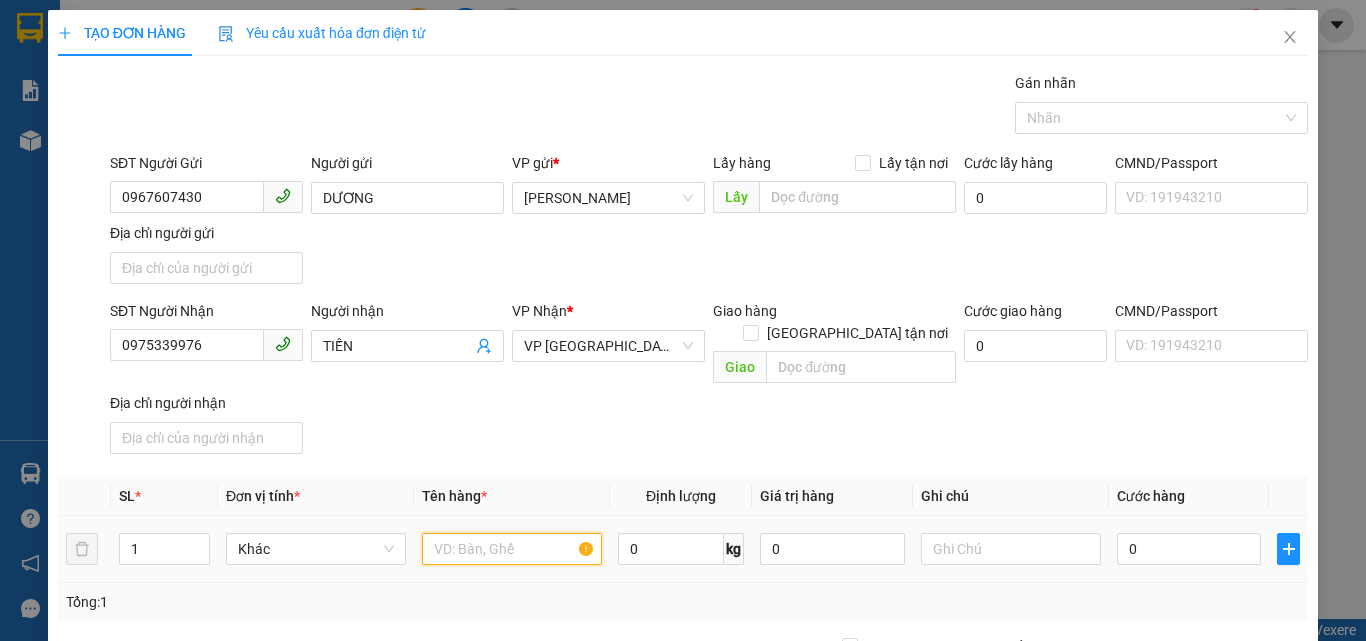 click at bounding box center [512, 549] 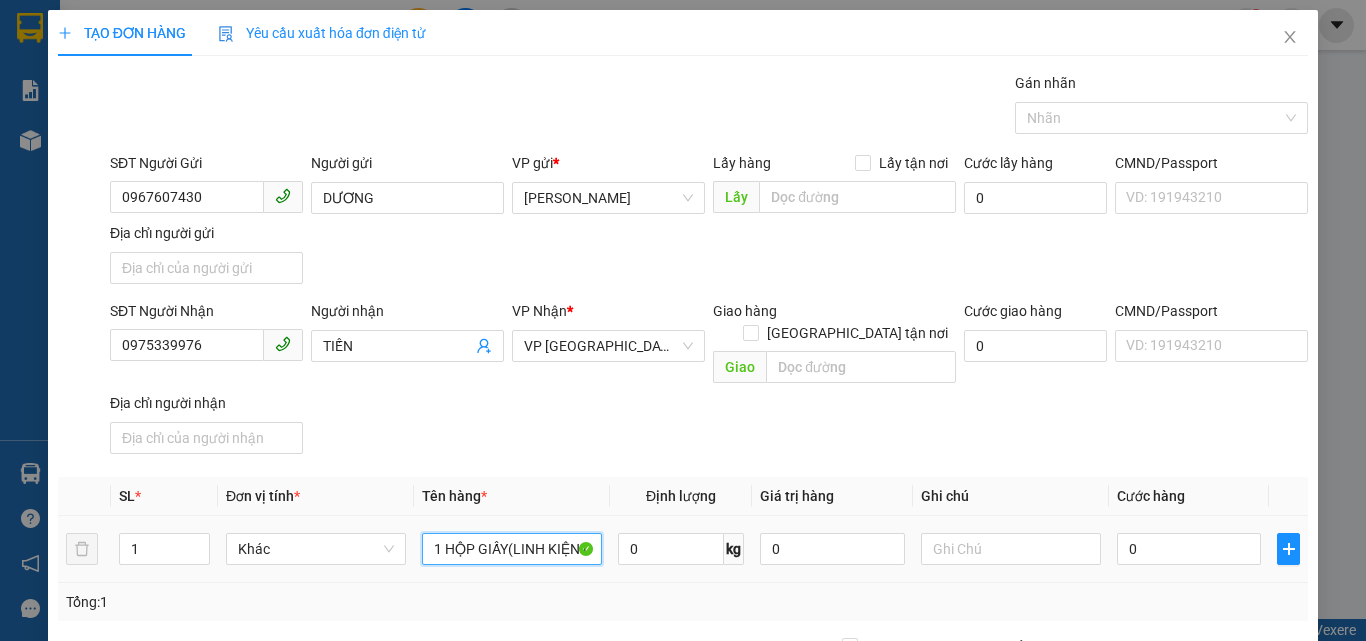 drag, startPoint x: 528, startPoint y: 526, endPoint x: 596, endPoint y: 507, distance: 70.60453 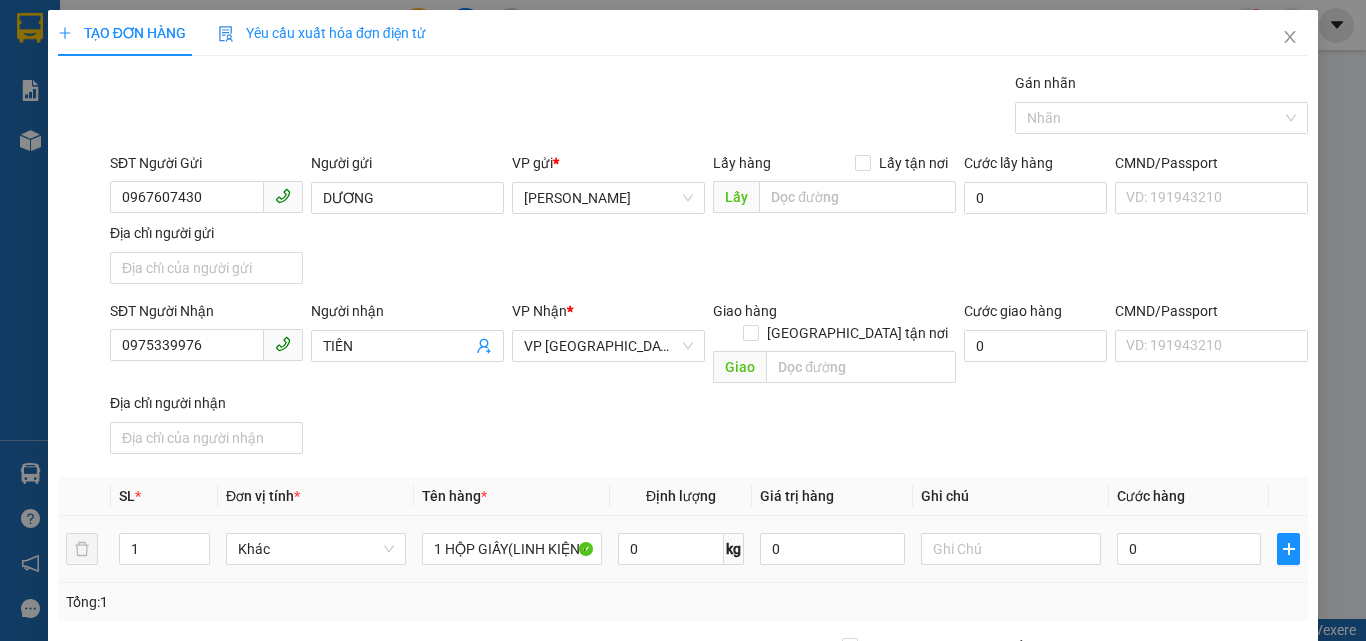 click on "1 HỘP GIẤY(LINH KIỆN DTU)" at bounding box center (512, 549) 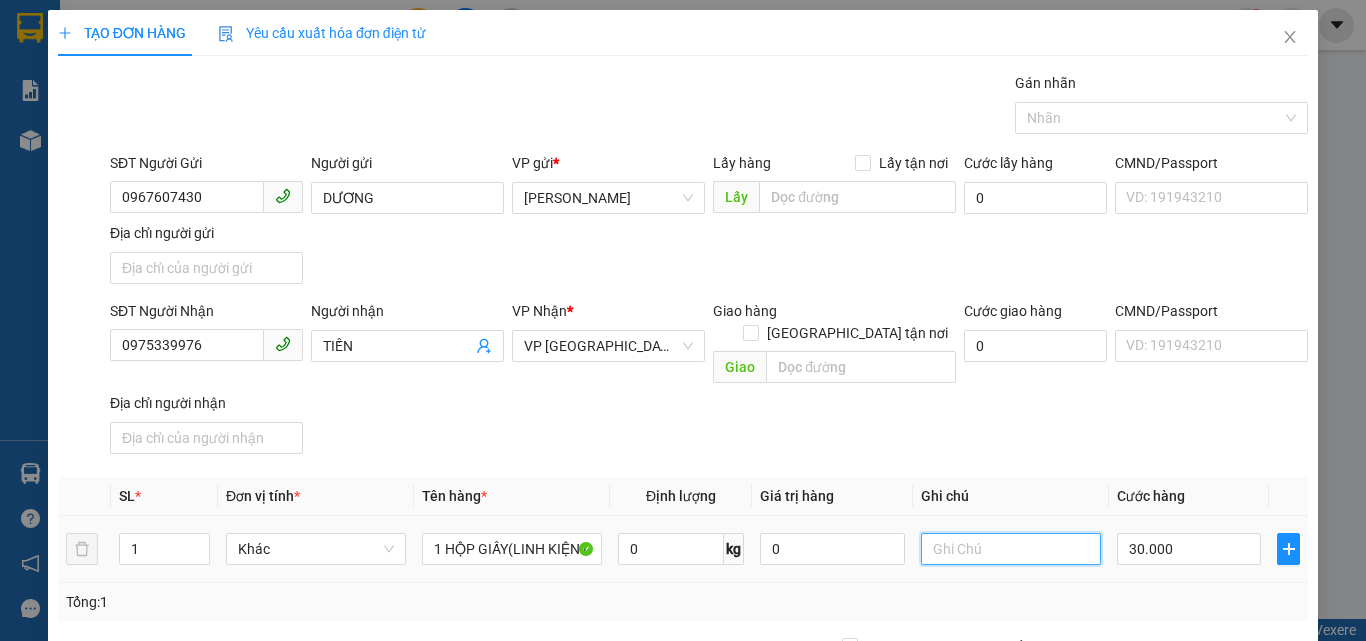 click at bounding box center (1011, 549) 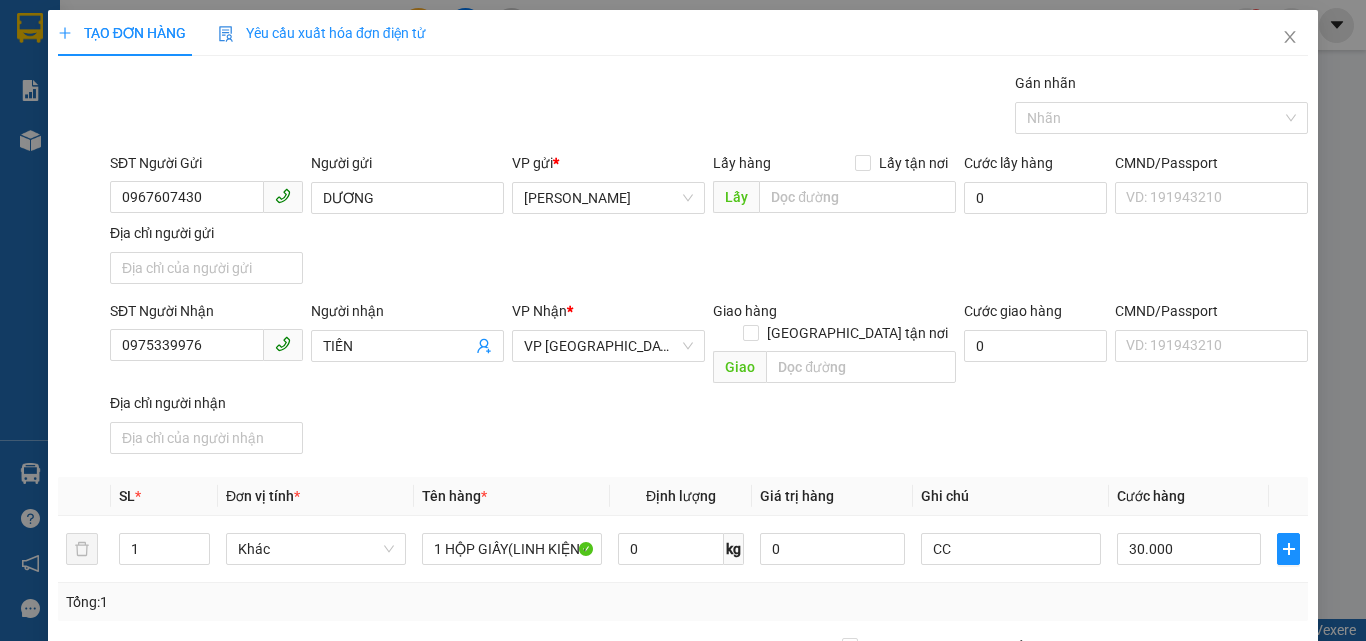 click on "Lưu và In" at bounding box center (1263, 847) 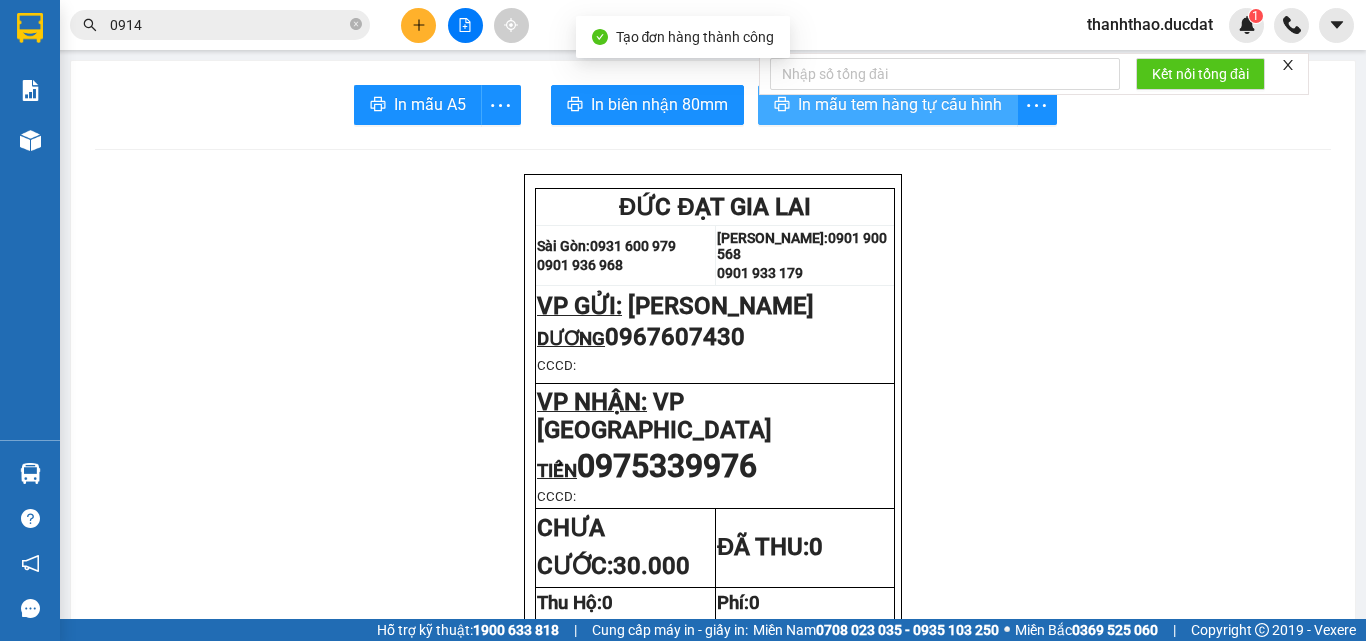 click on "In mẫu tem hàng tự cấu hình" at bounding box center [900, 104] 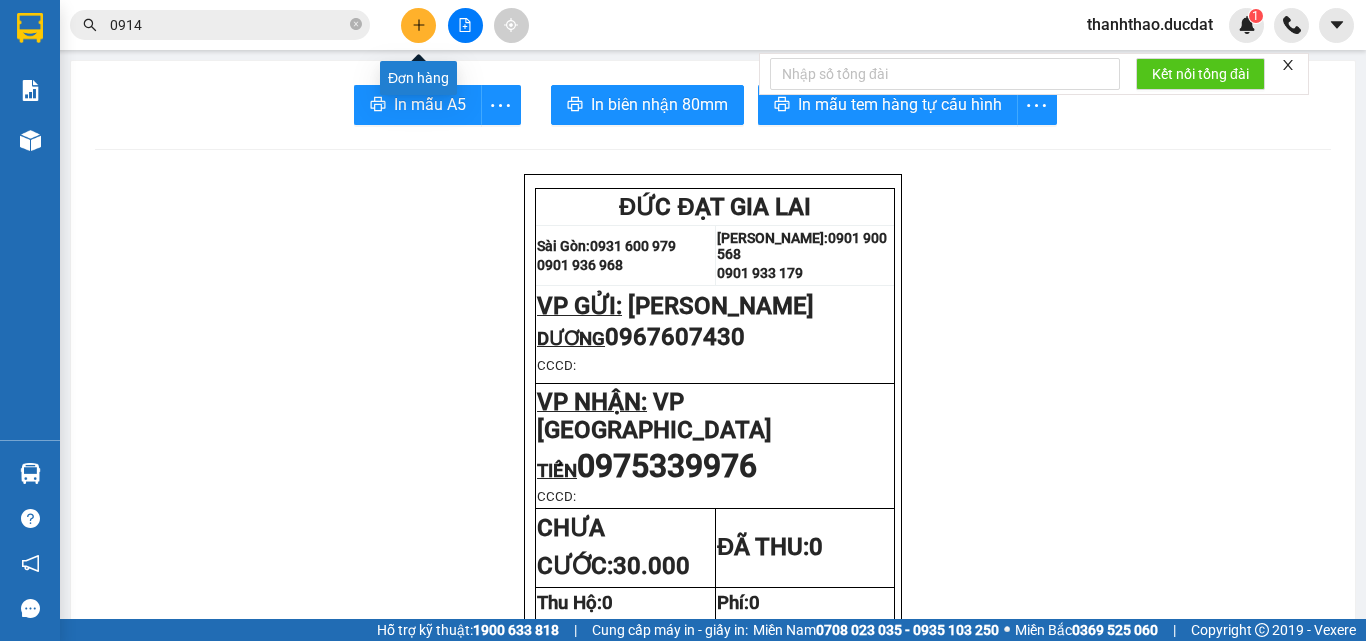 click 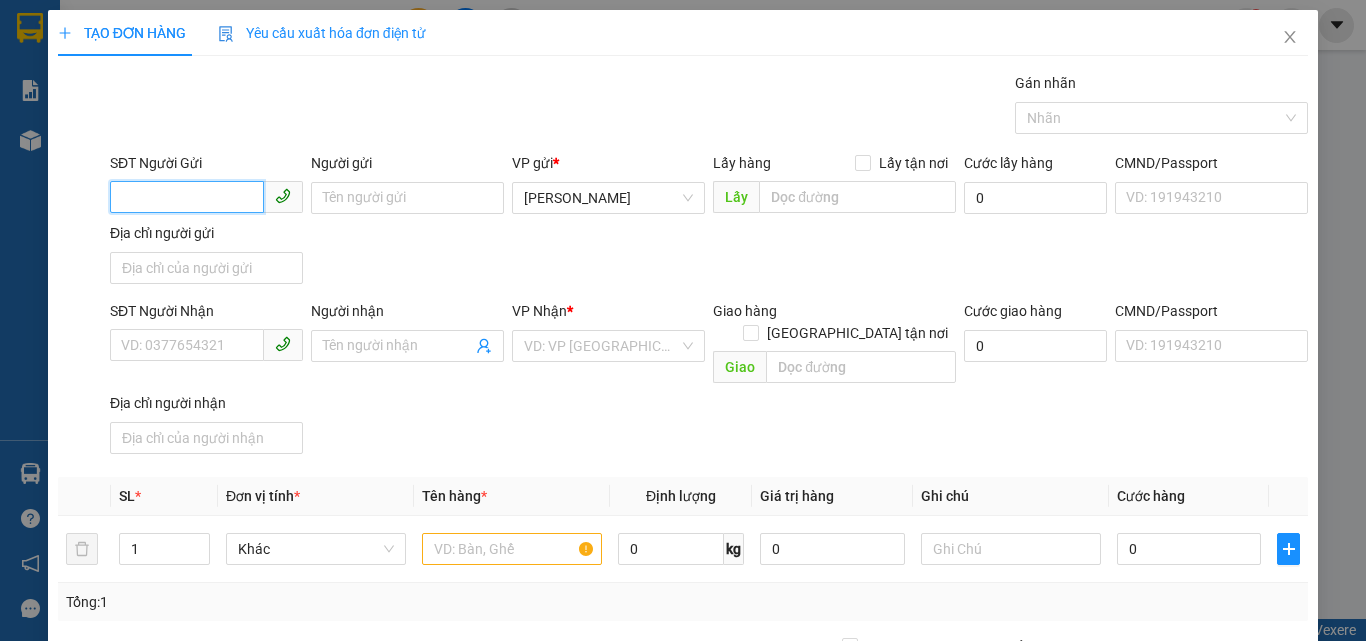 click on "SĐT Người Gửi" at bounding box center (187, 197) 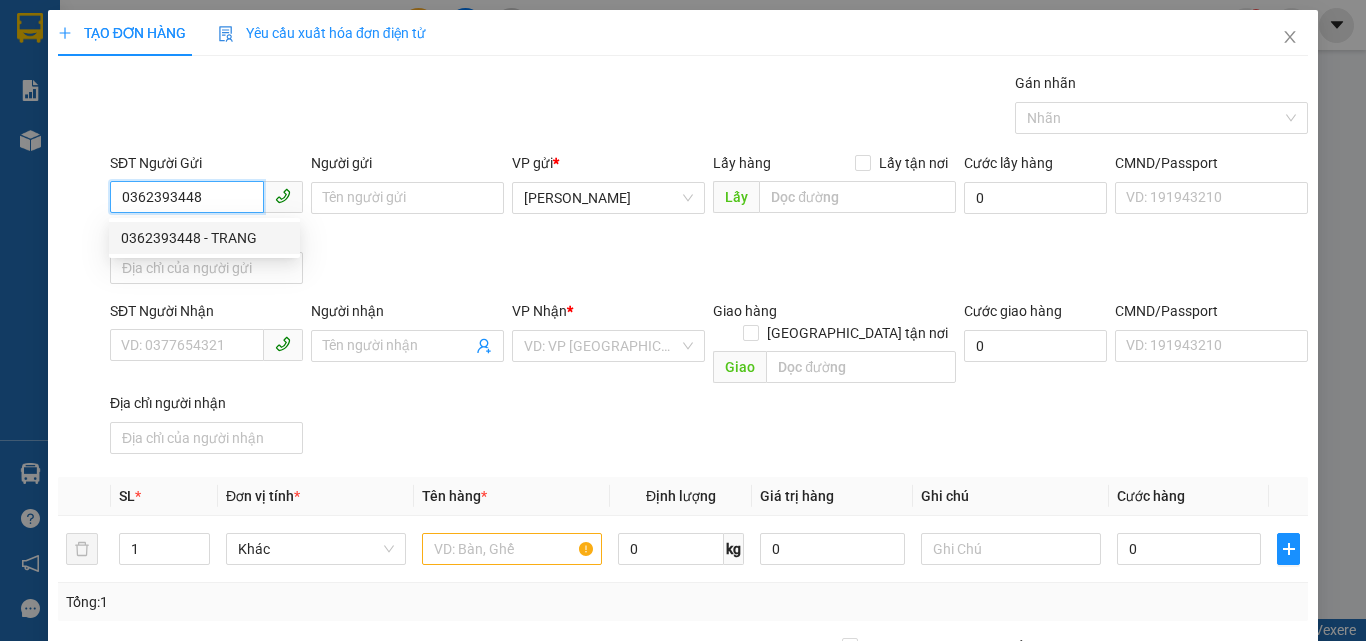 click on "0362393448 - TRANG" at bounding box center [204, 238] 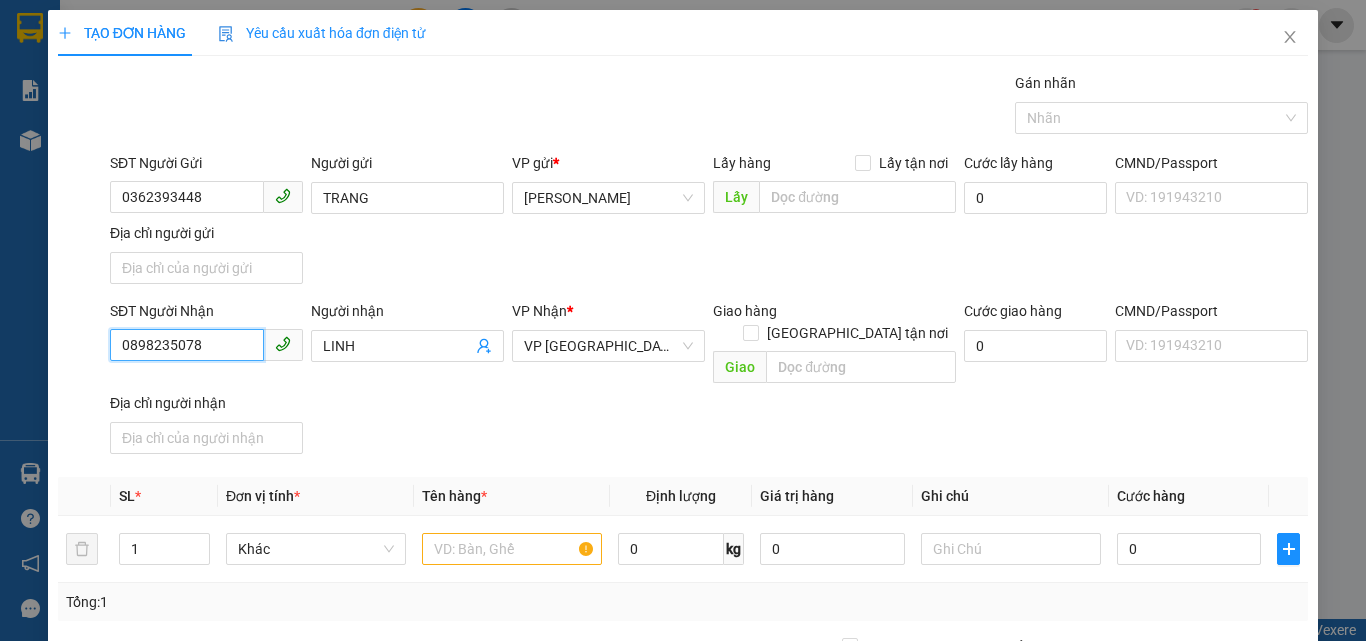 click on "0898235078" at bounding box center [187, 345] 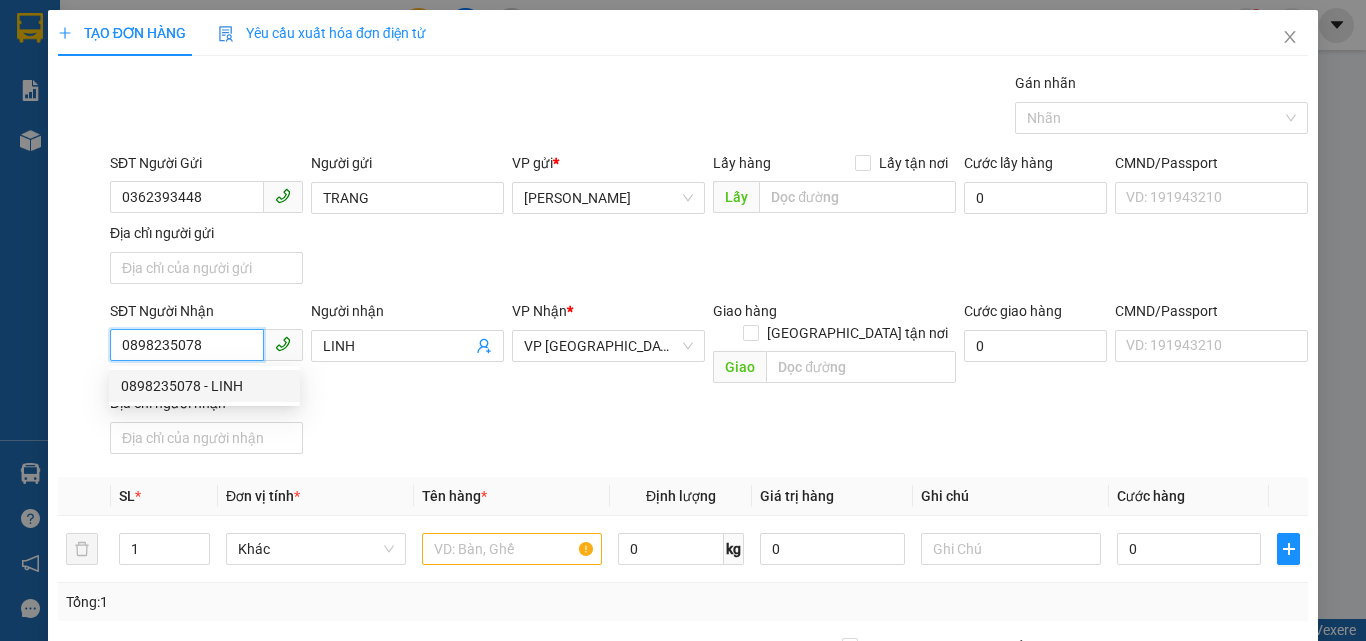 drag, startPoint x: 247, startPoint y: 339, endPoint x: 0, endPoint y: 383, distance: 250.88843 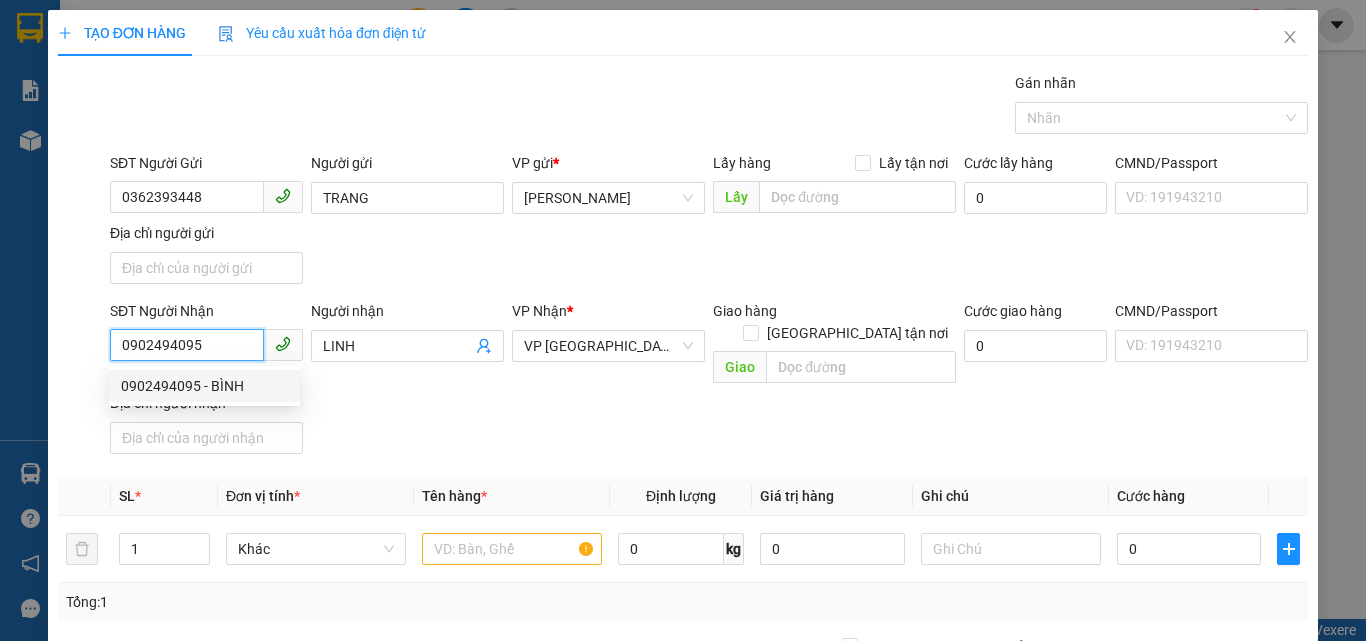 click on "0902494095 - BÌNH" at bounding box center [204, 386] 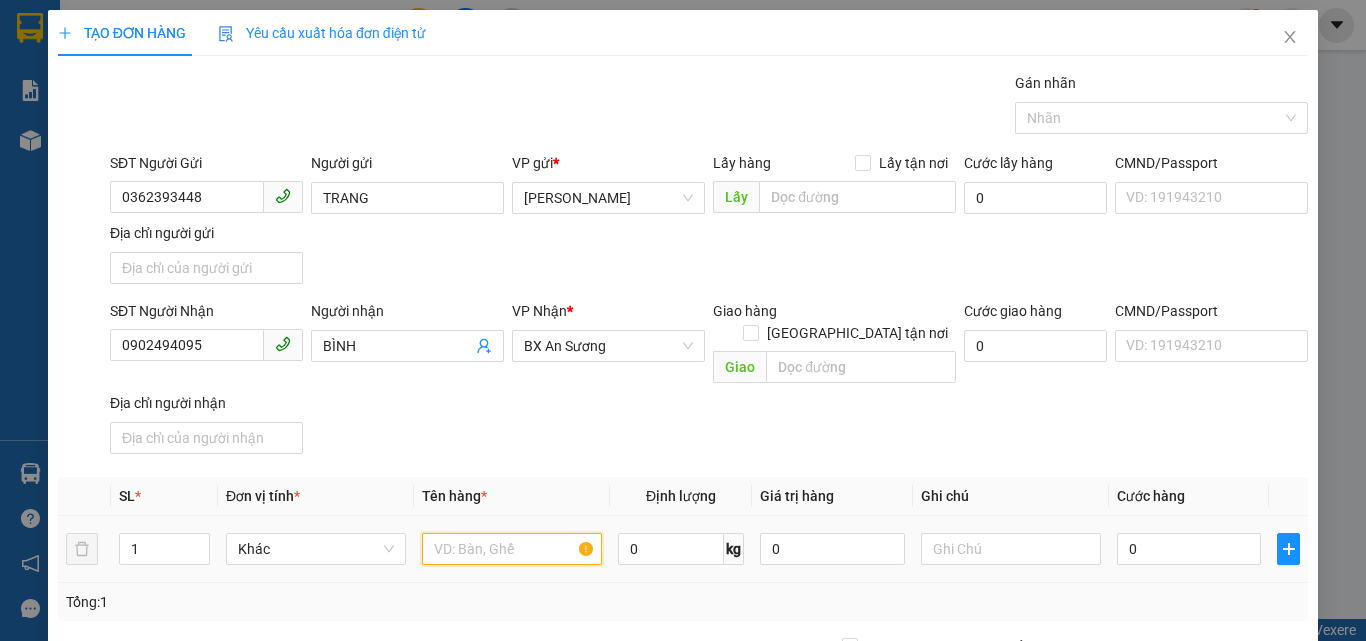 click at bounding box center [512, 549] 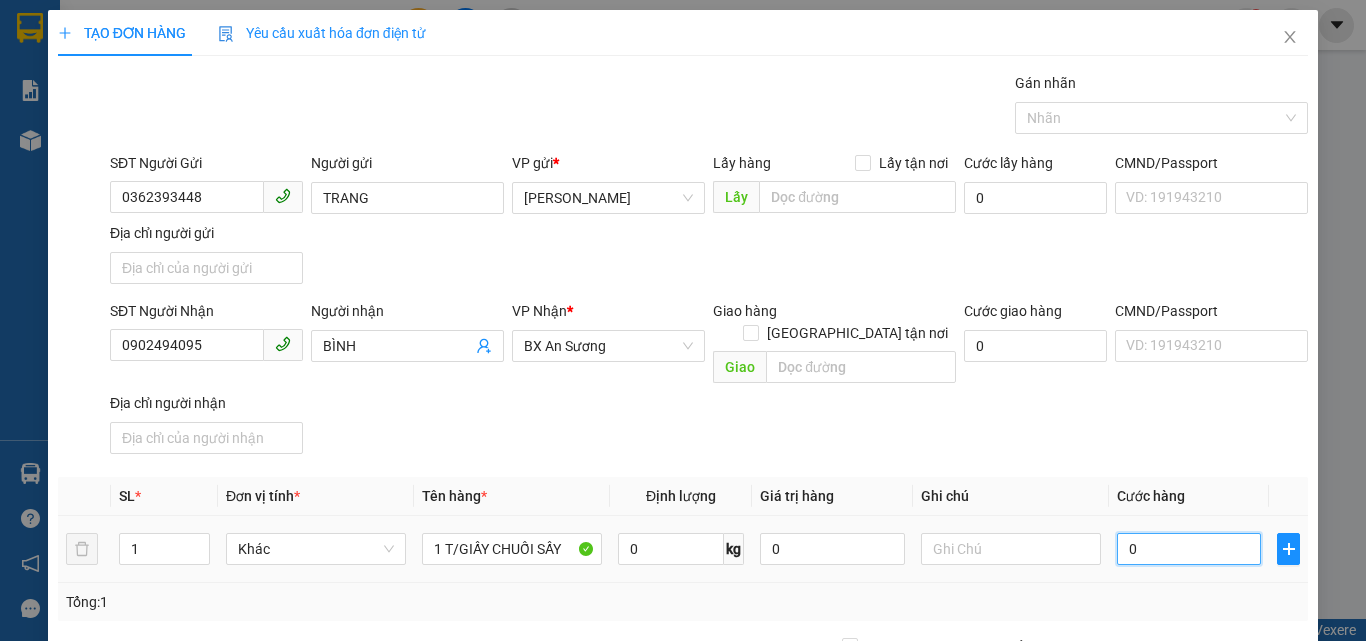 click on "0" at bounding box center (1189, 549) 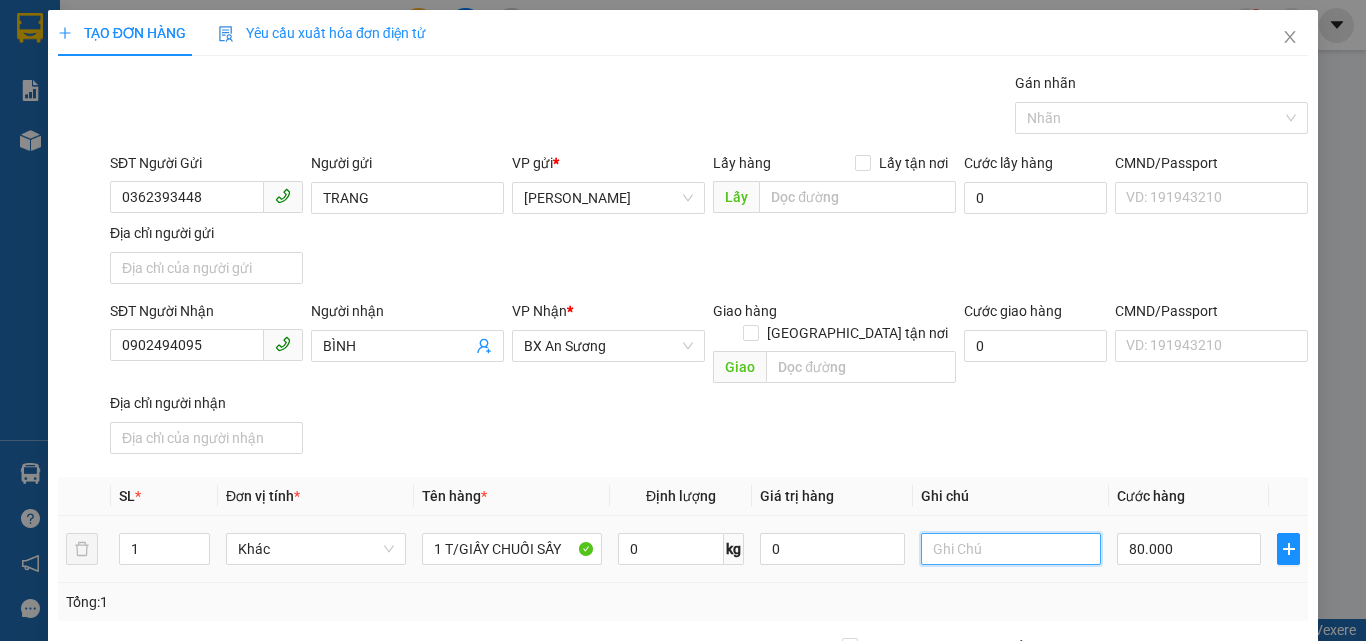 click at bounding box center (1011, 549) 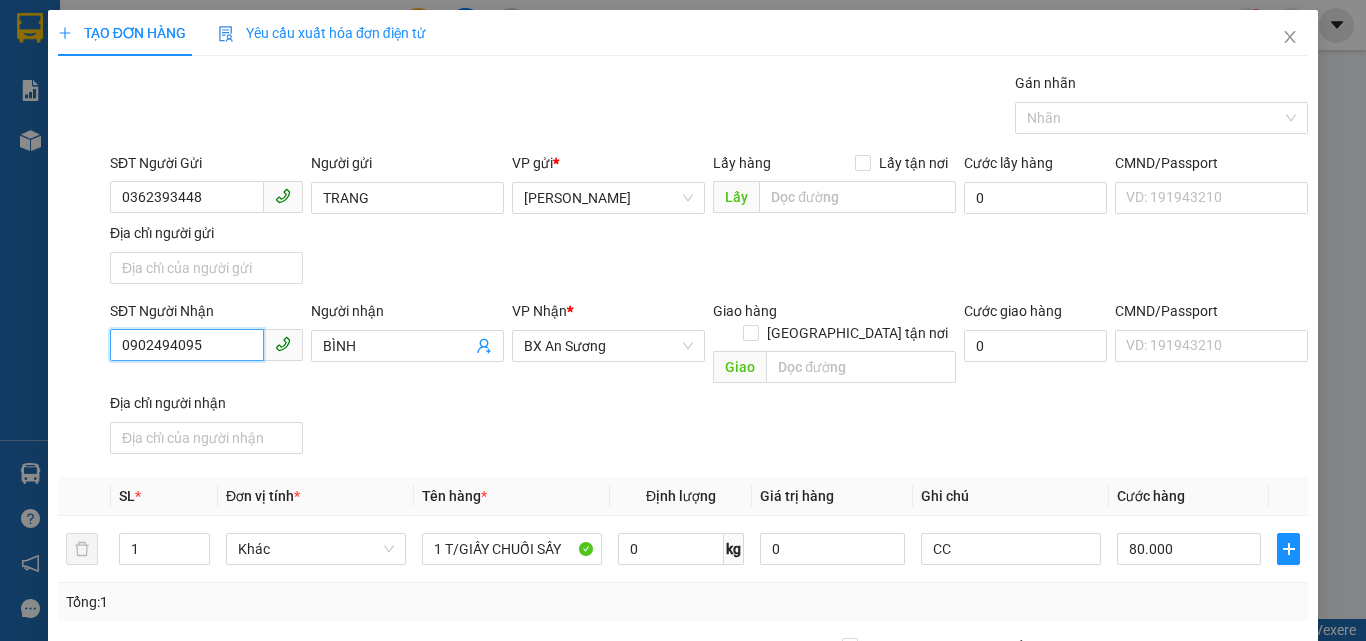 click on "0902494095" at bounding box center (187, 345) 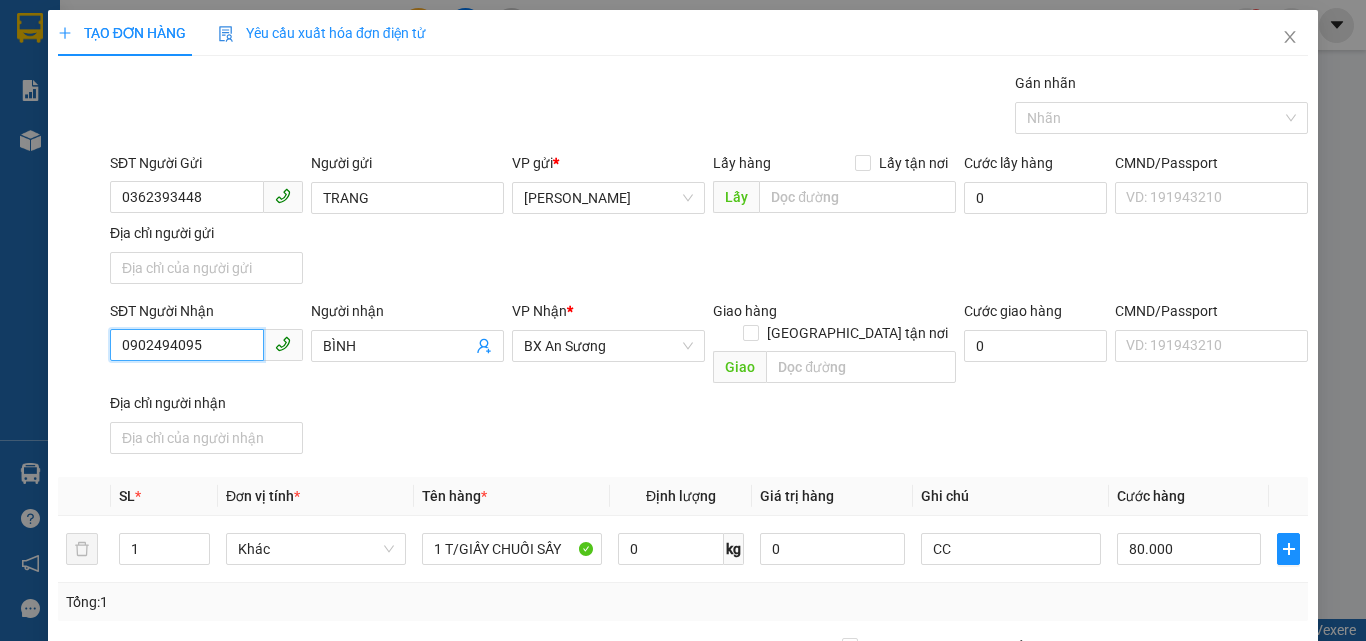 click on "0902494095" at bounding box center (187, 345) 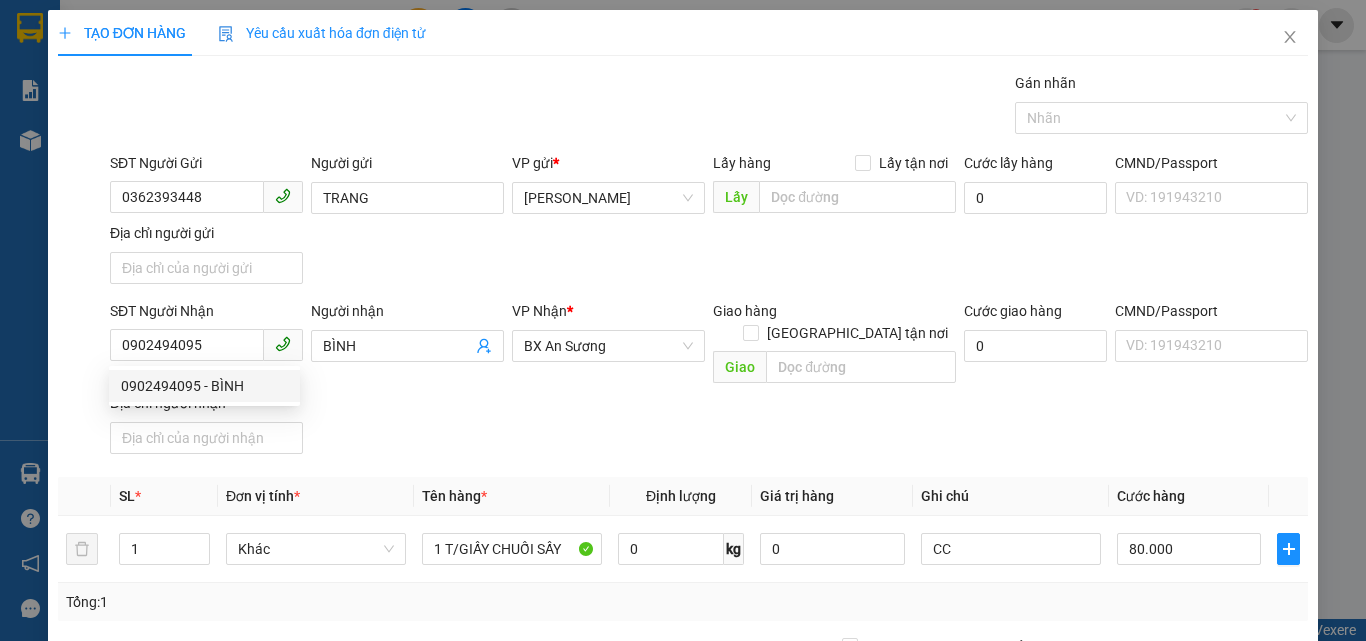 click on "Lưu và In" at bounding box center (1231, 847) 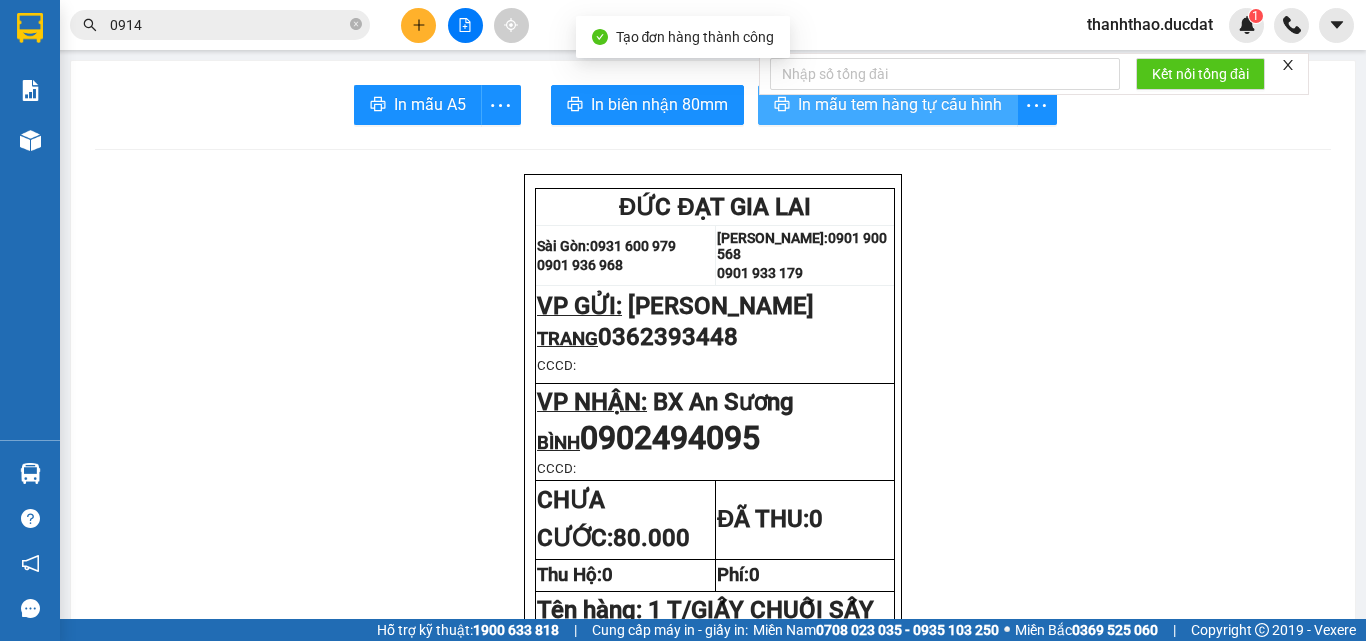 click on "In mẫu tem hàng tự cấu hình" at bounding box center (900, 104) 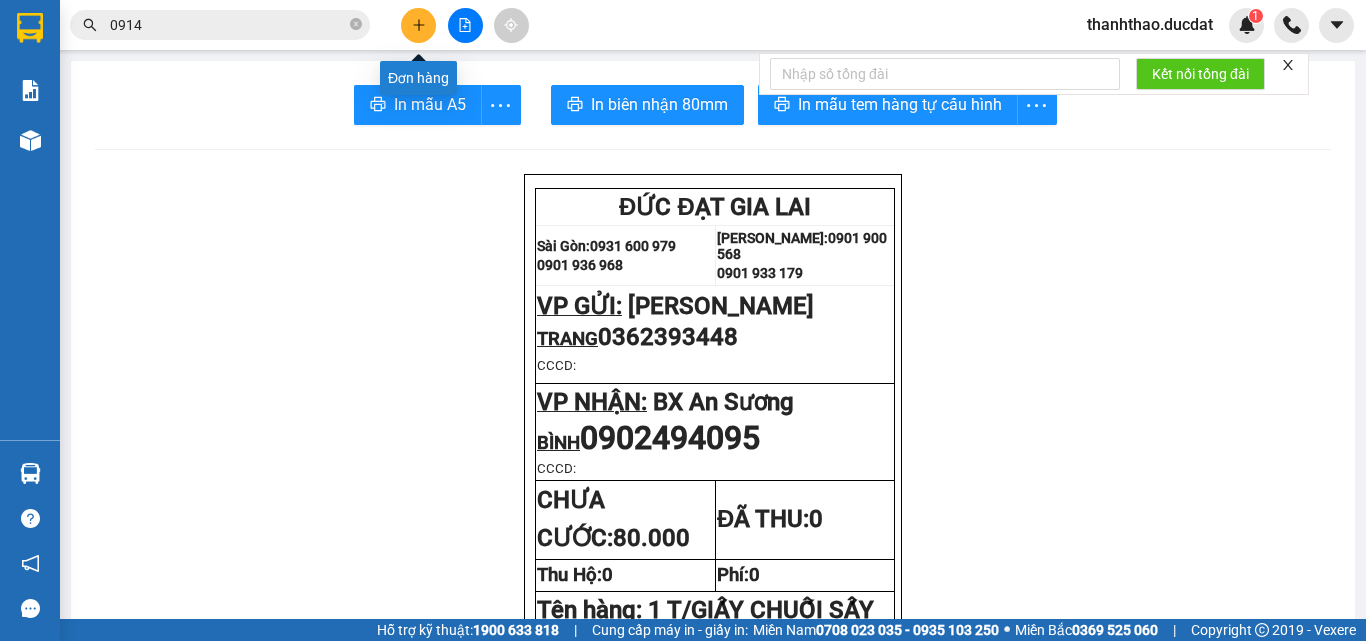 click 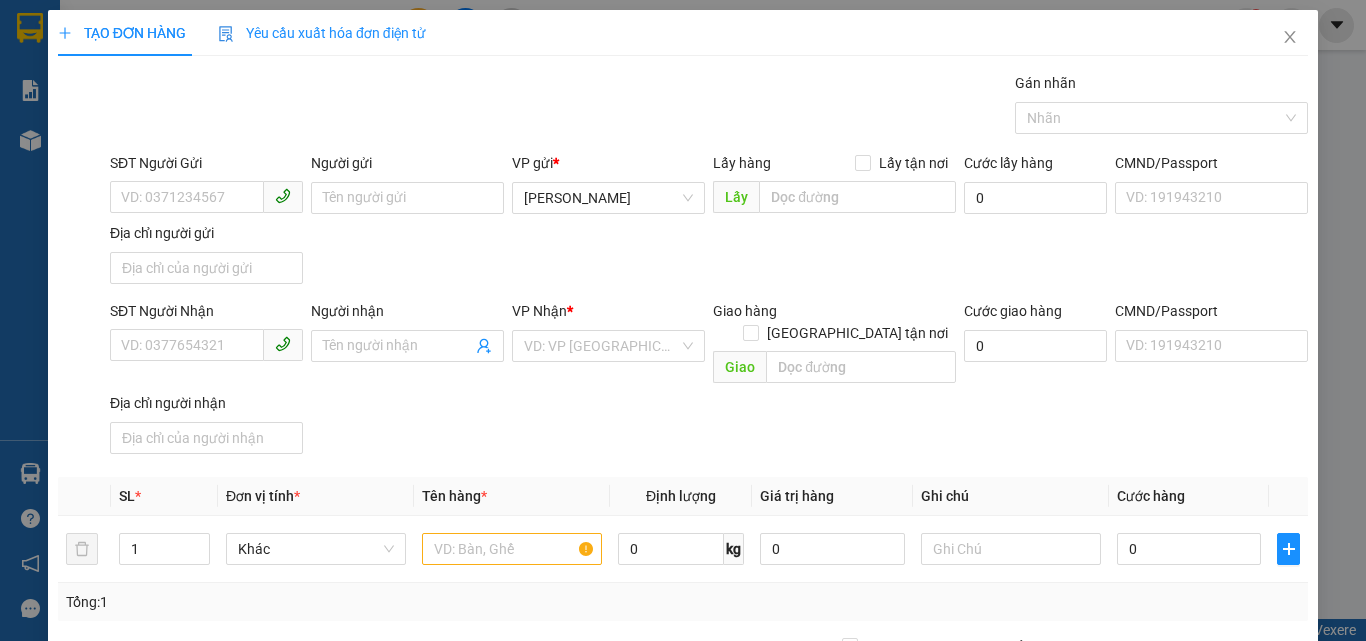 click on "Địa chỉ người gửi" at bounding box center (206, 233) 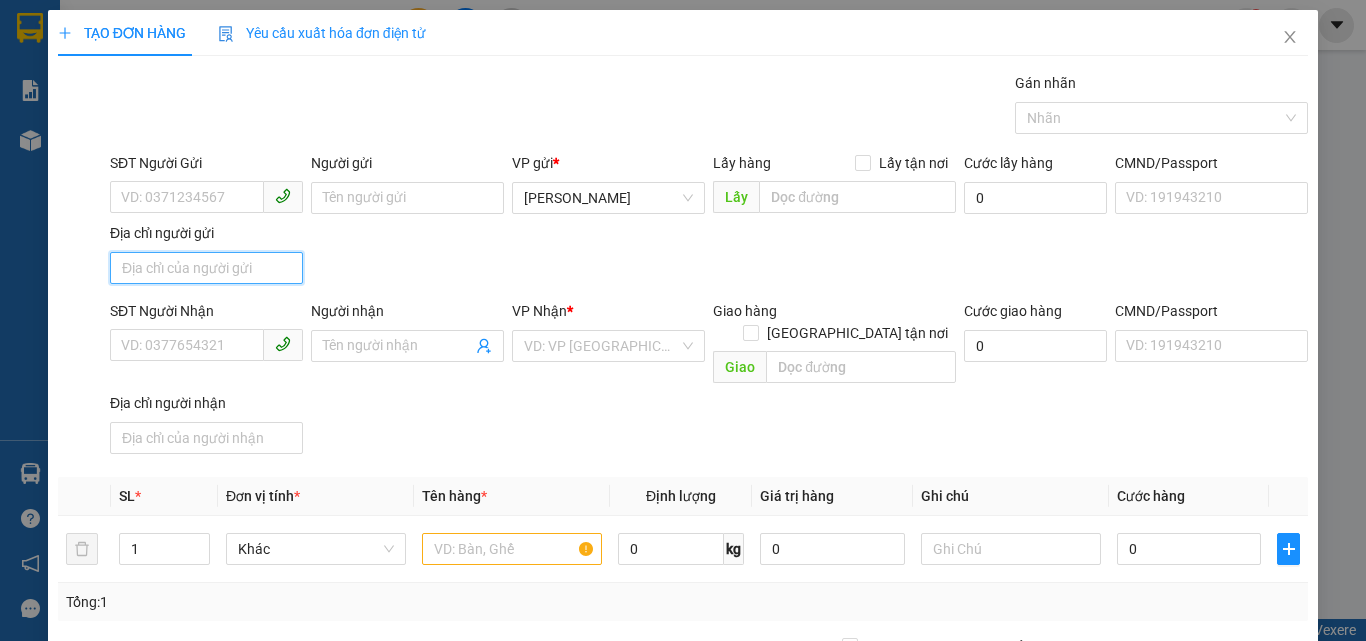 click on "Địa chỉ người gửi" at bounding box center [206, 268] 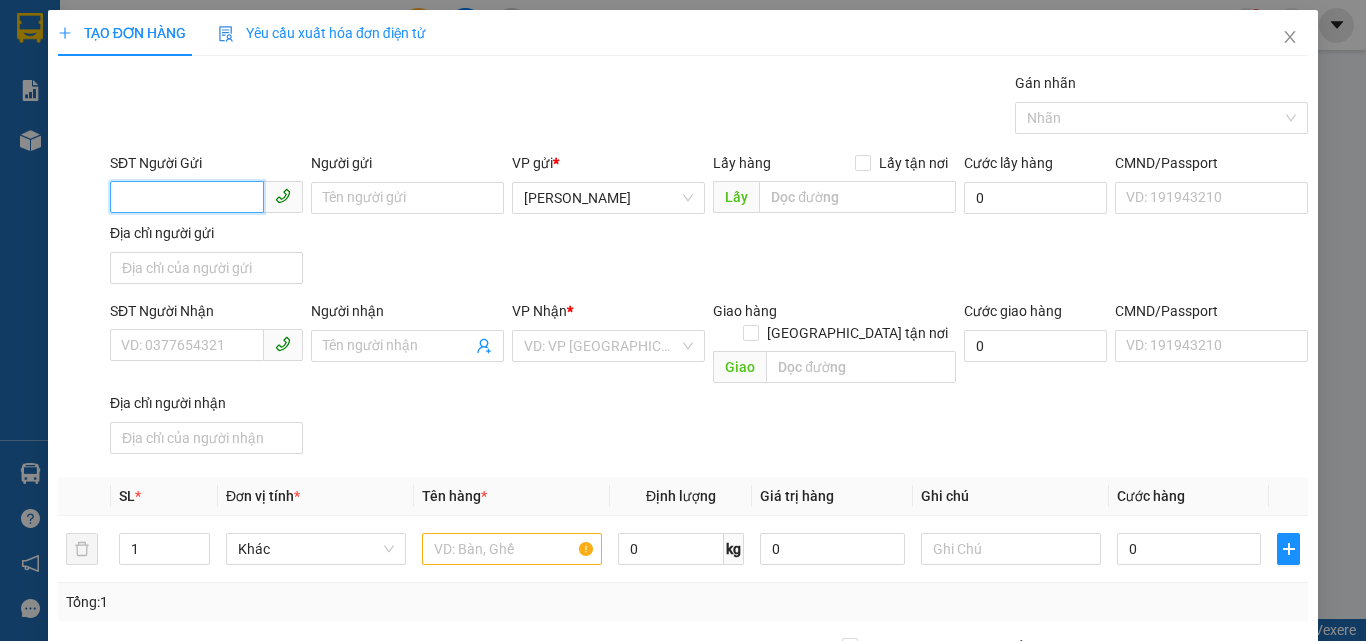click on "SĐT Người Gửi" at bounding box center [187, 197] 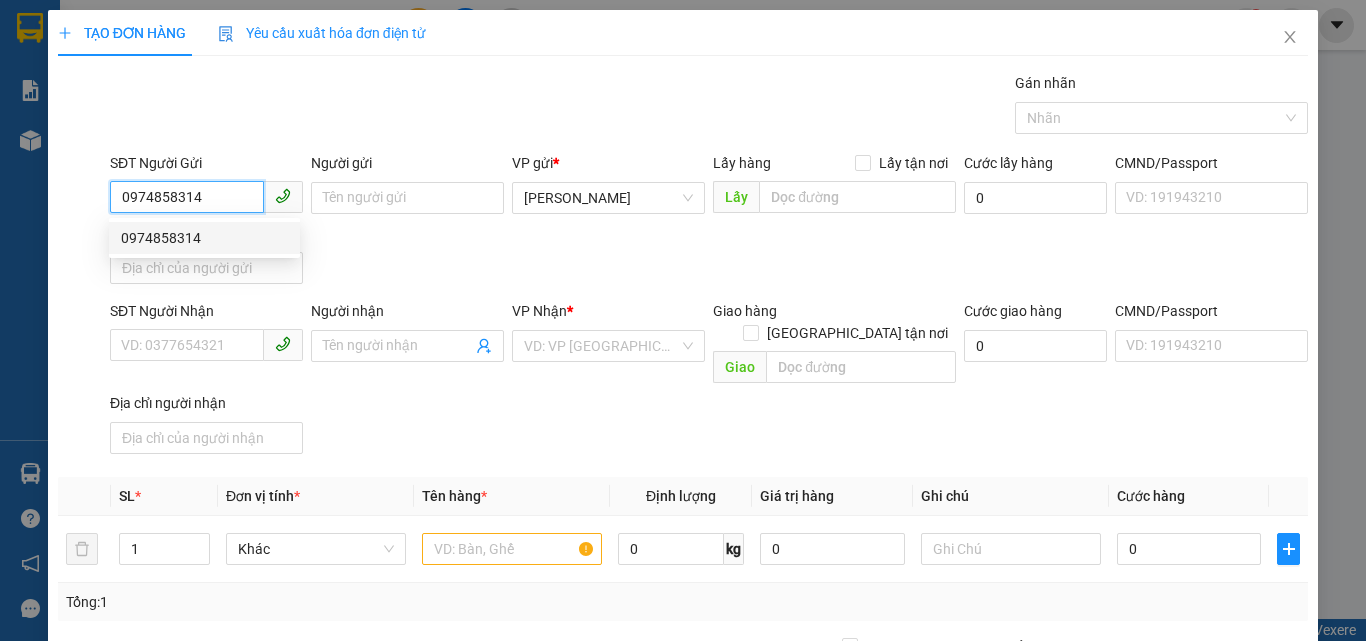 click on "0974858314" at bounding box center (204, 238) 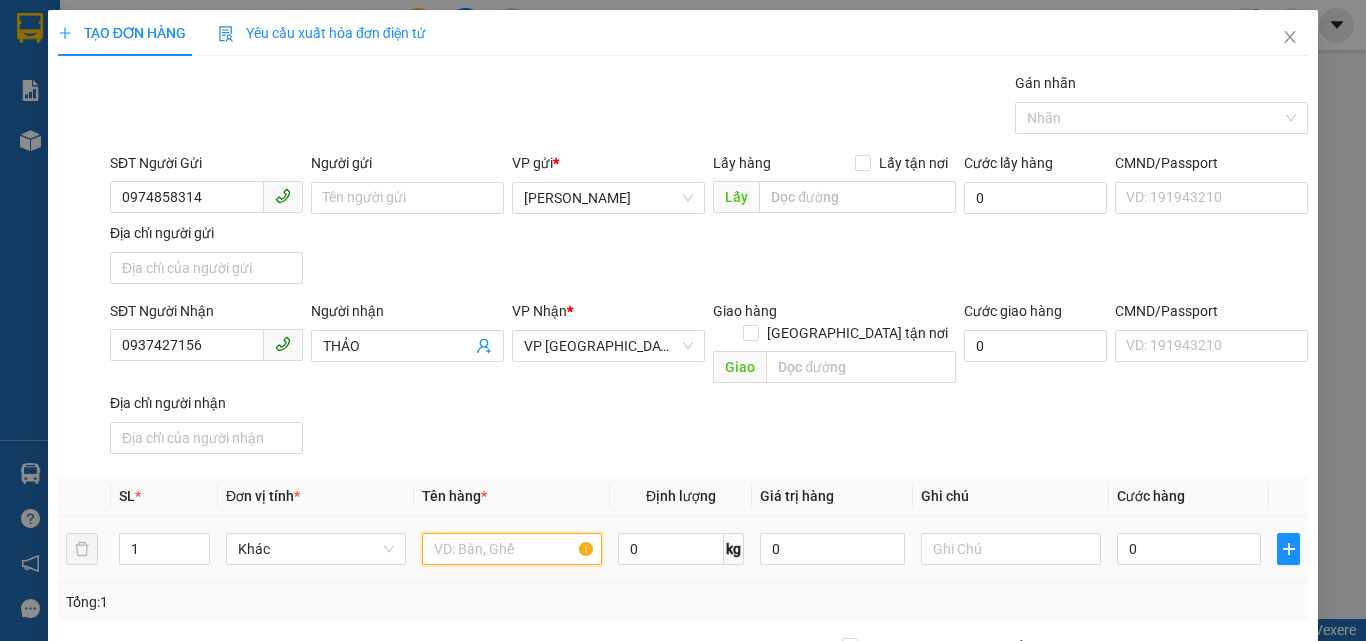 click at bounding box center (512, 549) 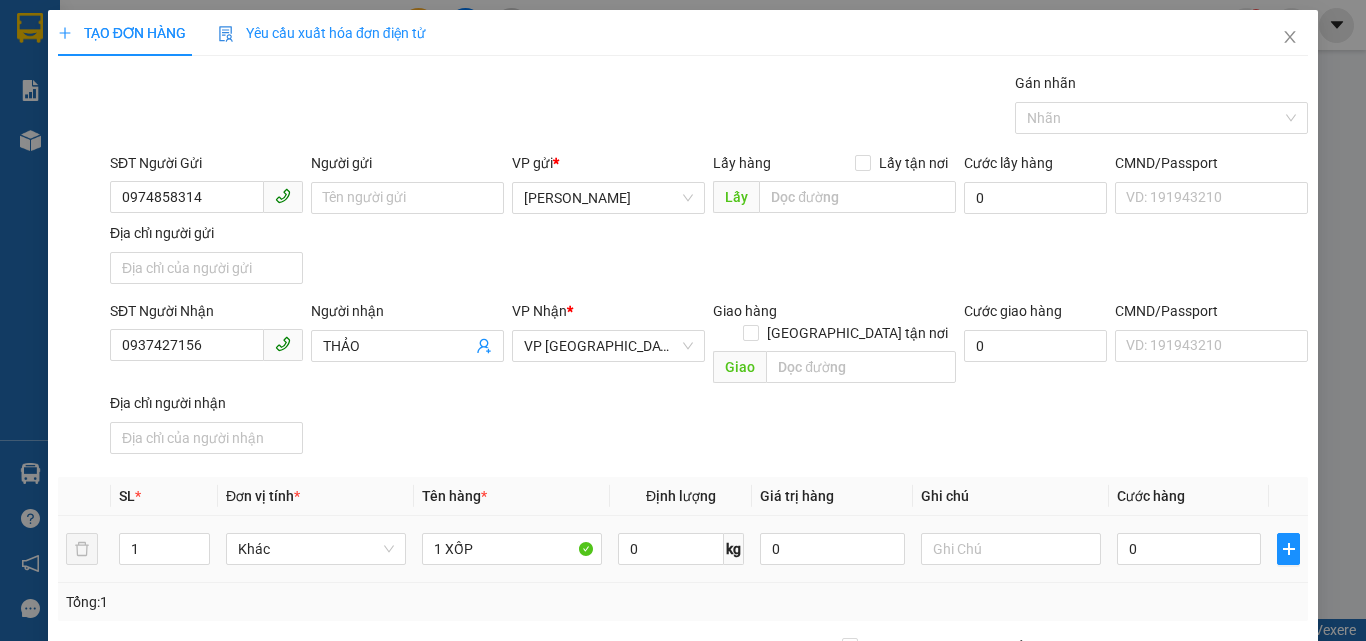drag, startPoint x: 1198, startPoint y: 543, endPoint x: 1133, endPoint y: 528, distance: 66.70832 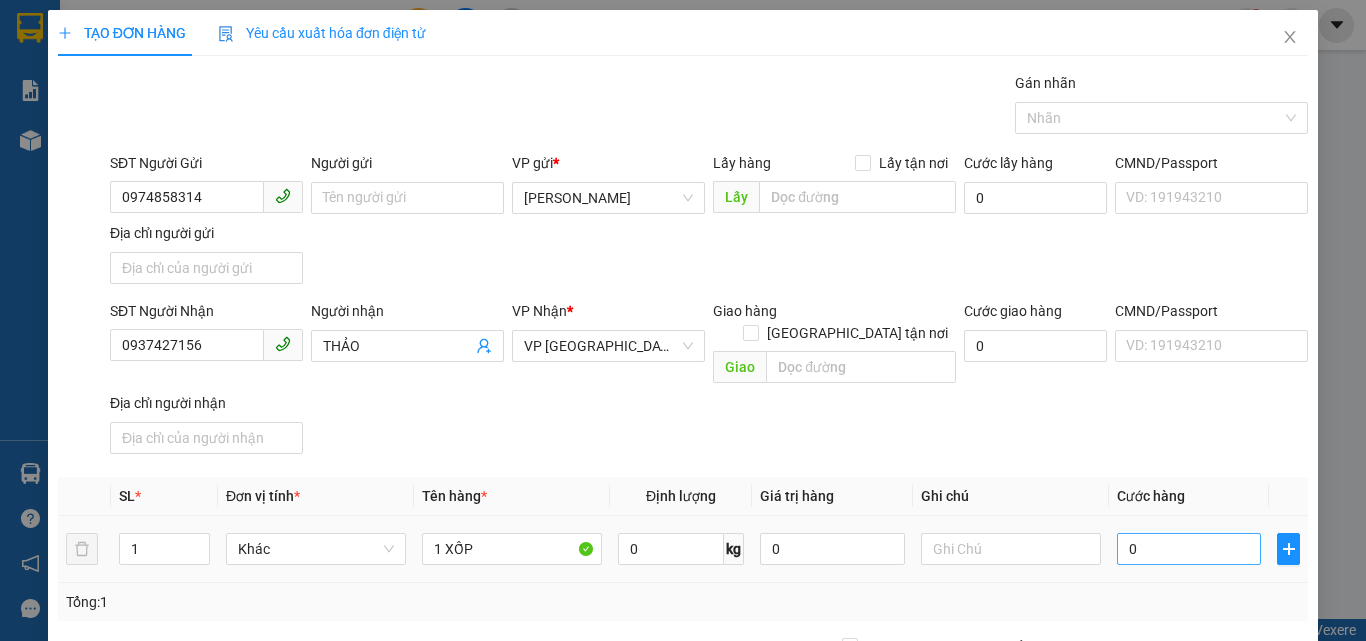 click on "0" at bounding box center (1189, 549) 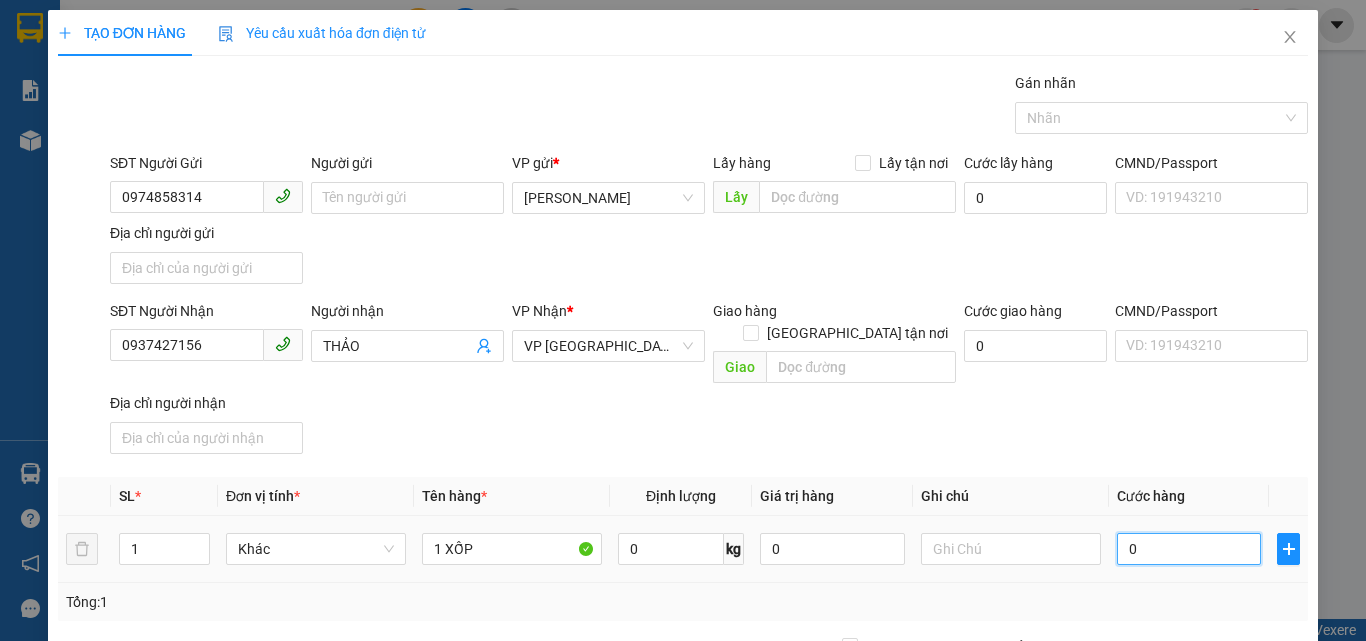 click on "0" at bounding box center (1189, 549) 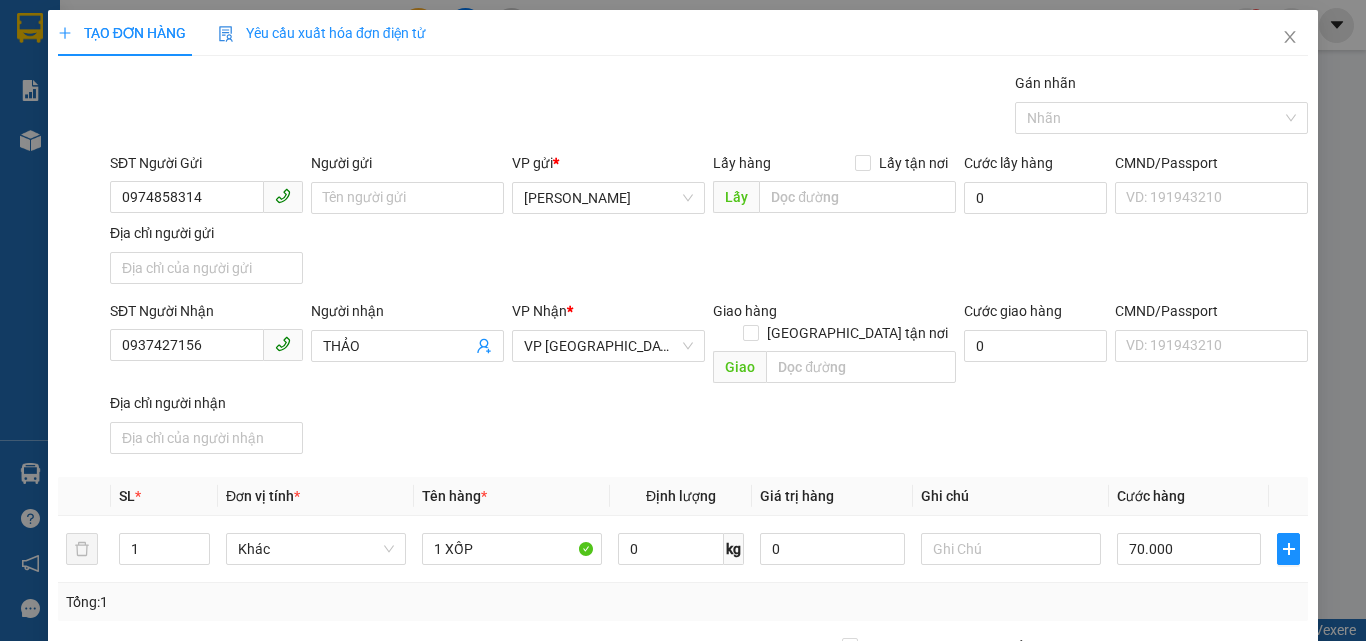 click on "Cước hàng" at bounding box center (1151, 496) 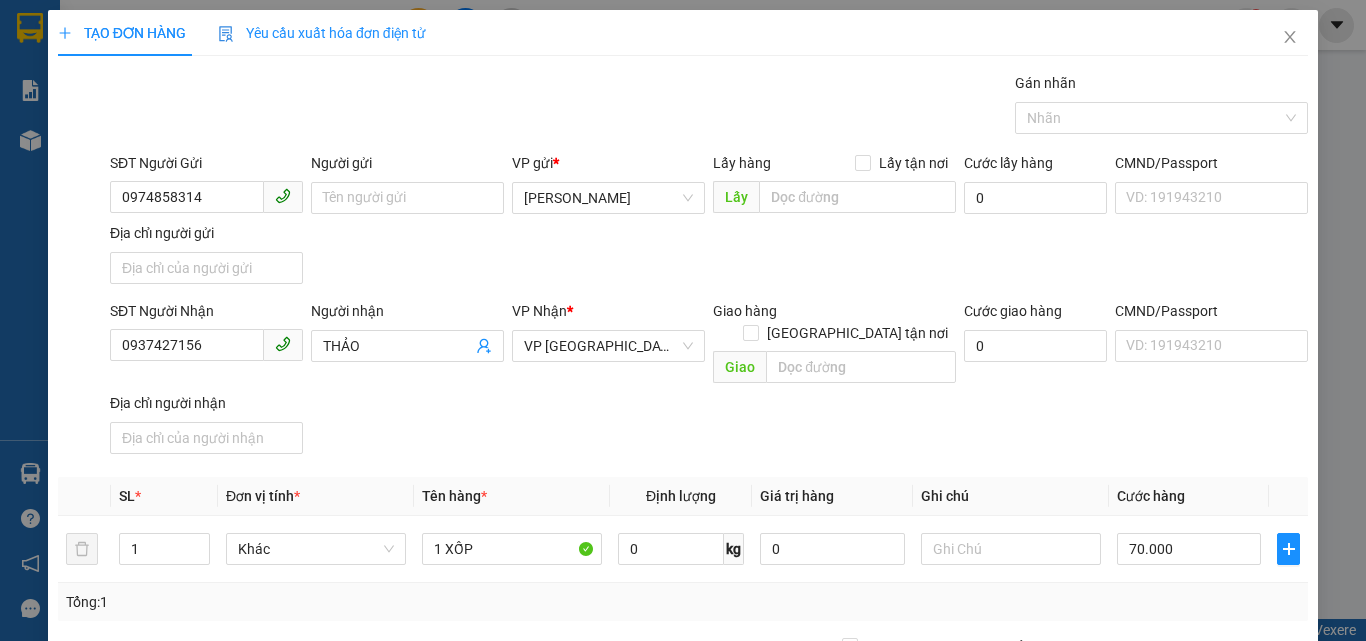 click on "Hình thức thanh toán" at bounding box center [1198, 752] 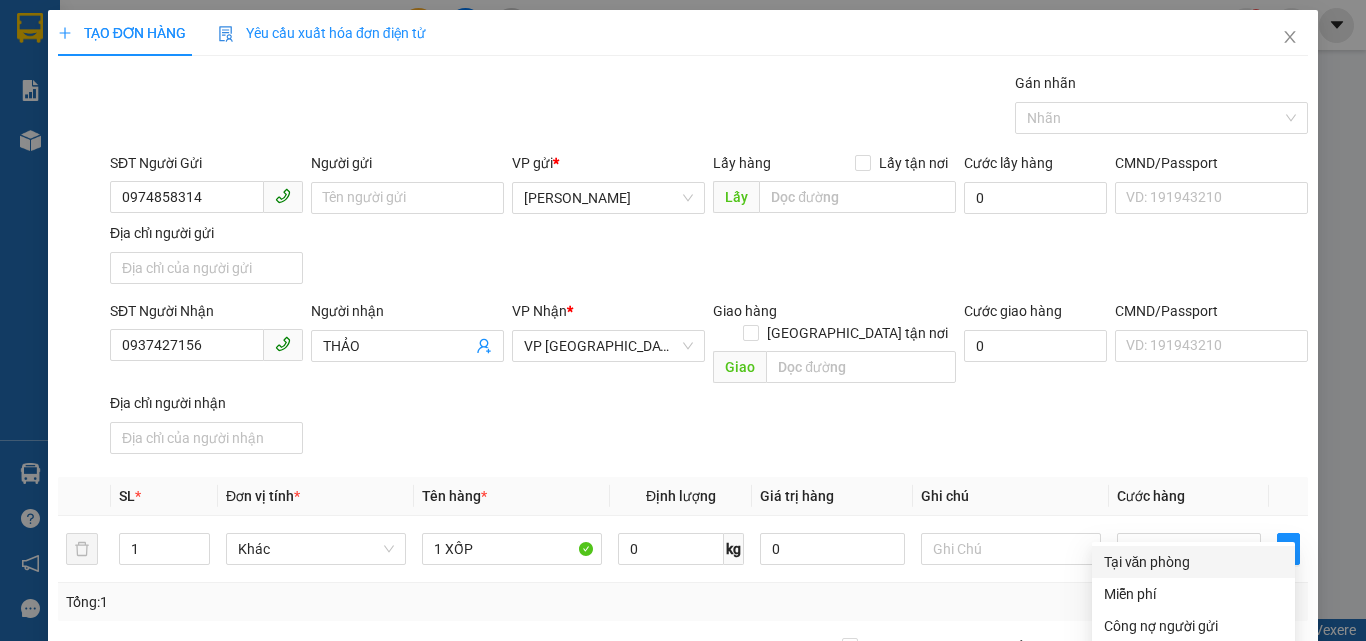 click on "Tại văn phòng" at bounding box center (1193, 562) 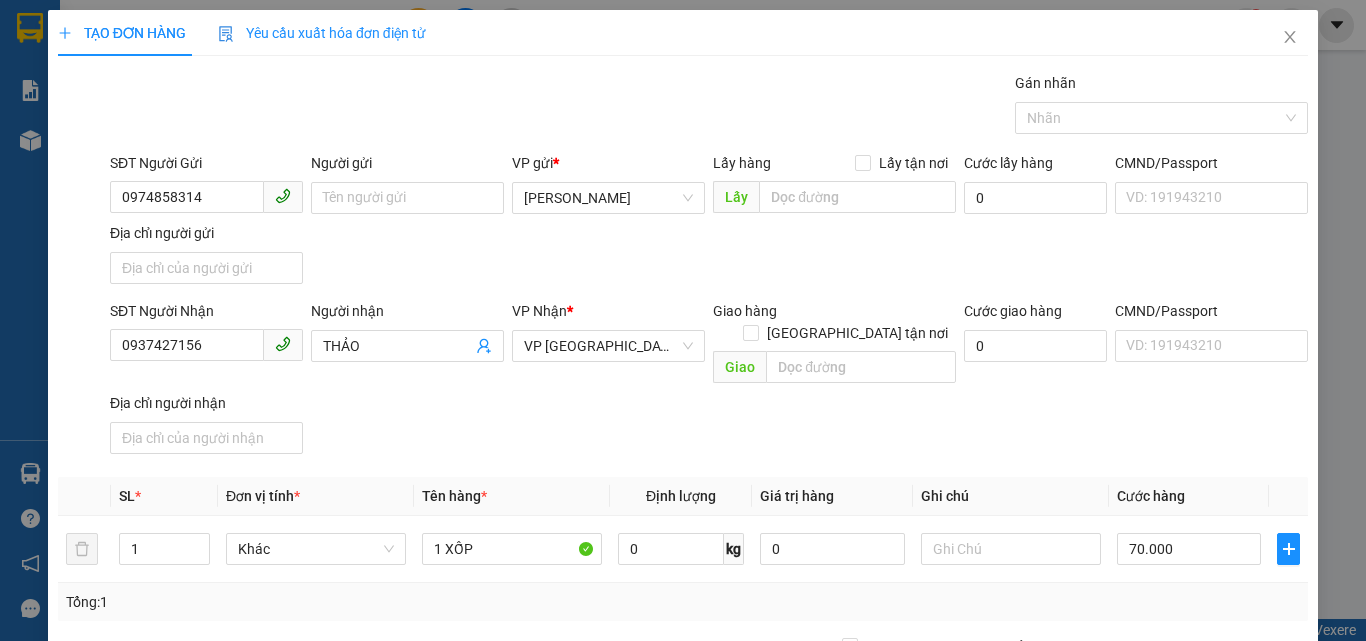 click on "Lưu và In" at bounding box center [1263, 847] 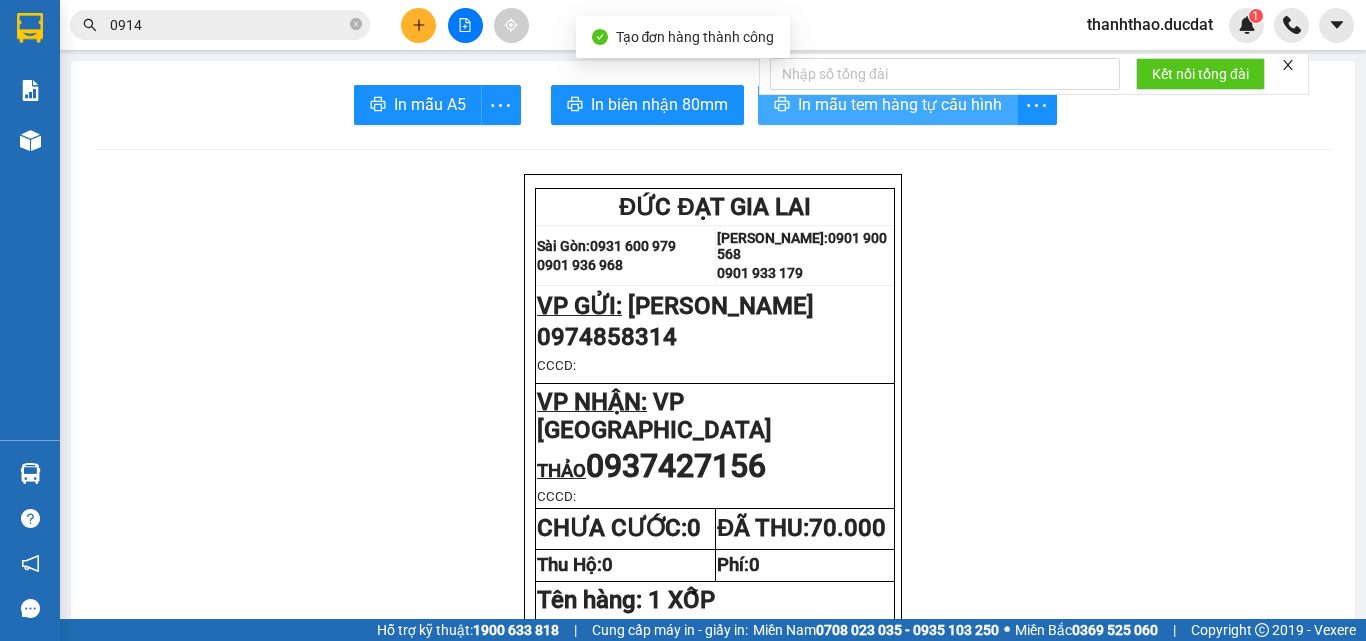 click on "In mẫu tem hàng tự cấu hình" at bounding box center (900, 104) 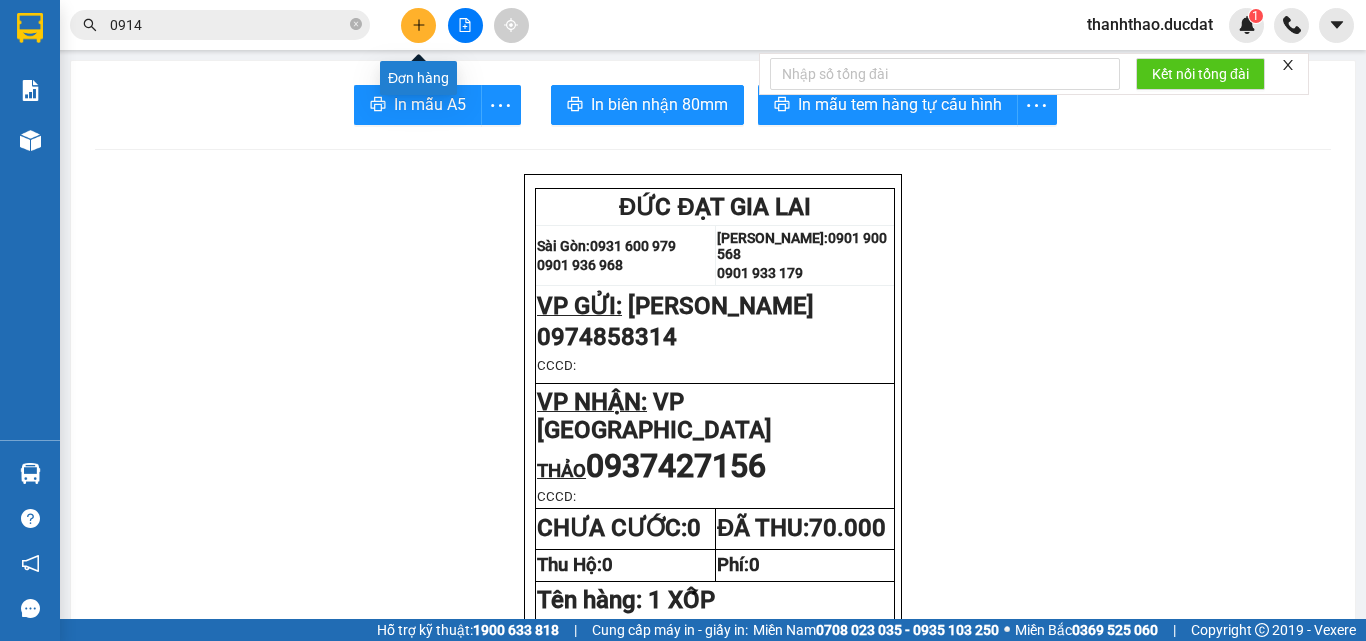 click 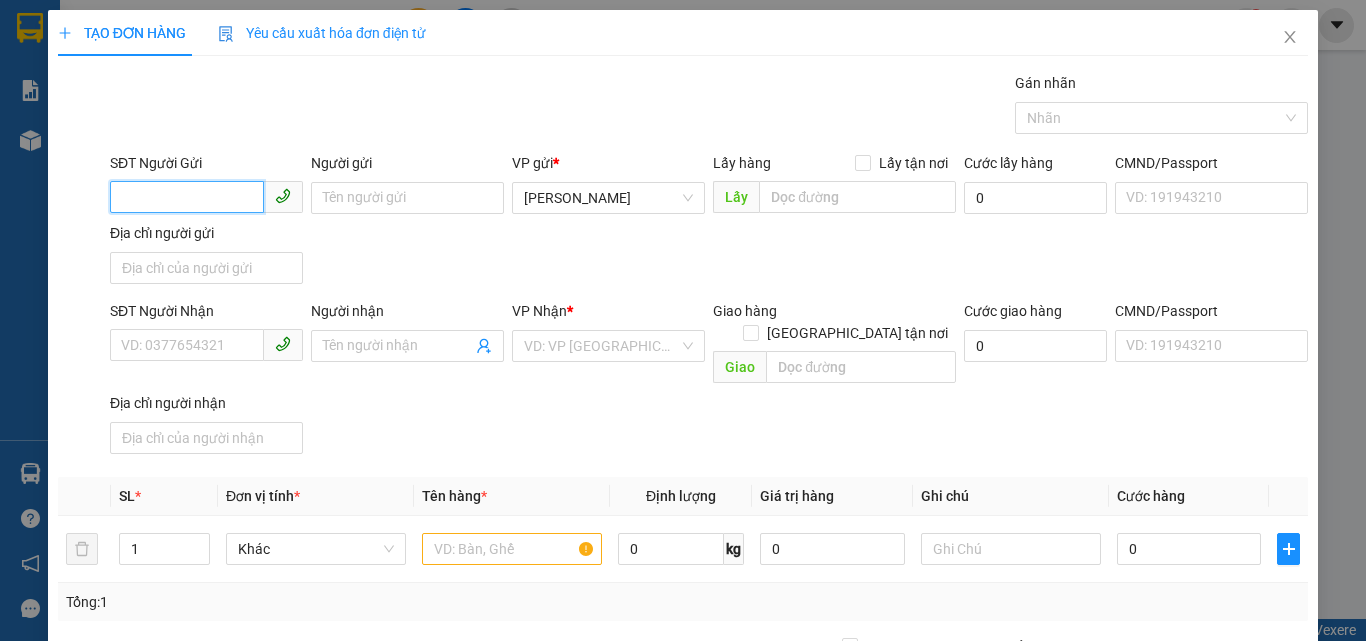 drag, startPoint x: 229, startPoint y: 199, endPoint x: 214, endPoint y: 203, distance: 15.524175 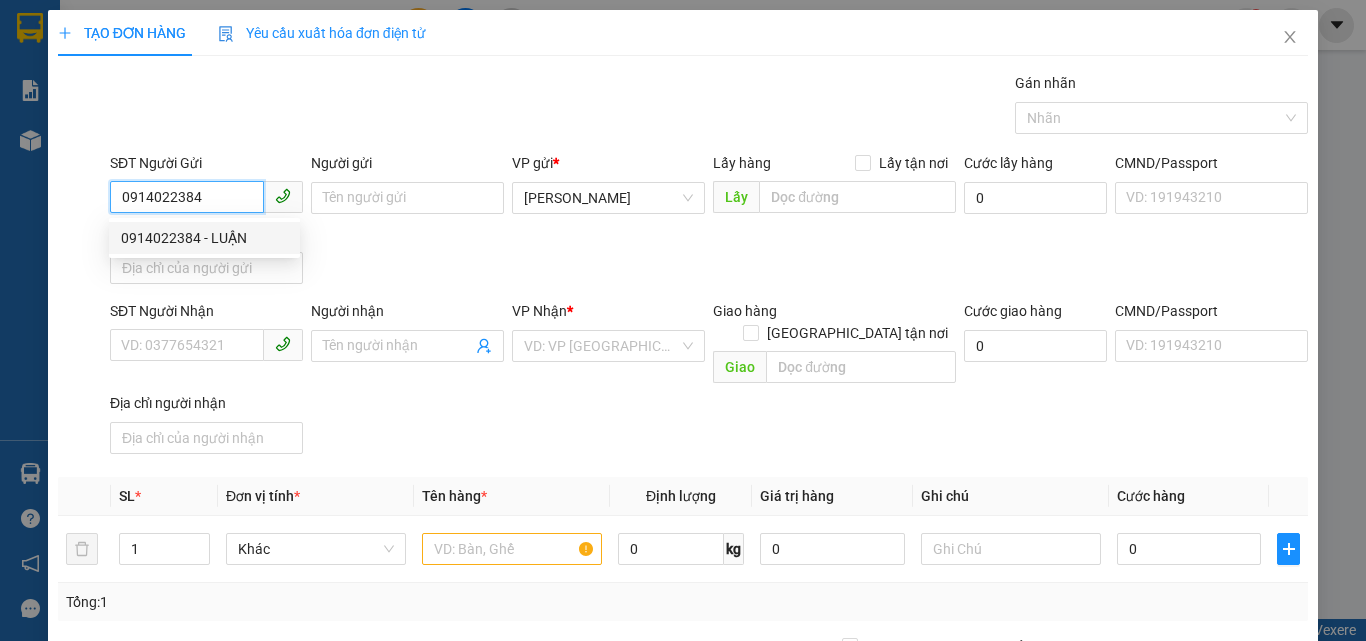 click on "0914022384 - LUẬN" at bounding box center [204, 238] 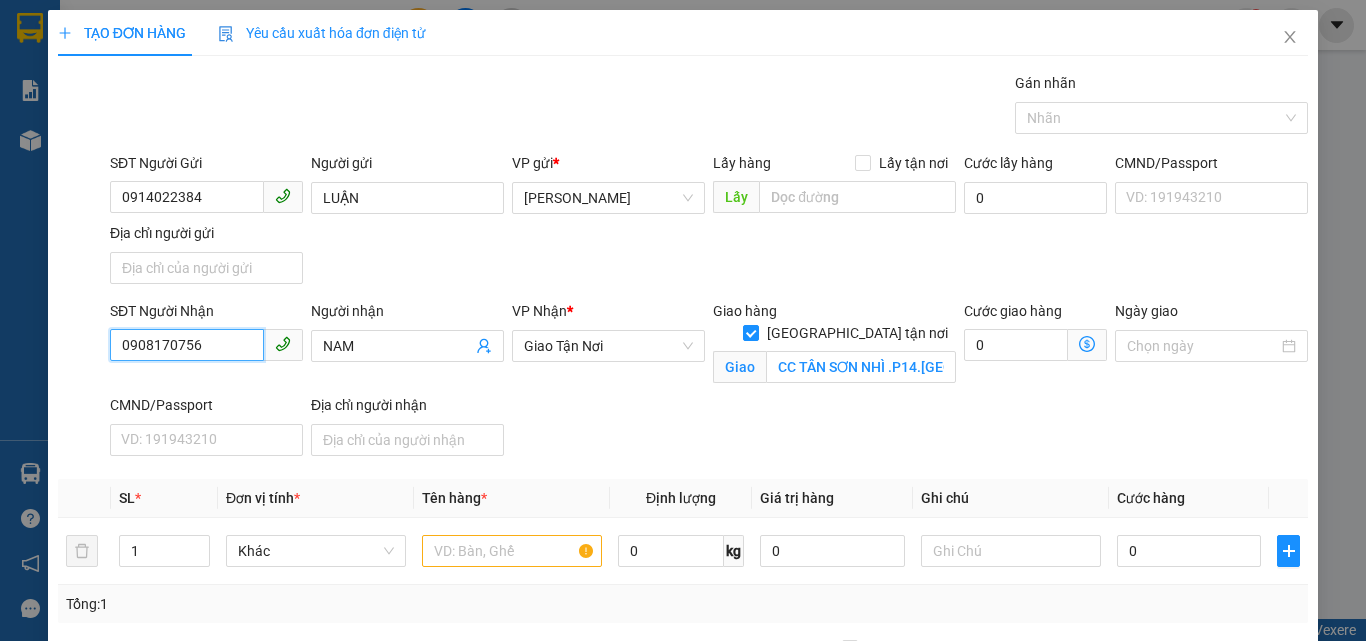 drag, startPoint x: 241, startPoint y: 344, endPoint x: 0, endPoint y: 385, distance: 244.46268 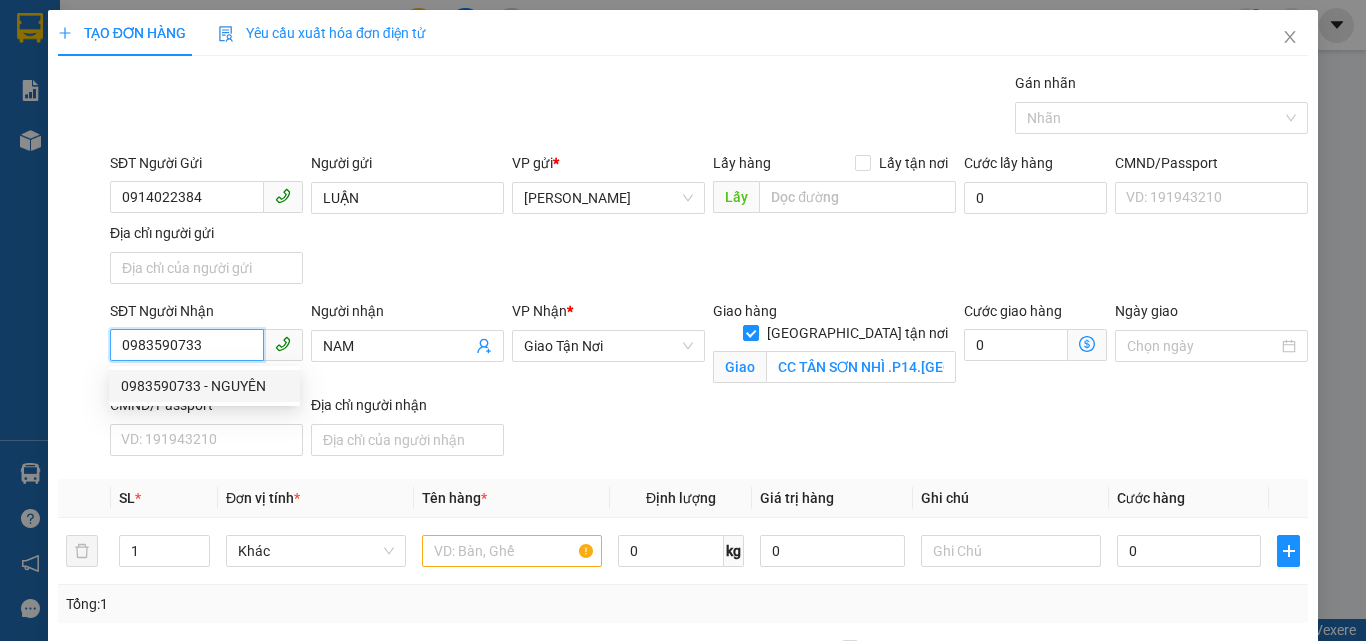 click on "0983590733 - NGUYÊN" at bounding box center (204, 386) 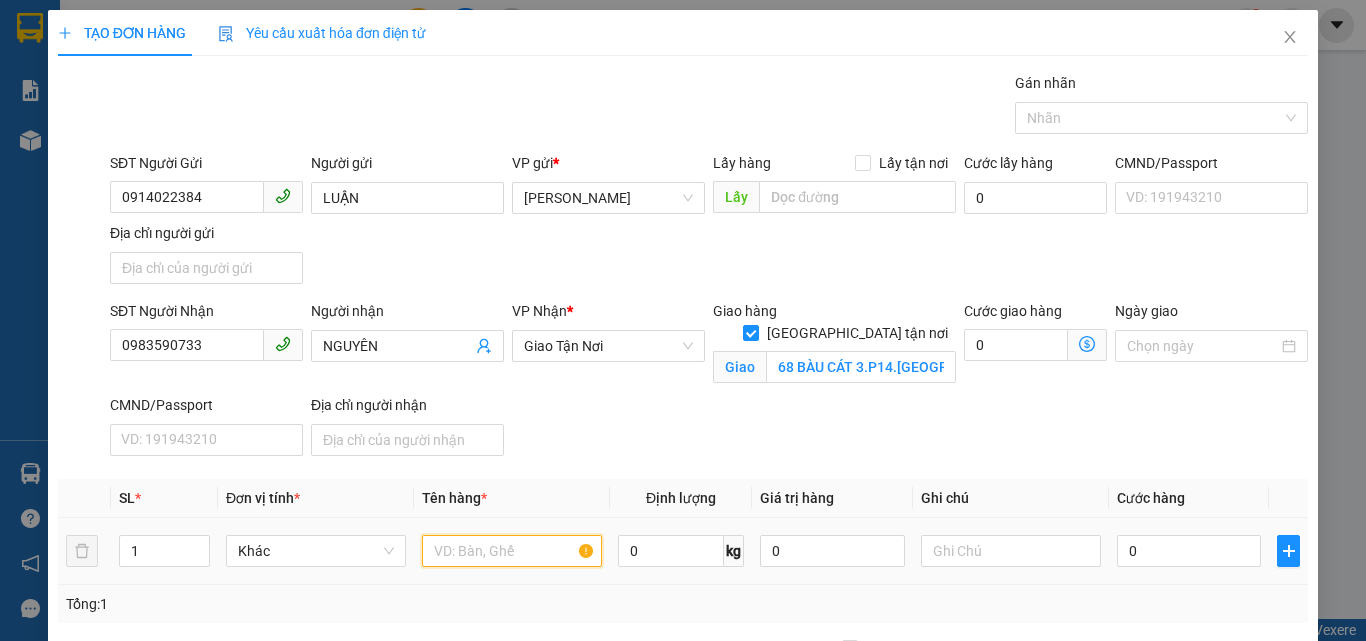 click at bounding box center [512, 551] 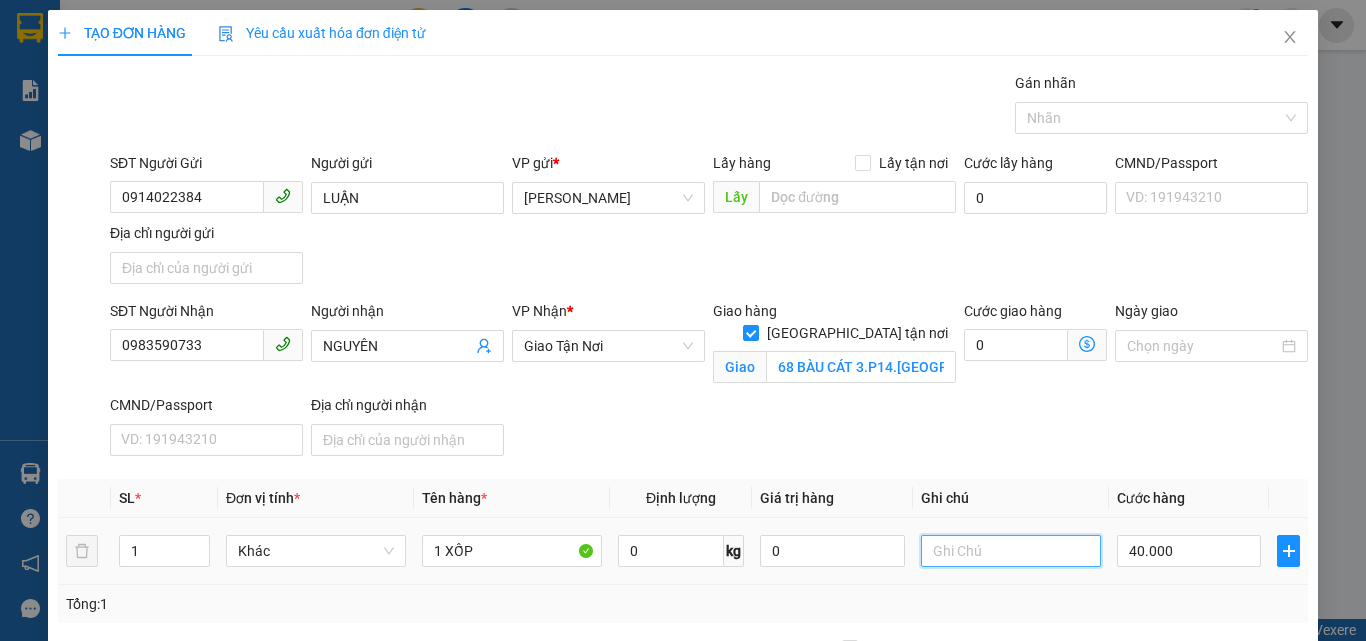 click at bounding box center (1011, 551) 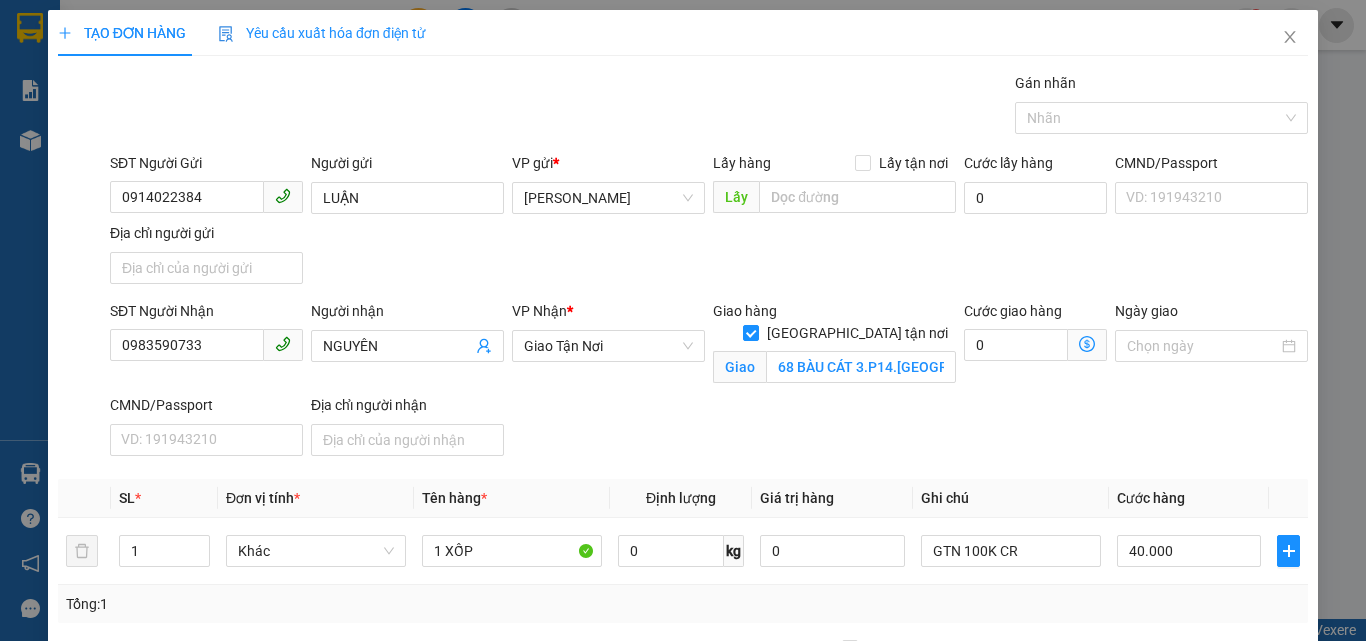 drag, startPoint x: 1196, startPoint y: 557, endPoint x: 1193, endPoint y: 458, distance: 99.04544 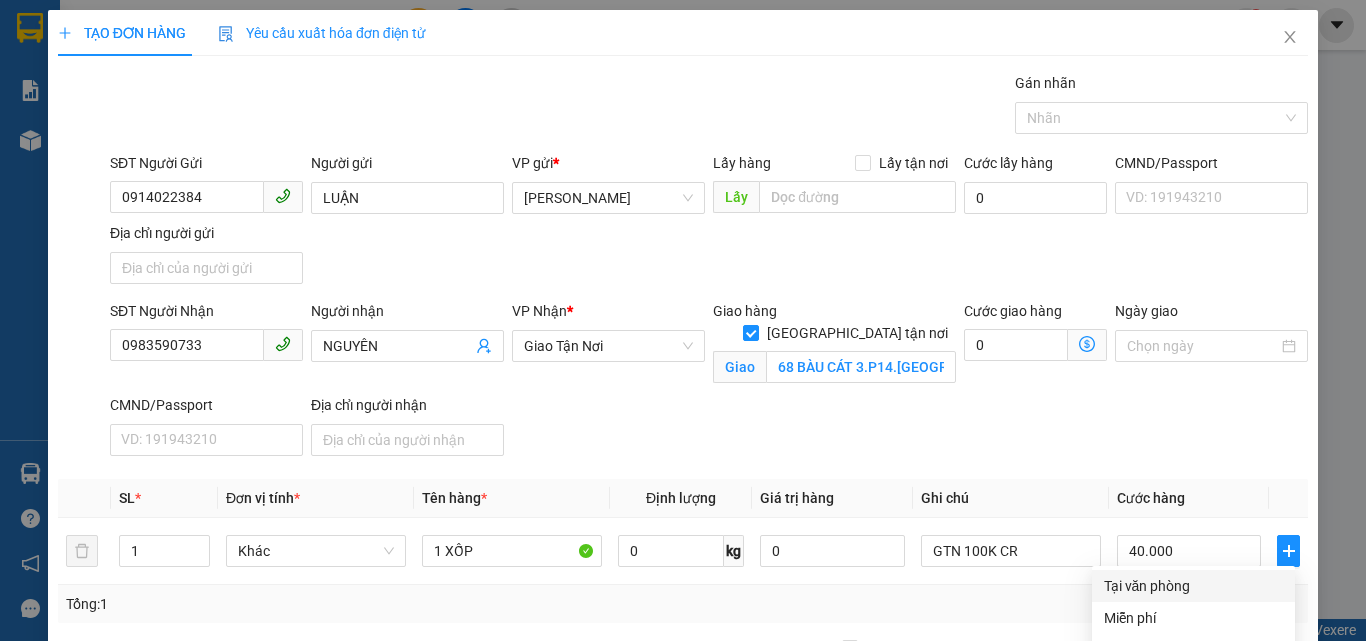 click on "Tại văn phòng" at bounding box center [1193, 586] 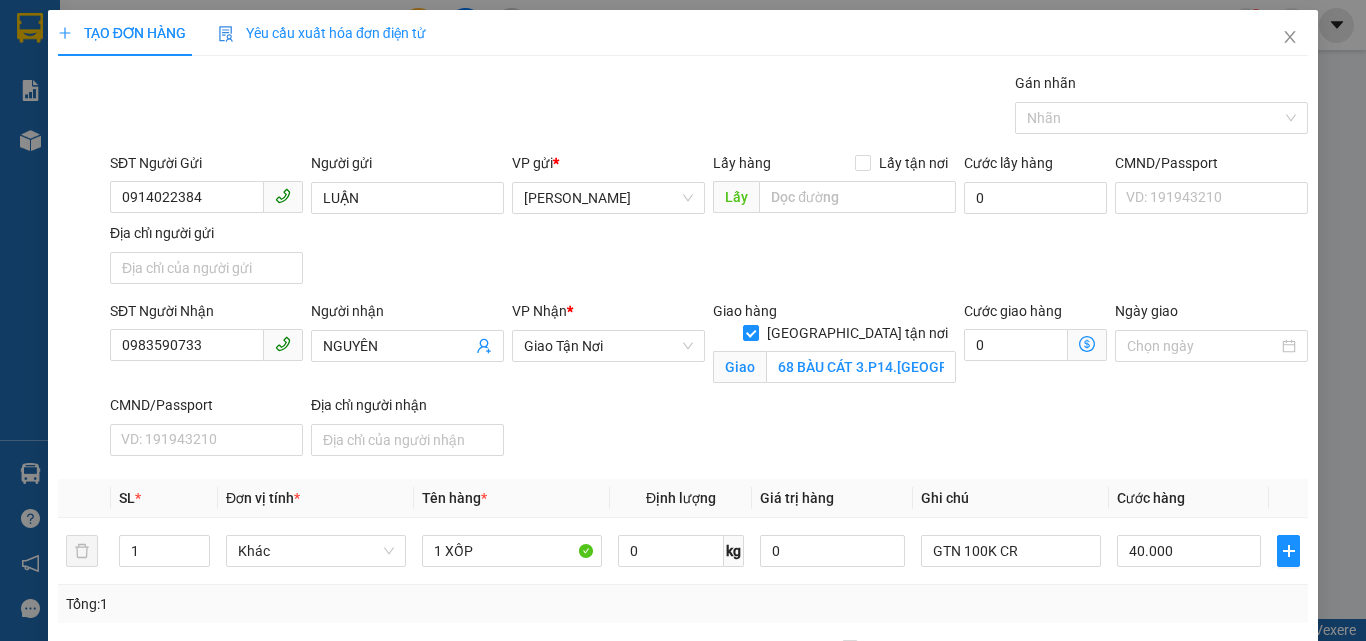 click on "Lưu và In" at bounding box center [1231, 849] 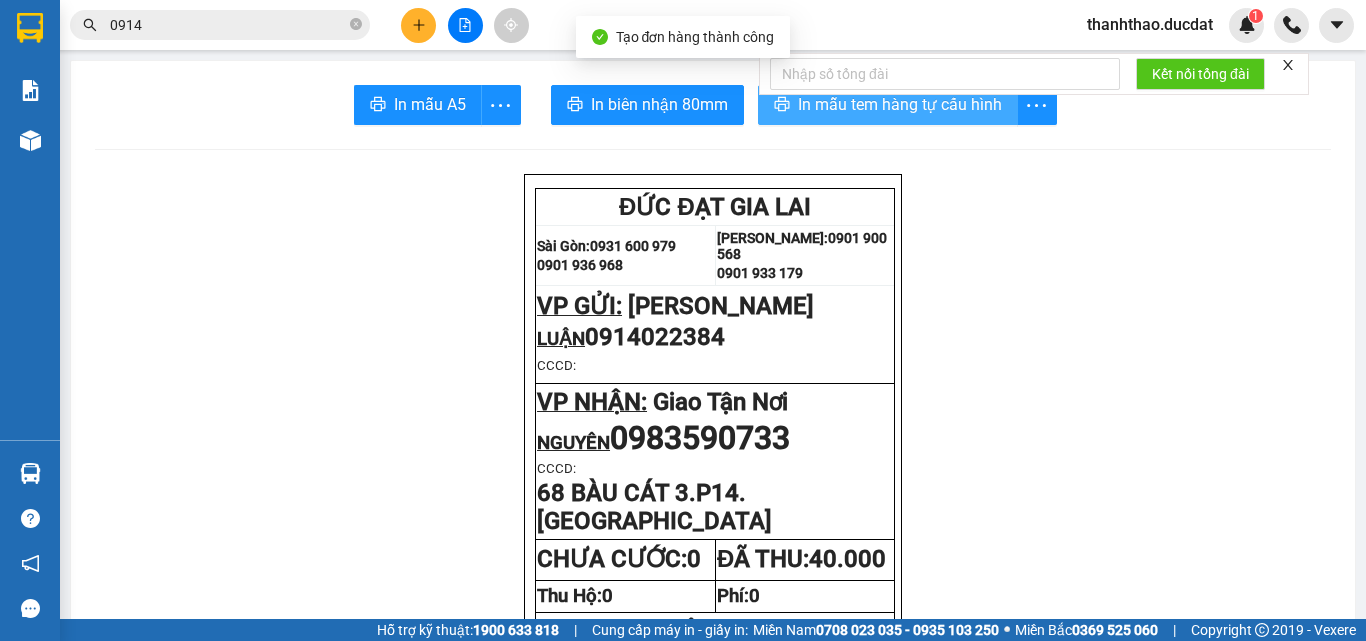 click on "In mẫu tem hàng tự cấu hình" at bounding box center [900, 104] 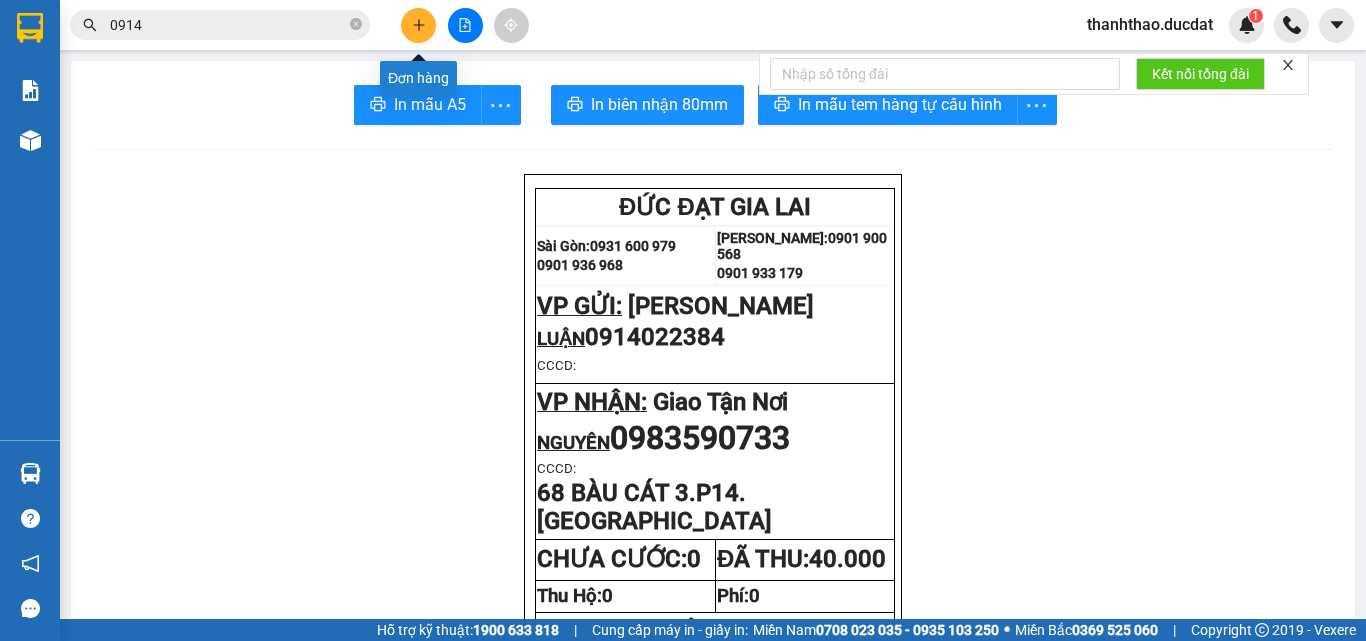 click at bounding box center [418, 25] 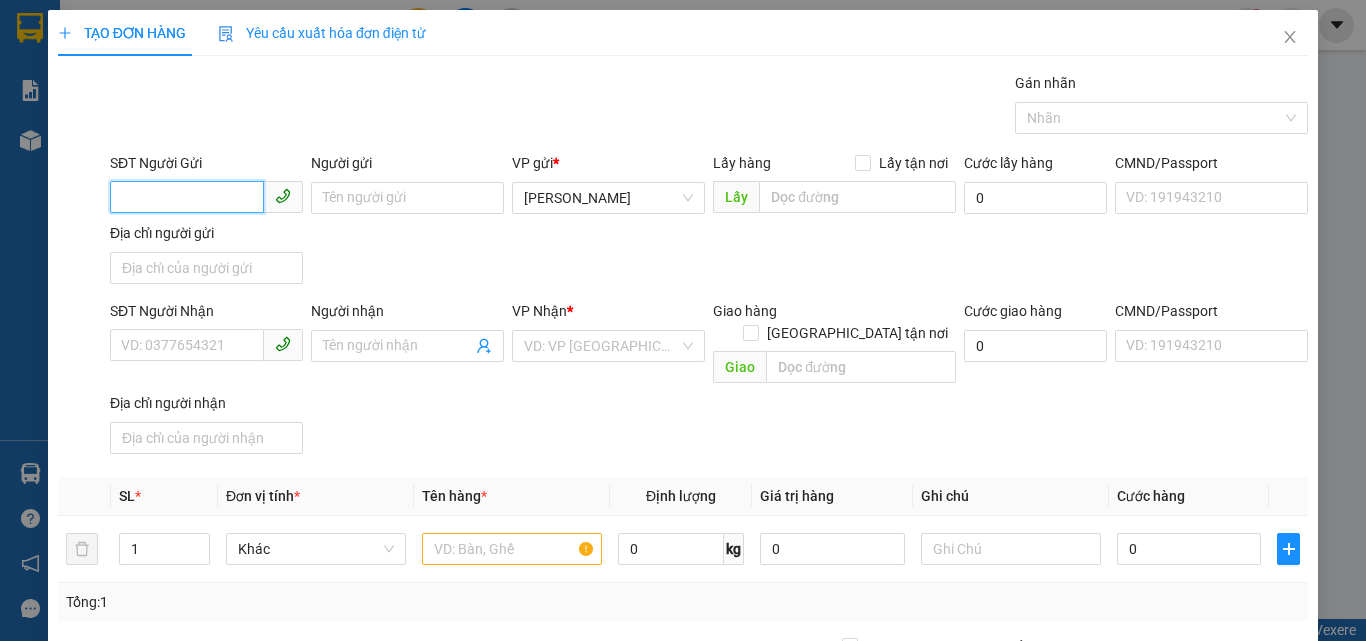 click on "SĐT Người Gửi" at bounding box center [187, 197] 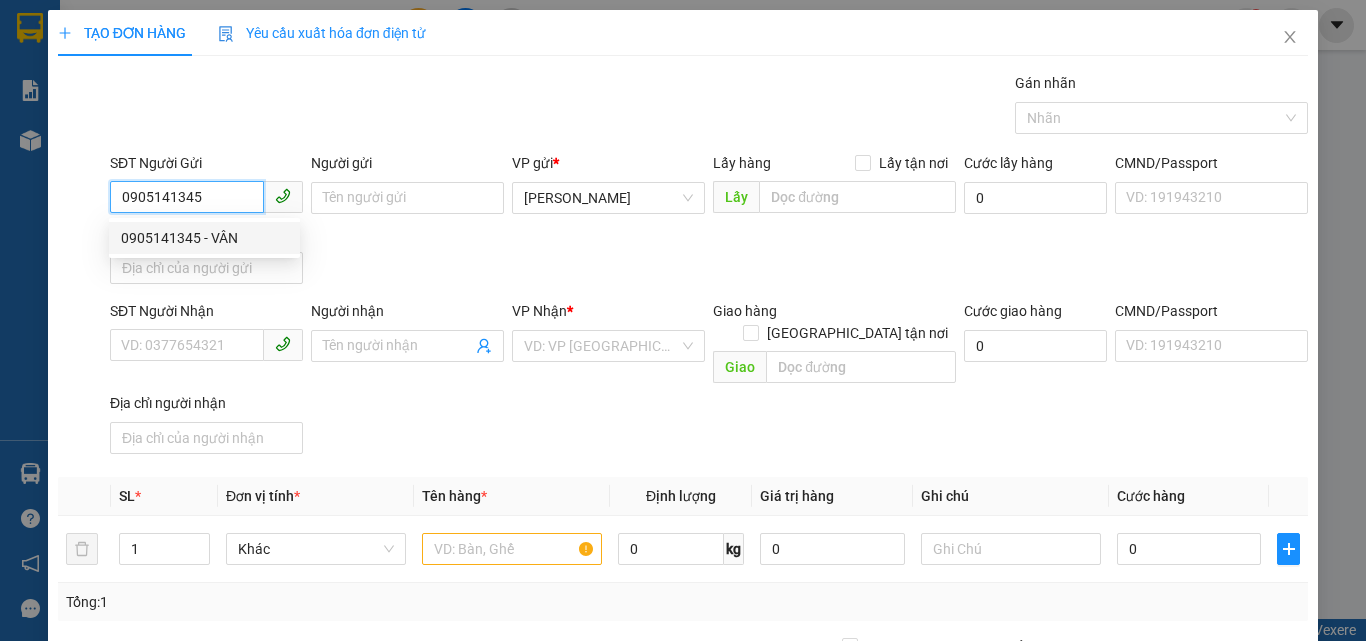 click on "0905141345 - VÂN" at bounding box center [204, 238] 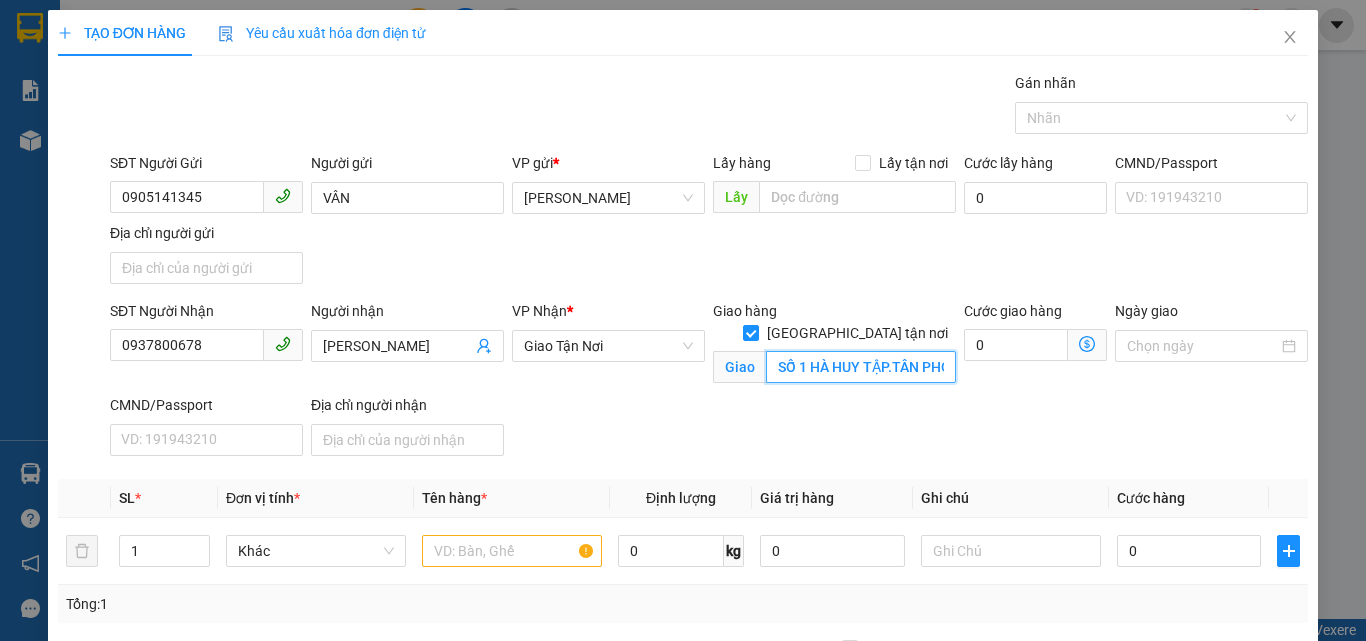 click on "SỐ 1 HÀ HUY TẬP.TÂN PHONG.Q7" at bounding box center [861, 367] 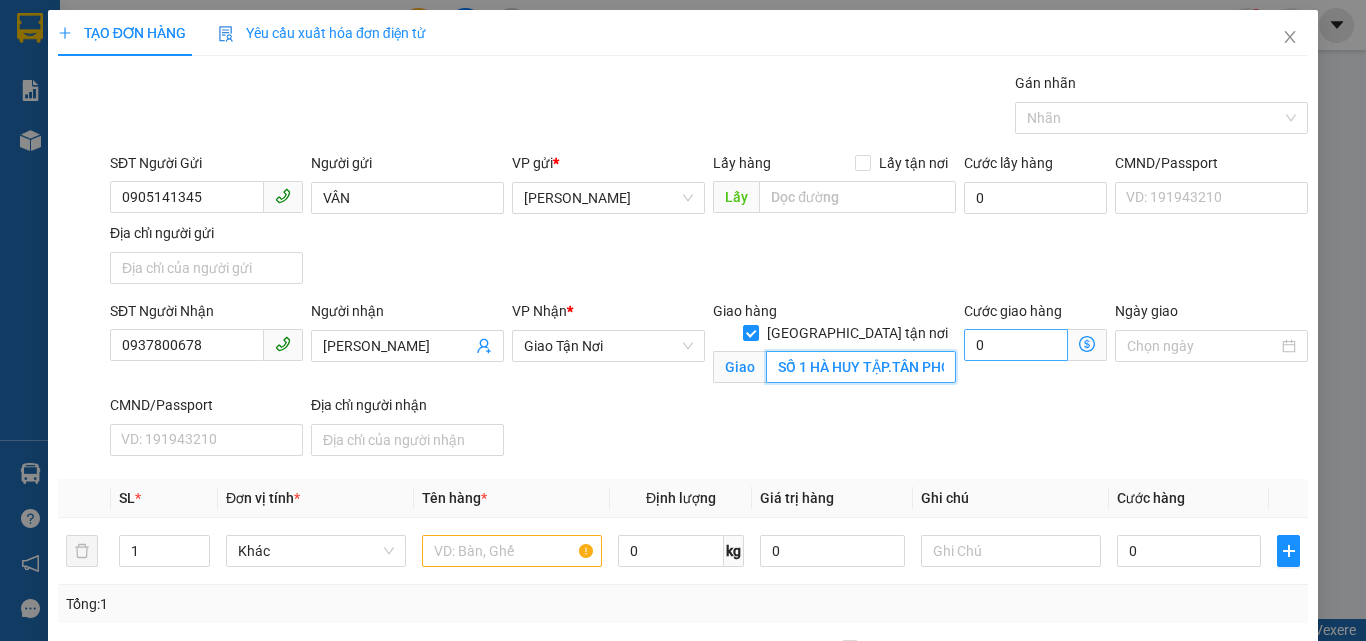 drag, startPoint x: 828, startPoint y: 335, endPoint x: 967, endPoint y: 341, distance: 139.12944 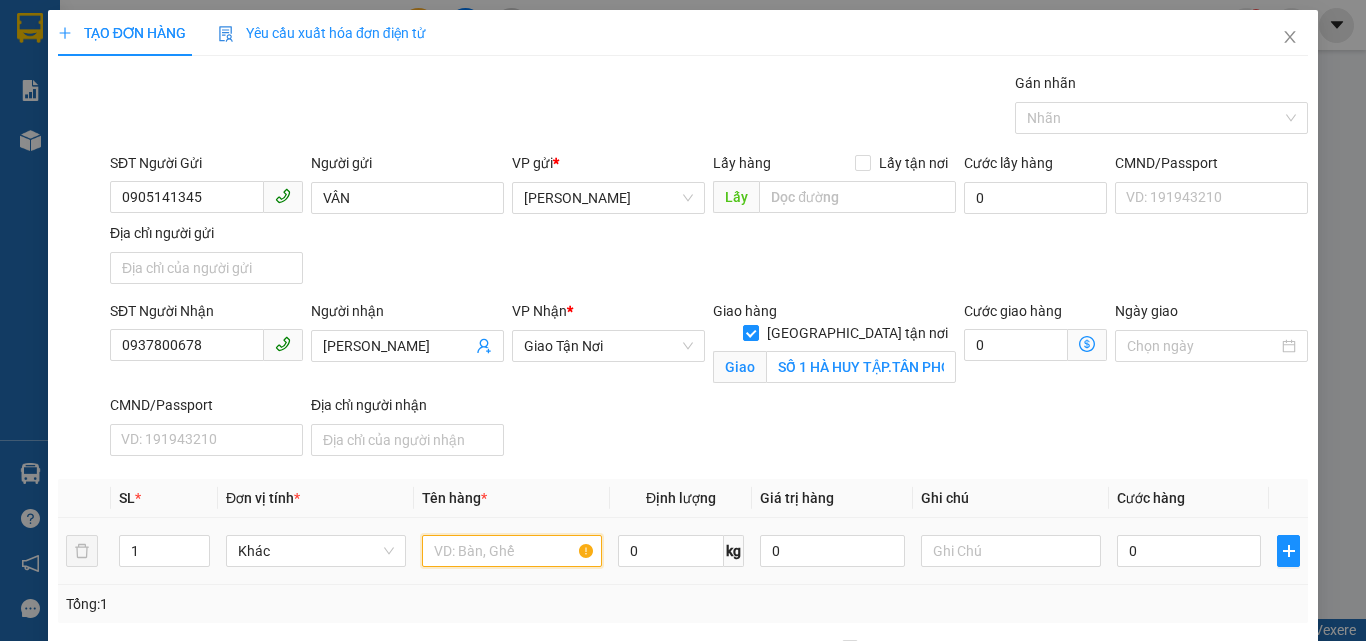 click at bounding box center (512, 551) 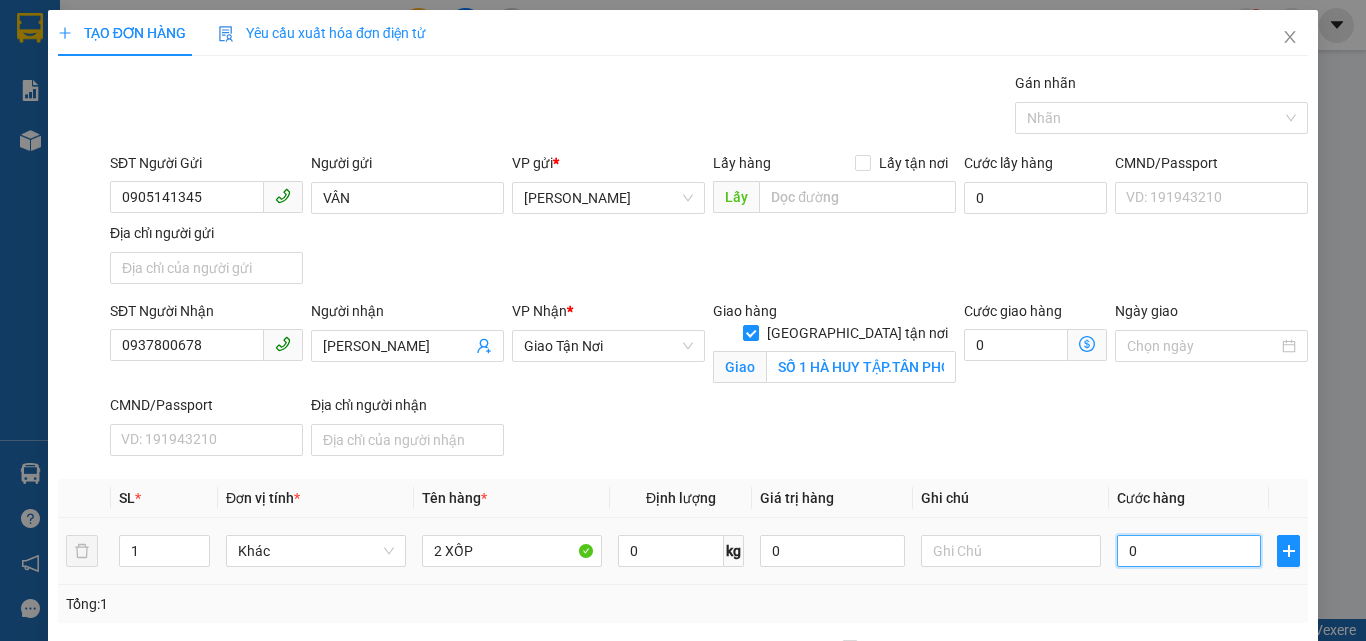 click on "0" at bounding box center (1189, 551) 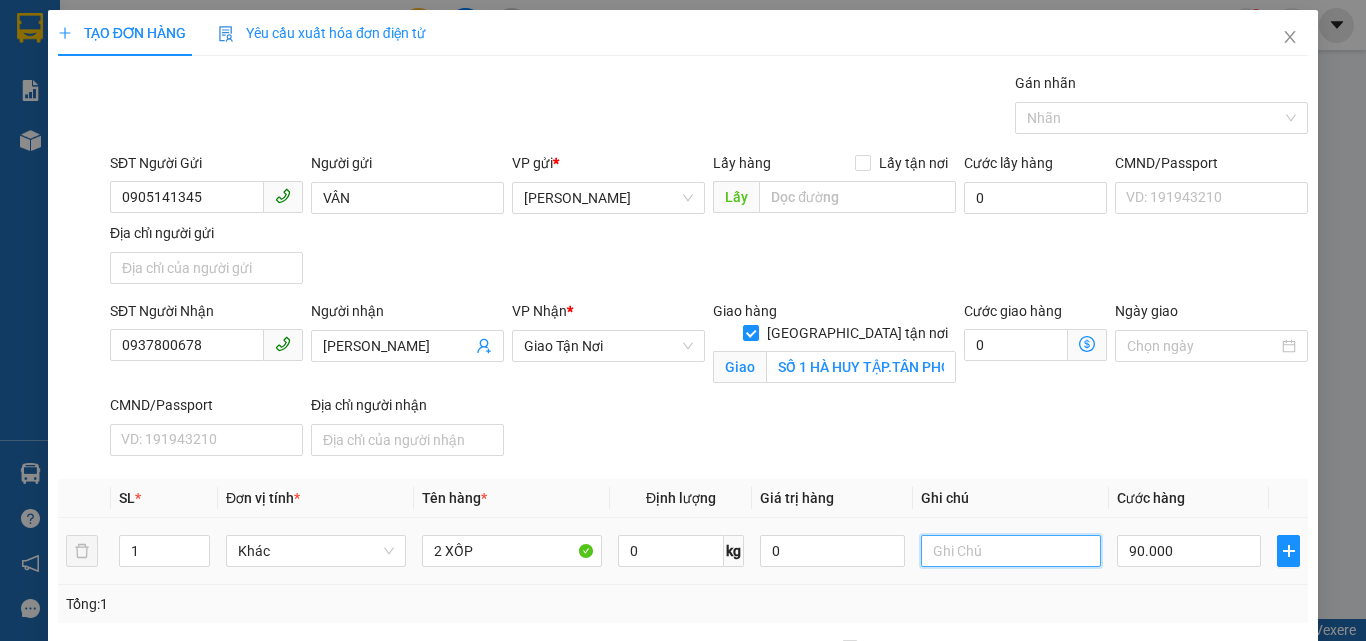 click at bounding box center (1011, 551) 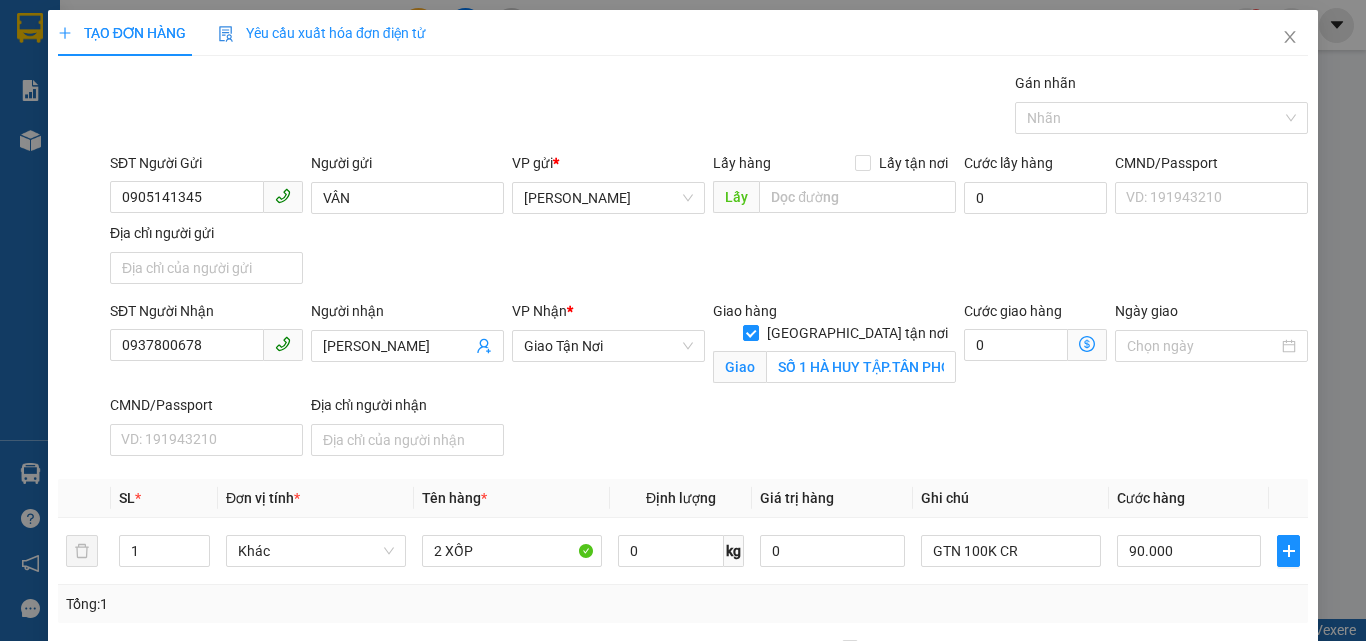 click on "Hình thức thanh toán Chọn HT Thanh Toán" at bounding box center [1205, 743] 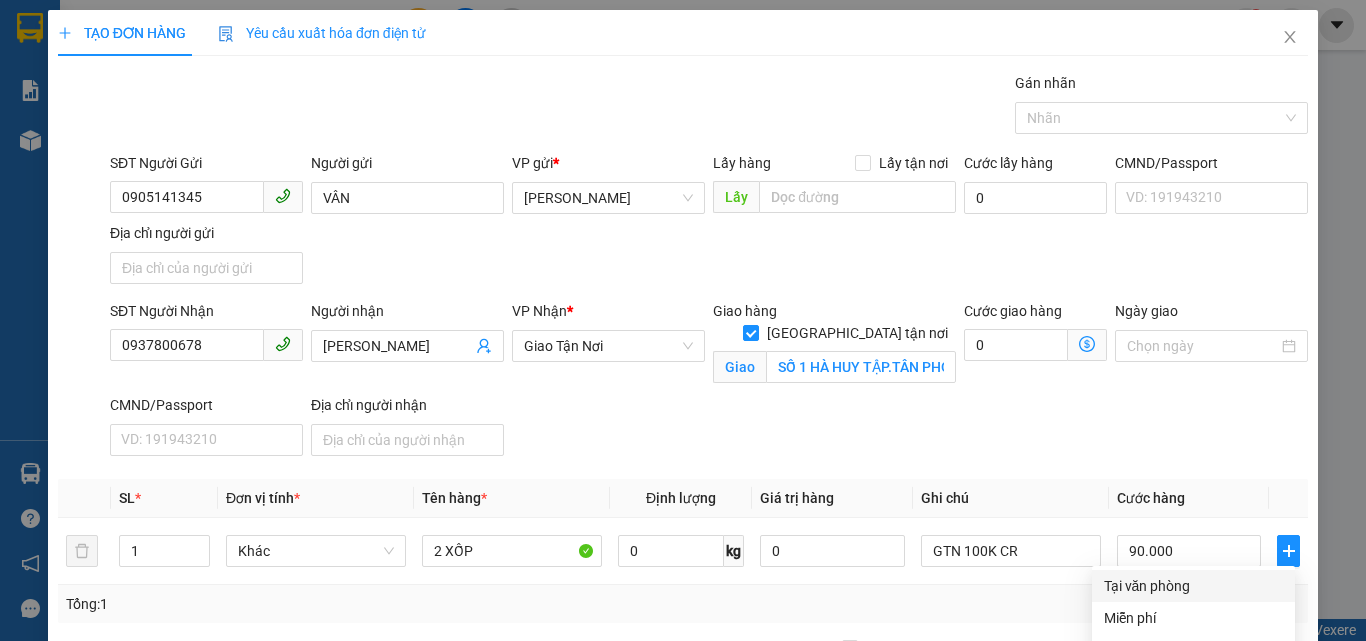 click on "Tại văn phòng" at bounding box center (1193, 586) 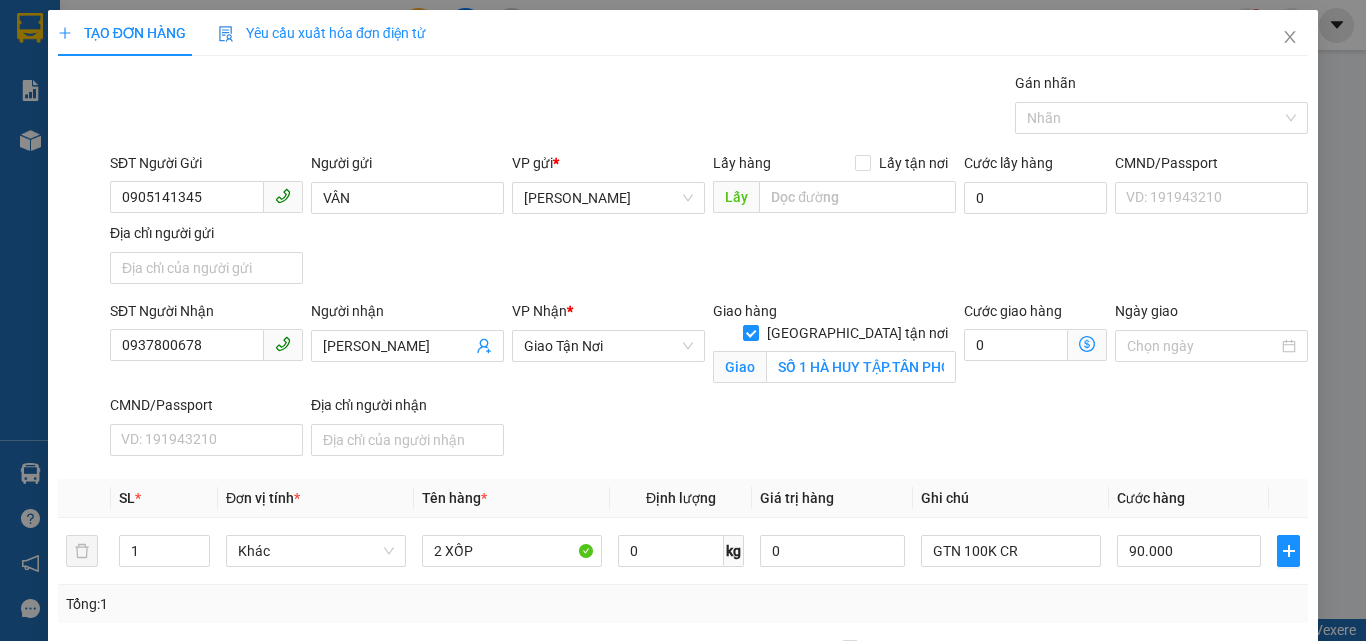 drag, startPoint x: 1219, startPoint y: 594, endPoint x: 1212, endPoint y: 563, distance: 31.780497 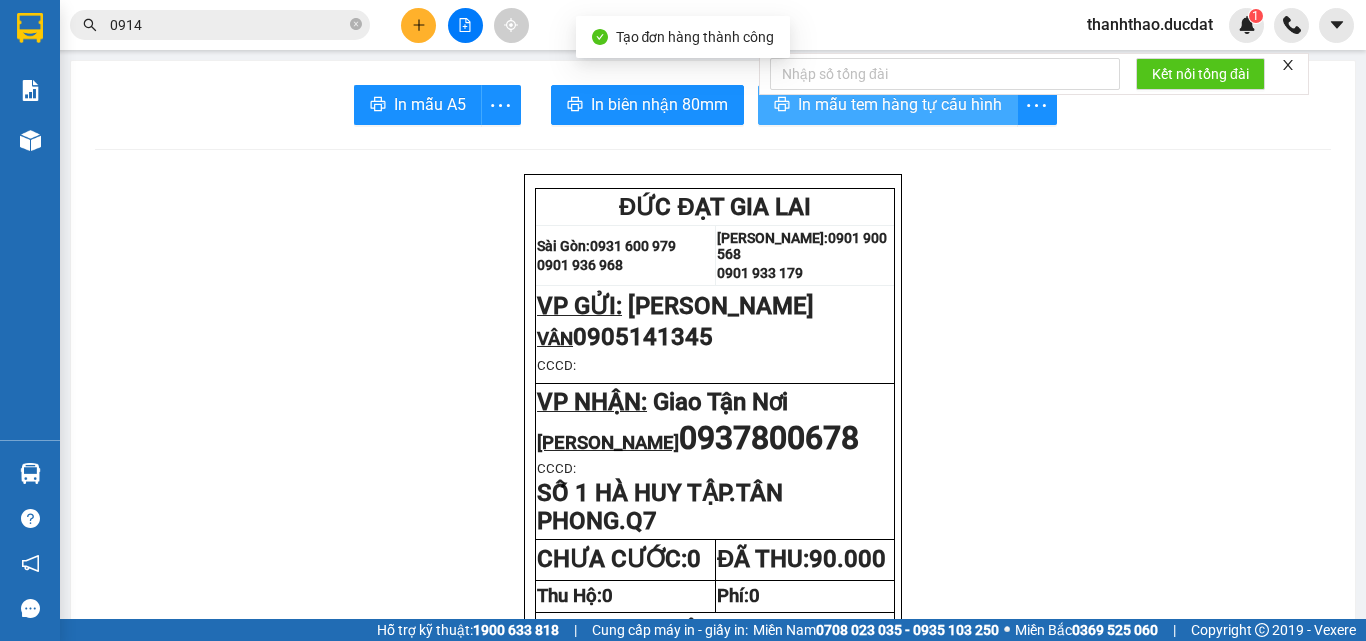 click on "In mẫu tem hàng tự cấu hình" at bounding box center (900, 104) 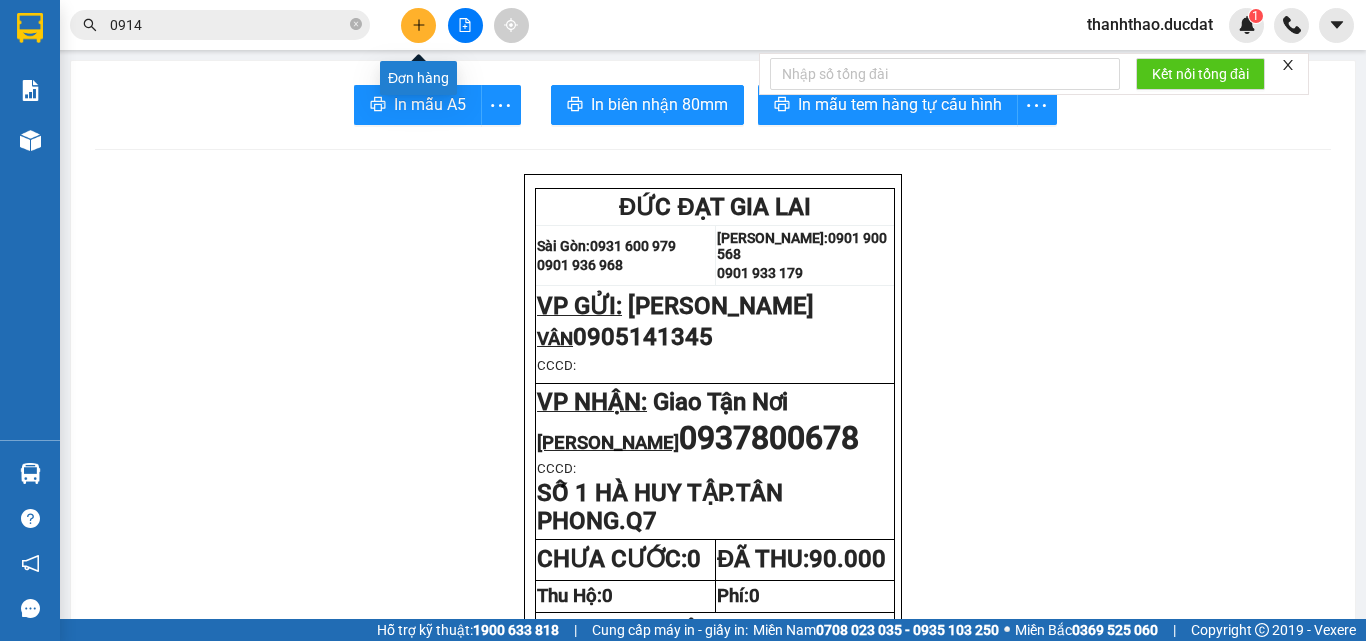 click 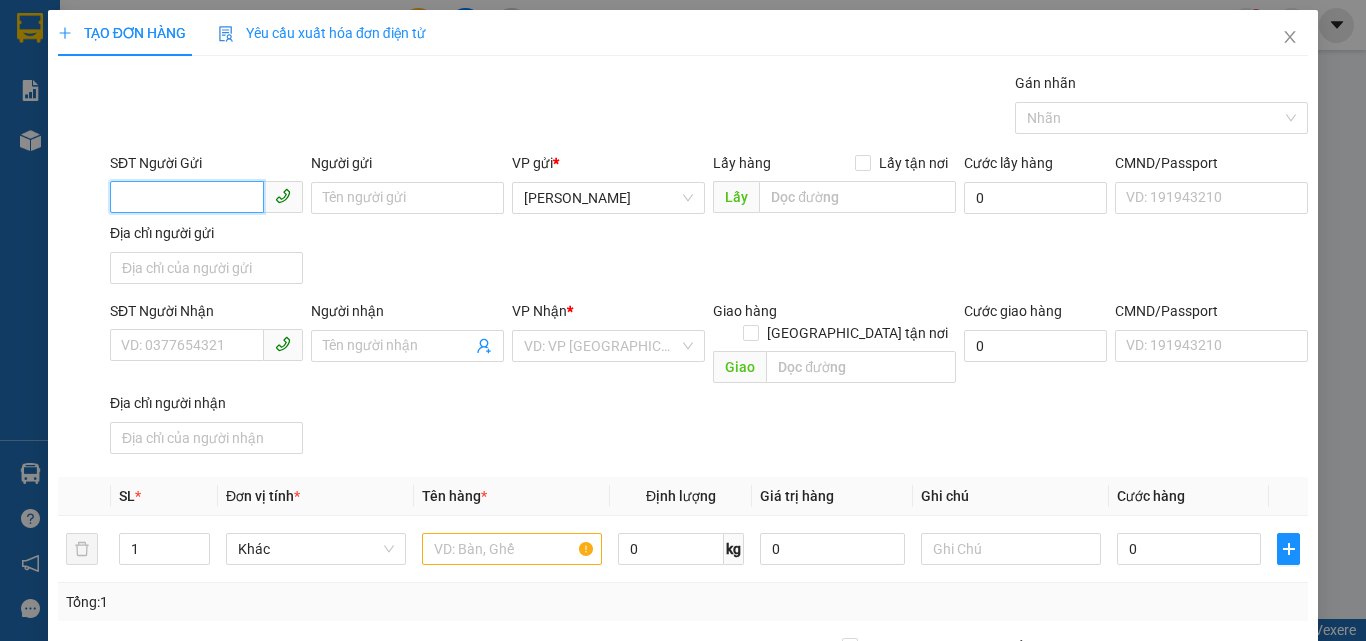 drag, startPoint x: 217, startPoint y: 197, endPoint x: 205, endPoint y: 204, distance: 13.892444 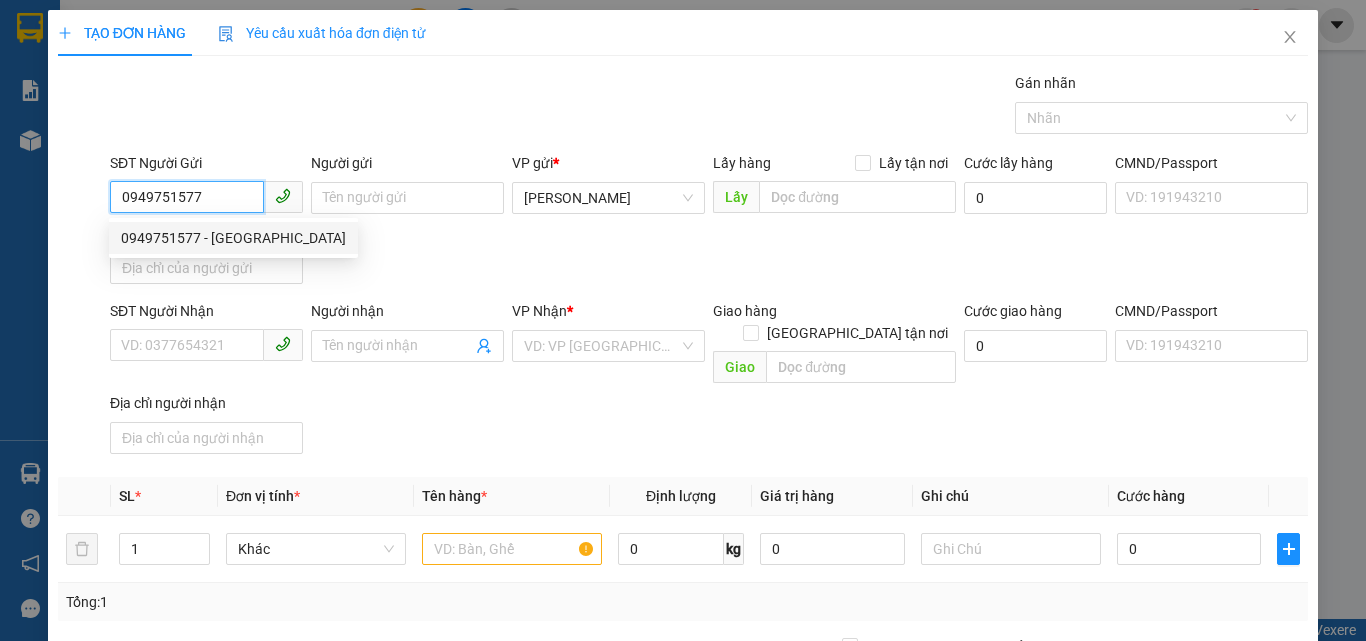 click on "0949751577 - NGA" at bounding box center (233, 238) 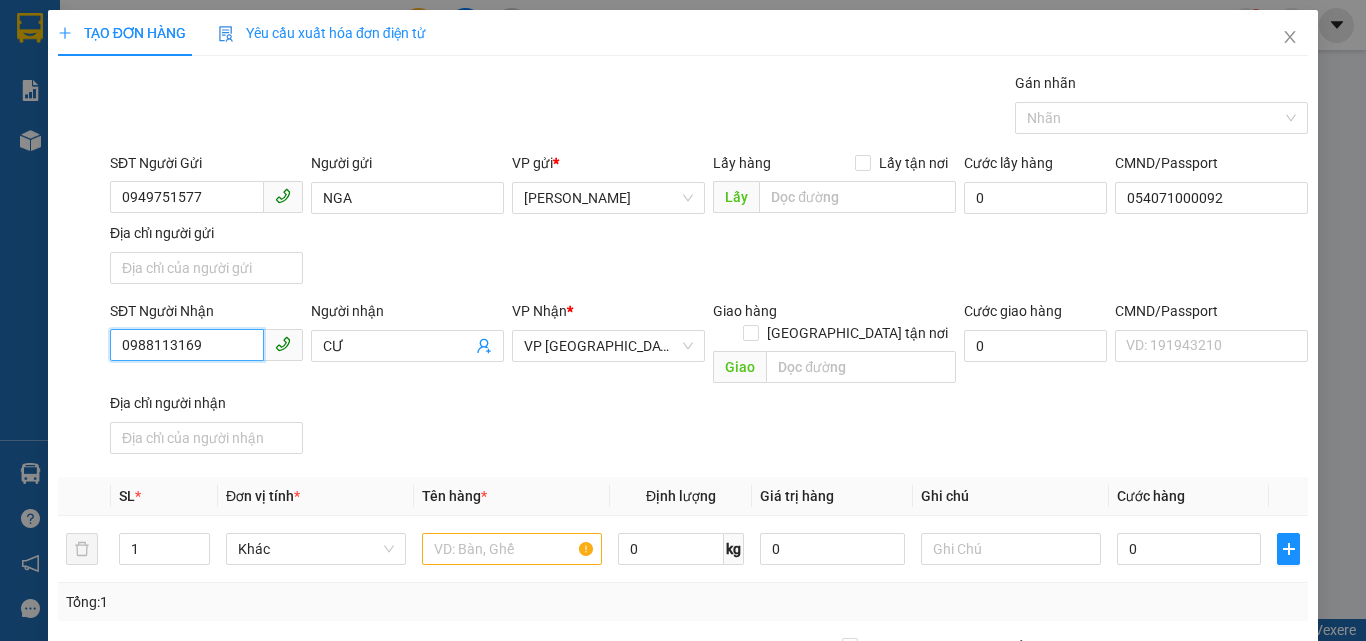 click on "0988113169" at bounding box center (187, 345) 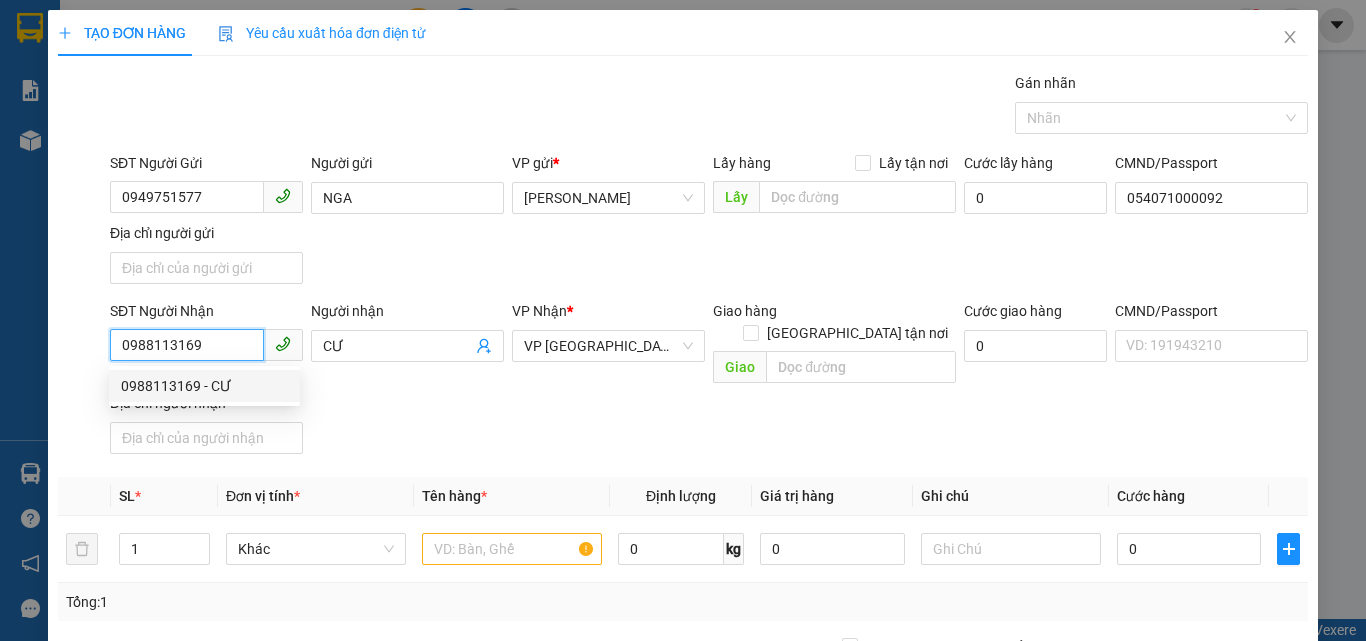 click on "0988113169 - CƯ" at bounding box center (204, 386) 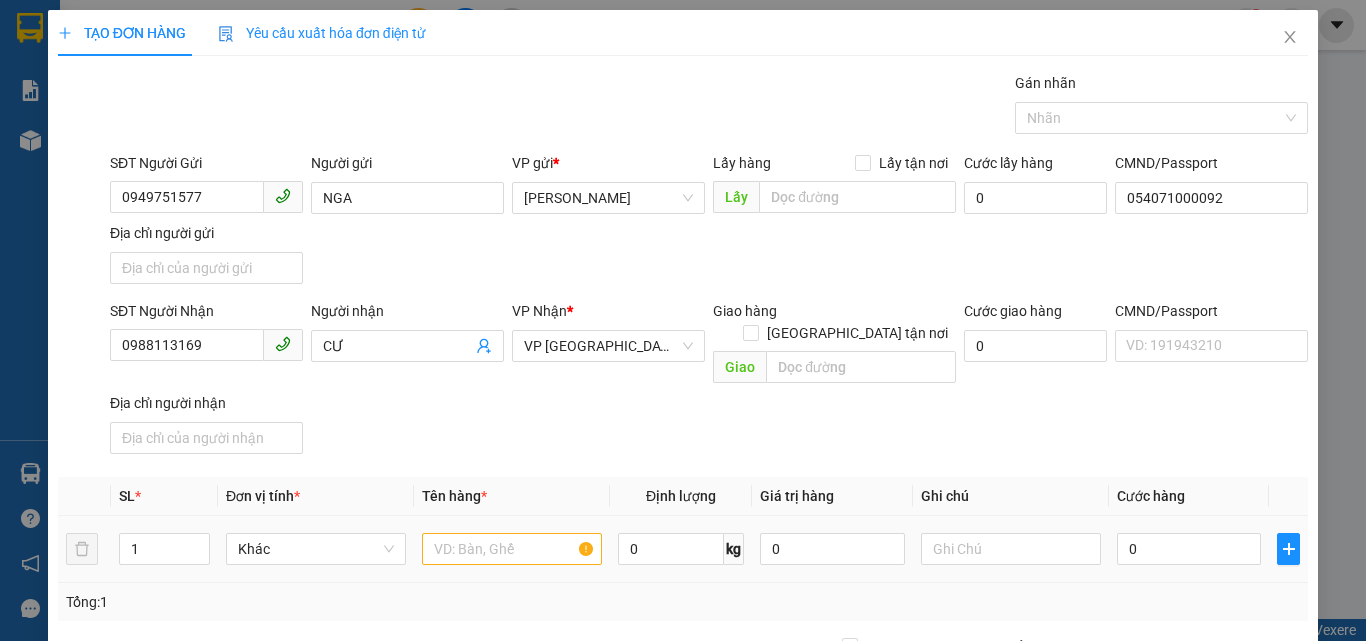 click at bounding box center [512, 549] 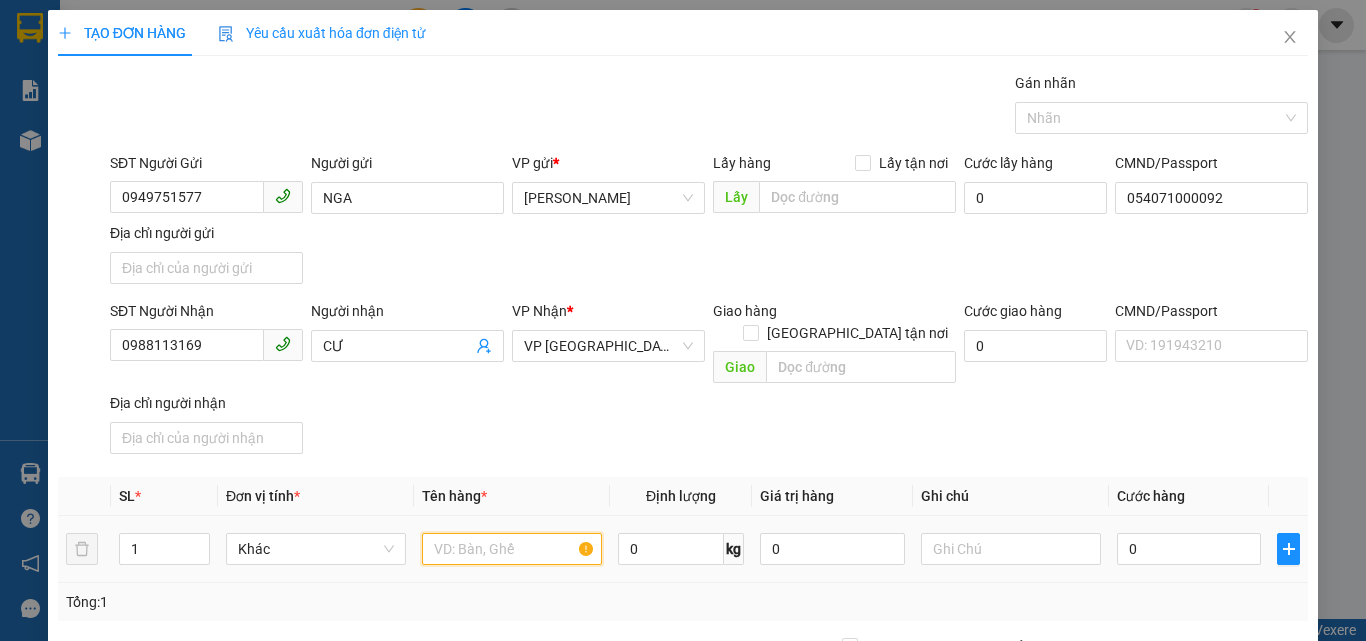 click at bounding box center (512, 549) 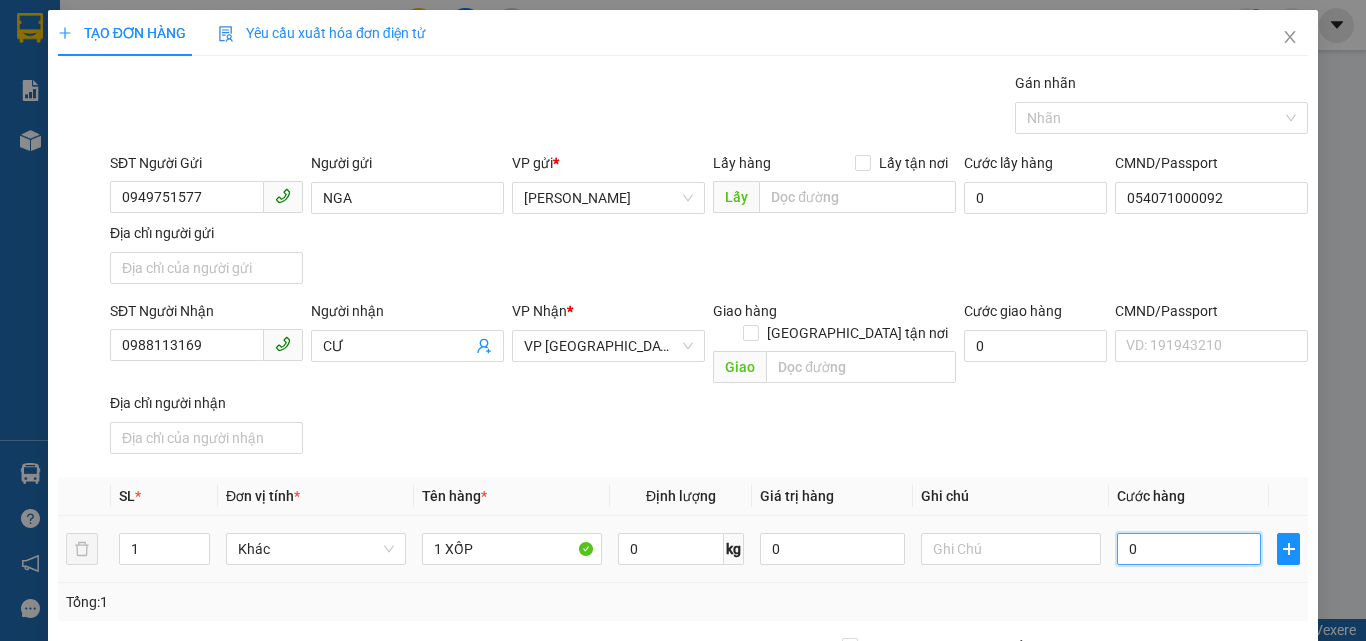 click on "0" at bounding box center (1189, 549) 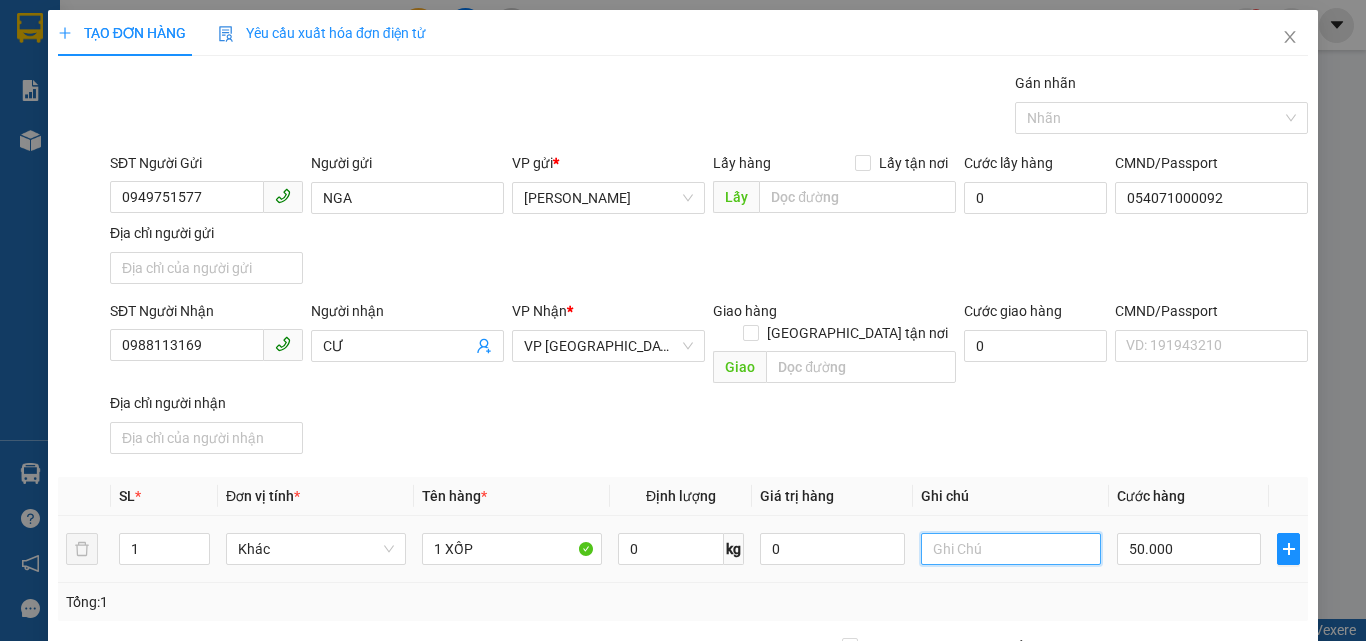 click at bounding box center [1011, 549] 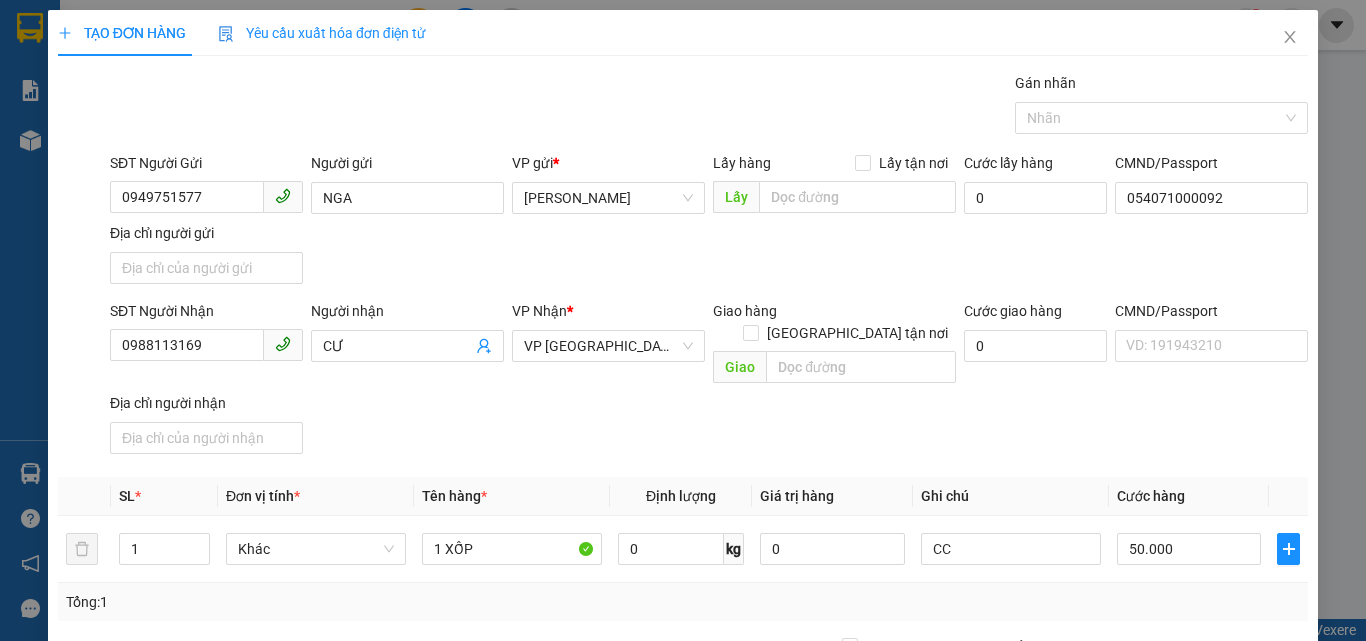 click on "SĐT Người Nhận" at bounding box center [206, 311] 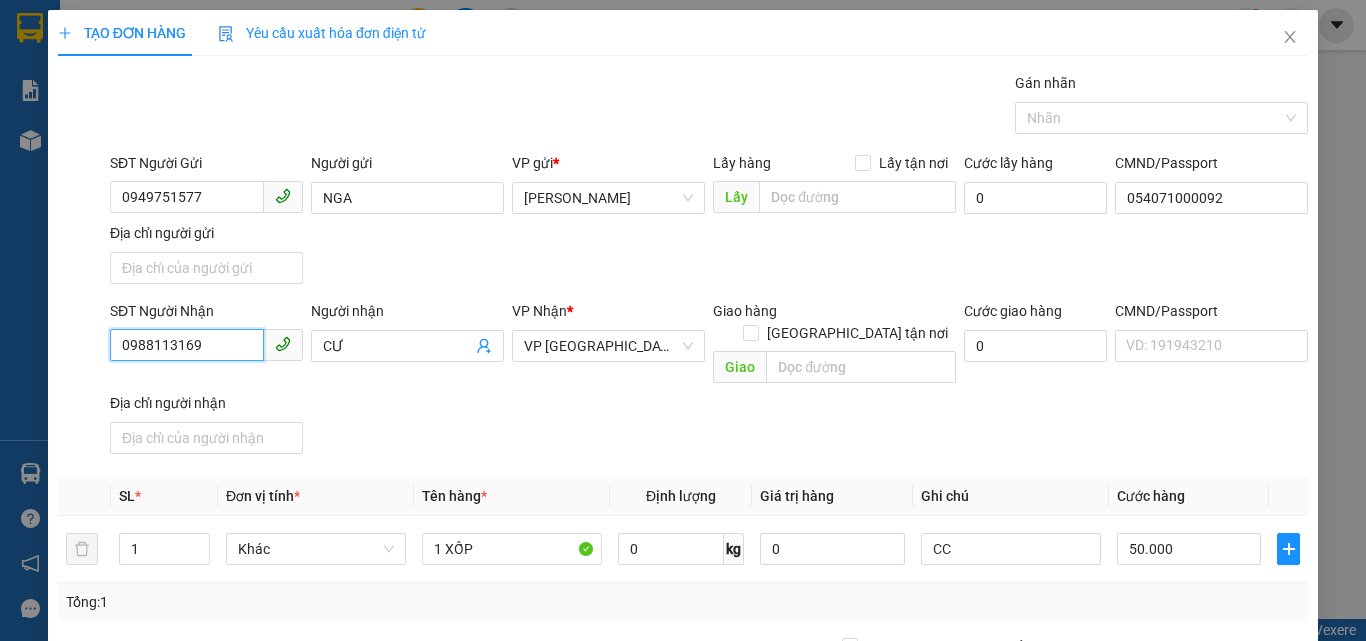 click on "0988113169" at bounding box center [187, 345] 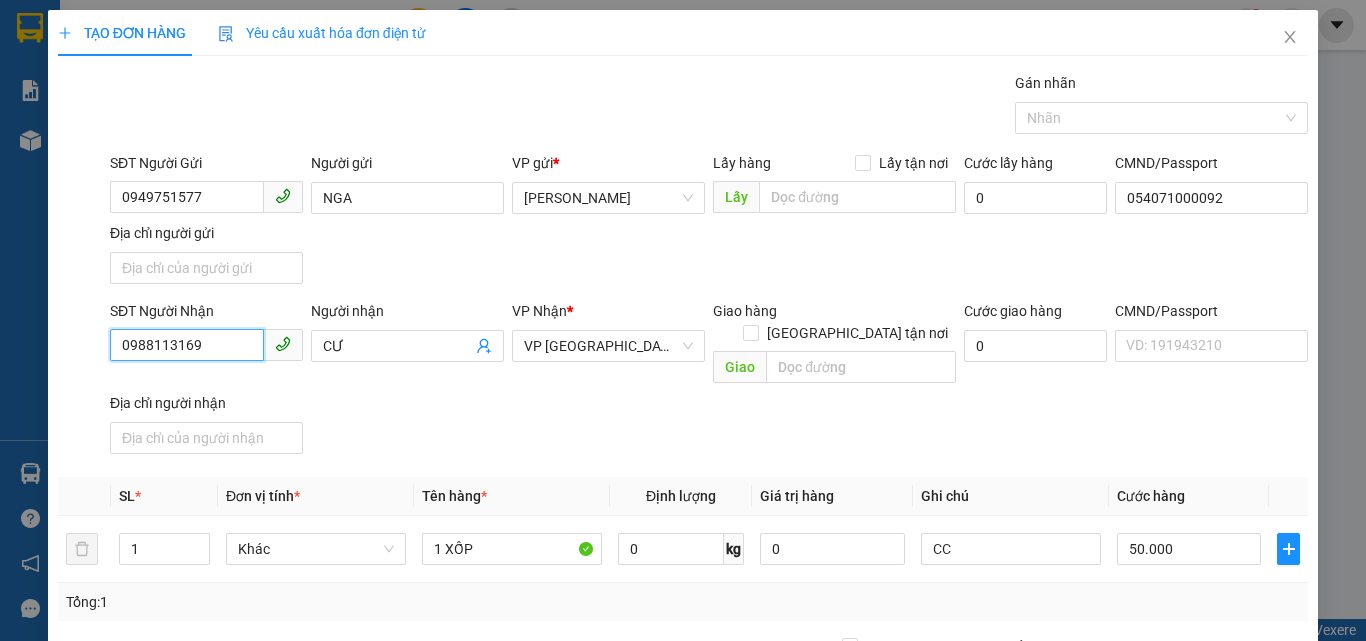click on "0988113169" at bounding box center [187, 345] 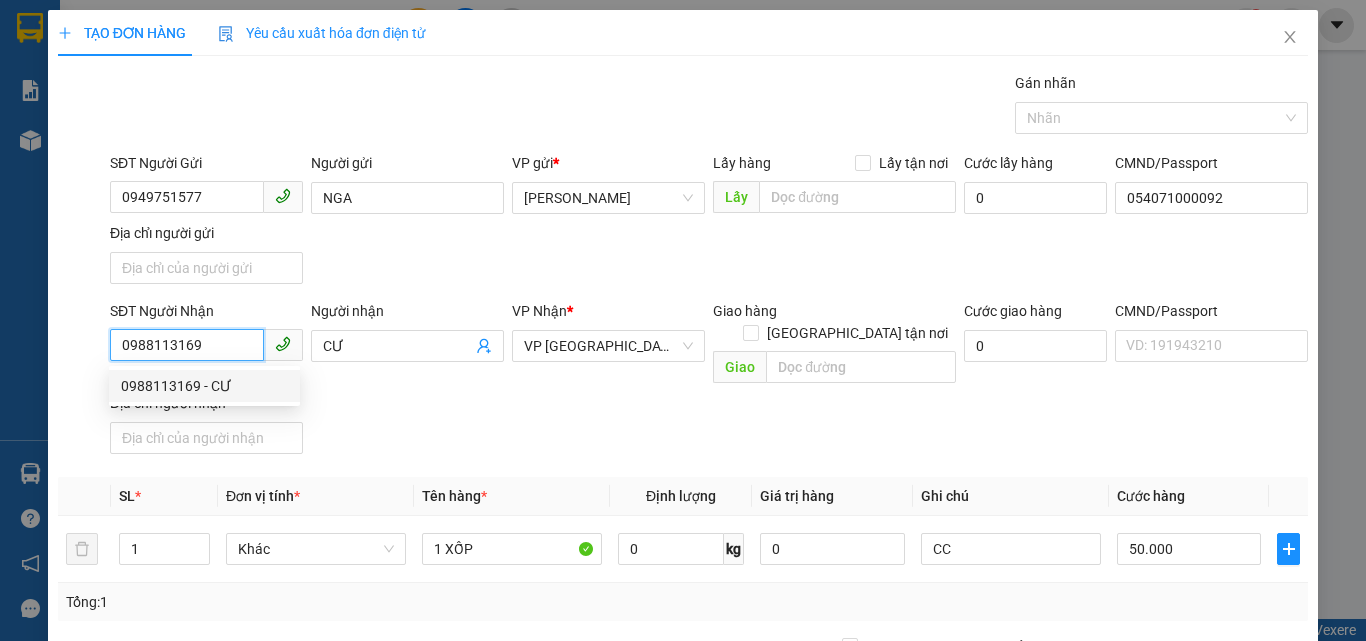 click on "0988113169" at bounding box center [187, 345] 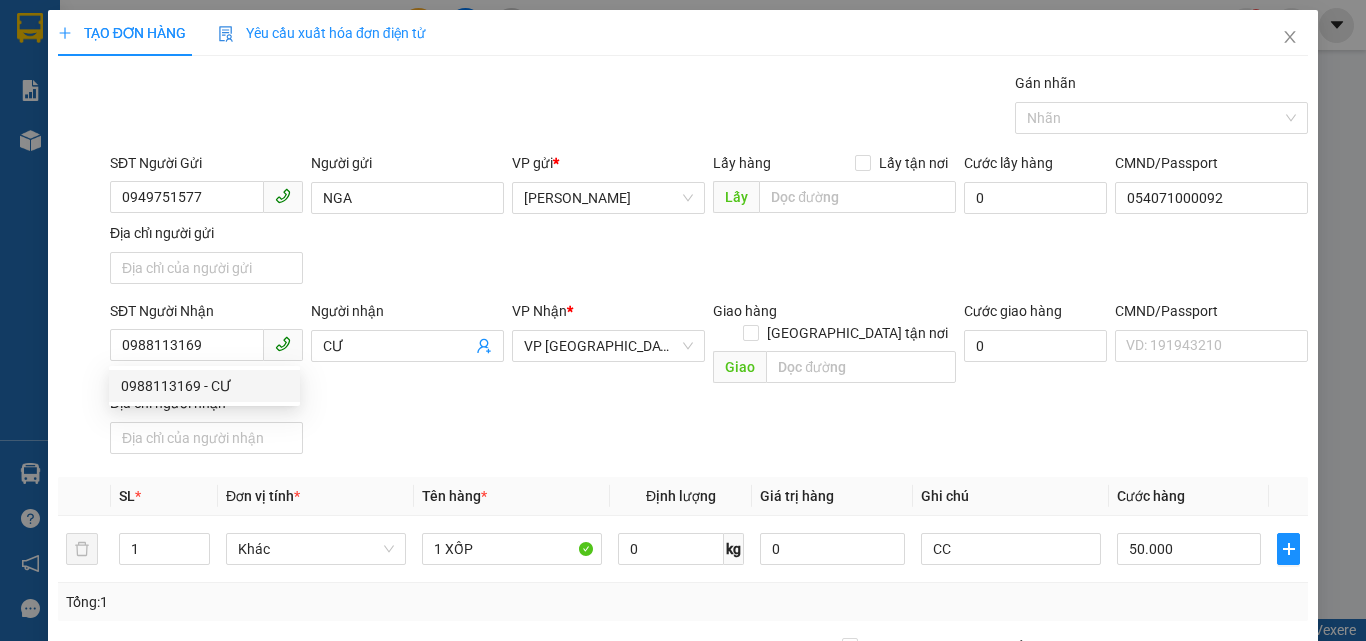 click 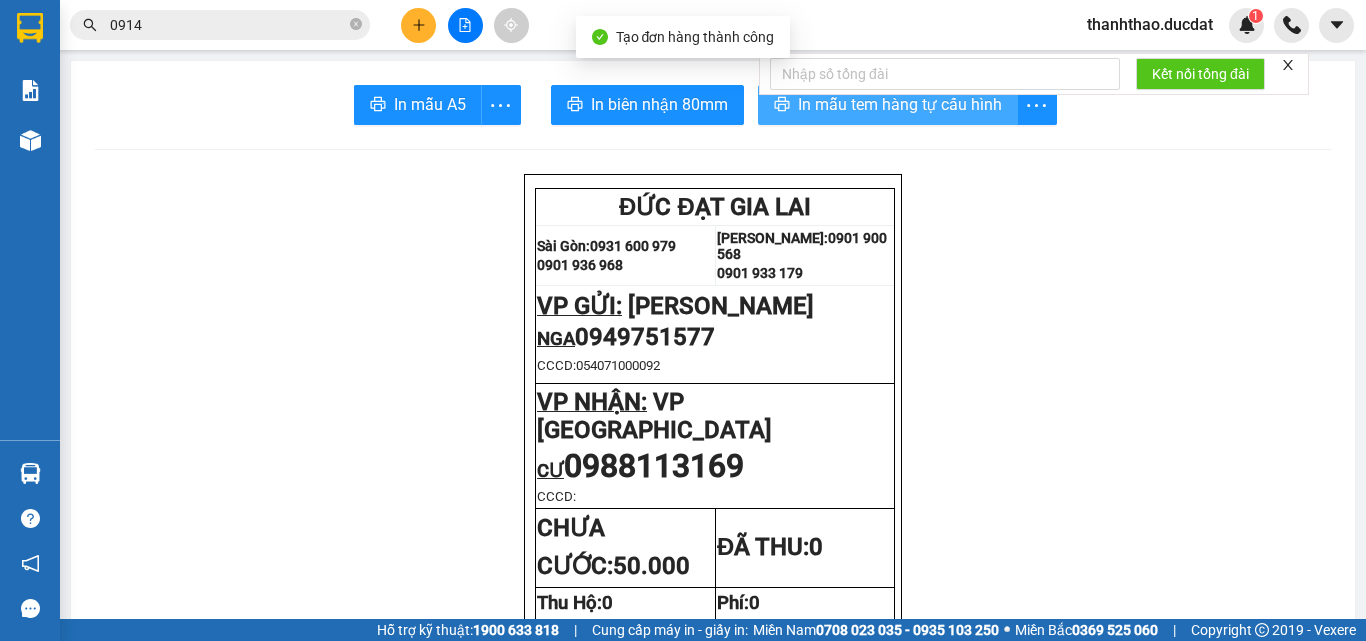 click at bounding box center (782, 105) 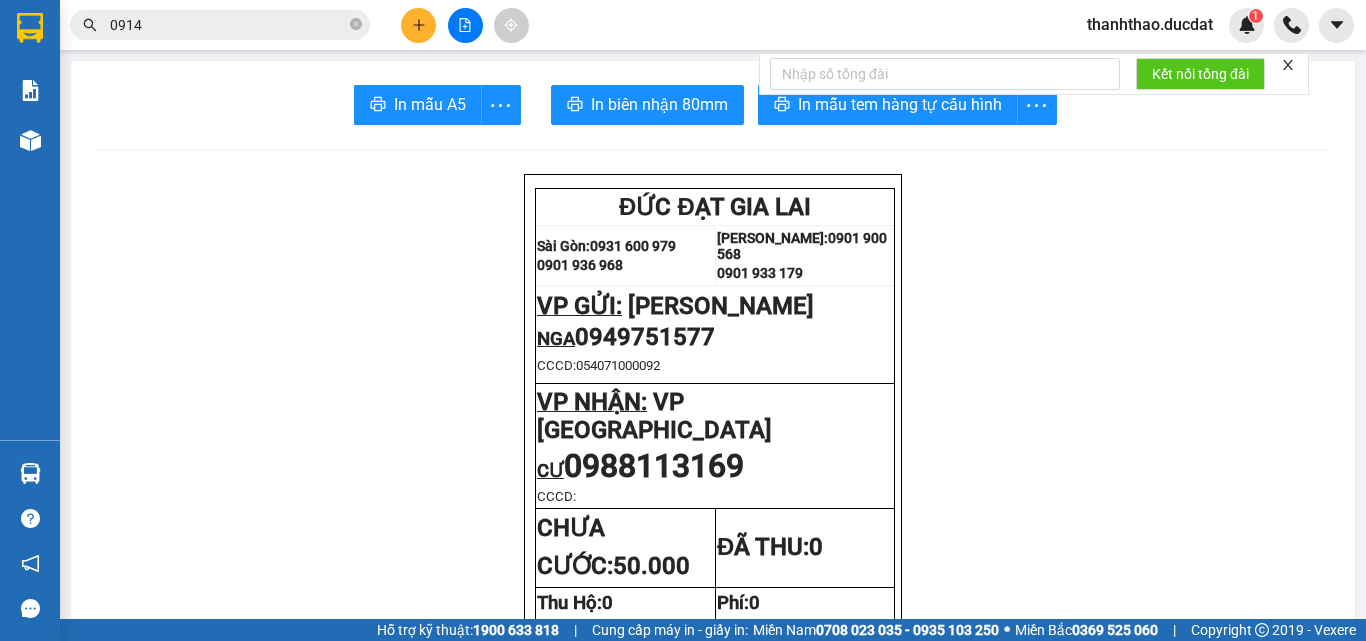 click at bounding box center [418, 25] 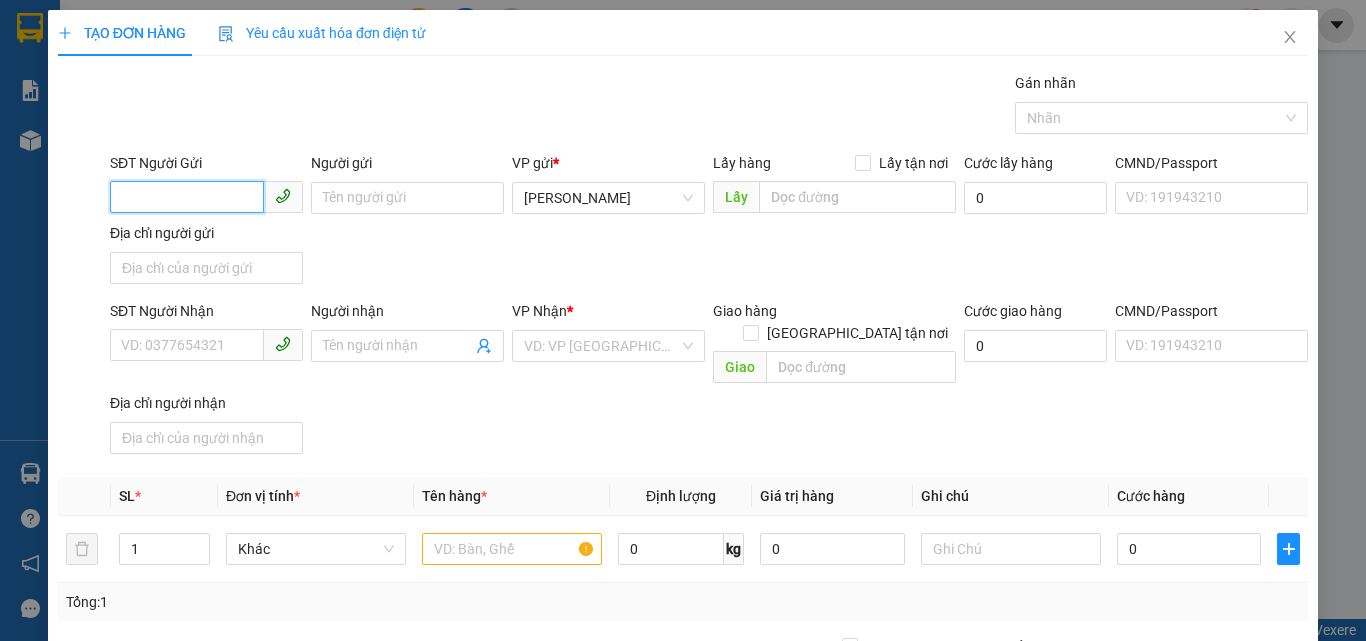 drag, startPoint x: 236, startPoint y: 206, endPoint x: 227, endPoint y: 232, distance: 27.513634 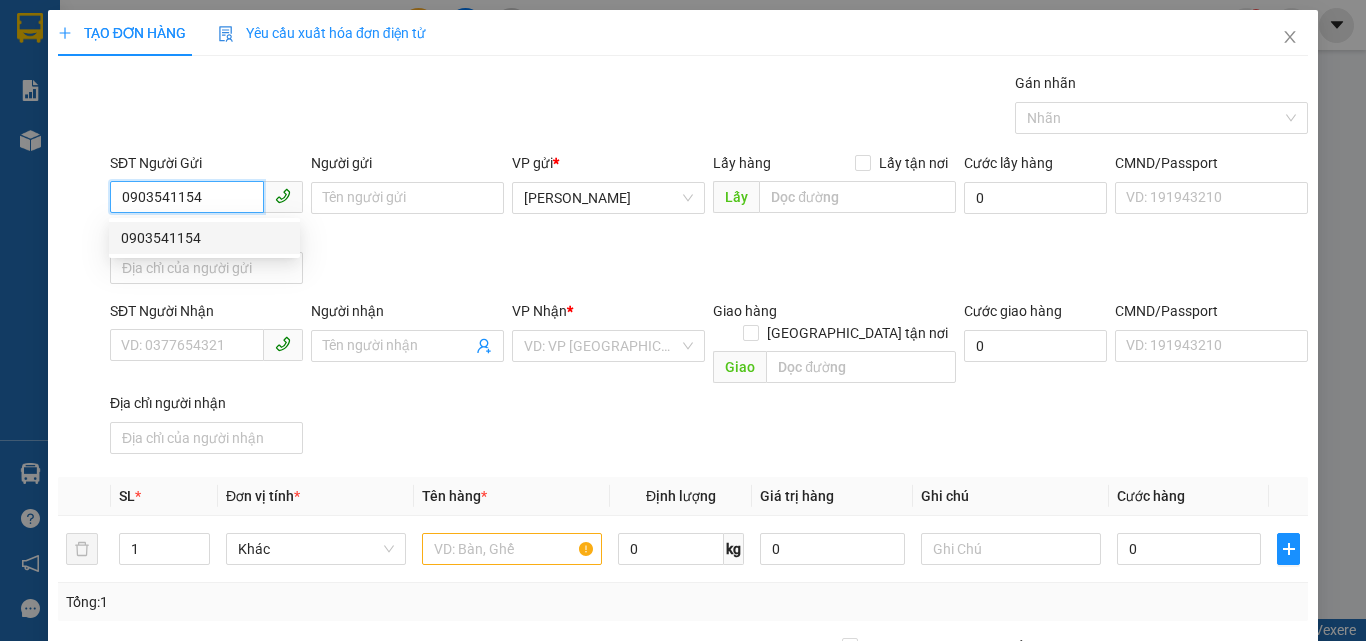 click on "0903541154" at bounding box center [204, 238] 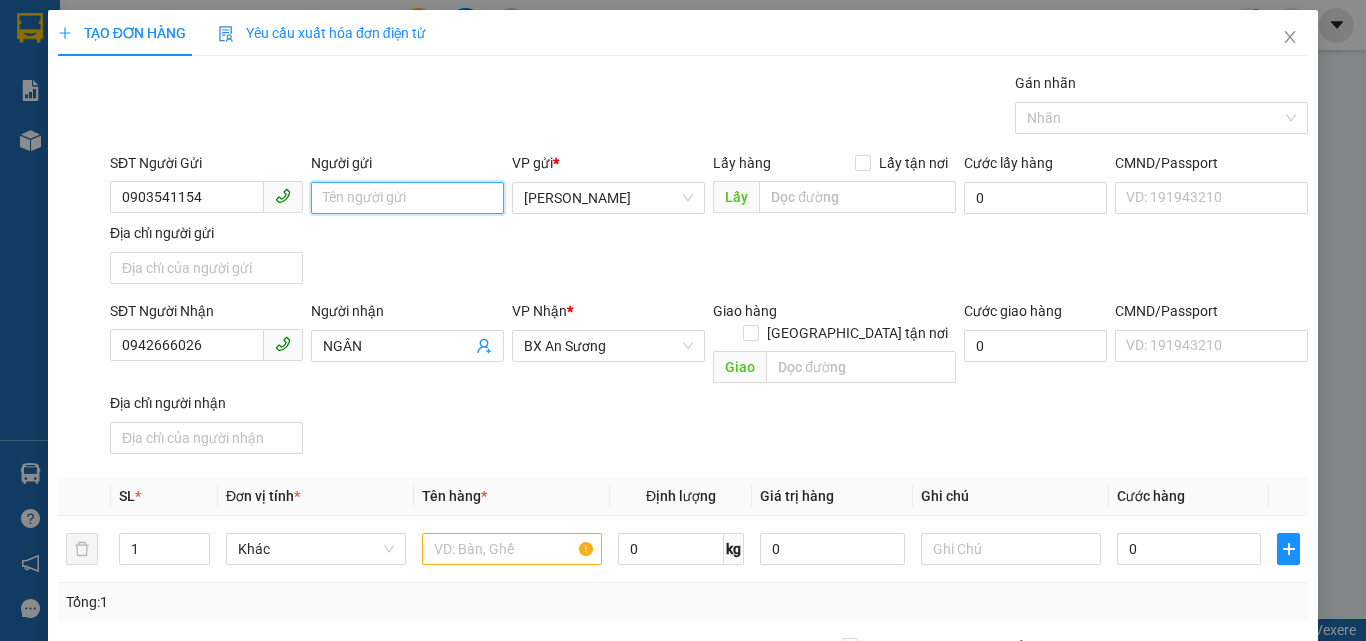 click on "Người gửi" at bounding box center (407, 198) 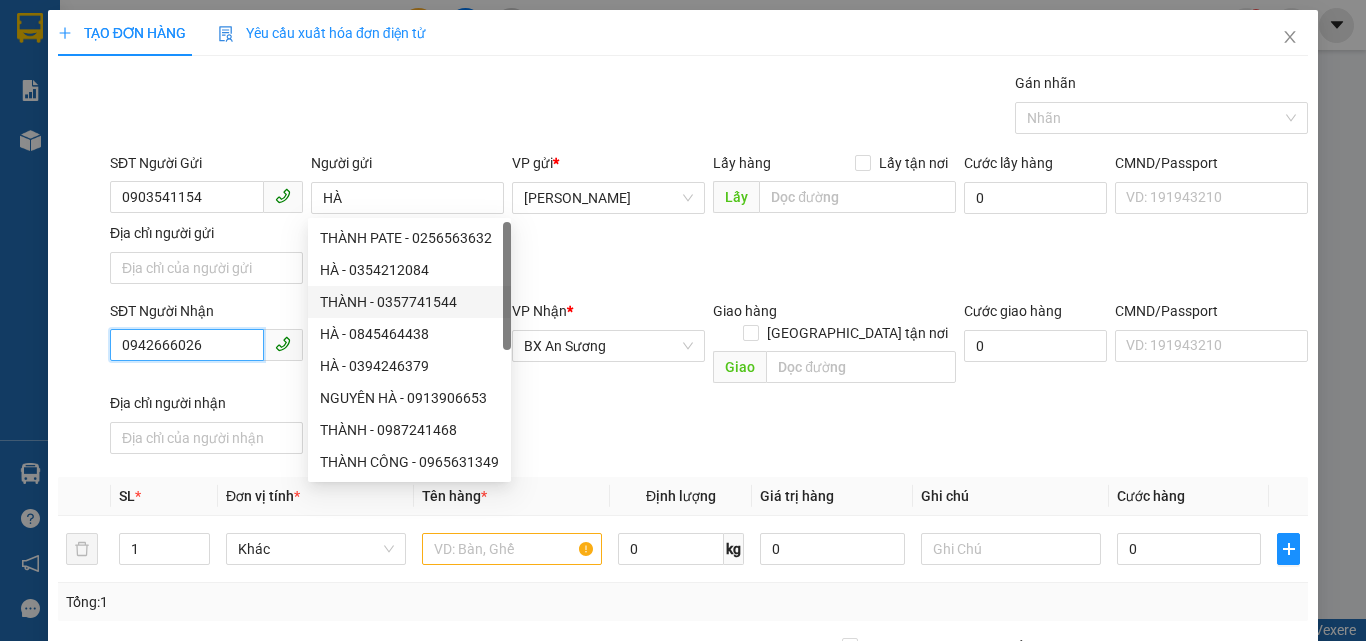 drag, startPoint x: 213, startPoint y: 357, endPoint x: 37, endPoint y: 544, distance: 256.79758 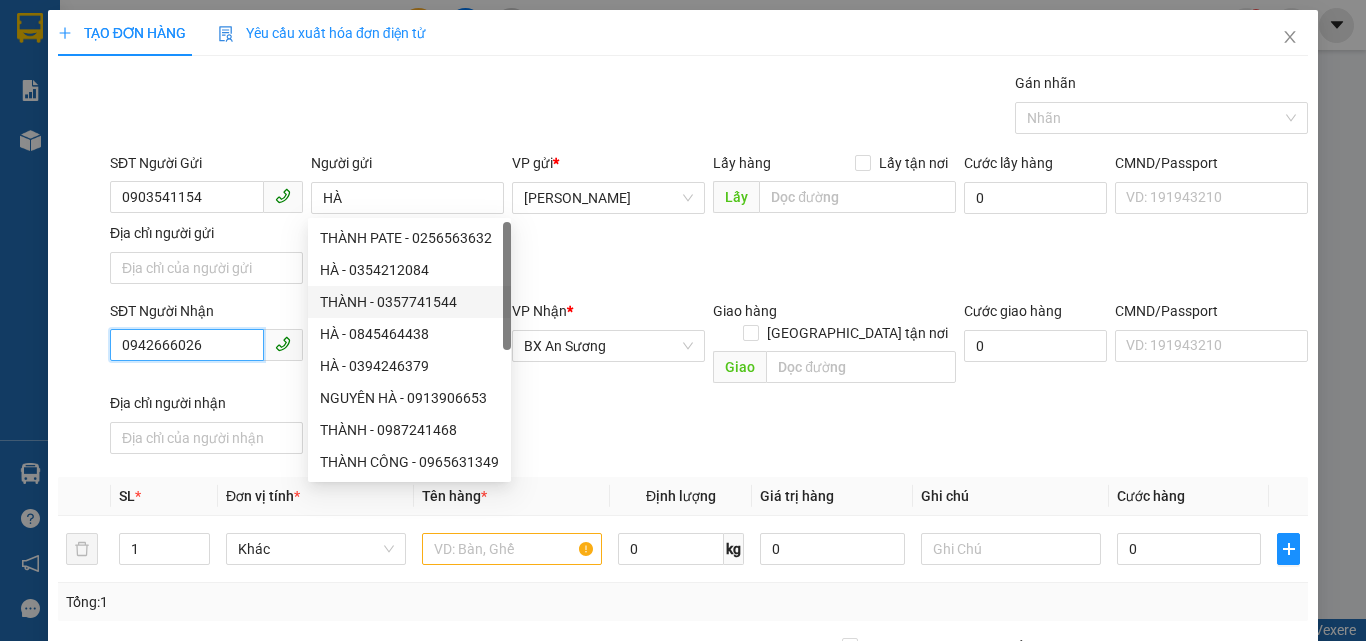 click on "TẠO ĐƠN HÀNG Yêu cầu xuất hóa đơn điện tử Transit Pickup Surcharge Ids Transit Deliver Surcharge Ids Transit Deliver Surcharge Transit Deliver Surcharge Gói vận chuyển  * Tiêu chuẩn Gán nhãn   Nhãn SĐT Người Gửi 0903541154 Người gửi HÀ VP gửi  * Phan Đình Phùng Lấy hàng Lấy tận nơi Lấy Cước lấy hàng 0 CMND/Passport VD: 191943210 Địa chỉ người gửi SĐT Người Nhận 0942666026 0942666026 Người nhận NGÂN VP Nhận  * BX An Sương Giao hàng Giao tận nơi Giao Cước giao hàng 0 CMND/Passport VD: 191943210 Địa chỉ người nhận SL  * Đơn vị tính  * Tên hàng  * Định lượng Giá trị hàng Ghi chú Cước hàng                   1 Khác 0 kg 0 0 Tổng:  1 Thu Hộ 0 Phí thu hộ khách nhận trả 0 Tổng cước 0 Hình thức thanh toán Chọn HT Thanh Toán Số tiền thu trước 0 Chưa thanh toán 0 Chọn HT Thanh Toán Lưu nháp Xóa Thông tin Lưu Lưu và In" at bounding box center [683, 320] 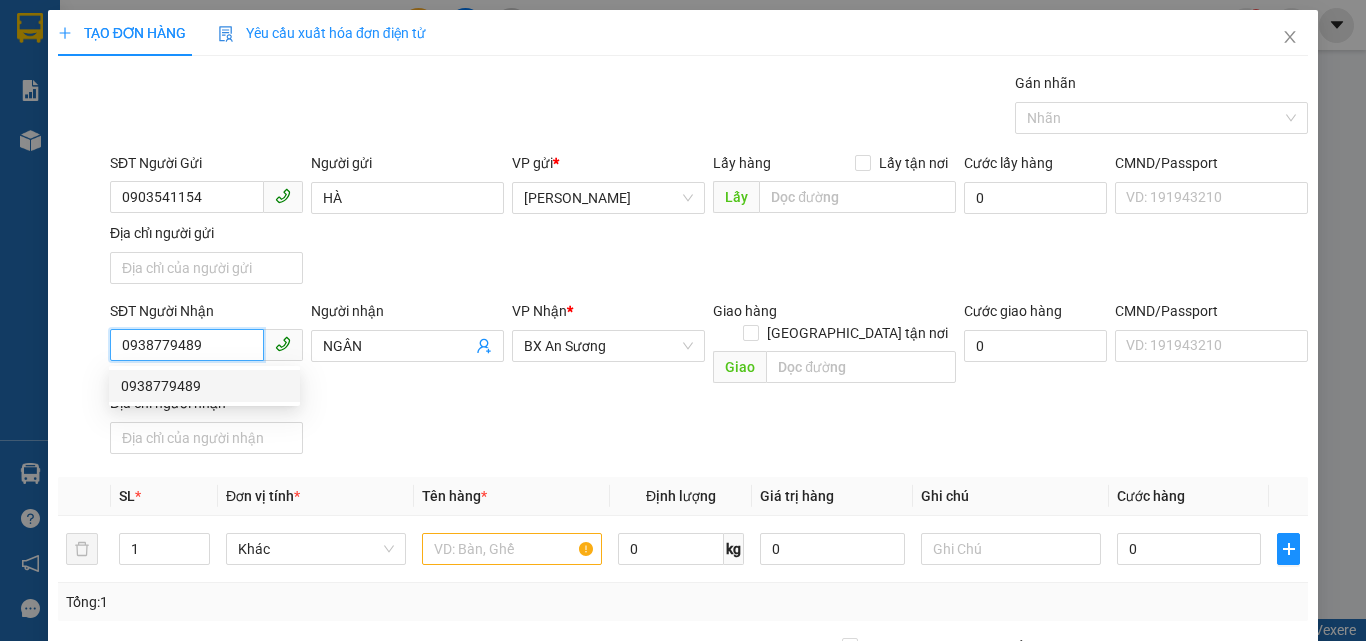 click on "0938779489" at bounding box center (204, 386) 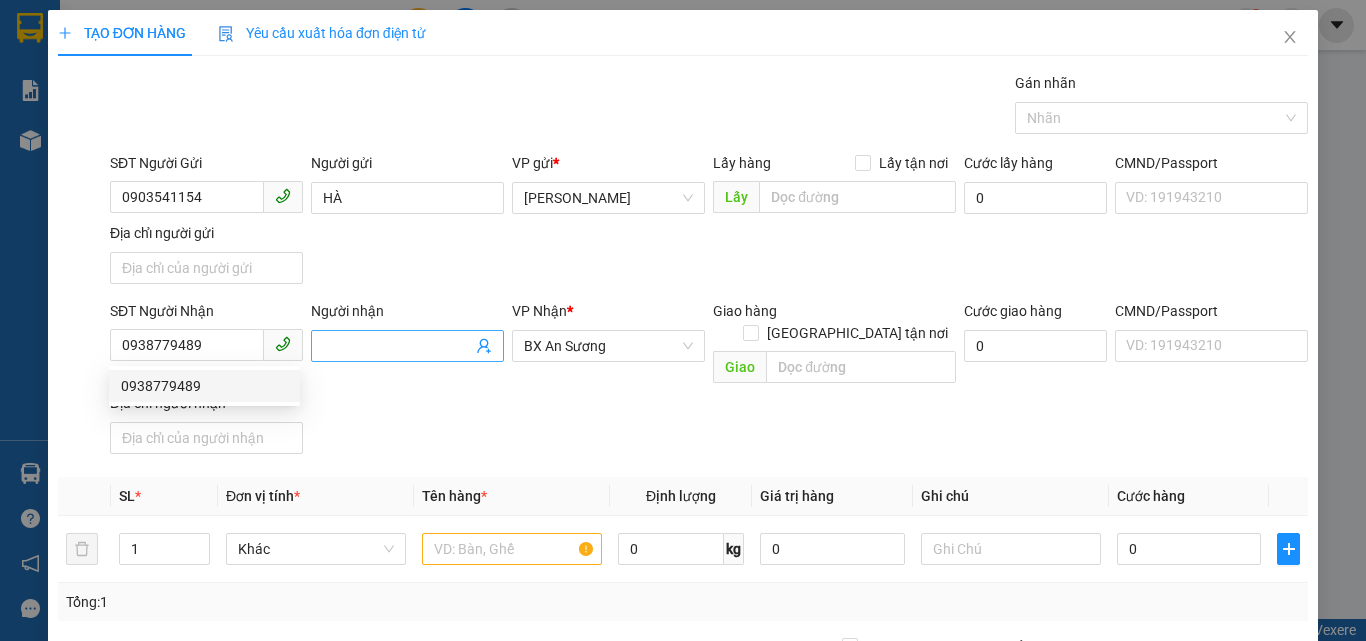 click at bounding box center [407, 346] 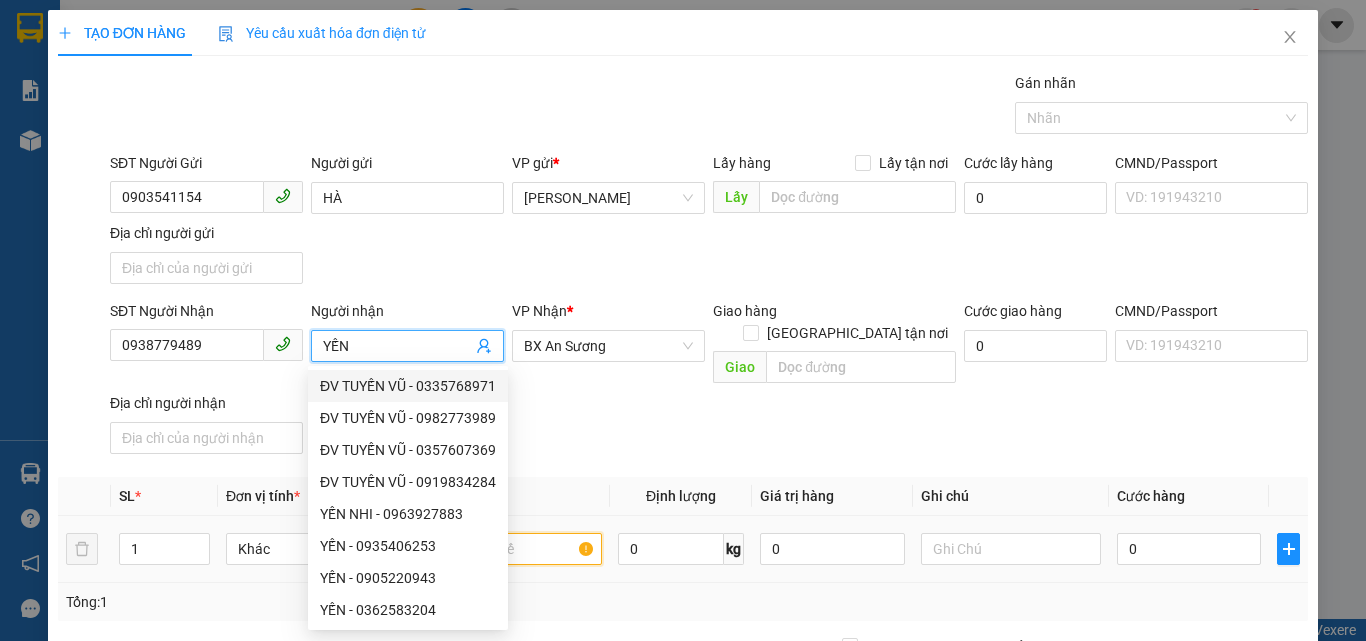 click at bounding box center [512, 549] 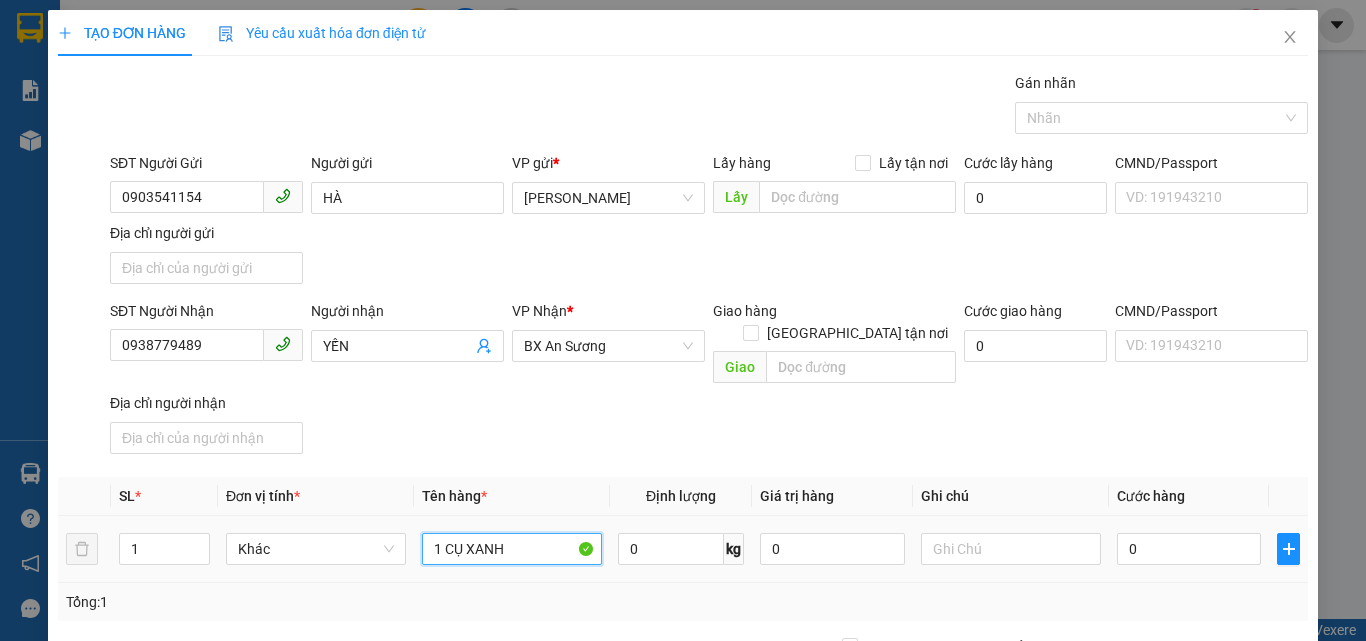 click on "1 CỤ XANH" at bounding box center (512, 549) 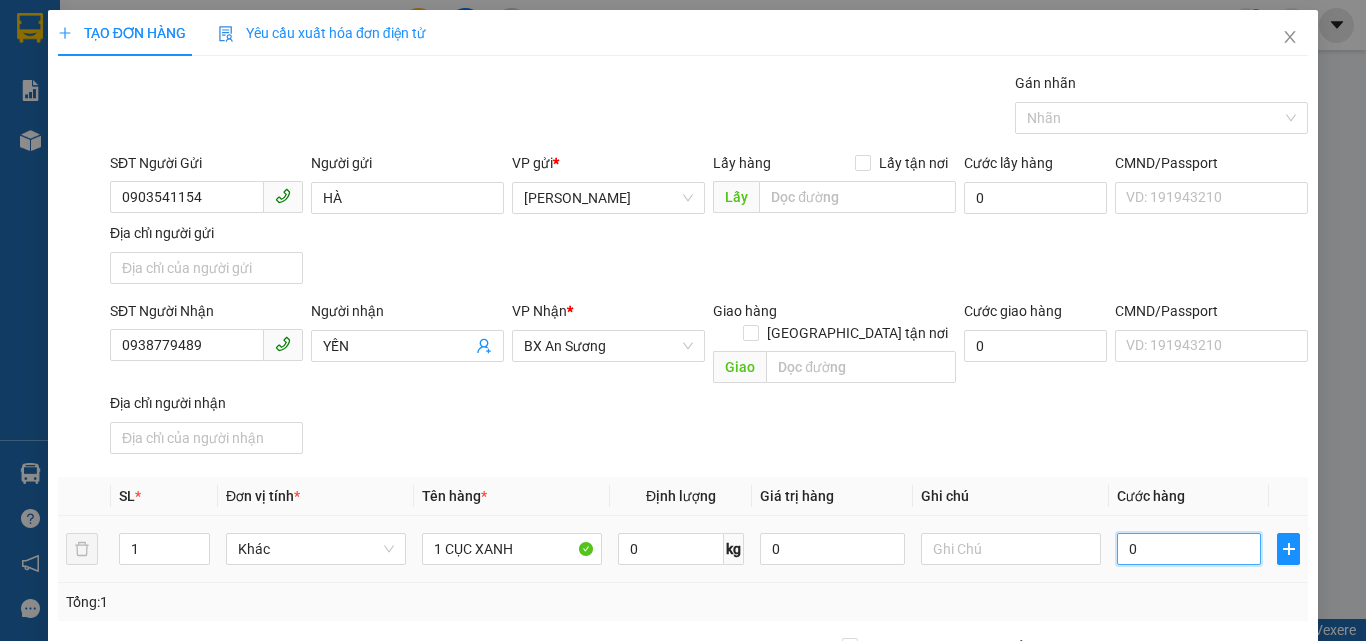 click on "0" at bounding box center [1189, 549] 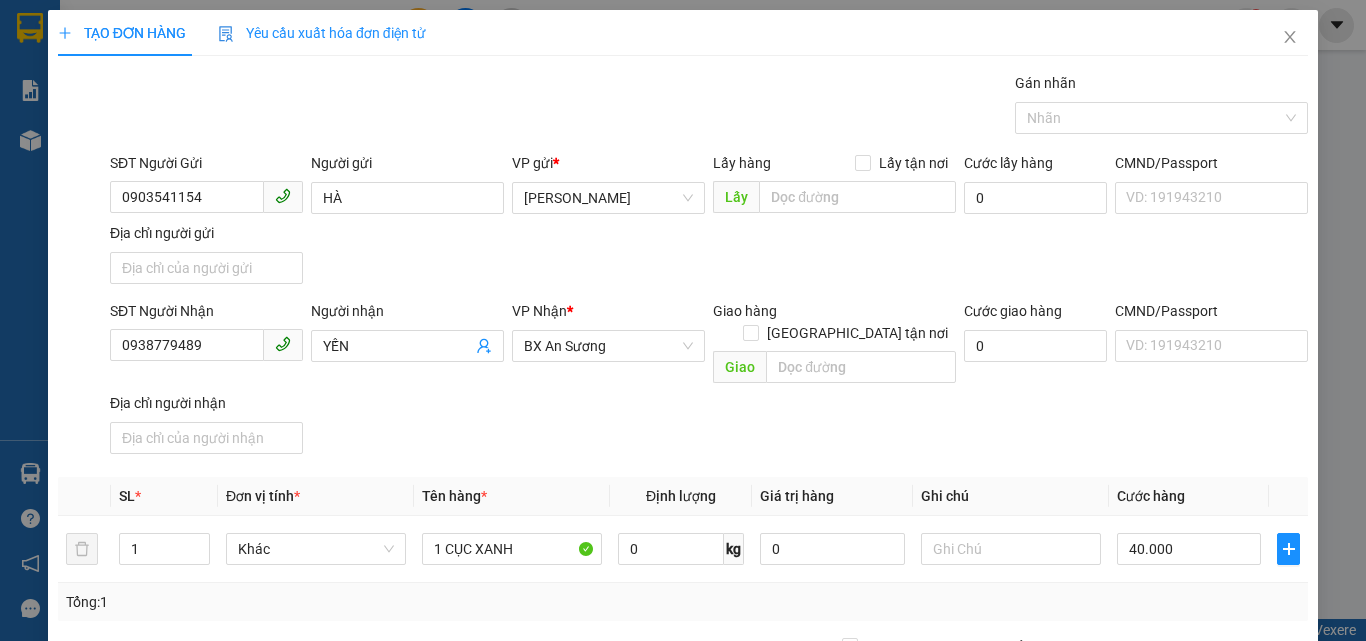 click on "Cước hàng" at bounding box center (1189, 496) 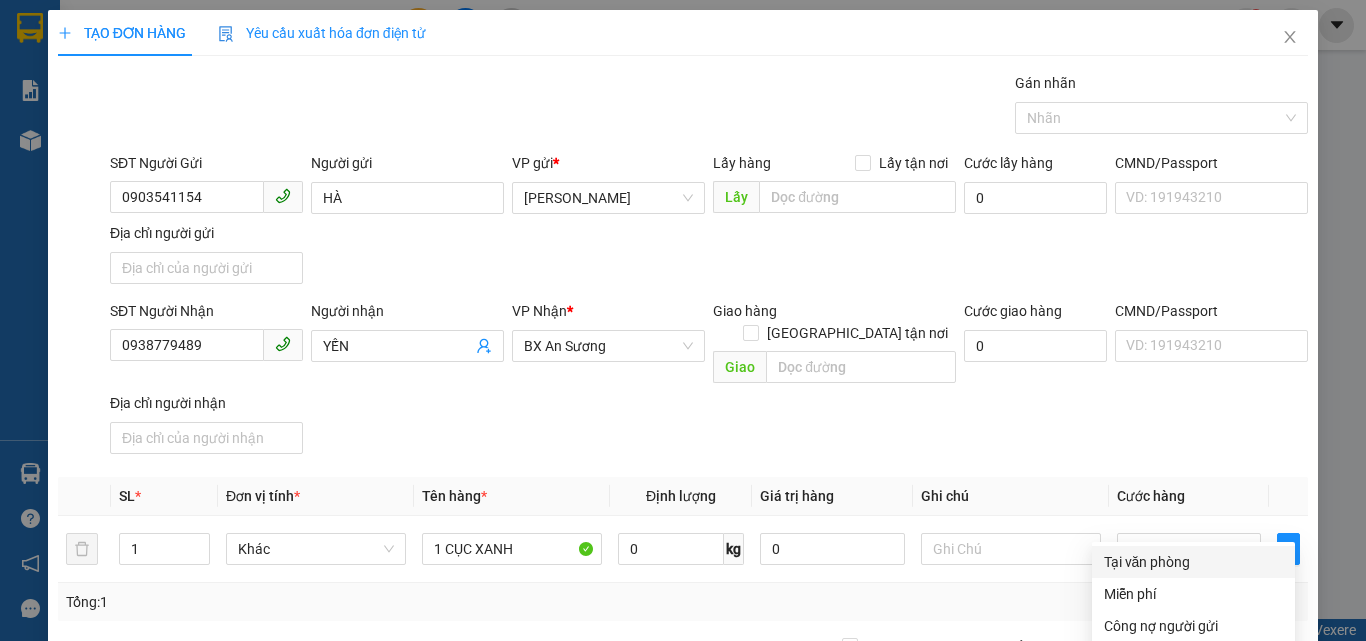 click on "Tại văn phòng" at bounding box center [1193, 562] 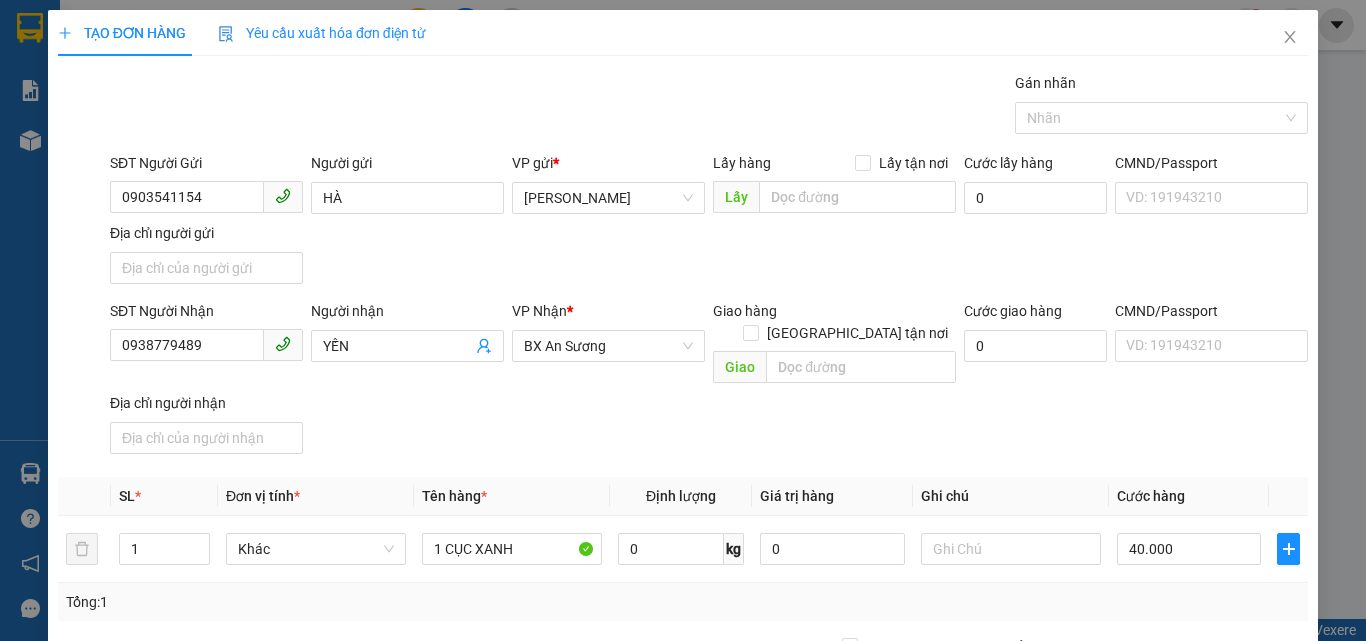 click 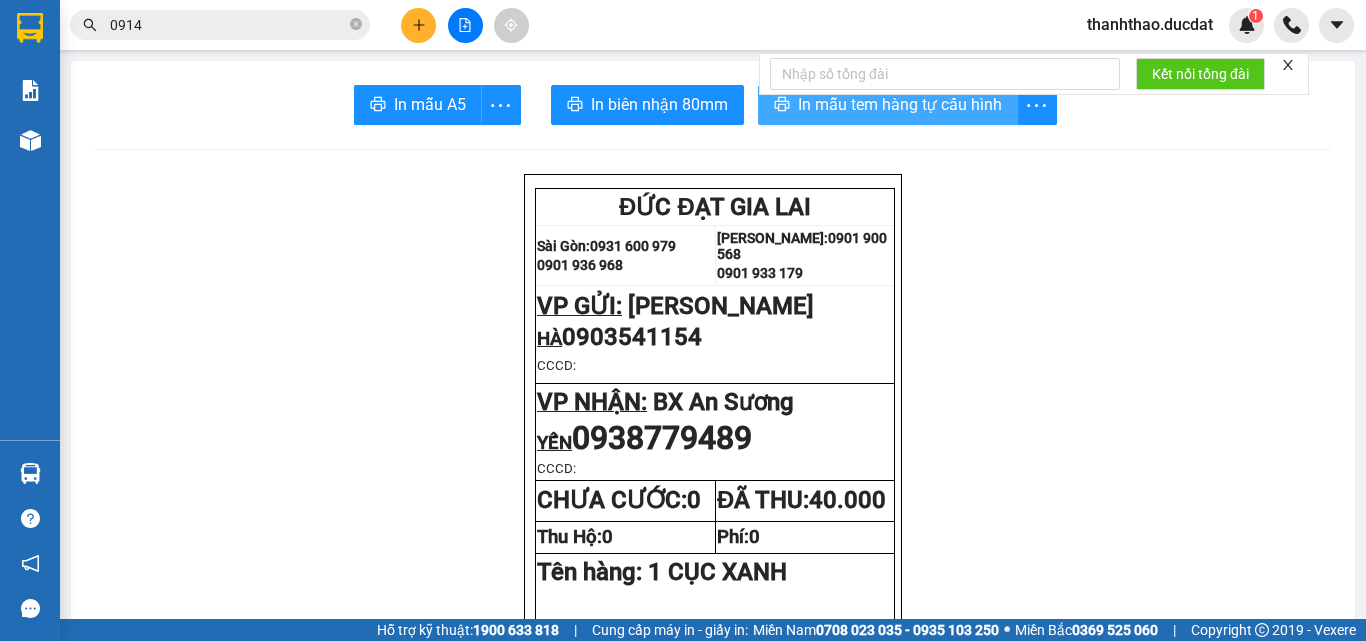 click on "In mẫu tem hàng tự cấu hình" at bounding box center (900, 104) 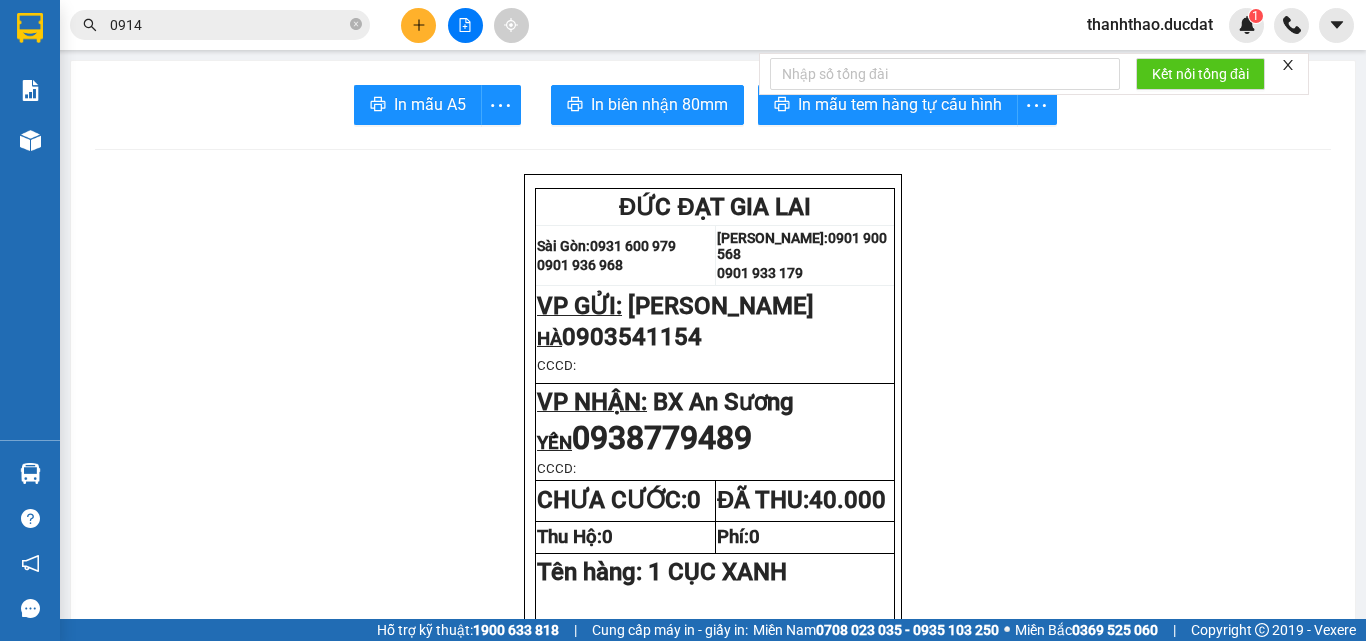 click at bounding box center (418, 25) 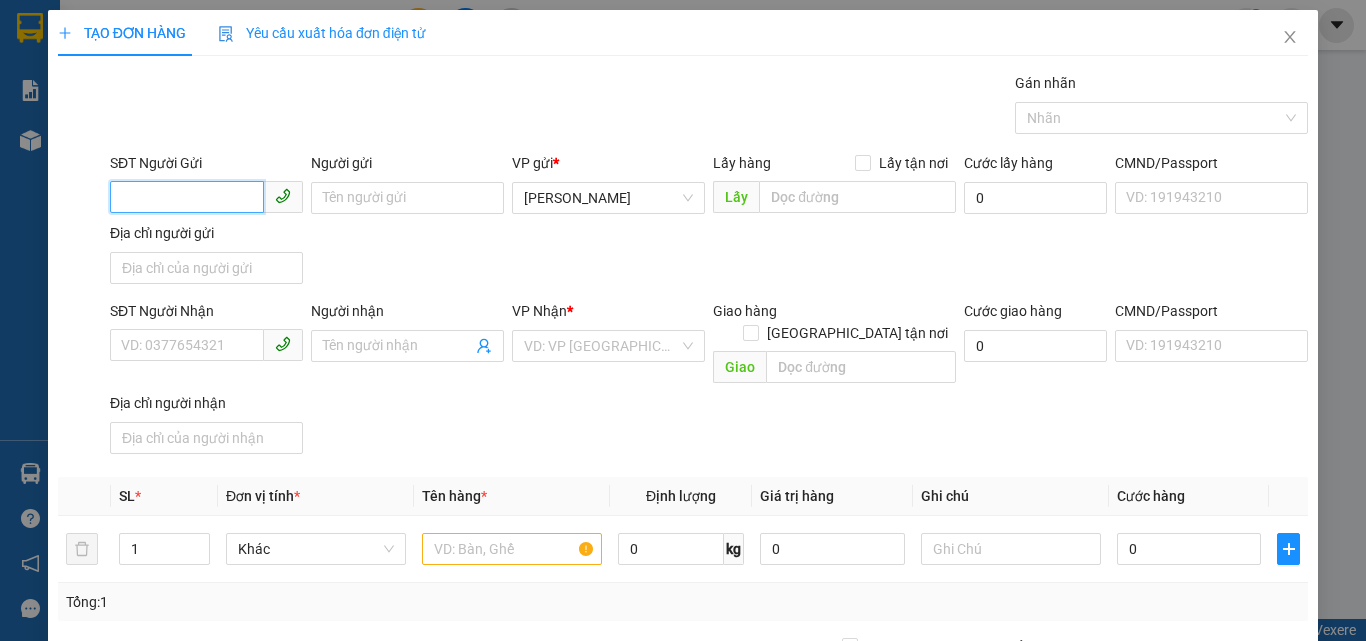 click on "SĐT Người Gửi" at bounding box center [187, 197] 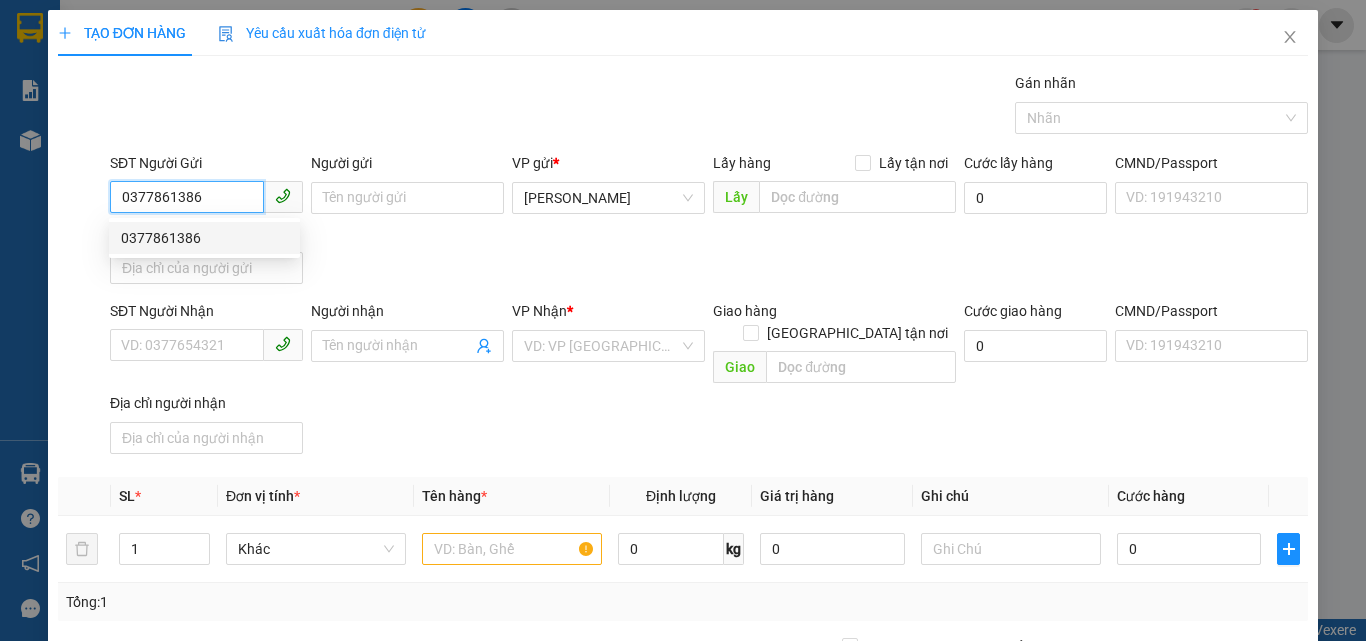 click on "0377861386" at bounding box center [204, 238] 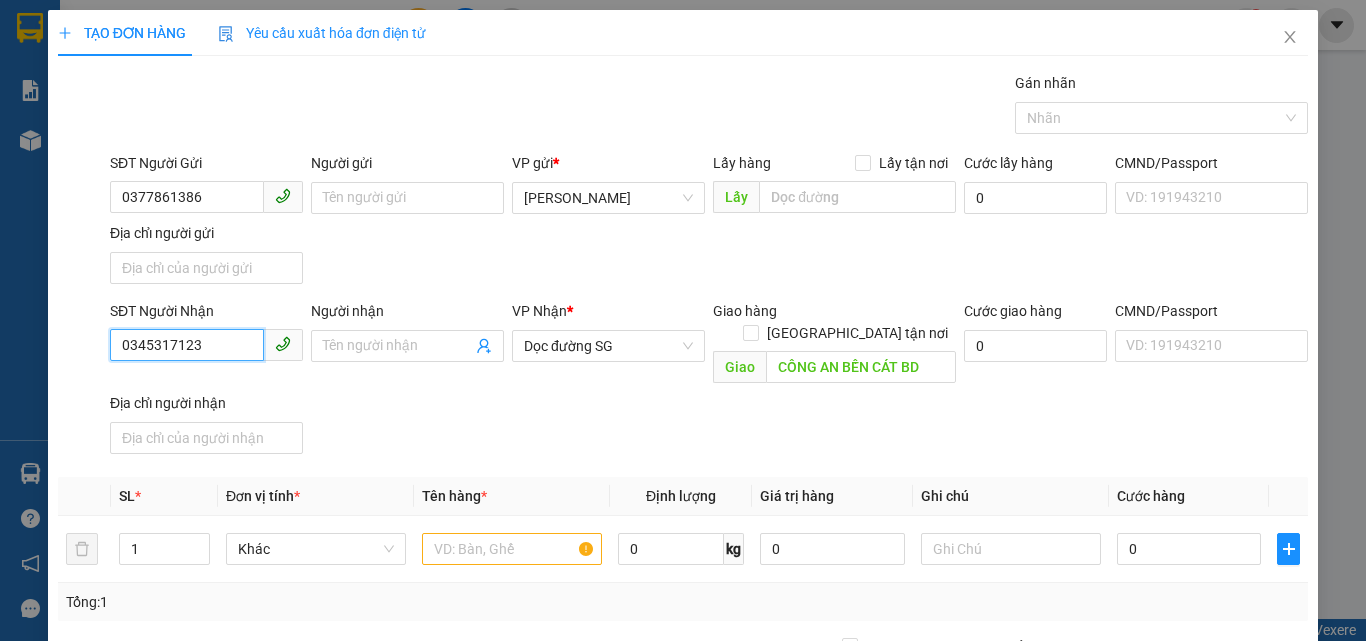 drag, startPoint x: 232, startPoint y: 354, endPoint x: 0, endPoint y: 324, distance: 233.93161 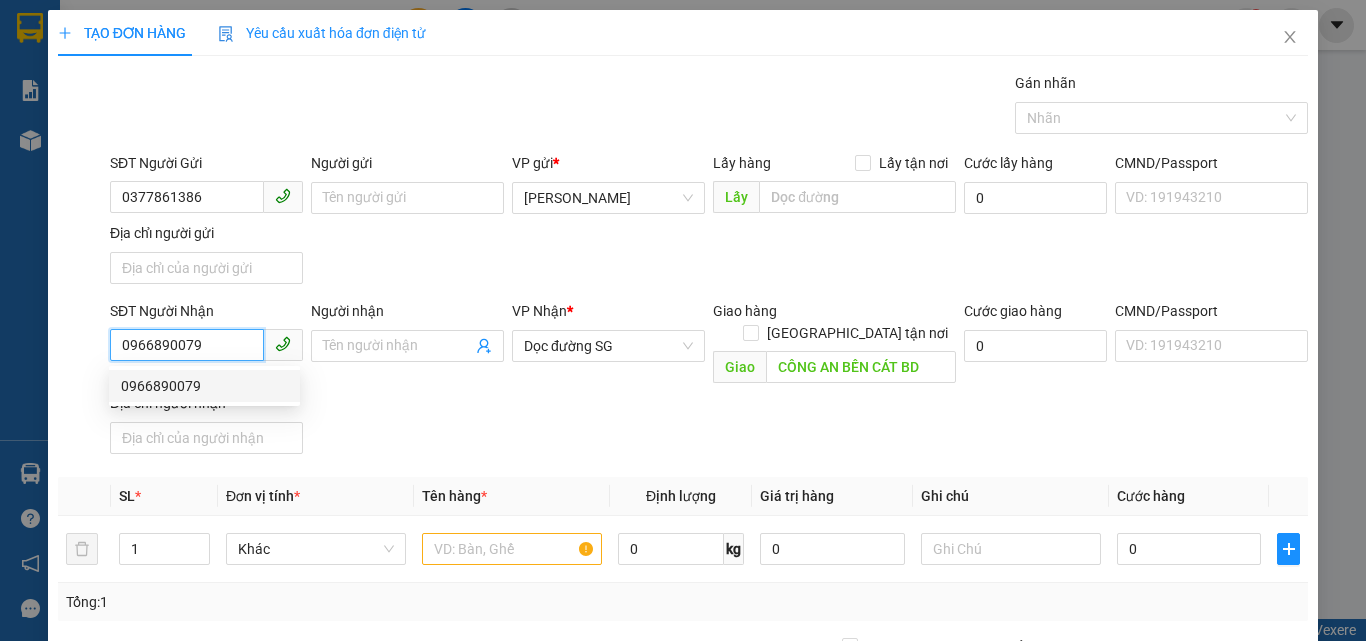 click on "0966890079" at bounding box center [204, 386] 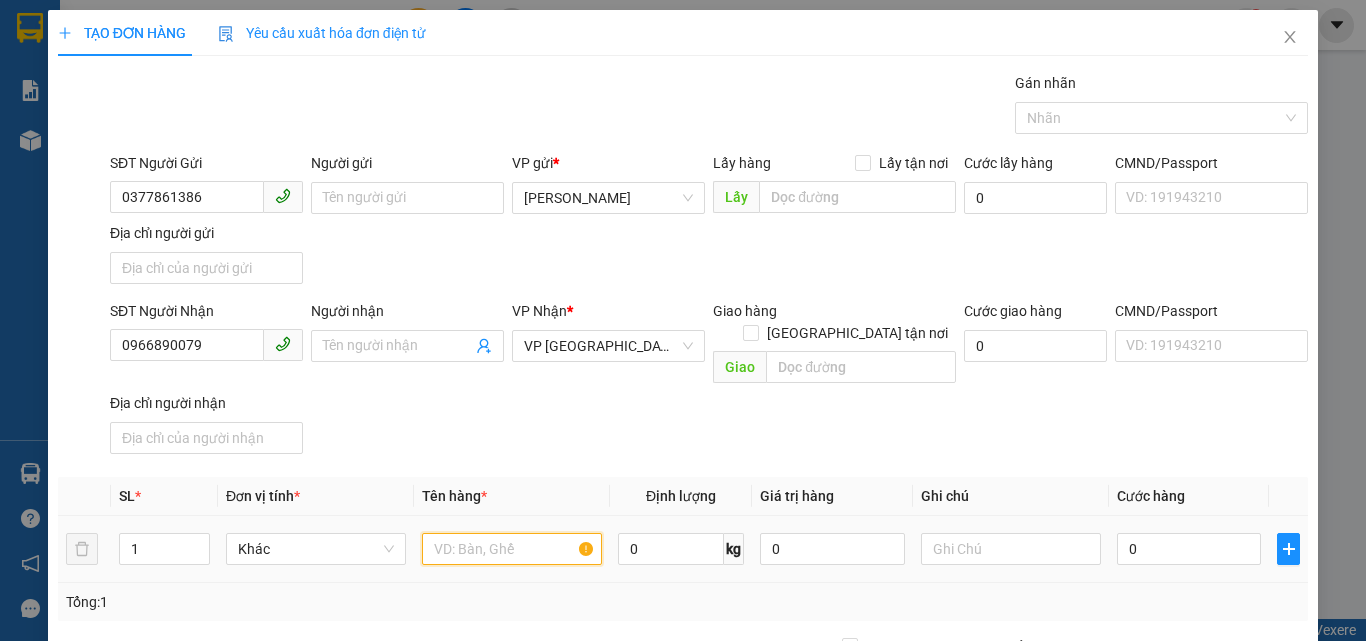 click at bounding box center [512, 549] 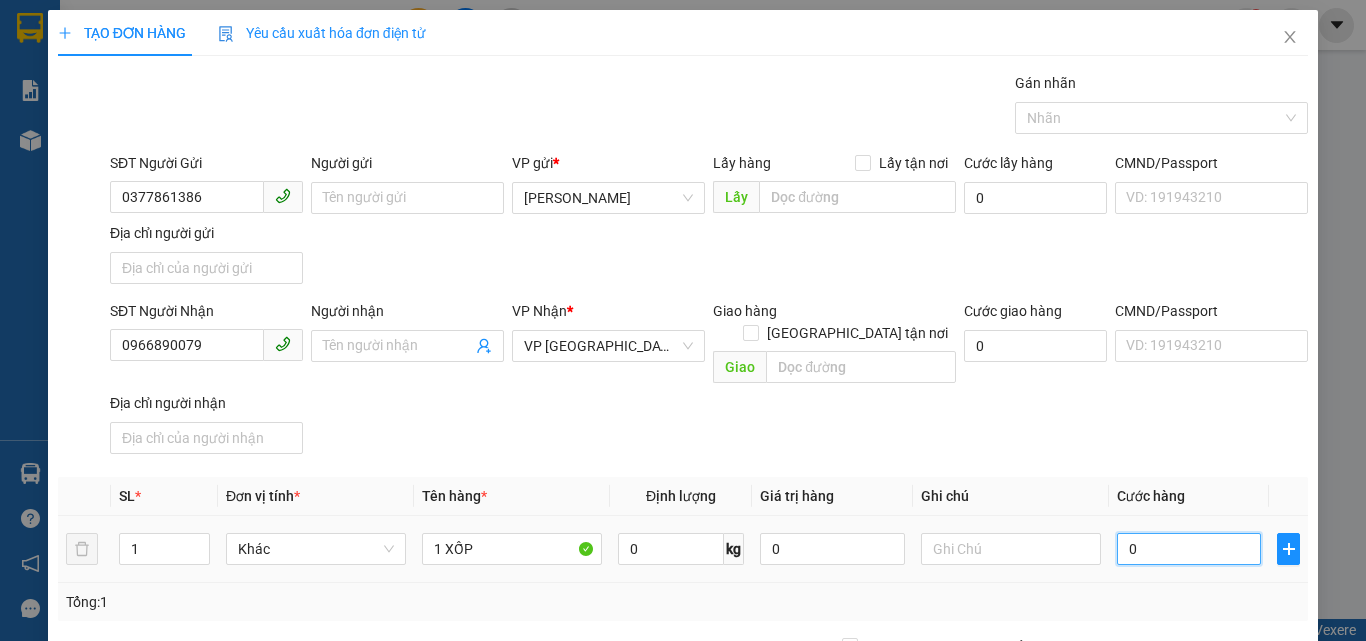click on "0" at bounding box center [1189, 549] 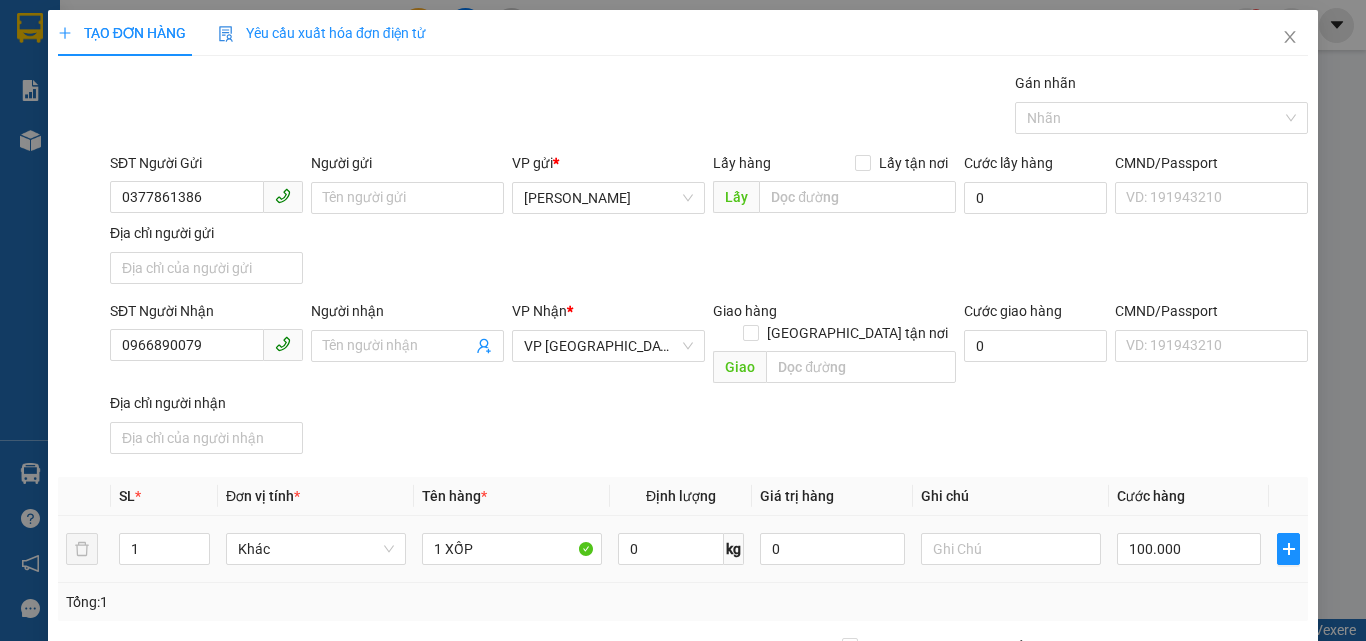 click on "SĐT Người Nhận 0966890079 Người nhận Tên người nhận VP Nhận  * VP Đà Nẵng Giao hàng Giao tận nơi Giao Cước giao hàng 0 CMND/Passport VD: 191943210 Địa chỉ người nhận" at bounding box center (709, 381) 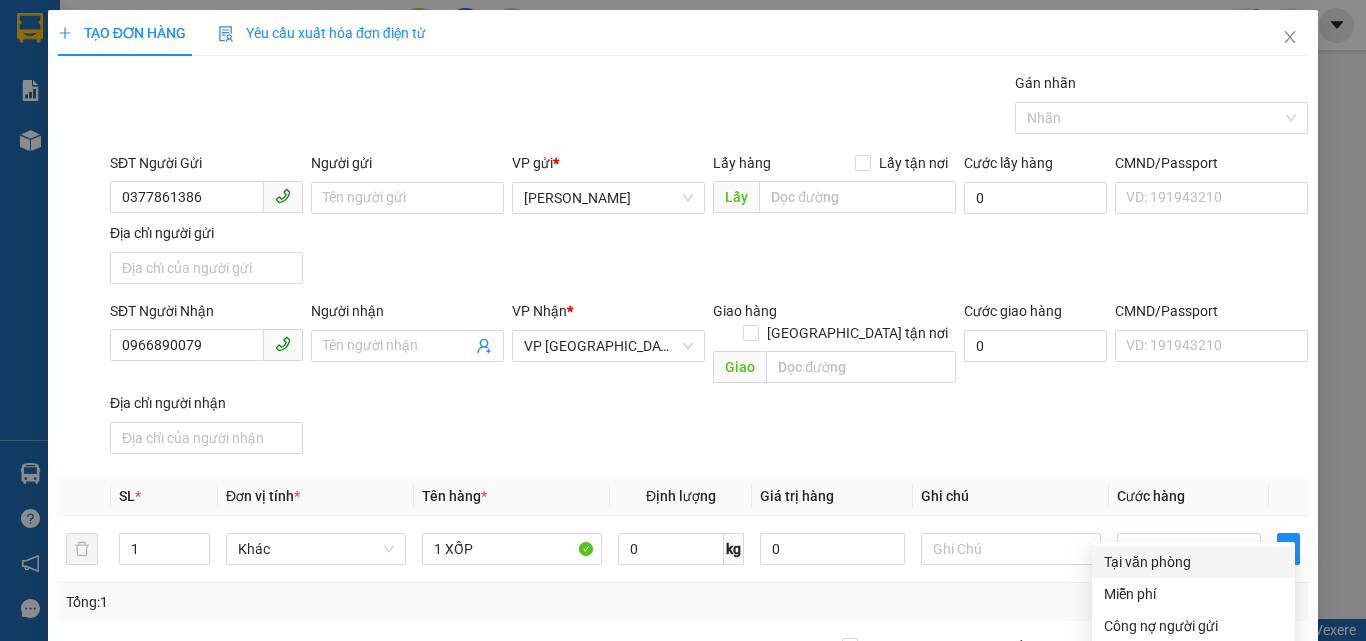 click on "Hình thức thanh toán" at bounding box center (1198, 752) 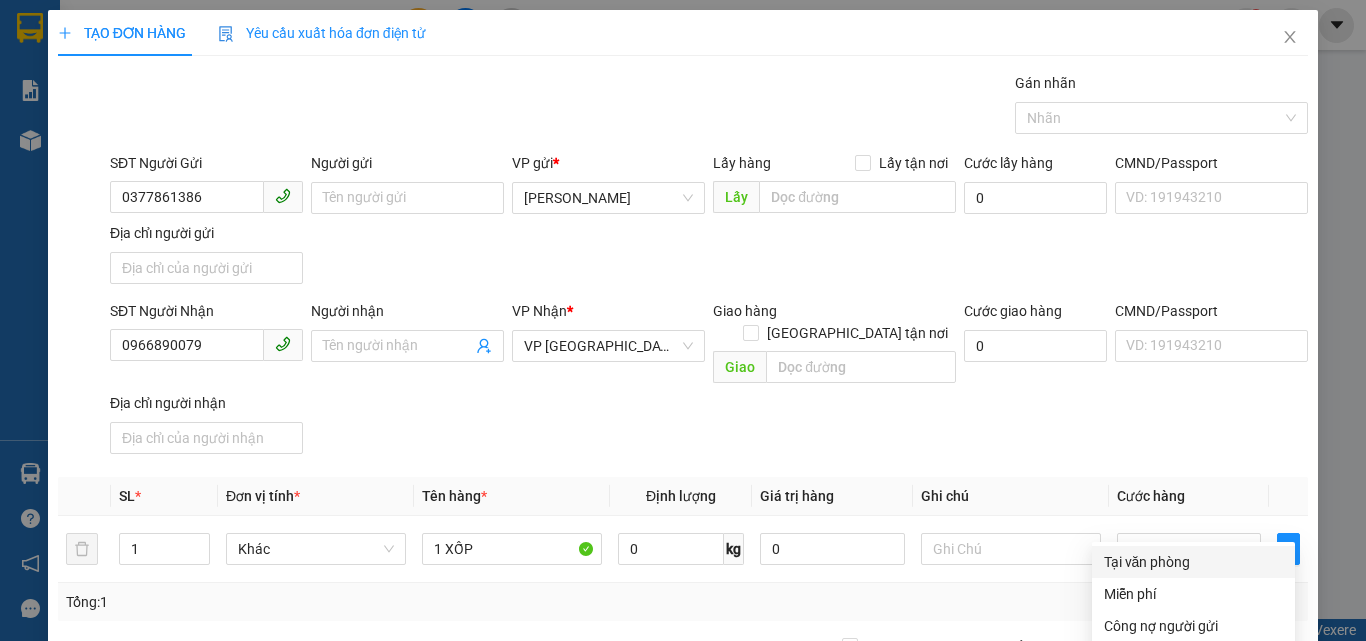 click on "Tại văn phòng" at bounding box center [1193, 562] 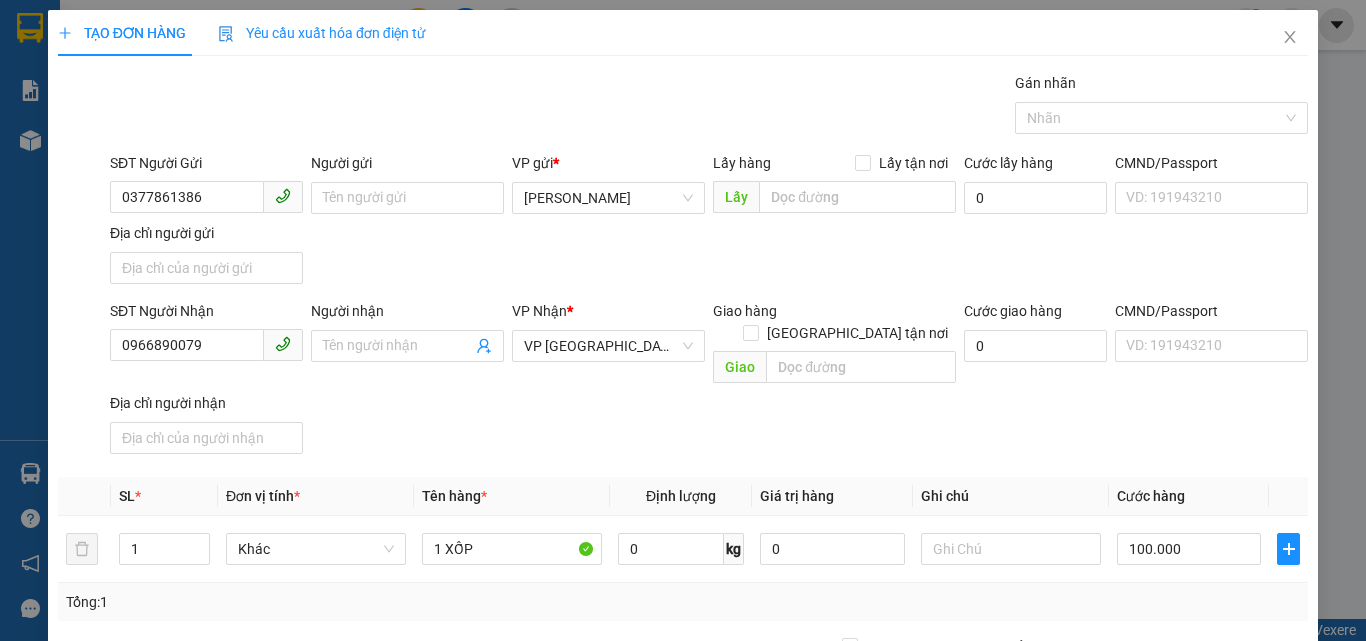 click on "Lưu và In" at bounding box center (1231, 847) 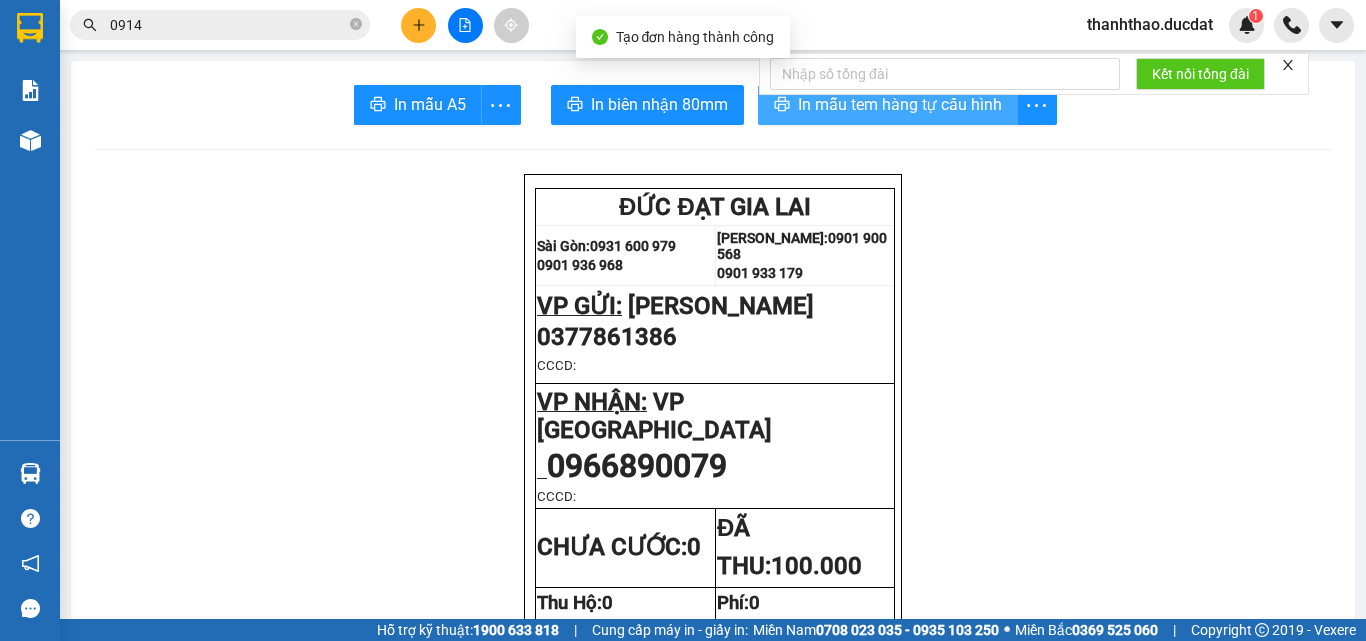 click on "In mẫu tem hàng tự cấu hình" at bounding box center [900, 104] 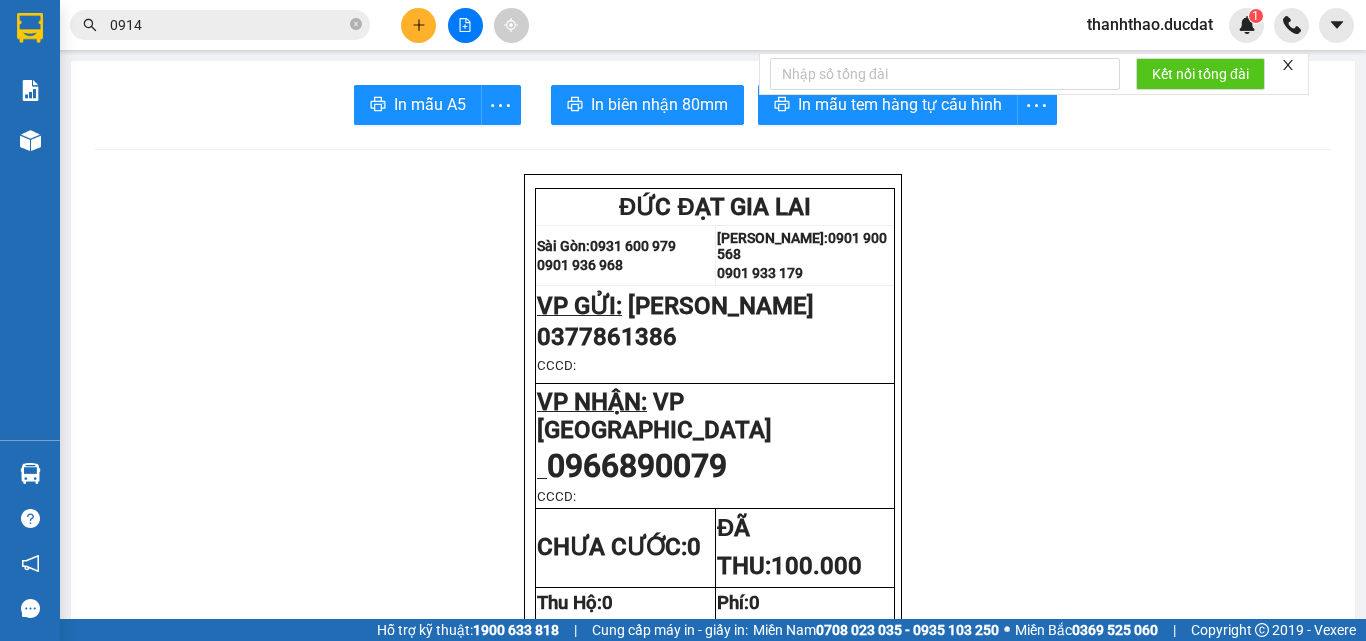 click at bounding box center [465, 25] 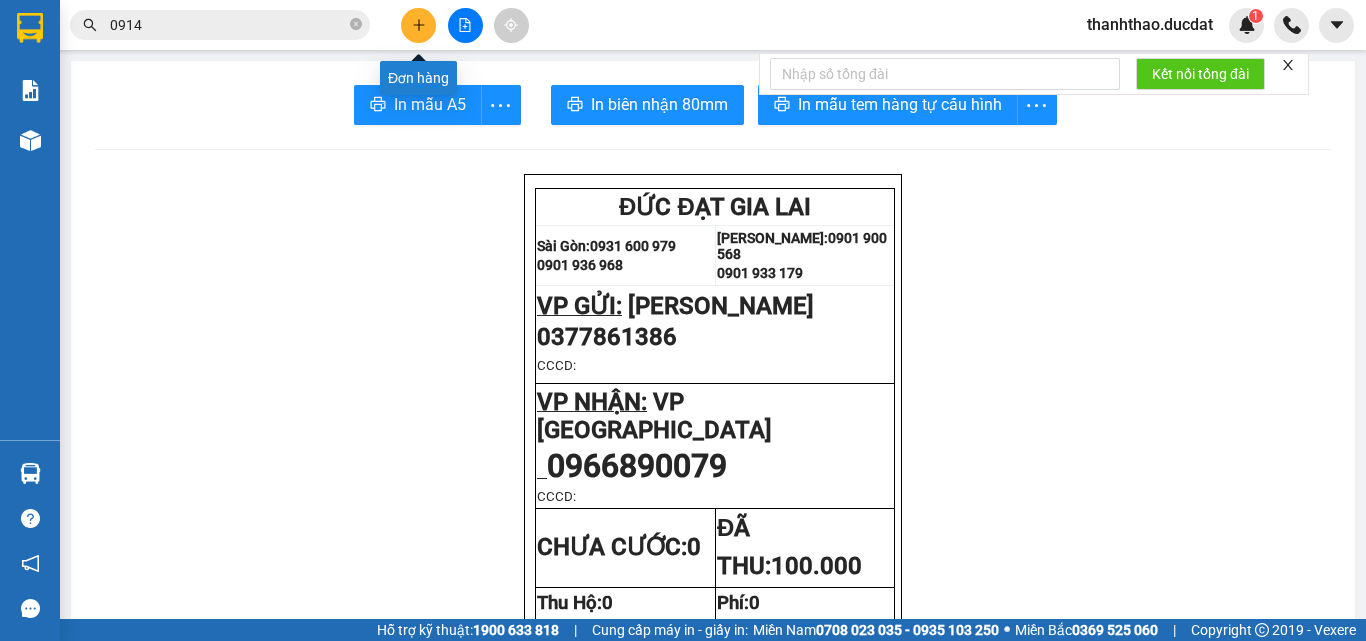 click 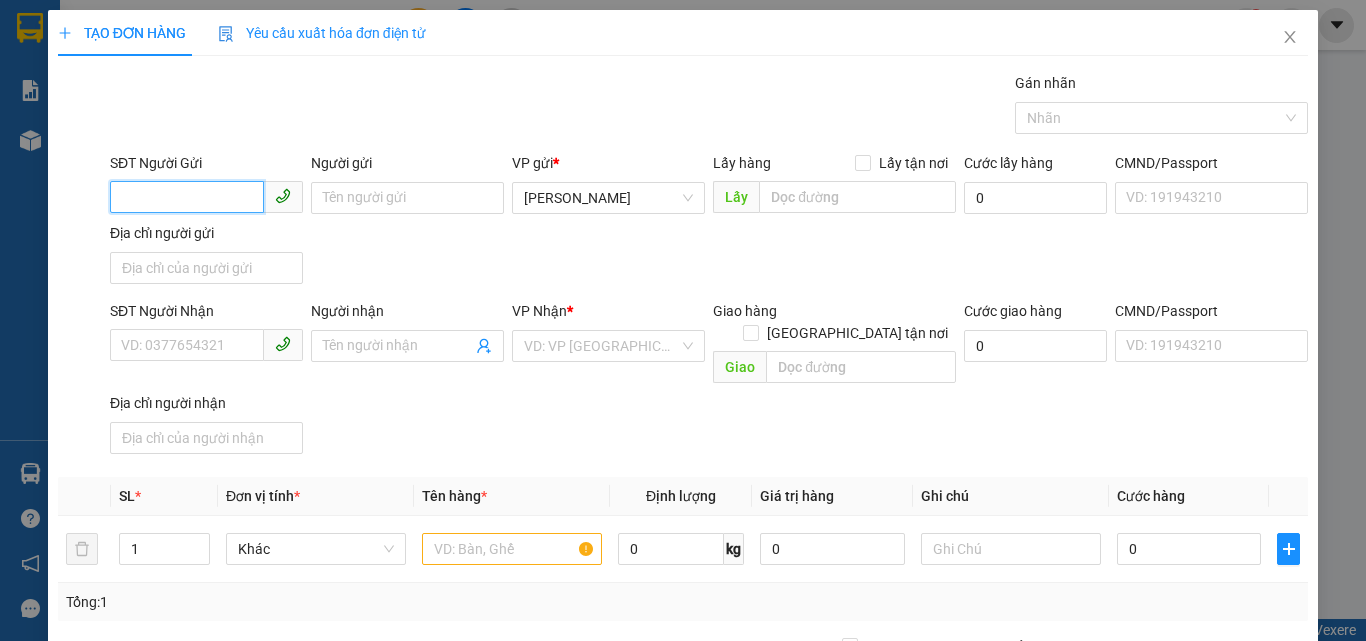 click on "SĐT Người Gửi" at bounding box center (187, 197) 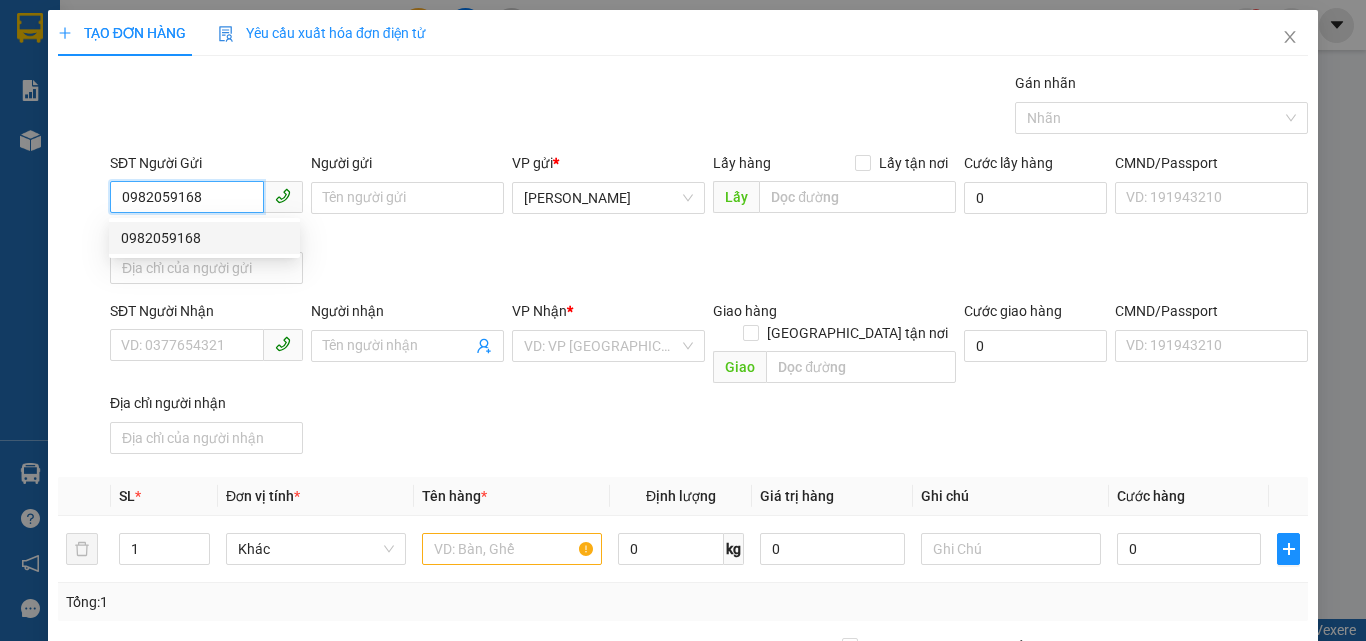 click on "0982059168" at bounding box center (204, 238) 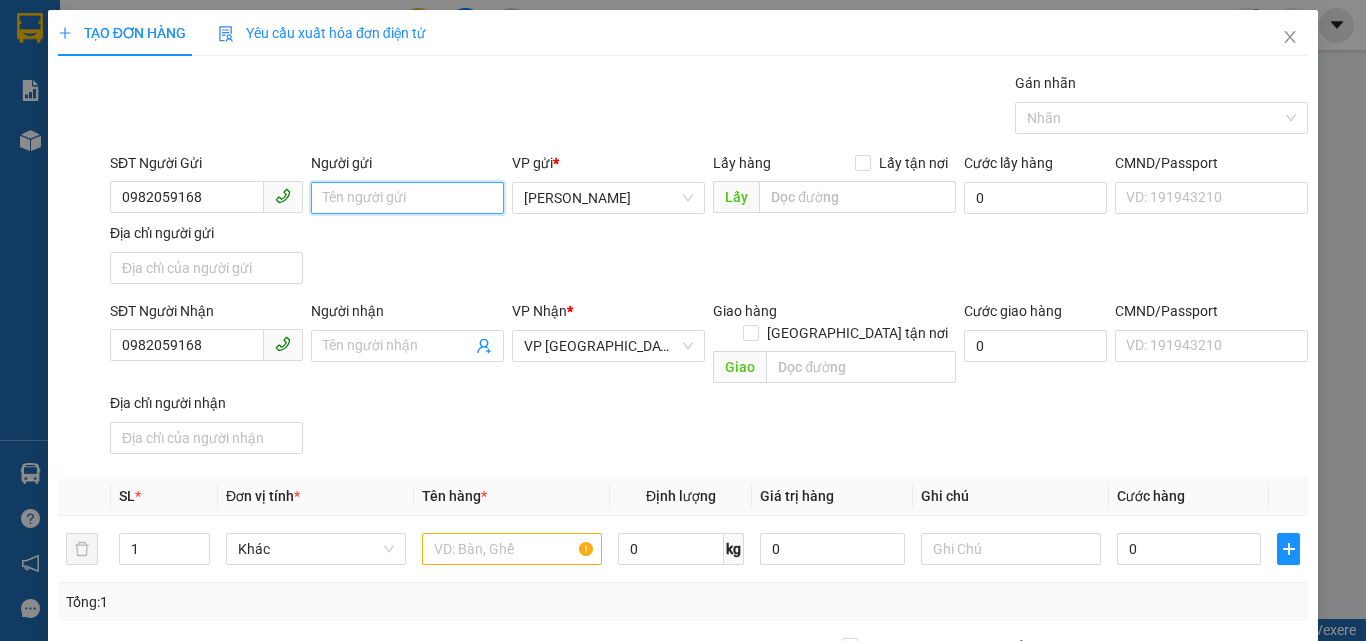 click on "Người gửi" at bounding box center (407, 198) 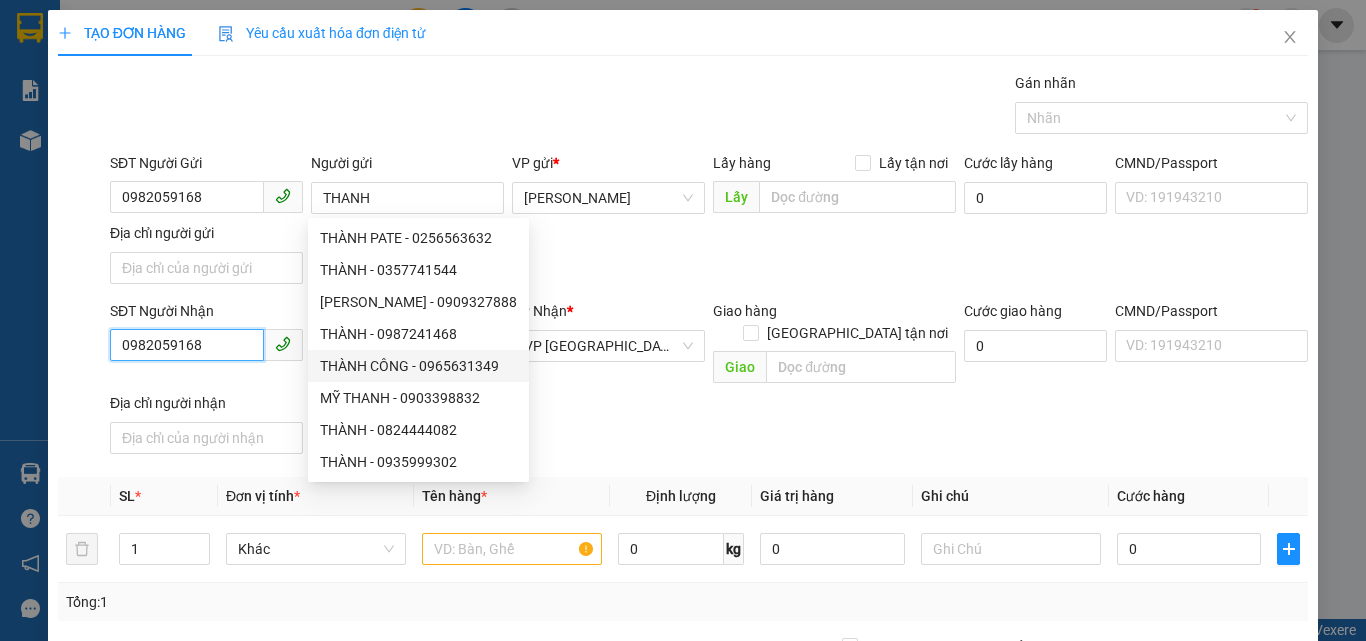 click on "0982059168" at bounding box center [187, 345] 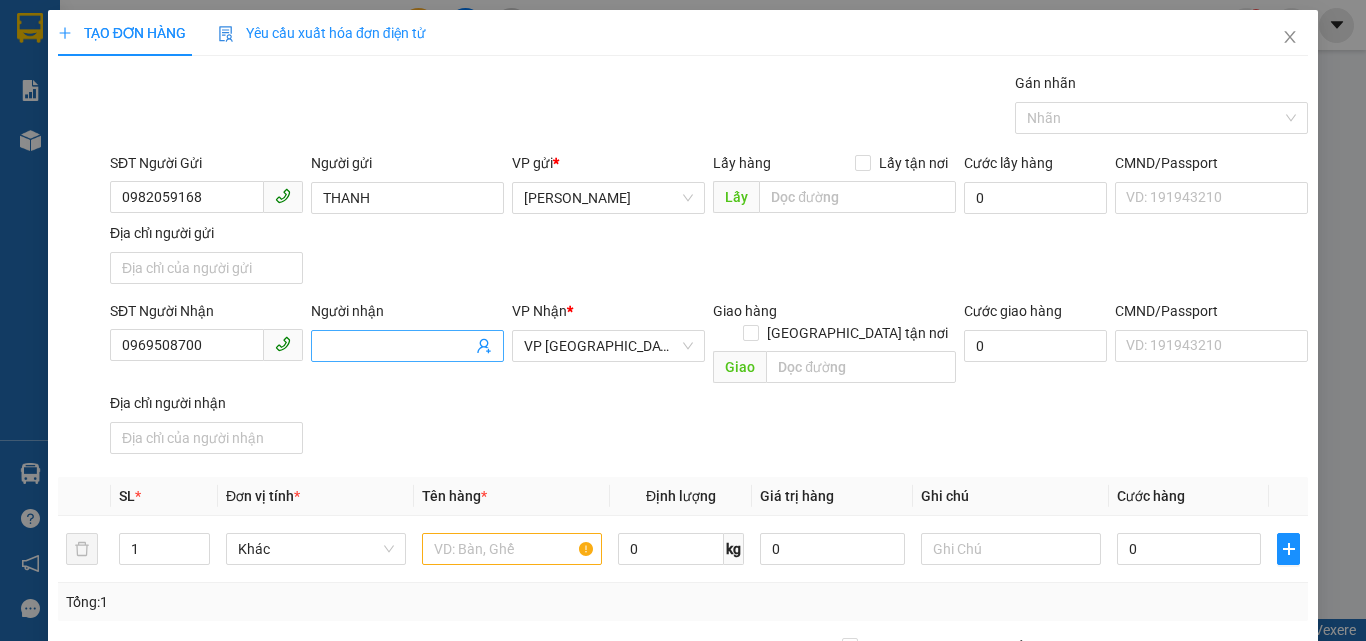click at bounding box center [407, 346] 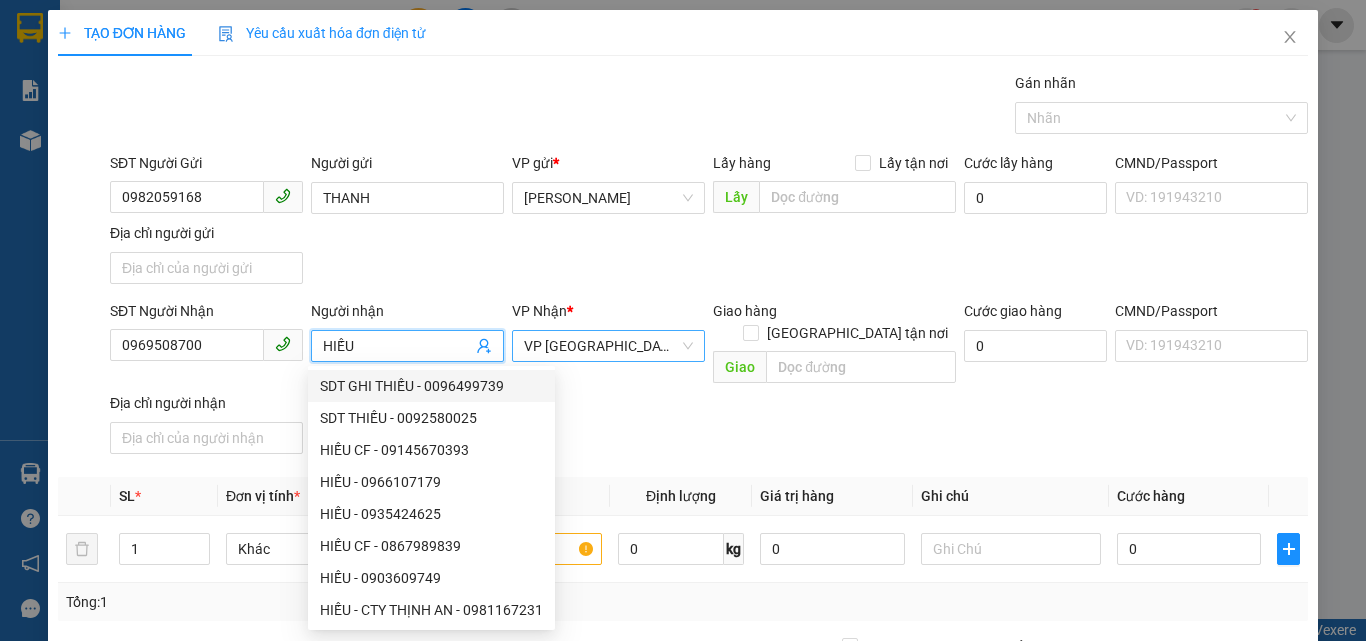 click on "VP [GEOGRAPHIC_DATA]" at bounding box center (608, 346) 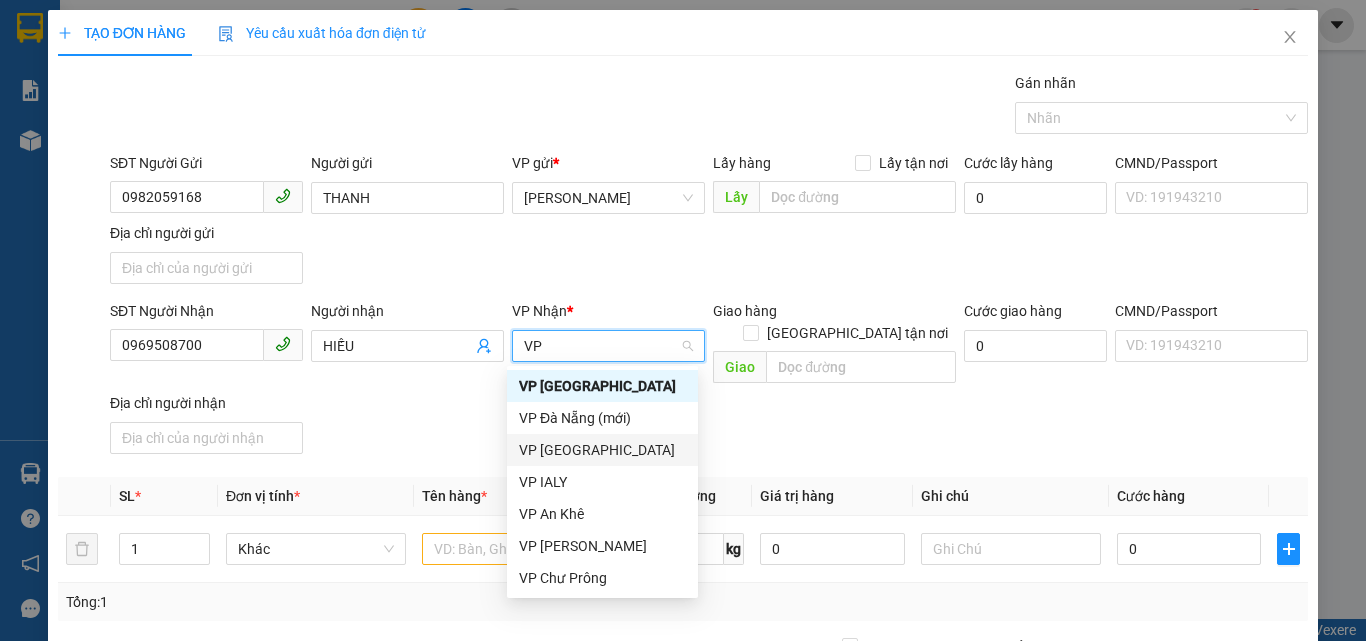 click on "VP [GEOGRAPHIC_DATA]" at bounding box center [602, 450] 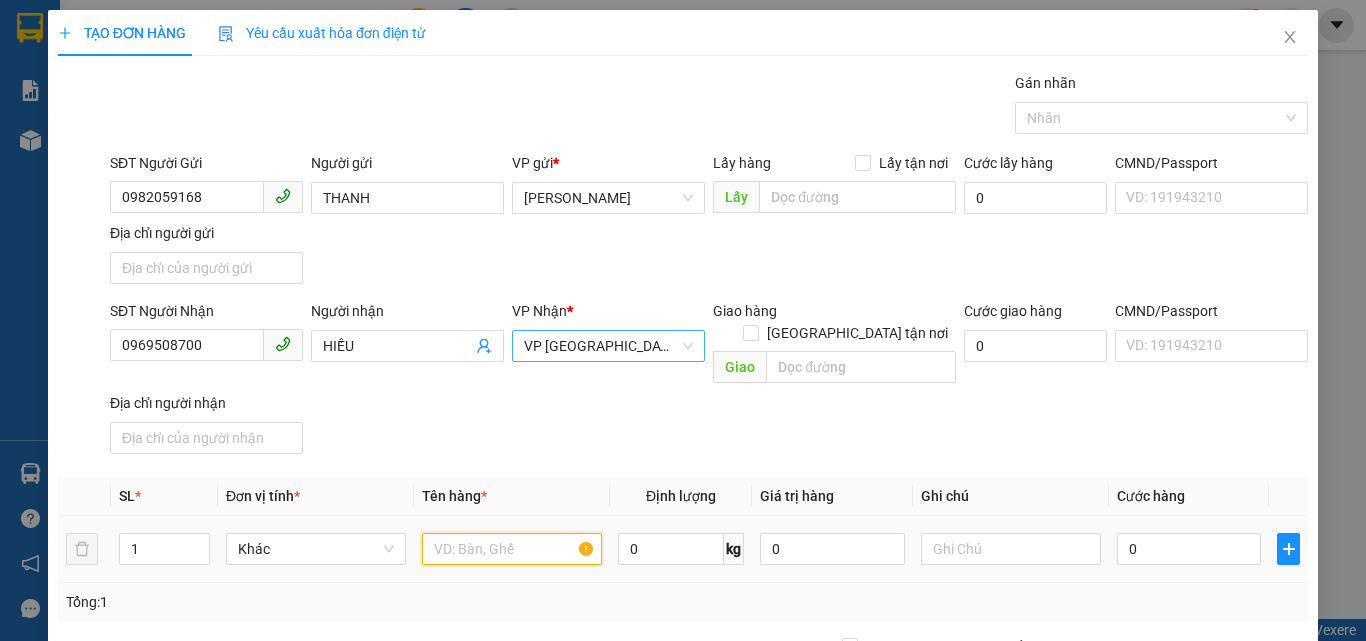 click at bounding box center [512, 549] 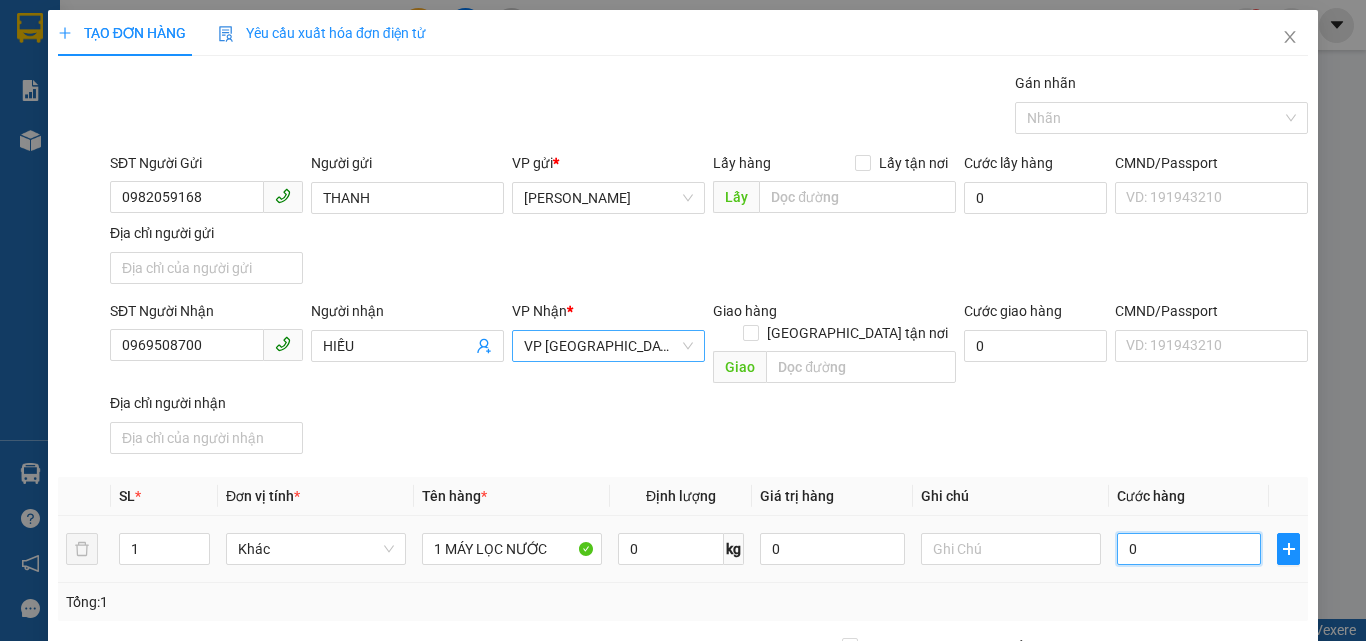 click on "0" at bounding box center (1189, 549) 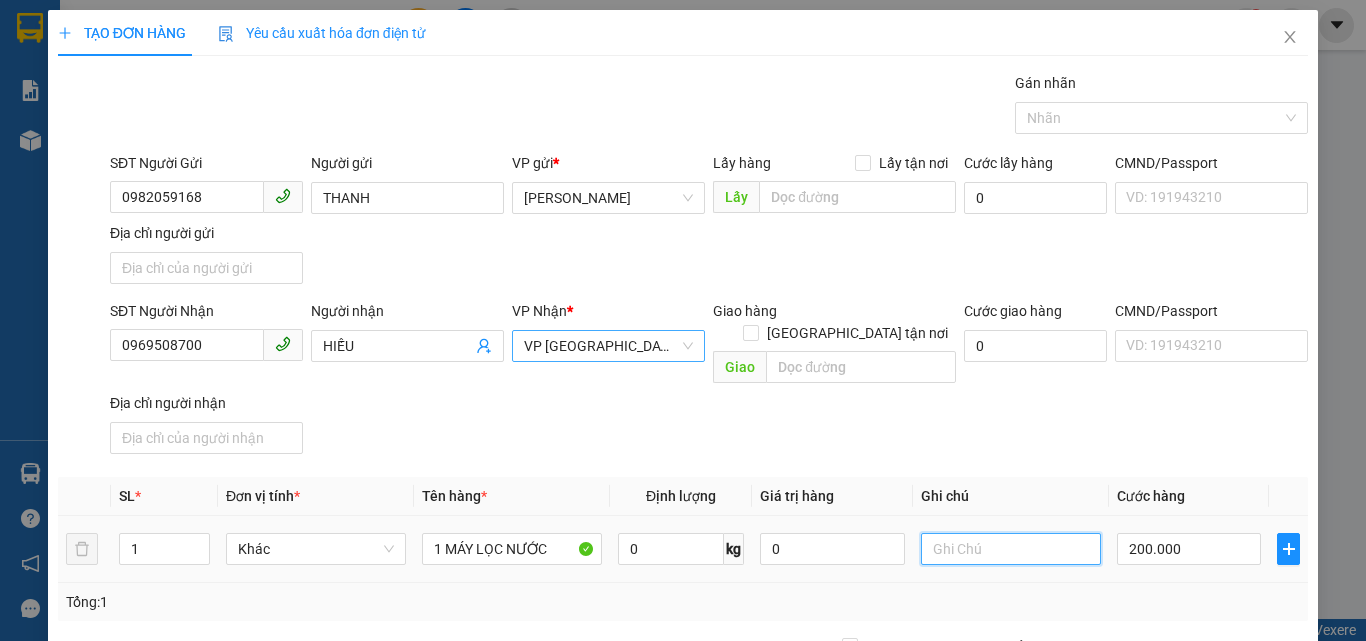 click at bounding box center [1011, 549] 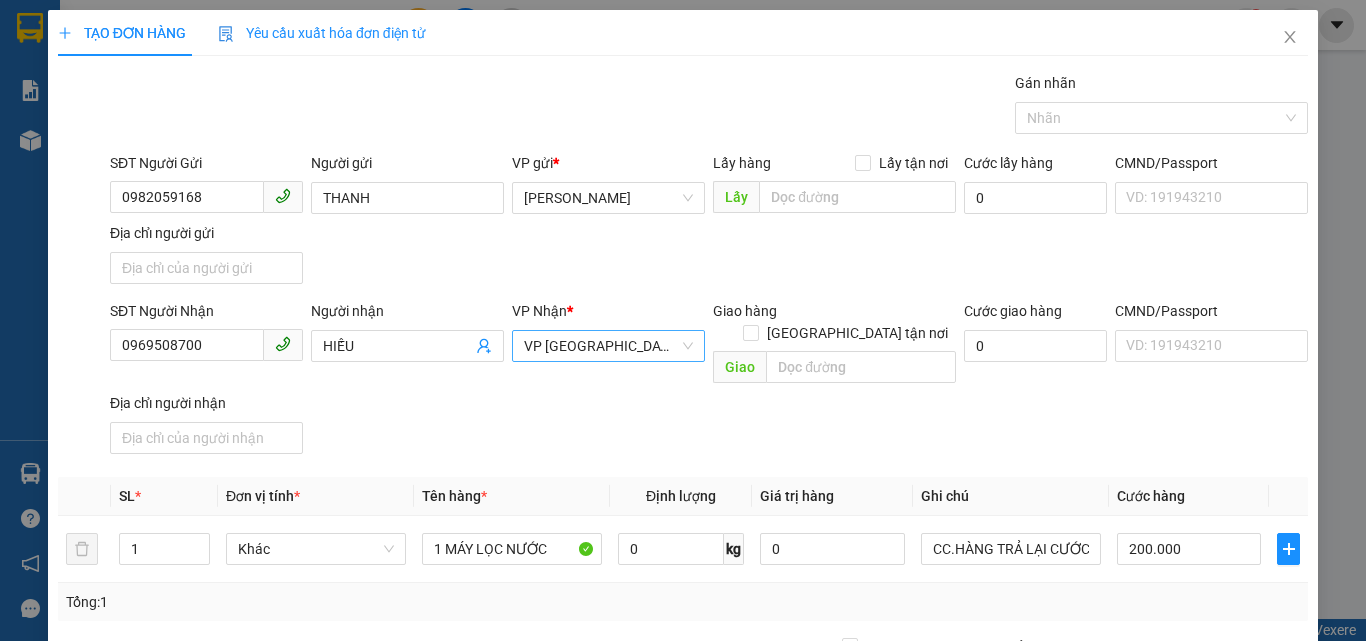 click on "Lưu và In" at bounding box center [1231, 847] 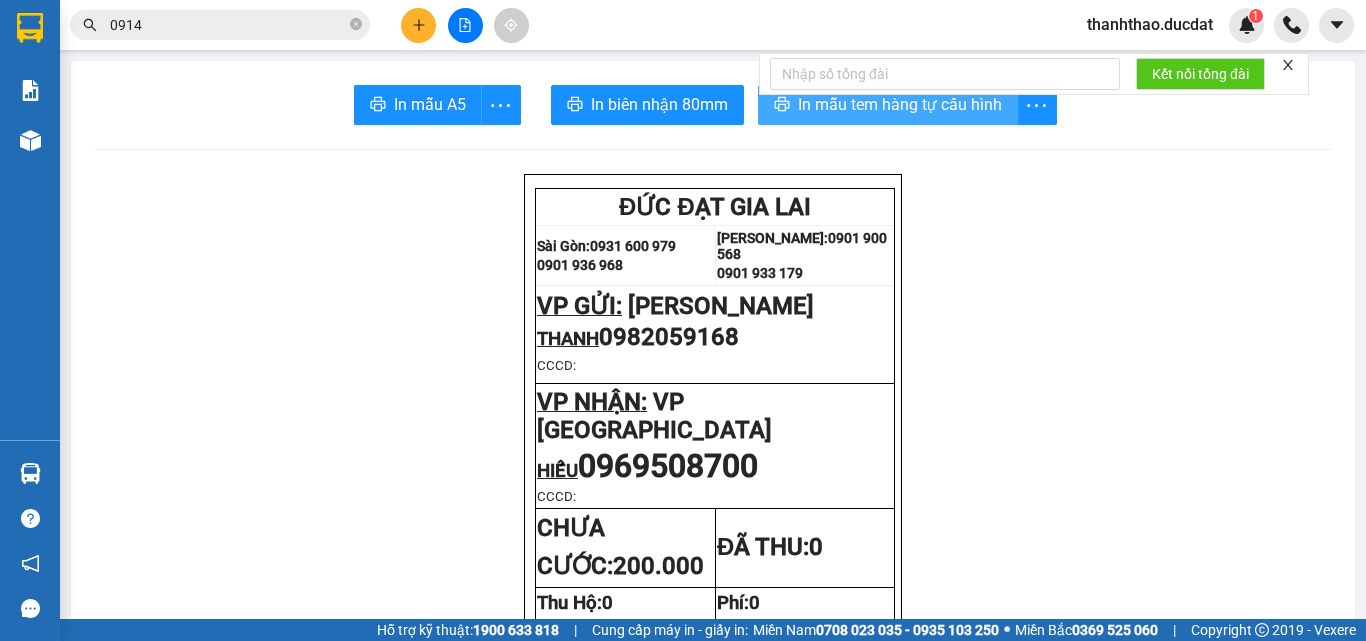 click on "In mẫu tem hàng tự cấu hình" at bounding box center [900, 104] 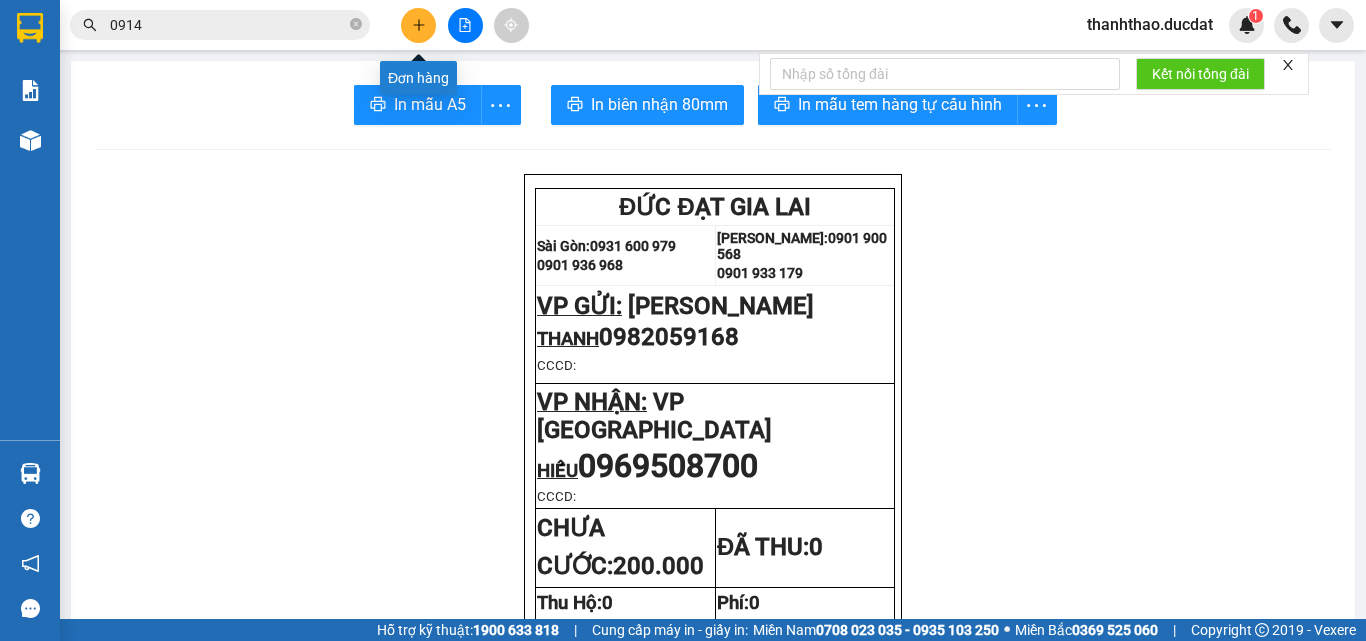 click 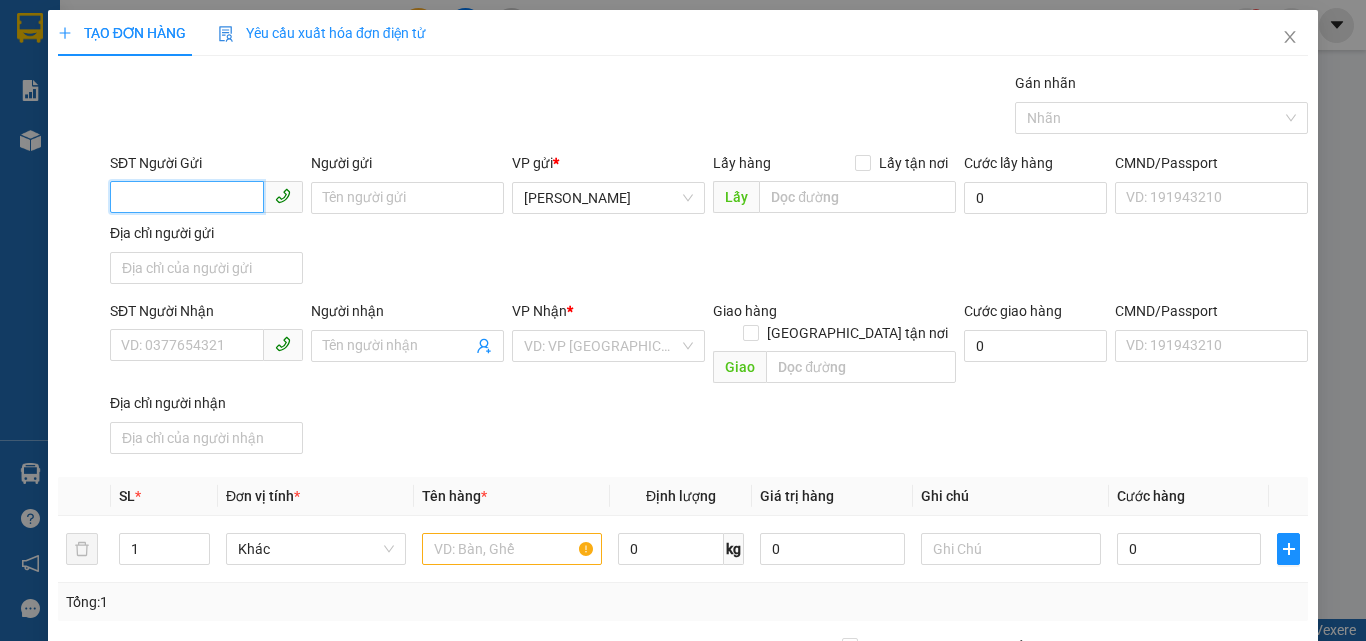 click on "SĐT Người Gửi" at bounding box center (187, 197) 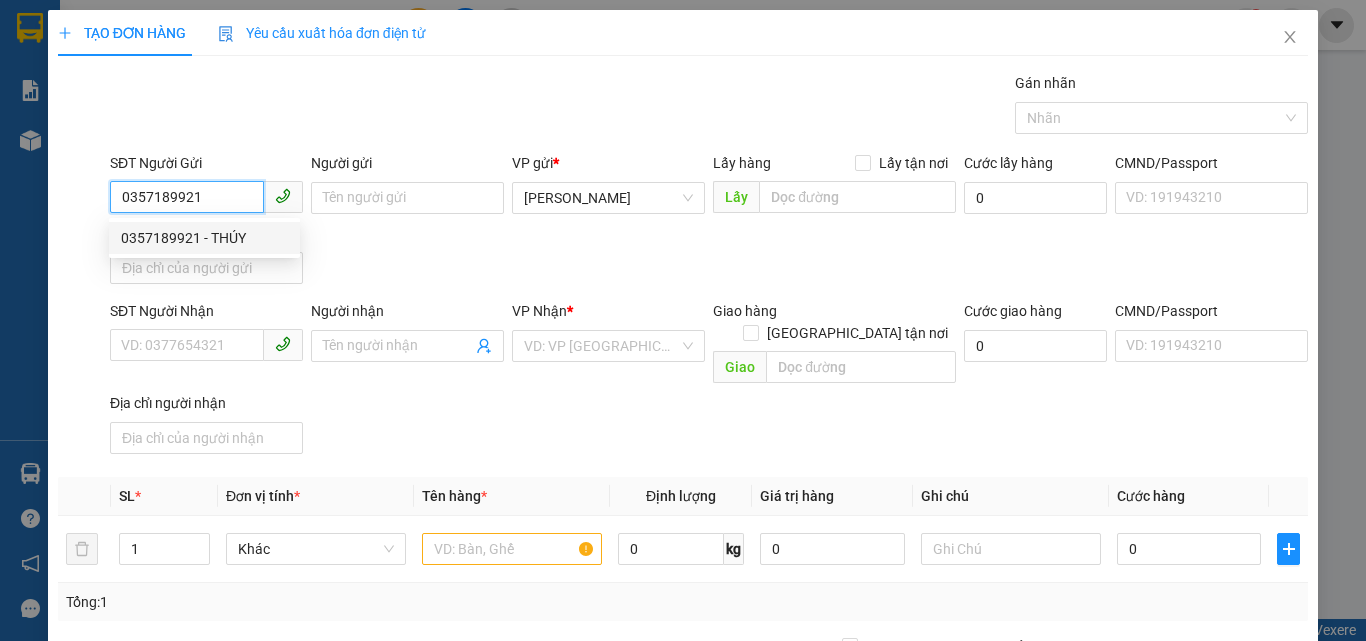 click on "0357189921 - THÚY" at bounding box center (204, 238) 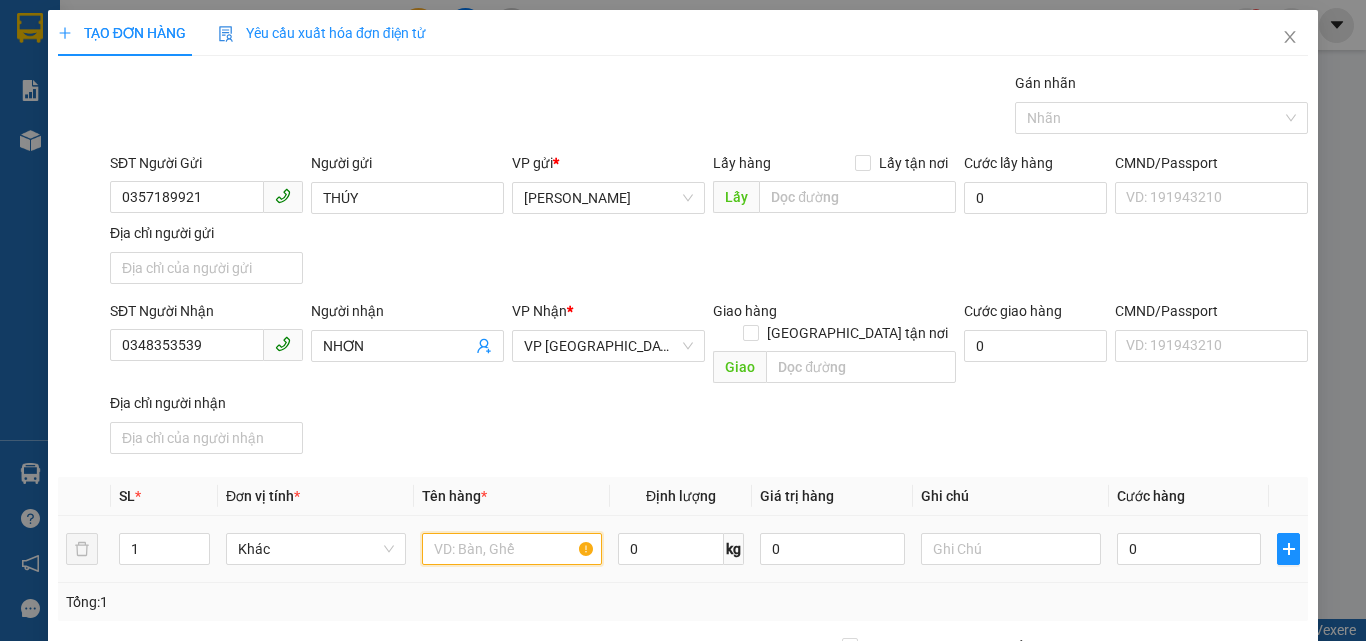 click at bounding box center (512, 549) 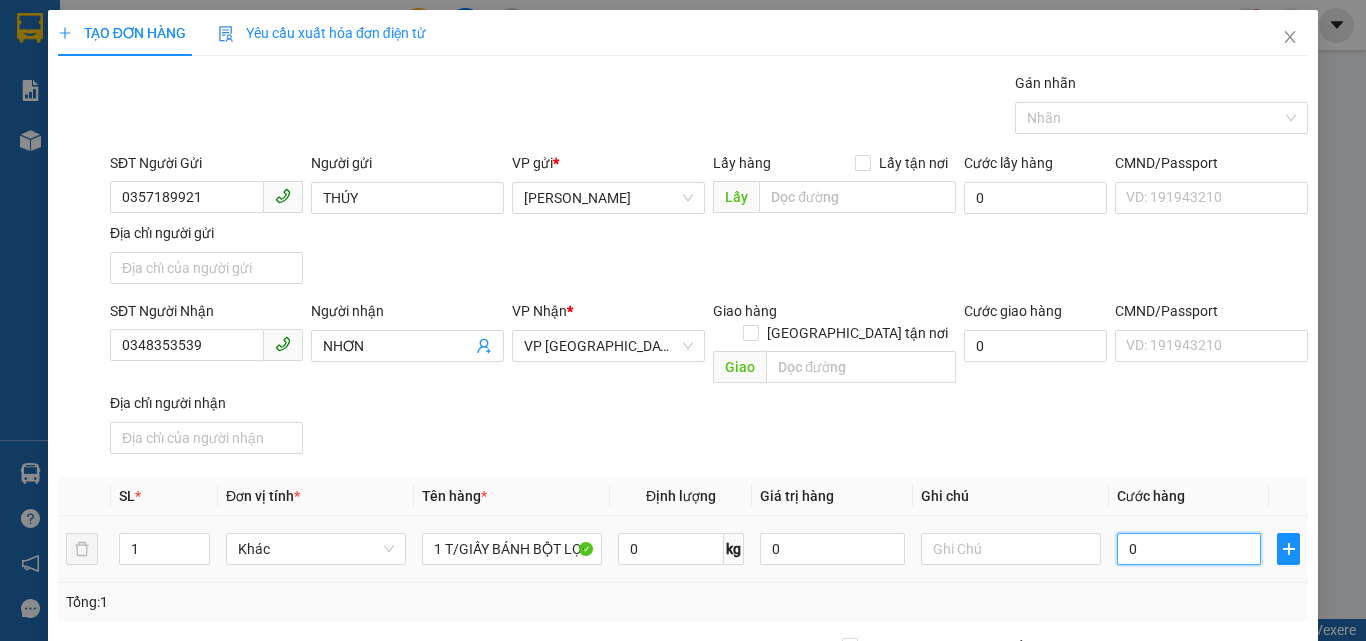 drag, startPoint x: 1184, startPoint y: 535, endPoint x: 1168, endPoint y: 539, distance: 16.492422 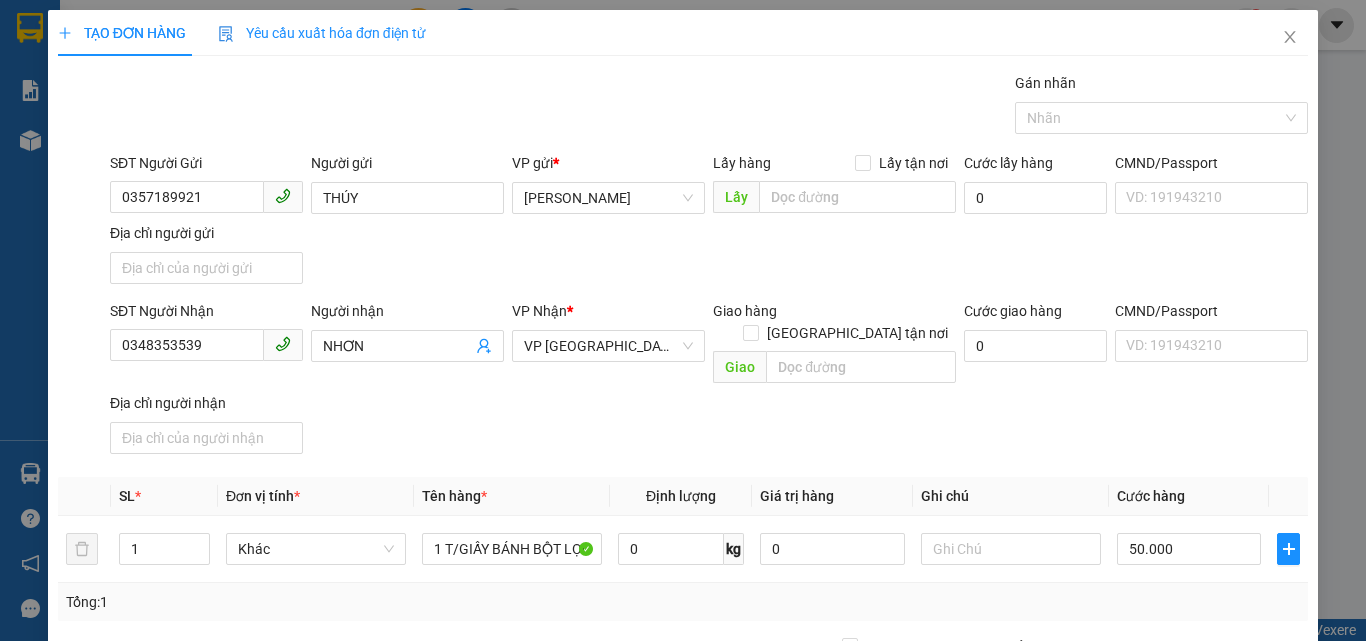 click on "SĐT Người Nhận 0348353539 Người nhận NHƠN VP Nhận  * VP Sài Gòn Giao hàng Giao tận nơi Giao Cước giao hàng 0 CMND/Passport VD: 191943210 Địa chỉ người nhận" at bounding box center [709, 381] 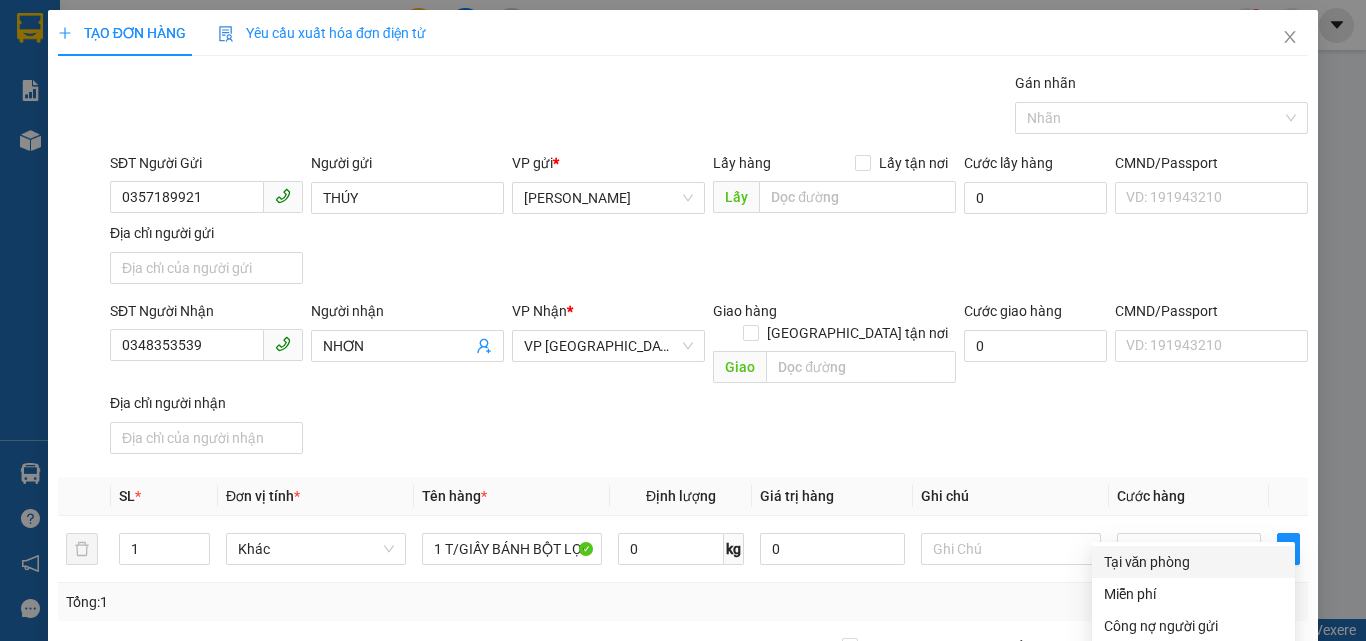 click on "Tại văn phòng" at bounding box center [1193, 562] 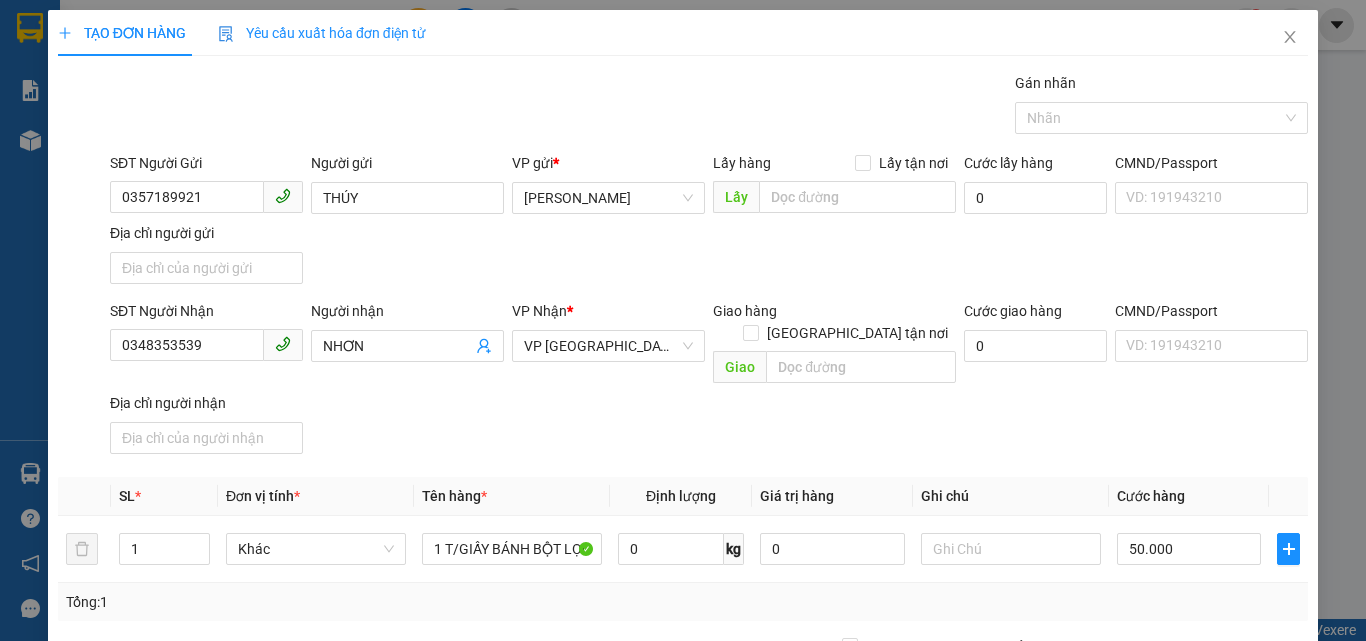 click 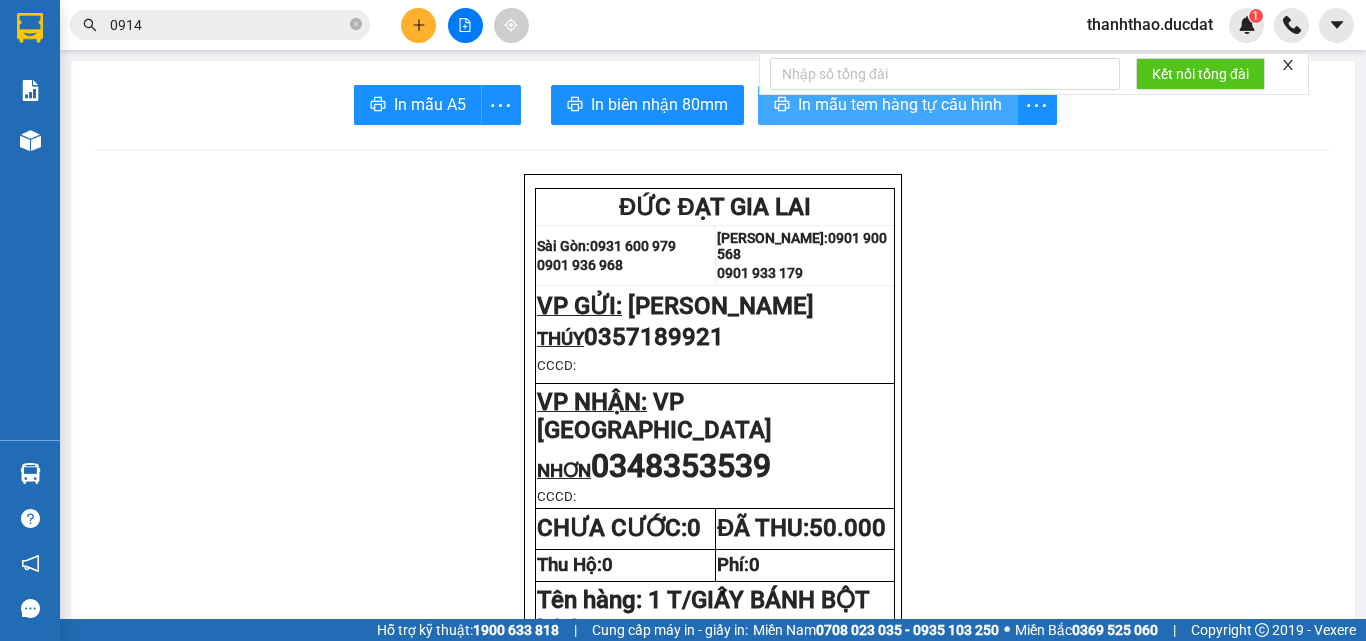 click on "In mẫu tem hàng tự cấu hình" at bounding box center [900, 104] 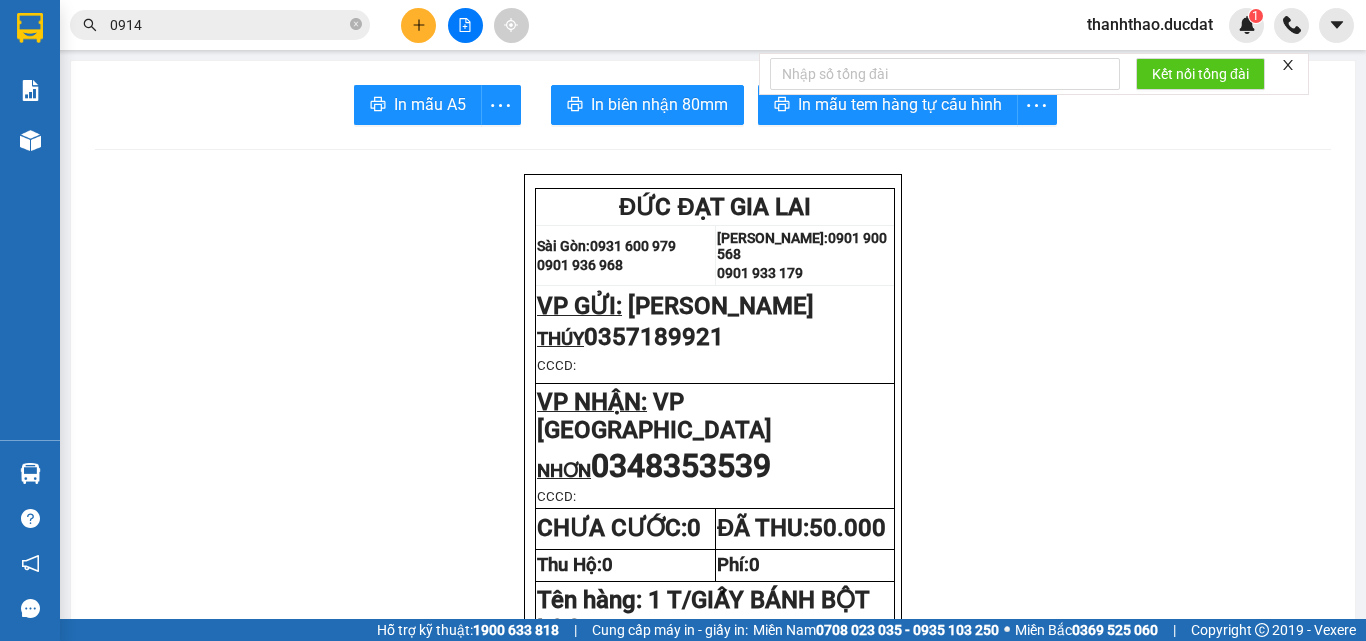 click at bounding box center [418, 25] 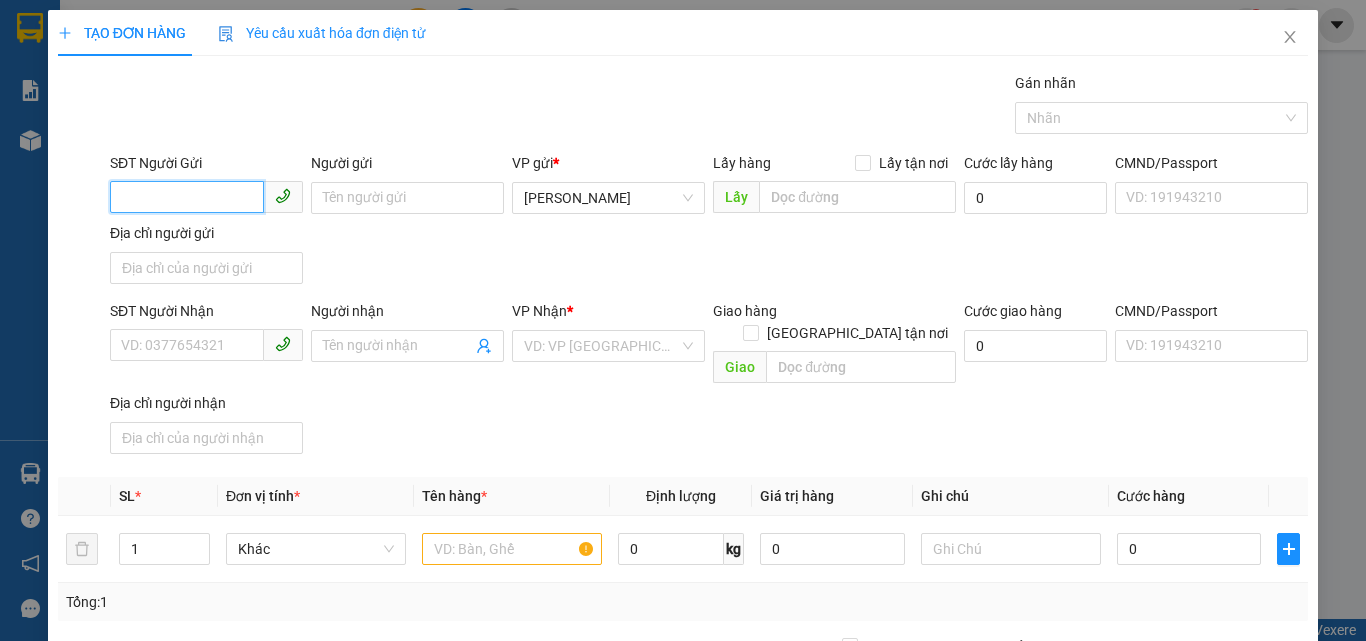 click on "SĐT Người Gửi" at bounding box center [187, 197] 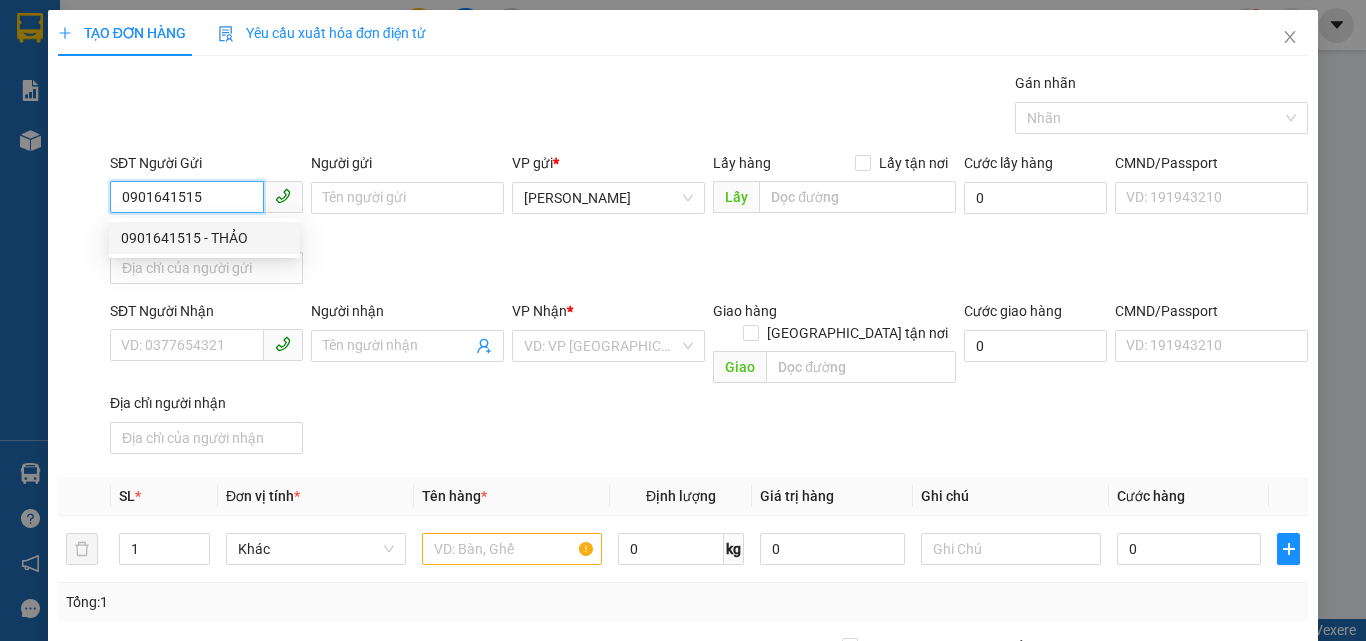 click on "0901641515 - THẢO" at bounding box center (204, 238) 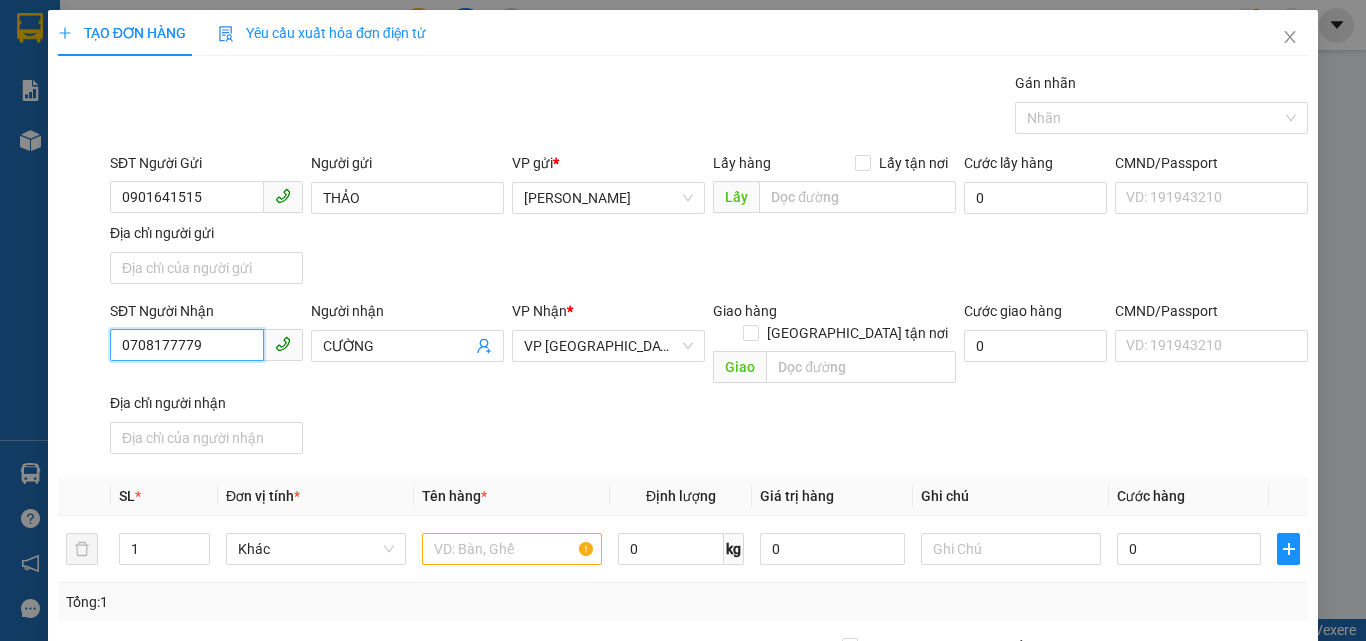 drag, startPoint x: 220, startPoint y: 355, endPoint x: 0, endPoint y: 234, distance: 251.07967 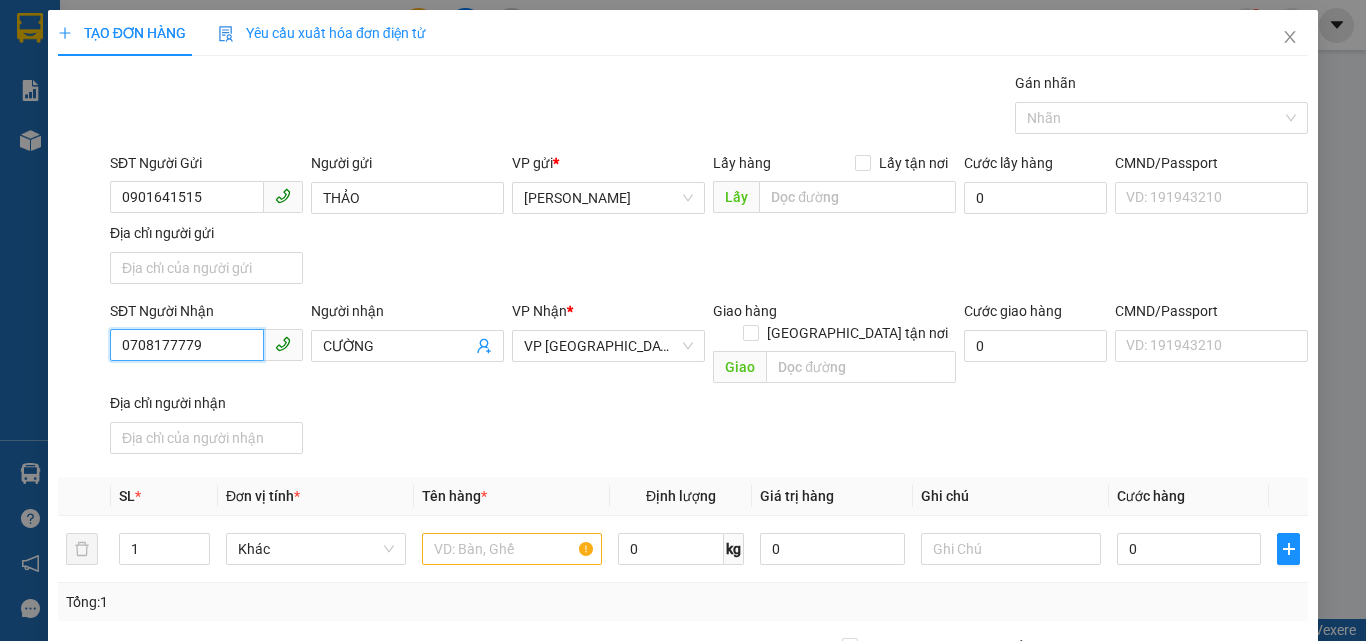 click on "TẠO ĐƠN HÀNG Yêu cầu xuất hóa đơn điện tử Transit Pickup Surcharge Ids Transit Deliver Surcharge Ids Transit Deliver Surcharge Transit Deliver Surcharge Gói vận chuyển  * Tiêu chuẩn Gán nhãn   Nhãn SĐT Người Gửi 0901641515 Người gửi THẢO VP gửi  * Phan Đình Phùng Lấy hàng Lấy tận nơi Lấy Cước lấy hàng 0 CMND/Passport VD: 191943210 Địa chỉ người gửi SĐT Người Nhận 0708177779 0708177779 Người nhận CƯỜNG VP Nhận  * VP Đà Nẵng Giao hàng Giao tận nơi Giao Cước giao hàng 0 CMND/Passport VD: 191943210 Địa chỉ người nhận SL  * Đơn vị tính  * Tên hàng  * Định lượng Giá trị hàng Ghi chú Cước hàng                   1 Khác 0 kg 0 0 Tổng:  1 Thu Hộ 0 Phí thu hộ khách nhận trả 0 Tổng cước 0 Hình thức thanh toán Chọn HT Thanh Toán Số tiền thu trước 0 Chưa thanh toán 0 Chọn HT Thanh Toán Lưu nháp Xóa Thông tin Lưu Lưu và In" at bounding box center [683, 320] 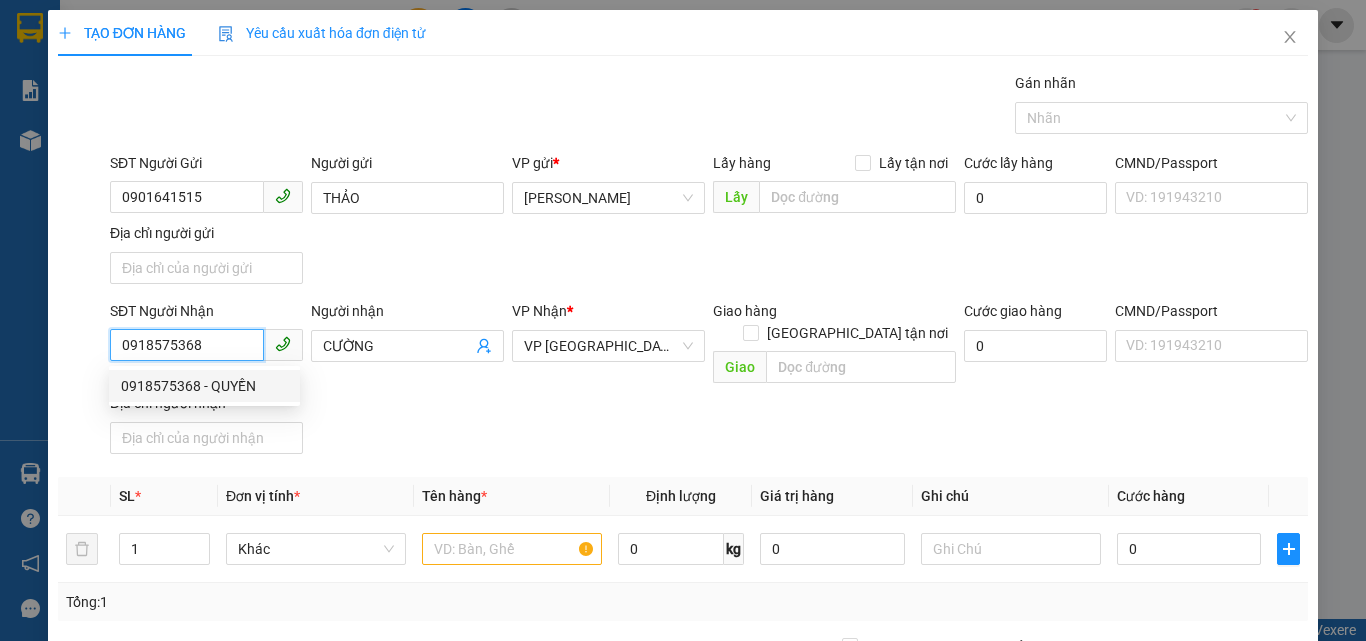 click on "0918575368 - QUYỀN" at bounding box center (204, 386) 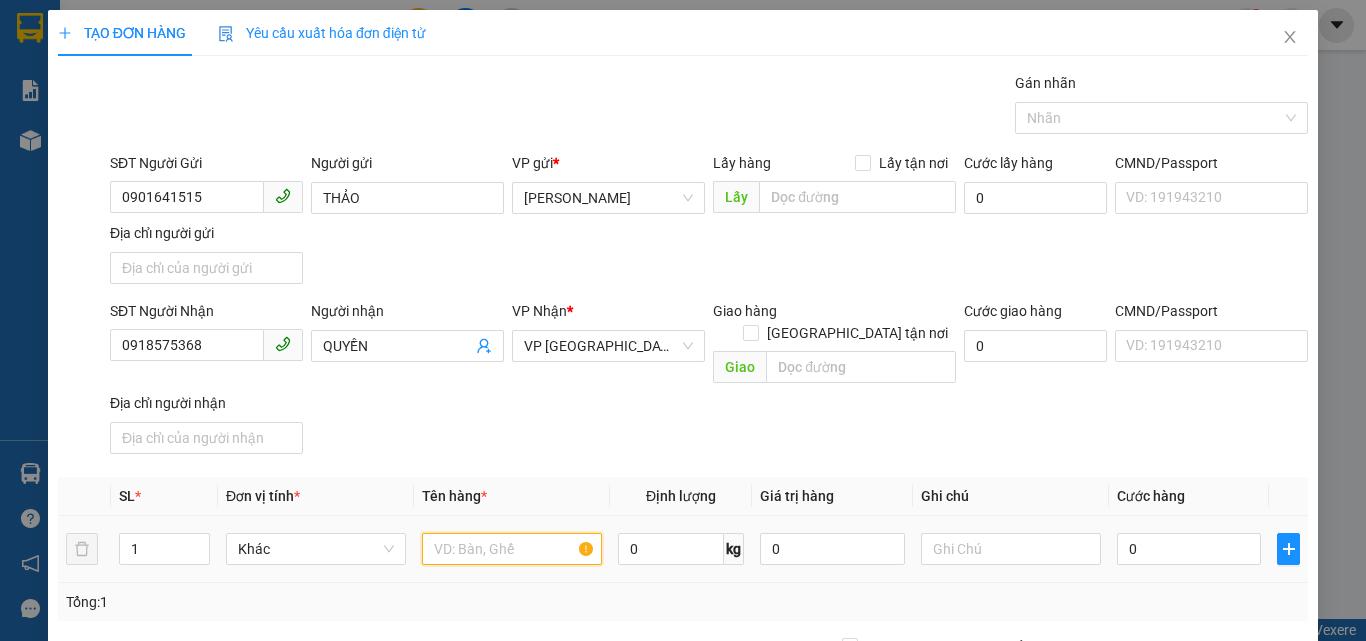 drag, startPoint x: 455, startPoint y: 528, endPoint x: 421, endPoint y: 517, distance: 35.735138 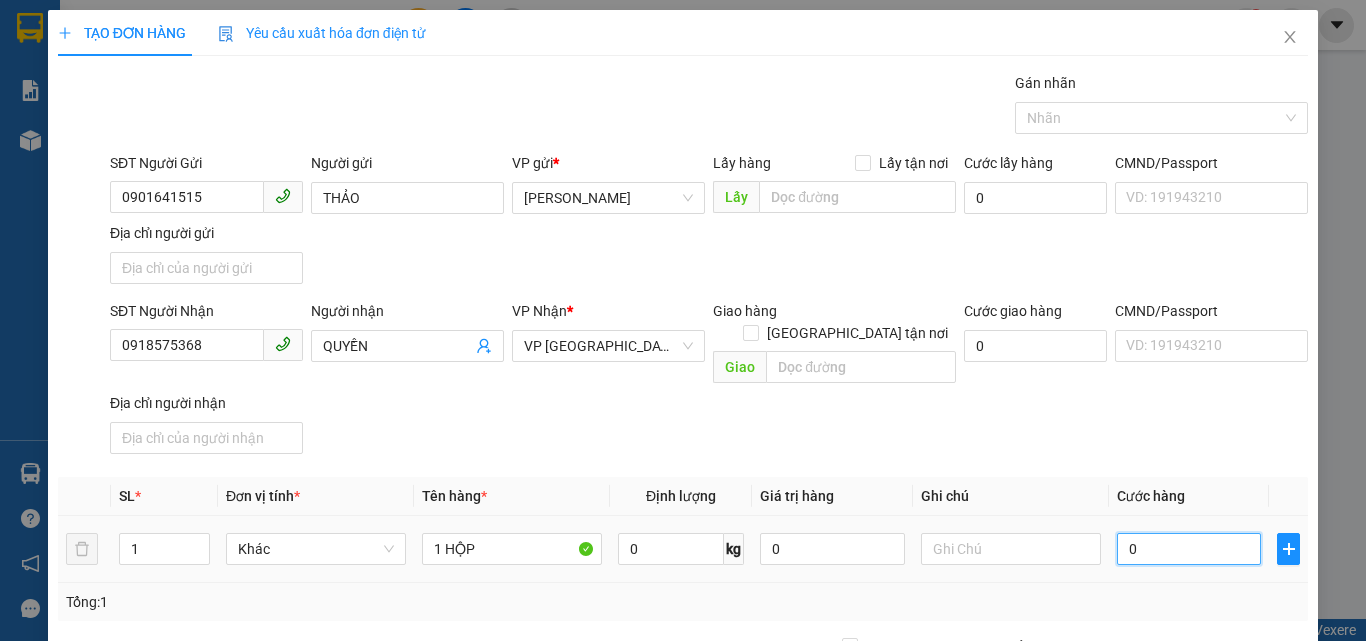 click on "0" at bounding box center [1189, 549] 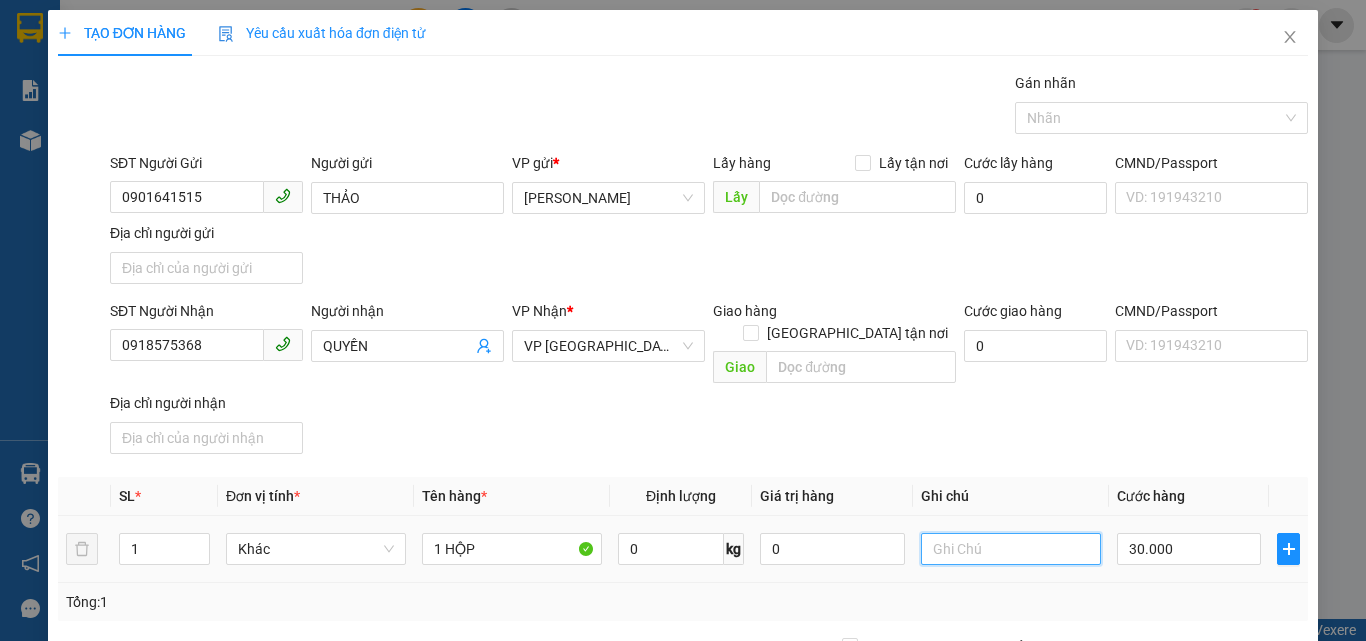 click at bounding box center (1011, 549) 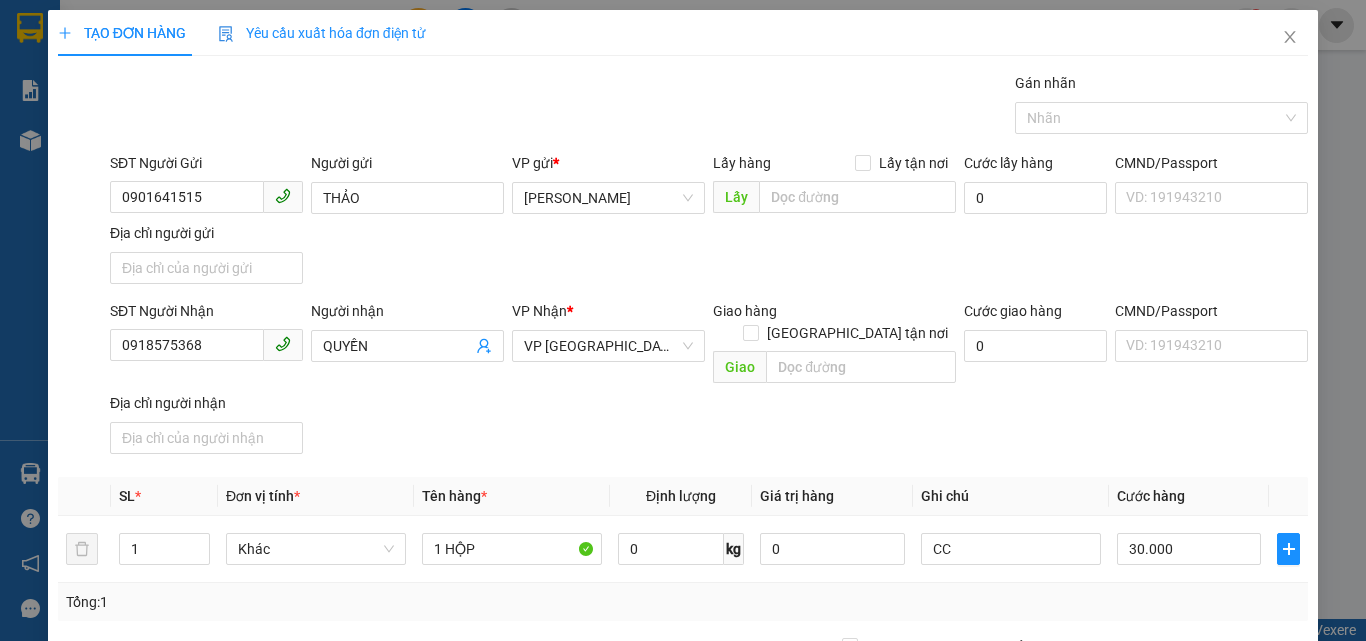 click on "Lưu và In" at bounding box center [1231, 847] 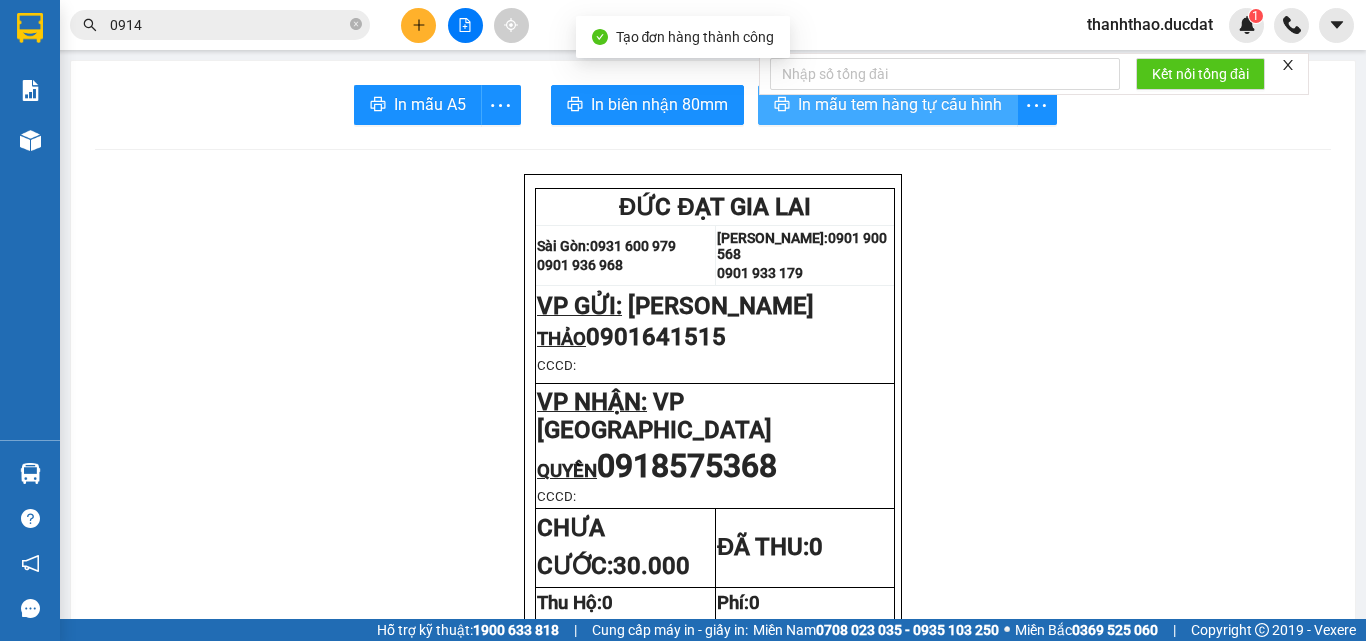click on "In mẫu tem hàng tự cấu hình" at bounding box center (888, 105) 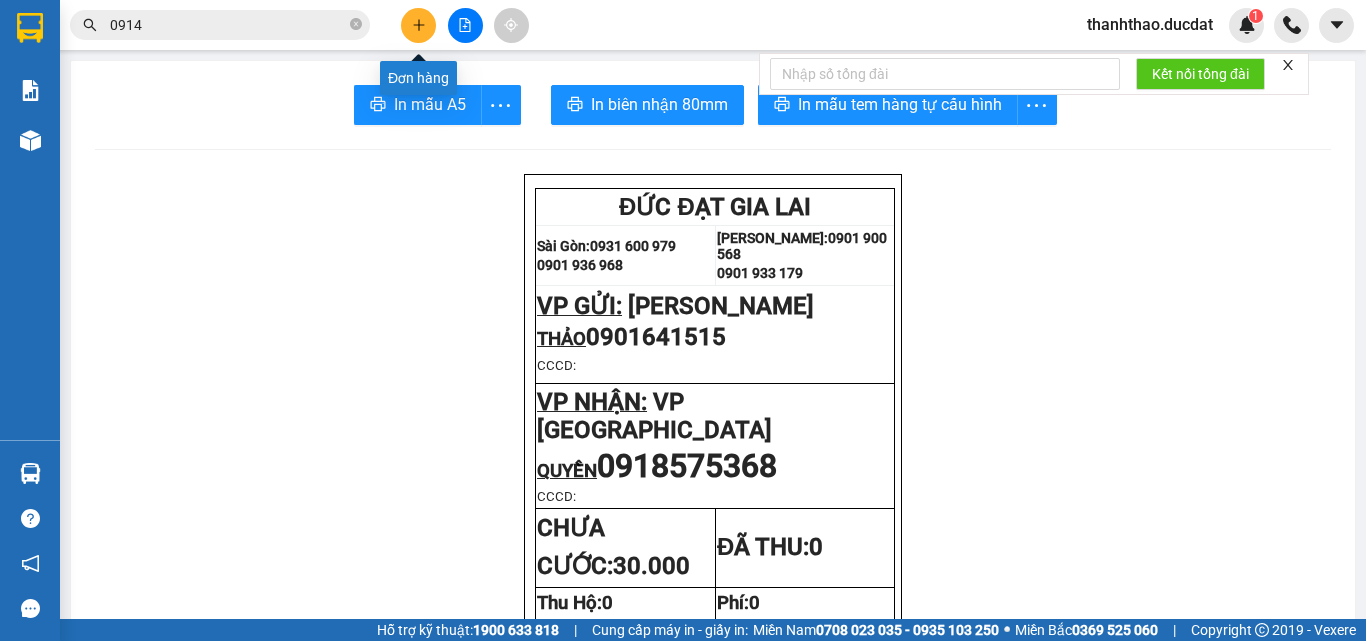 click 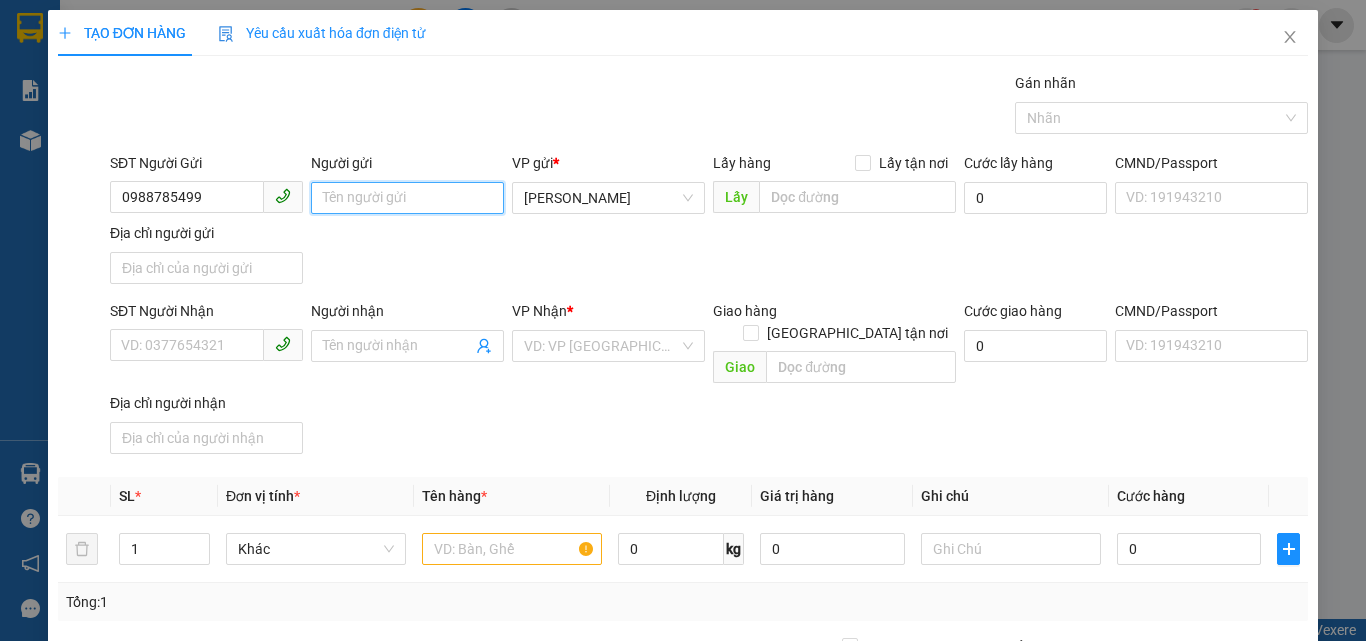 click on "Người gửi" at bounding box center [407, 198] 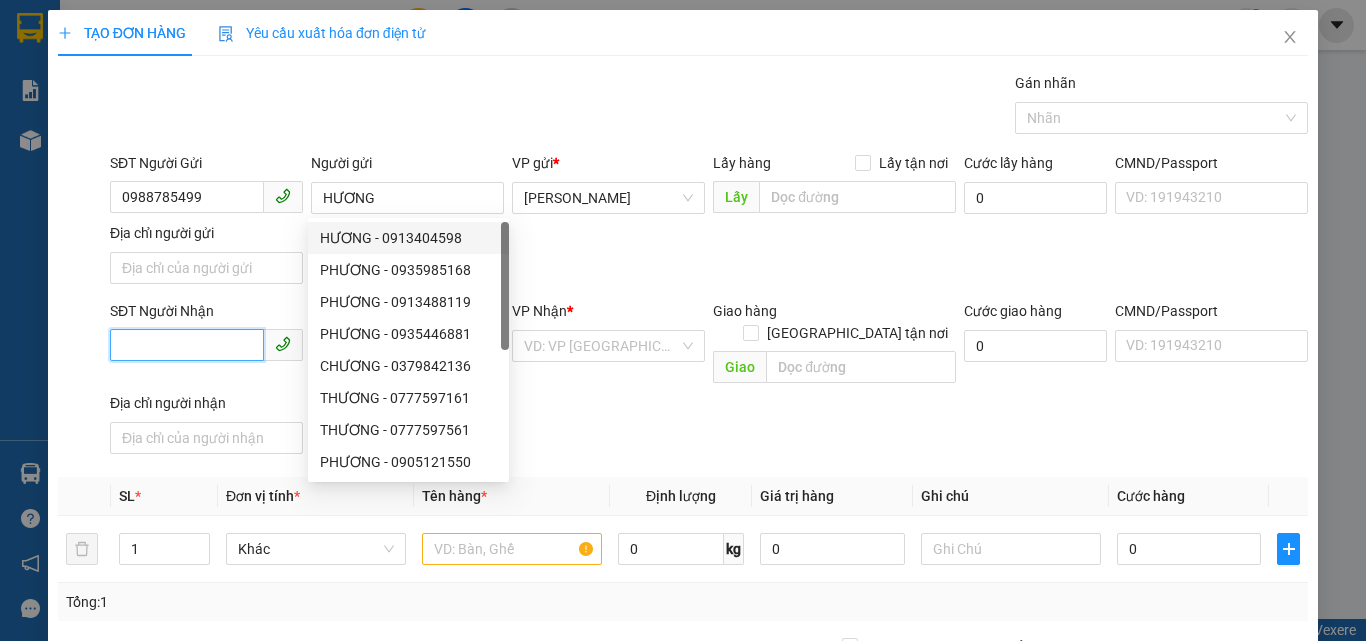 drag, startPoint x: 227, startPoint y: 348, endPoint x: 199, endPoint y: 344, distance: 28.284271 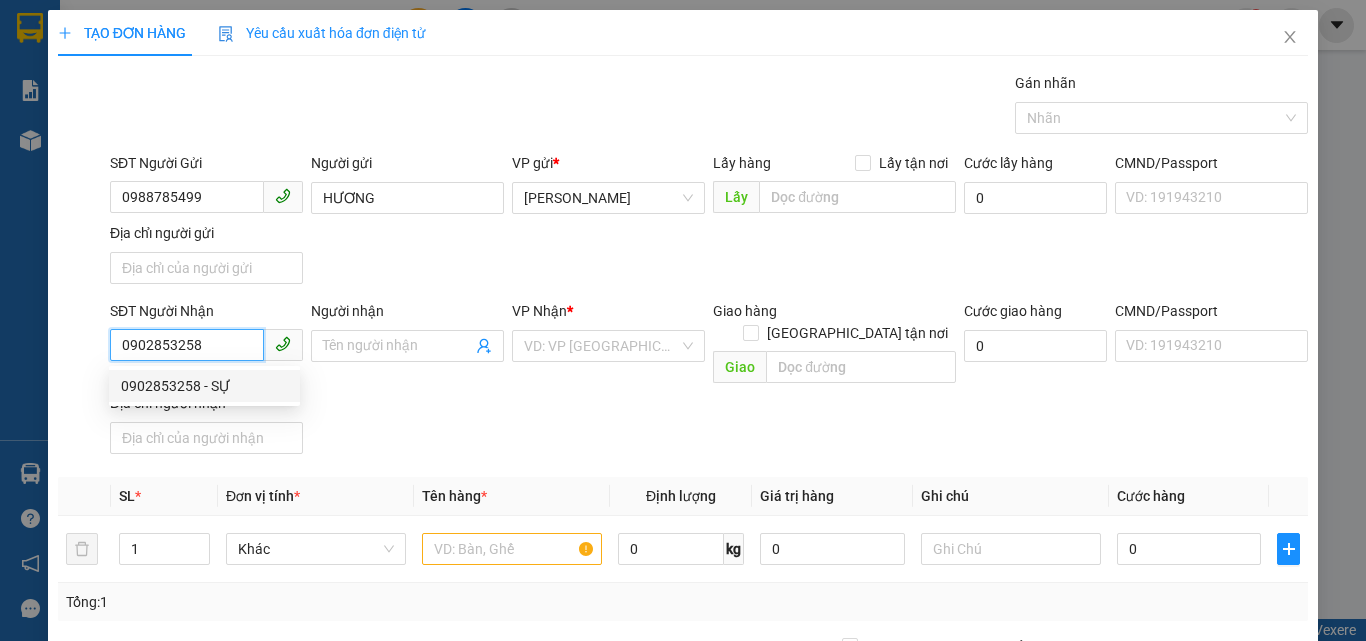 click on "0902853258 - SỰ" at bounding box center [204, 386] 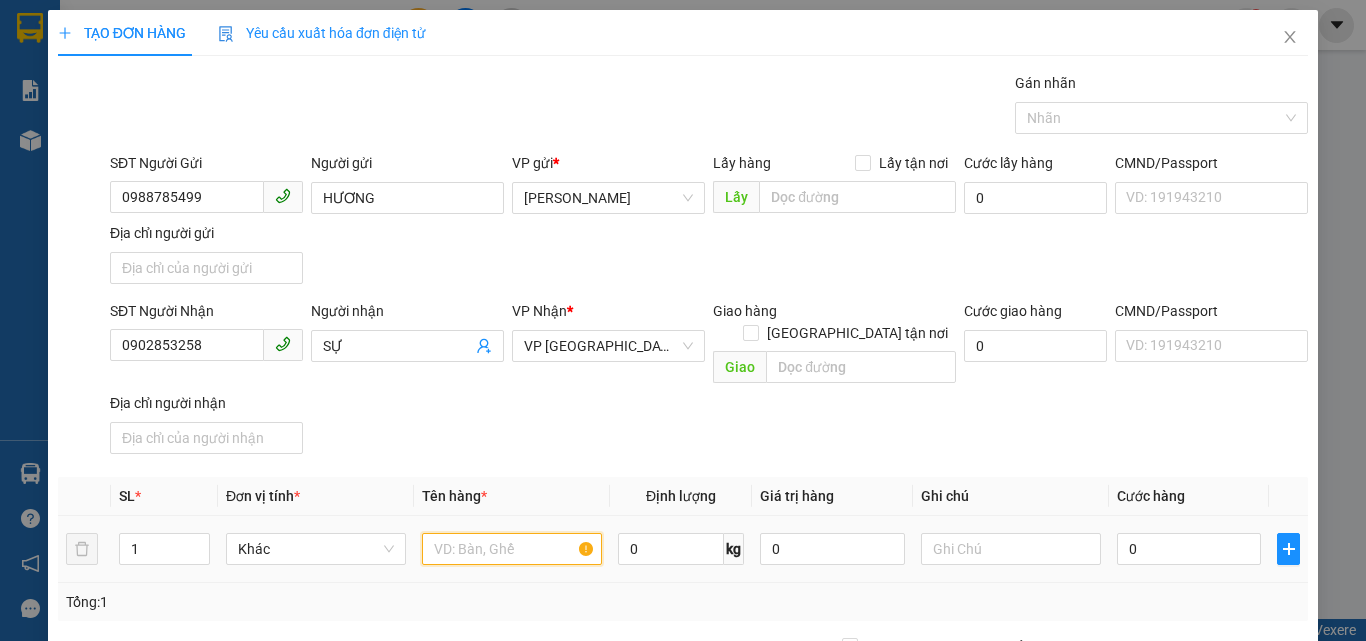 click at bounding box center (512, 549) 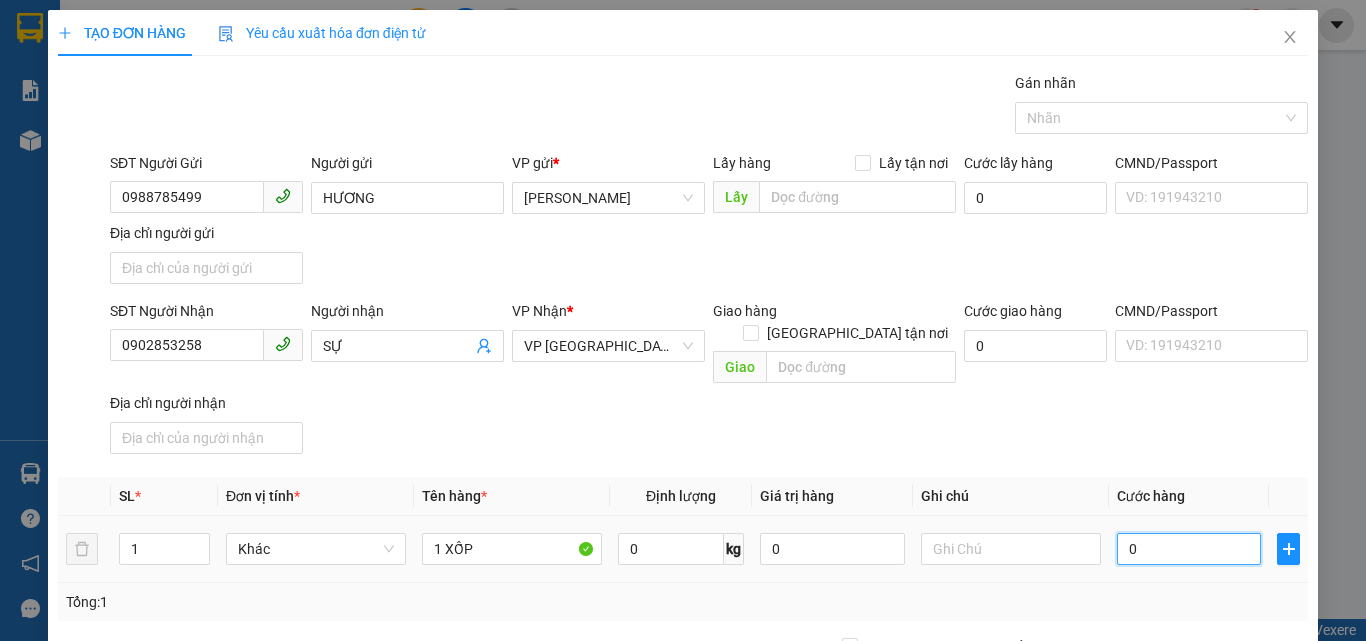 click on "0" at bounding box center [1189, 549] 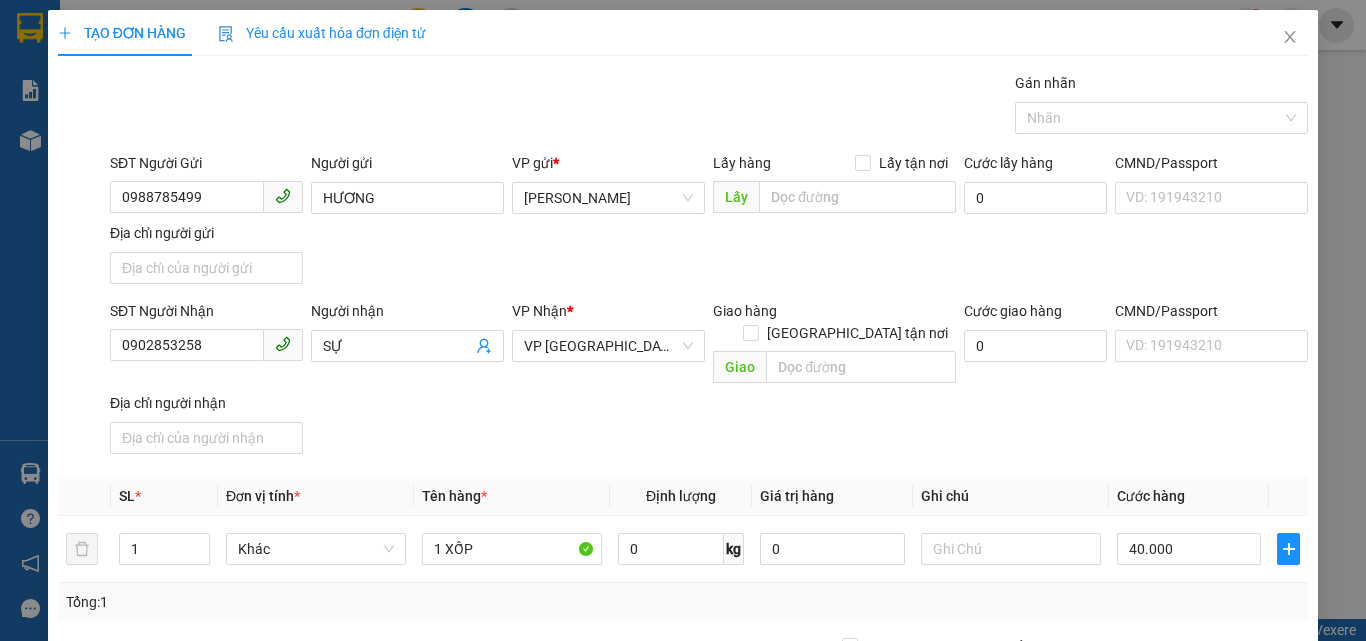 click on "SĐT Người Nhận 0902853258 Người nhận SỰ VP Nhận  * VP Sài Gòn Giao hàng Giao tận nơi Giao Cước giao hàng 0 CMND/Passport VD: 191943210 Địa chỉ người nhận" at bounding box center (709, 381) 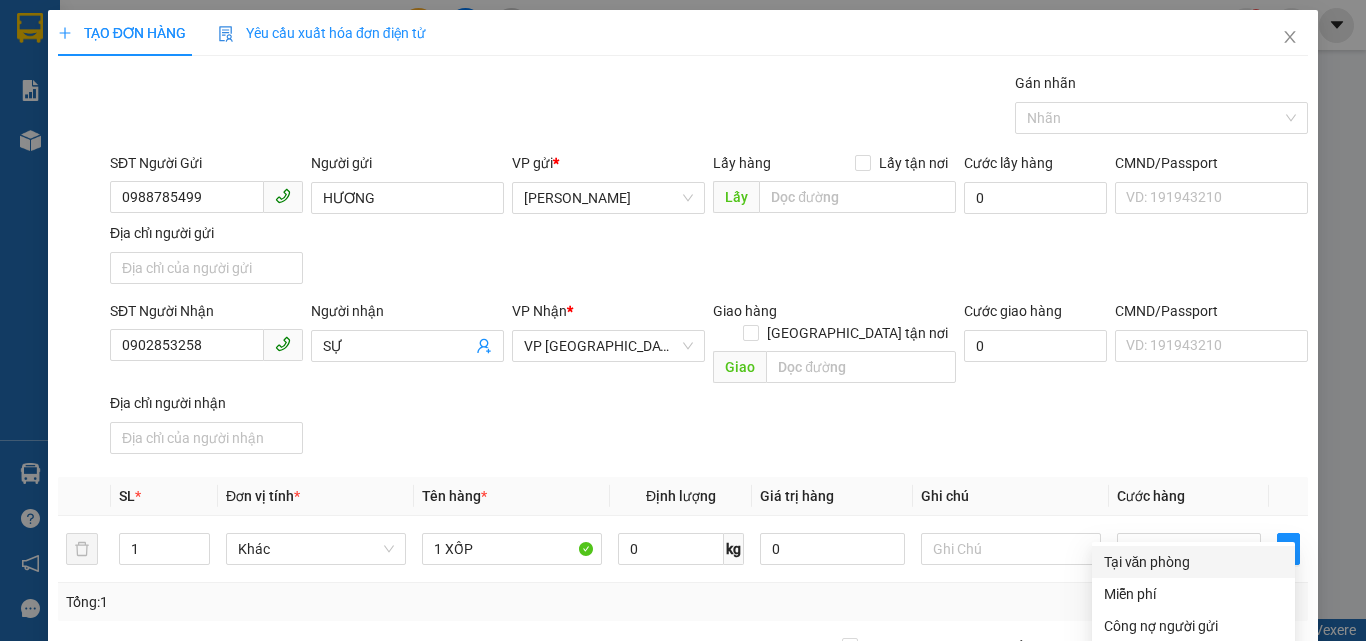 click on "Tại văn phòng" at bounding box center [1193, 562] 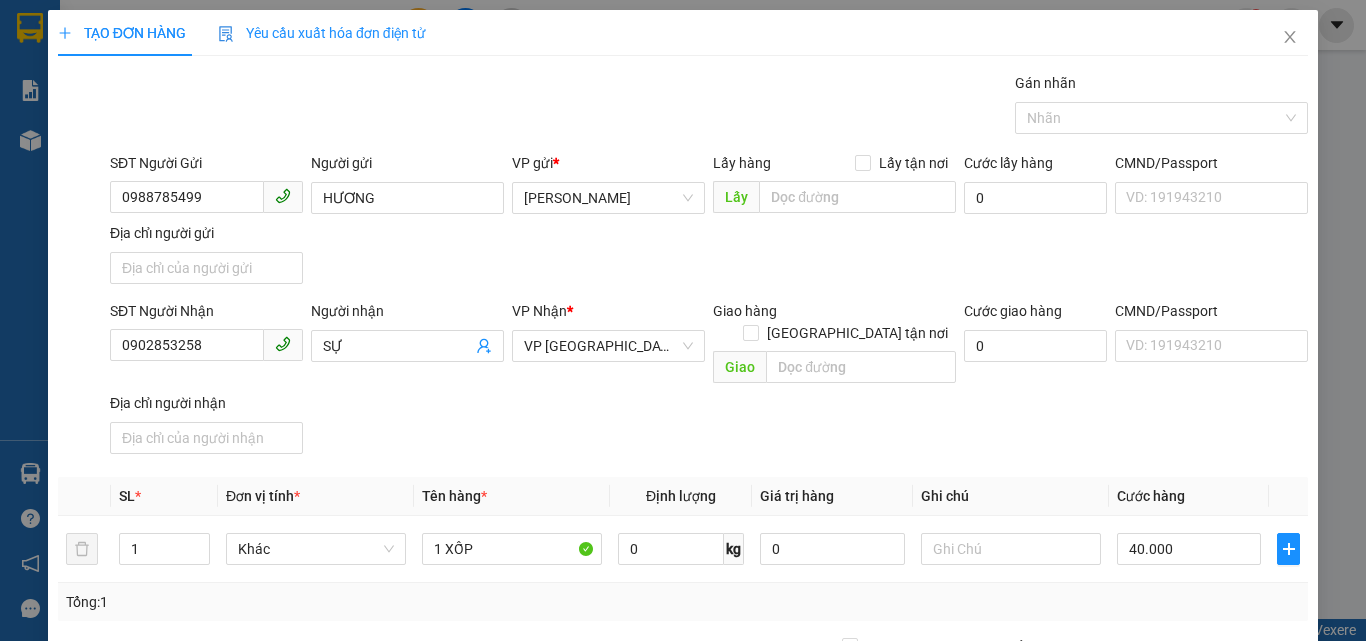 click on "Lưu và In" at bounding box center [1263, 847] 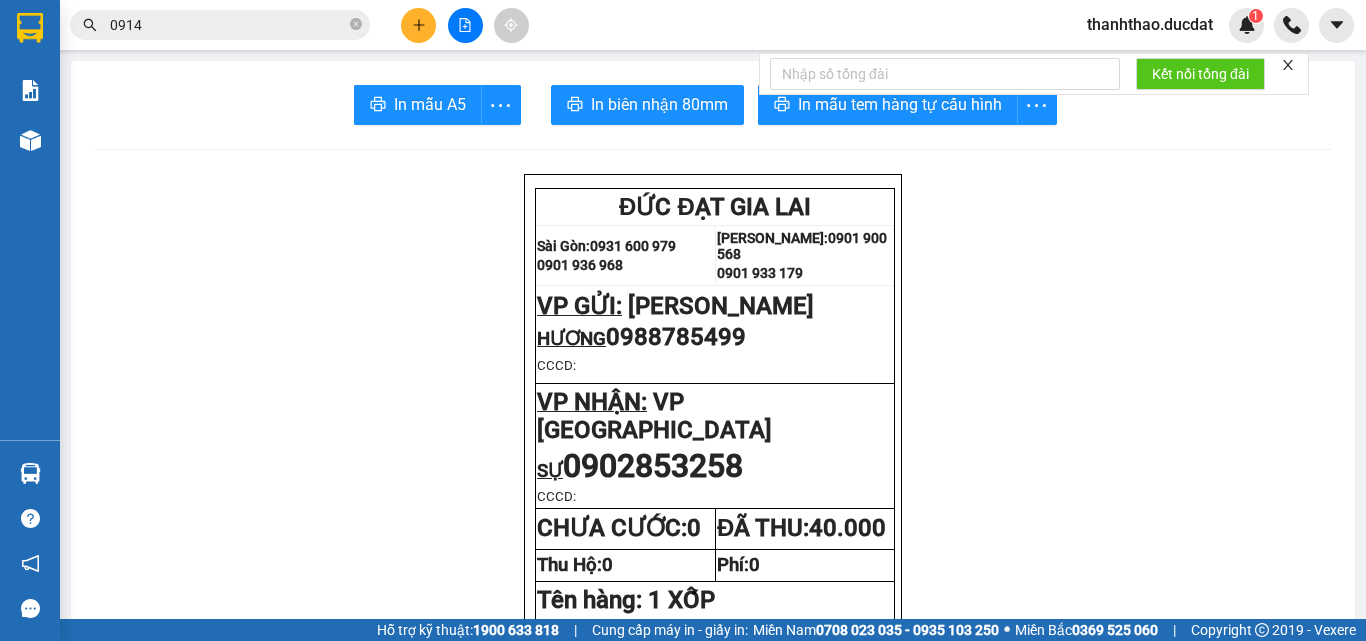 click on "Kết nối tổng đài" at bounding box center (1034, 74) 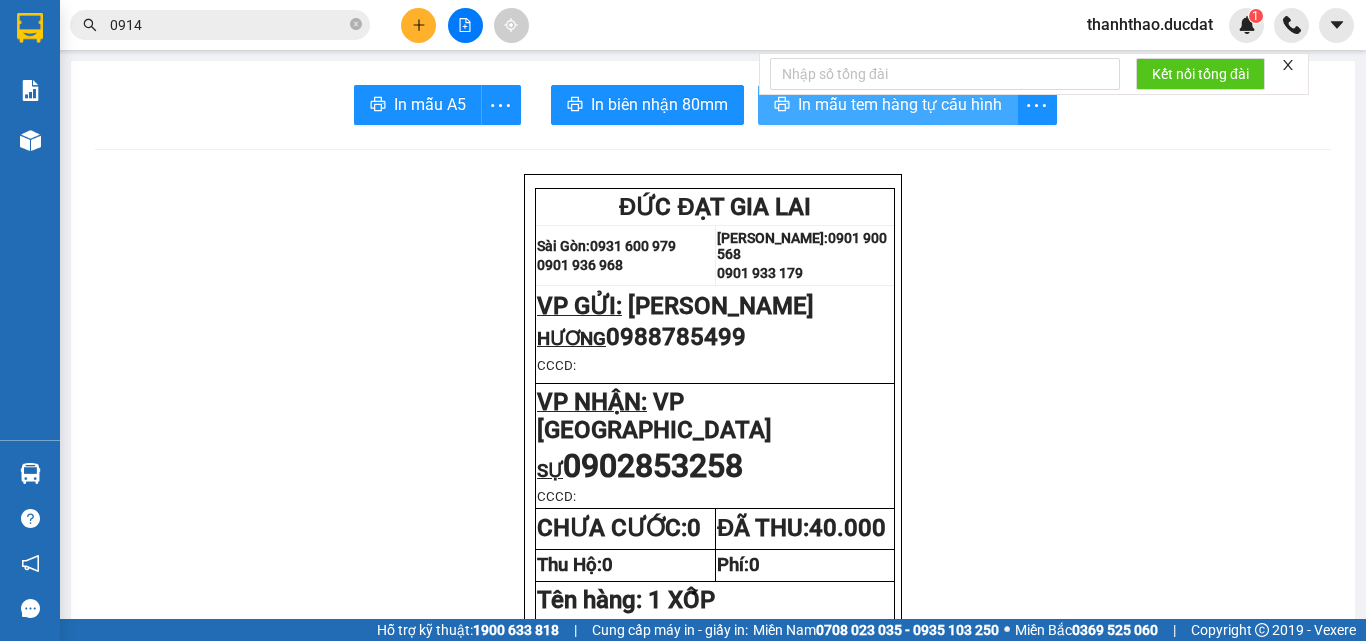 click on "In mẫu tem hàng tự cấu hình" at bounding box center [900, 104] 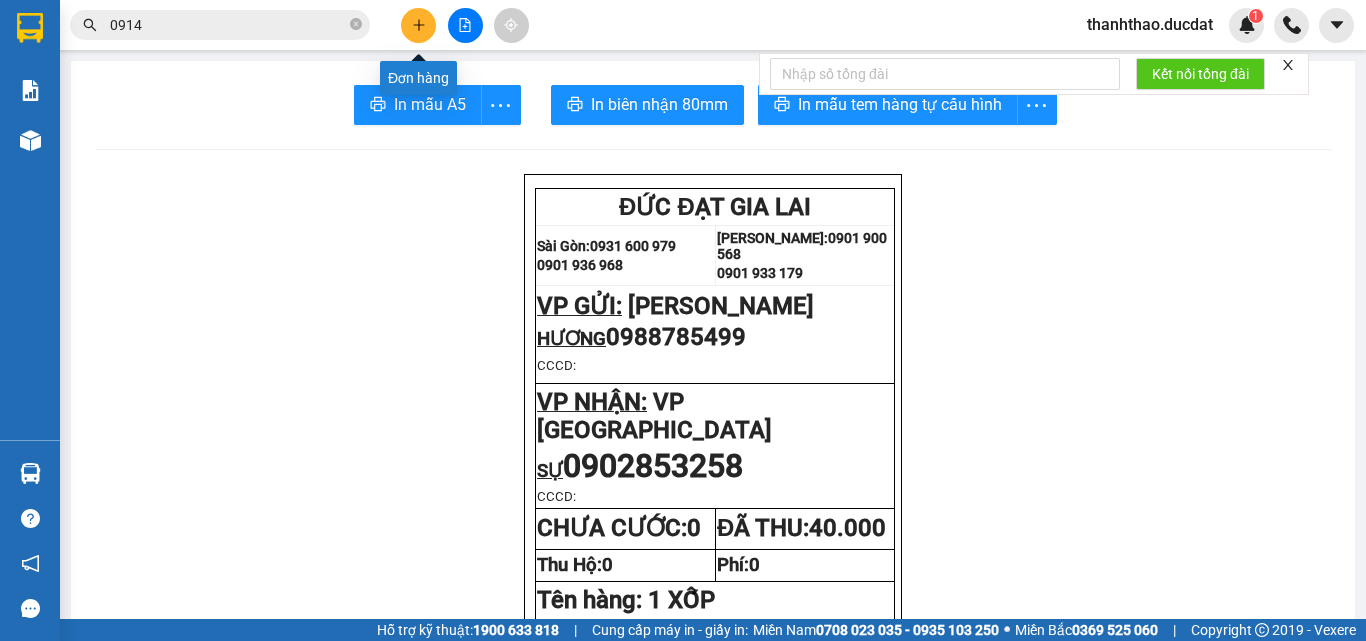 click 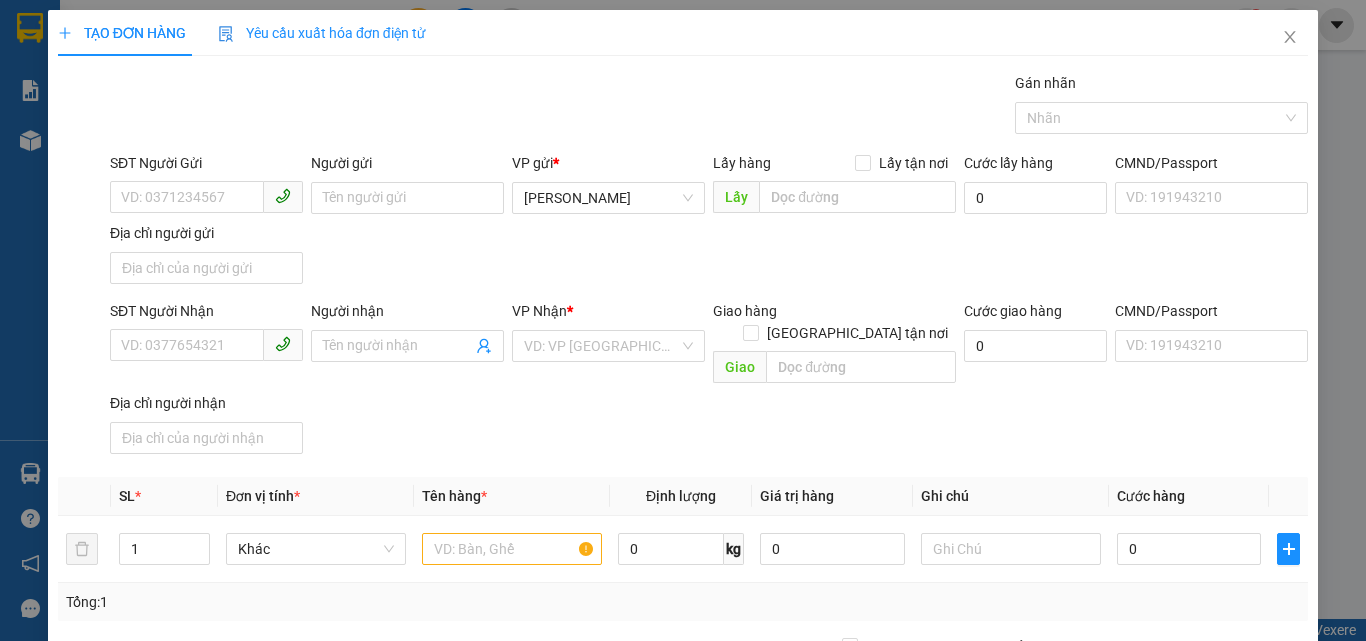 click on "Người gửi" at bounding box center [407, 167] 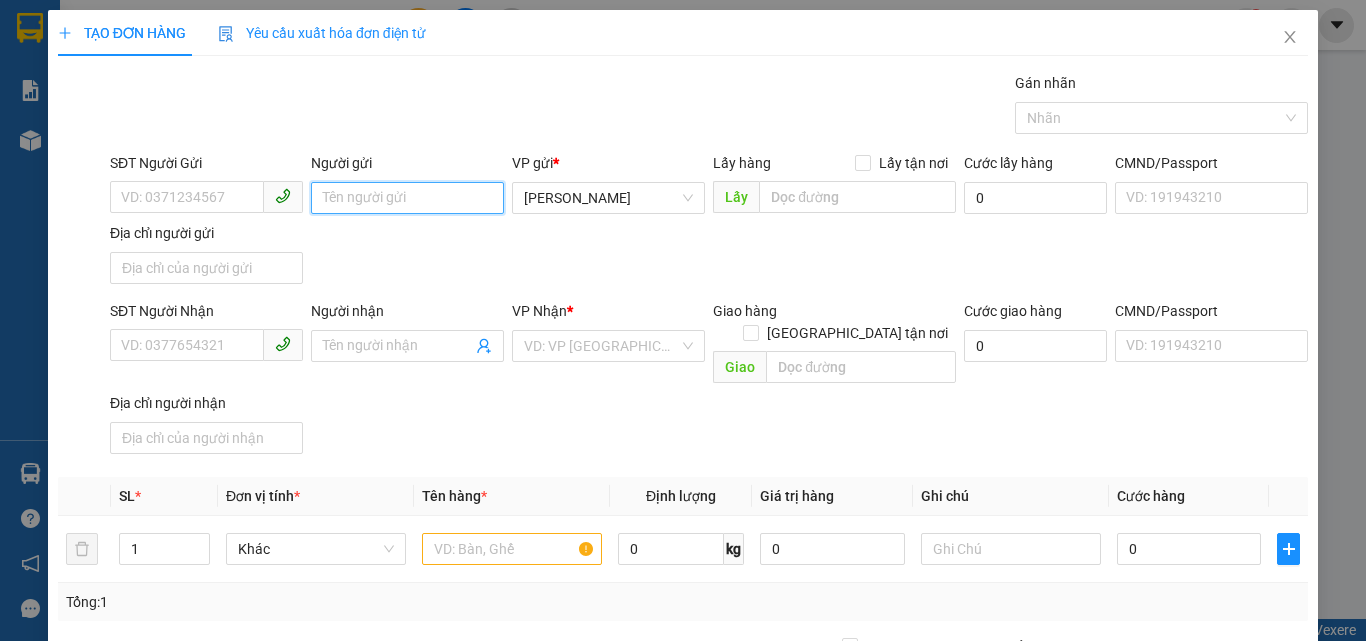 click on "Người gửi" at bounding box center [407, 198] 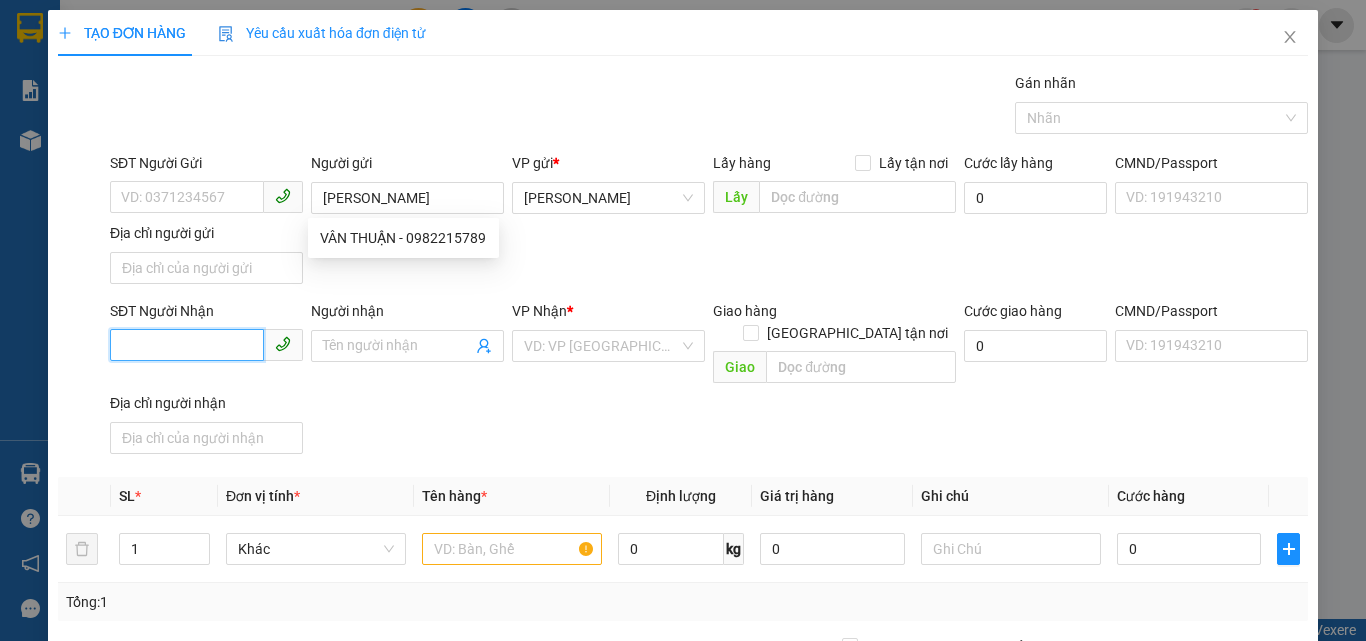 click on "SĐT Người Nhận" at bounding box center [187, 345] 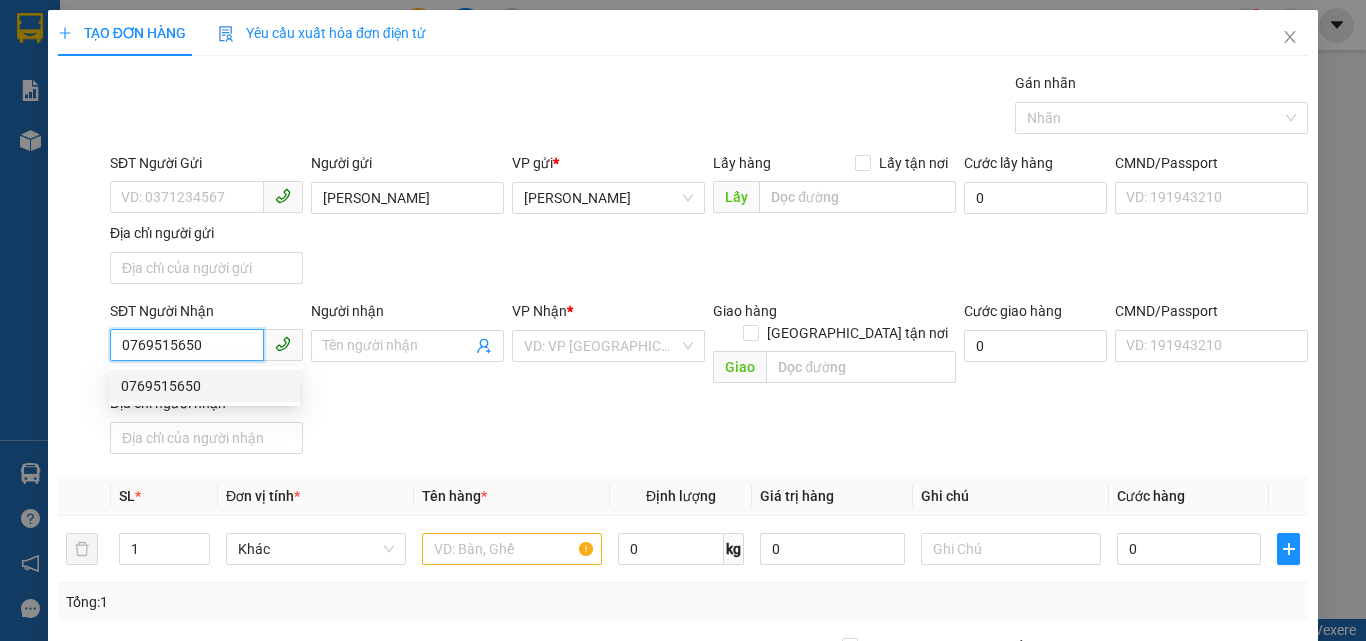 click on "0769515650" at bounding box center [204, 386] 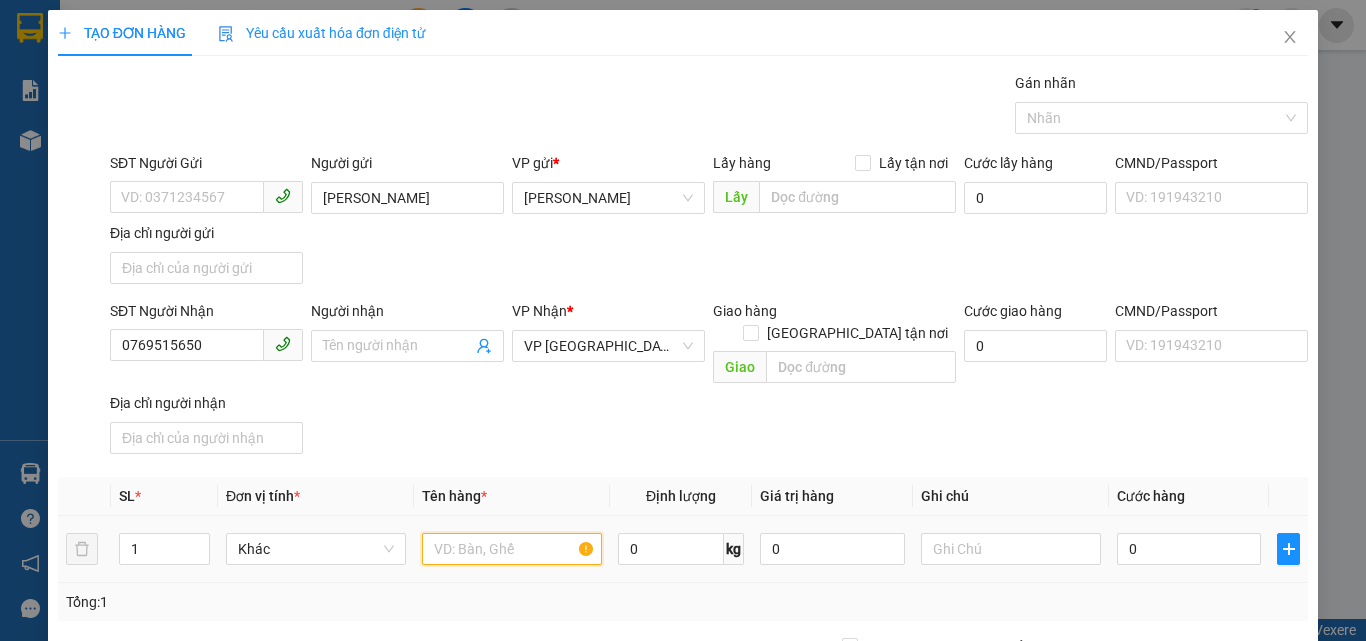 click at bounding box center [512, 549] 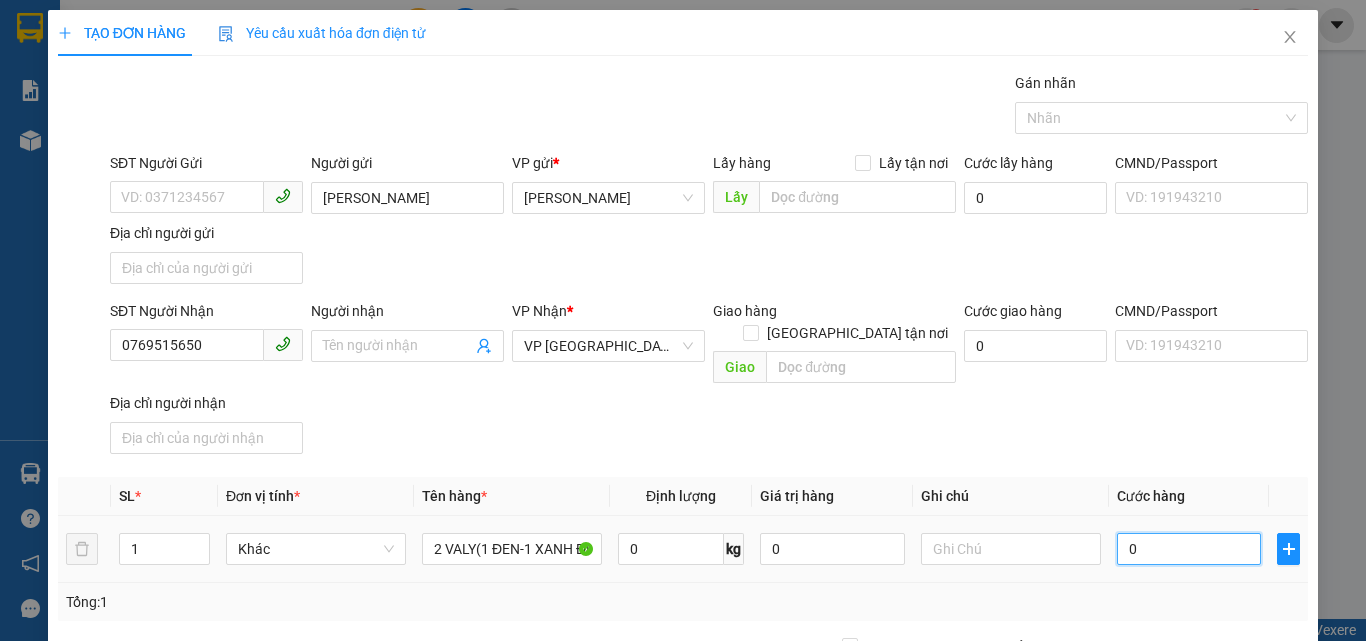 click on "0" at bounding box center [1189, 549] 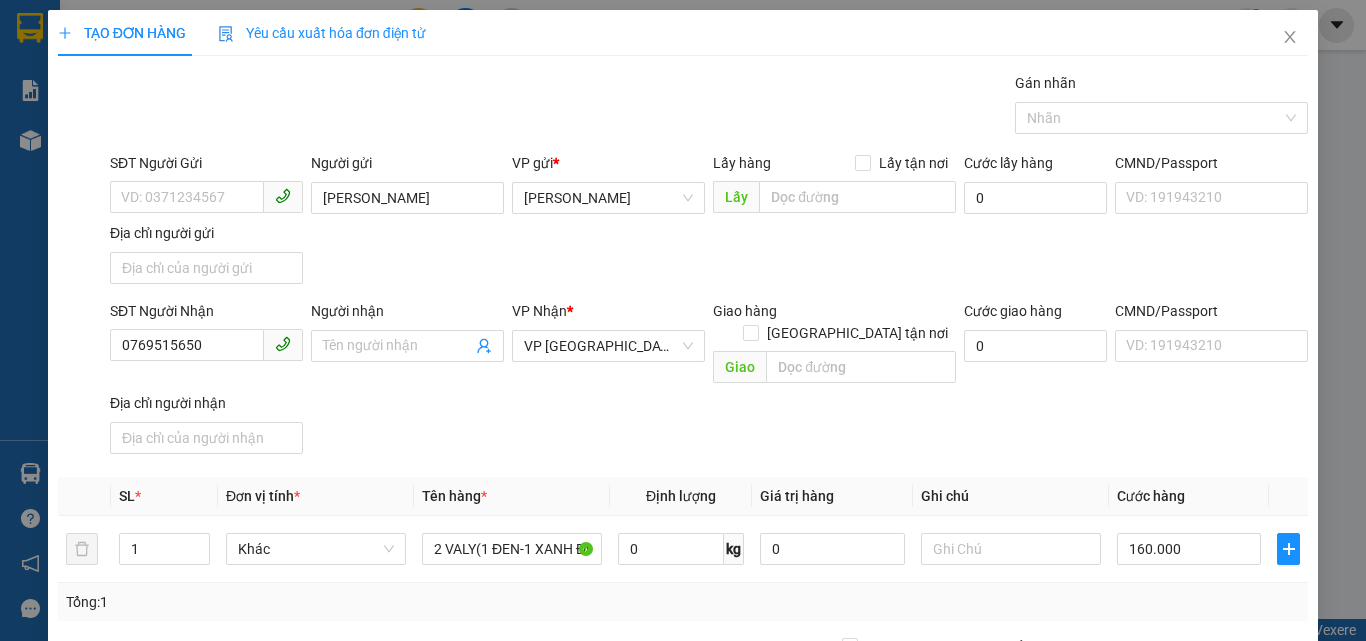 click on "SĐT Người Nhận 0769515650 Người nhận Tên người nhận VP Nhận  * VP Sài Gòn Giao hàng Giao tận nơi Giao Cước giao hàng 0 CMND/Passport VD: 191943210 Địa chỉ người nhận" at bounding box center (709, 381) 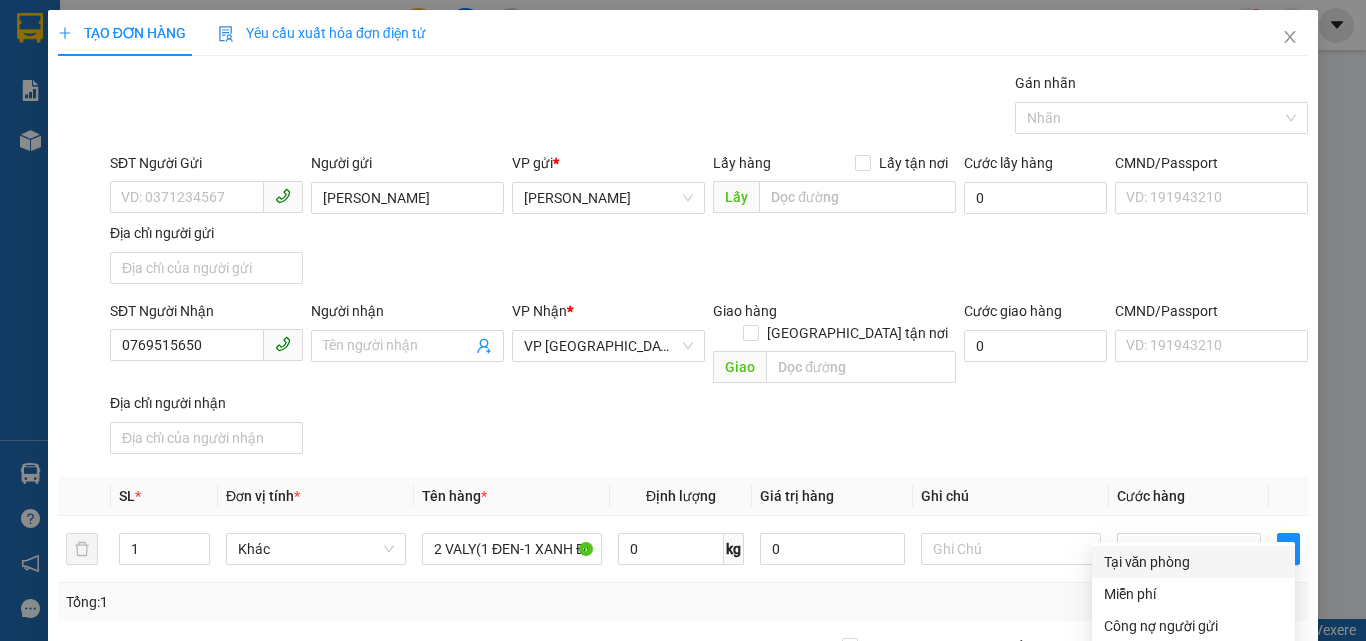 click on "Tại văn phòng" at bounding box center (1193, 562) 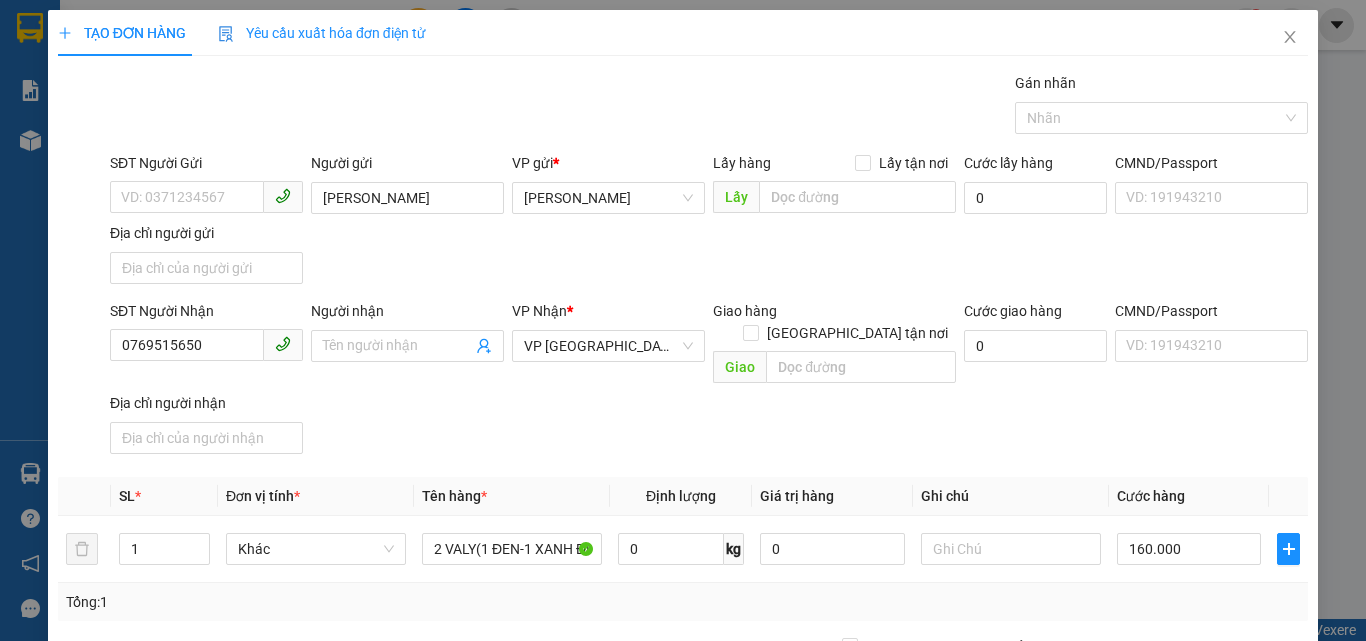 click on "Lưu và In" at bounding box center (1231, 847) 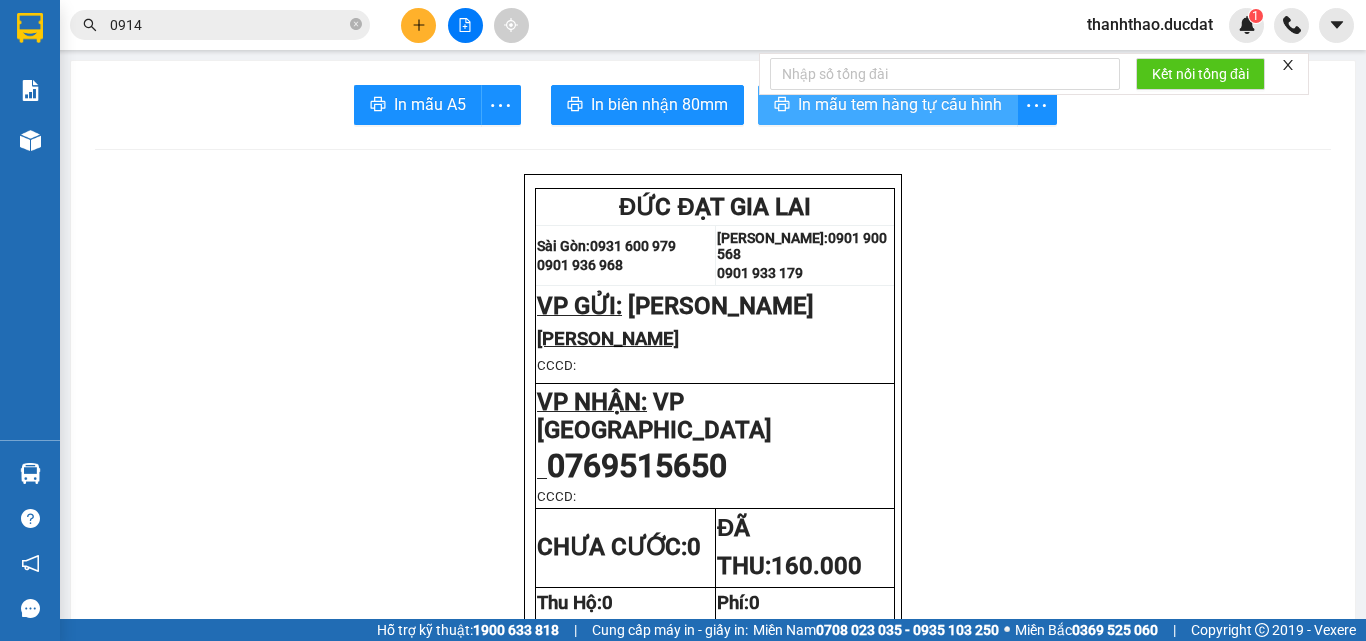 click on "In mẫu tem hàng tự cấu hình" at bounding box center [900, 104] 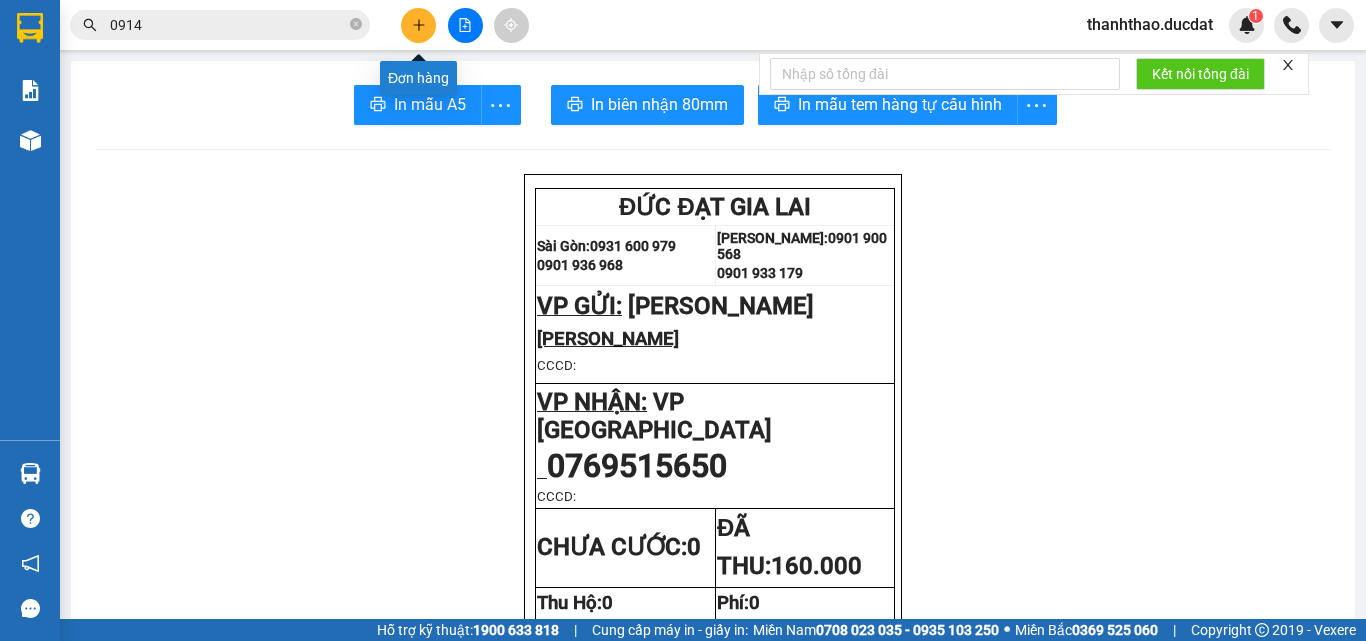 click at bounding box center (418, 25) 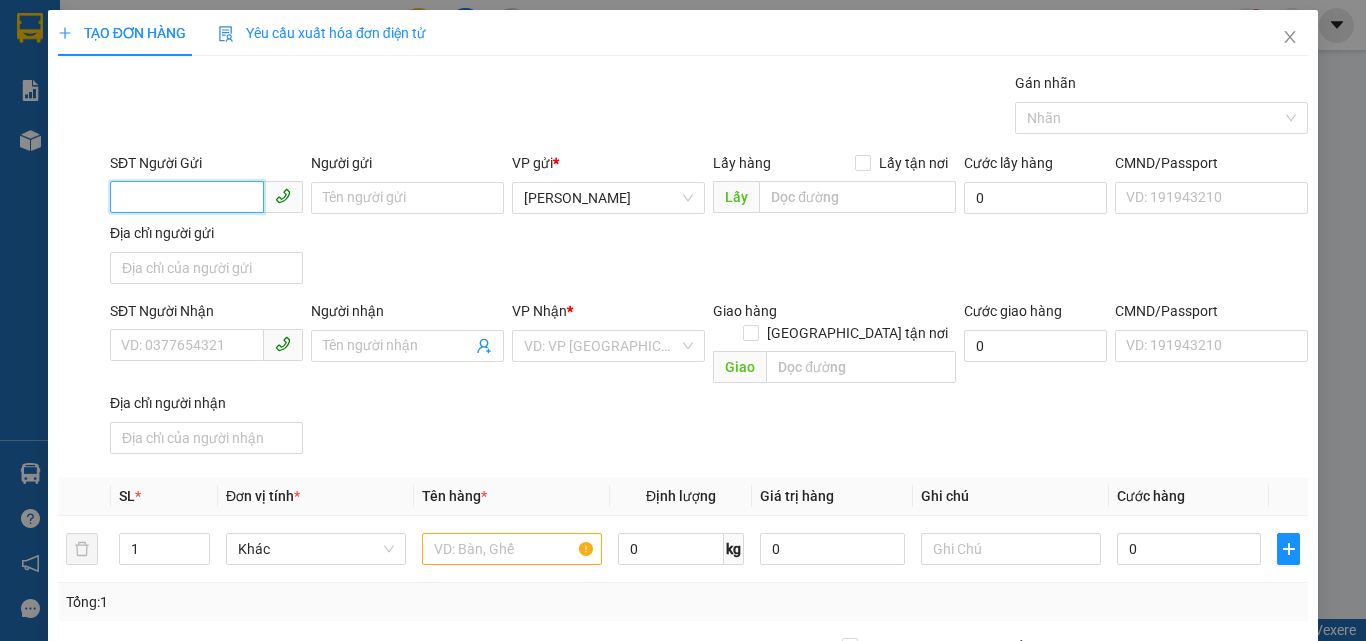 click on "SĐT Người Gửi" at bounding box center [187, 197] 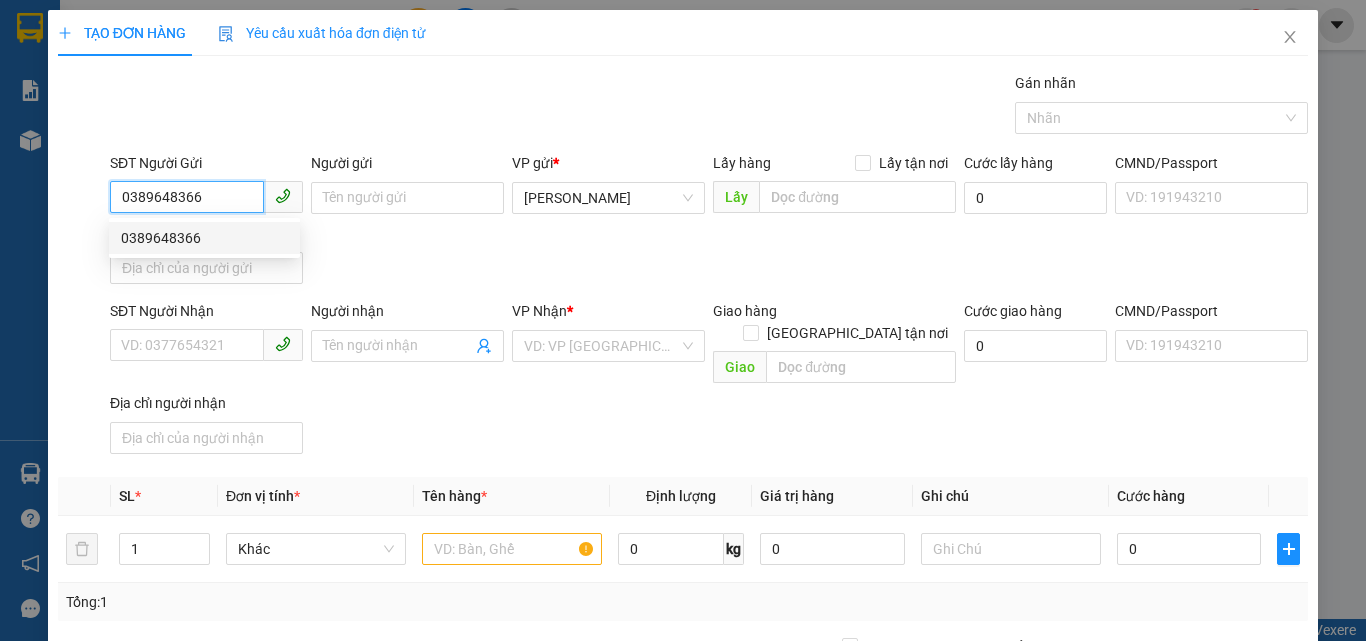 click on "0389648366" at bounding box center [204, 238] 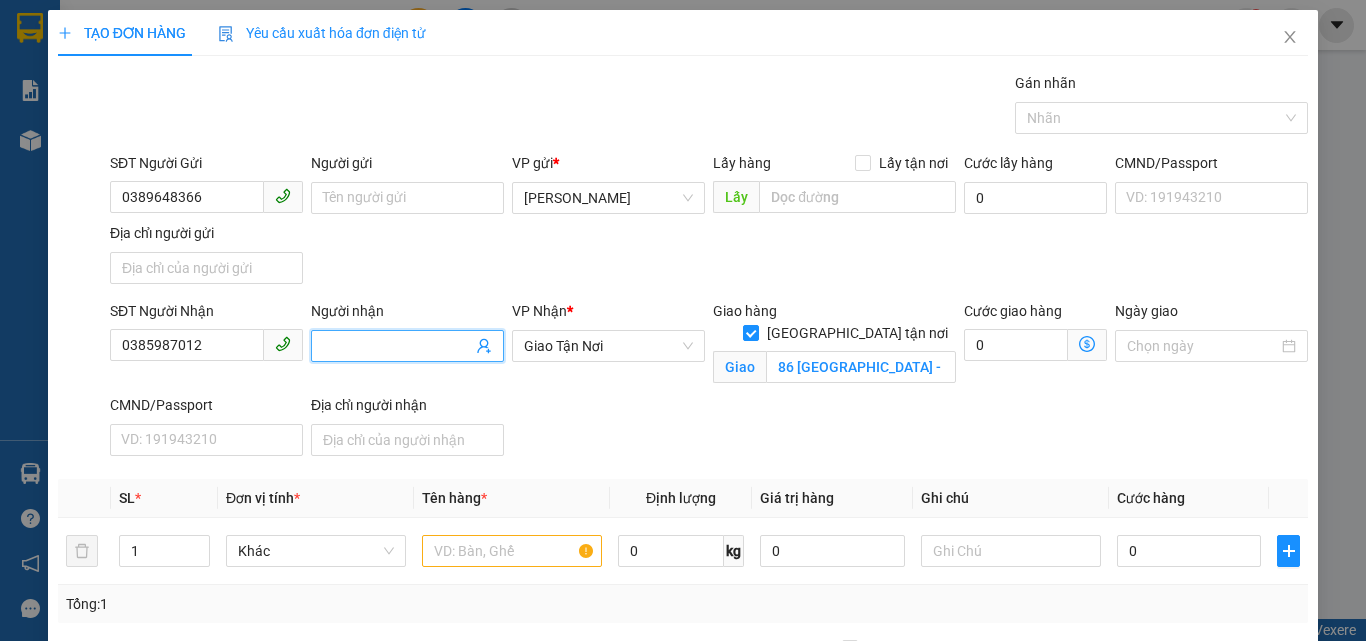 click on "Người nhận" at bounding box center (397, 346) 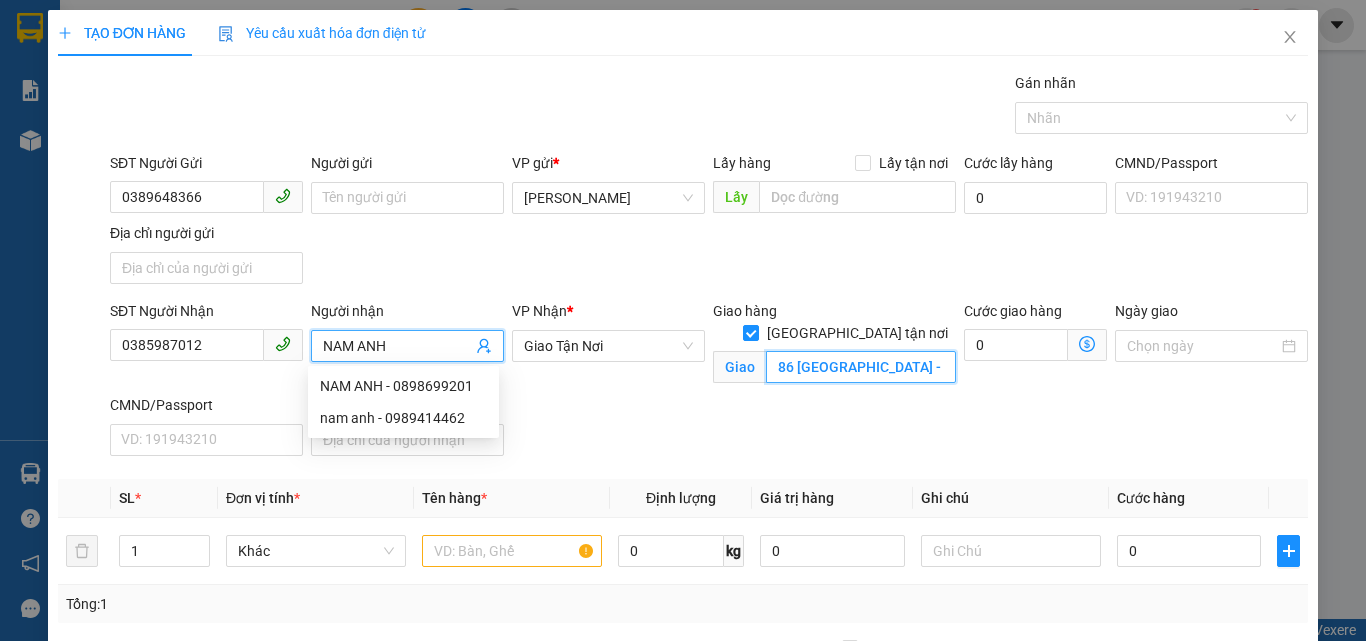 click on "86 [GEOGRAPHIC_DATA] - P25 BÌNH THẠNH" at bounding box center [861, 367] 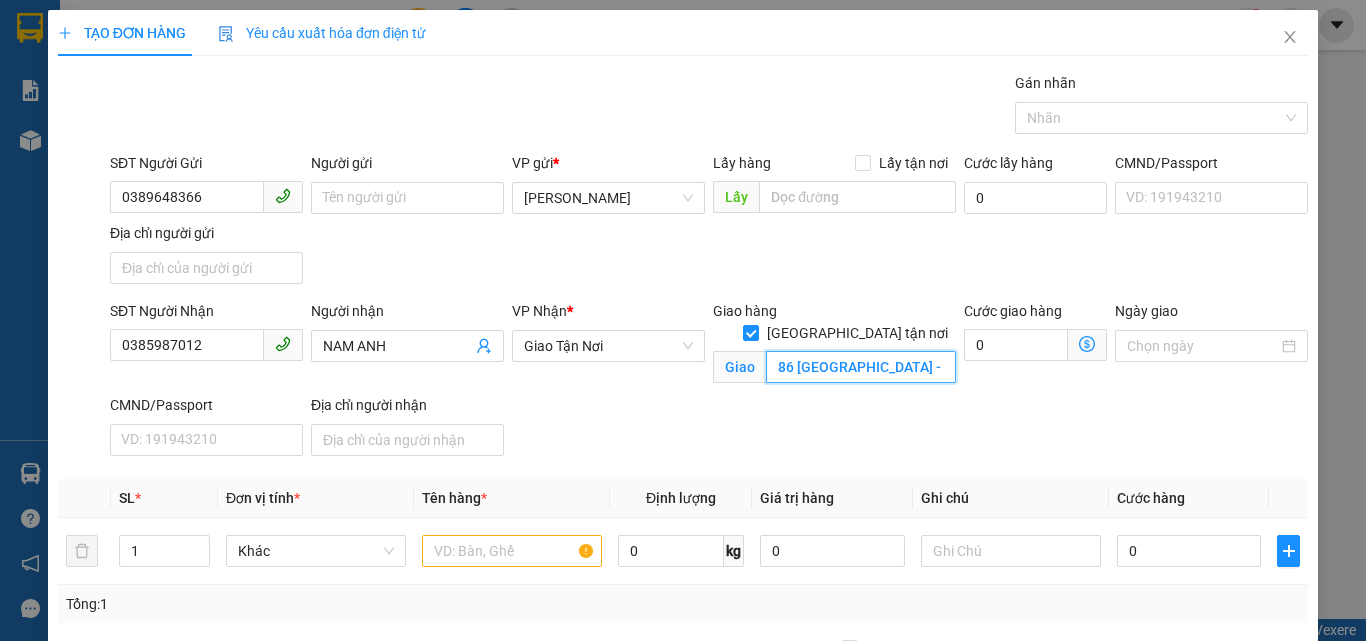 click on "86 [GEOGRAPHIC_DATA] - P25 BÌNH THẠNH" at bounding box center (861, 367) 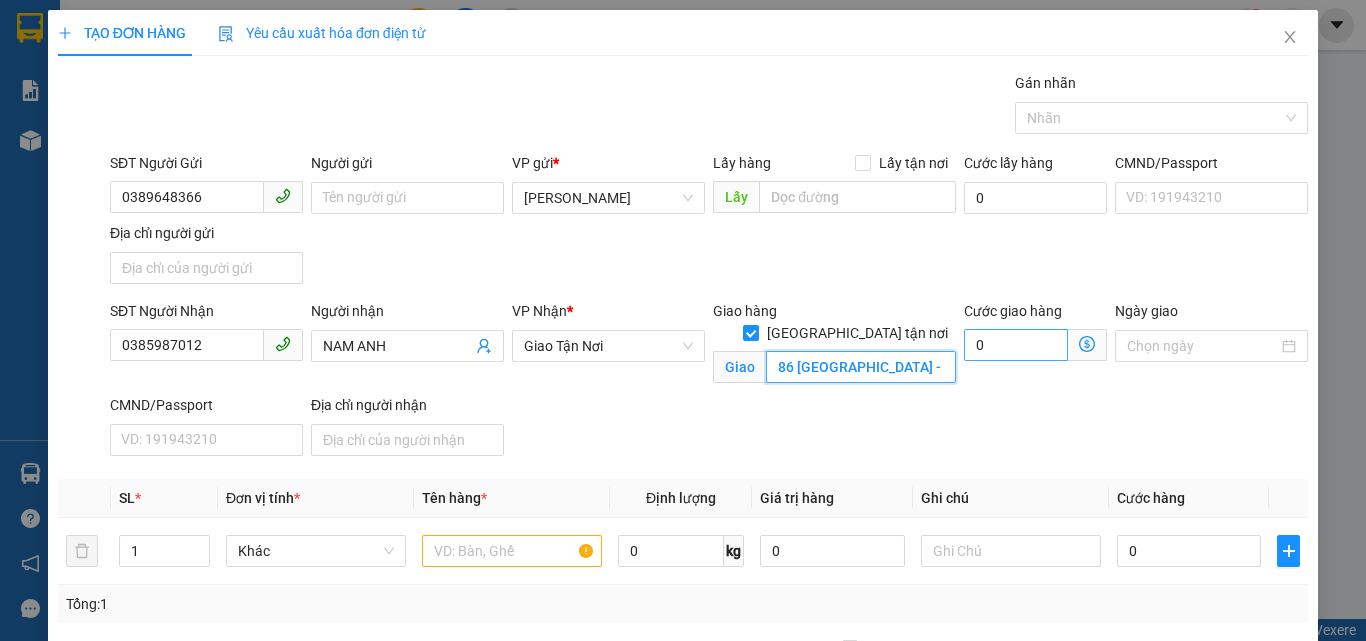 drag, startPoint x: 866, startPoint y: 350, endPoint x: 996, endPoint y: 354, distance: 130.06152 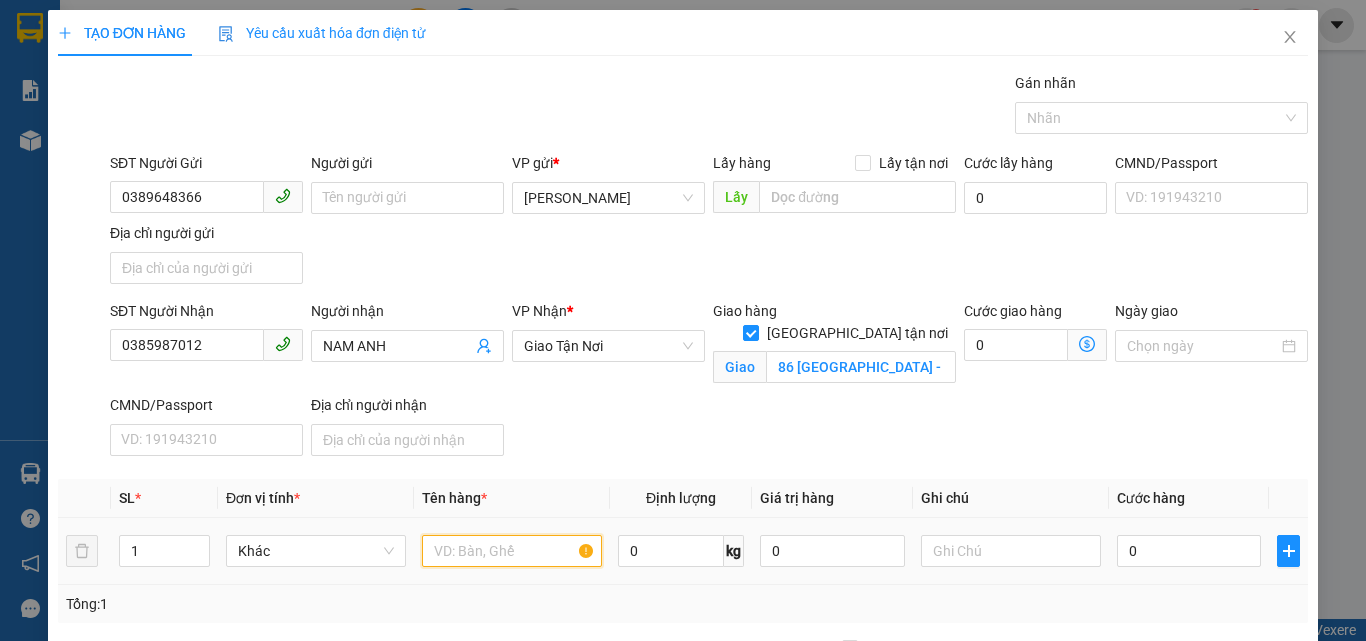 click at bounding box center (512, 551) 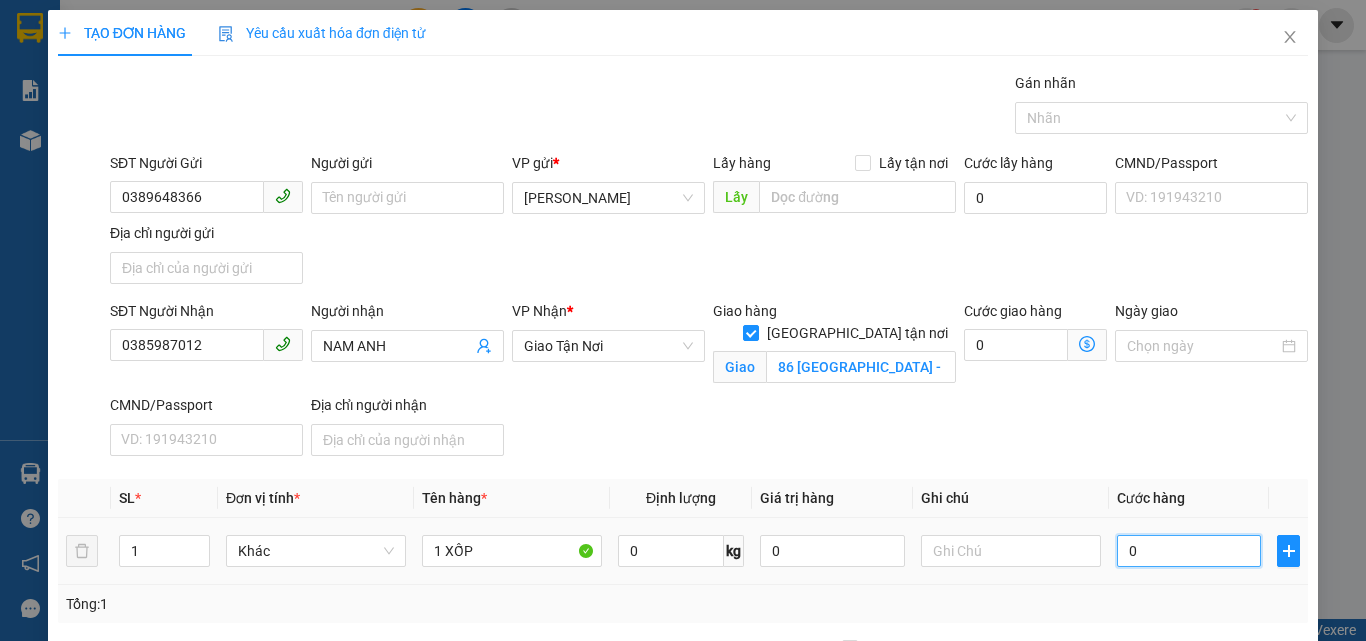 drag, startPoint x: 1165, startPoint y: 550, endPoint x: 1154, endPoint y: 554, distance: 11.7046995 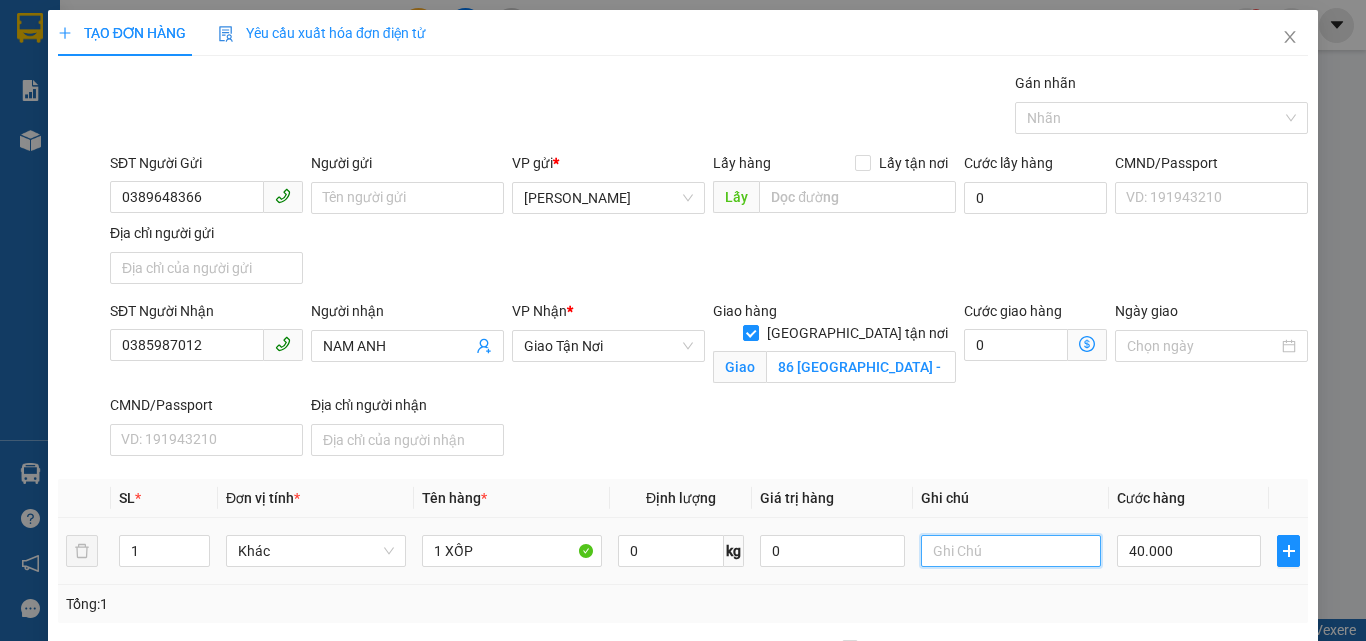 click at bounding box center [1011, 551] 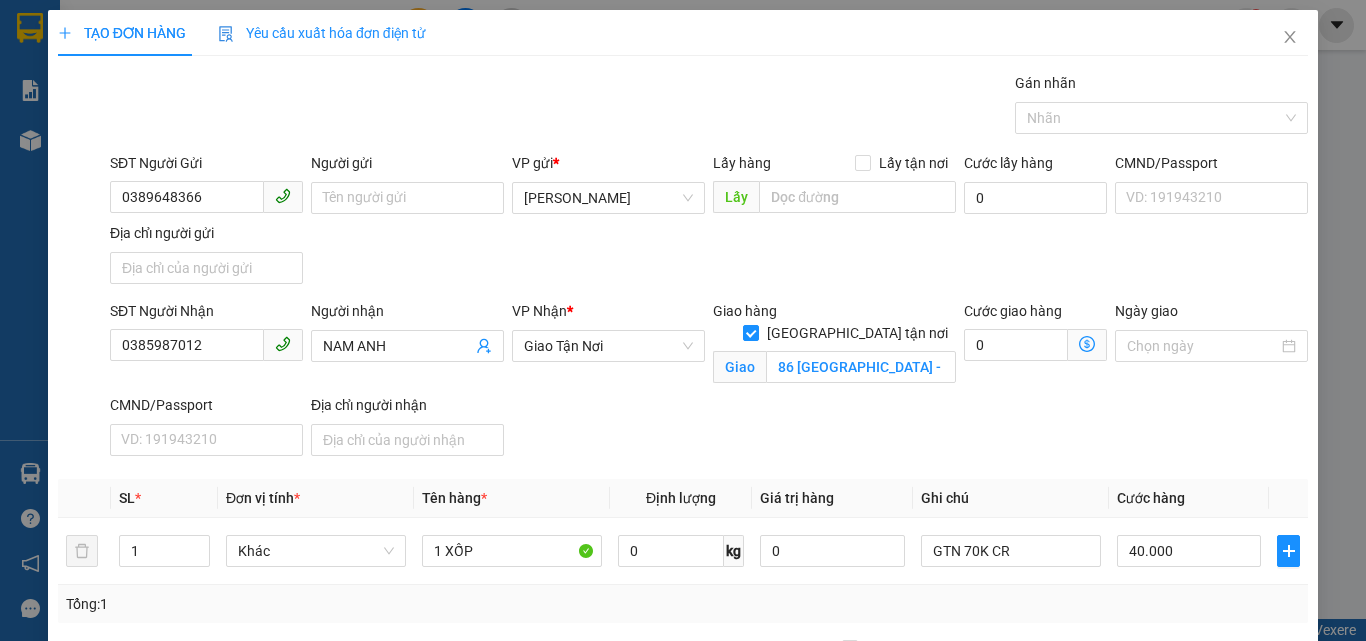 click on "Hình thức thanh toán" at bounding box center (1198, 754) 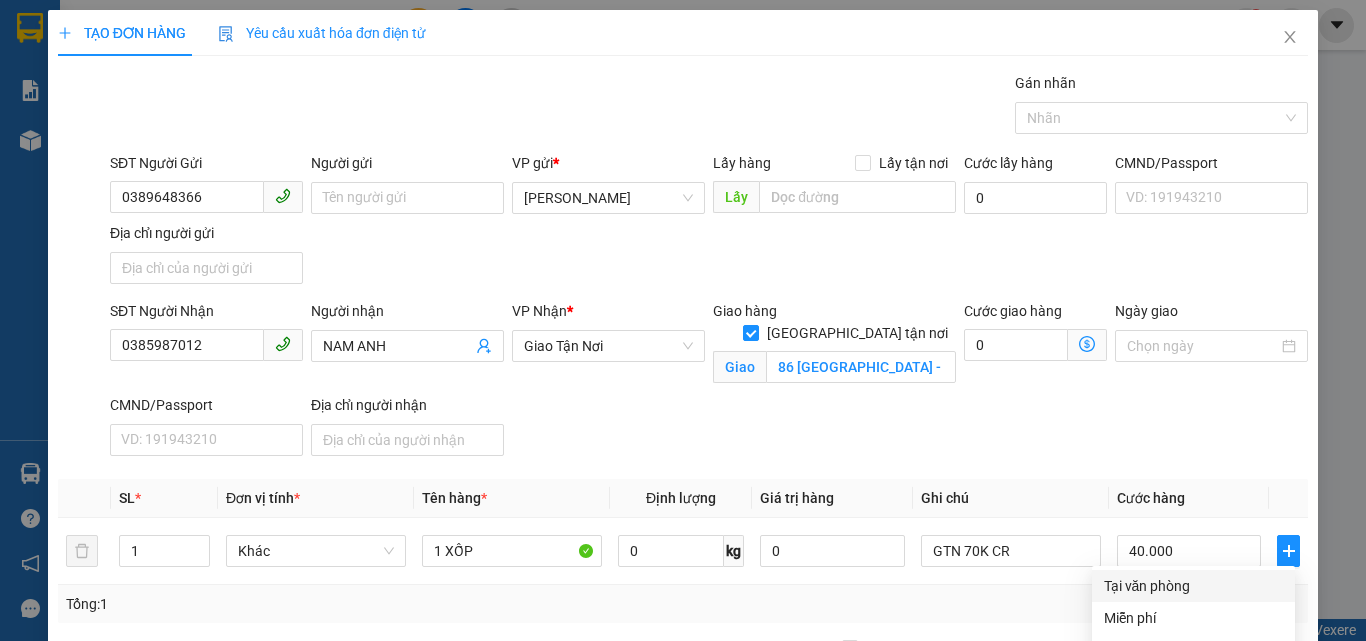 click on "Tại văn phòng" at bounding box center [1193, 586] 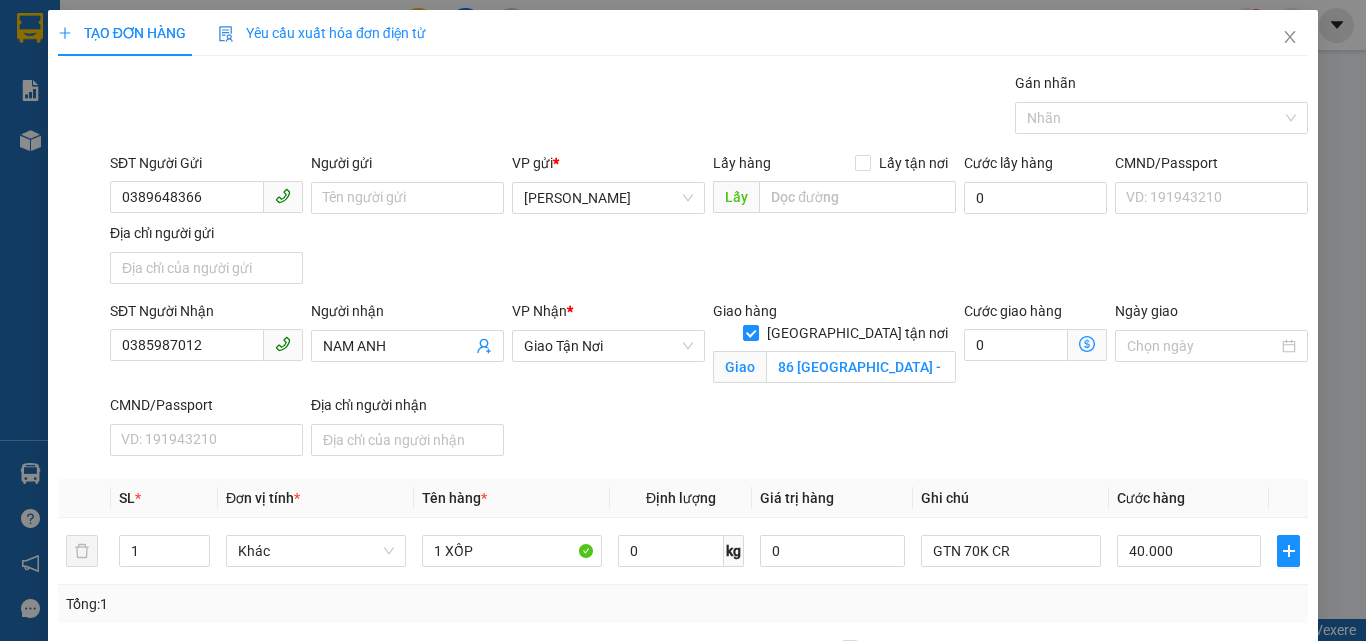 click on "Lưu và In" at bounding box center [1263, 849] 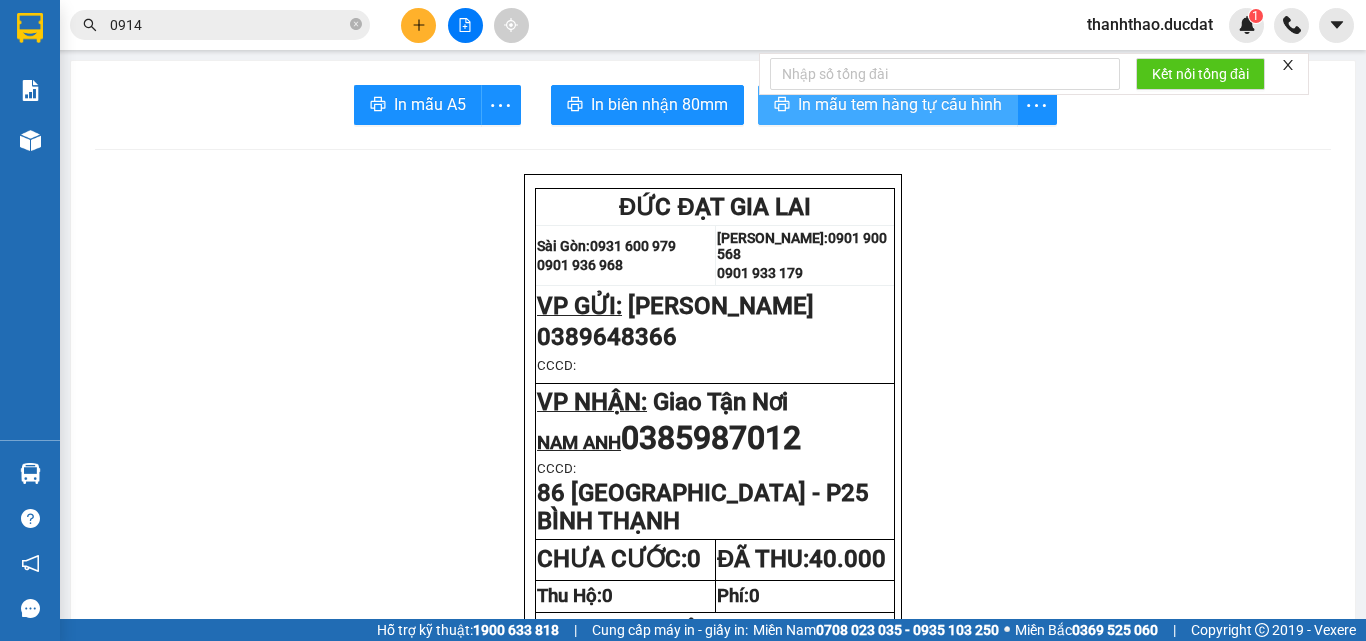 click on "In mẫu tem hàng tự cấu hình" at bounding box center (900, 104) 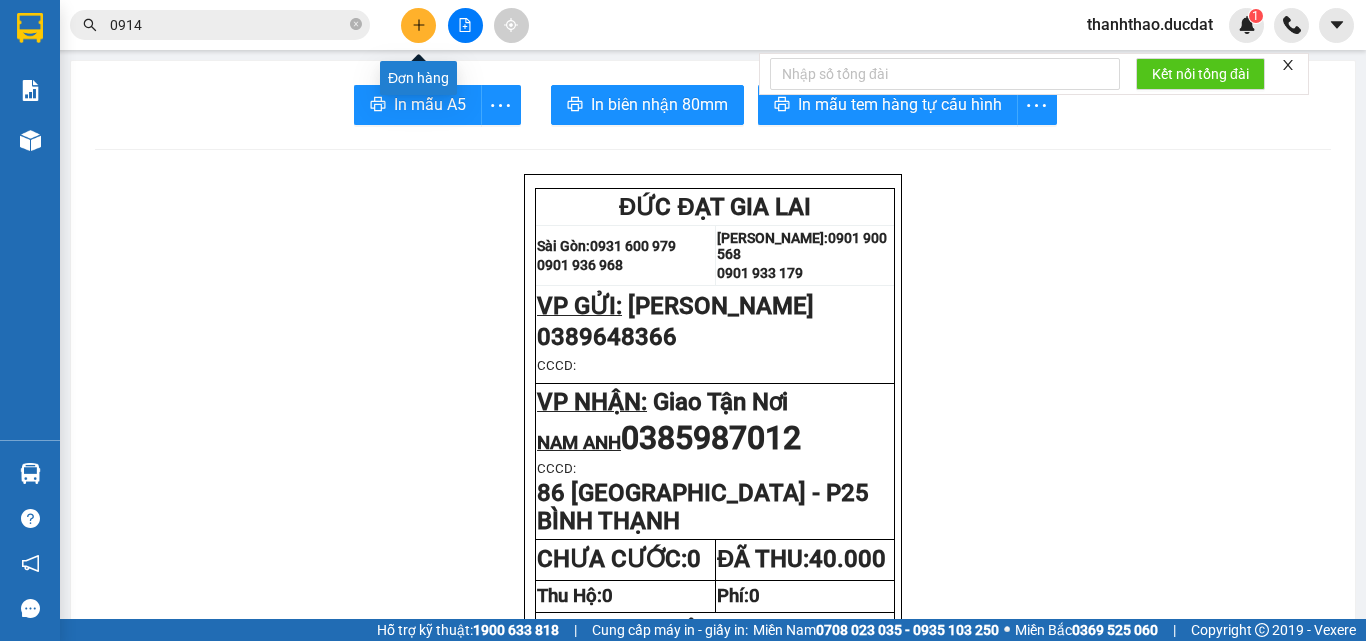 click at bounding box center (418, 25) 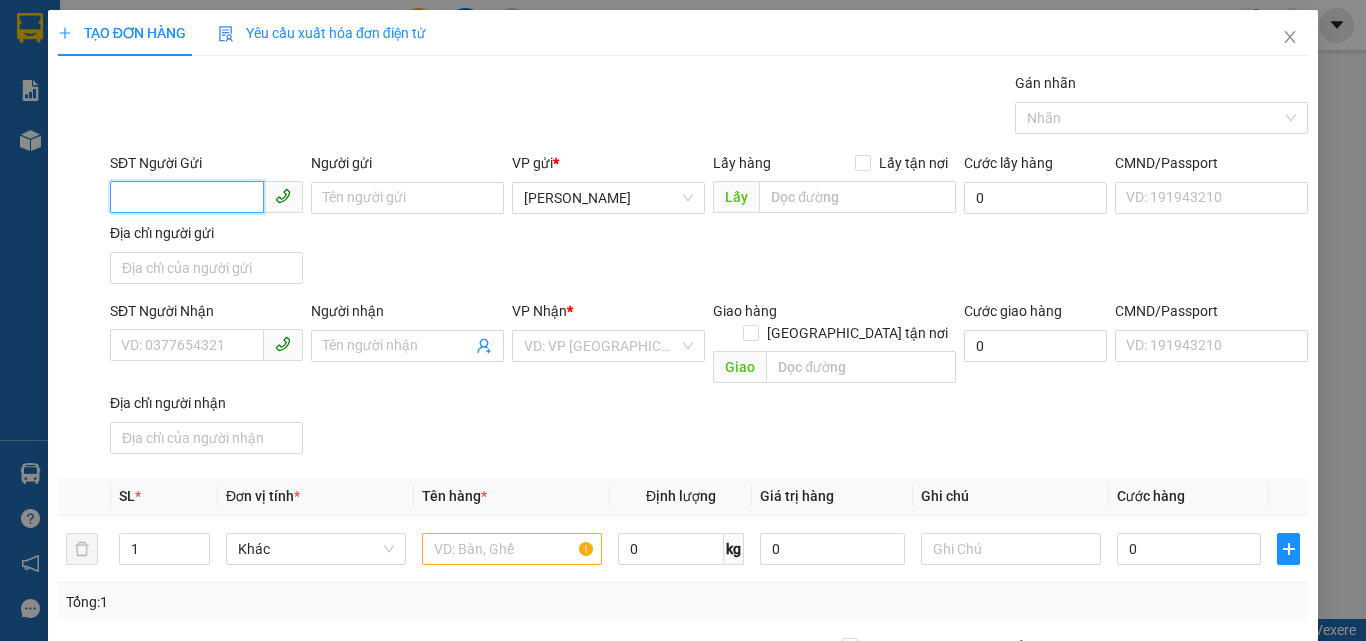 click on "SĐT Người Gửi" at bounding box center (187, 197) 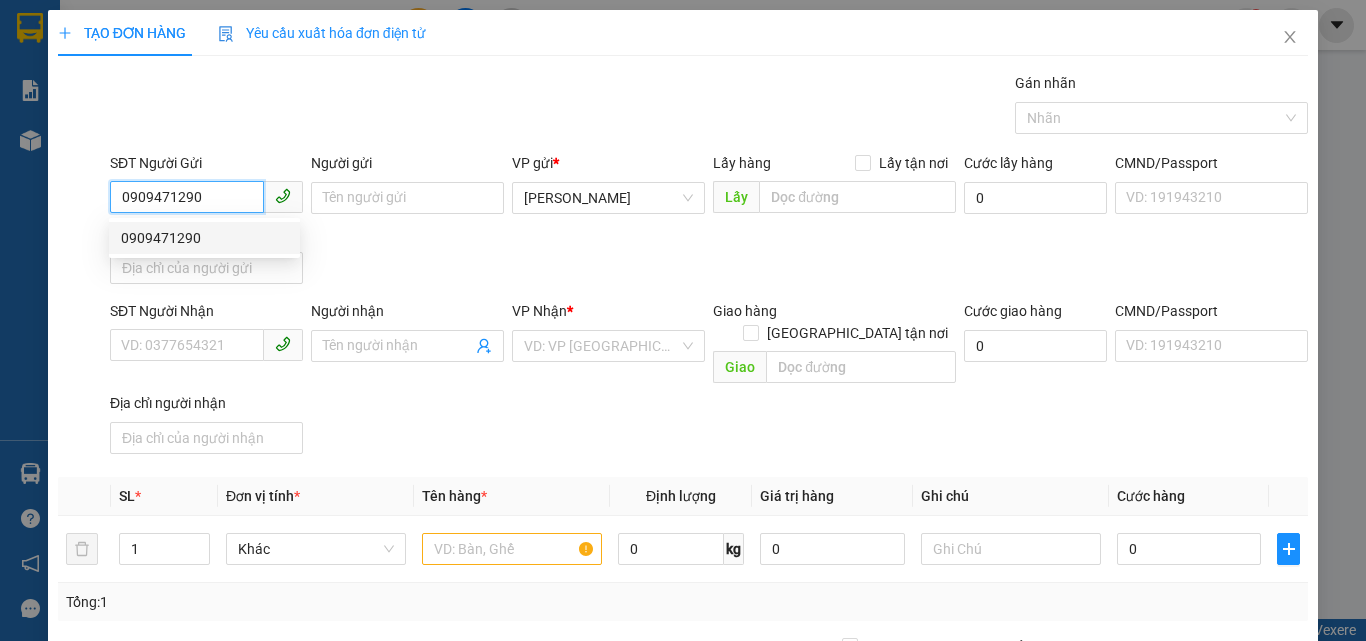 click on "0909471290" at bounding box center [204, 238] 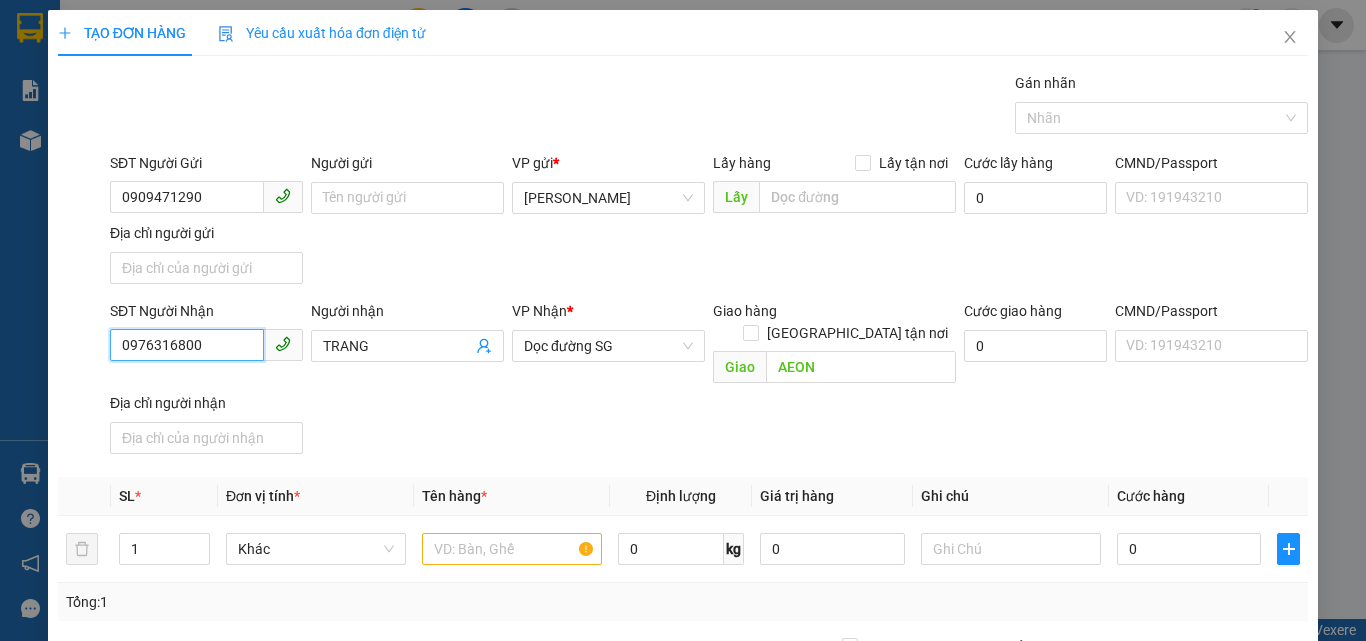 drag, startPoint x: 231, startPoint y: 350, endPoint x: 0, endPoint y: 616, distance: 352.30243 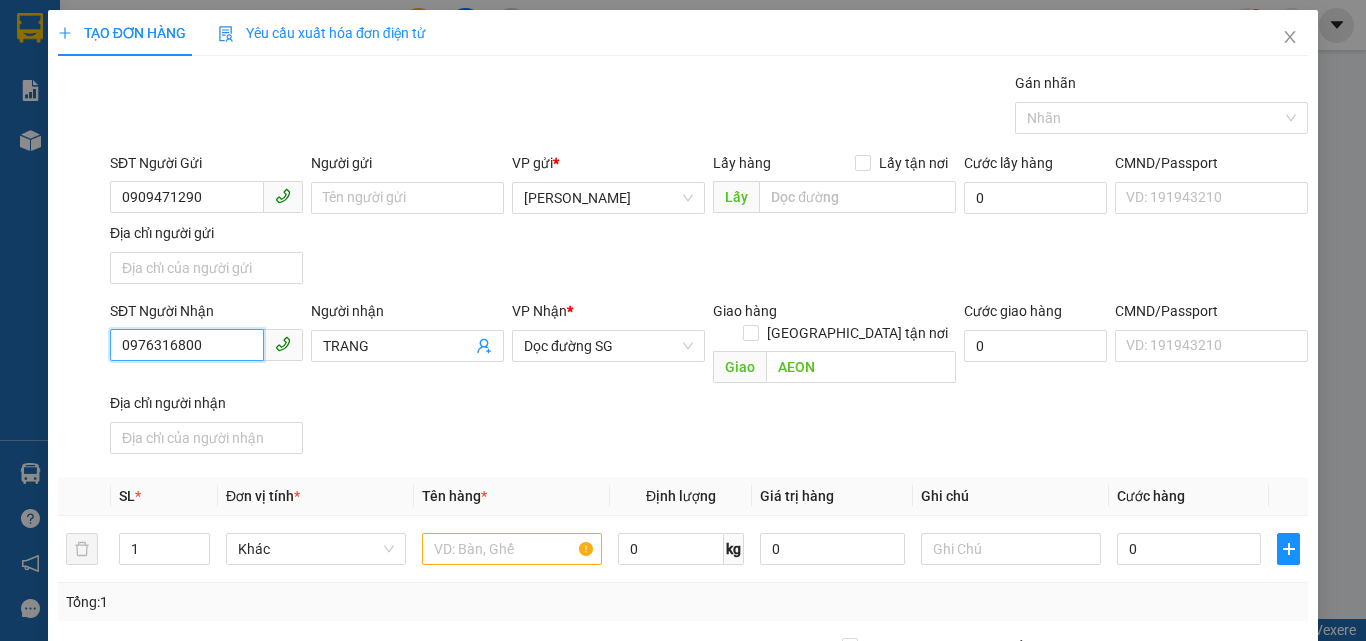 click on "TẠO ĐƠN HÀNG Yêu cầu xuất hóa đơn điện tử Transit Pickup Surcharge Ids Transit Deliver Surcharge Ids Transit Deliver Surcharge Transit Deliver Surcharge Gói vận chuyển  * Tiêu chuẩn Gán nhãn   Nhãn SĐT Người Gửi 0909471290 0909471290 Người gửi Tên người gửi VP gửi  * Phan Đình Phùng Lấy hàng Lấy tận nơi Lấy Cước lấy hàng 0 CMND/Passport VD: 191943210 Địa chỉ người gửi SĐT Người Nhận 0976316800 Người nhận TRANG VP Nhận  * Dọc đường SG Giao hàng Giao tận nơi Giao AEON Cước giao hàng 0 CMND/Passport VD: 191943210 Địa chỉ người nhận SL  * Đơn vị tính  * Tên hàng  * Định lượng Giá trị hàng Ghi chú Cước hàng                   1 Khác 0 kg 0 0 Tổng:  1 Thu Hộ 0 Phí thu hộ khách nhận trả 0 Tổng cước 0 Hình thức thanh toán Chọn HT Thanh Toán Số tiền thu trước 0 Chưa thanh toán 0 Chọn HT Thanh Toán Lưu nháp Xóa Thông tin Lưu" at bounding box center [683, 320] 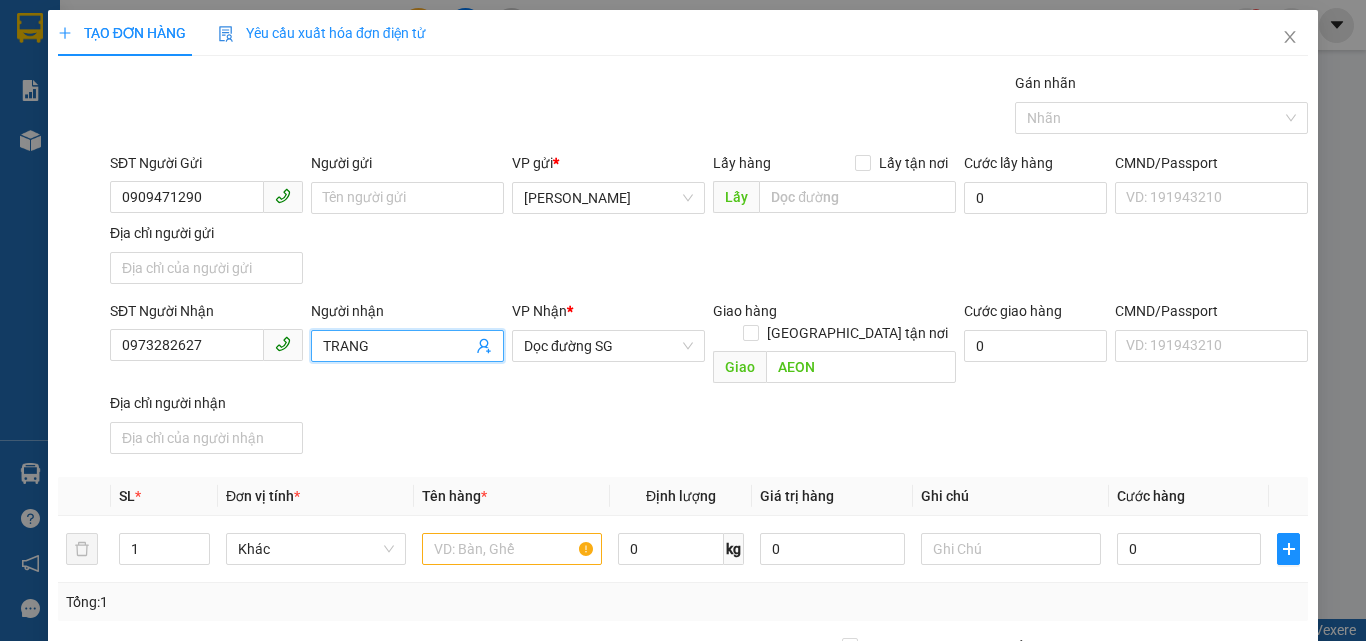 drag, startPoint x: 433, startPoint y: 335, endPoint x: 0, endPoint y: 417, distance: 440.69604 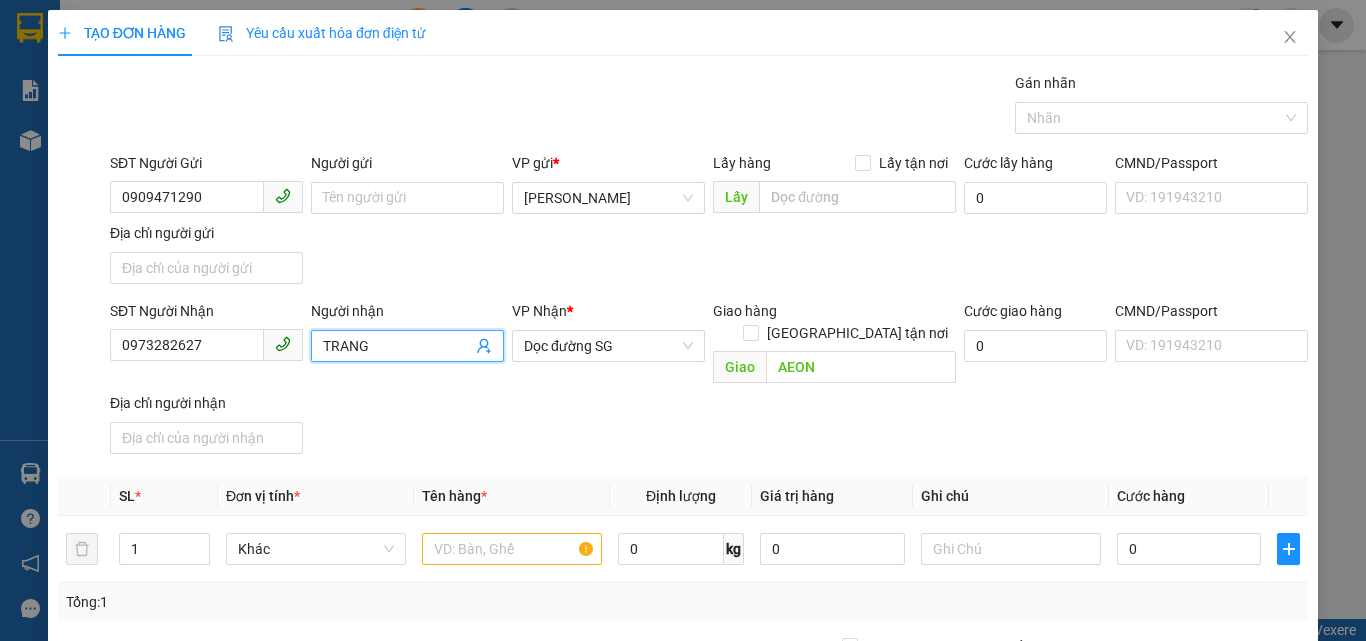 click on "TẠO ĐƠN HÀNG Yêu cầu xuất hóa đơn điện tử Transit Pickup Surcharge Ids Transit Deliver Surcharge Ids Transit Deliver Surcharge Transit Deliver Surcharge Gói vận chuyển  * Tiêu chuẩn Gán nhãn   Nhãn SĐT Người Gửi 0909471290 Người gửi Tên người gửi VP gửi  * Phan Đình Phùng Lấy hàng Lấy tận nơi Lấy Cước lấy hàng 0 CMND/Passport VD: 191943210 Địa chỉ người gửi SĐT Người Nhận 0973282627 Người nhận TRANG TRANG VP Nhận  * Dọc đường SG Giao hàng Giao tận nơi Giao AEON Cước giao hàng 0 CMND/Passport VD: 191943210 Địa chỉ người nhận SL  * Đơn vị tính  * Tên hàng  * Định lượng Giá trị hàng Ghi chú Cước hàng                   1 Khác 0 kg 0 0 Tổng:  1 Thu Hộ 0 Phí thu hộ khách nhận trả 0 Tổng cước 0 Hình thức thanh toán Chọn HT Thanh Toán Số tiền thu trước 0 Chưa thanh toán 0 Chọn HT Thanh Toán Lưu nháp Xóa Thông tin Lưu Lưu và In" at bounding box center [683, 320] 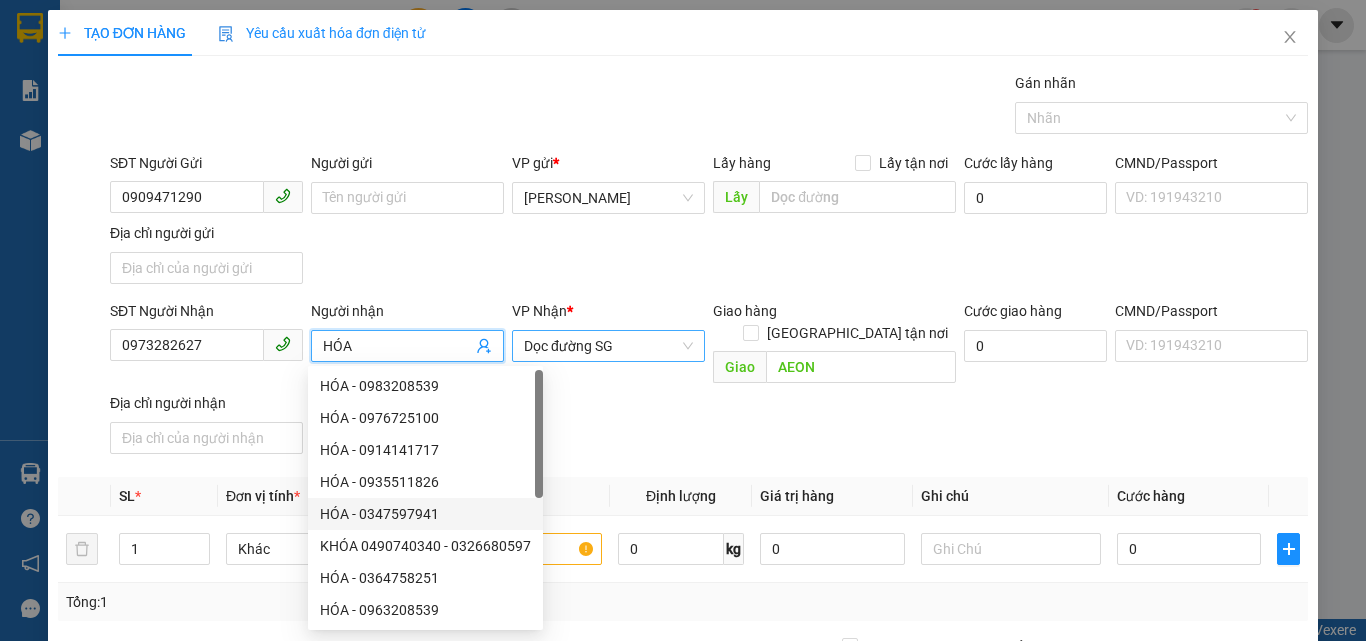 click on "Dọc đường SG" at bounding box center (608, 346) 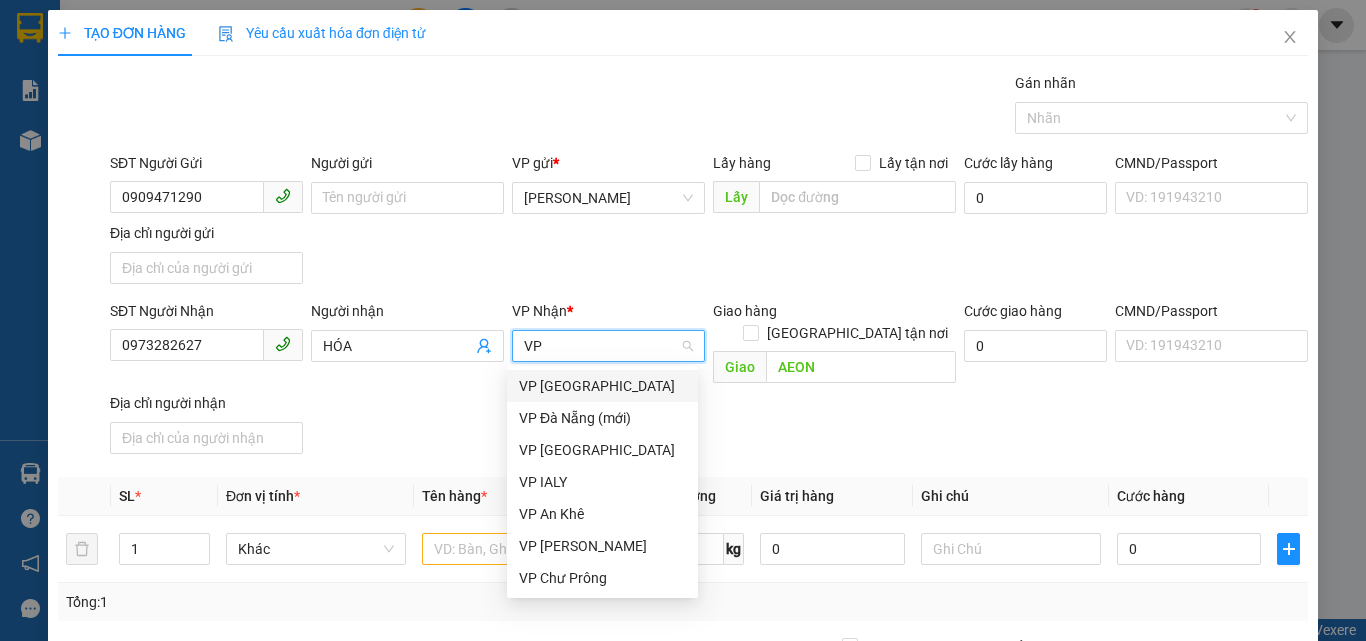 click on "VP [GEOGRAPHIC_DATA]" at bounding box center (602, 386) 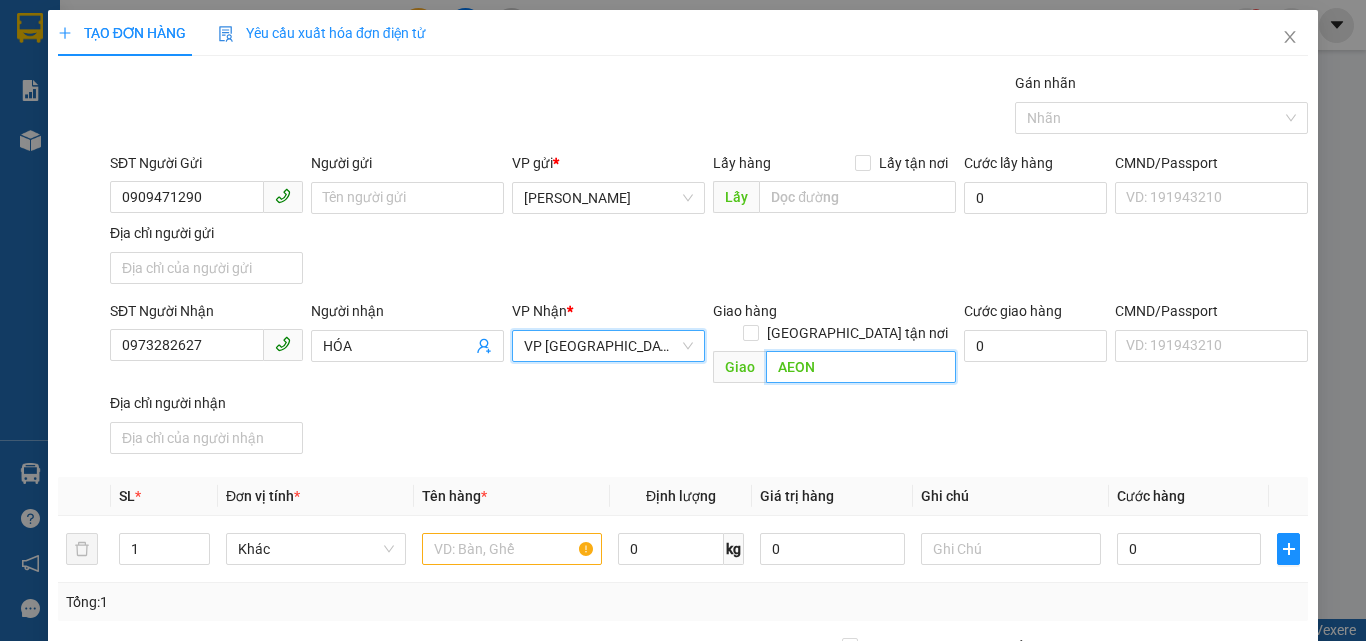 click on "AEON" at bounding box center (861, 367) 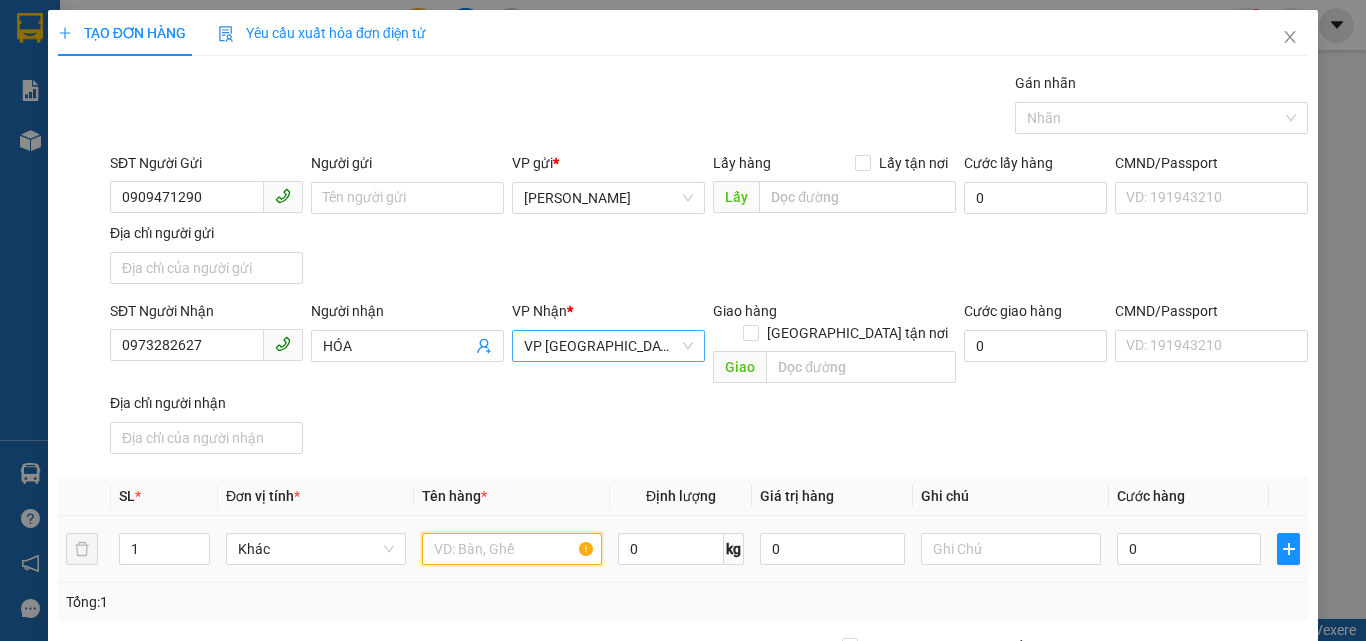 click at bounding box center (512, 549) 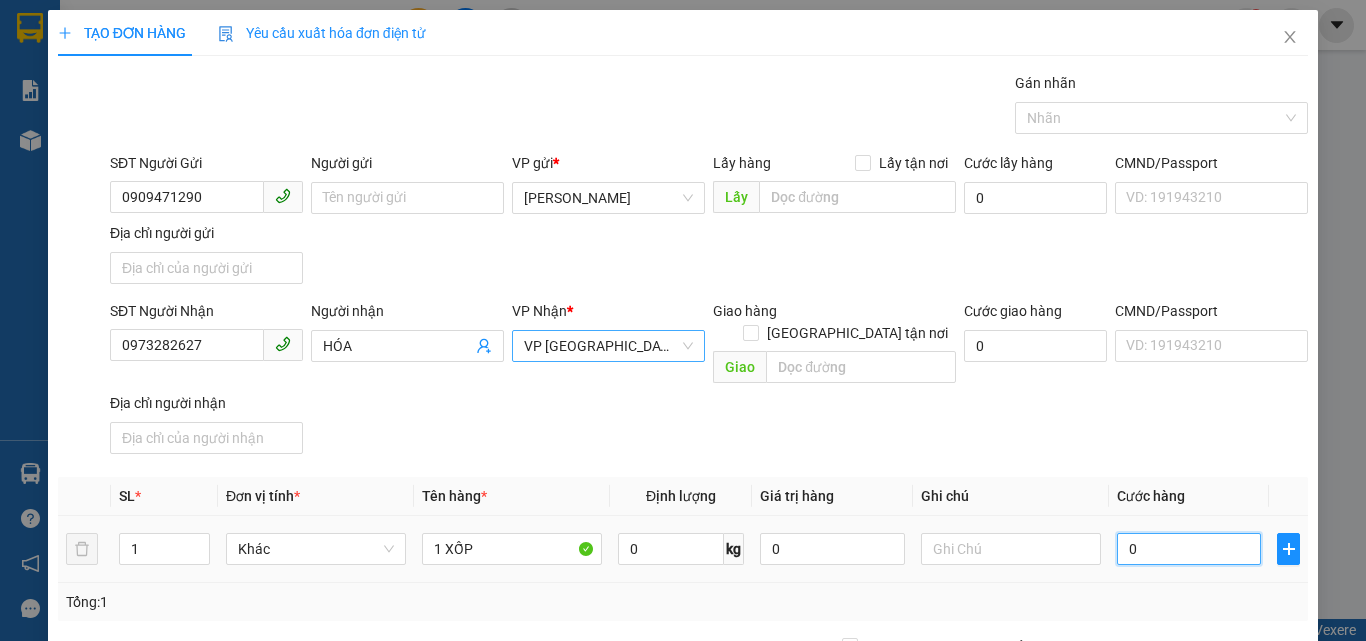 drag, startPoint x: 1195, startPoint y: 525, endPoint x: 1163, endPoint y: 540, distance: 35.341194 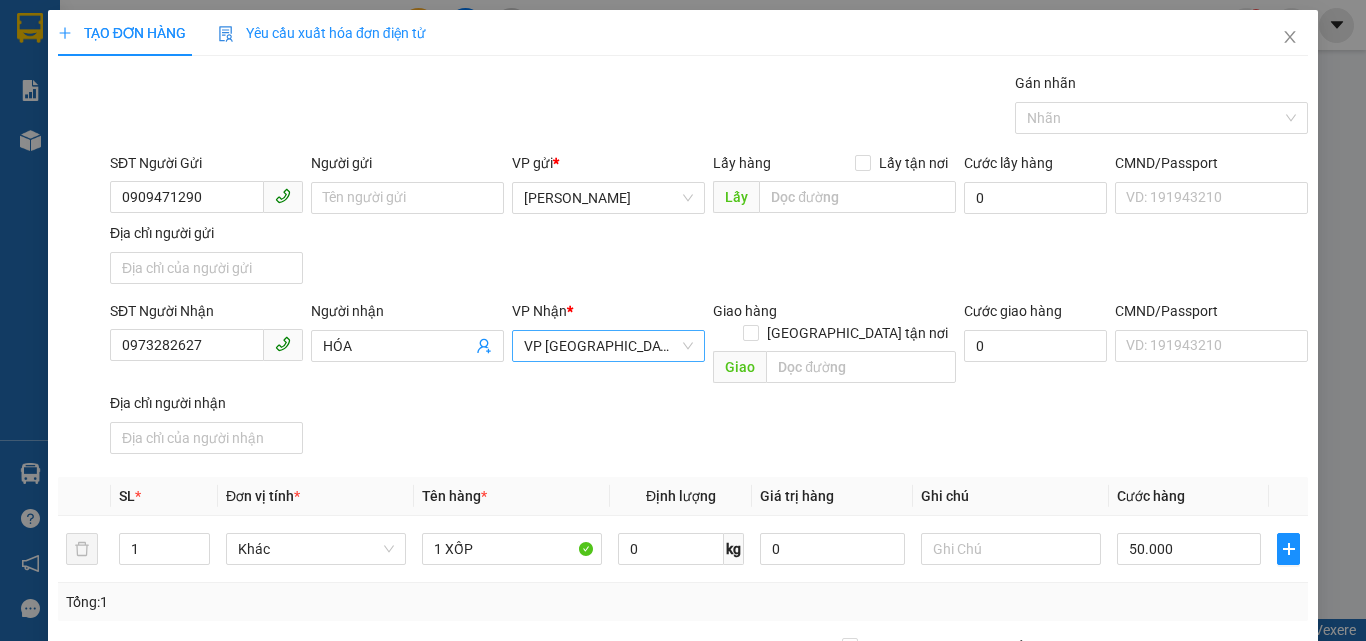click on "SĐT Người Nhận 0973282627 Người nhận HÓA VP Nhận  * VP Sài Gòn Giao hàng Giao tận nơi Giao Cước giao hàng 0 CMND/Passport VD: 191943210 Địa chỉ người nhận" at bounding box center [709, 381] 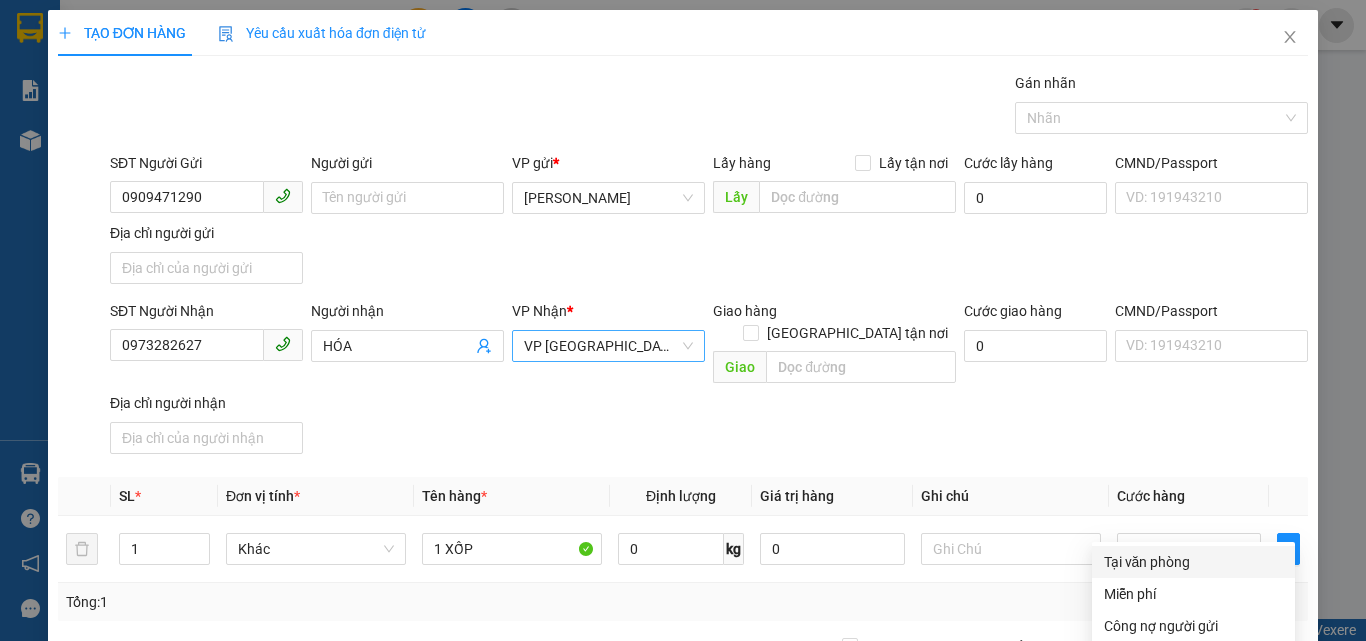 click on "Tại văn phòng" at bounding box center [1193, 562] 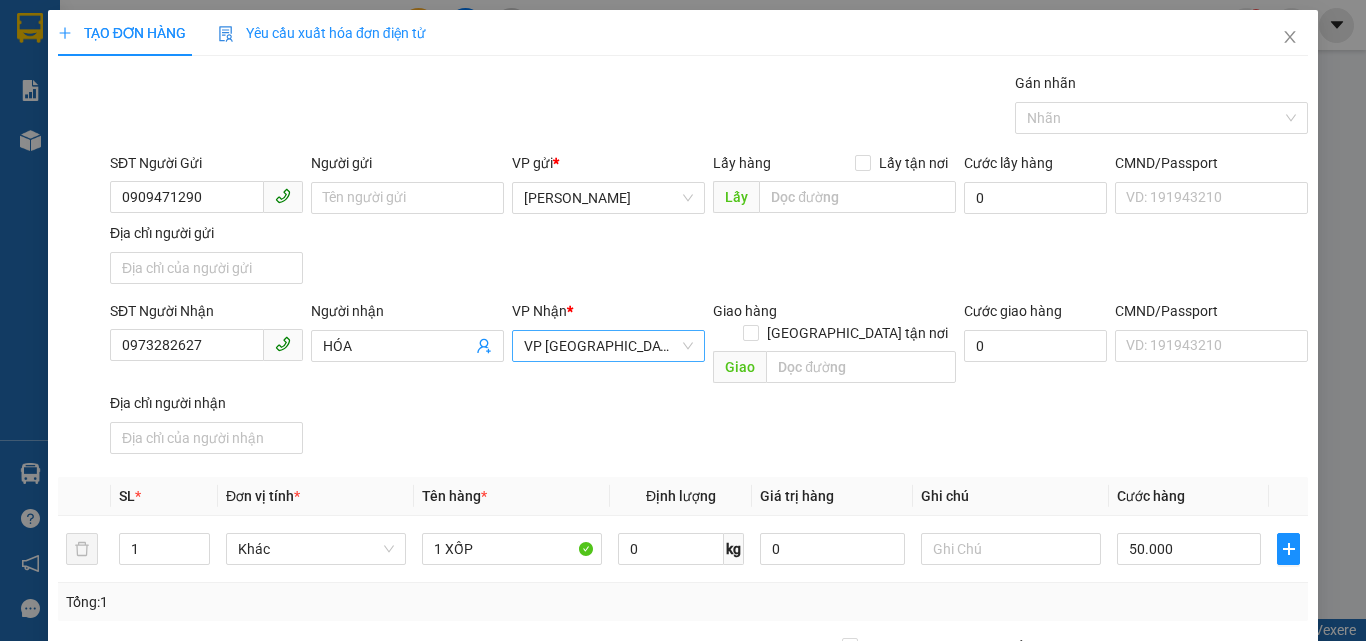 click on "Lưu và In" at bounding box center [1263, 847] 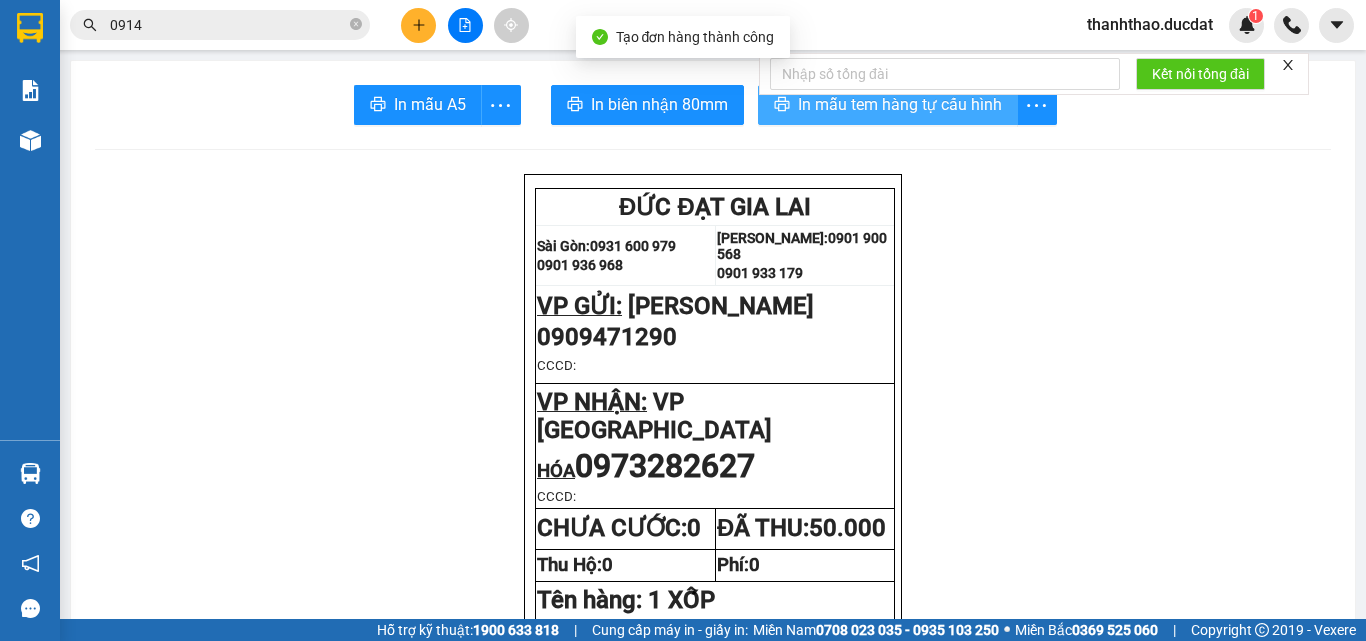 click on "In mẫu tem hàng tự cấu hình" at bounding box center (900, 104) 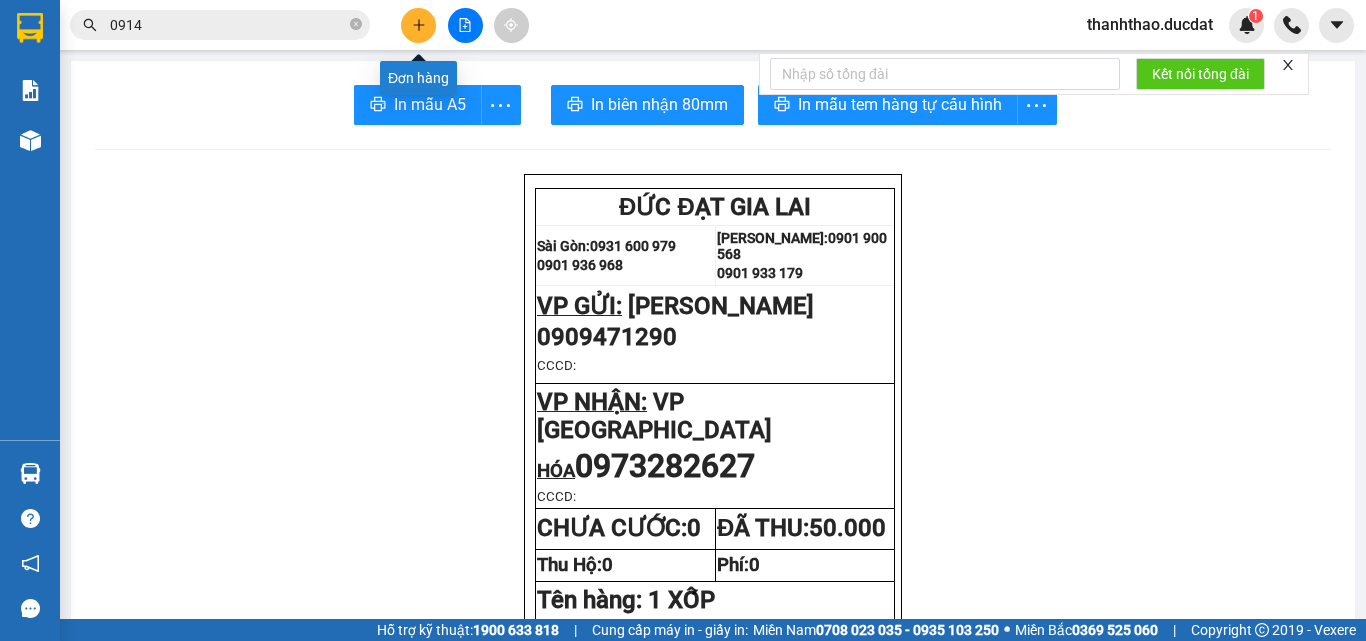 click 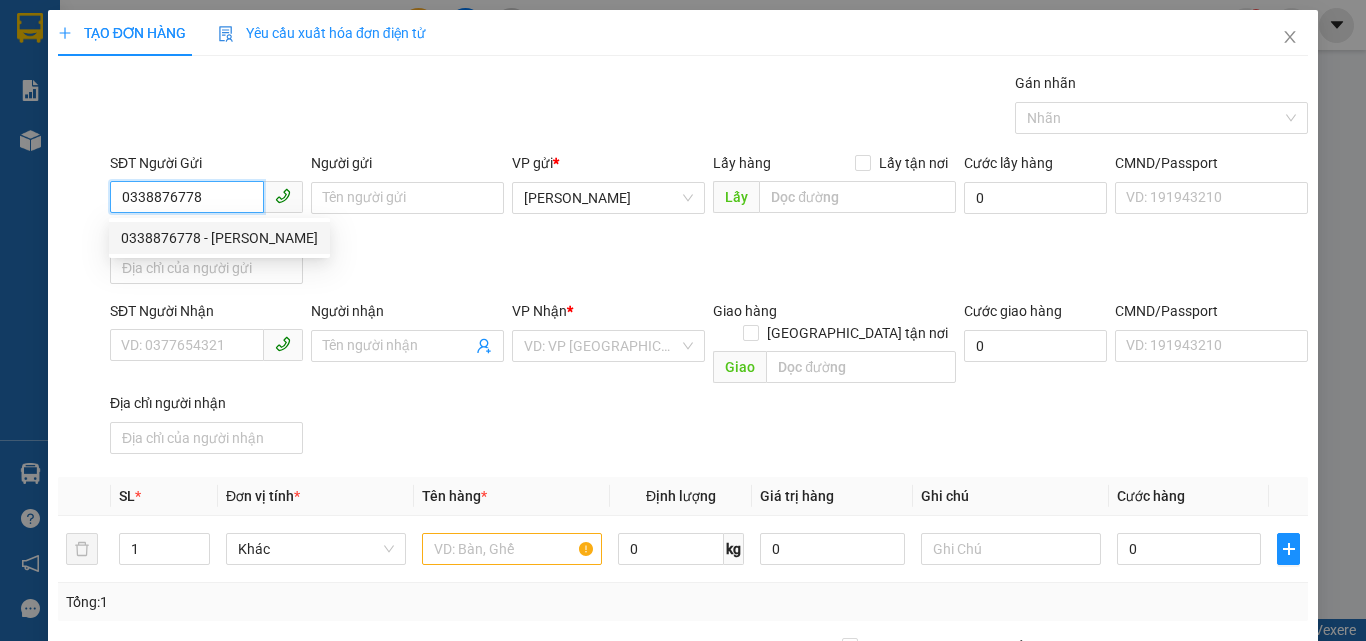 click on "0338876778 - VŨ CƯỜNG" at bounding box center (219, 238) 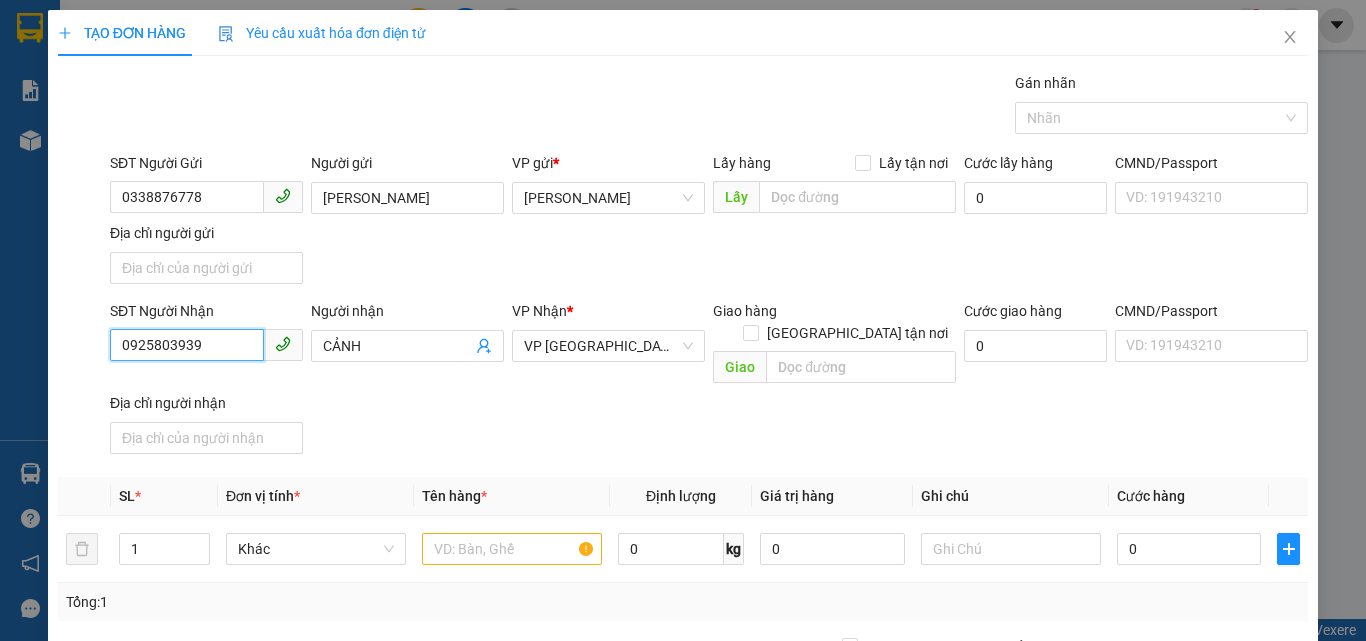 click on "0925803939" at bounding box center (187, 345) 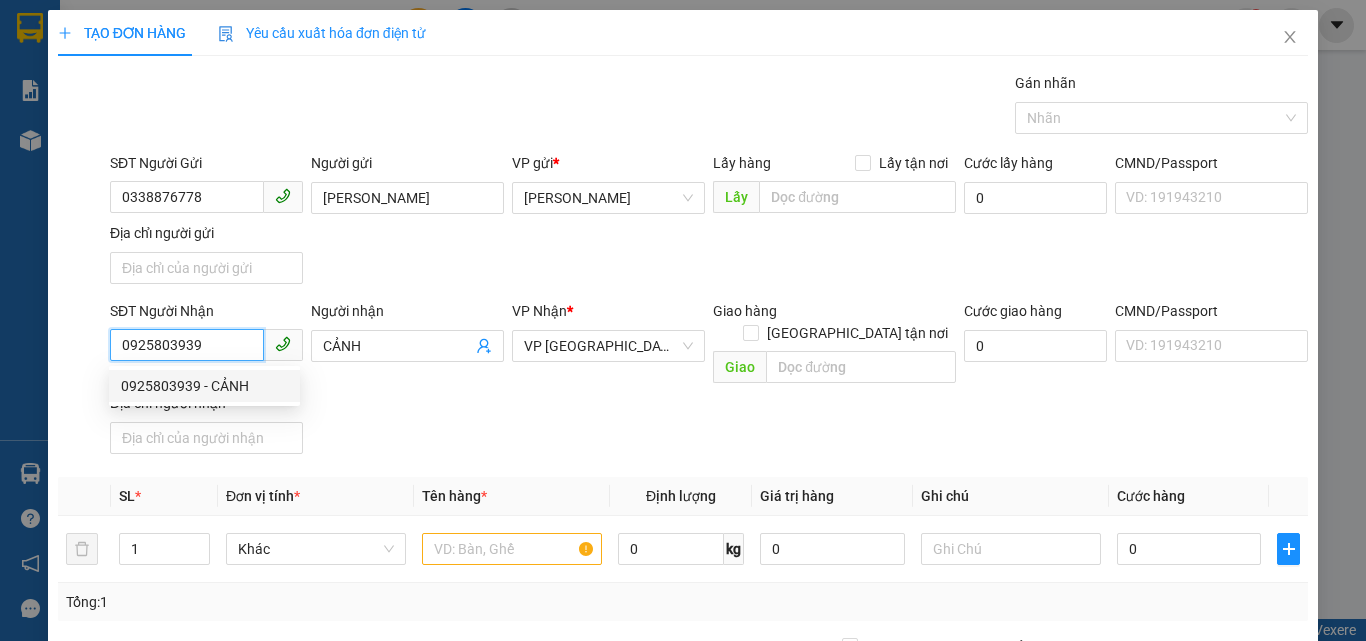 drag, startPoint x: 223, startPoint y: 333, endPoint x: 0, endPoint y: 409, distance: 235.59499 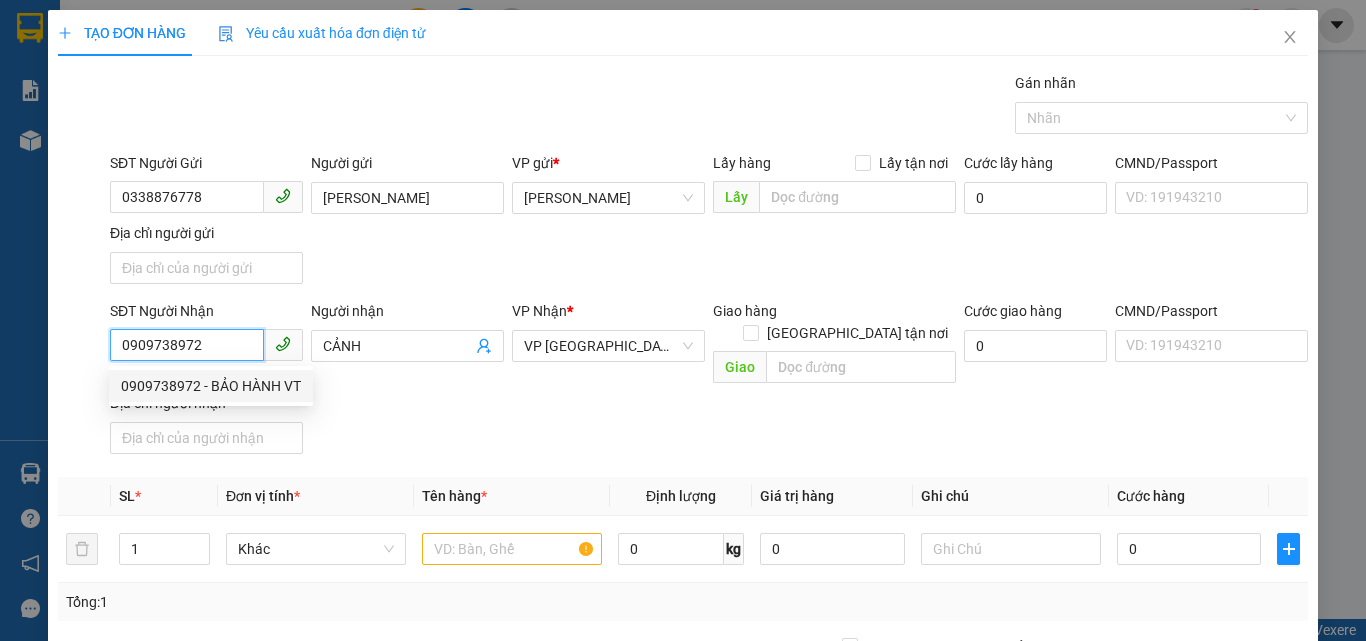 click on "0909738972 - BẢO HÀNH VT" at bounding box center [211, 386] 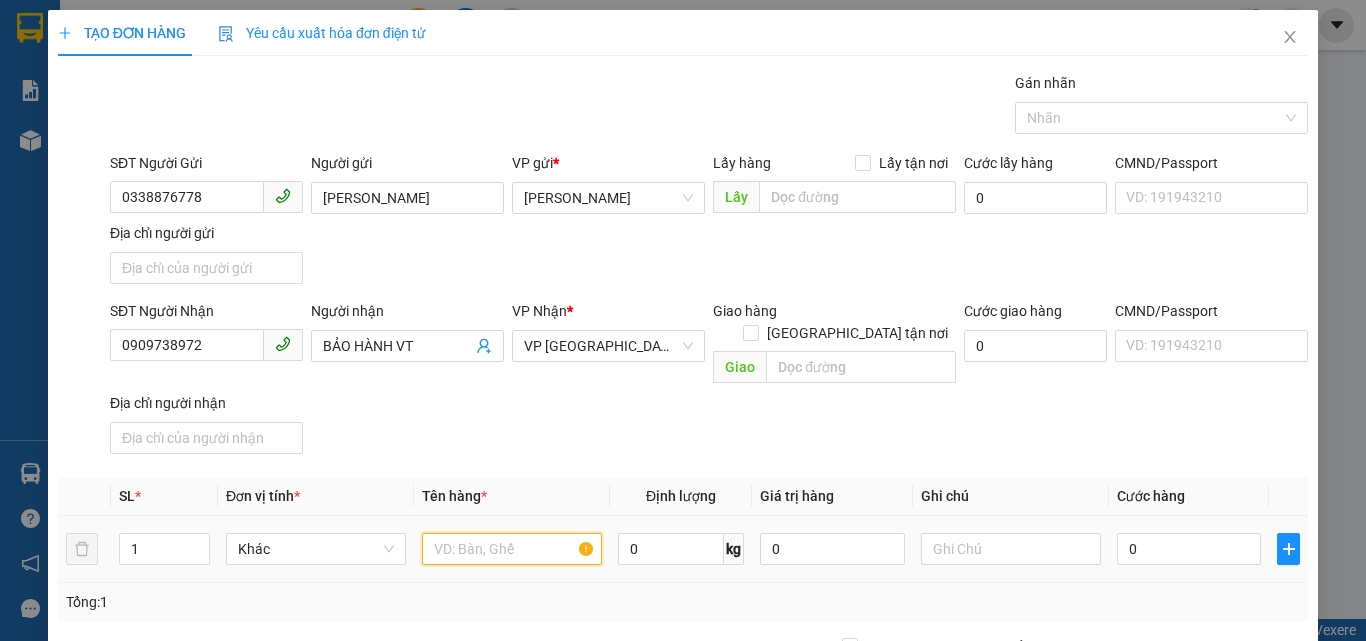 click at bounding box center [512, 549] 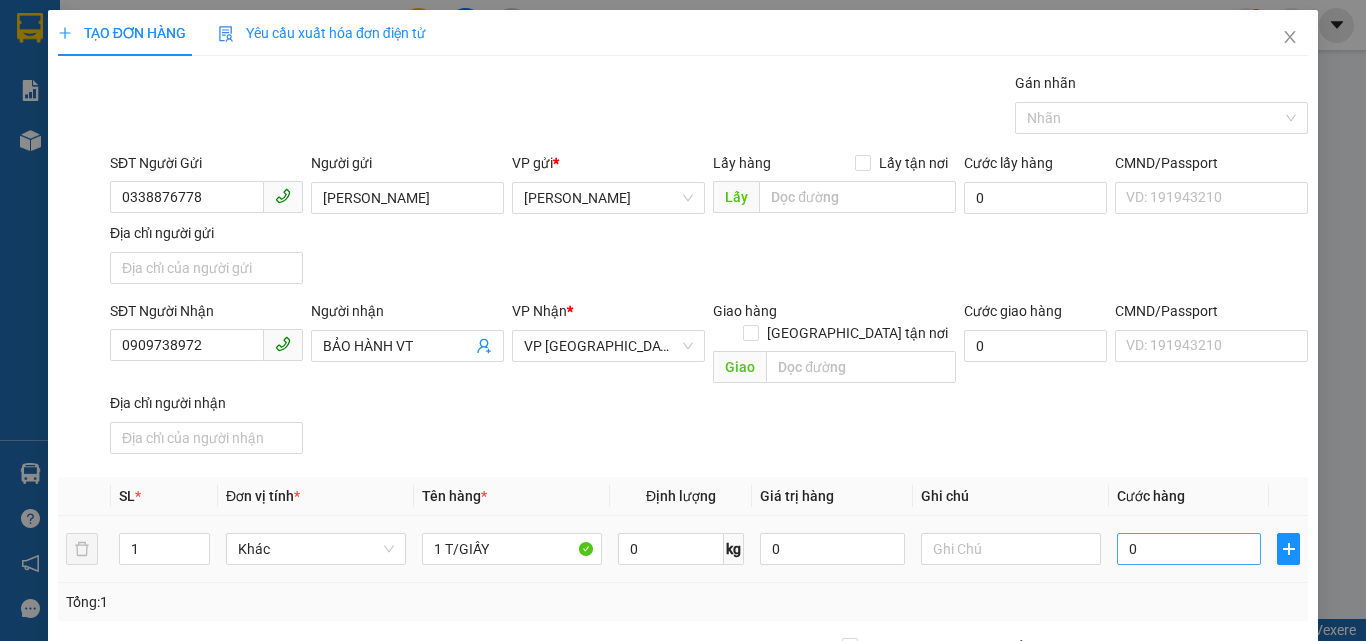 drag, startPoint x: 1190, startPoint y: 557, endPoint x: 1183, endPoint y: 533, distance: 25 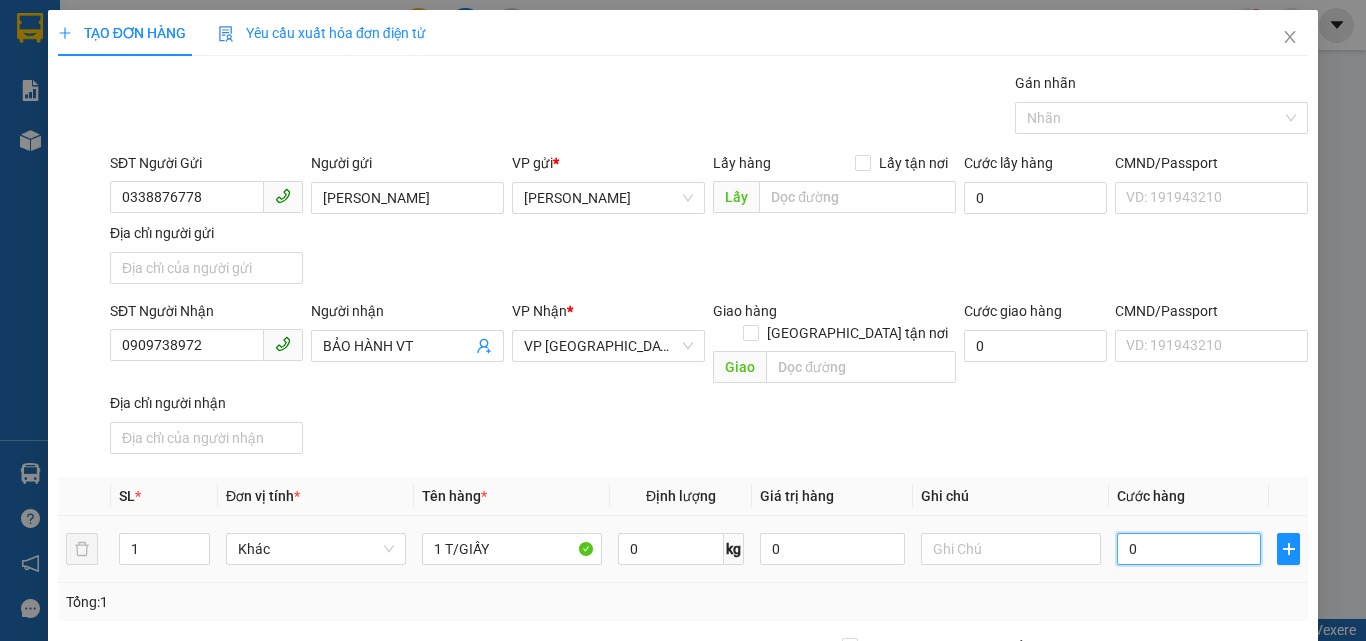 click on "0" at bounding box center [1189, 549] 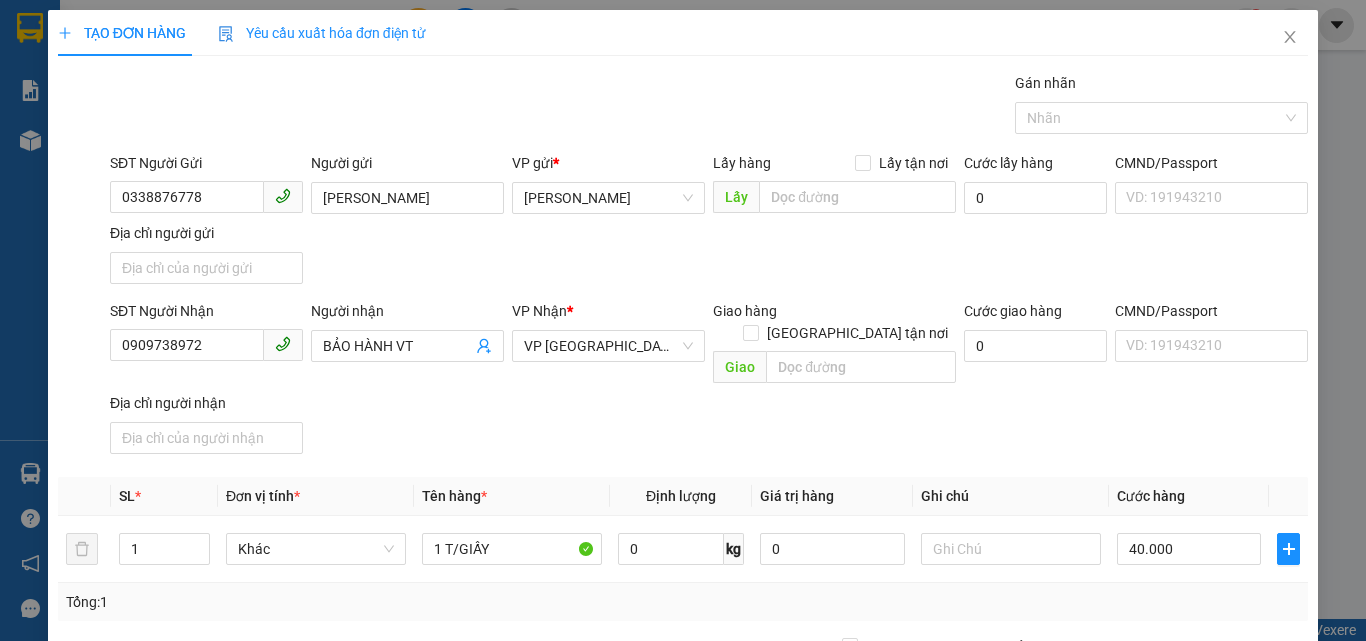 click on "SĐT Người Nhận 0909738972 Người nhận BẢO HÀNH VT VP Nhận  * VP Sài Gòn Giao hàng Giao tận nơi Giao Cước giao hàng 0 CMND/Passport VD: 191943210 Địa chỉ người nhận" at bounding box center [709, 381] 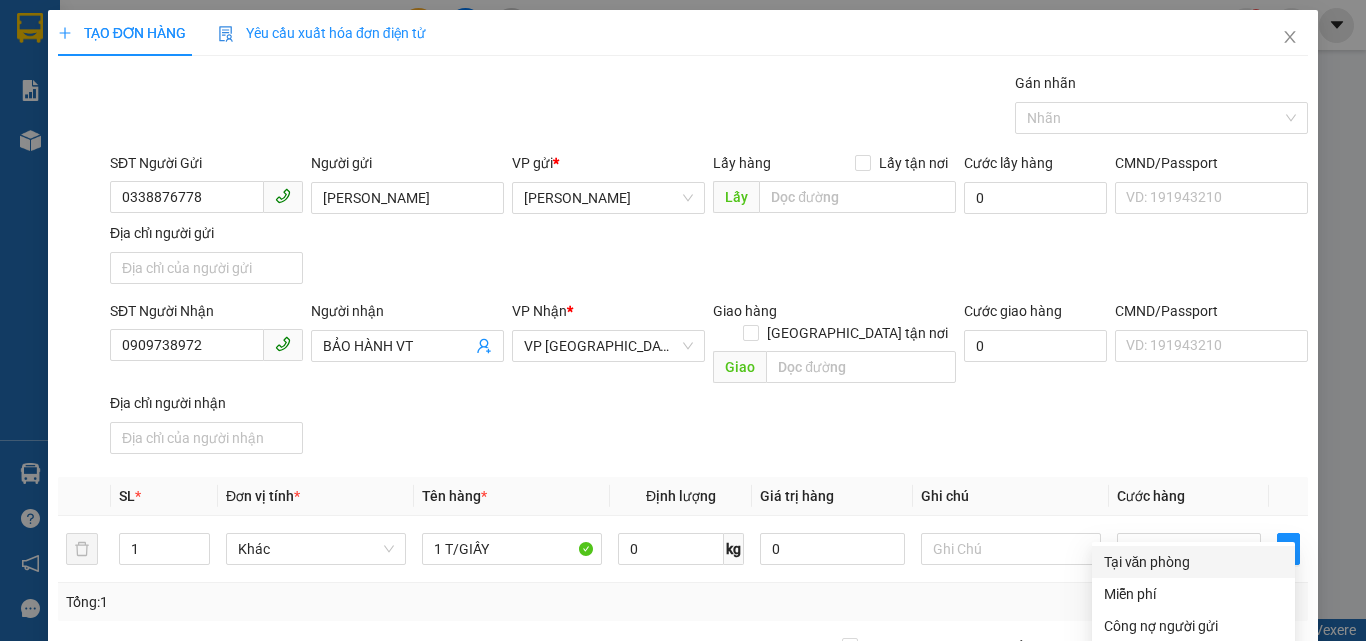 click on "Tại văn phòng" at bounding box center [1193, 562] 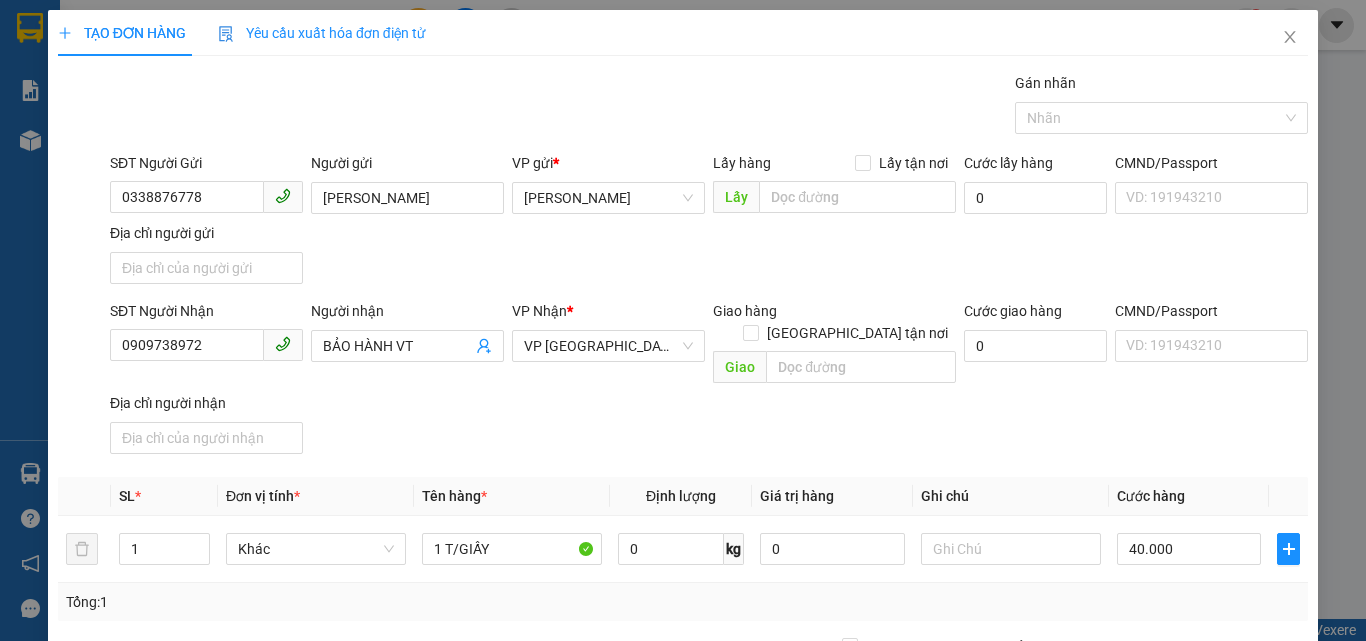 click on "Lưu và In" at bounding box center [1263, 847] 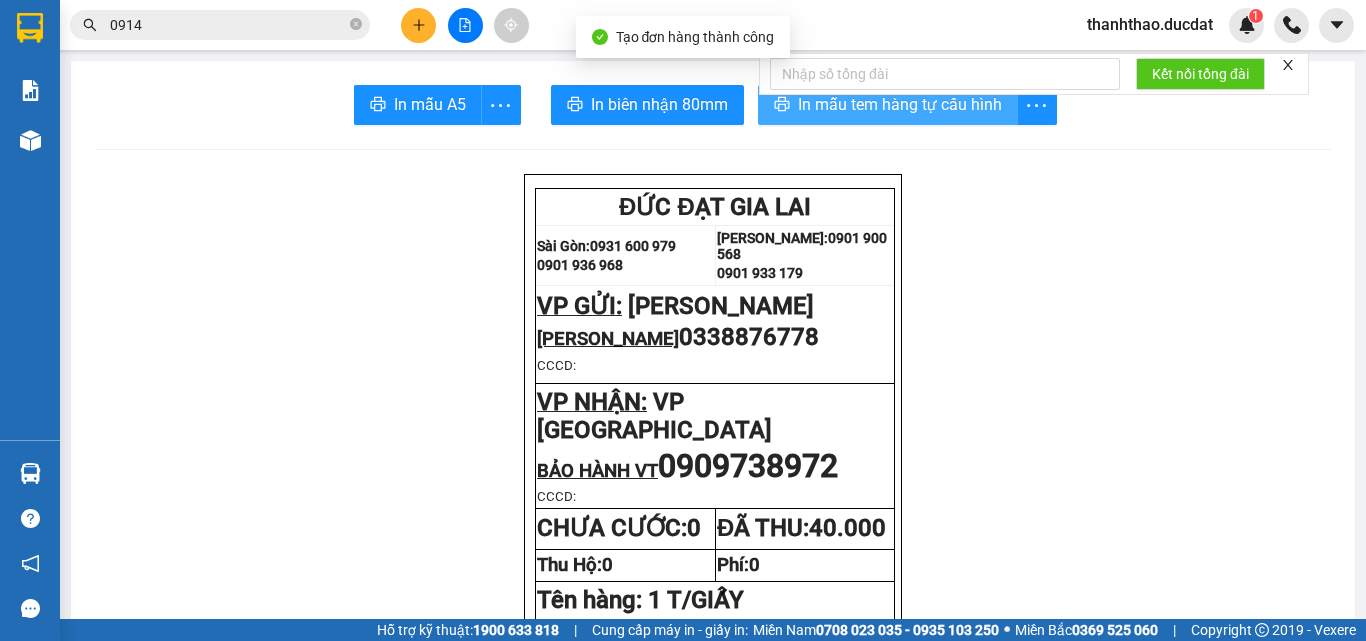 click on "In mẫu tem hàng tự cấu hình" at bounding box center (900, 104) 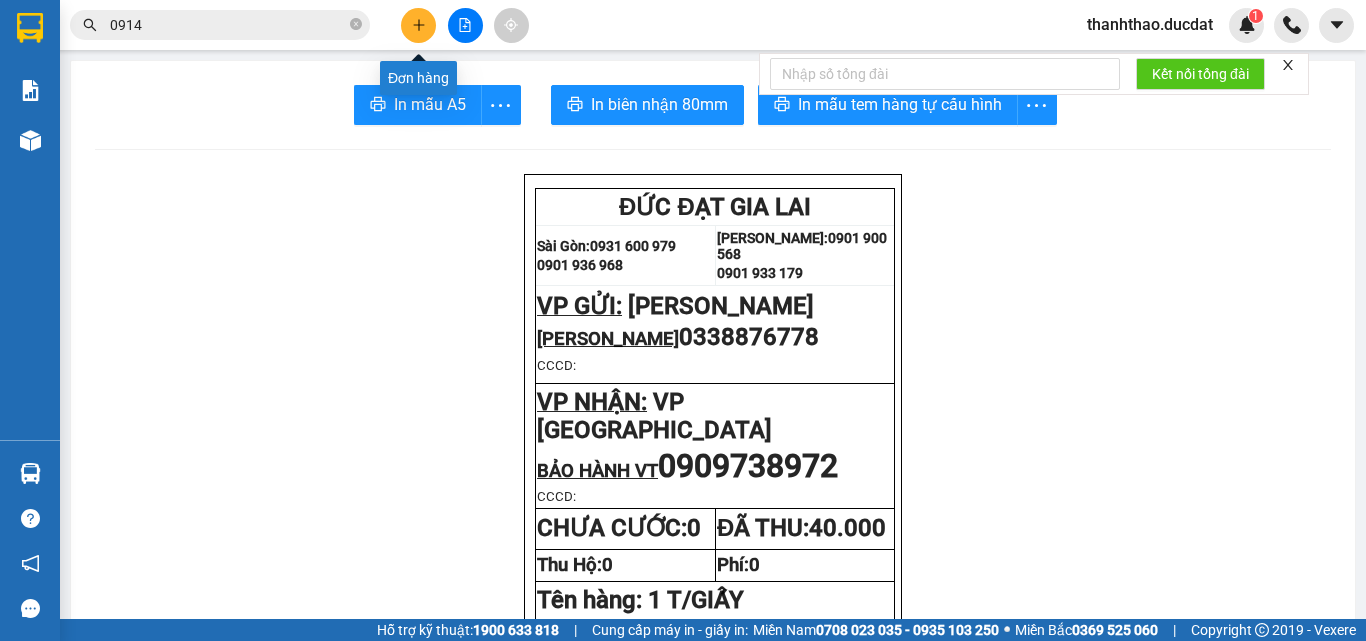 click at bounding box center [418, 25] 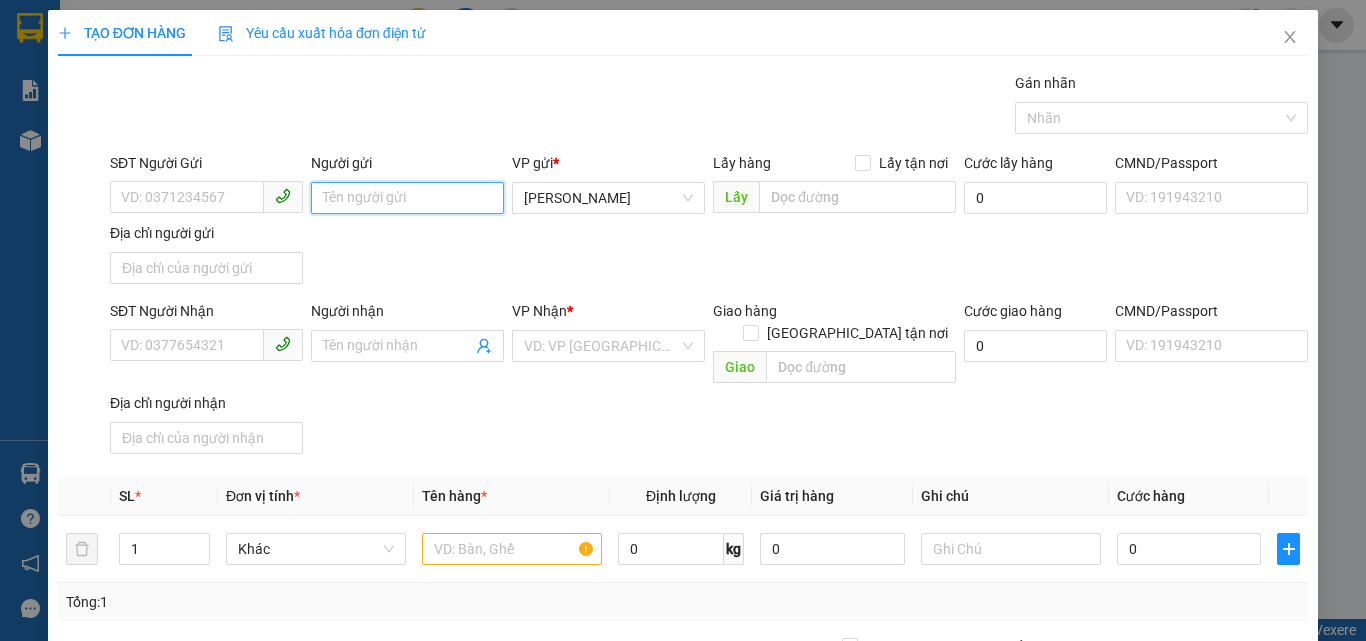 click on "Người gửi" at bounding box center [407, 198] 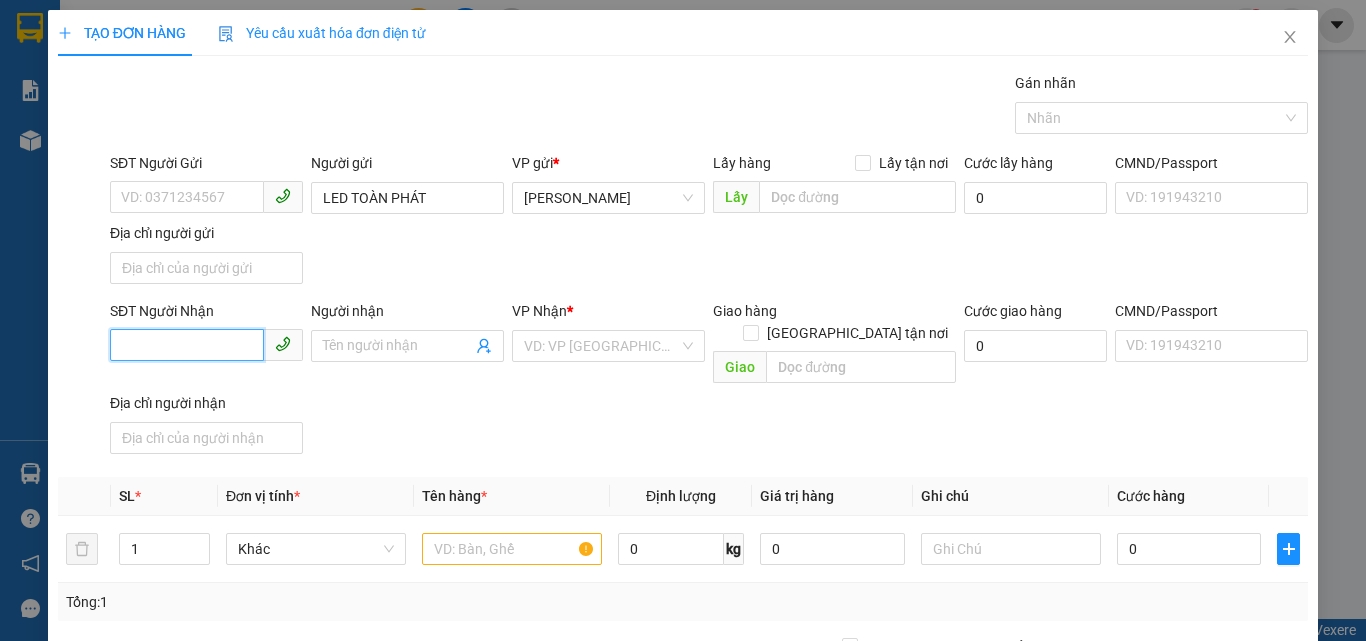 click on "SĐT Người Nhận" at bounding box center (187, 345) 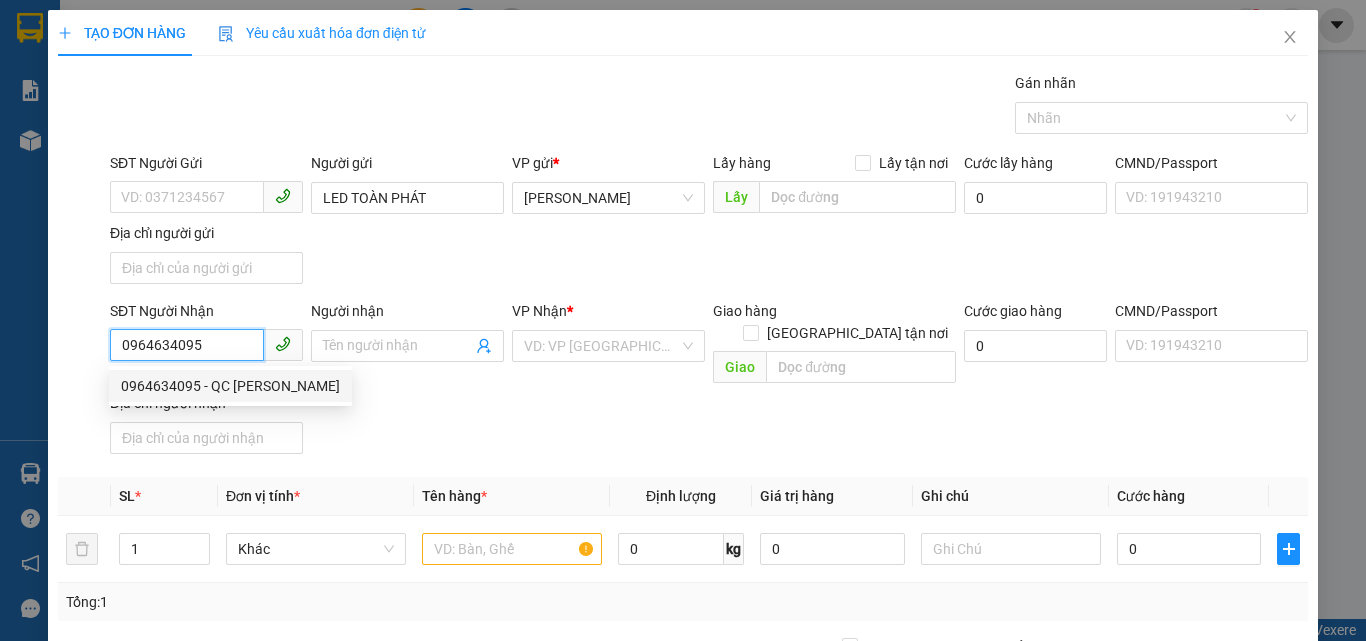 click on "0964634095 - QC TRẦN GIA" at bounding box center (230, 386) 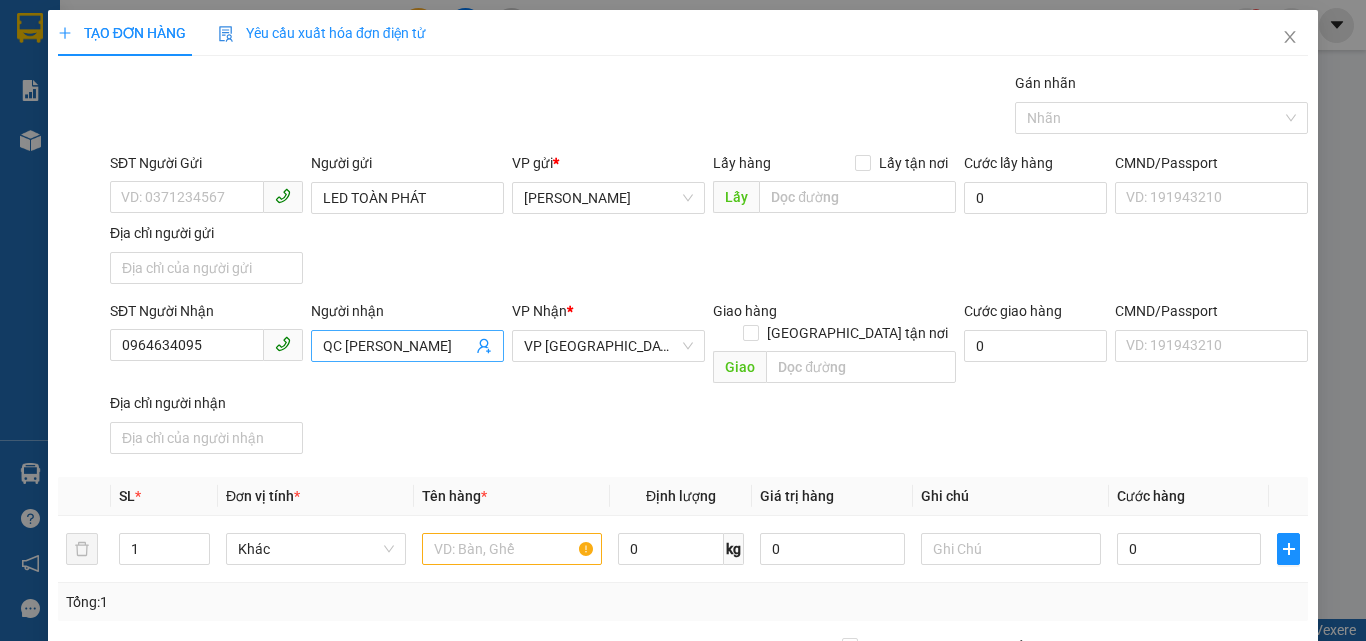 click on "QC TRẦN GIA" at bounding box center (397, 346) 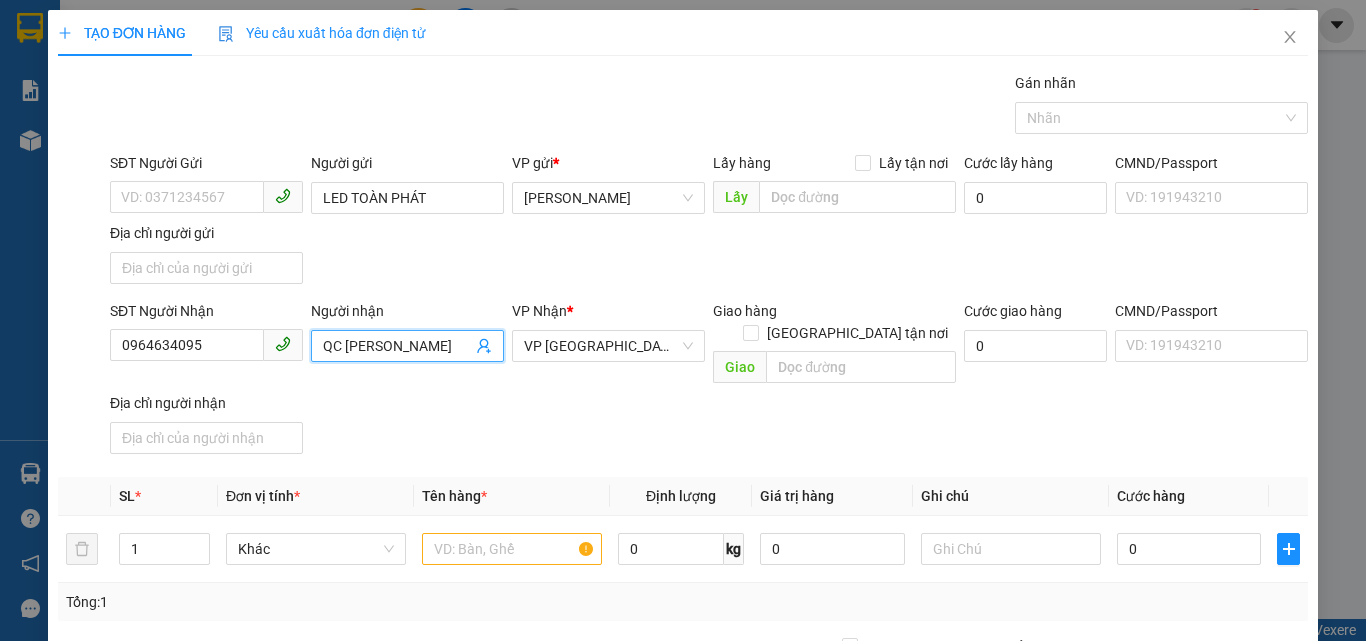 drag, startPoint x: 75, startPoint y: 390, endPoint x: 0, endPoint y: 411, distance: 77.88453 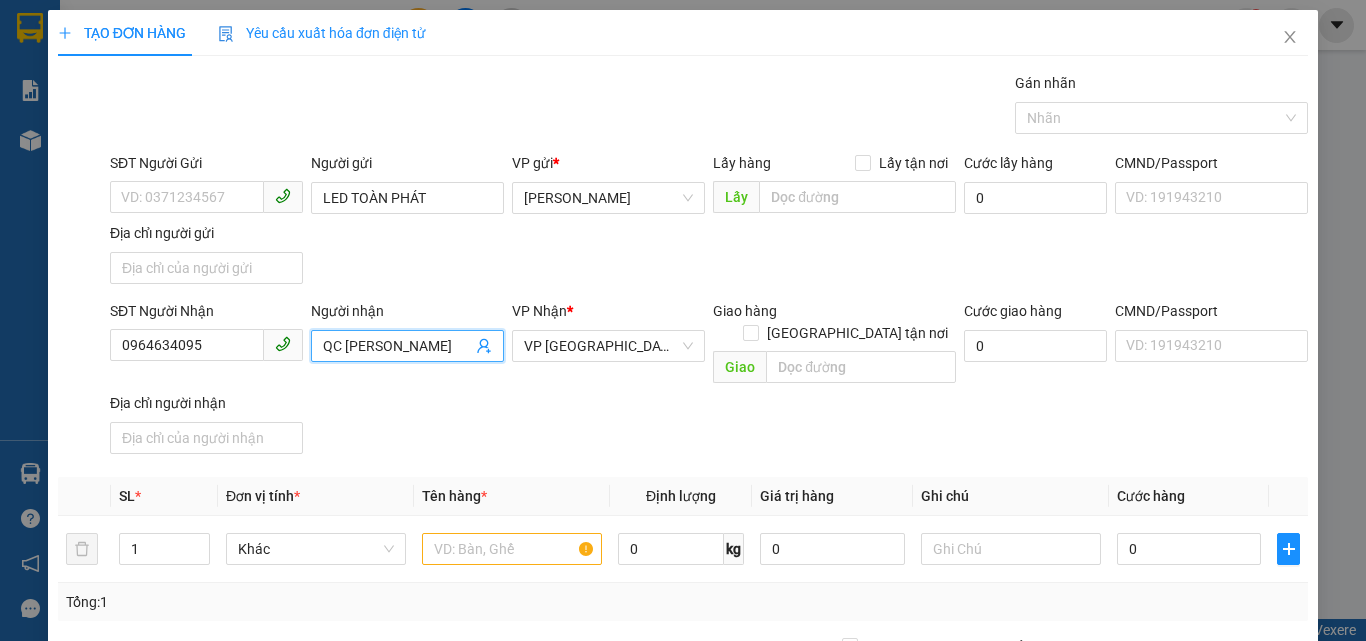 click on "TẠO ĐƠN HÀNG Yêu cầu xuất hóa đơn điện tử Transit Pickup Surcharge Ids Transit Deliver Surcharge Ids Transit Deliver Surcharge Transit Deliver Surcharge Gói vận chuyển  * Tiêu chuẩn Gán nhãn   Nhãn SĐT Người Gửi VD: 0371234567 Người gửi LED TOÀN PHÁT VP gửi  * Phan Đình Phùng Lấy hàng Lấy tận nơi Lấy Cước lấy hàng 0 CMND/Passport VD: 191943210 Địa chỉ người gửi SĐT Người Nhận 0964634095 Người nhận QC TRẦN GIA QC TRẦN GIA VP Nhận  * VP Sài Gòn Giao hàng Giao tận nơi Giao Cước giao hàng 0 CMND/Passport VD: 191943210 Địa chỉ người nhận SL  * Đơn vị tính  * Tên hàng  * Định lượng Giá trị hàng Ghi chú Cước hàng                   1 Khác 0 kg 0 0 Tổng:  1 Thu Hộ 0 Phí thu hộ khách nhận trả 0 Tổng cước 0 Hình thức thanh toán Chọn HT Thanh Toán Số tiền thu trước 0 Chưa thanh toán 0 Chọn HT Thanh Toán Lưu nháp Xóa Thông tin Lưu" at bounding box center (683, 320) 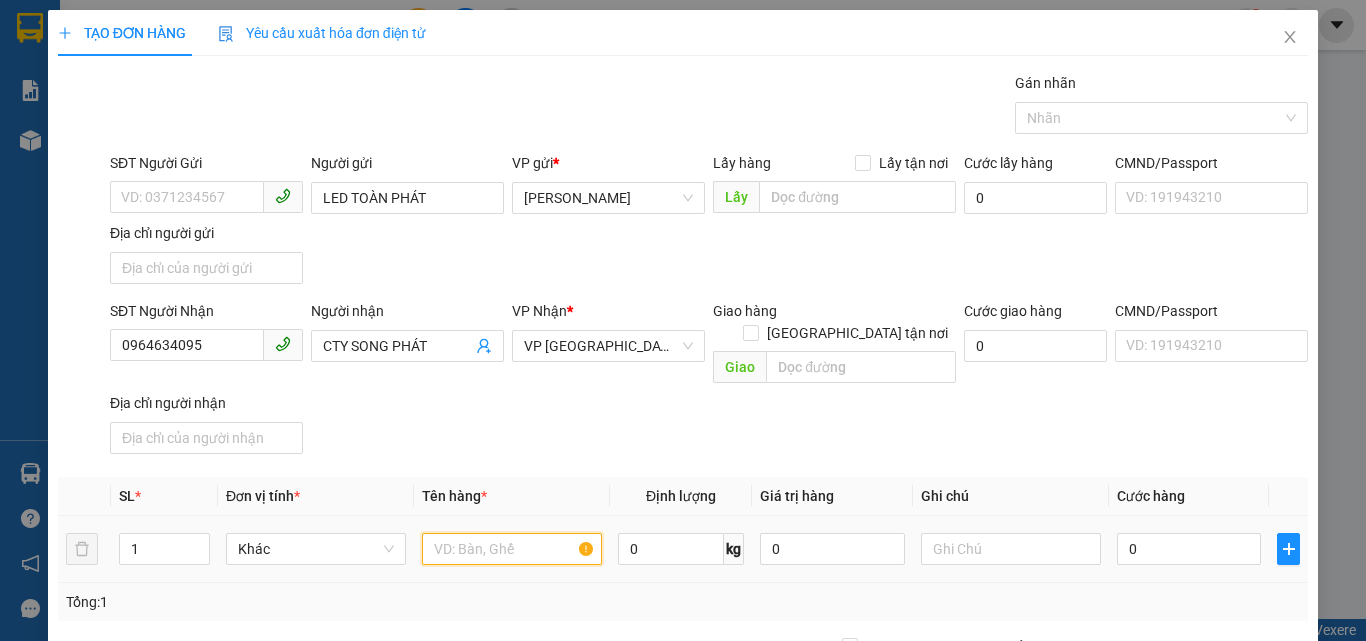 click at bounding box center (512, 549) 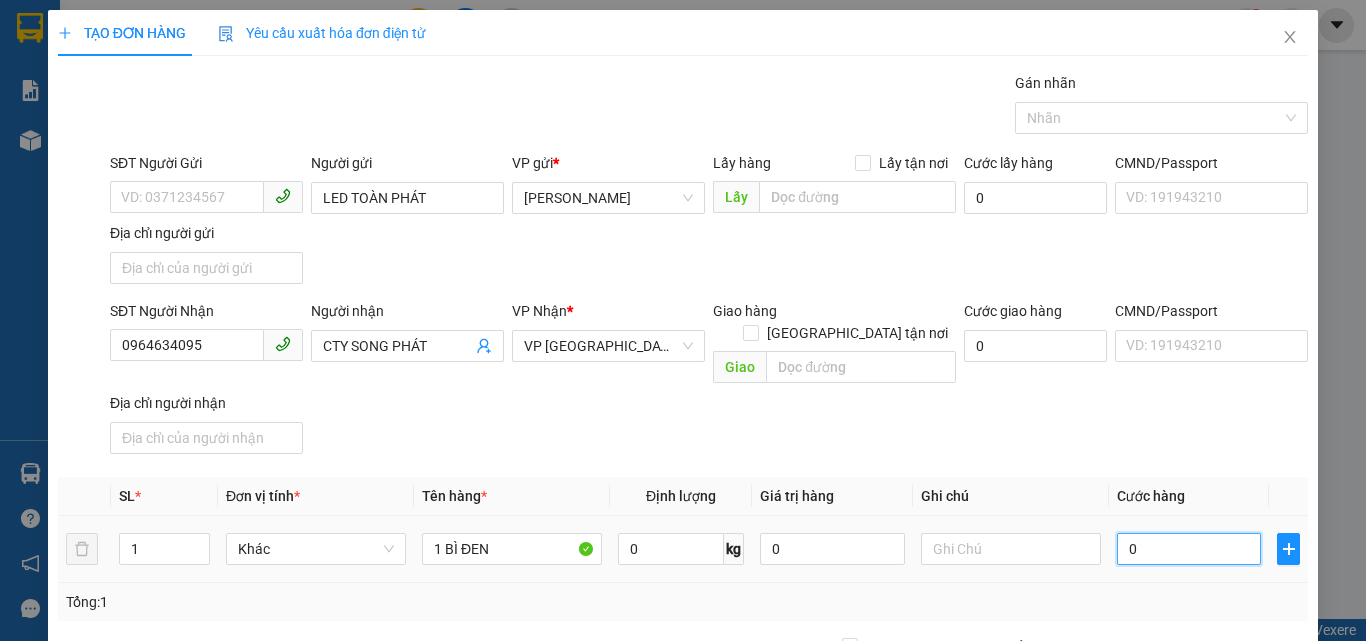 click on "0" at bounding box center [1189, 549] 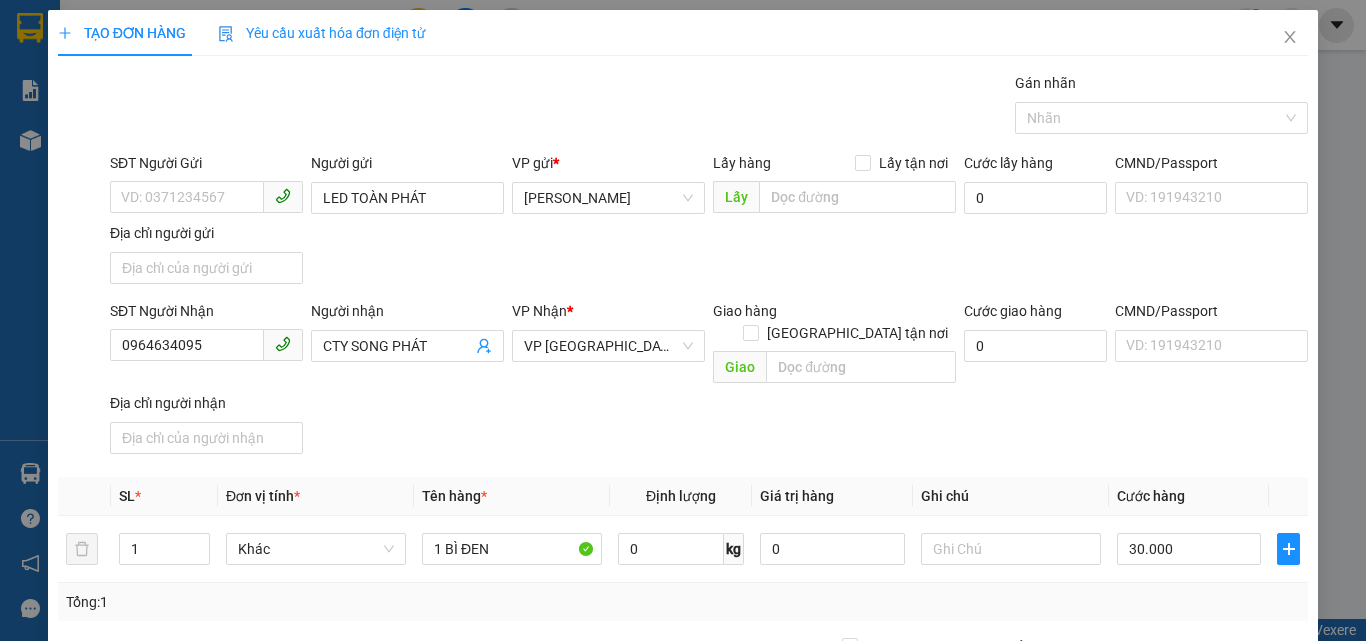 click on "SĐT Người Nhận 0964634095 Người nhận CTY SONG PHÁT VP Nhận  * VP Sài Gòn Giao hàng Giao tận nơi Giao Cước giao hàng 0 CMND/Passport VD: 191943210 Địa chỉ người nhận" at bounding box center (709, 381) 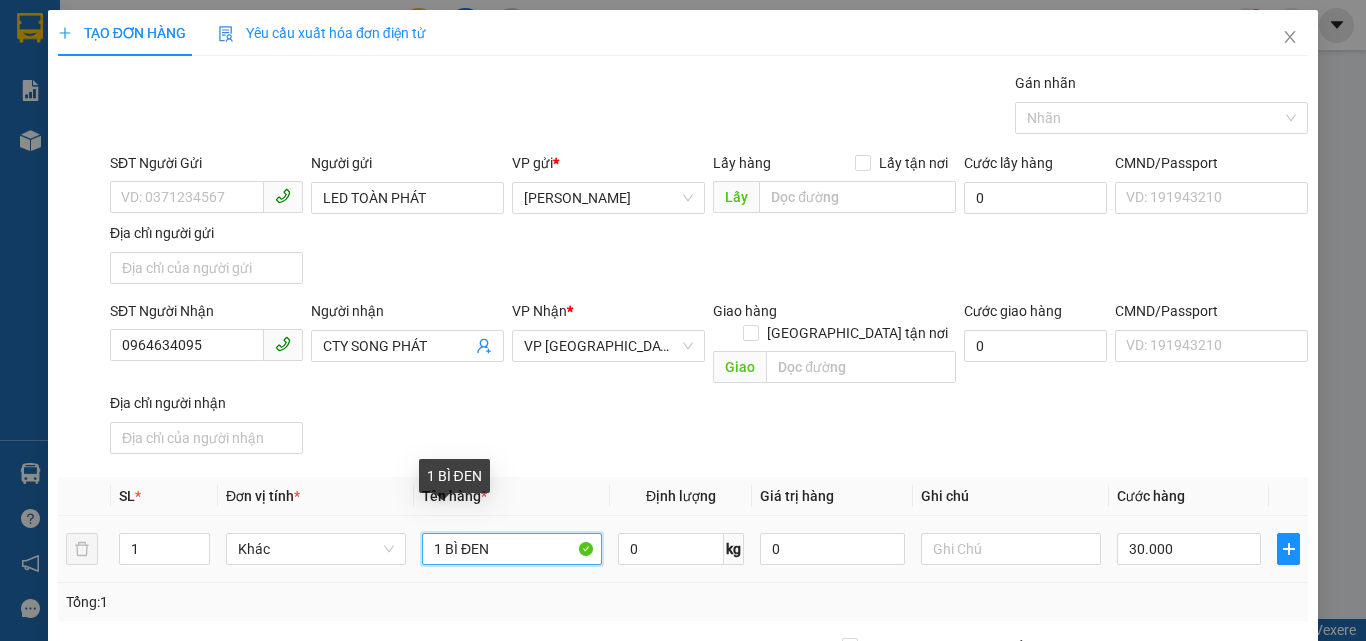 click on "1 BÌ ĐEN" at bounding box center [512, 549] 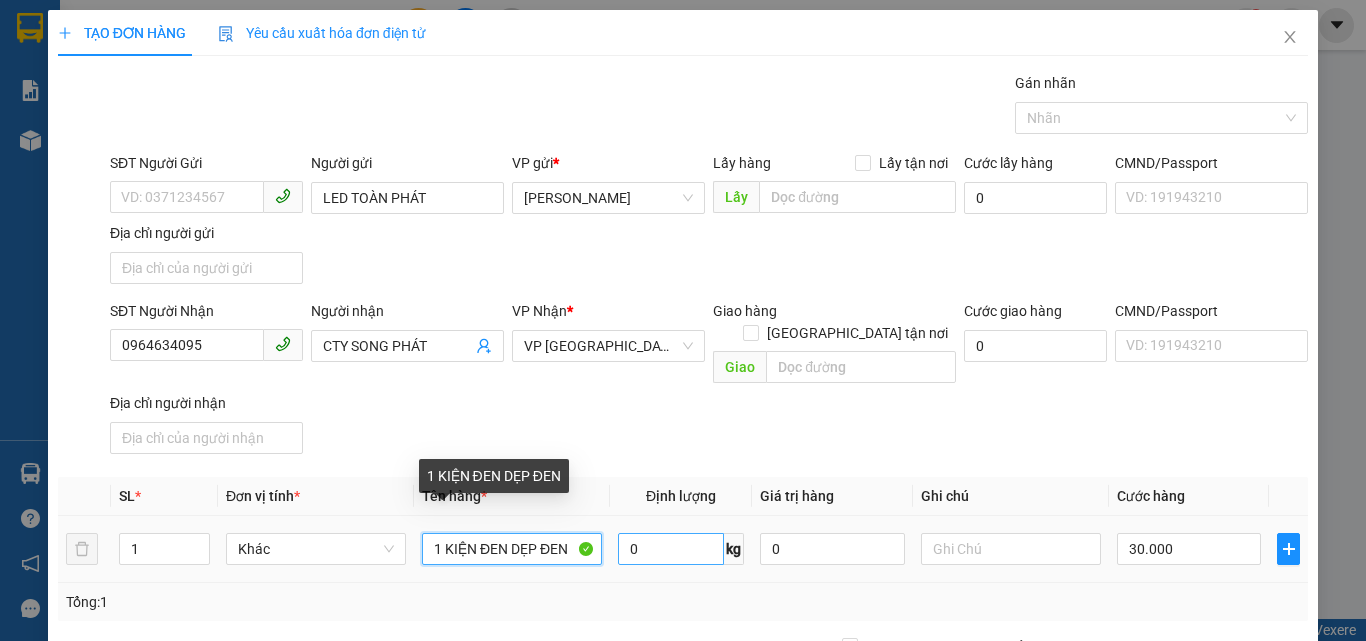 drag, startPoint x: 536, startPoint y: 289, endPoint x: 636, endPoint y: 288, distance: 100.005 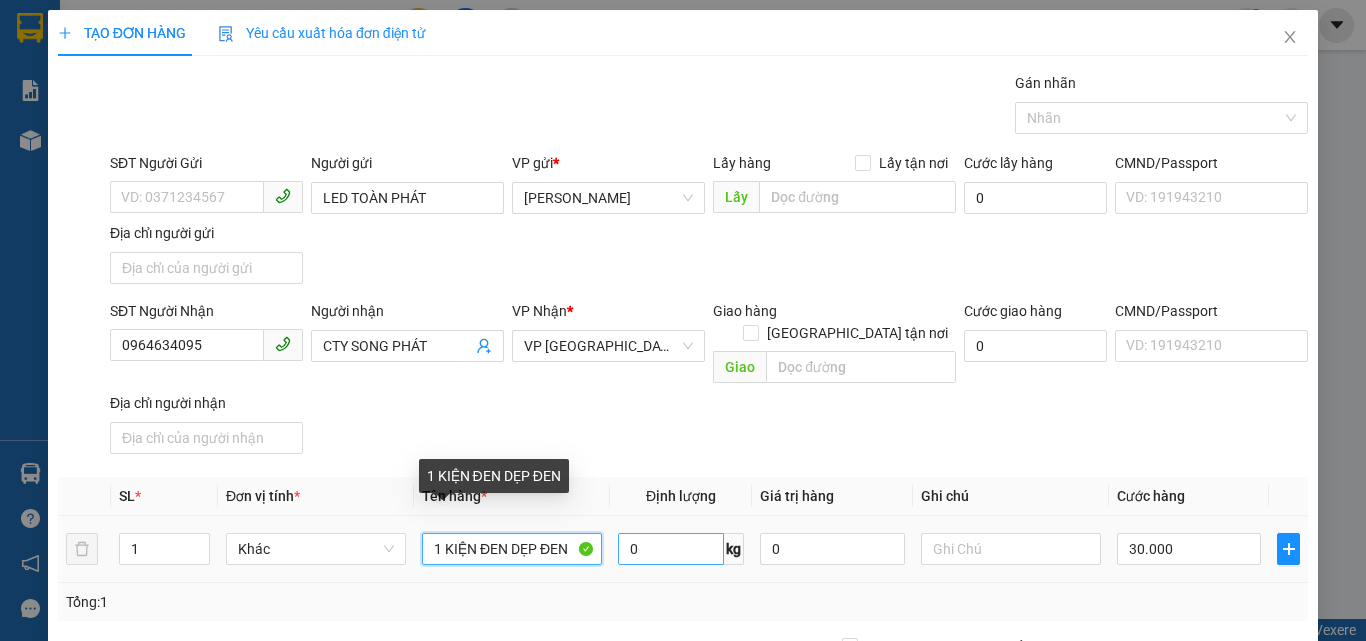 click on "1 Khác 1 KIỆN ĐEN DẸP ĐEN 0 kg 0 30.000" at bounding box center [683, 549] 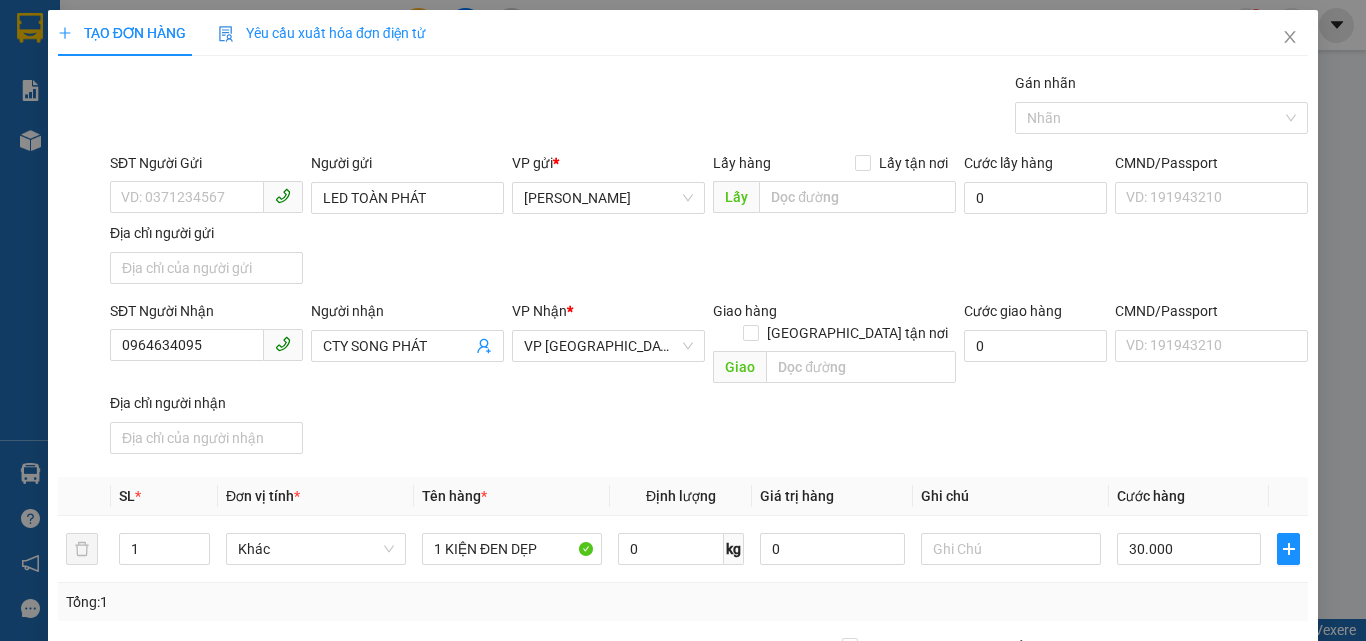 click on "Hình thức thanh toán" at bounding box center (1198, 752) 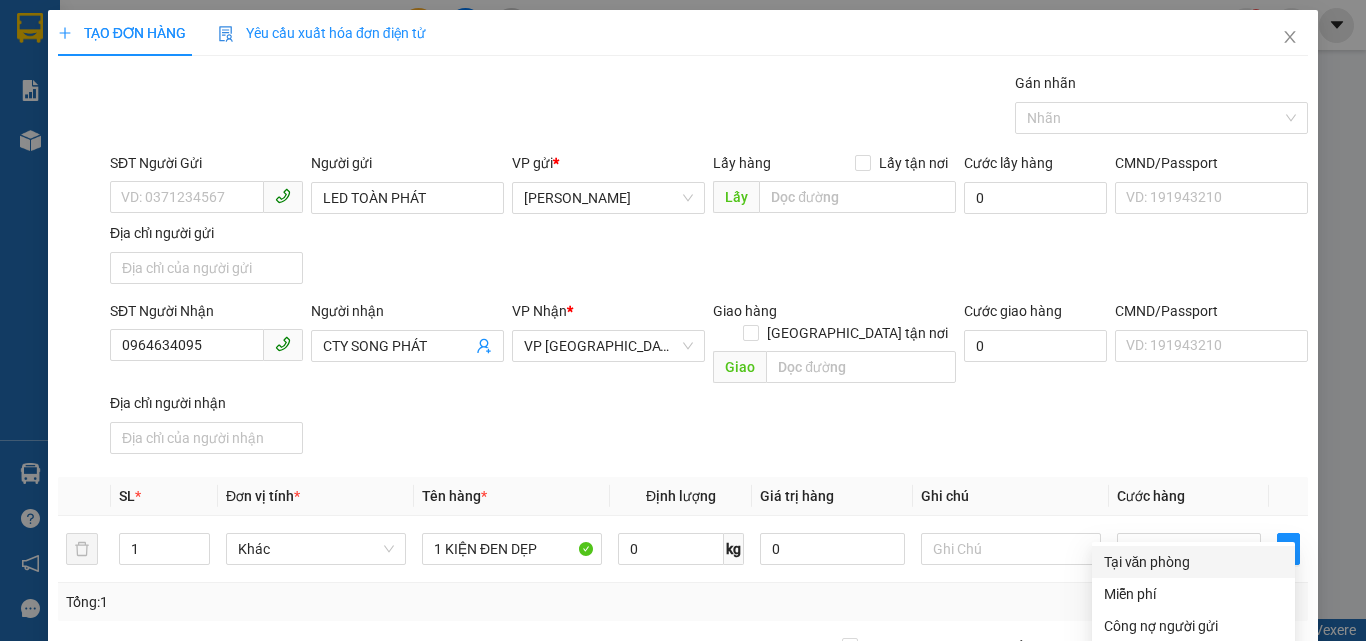 click on "Tại văn phòng" at bounding box center (1193, 562) 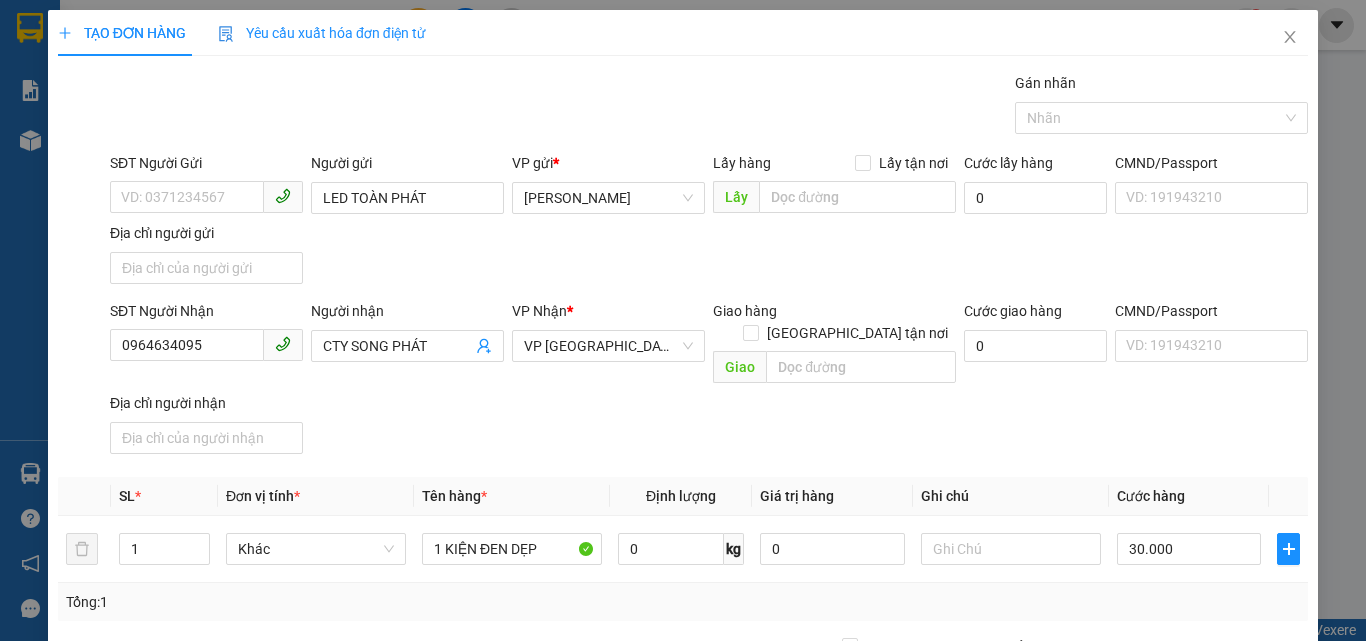 click on "Lưu và In" at bounding box center (1231, 847) 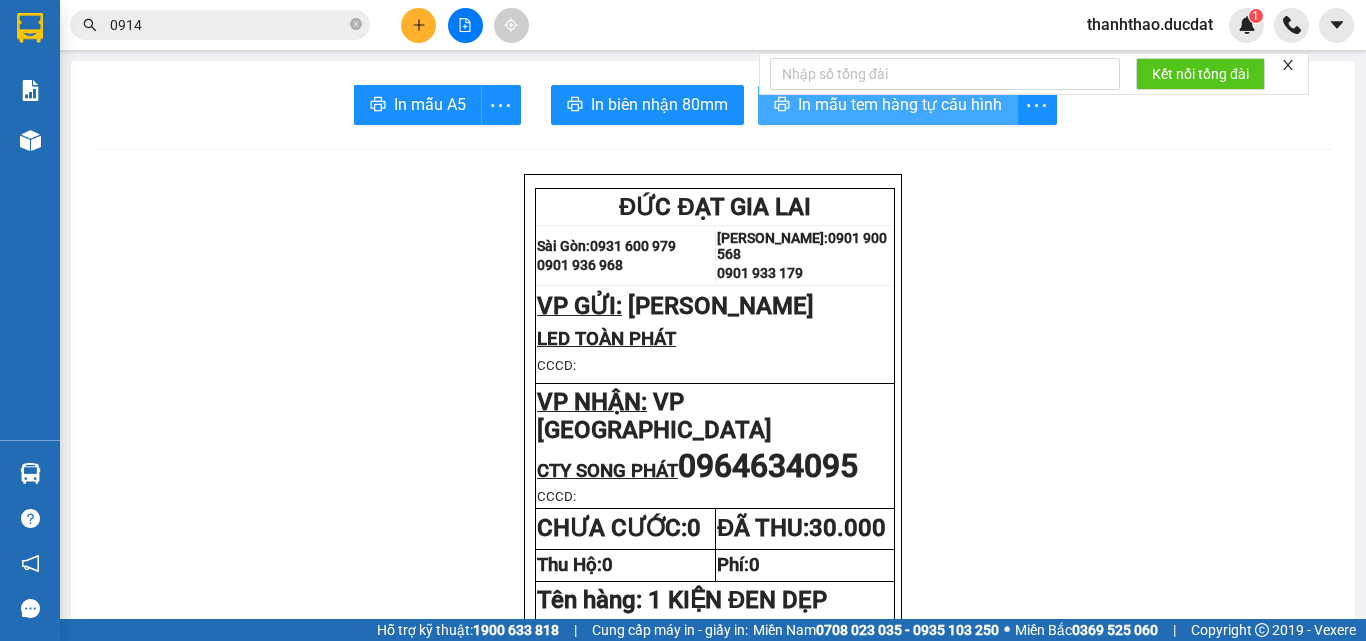 click on "In mẫu tem hàng tự cấu hình" at bounding box center (900, 104) 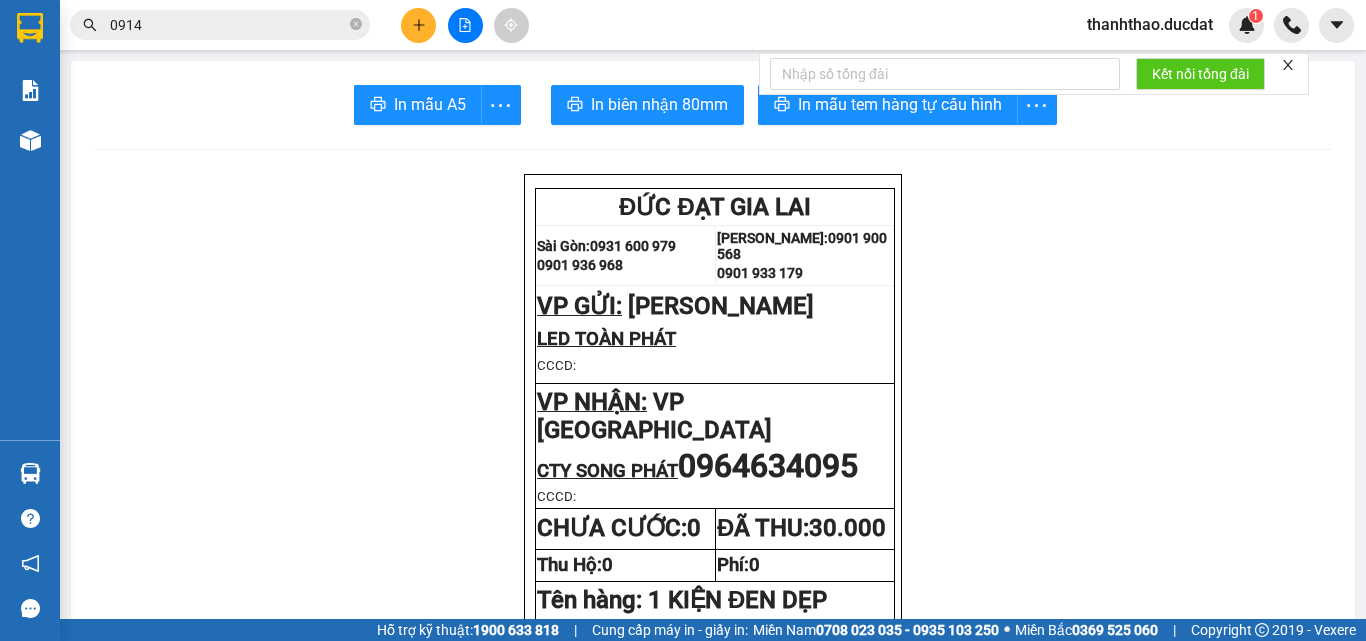 click at bounding box center [418, 25] 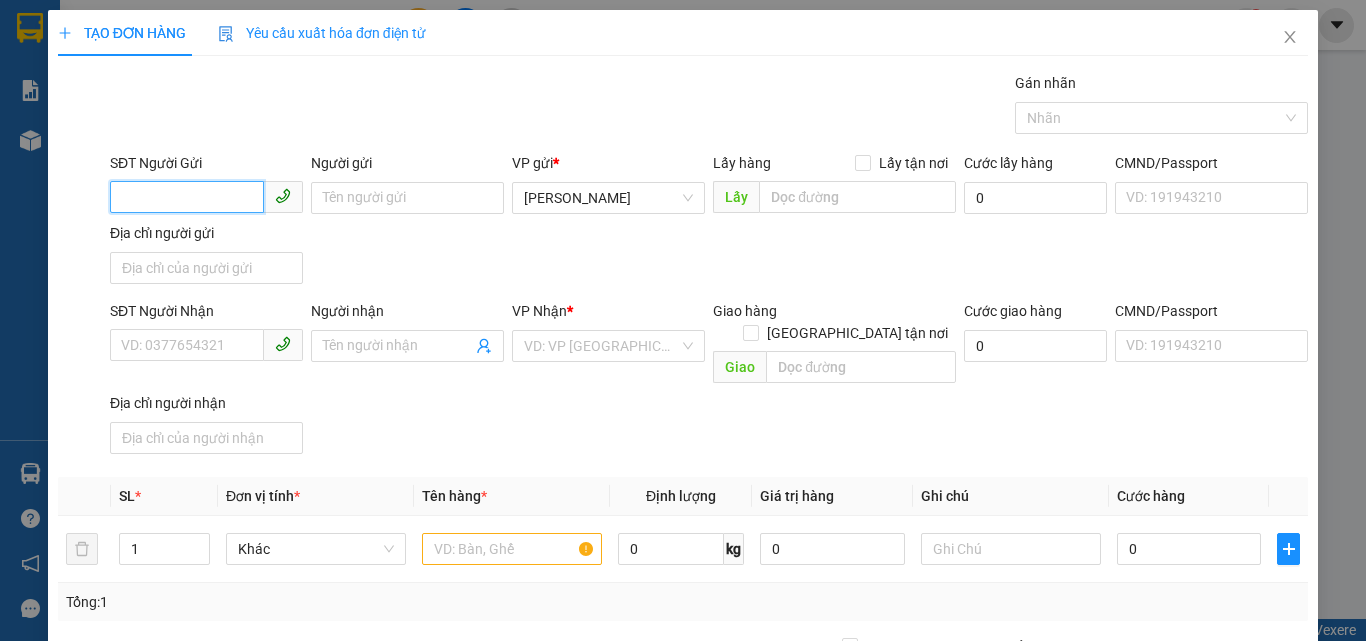 click on "SĐT Người Gửi" at bounding box center [187, 197] 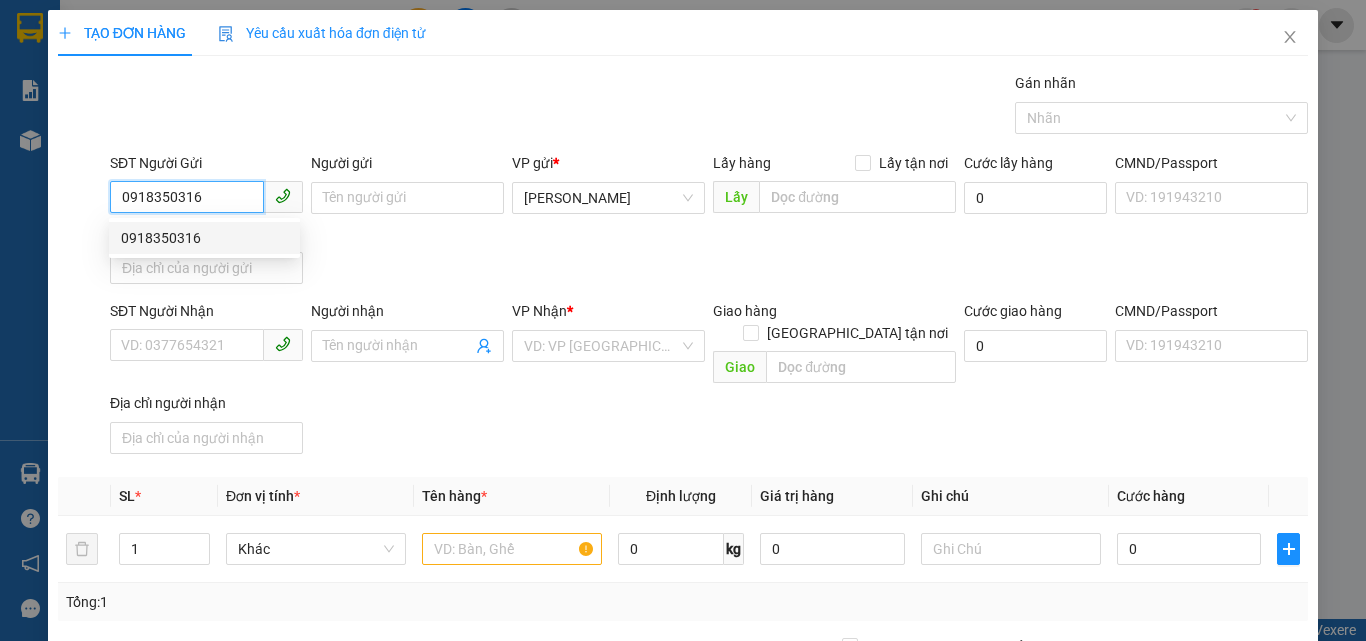 click on "0918350316" at bounding box center [204, 238] 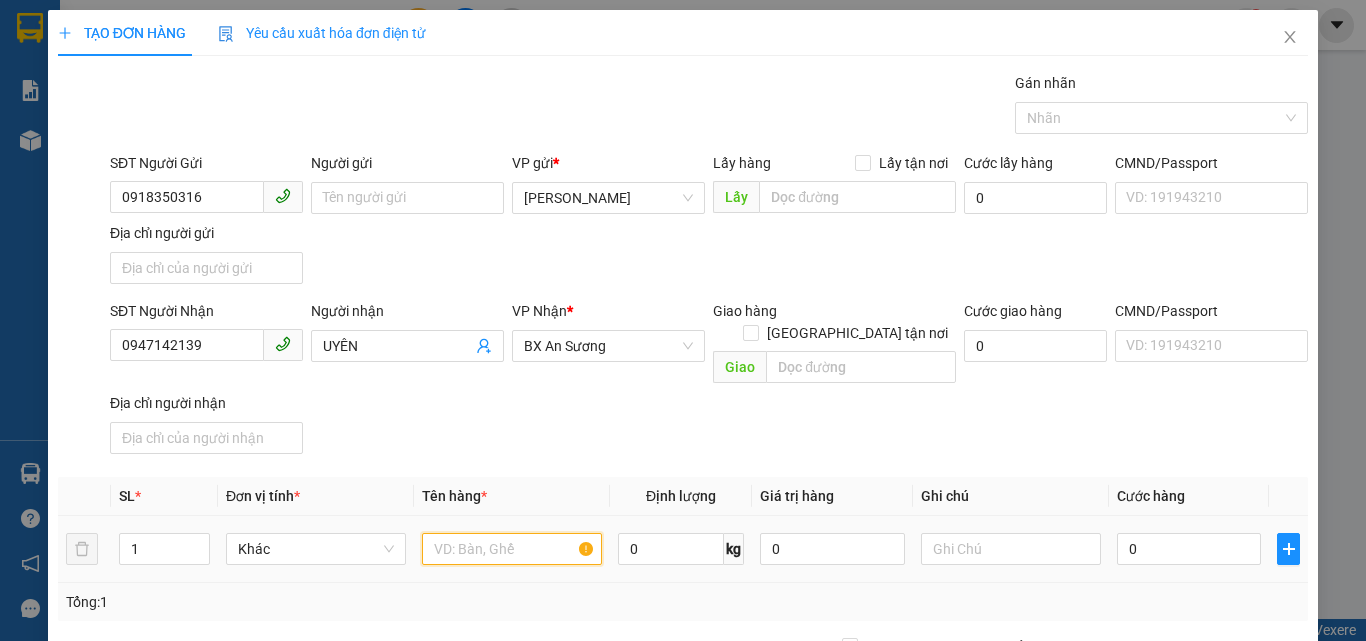 drag, startPoint x: 503, startPoint y: 537, endPoint x: 487, endPoint y: 536, distance: 16.03122 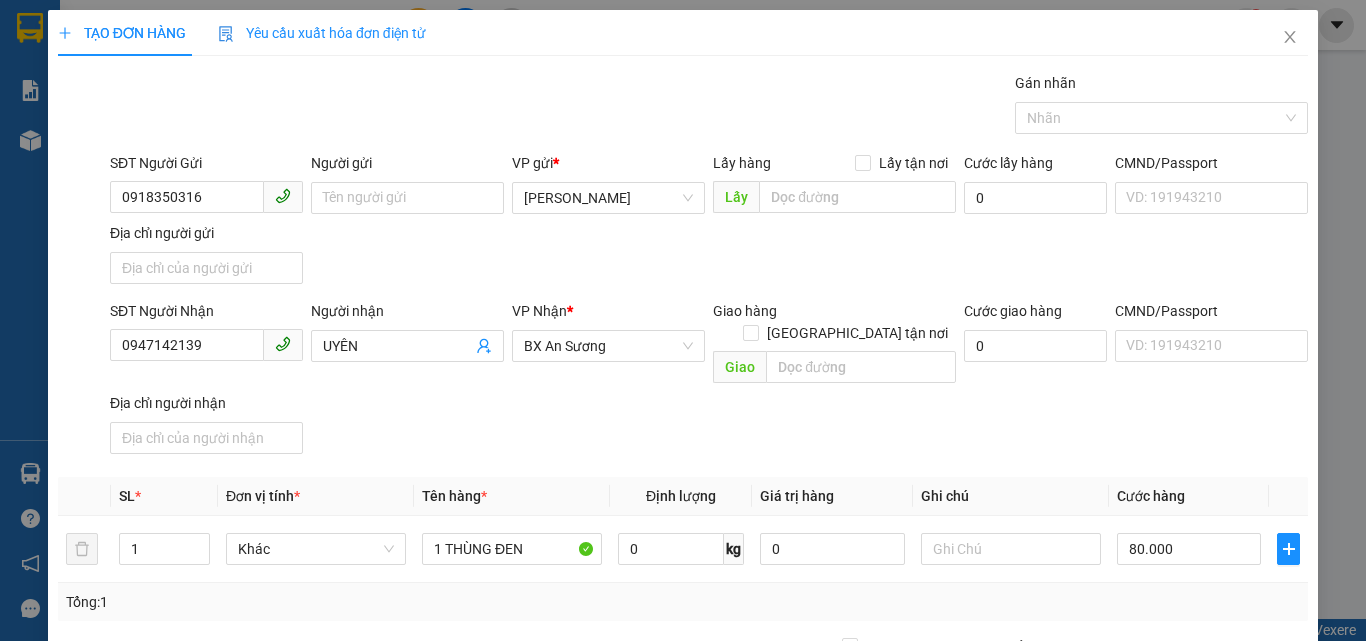 click on "SĐT Người Nhận 0947142139 Người nhận UYÊN VP Nhận  * BX An Sương Giao hàng Giao tận nơi Giao Cước giao hàng 0 CMND/Passport VD: 191943210 Địa chỉ người nhận" at bounding box center (709, 381) 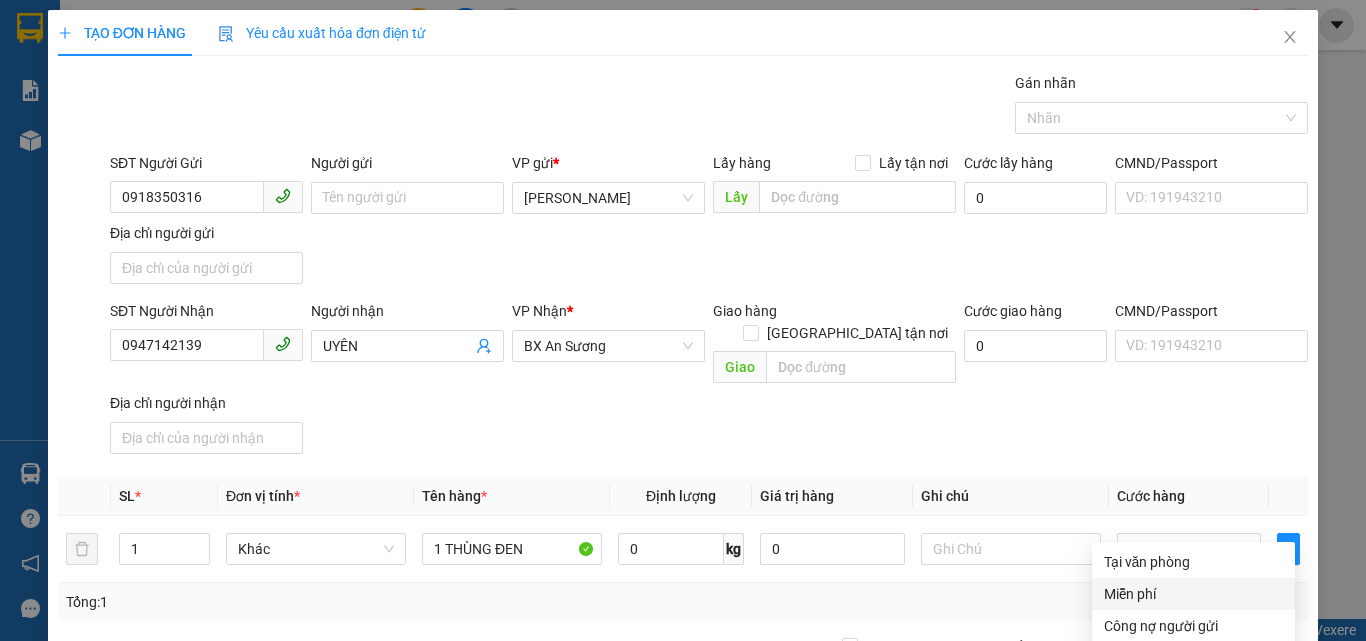 click on "Tại văn phòng" at bounding box center [1193, 562] 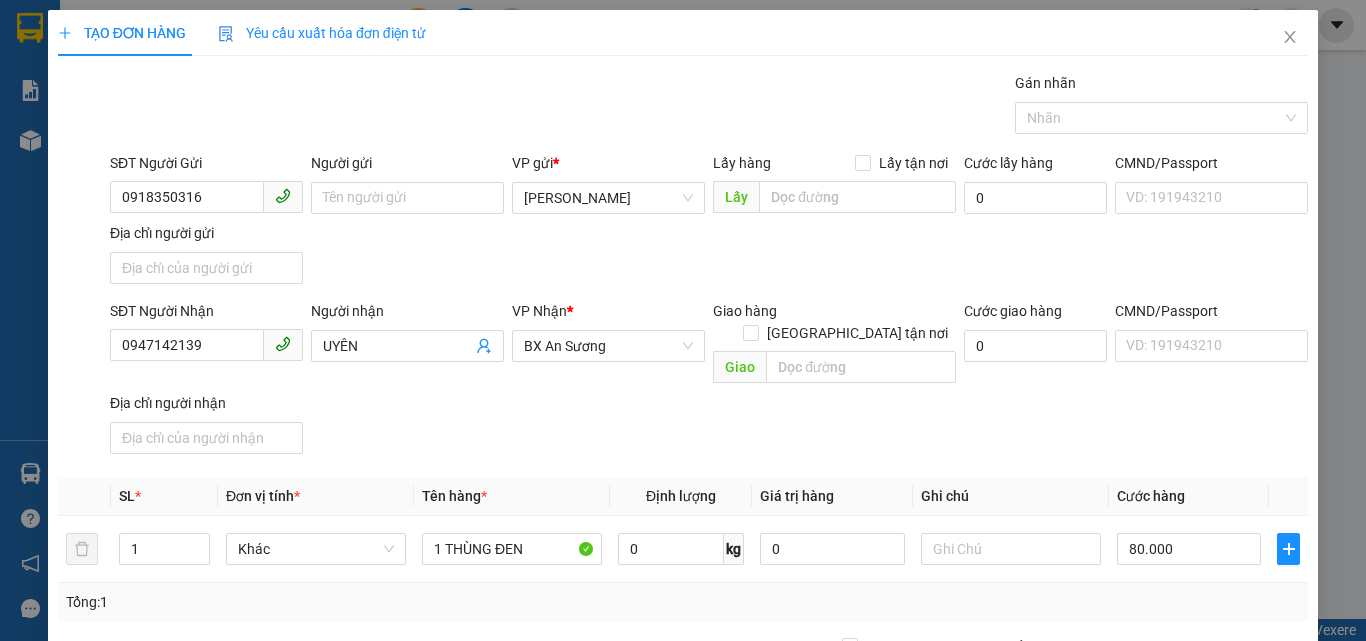 click 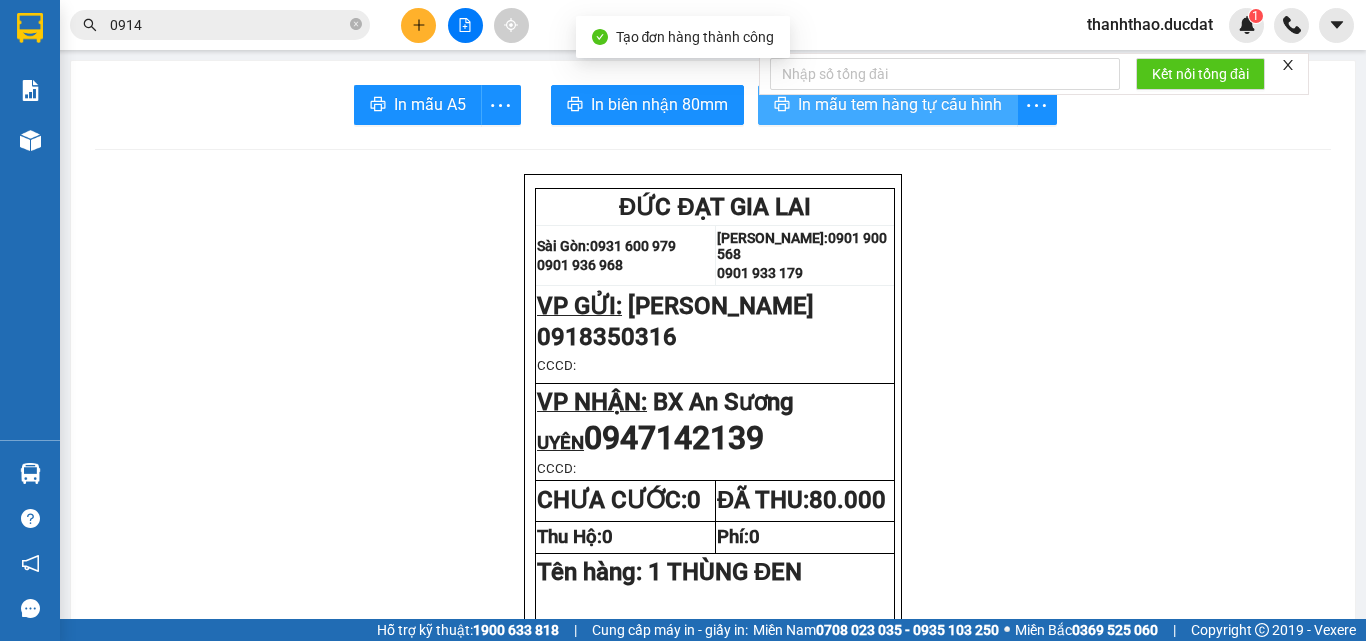 click on "In mẫu tem hàng tự cấu hình" at bounding box center (888, 105) 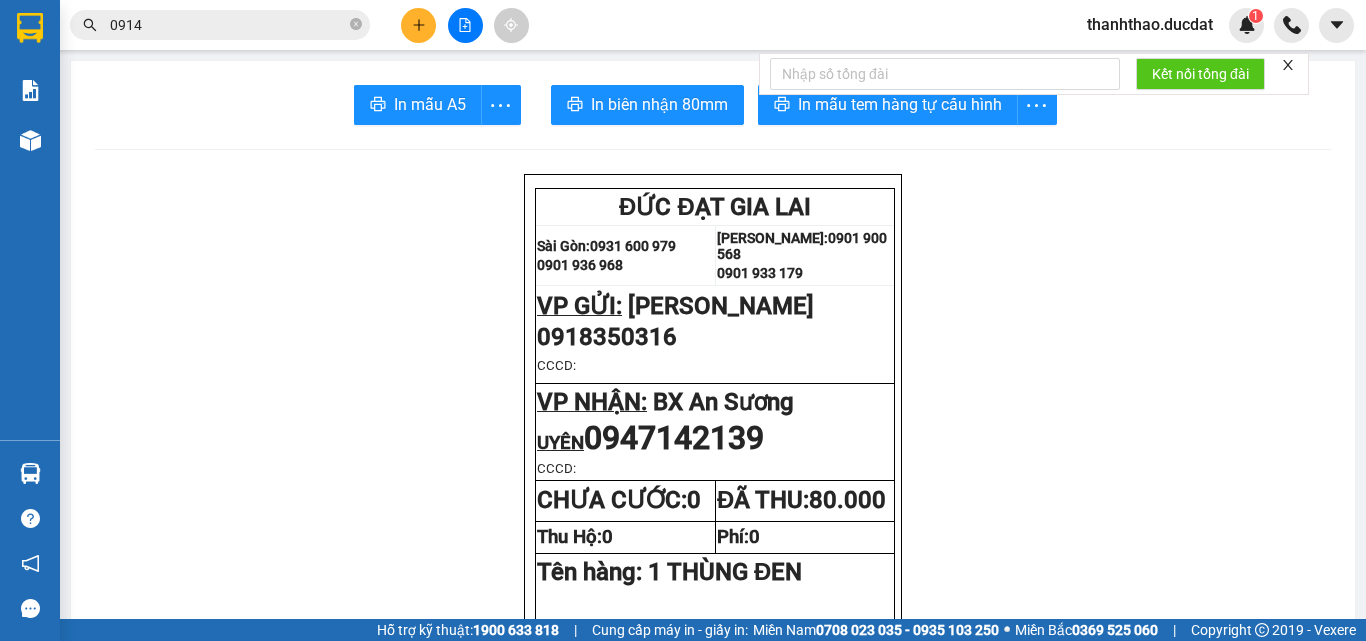 click at bounding box center (418, 25) 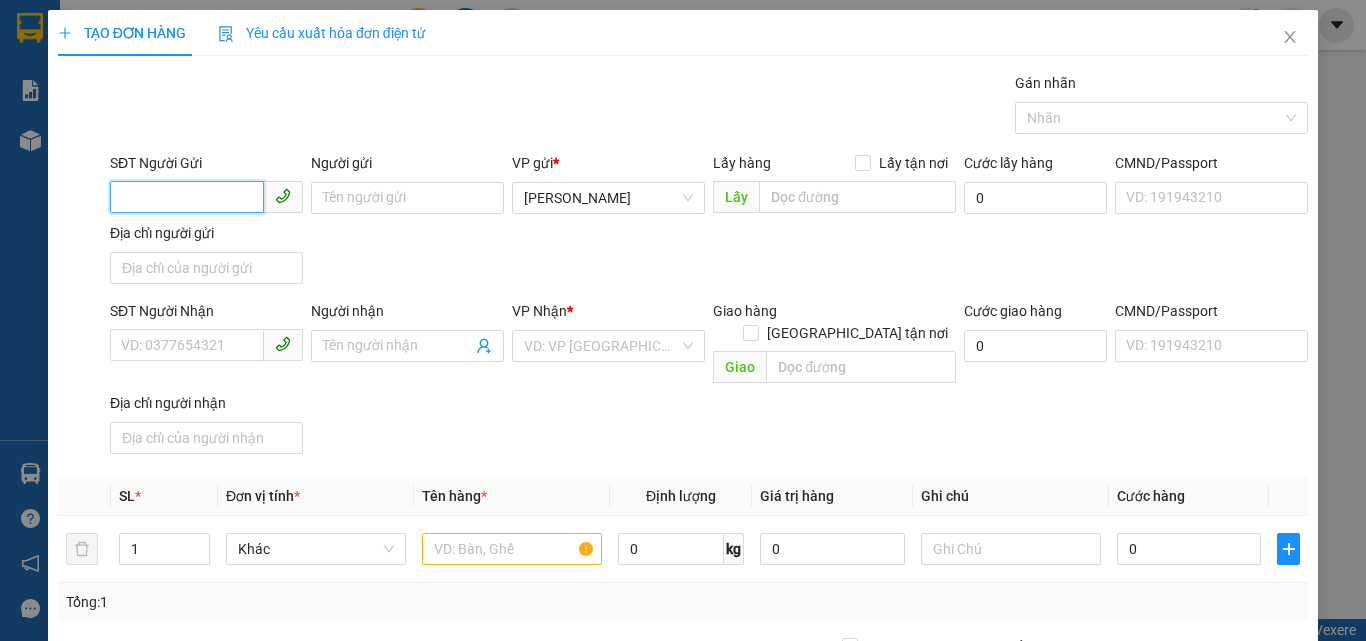 click on "SĐT Người Gửi" at bounding box center (187, 197) 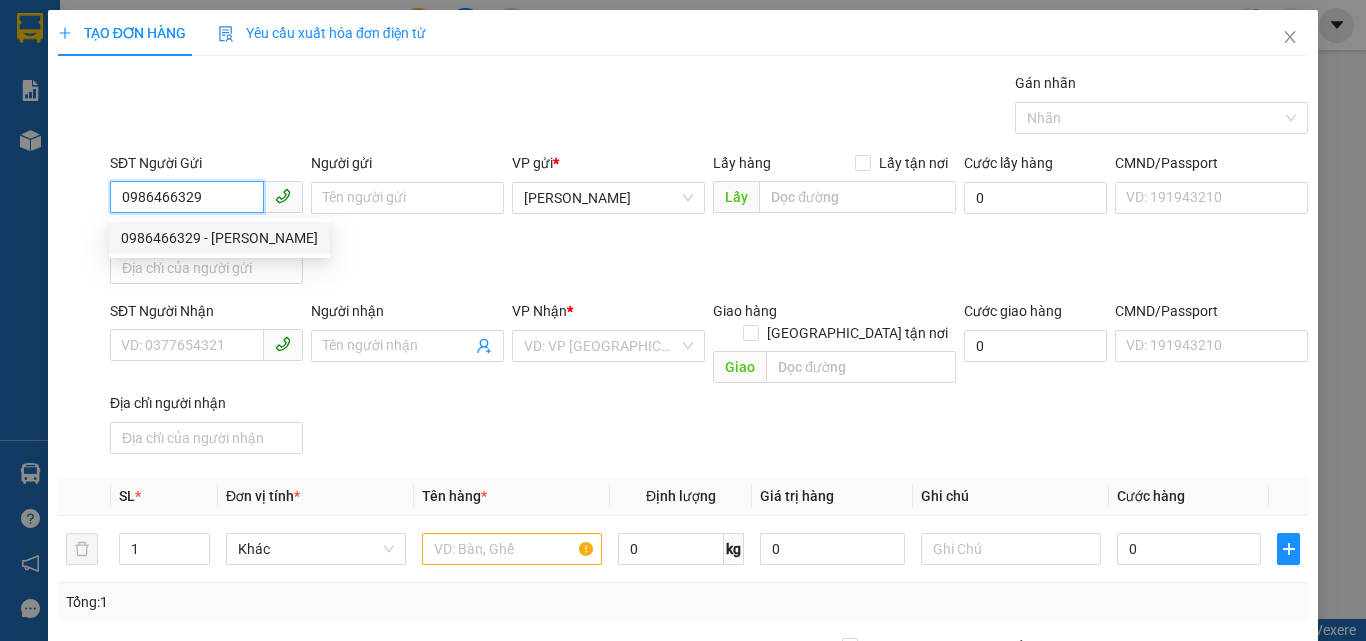 click on "0986466329 - MINH HIỂN" at bounding box center (219, 238) 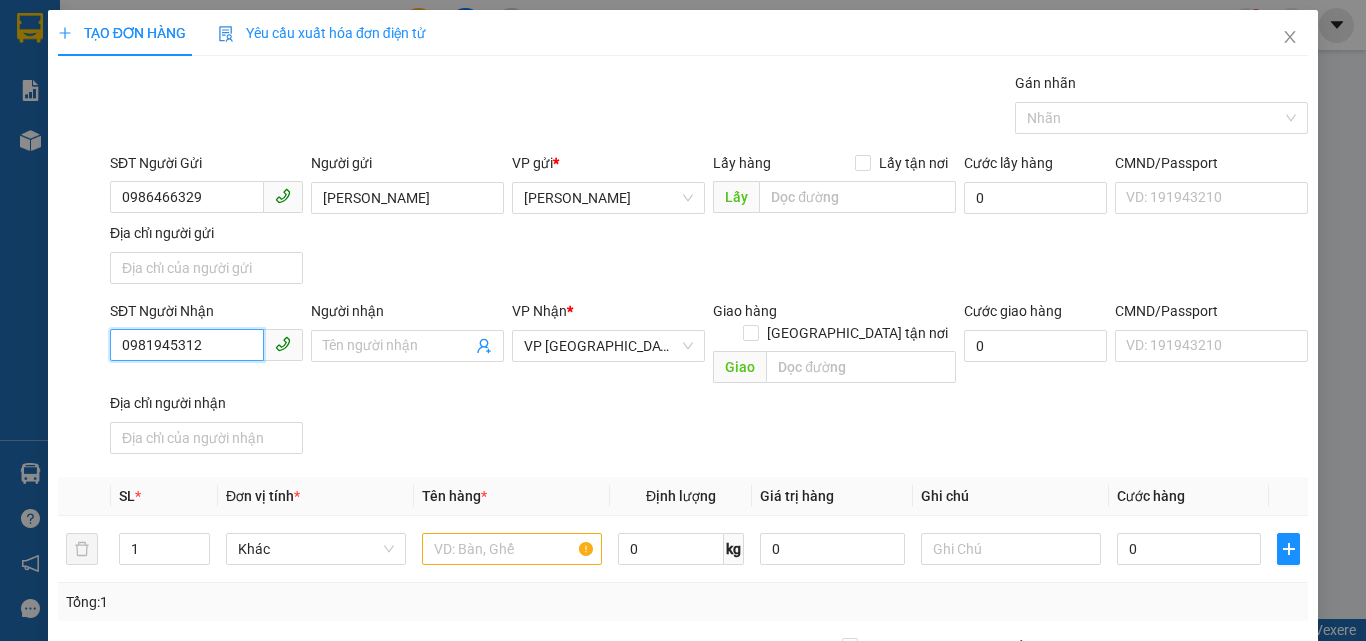drag, startPoint x: 222, startPoint y: 340, endPoint x: 0, endPoint y: 393, distance: 228.2389 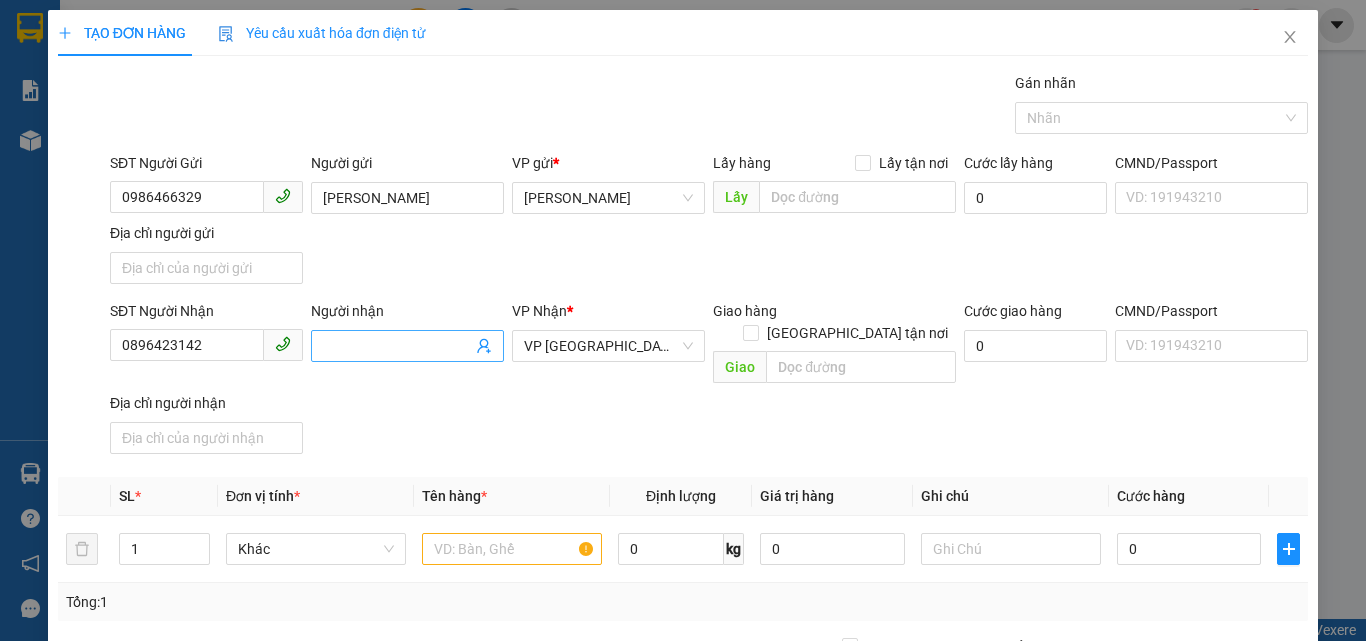 click on "Người nhận" at bounding box center [397, 346] 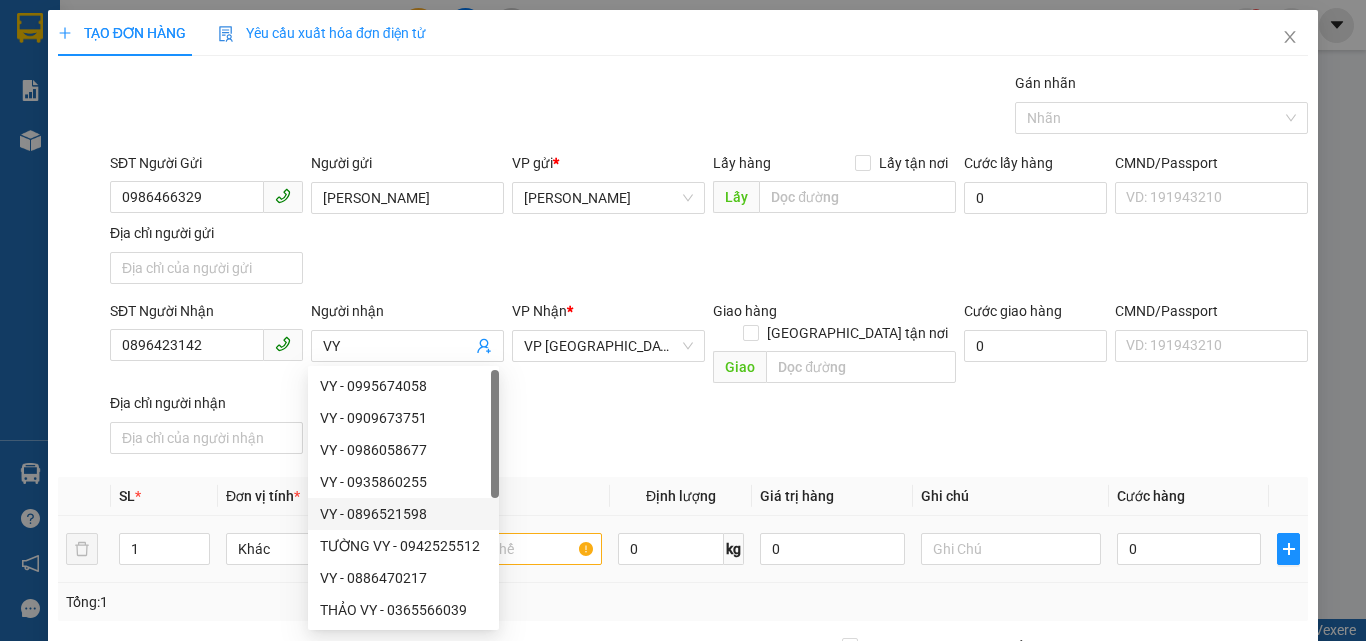 click at bounding box center (512, 549) 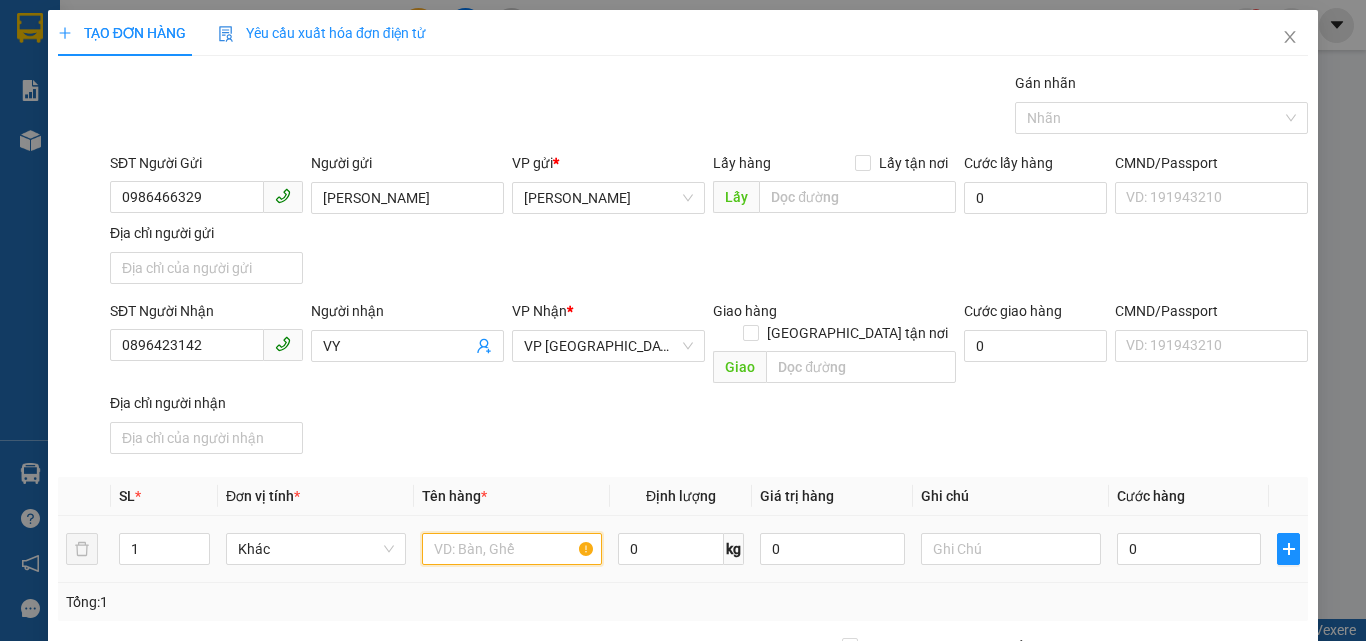 click at bounding box center [512, 549] 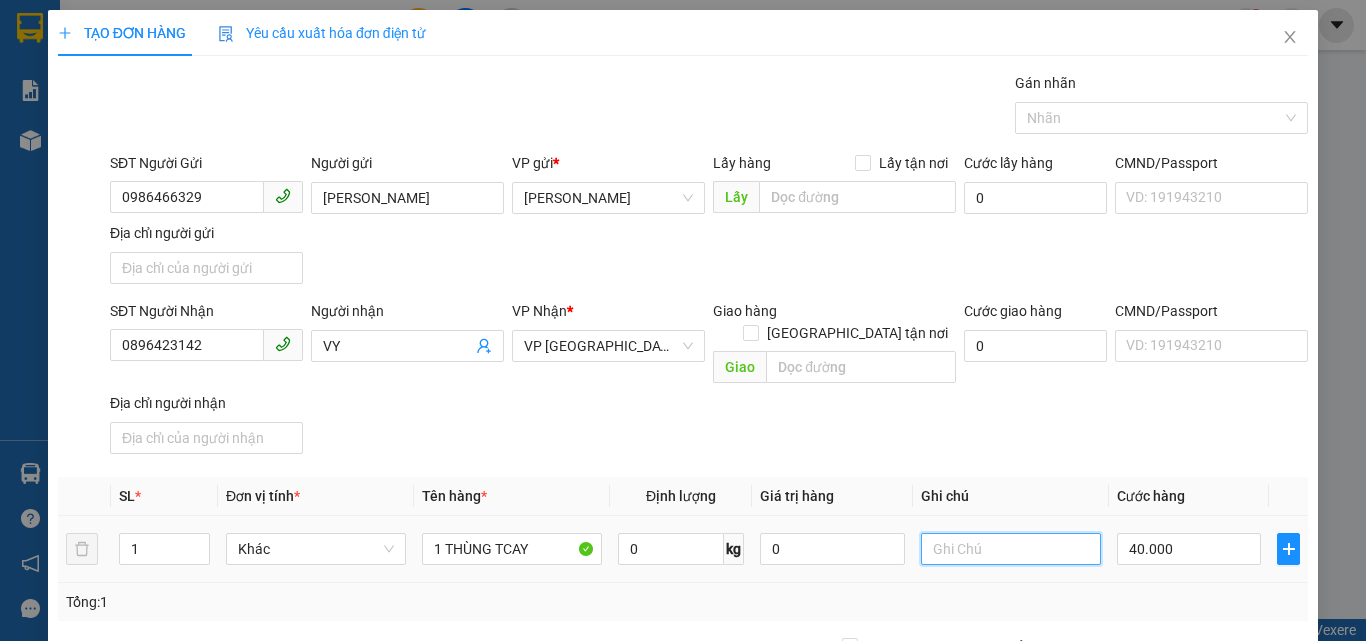 click at bounding box center [1011, 549] 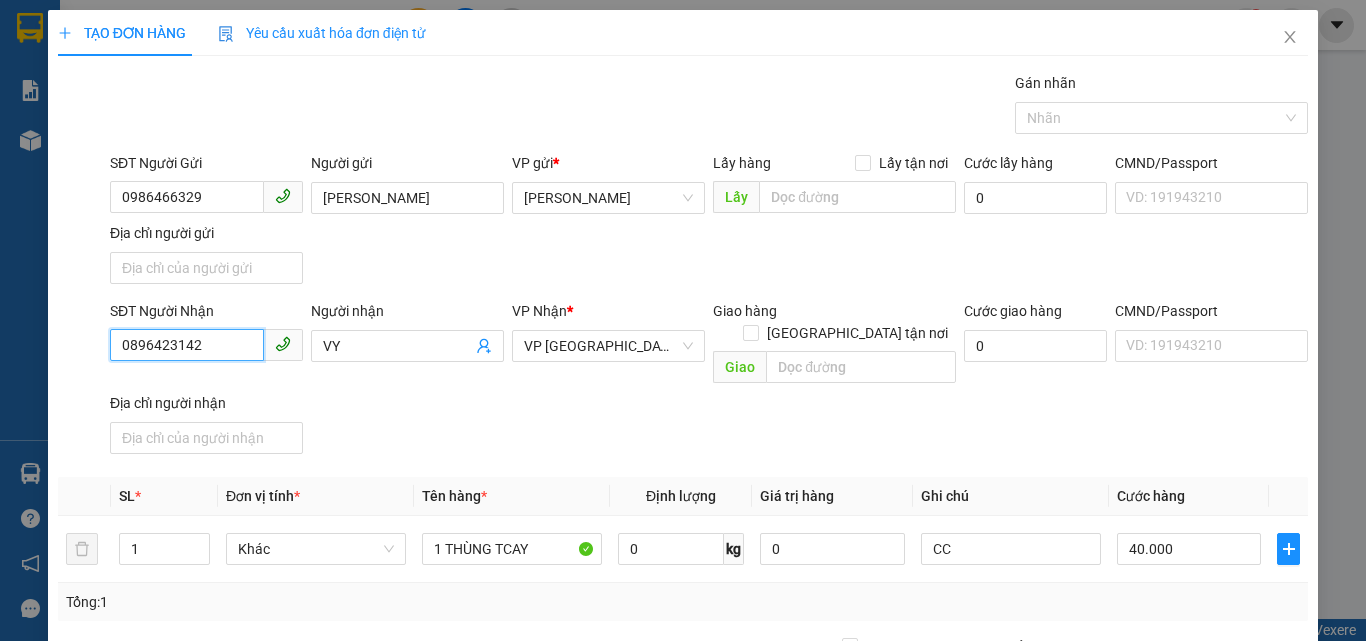 drag, startPoint x: 205, startPoint y: 340, endPoint x: 0, endPoint y: 414, distance: 217.94724 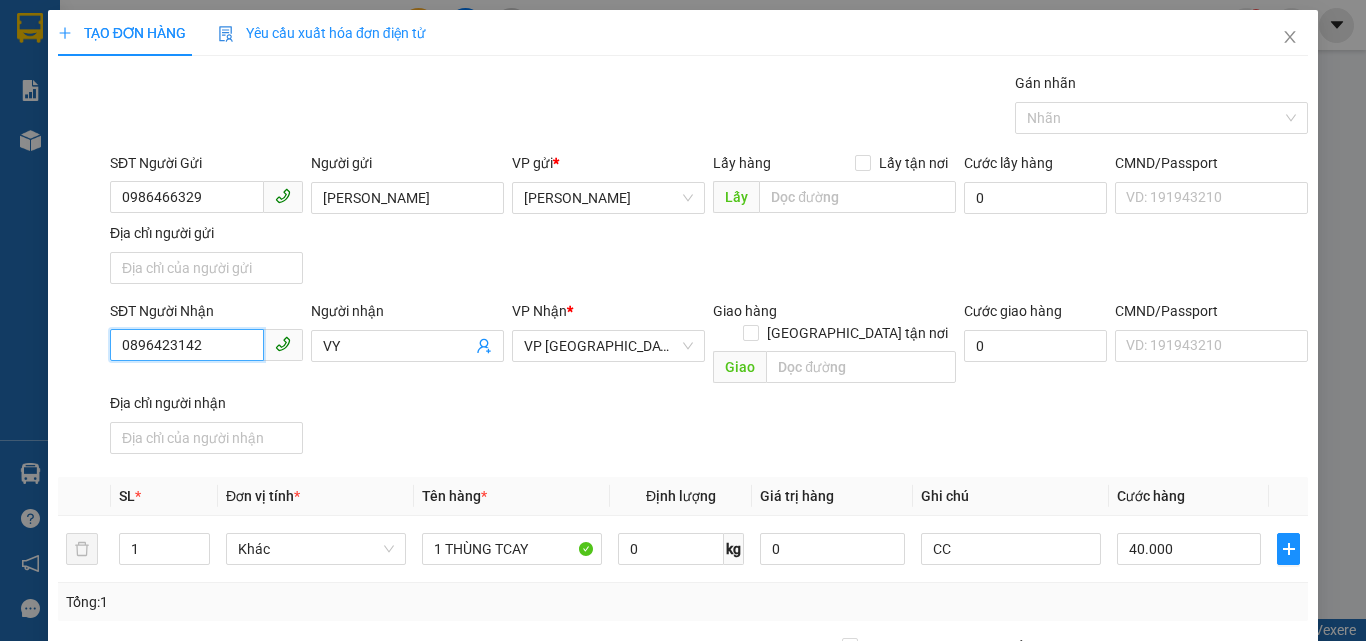click on "TẠO ĐƠN HÀNG Yêu cầu xuất hóa đơn điện tử Transit Pickup Surcharge Ids Transit Deliver Surcharge Ids Transit Deliver Surcharge Transit Deliver Surcharge Gói vận chuyển  * Tiêu chuẩn Gán nhãn   Nhãn SĐT Người Gửi 0986466329 Người gửi MINH HIỂN VP gửi  * Phan Đình Phùng Lấy hàng Lấy tận nơi Lấy Cước lấy hàng 0 CMND/Passport VD: 191943210 Địa chỉ người gửi SĐT Người Nhận 0896423142 0896423142 Người nhận VY VP Nhận  * VP Sài Gòn Giao hàng Giao tận nơi Giao Cước giao hàng 0 CMND/Passport VD: 191943210 Địa chỉ người nhận SL  * Đơn vị tính  * Tên hàng  * Định lượng Giá trị hàng Ghi chú Cước hàng                   1 Khác 1 THÙNG TCAY 0 kg 0 CC 40.000 Tổng:  1 Thu Hộ 0 Phí thu hộ khách nhận trả 0 Tổng cước 40.000 Hình thức thanh toán Chọn HT Thanh Toán Số tiền thu trước 0 Chưa thanh toán 40.000 Chọn HT Thanh Toán Lưu nháp Xóa Thông tin" at bounding box center (683, 320) 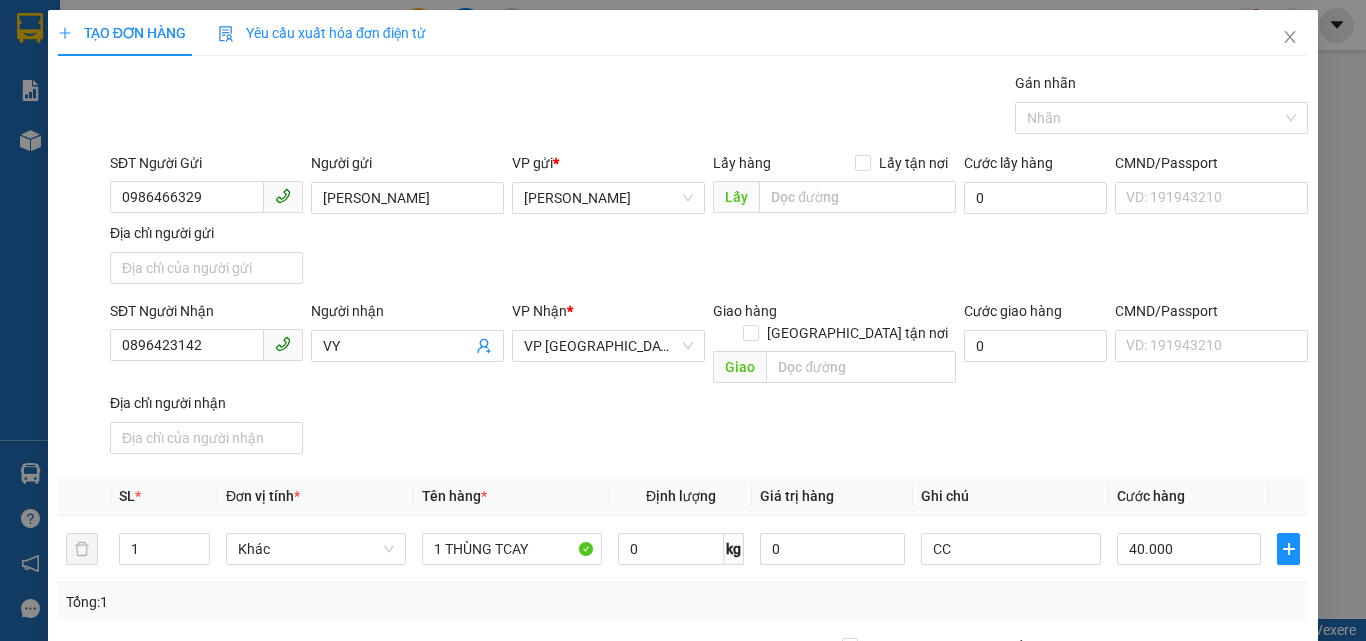 click on "Lưu và In" at bounding box center (1231, 847) 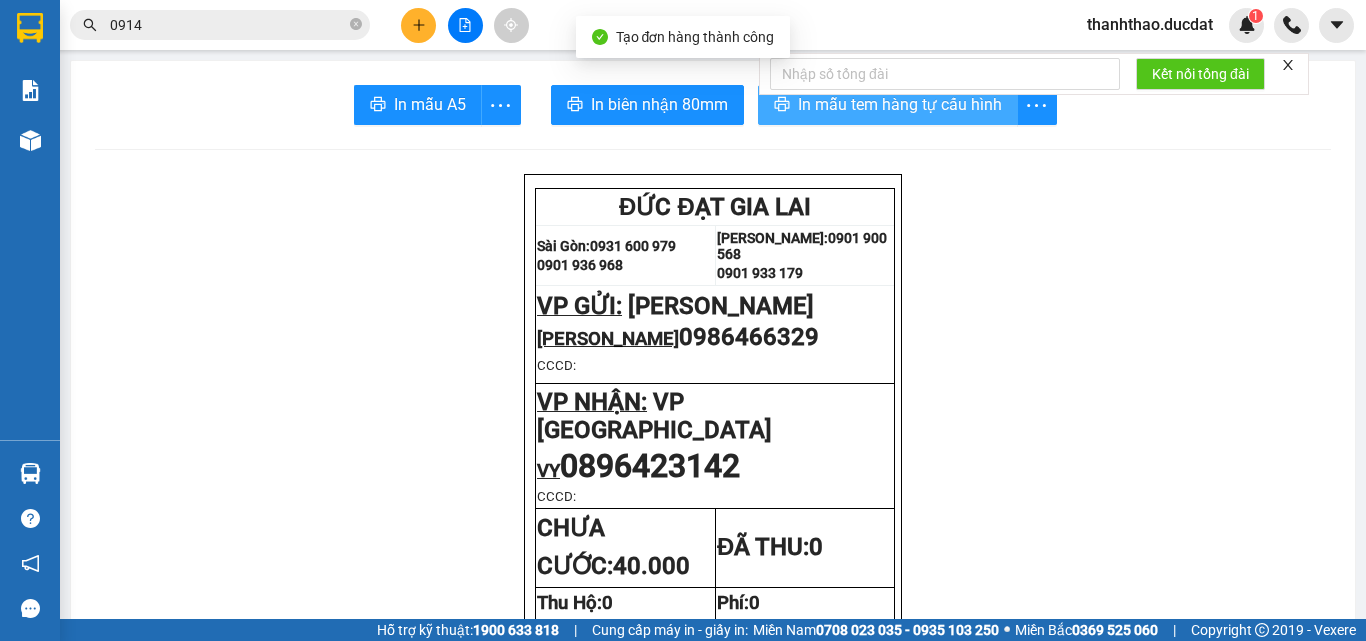 click on "In mẫu tem hàng tự cấu hình" at bounding box center [900, 104] 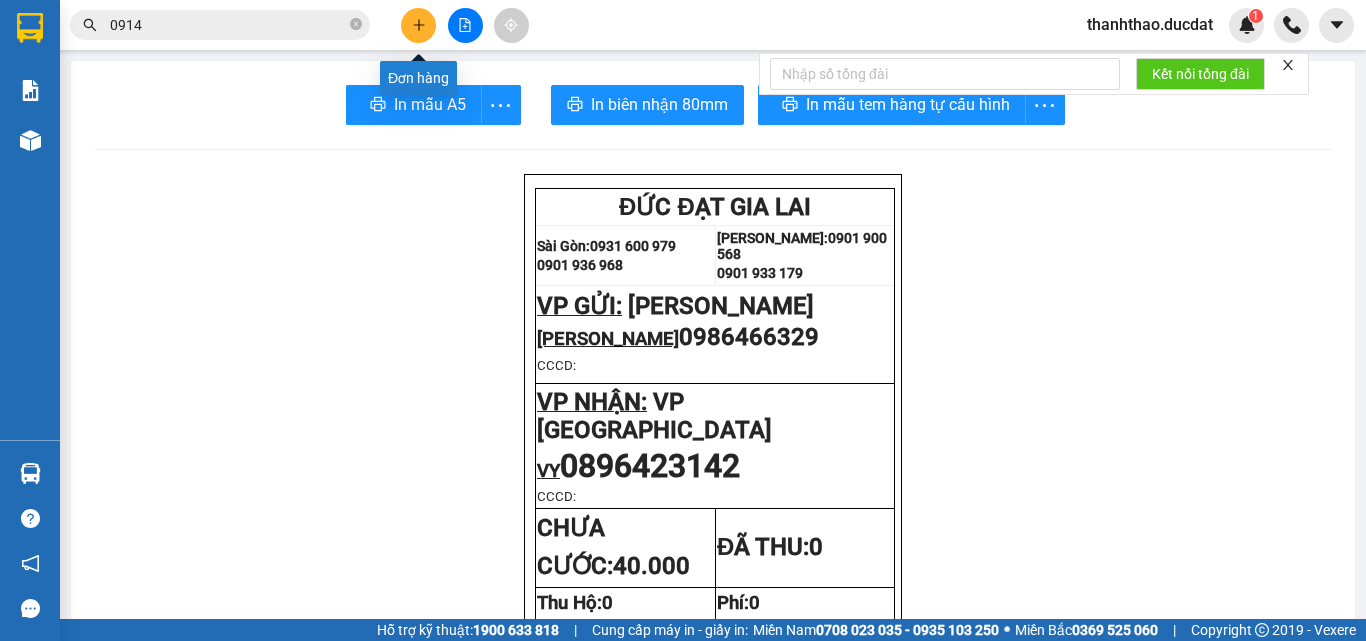 click at bounding box center [418, 25] 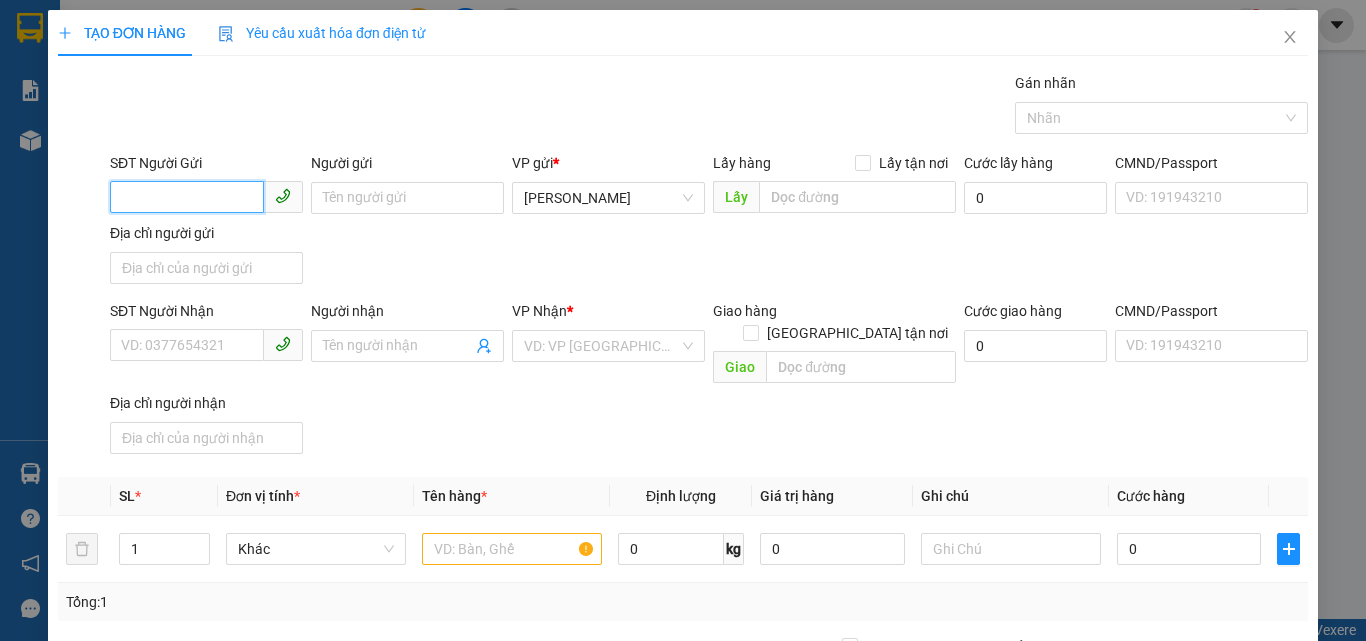 click on "SĐT Người Gửi" at bounding box center [187, 197] 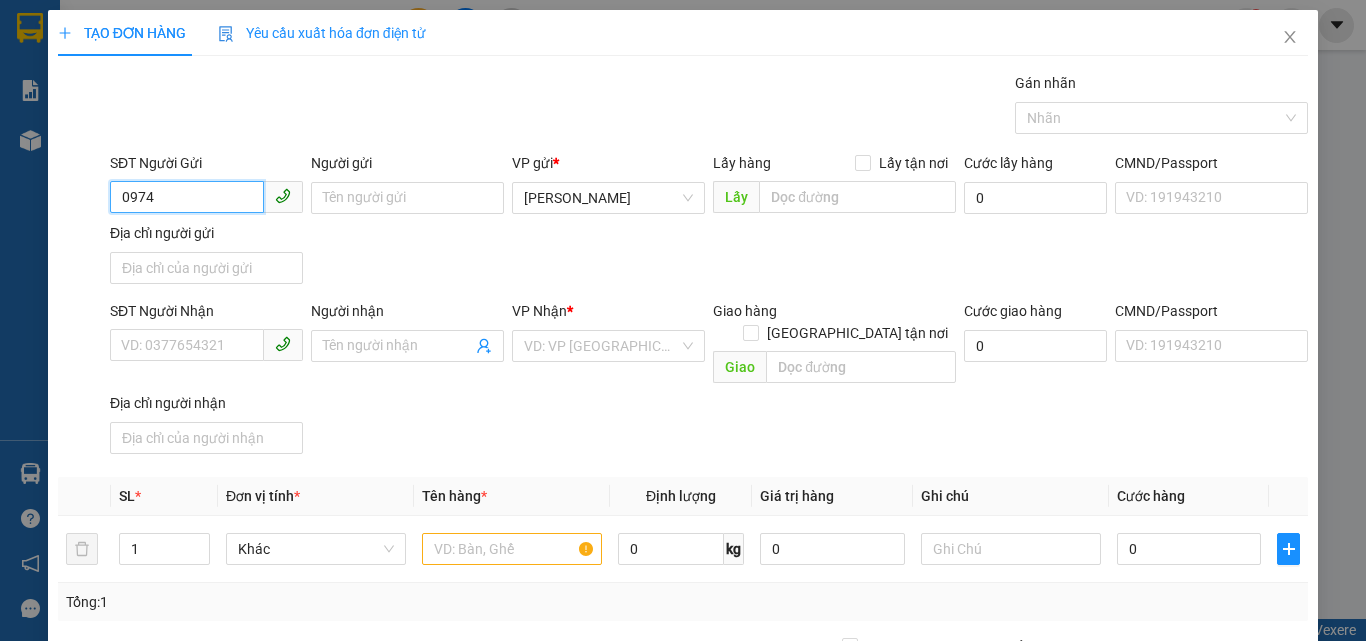 click on "0974" at bounding box center (187, 197) 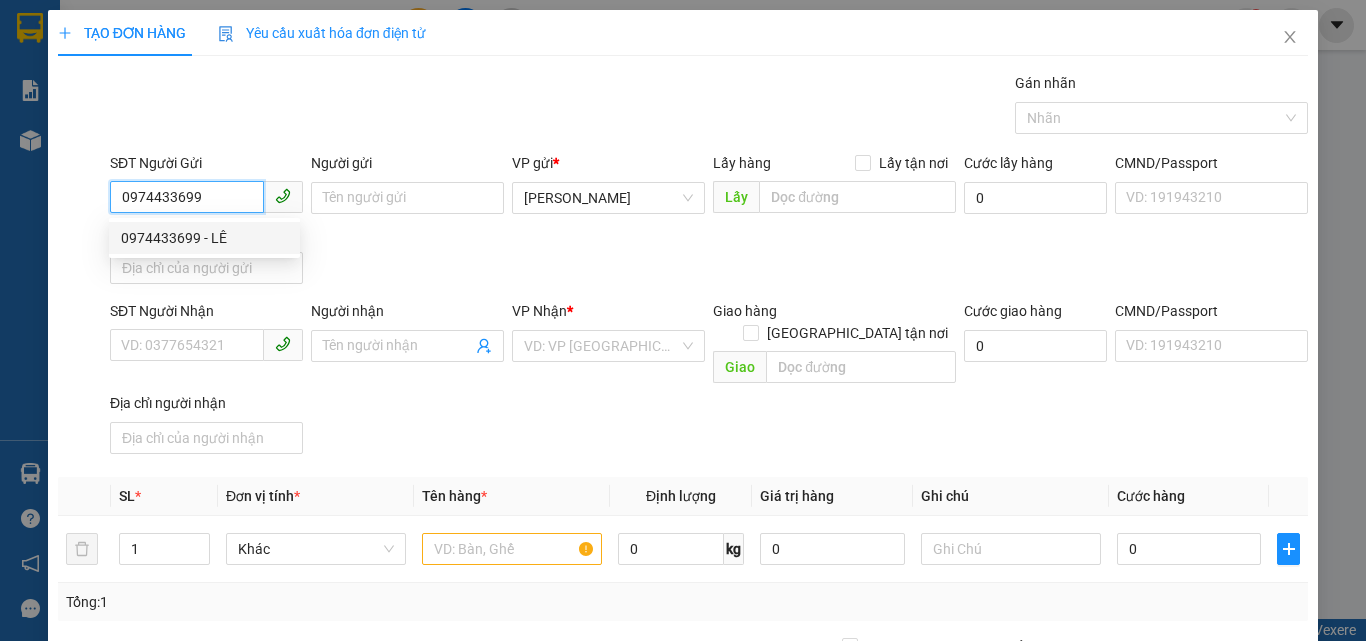 click on "0974433699 - LÊ" at bounding box center (204, 238) 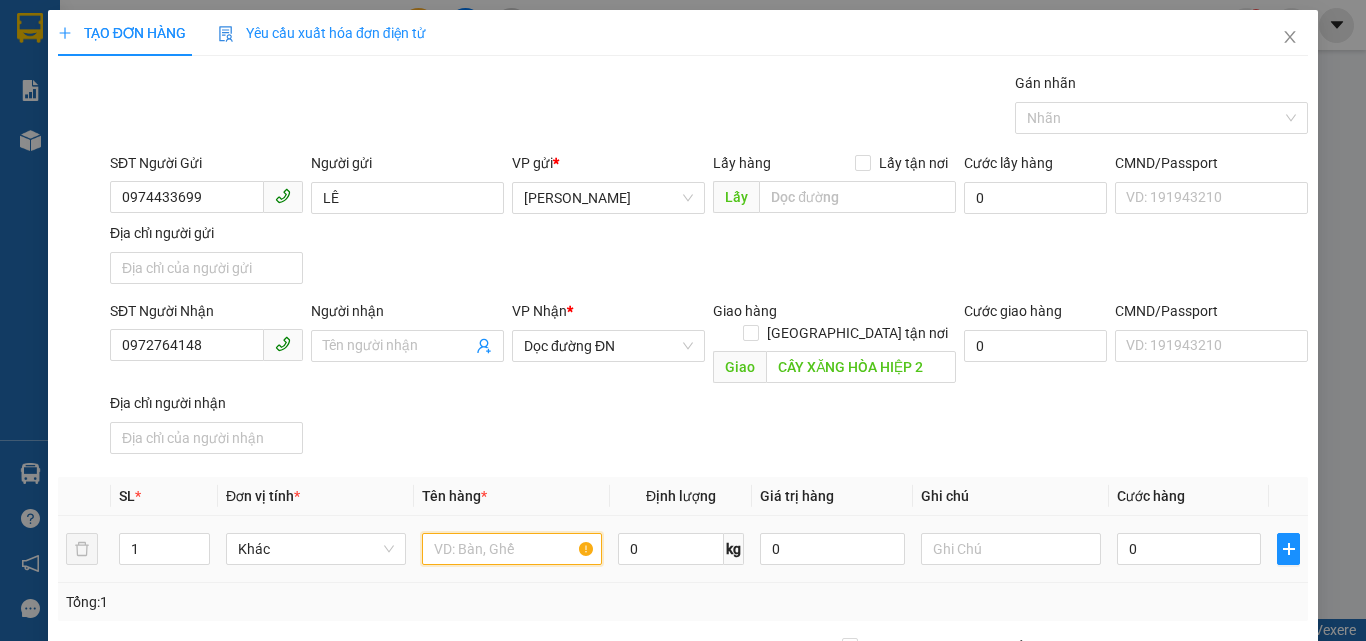 drag, startPoint x: 521, startPoint y: 524, endPoint x: 498, endPoint y: 526, distance: 23.086792 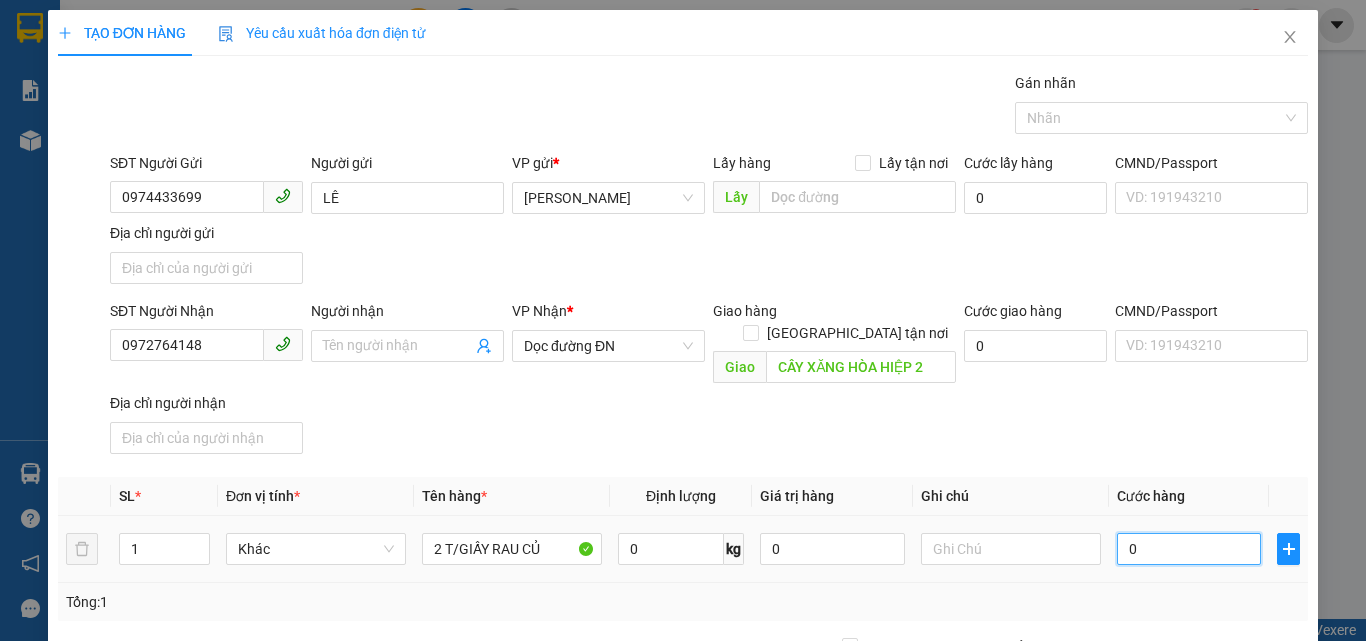 drag, startPoint x: 1161, startPoint y: 523, endPoint x: 1110, endPoint y: 519, distance: 51.156624 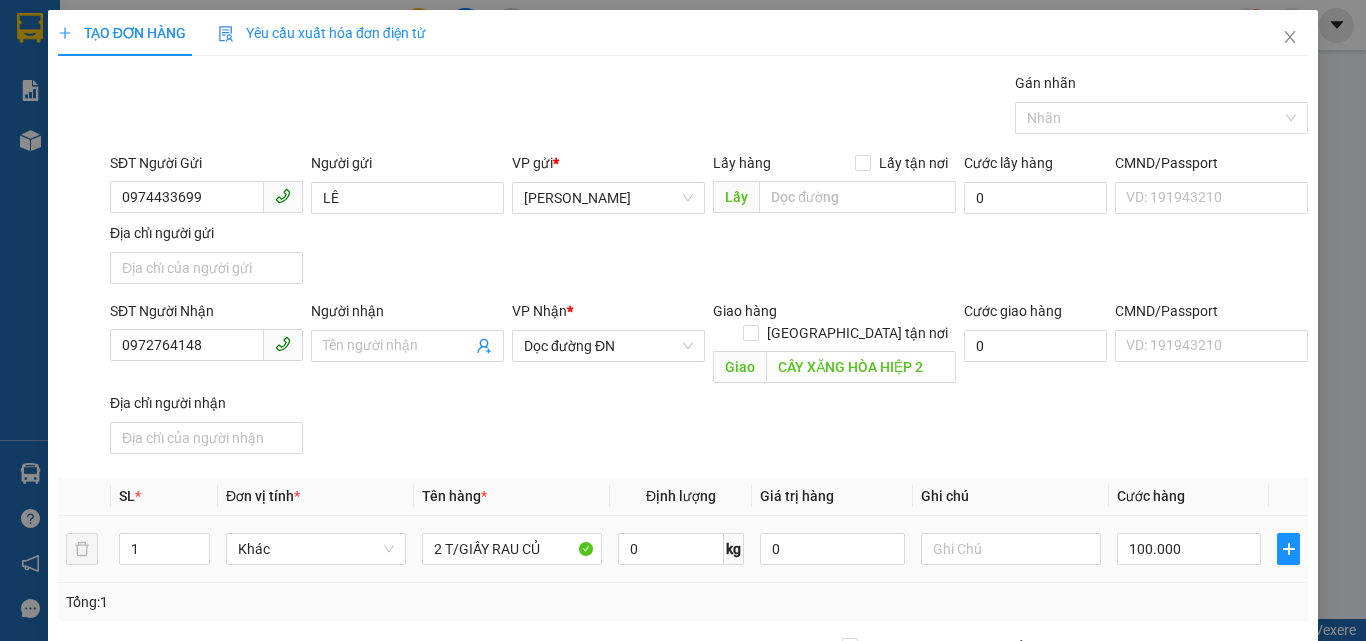 click on "SĐT Người Nhận 0972764148 Người nhận Tên người nhận VP Nhận  * Dọc đường ĐN Giao hàng Giao tận nơi Giao CÂY XĂNG HÒA HIỆP 2 Cước giao hàng 0 CMND/Passport VD: 191943210 Địa chỉ người nhận" at bounding box center [709, 381] 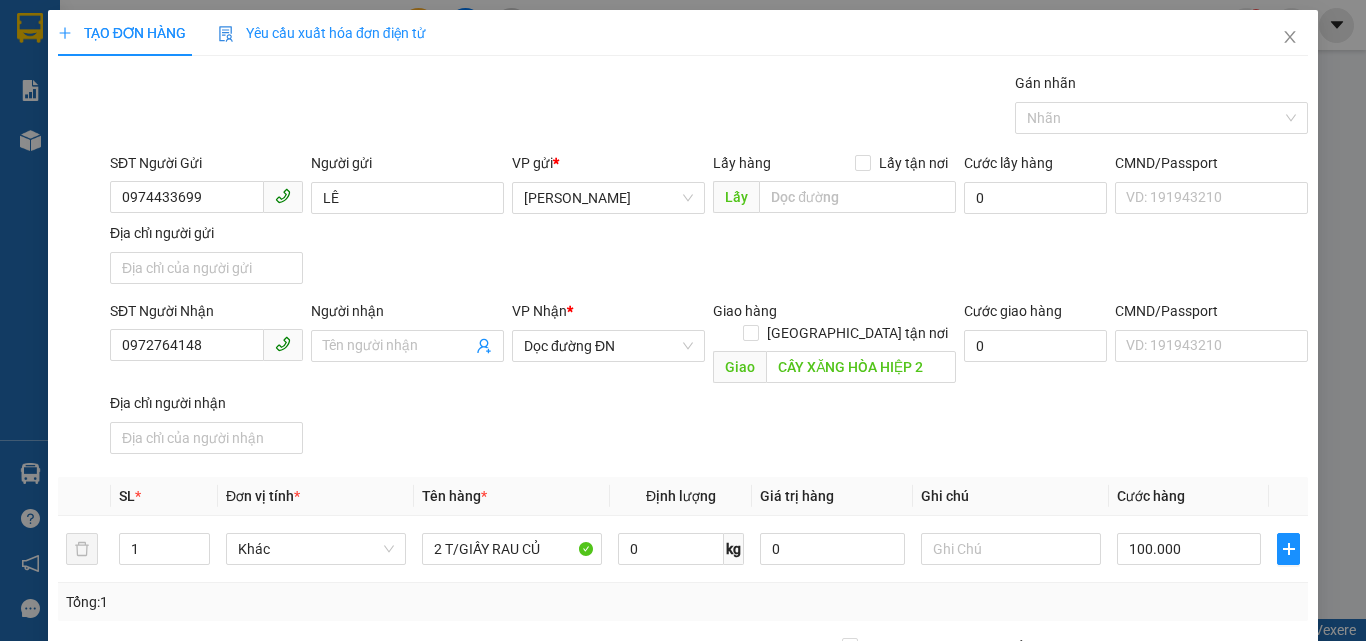 click on "Hình thức thanh toán" at bounding box center (1198, 752) 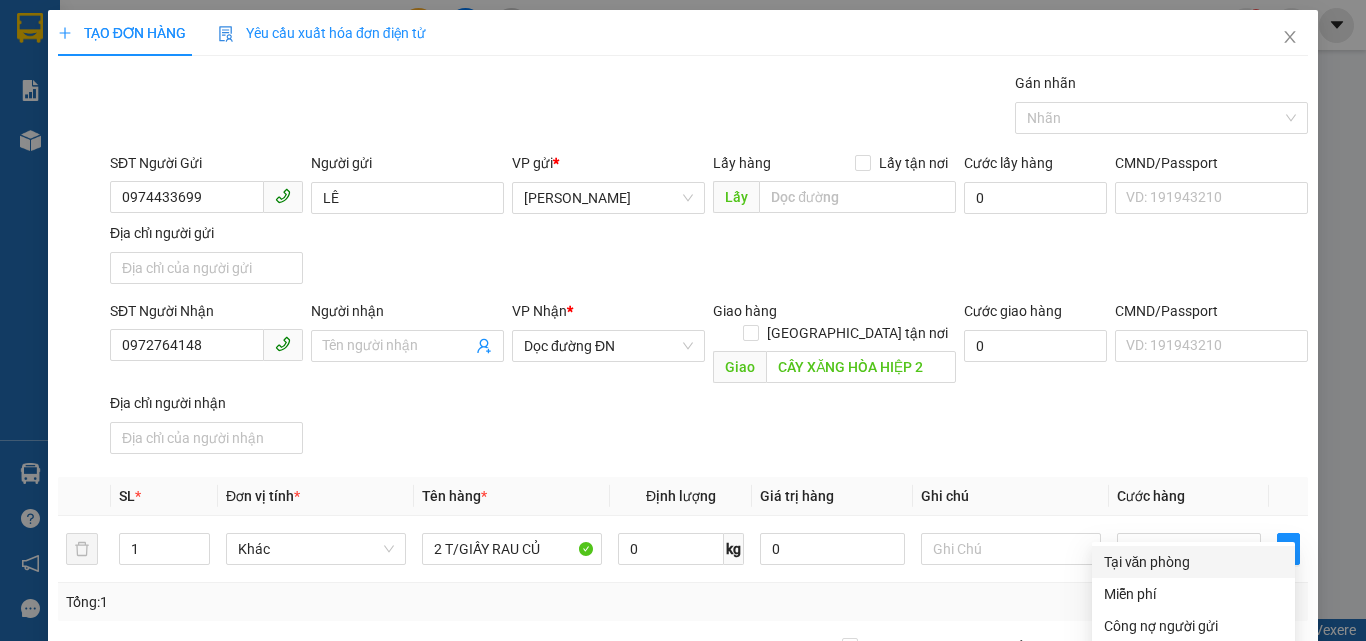 click on "Tại văn phòng" at bounding box center [1193, 562] 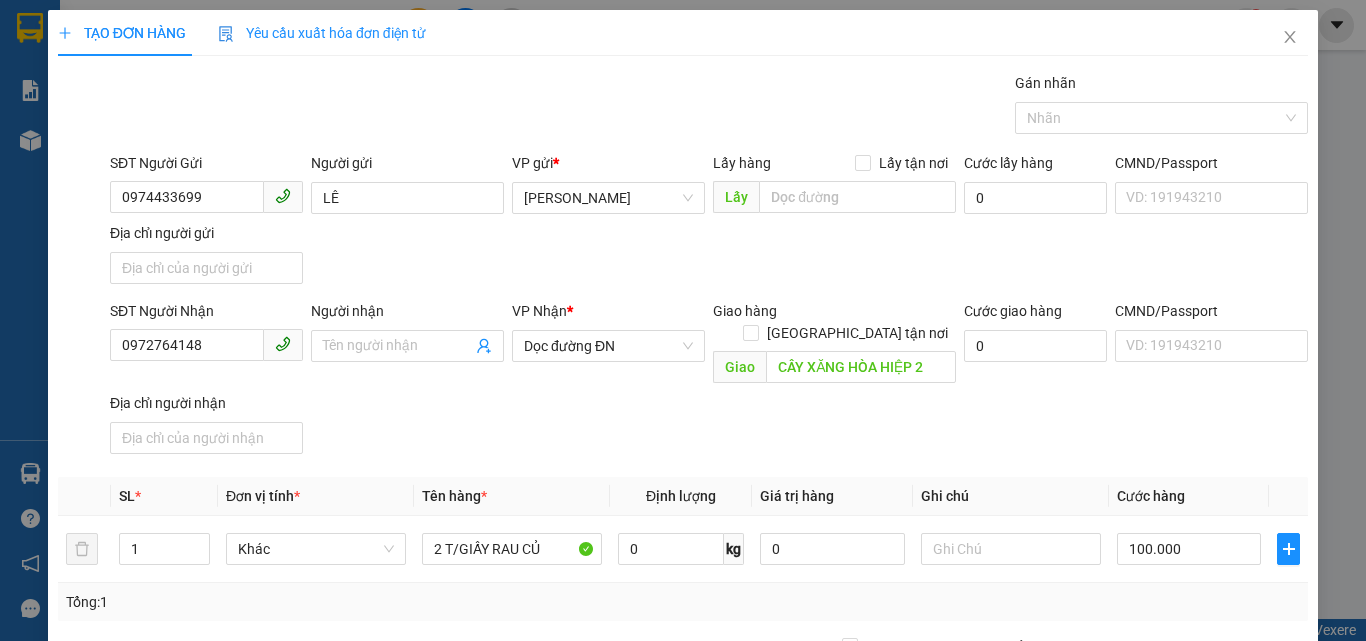 click on "Lưu và In" at bounding box center (1231, 847) 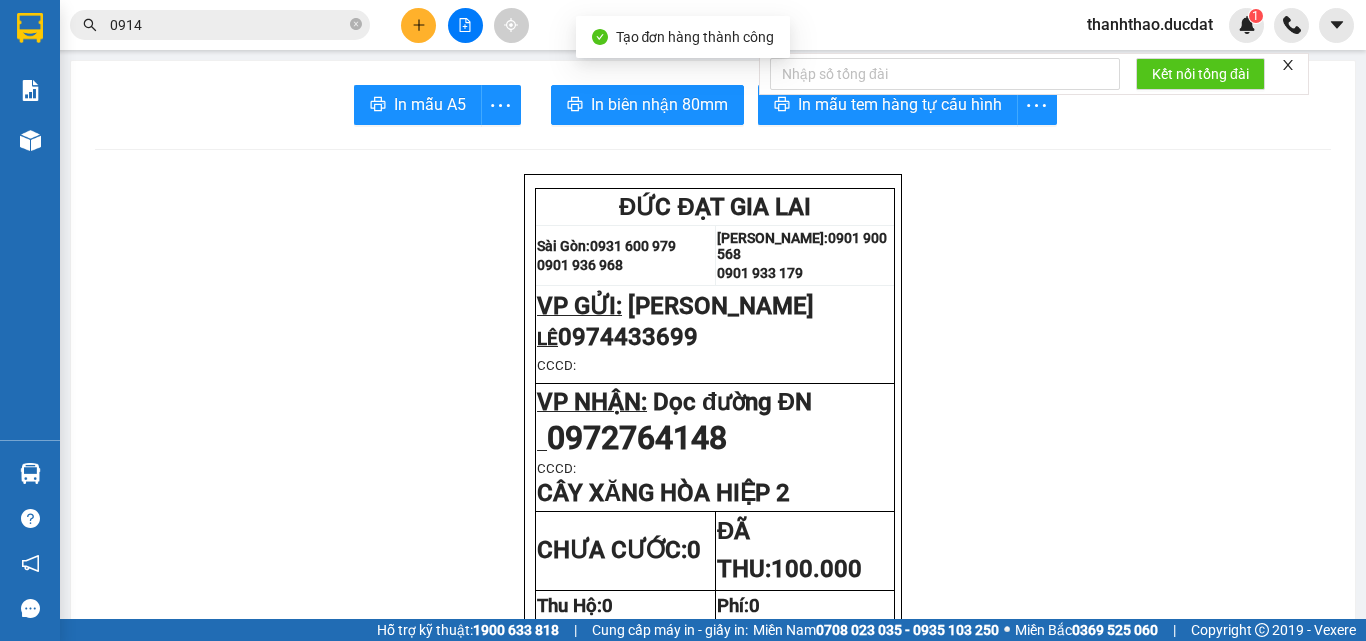click on "Kết nối tổng đài" at bounding box center [1034, 74] 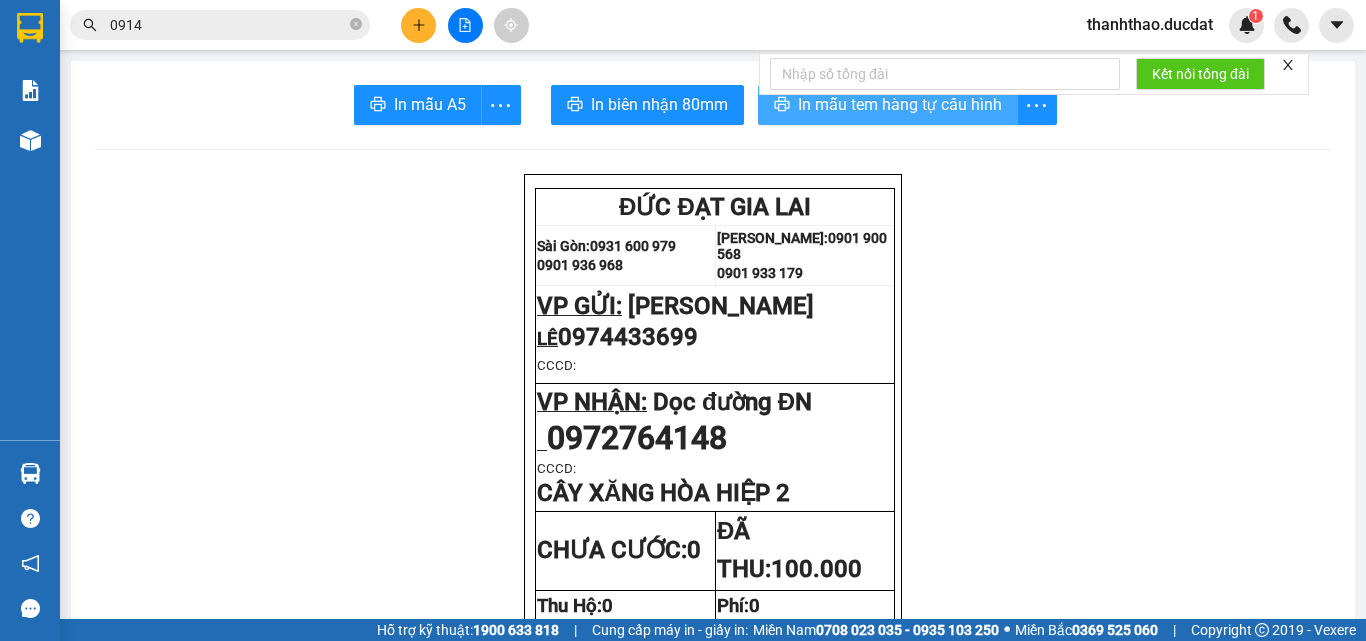 click on "In mẫu tem hàng tự cấu hình" at bounding box center [900, 104] 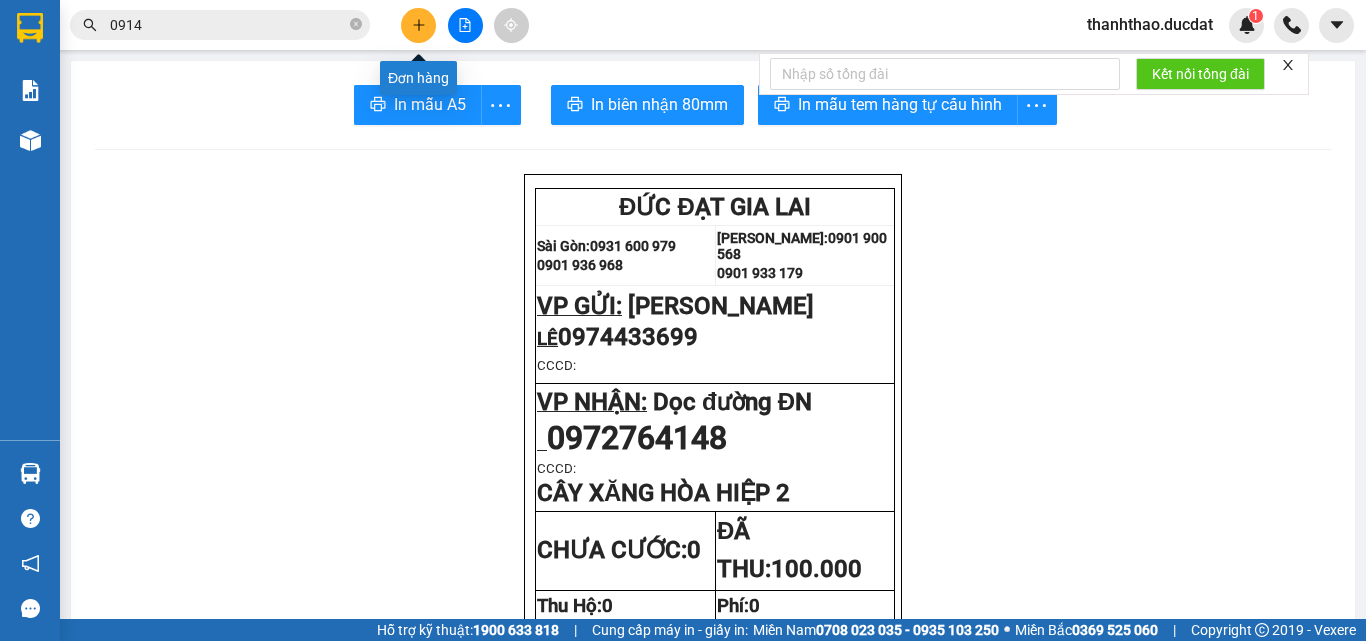 click at bounding box center (418, 25) 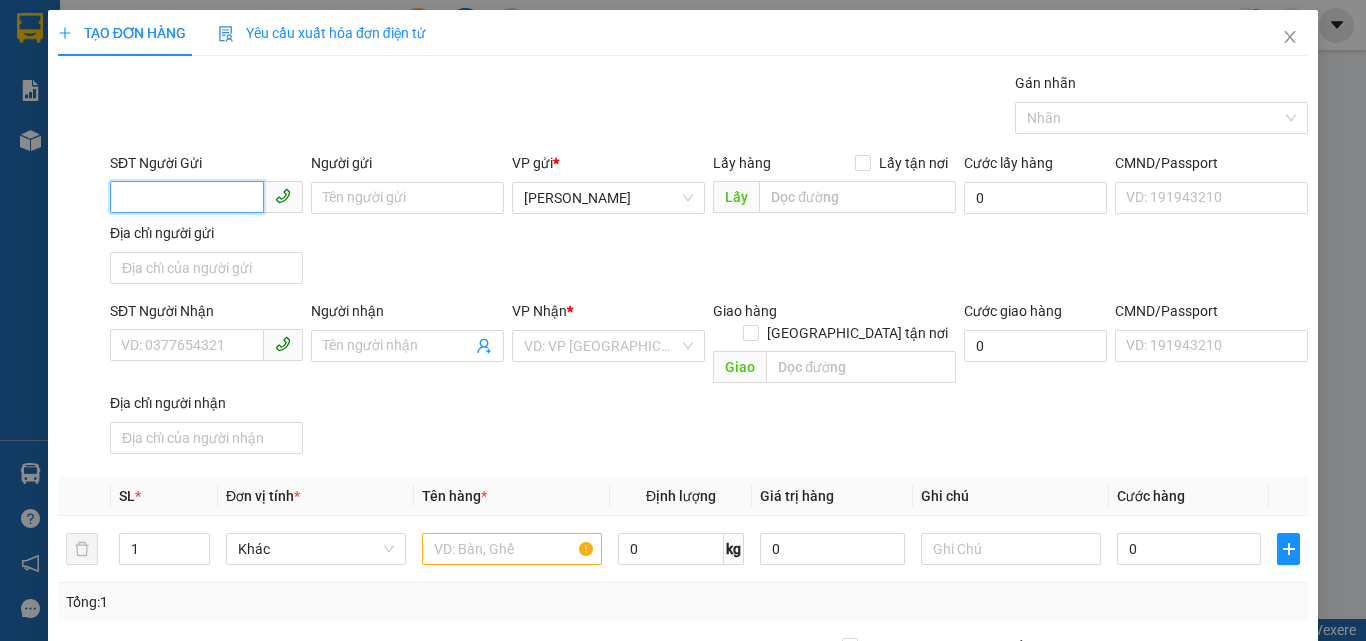 click on "SĐT Người Gửi" at bounding box center (187, 197) 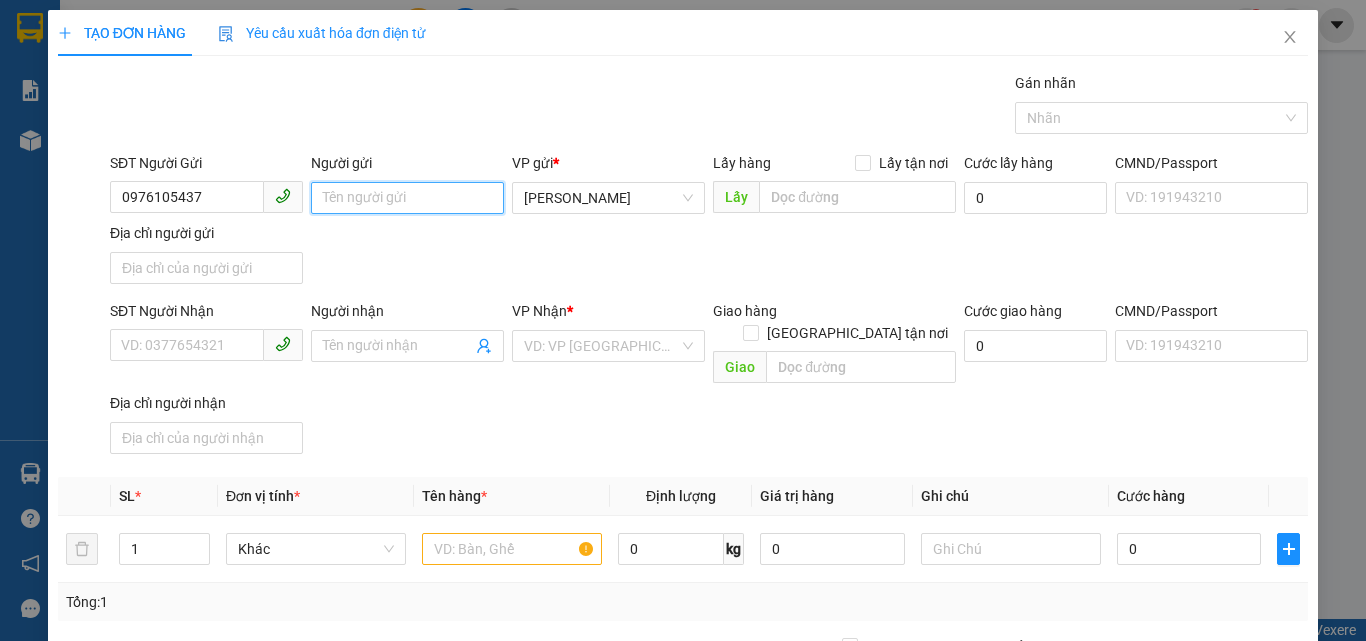 click on "Người gửi" at bounding box center [407, 198] 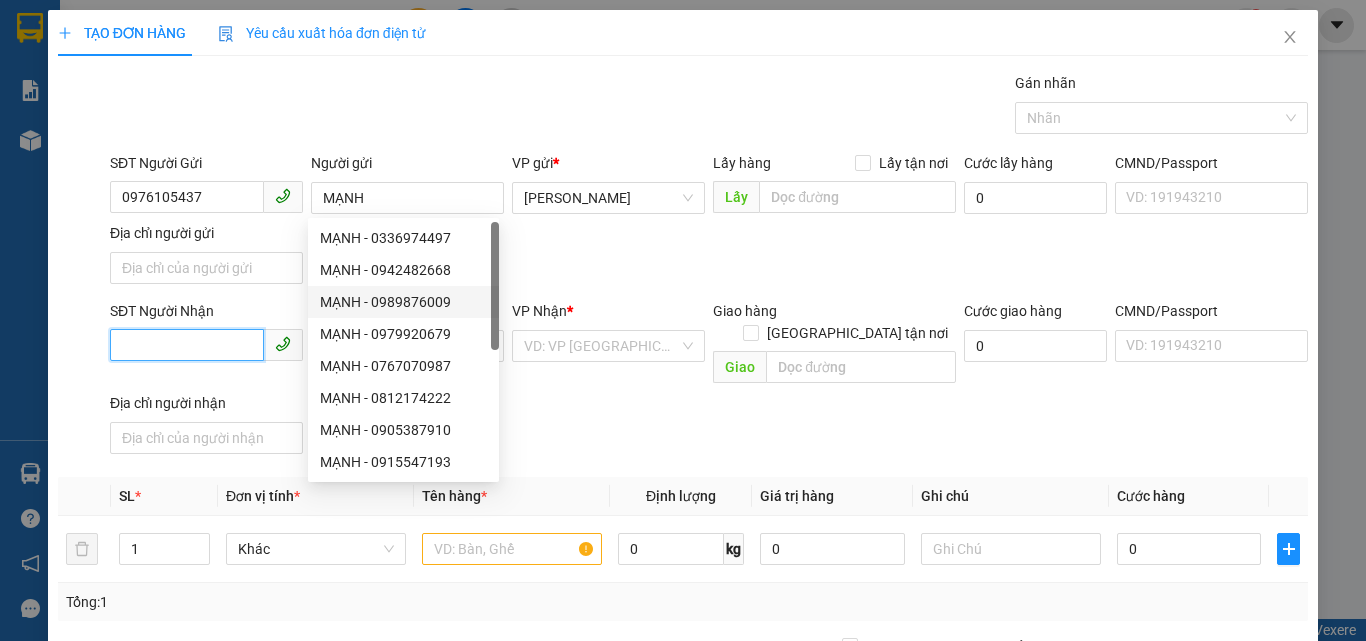 click on "SĐT Người Nhận" at bounding box center [187, 345] 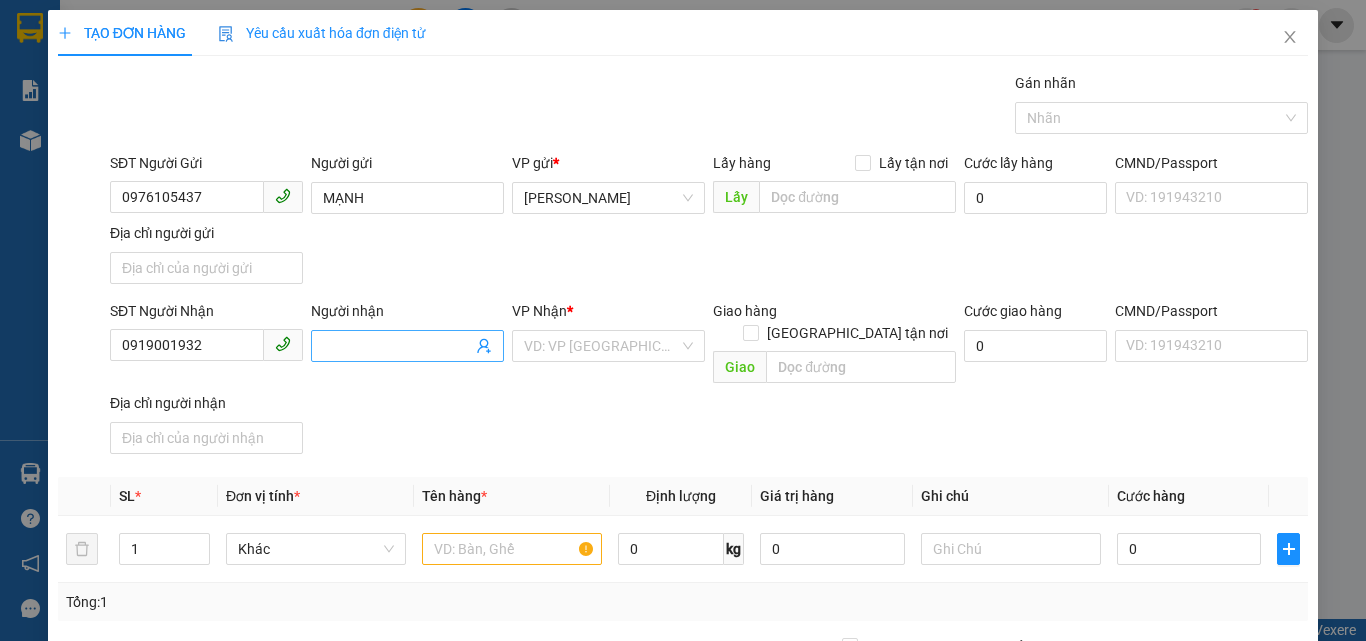 click on "Người nhận" at bounding box center (397, 346) 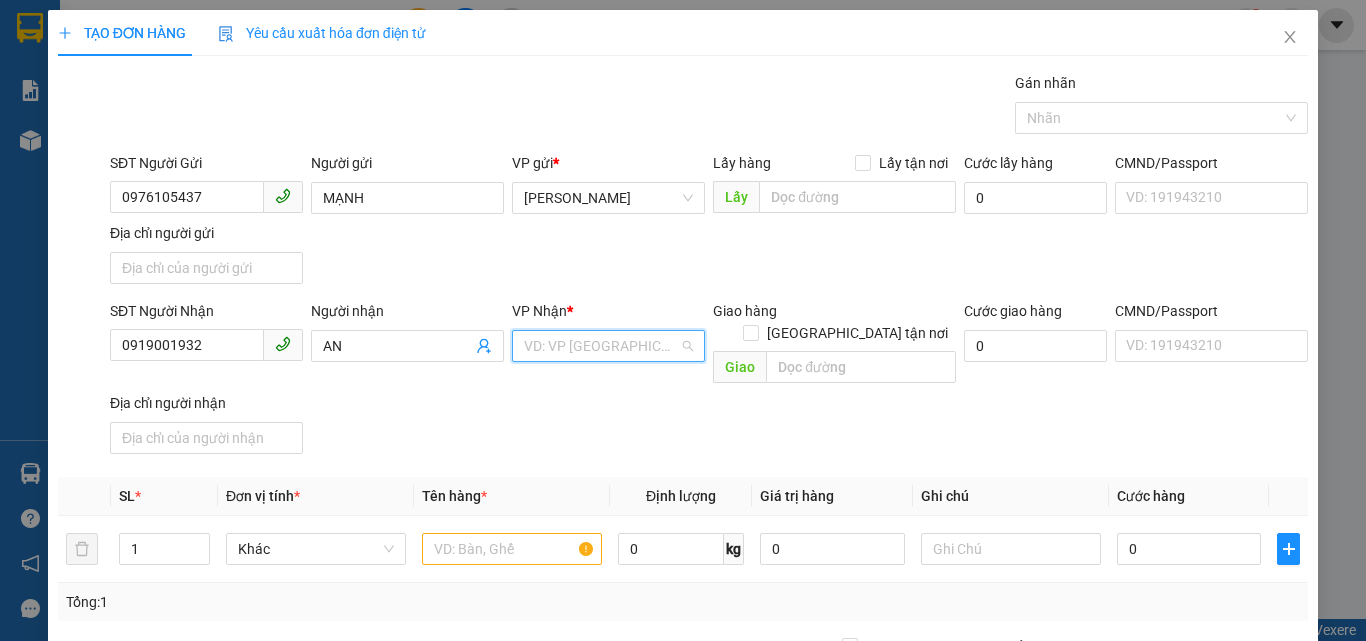 click at bounding box center (601, 346) 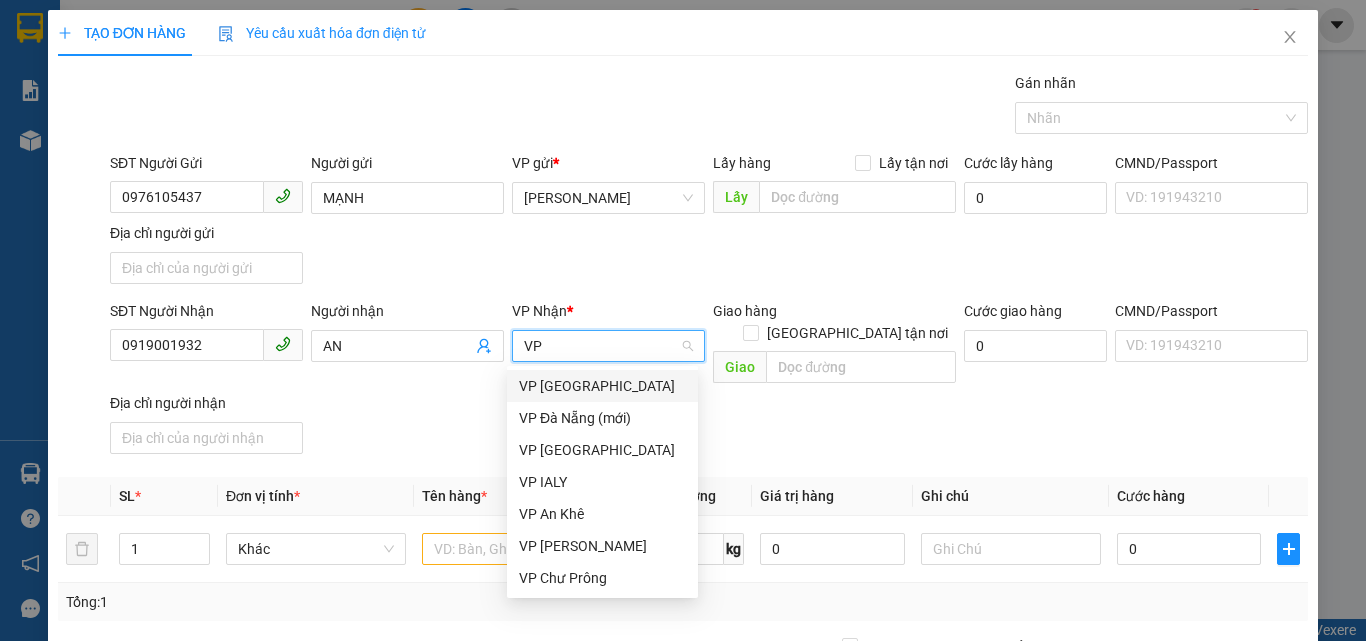 drag, startPoint x: 617, startPoint y: 377, endPoint x: 609, endPoint y: 386, distance: 12.0415945 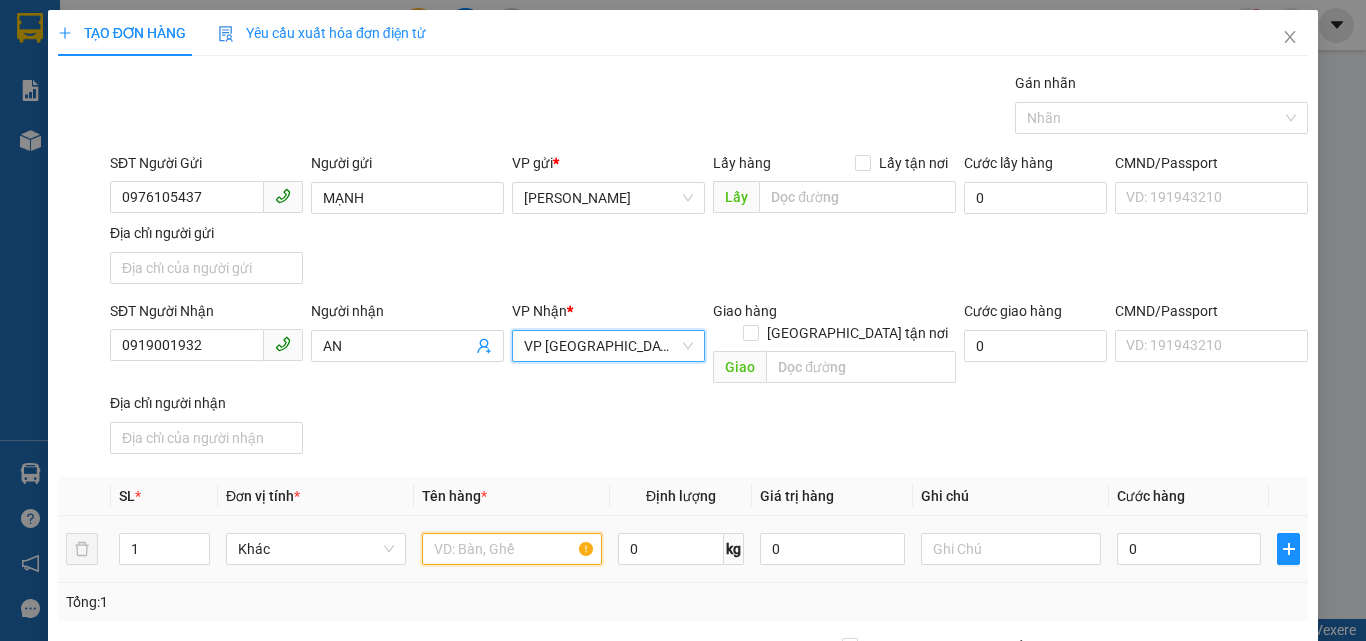 click at bounding box center (512, 549) 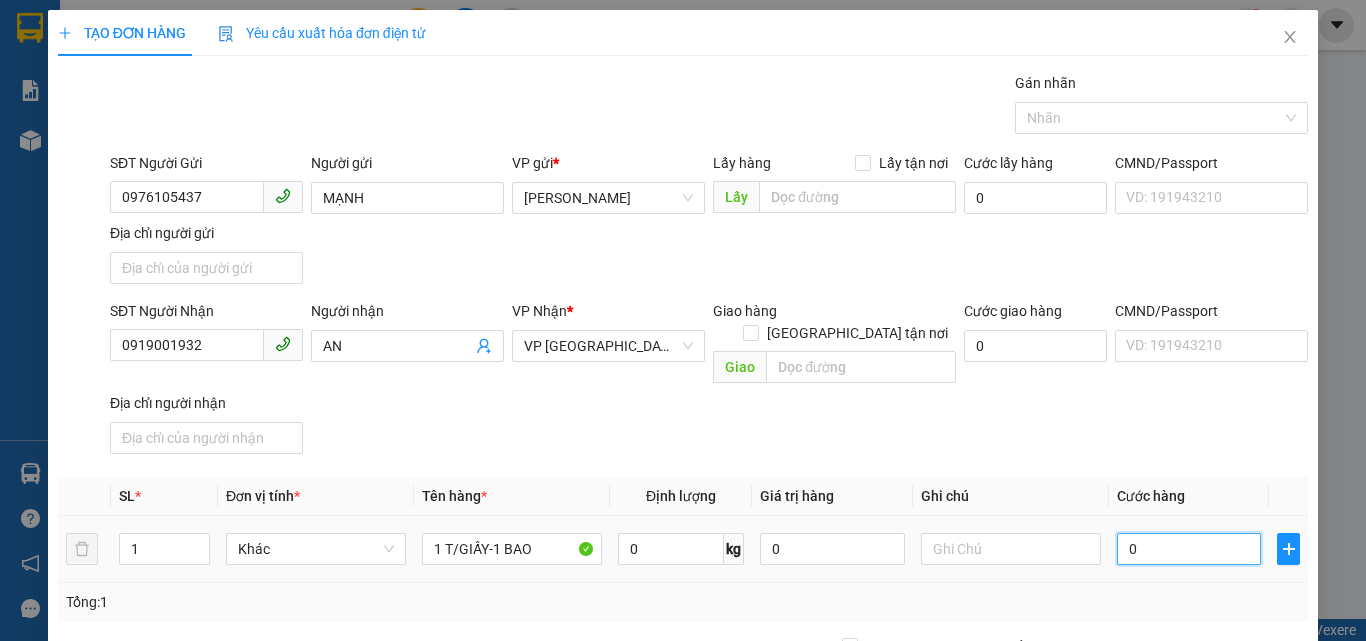 drag, startPoint x: 1145, startPoint y: 522, endPoint x: 1115, endPoint y: 537, distance: 33.54102 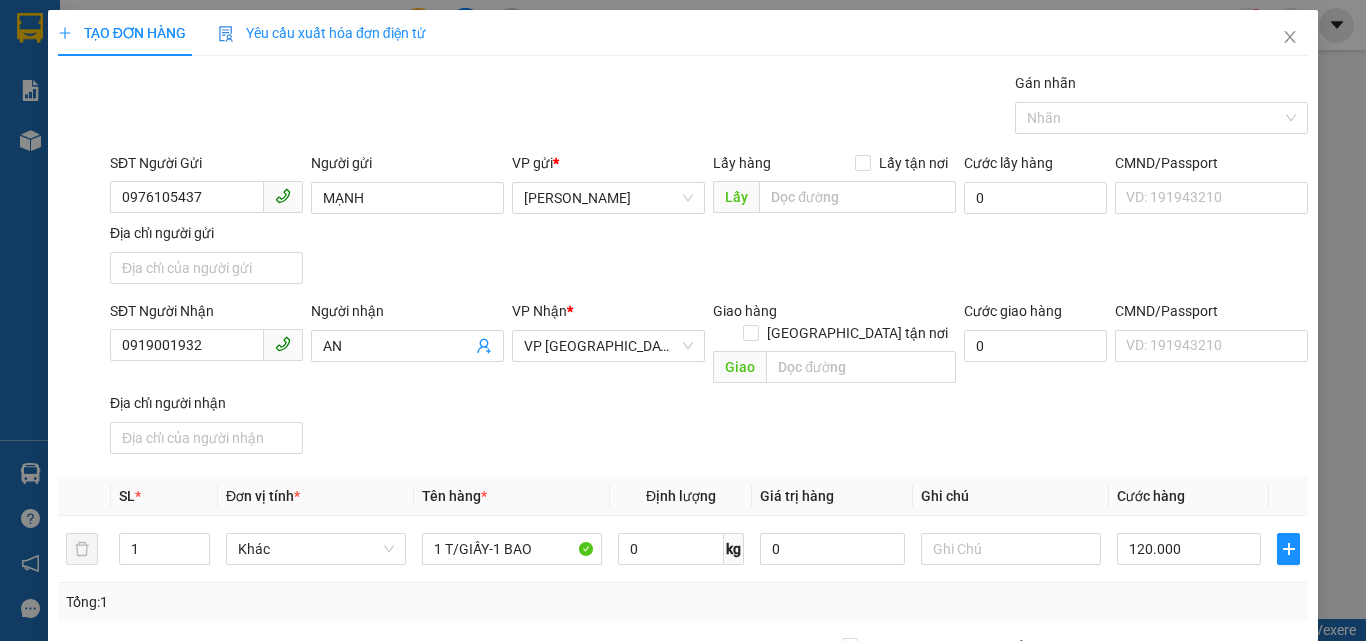 click on "Transit Pickup Surcharge Ids Transit Deliver Surcharge Ids Transit Deliver Surcharge Transit Deliver Surcharge Gói vận chuyển  * Tiêu chuẩn Gán nhãn   Nhãn SĐT Người Gửi 0976105437 Người gửi MẠNH VP gửi  * Phan Đình Phùng Lấy hàng Lấy tận nơi Lấy Cước lấy hàng 0 CMND/Passport VD: 191943210 Địa chỉ người gửi SĐT Người Nhận 0919001932 Người nhận AN VP Nhận  * VP Sài Gòn Giao hàng Giao tận nơi Giao Cước giao hàng 0 CMND/Passport VD: 191943210 Địa chỉ người nhận SL  * Đơn vị tính  * Tên hàng  * Định lượng Giá trị hàng Ghi chú Cước hàng                   1 Khác 1 T/GIẤY-1 BAO 0 kg 0 120.000 Tổng:  1 Thu Hộ 0 Phí thu hộ khách nhận trả 0 Tổng cước 120.000 Hình thức thanh toán Chọn HT Thanh Toán Số tiền thu trước 0 Chưa thanh toán 120.000 Chọn HT Thanh Toán Lưu nháp Xóa Thông tin Lưu Lưu và In" at bounding box center (683, 467) 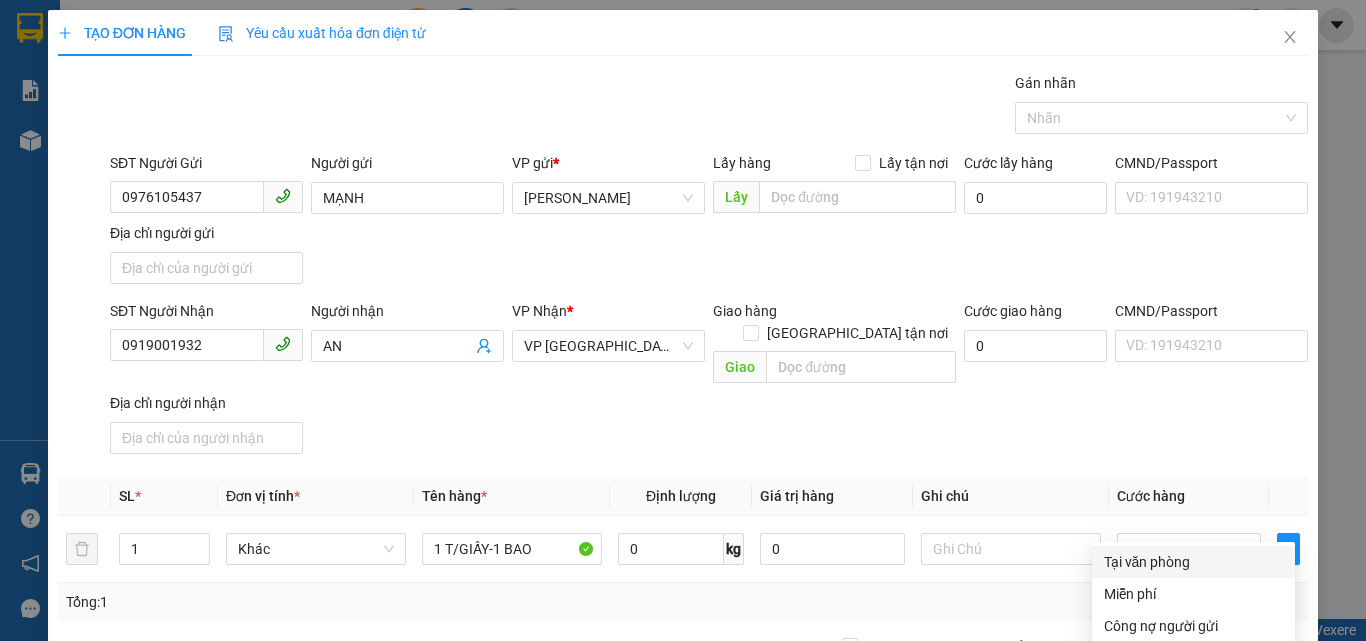click on "Tại văn phòng" at bounding box center (1193, 562) 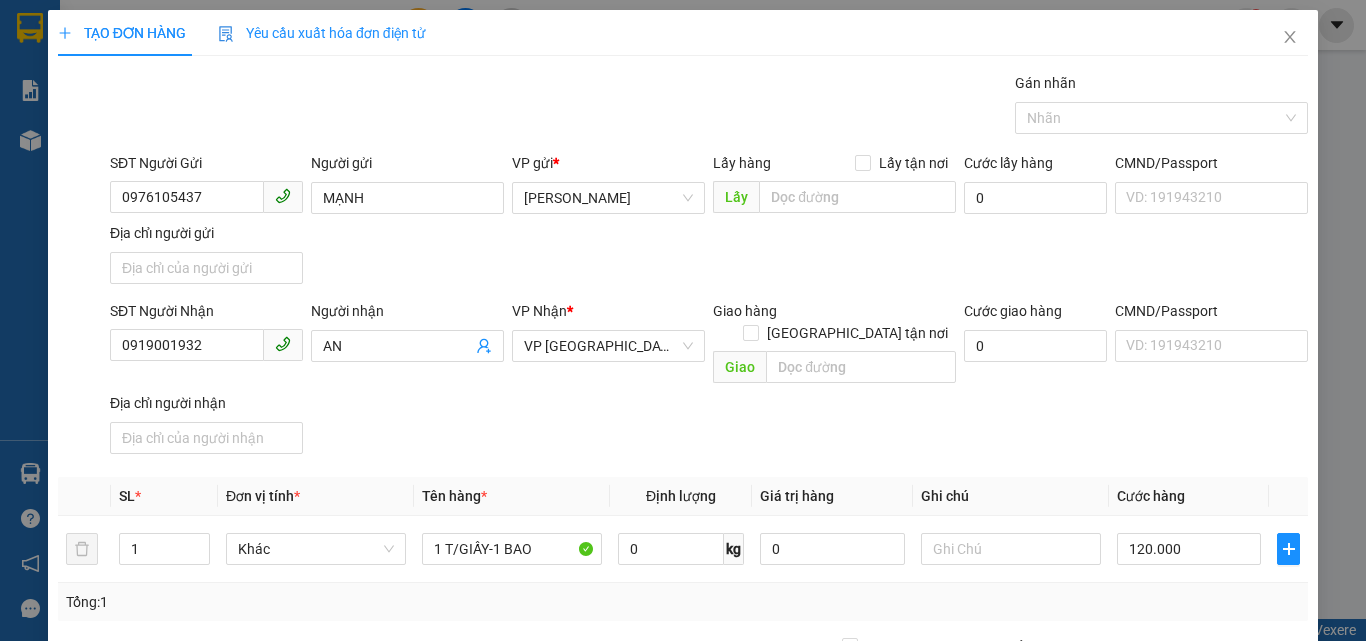 click on "Lưu và In" at bounding box center [1231, 847] 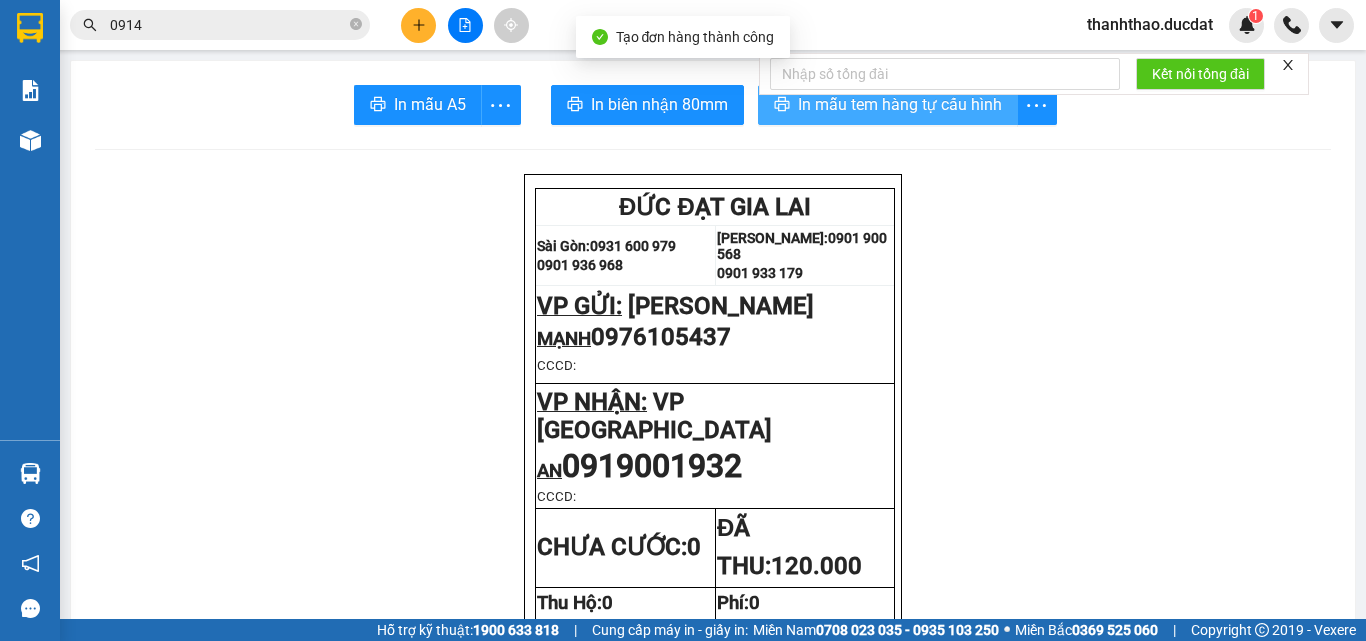 click on "In mẫu tem hàng tự cấu hình" at bounding box center [900, 104] 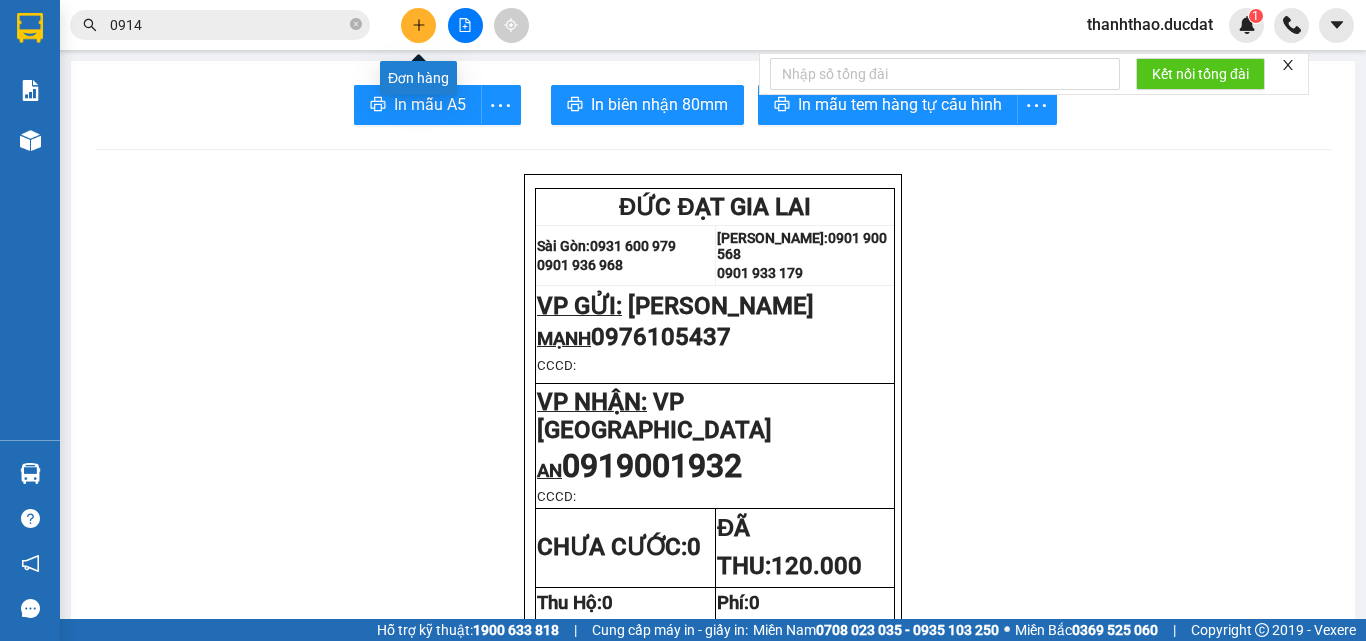 click 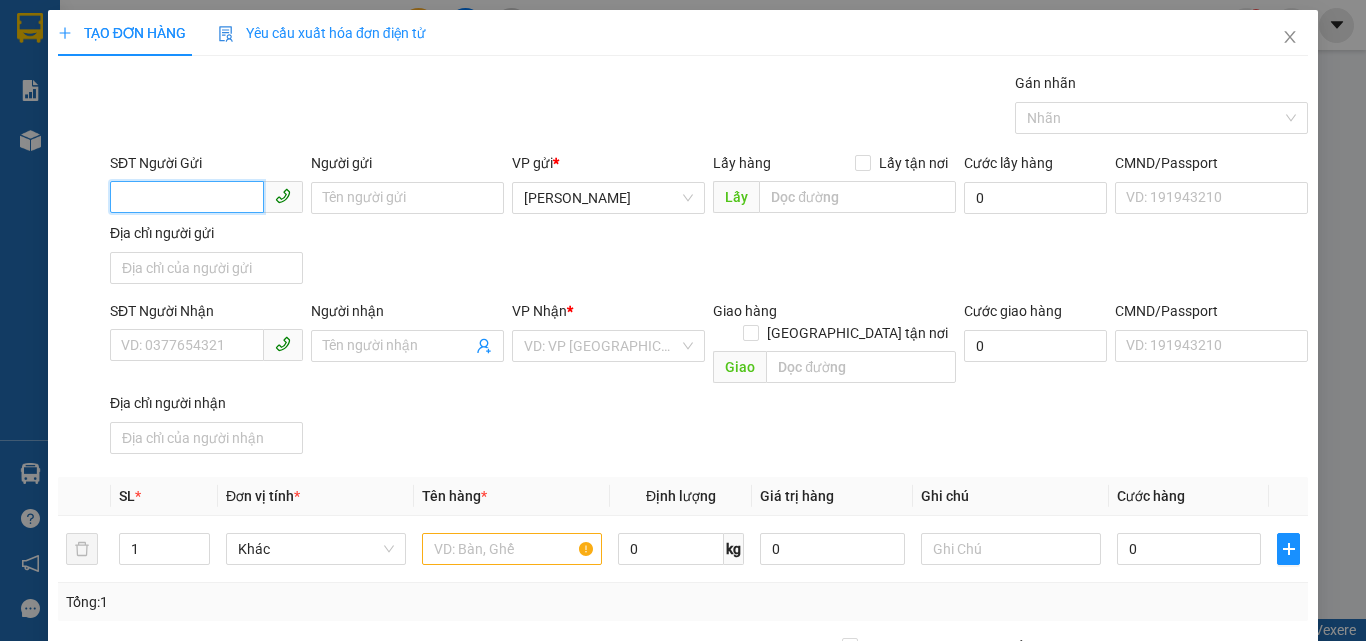 click on "SĐT Người Gửi" at bounding box center (187, 197) 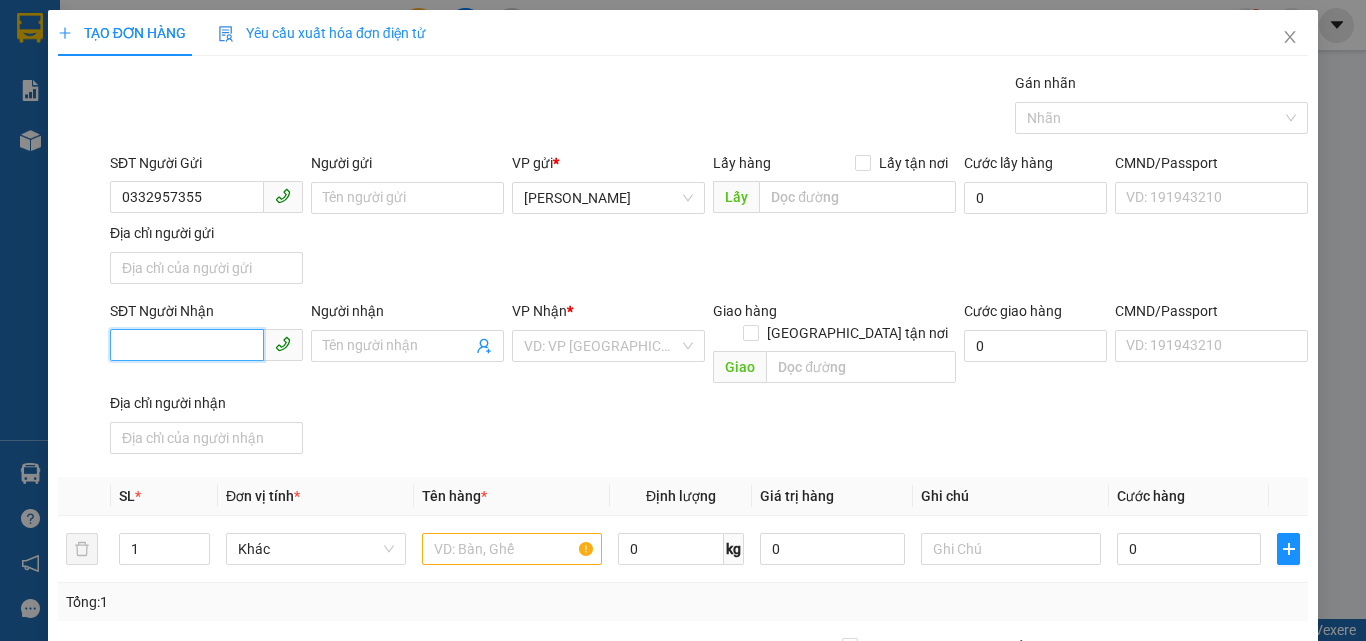 click on "SĐT Người Nhận" at bounding box center [187, 345] 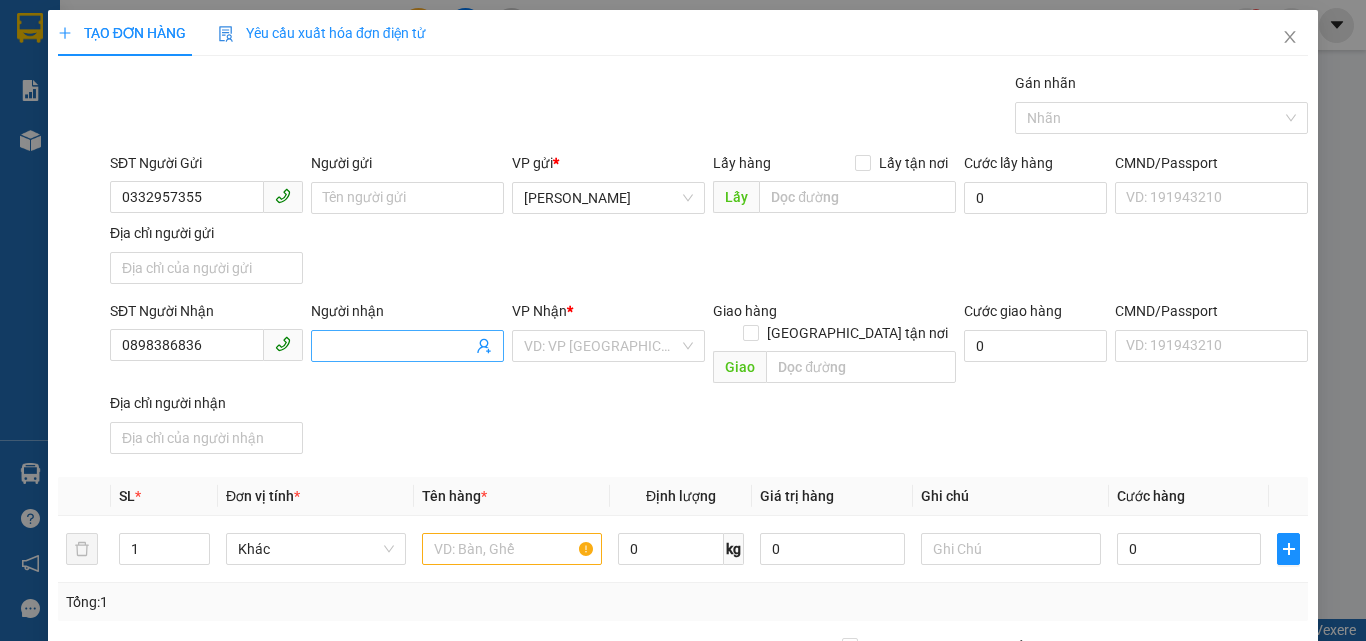 click on "Người nhận" at bounding box center (397, 346) 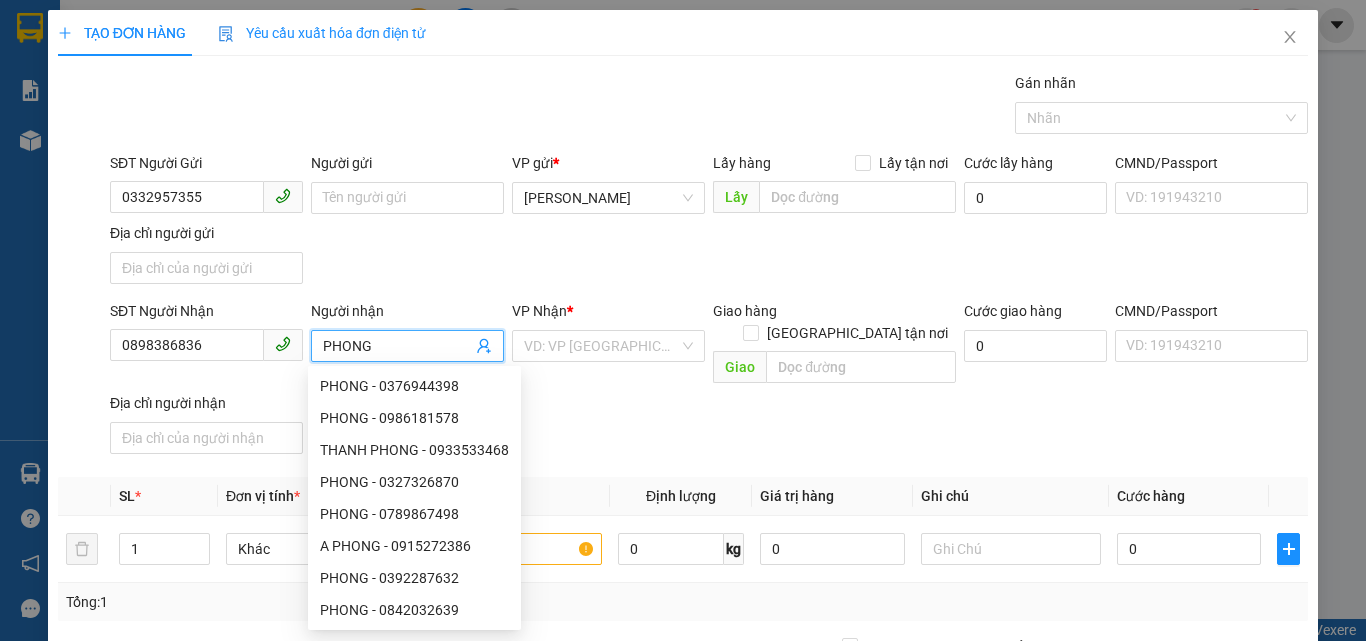 click on "Kết quả tìm kiếm ( 10000 )  Bộ lọc  Mã ĐH Trạng thái Món hàng Thu hộ Tổng cước Chưa cước Nhãn Người gửi VP Gửi Người nhận VP Nhận PĐP1007251695 14:49 - 10/07 VP Nhận   06:15 - 11/07 1 BÌ HỒ SƠ SL:  1 30.000 0842294568 ANH Phan Đình Phùng 0914 499239 HIỀN VP Sài Gòn PĐP1007251689 14:45 - 10/07 VP Nhận   06:14 - 11/07 1 HỒ SƠ SL:  1 30.000 0914 200969 TÝ Phan Đình Phùng 0374579789 QUANG VP Sài Gòn LĐH1007251706 14:57 - 10/07 VP Nhận   06:14 - 11/07 1 VALY +1 T/GIẤY SL:  1 100.000 0966313085 Lê Đại Hành 0914 168333 VP Sài Gòn SGN0604231308 15:56 - 06/04 VP Nhận   08:13 - 07/04 2 kien j xốp cc SL:  2 VP Sài Gòn 0914 567039 Phan Đình Phùng SGN0604231267 15:27 - 06/04 VP Nhận   08:09 - 07/04 2 thùng giay CC SL:  2 VP Sài Gòn 0914 567039 Phan Đình Phùng VPĐN0604231386 16:38 - 06/04 VP Nhận   81B-016.57 07:39 - 07/04 1 HỘP SL:  1 30.000 30.000 VP Đà Nẵng 0914 567039 Phan Đình Phùng VPĐN0604231398 VP Nhận" at bounding box center [683, 320] 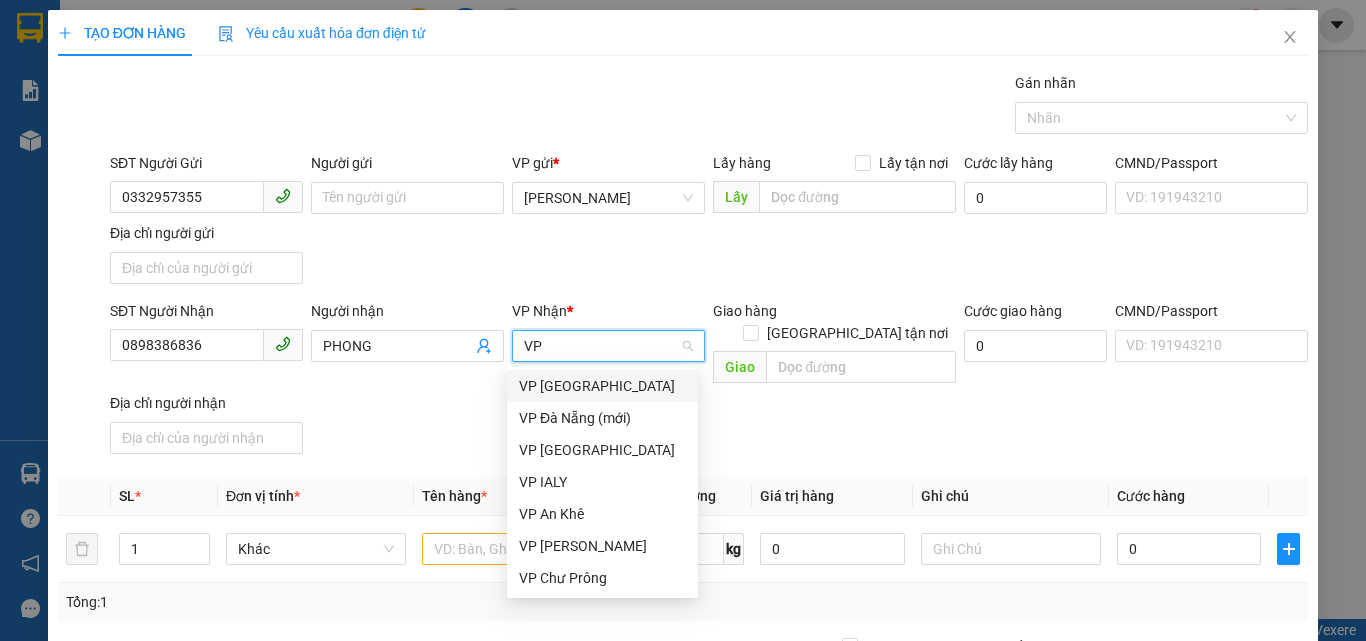 click on "VP [GEOGRAPHIC_DATA]" at bounding box center (602, 386) 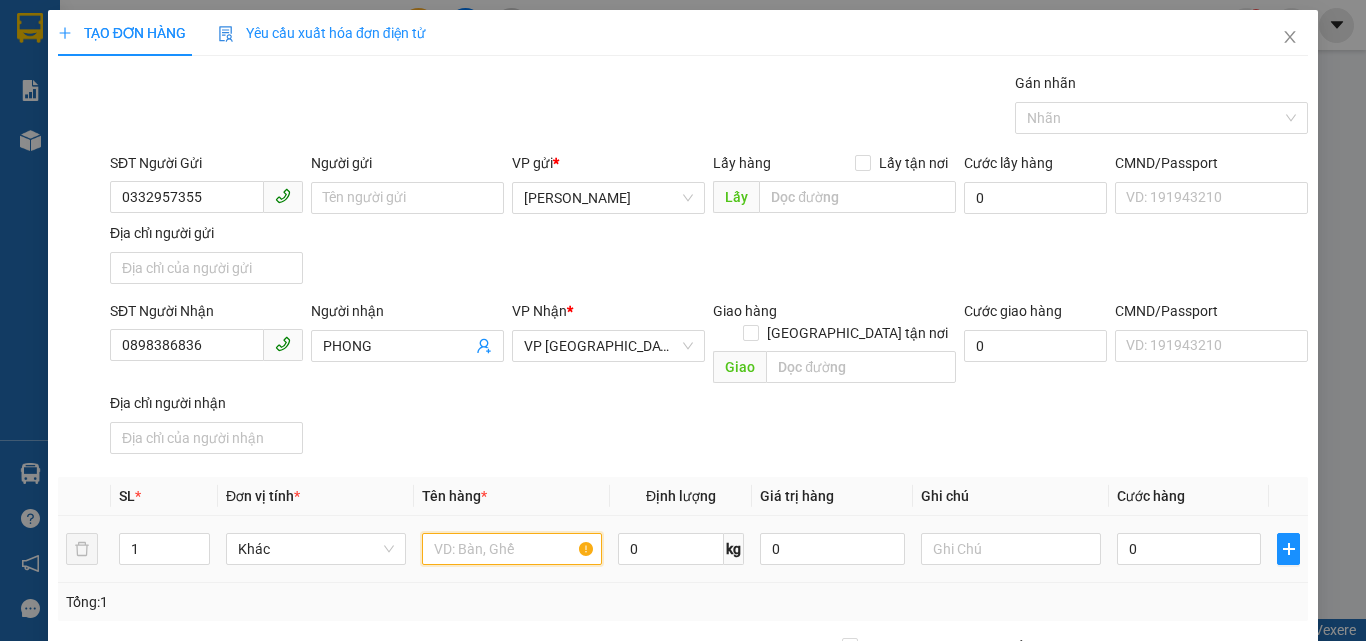 click at bounding box center (512, 549) 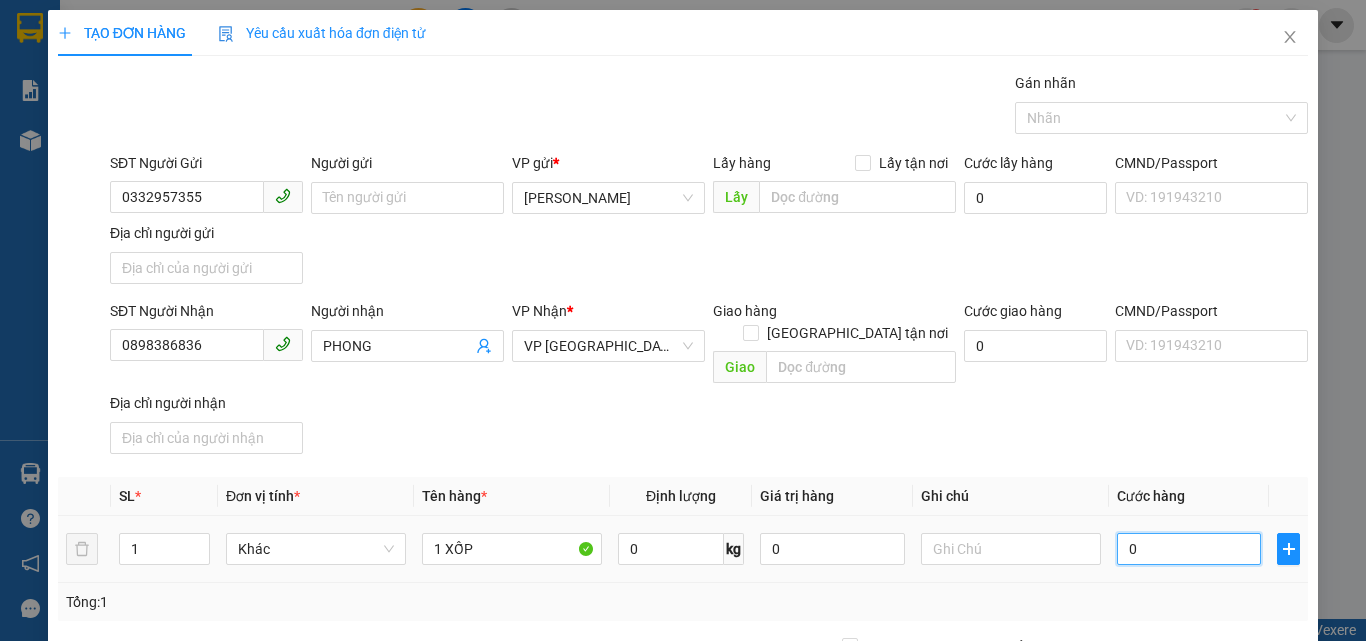 click on "0" at bounding box center [1189, 549] 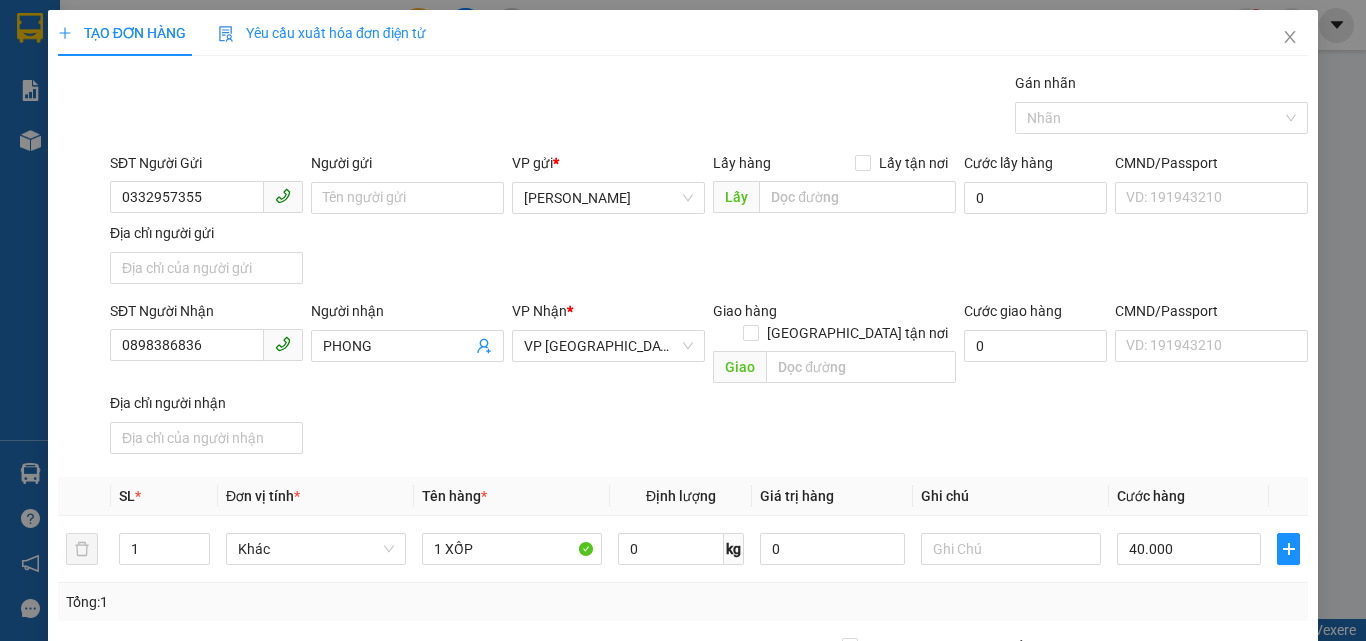 click on "Ghi chú" at bounding box center (1011, 496) 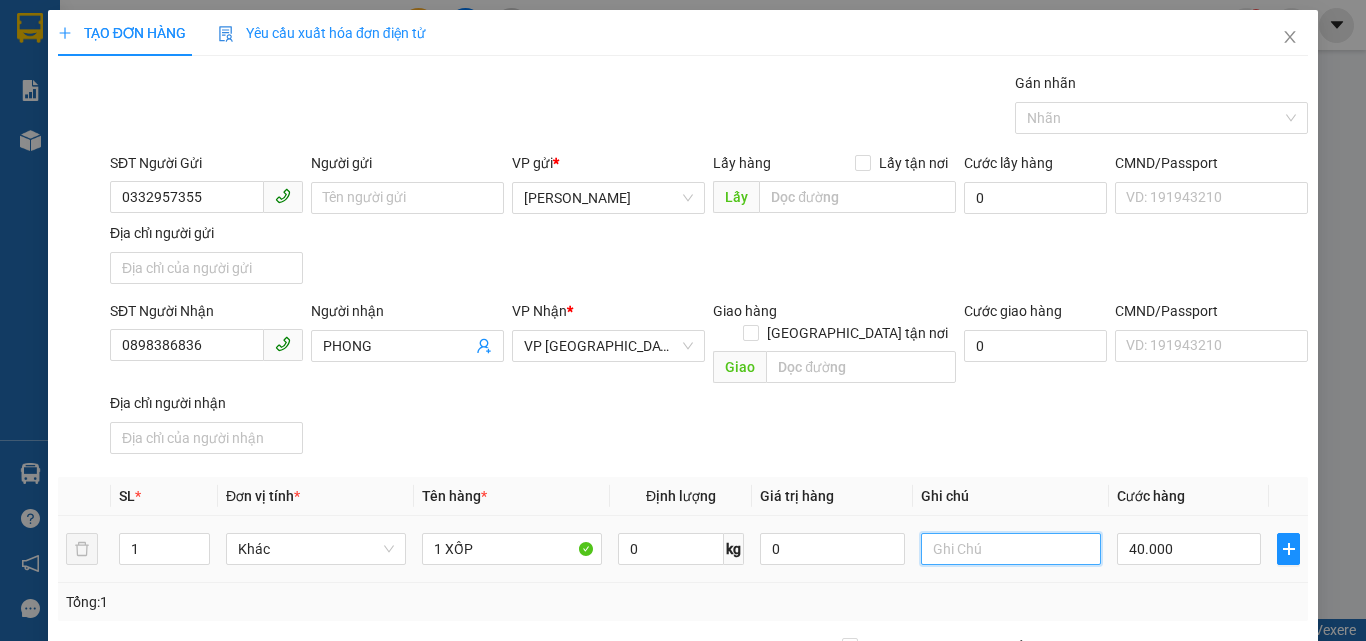 click at bounding box center [1011, 549] 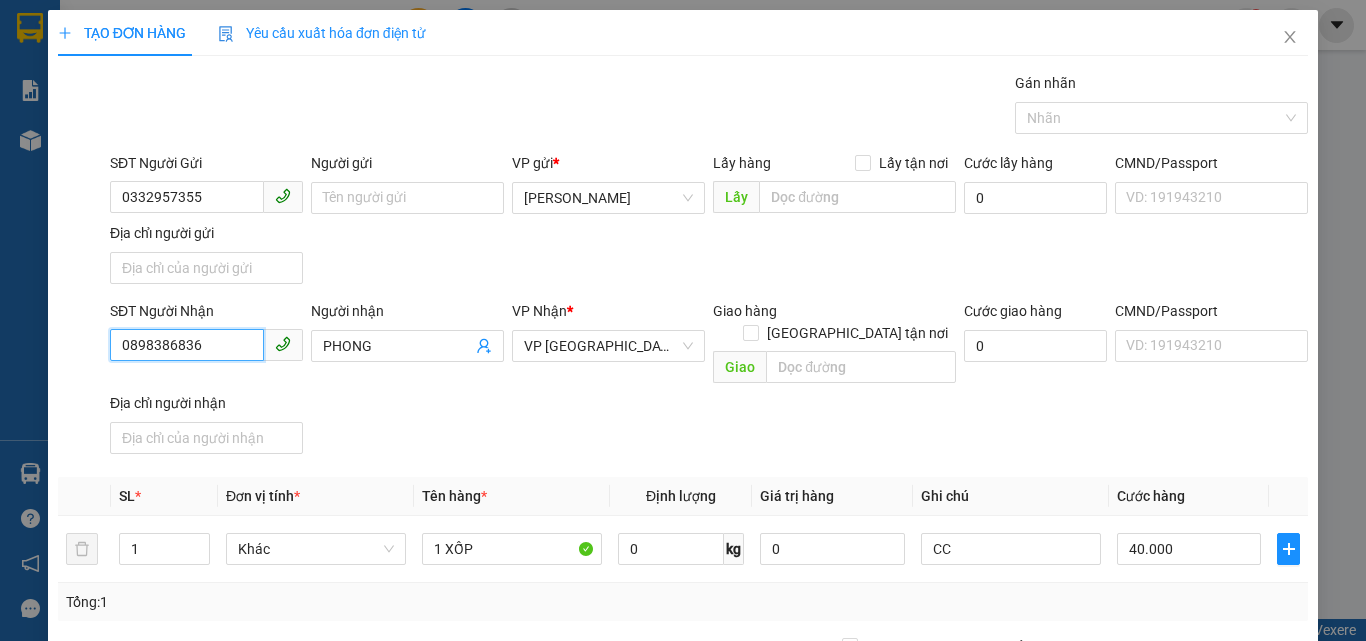click on "0898386836" at bounding box center [187, 345] 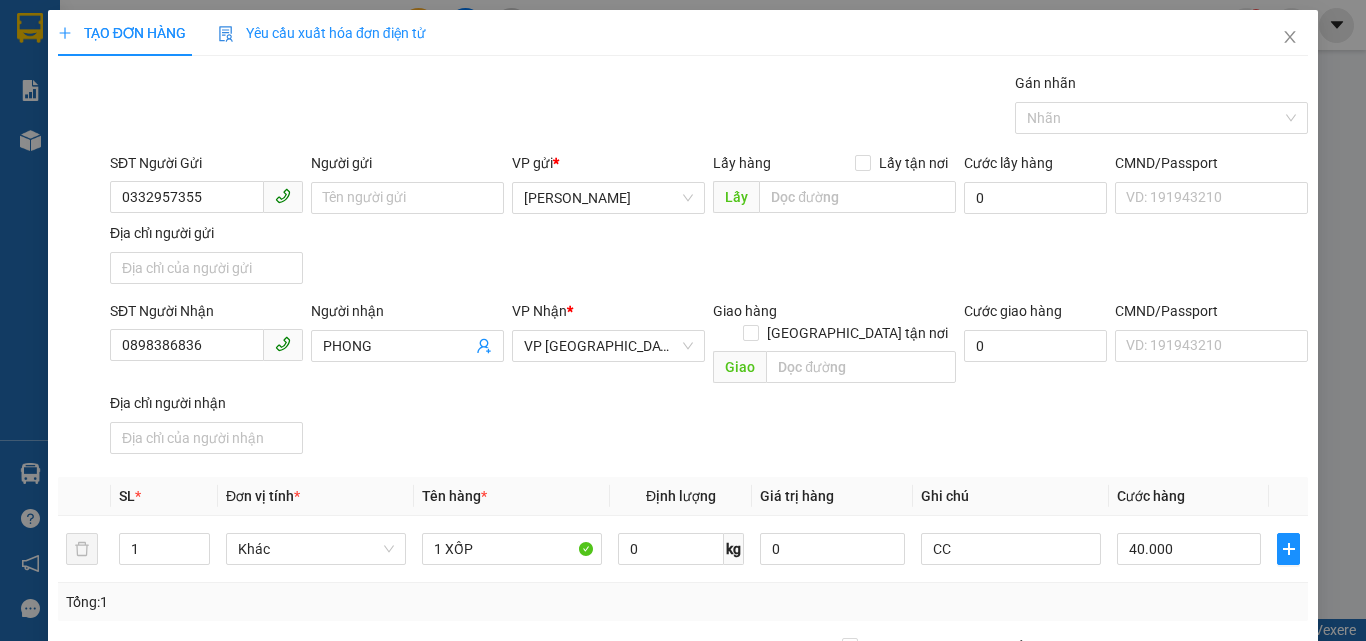 click on "Lưu và In" at bounding box center [1231, 847] 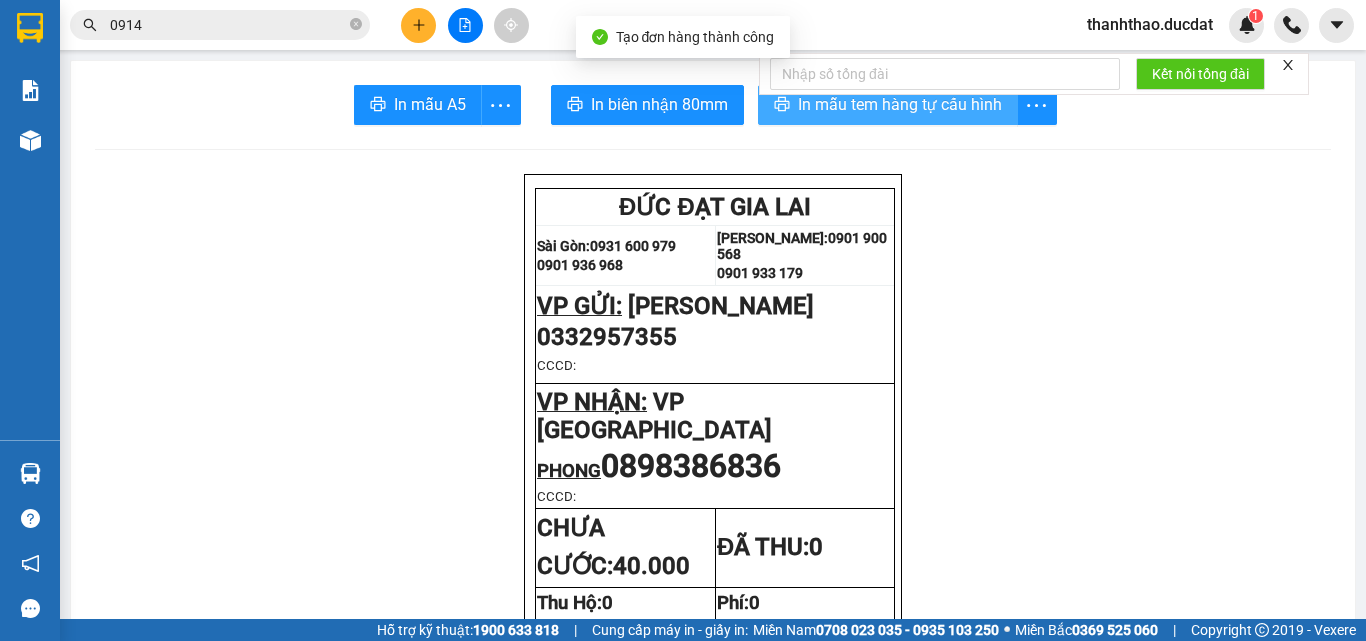 click on "In mẫu tem hàng tự cấu hình" at bounding box center [900, 104] 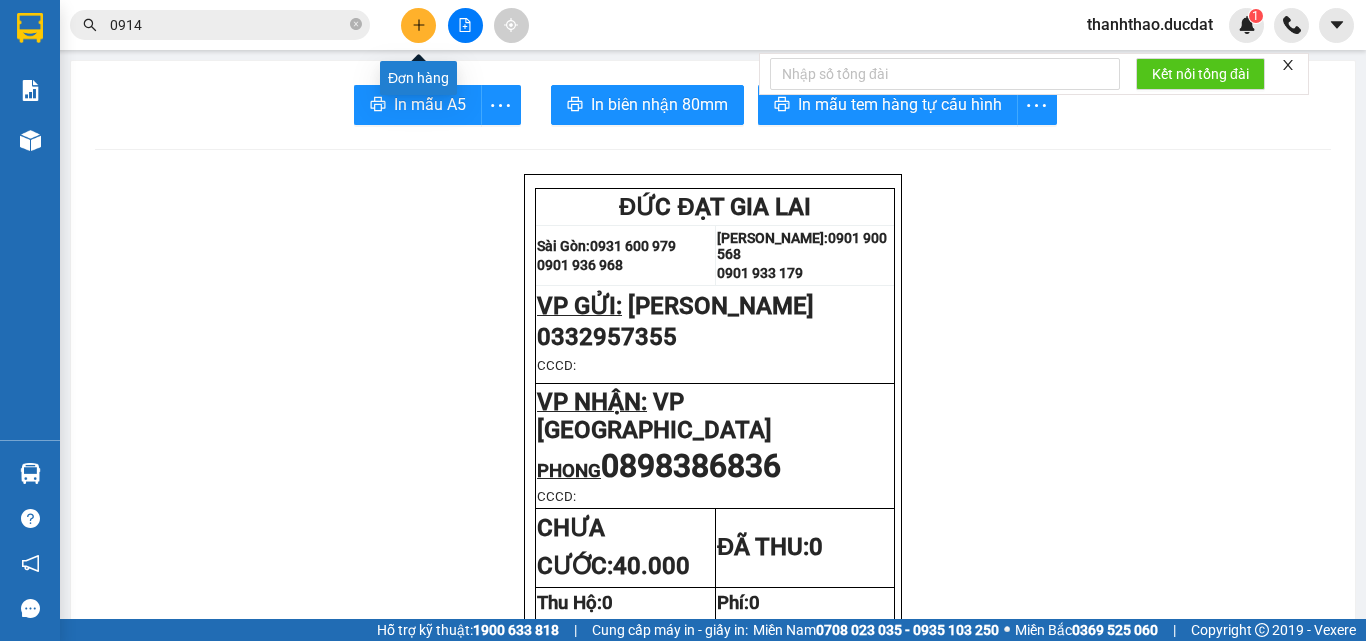 click at bounding box center (418, 25) 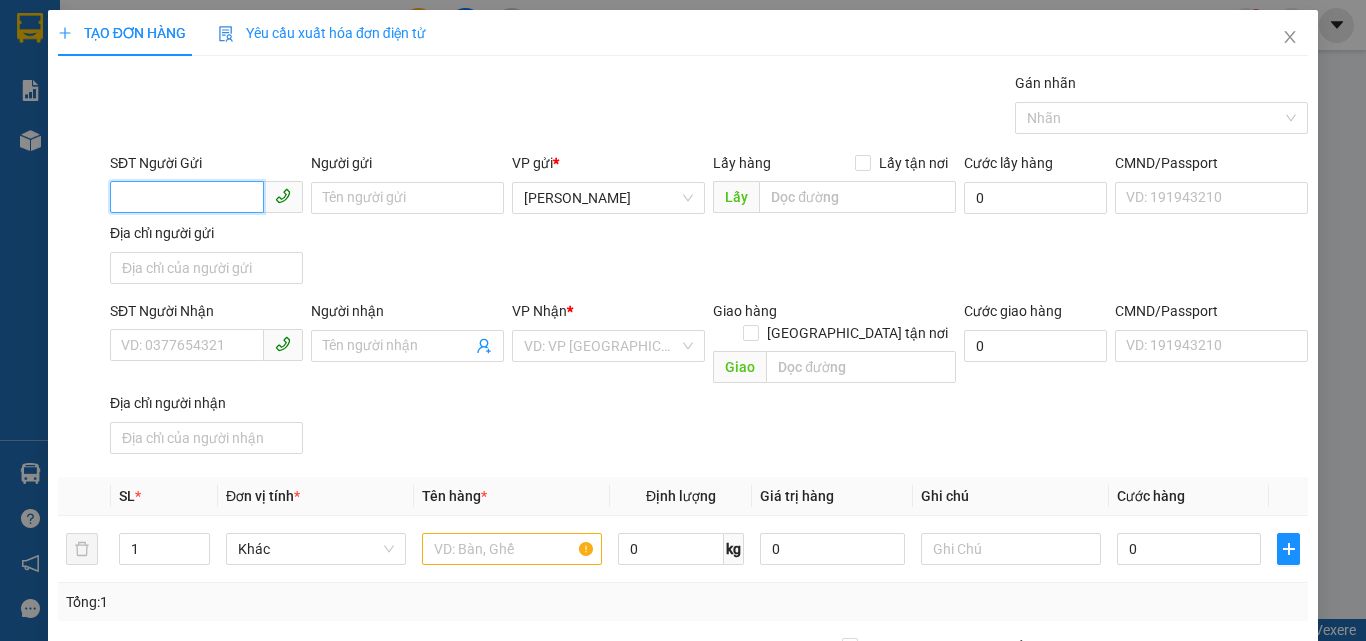 click on "SĐT Người Gửi" at bounding box center (187, 197) 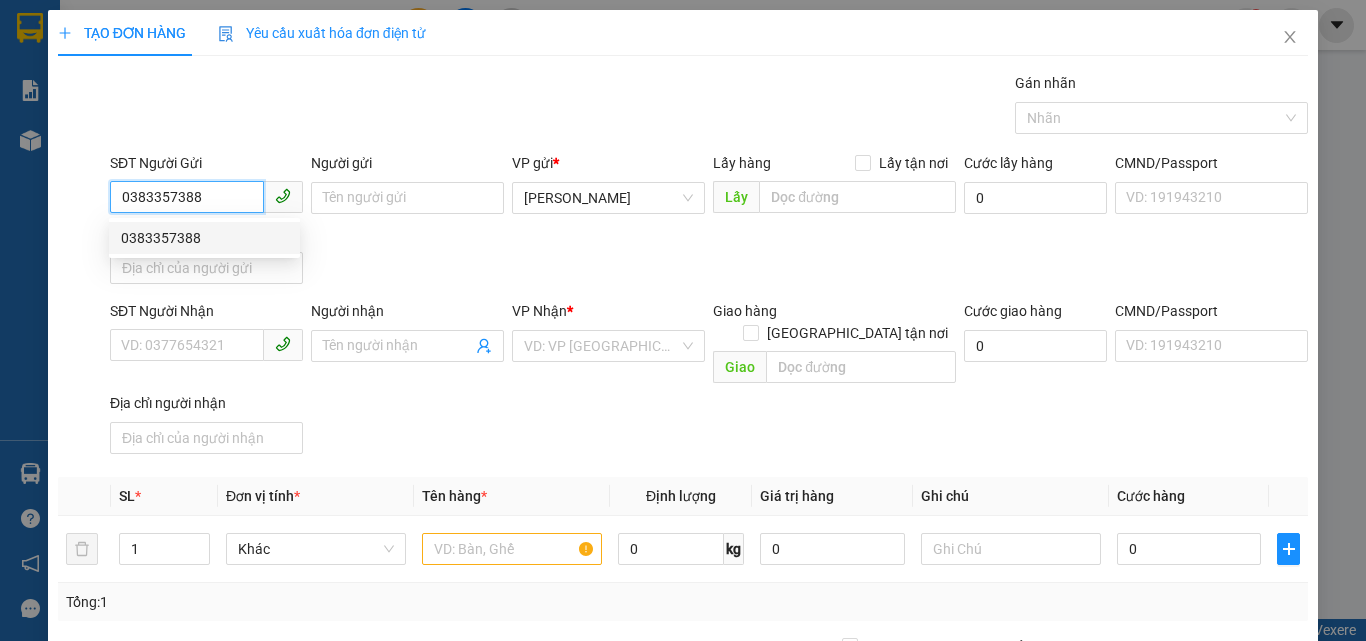 drag, startPoint x: 243, startPoint y: 241, endPoint x: 352, endPoint y: 195, distance: 118.308914 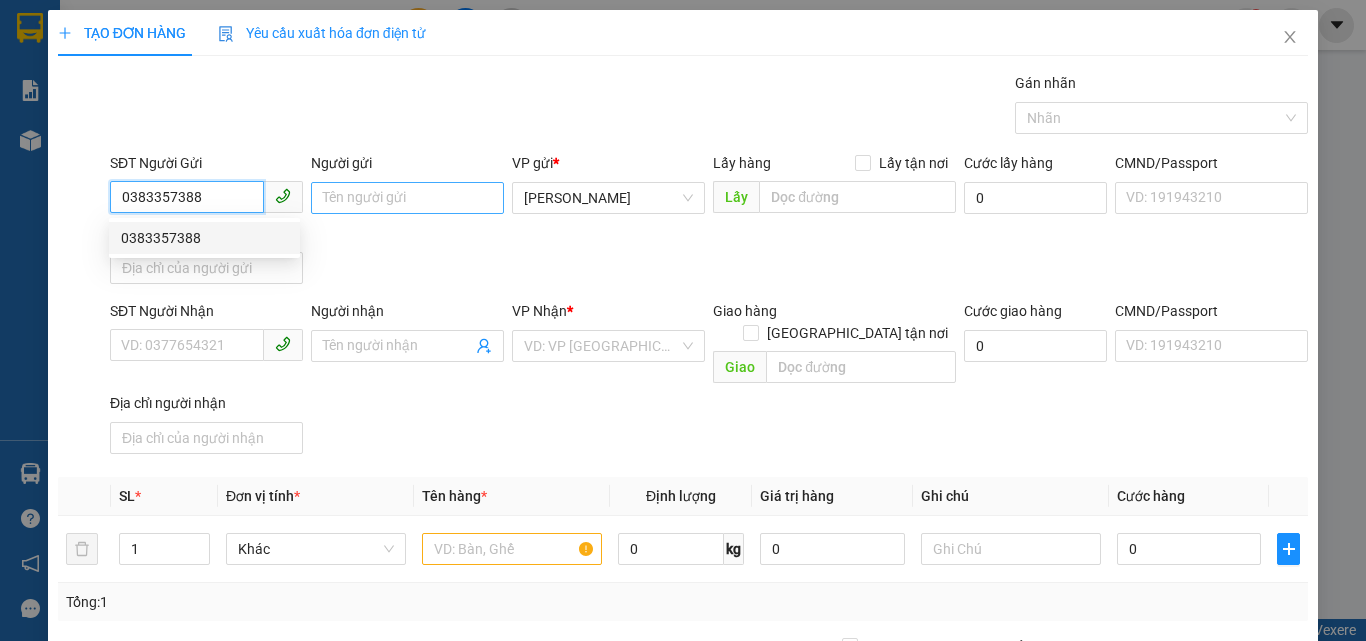 click on "0383357388" at bounding box center [204, 238] 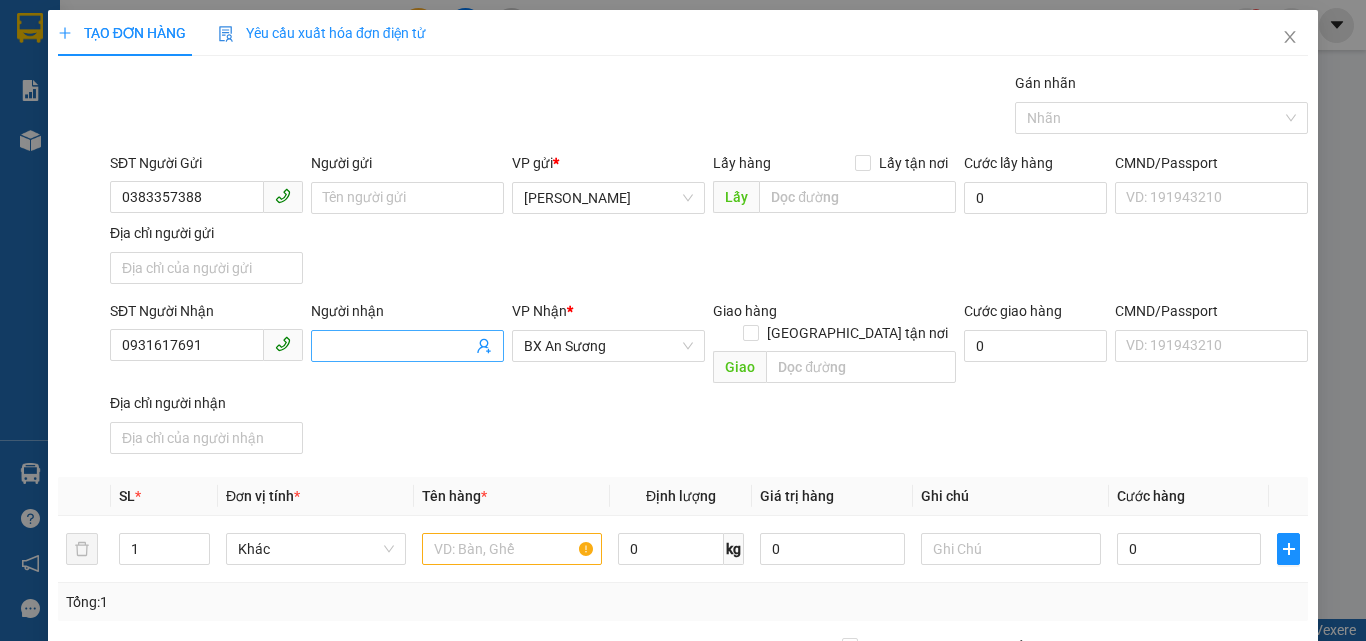 click on "Người nhận" at bounding box center [397, 346] 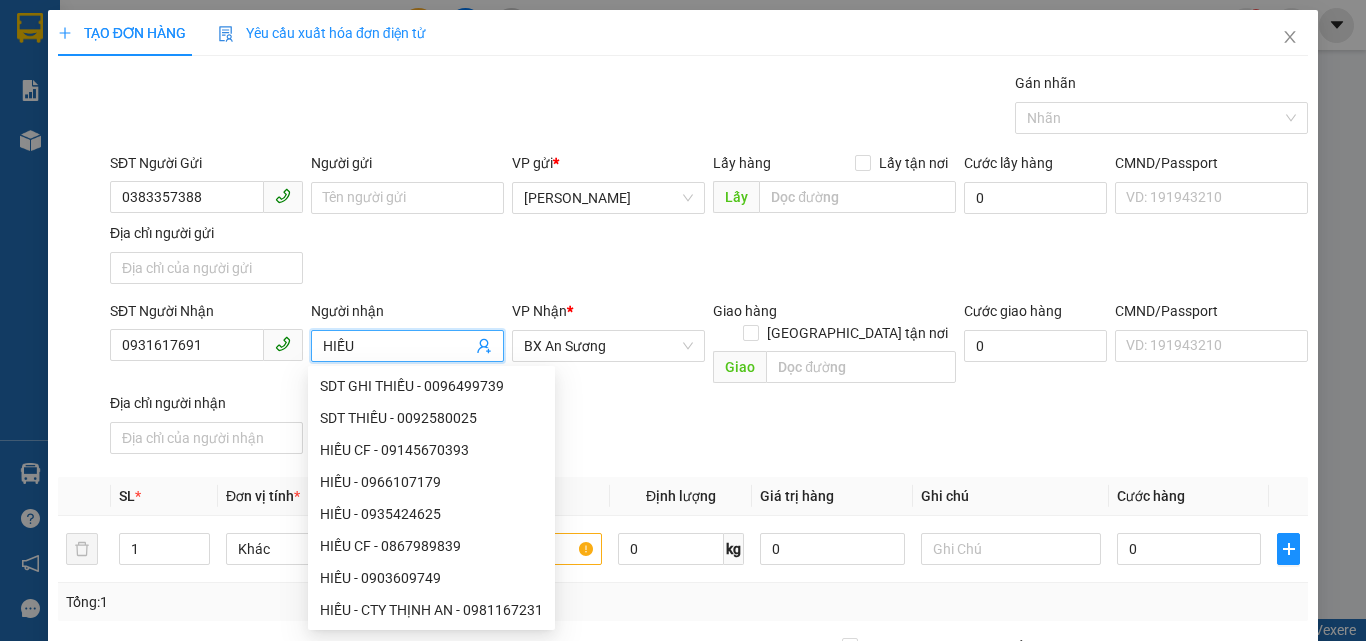 click on "SĐT Người Nhận 0931617691 Người nhận HIẾU VP Nhận  * BX An Sương Giao hàng Giao tận nơi Giao Cước giao hàng 0 CMND/Passport VD: 191943210 Địa chỉ người nhận" at bounding box center (709, 381) 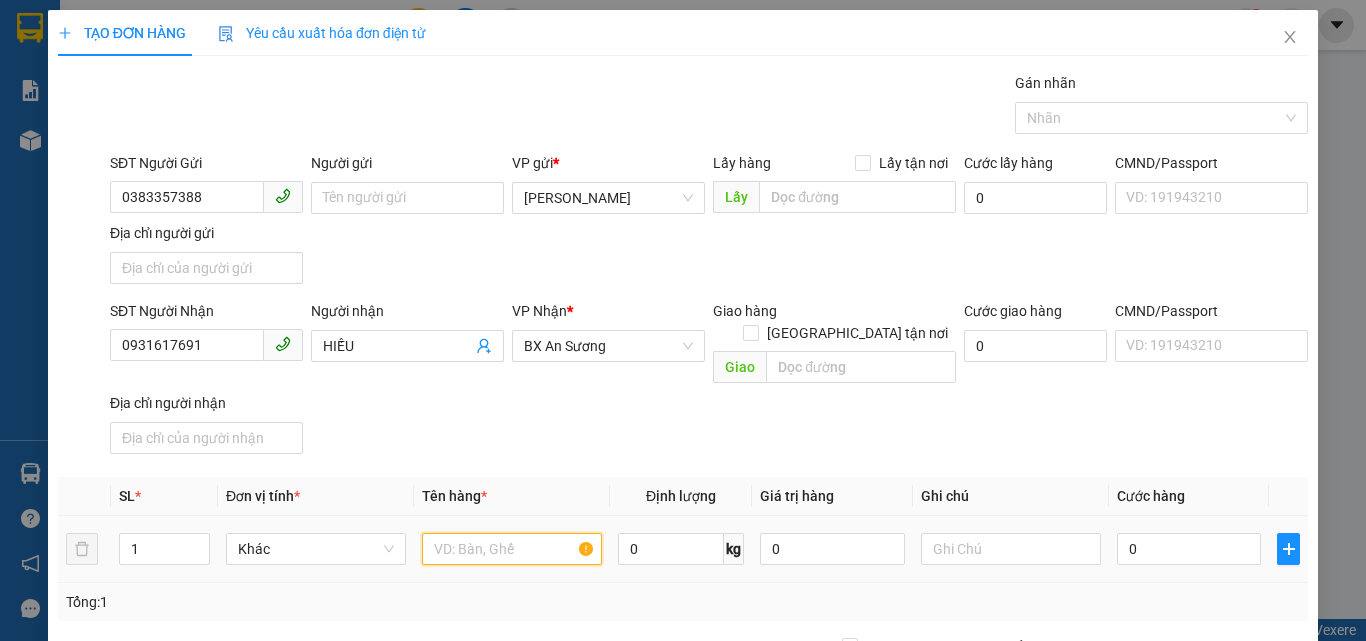 click at bounding box center [512, 549] 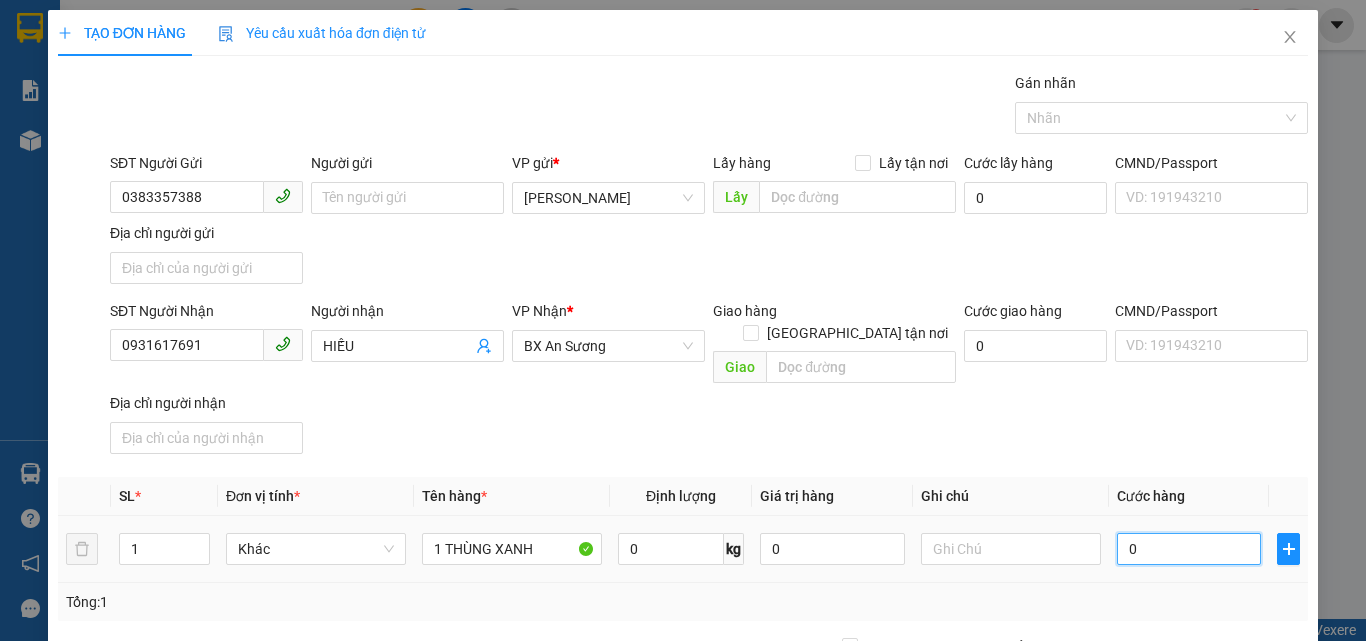 click on "0" at bounding box center (1189, 549) 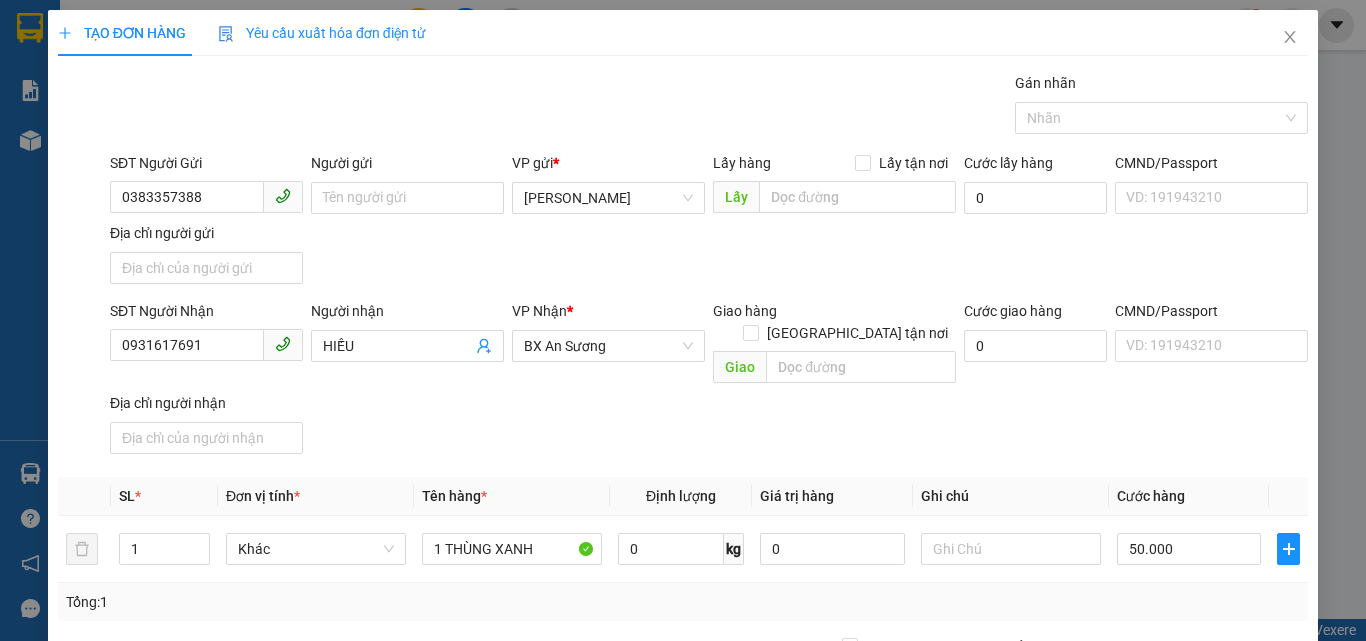 click on "SĐT Người Nhận 0931617691 Người nhận HIẾU VP Nhận  * BX An Sương Giao hàng Giao tận nơi Giao Cước giao hàng 0 CMND/Passport VD: 191943210 Địa chỉ người nhận" at bounding box center [709, 381] 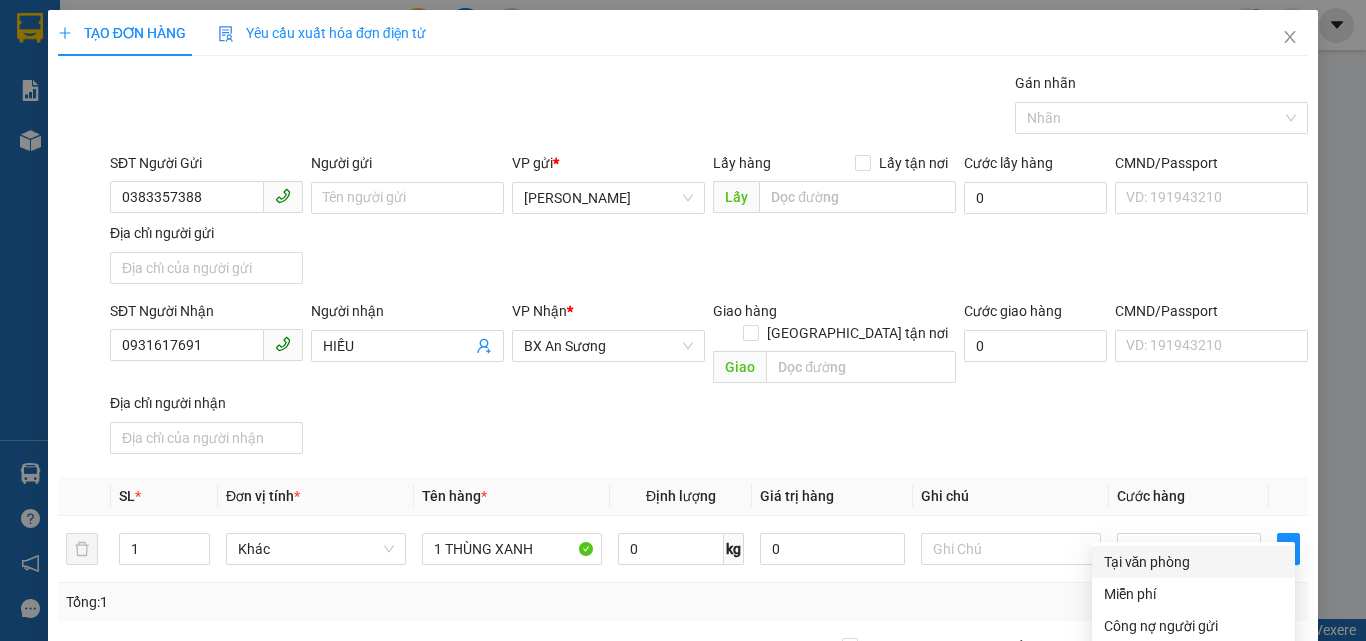 click on "Tại văn phòng" at bounding box center (1193, 562) 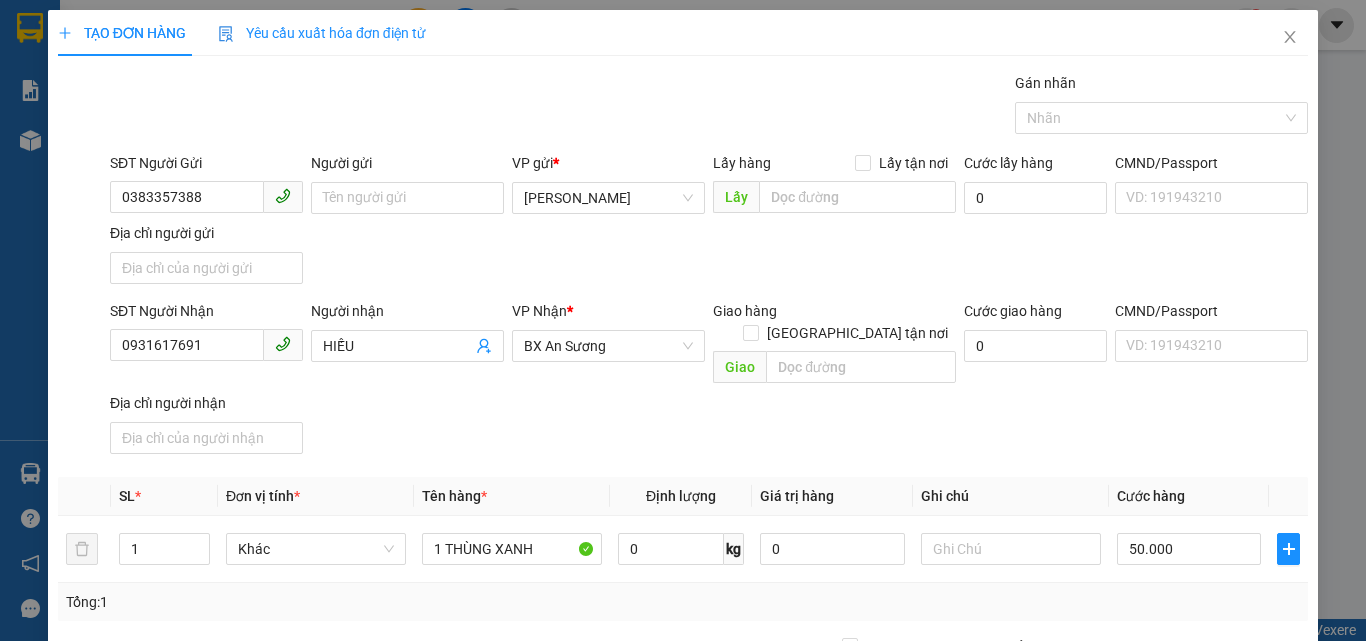 click 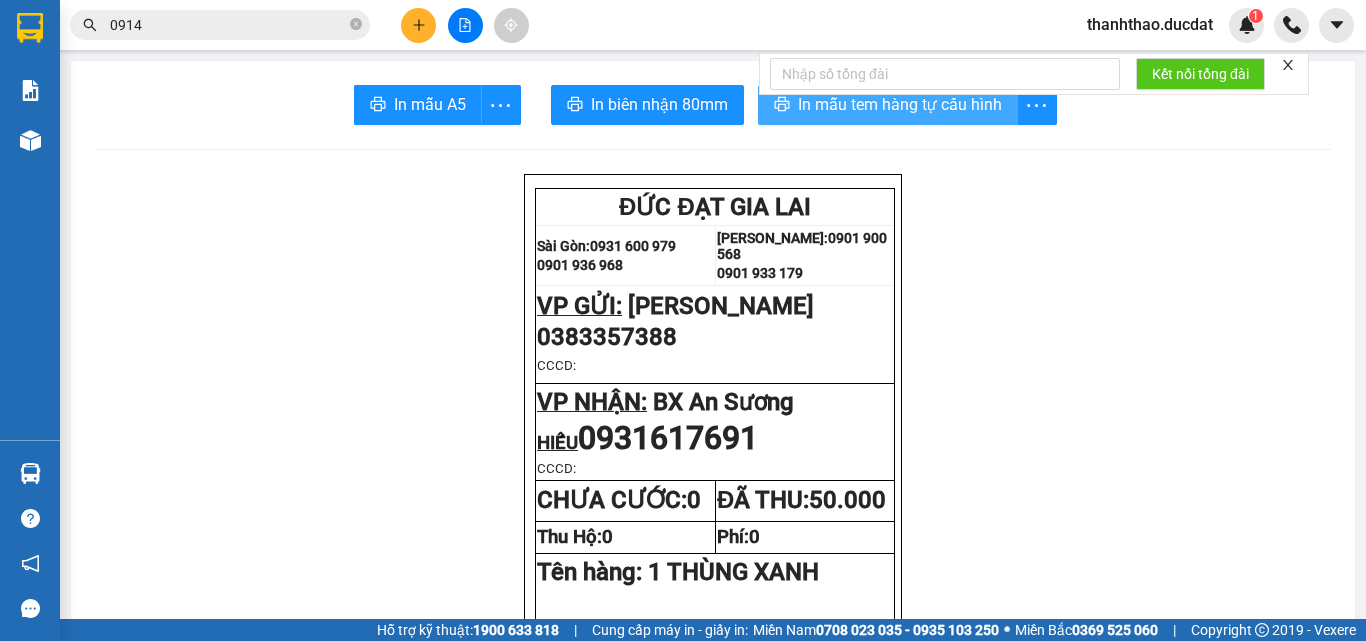 click on "In mẫu tem hàng tự cấu hình" at bounding box center [900, 104] 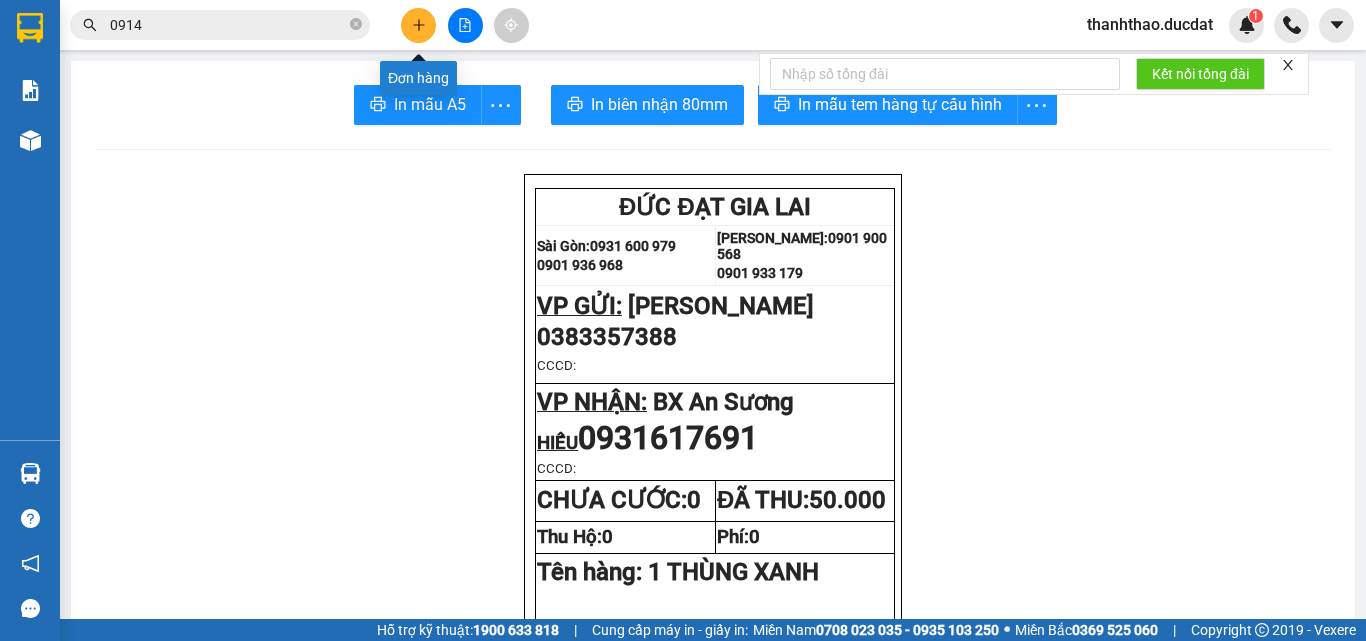 click at bounding box center [418, 25] 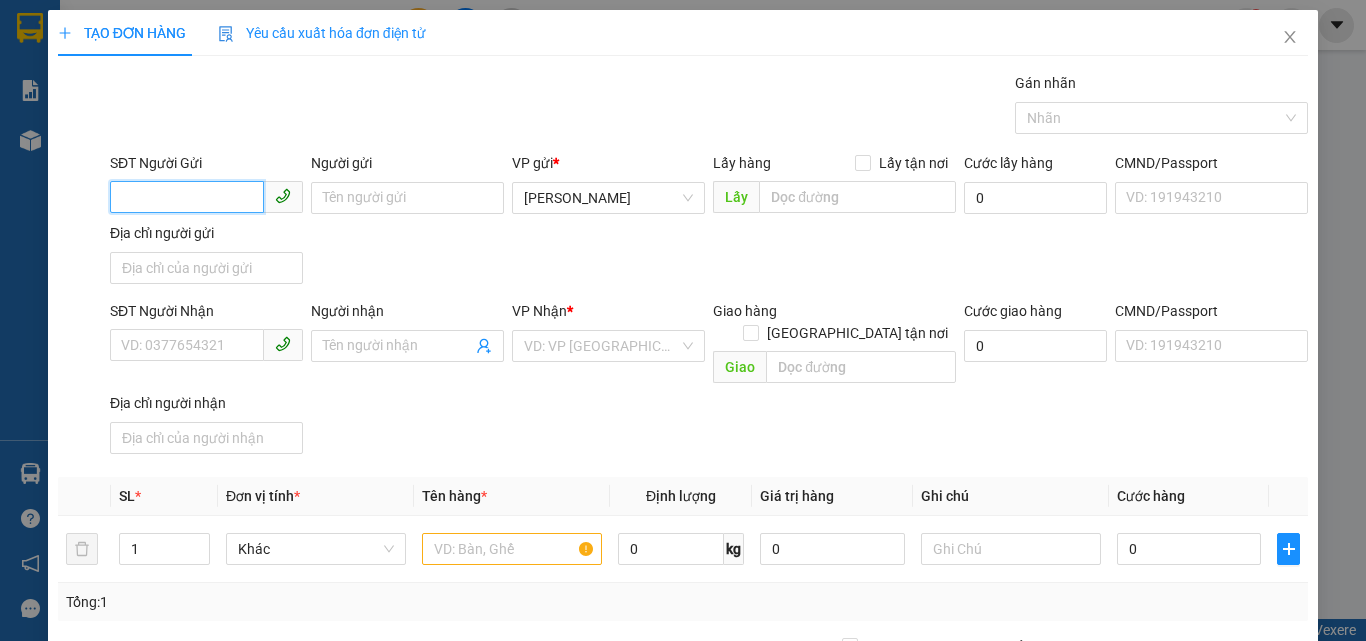 click on "SĐT Người Gửi" at bounding box center (187, 197) 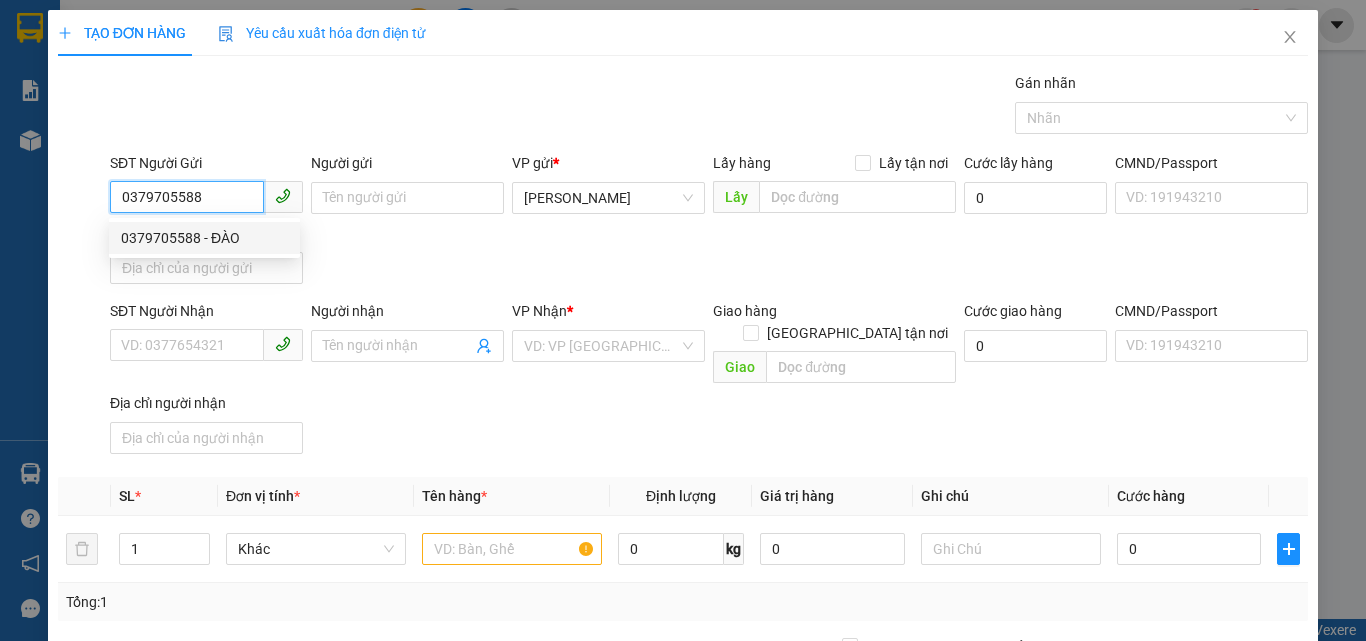 click on "0379705588 - ĐÀO" at bounding box center (204, 238) 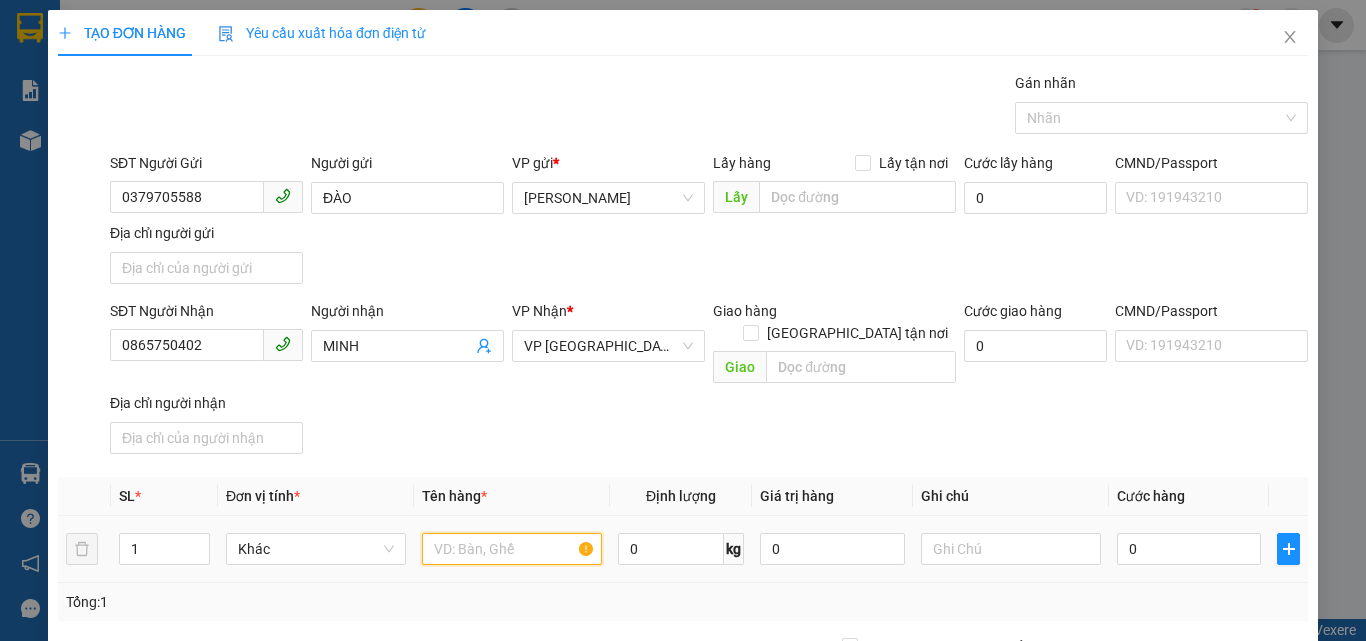 click at bounding box center (512, 549) 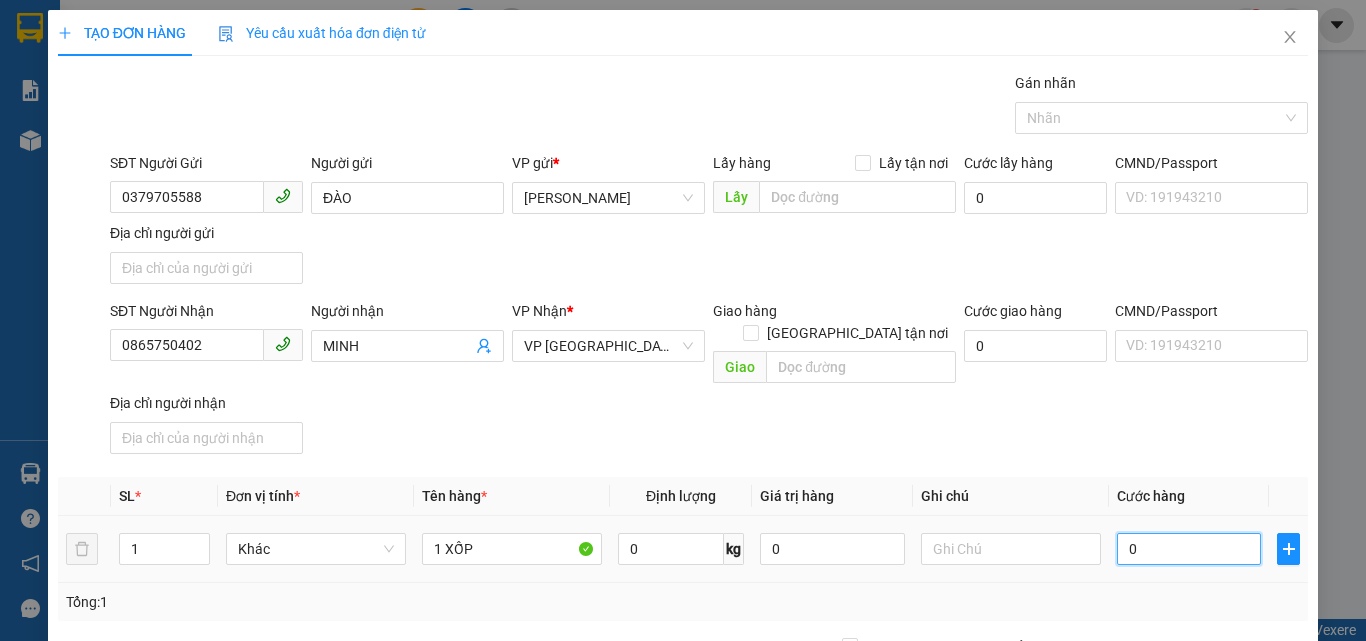drag, startPoint x: 1179, startPoint y: 530, endPoint x: 1125, endPoint y: 534, distance: 54.147945 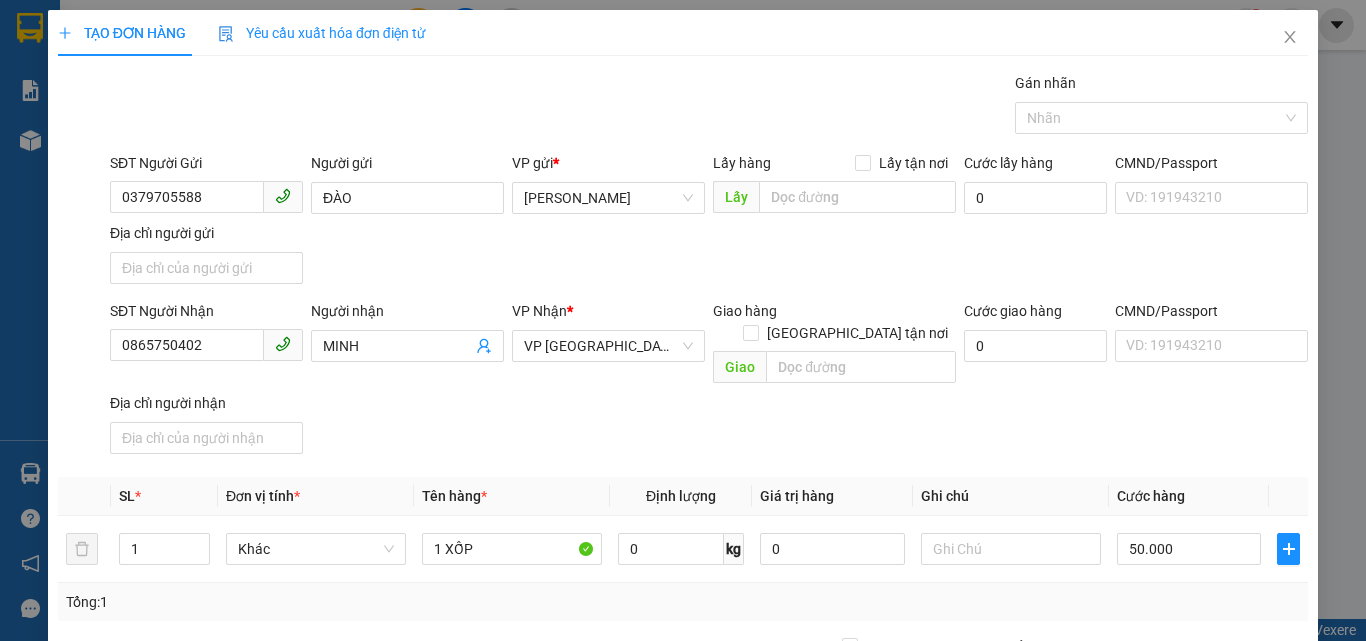 click on "SĐT Người Nhận 0865750402 Người nhận MINH VP Nhận  * VP Sài Gòn Giao hàng Giao tận nơi Giao Cước giao hàng 0 CMND/Passport VD: 191943210 Địa chỉ người nhận" at bounding box center [709, 381] 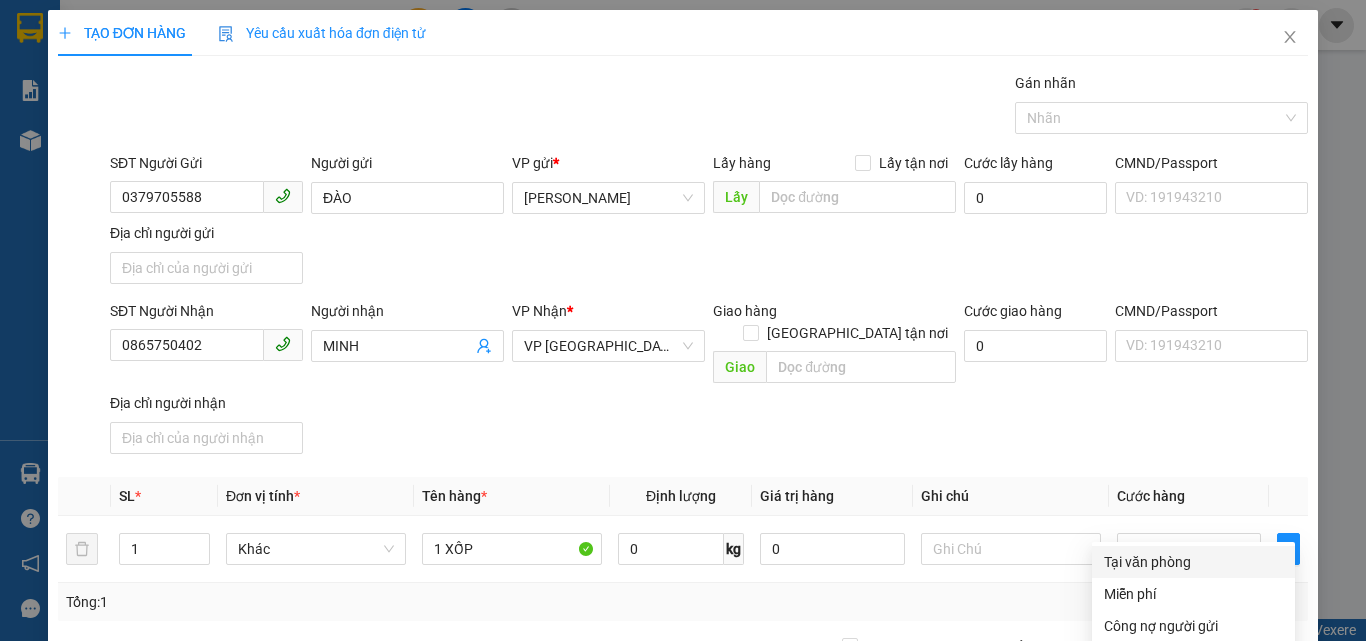 click on "Hình thức thanh toán" at bounding box center (1198, 752) 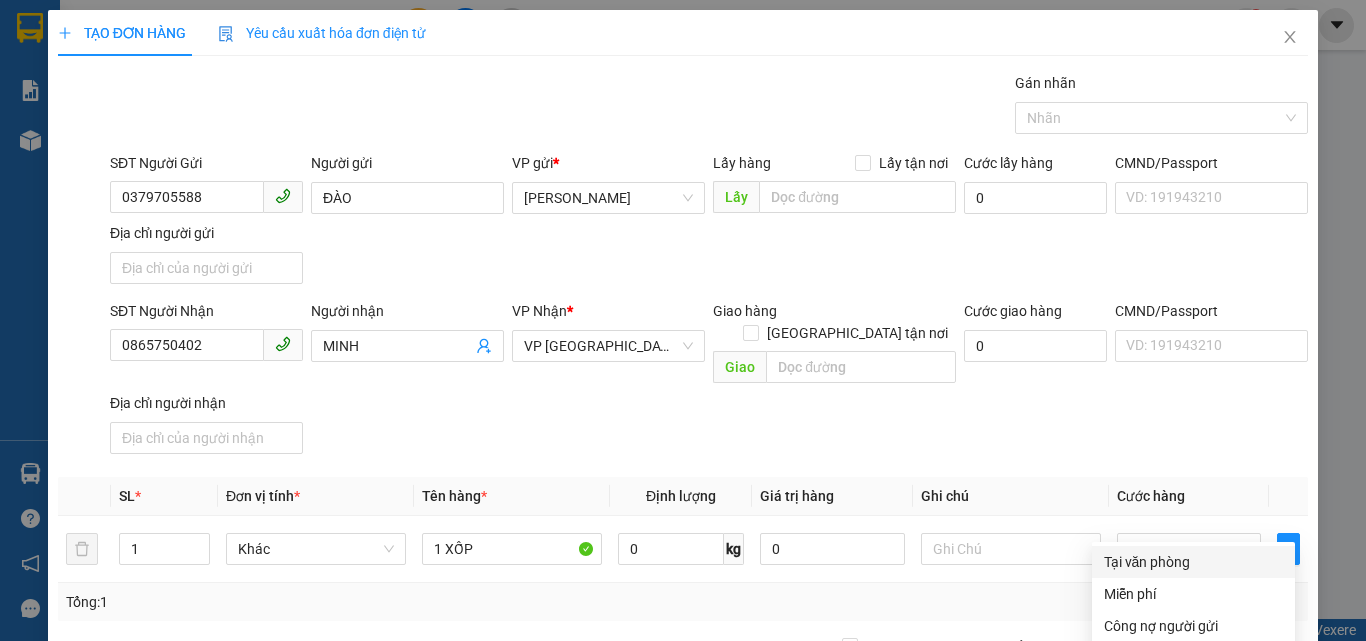 click on "Tại văn phòng" at bounding box center (1193, 562) 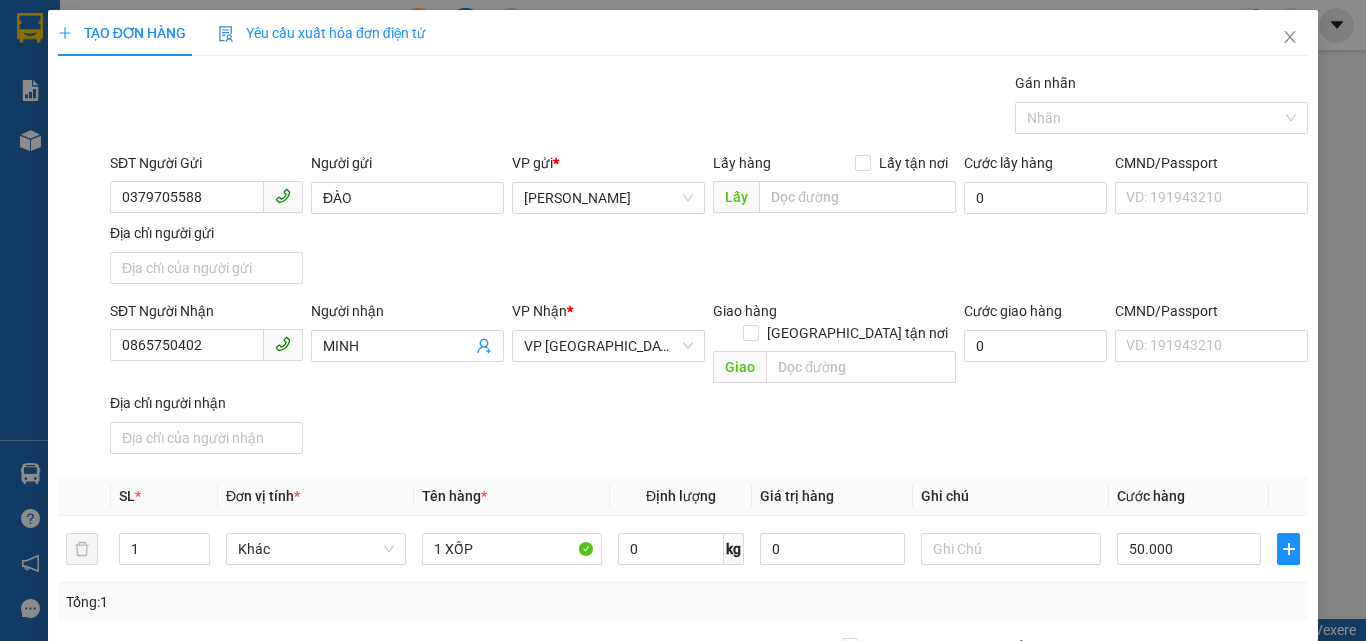 click on "Lưu và In" at bounding box center [1263, 847] 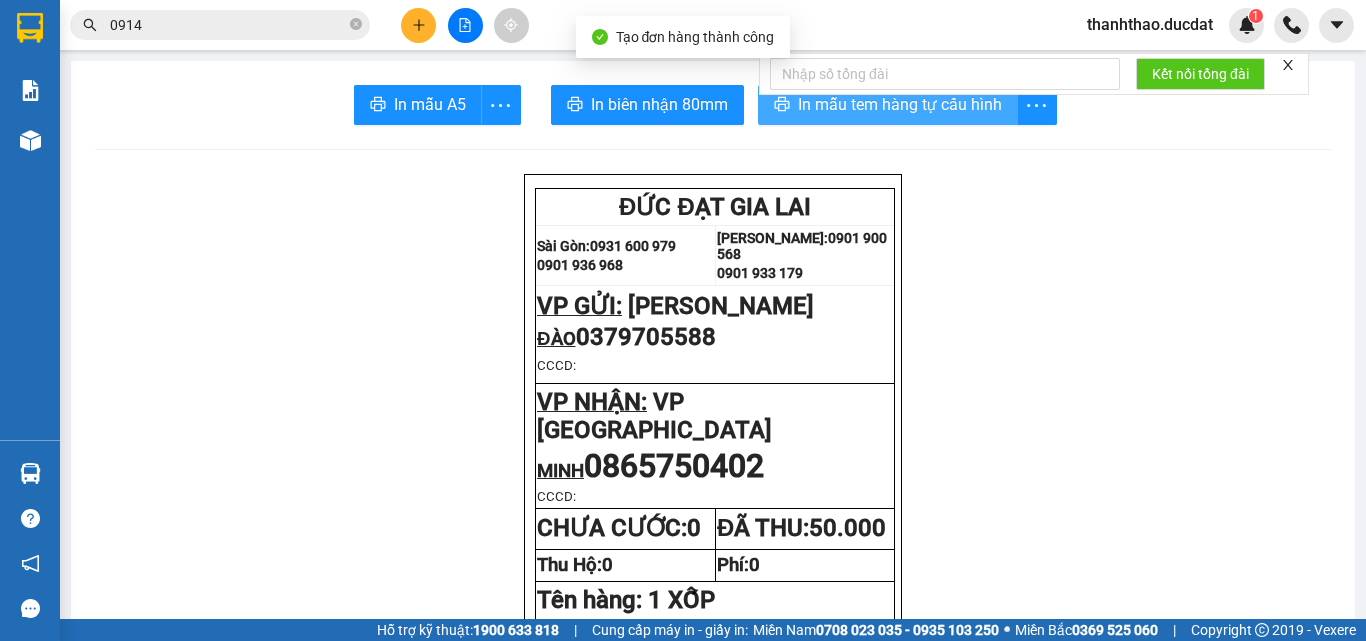 click on "In mẫu tem hàng tự cấu hình" at bounding box center [900, 104] 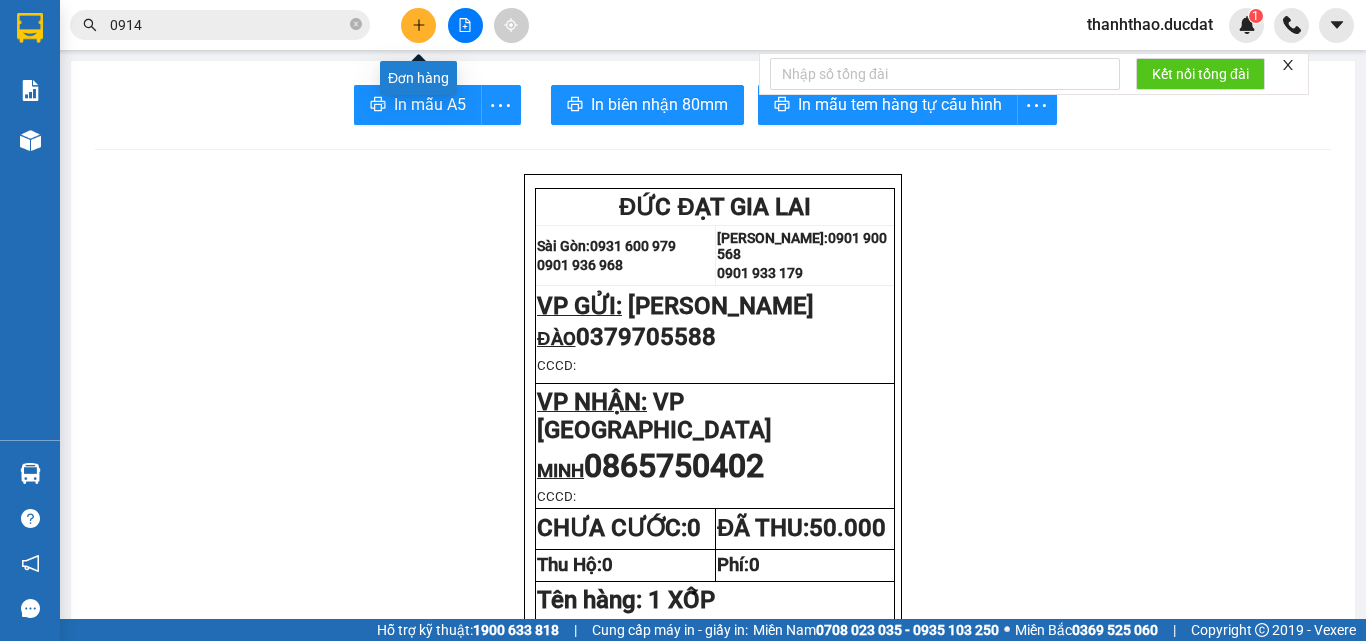 click at bounding box center (418, 25) 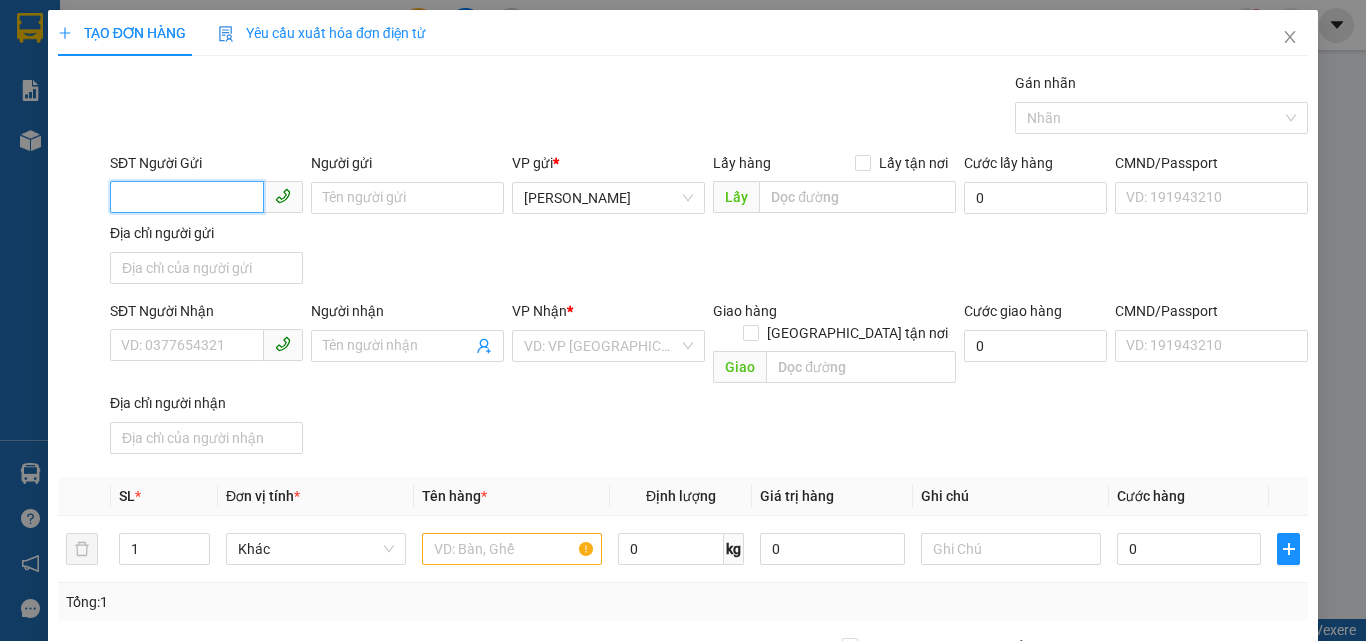 click on "SĐT Người Gửi" at bounding box center [187, 197] 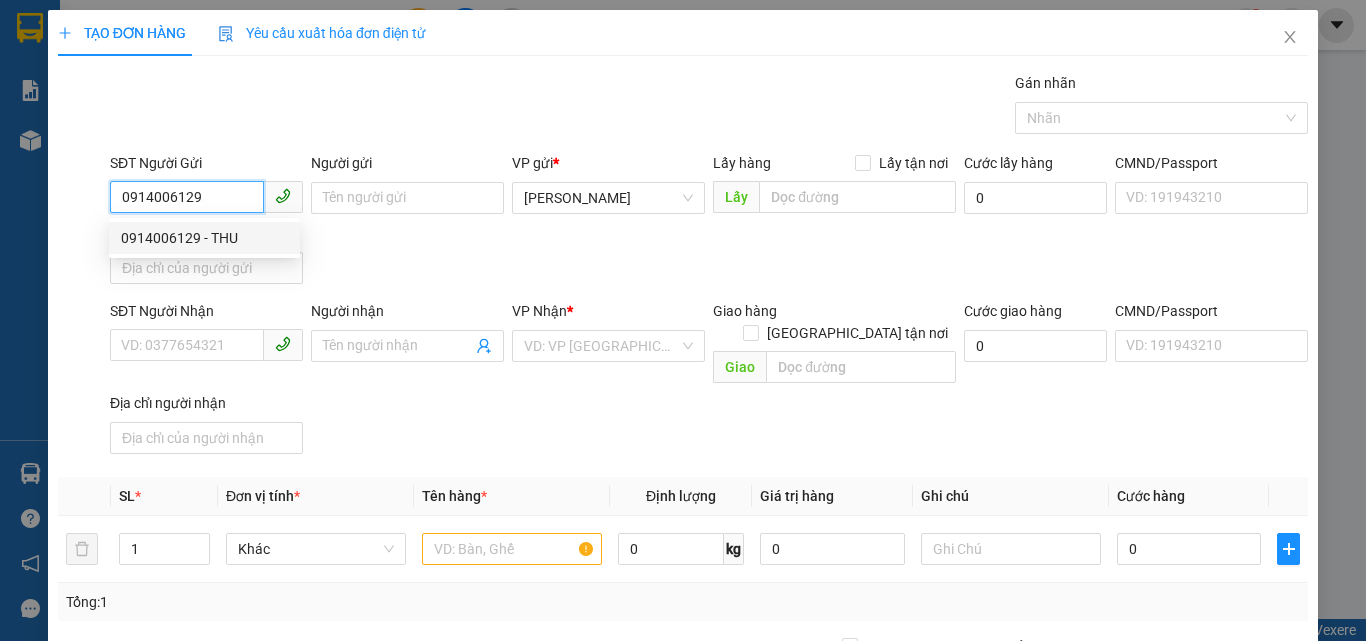 click on "0914006129 - THU" at bounding box center [204, 238] 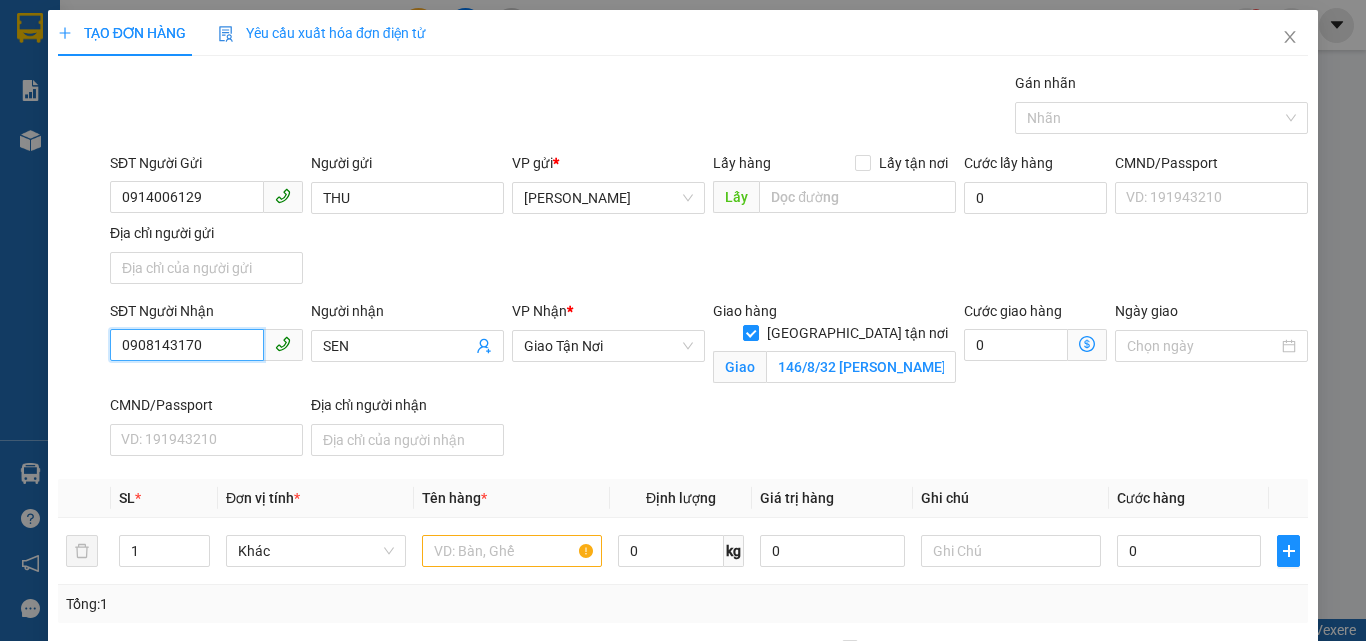drag, startPoint x: 225, startPoint y: 354, endPoint x: 0, endPoint y: 332, distance: 226.073 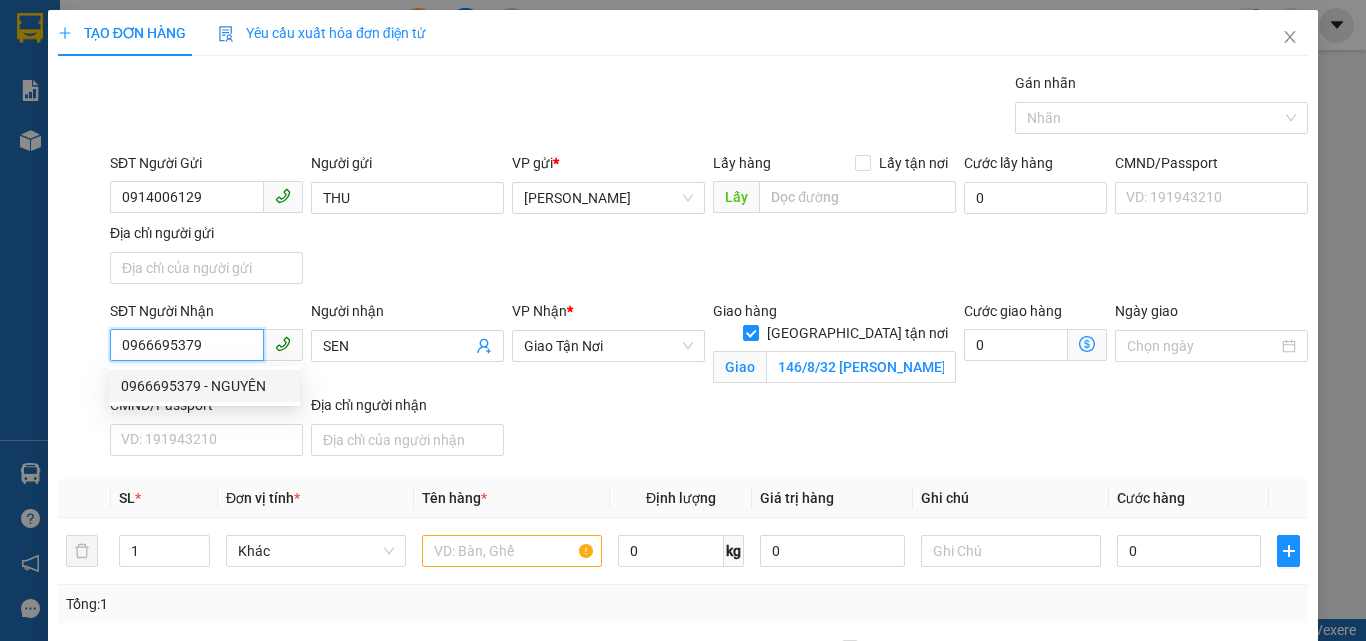 click on "0966695379 - NGUYÊN" at bounding box center [204, 386] 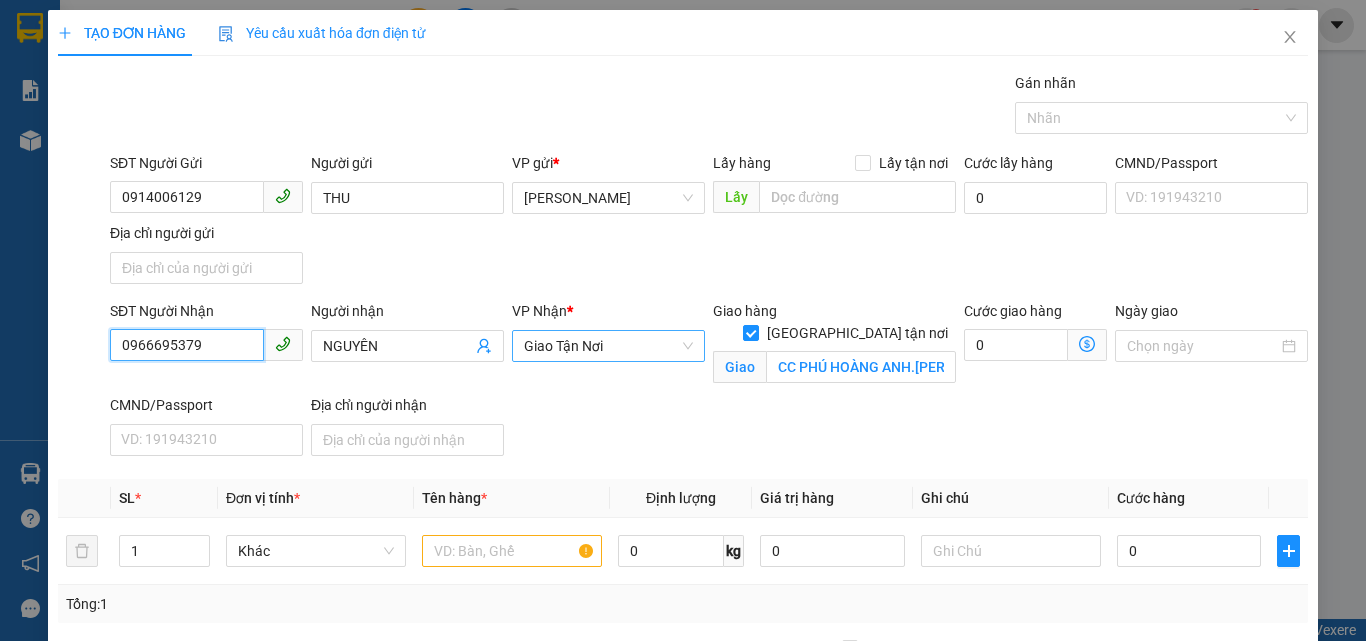click on "Giao Tận Nơi" at bounding box center [608, 346] 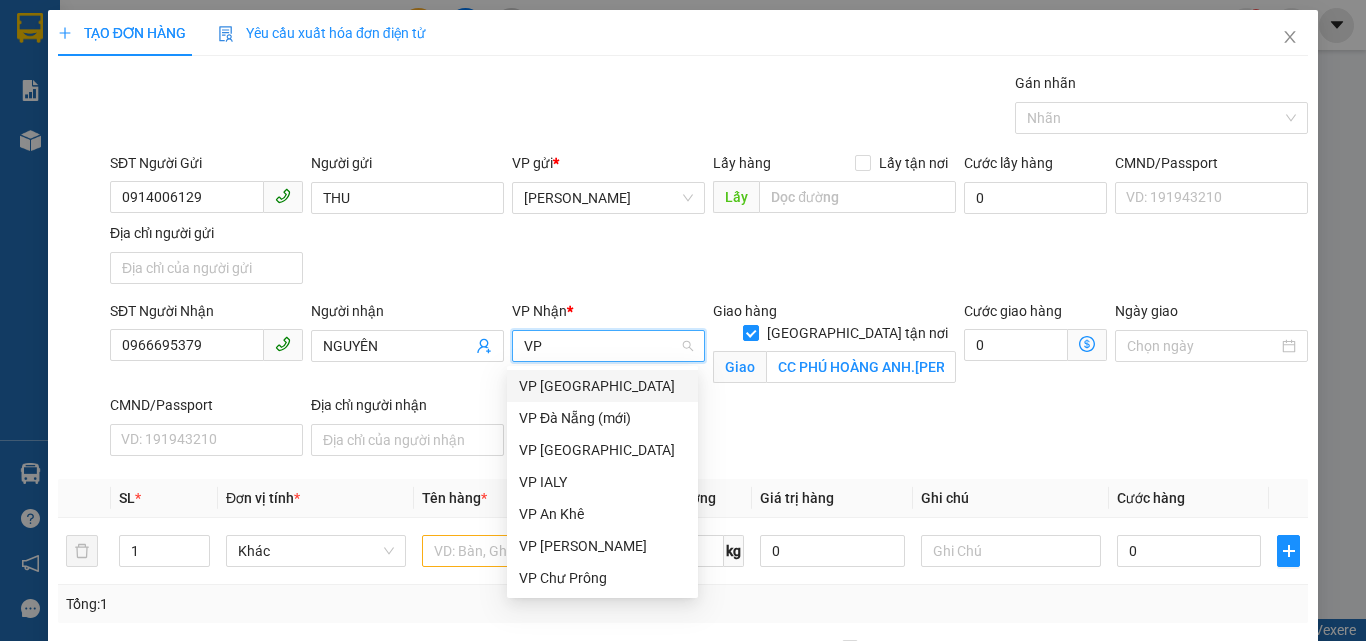 click on "VP [GEOGRAPHIC_DATA]" at bounding box center (602, 386) 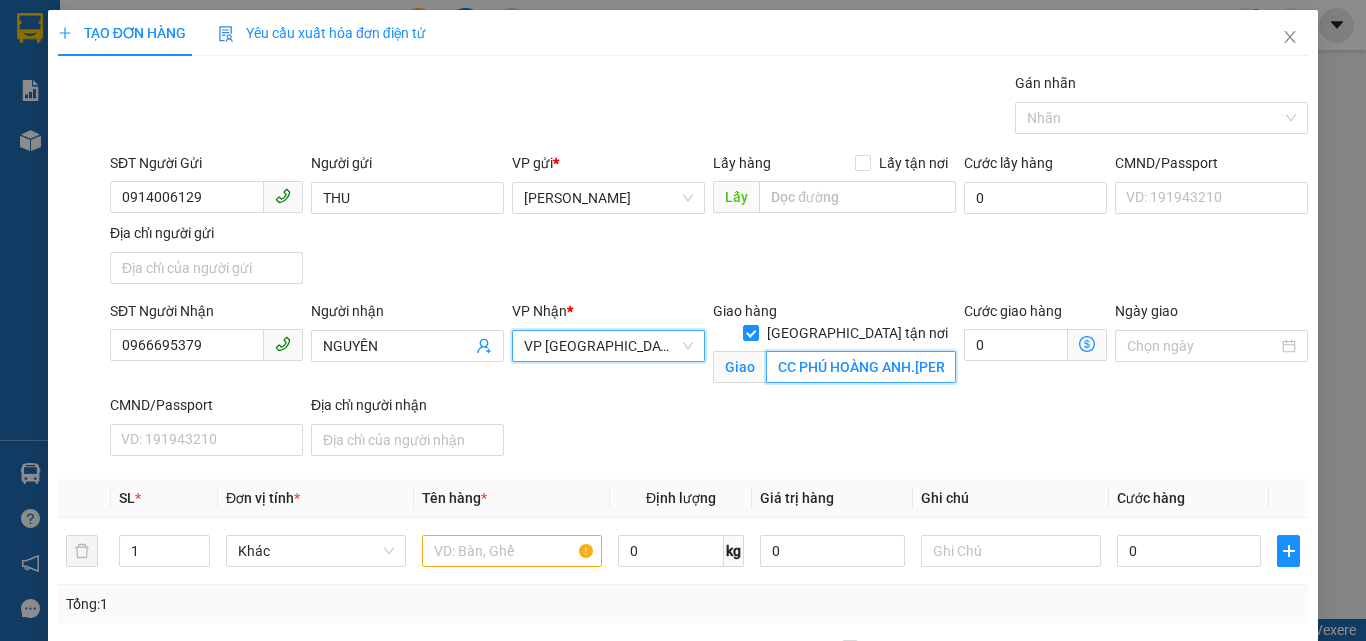 click on "CC PHÚ HOÀNG ANH.NGUYỄN HỮU THỌ.PHƯỚC KIỂN.NHÀ BÈ" at bounding box center (861, 367) 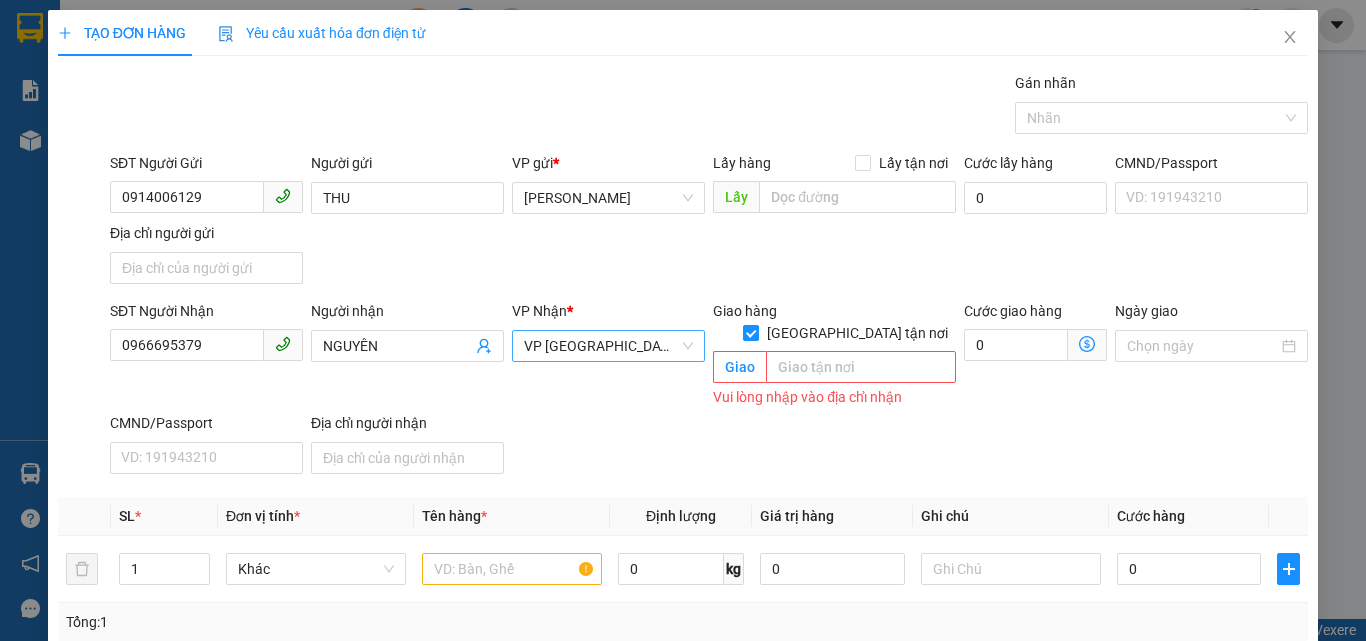 click on "Giao tận nơi" at bounding box center [750, 332] 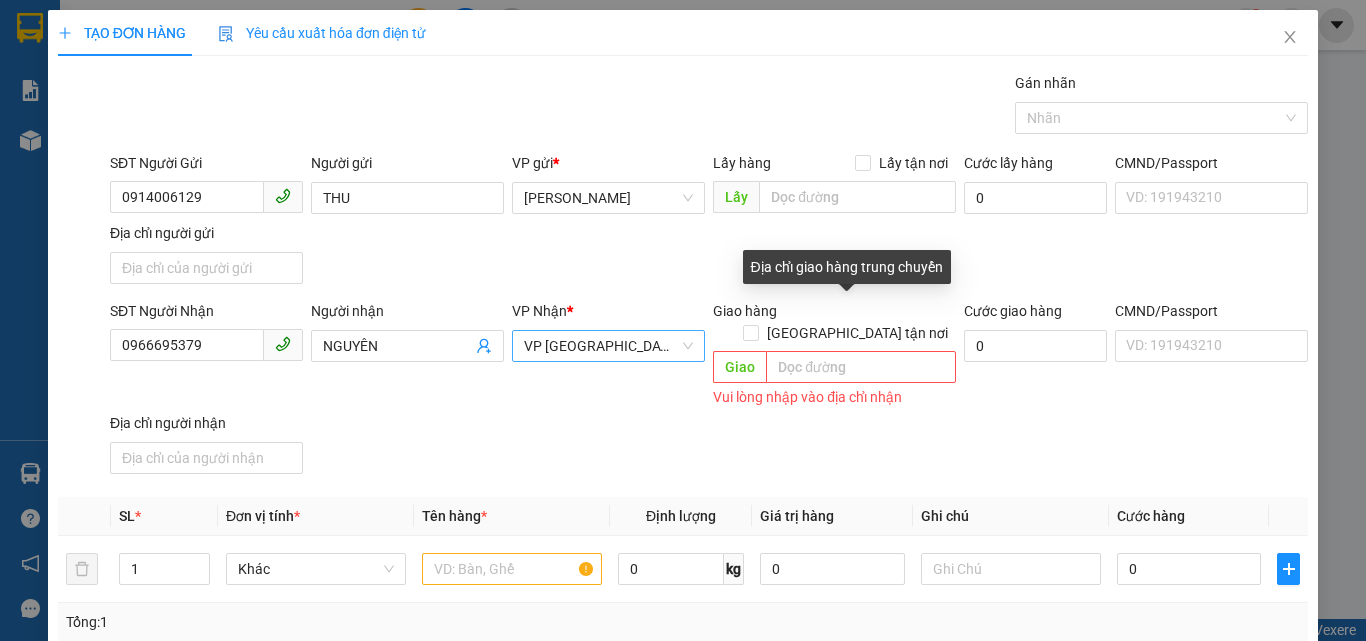 click on "Địa chỉ giao hàng trung chuyển" at bounding box center (847, 267) 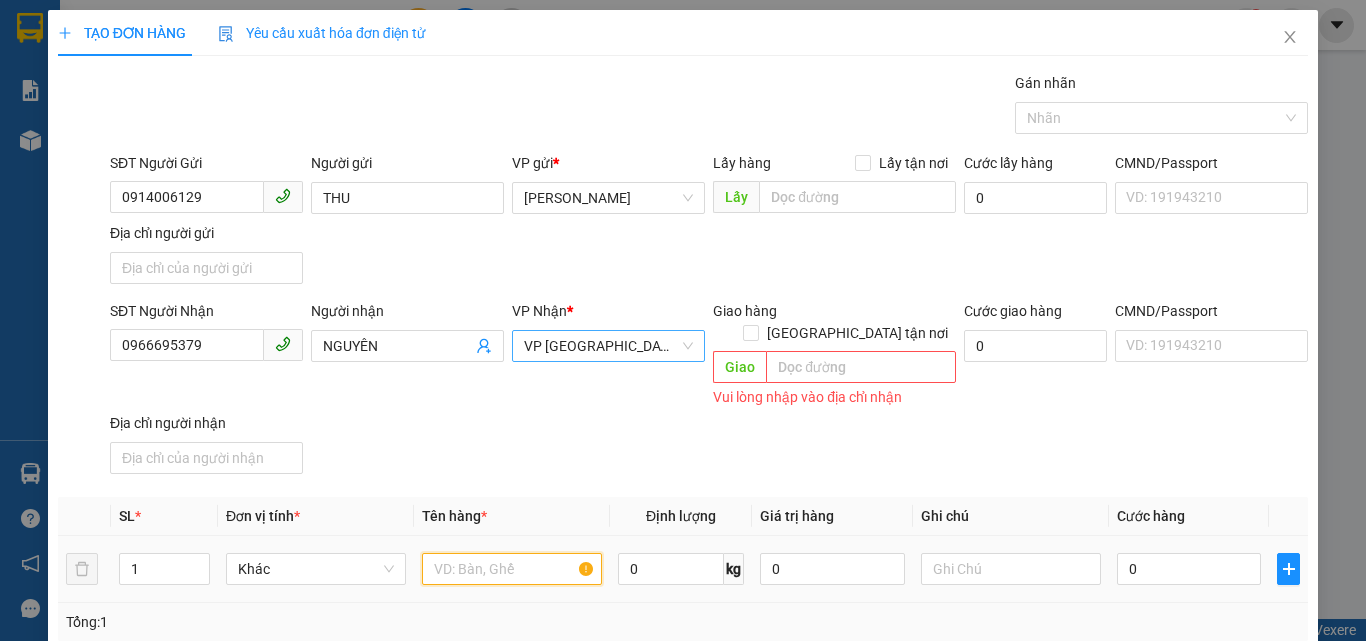 click at bounding box center (512, 569) 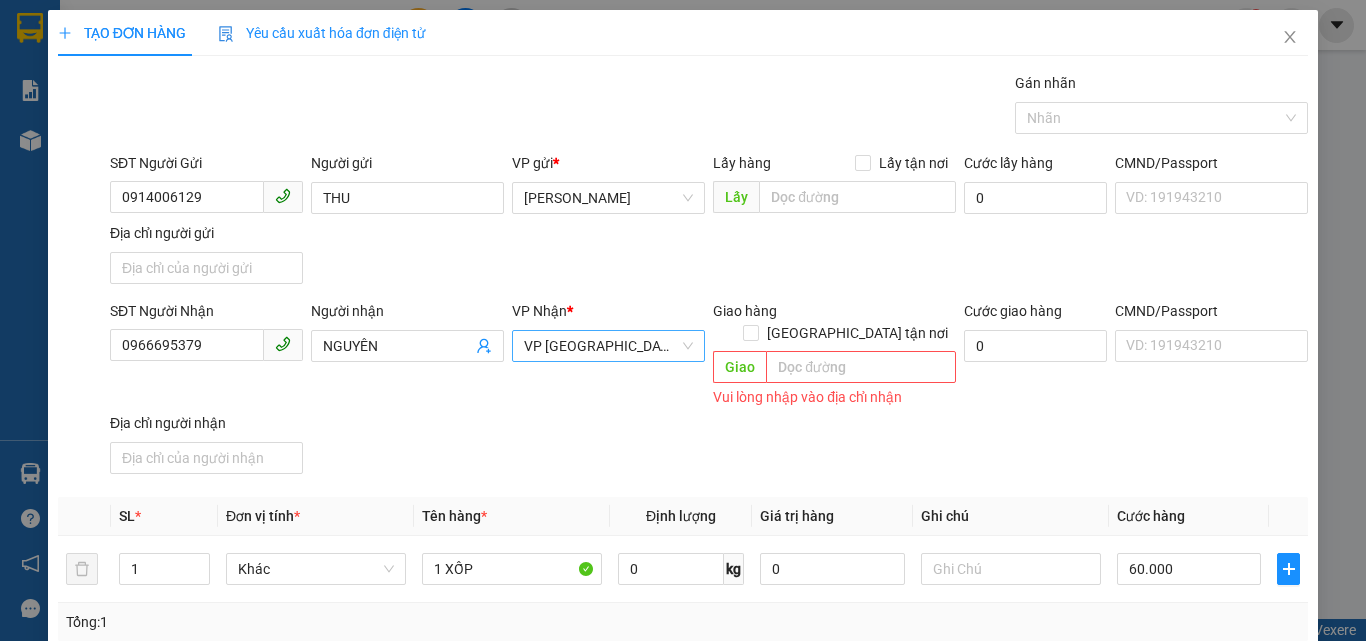 click on "SĐT Người Nhận 0966695379 Người nhận NGUYÊN VP Nhận  * VP Sài Gòn Giao hàng Giao tận nơi Giao Vui lòng nhập vào địa chỉ nhận Cước giao hàng 0 CMND/Passport VD: 191943210 Địa chỉ người nhận" at bounding box center (709, 391) 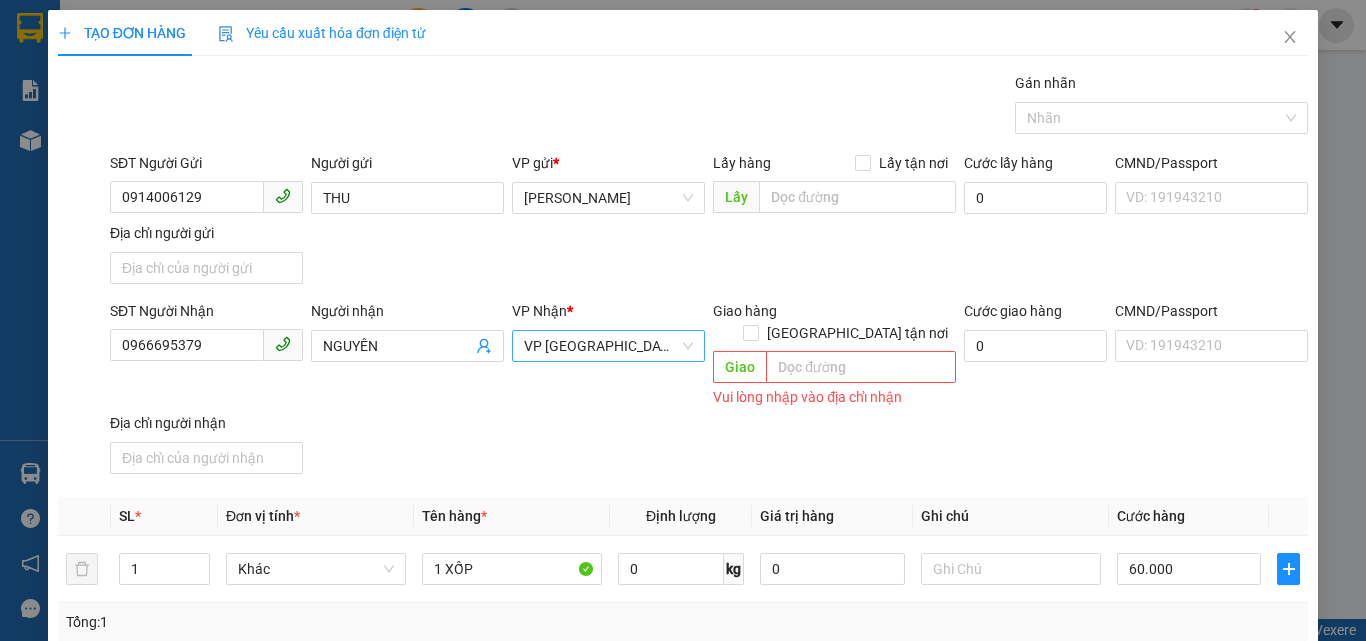 click on "Hình thức thanh toán" at bounding box center (1198, 772) 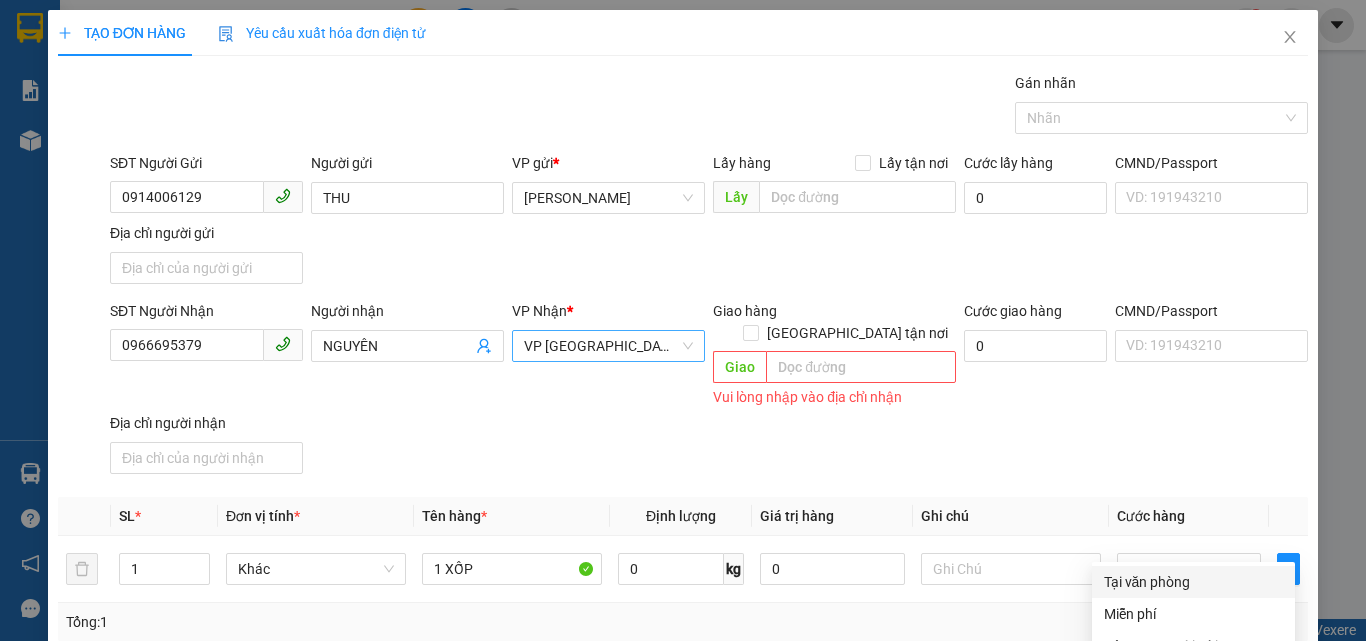 click on "Tại văn phòng" at bounding box center (1193, 582) 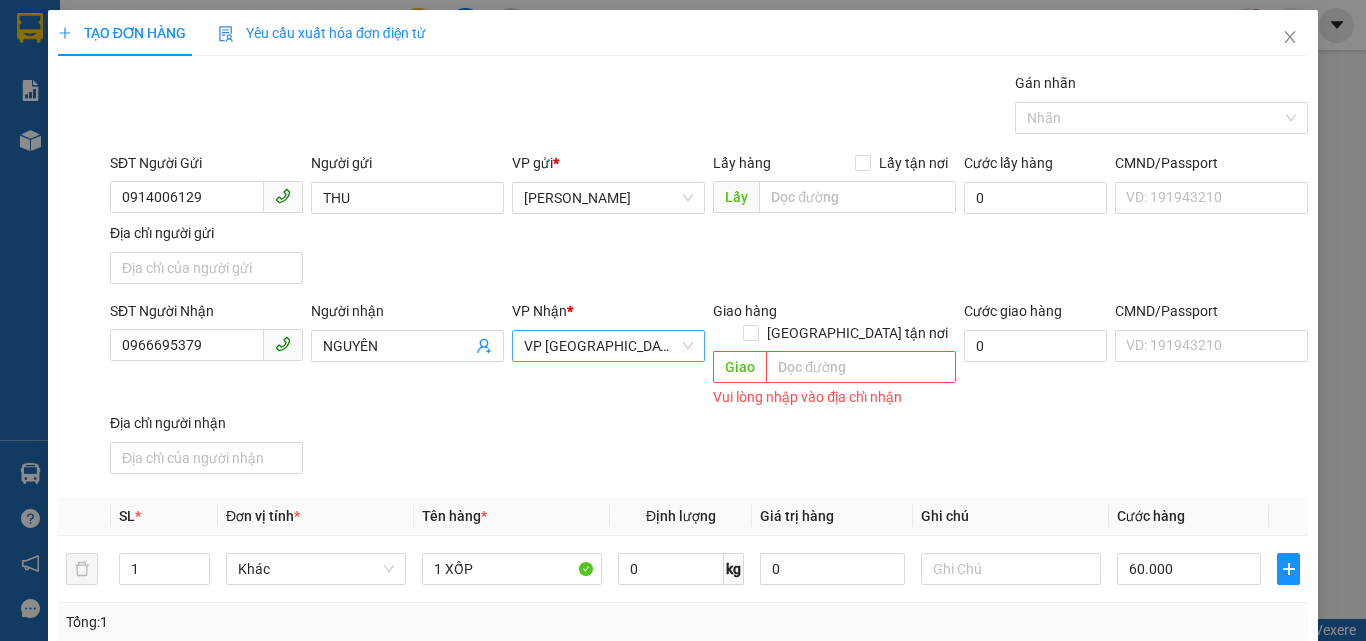 click on "Lưu và In" at bounding box center [1231, 867] 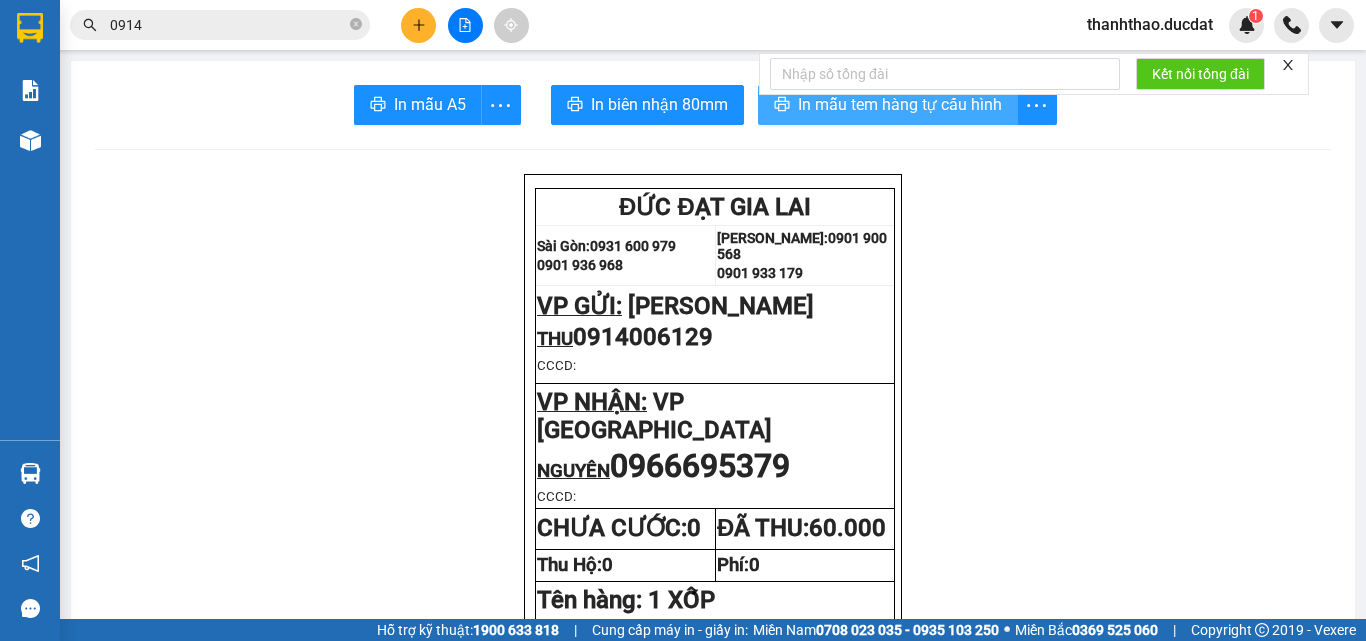 click on "In mẫu tem hàng tự cấu hình" at bounding box center [900, 104] 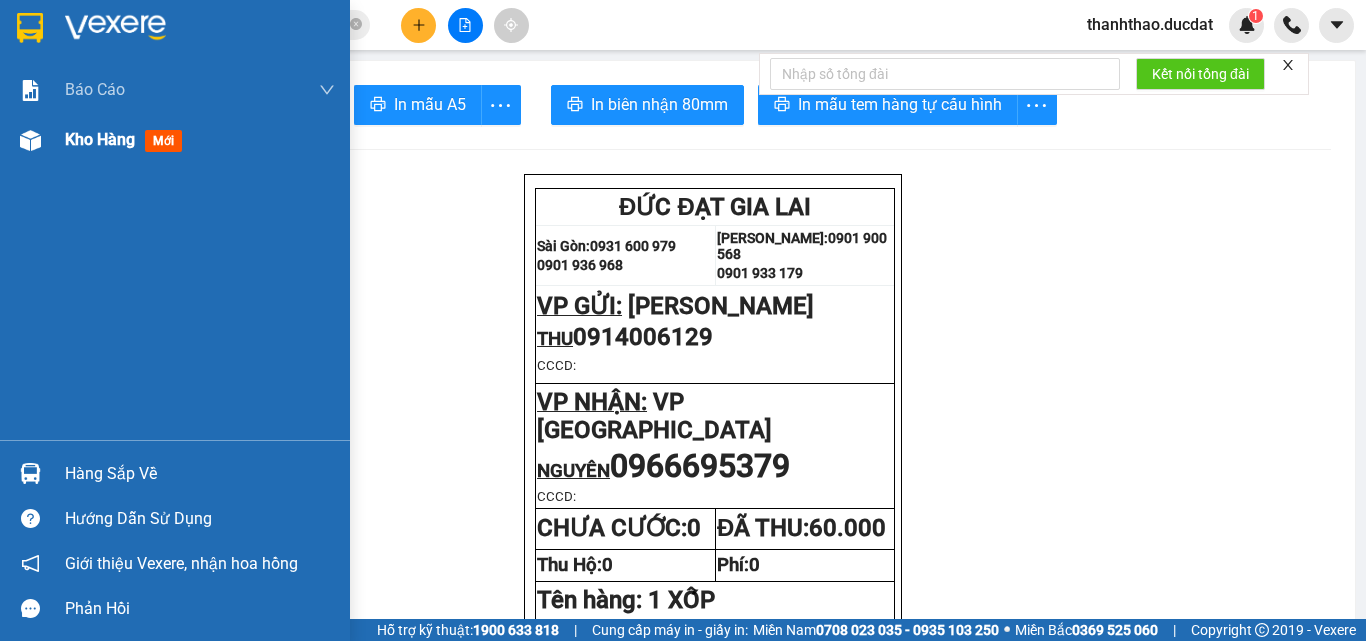 click on "Kho hàng" at bounding box center [100, 139] 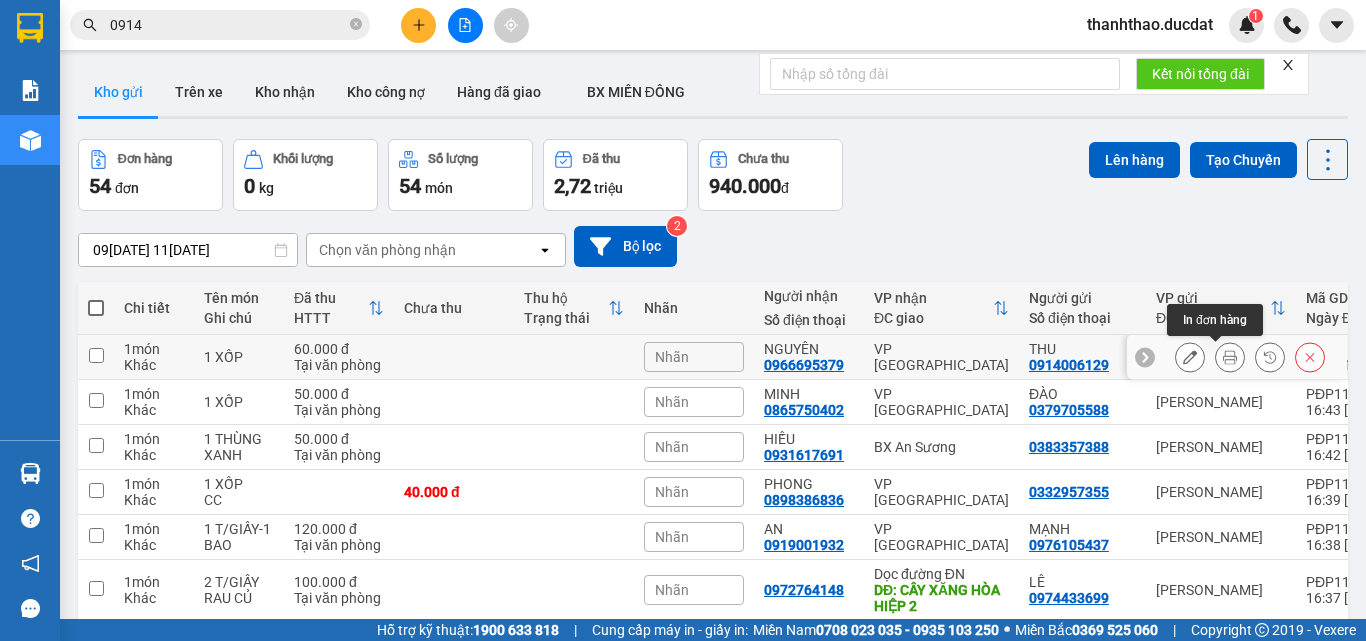 click 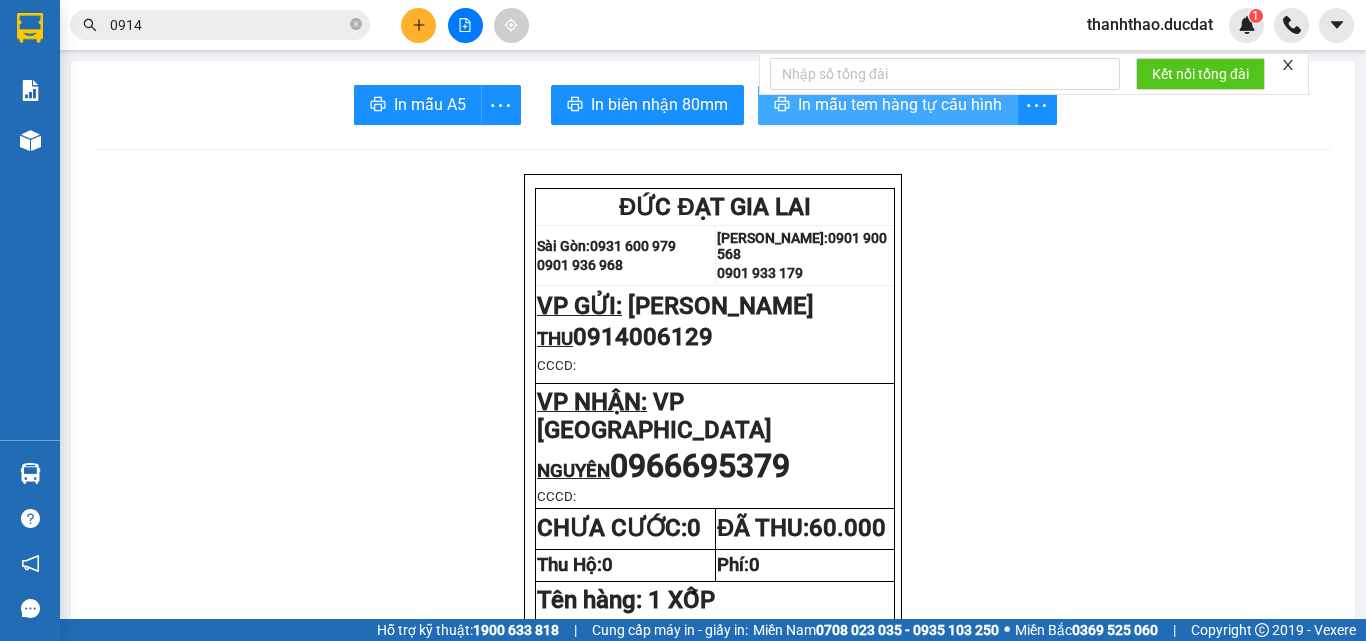 click on "In mẫu tem hàng tự cấu hình" at bounding box center [900, 104] 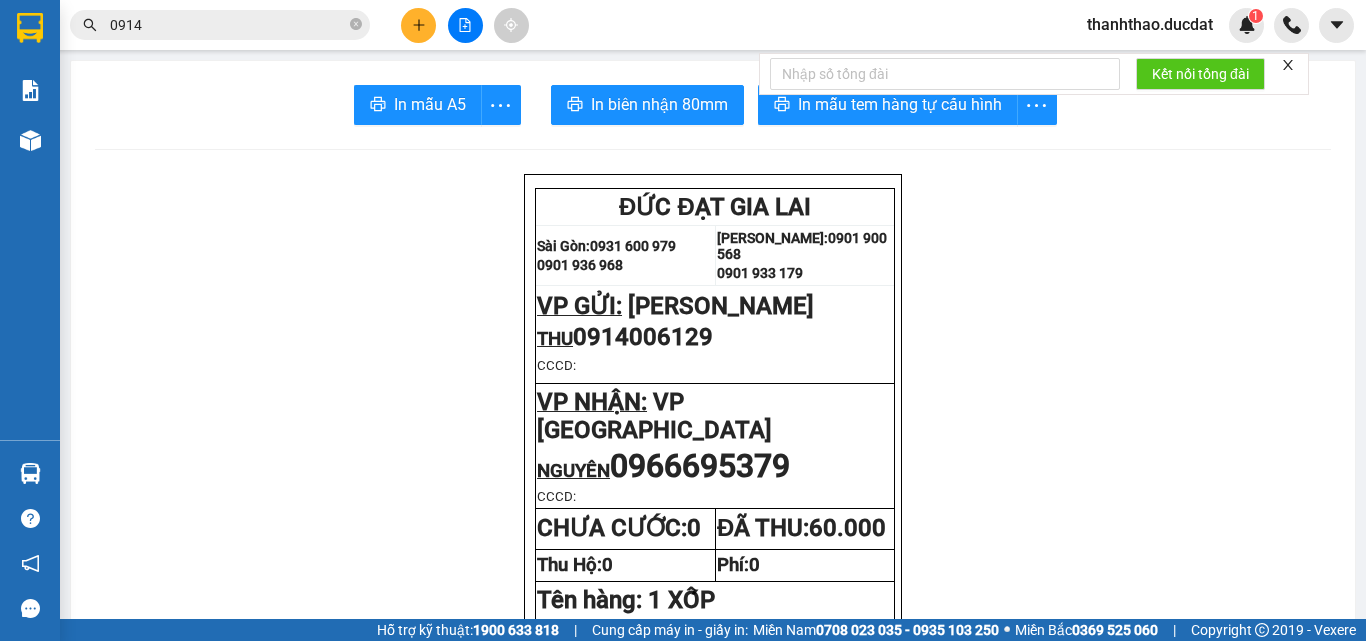 click at bounding box center (418, 25) 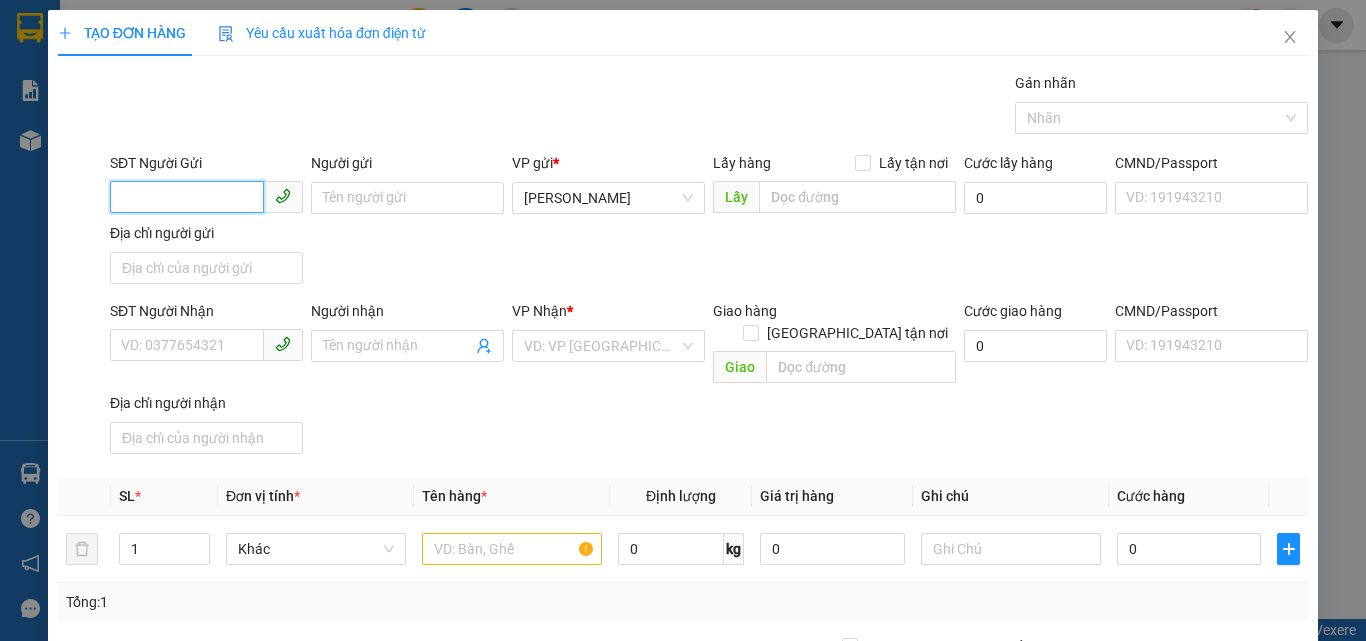 click on "SĐT Người Gửi" at bounding box center [187, 197] 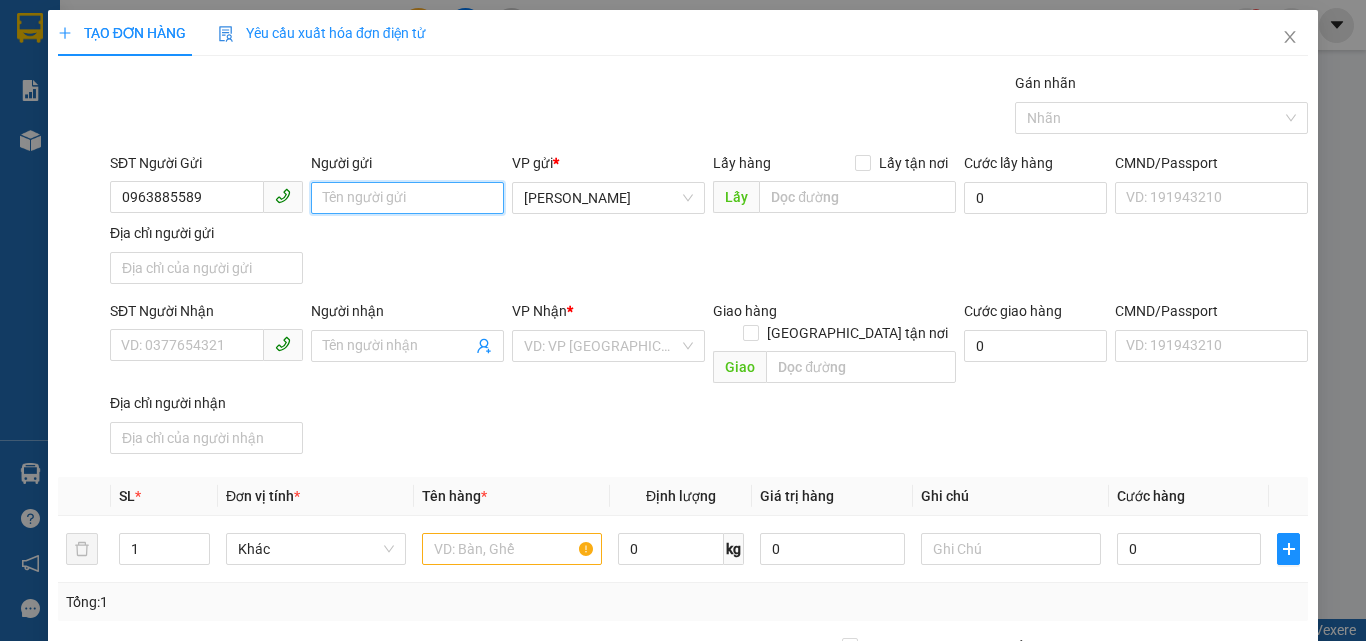 click on "Người gửi" at bounding box center [407, 198] 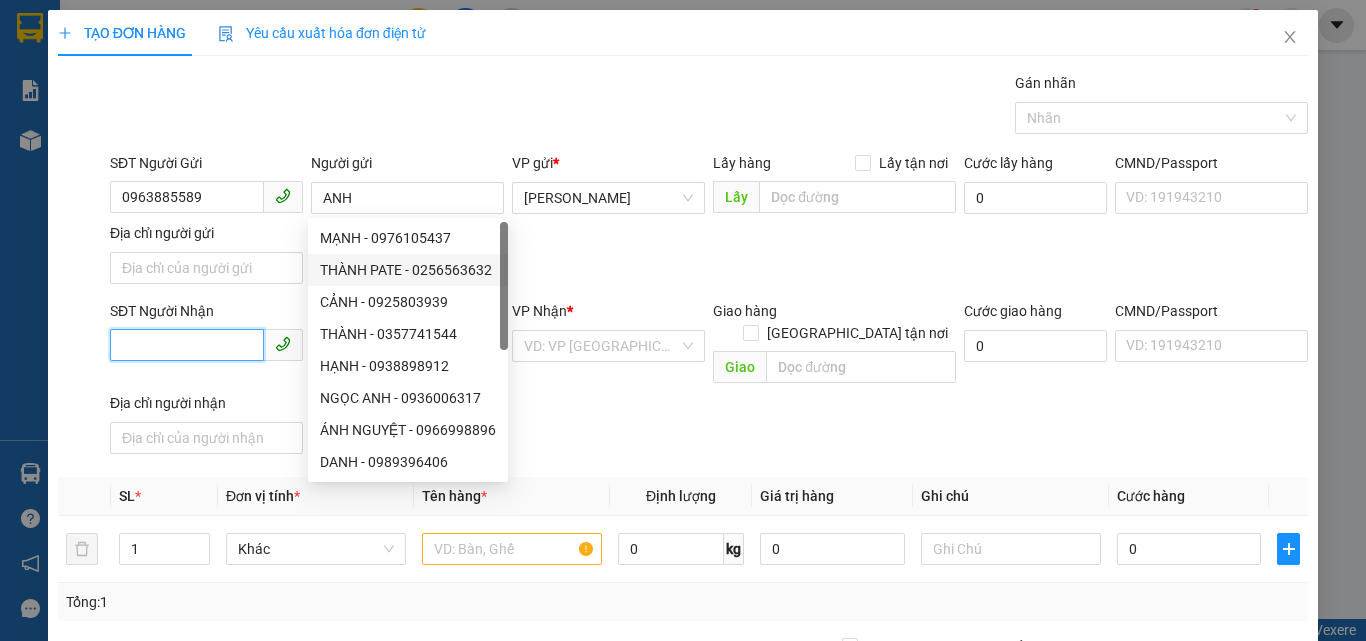 click on "SĐT Người Nhận" at bounding box center [187, 345] 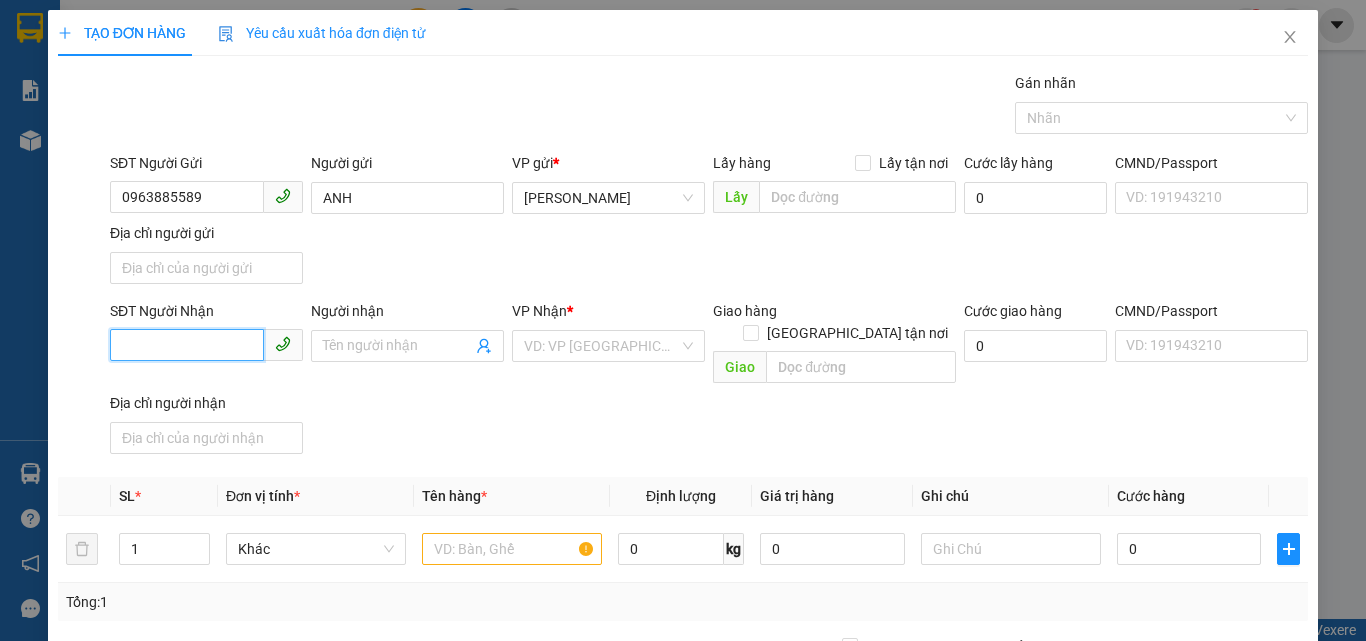 click on "SĐT Người Nhận" at bounding box center (187, 345) 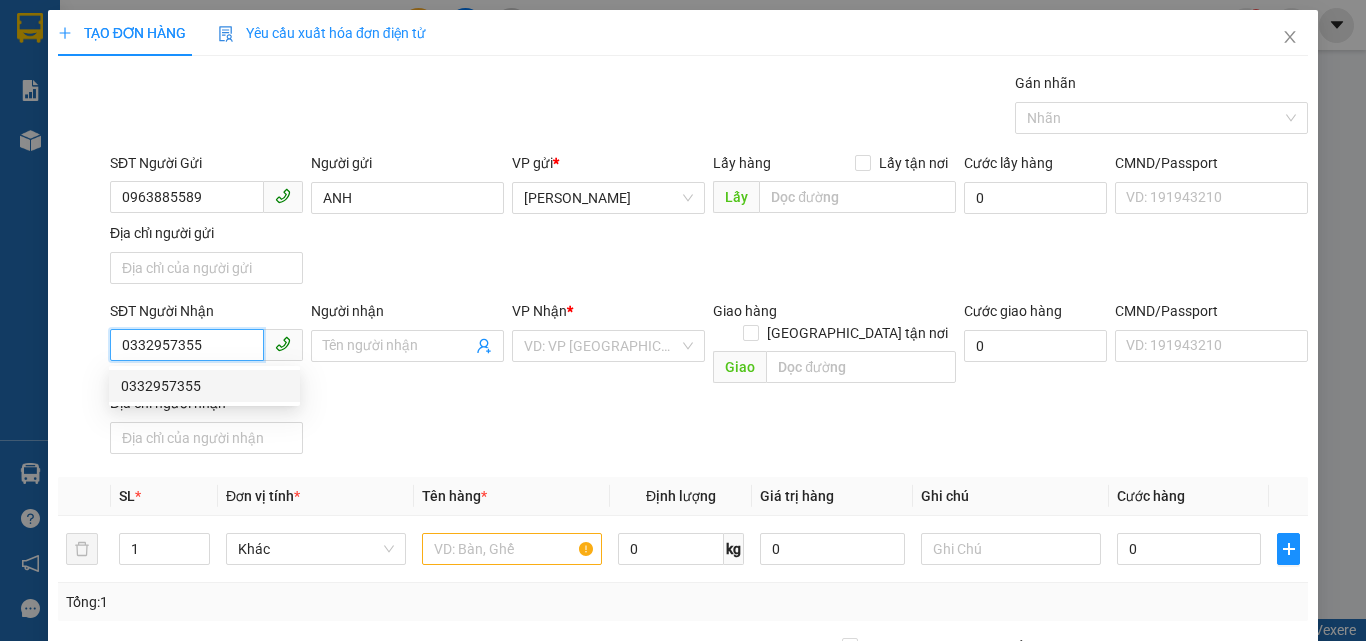 click on "0332957355" at bounding box center [204, 386] 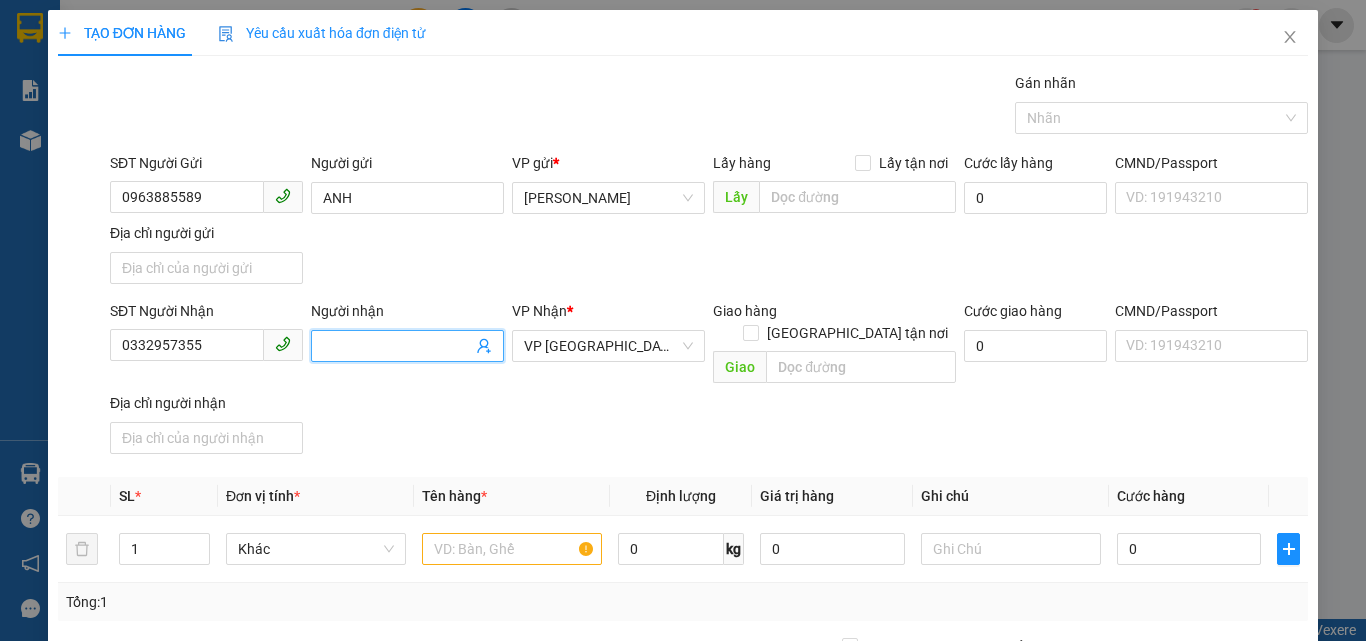click on "Người nhận" at bounding box center [397, 346] 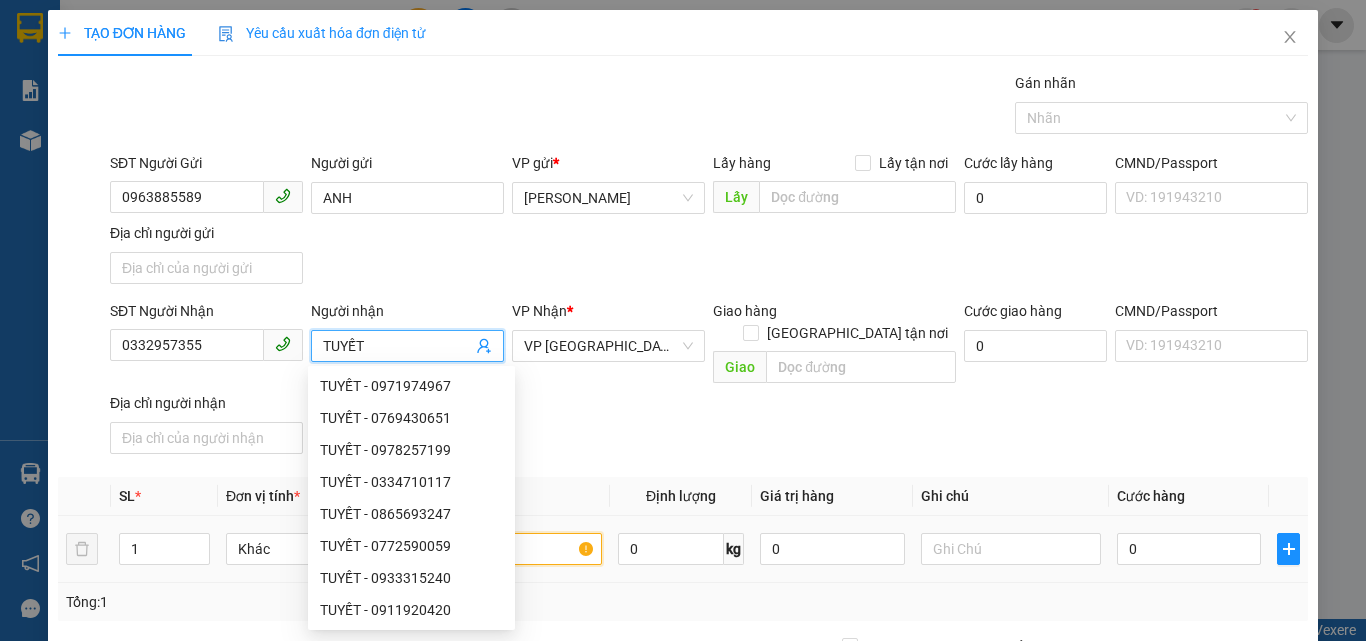 click at bounding box center (512, 549) 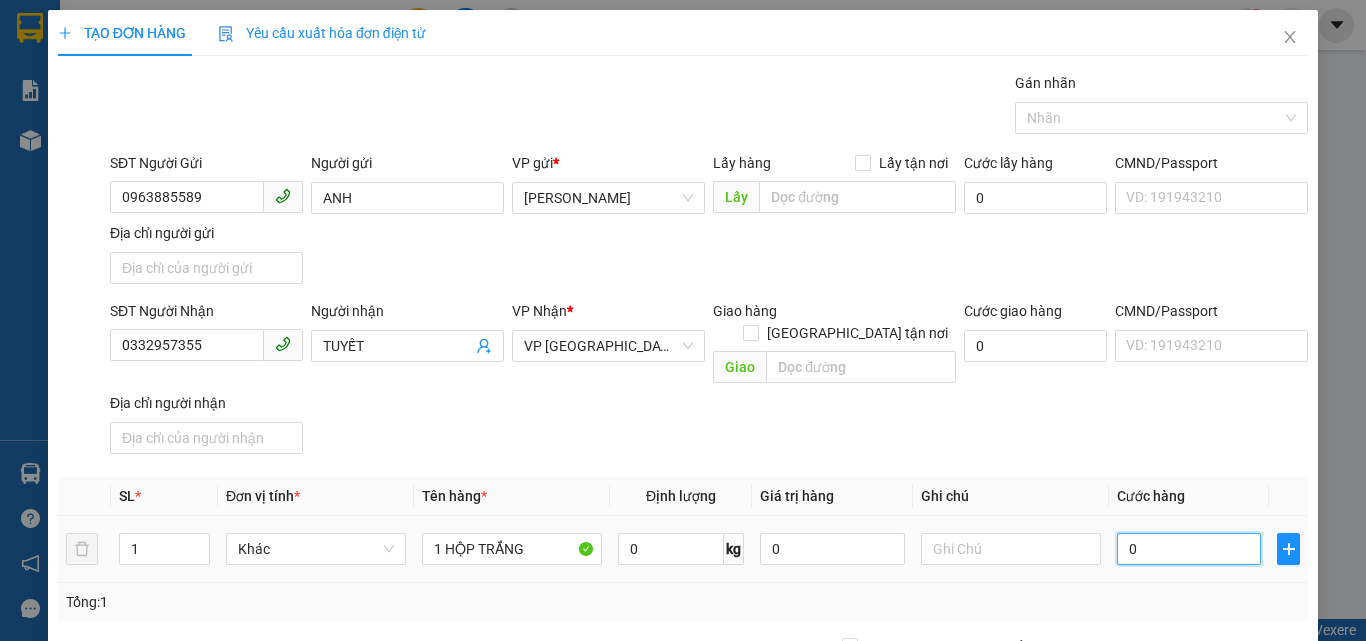 click on "0" at bounding box center [1189, 549] 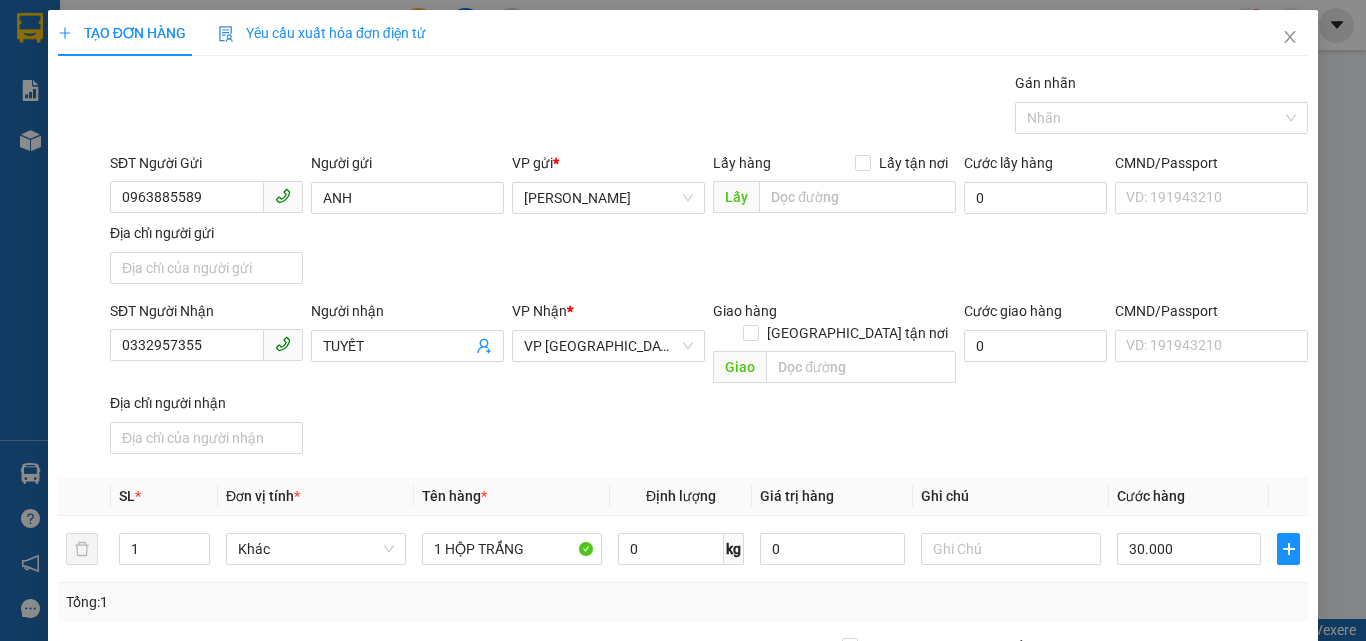 click on "Cước hàng" at bounding box center [1151, 496] 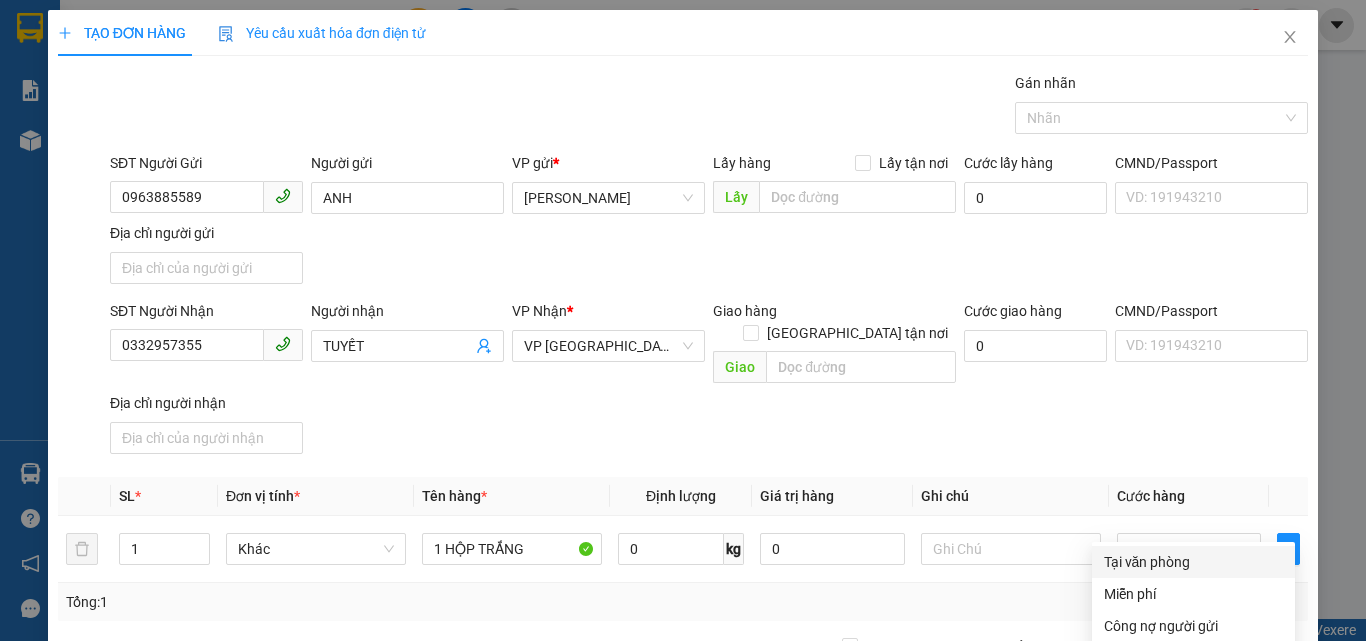 click on "Tại văn phòng" at bounding box center (1193, 562) 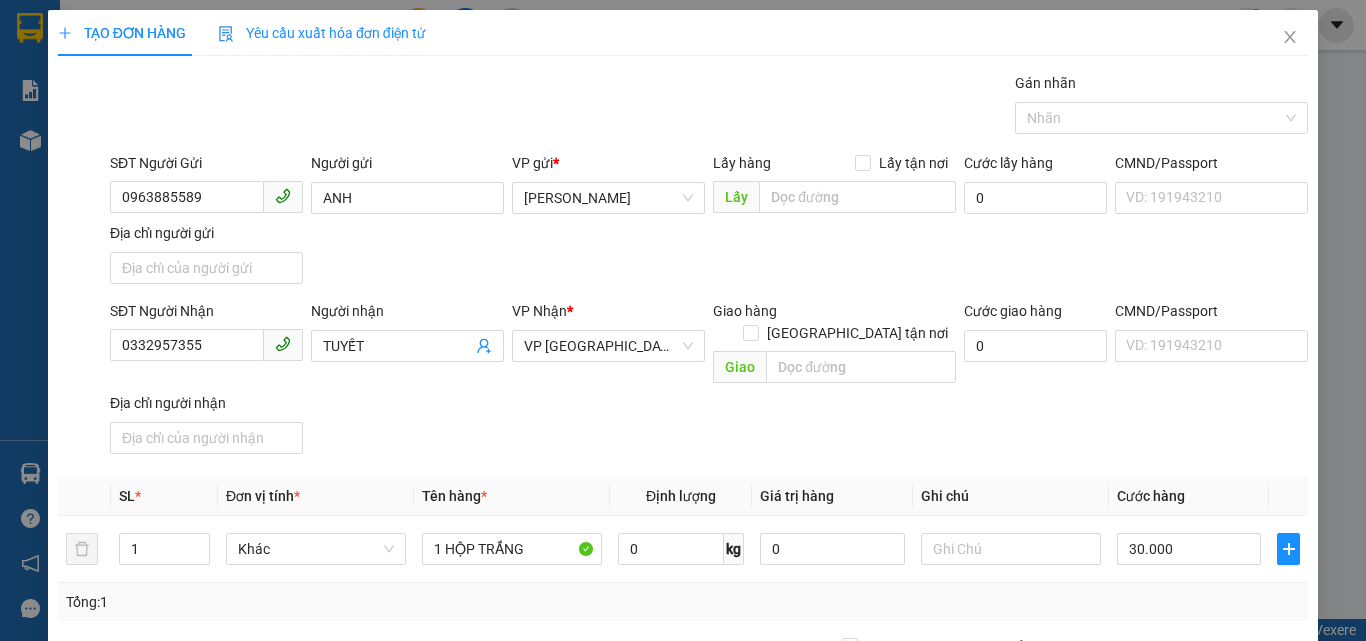 click 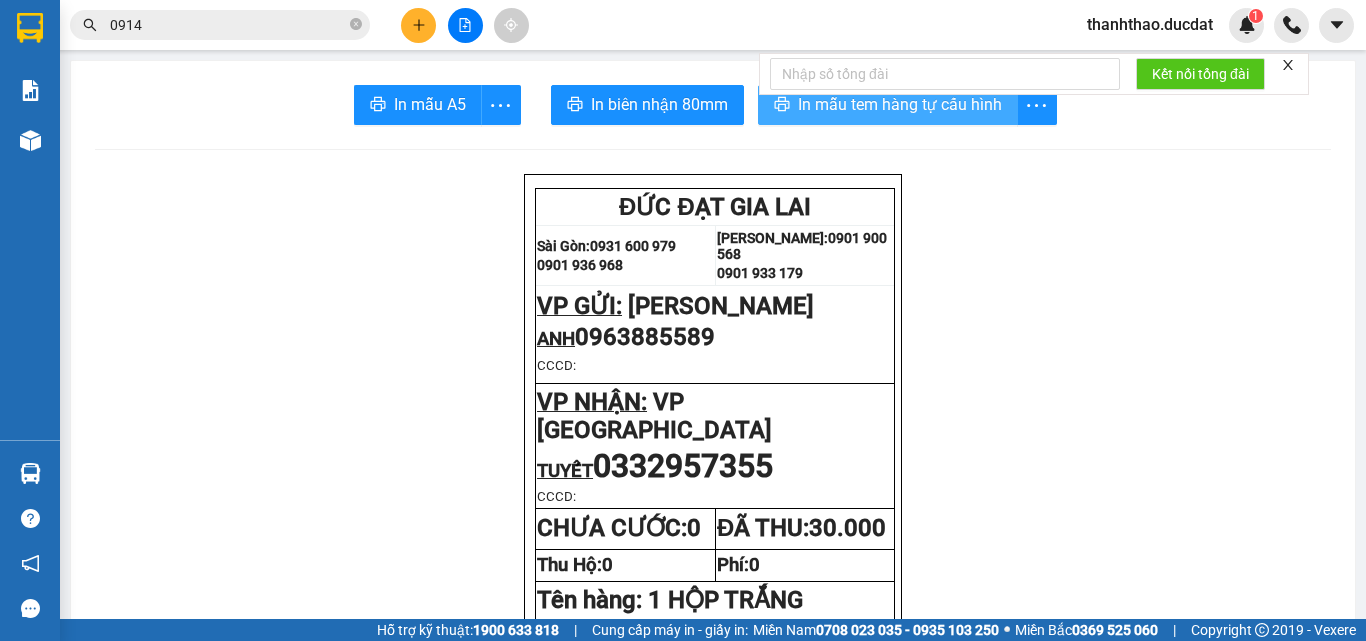 click on "In mẫu tem hàng tự cấu hình" at bounding box center (900, 104) 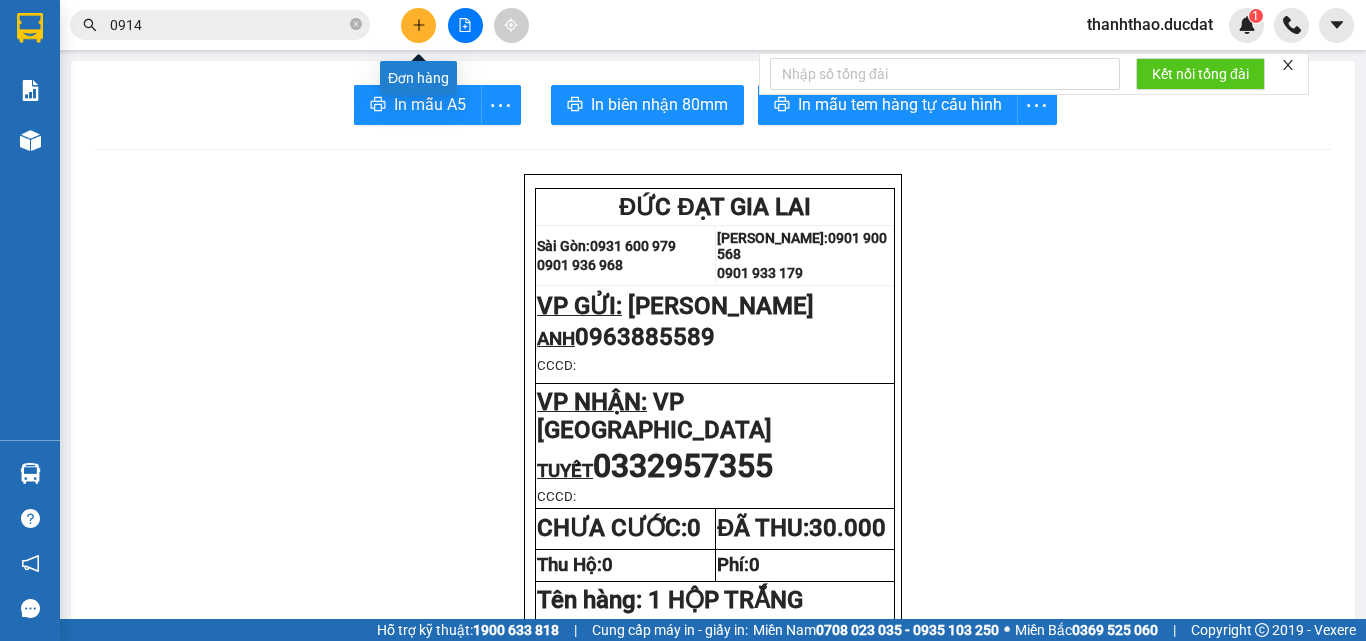 click 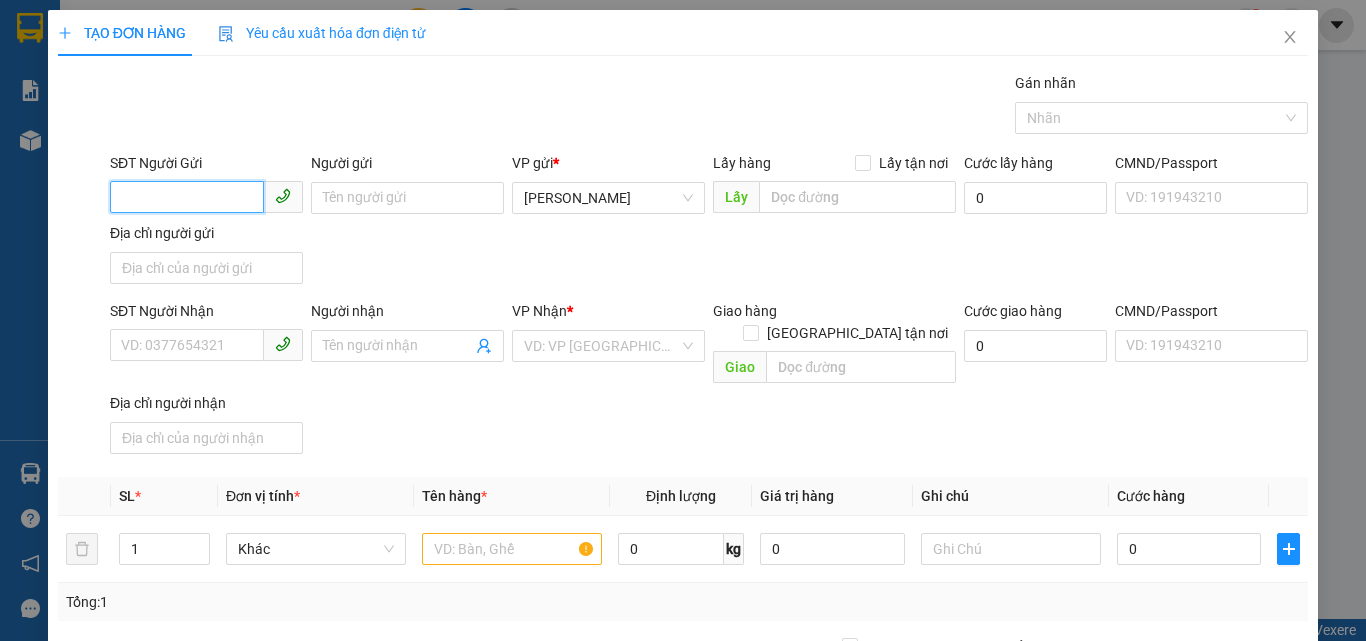 click on "SĐT Người Gửi" at bounding box center [187, 197] 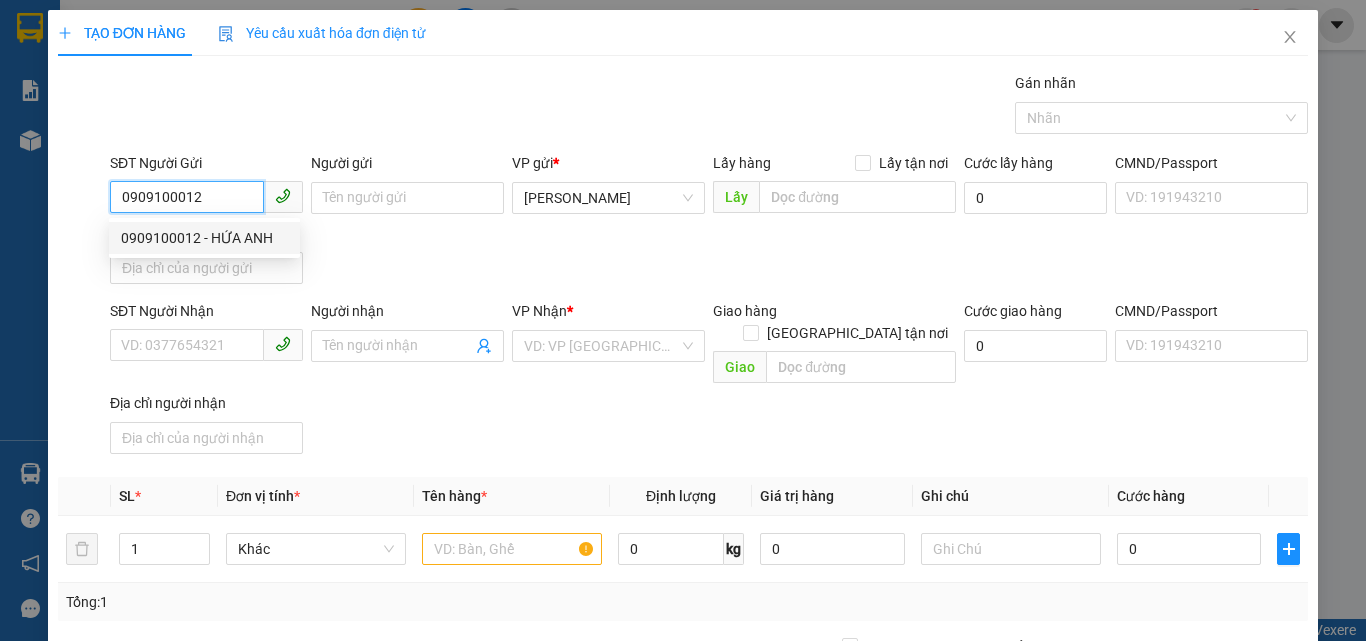 click on "0909100012 - HỨA ANH" at bounding box center [204, 238] 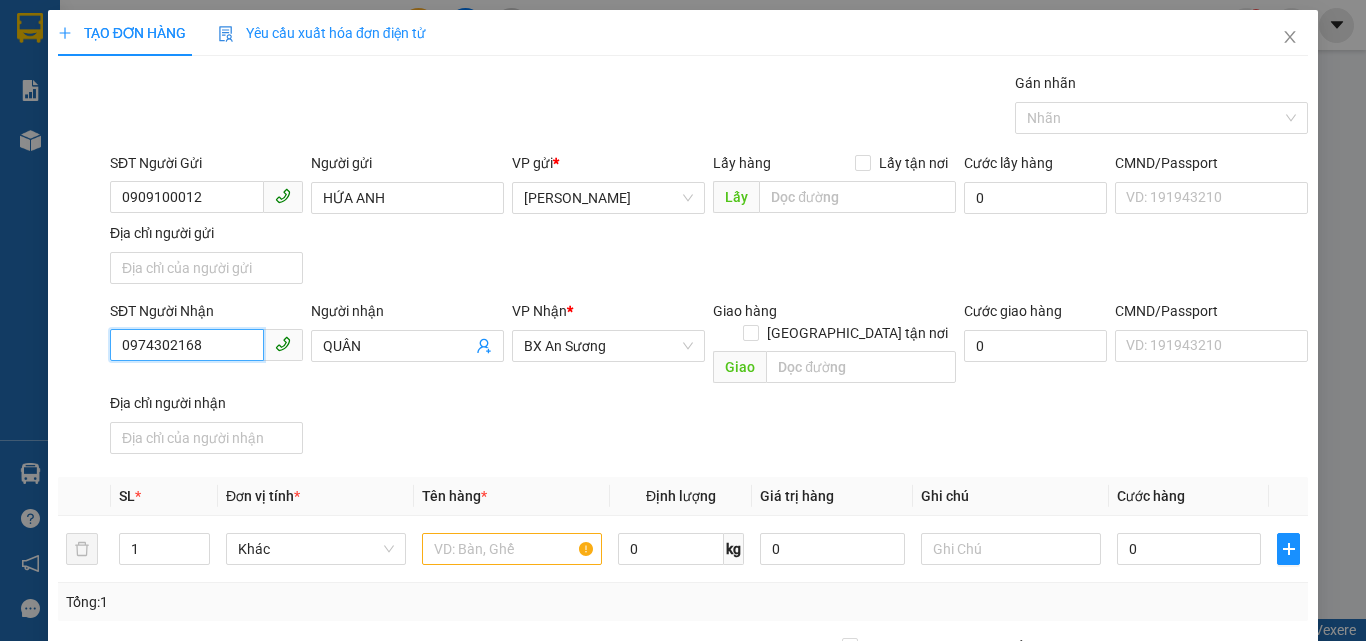 drag, startPoint x: 227, startPoint y: 336, endPoint x: 0, endPoint y: 418, distance: 241.35658 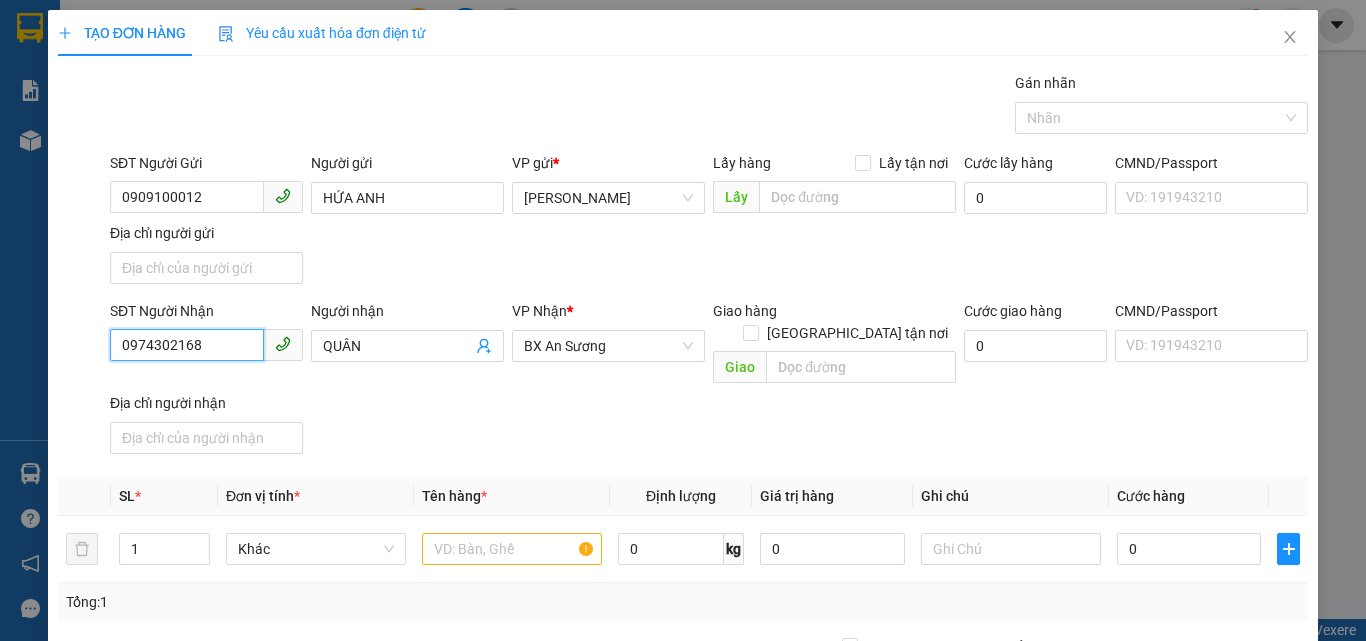 click on "TẠO ĐƠN HÀNG Yêu cầu xuất hóa đơn điện tử Transit Pickup Surcharge Ids Transit Deliver Surcharge Ids Transit Deliver Surcharge Transit Deliver Surcharge Gói vận chuyển  * Tiêu chuẩn Gán nhãn   Nhãn SĐT Người Gửi 0909100012 Người gửi HỨA ANH VP gửi  * Phan Đình Phùng Lấy hàng Lấy tận nơi Lấy Cước lấy hàng 0 CMND/Passport VD: 191943210 Địa chỉ người gửi SĐT Người Nhận 0974302168 0974302168 Người nhận QUÂN VP Nhận  * BX An Sương Giao hàng Giao tận nơi Giao Cước giao hàng 0 CMND/Passport VD: 191943210 Địa chỉ người nhận SL  * Đơn vị tính  * Tên hàng  * Định lượng Giá trị hàng Ghi chú Cước hàng                   1 Khác 0 kg 0 0 Tổng:  1 Thu Hộ 0 Phí thu hộ khách nhận trả 0 Tổng cước 0 Hình thức thanh toán Chọn HT Thanh Toán Số tiền thu trước 0 Chưa thanh toán 0 Chọn HT Thanh Toán Lưu nháp Xóa Thông tin Lưu Lưu và In" at bounding box center [683, 320] 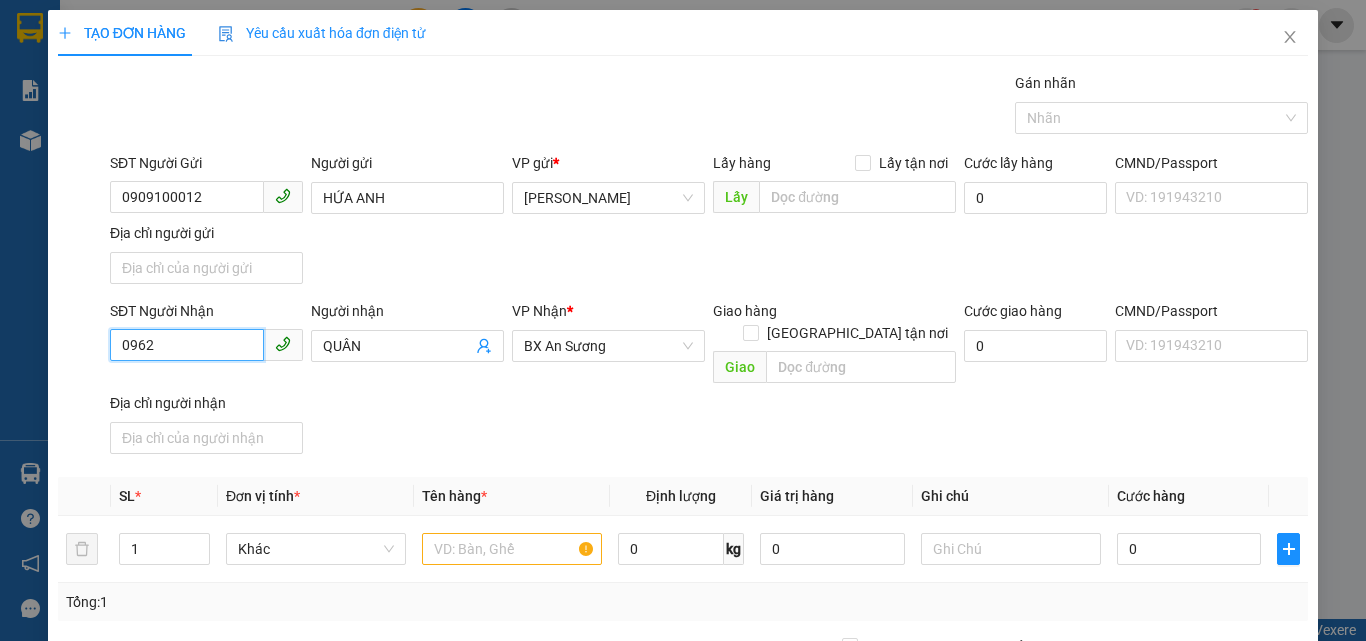 click on "0962" at bounding box center (187, 345) 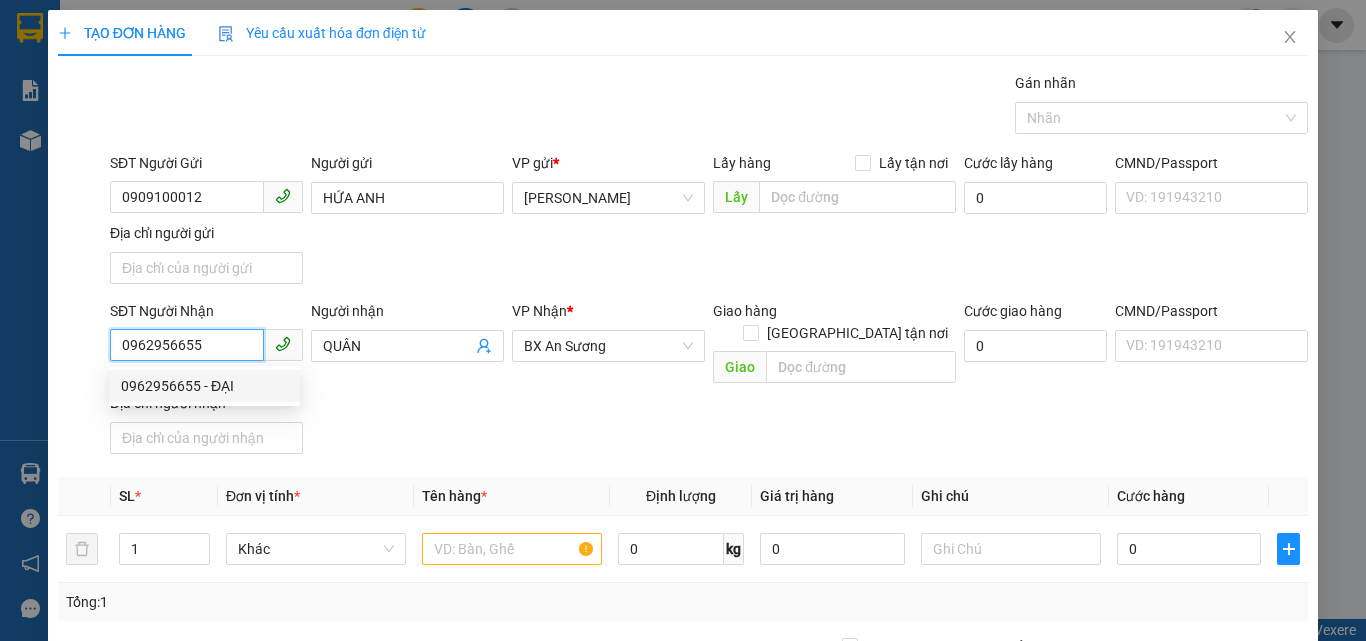 click on "0962956655 - ĐẠI" at bounding box center (204, 386) 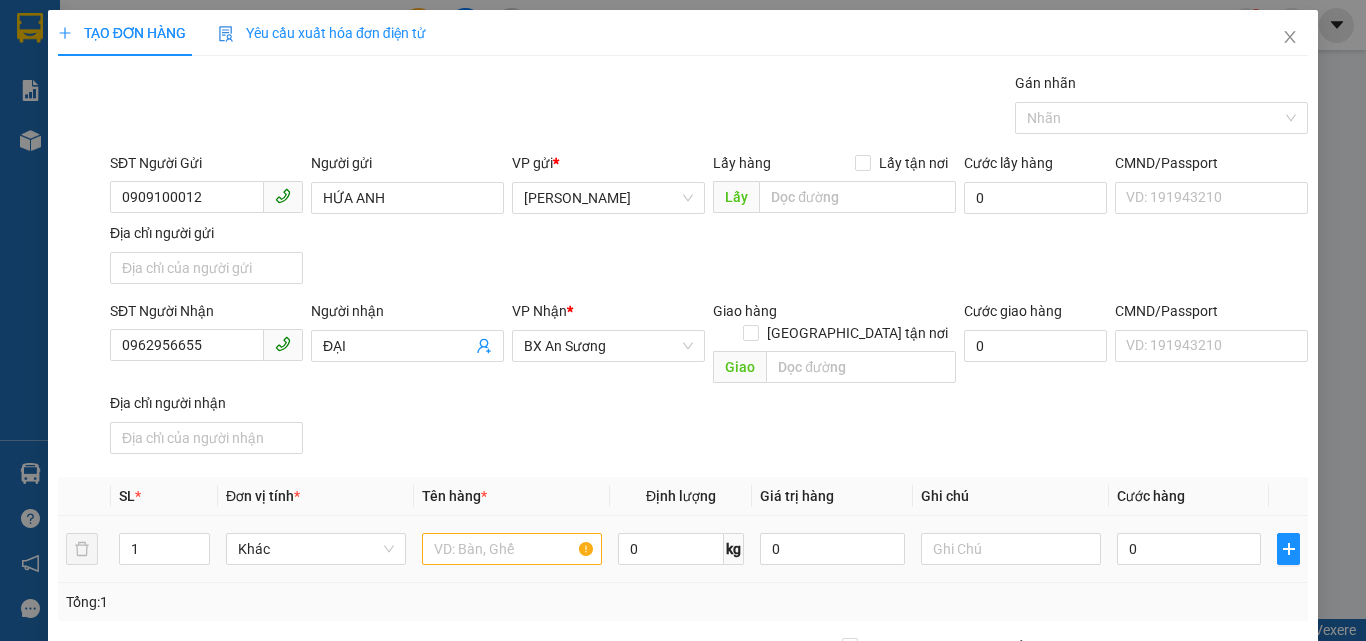 click at bounding box center (512, 549) 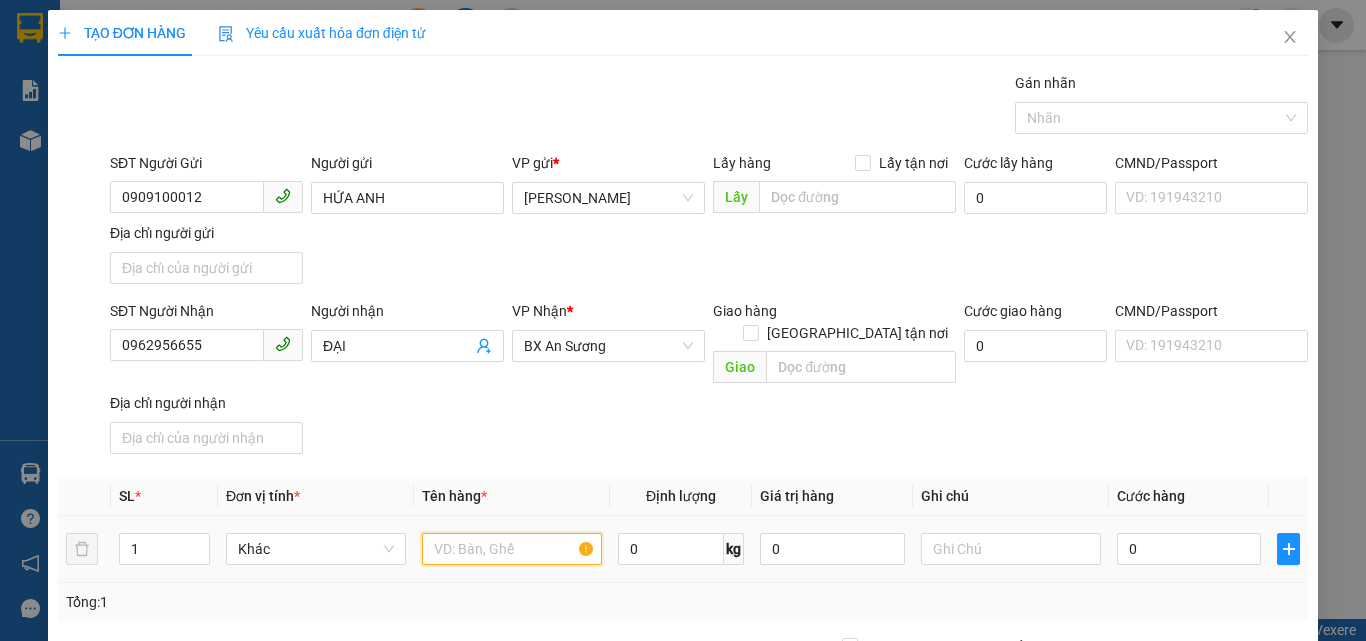 click at bounding box center [512, 549] 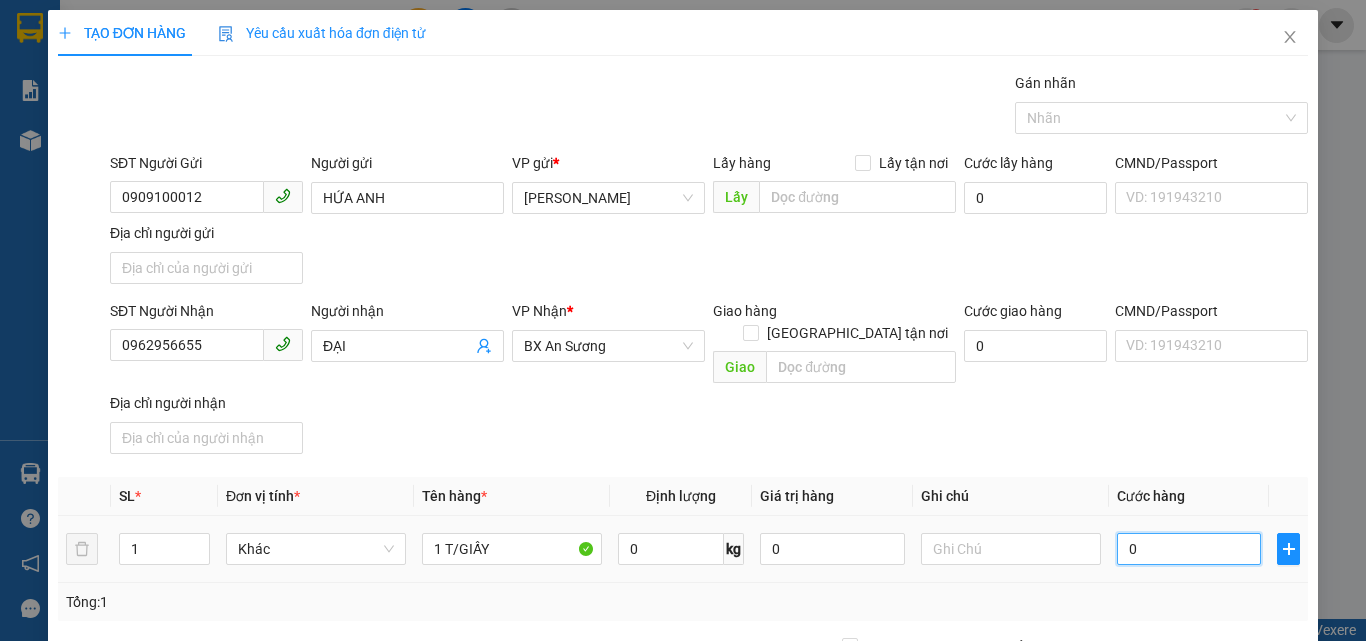 click on "0" at bounding box center [1189, 549] 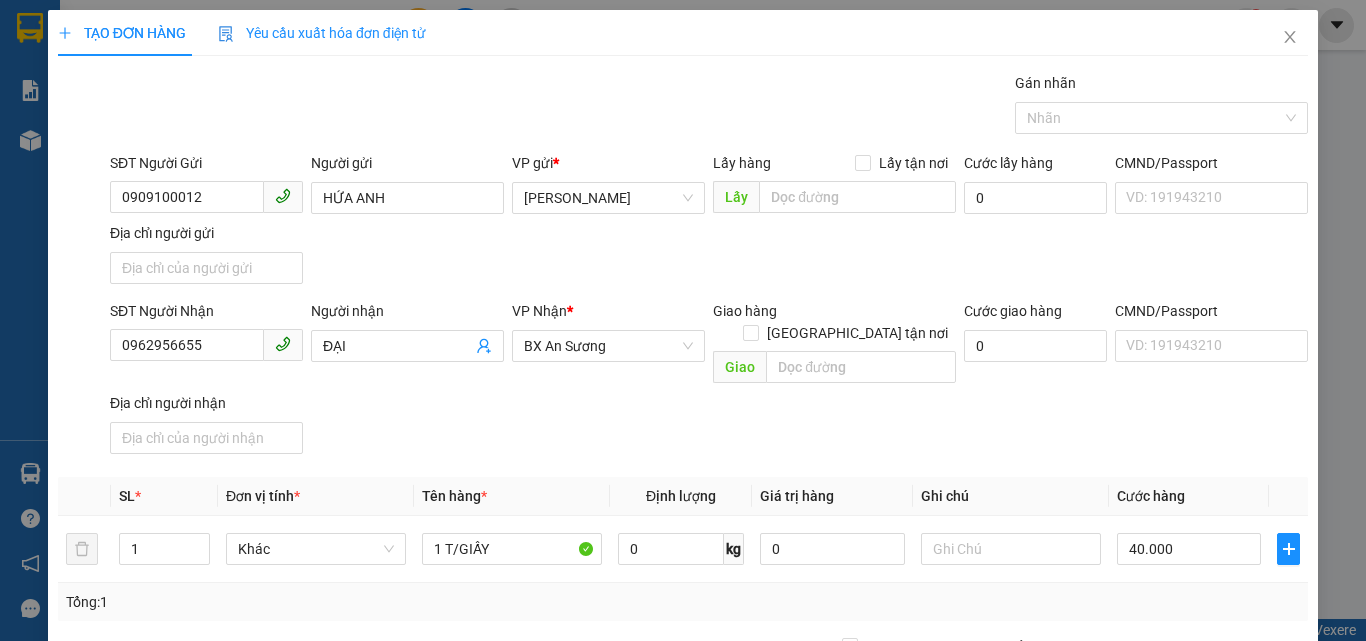 click on "Cước hàng" at bounding box center [1151, 496] 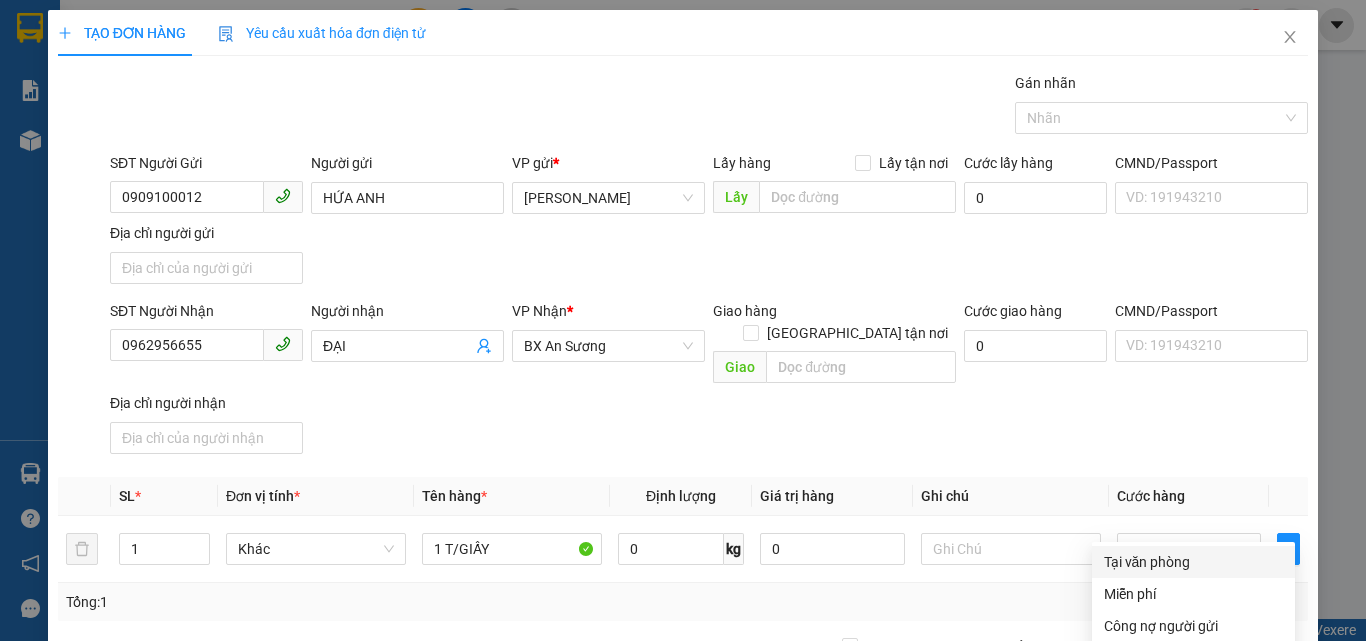 click on "Tại văn phòng" at bounding box center [1193, 562] 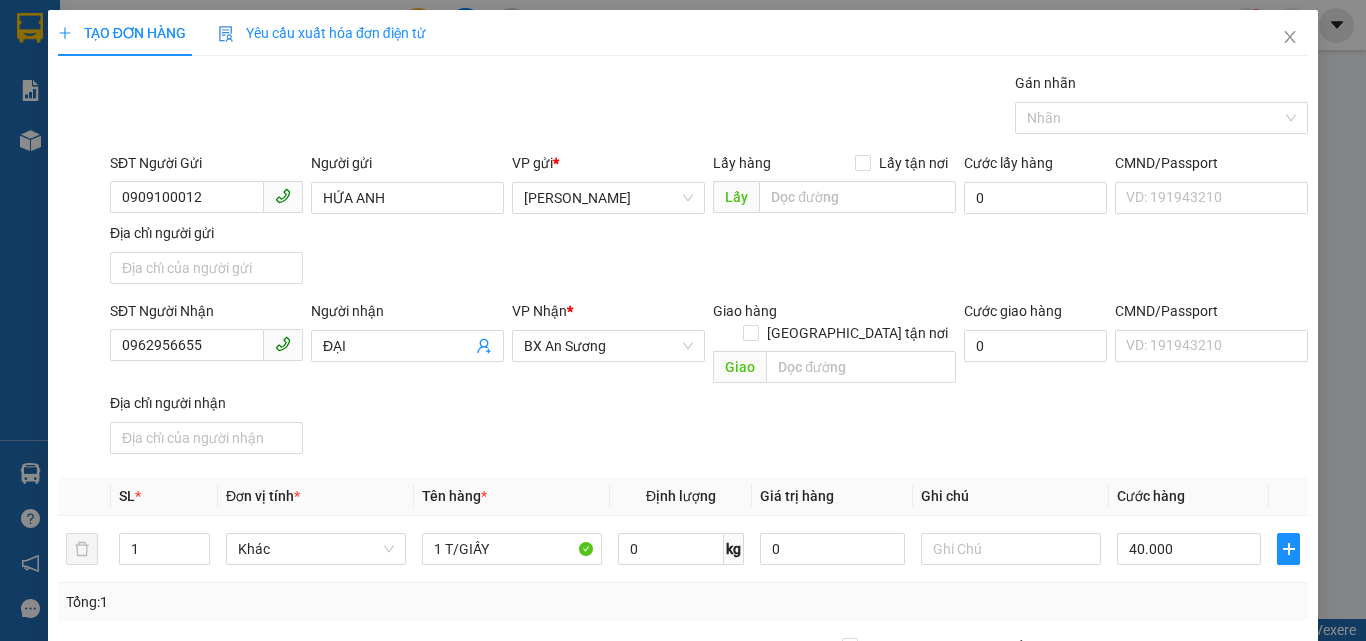 click on "Lưu và In" at bounding box center [1231, 847] 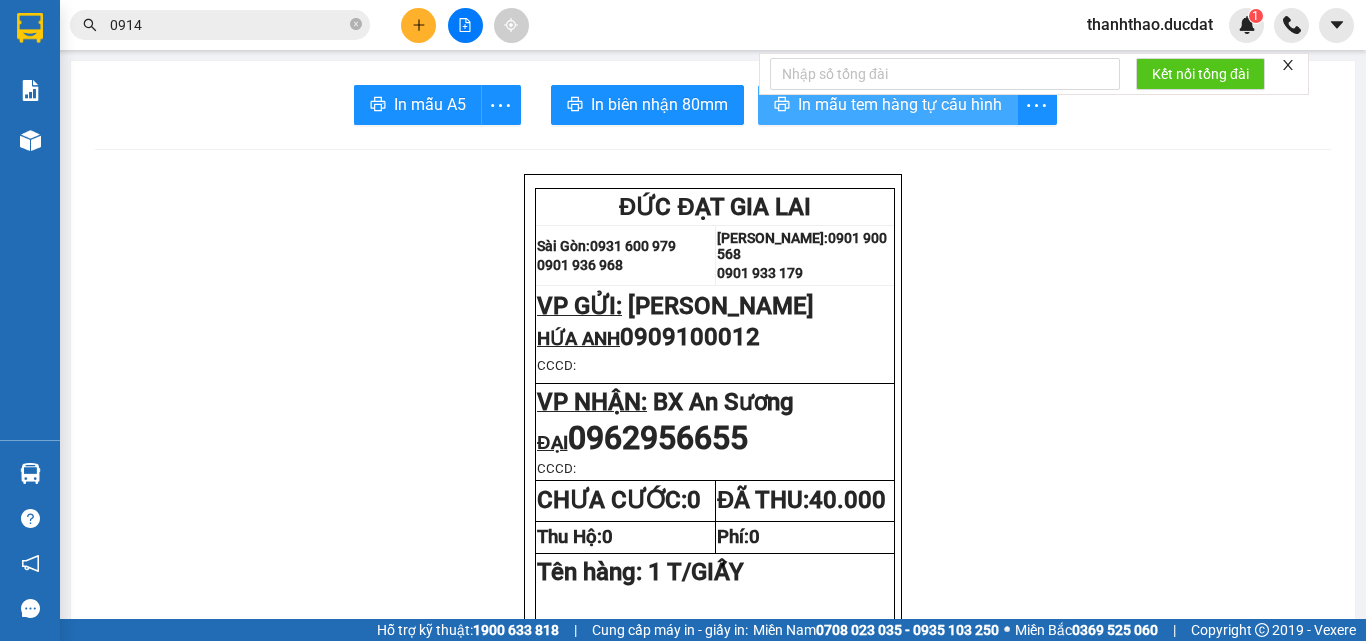 click on "In mẫu tem hàng tự cấu hình" at bounding box center [900, 104] 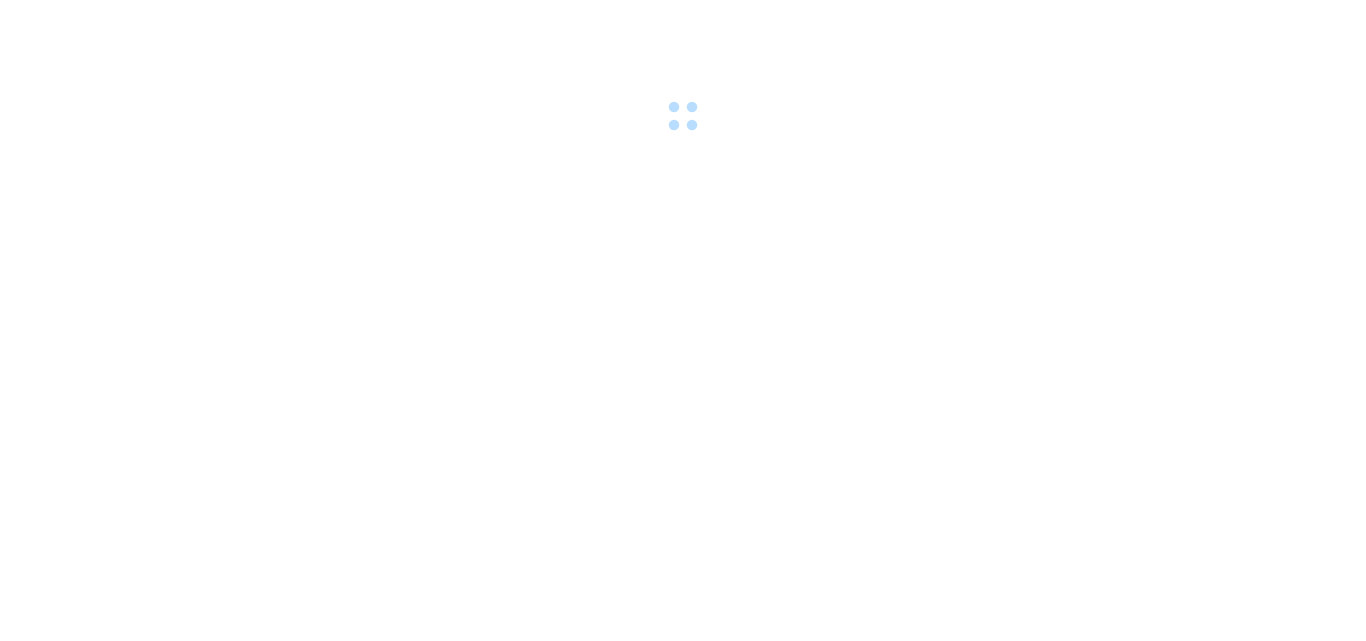 scroll, scrollTop: 0, scrollLeft: 0, axis: both 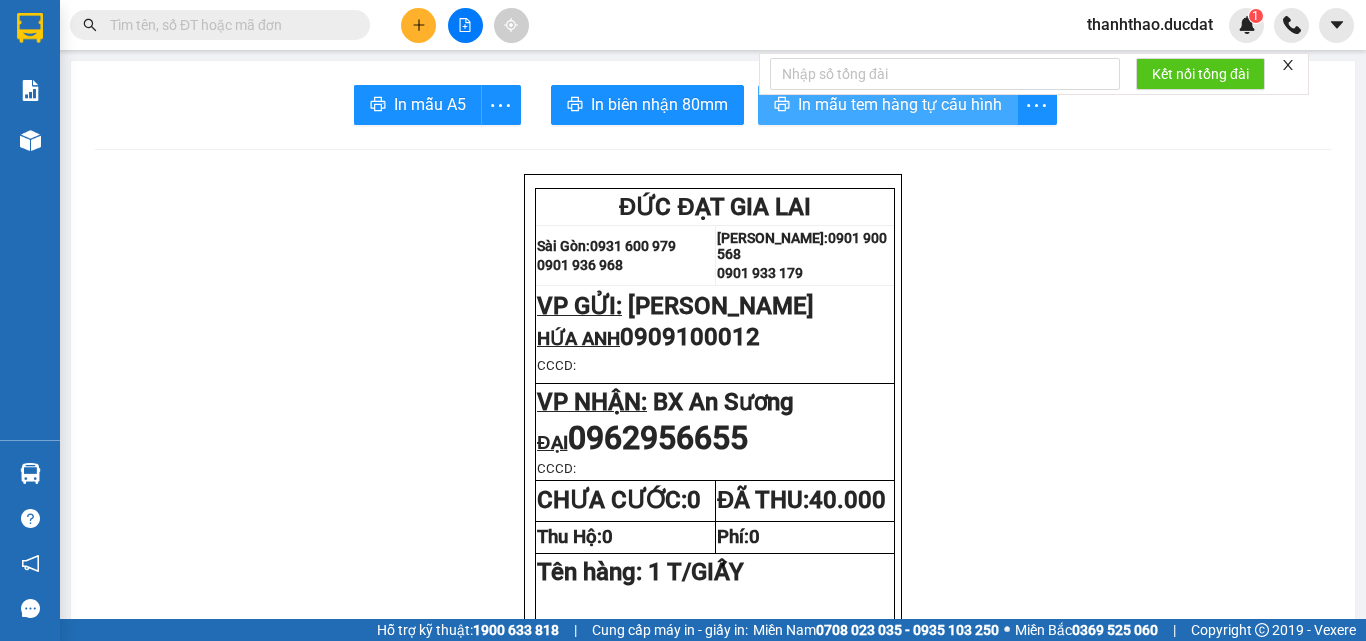 click on "In mẫu tem hàng tự cấu hình" at bounding box center (900, 104) 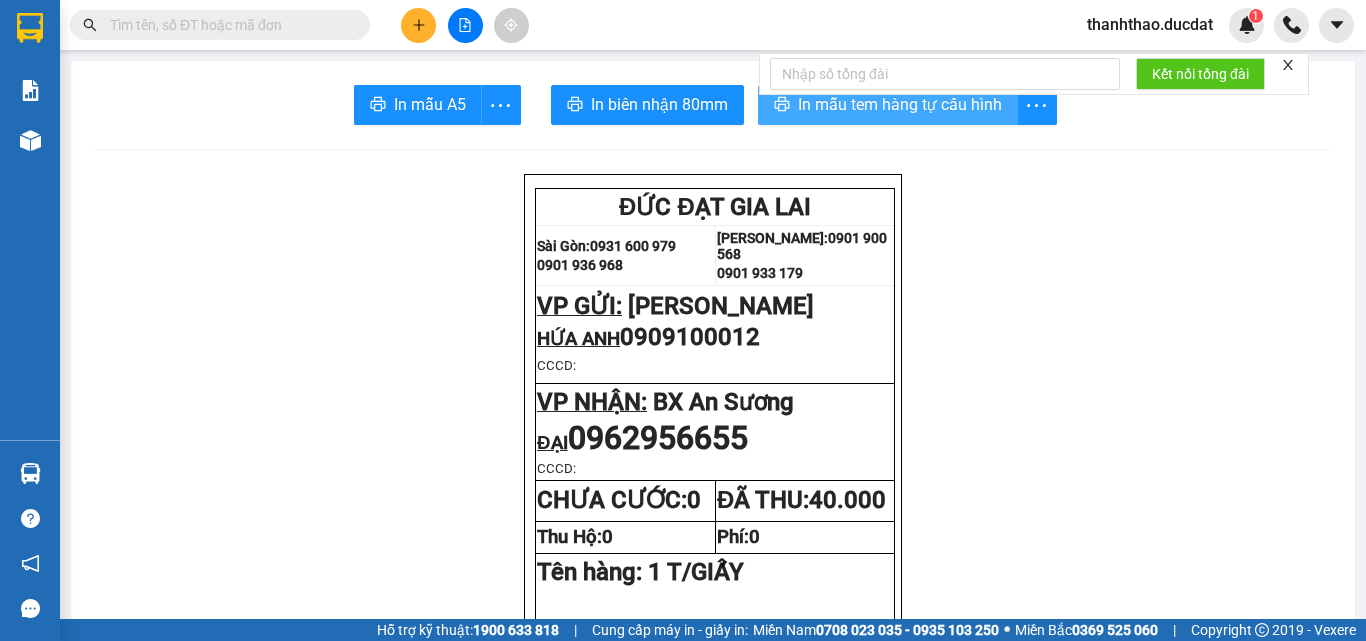 scroll, scrollTop: 0, scrollLeft: 0, axis: both 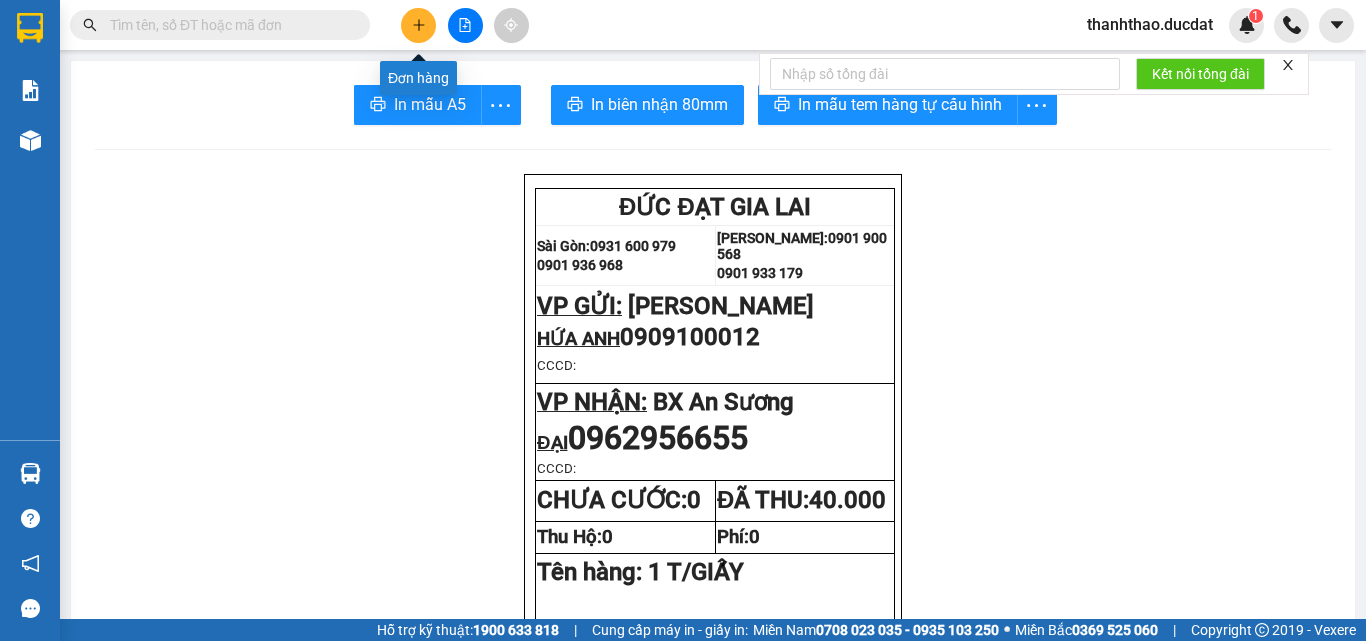 click at bounding box center (418, 25) 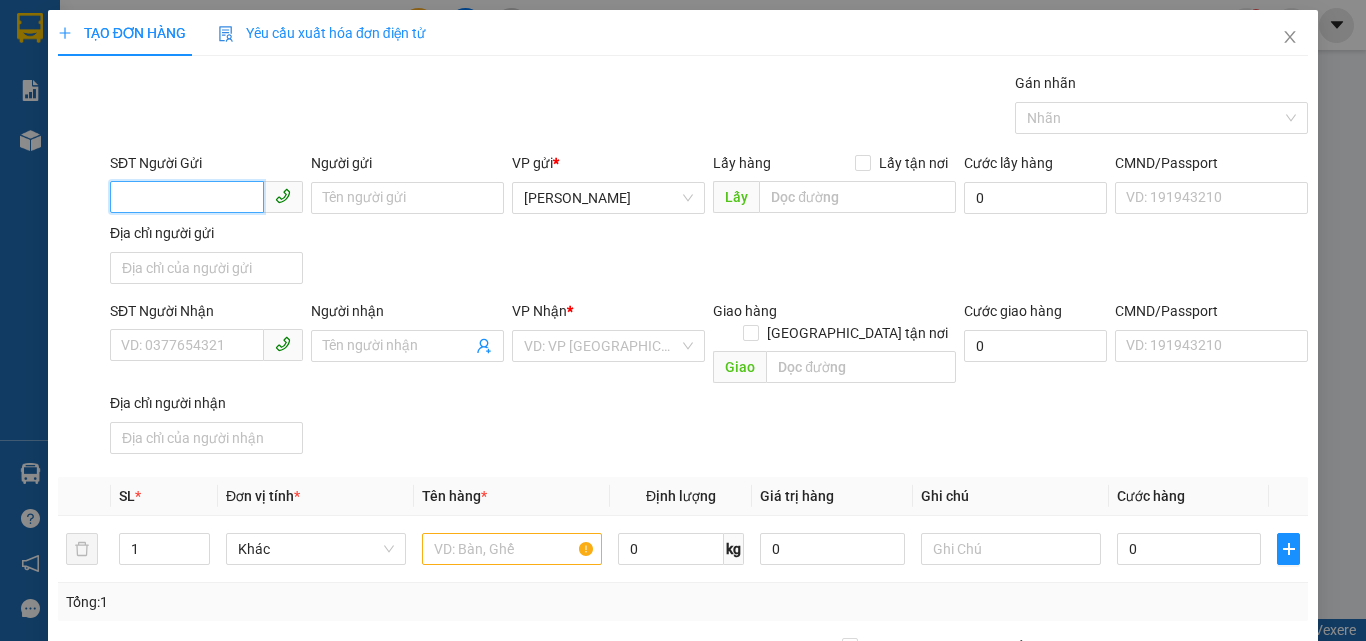 drag, startPoint x: 146, startPoint y: 196, endPoint x: 133, endPoint y: 201, distance: 13.928389 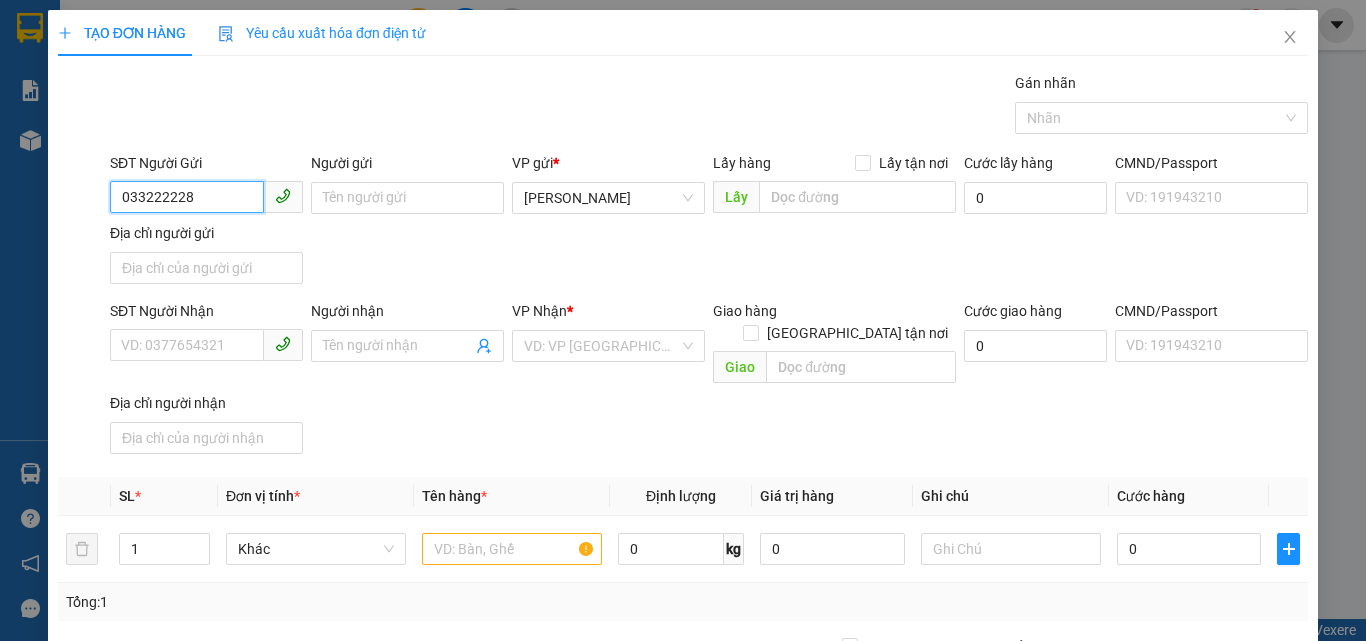 type on "0332222283" 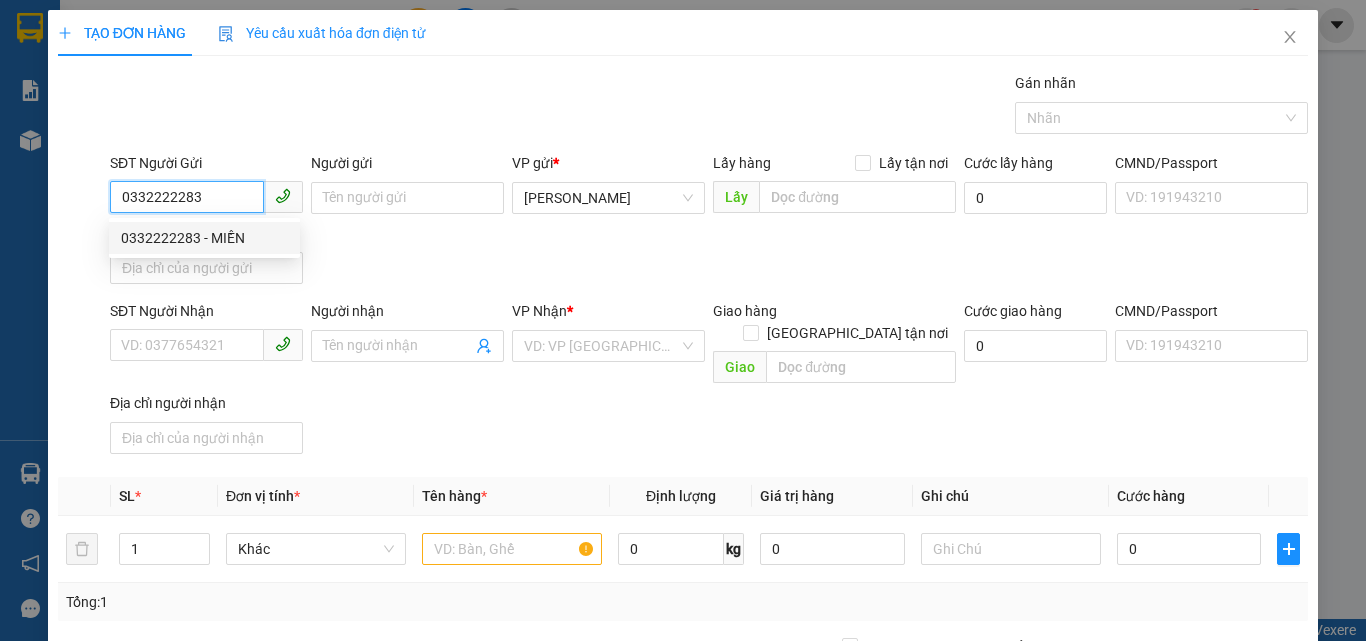 click on "0332222283 - MIỀN" at bounding box center (204, 238) 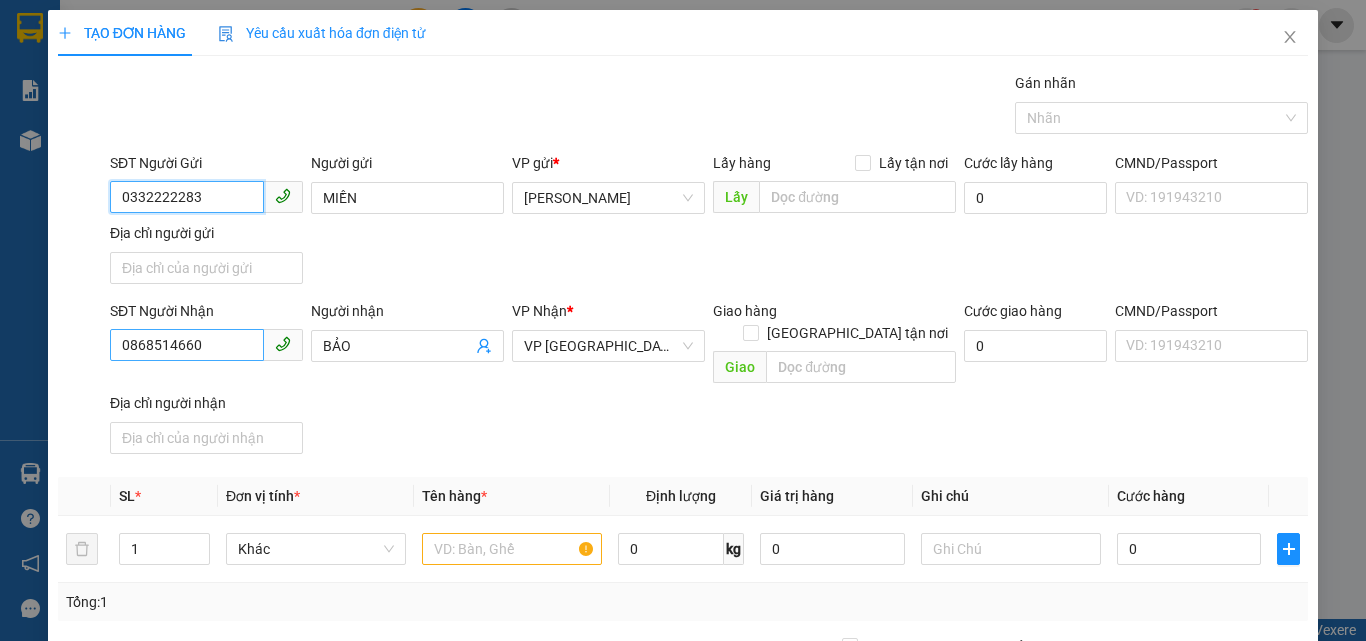 type on "0332222283" 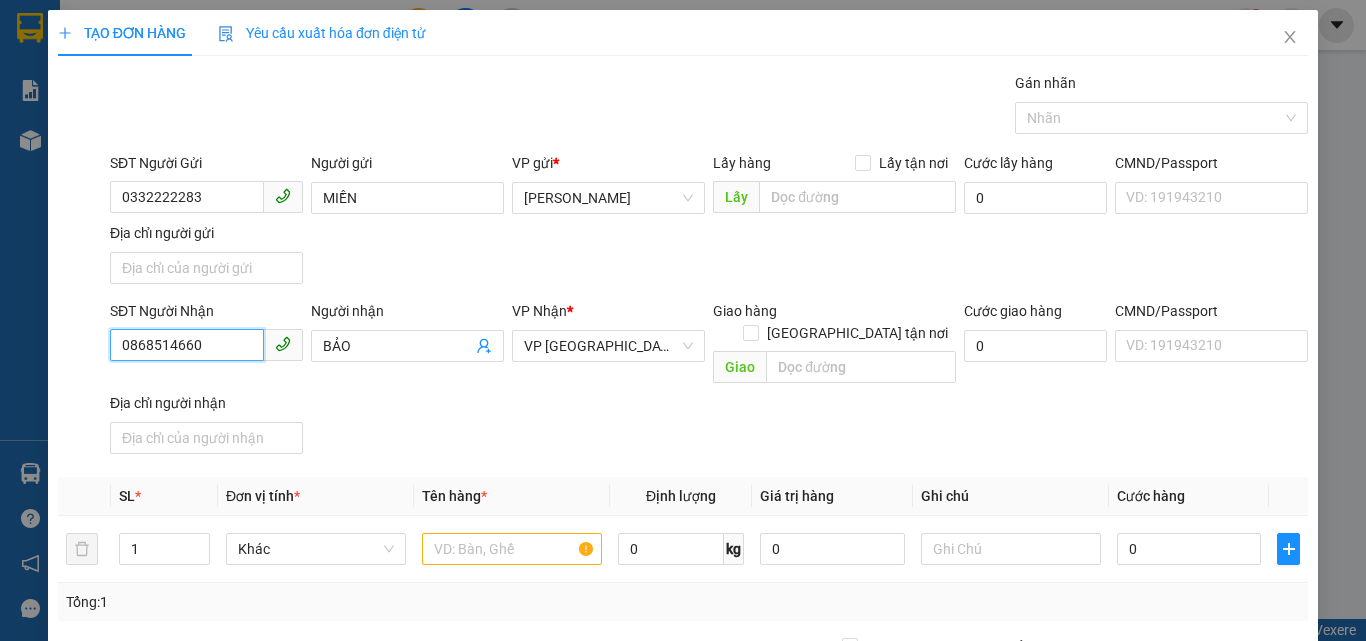 click on "0868514660" at bounding box center (187, 345) 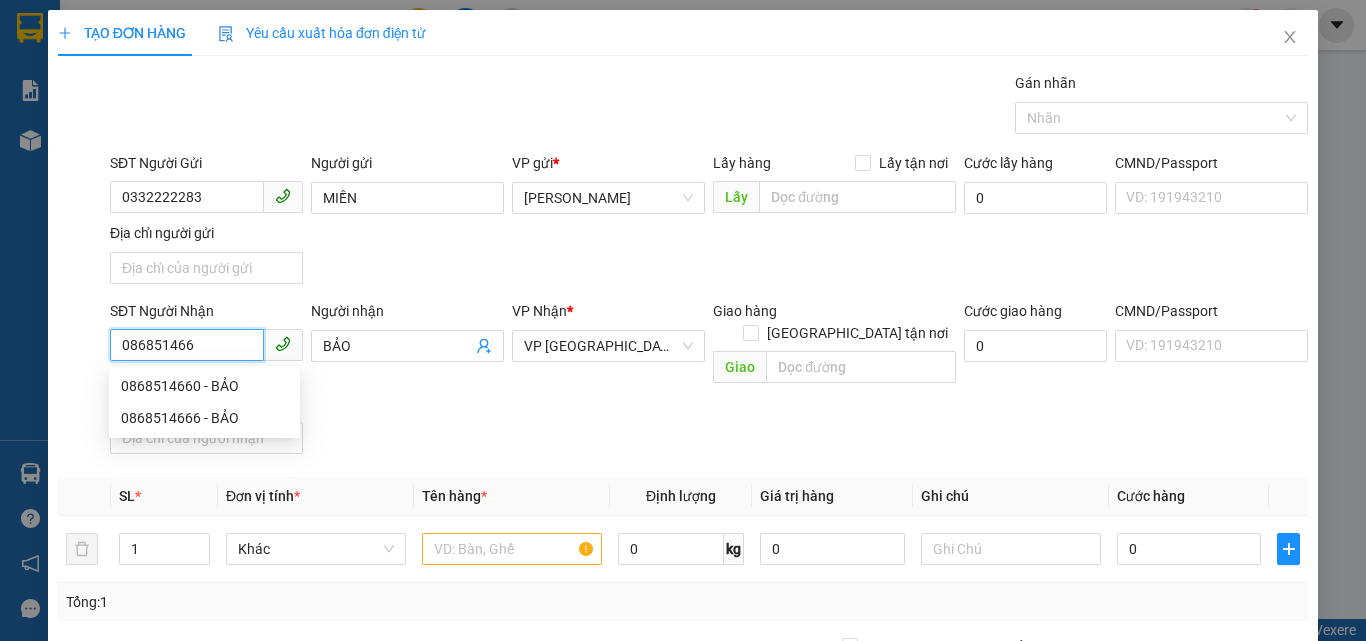 type on "0868514666" 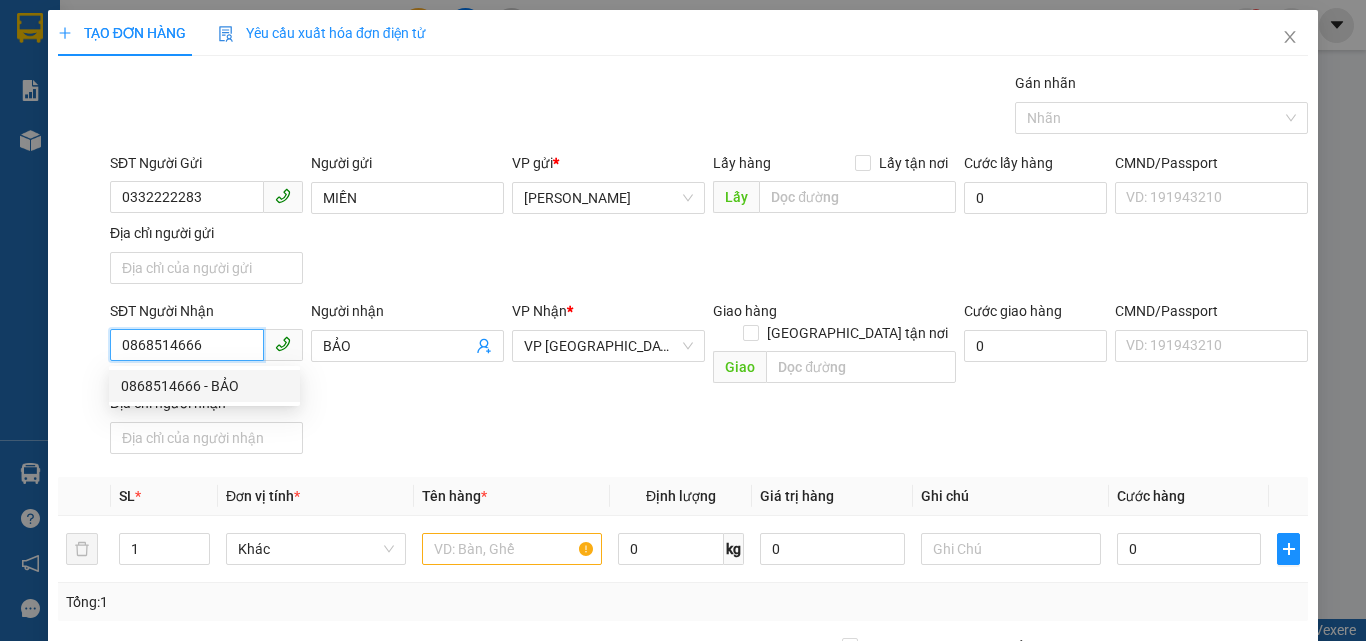 click on "0868514666 - BẢO" at bounding box center [204, 386] 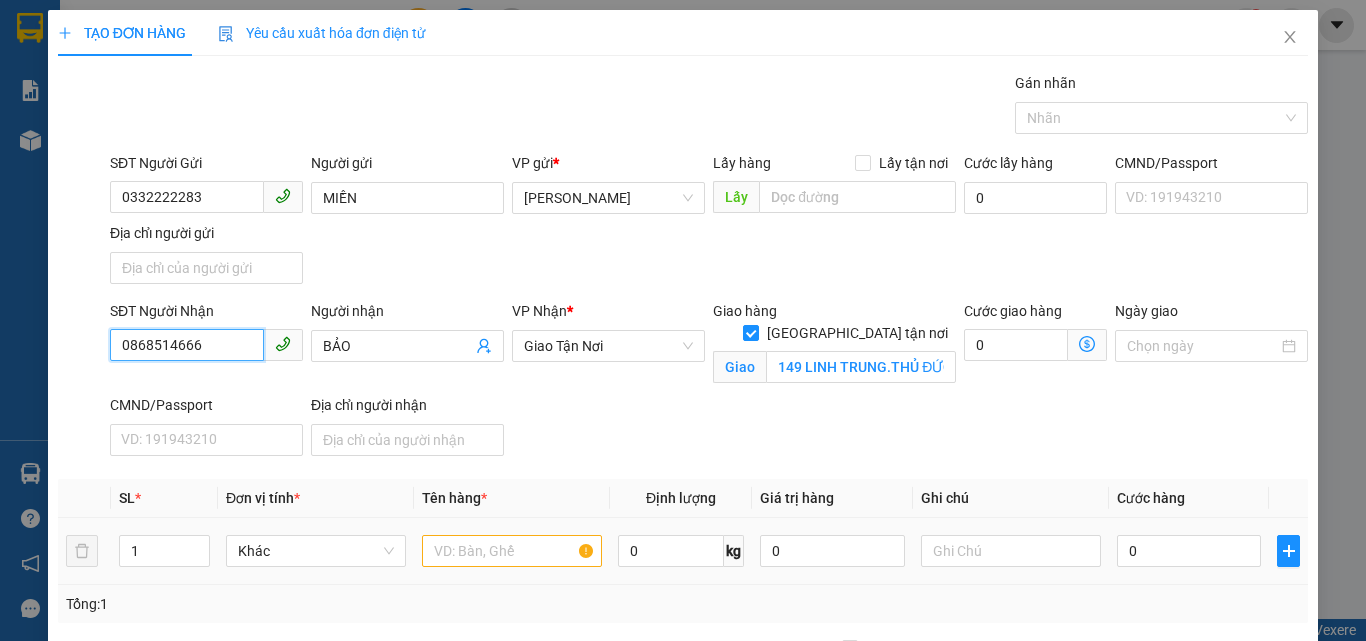 type on "0868514666" 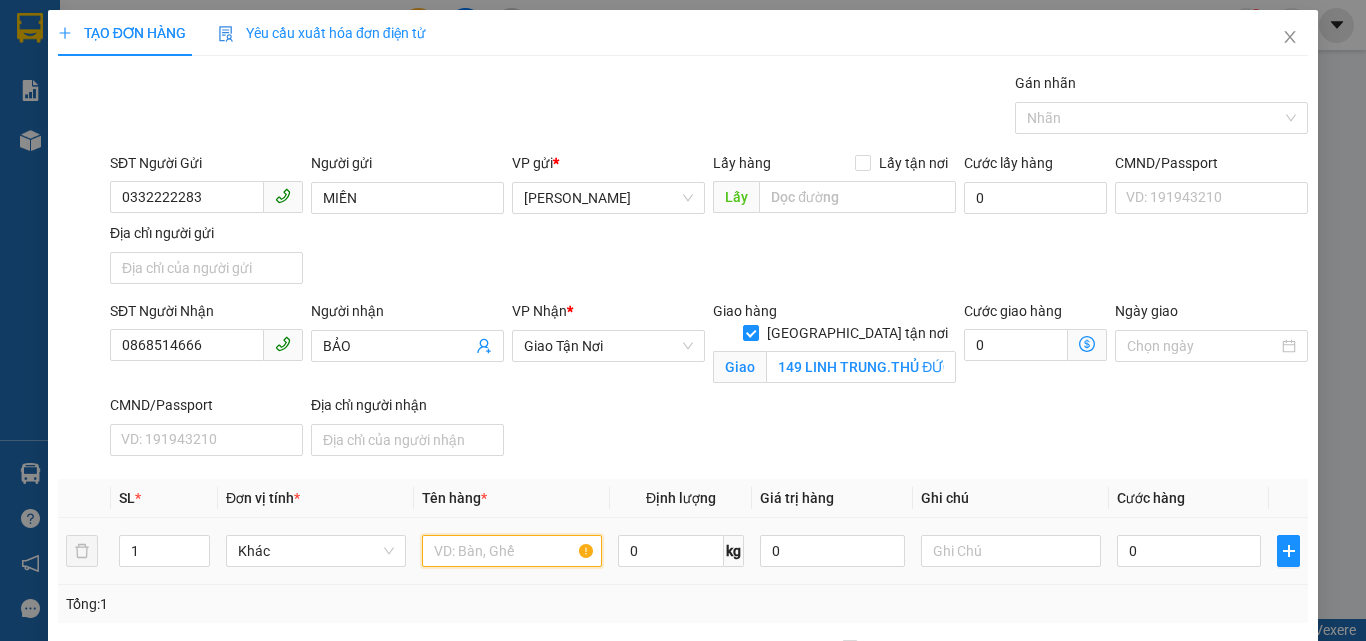 click at bounding box center (512, 551) 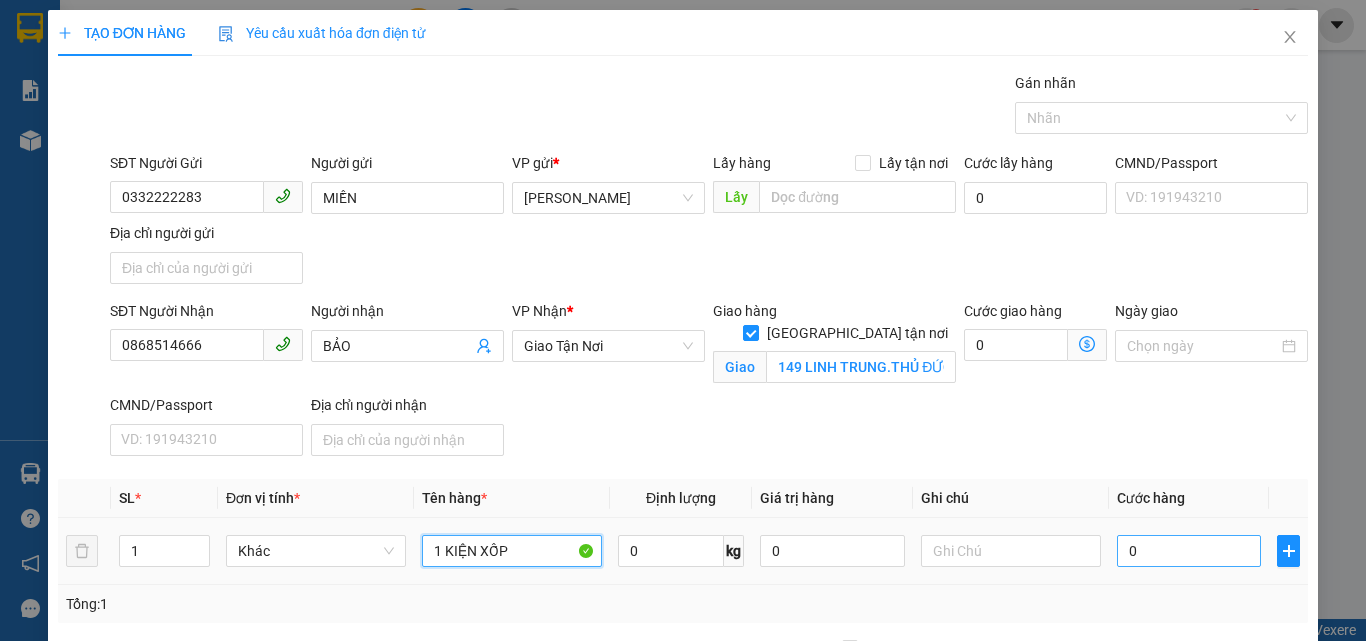 type on "1 KIỆN XỐP" 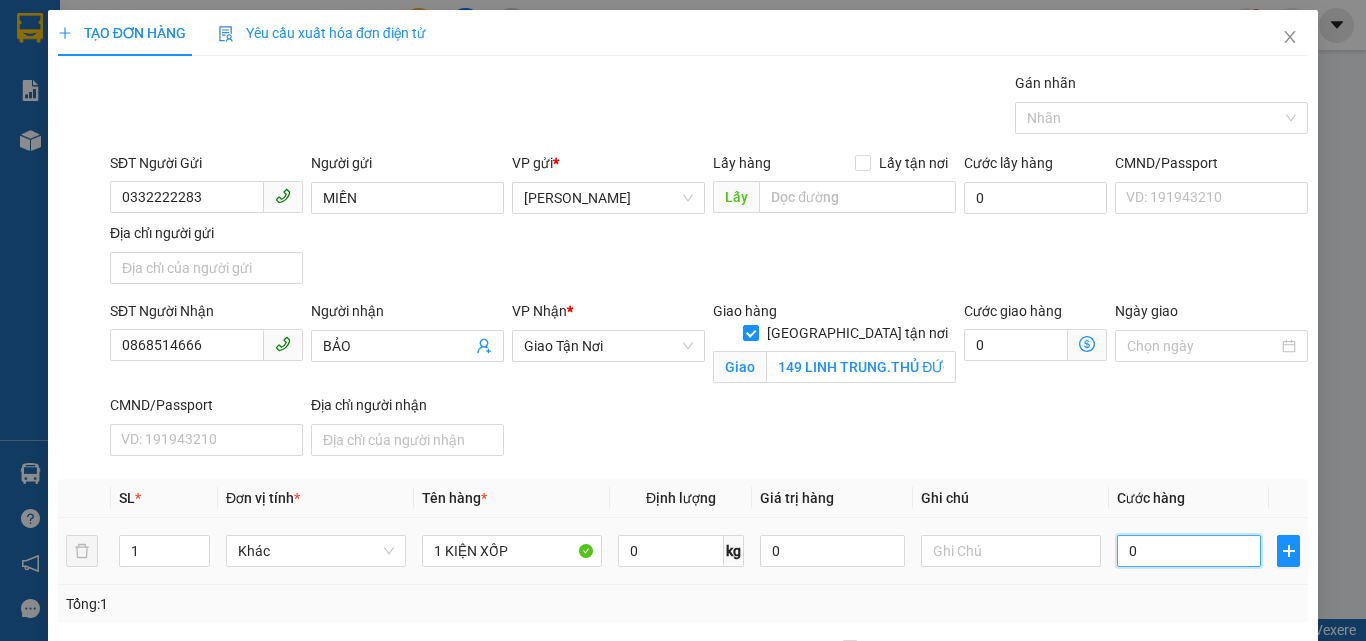 click on "0" at bounding box center [1189, 551] 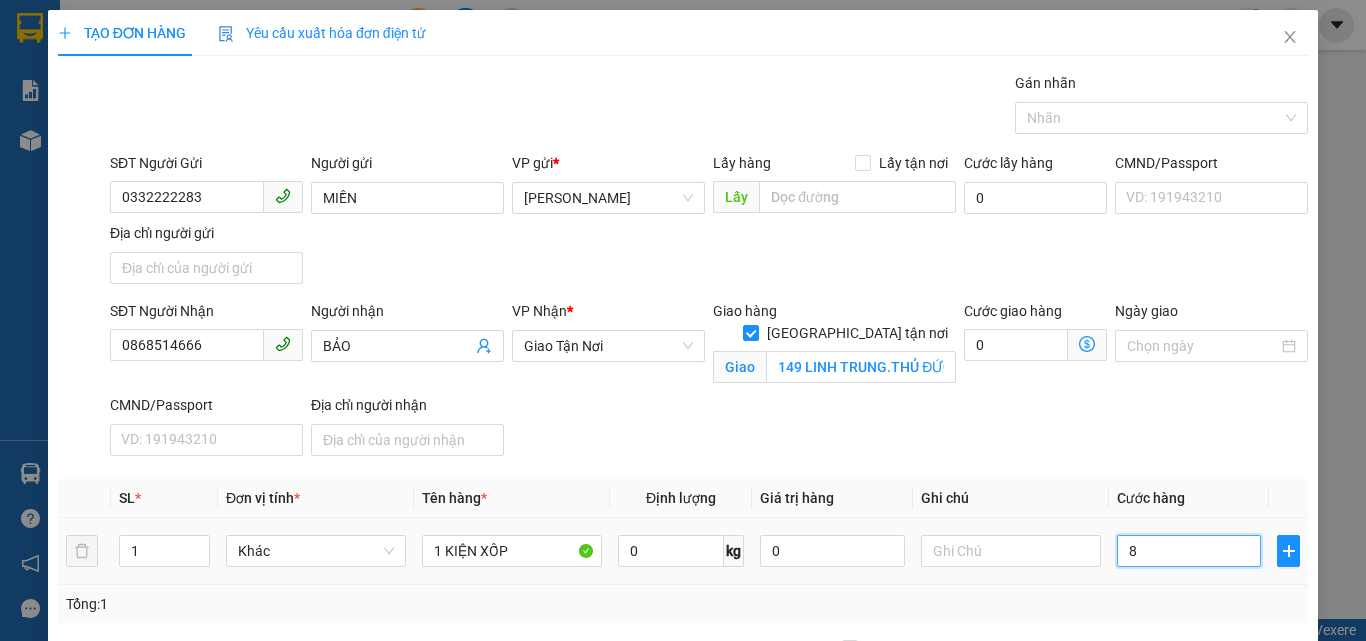type on "80" 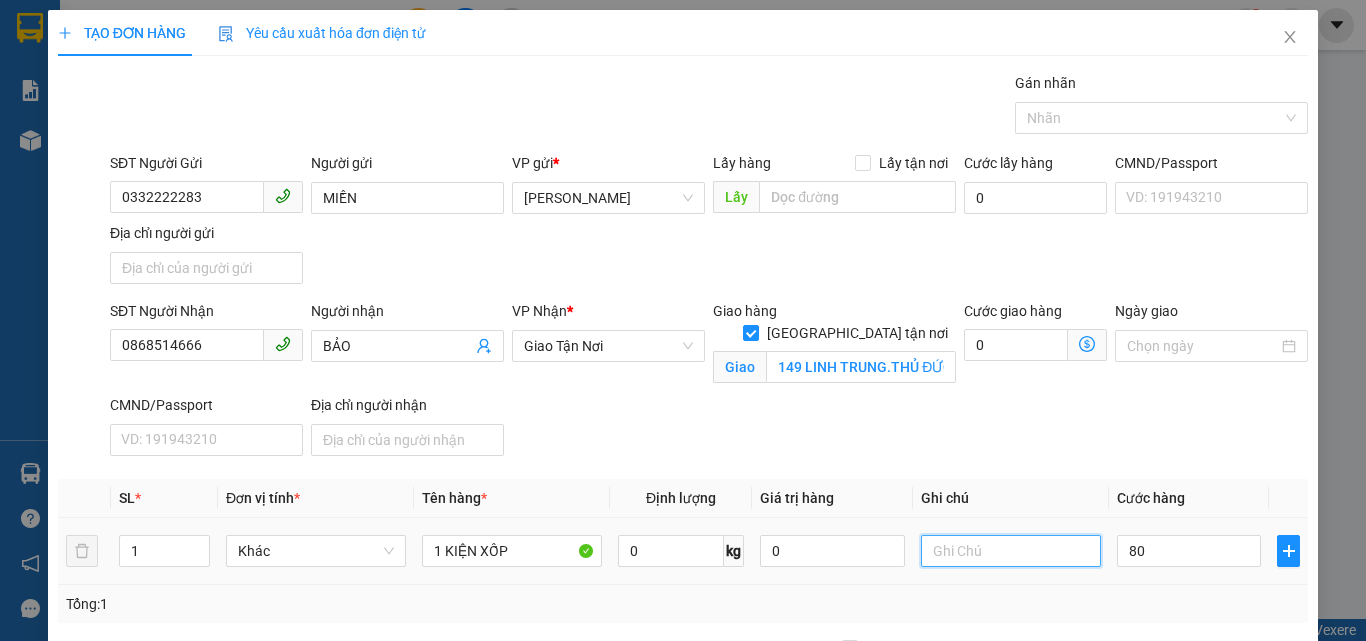 type on "80.000" 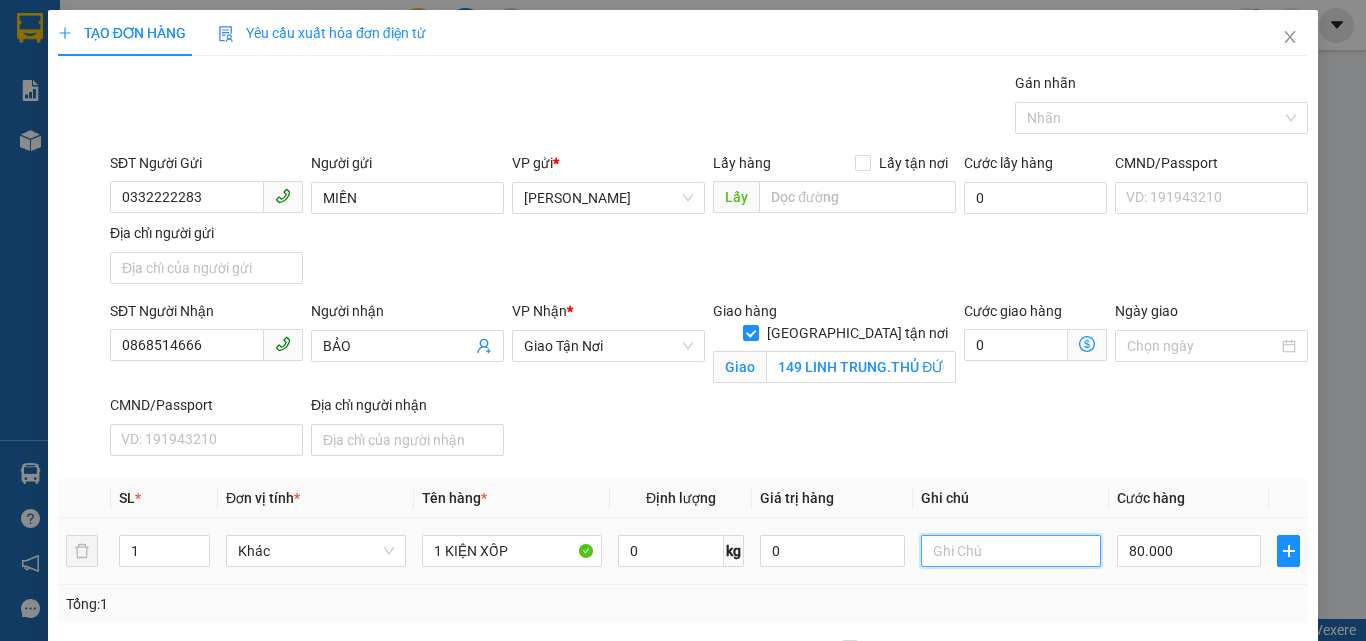 click at bounding box center (1011, 551) 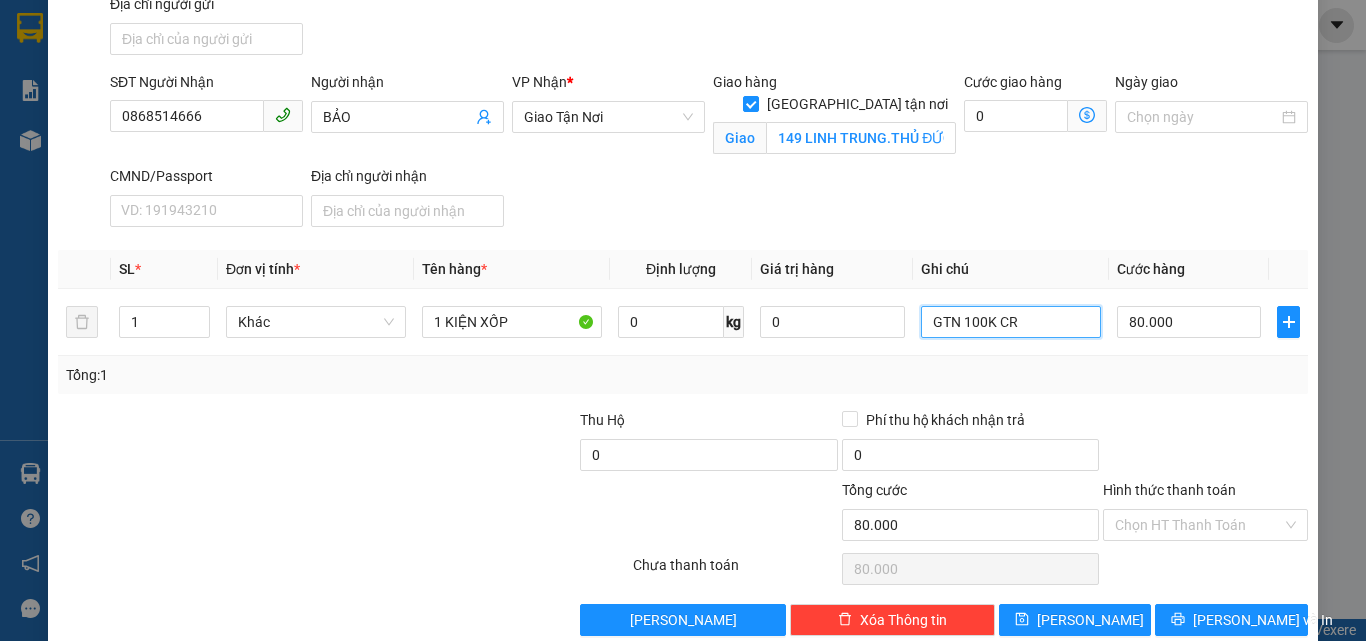 scroll, scrollTop: 263, scrollLeft: 0, axis: vertical 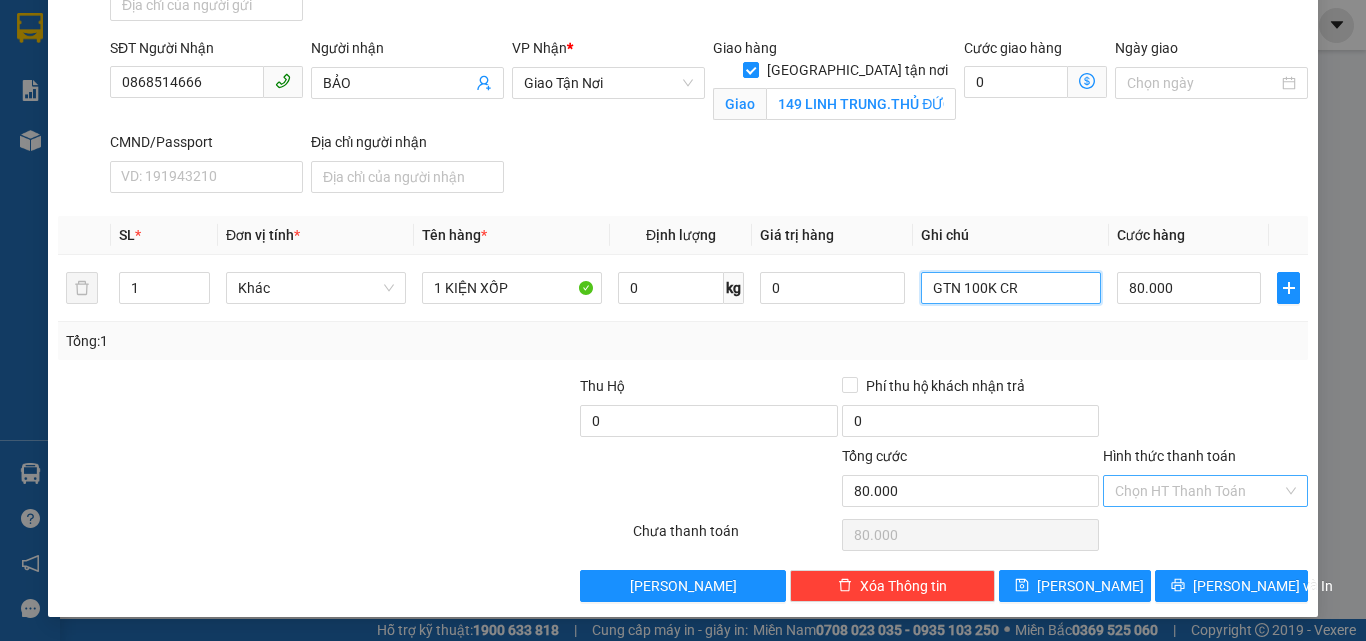 type on "GTN 100K CR" 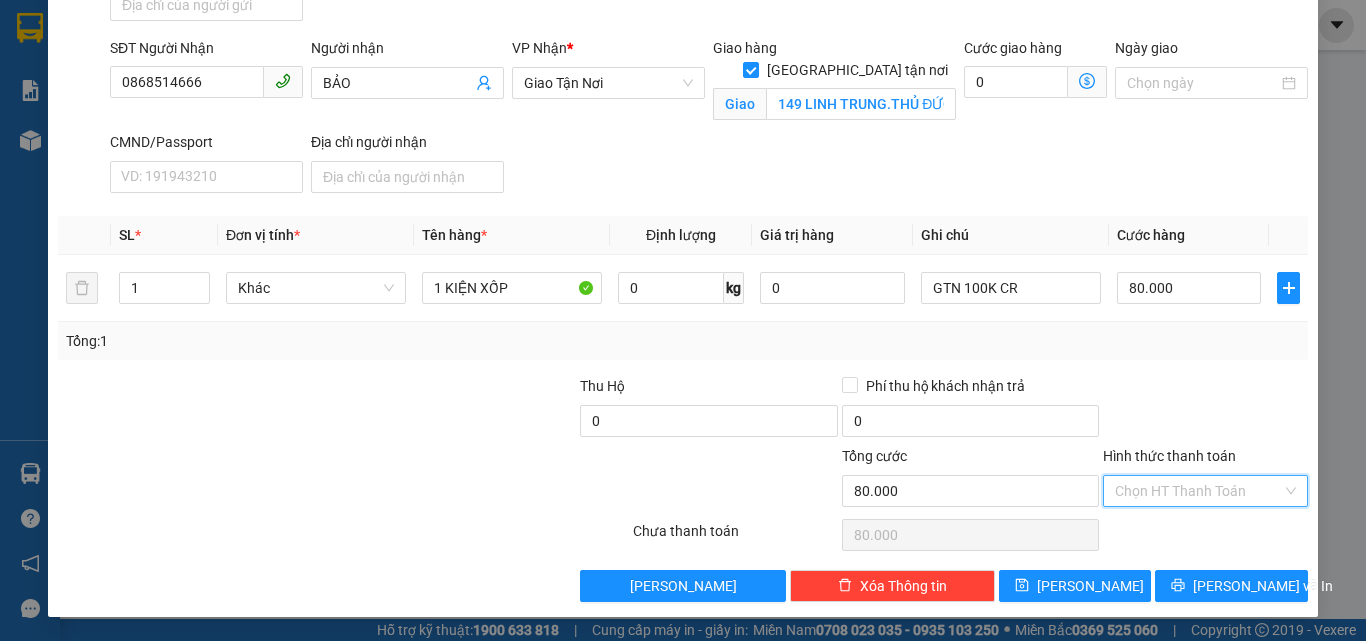 drag, startPoint x: 1162, startPoint y: 495, endPoint x: 1148, endPoint y: 368, distance: 127.769325 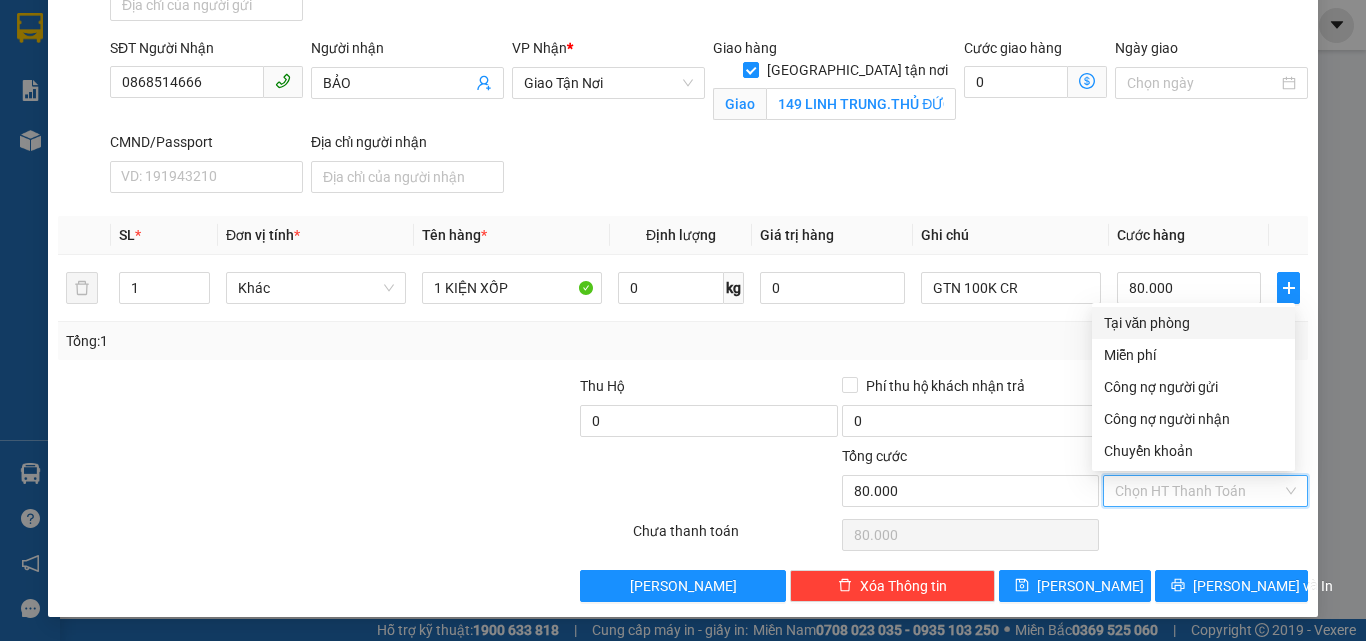 click on "Tại văn phòng" at bounding box center [1193, 323] 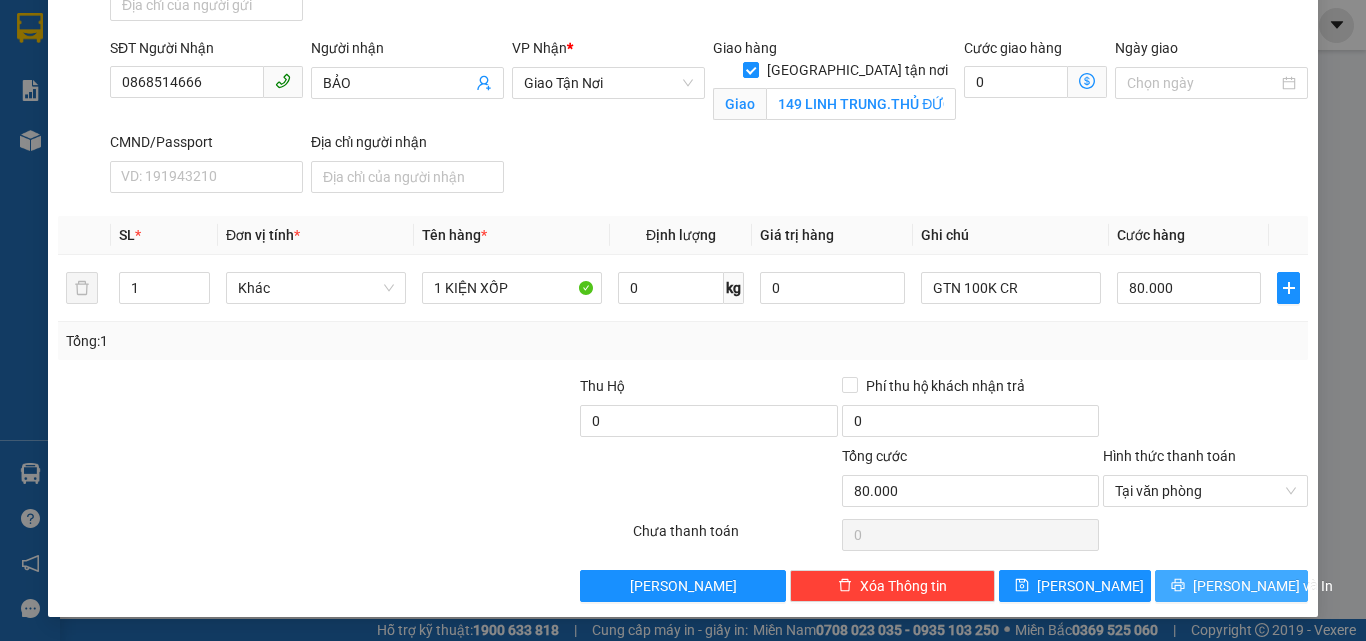 click on "Lưu và In" at bounding box center (1263, 586) 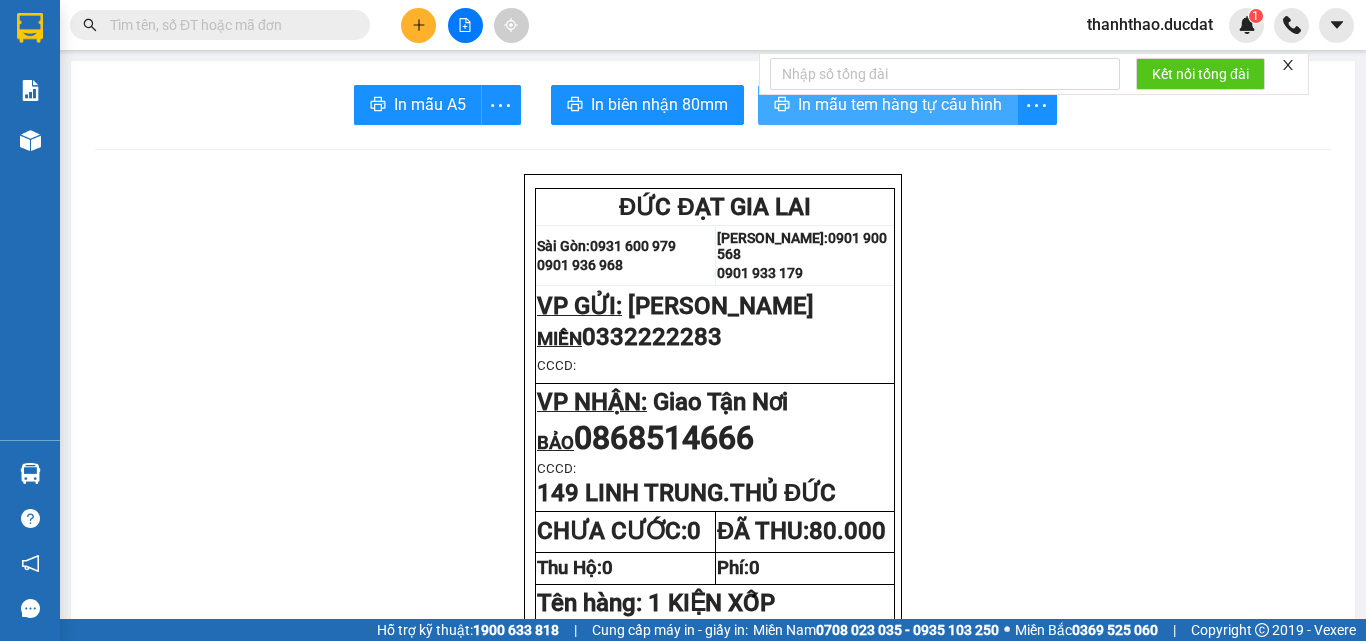 click on "In mẫu tem hàng tự cấu hình" at bounding box center (900, 104) 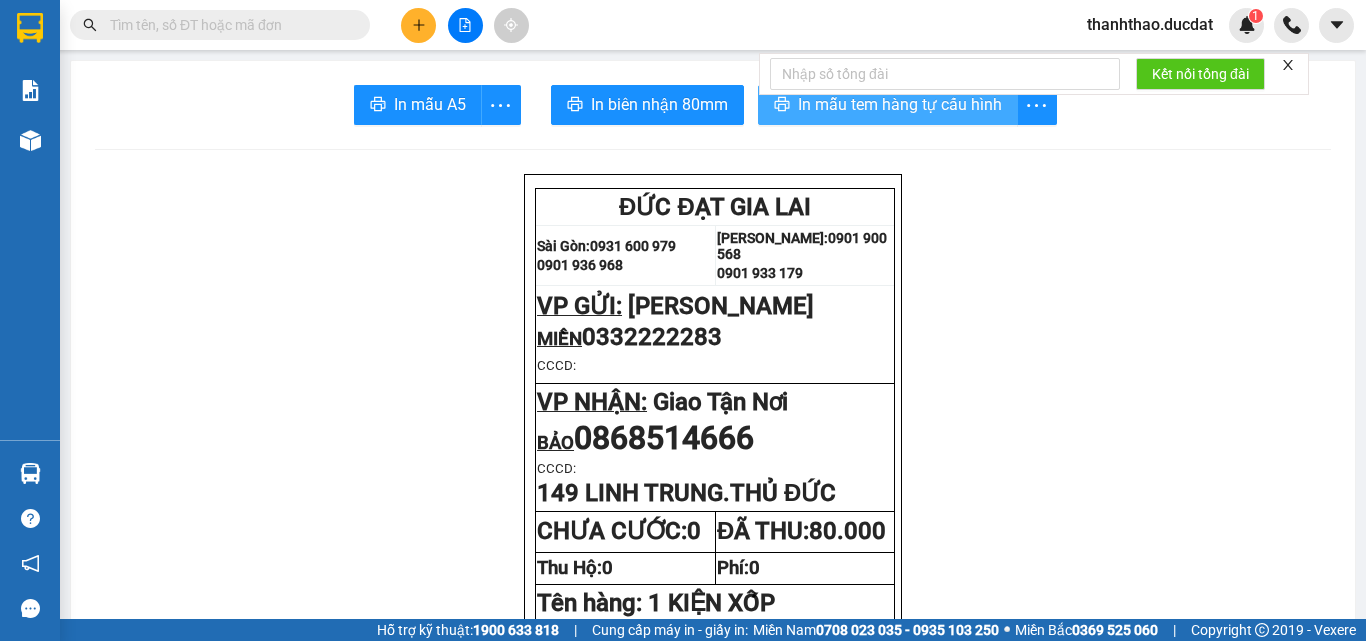 scroll, scrollTop: 0, scrollLeft: 0, axis: both 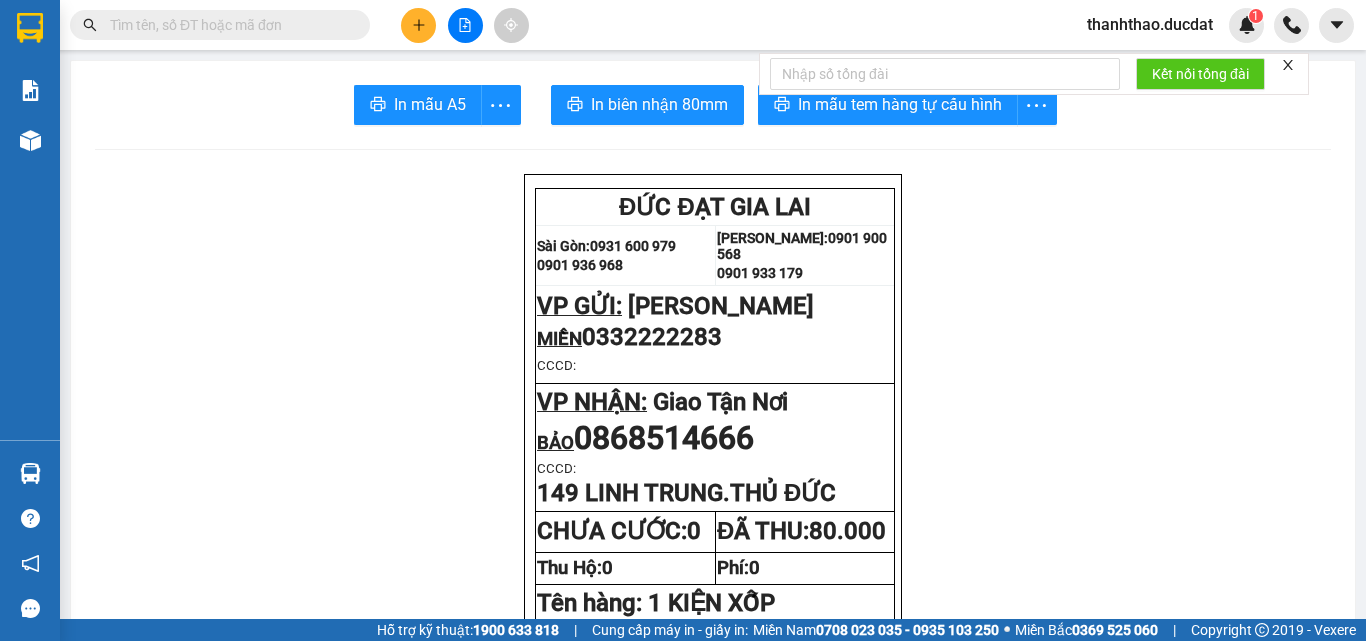 click at bounding box center (418, 25) 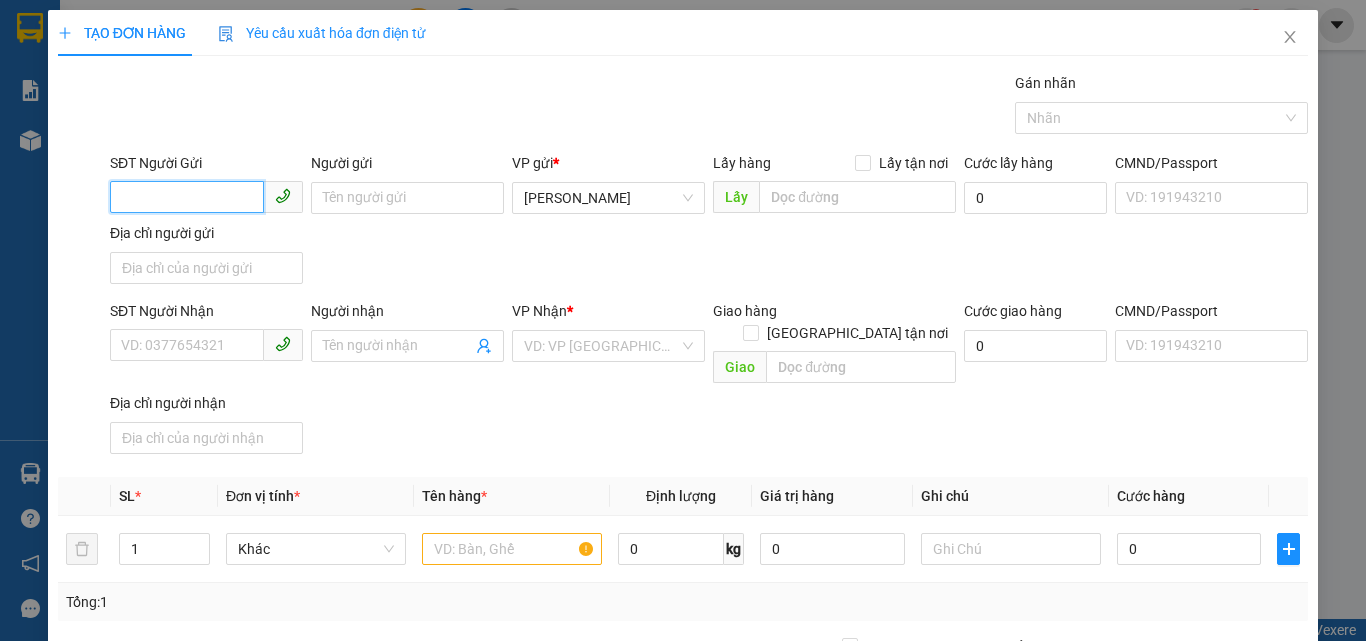 click on "SĐT Người Gửi" at bounding box center (187, 197) 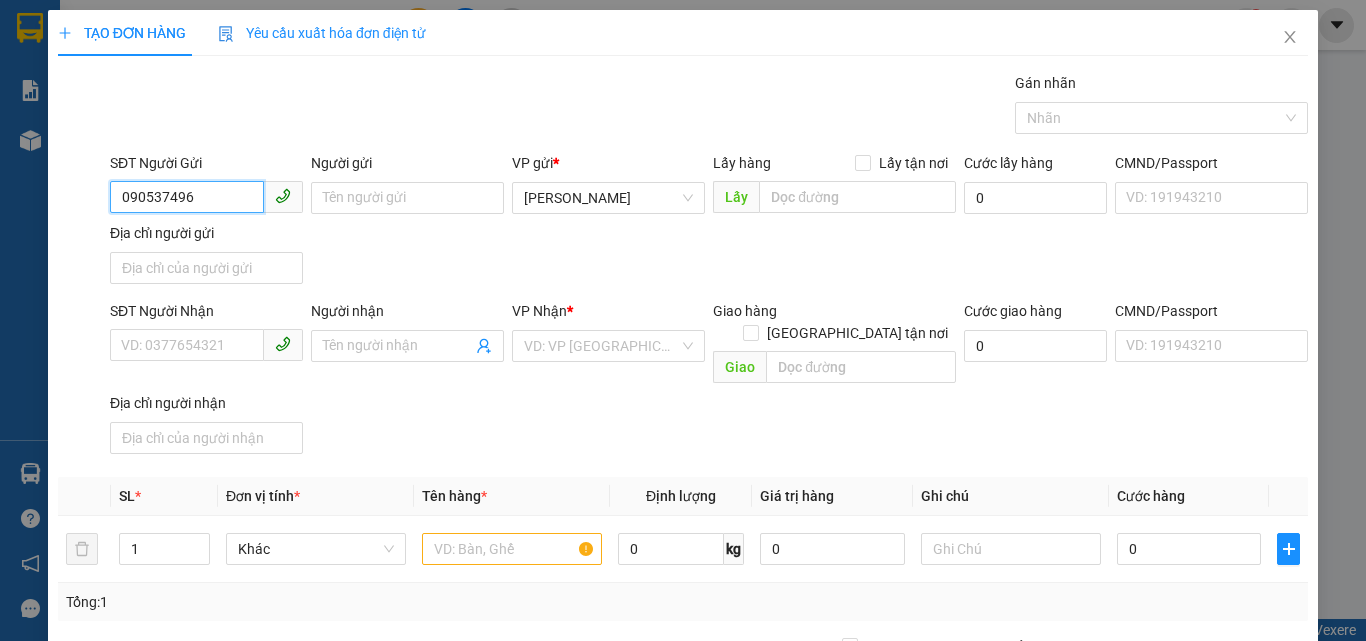 type on "0905374962" 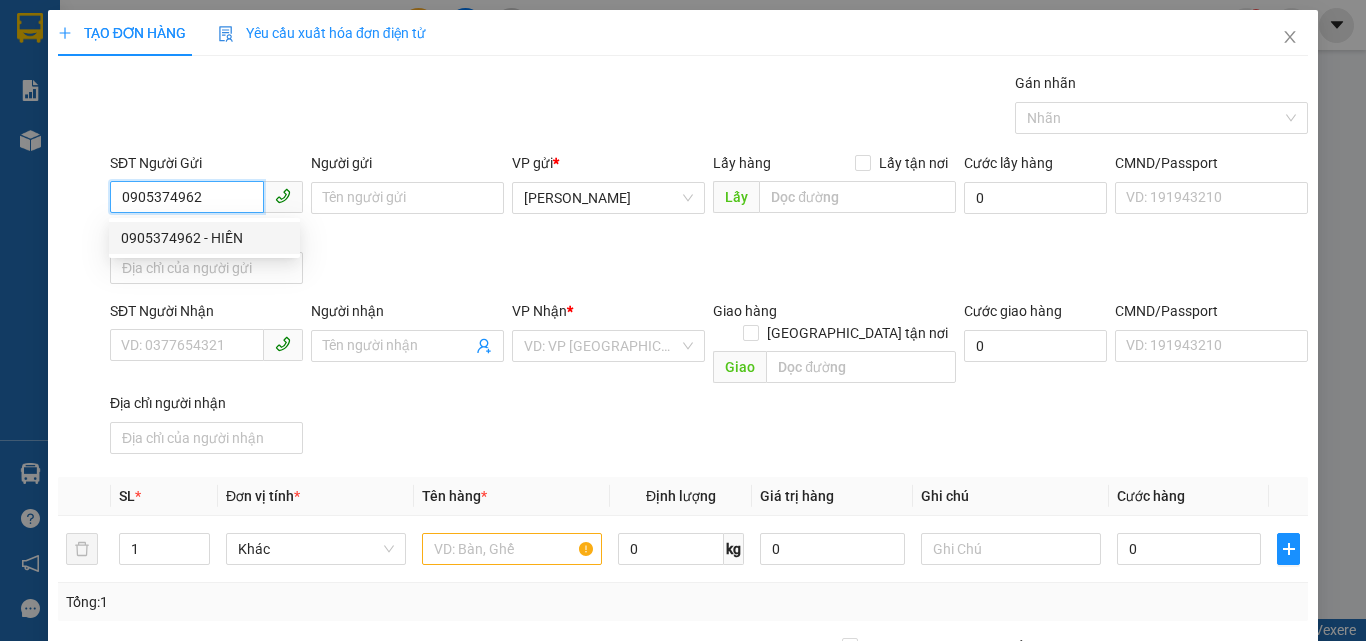 click on "0905374962 - HIỀN" at bounding box center (204, 238) 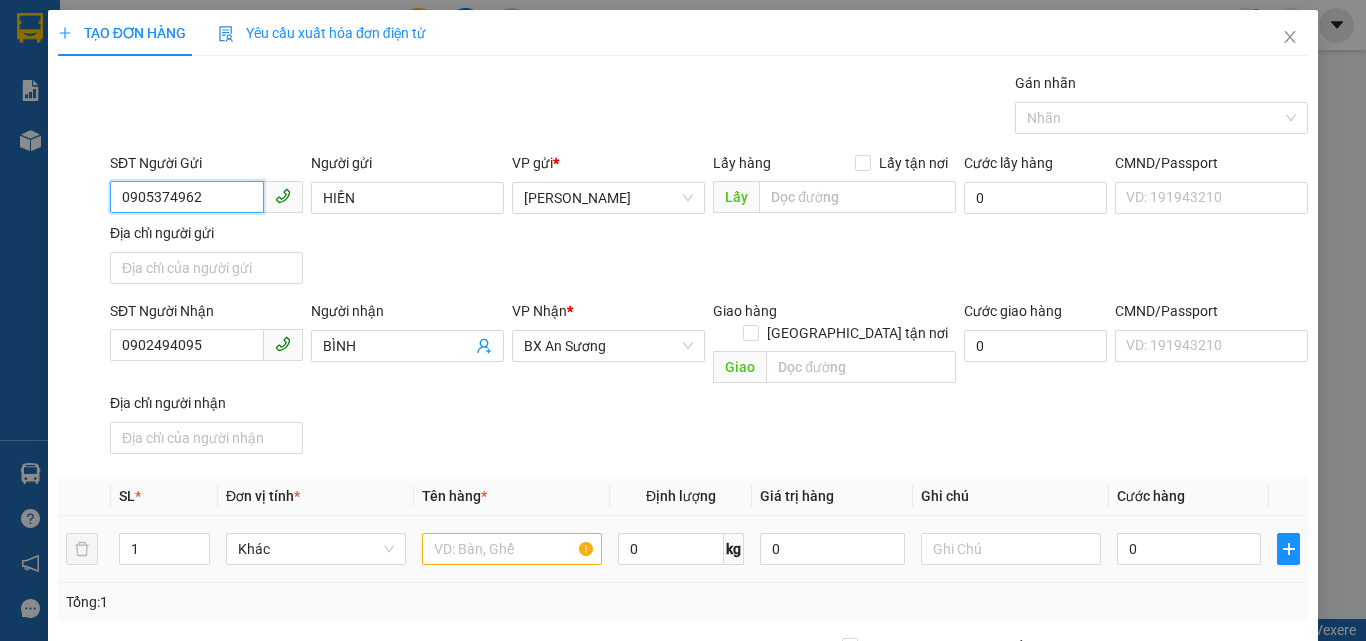 type on "0905374962" 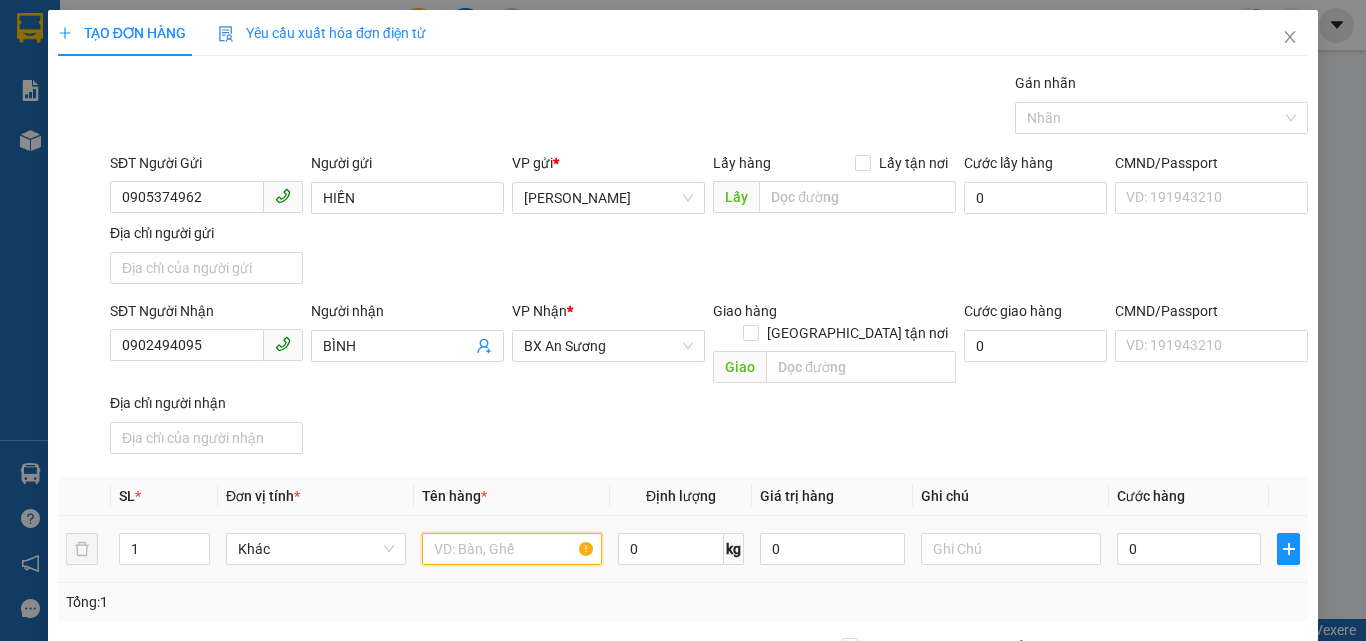 click at bounding box center [512, 549] 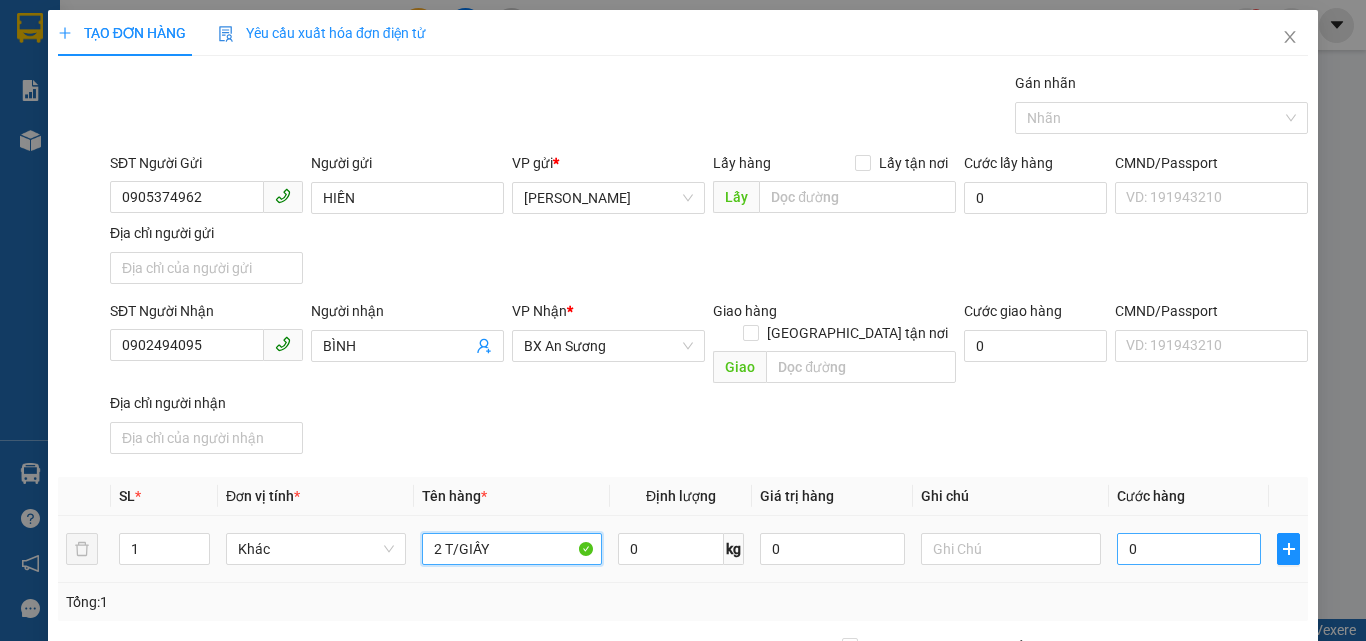 type on "2 T/GIẤY" 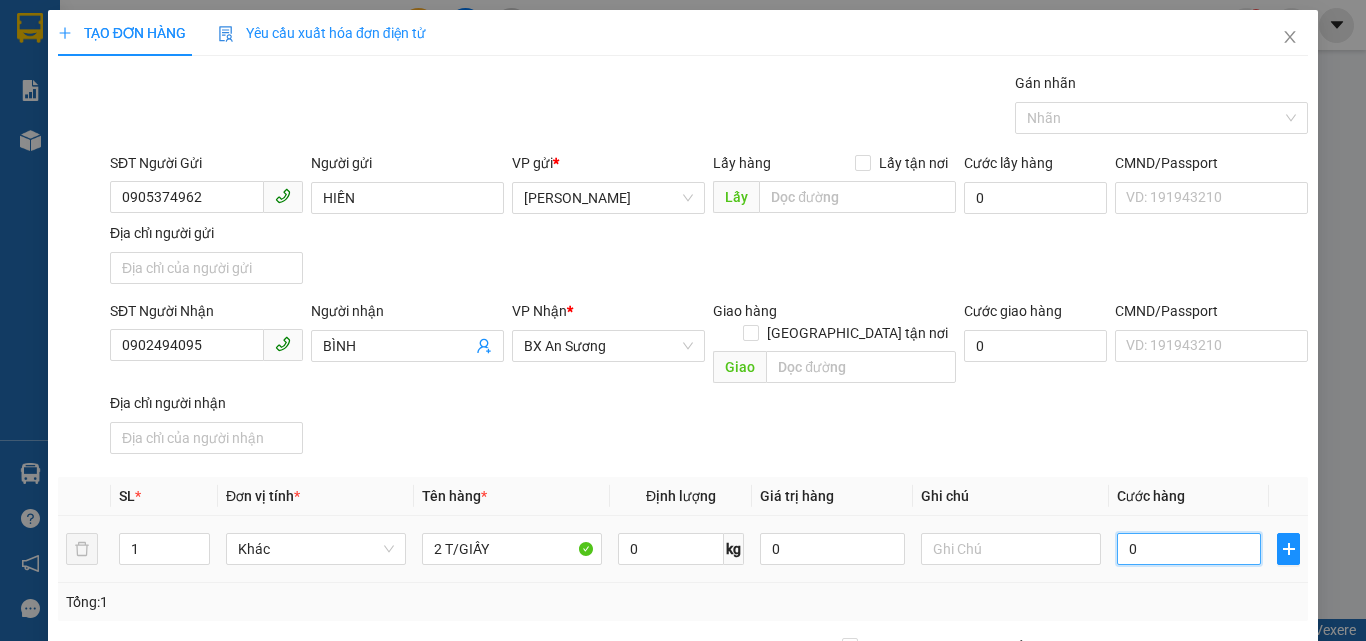 type on "1" 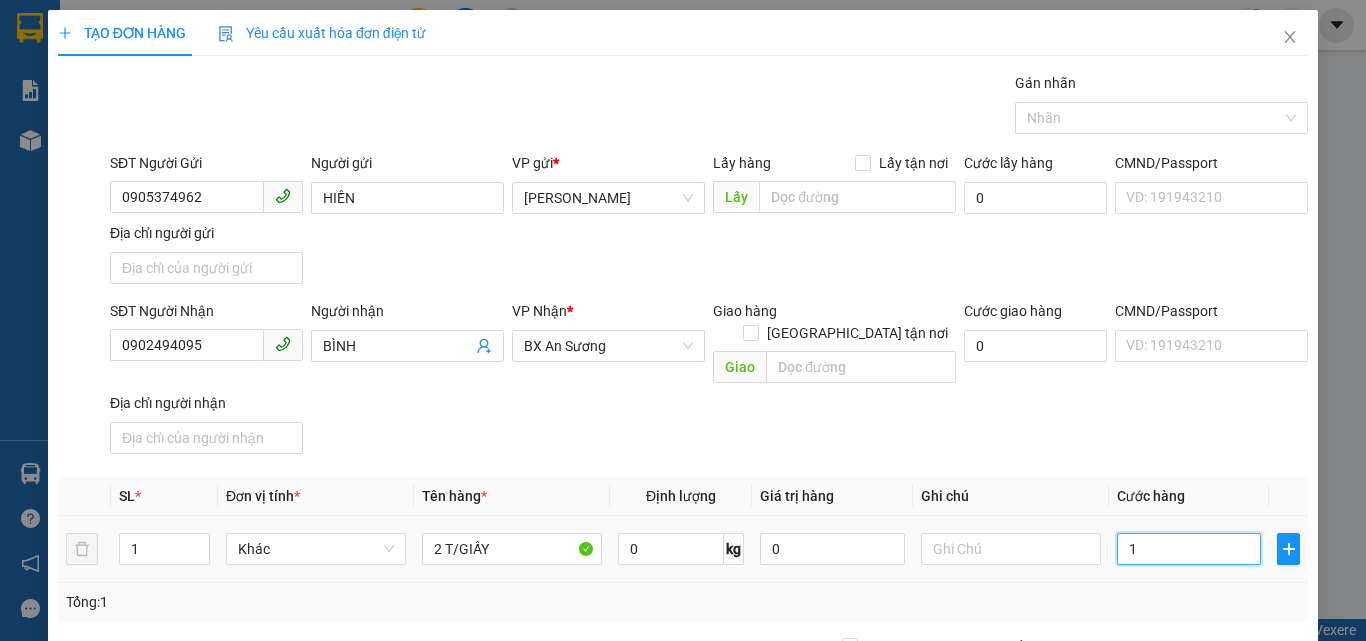 type on "16" 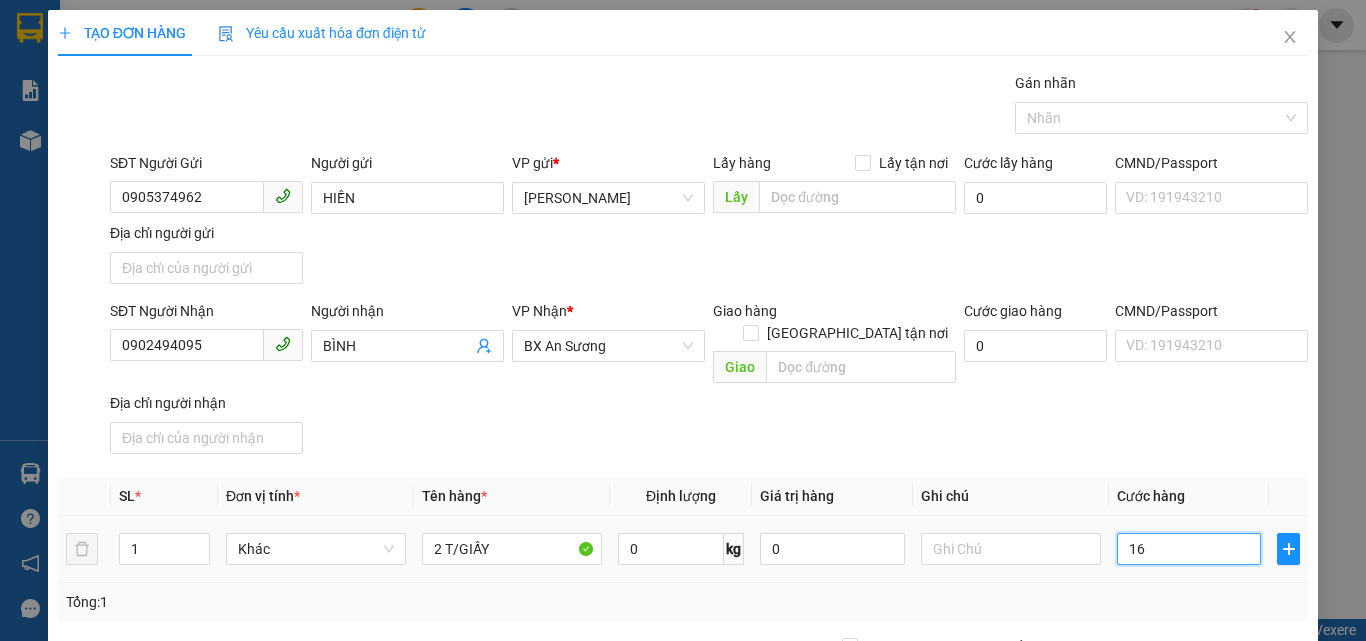 type on "160" 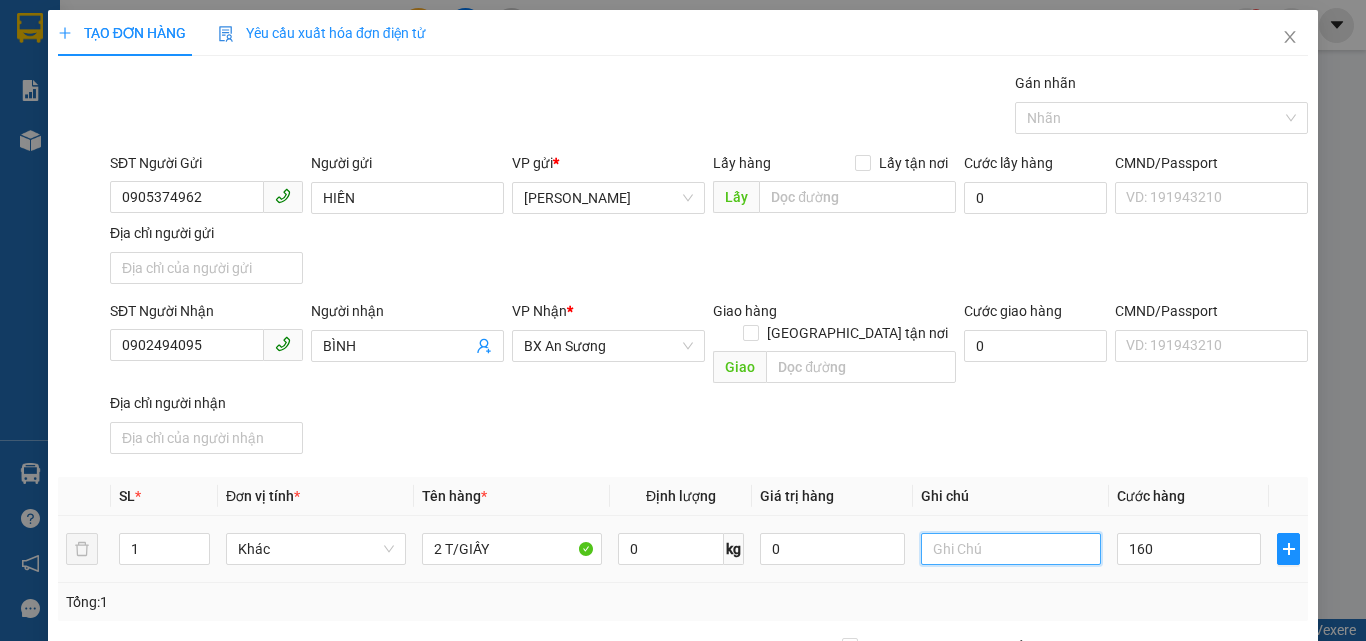 type on "160.000" 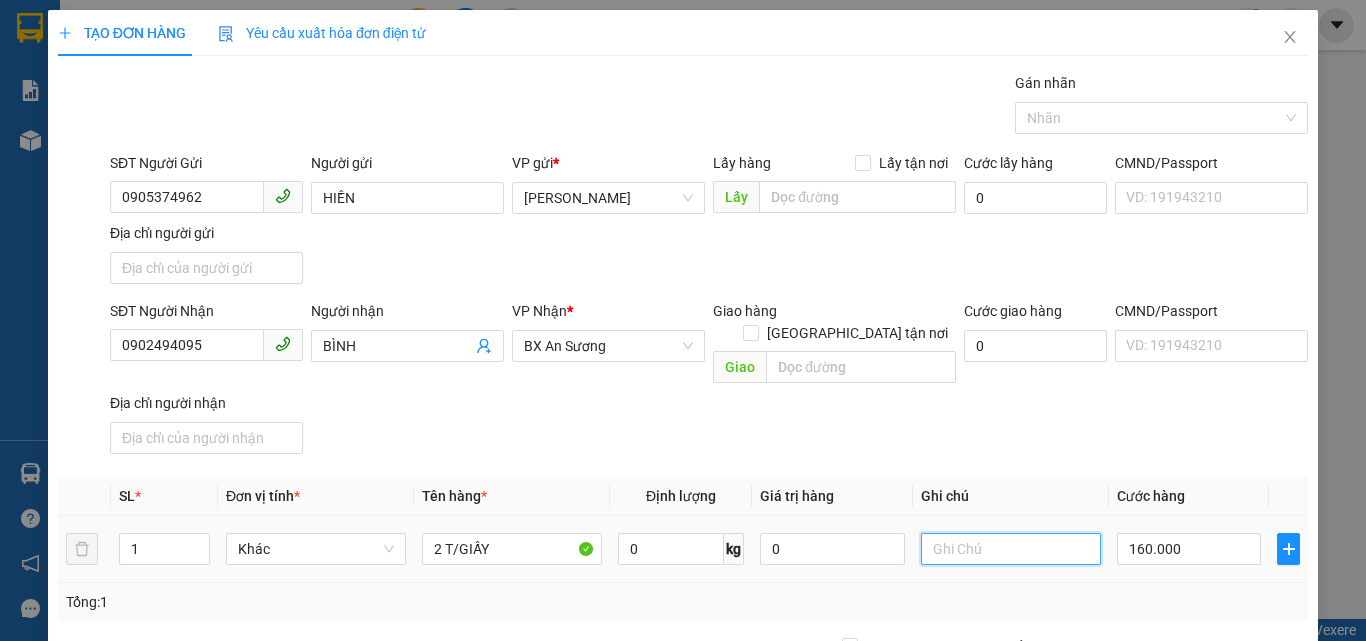 click at bounding box center [1011, 549] 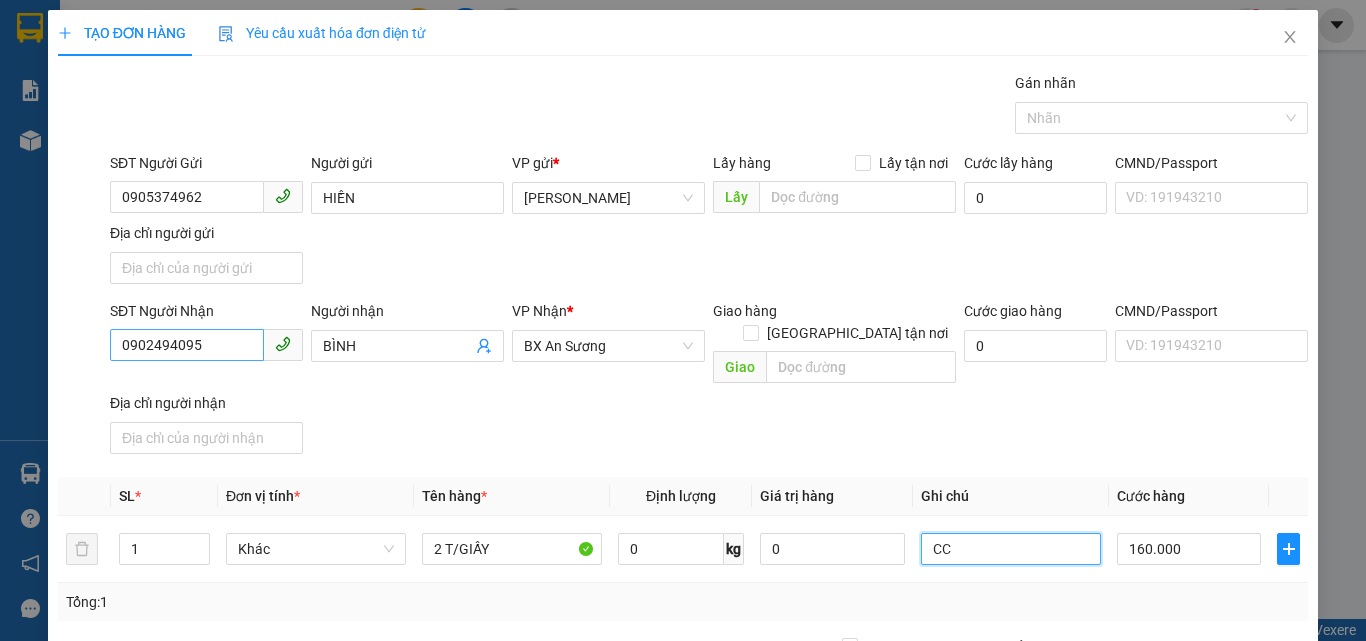 type on "CC" 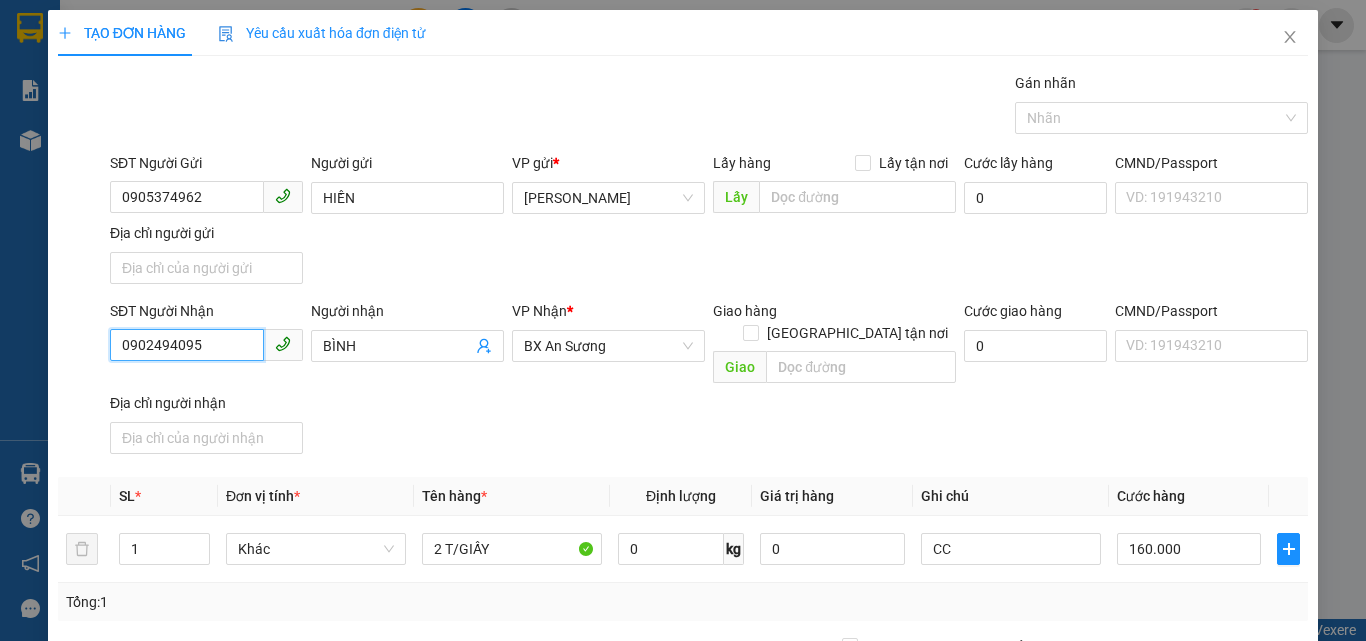 click on "0902494095" at bounding box center (187, 345) 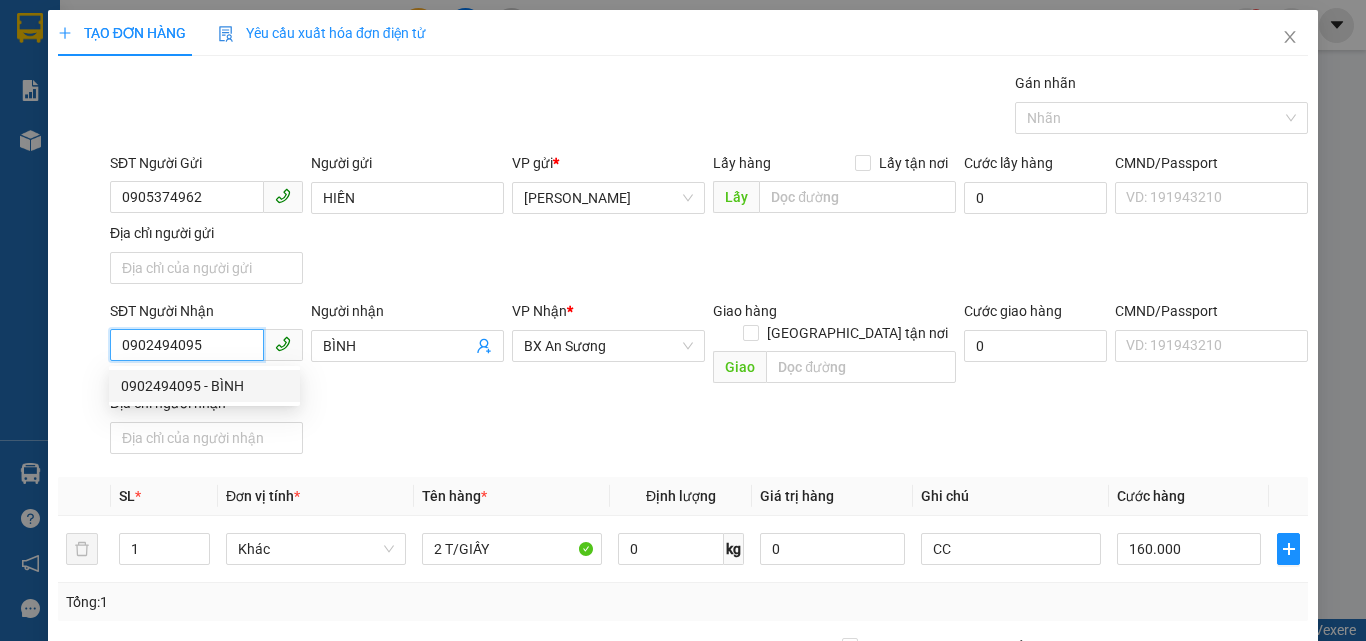 click on "0902494095" at bounding box center (187, 345) 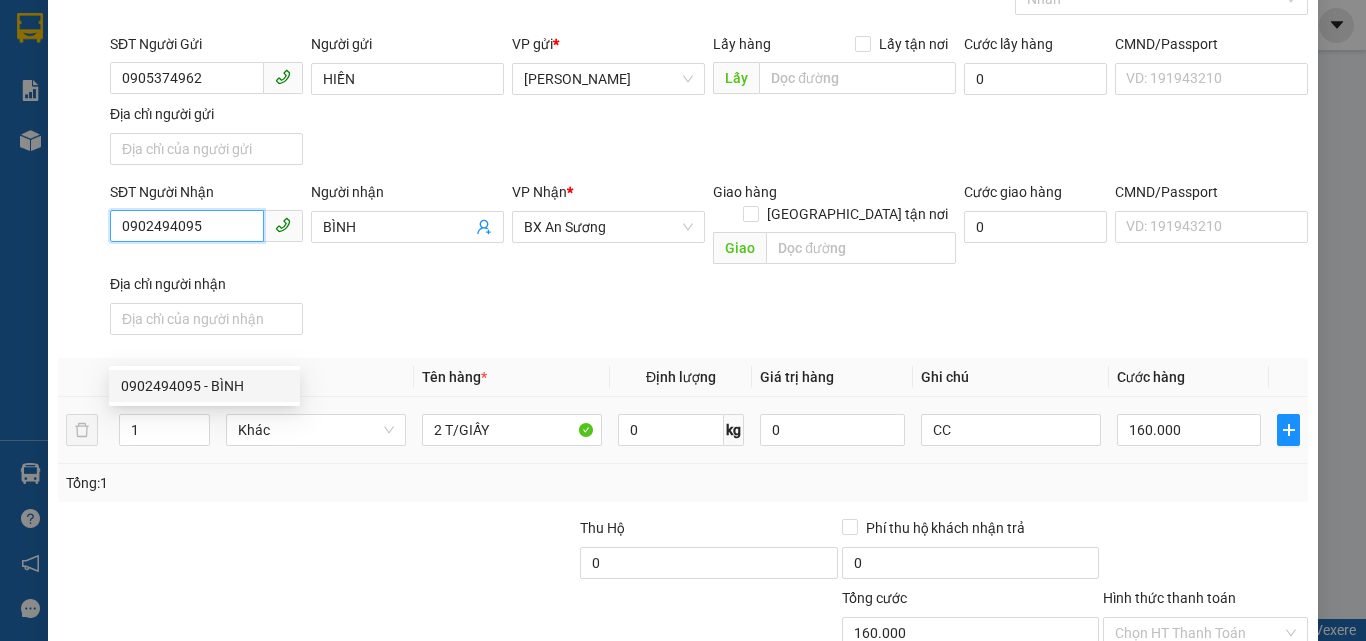 scroll, scrollTop: 239, scrollLeft: 0, axis: vertical 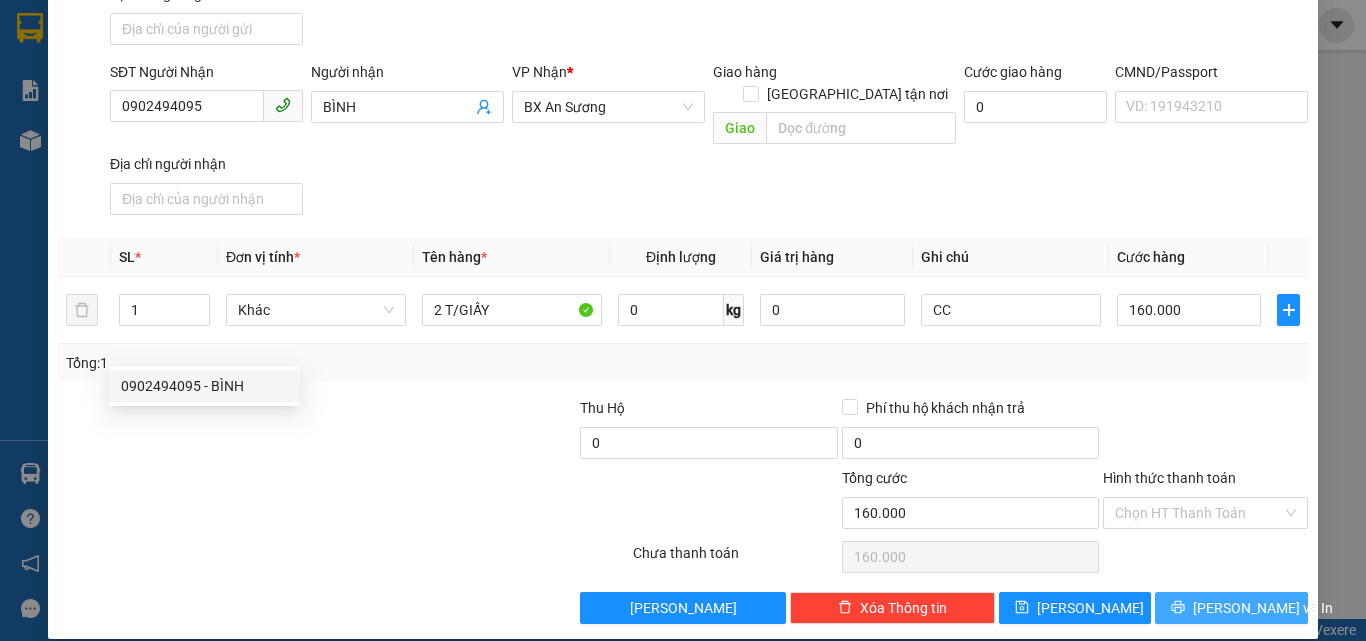 click on "Lưu và In" at bounding box center (1231, 608) 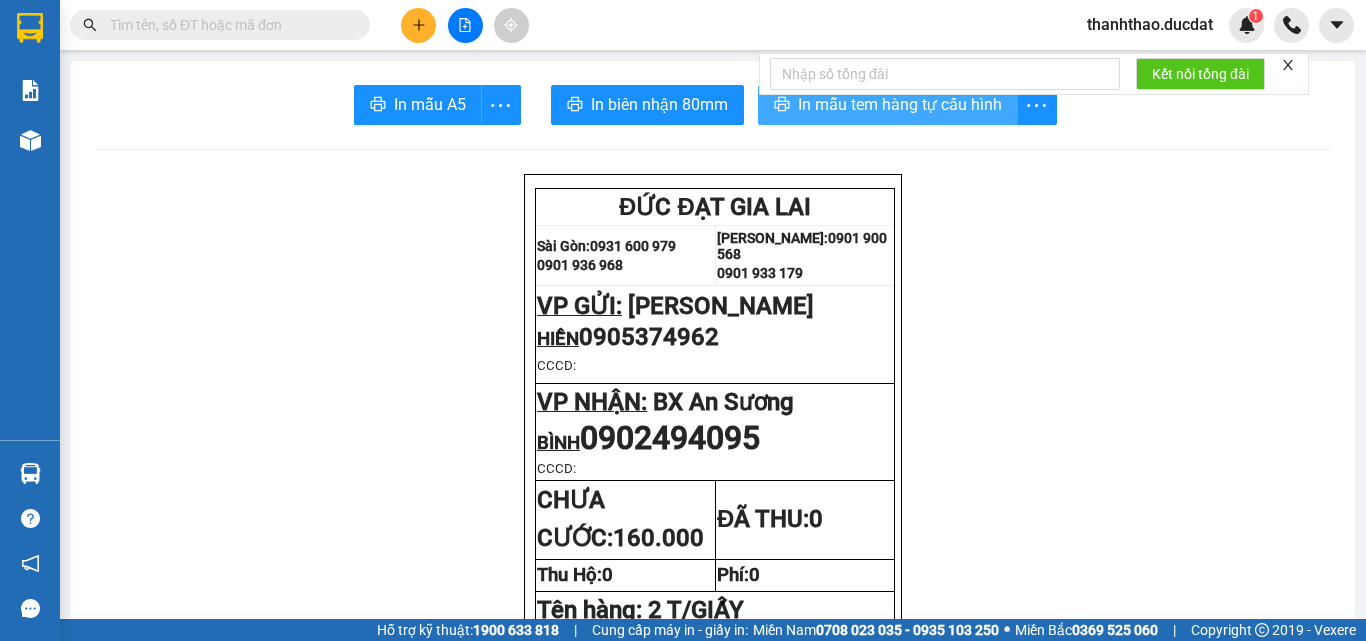 click on "In mẫu tem hàng tự cấu hình" at bounding box center (900, 104) 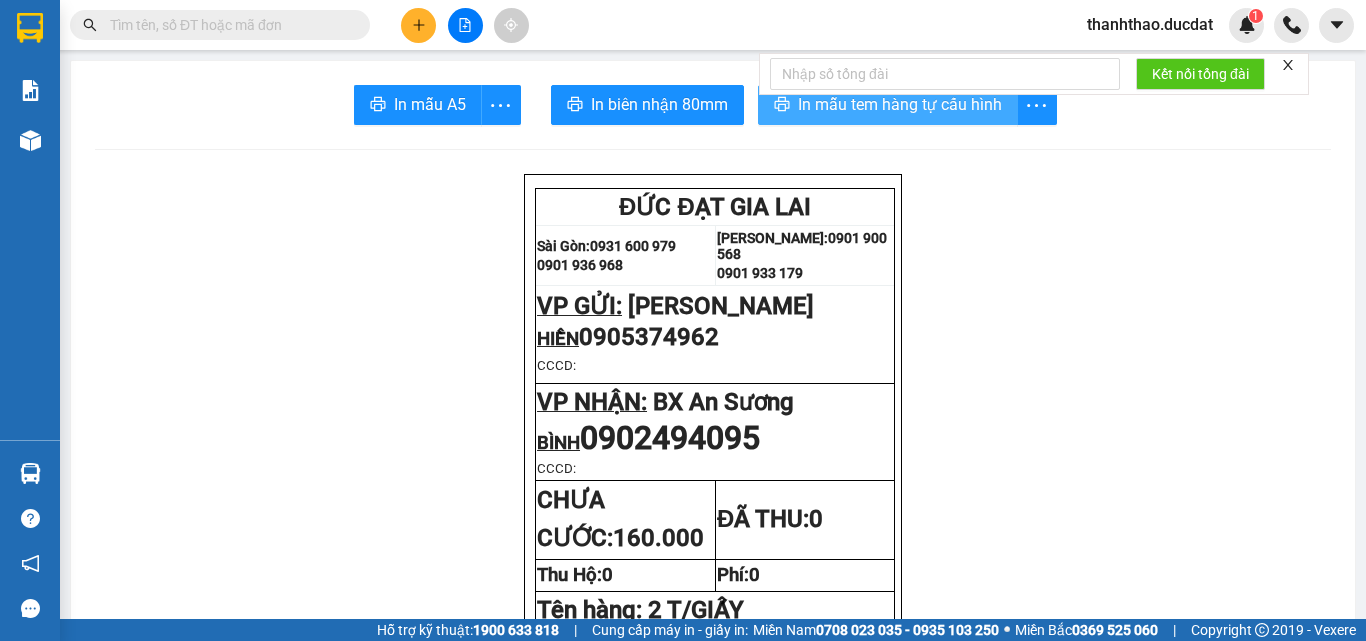 scroll, scrollTop: 0, scrollLeft: 0, axis: both 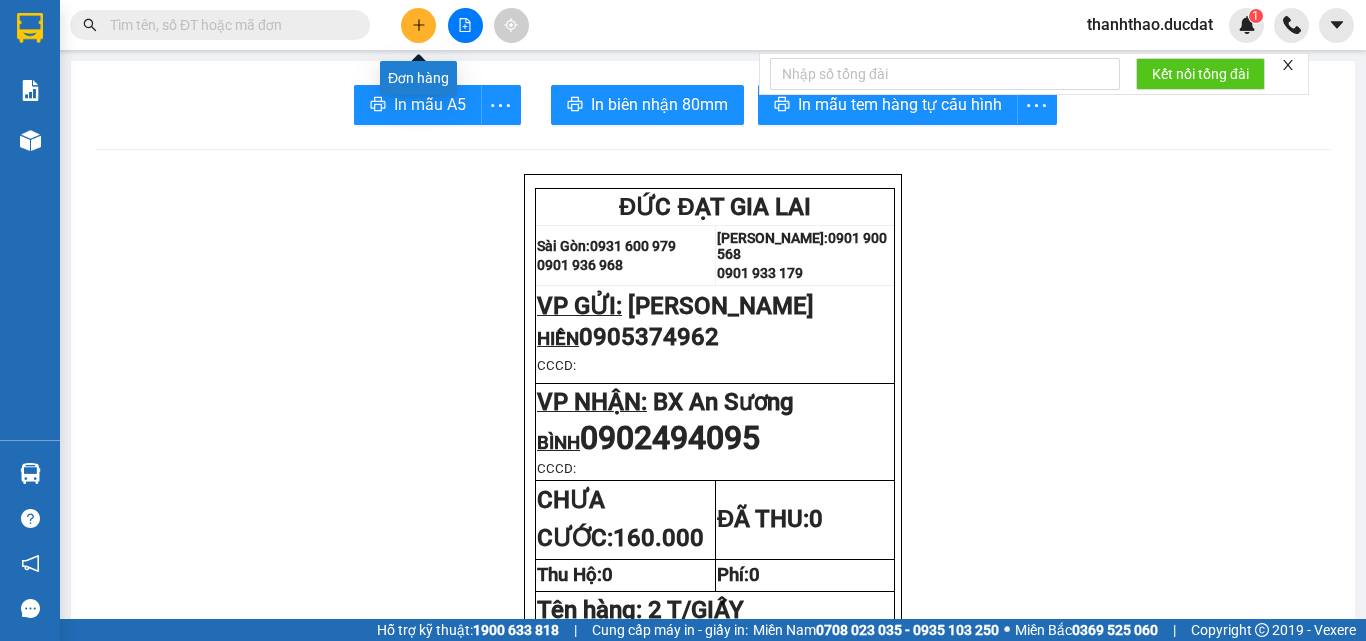 click at bounding box center [418, 25] 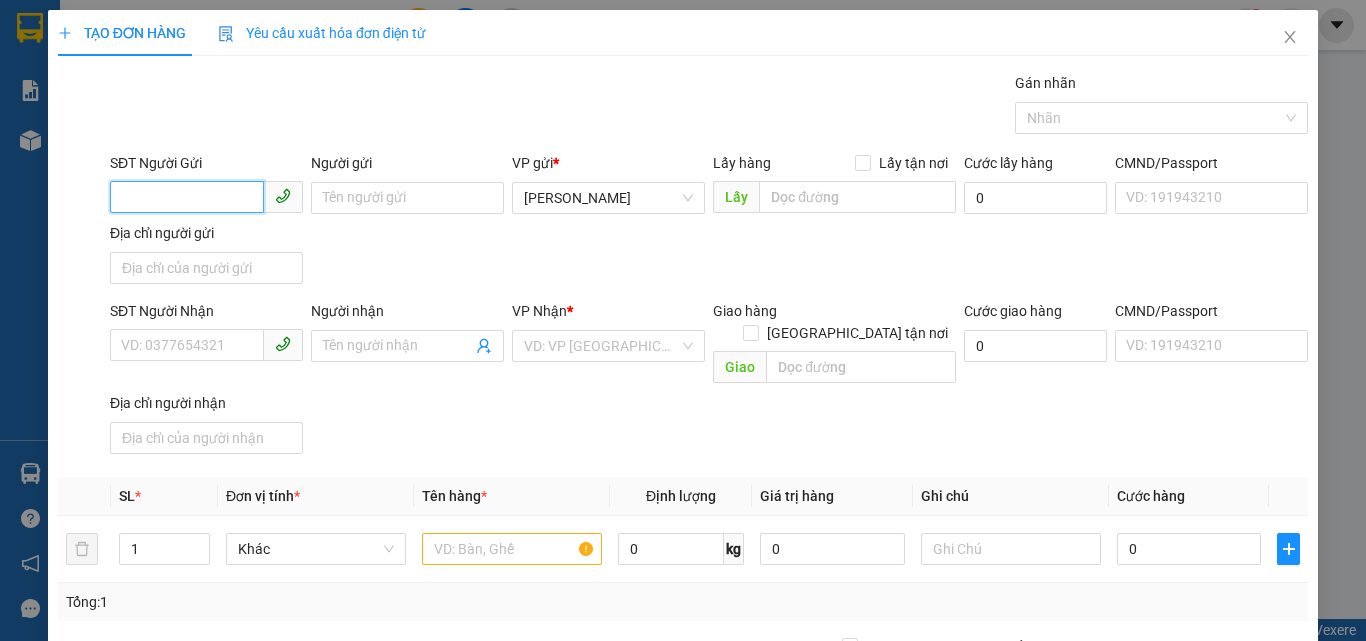 click on "SĐT Người Gửi" at bounding box center [187, 197] 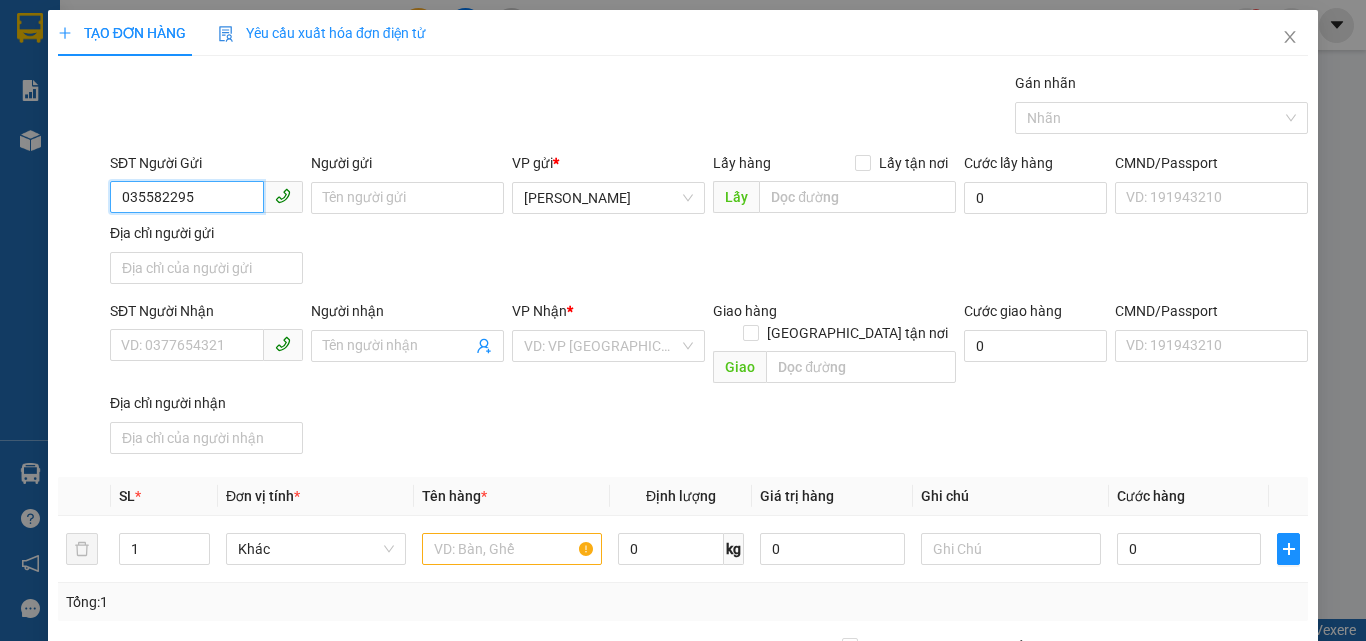 type on "0355822959" 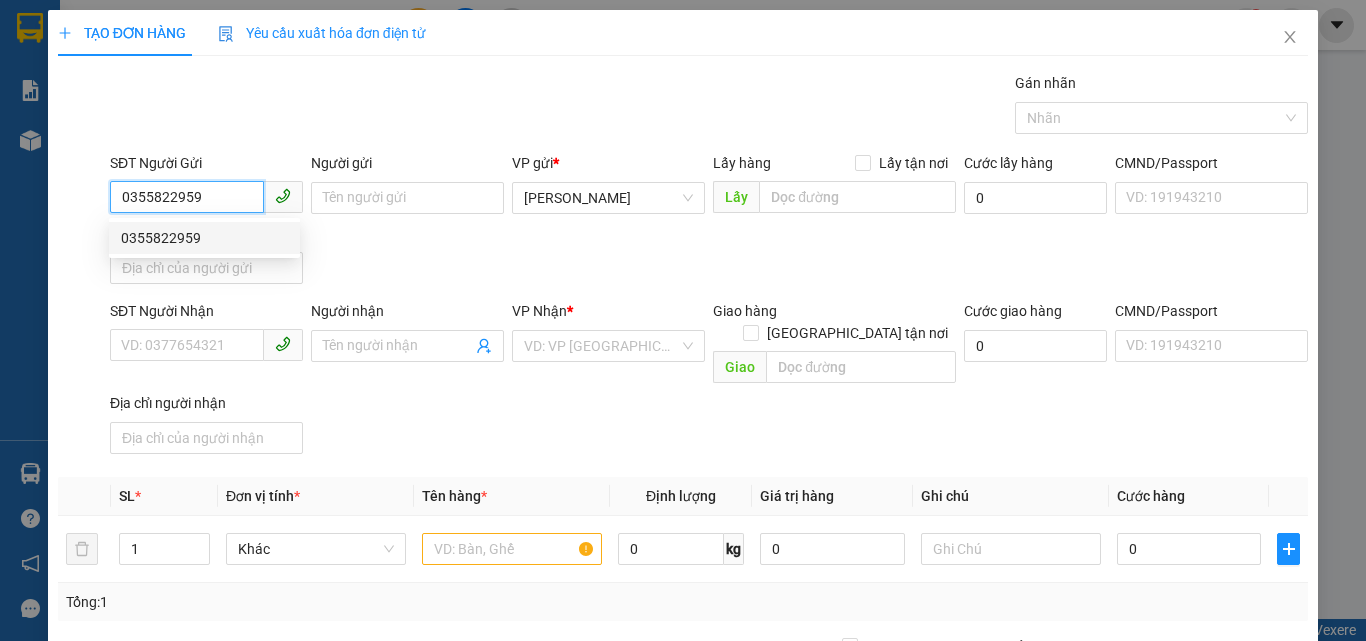 click on "0355822959" at bounding box center [204, 238] 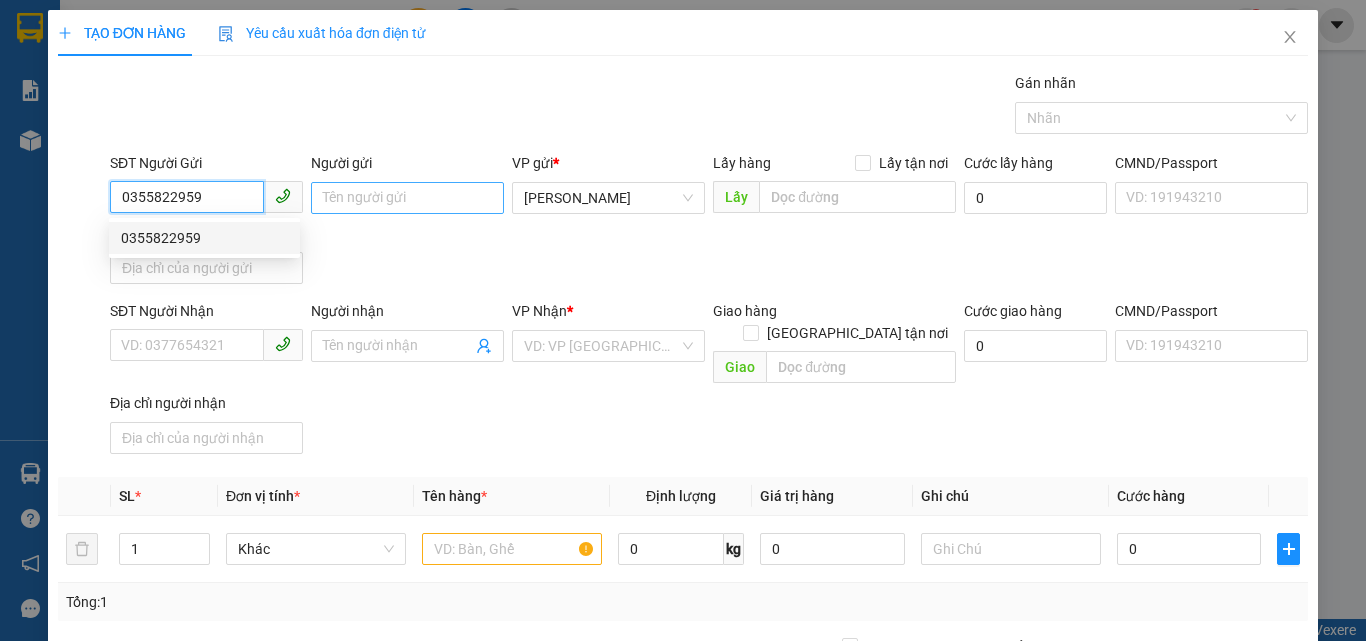 type on "0867410152" 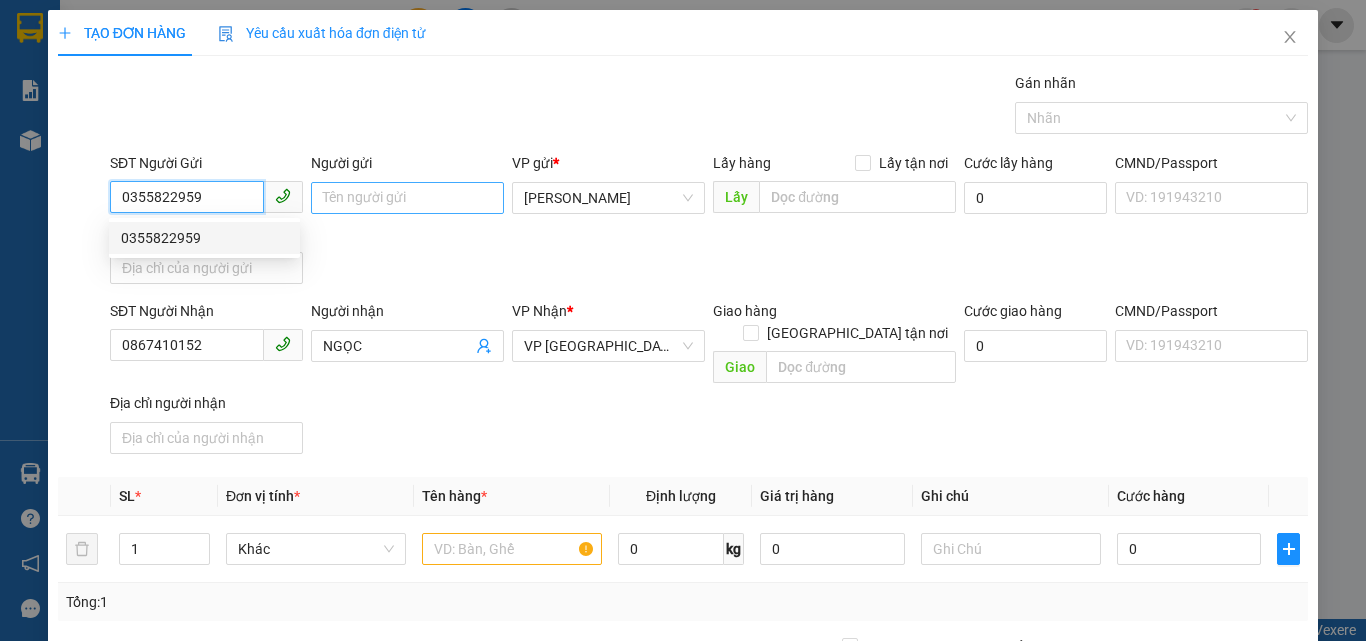 type on "0355822959" 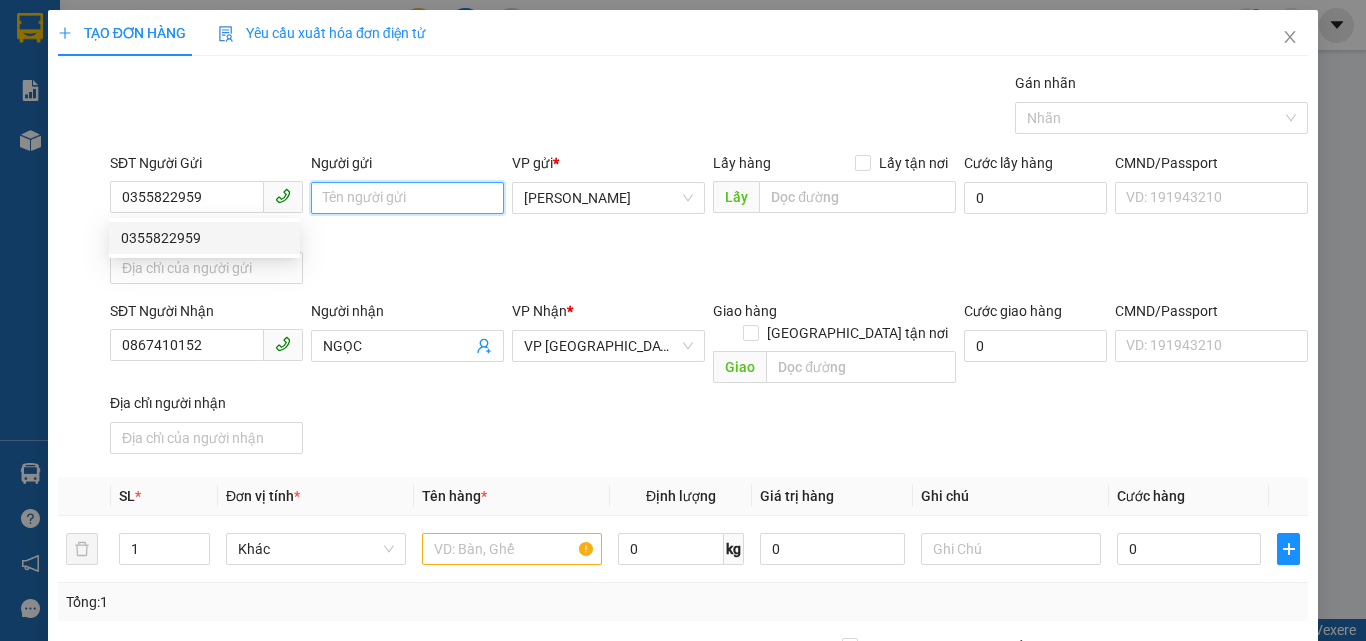 click on "Người gửi" at bounding box center (407, 198) 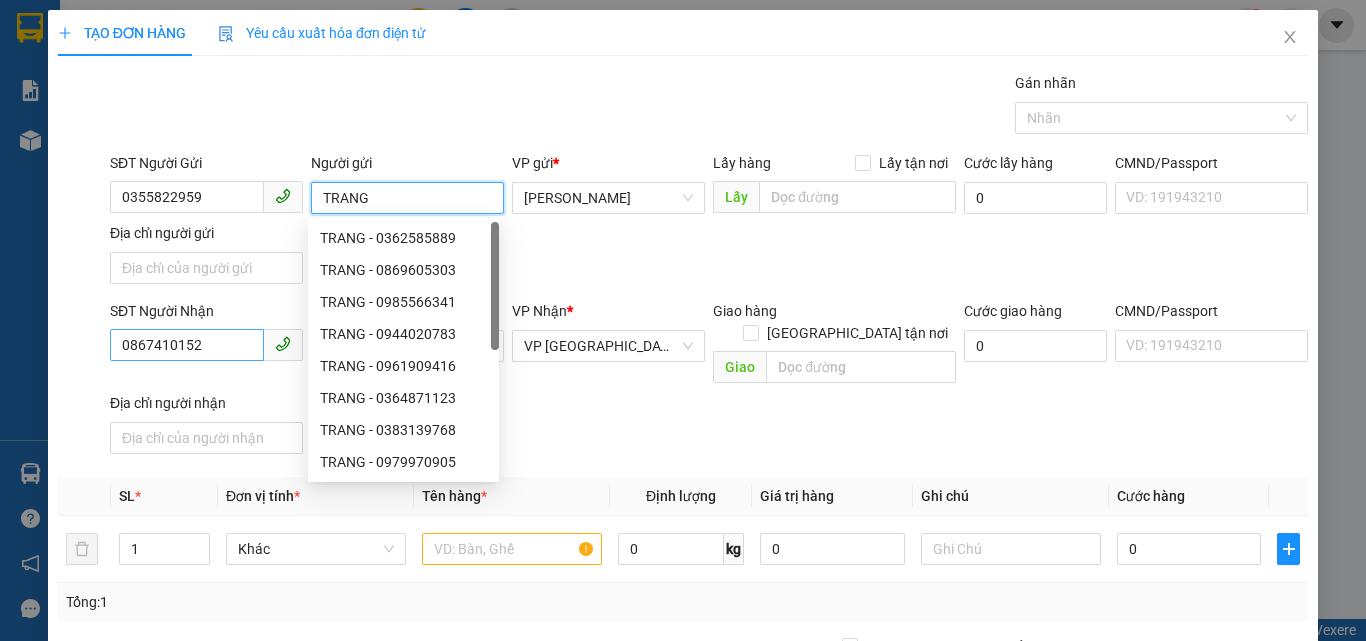 type on "TRANG" 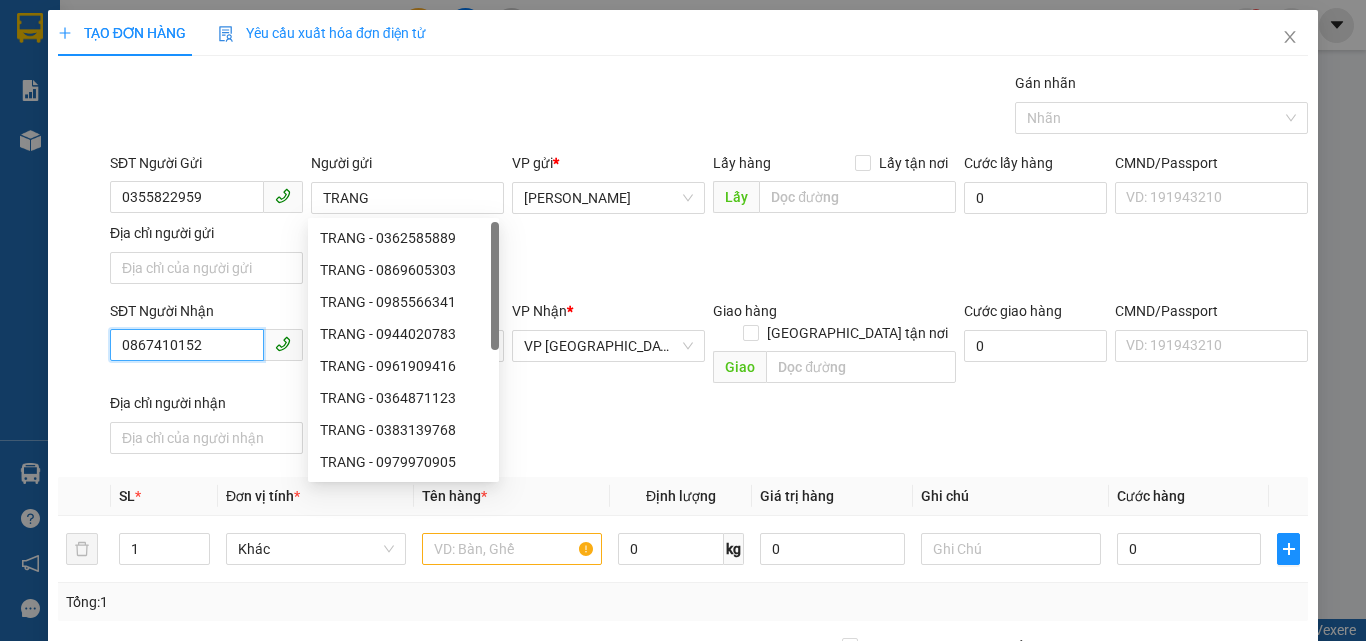 click on "0867410152" at bounding box center [187, 345] 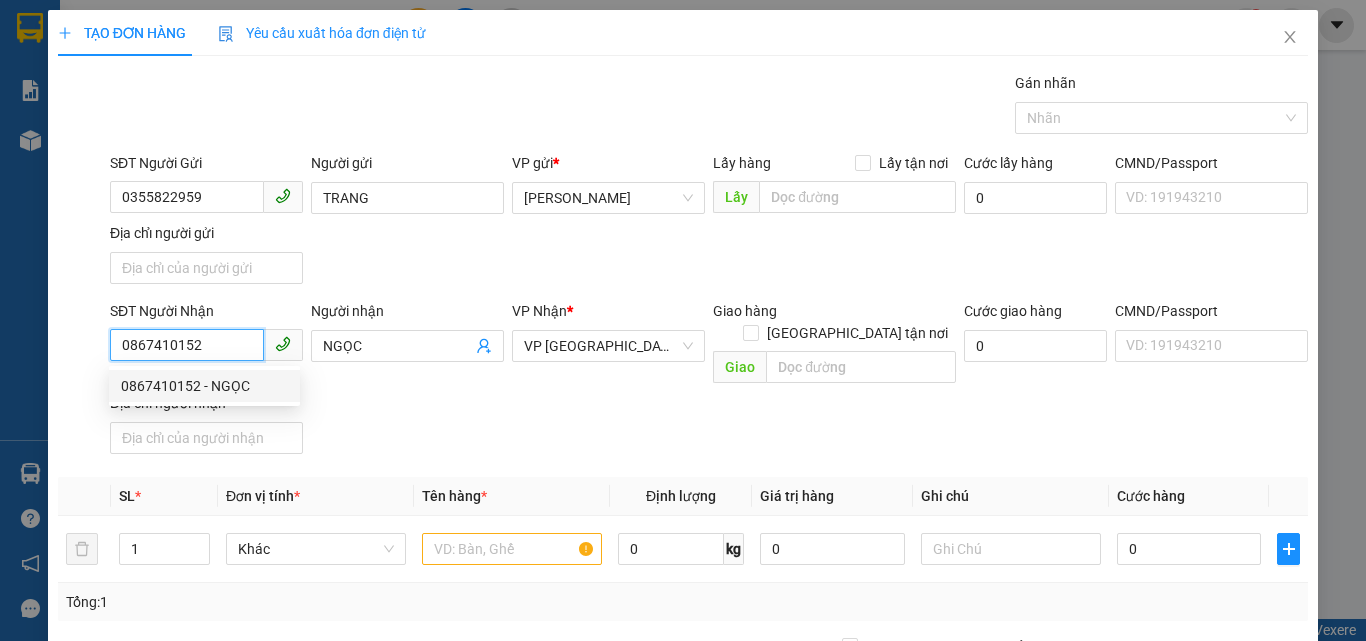 drag, startPoint x: 207, startPoint y: 339, endPoint x: 0, endPoint y: 323, distance: 207.61743 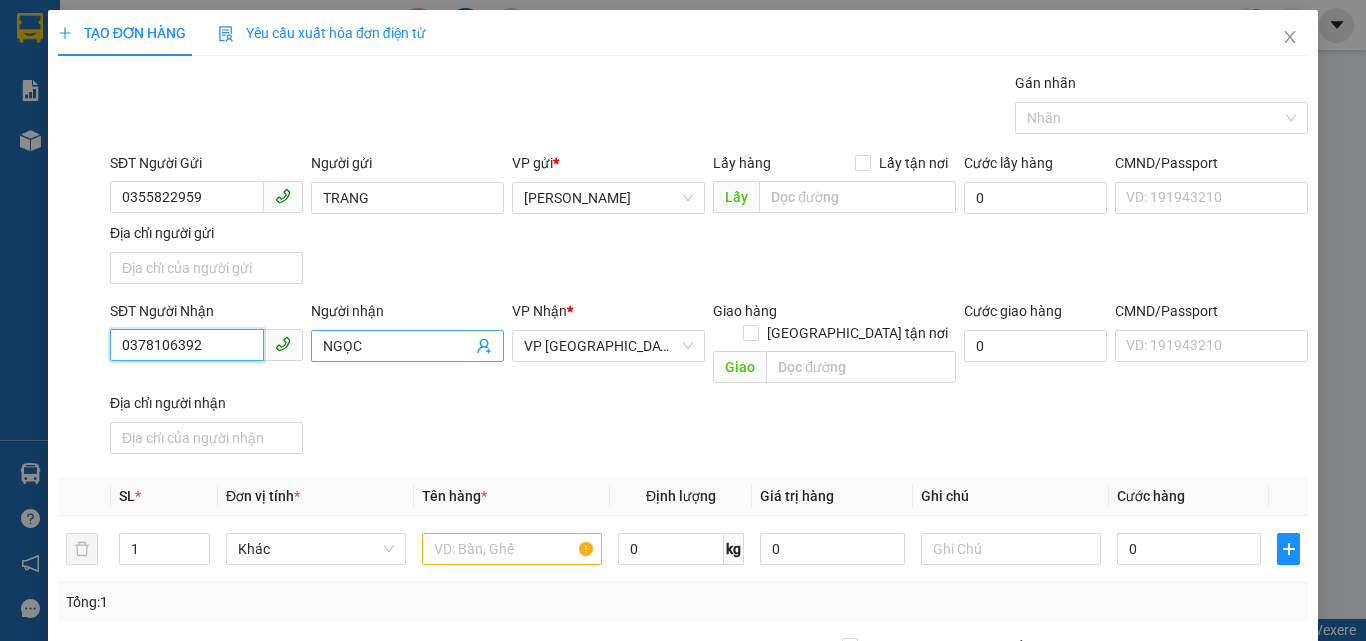 type on "0378106392" 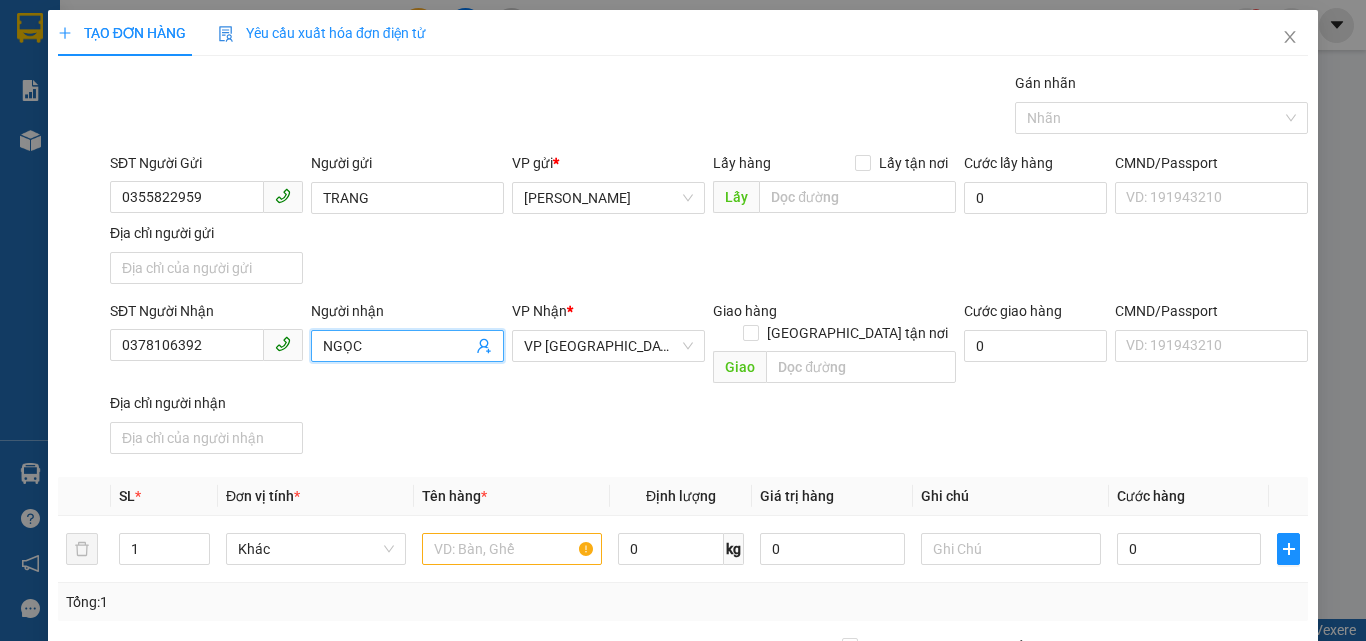 drag, startPoint x: 369, startPoint y: 341, endPoint x: 42, endPoint y: 328, distance: 327.2583 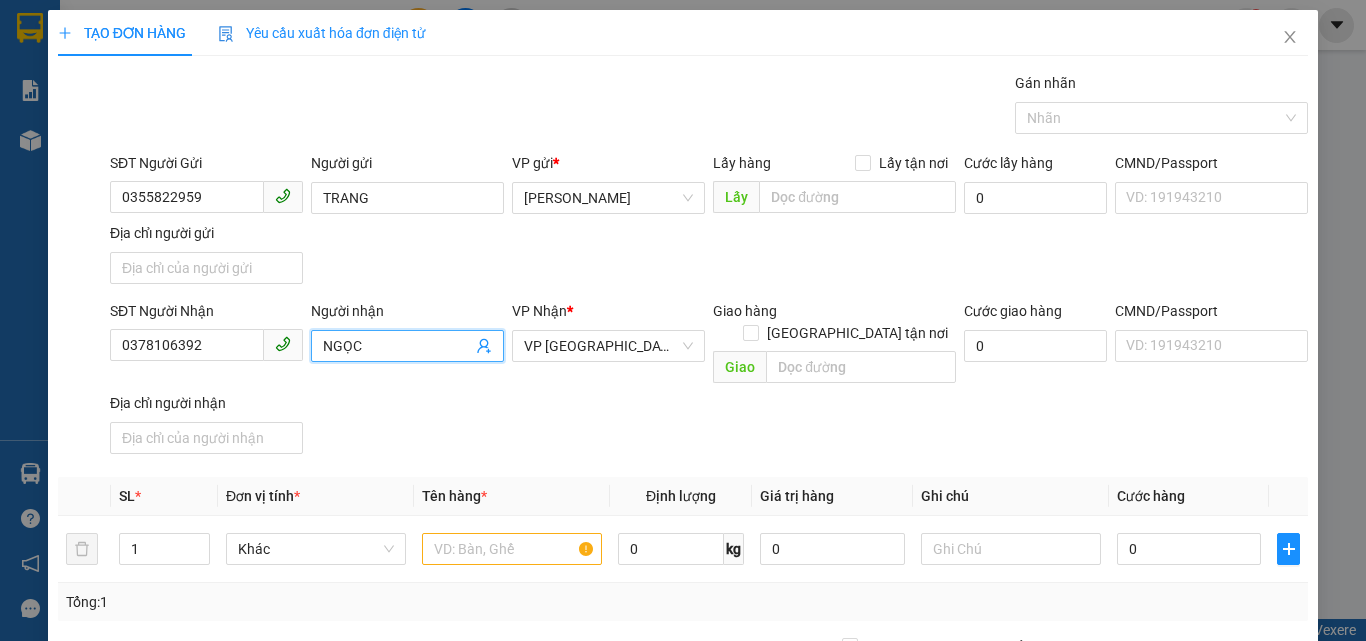 click on "SĐT Người Nhận 0378106392 Người nhận NGỌC NGỌC VP Nhận  * VP Sài Gòn Giao hàng Giao tận nơi Giao Cước giao hàng 0 CMND/Passport VD: 191943210 Địa chỉ người nhận" at bounding box center (683, 381) 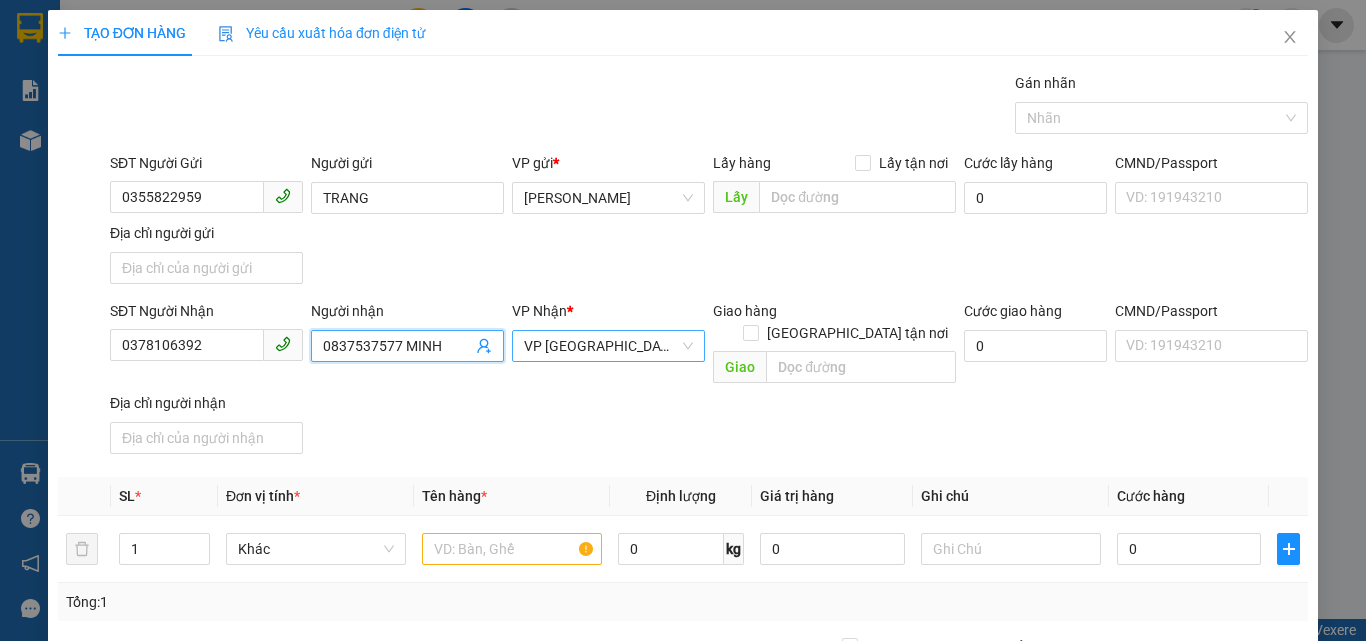 click on "VP [GEOGRAPHIC_DATA]" at bounding box center (608, 346) 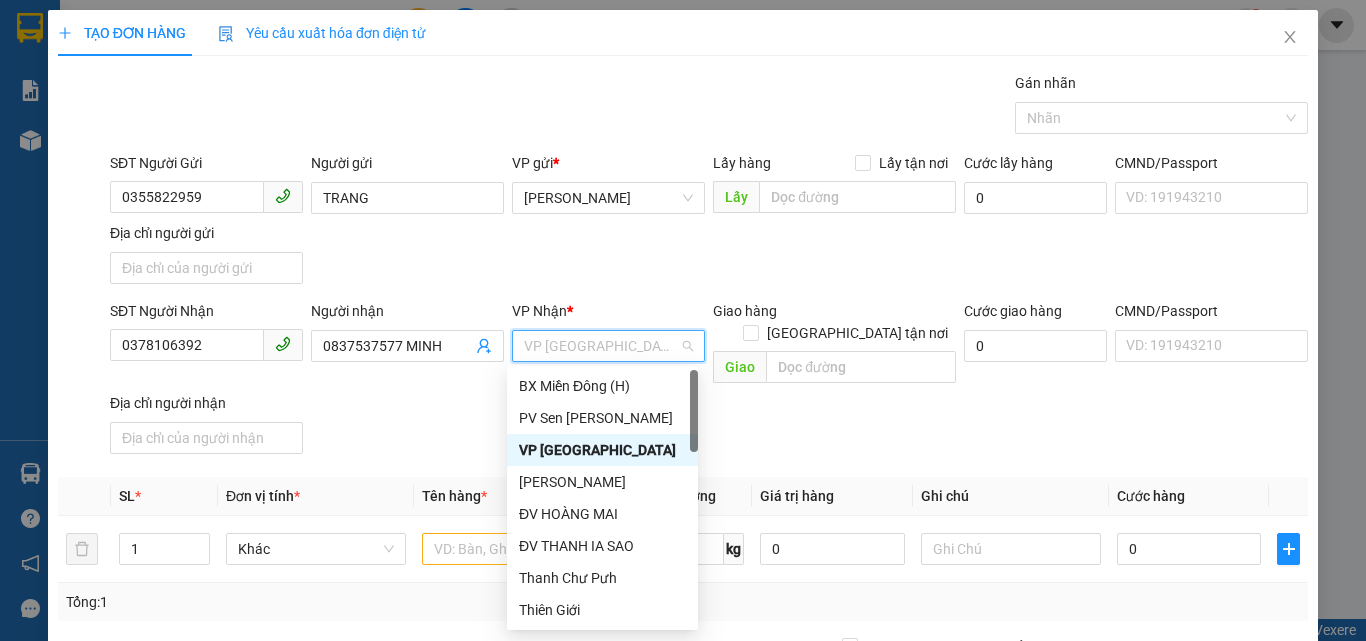 type on "D" 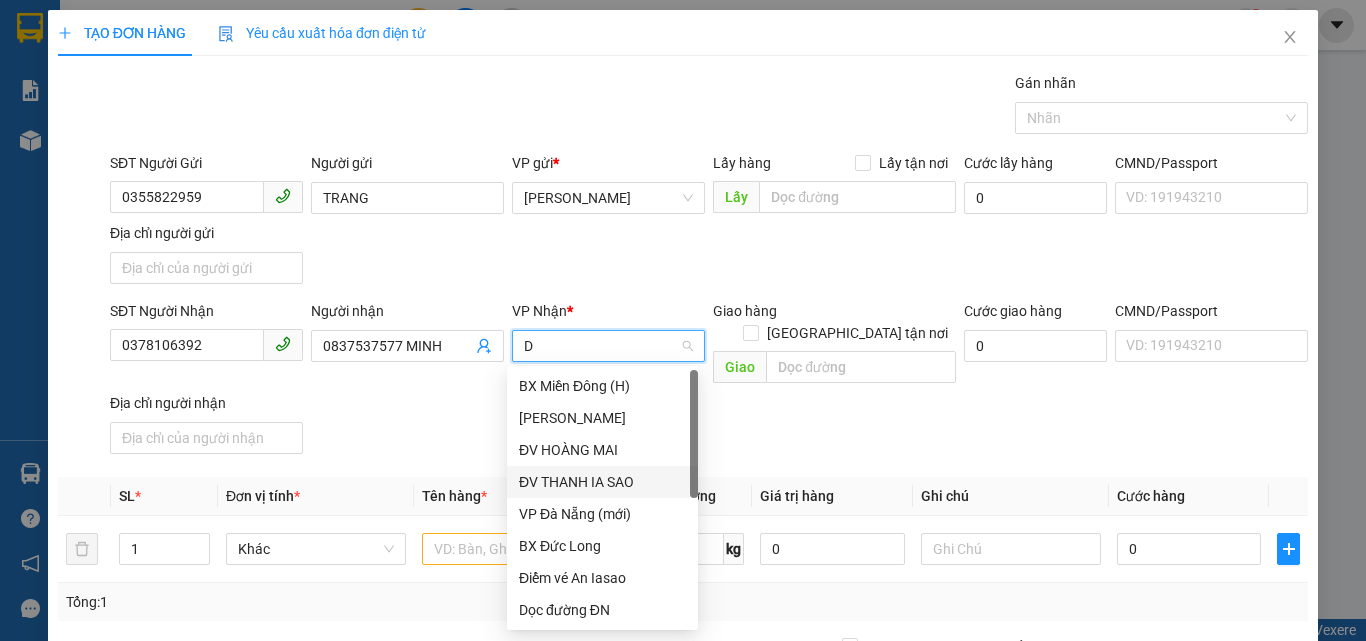 scroll, scrollTop: 184, scrollLeft: 0, axis: vertical 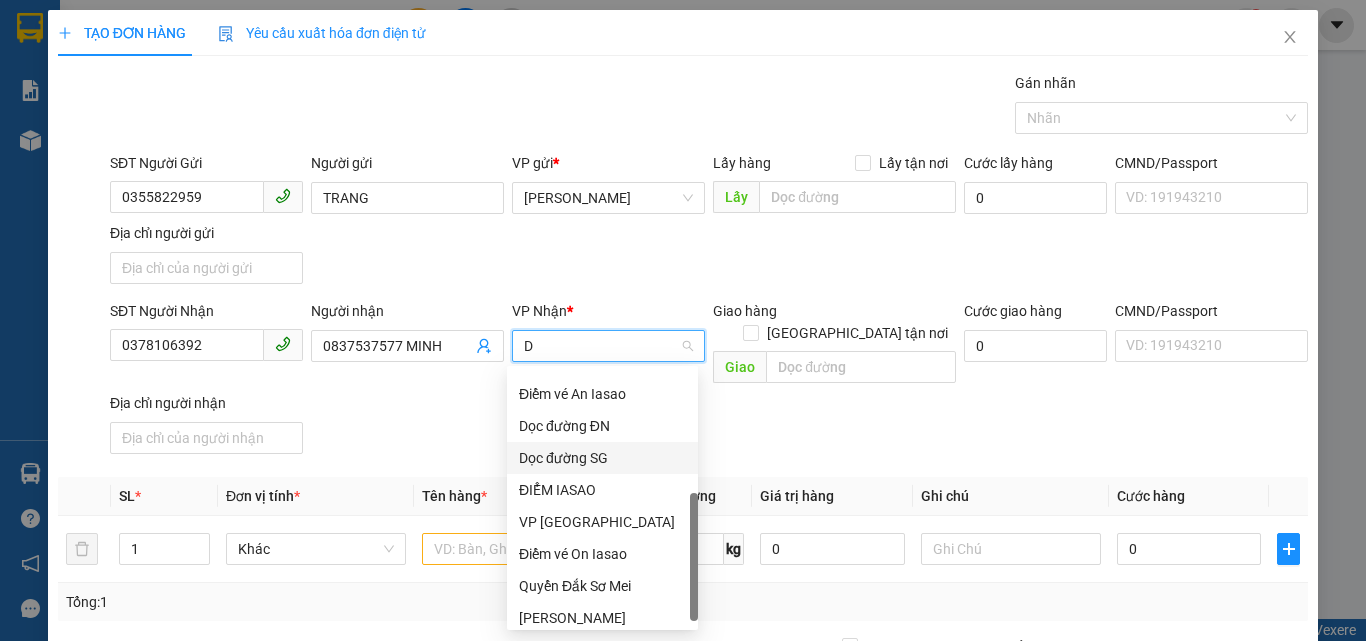 click on "Dọc đường SG" at bounding box center (602, 458) 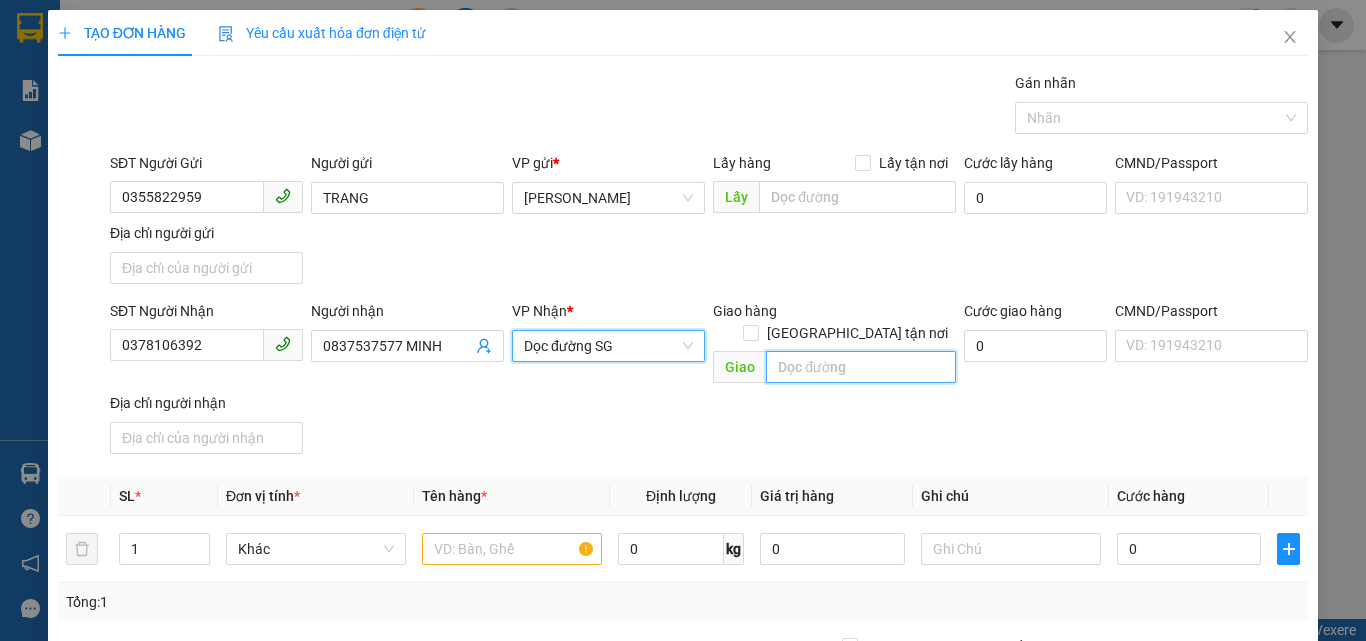 drag, startPoint x: 834, startPoint y: 344, endPoint x: 794, endPoint y: 356, distance: 41.761227 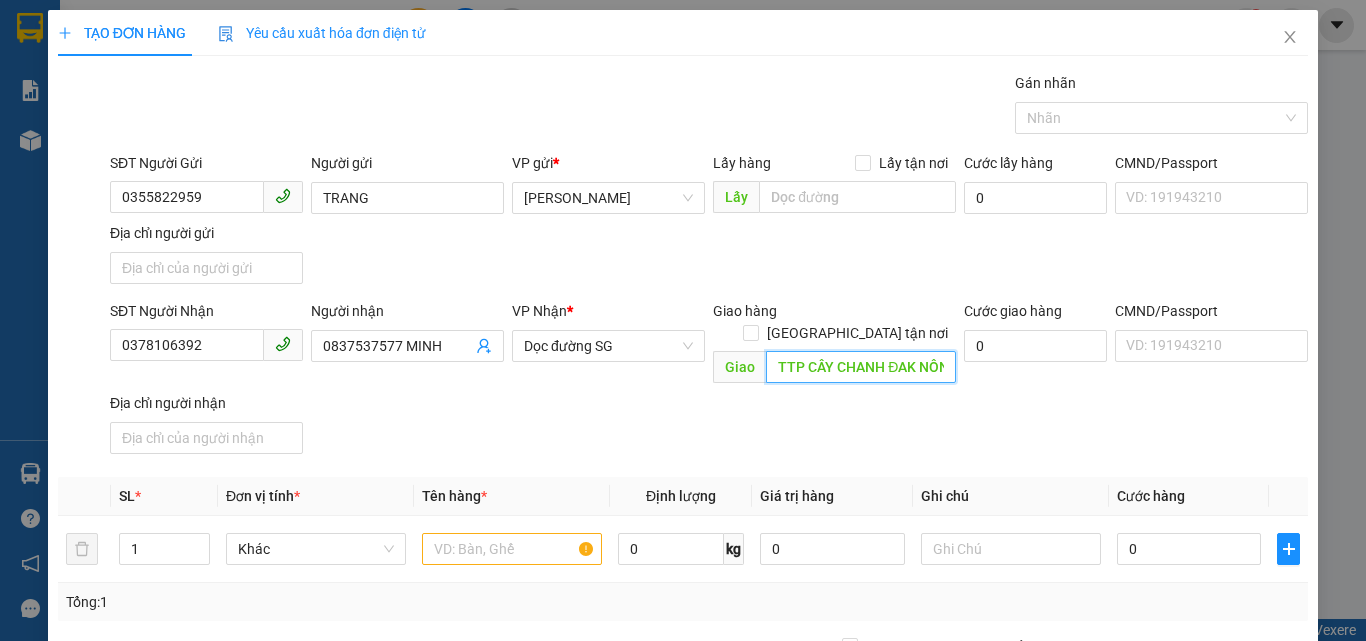 scroll, scrollTop: 0, scrollLeft: 19, axis: horizontal 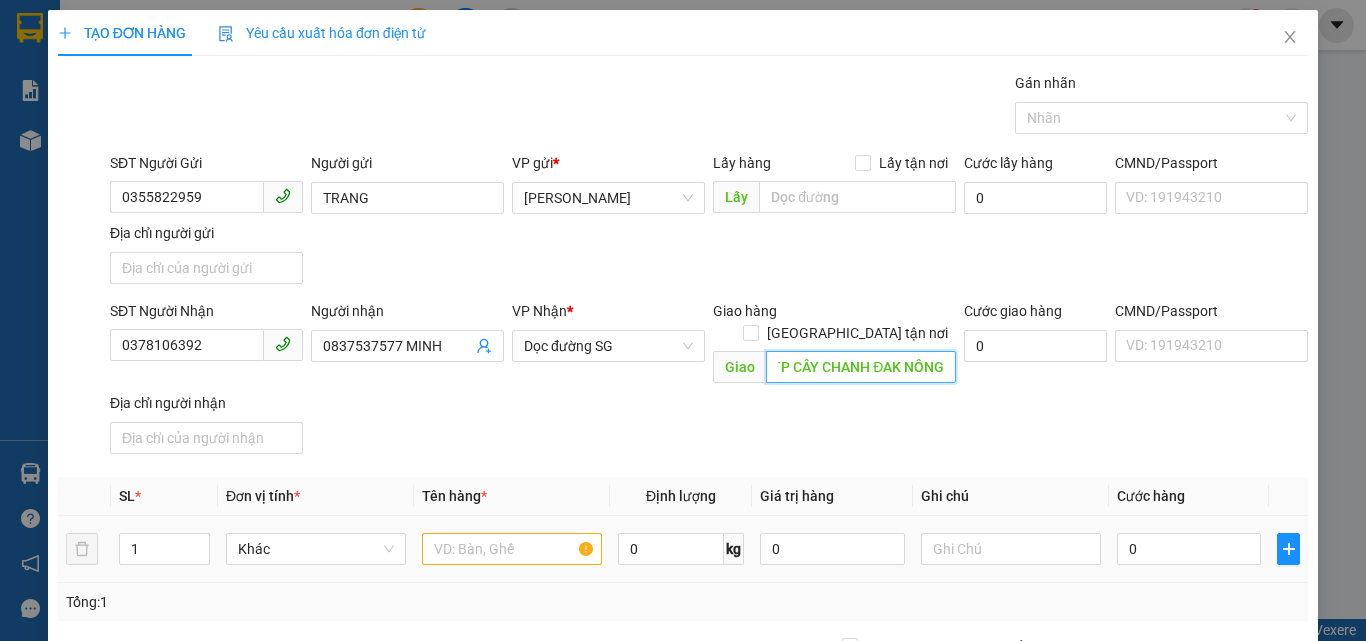 type on "TTP CÂY CHANH ĐAK NÔNG" 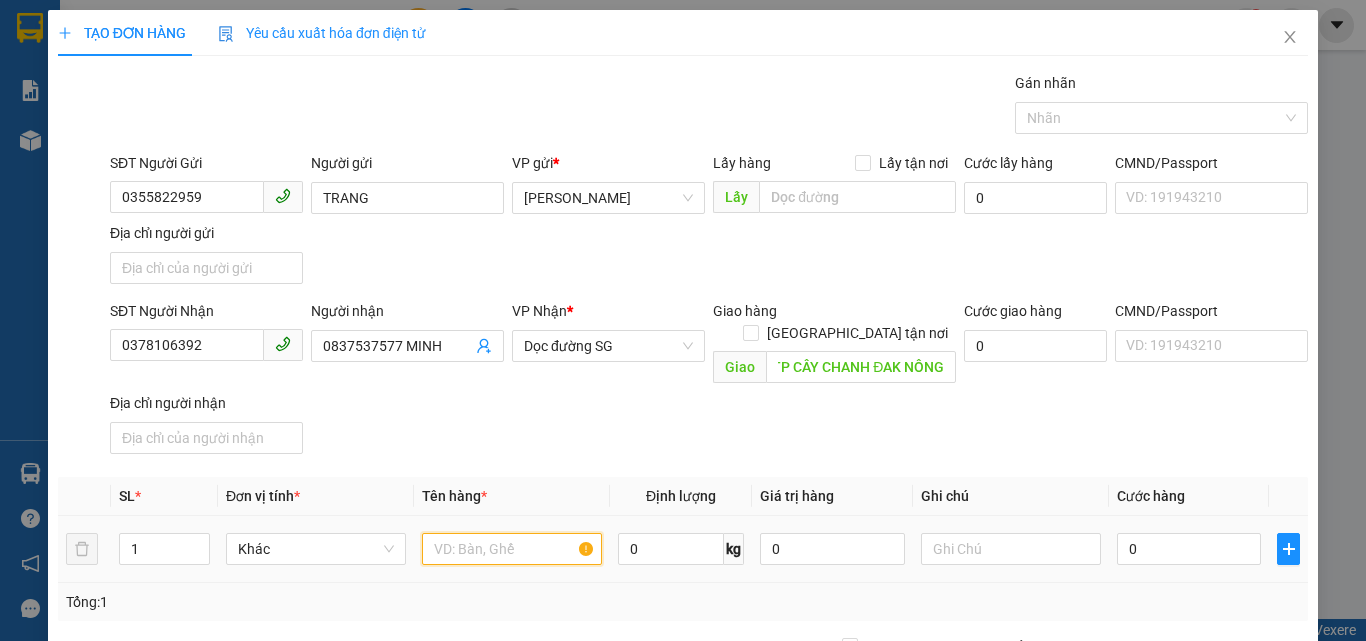 scroll, scrollTop: 0, scrollLeft: 0, axis: both 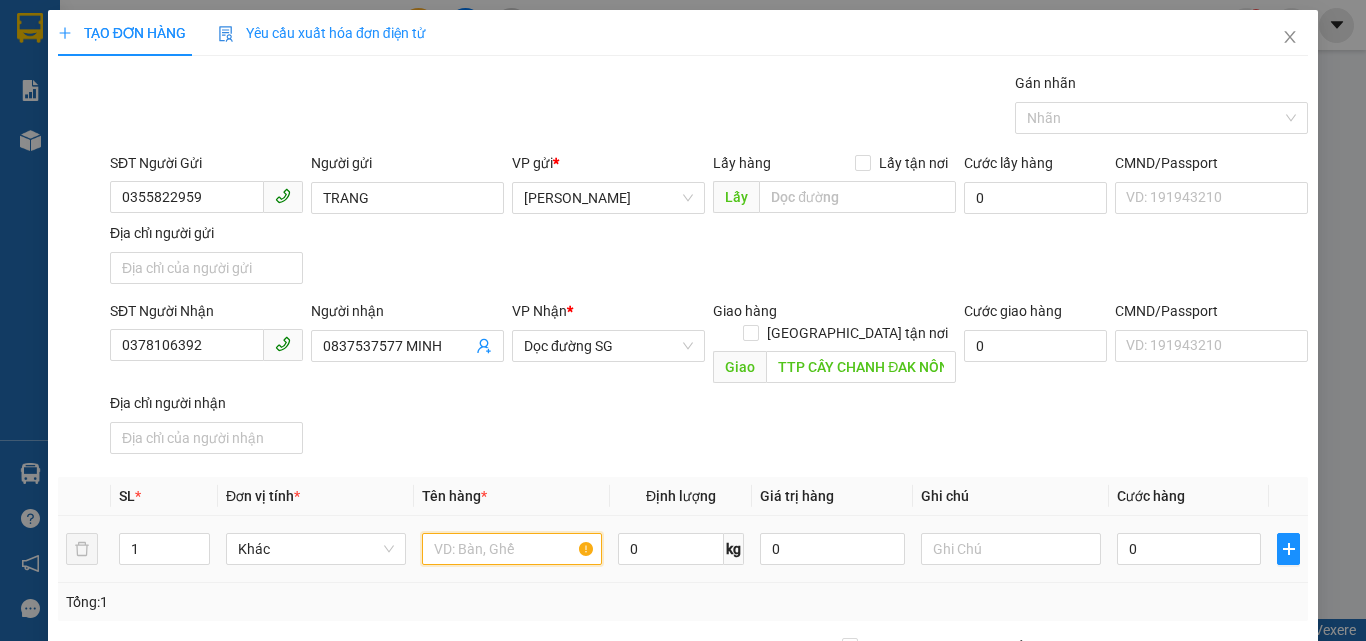 click at bounding box center (512, 549) 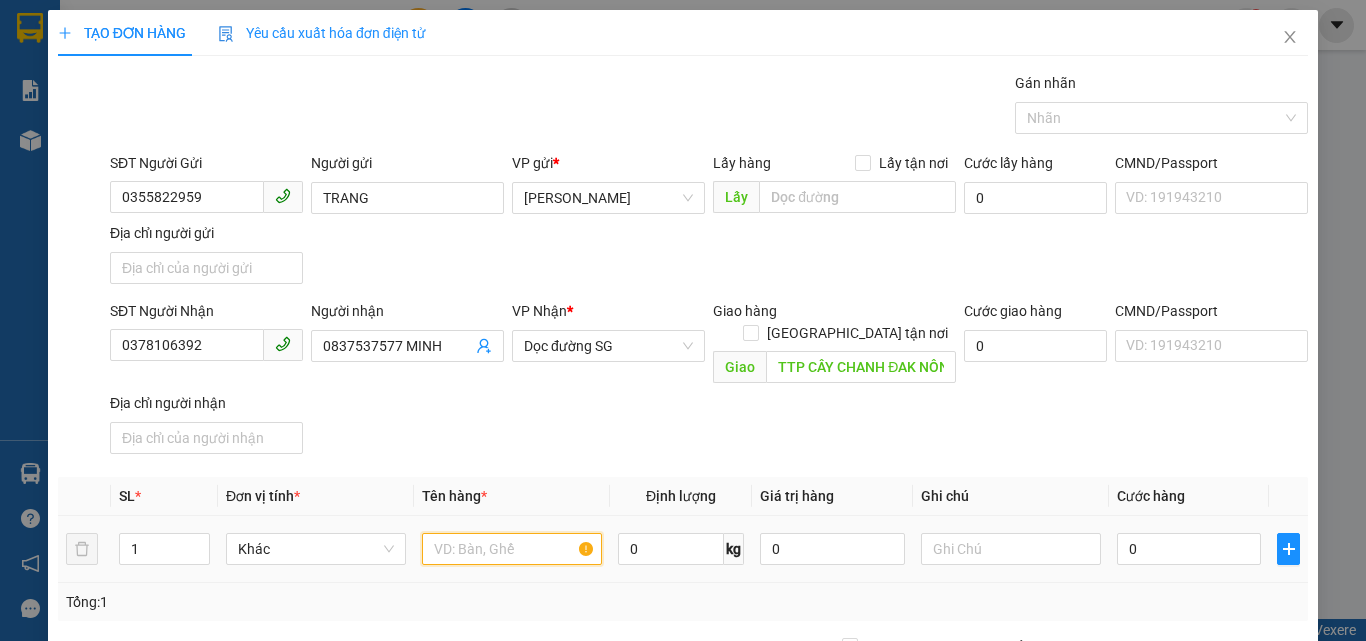 click at bounding box center (512, 549) 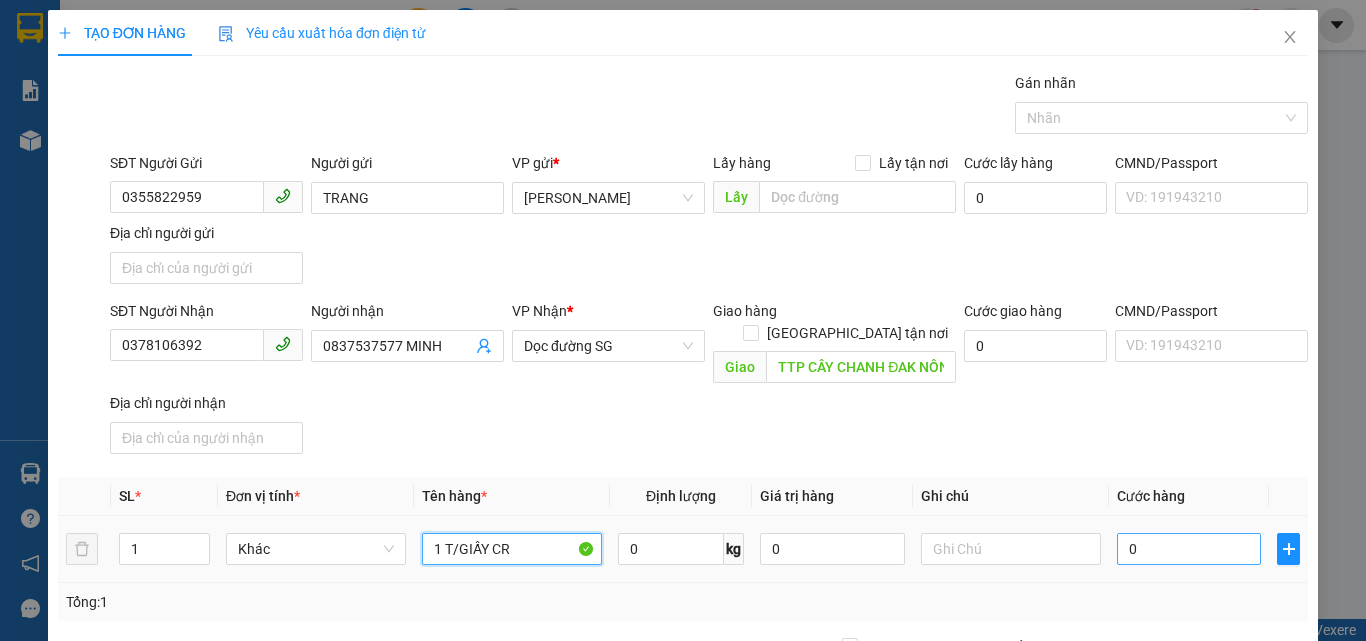 type on "1 T/GIẤY CR" 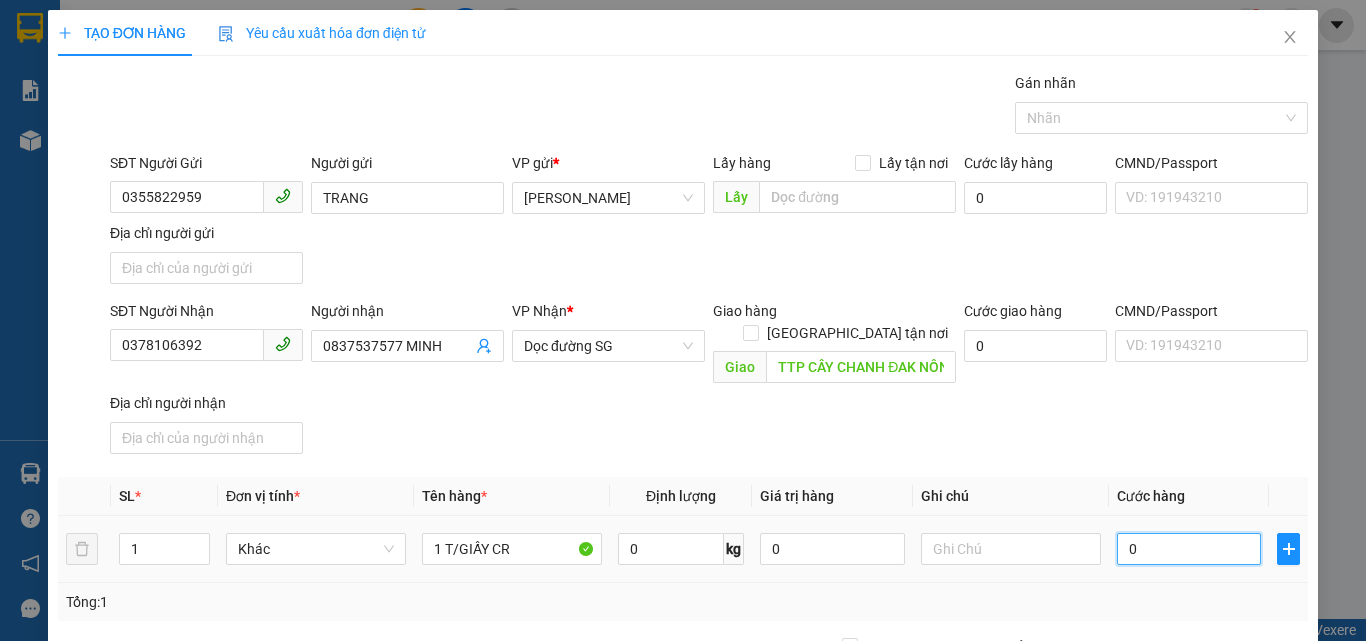 type on "4" 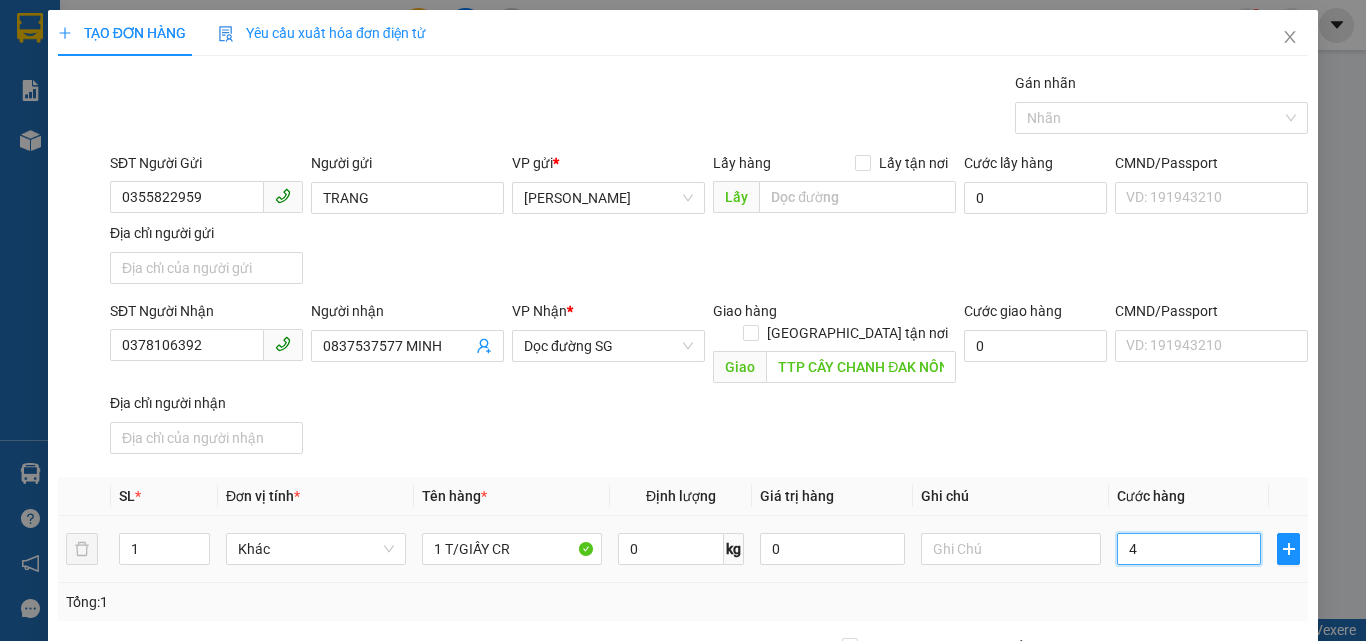 type on "40" 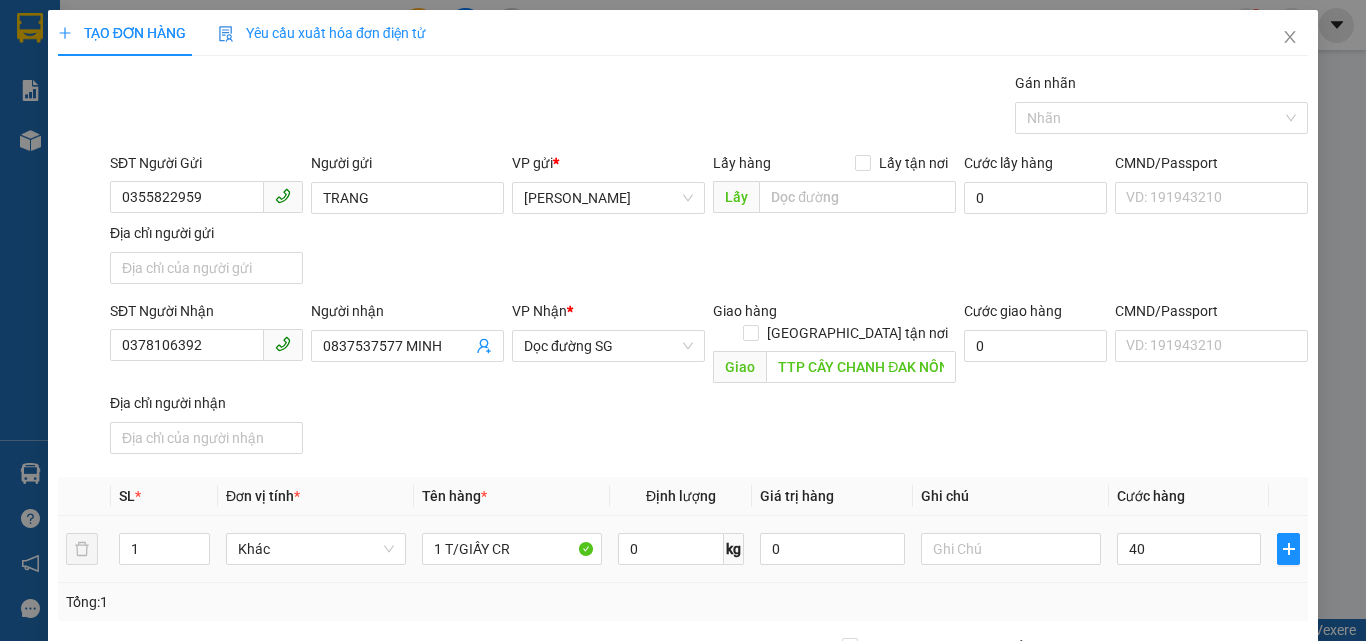 type on "40.000" 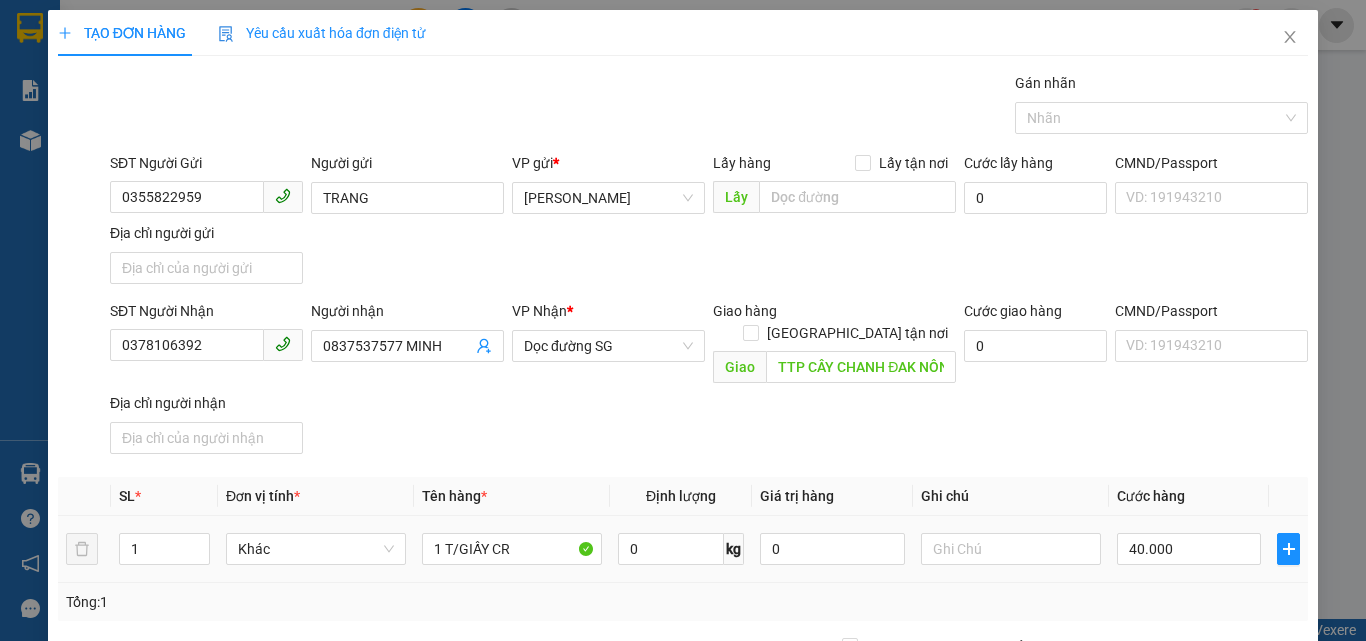 click on "Ghi chú" at bounding box center (1011, 496) 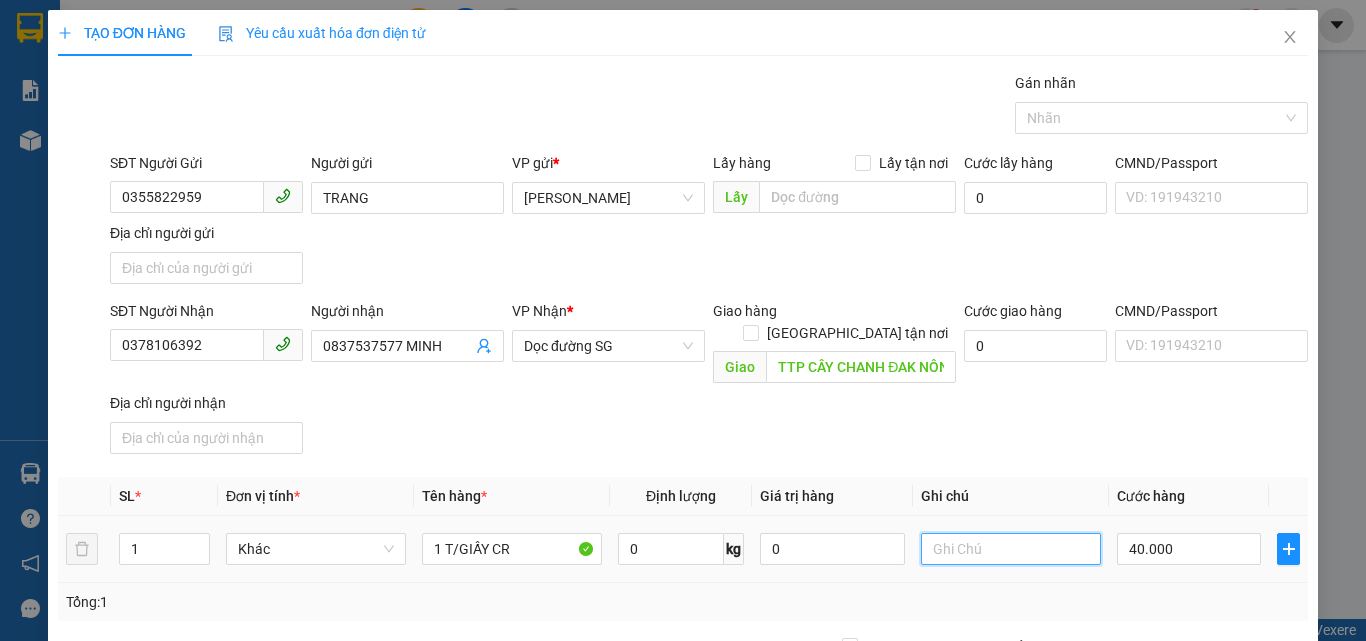 click at bounding box center (1011, 549) 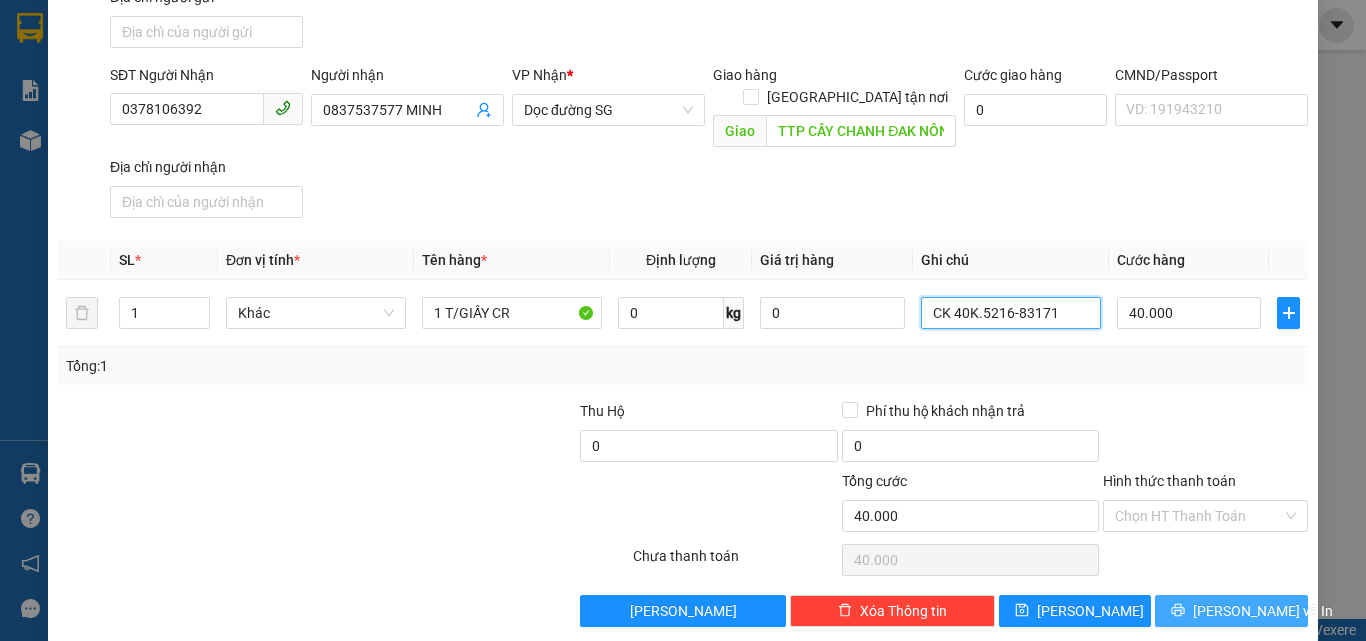 scroll, scrollTop: 239, scrollLeft: 0, axis: vertical 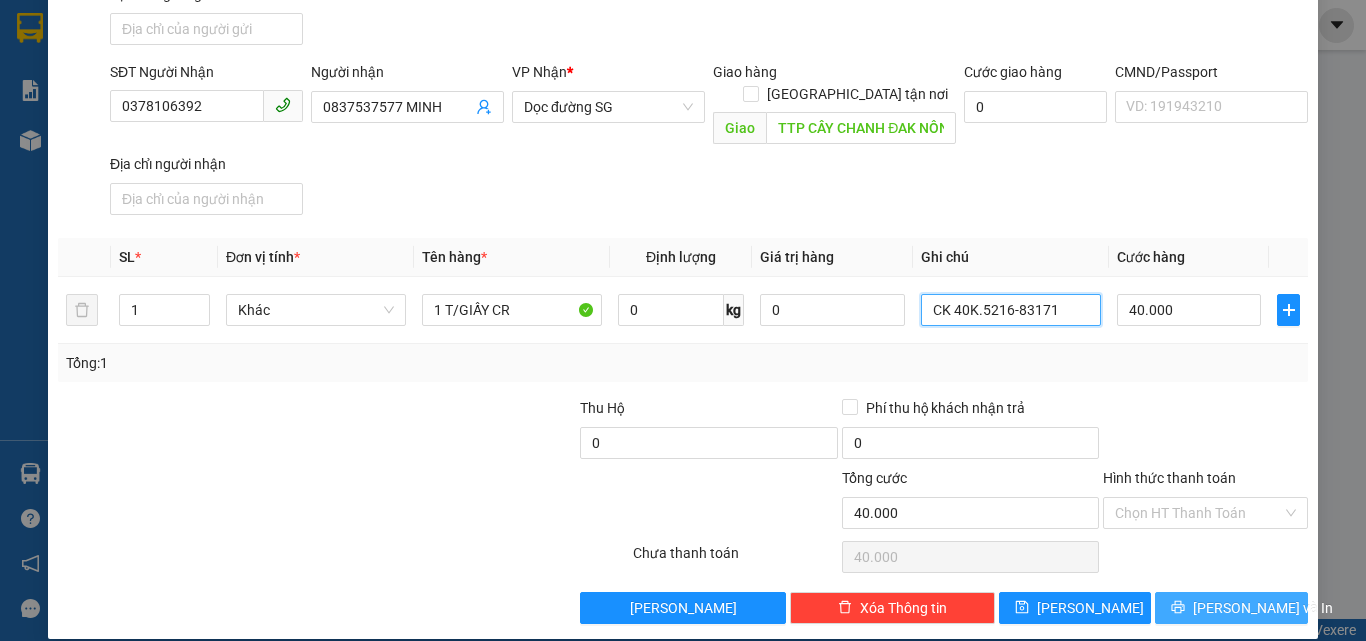 type on "CK 40K.5216-83171" 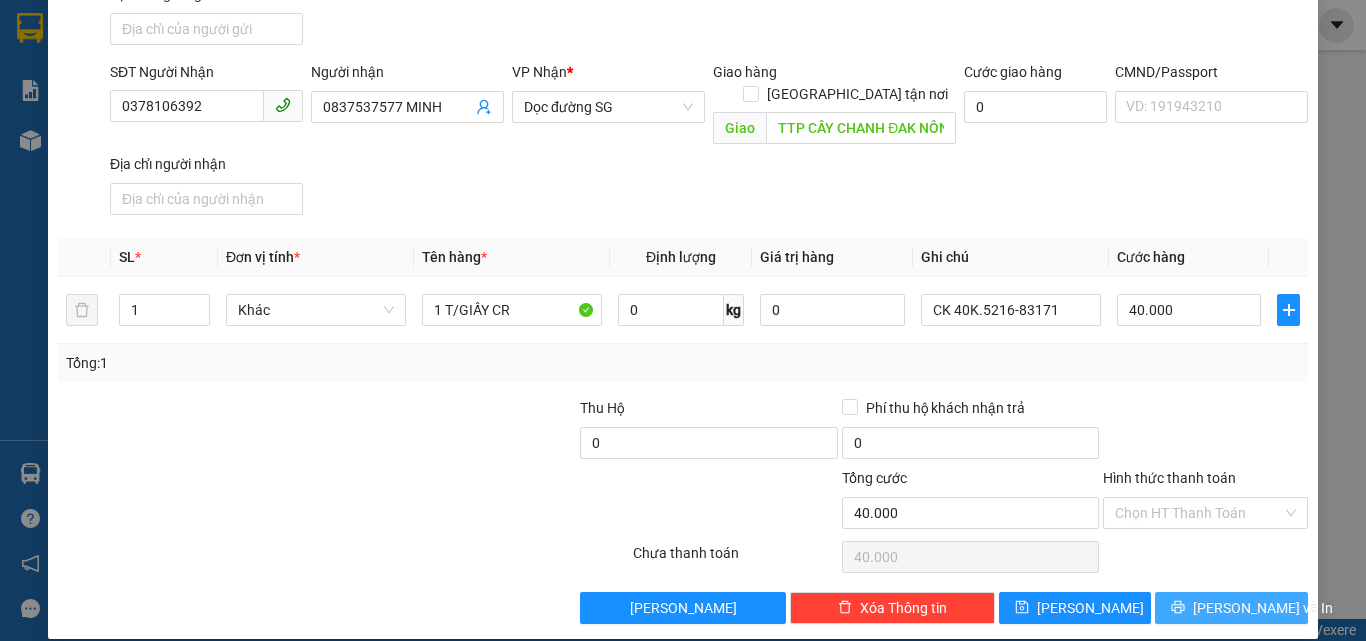 click on "Lưu và In" at bounding box center (1263, 608) 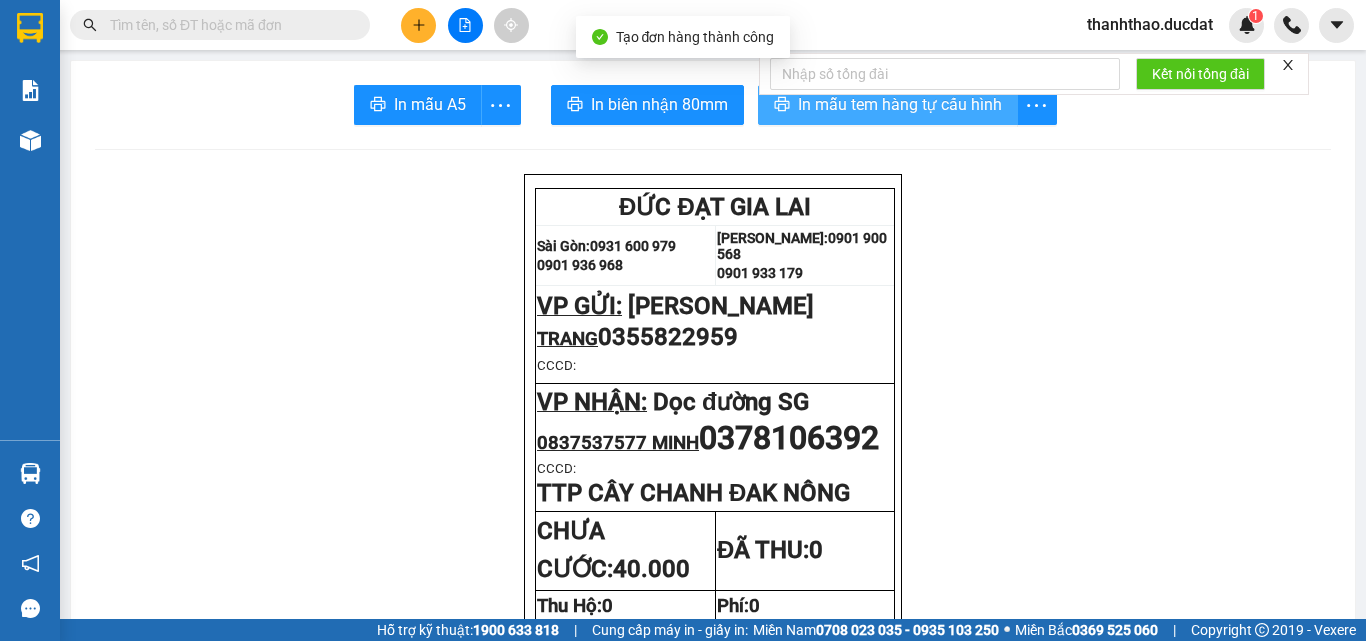 click on "In mẫu tem hàng tự cấu hình" at bounding box center (900, 104) 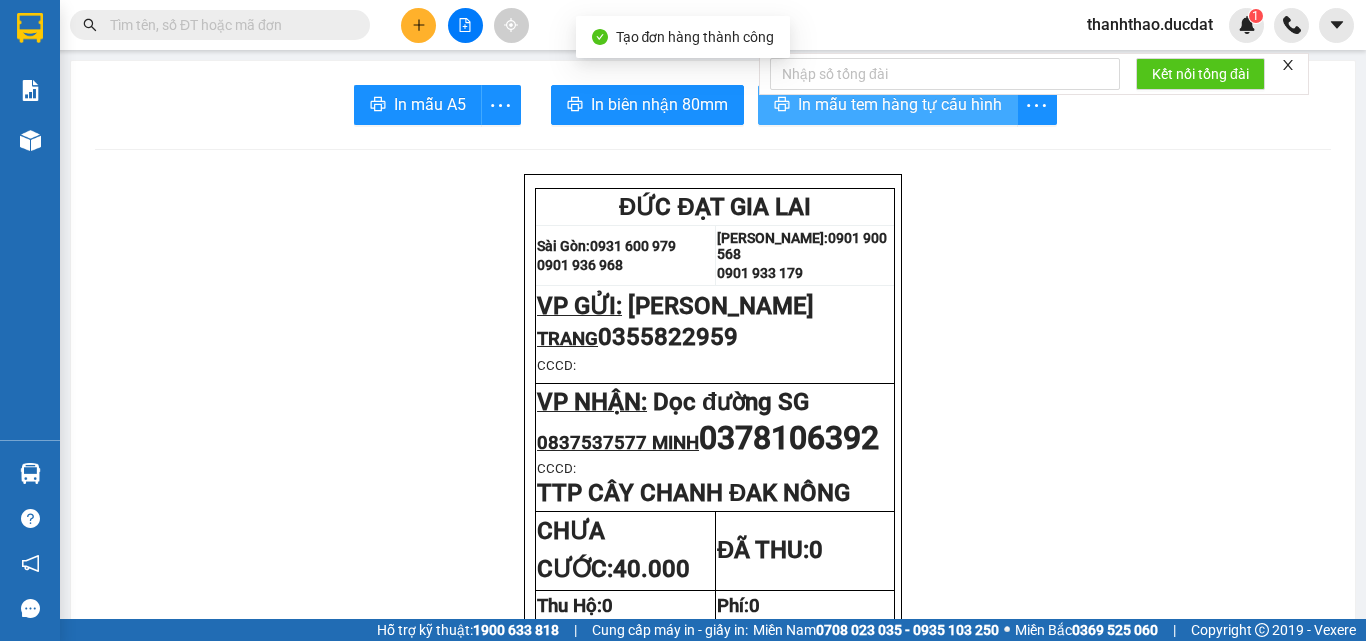 scroll, scrollTop: 0, scrollLeft: 0, axis: both 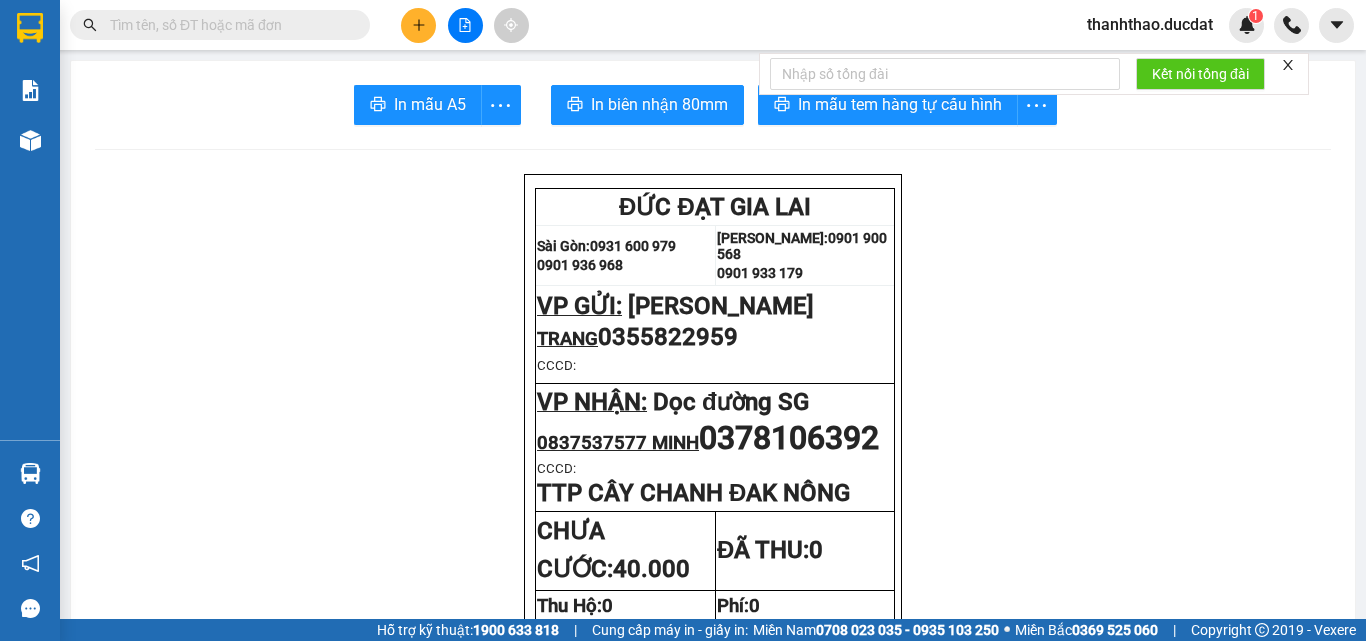 click at bounding box center [418, 25] 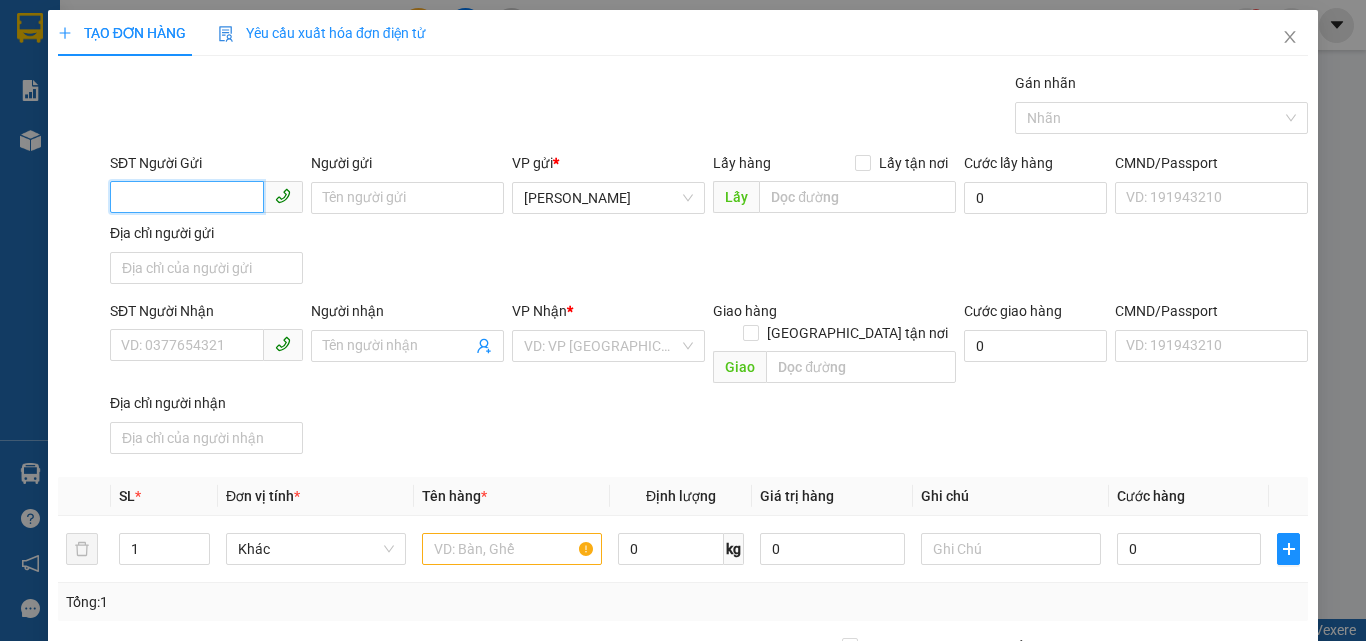 click on "SĐT Người Gửi" at bounding box center (187, 197) 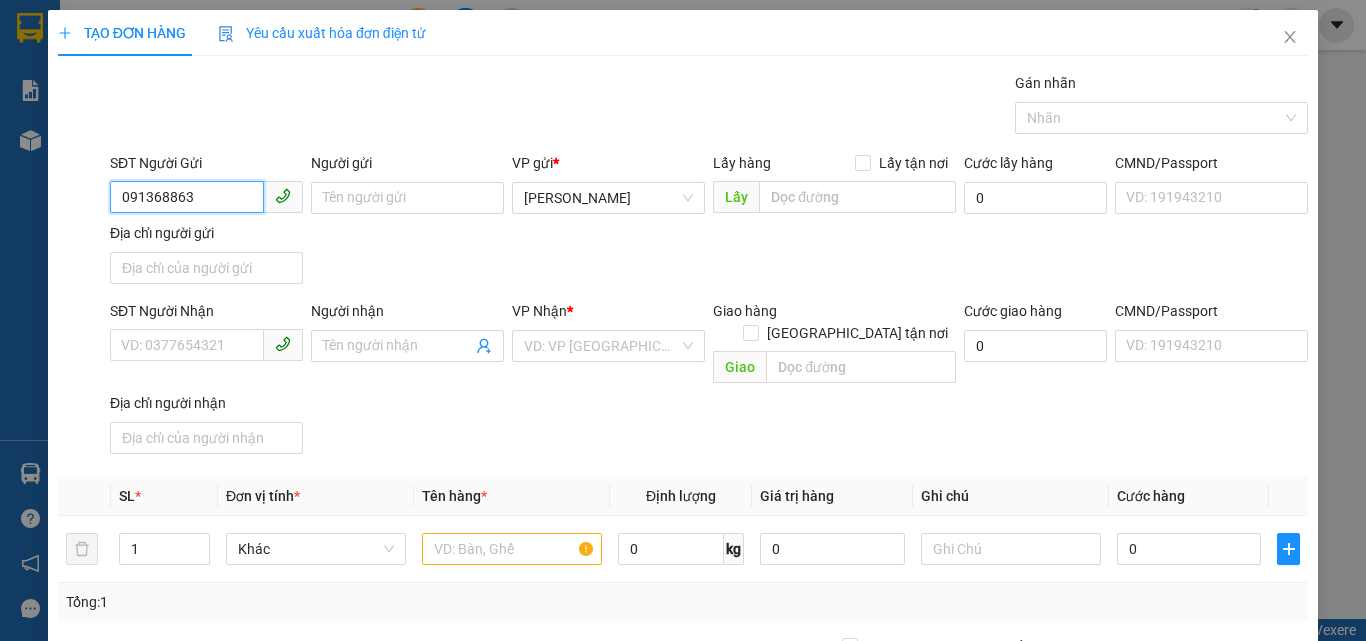 type on "0913688636" 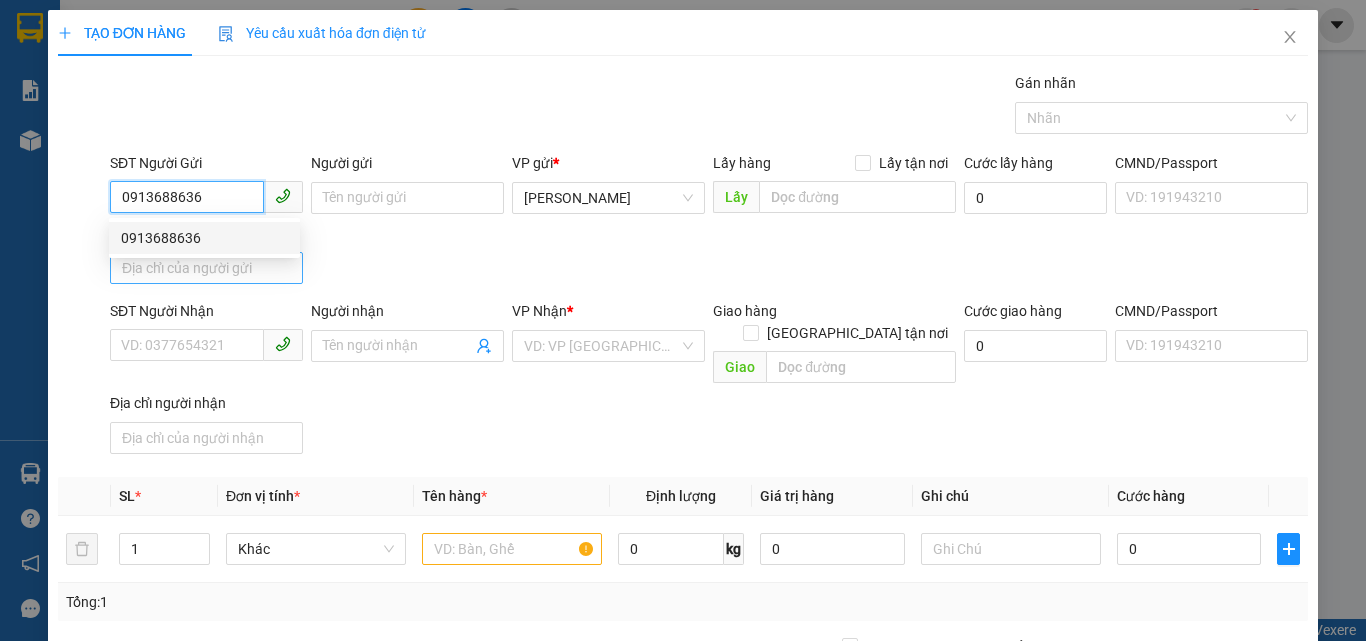 click on "0913688636" at bounding box center (204, 238) 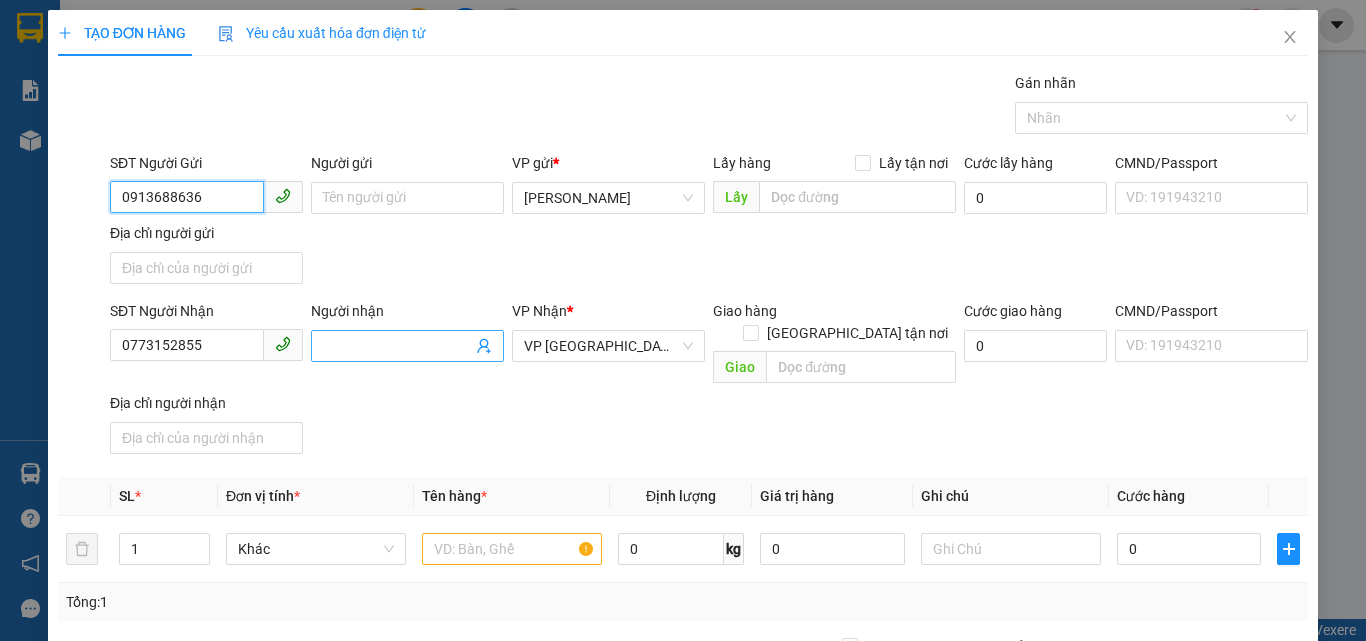 type on "0913688636" 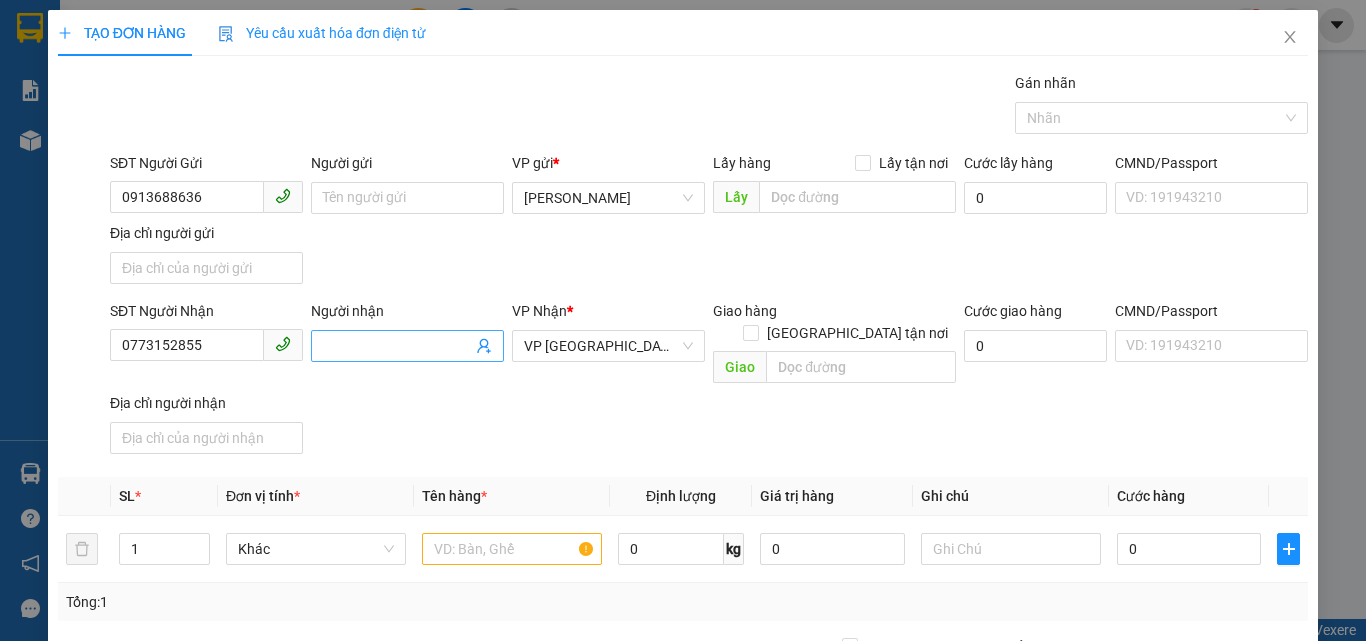 click on "Người nhận" at bounding box center (397, 346) 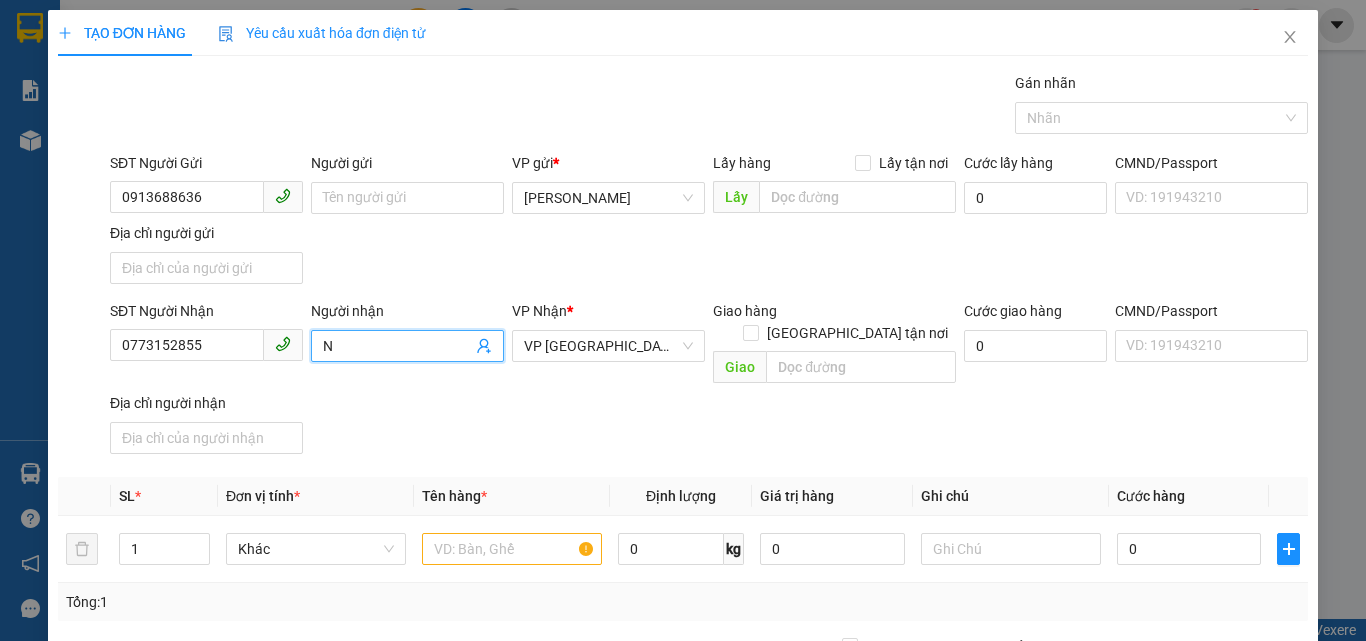 type on "NA" 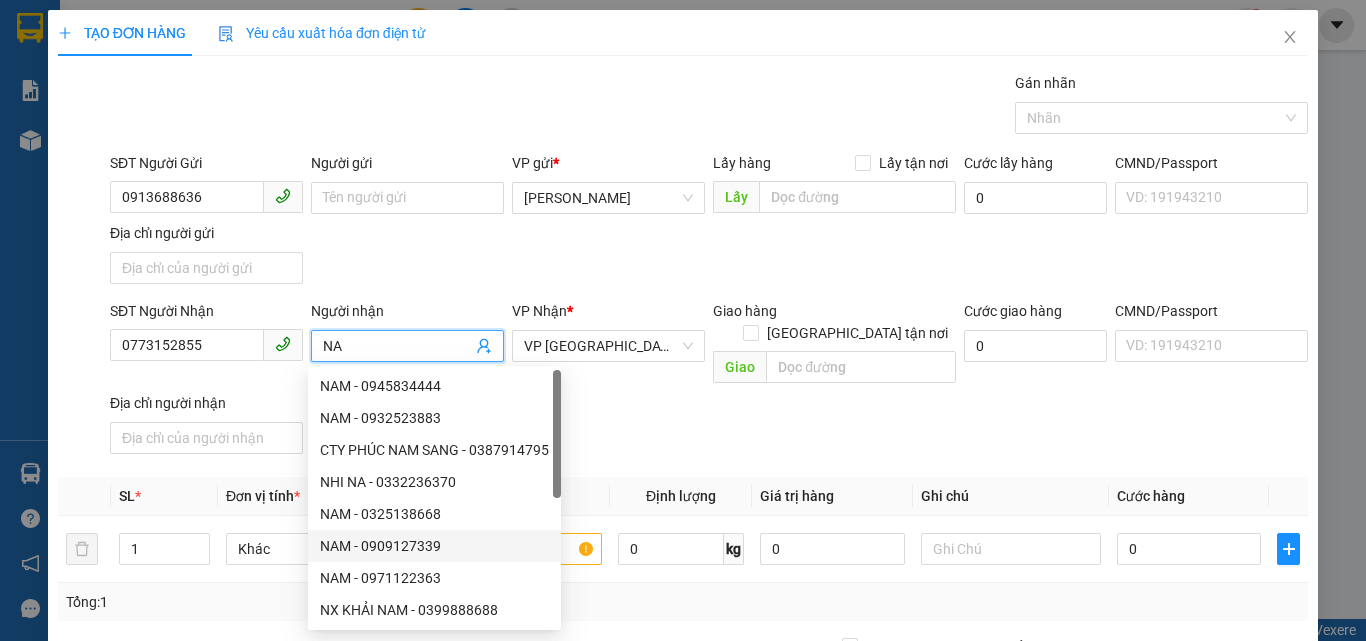 click on "NAM - 0909127339" at bounding box center (434, 546) 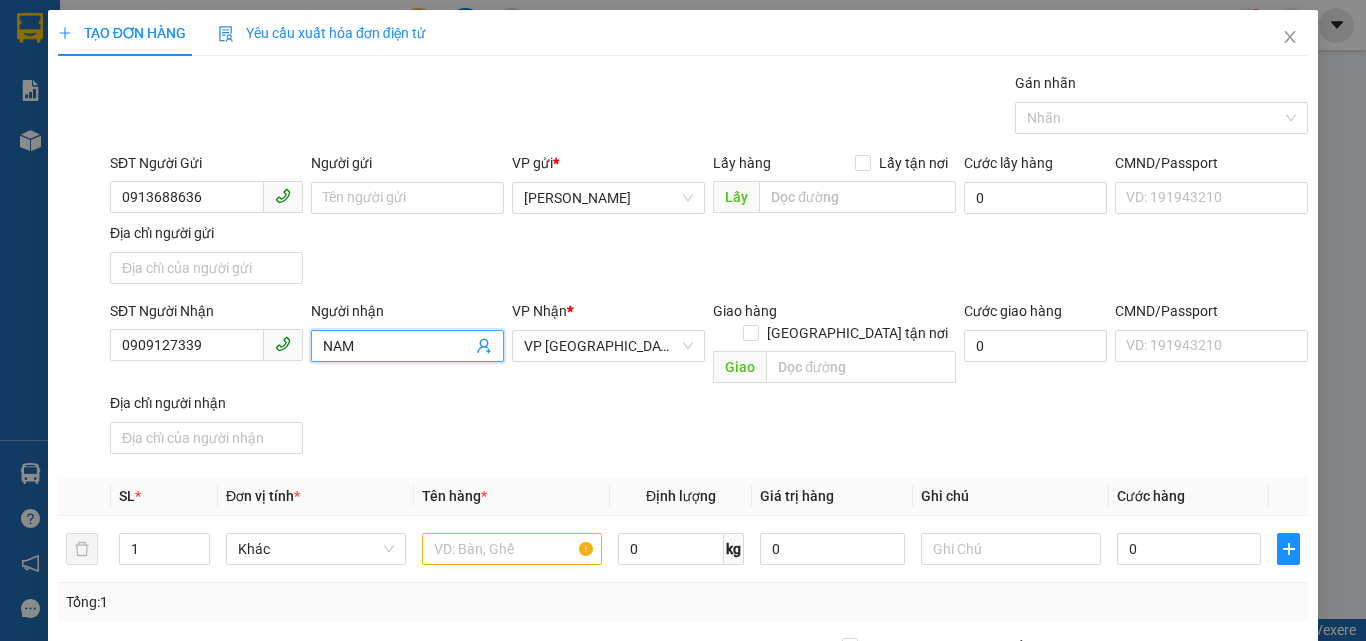 click on "NAM" at bounding box center [397, 346] 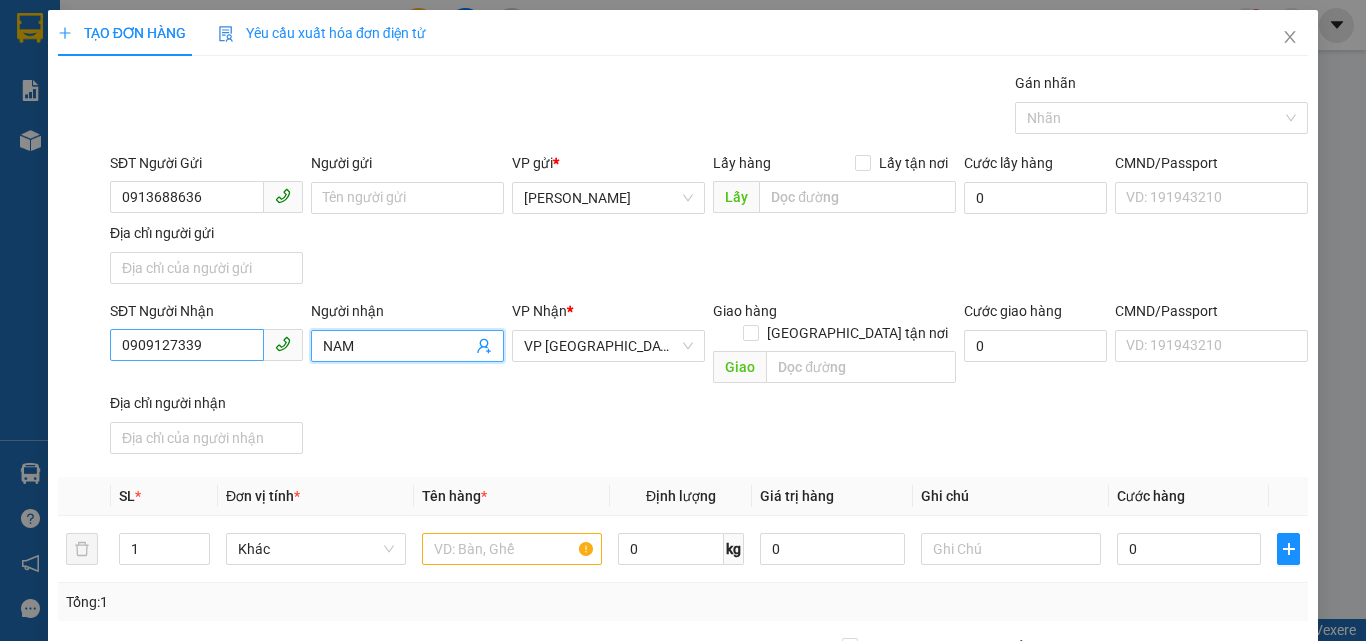 type on "NAM" 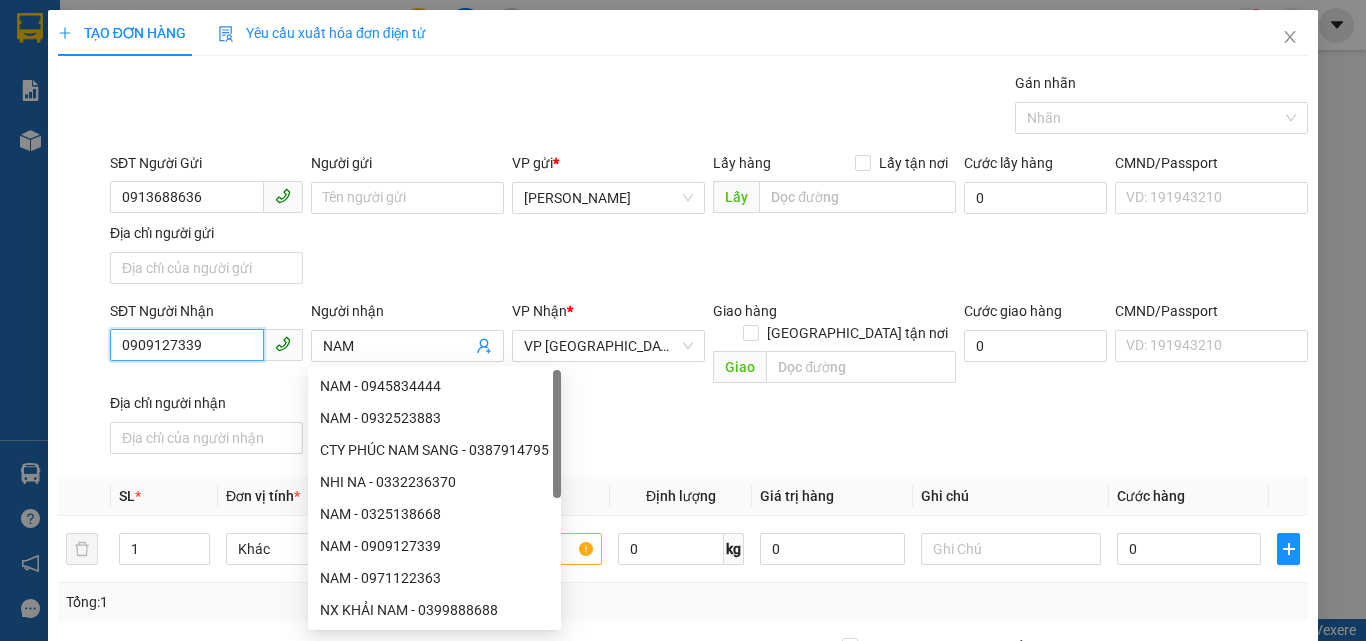 drag, startPoint x: 225, startPoint y: 342, endPoint x: 0, endPoint y: 399, distance: 232.10773 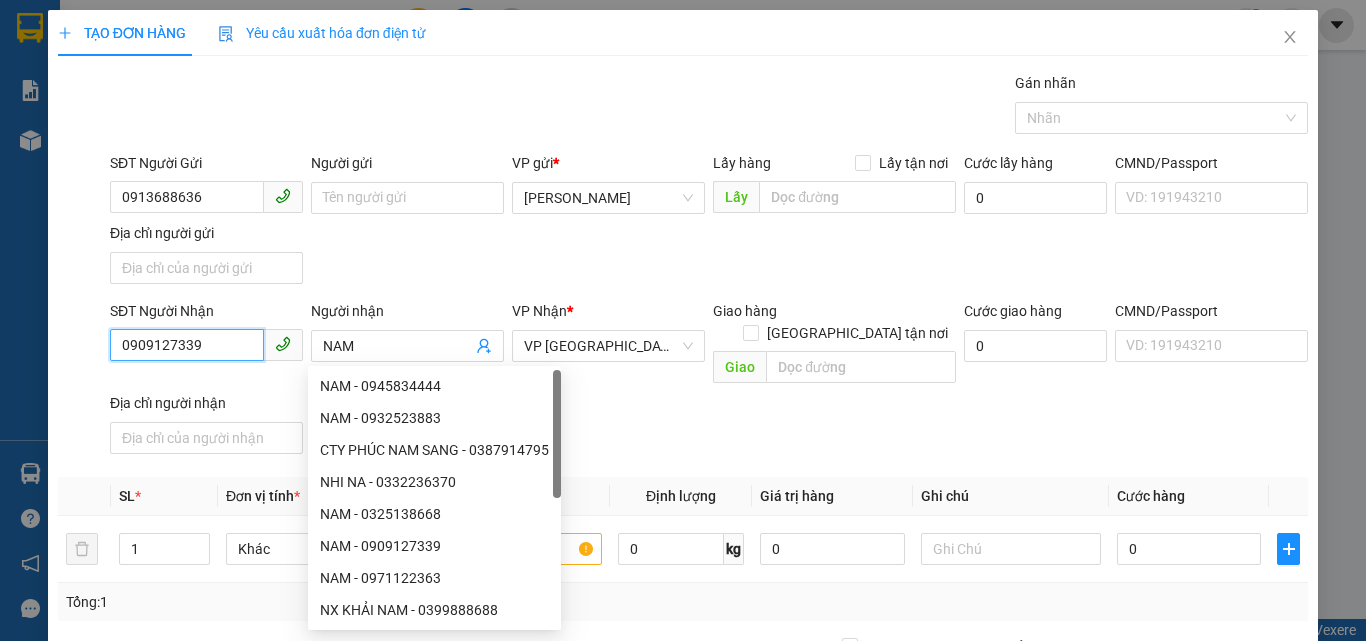 click on "TẠO ĐƠN HÀNG Yêu cầu xuất hóa đơn điện tử Transit Pickup Surcharge Ids Transit Deliver Surcharge Ids Transit Deliver Surcharge Transit Deliver Surcharge Gói vận chuyển  * Tiêu chuẩn Gán nhãn   Nhãn SĐT Người Gửi 0913688636 Người gửi Tên người gửi VP gửi  * Phan Đình Phùng Lấy hàng Lấy tận nơi Lấy Cước lấy hàng 0 CMND/Passport VD: 191943210 Địa chỉ người gửi SĐT Người Nhận 0909127339 0909127339 Người nhận NAM VP Nhận  * VP Sài Gòn Giao hàng Giao tận nơi Giao Cước giao hàng 0 CMND/Passport VD: 191943210 Địa chỉ người nhận SL  * Đơn vị tính  * Tên hàng  * Định lượng Giá trị hàng Ghi chú Cước hàng                   1 Khác 0 kg 0 0 Tổng:  1 Thu Hộ 0 Phí thu hộ khách nhận trả 0 Tổng cước 0 Hình thức thanh toán Chọn HT Thanh Toán Số tiền thu trước 0 Chưa thanh toán 0 Chọn HT Thanh Toán Lưu nháp Xóa Thông tin Lưu Lưu và In" at bounding box center [683, 320] 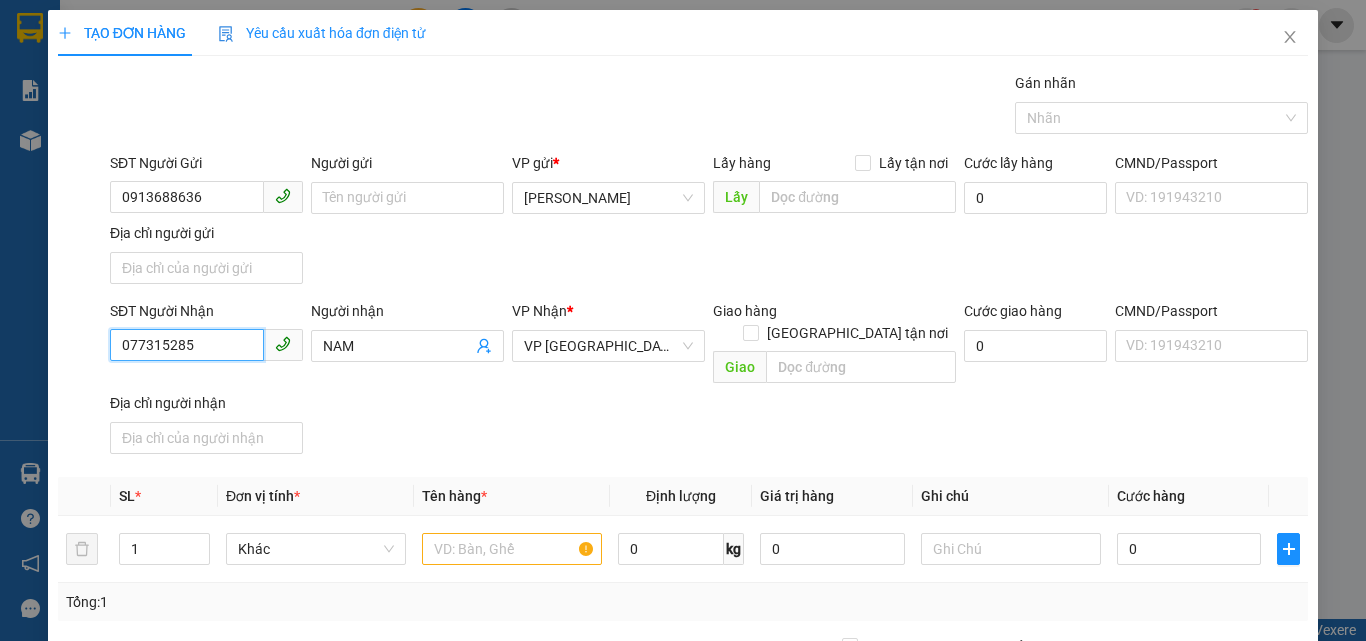 type on "0773152855" 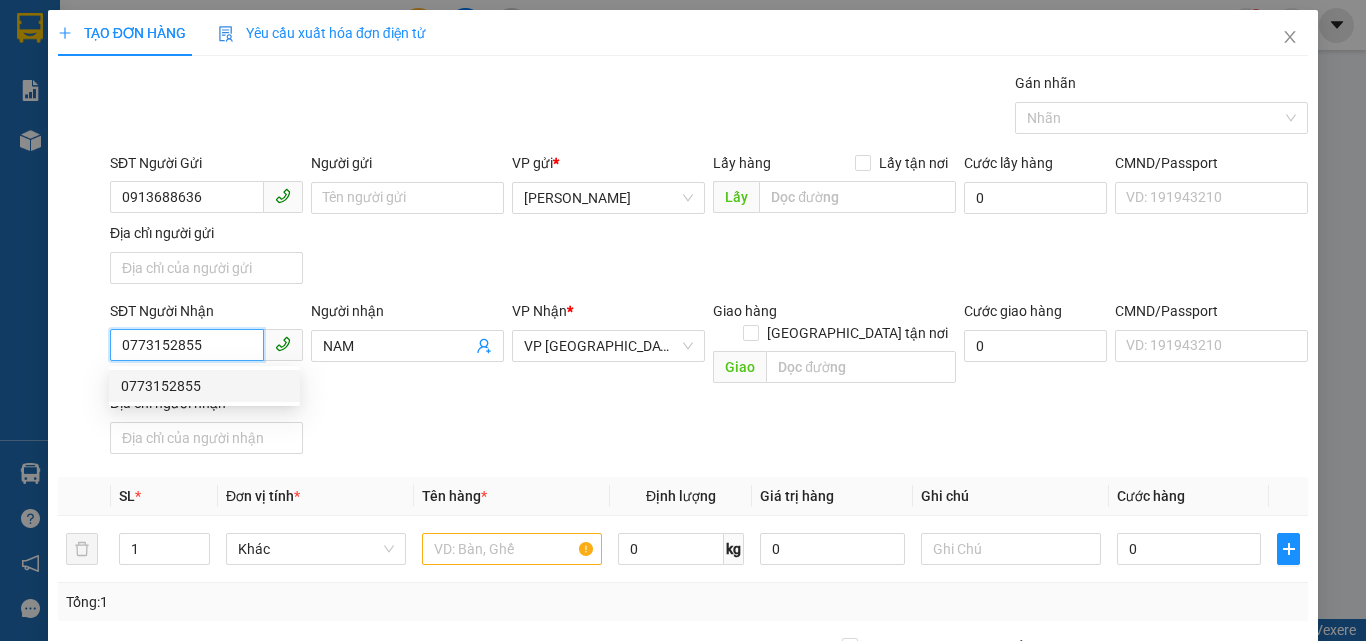 click on "0773152855" at bounding box center [204, 386] 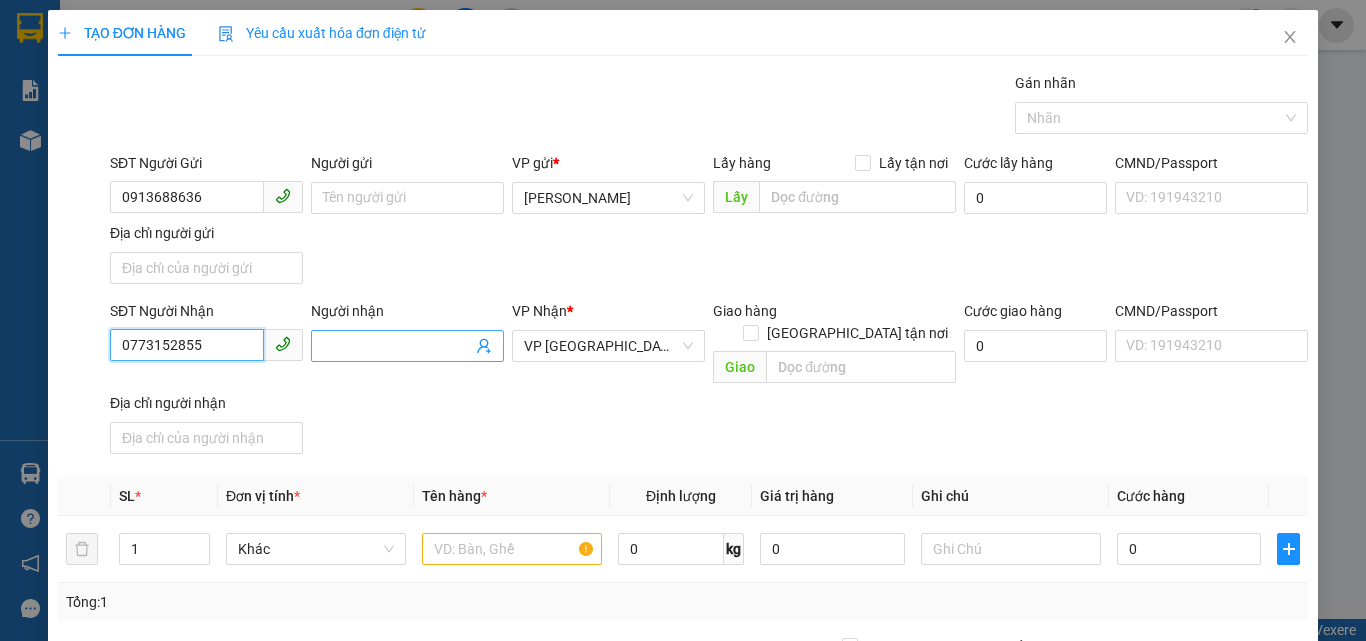 type on "0773152855" 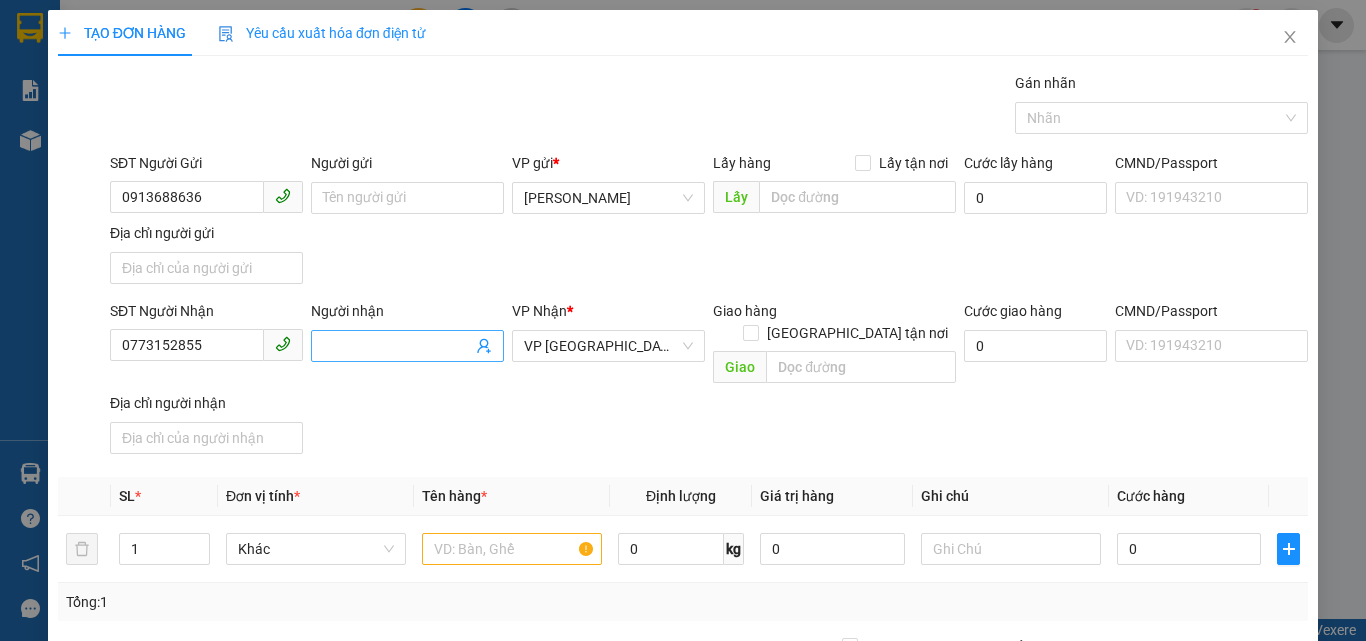 click on "Người nhận" at bounding box center (397, 346) 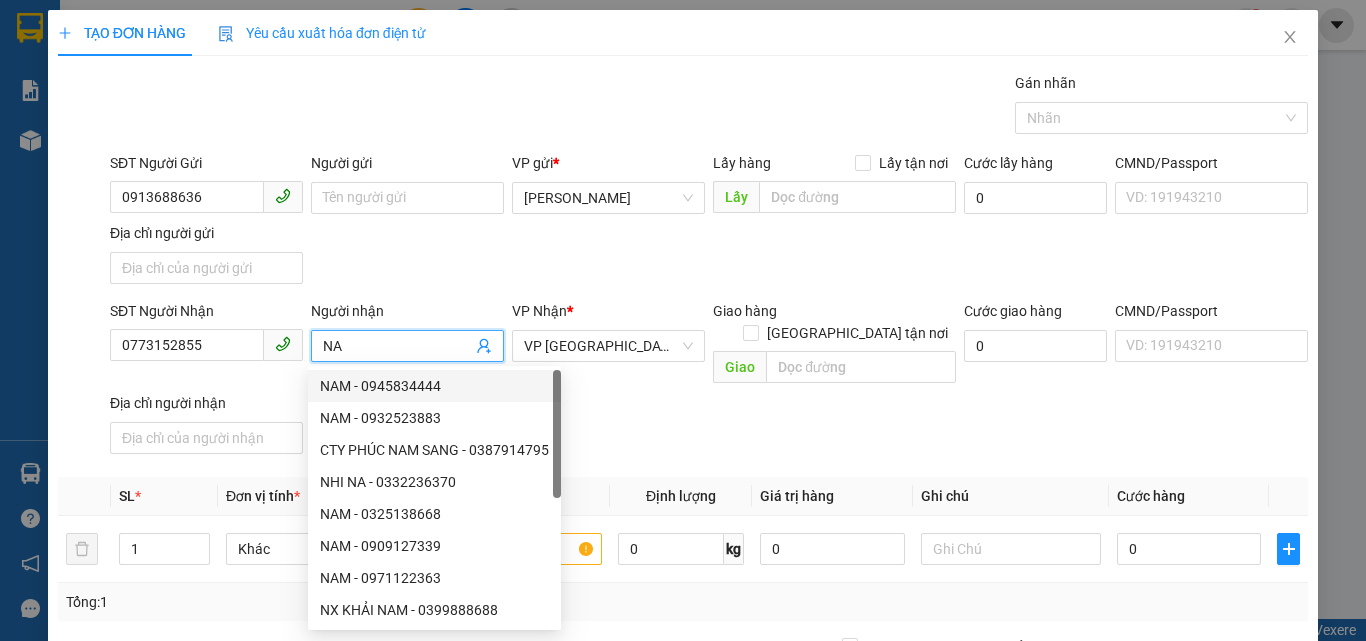 type on "NA" 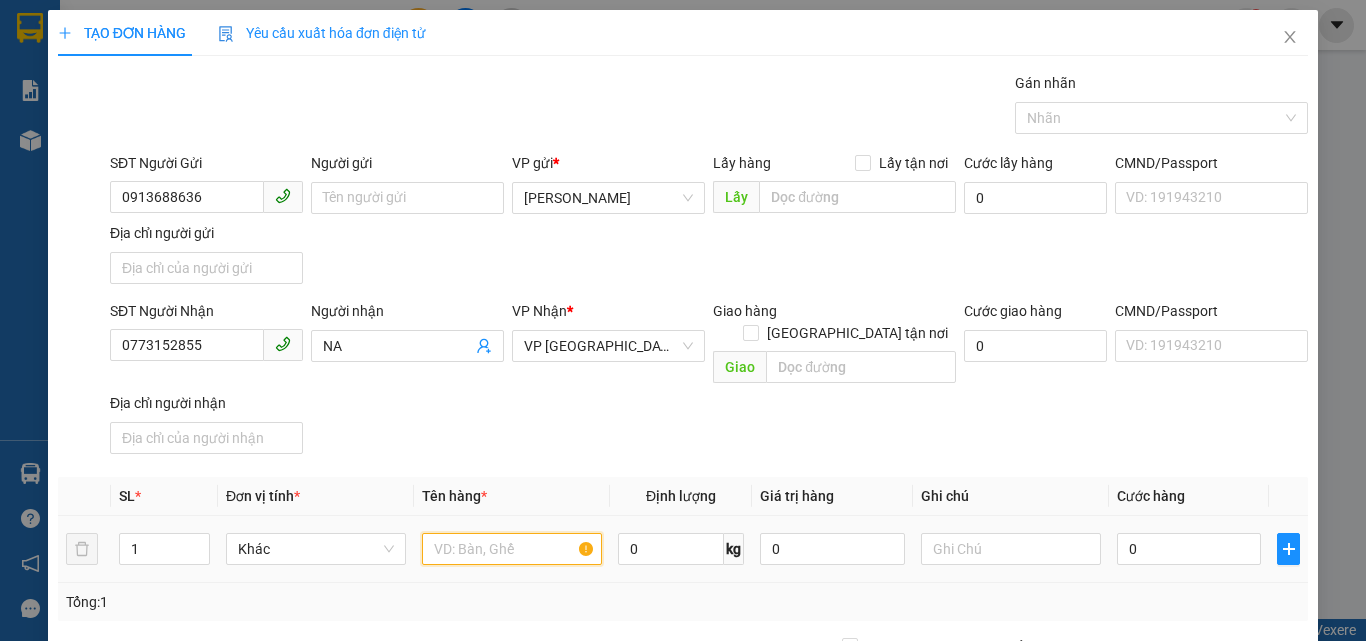 click at bounding box center (512, 549) 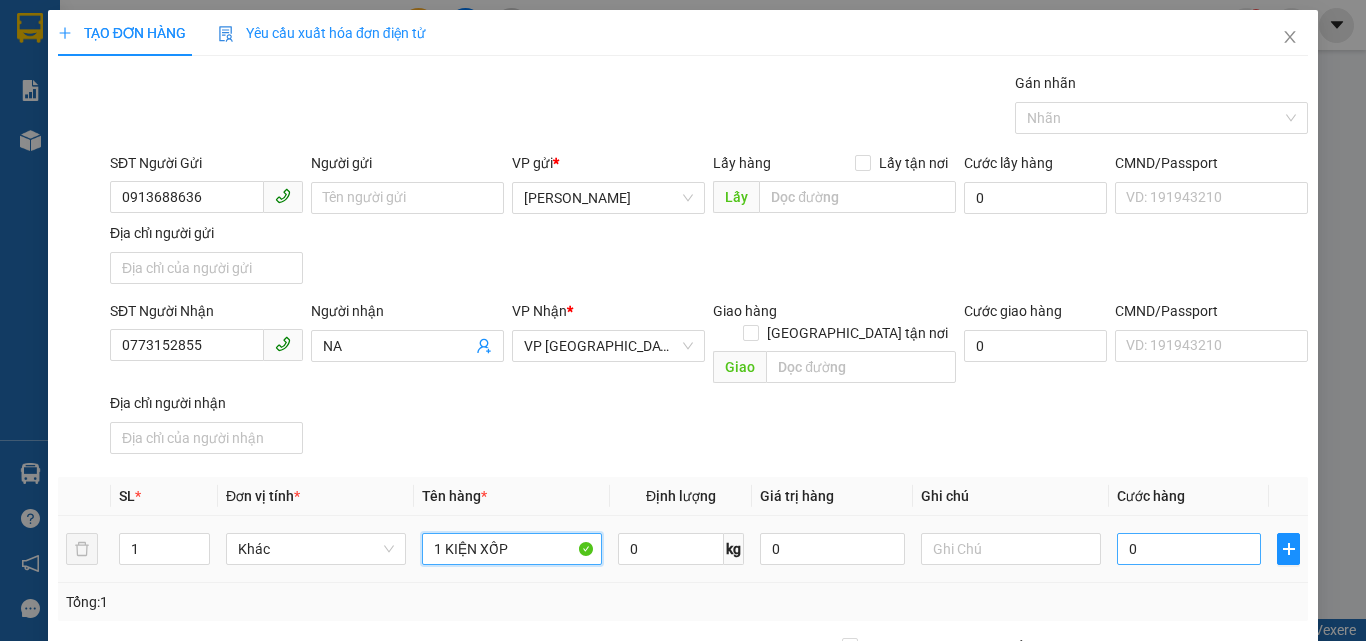 type on "1 KIỆN XỐP" 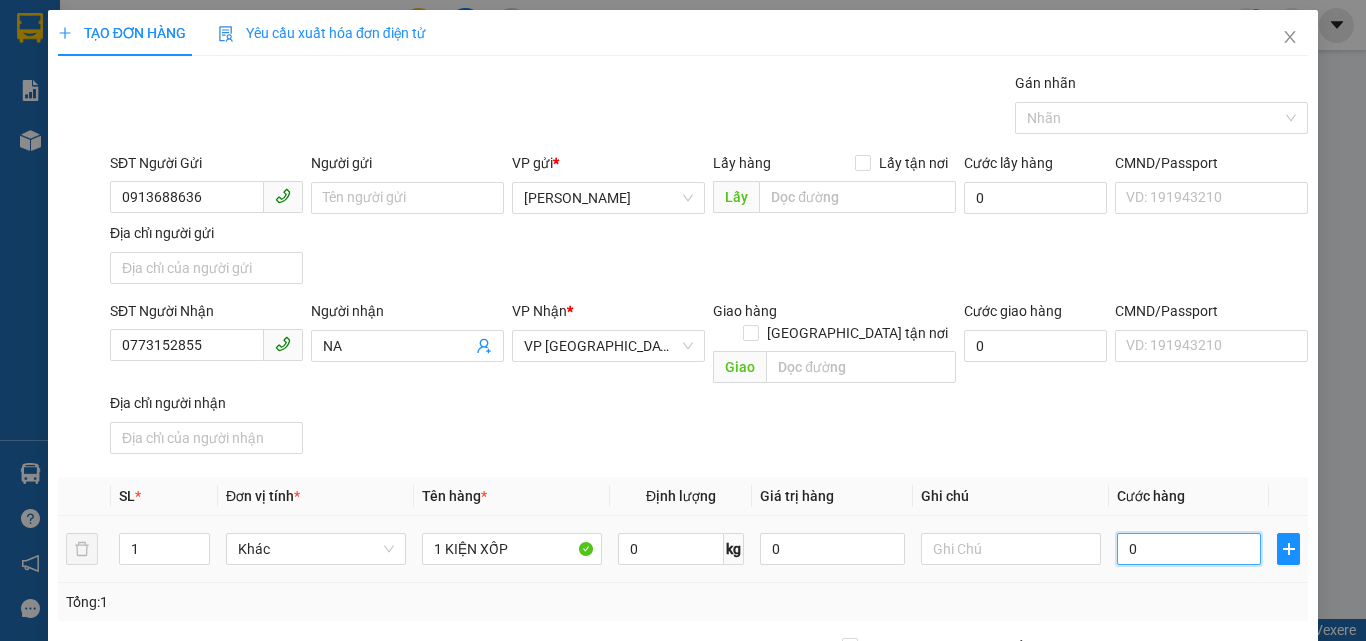drag, startPoint x: 1209, startPoint y: 519, endPoint x: 1200, endPoint y: 532, distance: 15.811388 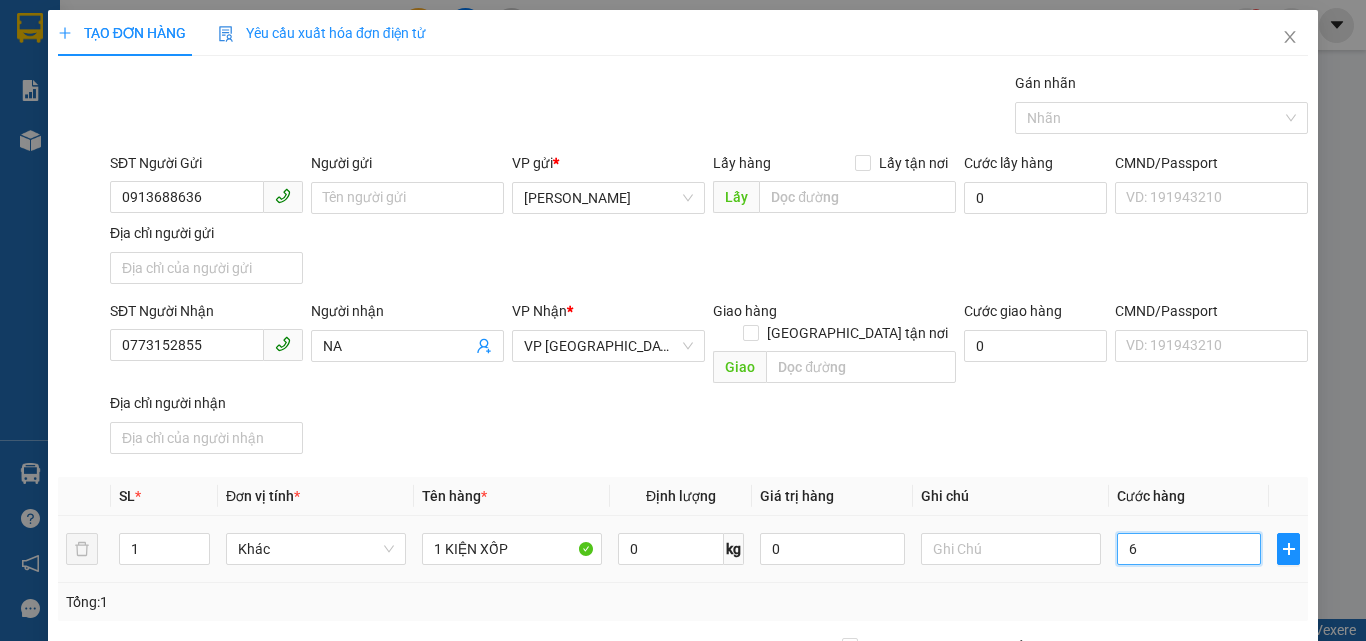 type on "60" 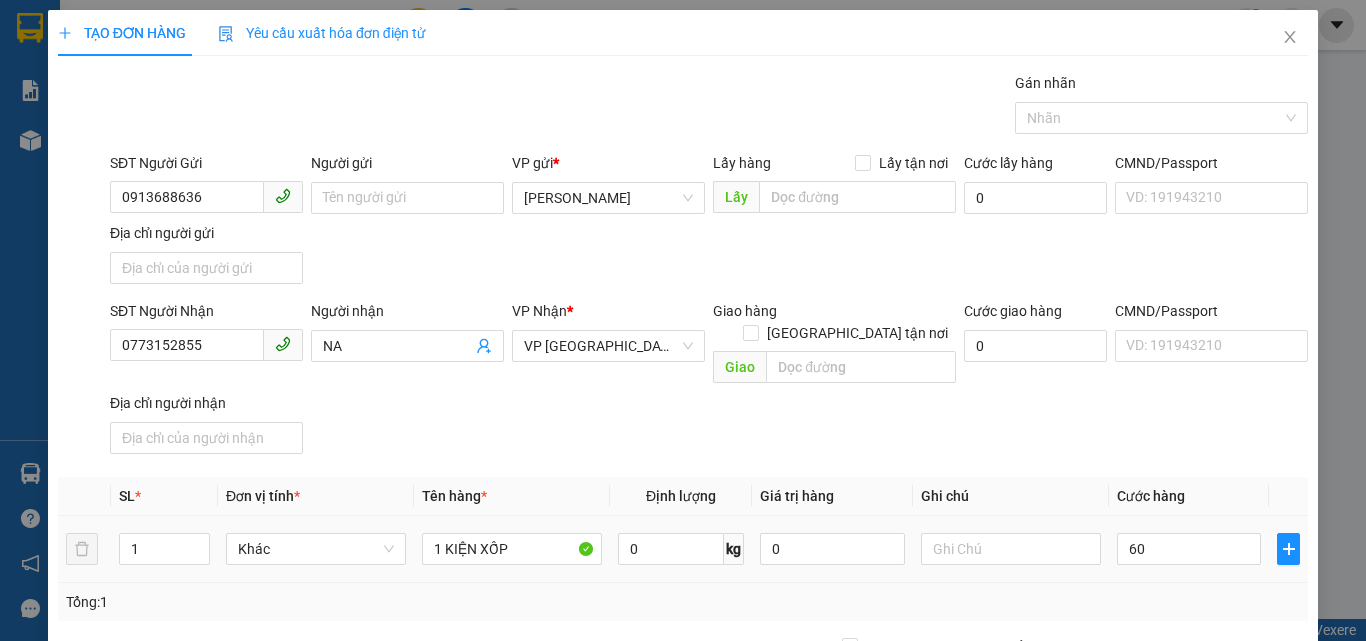 type on "60.000" 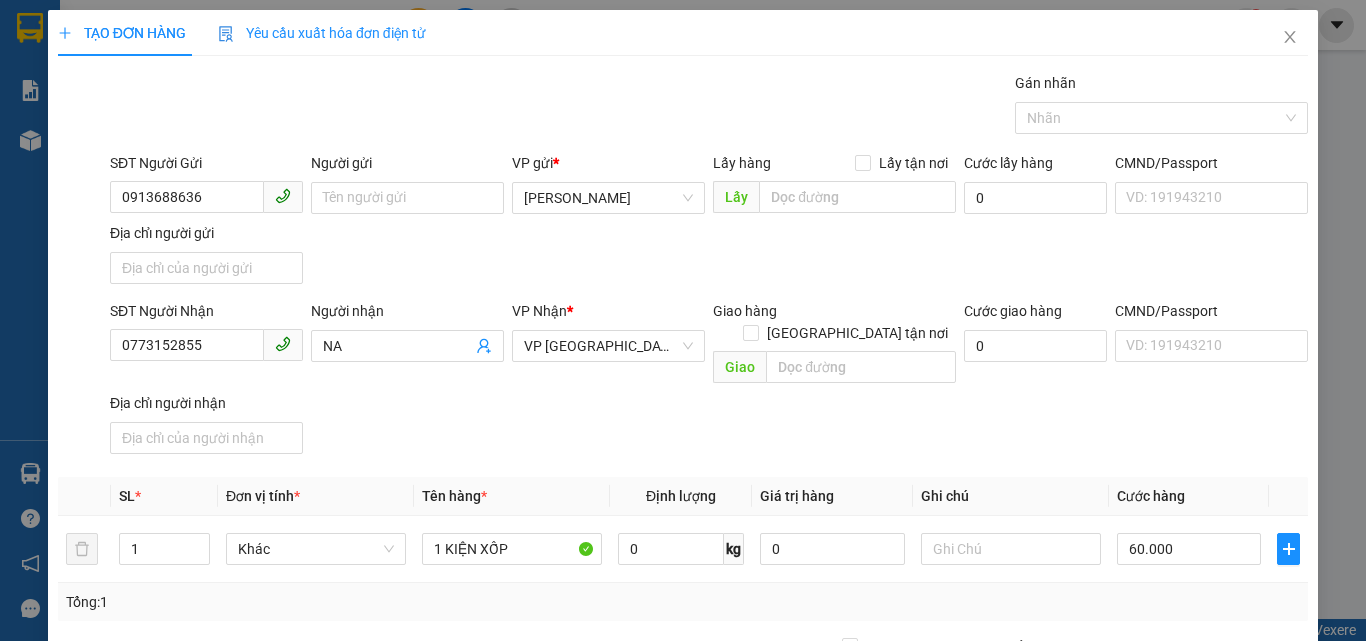 click on "Transit Pickup Surcharge Ids Transit Deliver Surcharge Ids Transit Deliver Surcharge Transit Deliver Surcharge Gói vận chuyển  * Tiêu chuẩn Gán nhãn   Nhãn SĐT Người Gửi 0913688636 Người gửi Tên người gửi VP gửi  * Phan Đình Phùng Lấy hàng Lấy tận nơi Lấy Cước lấy hàng 0 CMND/Passport VD: 191943210 Địa chỉ người gửi SĐT Người Nhận 0773152855 Người nhận NA VP Nhận  * VP Sài Gòn Giao hàng Giao tận nơi Giao Cước giao hàng 0 CMND/Passport VD: 191943210 Địa chỉ người nhận SL  * Đơn vị tính  * Tên hàng  * Định lượng Giá trị hàng Ghi chú Cước hàng                   1 Khác 1 KIỆN XỐP 0 kg 0 60.000 Tổng:  1 Thu Hộ 0 Phí thu hộ khách nhận trả 0 Tổng cước 60.000 Hình thức thanh toán Chọn HT Thanh Toán Số tiền thu trước 0 Chưa thanh toán 60.000 Chọn HT Thanh Toán Lưu nháp Xóa Thông tin Lưu Lưu và In" at bounding box center (683, 467) 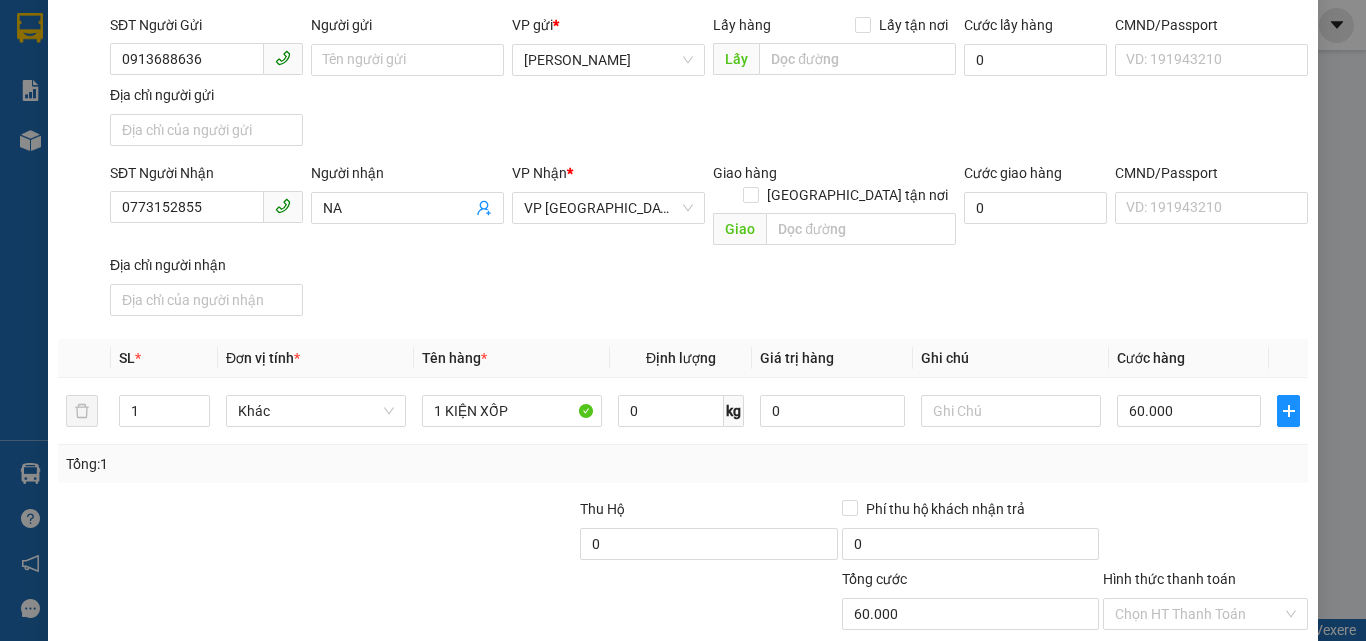 scroll, scrollTop: 239, scrollLeft: 0, axis: vertical 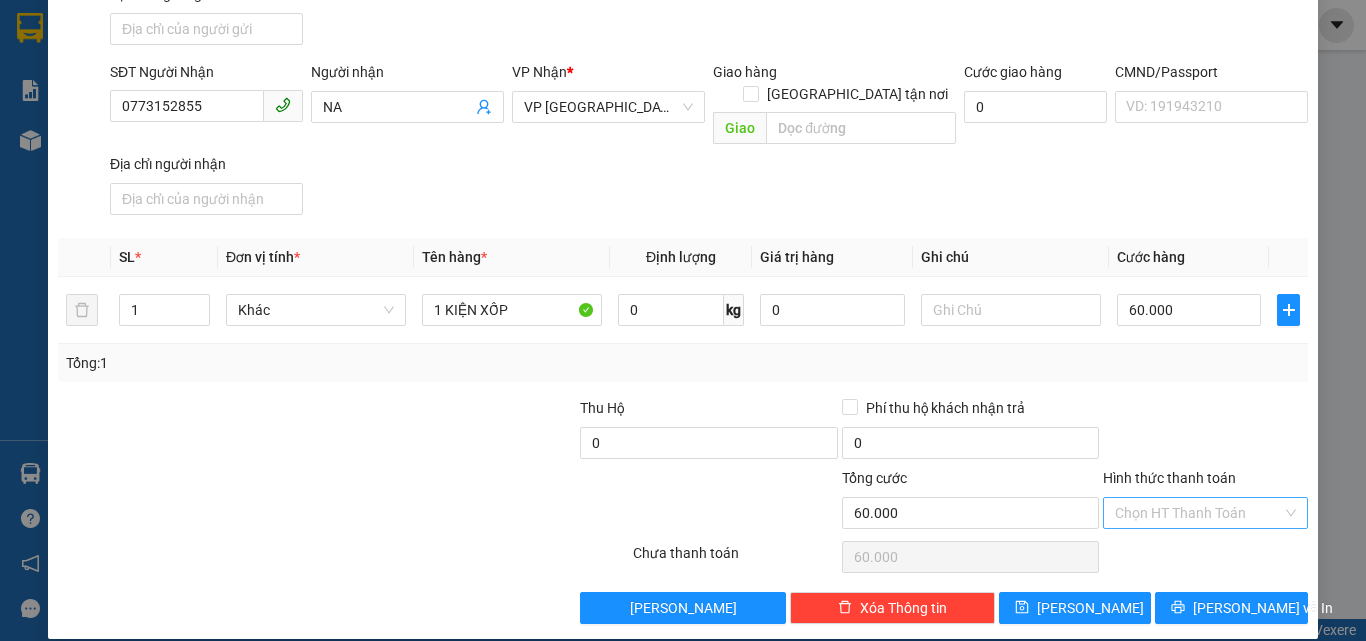 click on "Hình thức thanh toán" at bounding box center (1198, 513) 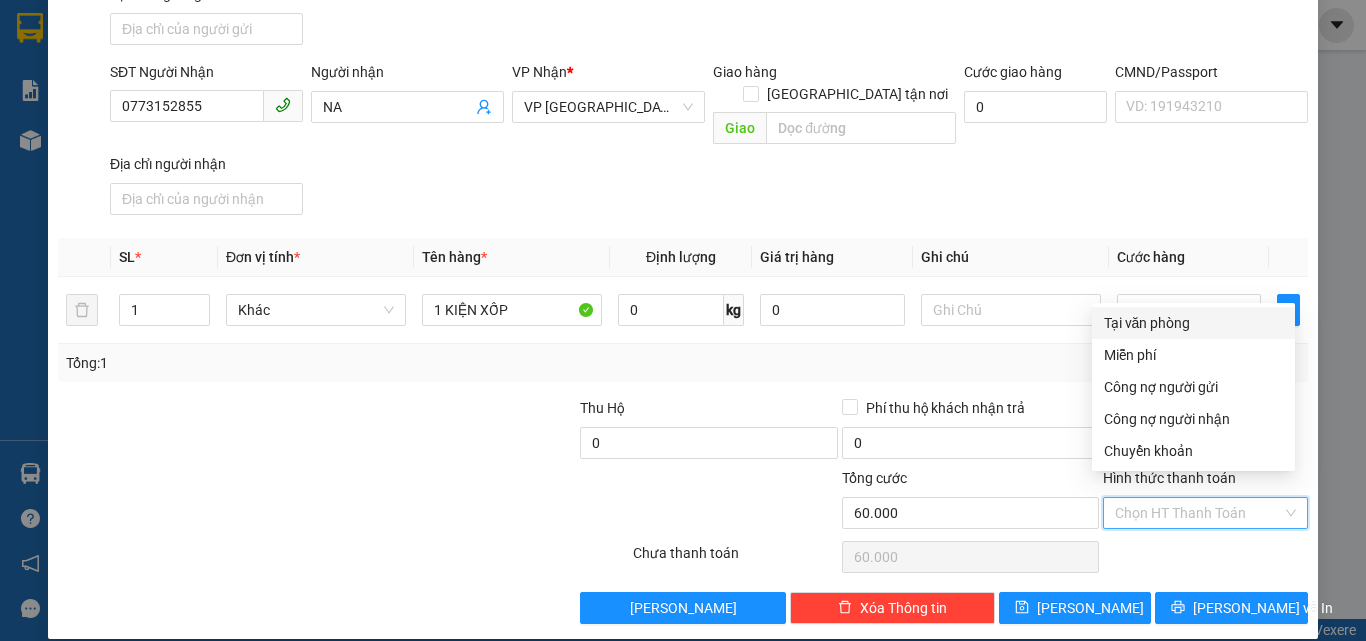 click on "Tại văn phòng" at bounding box center (1193, 323) 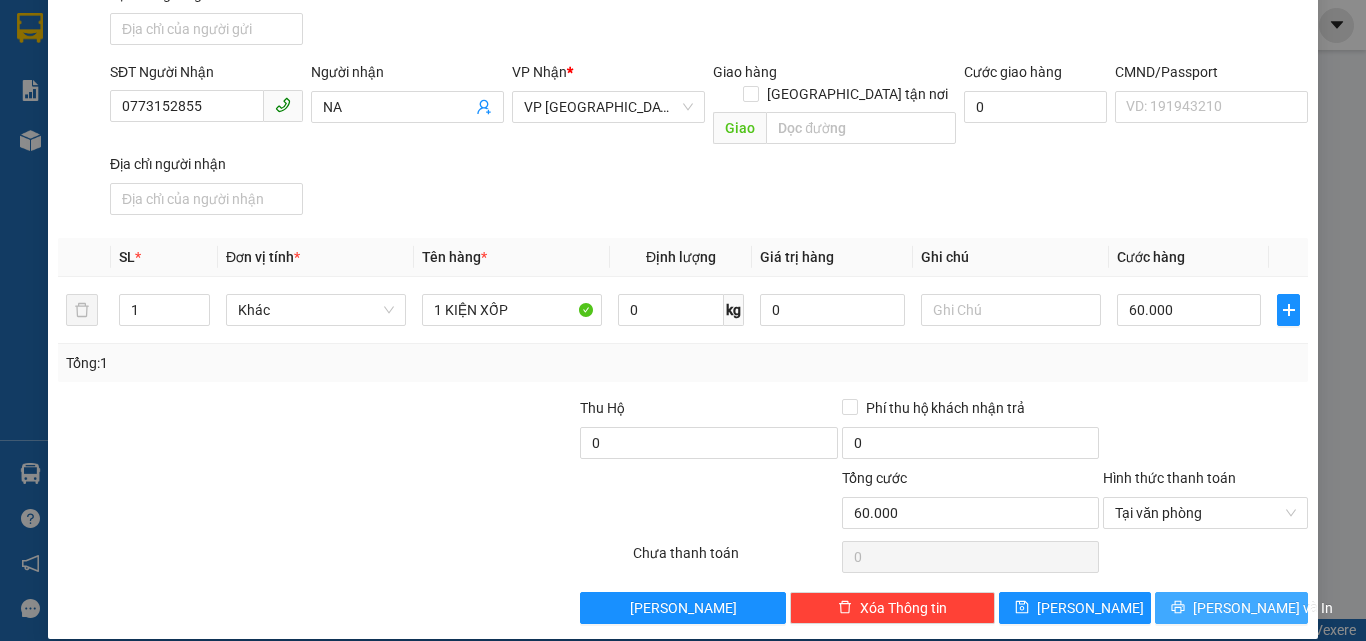 click on "Lưu và In" at bounding box center [1263, 608] 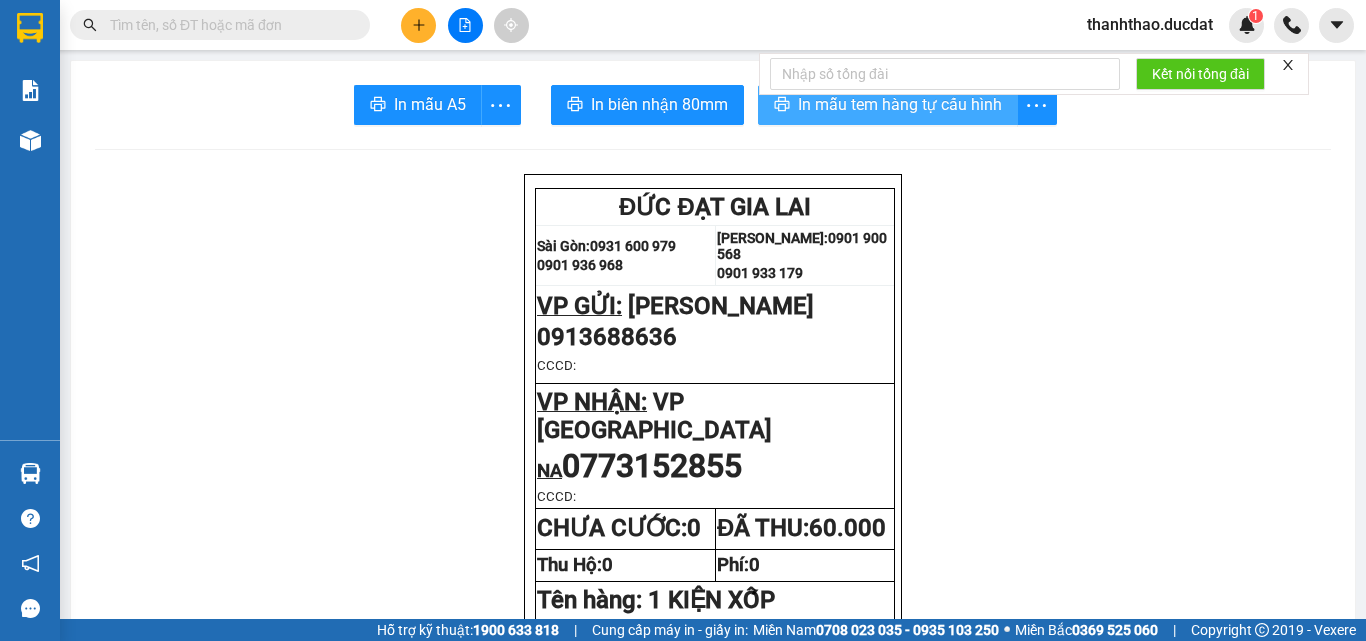 click on "In mẫu tem hàng tự cấu hình" at bounding box center [900, 104] 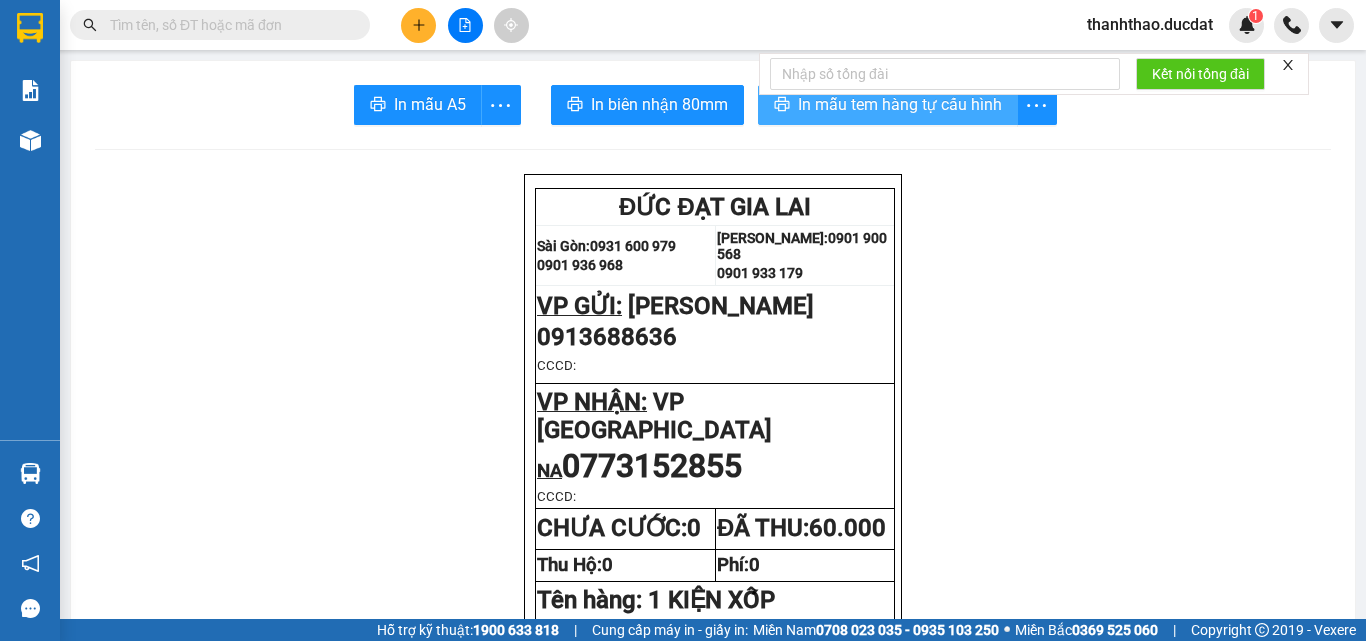 scroll, scrollTop: 0, scrollLeft: 0, axis: both 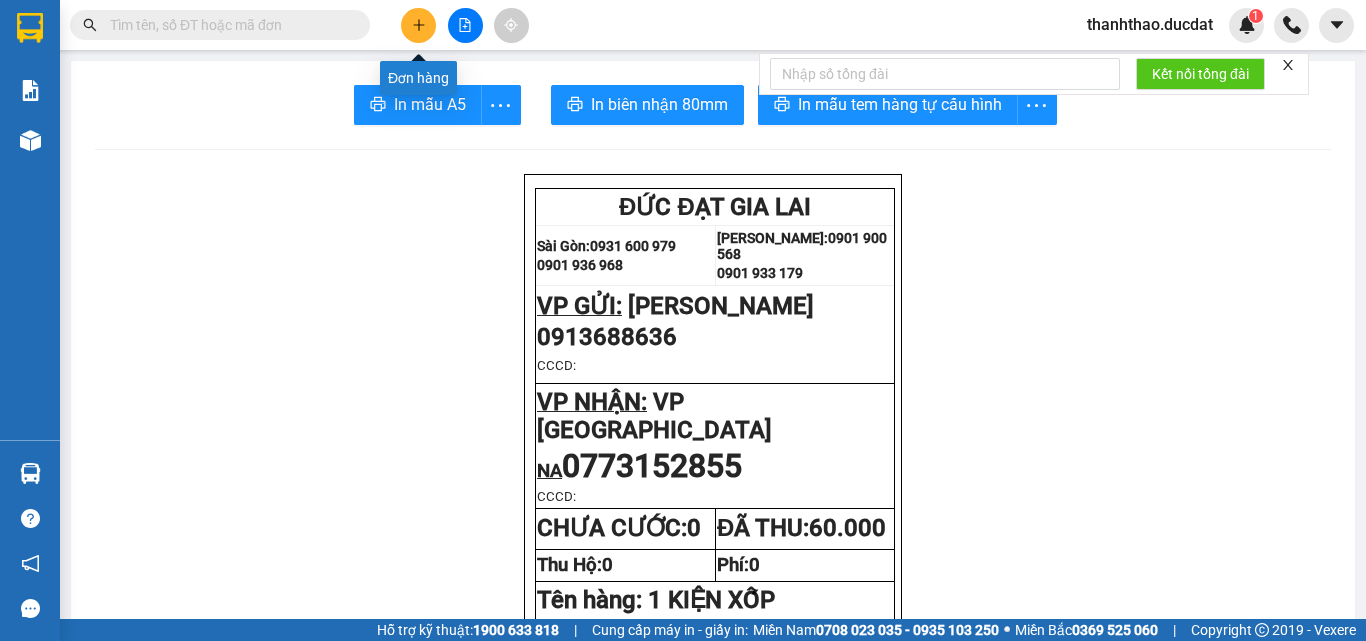 click at bounding box center (418, 25) 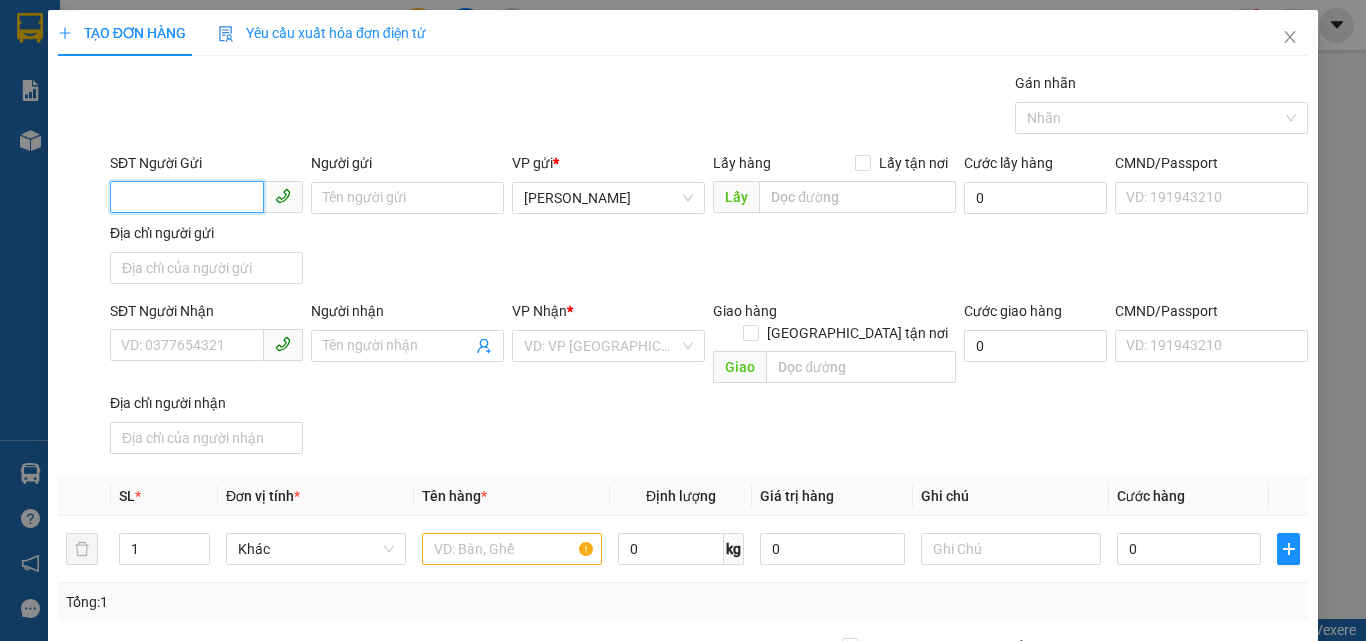 click on "SĐT Người Gửi" at bounding box center [187, 197] 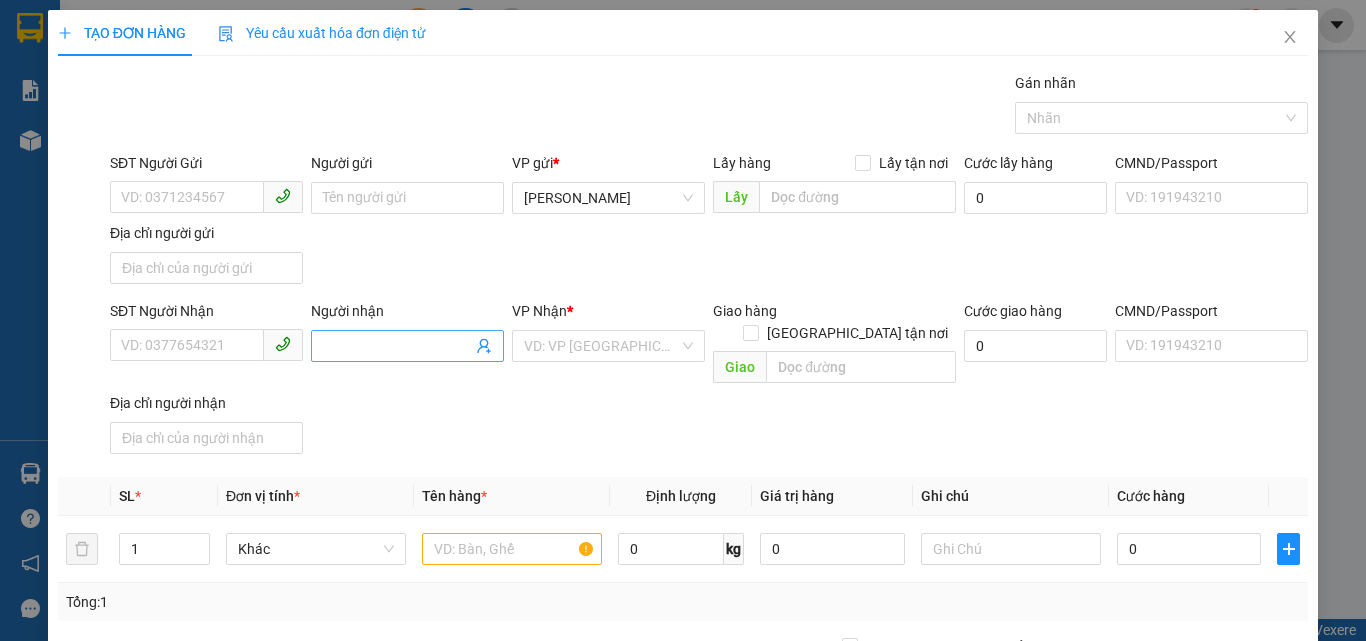 click on "Người nhận" at bounding box center (397, 346) 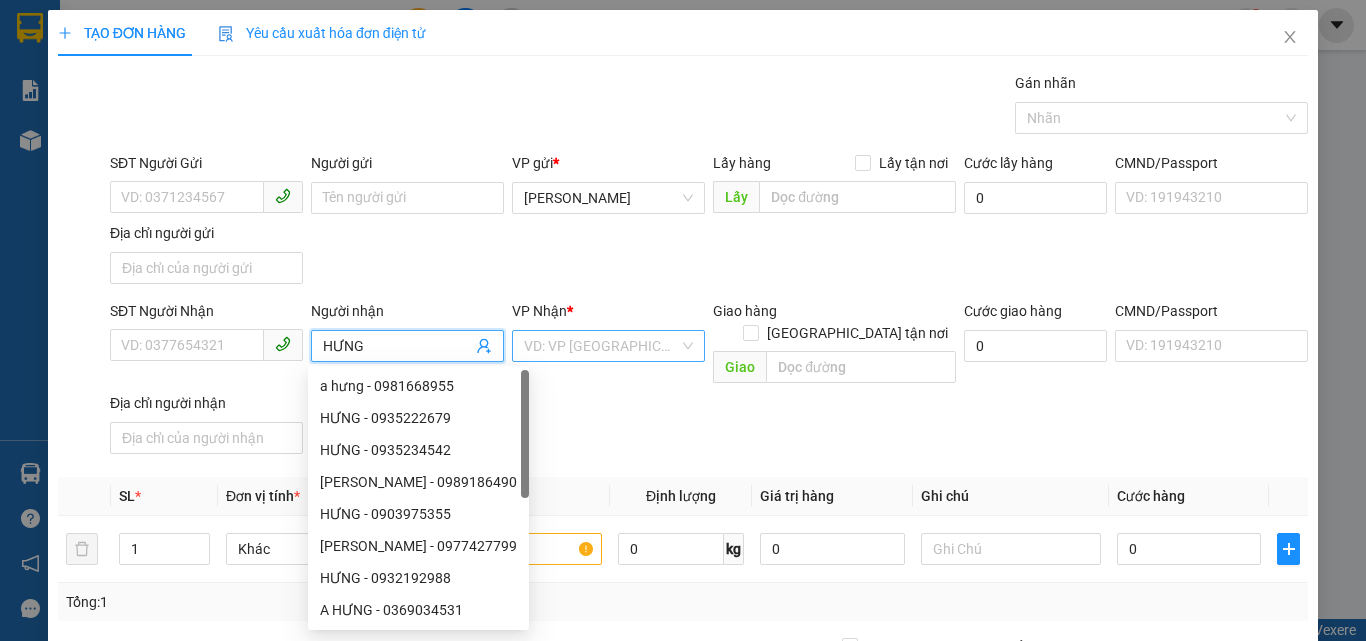 type on "HƯNG" 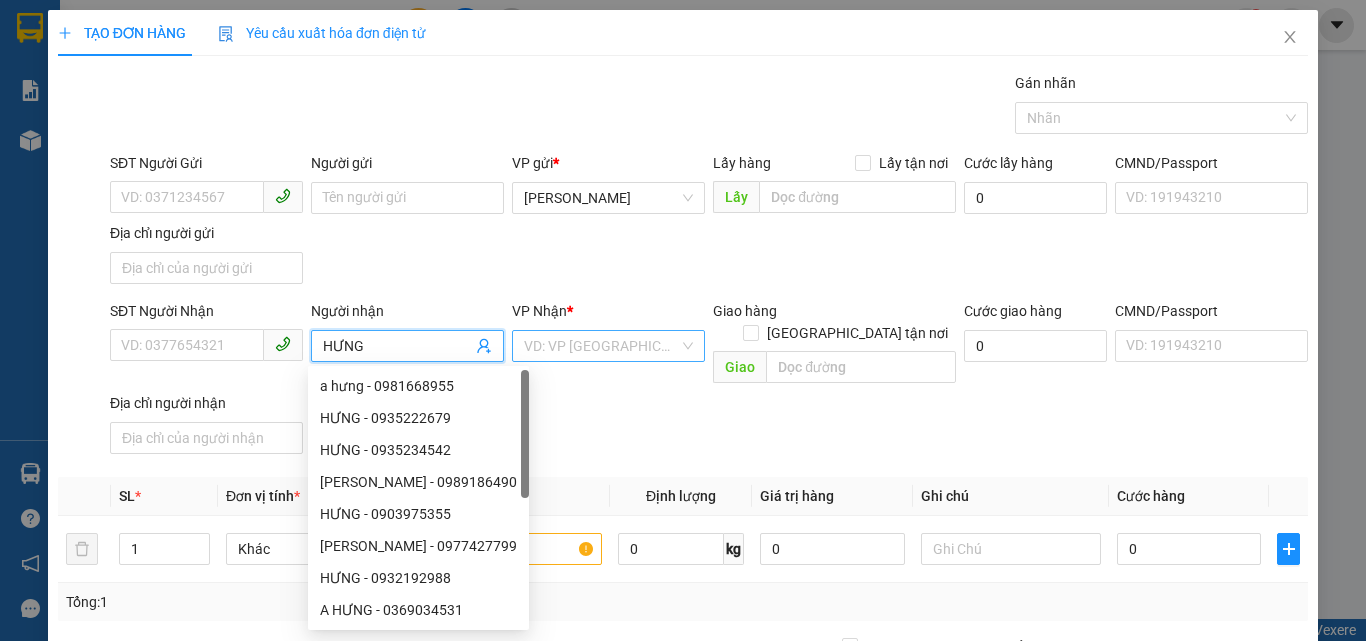 click at bounding box center [601, 346] 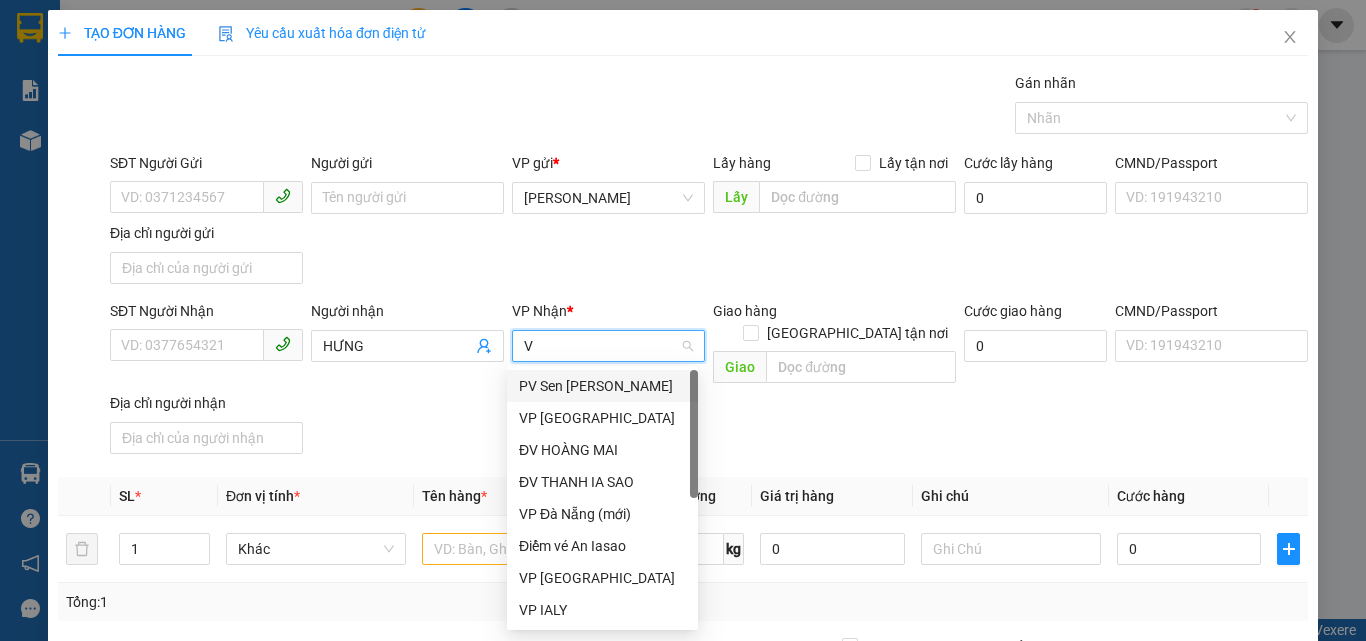 type on "VP" 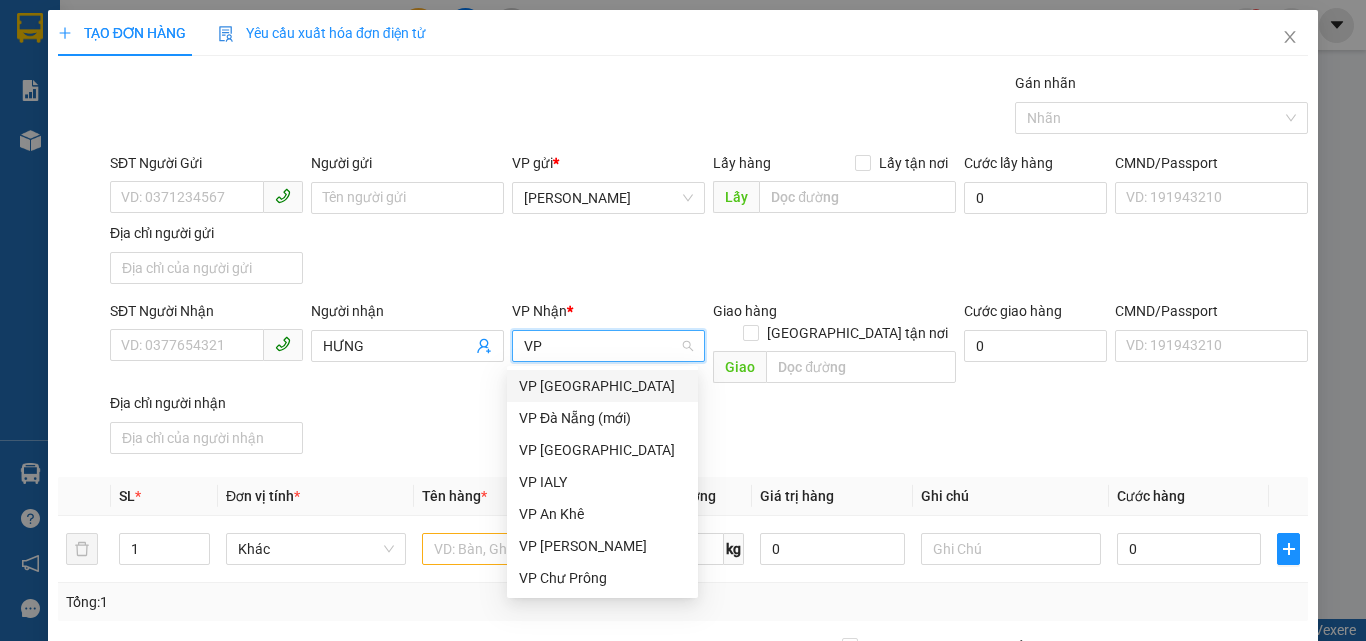 click on "VP [GEOGRAPHIC_DATA]" at bounding box center (602, 386) 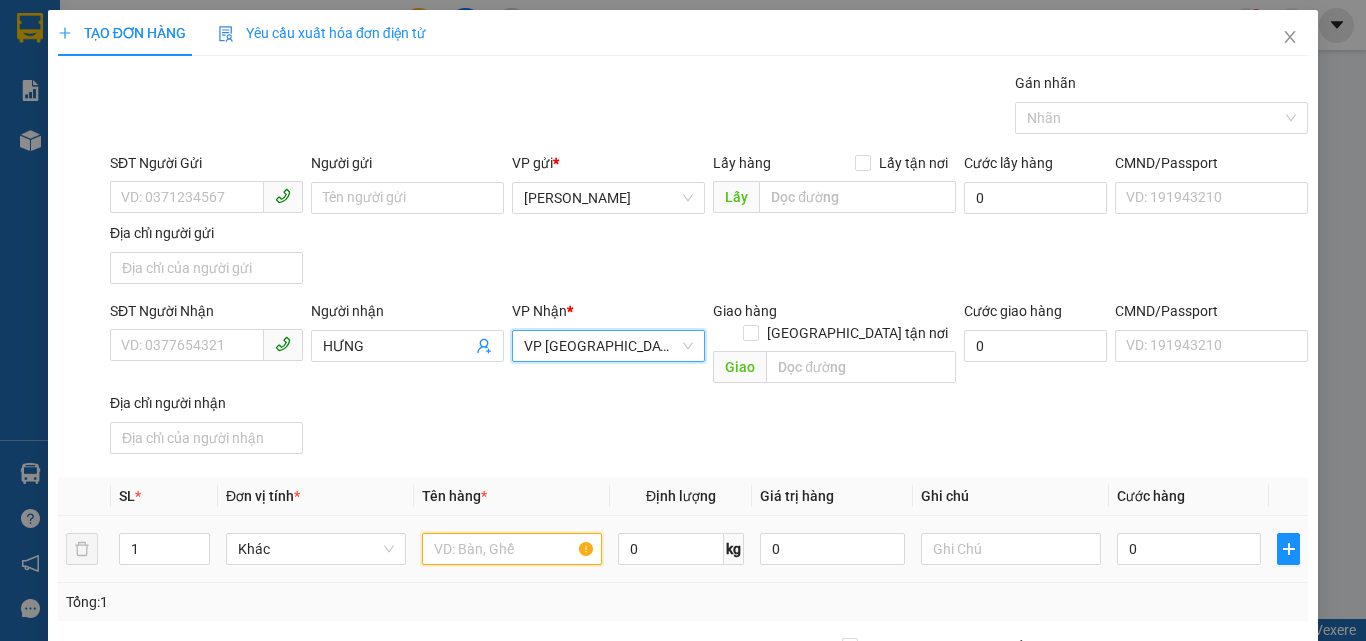 click at bounding box center (512, 549) 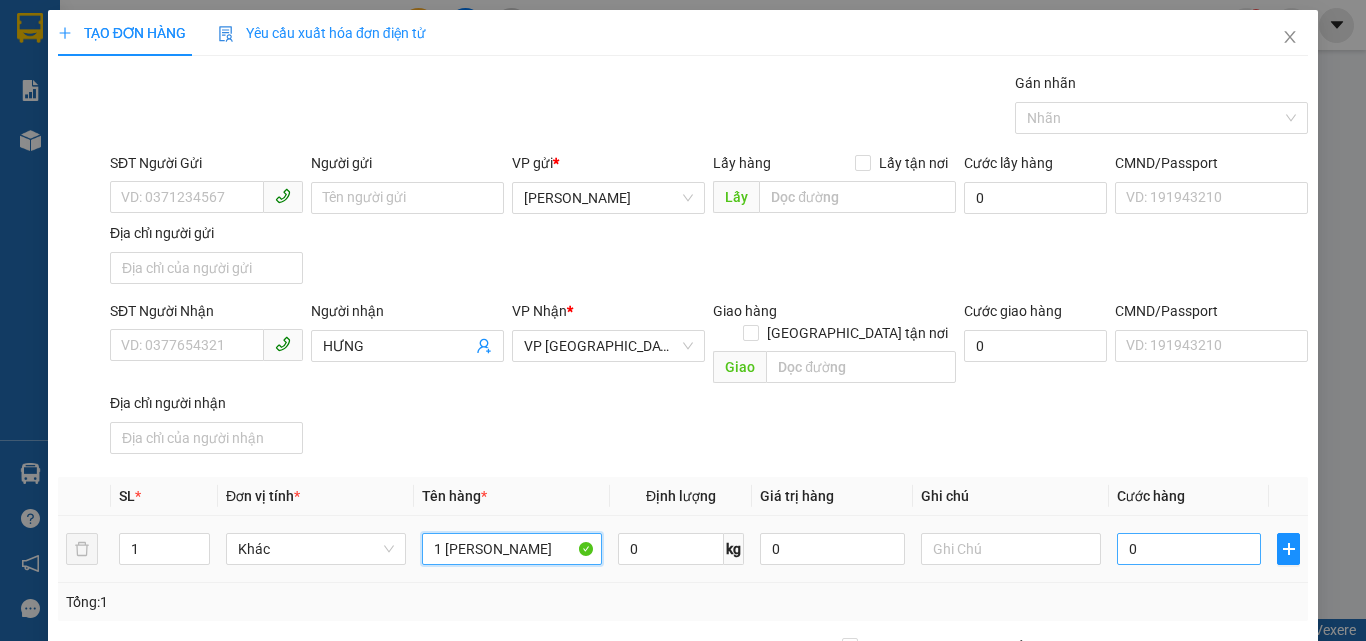 type on "1 [PERSON_NAME]" 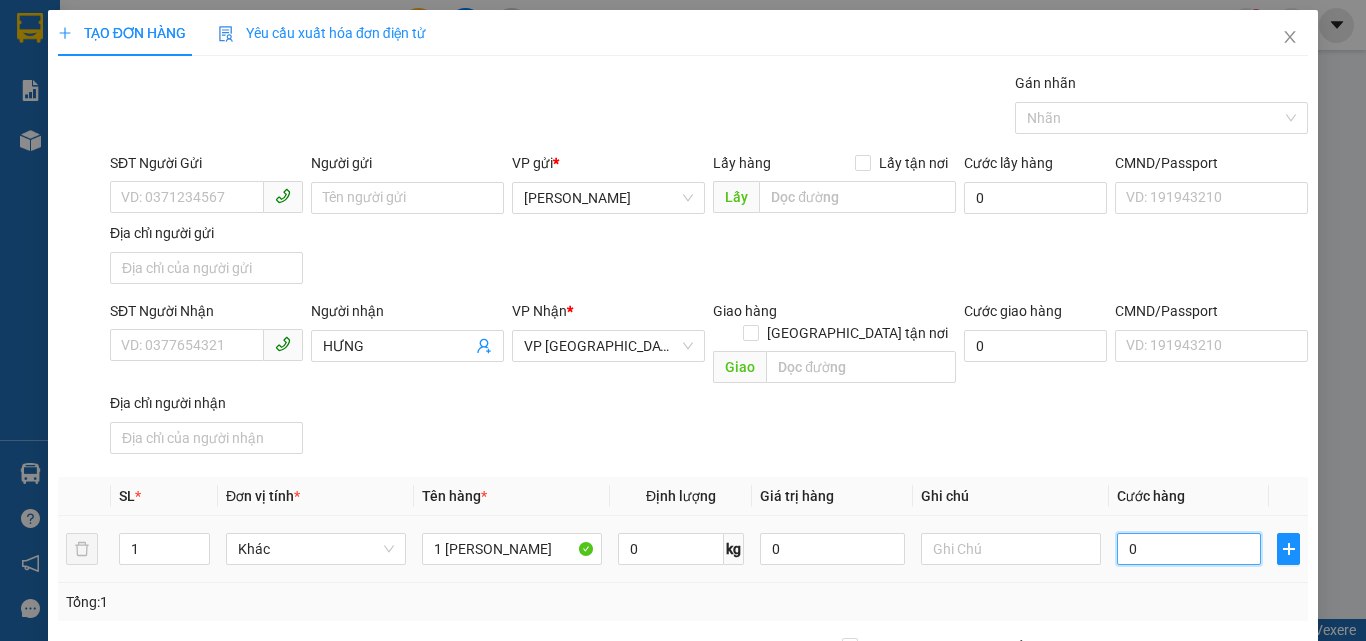 click on "0" at bounding box center [1189, 549] 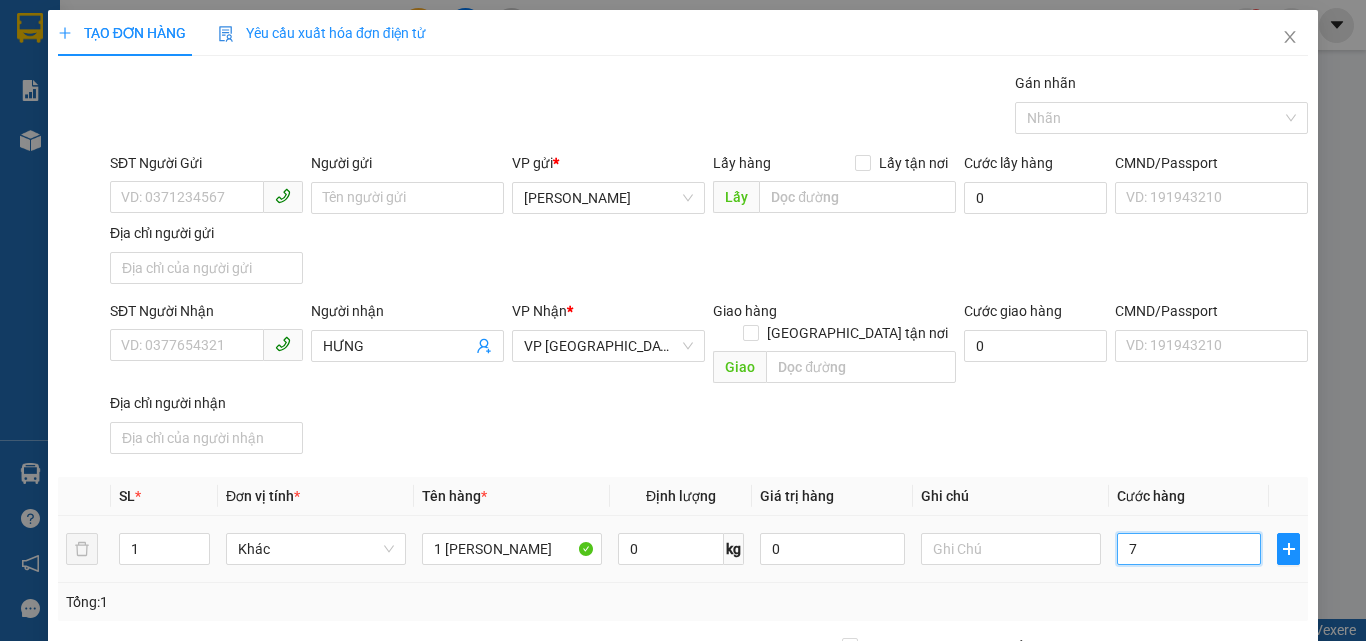 type on "70" 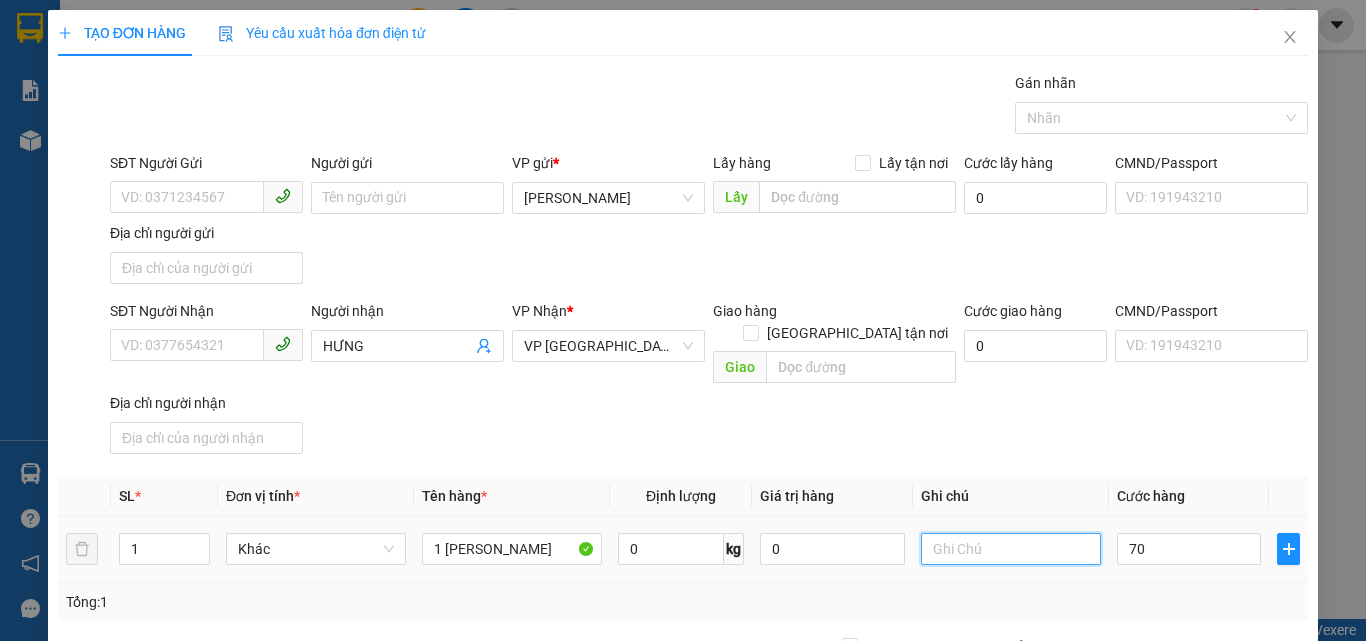 type on "70.000" 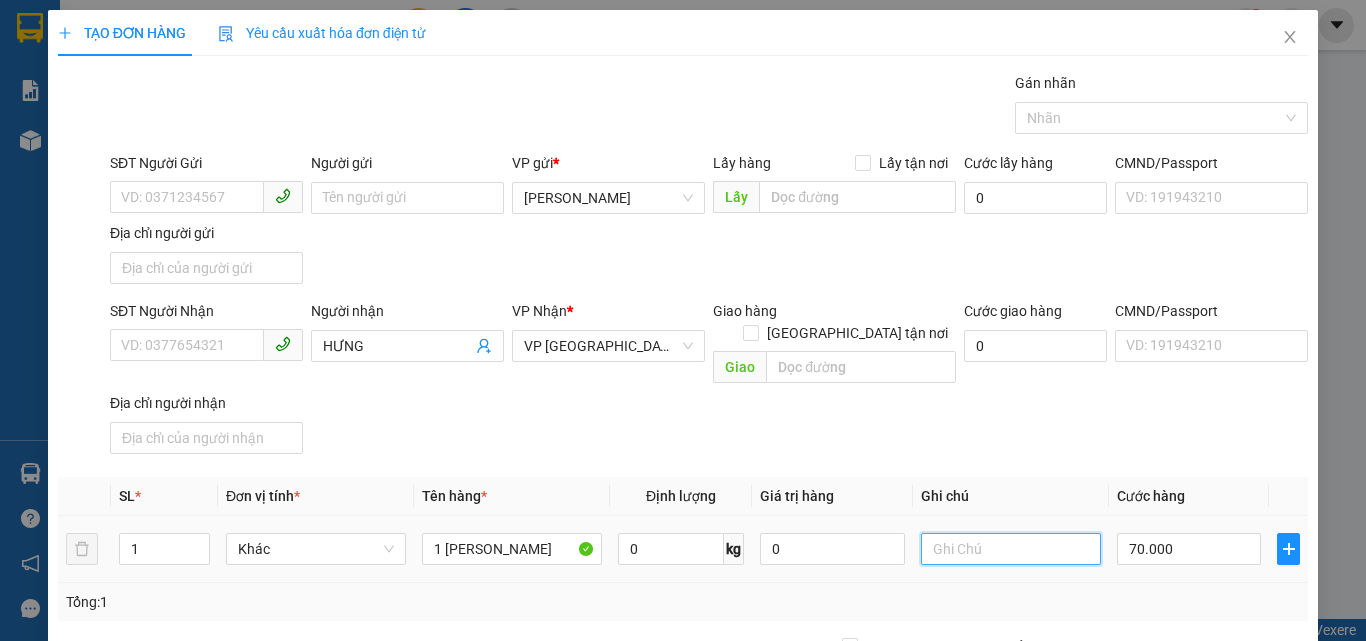 click at bounding box center (1011, 549) 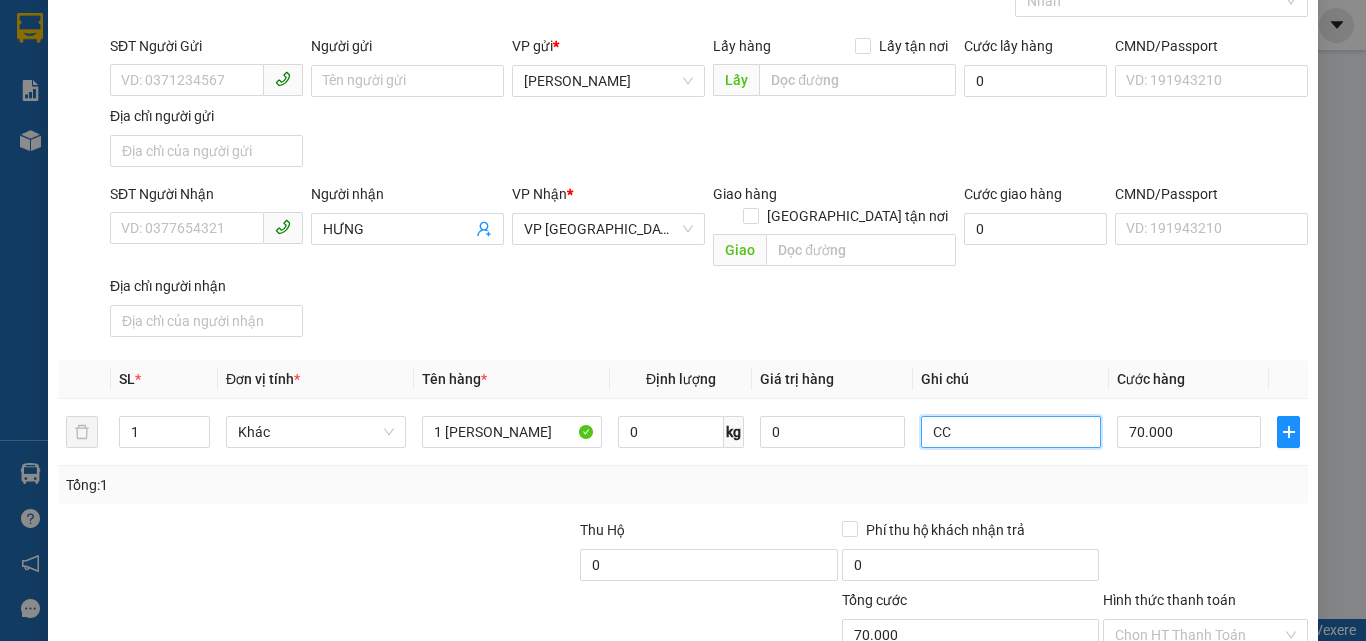 scroll, scrollTop: 239, scrollLeft: 0, axis: vertical 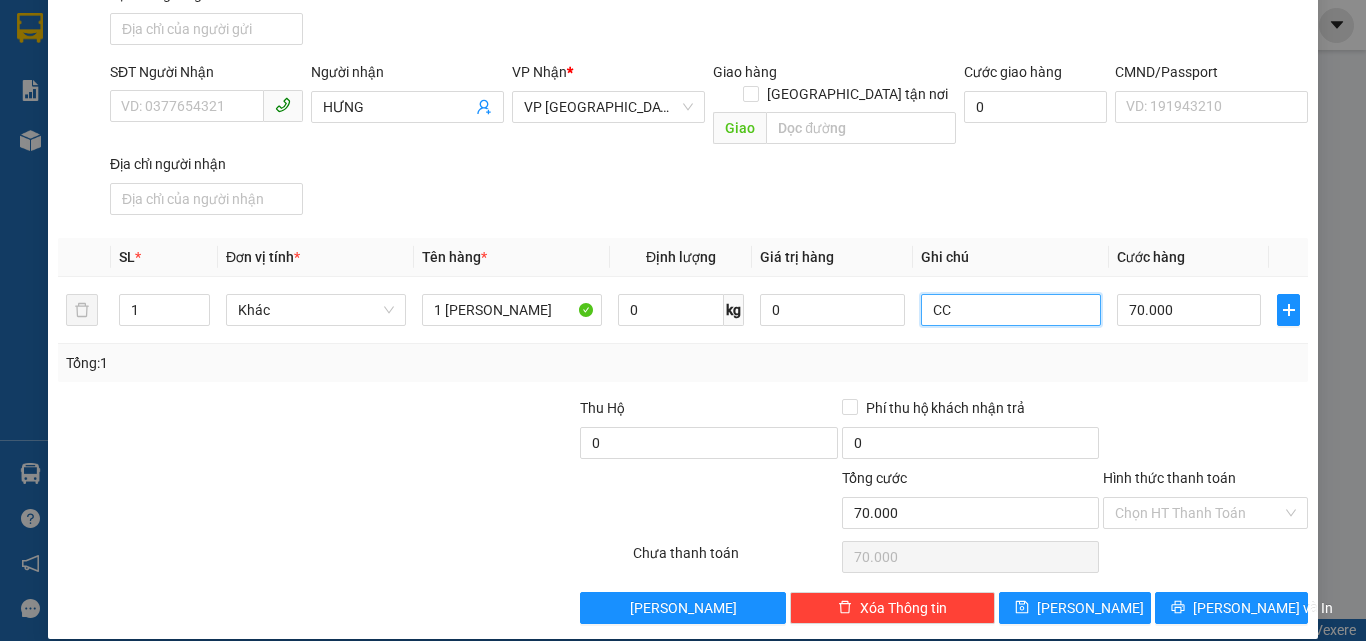 type on "CC" 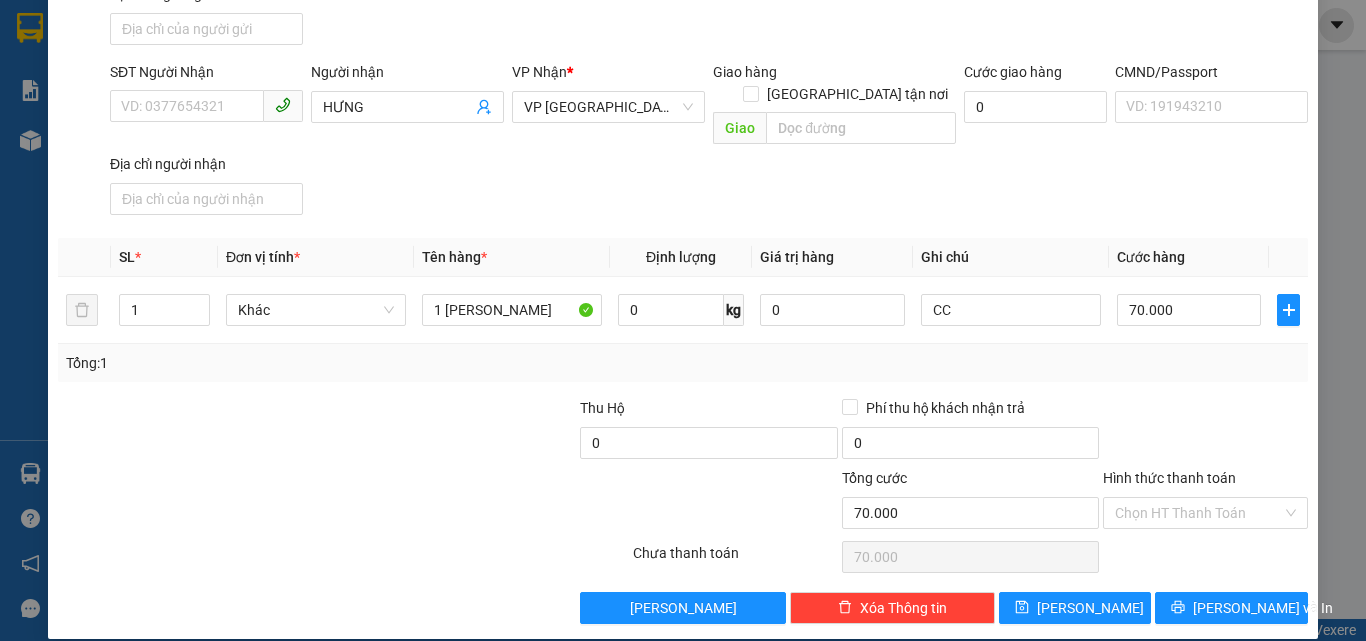 click on "Transit Pickup Surcharge Ids Transit Deliver Surcharge Ids Transit Deliver Surcharge Transit Deliver Surcharge Gói vận chuyển  * Tiêu chuẩn Gán nhãn   Nhãn SĐT Người Gửi VD: 0371234567 Người gửi Tên người gửi VP gửi  * Phan Đình Phùng Lấy hàng Lấy tận nơi Lấy Cước lấy hàng 0 CMND/Passport VD: 191943210 Địa chỉ người gửi SĐT Người Nhận VD: 0377654321 Người nhận HƯNG VP Nhận  * VP Sài Gòn Giao hàng Giao tận nơi Giao Cước giao hàng 0 CMND/Passport VD: 191943210 Địa chỉ người nhận SL  * Đơn vị tính  * Tên hàng  * Định lượng Giá trị hàng Ghi chú Cước hàng                   1 Khác 1 THÙNG RAU 0 kg 0 CC 70.000 Tổng:  1 Thu Hộ 0 Phí thu hộ khách nhận trả 0 Tổng cước 70.000 Hình thức thanh toán Chọn HT Thanh Toán Số tiền thu trước 0 Chưa thanh toán 70.000 Chọn HT Thanh Toán Lưu nháp Xóa Thông tin Lưu Lưu và In" at bounding box center [683, 228] 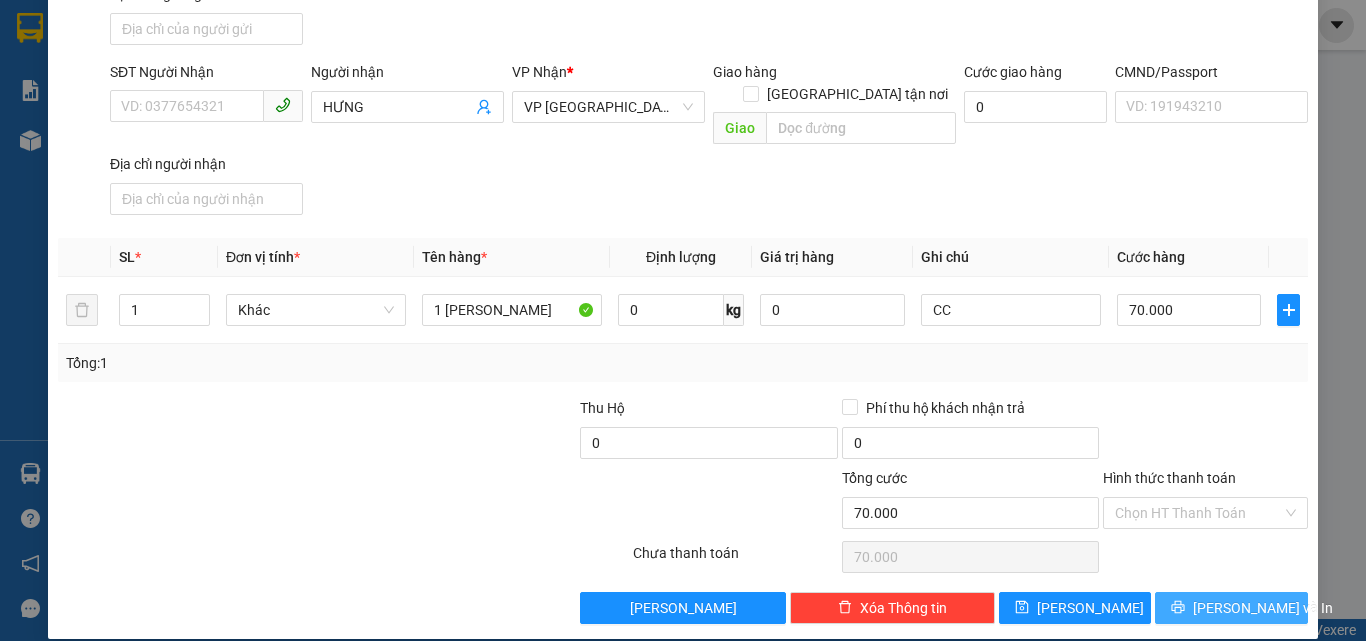 click on "Lưu và In" at bounding box center [1231, 608] 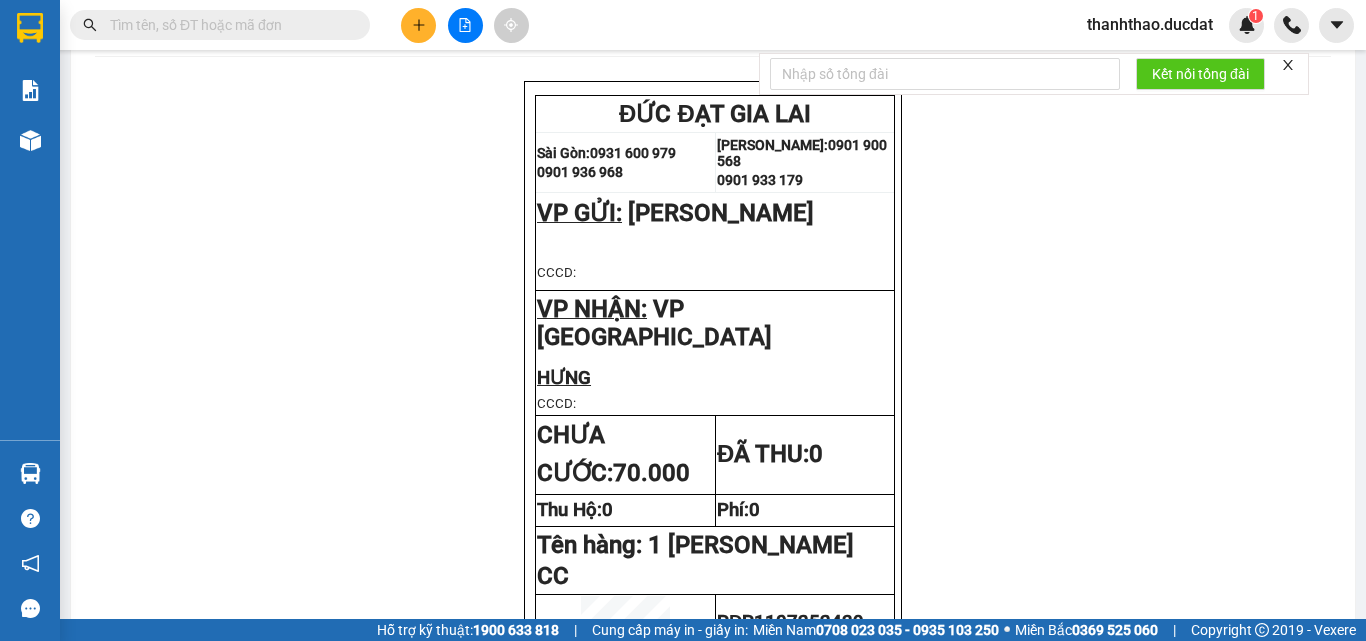 scroll, scrollTop: 0, scrollLeft: 0, axis: both 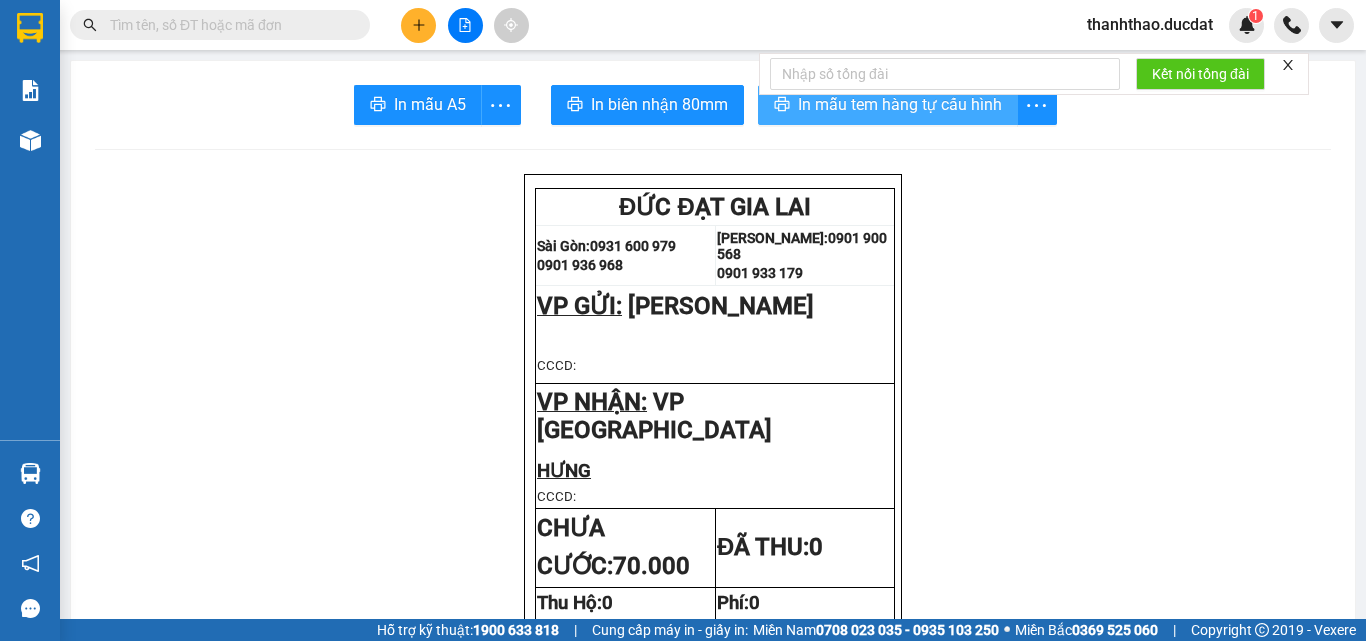 click on "In mẫu tem hàng tự cấu hình" at bounding box center [900, 104] 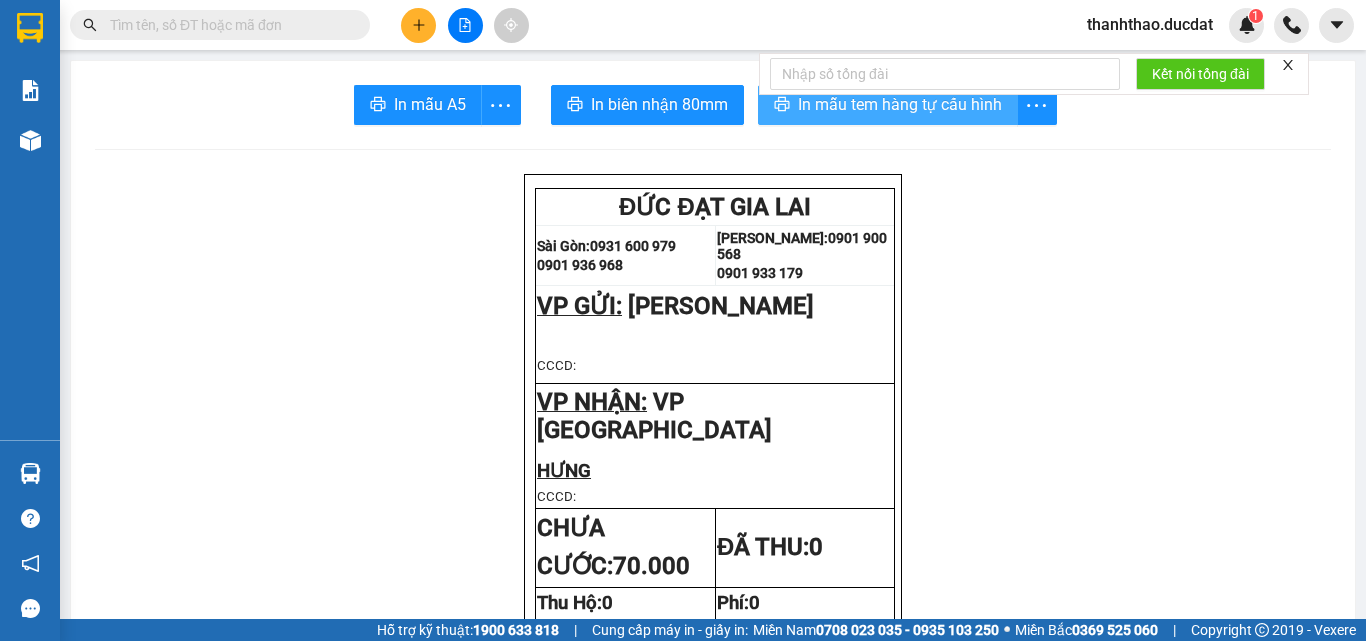 scroll, scrollTop: 0, scrollLeft: 0, axis: both 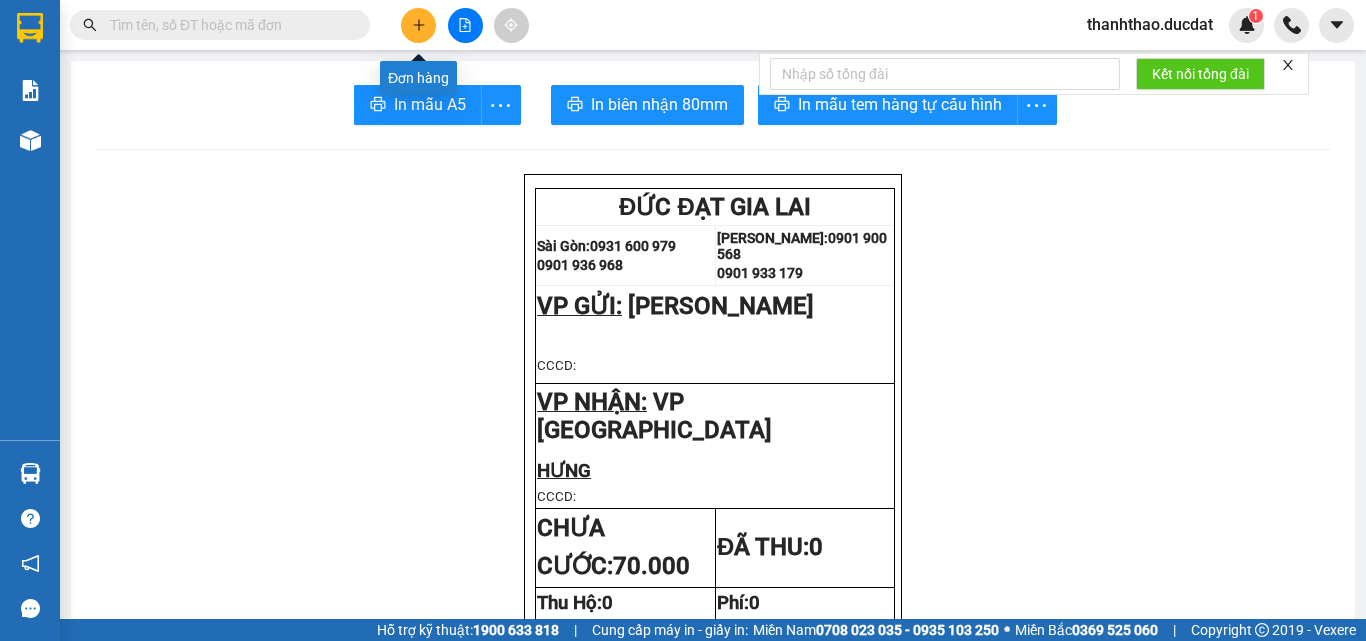click 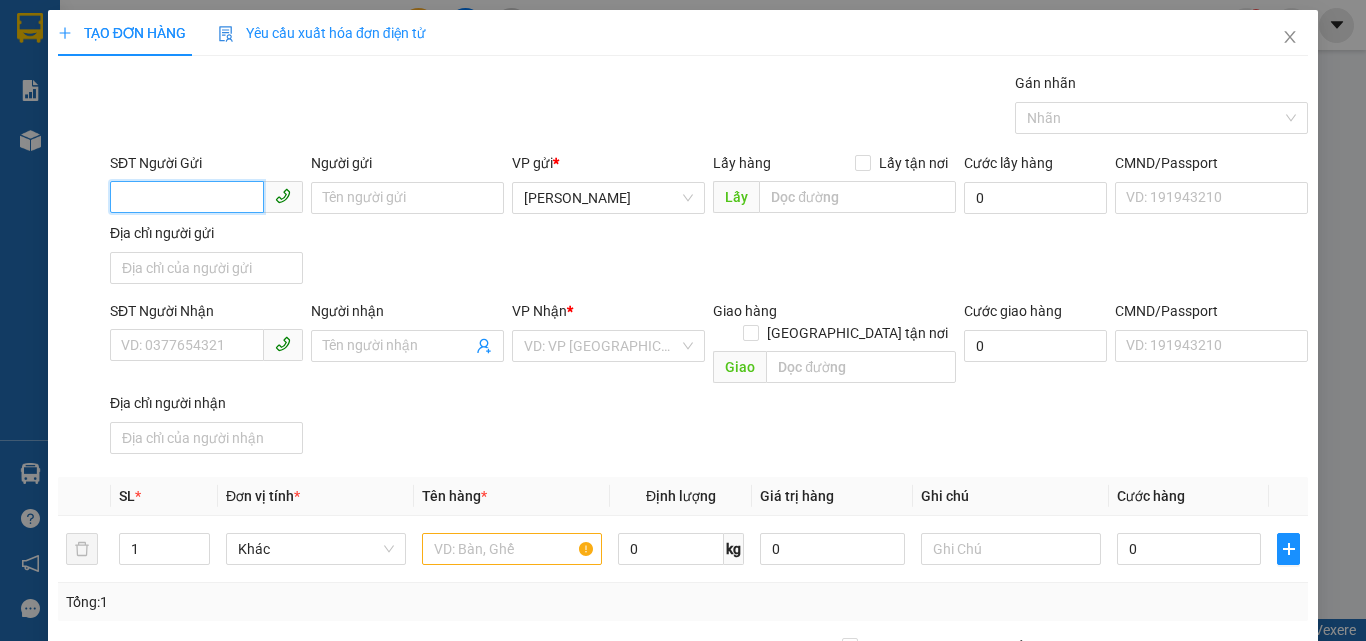 click on "SĐT Người Gửi" at bounding box center (187, 197) 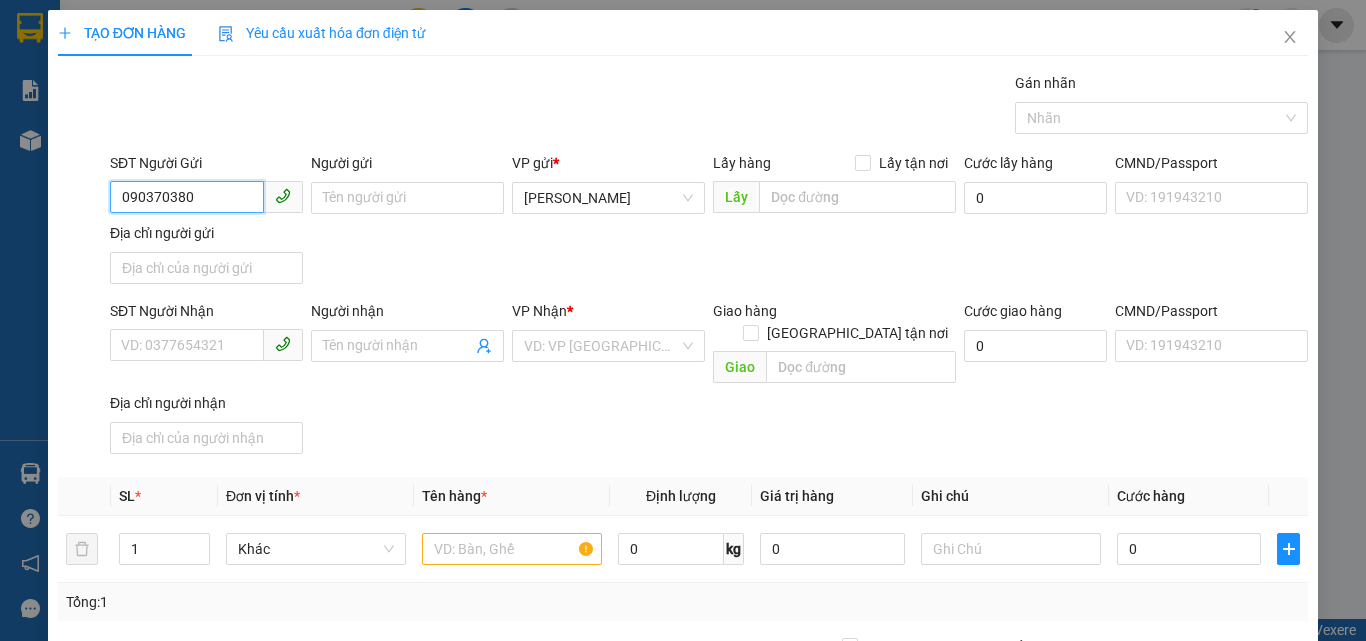 type on "0903703806" 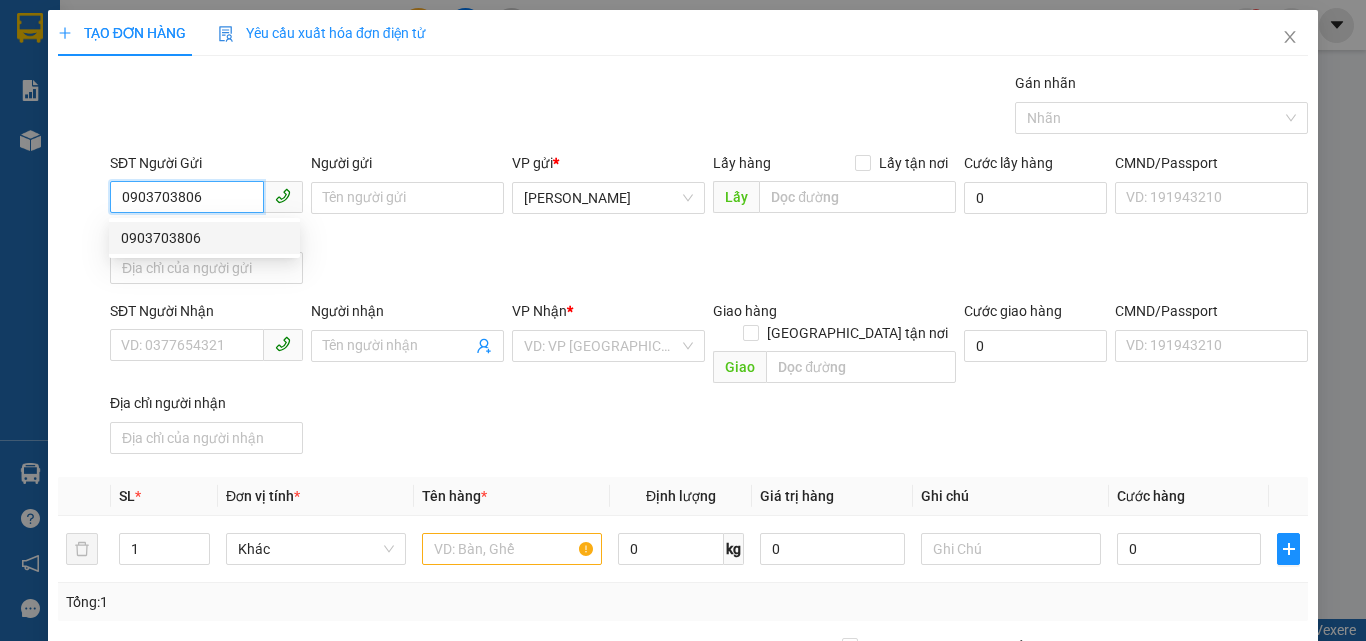 click on "0903703806" at bounding box center [204, 238] 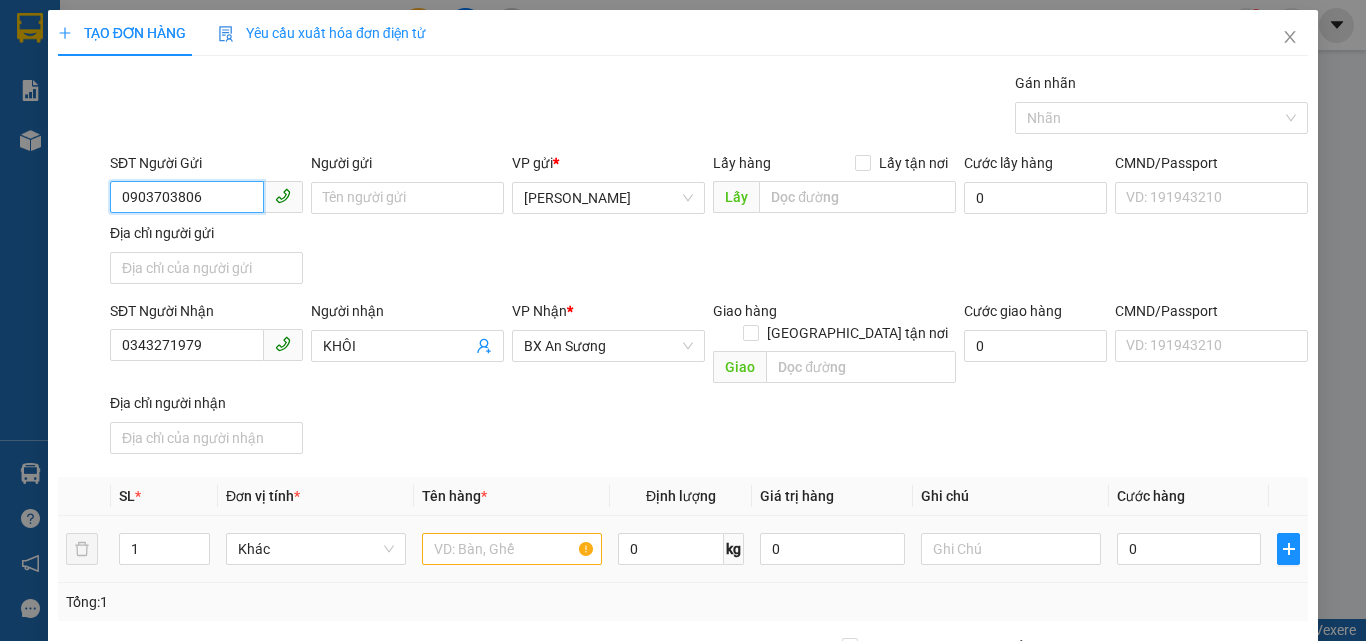 type on "0903703806" 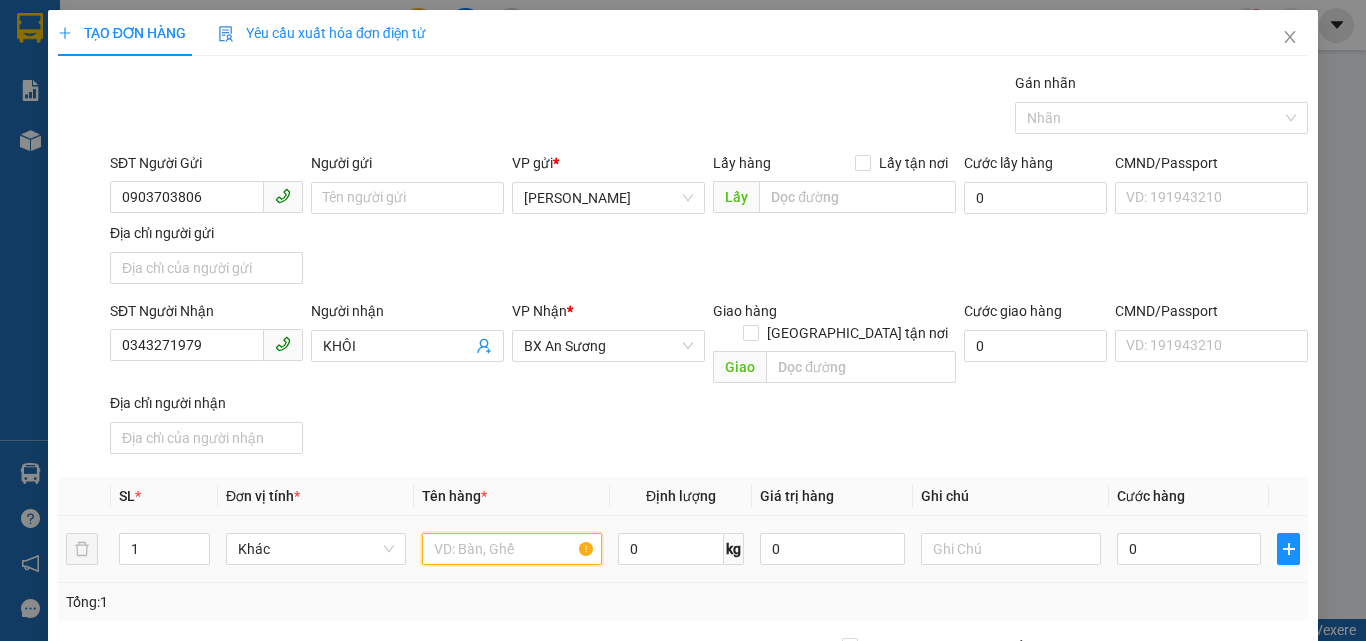 click at bounding box center (512, 549) 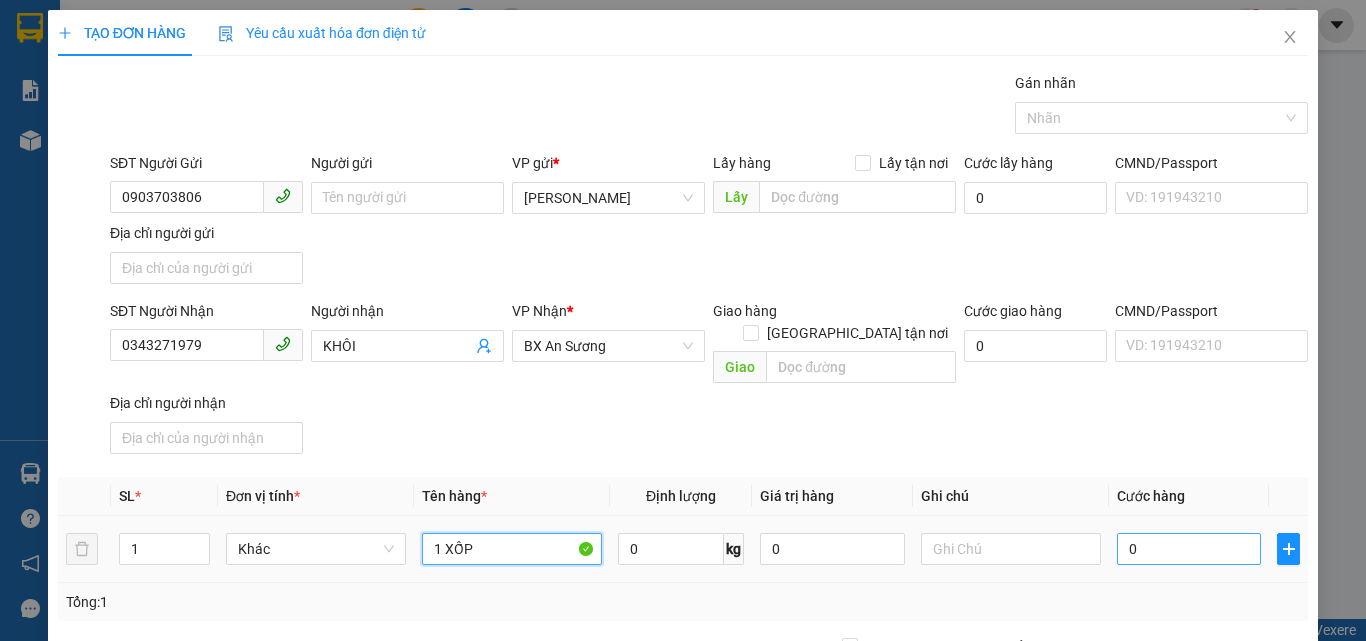 type on "1 XỐP" 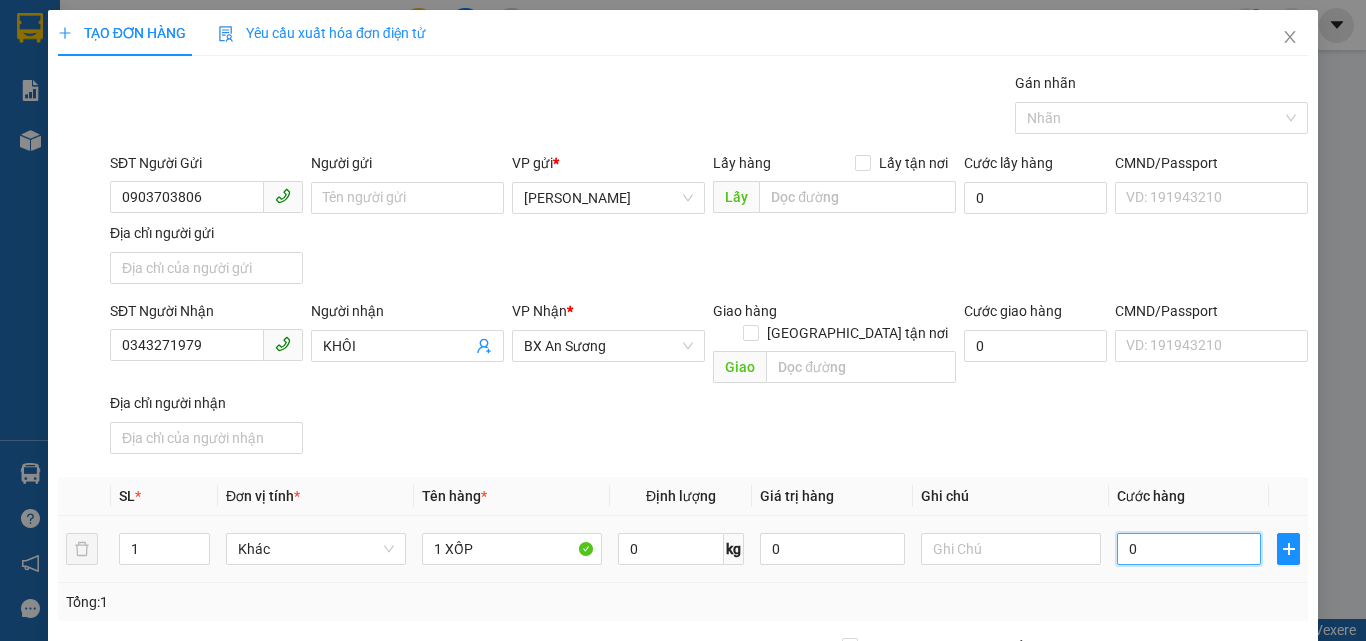 type on "4" 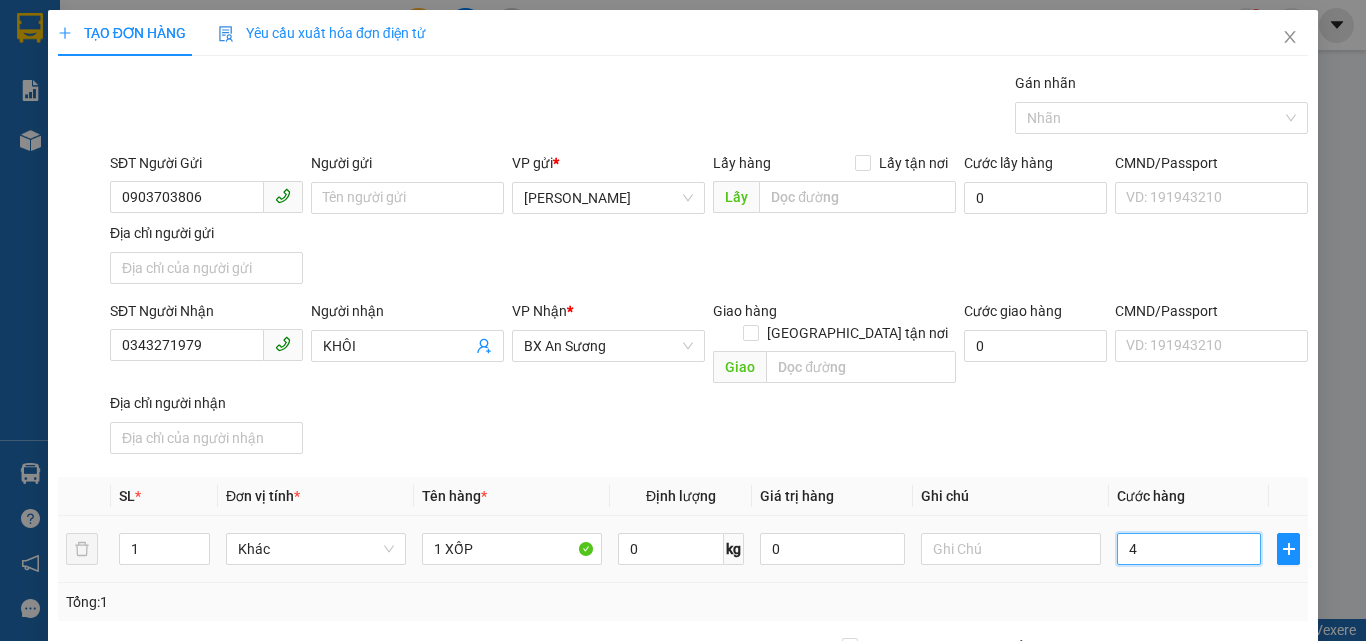 type on "40" 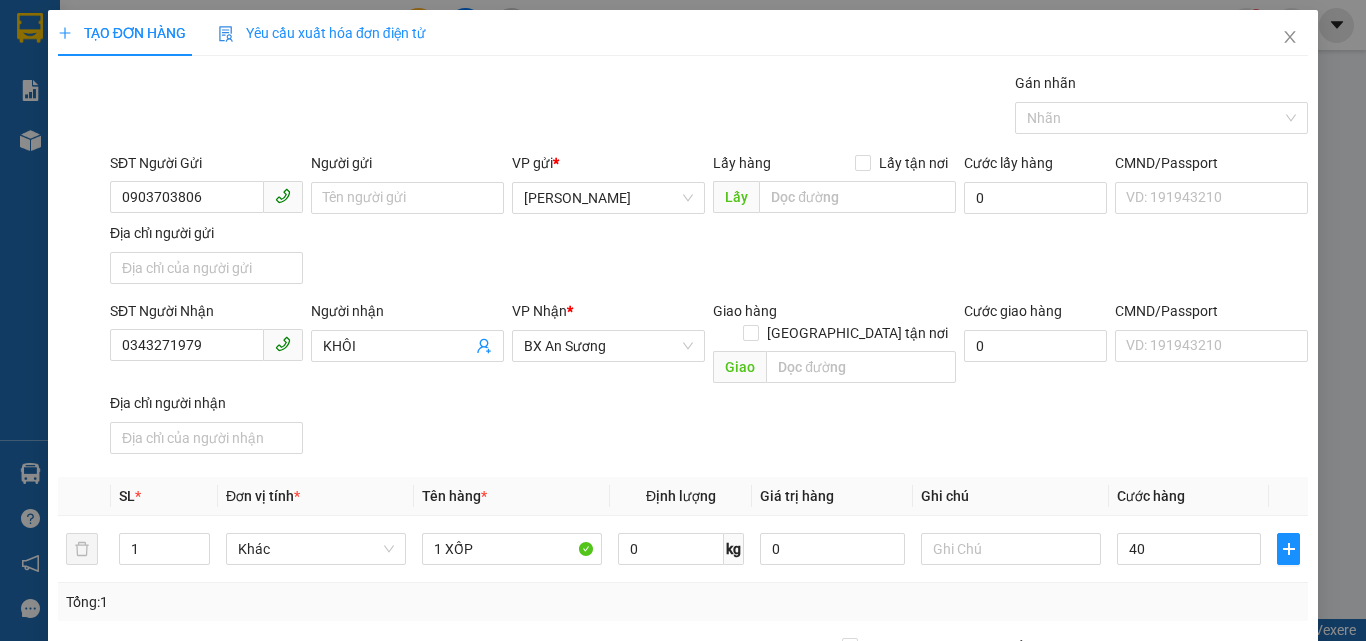 type on "40.000" 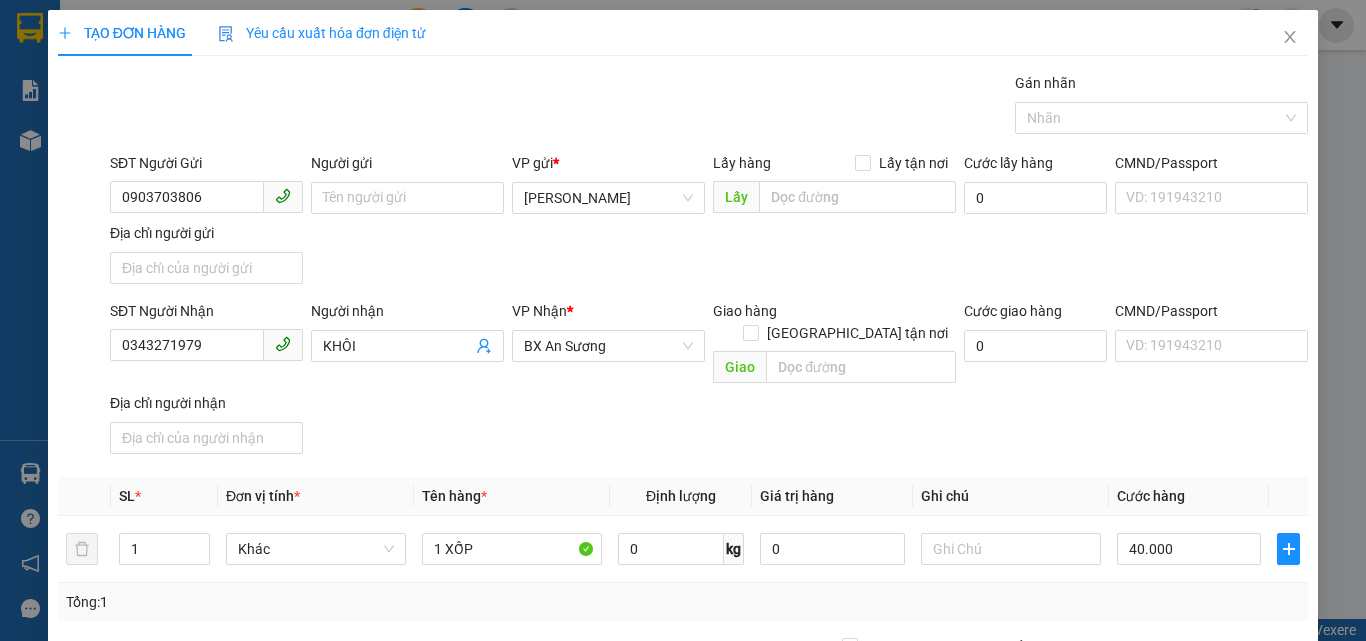 click on "Ghi chú" at bounding box center [1011, 496] 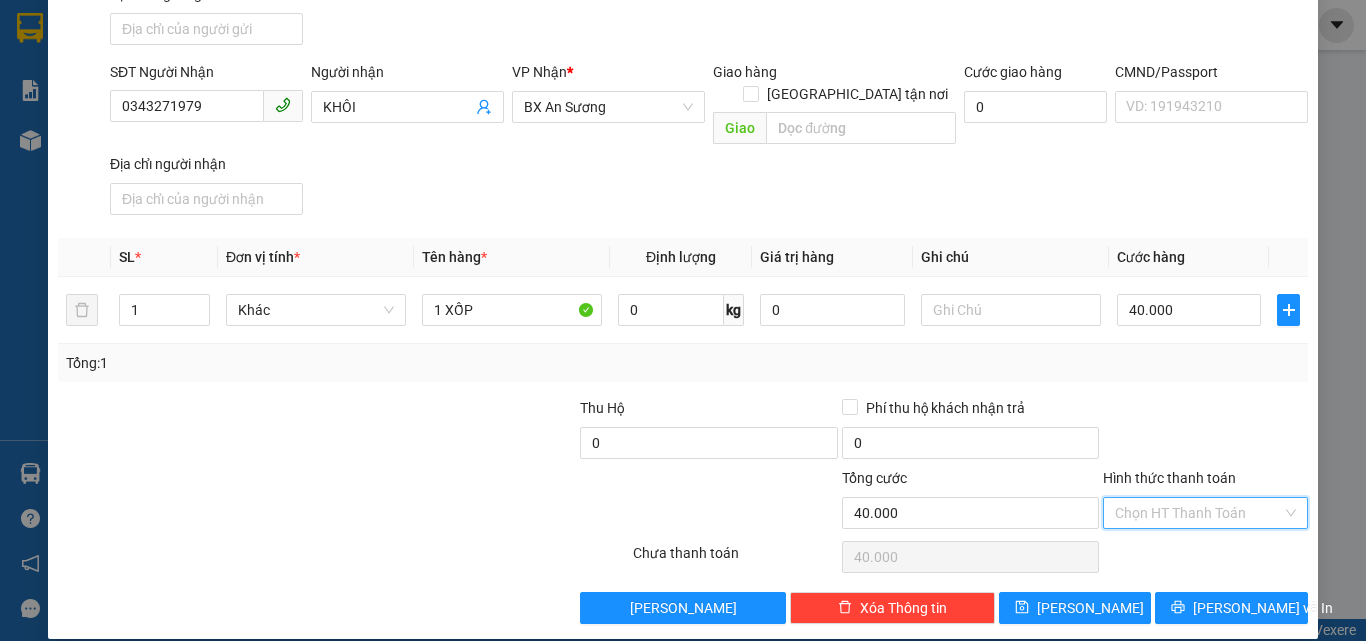 click on "Hình thức thanh toán" at bounding box center (1198, 513) 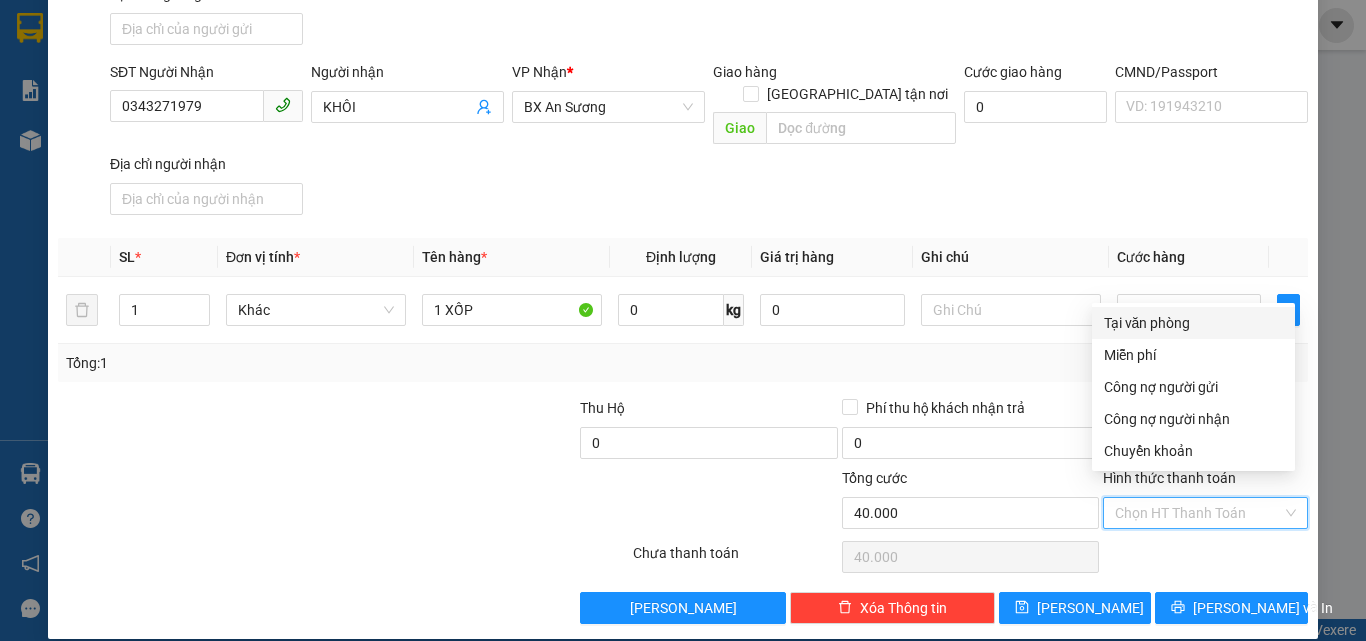 click on "Tại văn phòng" at bounding box center (1193, 323) 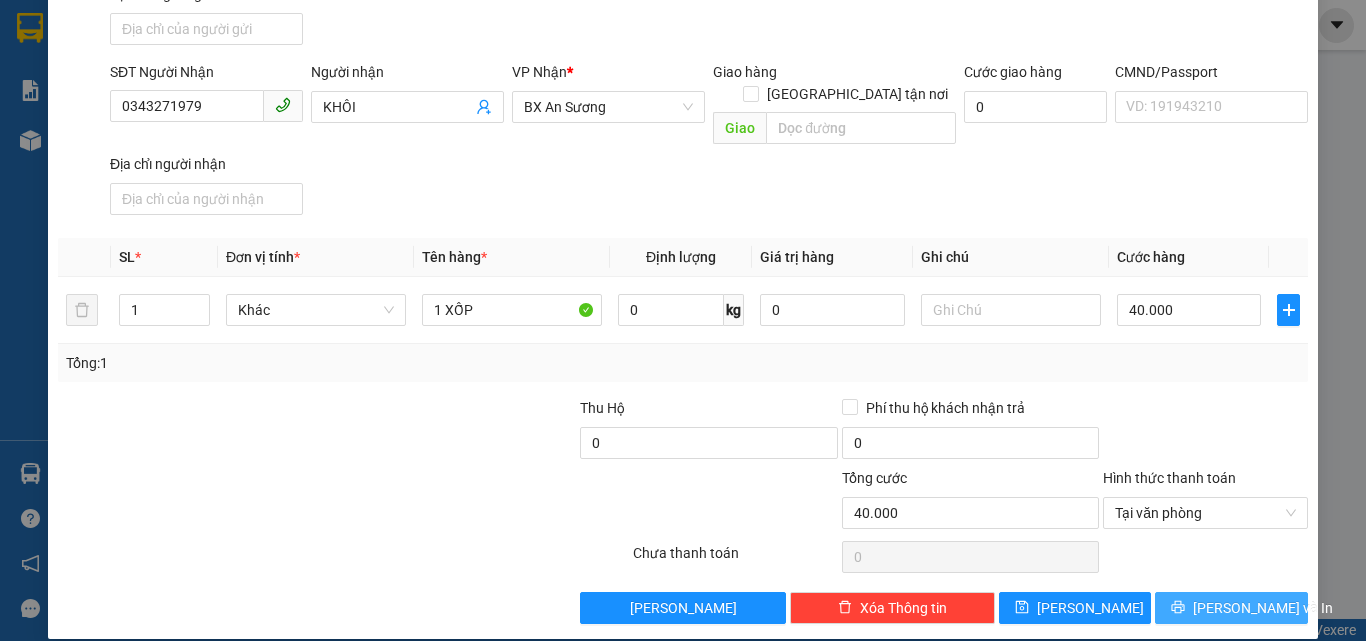 click on "Lưu và In" at bounding box center [1263, 608] 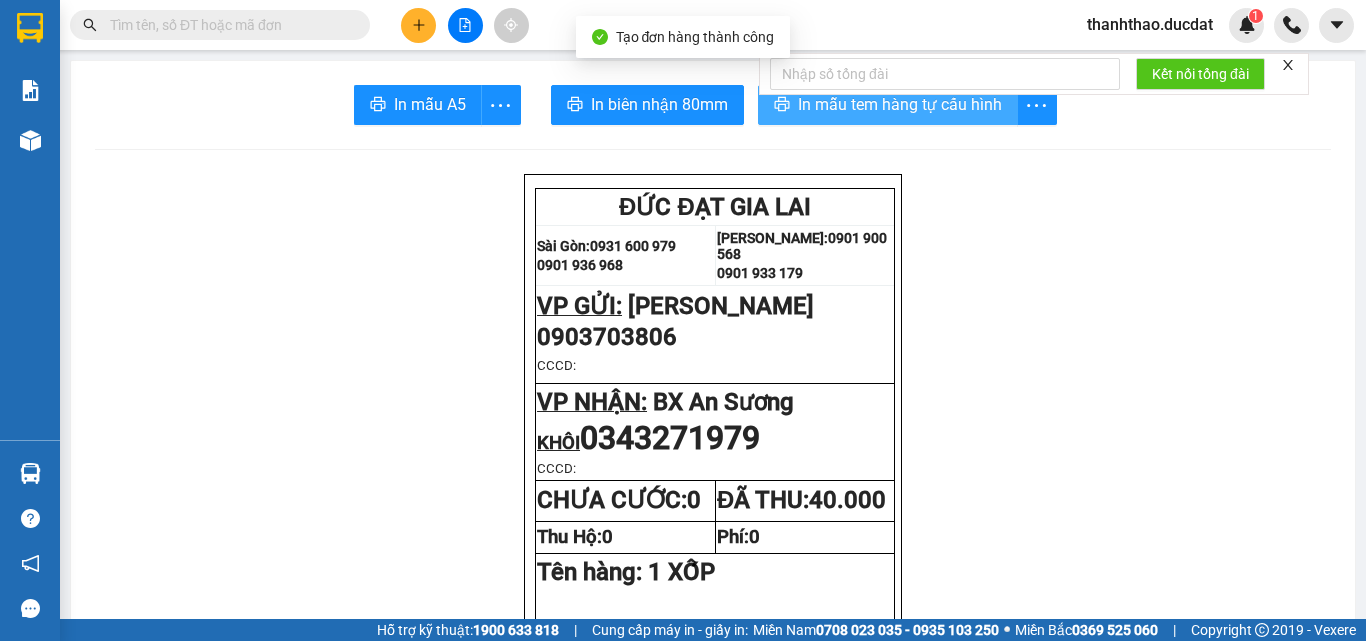 click on "In mẫu tem hàng tự cấu hình" at bounding box center (900, 104) 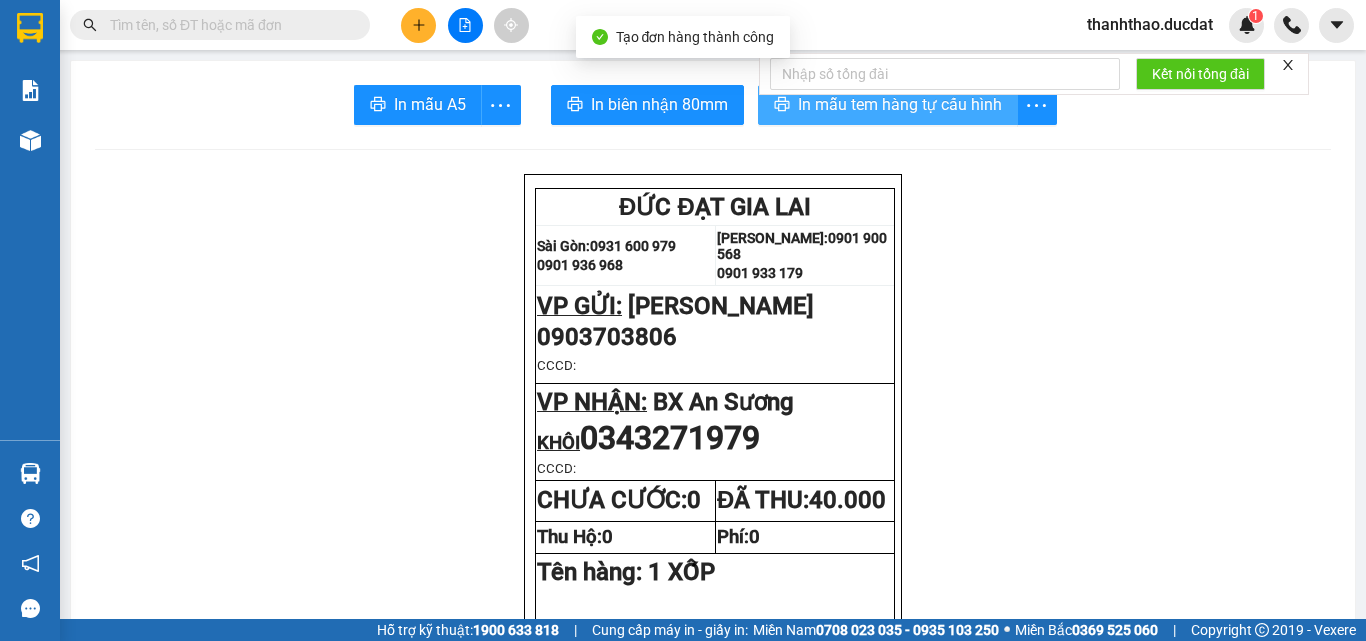 scroll, scrollTop: 0, scrollLeft: 0, axis: both 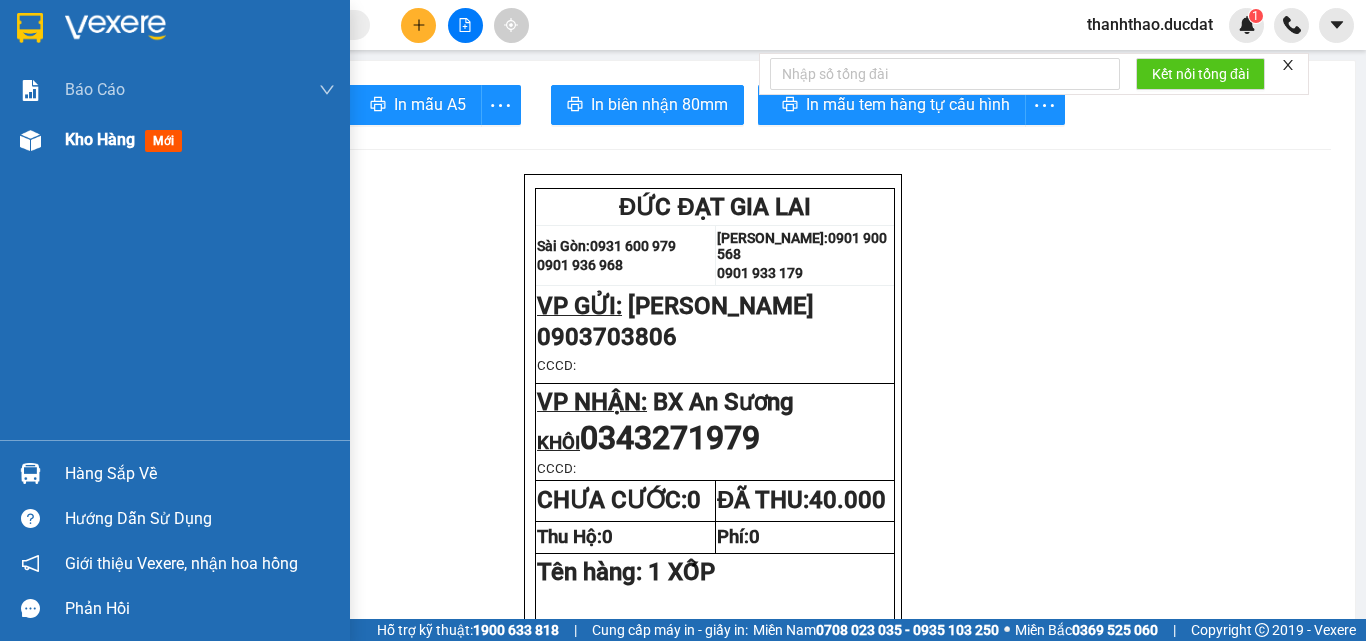 click on "Kho hàng" at bounding box center (100, 139) 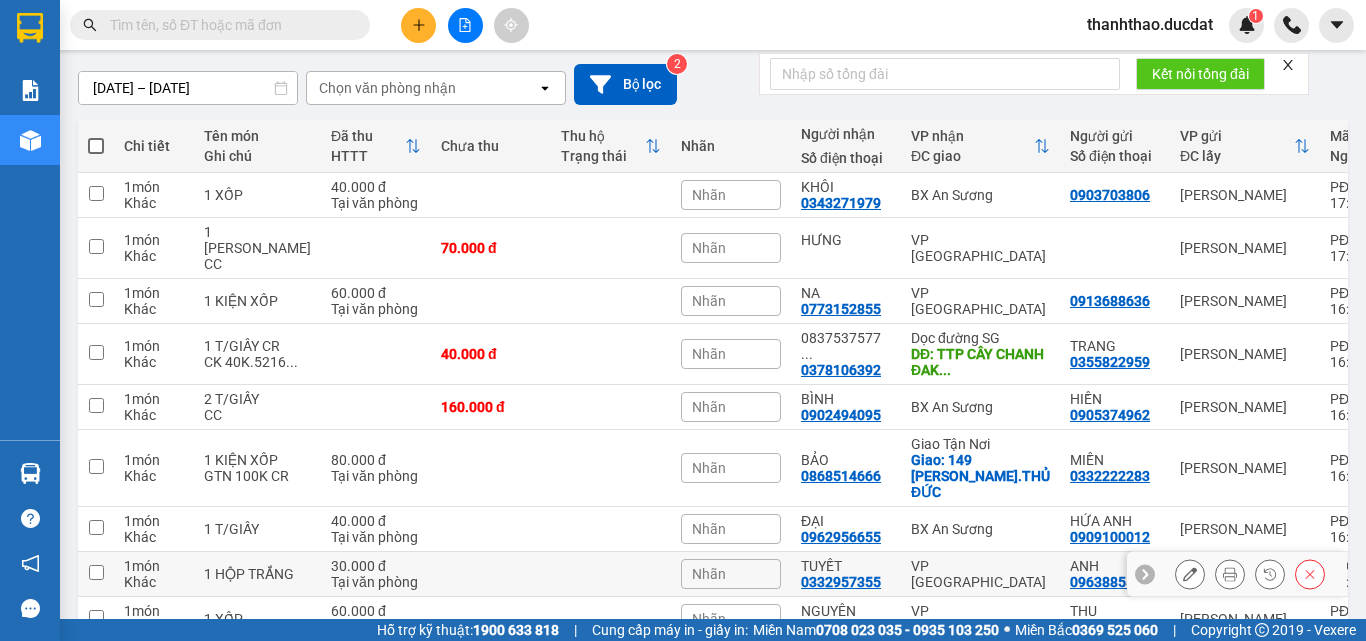 scroll, scrollTop: 336, scrollLeft: 0, axis: vertical 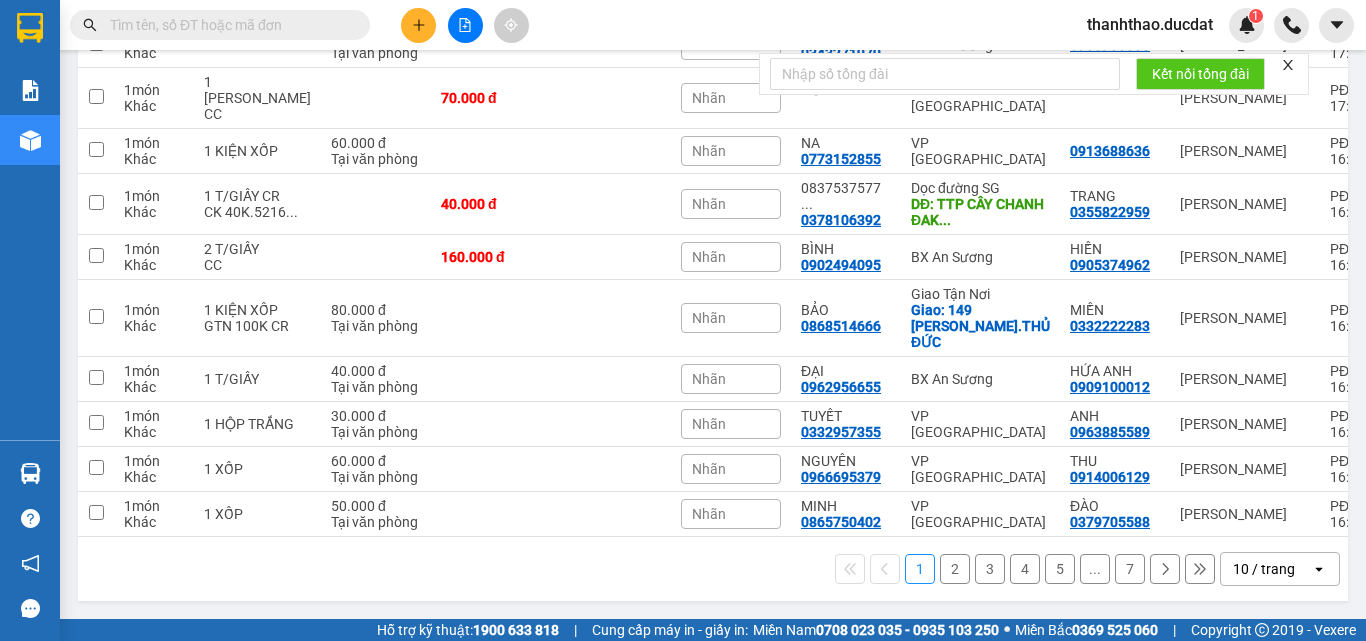 click on "10 / trang" at bounding box center [1264, 569] 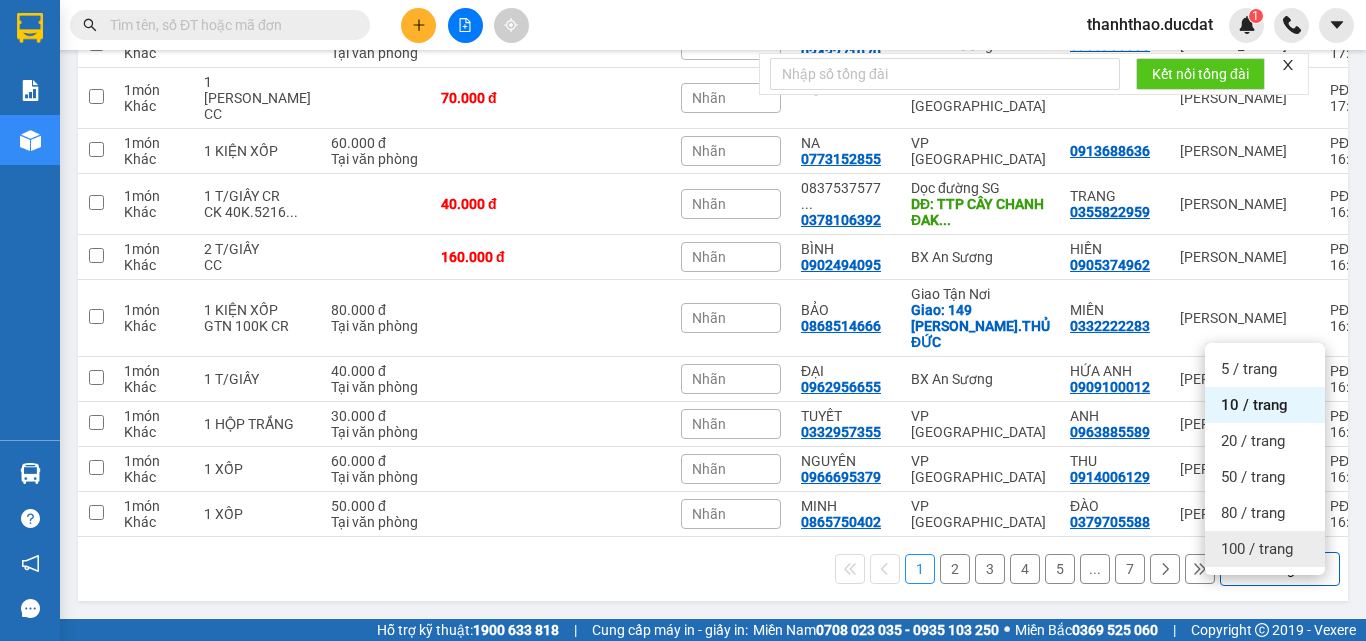click on "100 / trang" at bounding box center (1257, 549) 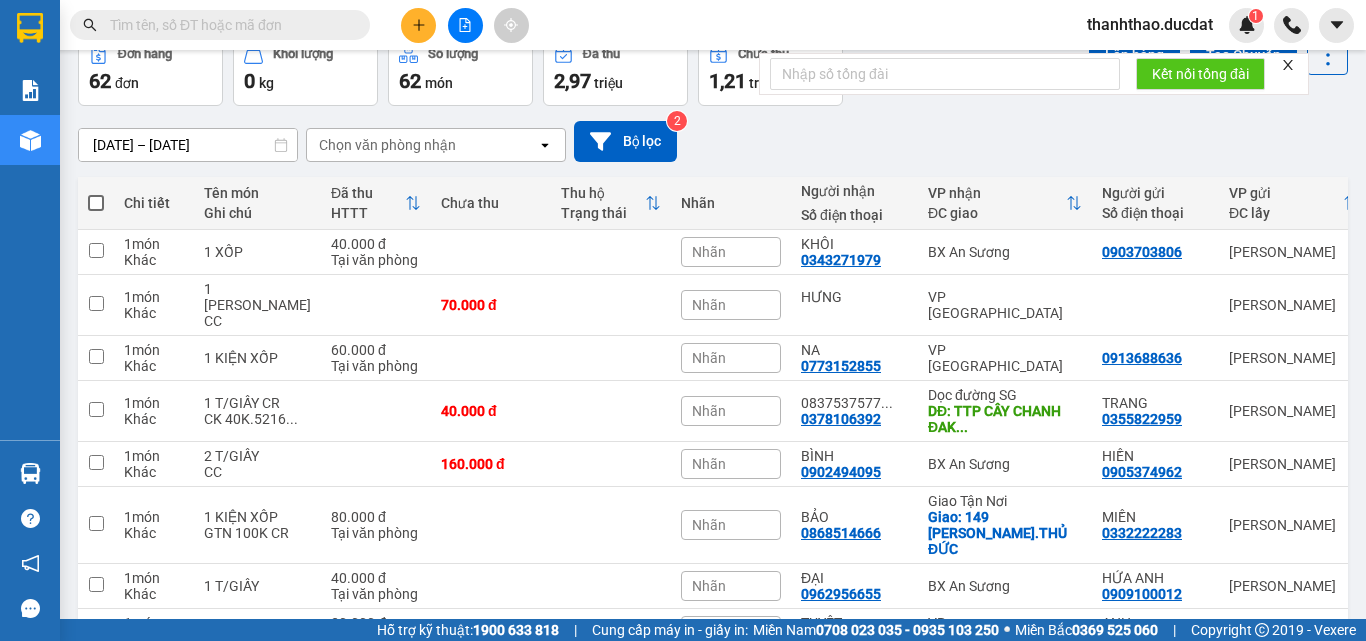 scroll, scrollTop: 0, scrollLeft: 0, axis: both 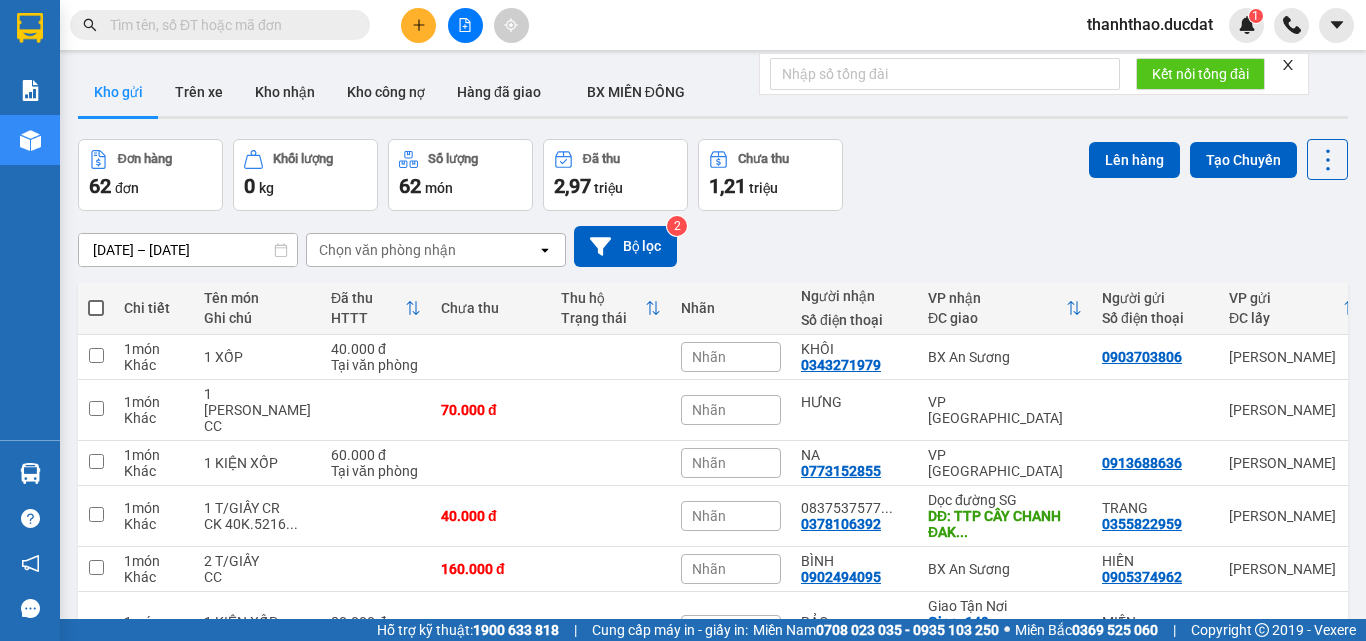 click on "Chọn văn phòng nhận" at bounding box center [387, 250] 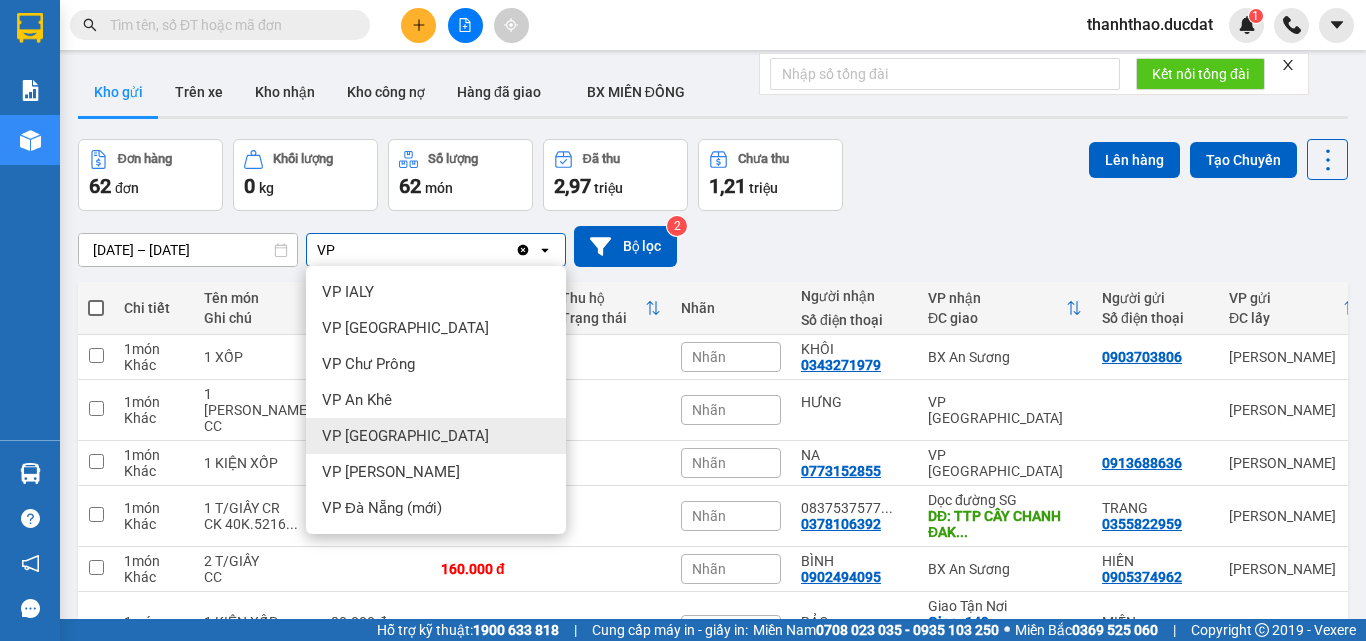 type on "VP" 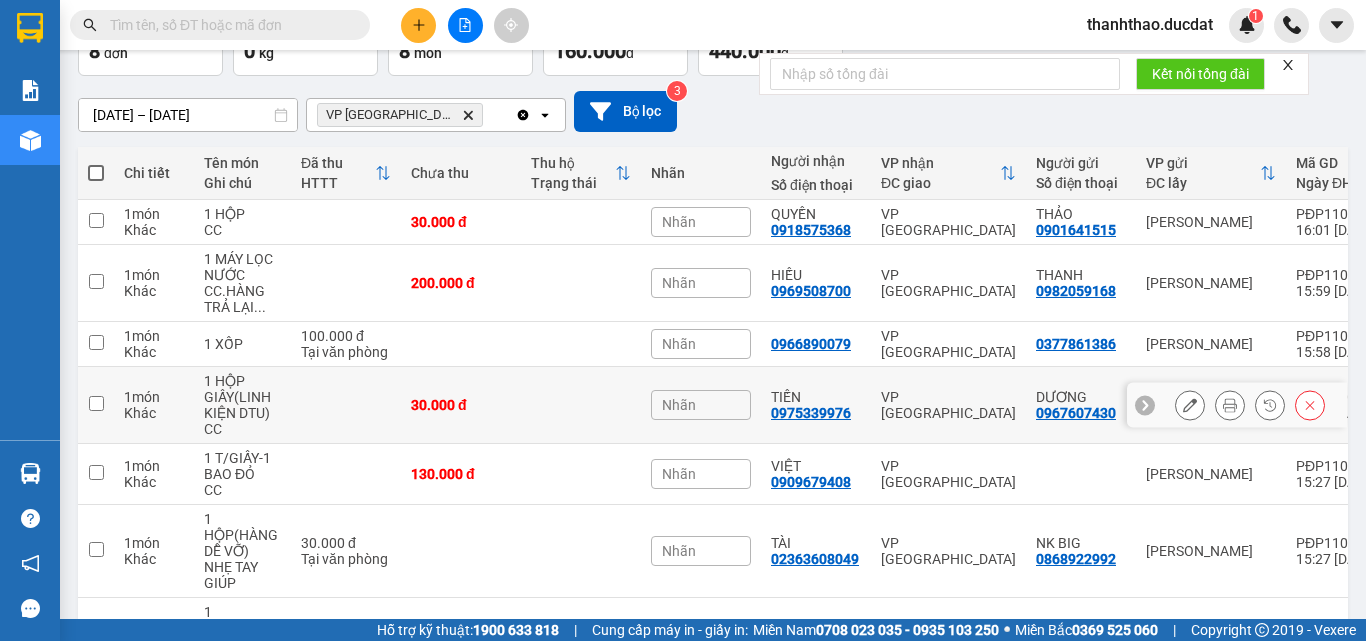 scroll, scrollTop: 326, scrollLeft: 0, axis: vertical 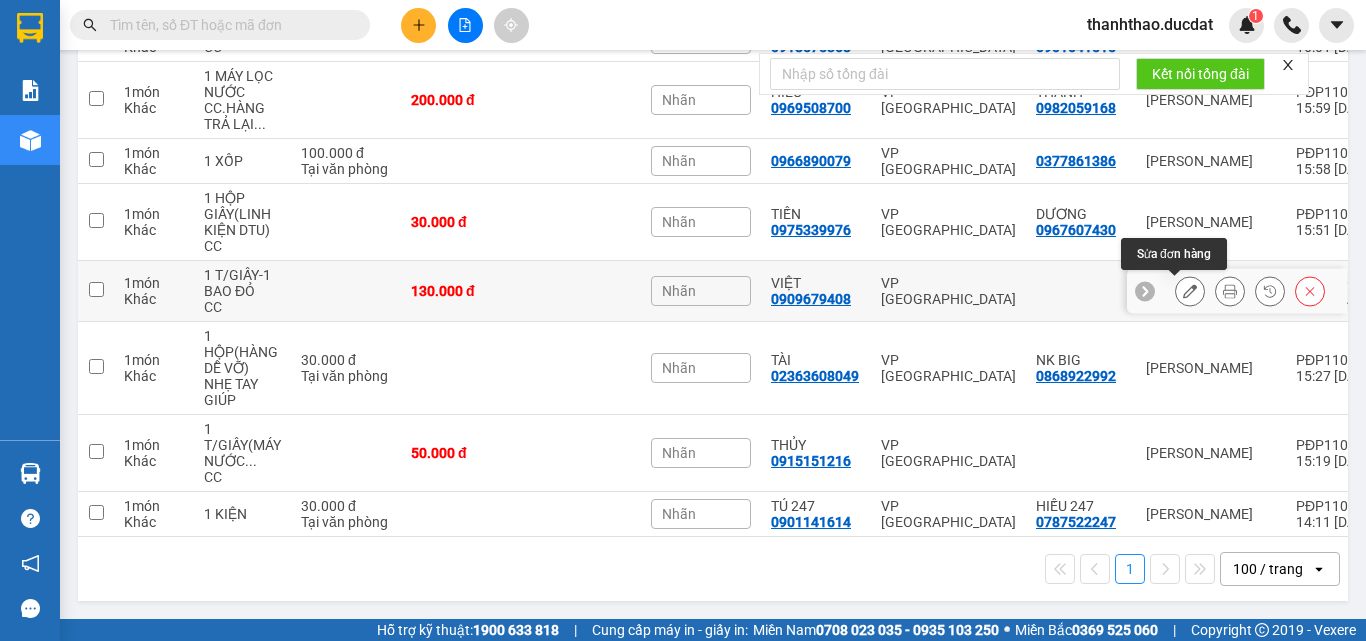 click 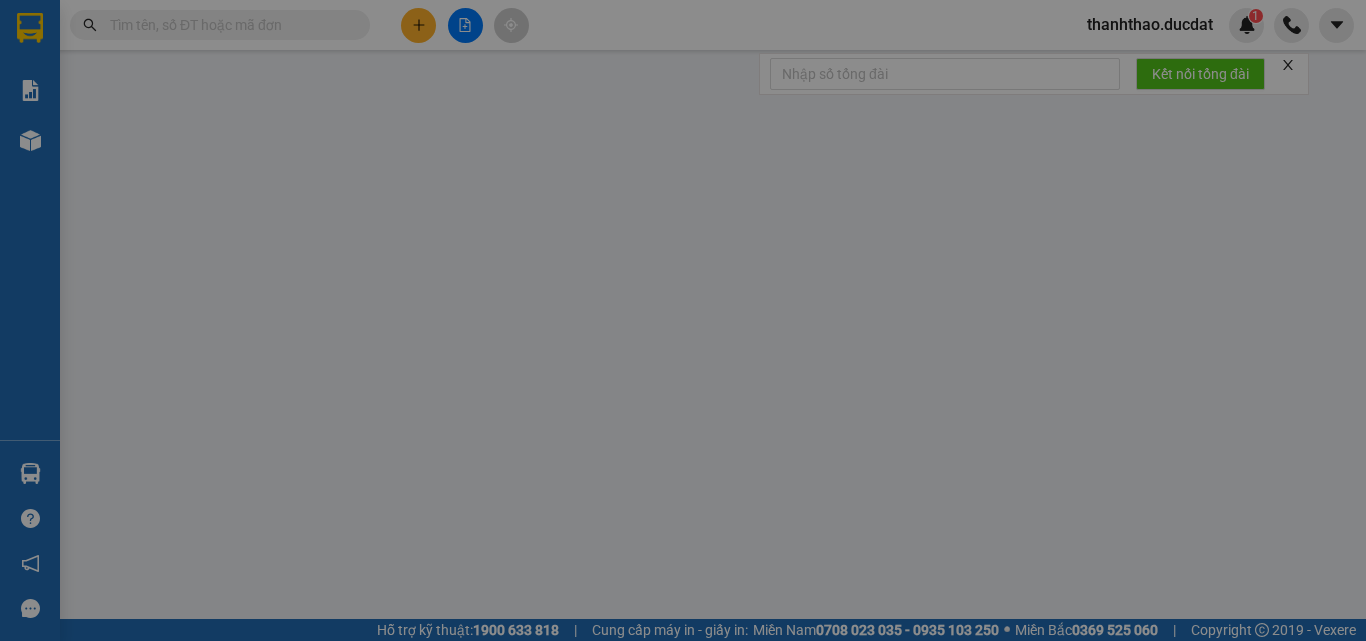 scroll, scrollTop: 0, scrollLeft: 0, axis: both 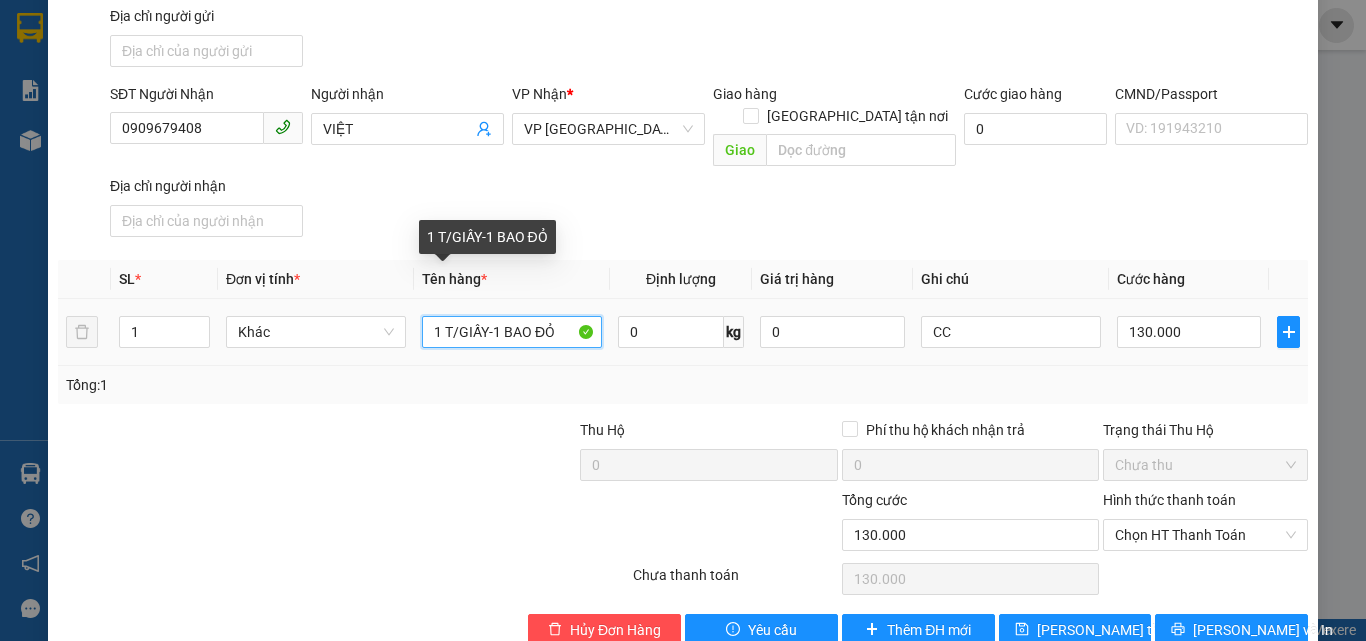 drag, startPoint x: 488, startPoint y: 295, endPoint x: 776, endPoint y: 264, distance: 289.6636 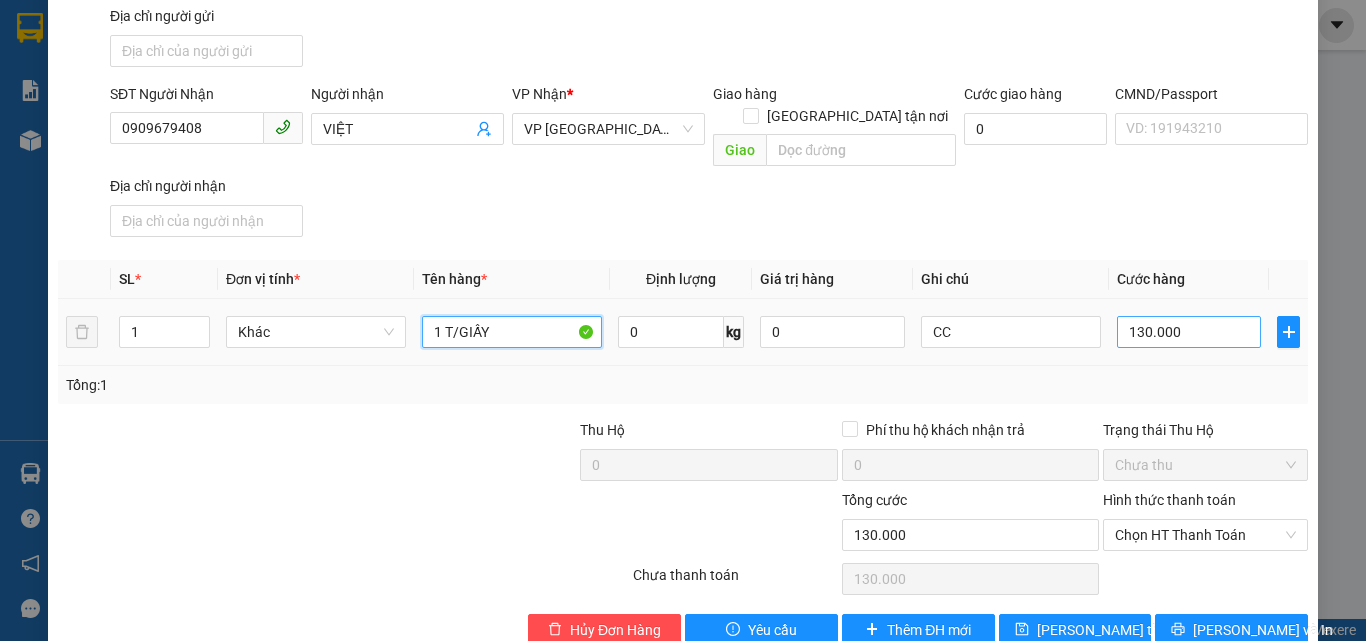 type on "1 T/GIẤY" 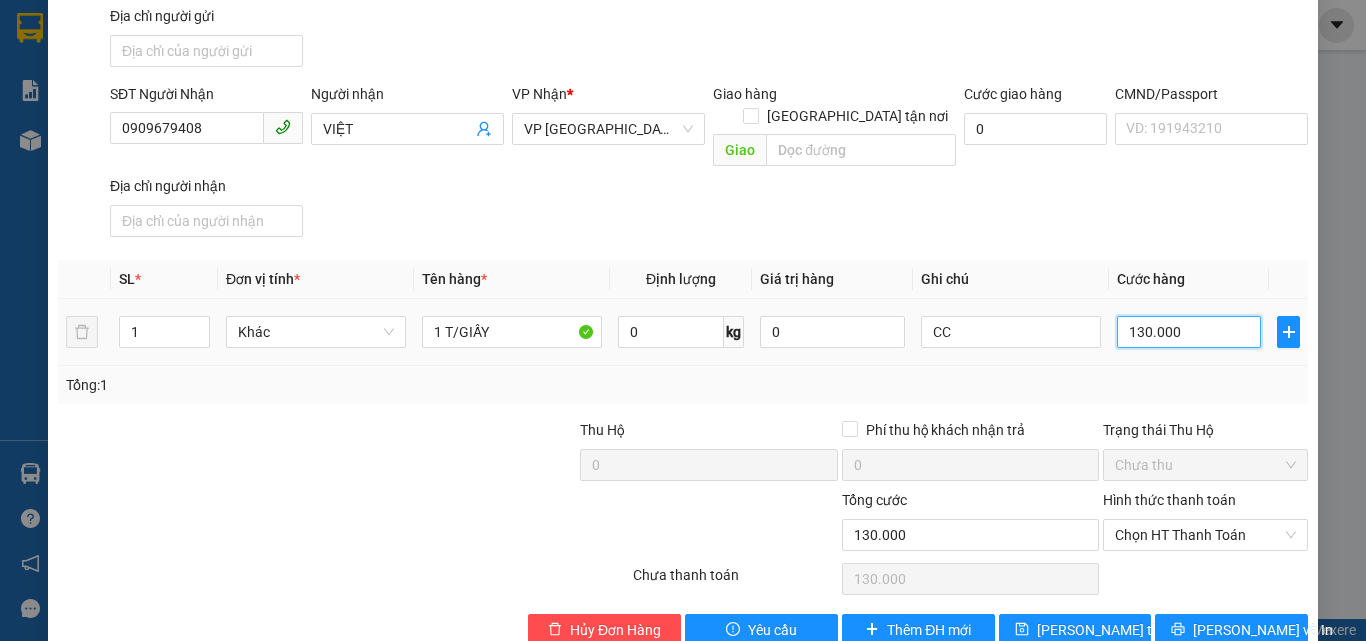 click on "130.000" at bounding box center [1189, 332] 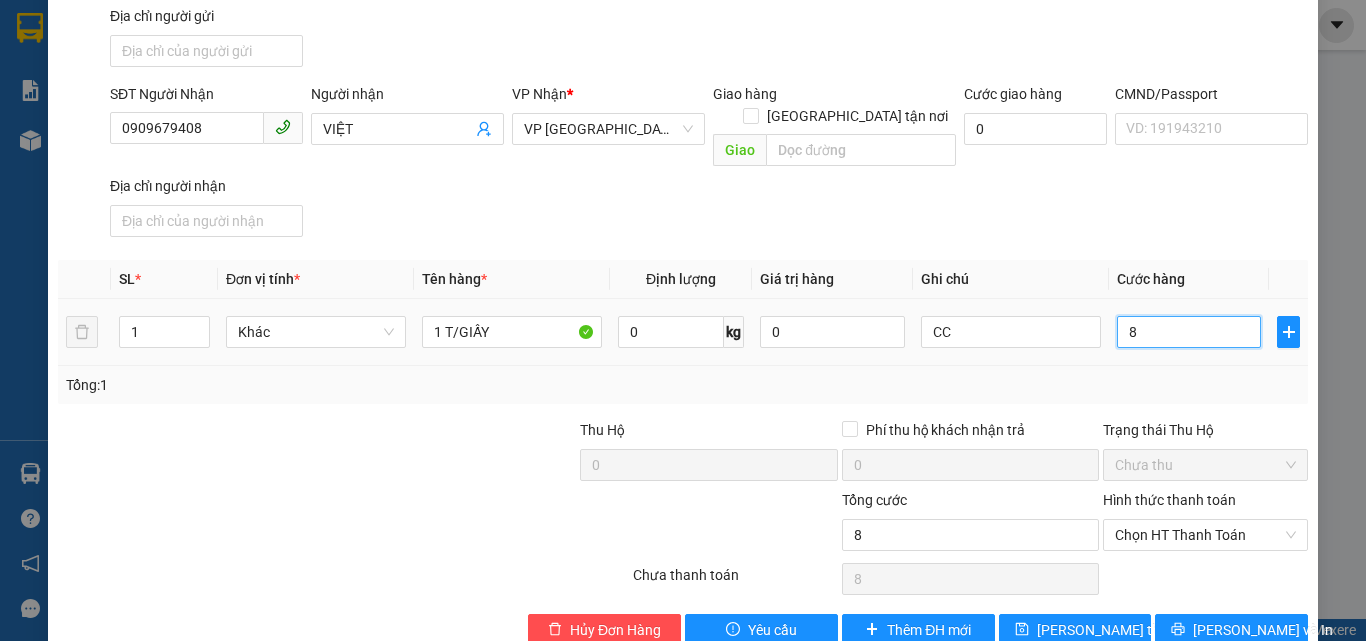 type on "80" 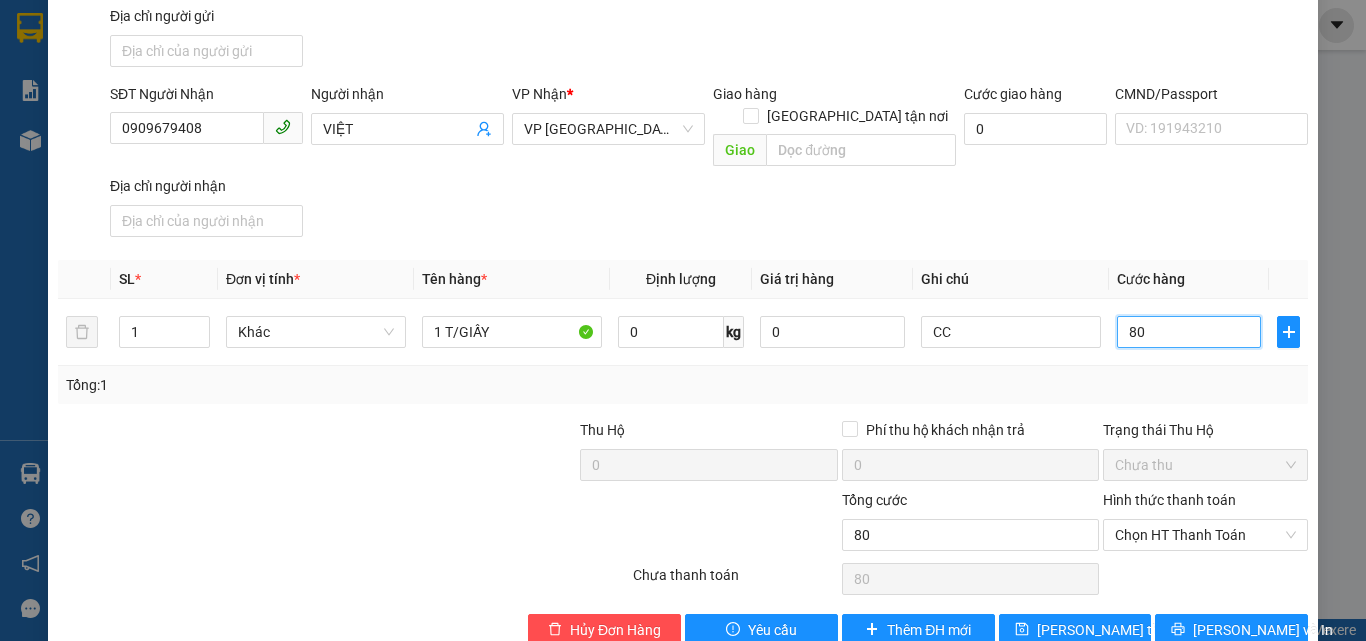 type on "80" 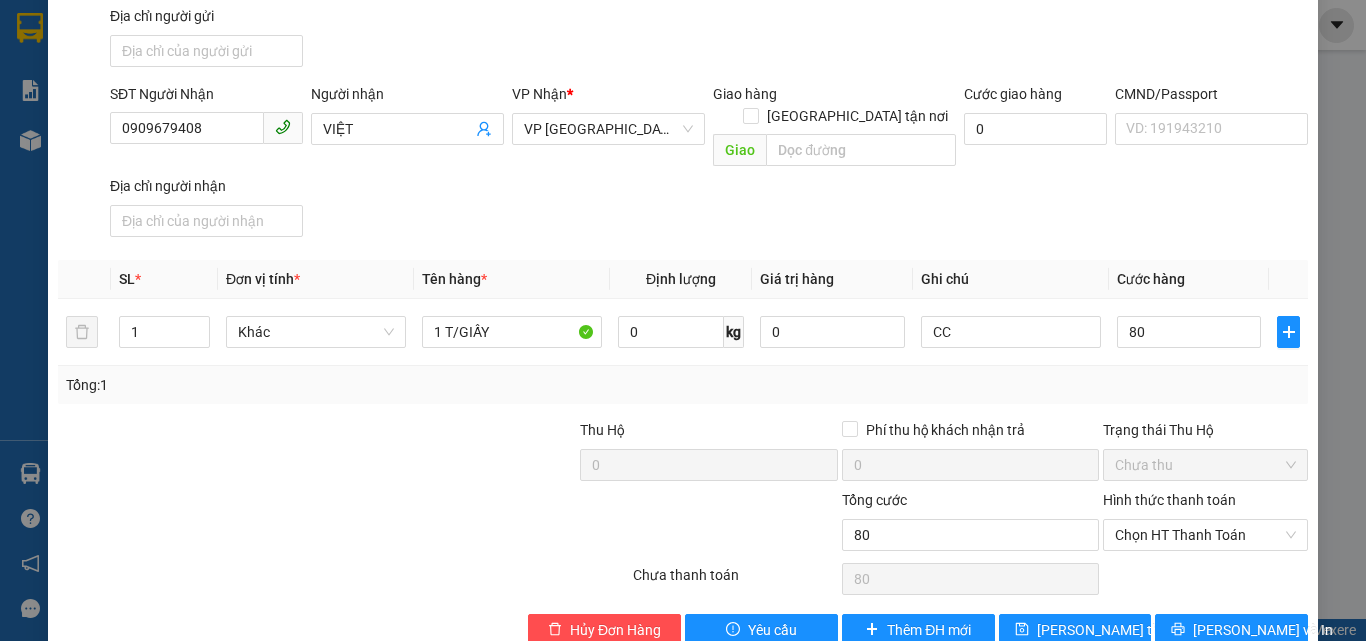 type on "80.000" 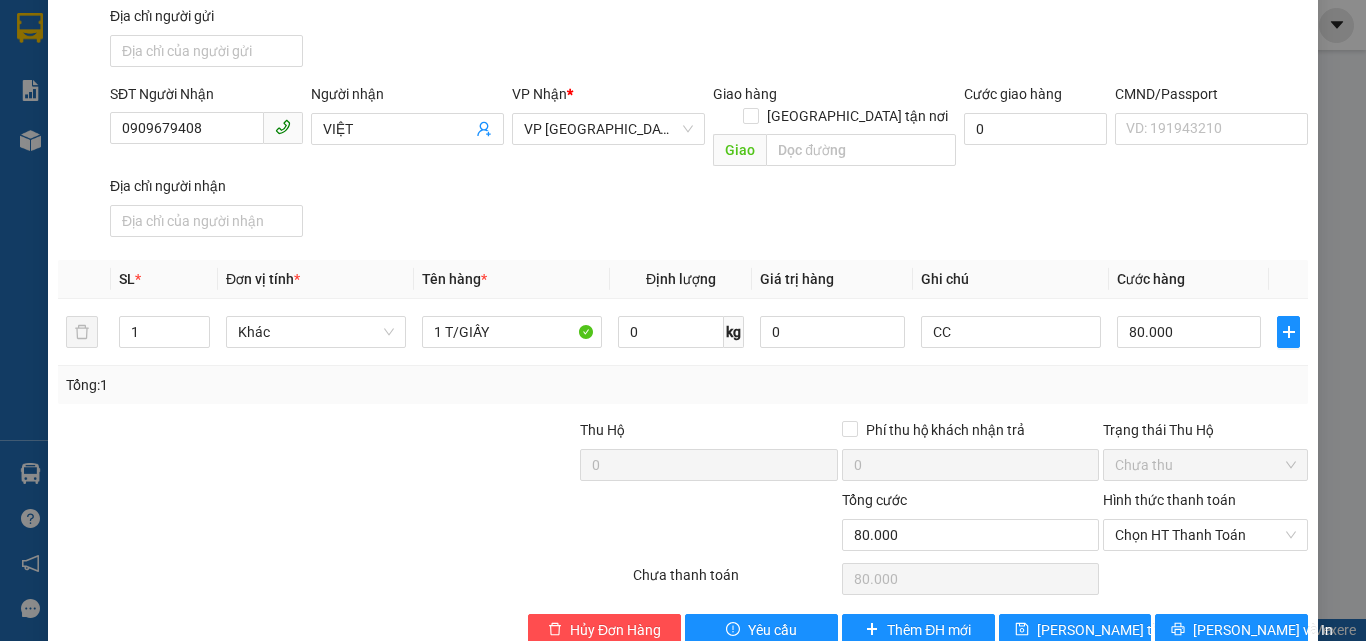 click on "SĐT Người Nhận 0909679408 Người nhận VIỆT VP Nhận  * VP Đà Nẵng Giao hàng Giao tận nơi Giao Cước giao hàng 0 CMND/Passport VD: 191943210 Địa chỉ người nhận" at bounding box center (709, 164) 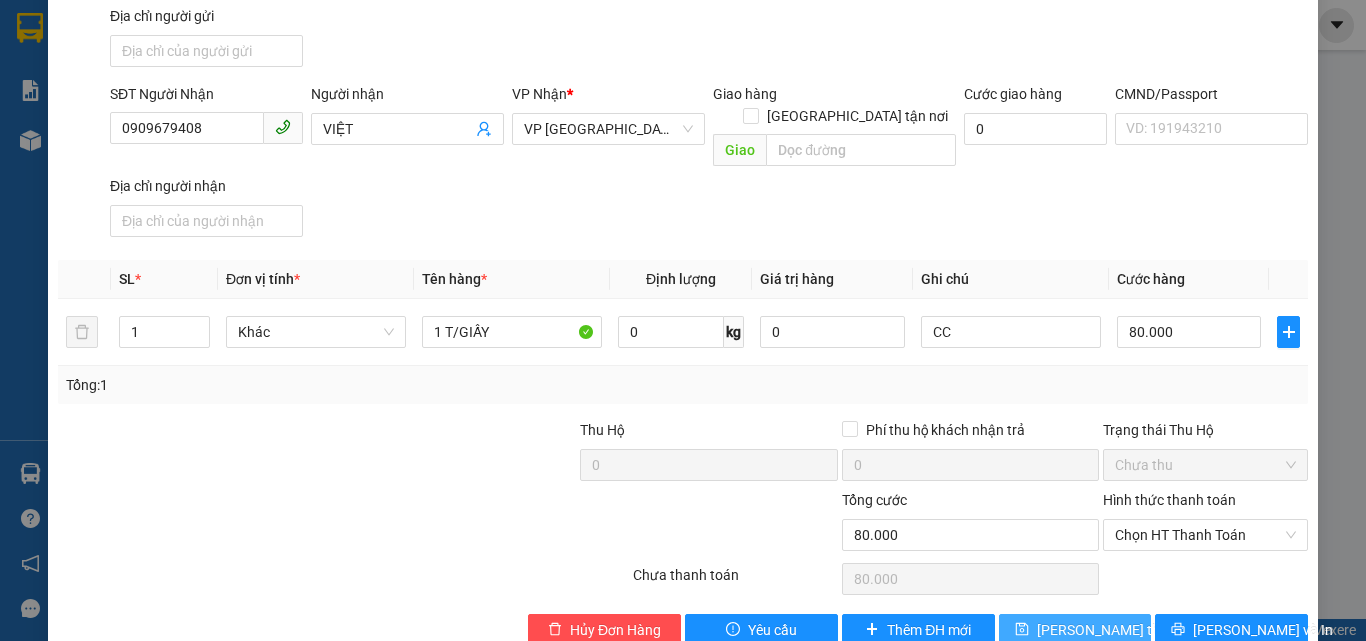 click on "Lưu thay đổi" at bounding box center (1117, 630) 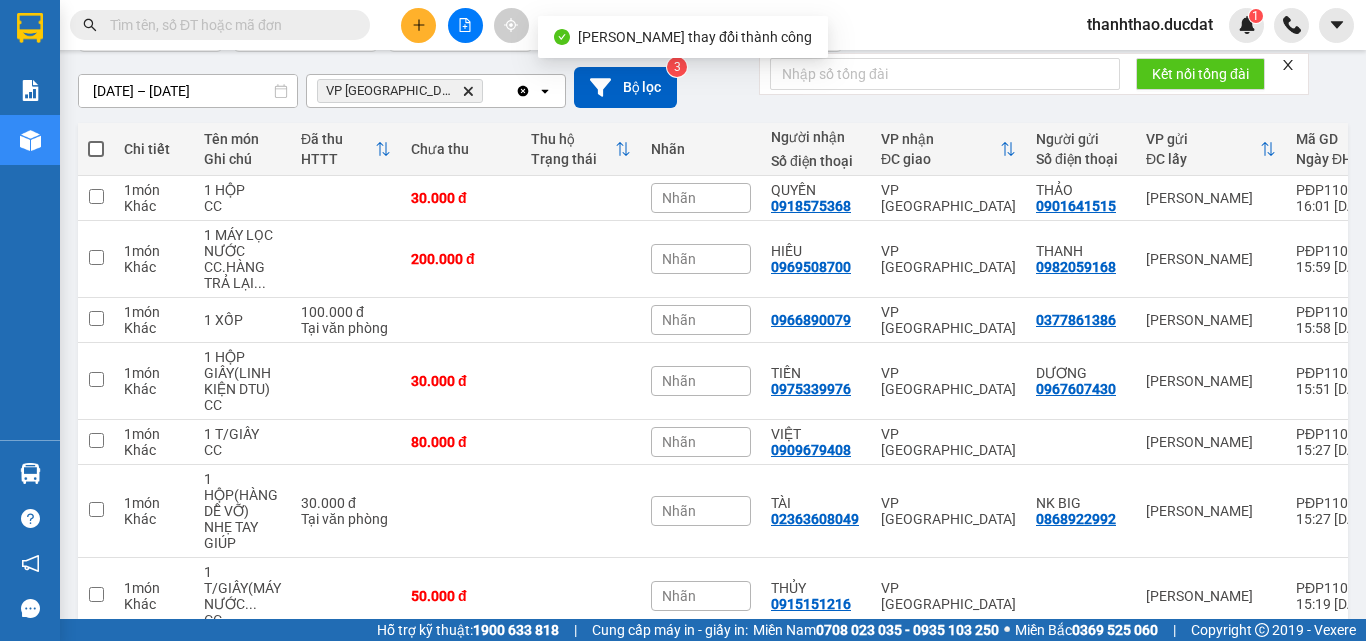 scroll, scrollTop: 310, scrollLeft: 0, axis: vertical 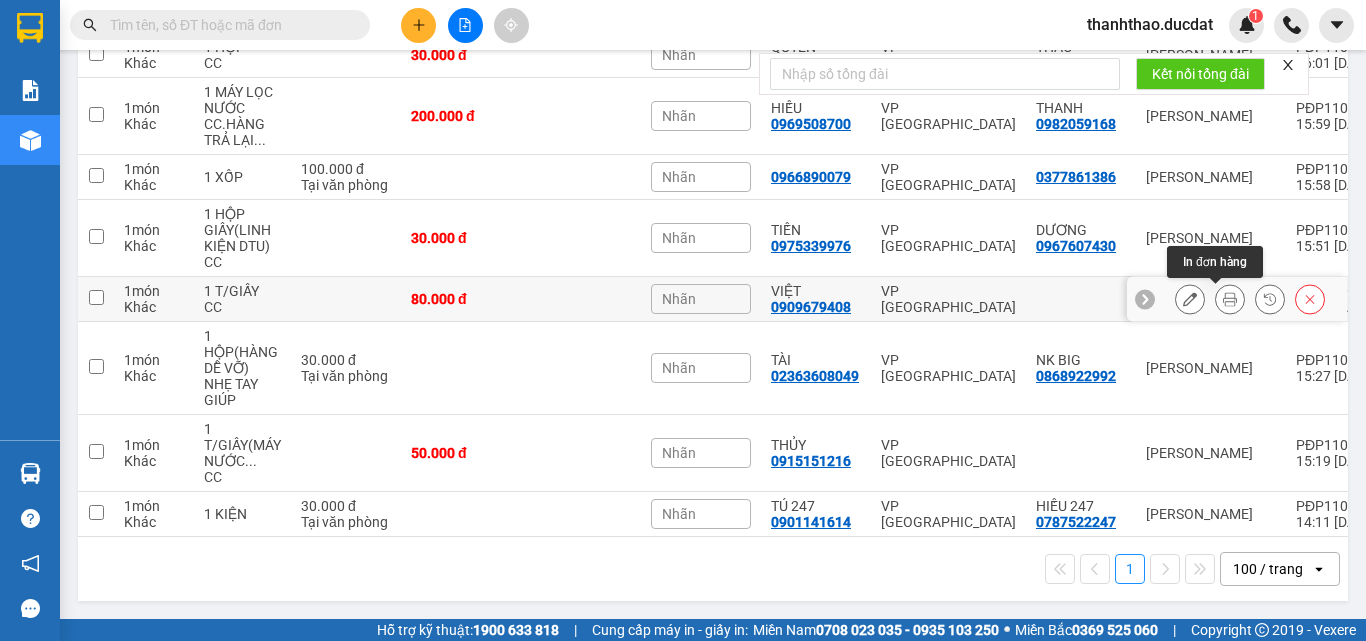 click at bounding box center (1230, 299) 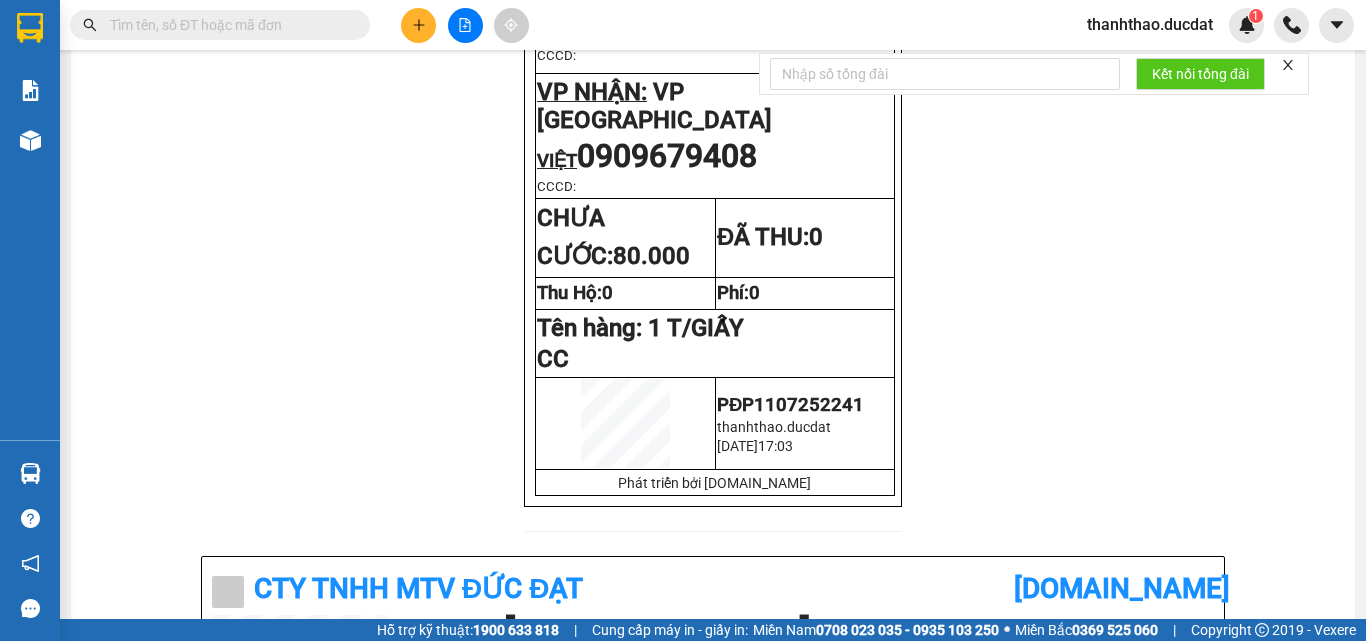 scroll, scrollTop: 0, scrollLeft: 0, axis: both 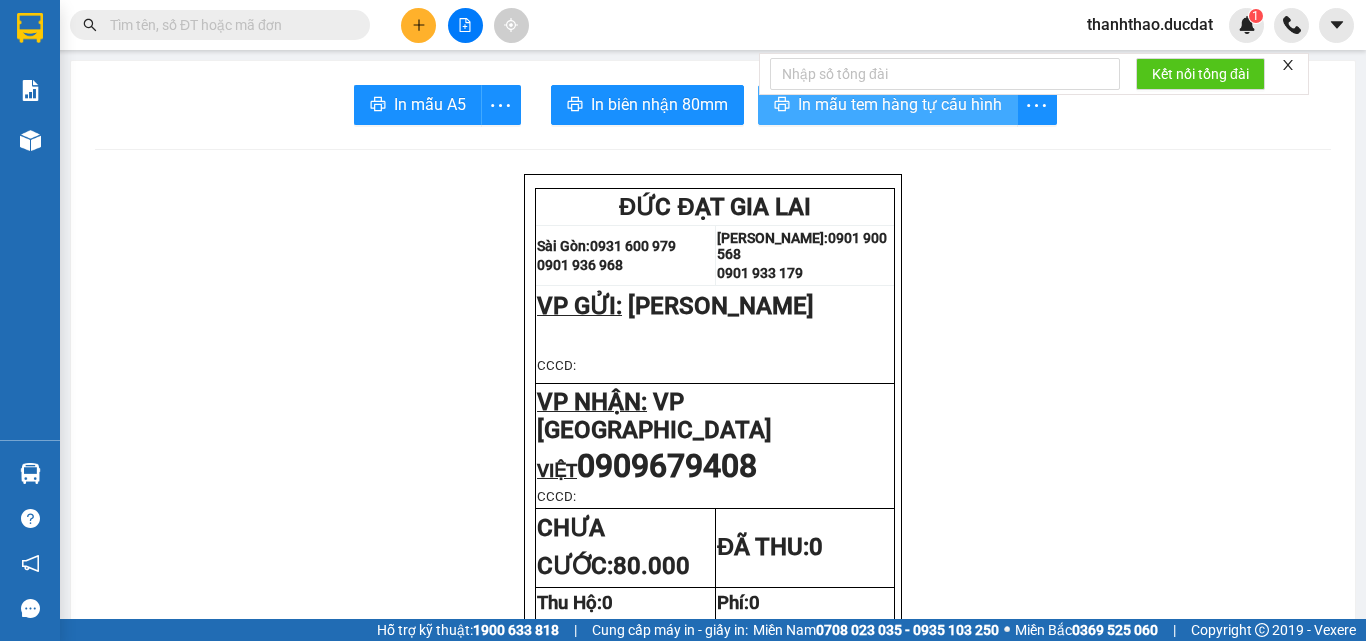 click on "In mẫu tem hàng tự cấu hình" at bounding box center [900, 104] 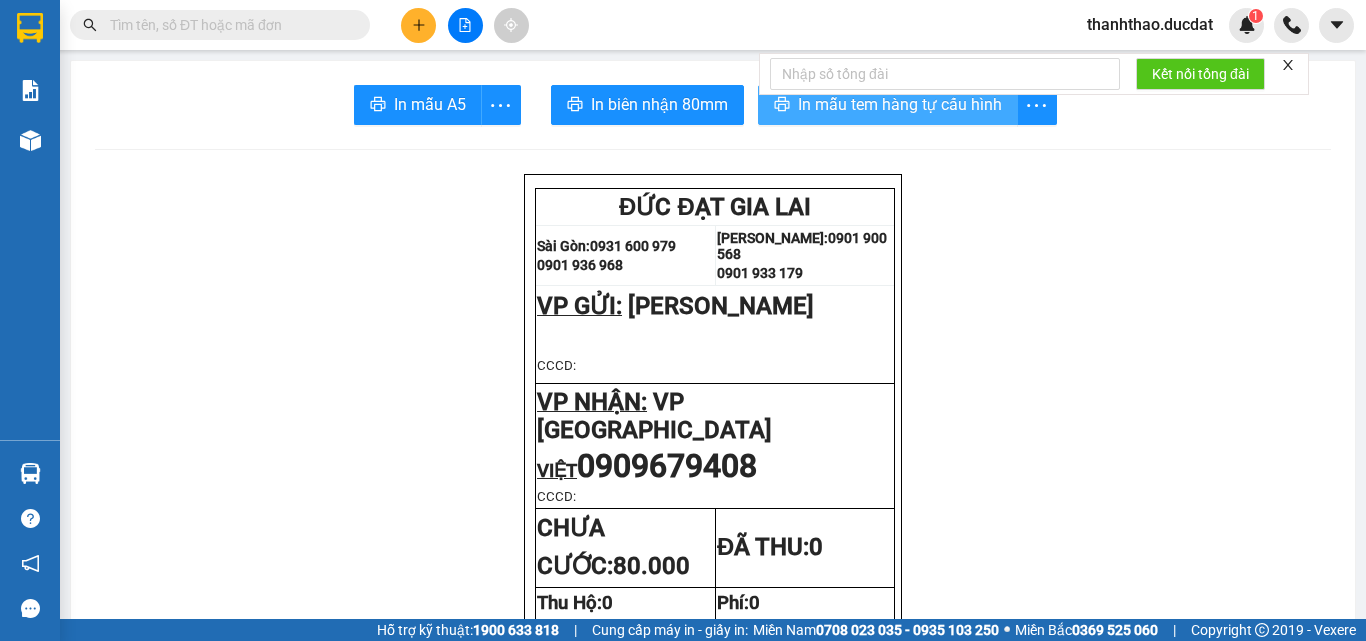 scroll, scrollTop: 0, scrollLeft: 0, axis: both 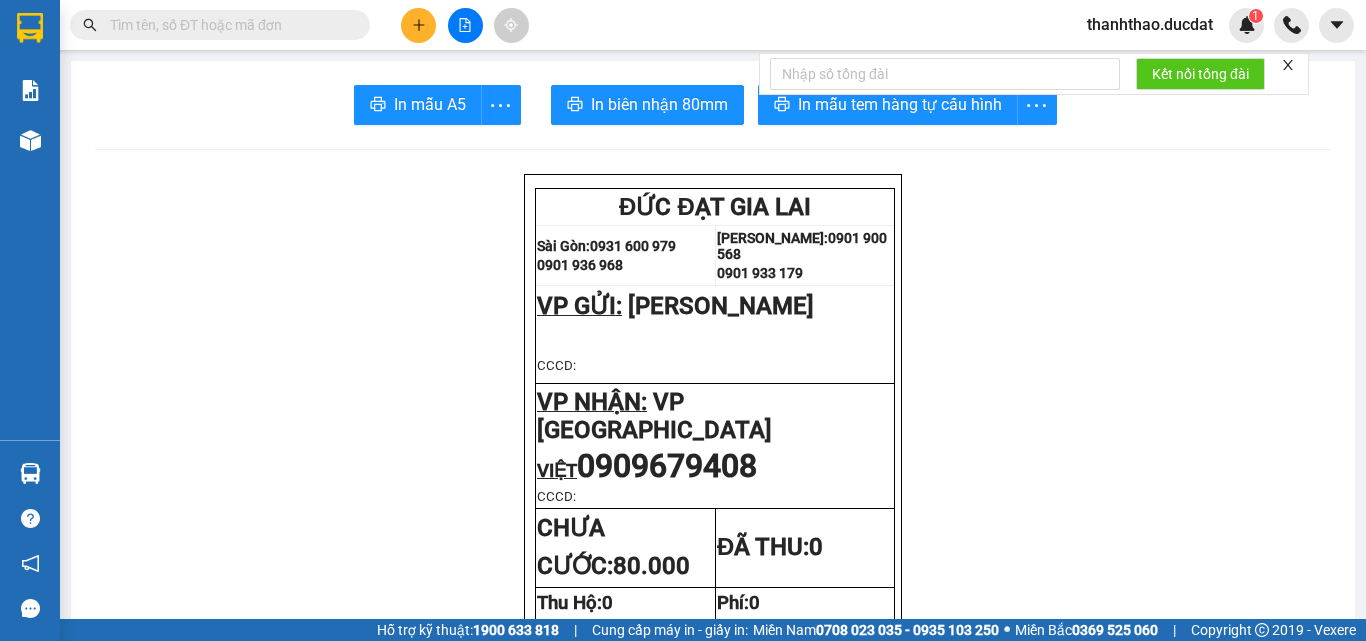click at bounding box center [418, 25] 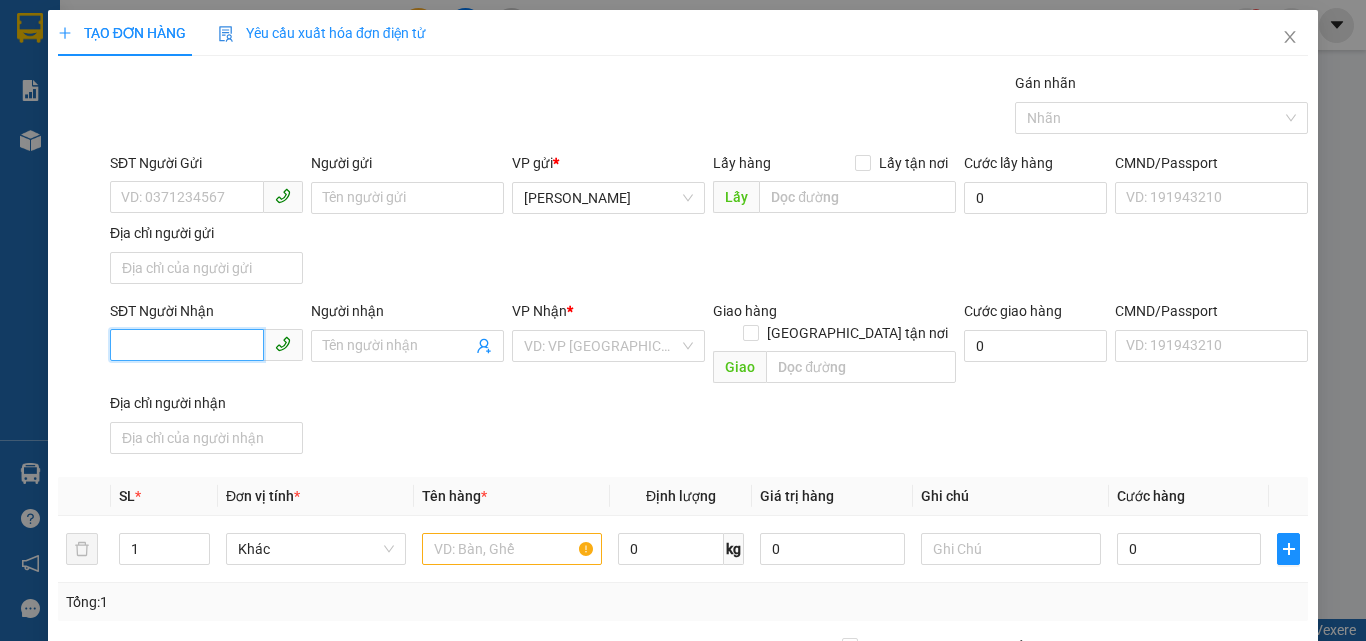 click on "SĐT Người Nhận" at bounding box center (187, 345) 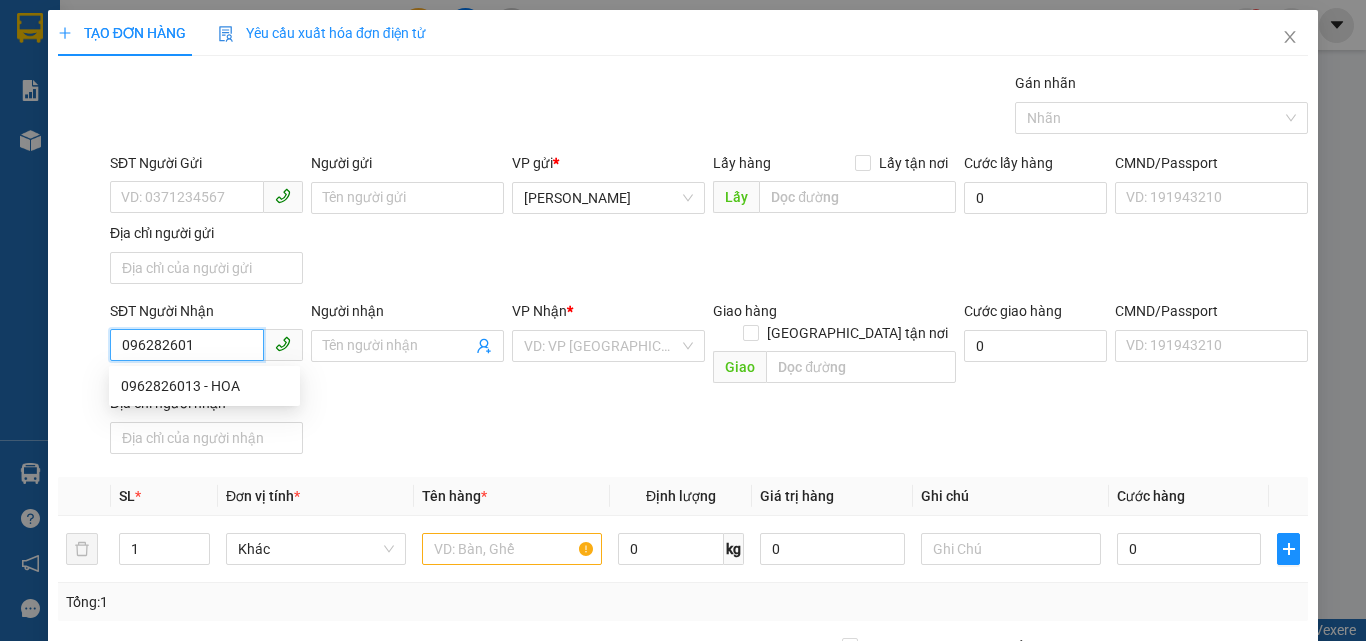 type on "0962826013" 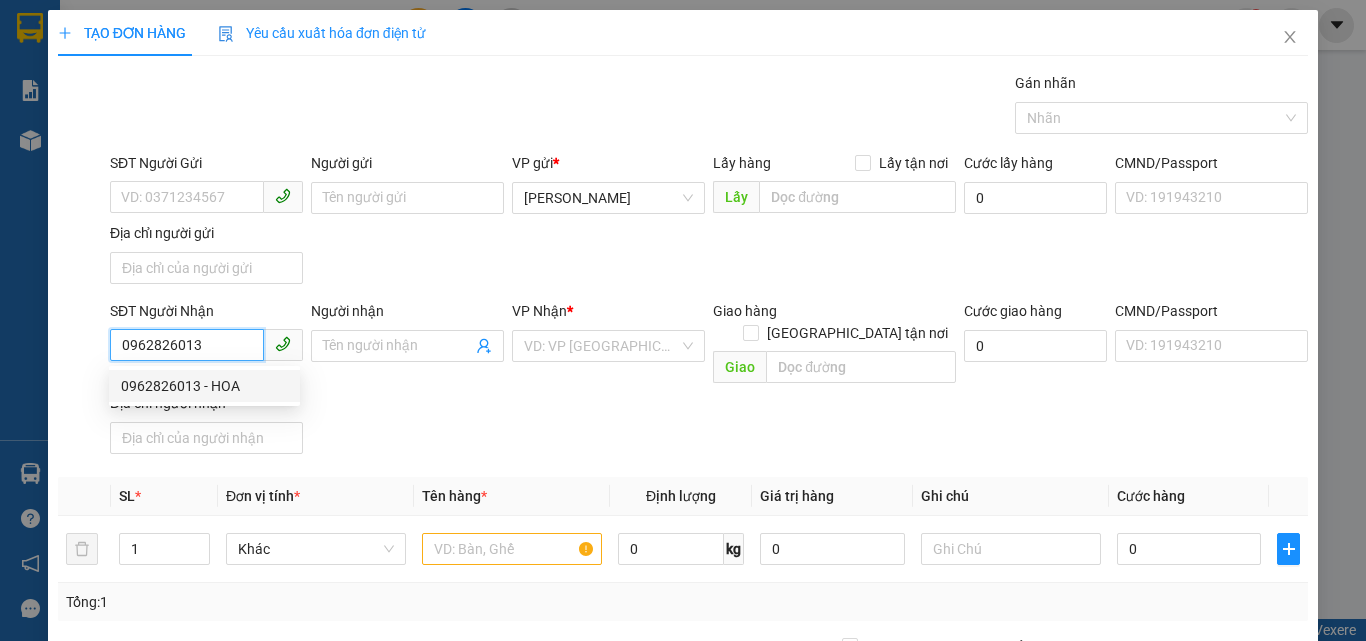 click on "0962826013 - HOA" at bounding box center [204, 386] 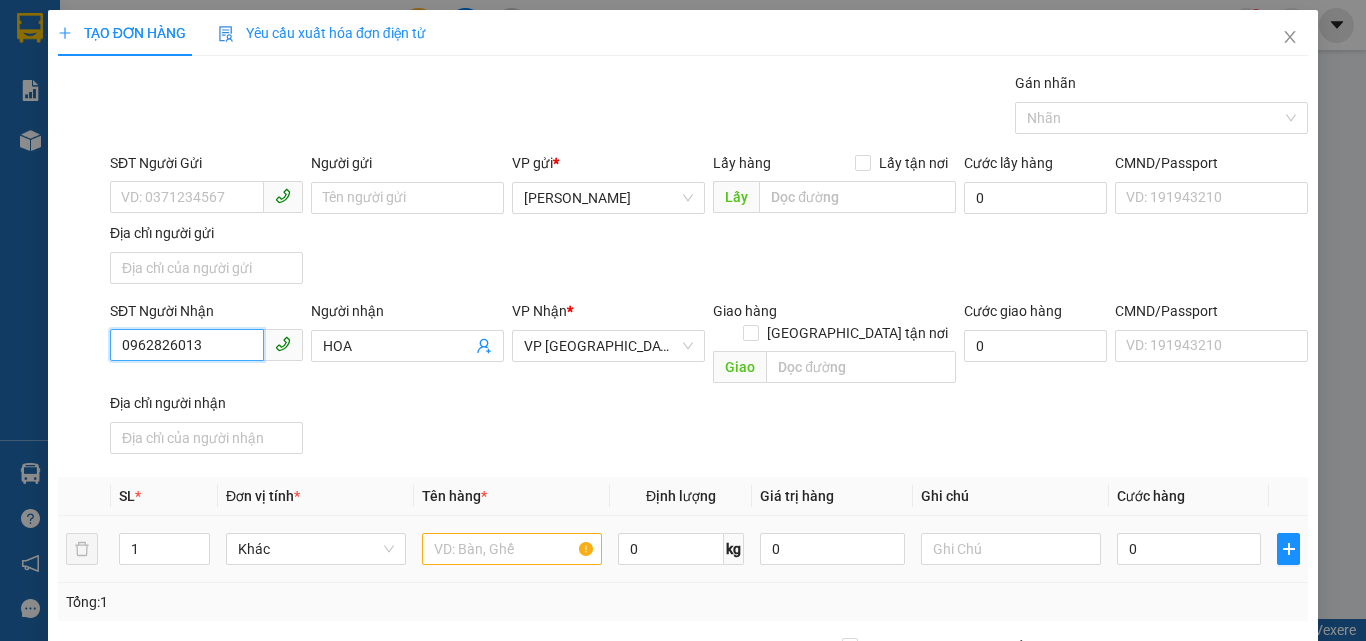type on "0962826013" 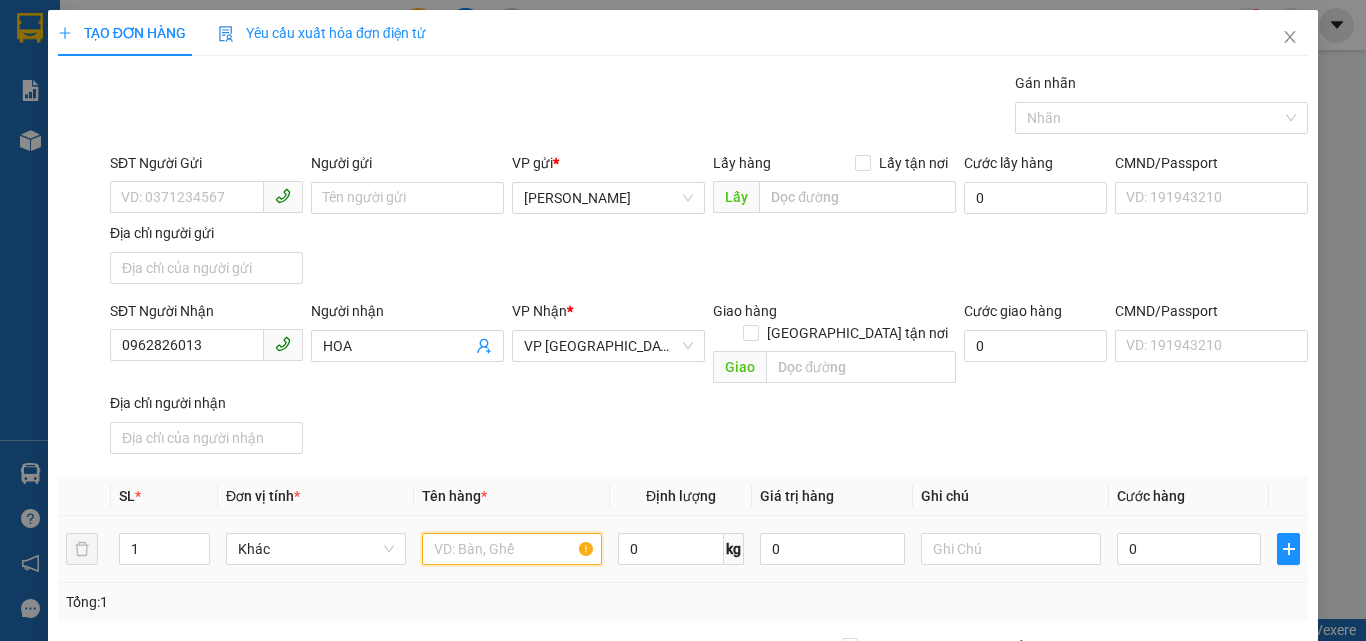 click at bounding box center [512, 549] 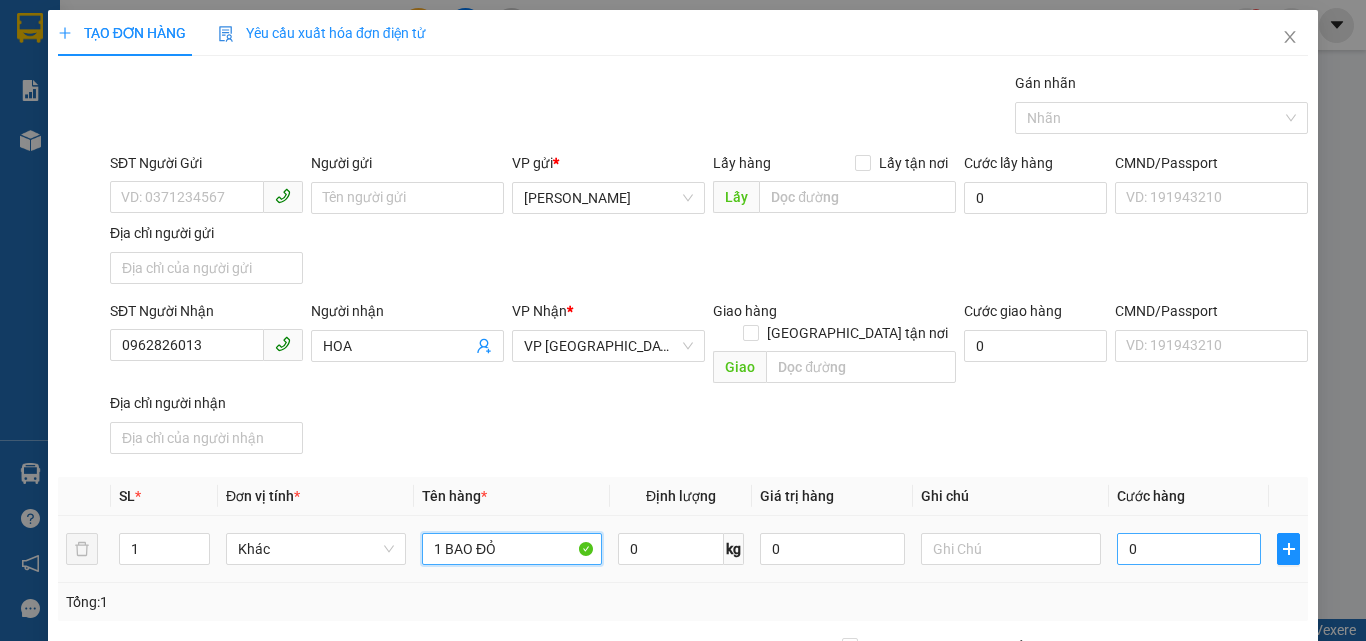 type on "1 BAO ĐỎ" 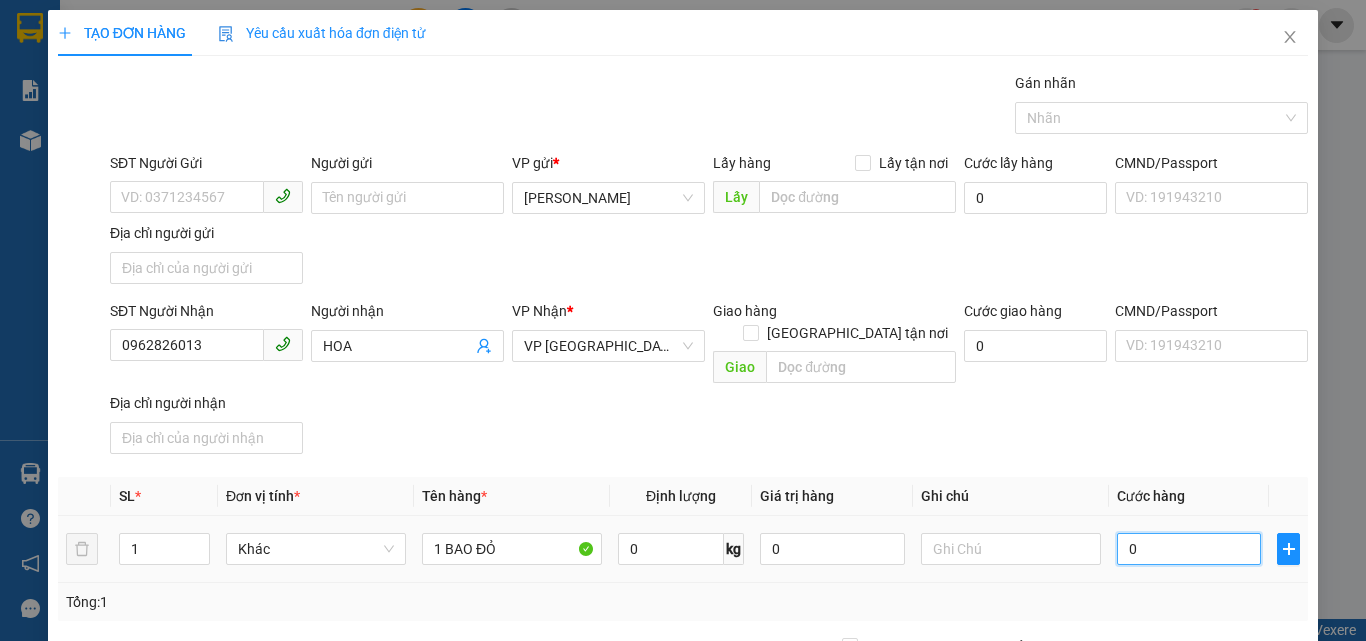 type on "5" 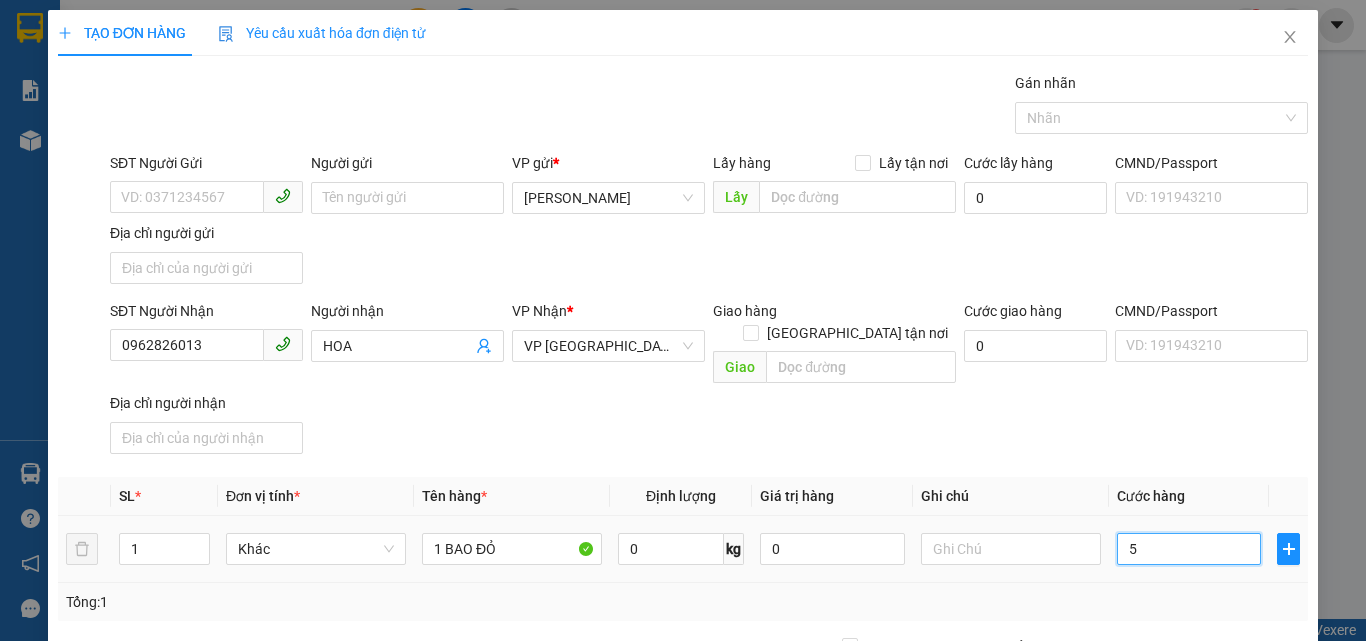 type on "50" 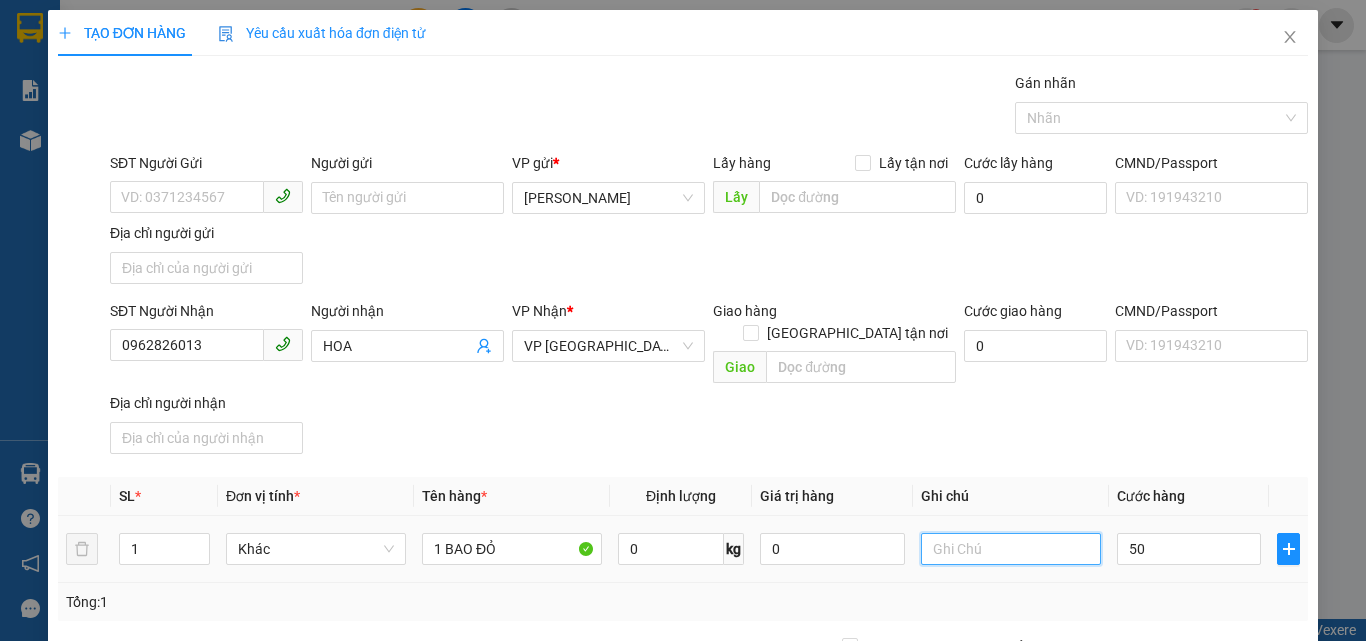 type on "50.000" 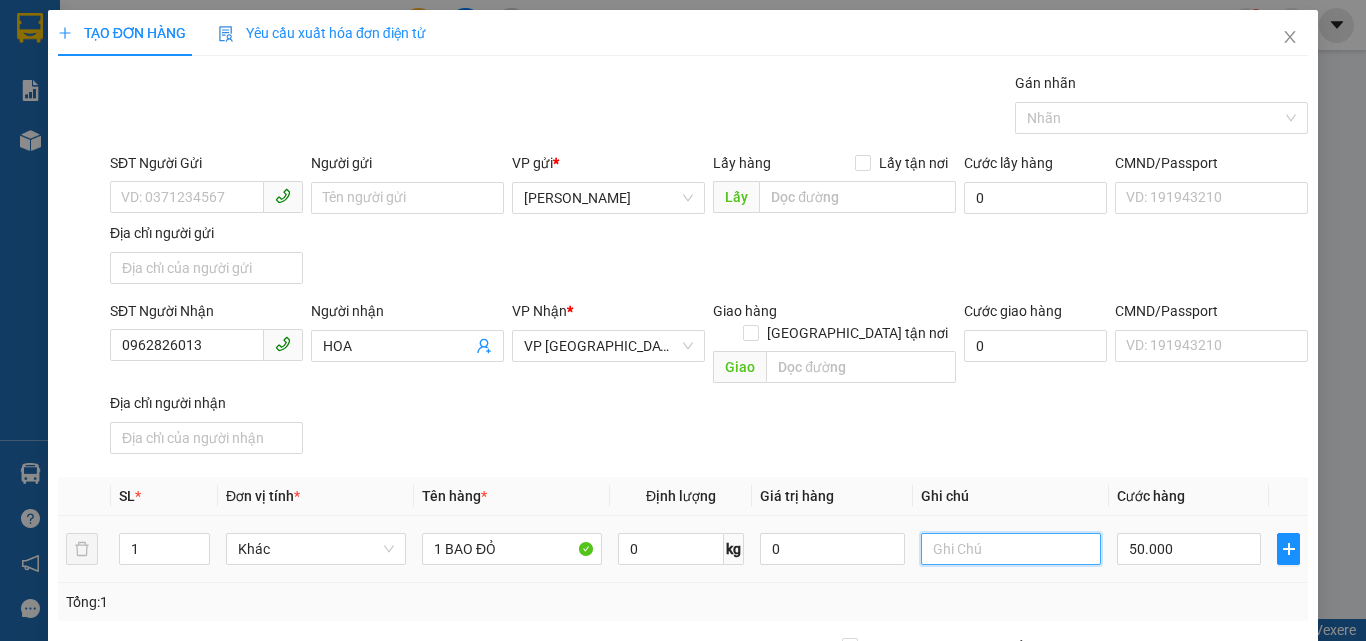 click at bounding box center (1011, 549) 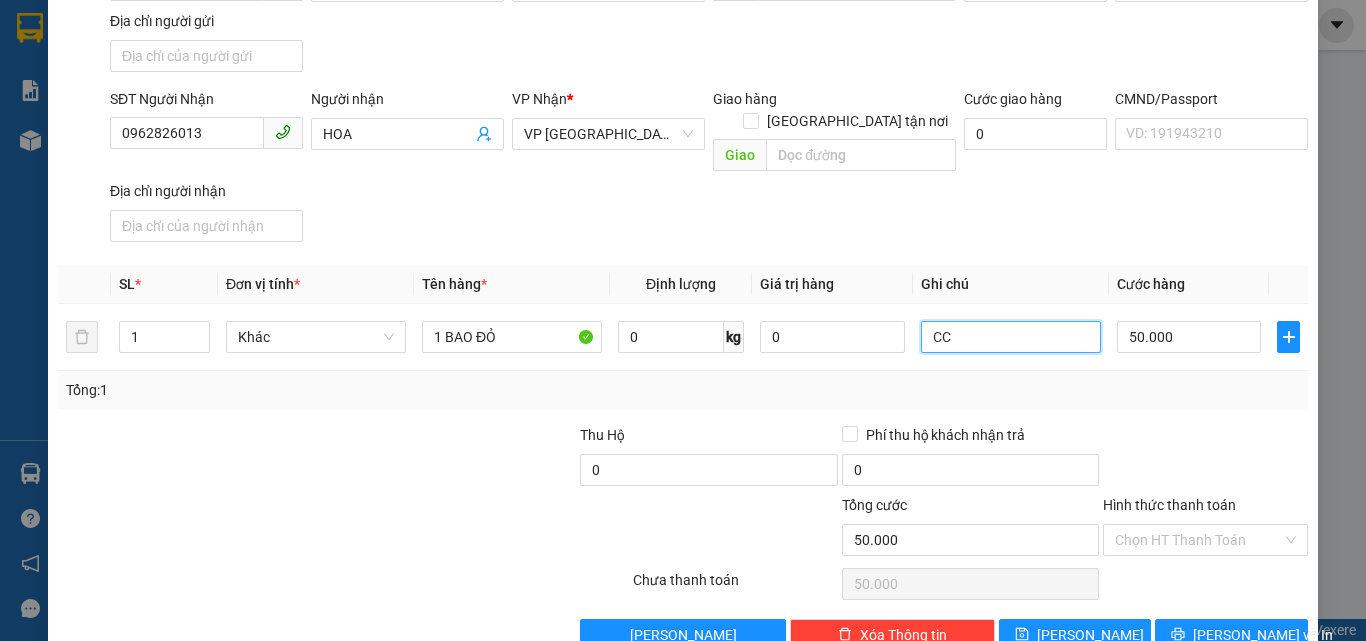 scroll, scrollTop: 239, scrollLeft: 0, axis: vertical 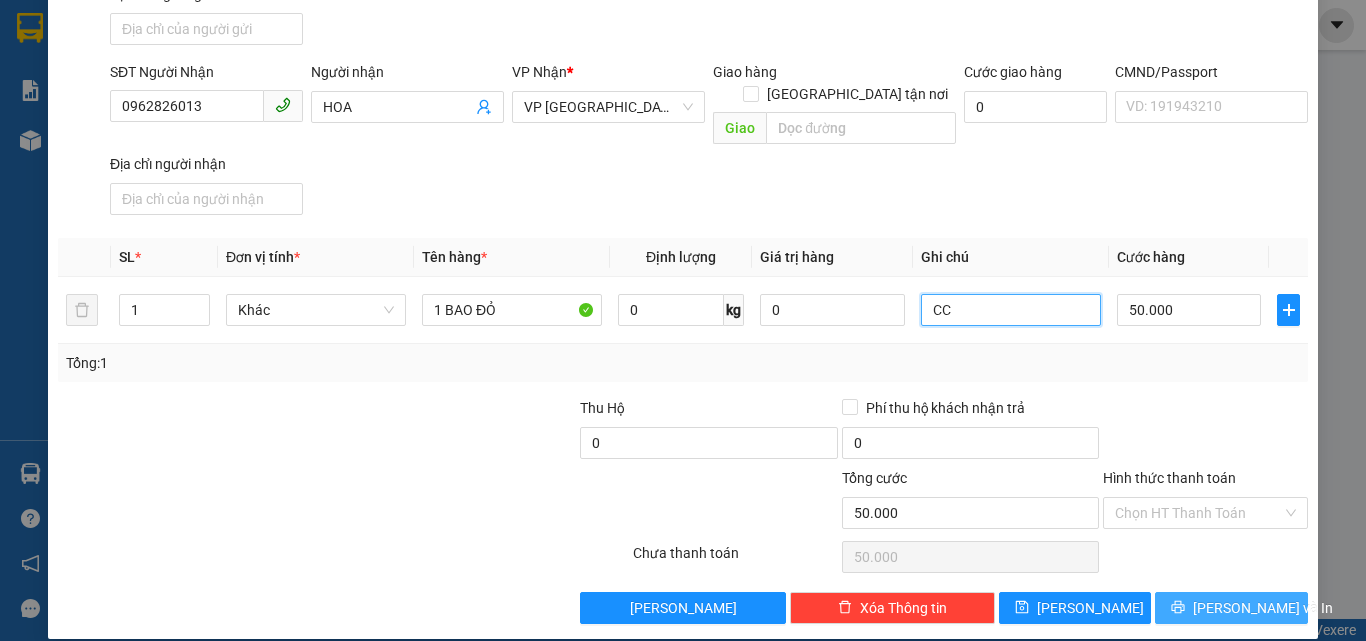 type on "CC" 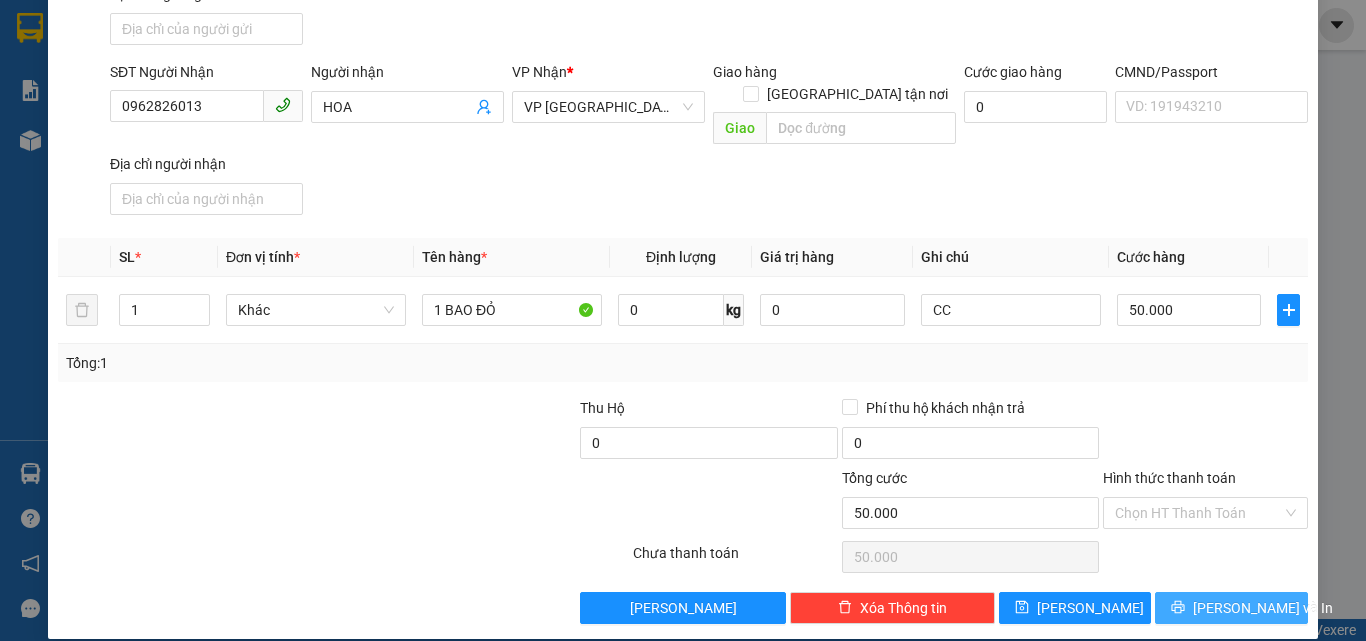 click on "Lưu và In" at bounding box center [1231, 608] 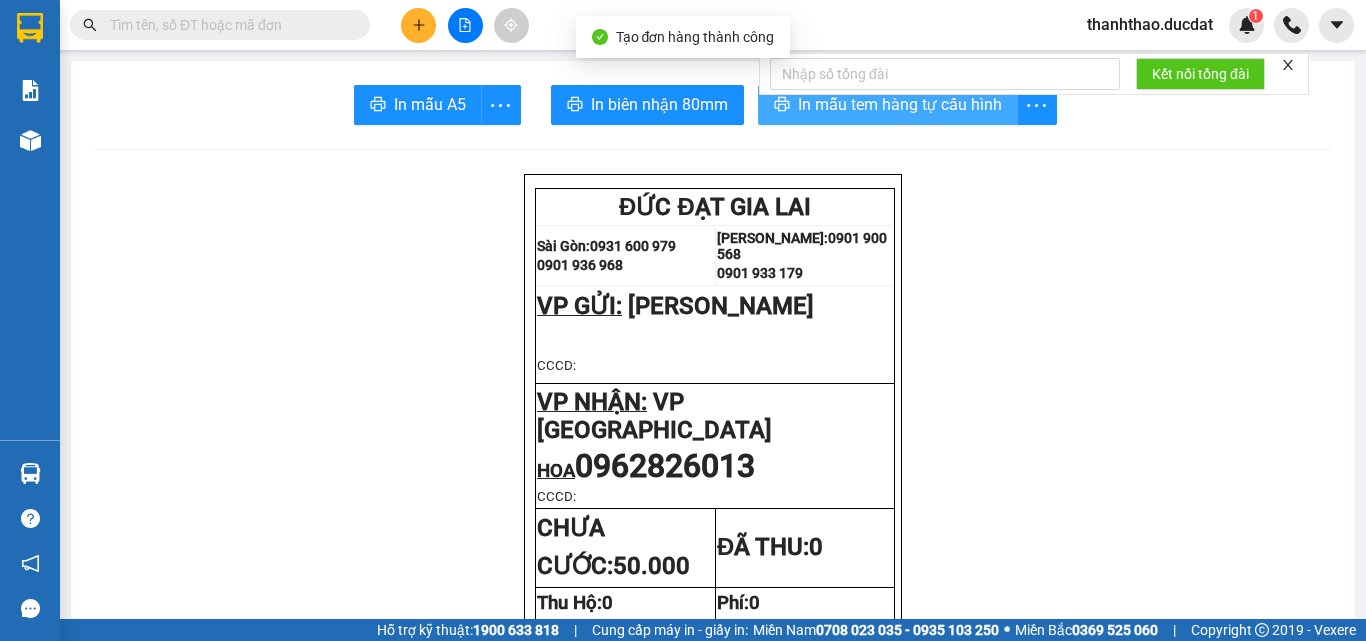click on "In mẫu tem hàng tự cấu hình" at bounding box center [900, 104] 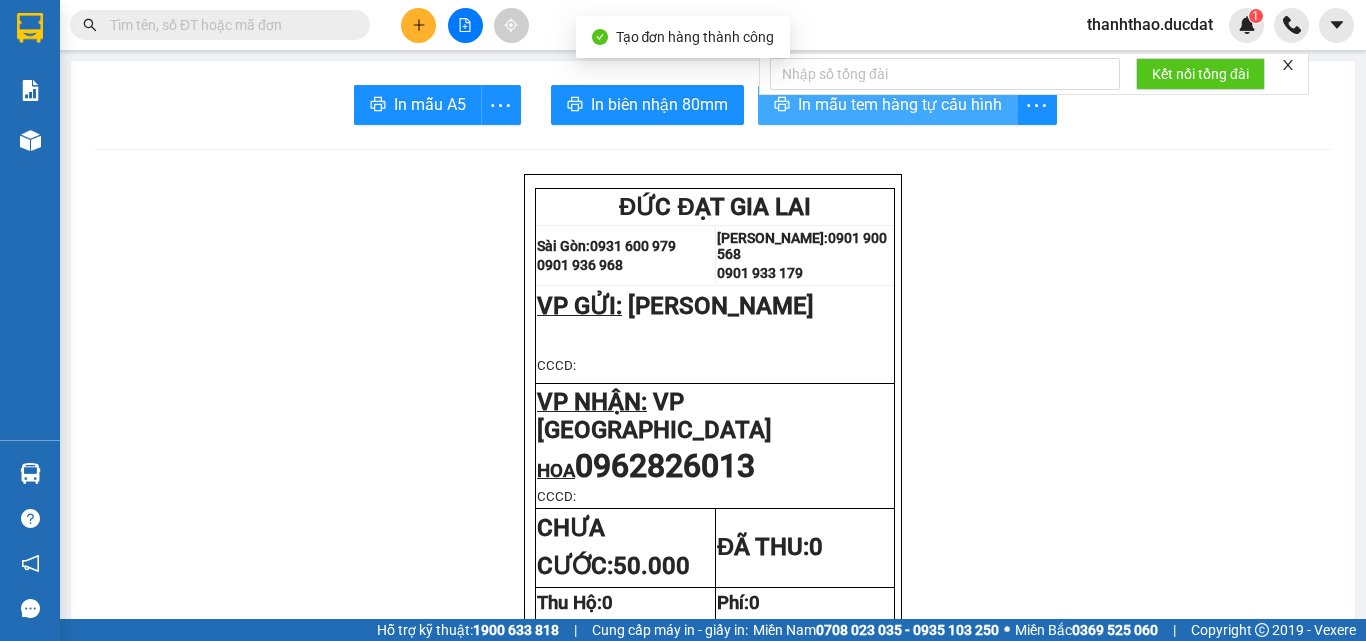 scroll, scrollTop: 0, scrollLeft: 0, axis: both 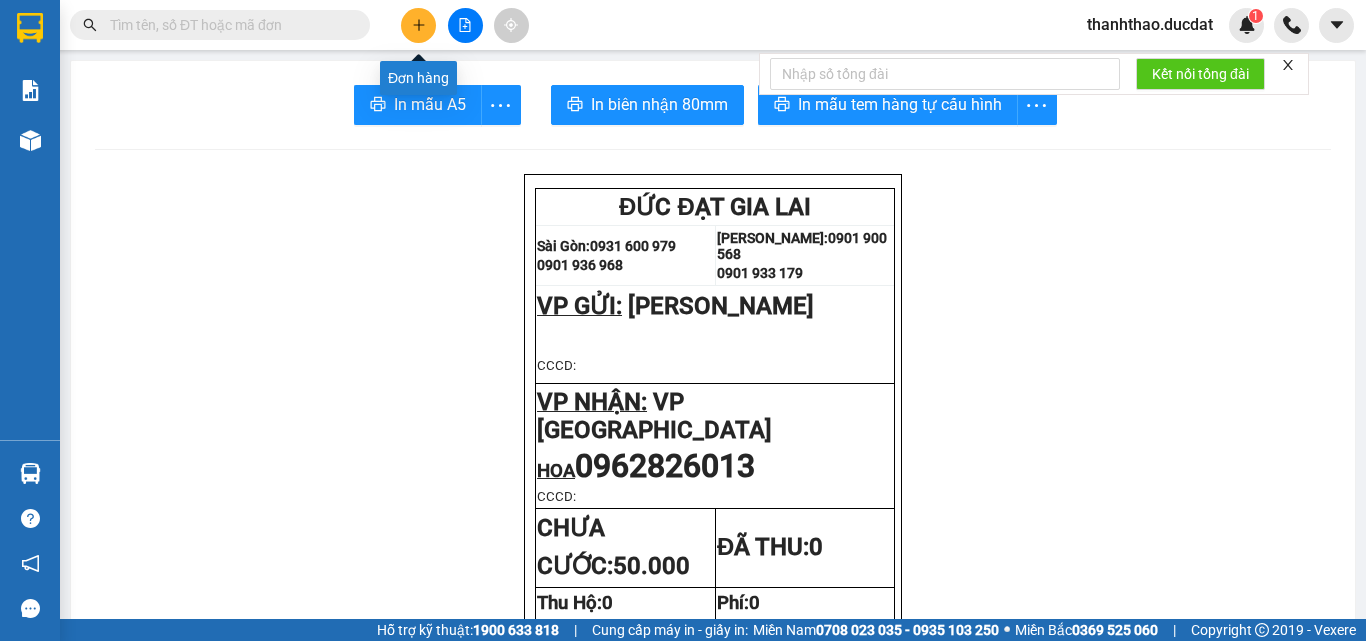 click 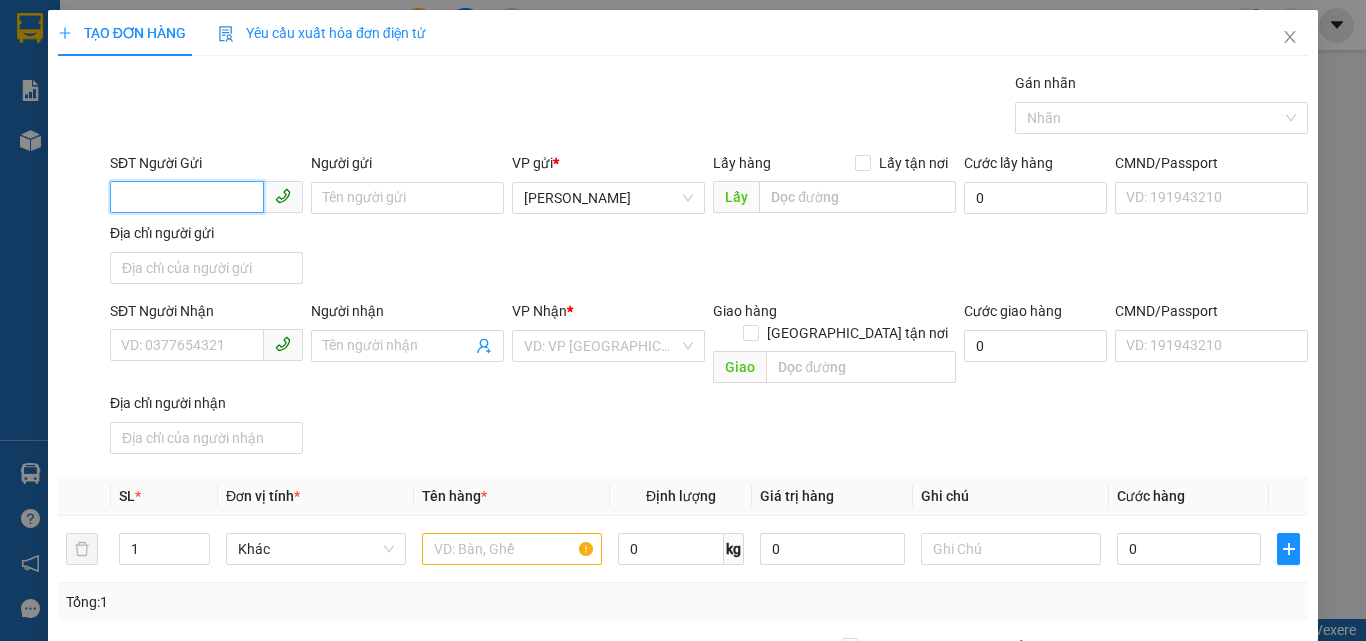 click on "SĐT Người Gửi" at bounding box center (187, 197) 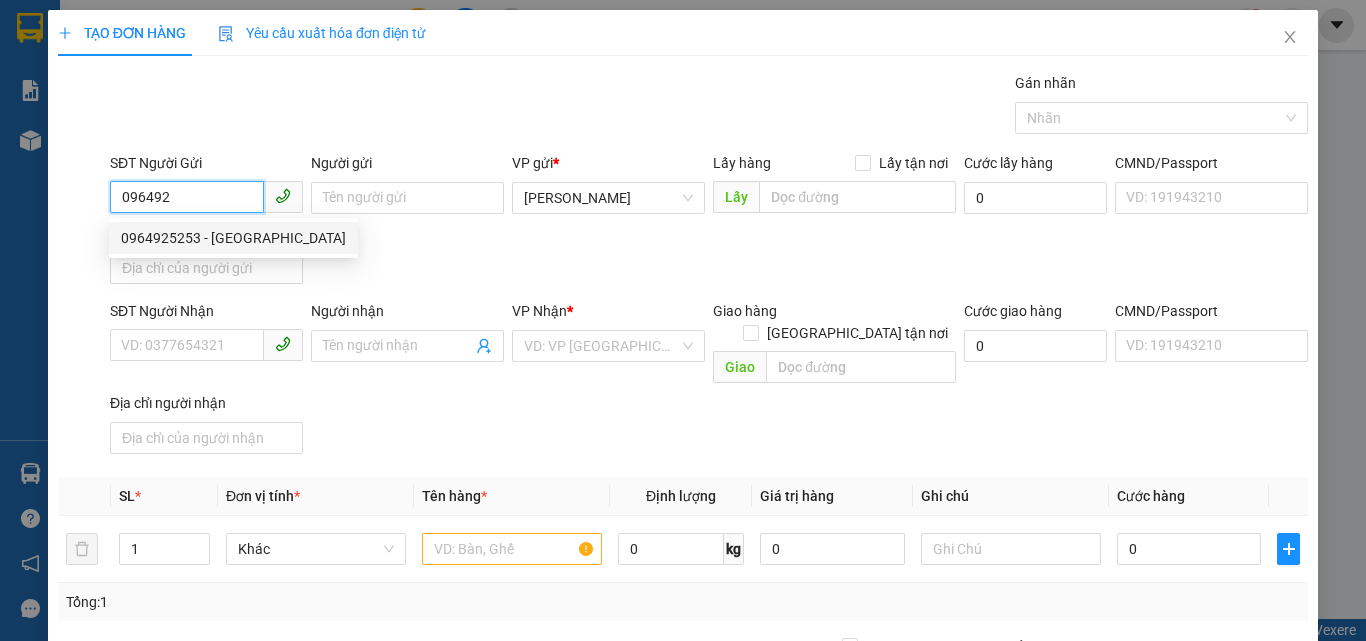 click on "0964925253 - VŨ SƠN" at bounding box center (233, 238) 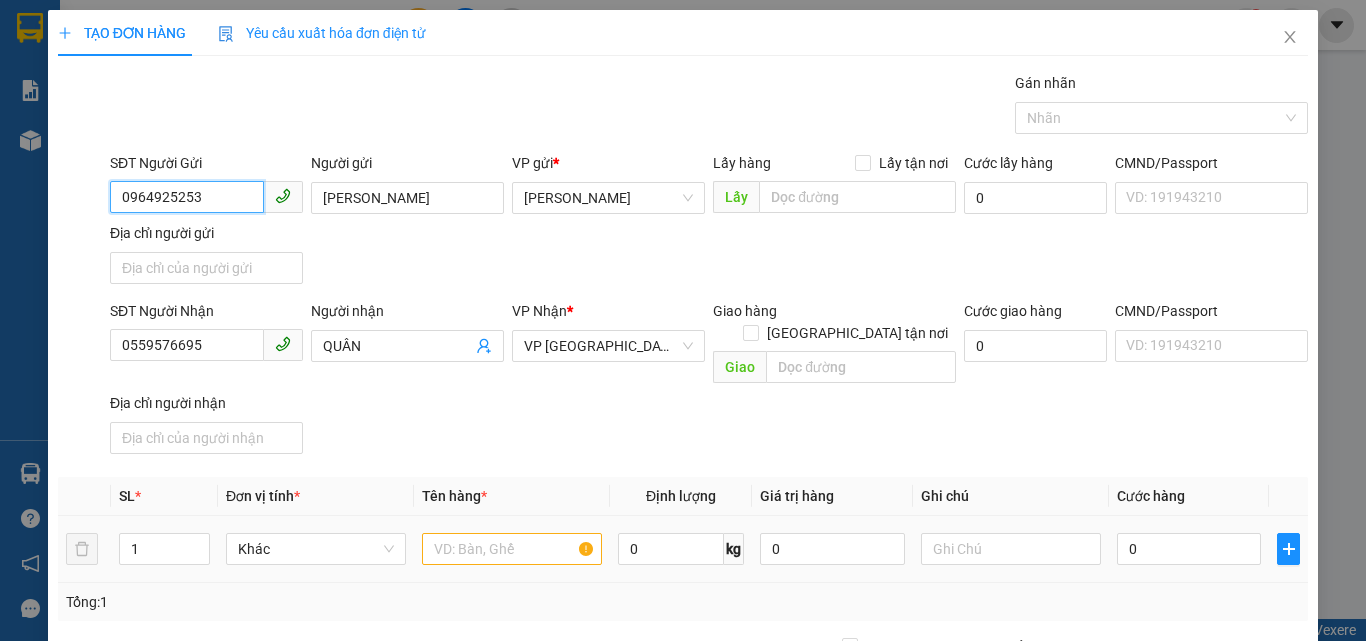 type on "0964925253" 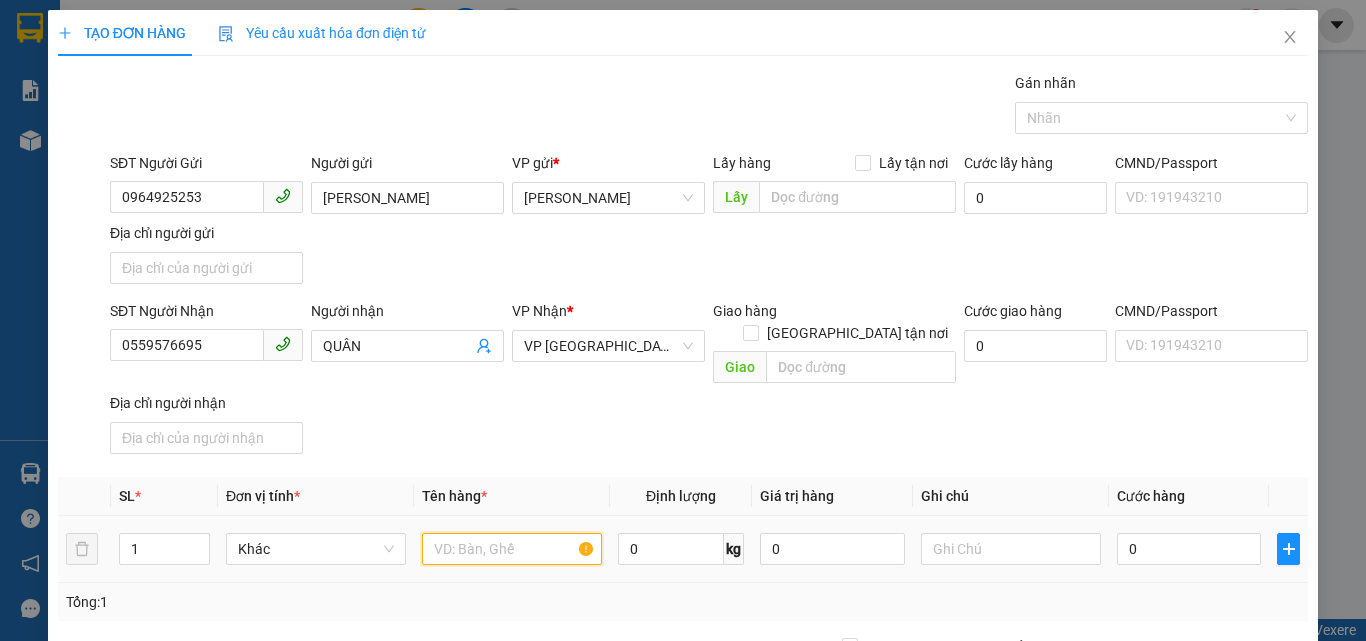 click at bounding box center (512, 549) 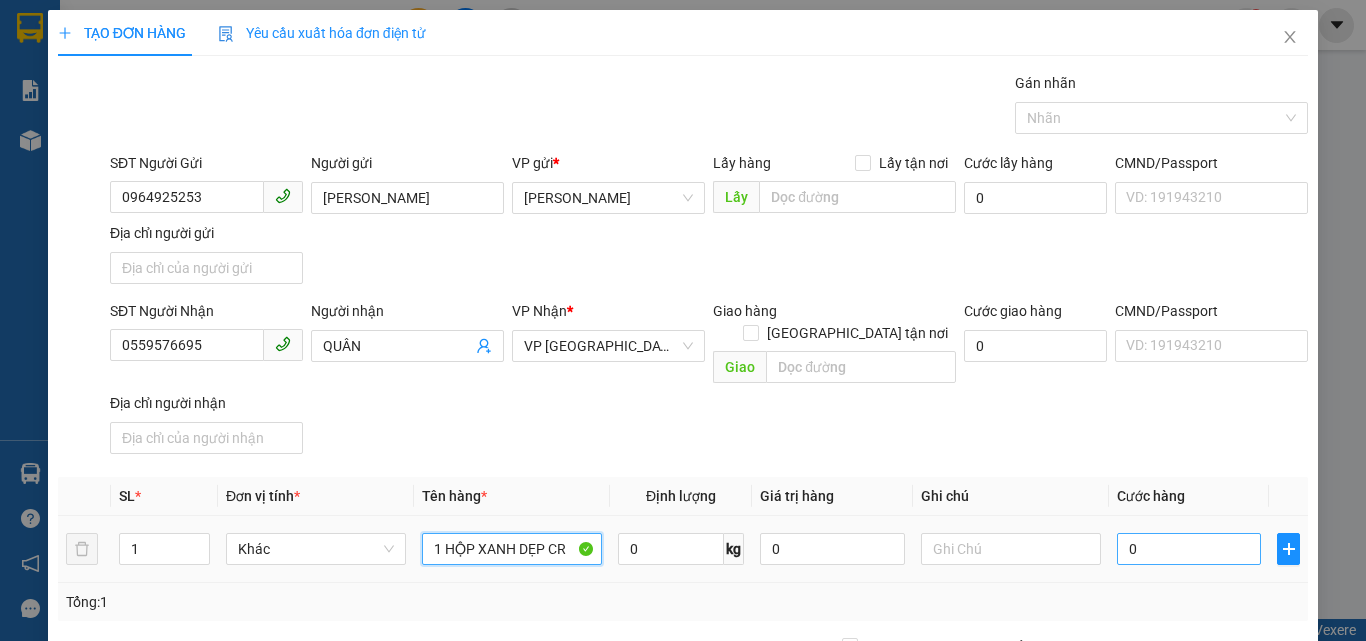 type on "1 HỘP XANH DẸP CR" 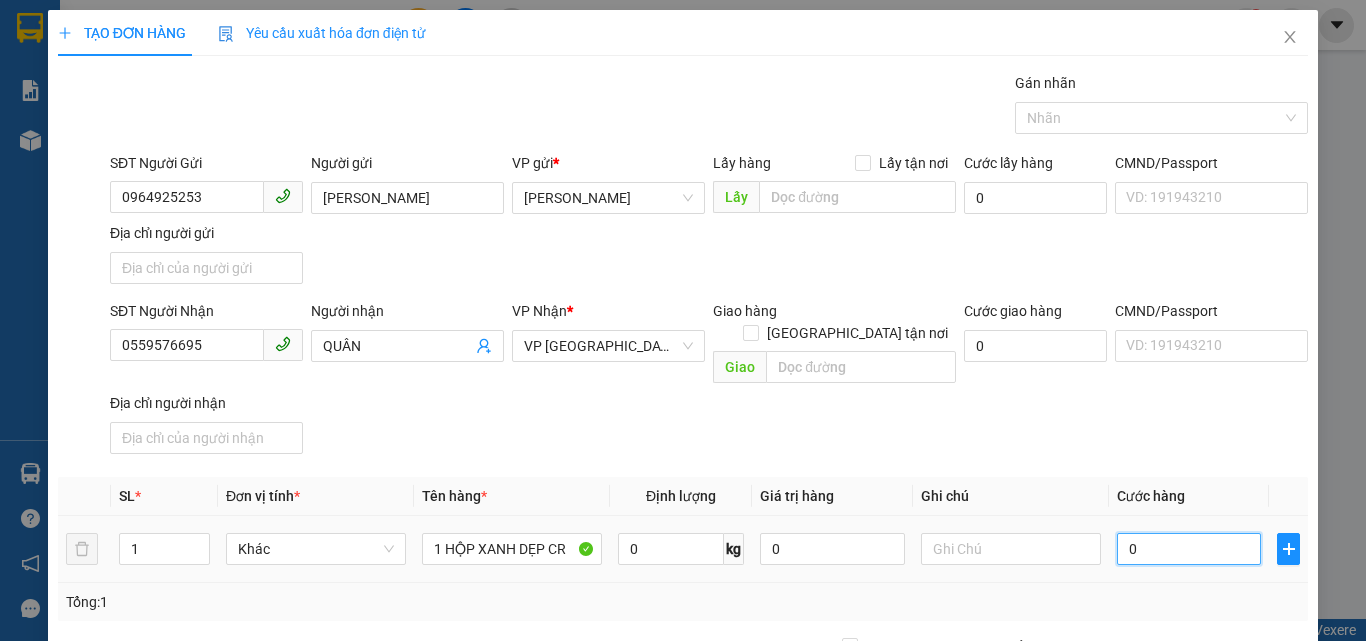 drag, startPoint x: 1155, startPoint y: 536, endPoint x: 1136, endPoint y: 533, distance: 19.235384 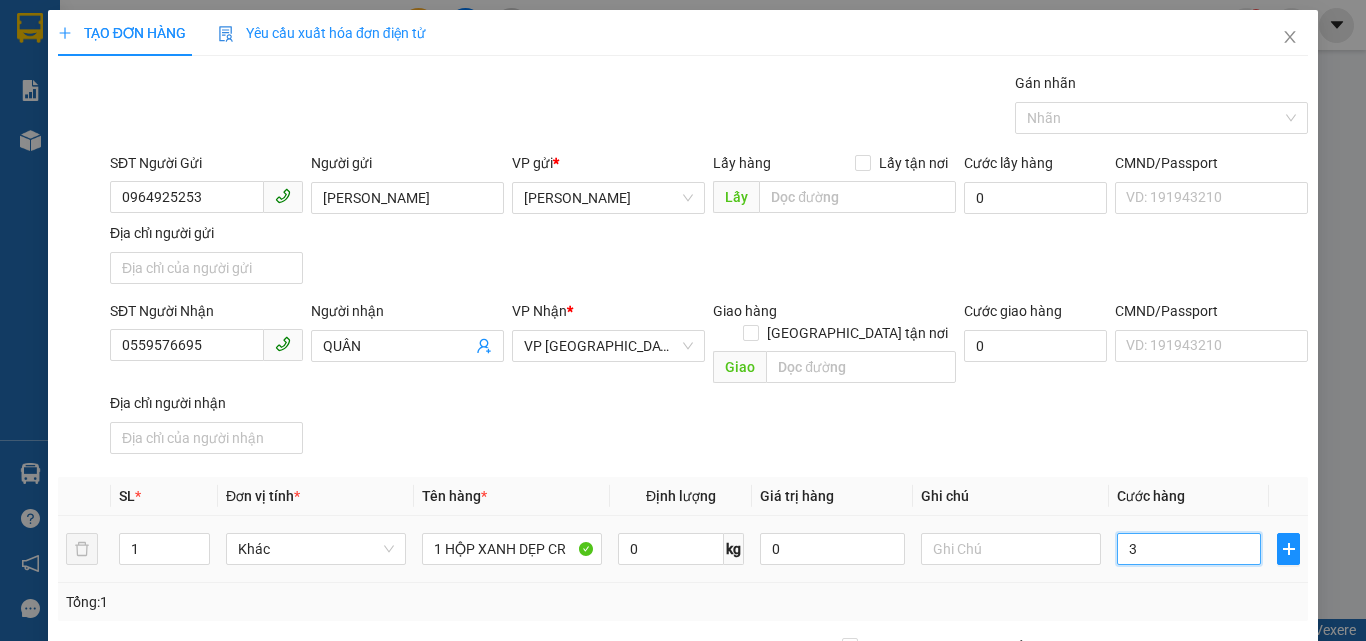 type on "30" 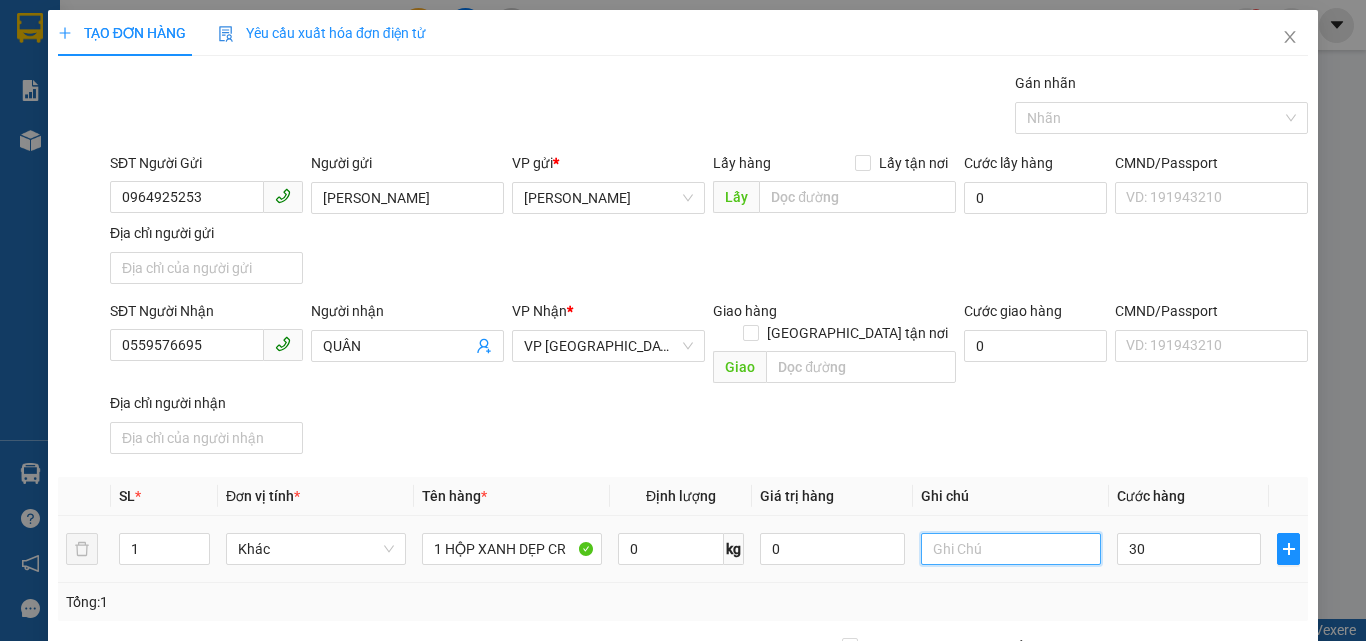 type on "30.000" 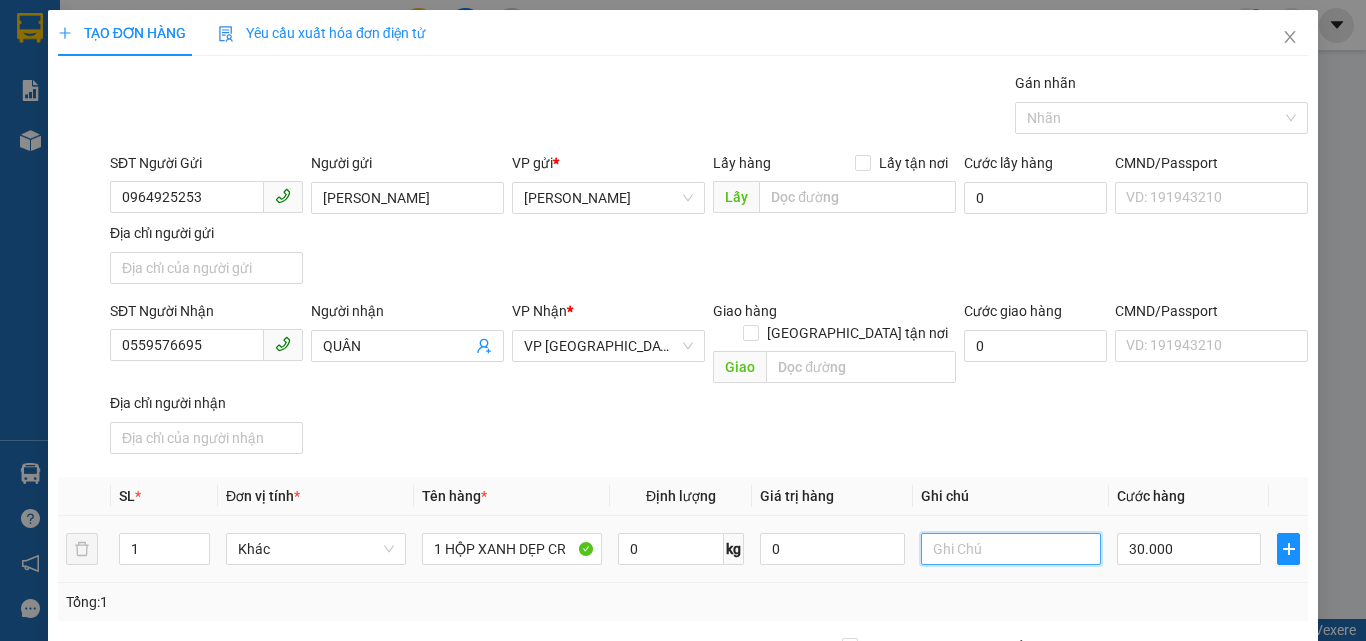 click at bounding box center [1011, 549] 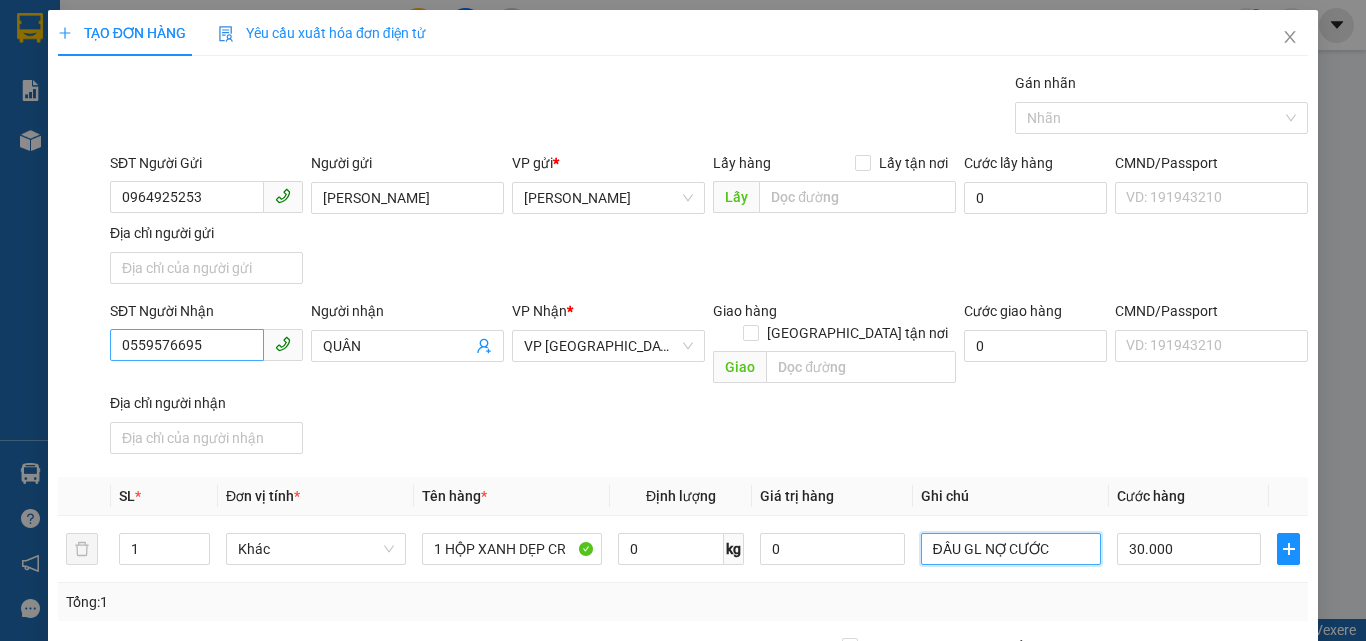 type on "ĐẦU GL NỢ CƯỚC" 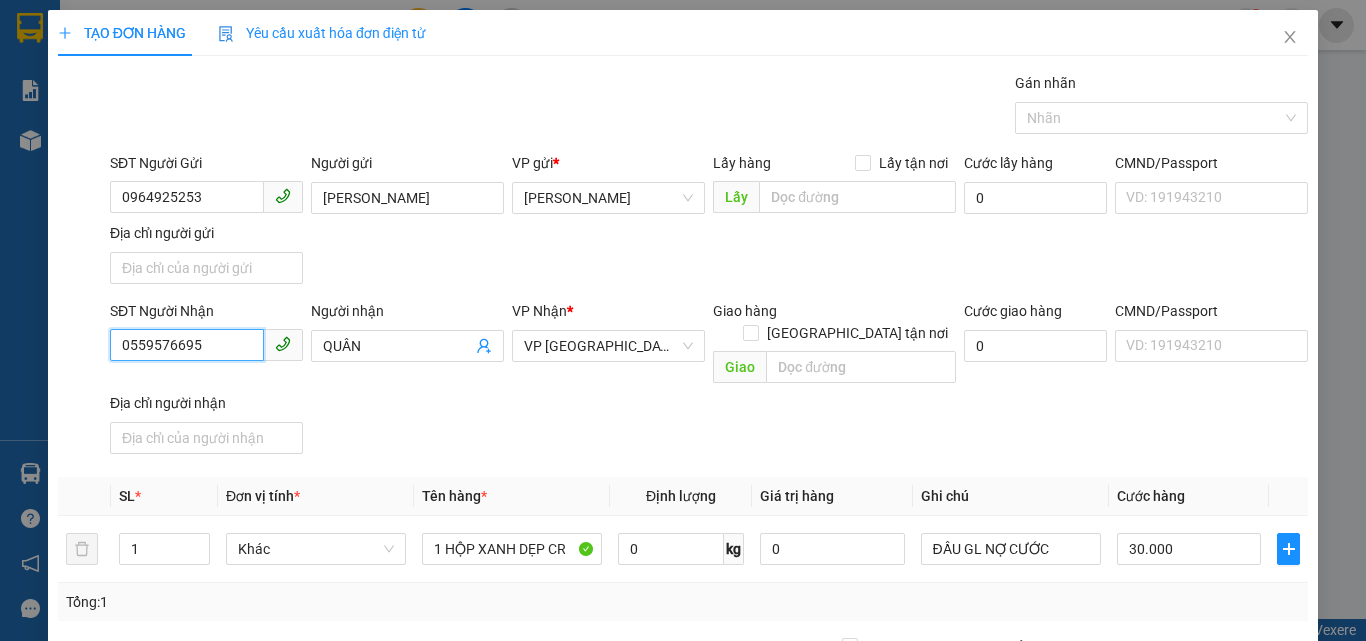 drag, startPoint x: 235, startPoint y: 354, endPoint x: 0, endPoint y: 381, distance: 236.54597 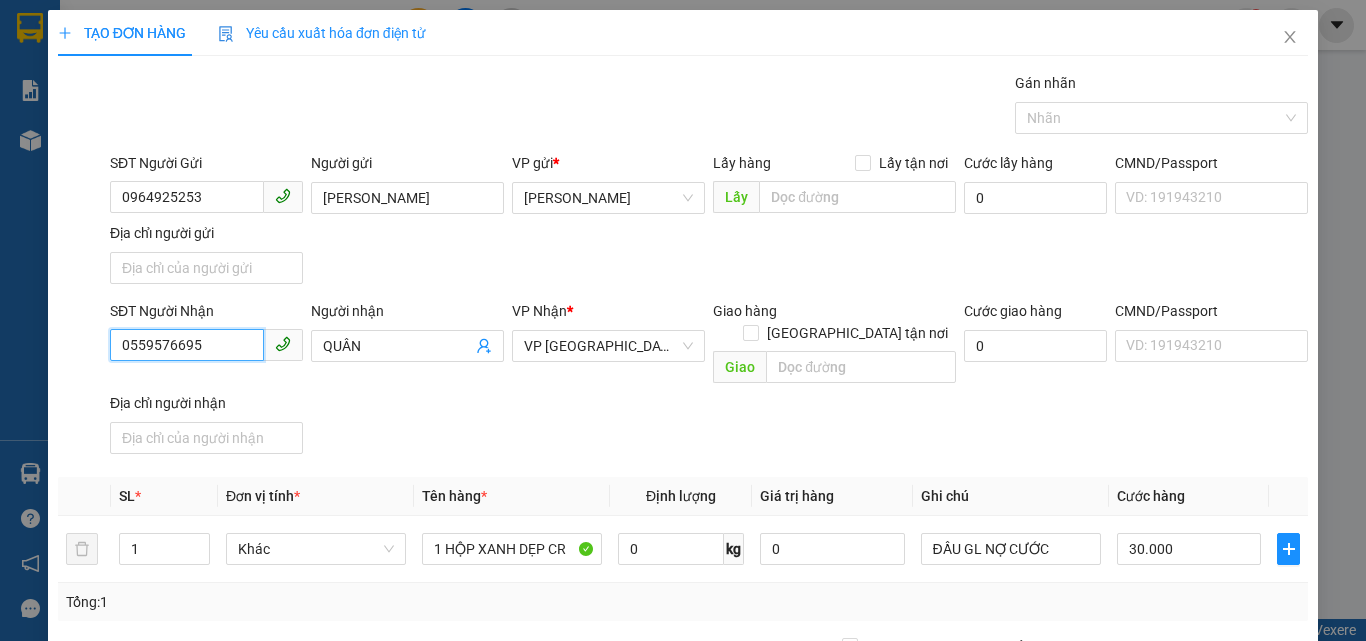 click on "TẠO ĐƠN HÀNG Yêu cầu xuất hóa đơn điện tử Transit Pickup Surcharge Ids Transit Deliver Surcharge Ids Transit Deliver Surcharge Transit Deliver Surcharge Gói vận chuyển  * Tiêu chuẩn Gán nhãn   Nhãn SĐT Người Gửi 0964925253 Người gửi VŨ SƠN VP gửi  * Phan Đình Phùng Lấy hàng Lấy tận nơi Lấy Cước lấy hàng 0 CMND/Passport VD: 191943210 Địa chỉ người gửi SĐT Người Nhận 0559576695 0559576695 Người nhận QUÂN VP Nhận  * VP Sài Gòn Giao hàng Giao tận nơi Giao Cước giao hàng 0 CMND/Passport VD: 191943210 Địa chỉ người nhận SL  * Đơn vị tính  * Tên hàng  * Định lượng Giá trị hàng Ghi chú Cước hàng                   1 Khác 1 HỘP XANH DẸP CR 0 kg 0 ĐẦU GL NỢ CƯỚC 30.000 Tổng:  1 Thu Hộ 0 Phí thu hộ khách nhận trả 0 Tổng cước 30.000 Hình thức thanh toán Chọn HT Thanh Toán Số tiền thu trước 0 Chưa thanh toán 30.000 Chọn HT Thanh Toán" at bounding box center (683, 320) 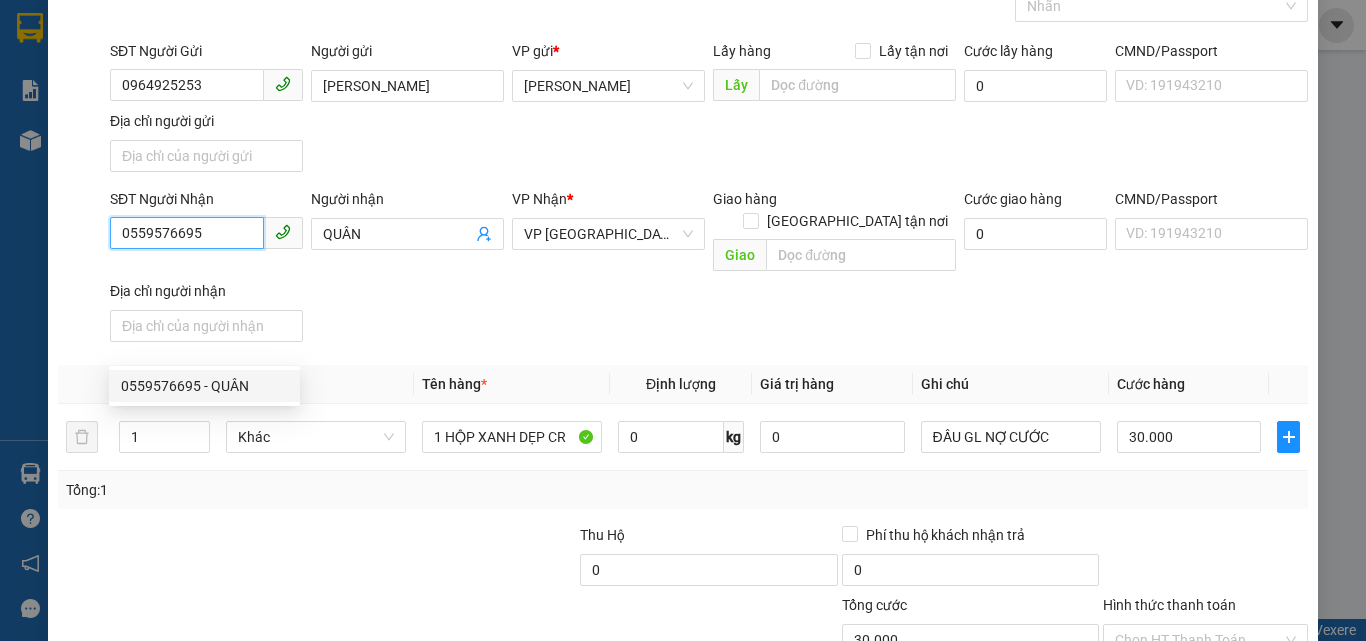 scroll, scrollTop: 239, scrollLeft: 0, axis: vertical 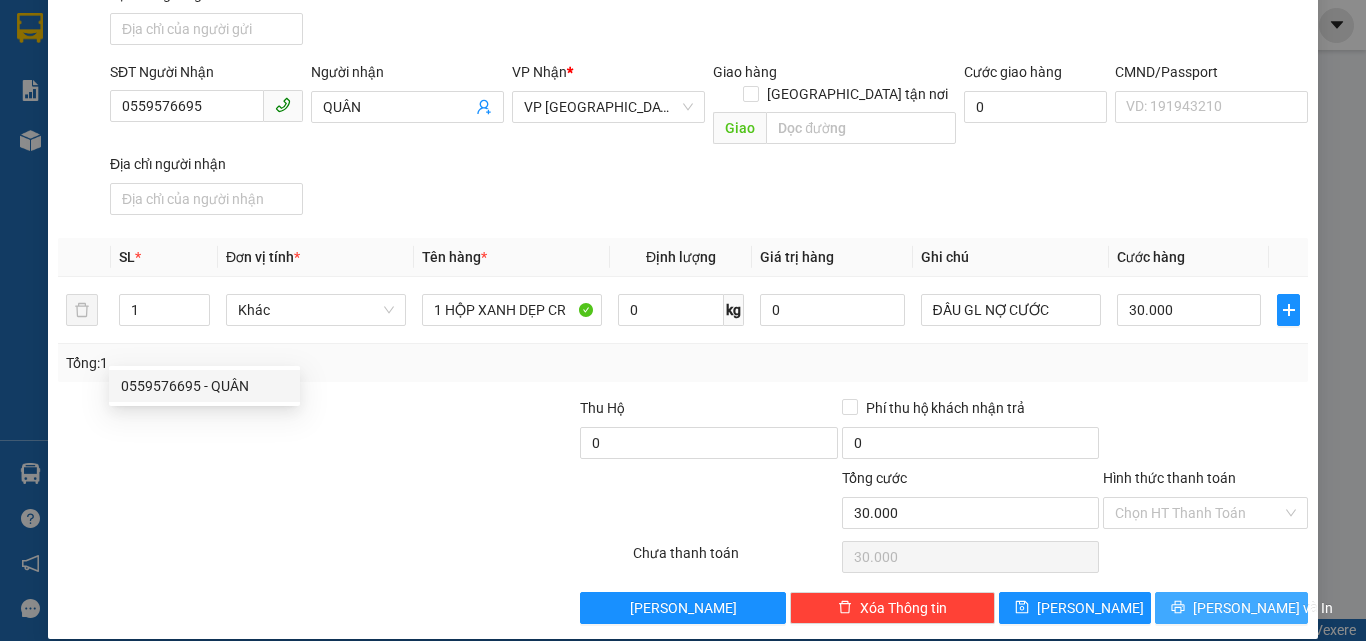 click on "Lưu và In" at bounding box center [1263, 608] 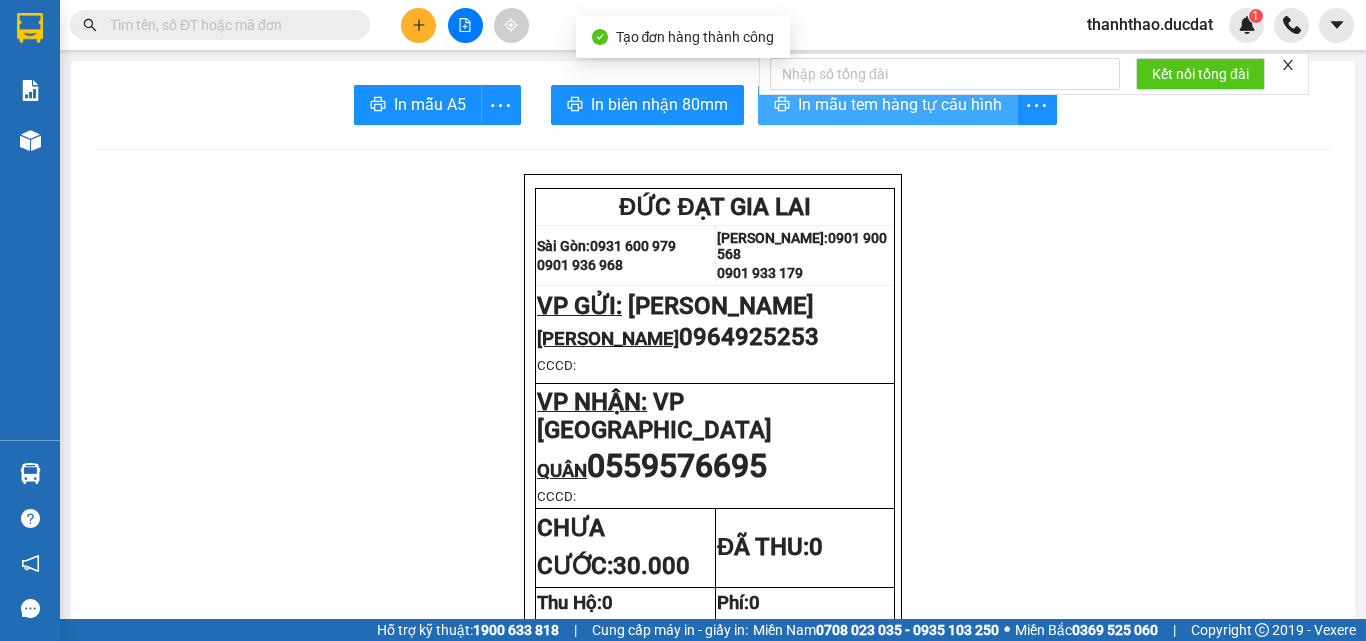 click 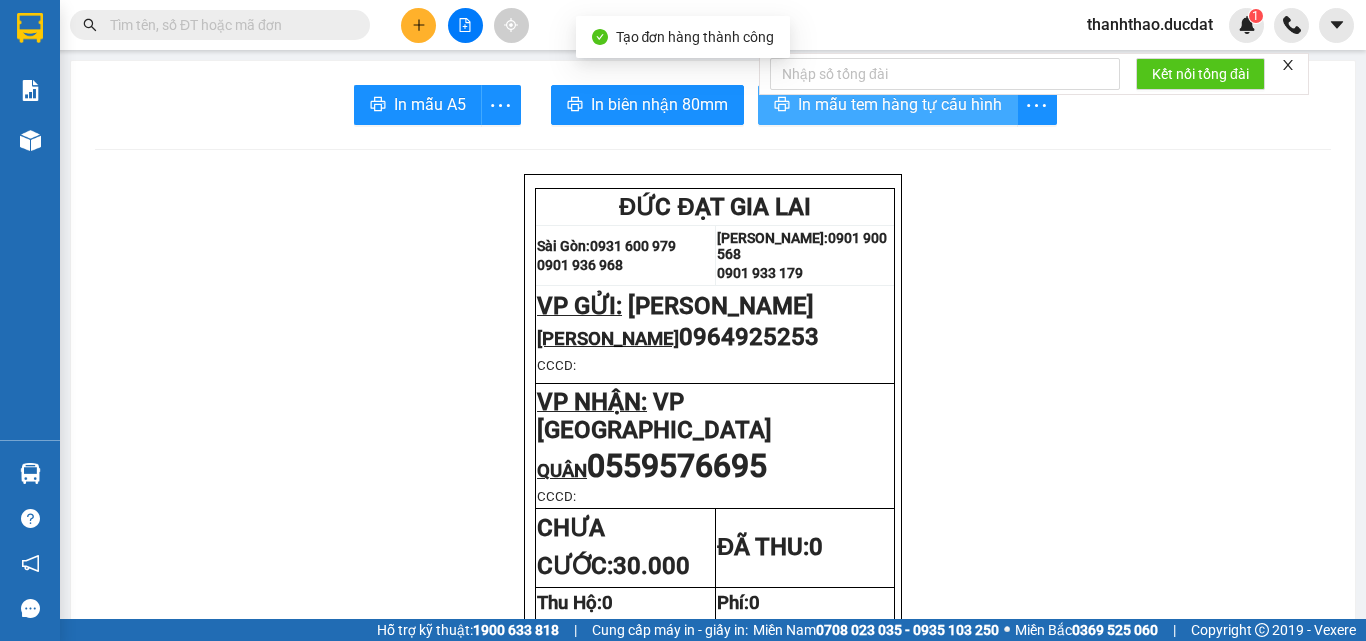 scroll, scrollTop: 0, scrollLeft: 0, axis: both 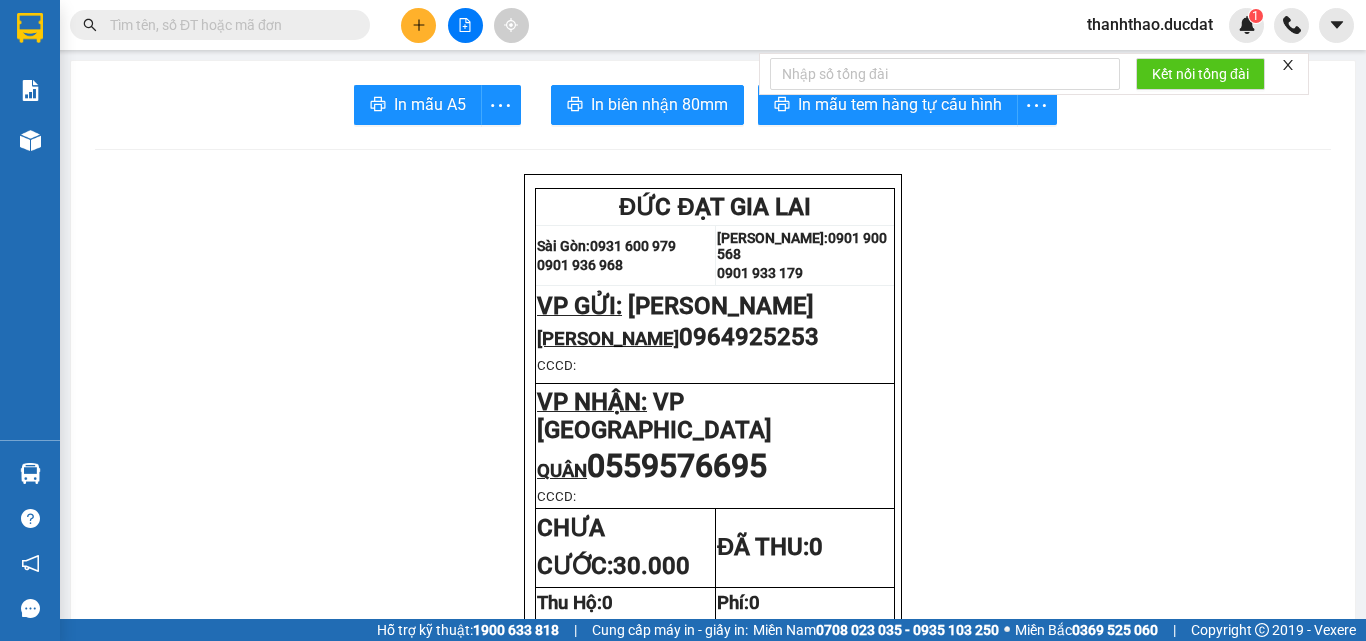 click at bounding box center [418, 25] 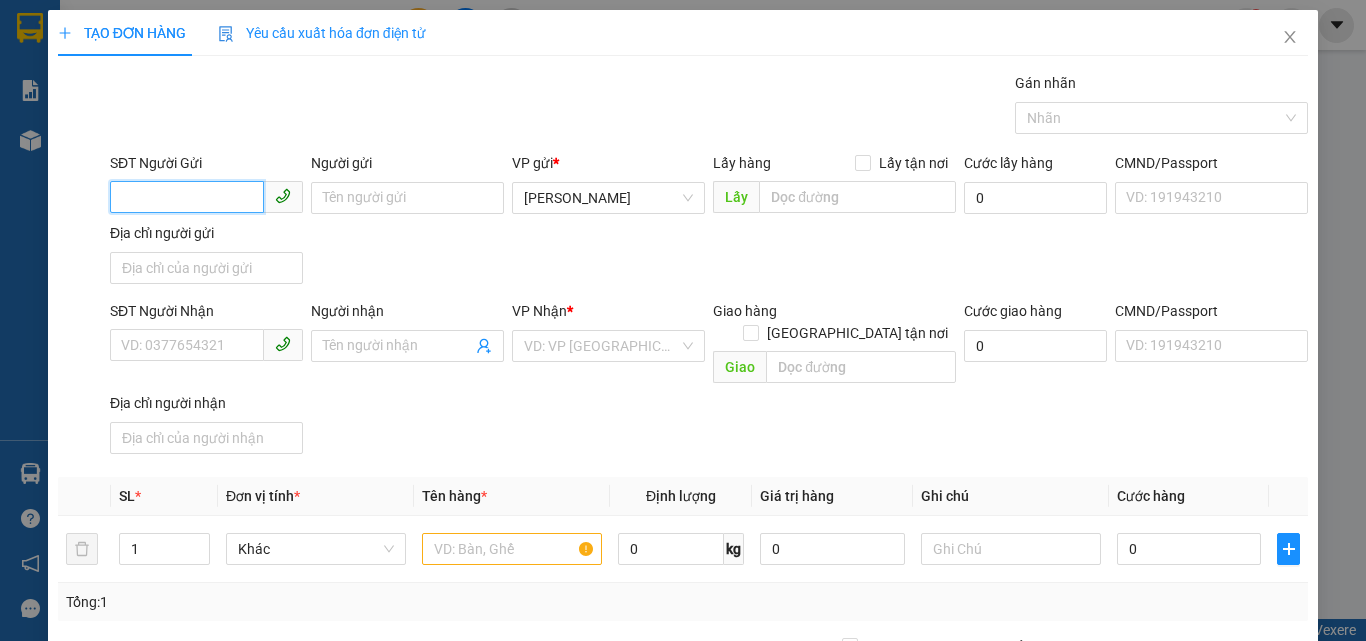 click on "SĐT Người Gửi" at bounding box center [187, 197] 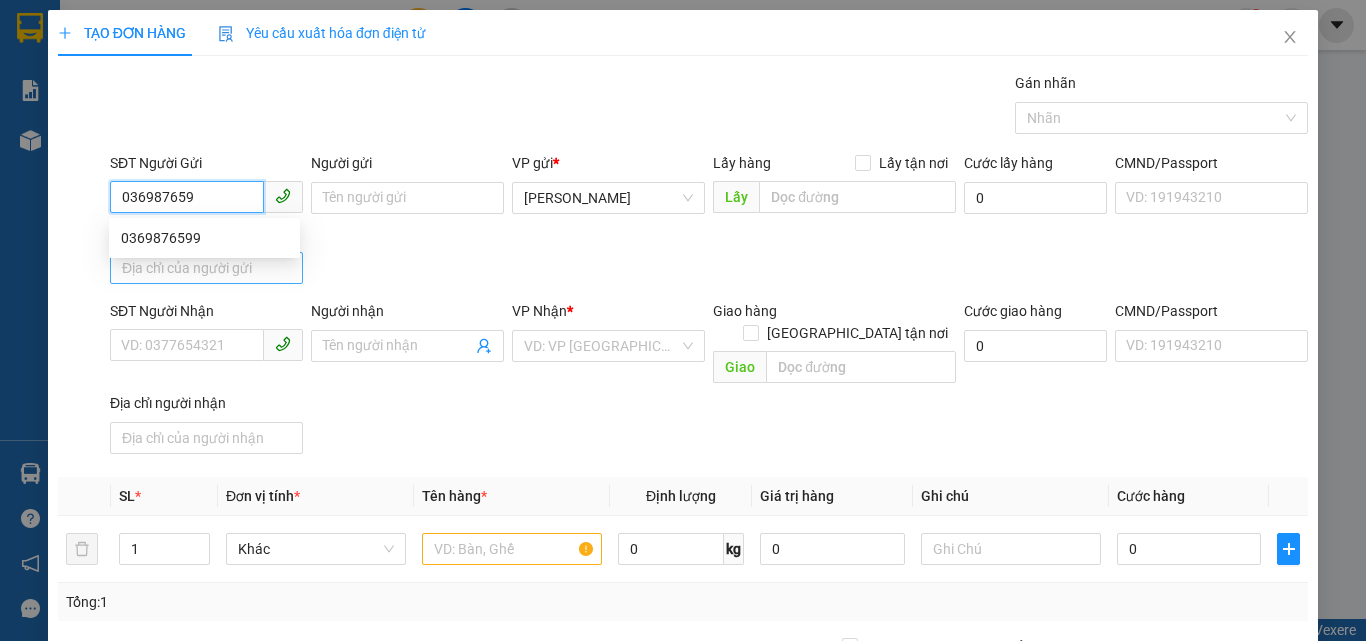 type on "0369876599" 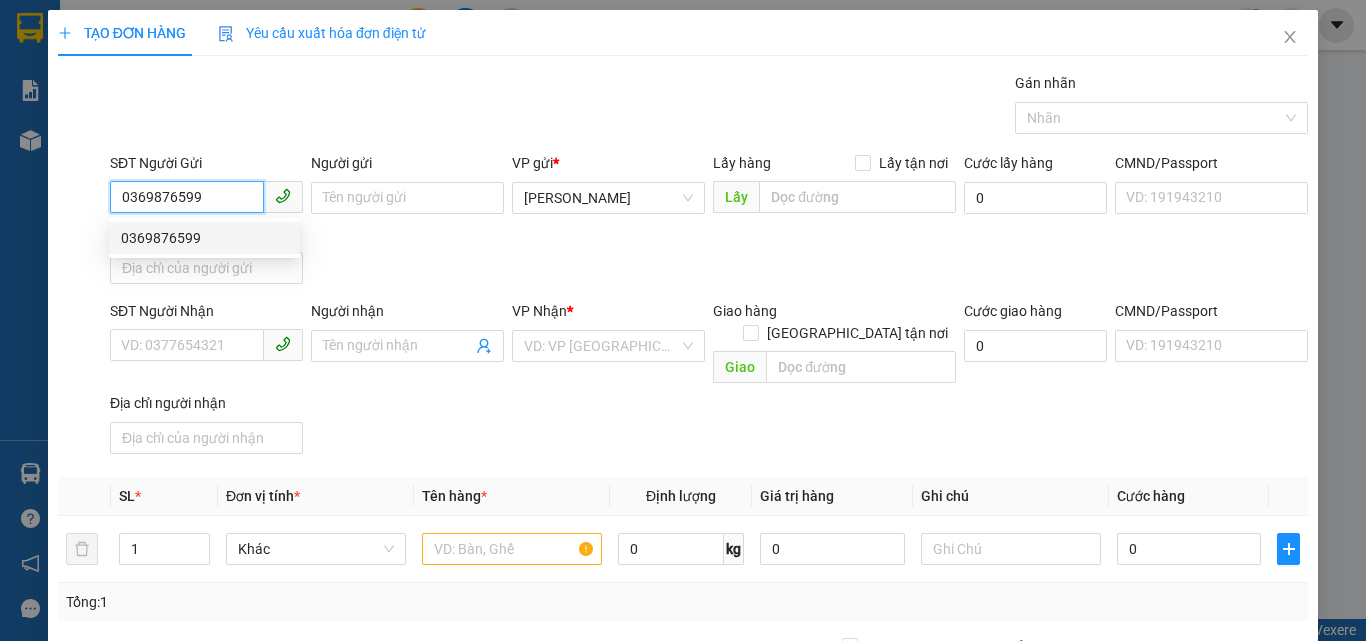 click on "0369876599" at bounding box center (204, 238) 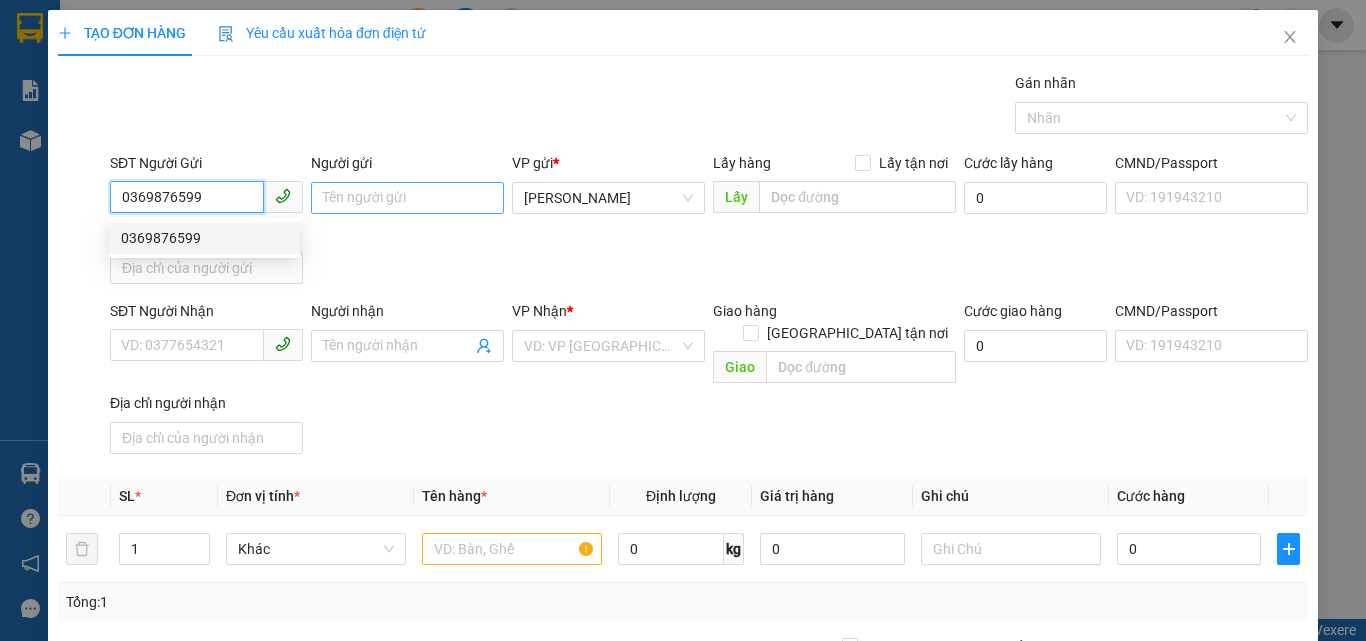 type on "0901151763" 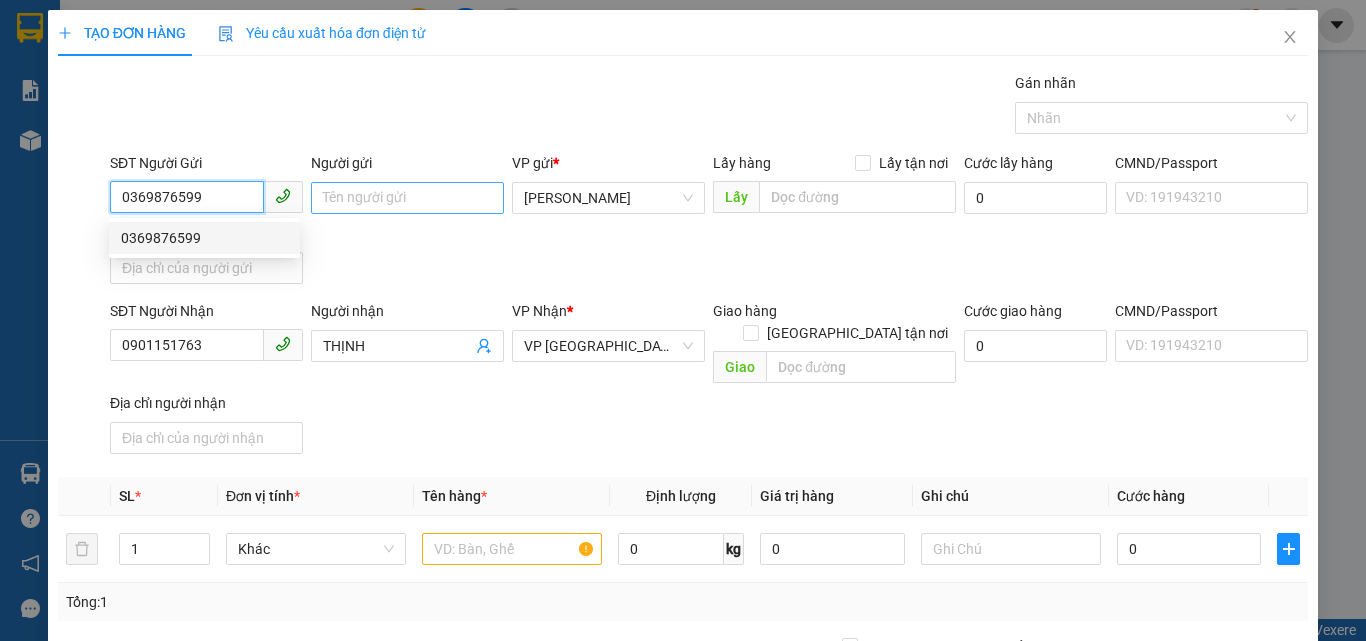 type on "0369876599" 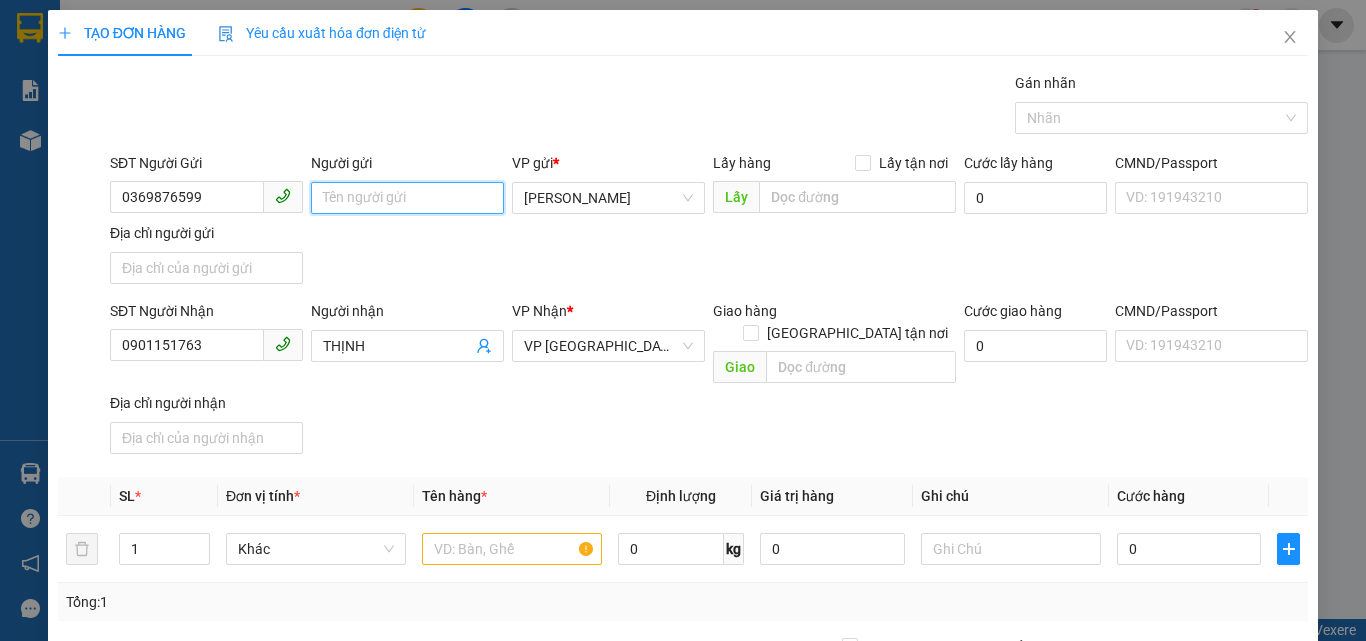 click on "Người gửi" at bounding box center (407, 198) 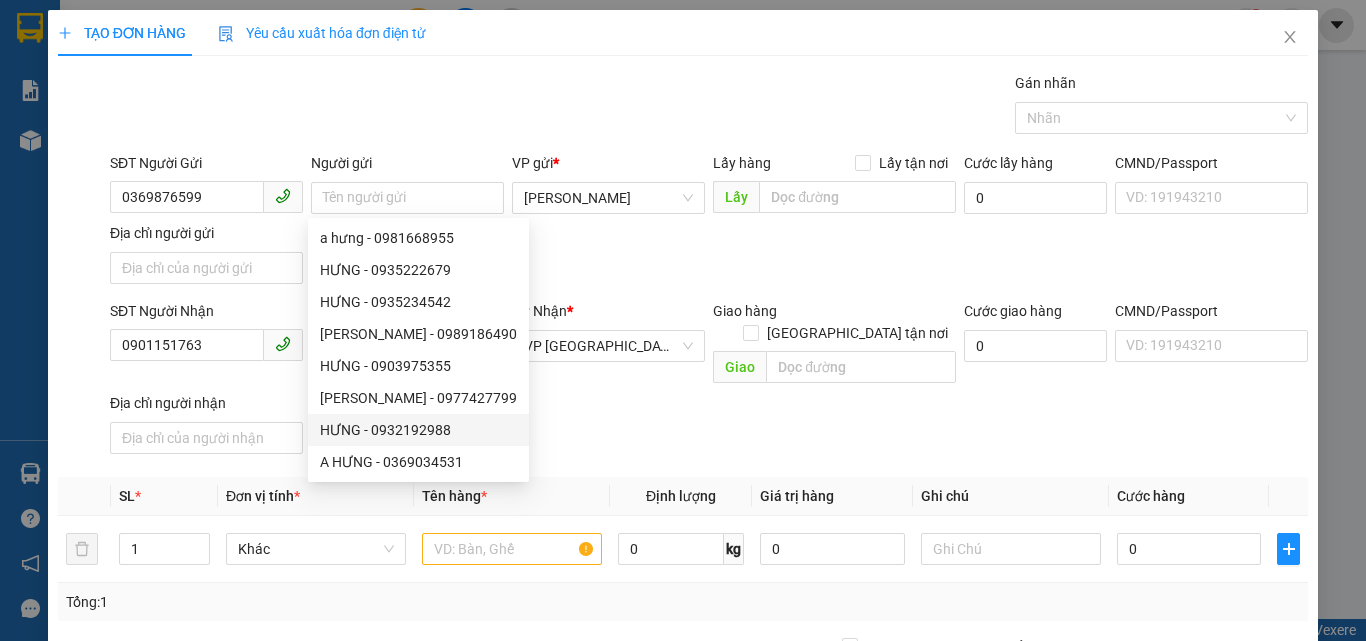click on "Transit Pickup Surcharge Ids Transit Deliver Surcharge Ids Transit Deliver Surcharge Transit Deliver Surcharge Gói vận chuyển  * Tiêu chuẩn Gán nhãn   Nhãn SĐT Người Gửi 0369876599 Người gửi Tên người gửi VP gửi  * Phan Đình Phùng Lấy hàng Lấy tận nơi Lấy Cước lấy hàng 0 CMND/Passport VD: 191943210 Địa chỉ người gửi SĐT Người Nhận 0901151763 Người nhận THỊNH VP Nhận  * VP Đà Nẵng Giao hàng Giao tận nơi Giao Cước giao hàng 0 CMND/Passport VD: 191943210 Địa chỉ người nhận SL  * Đơn vị tính  * Tên hàng  * Định lượng Giá trị hàng Ghi chú Cước hàng                   1 Khác 0 kg 0 0 Tổng:  1 Thu Hộ 0 Phí thu hộ khách nhận trả 0 Tổng cước 0 Hình thức thanh toán Chọn HT Thanh Toán Số tiền thu trước 0 Chưa thanh toán 0 Chọn HT Thanh Toán Lưu nháp Xóa Thông tin Lưu Lưu và In" at bounding box center (683, 467) 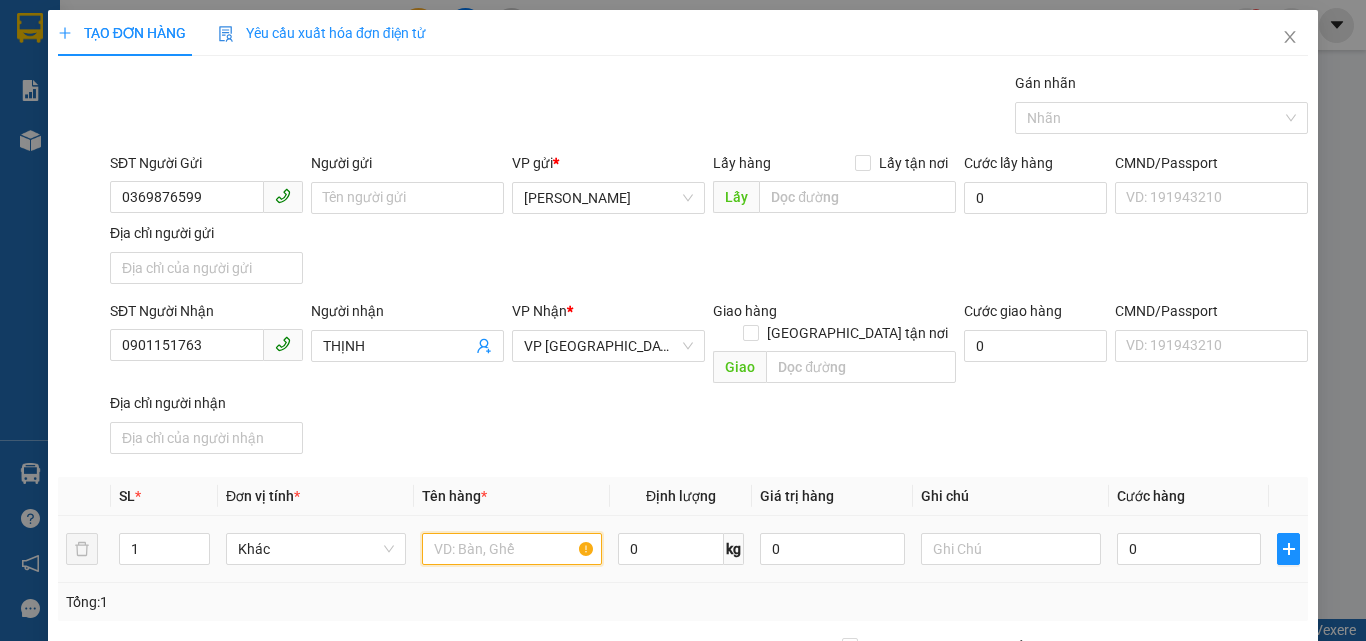 click at bounding box center [512, 549] 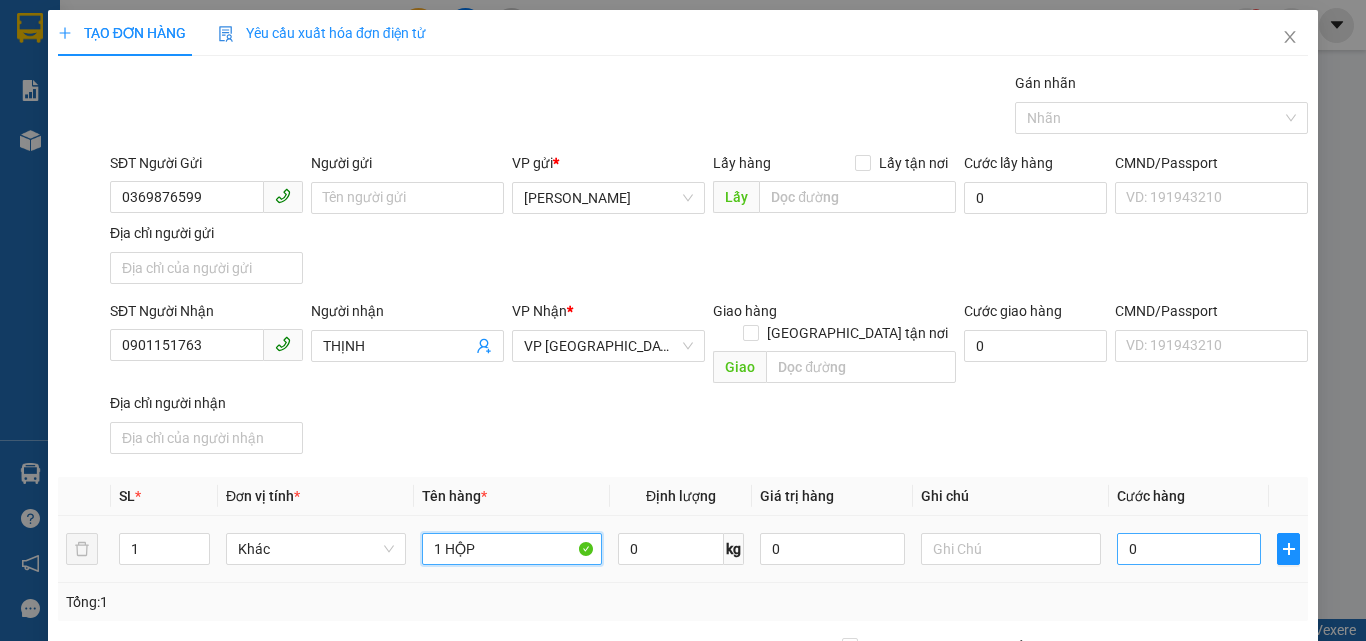 type on "1 HỘP" 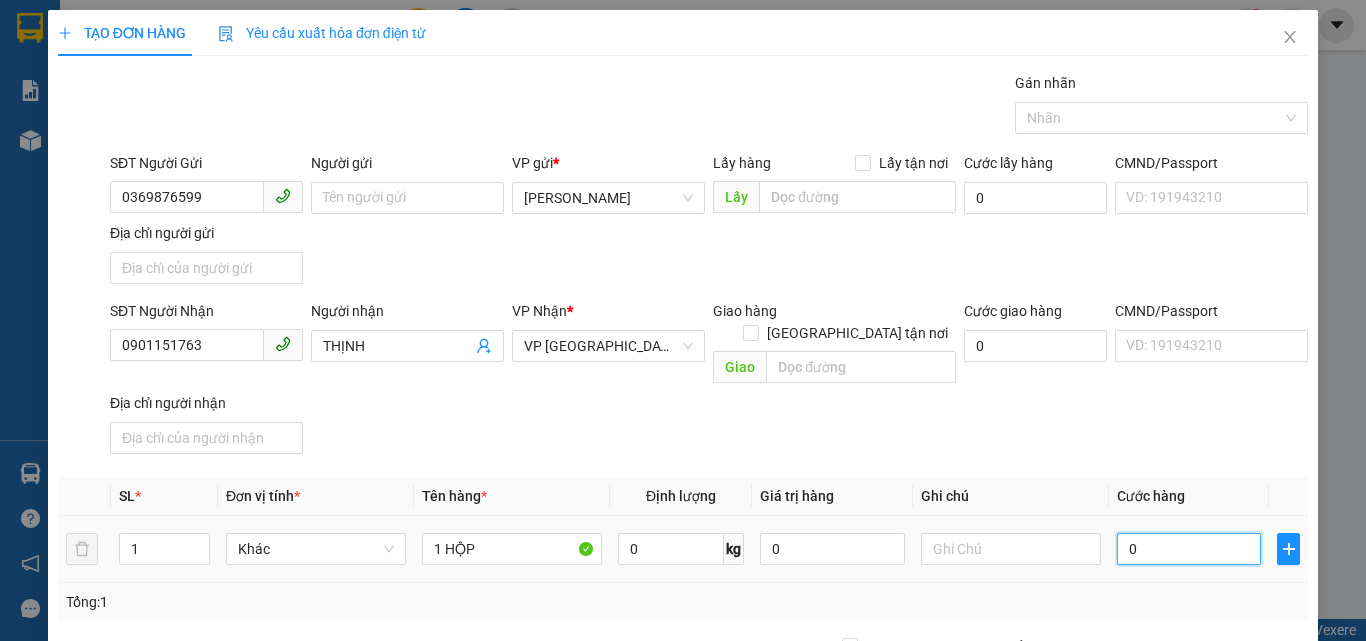 type on "3" 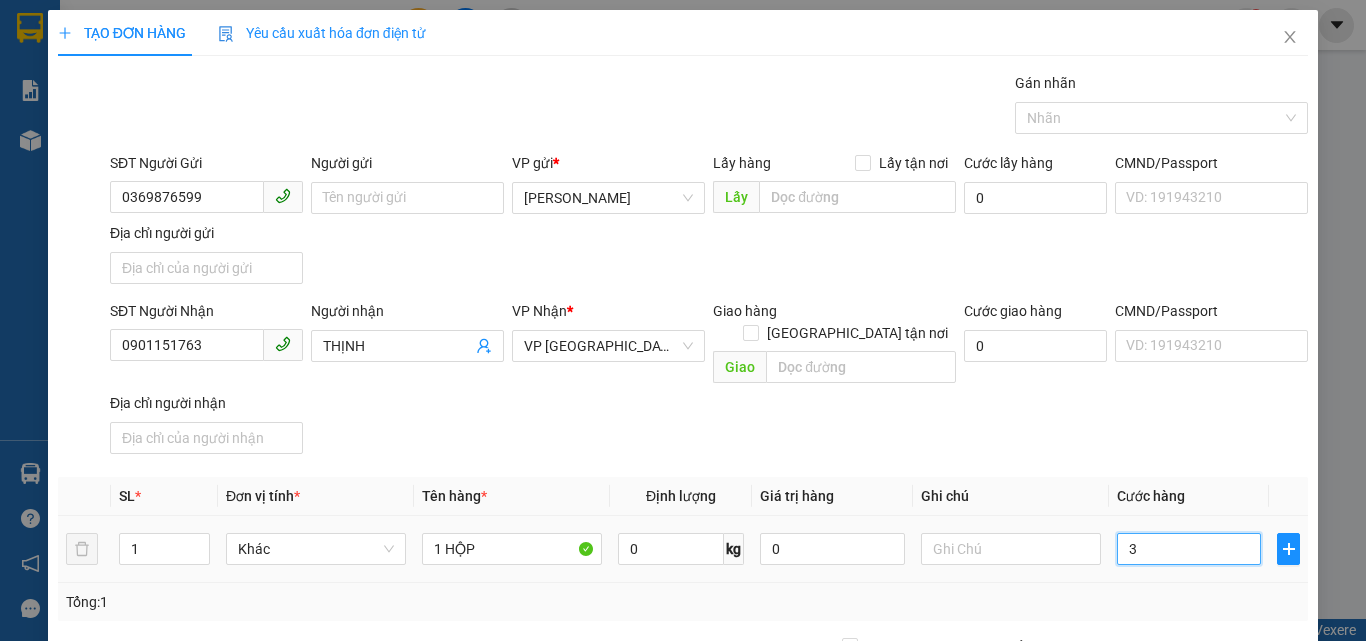 type on "30" 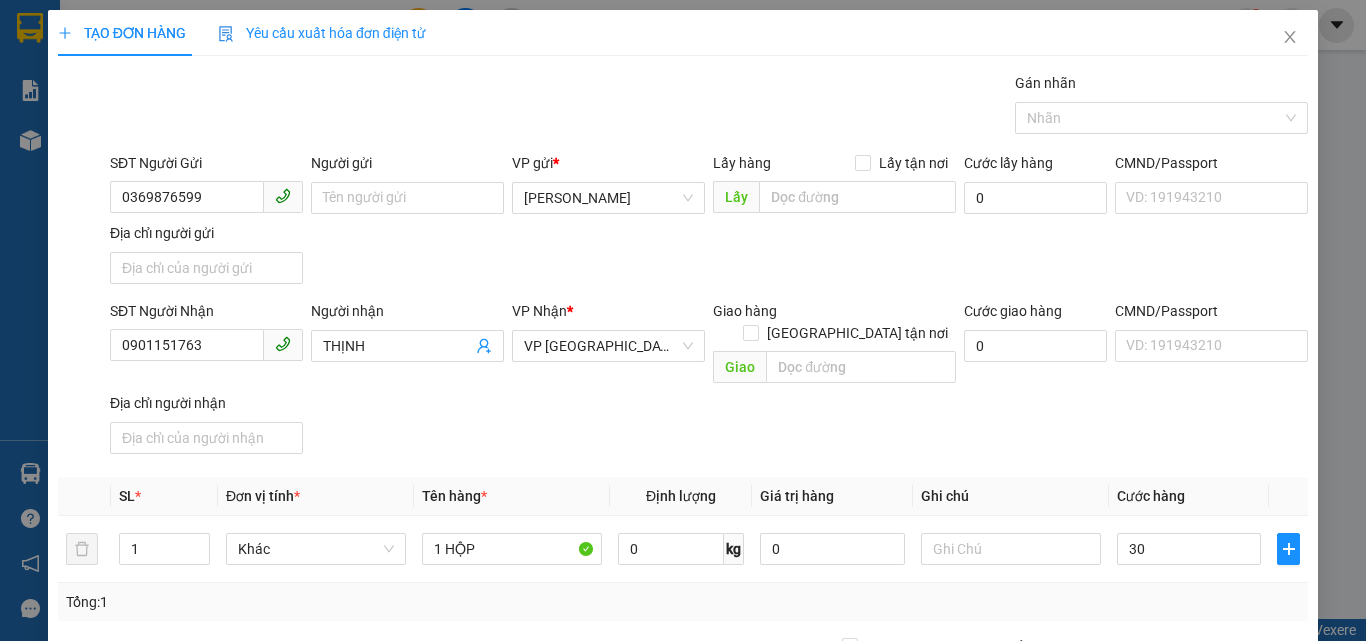 type on "30.000" 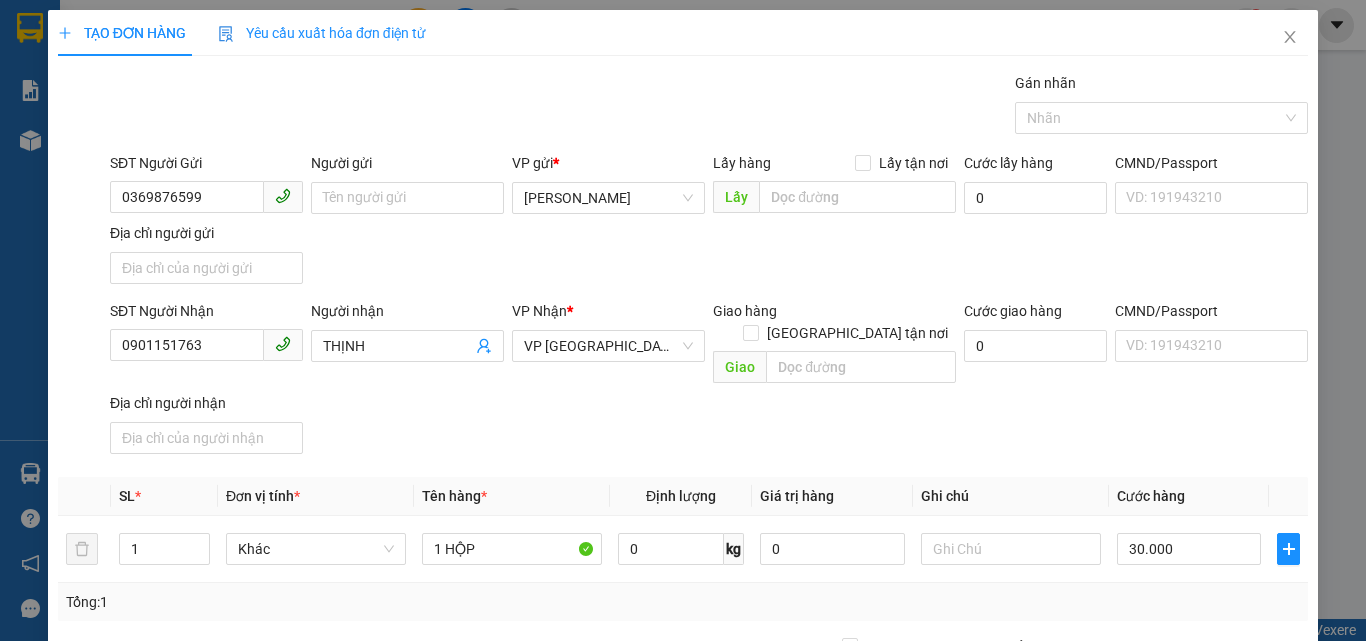 click on "SĐT Người Nhận 0901151763 Người nhận THỊNH VP Nhận  * VP Đà Nẵng Giao hàng Giao tận nơi Giao Cước giao hàng 0 CMND/Passport VD: 191943210 Địa chỉ người nhận" at bounding box center (709, 381) 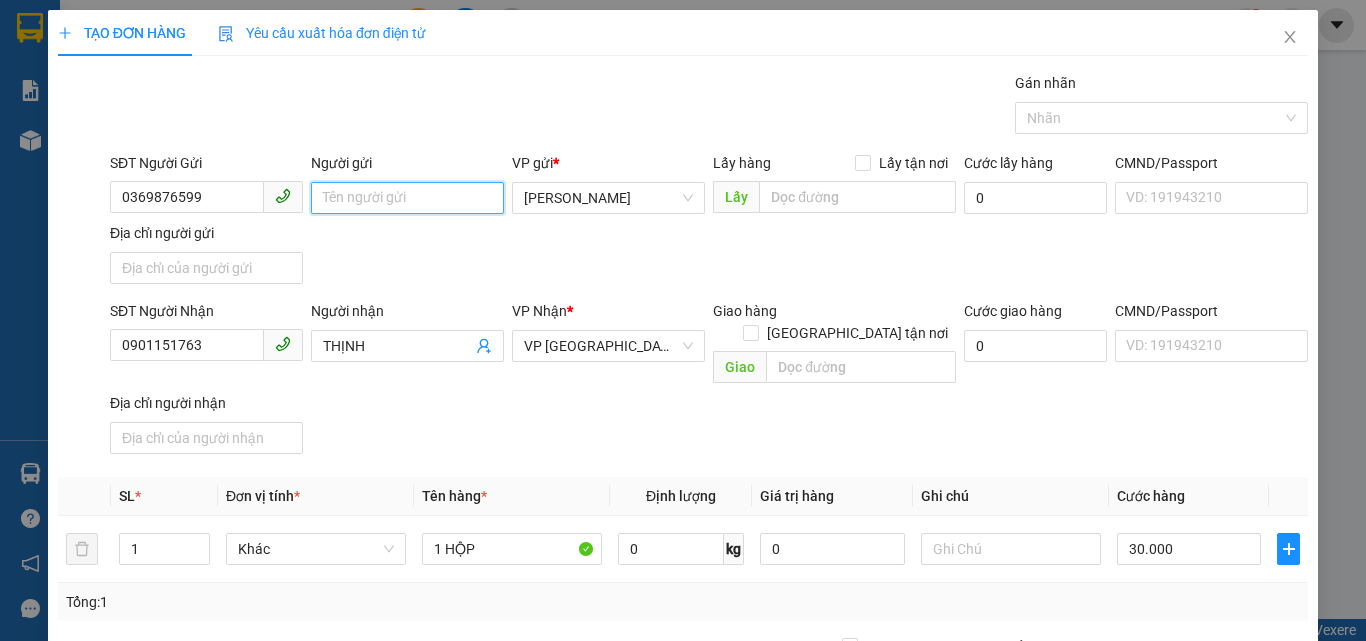 click on "Người gửi" at bounding box center [407, 198] 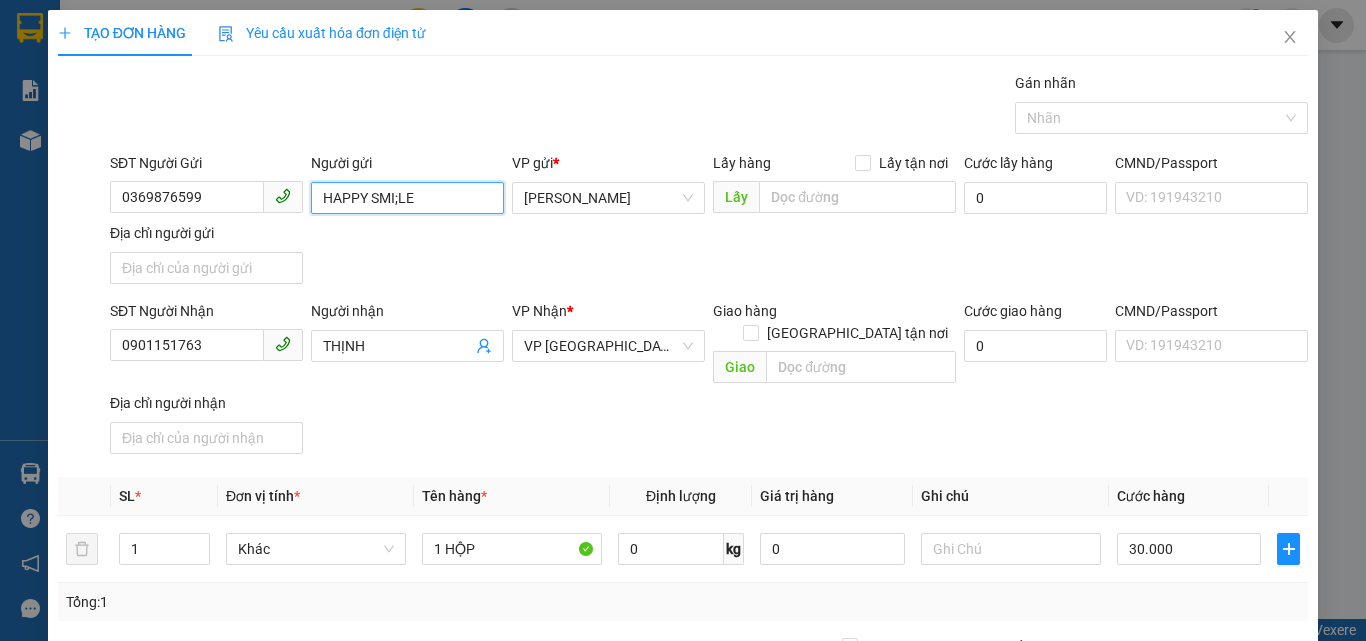 click on "HAPPY SMI;LE" at bounding box center [407, 198] 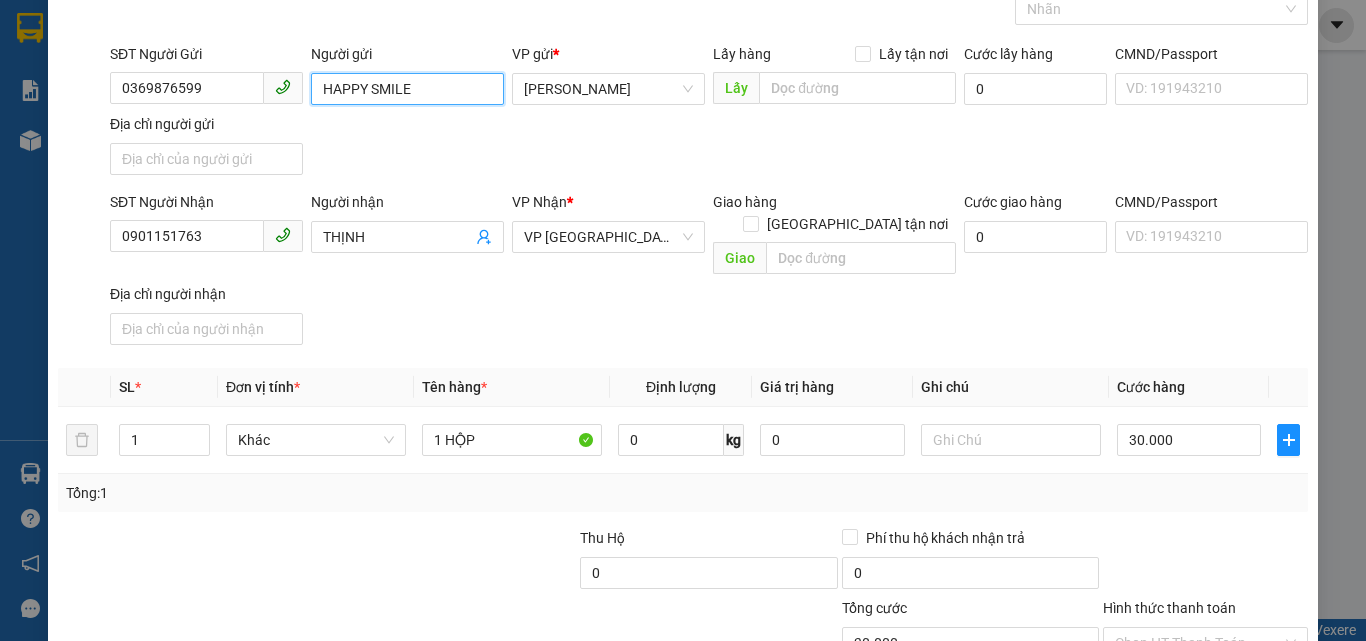 scroll, scrollTop: 239, scrollLeft: 0, axis: vertical 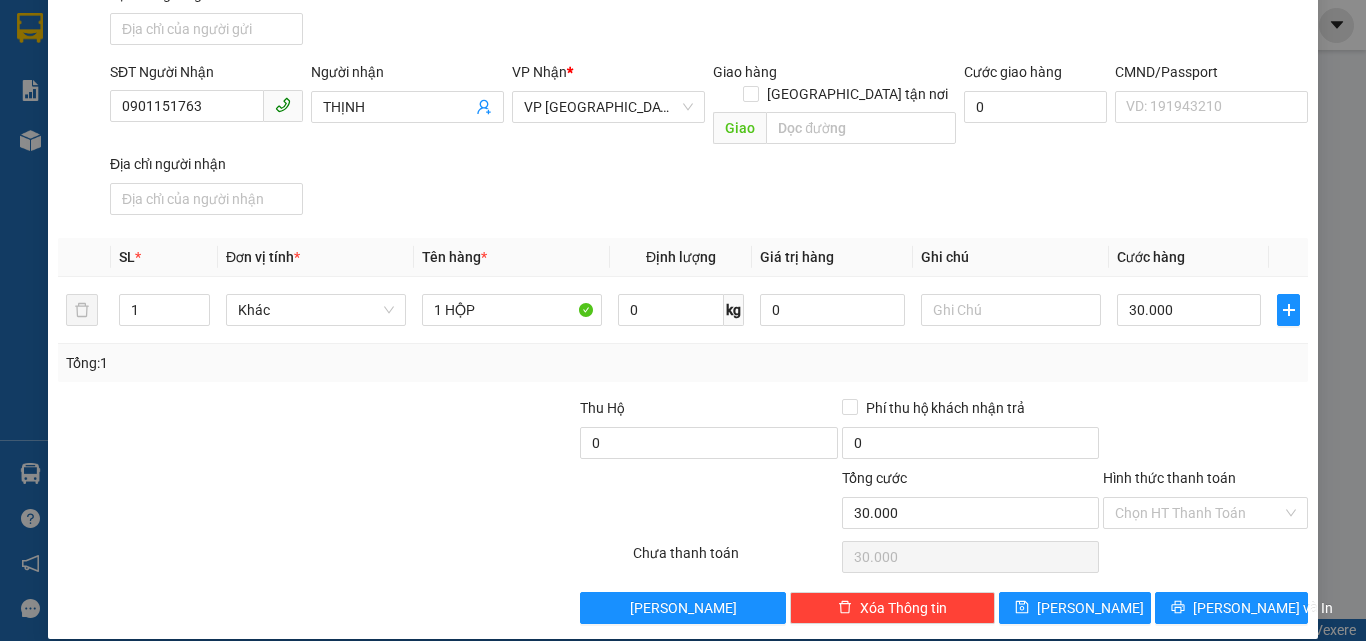 type on "HAPPY SMILE" 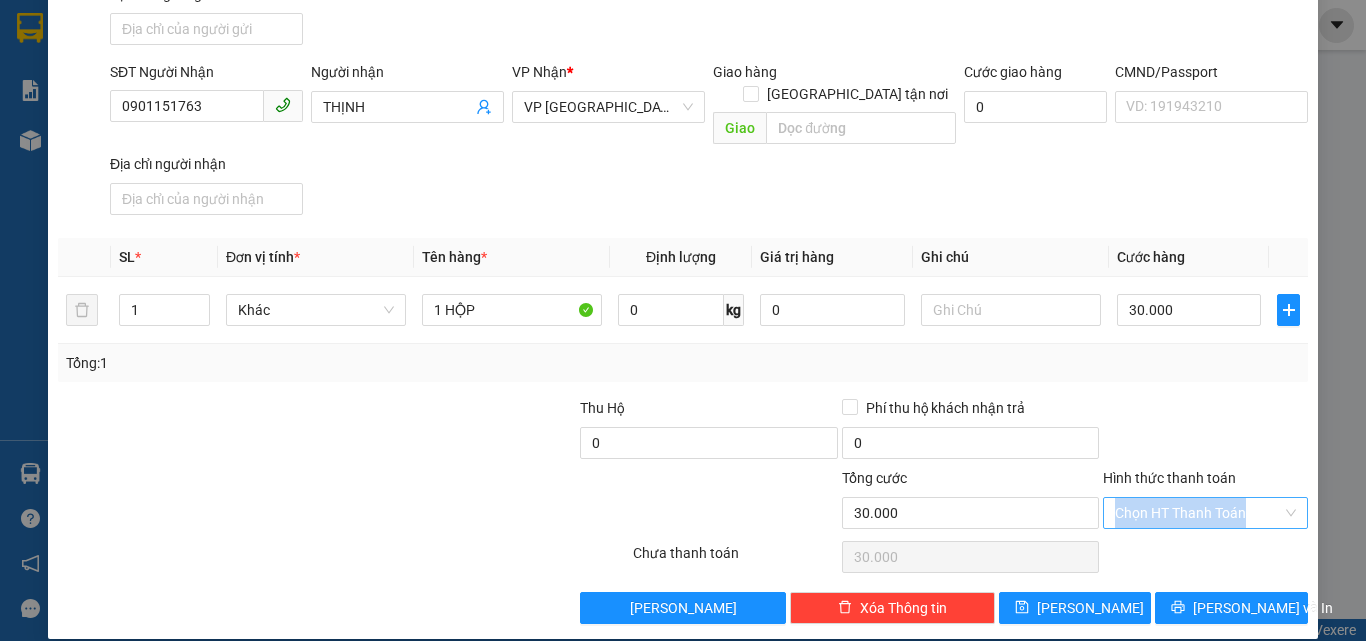 click on "Hình thức thanh toán" at bounding box center (1198, 513) 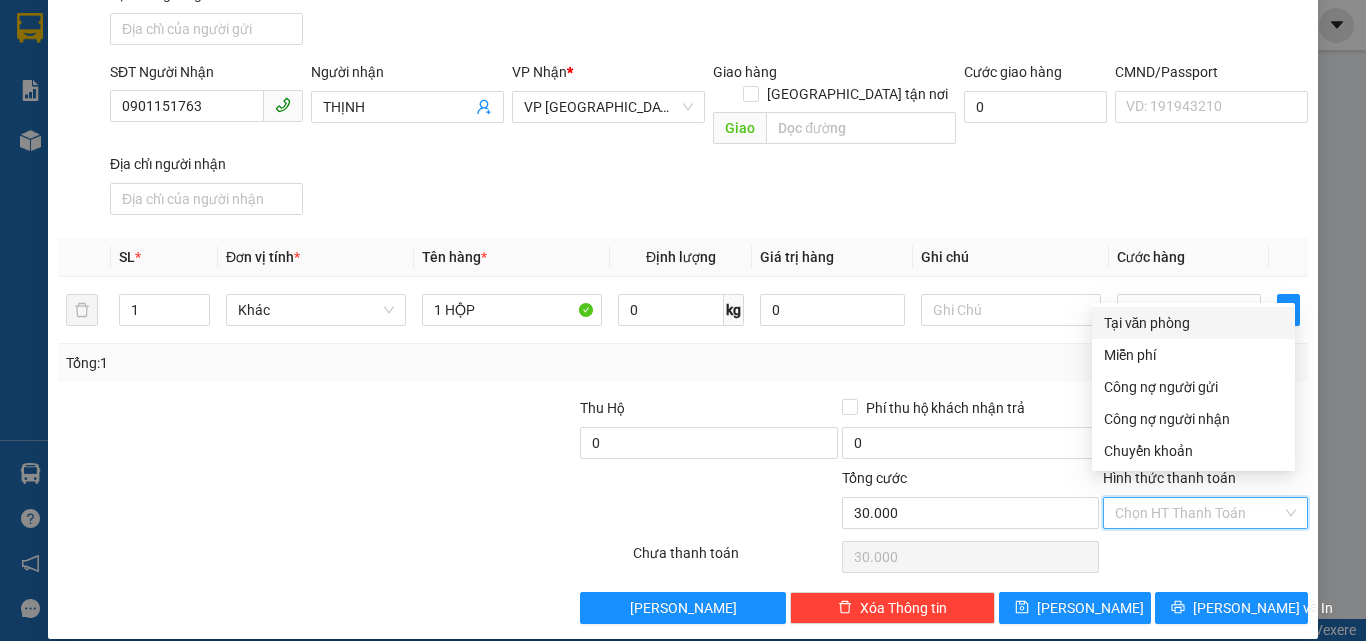 click on "Tại văn phòng" at bounding box center [1193, 323] 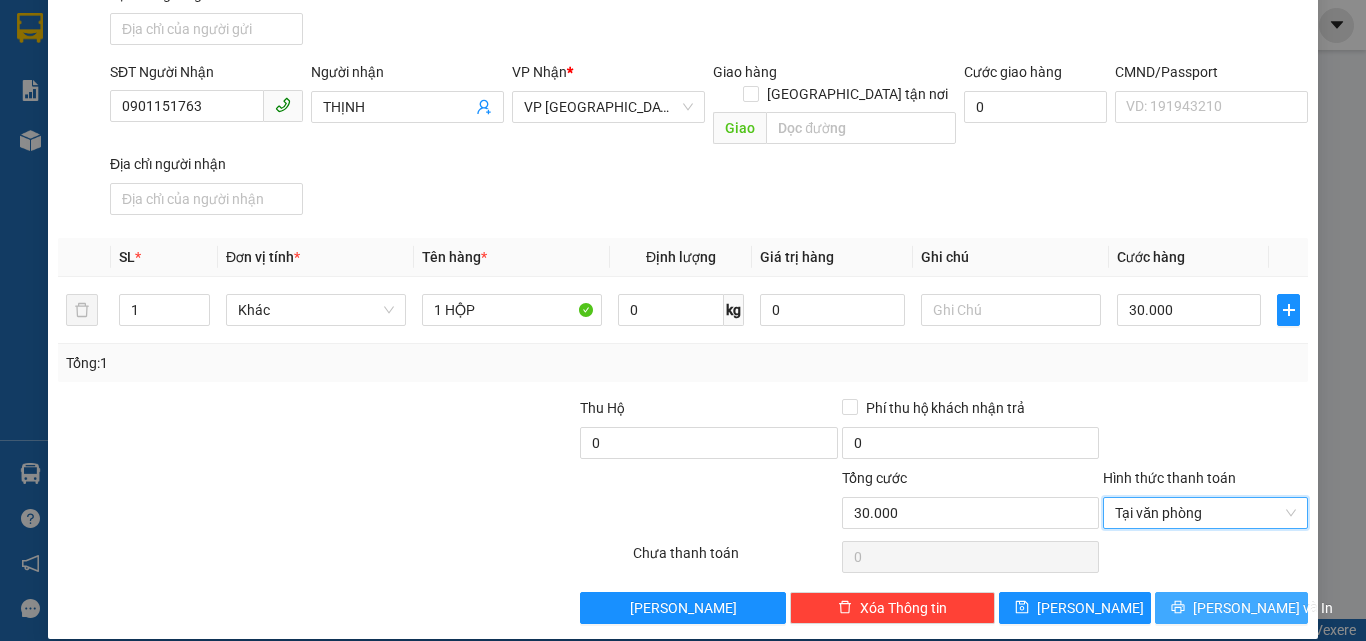 click on "Lưu và In" at bounding box center (1231, 608) 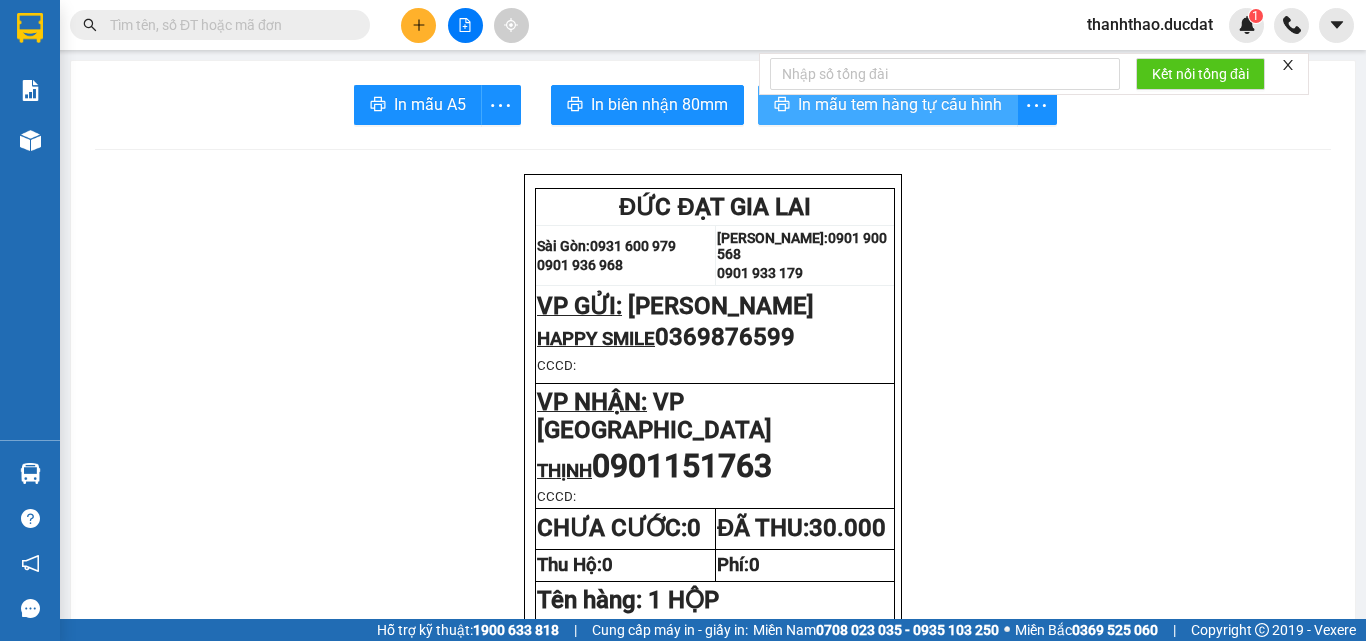click on "In mẫu tem hàng tự cấu hình" at bounding box center [900, 104] 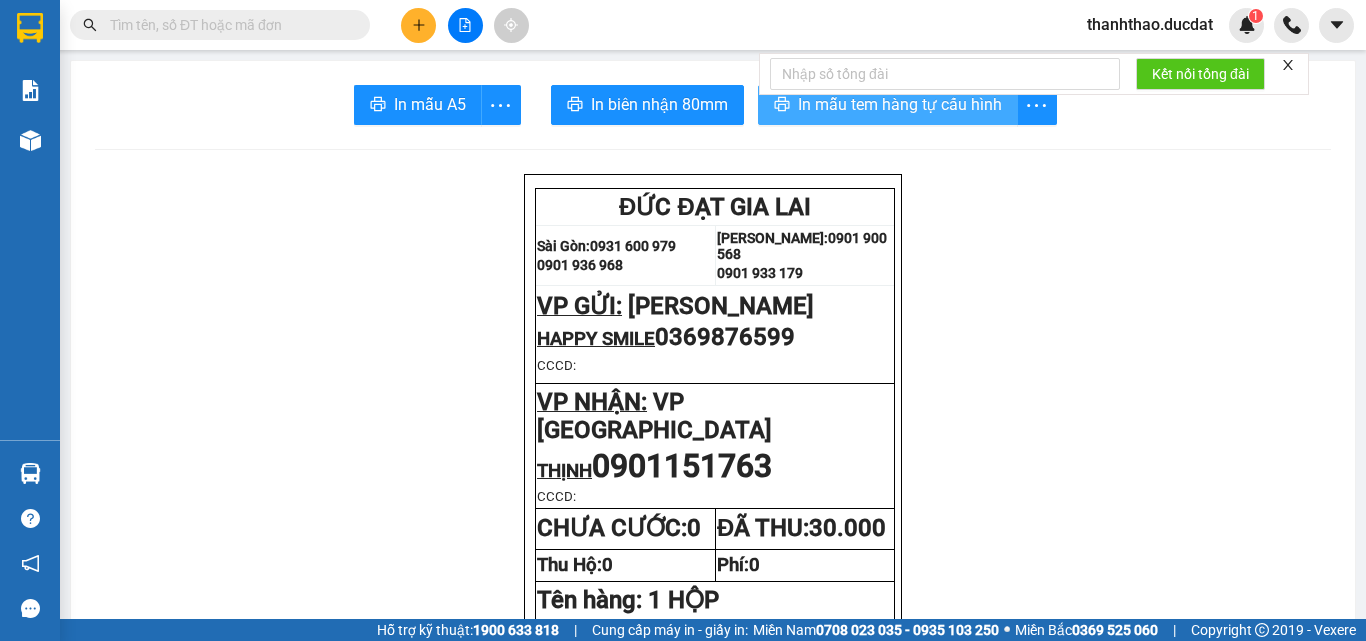 scroll, scrollTop: 0, scrollLeft: 0, axis: both 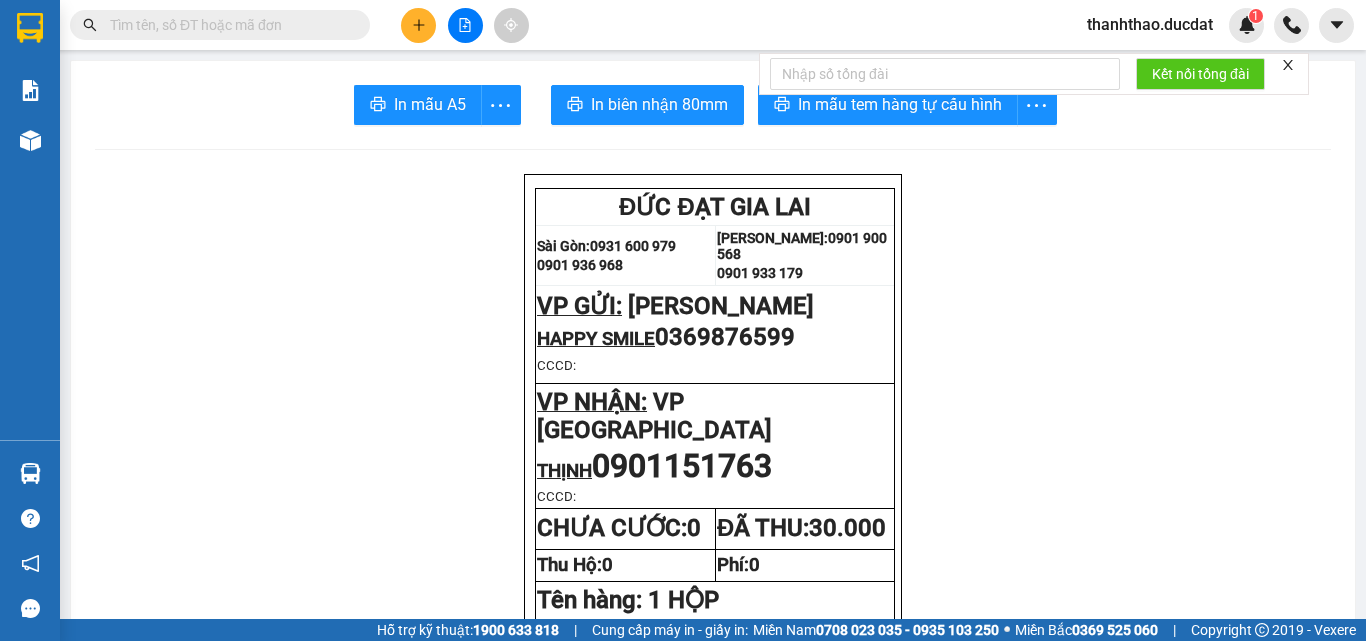 click 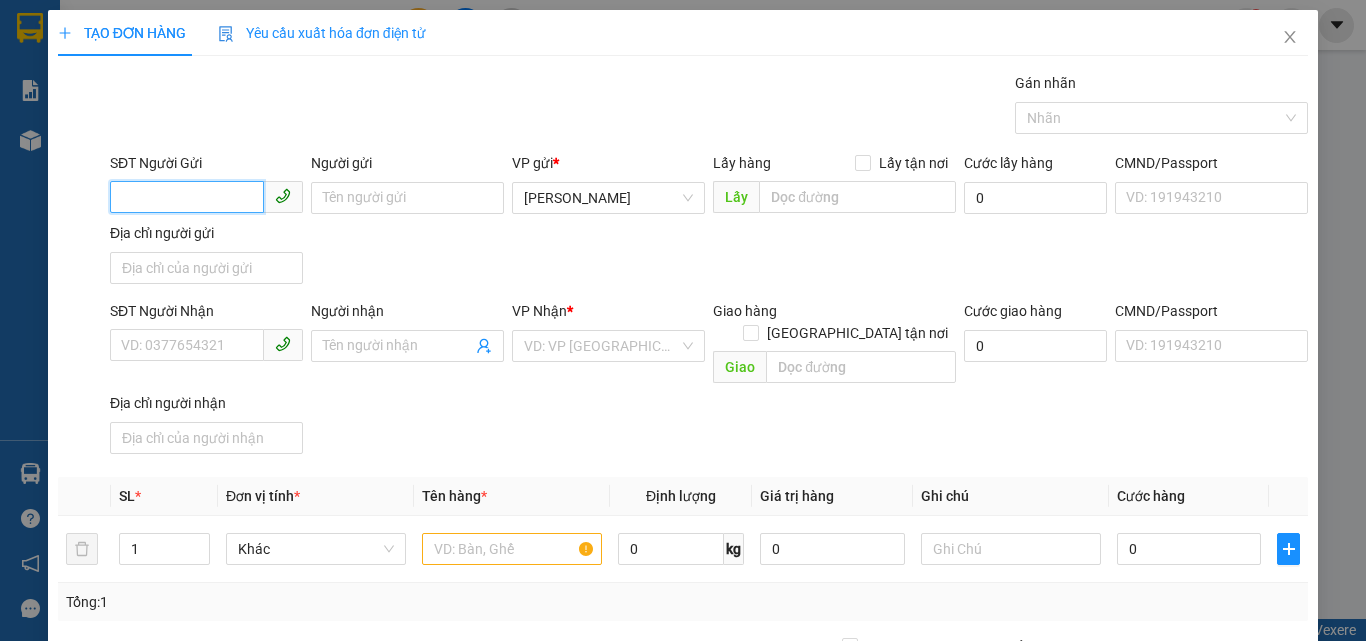 click on "SĐT Người Gửi" at bounding box center [187, 197] 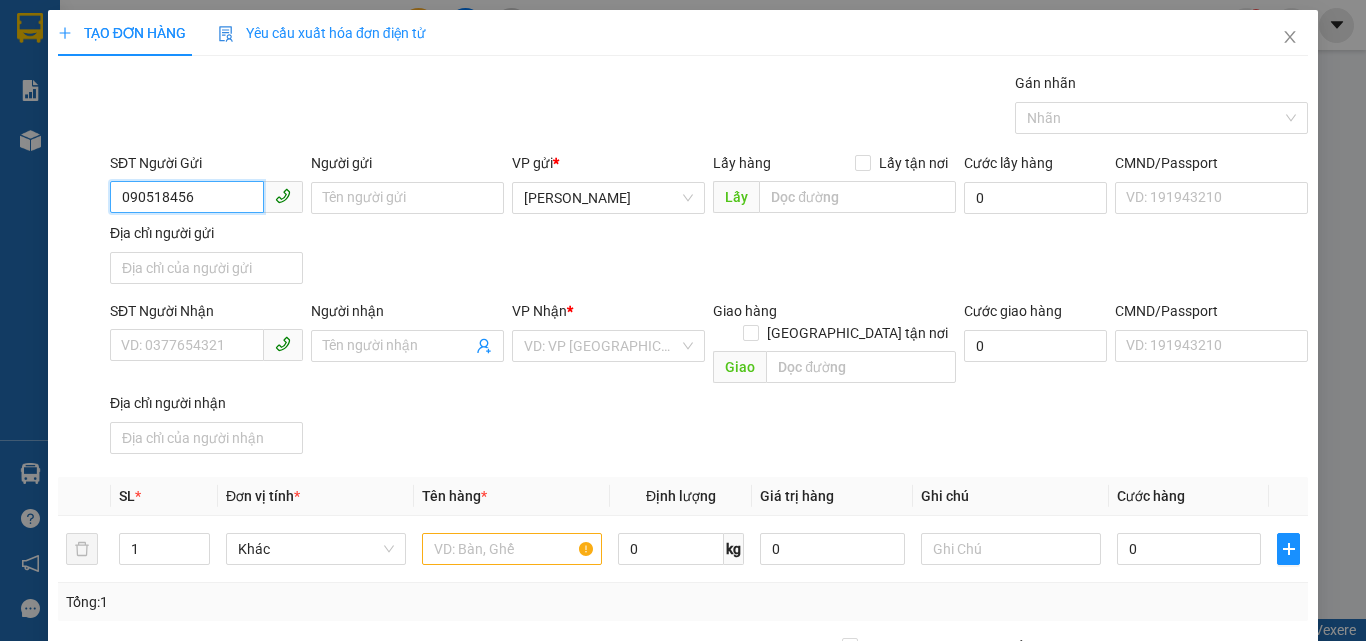 type on "0905184568" 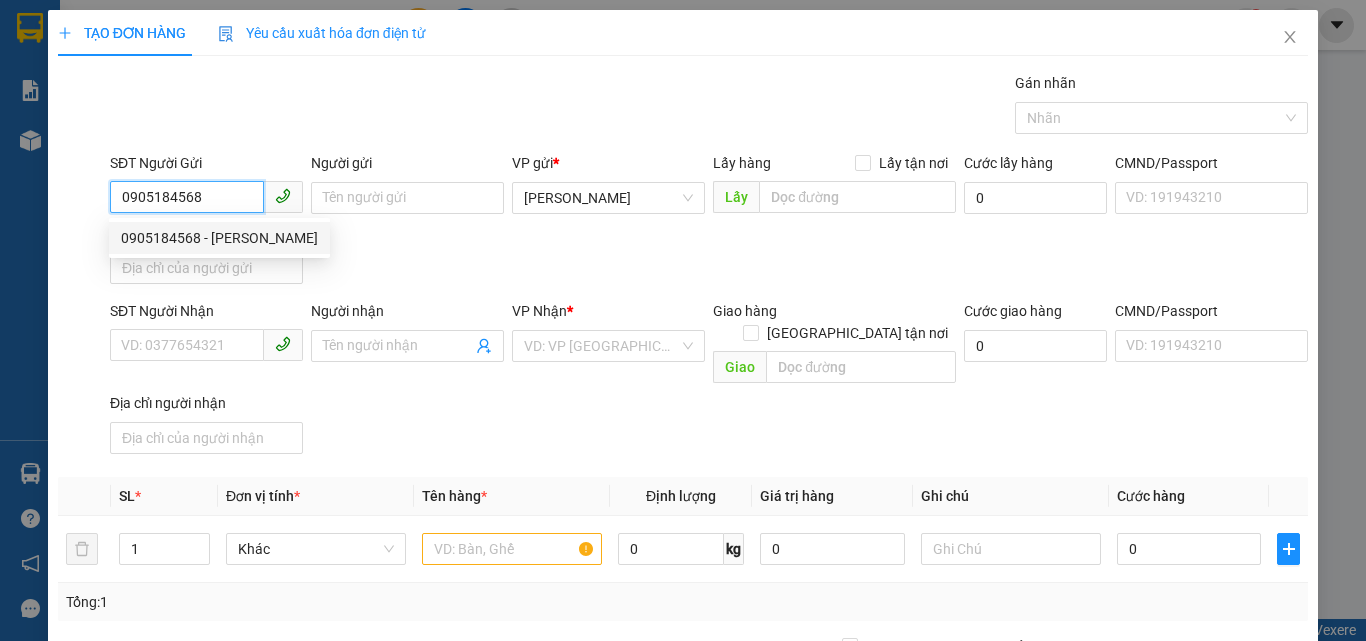 click on "0905184568 - NGỌC PHÁT" at bounding box center (219, 238) 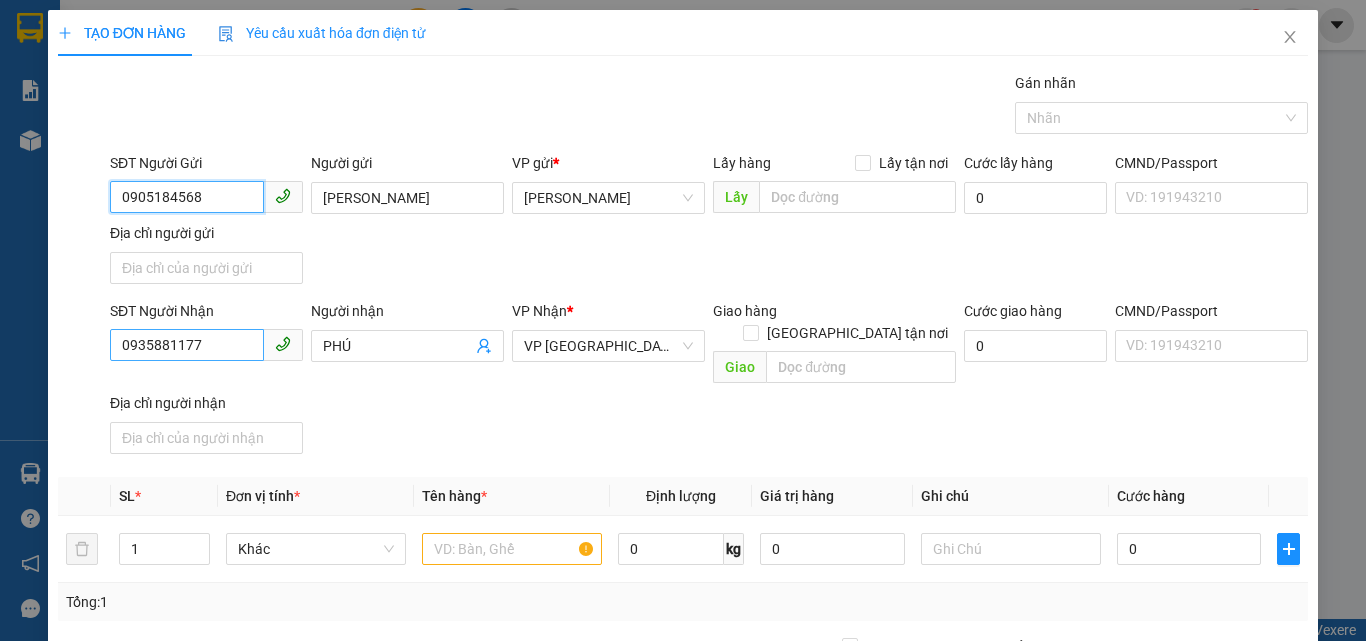 type on "0905184568" 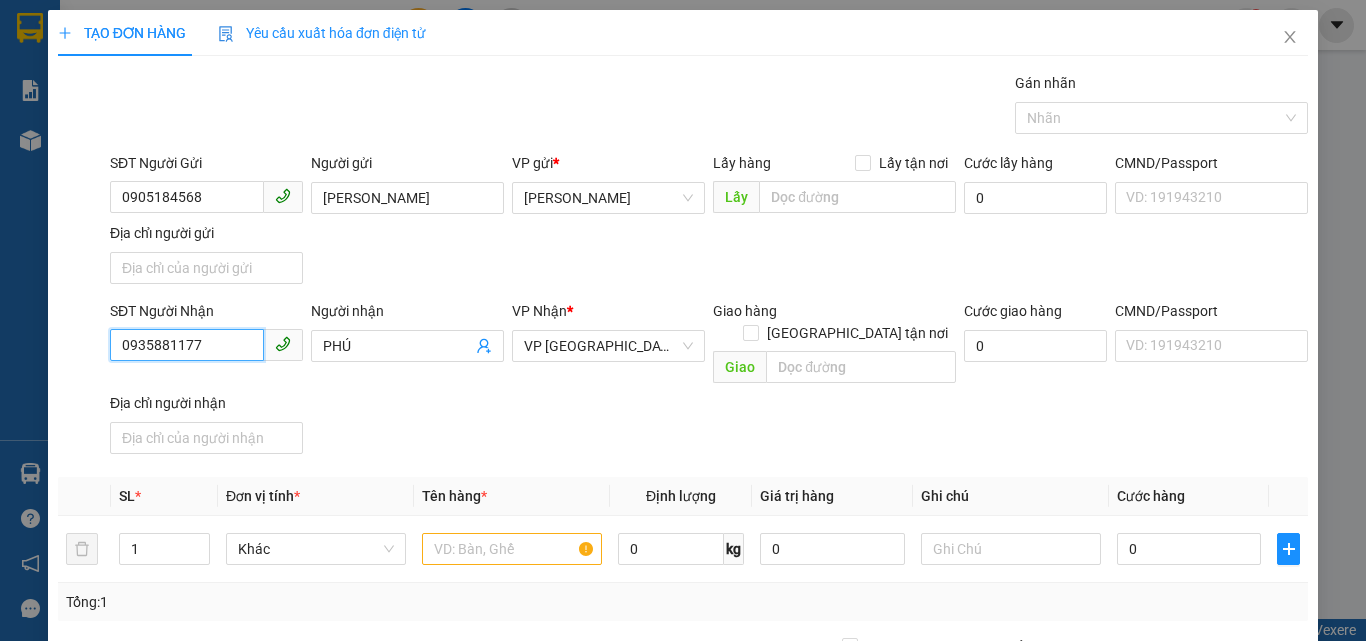 drag, startPoint x: 245, startPoint y: 358, endPoint x: 0, endPoint y: 410, distance: 250.45758 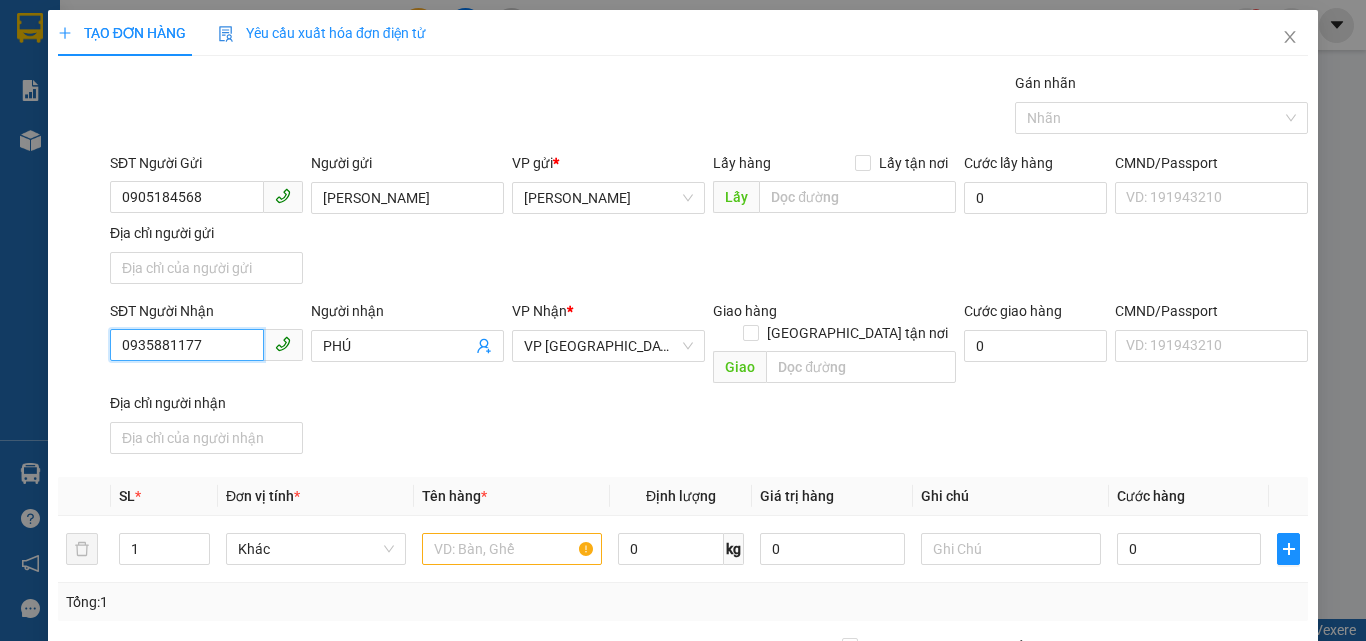 click on "TẠO ĐƠN HÀNG Yêu cầu xuất hóa đơn điện tử Transit Pickup Surcharge Ids Transit Deliver Surcharge Ids Transit Deliver Surcharge Transit Deliver Surcharge Gói vận chuyển  * Tiêu chuẩn Gán nhãn   Nhãn SĐT Người Gửi 0905184568 0905184568 Người gửi NGỌC PHÁT VP gửi  * Phan Đình Phùng Lấy hàng Lấy tận nơi Lấy Cước lấy hàng 0 CMND/Passport VD: 191943210 Địa chỉ người gửi SĐT Người Nhận 0935881177 Người nhận PHÚ VP Nhận  * VP Đà Nẵng Giao hàng Giao tận nơi Giao Cước giao hàng 0 CMND/Passport VD: 191943210 Địa chỉ người nhận SL  * Đơn vị tính  * Tên hàng  * Định lượng Giá trị hàng Ghi chú Cước hàng                   1 Khác 0 kg 0 0 Tổng:  1 Thu Hộ 0 Phí thu hộ khách nhận trả 0 Tổng cước 0 Hình thức thanh toán Chọn HT Thanh Toán Số tiền thu trước 0 Chưa thanh toán 0 Chọn HT Thanh Toán Lưu nháp Xóa Thông tin Lưu Lưu và In" at bounding box center (683, 320) 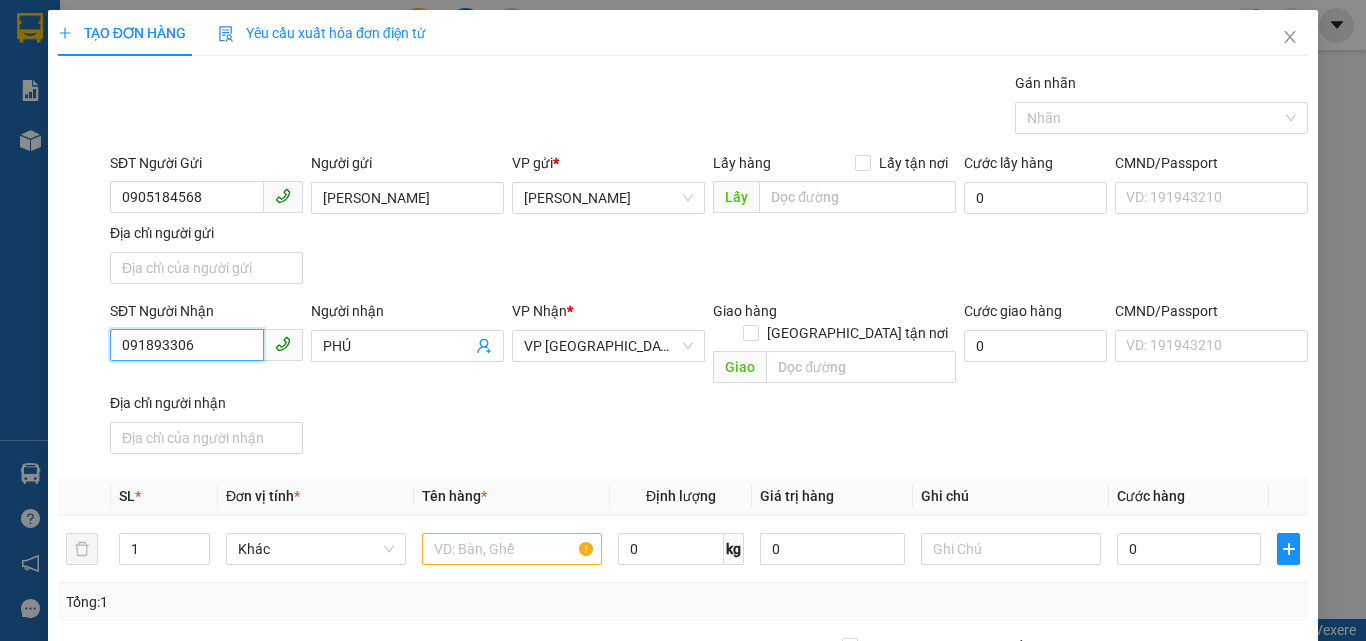 type on "0918933067" 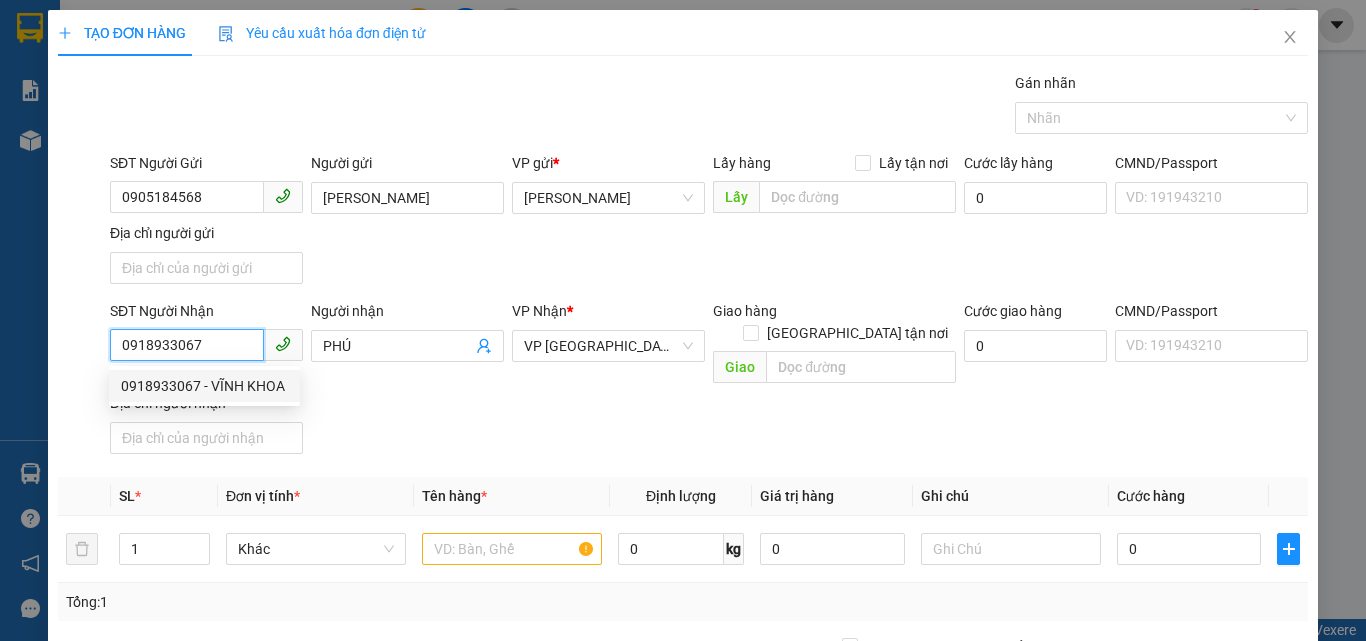 click on "0918933067 - VĨNH KHOA" at bounding box center [204, 386] 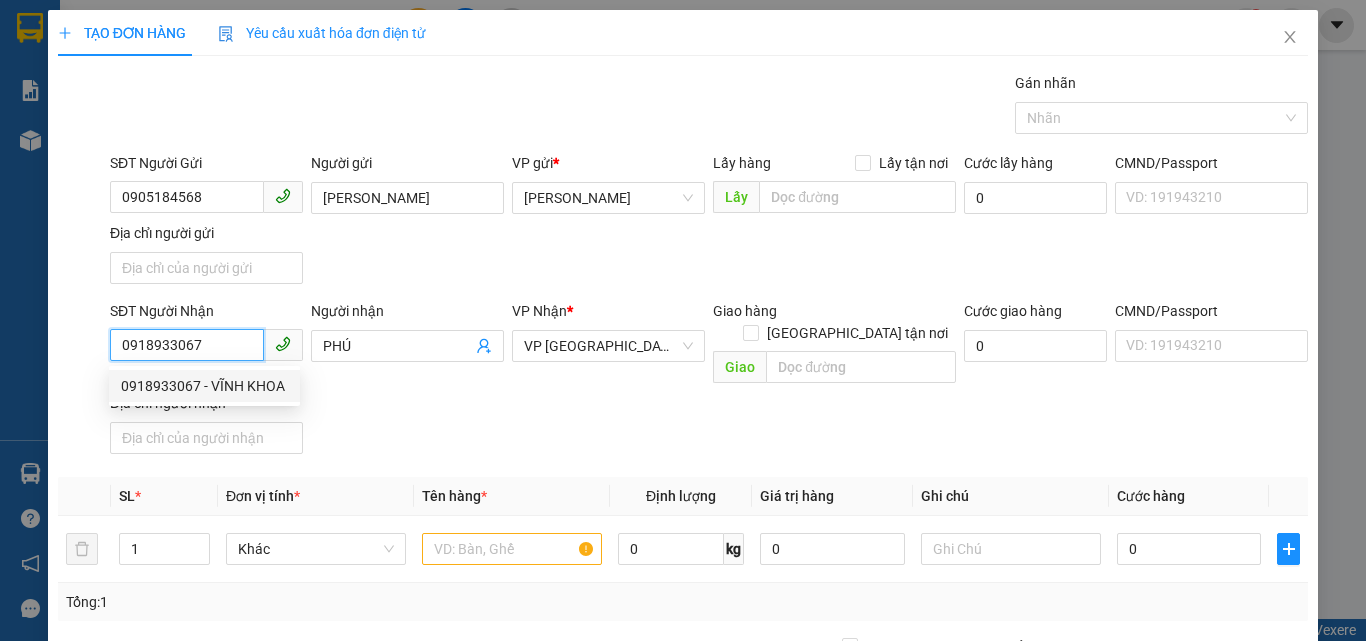 type on "VĨNH KHOA" 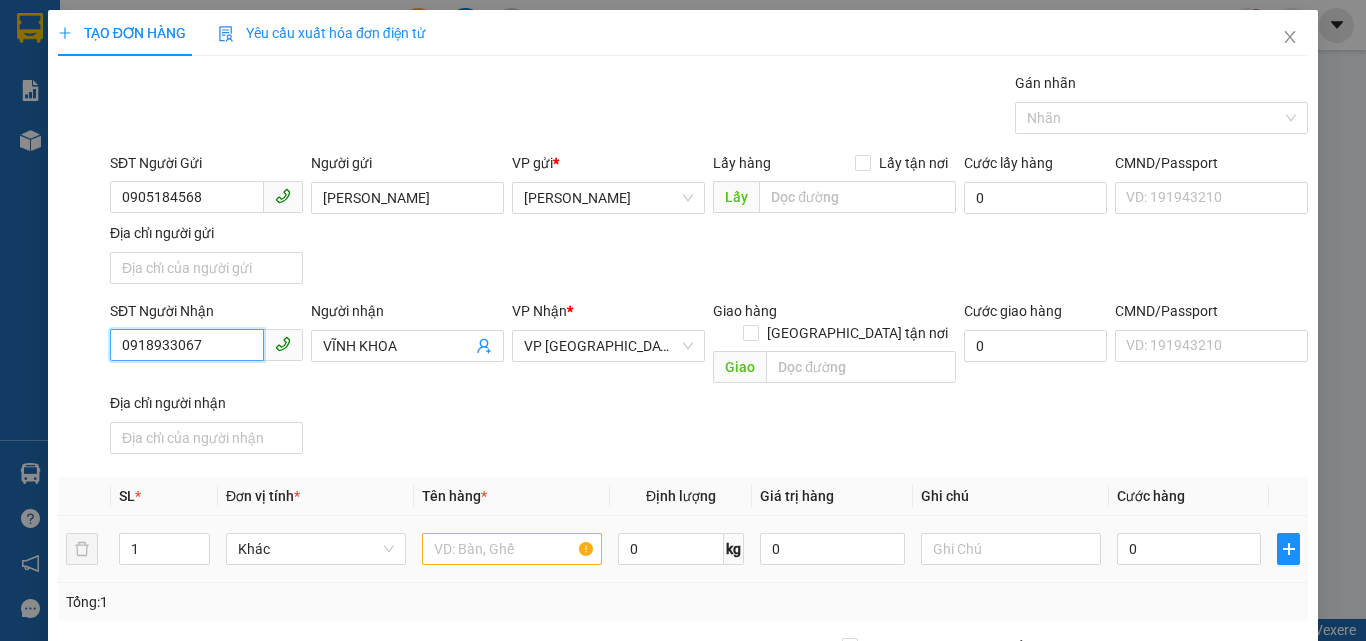 type on "0918933067" 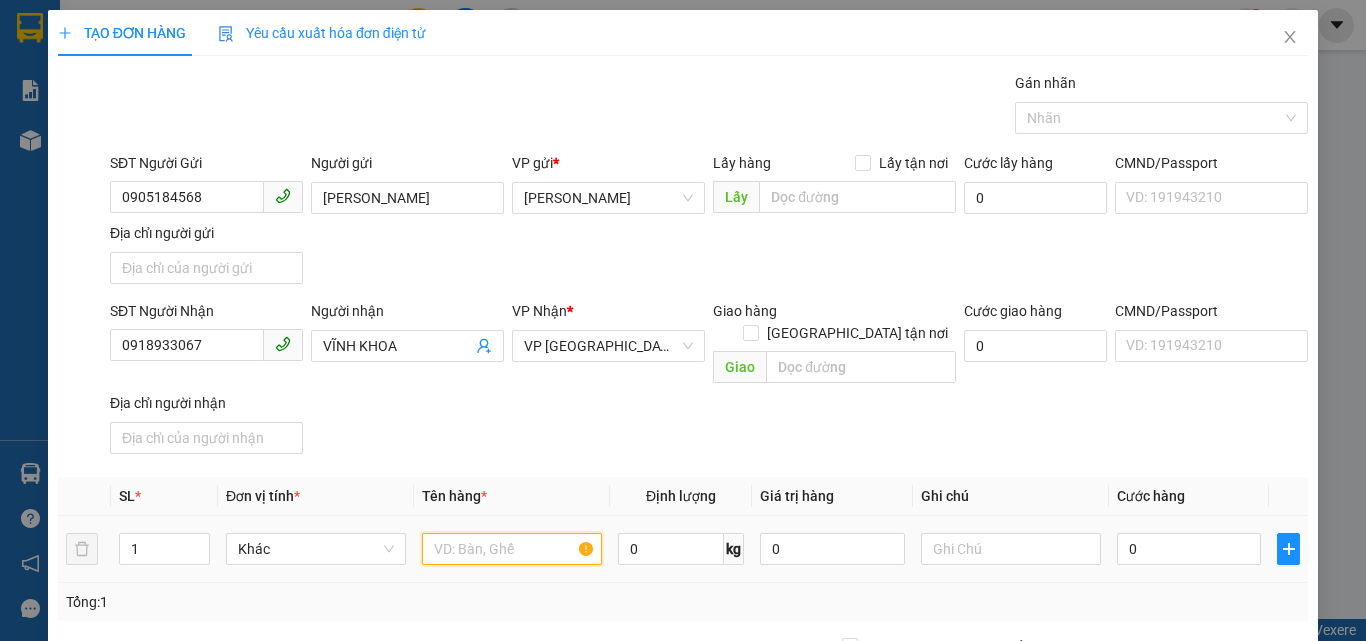 drag, startPoint x: 527, startPoint y: 527, endPoint x: 507, endPoint y: 524, distance: 20.22375 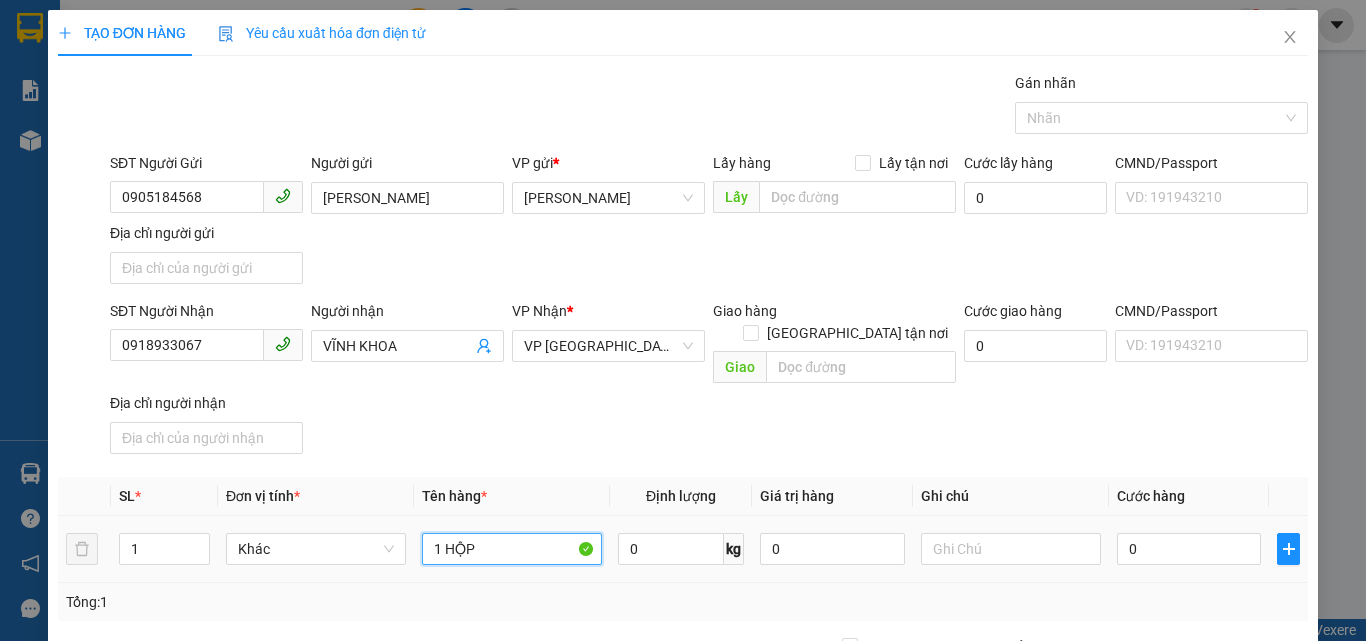 type on "1 HỘP" 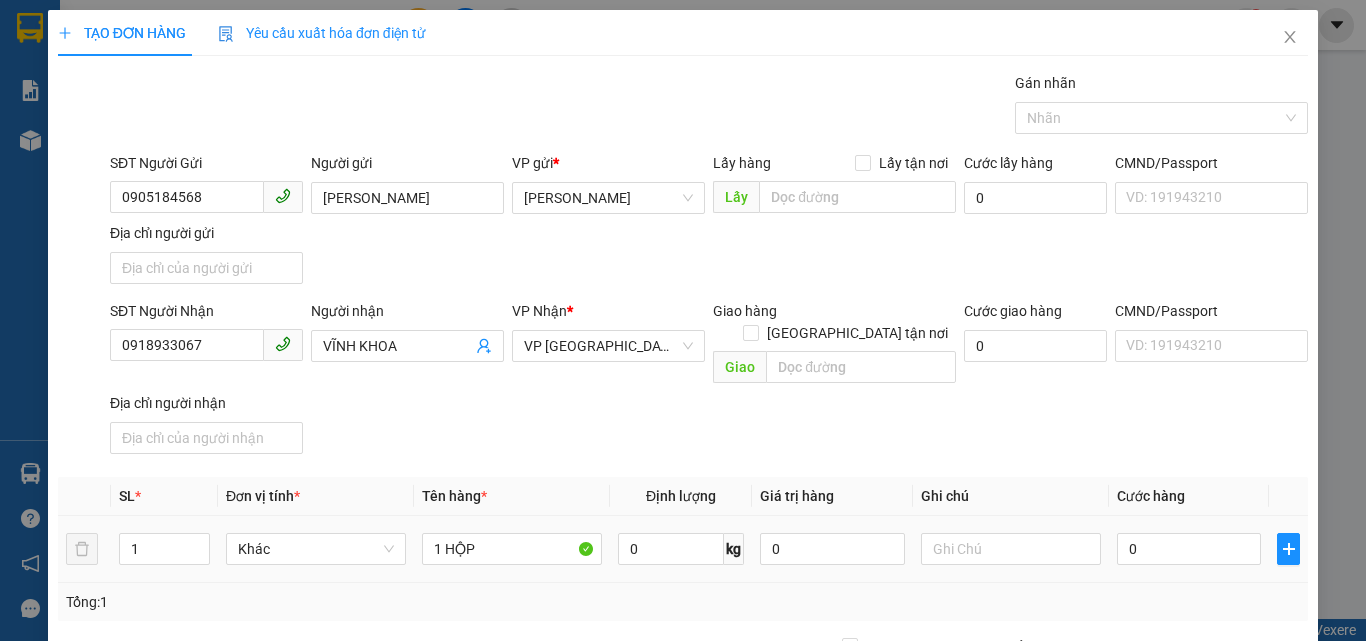click on "0" at bounding box center (1189, 549) 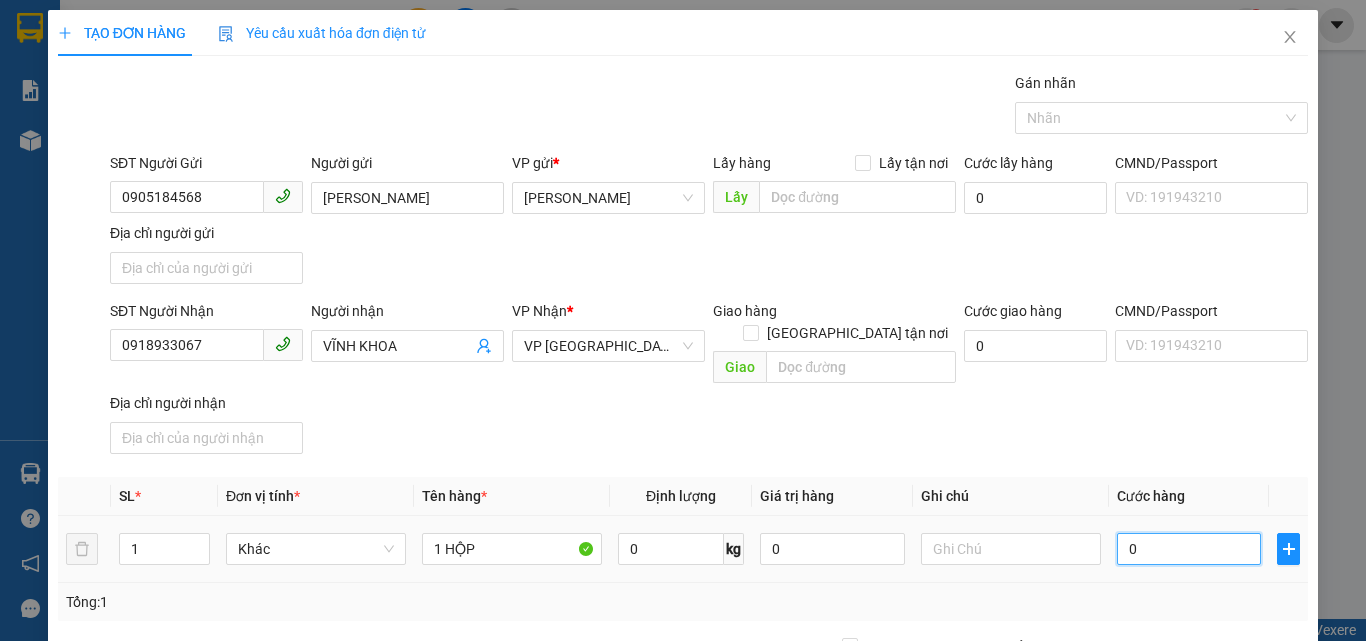 click on "0" at bounding box center (1189, 549) 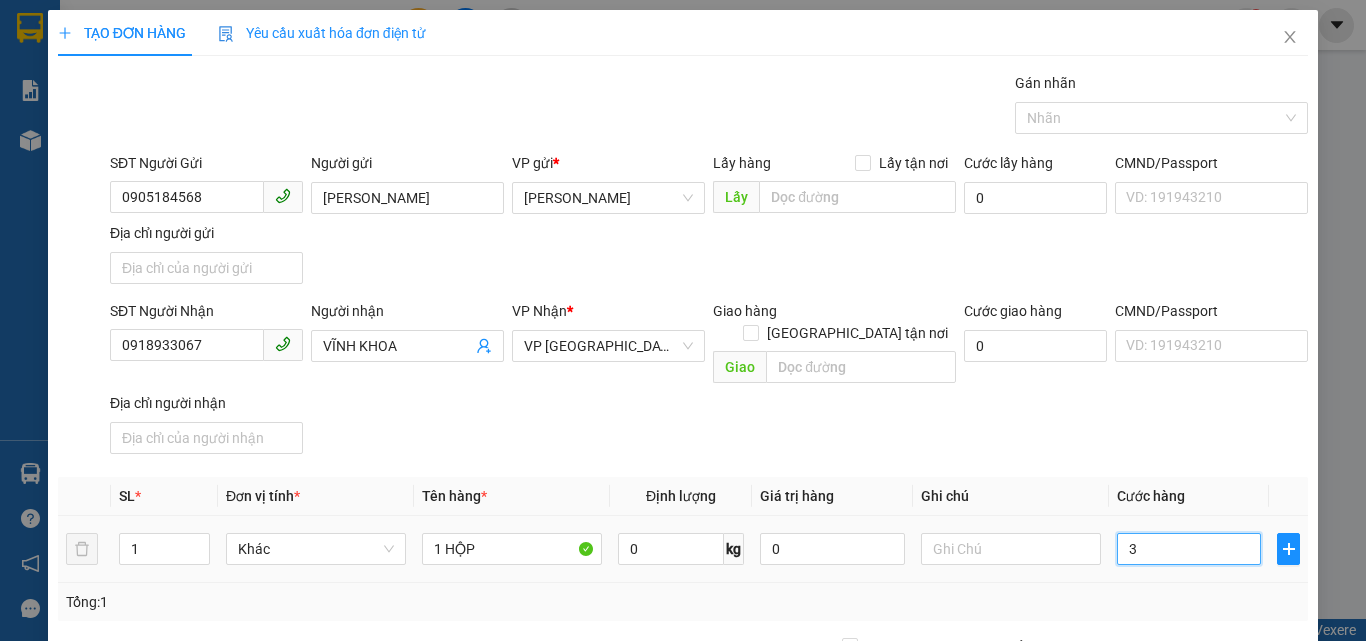 type on "3" 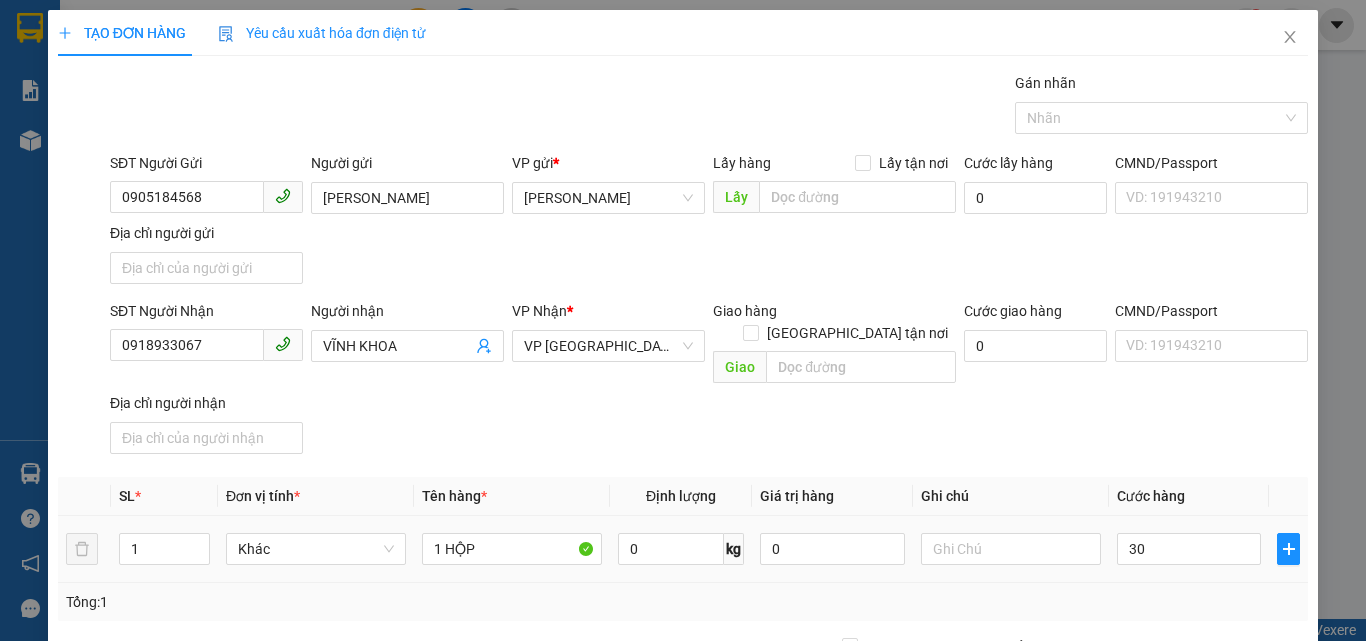 type on "30.000" 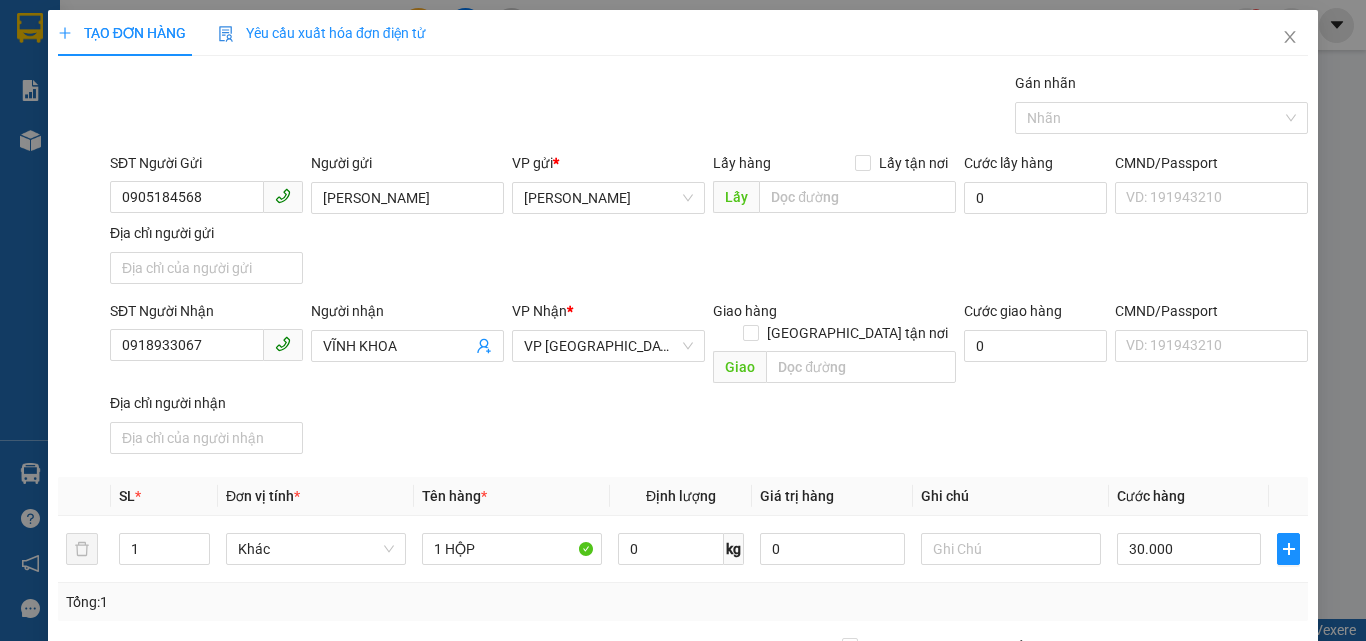 click on "SĐT Người Nhận 0918933067 Người nhận VĨNH KHOA VP Nhận  * VP Đà Nẵng Giao hàng Giao tận nơi Giao Cước giao hàng 0 CMND/Passport VD: 191943210 Địa chỉ người nhận" at bounding box center (709, 381) 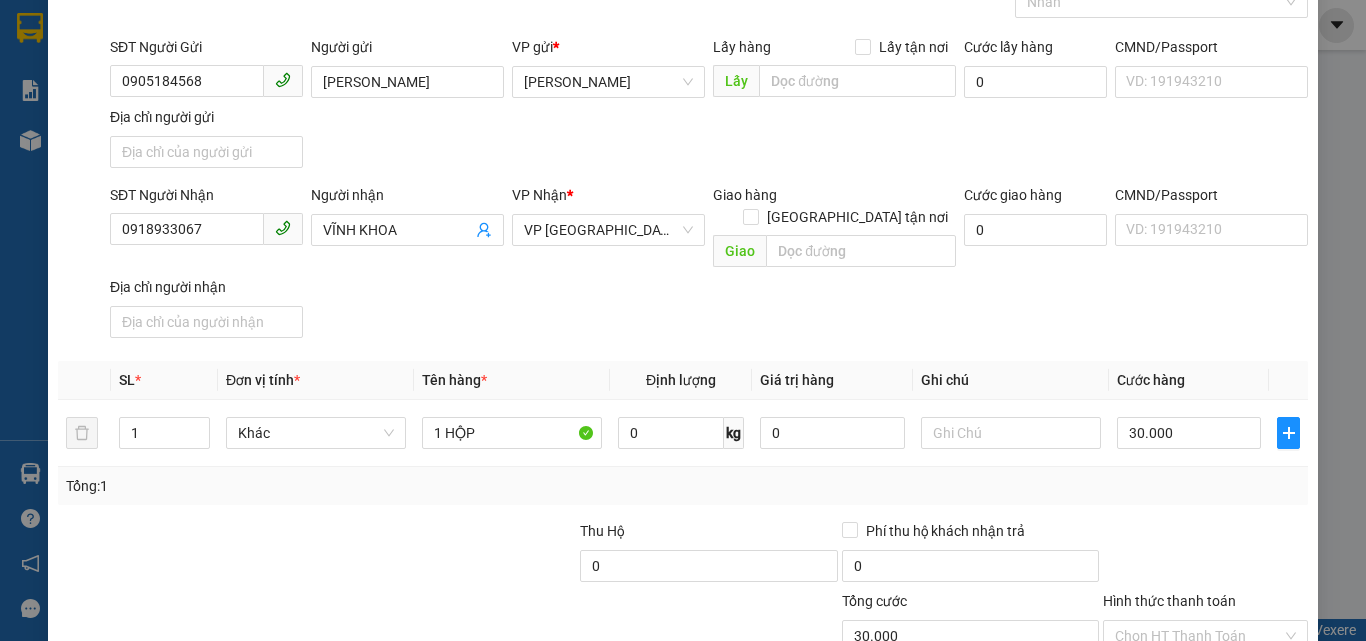 scroll, scrollTop: 239, scrollLeft: 0, axis: vertical 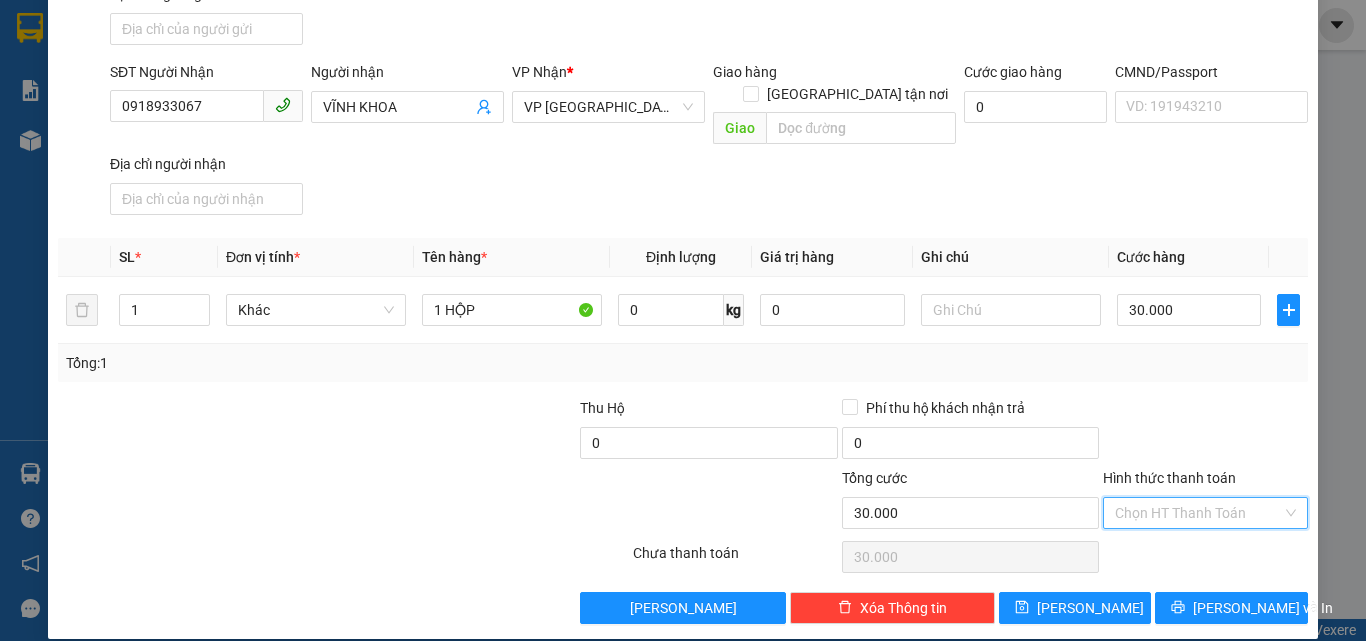 click on "Hình thức thanh toán" at bounding box center [1198, 513] 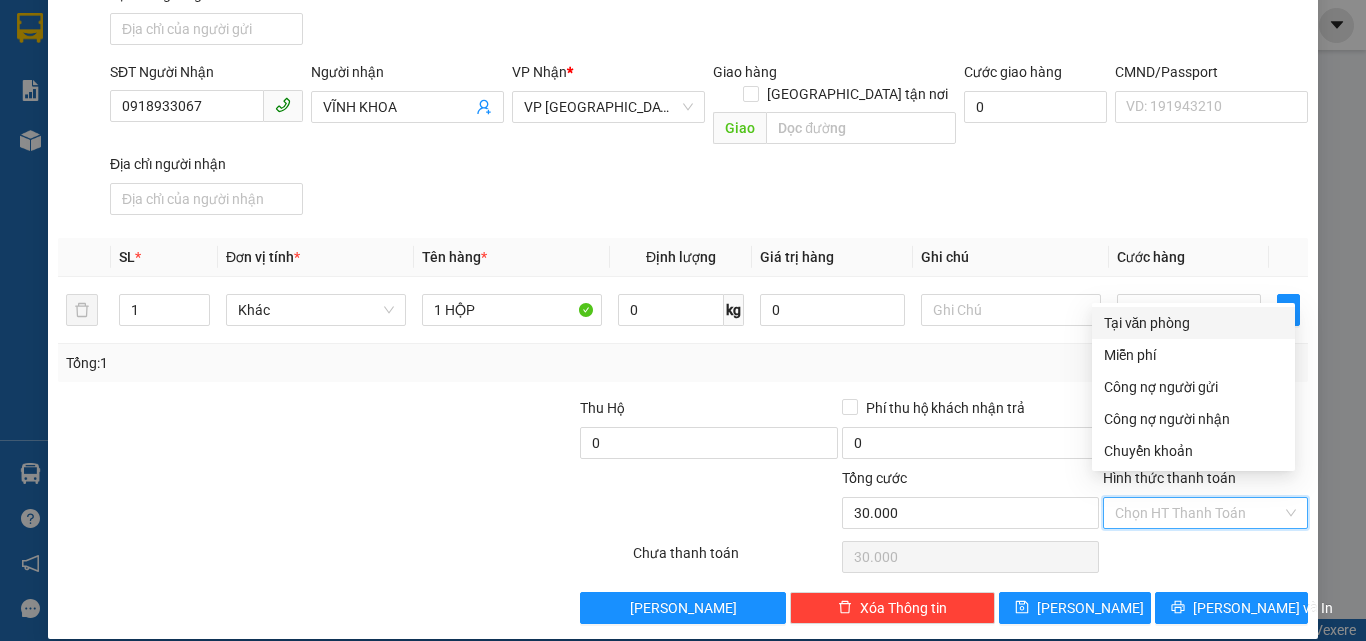 click on "Tại văn phòng" at bounding box center (1193, 323) 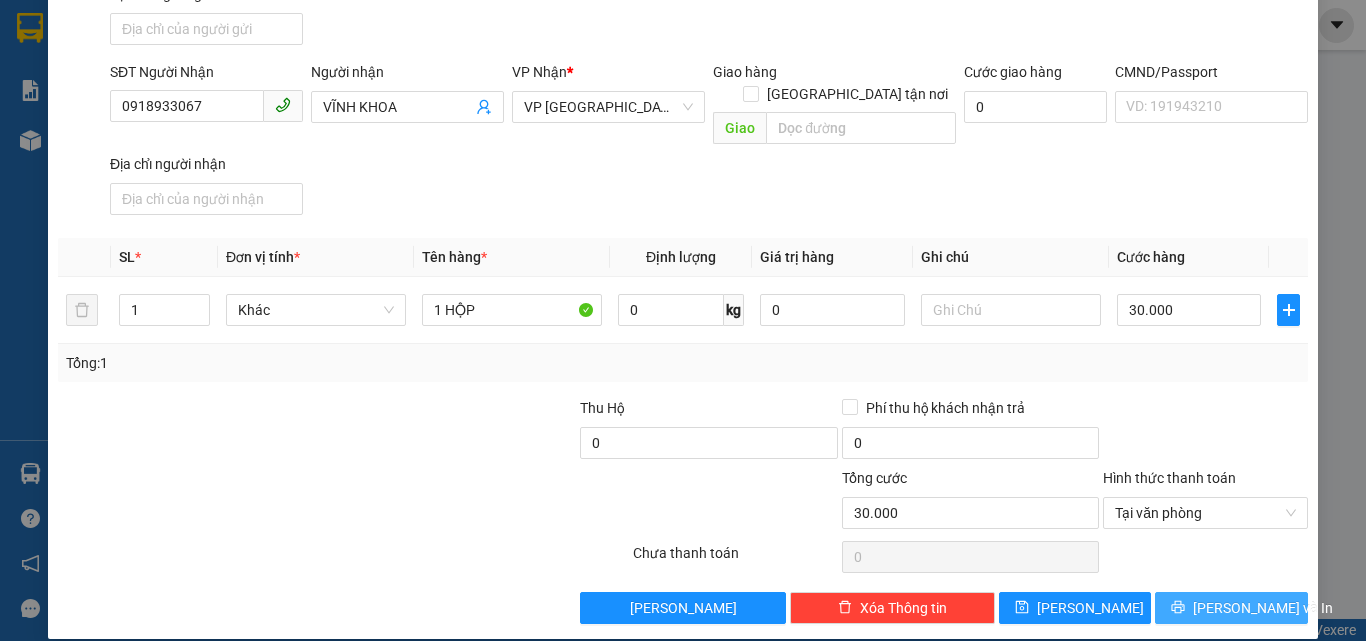 click 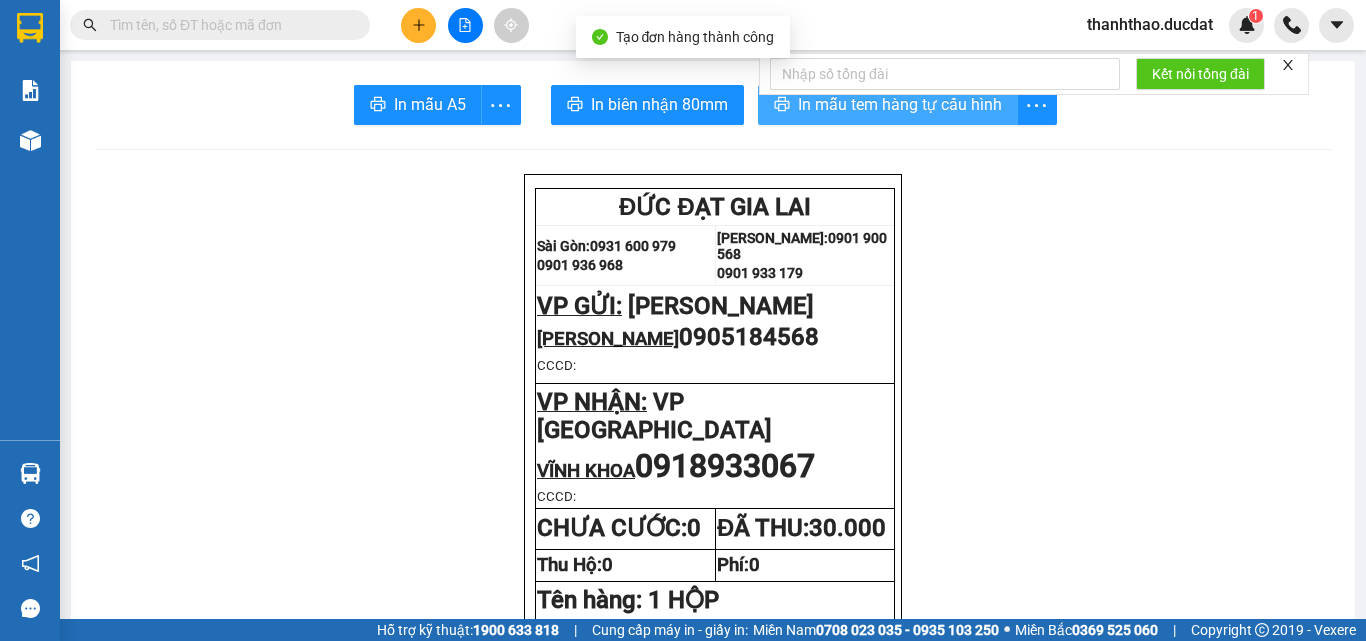 click on "In mẫu tem hàng tự cấu hình" at bounding box center (900, 104) 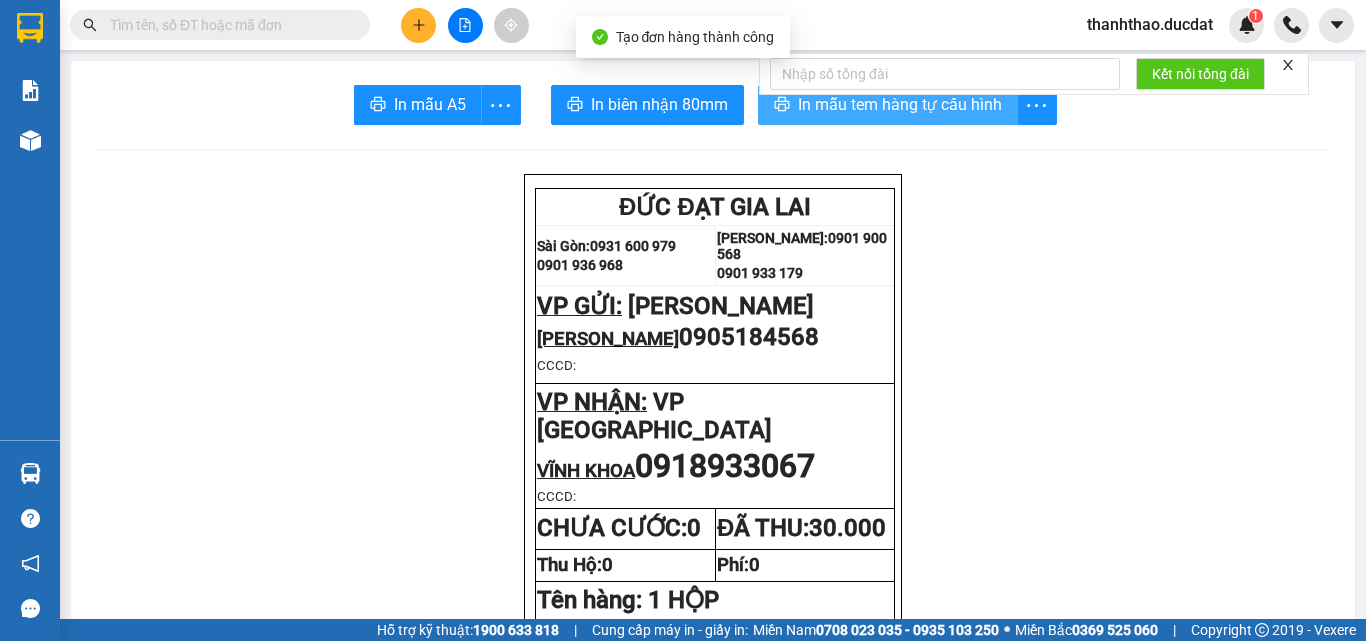 scroll, scrollTop: 0, scrollLeft: 0, axis: both 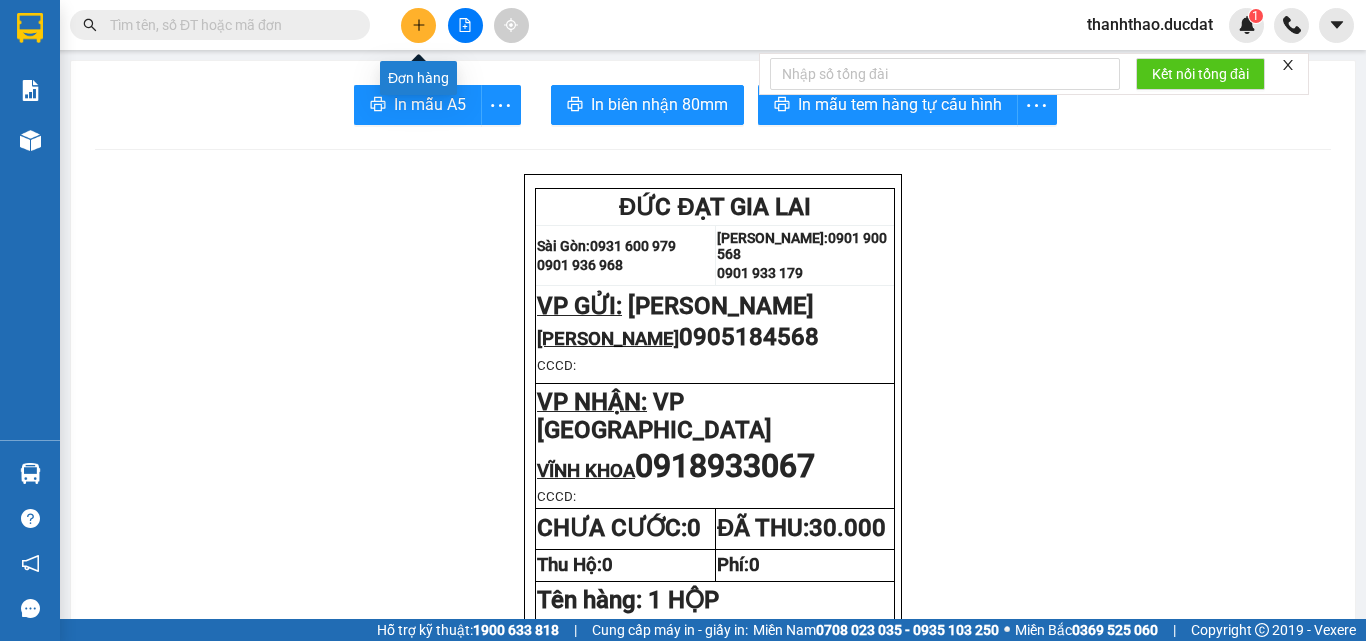 click at bounding box center [418, 25] 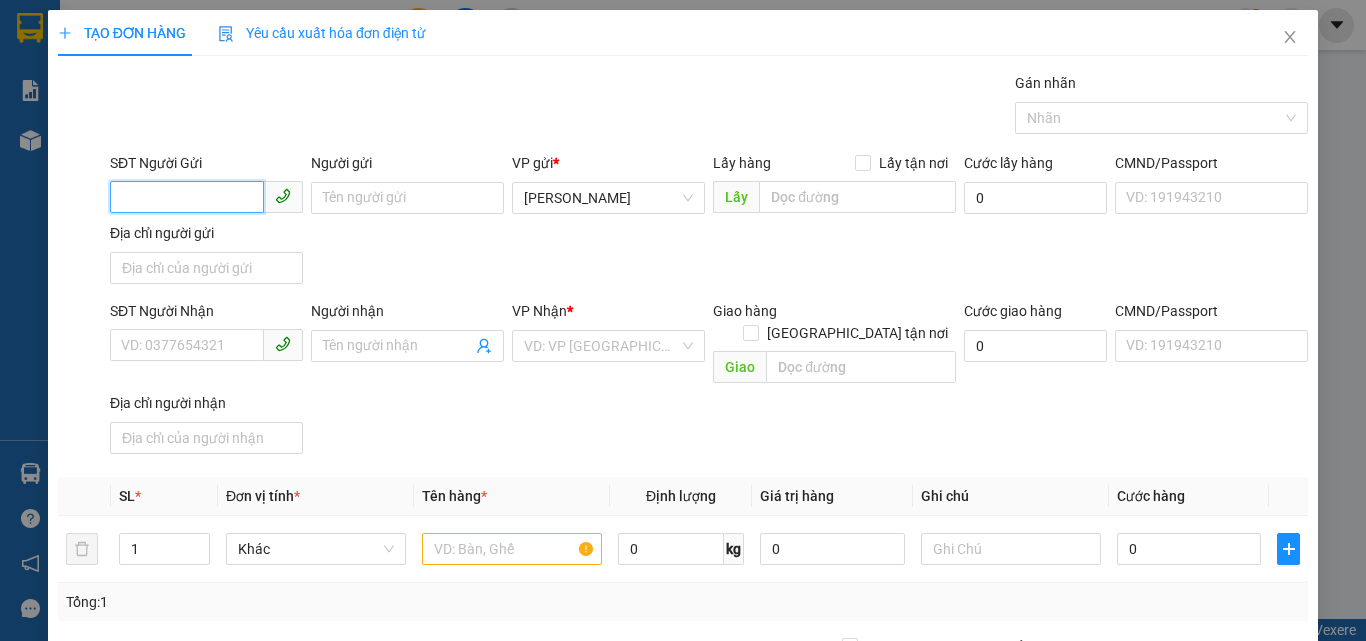 click on "SĐT Người Gửi" at bounding box center [187, 197] 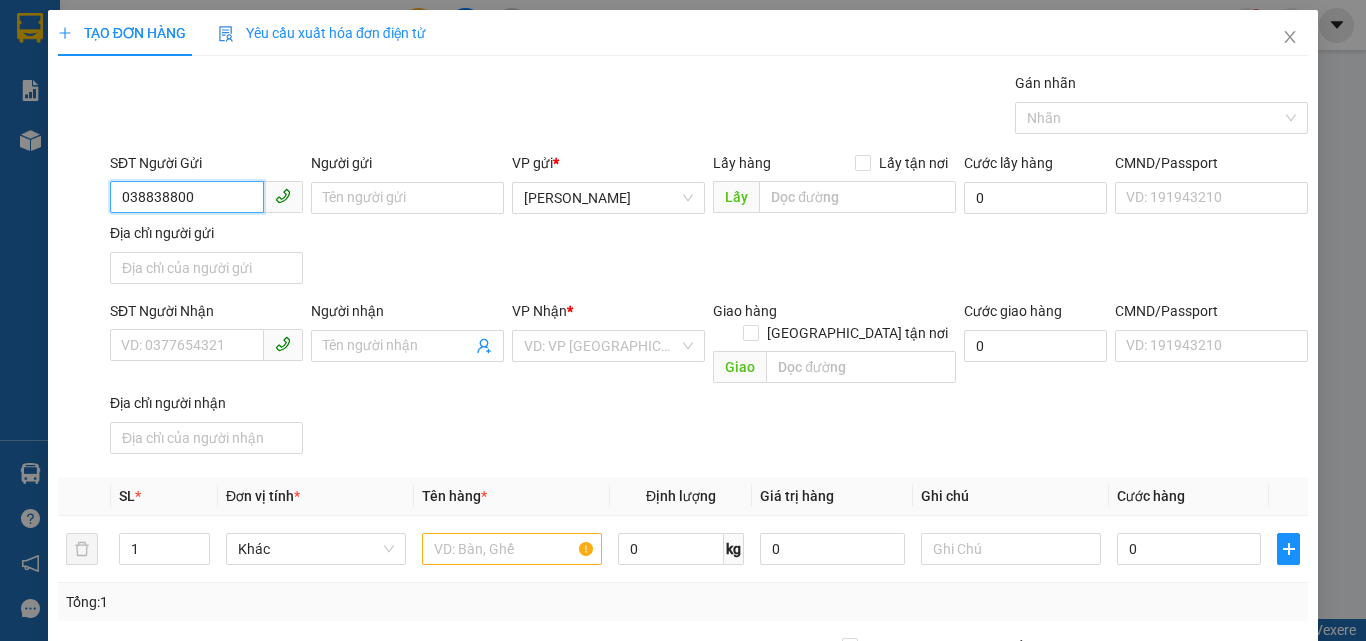 type on "0388388008" 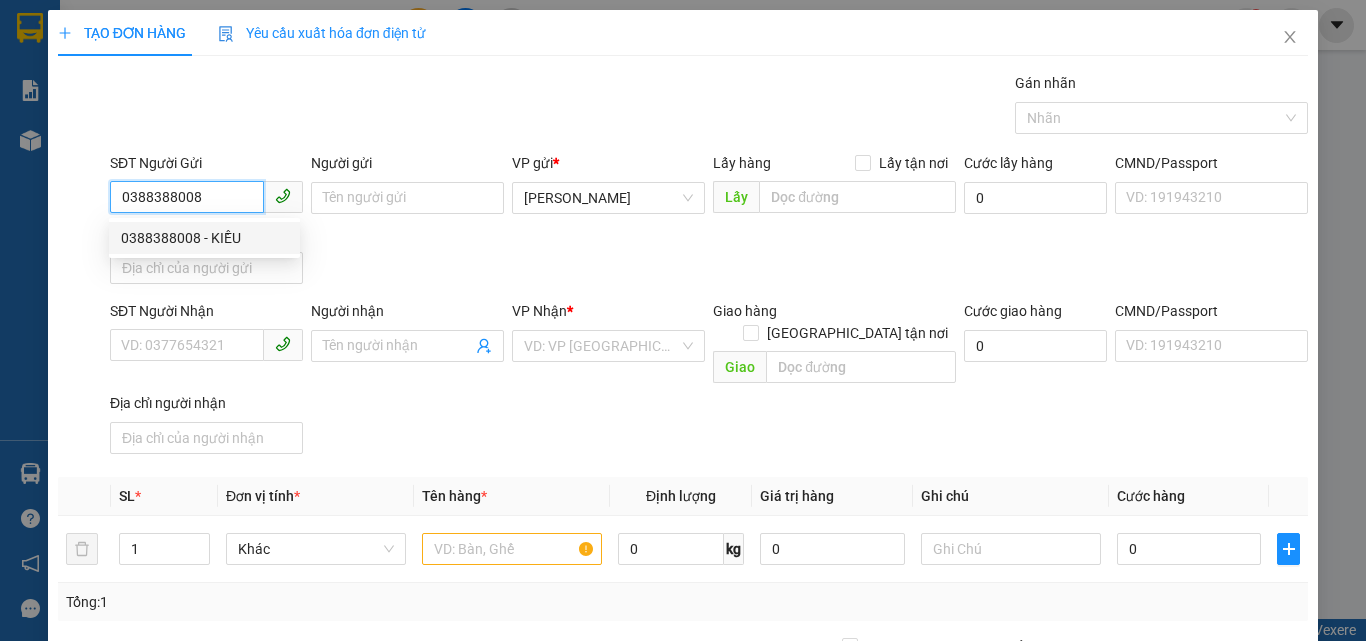 click on "0388388008 - KIỀU" at bounding box center (204, 238) 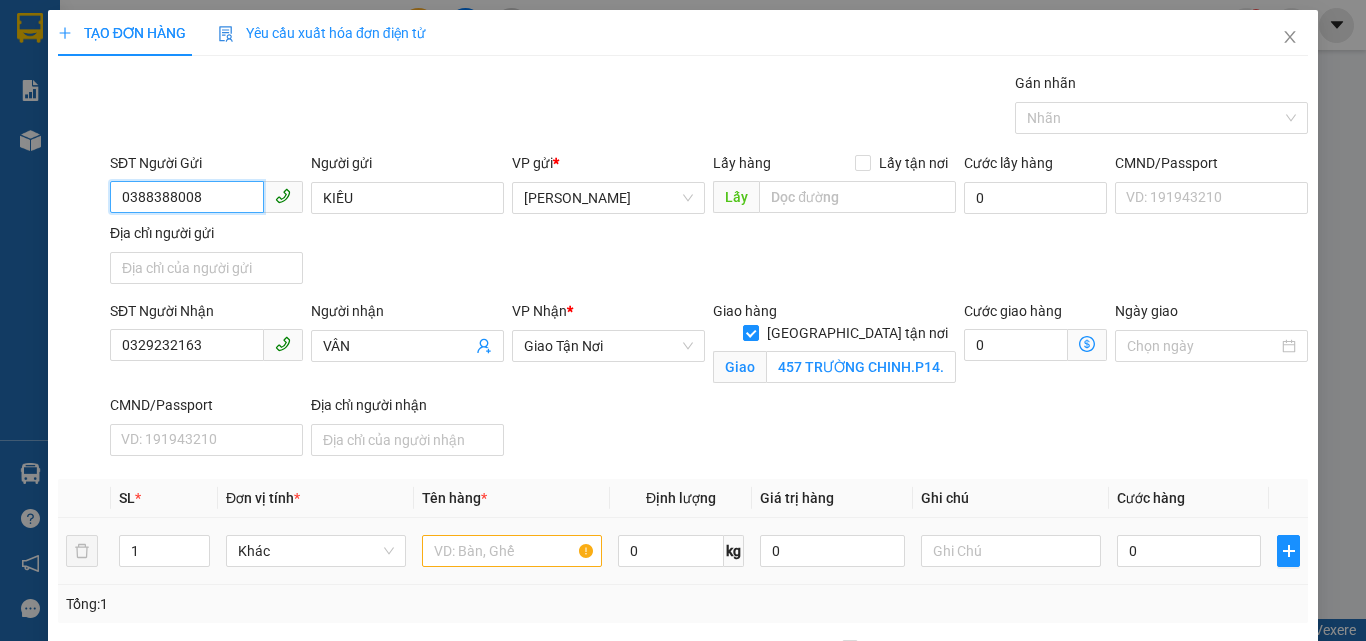 type on "0388388008" 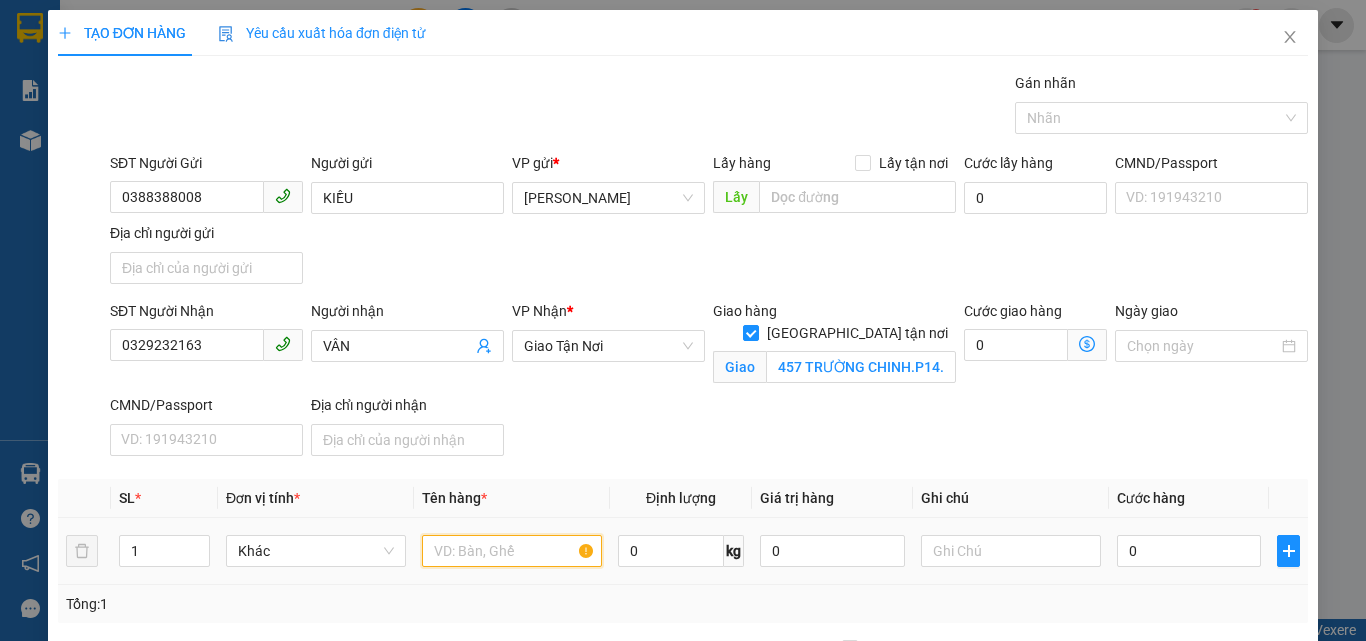 click at bounding box center [512, 551] 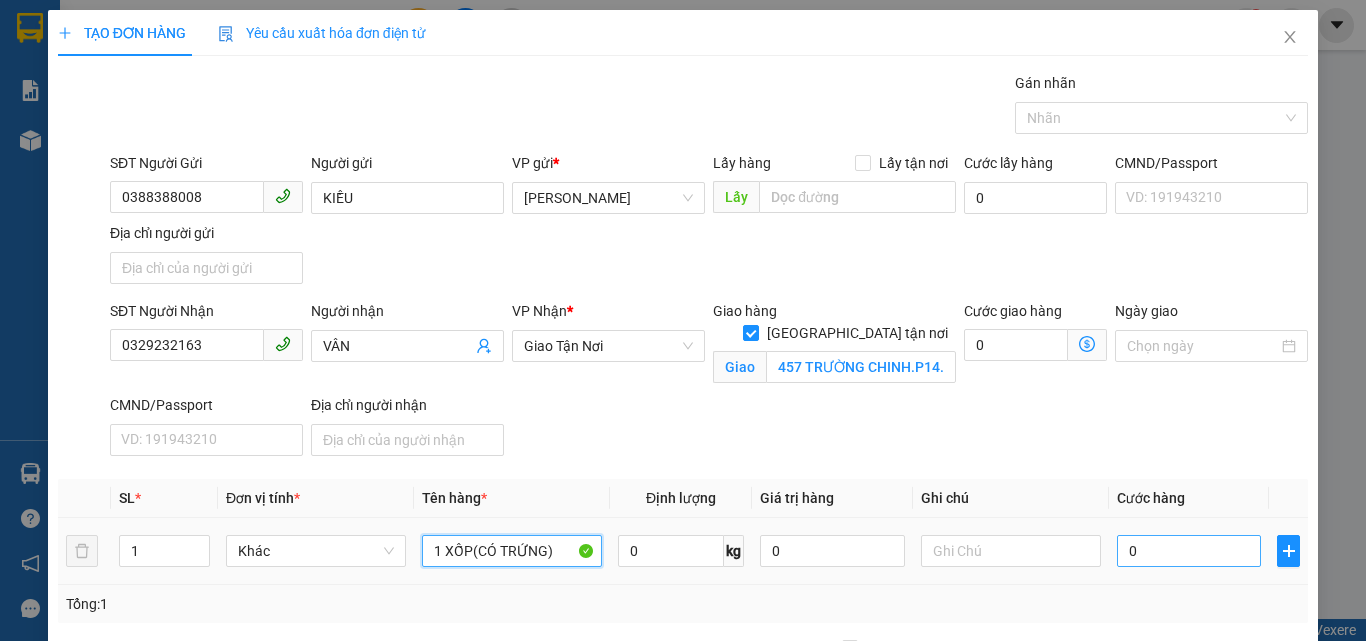 type on "1 XỐP(CÓ TRỨNG)" 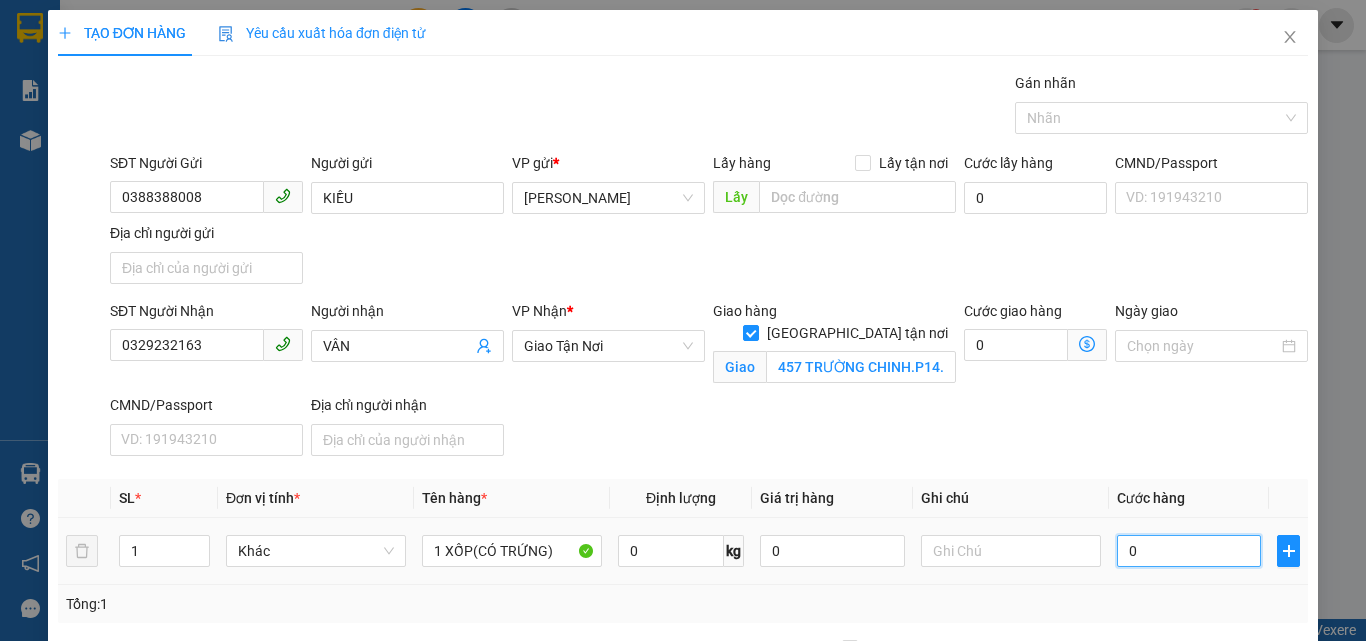 drag, startPoint x: 1156, startPoint y: 539, endPoint x: 1101, endPoint y: 539, distance: 55 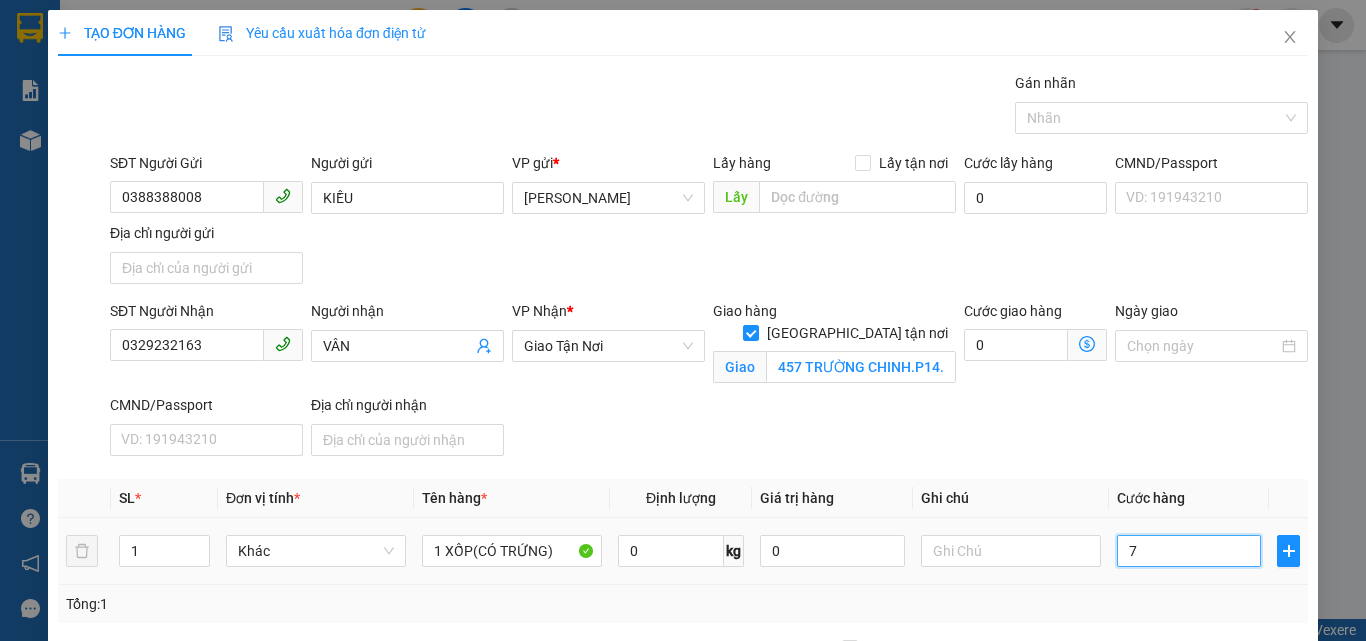 type 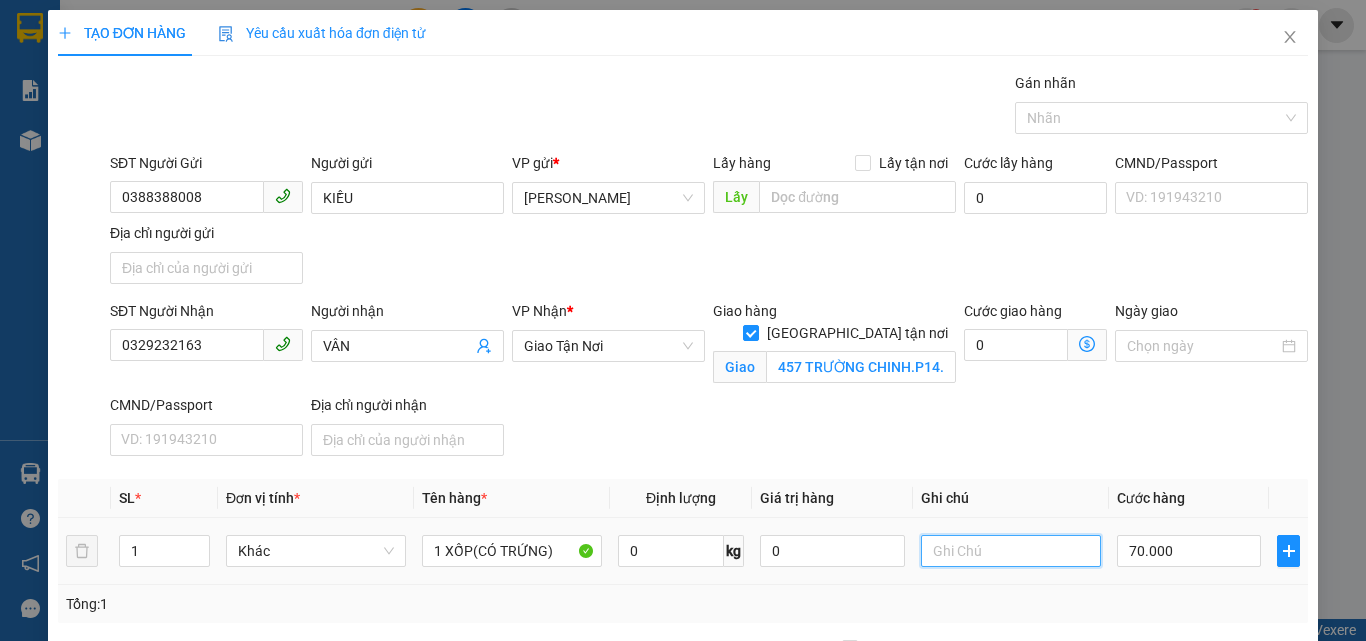 click at bounding box center (1011, 551) 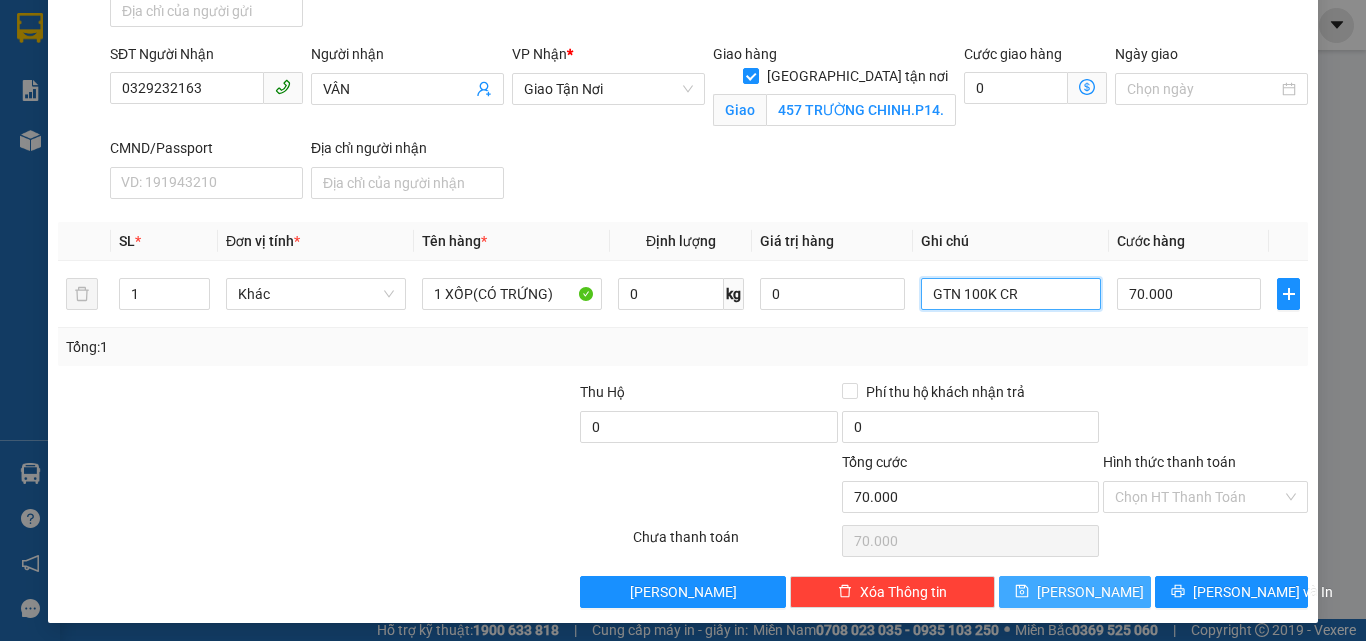 scroll, scrollTop: 263, scrollLeft: 0, axis: vertical 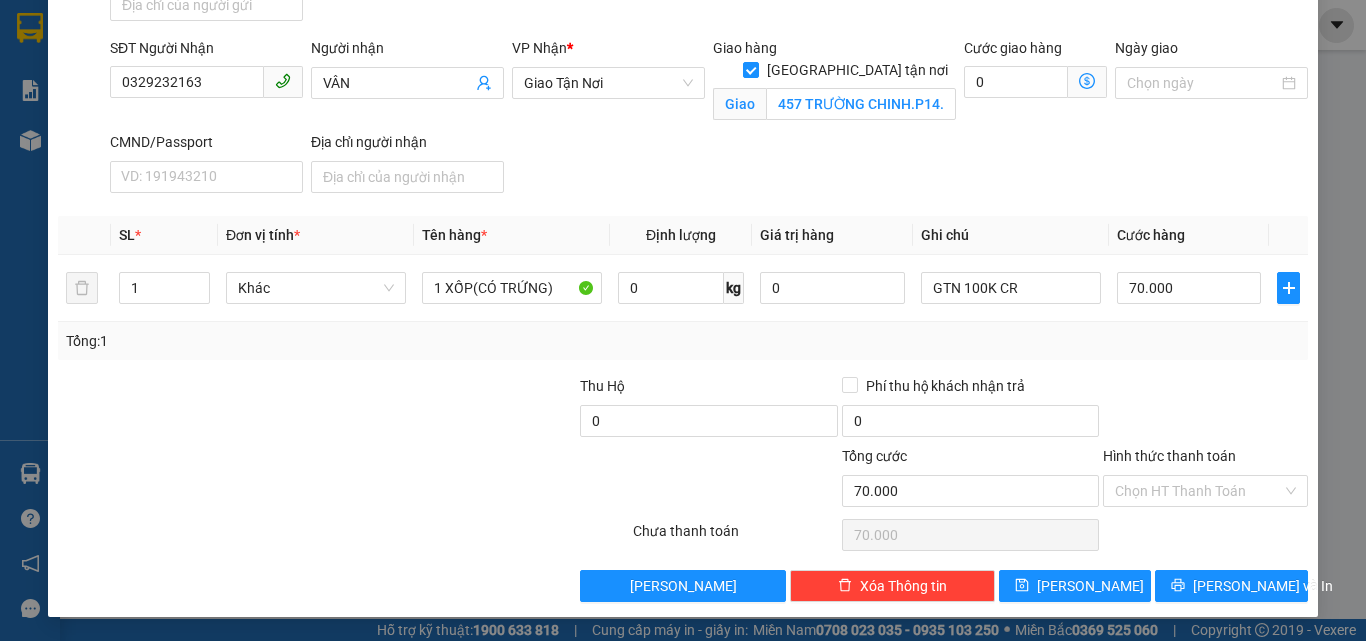 drag, startPoint x: 1185, startPoint y: 482, endPoint x: 1179, endPoint y: 471, distance: 12.529964 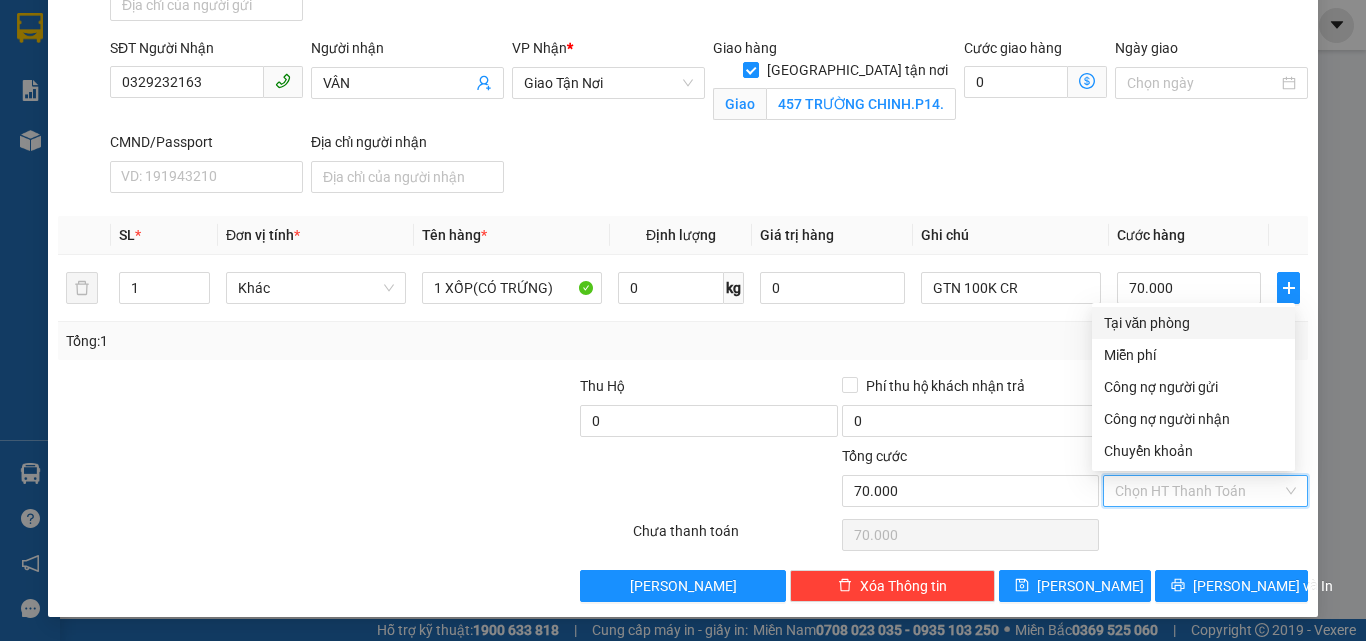 click on "Tại văn phòng" at bounding box center (1193, 323) 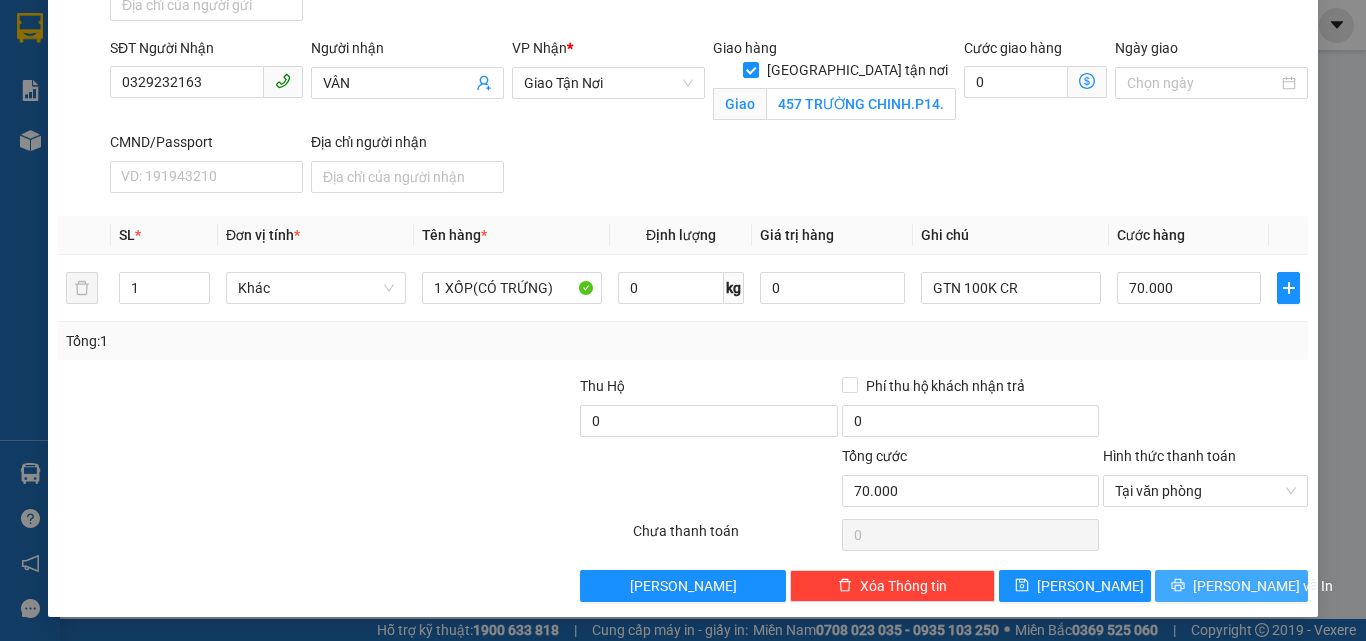 drag, startPoint x: 1196, startPoint y: 584, endPoint x: 1153, endPoint y: 528, distance: 70.60453 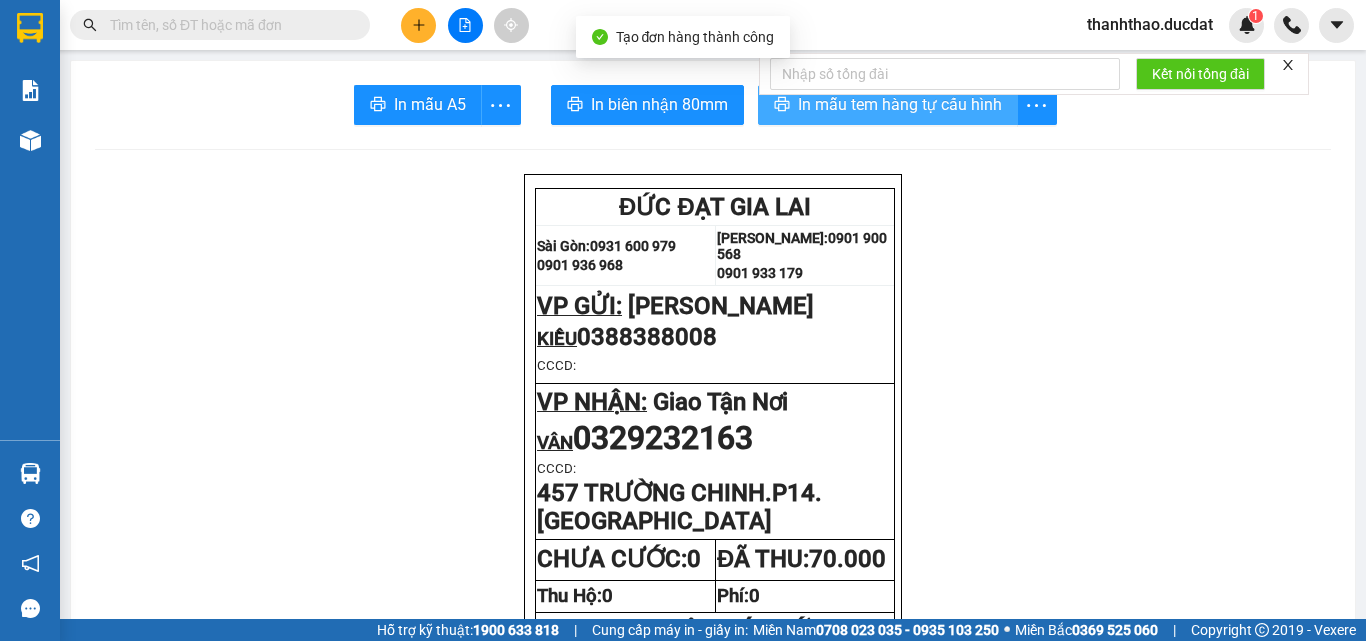click on "In mẫu tem hàng tự cấu hình" at bounding box center (900, 104) 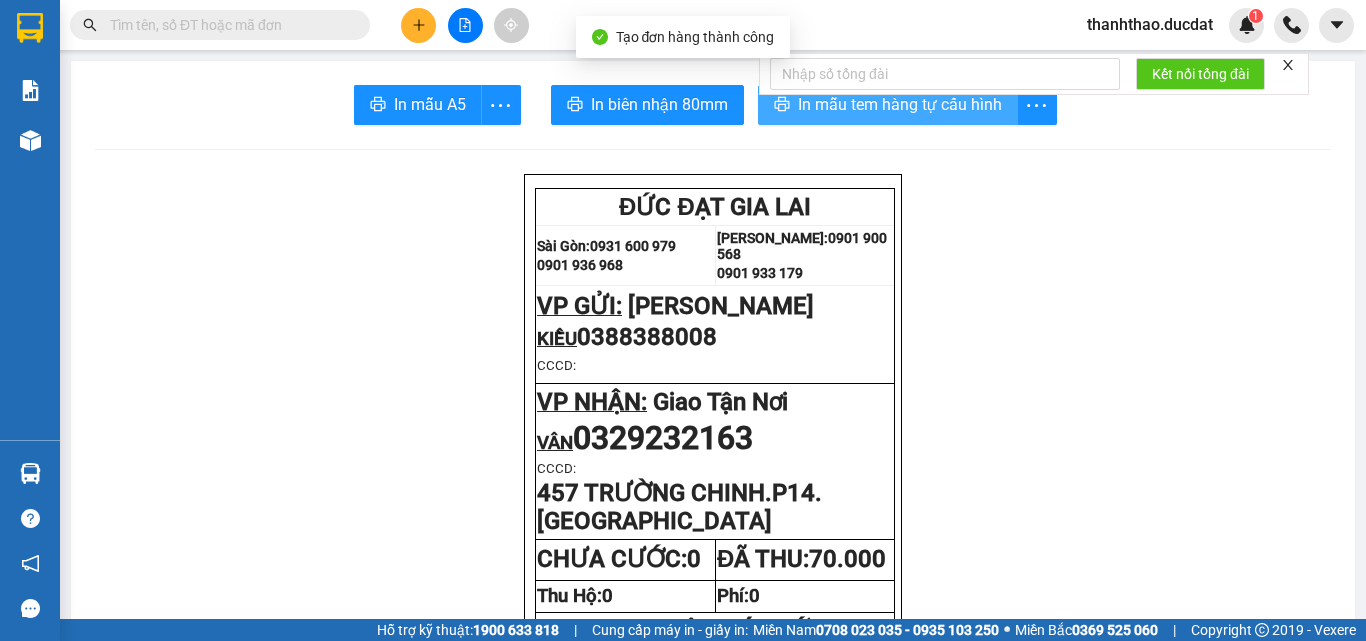scroll, scrollTop: 0, scrollLeft: 0, axis: both 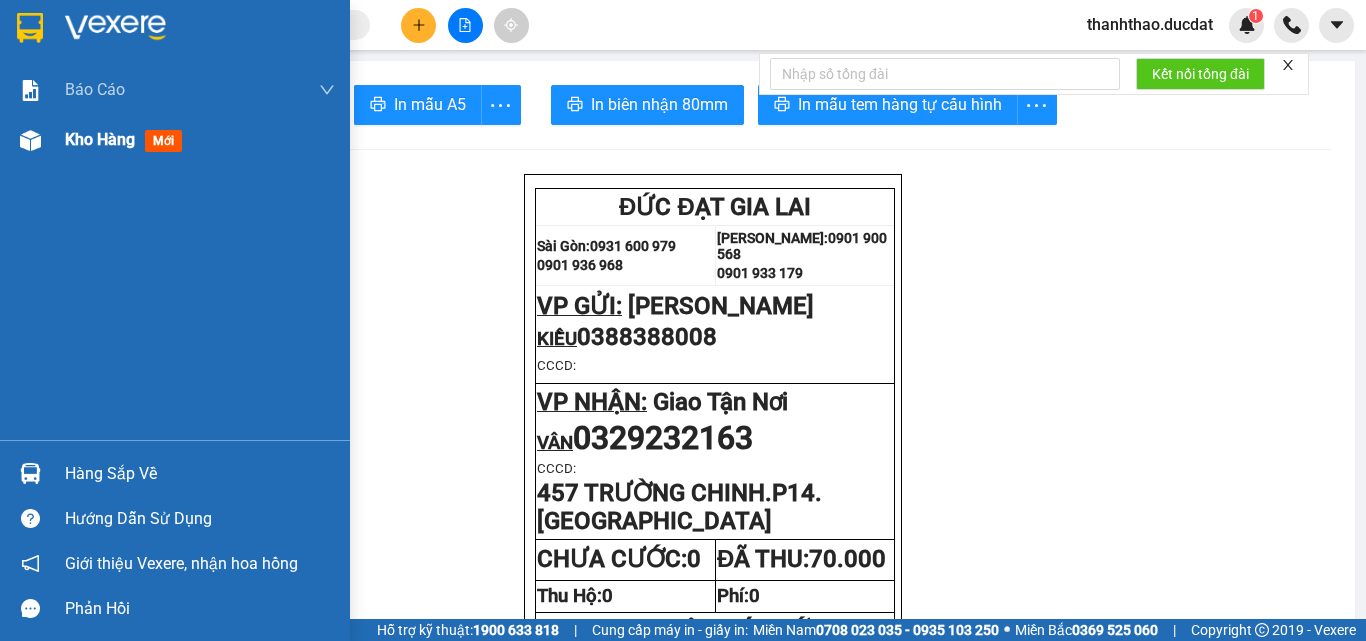 click on "Kho hàng" at bounding box center [100, 139] 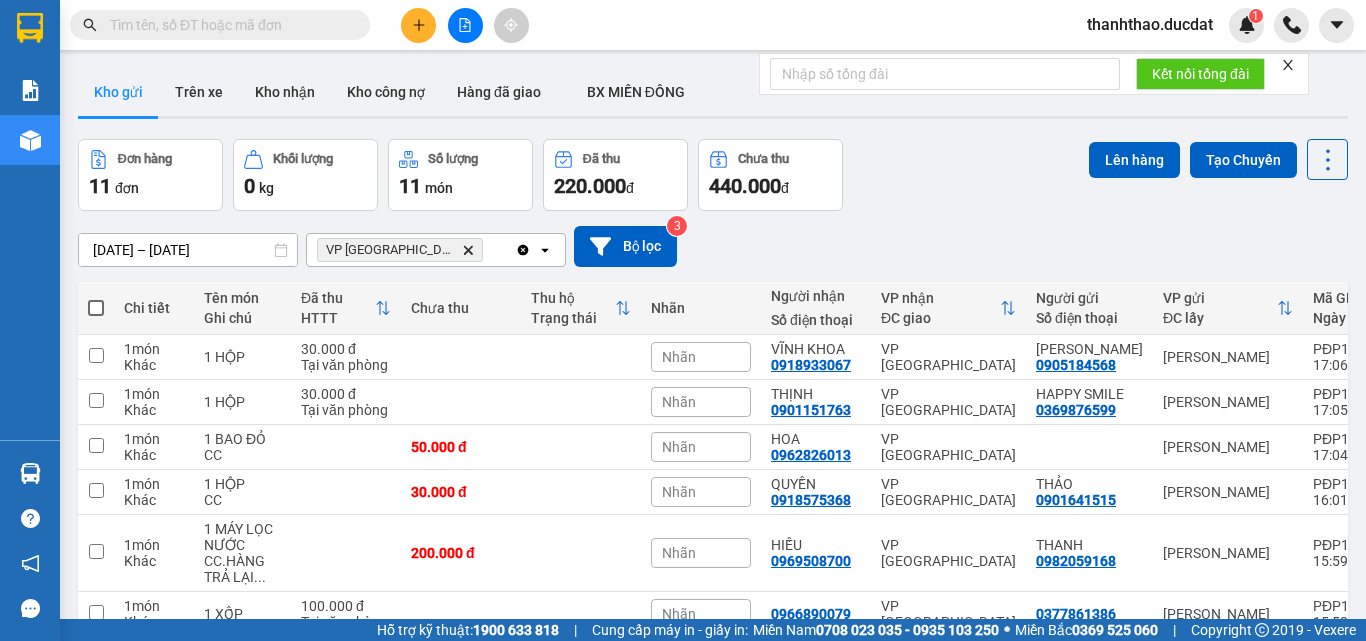 click on "Delete" 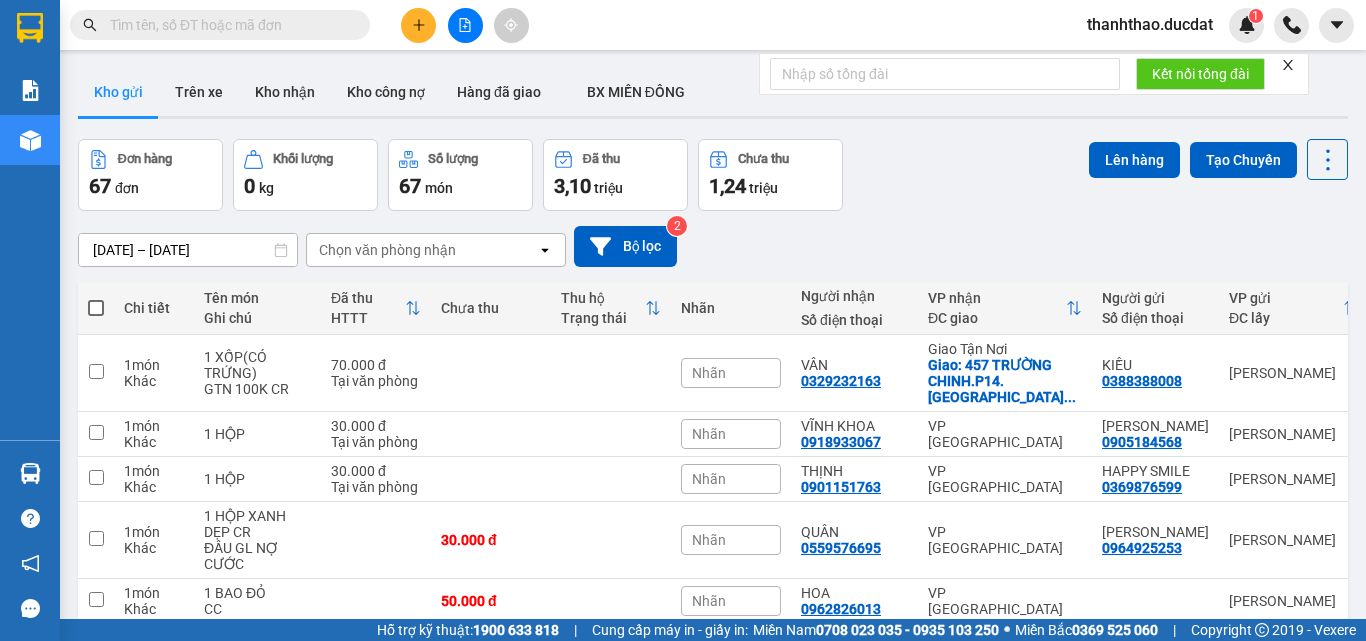 click on "Chọn văn phòng nhận" at bounding box center [387, 250] 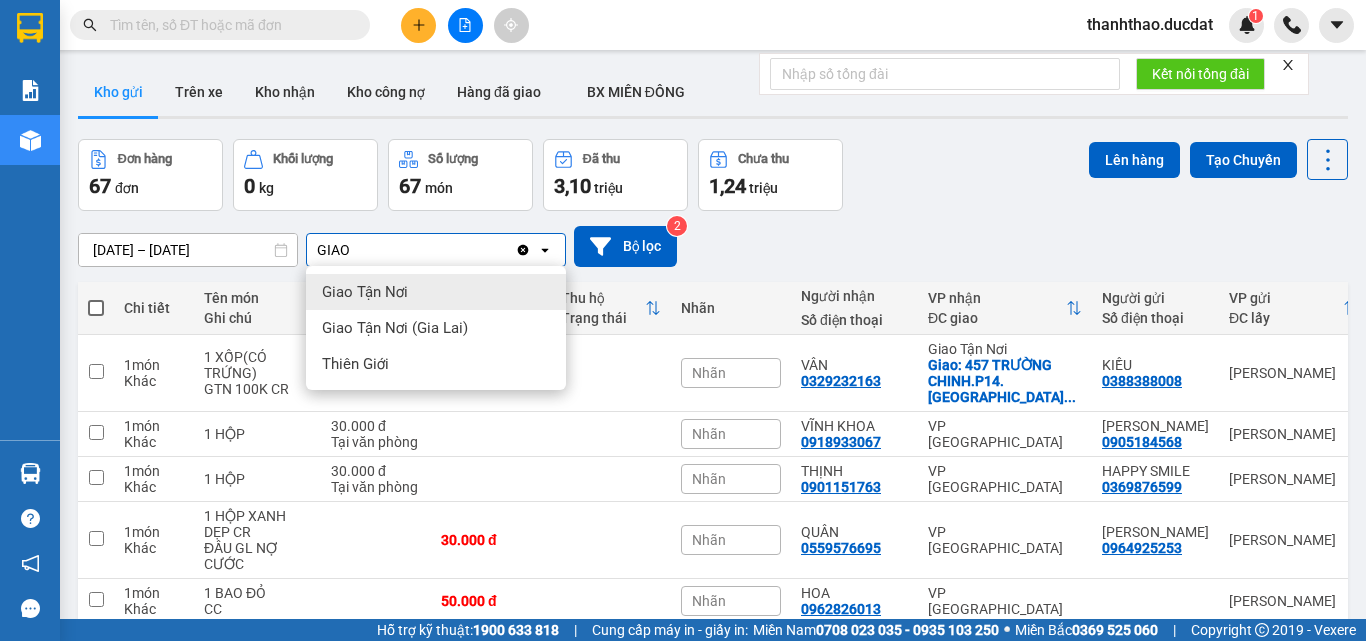 click on "Giao Tận Nơi" at bounding box center [436, 292] 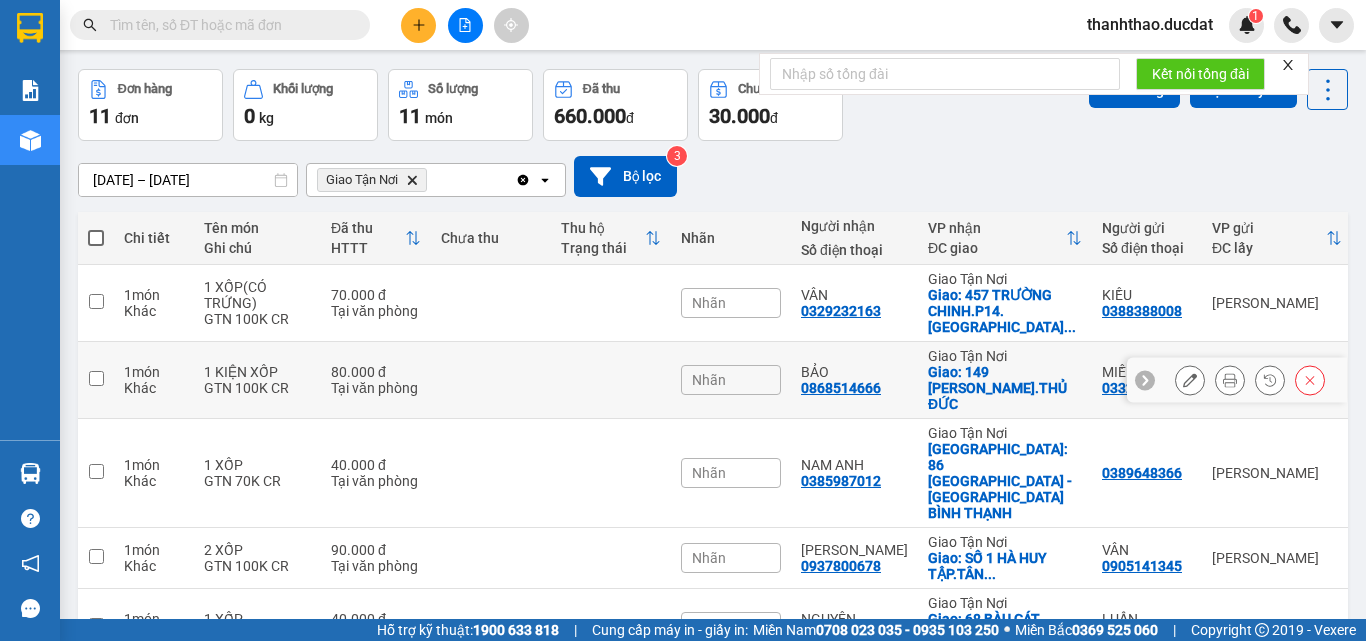 scroll, scrollTop: 100, scrollLeft: 0, axis: vertical 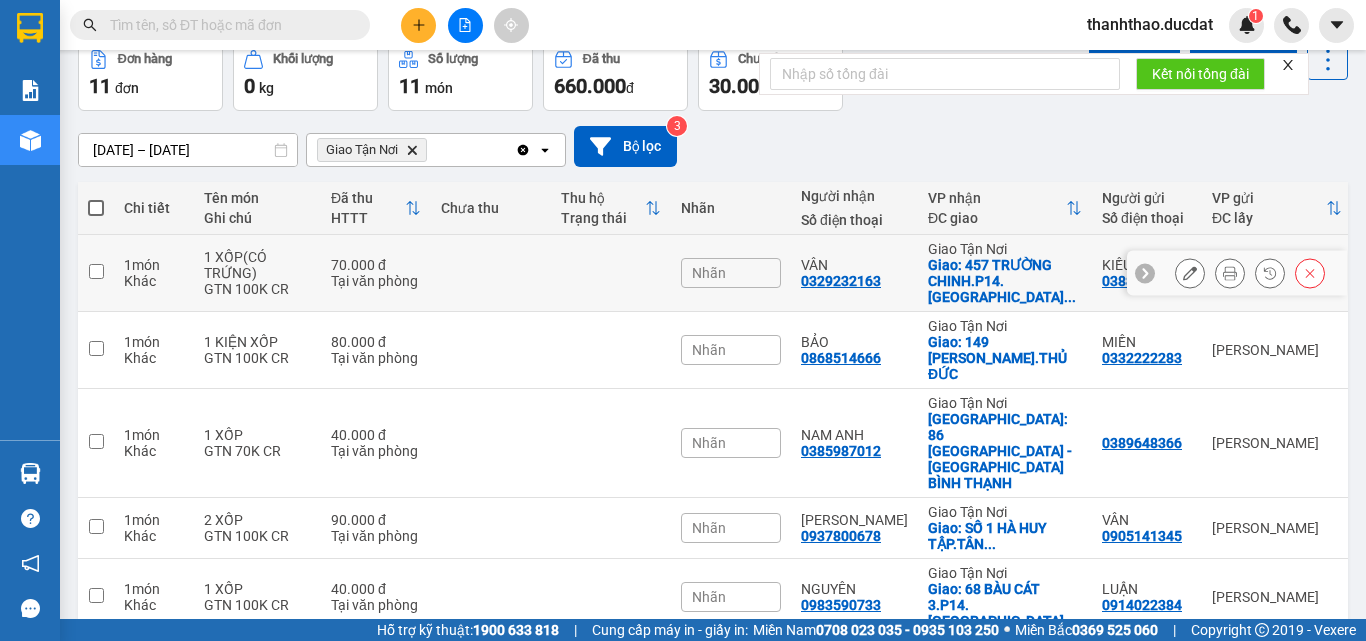 click at bounding box center (491, 273) 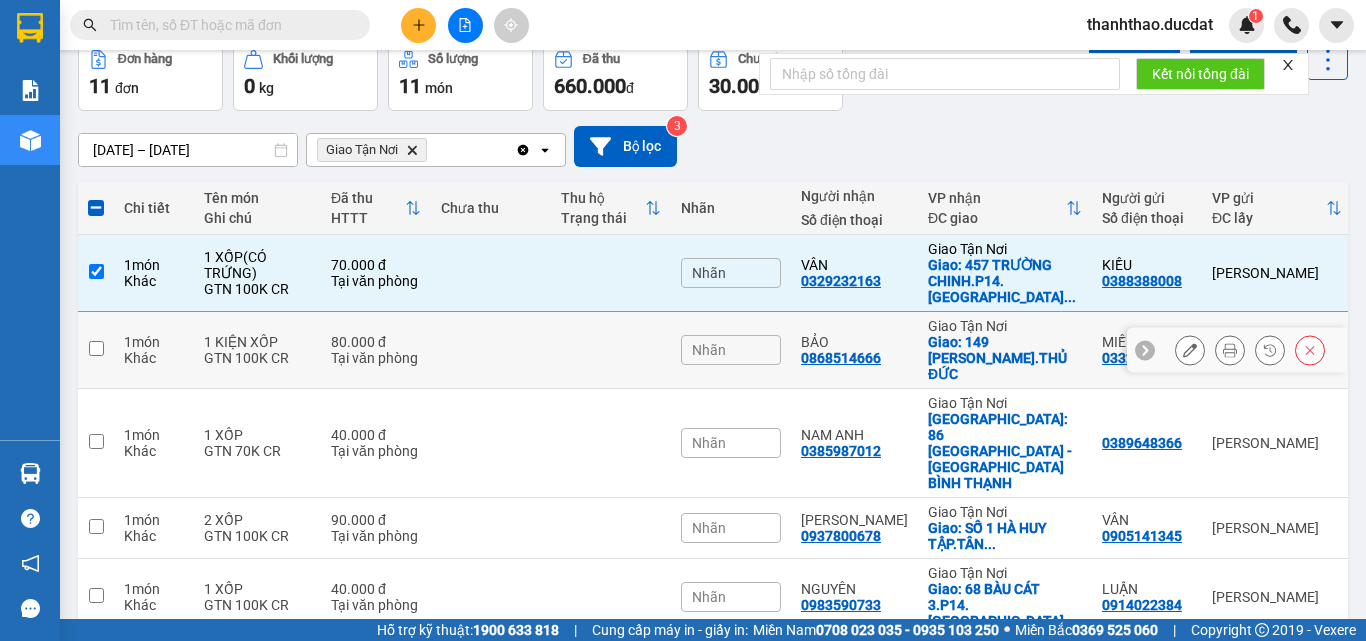 click at bounding box center (491, 350) 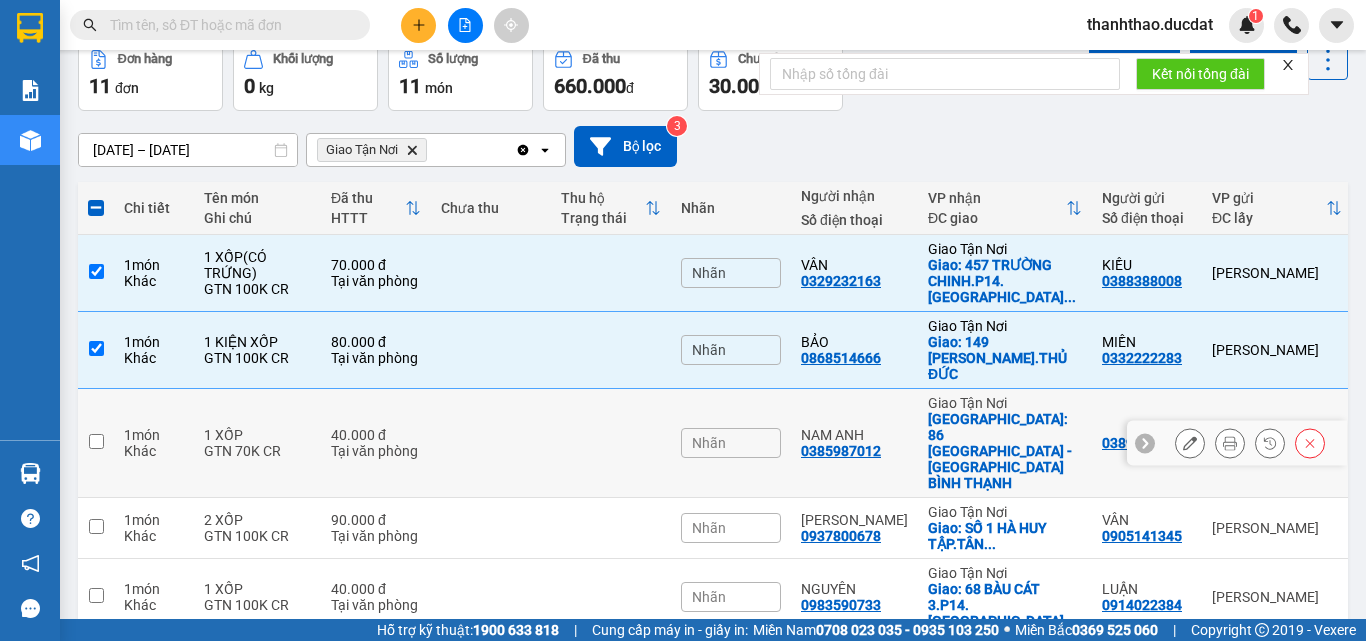 click at bounding box center [491, 443] 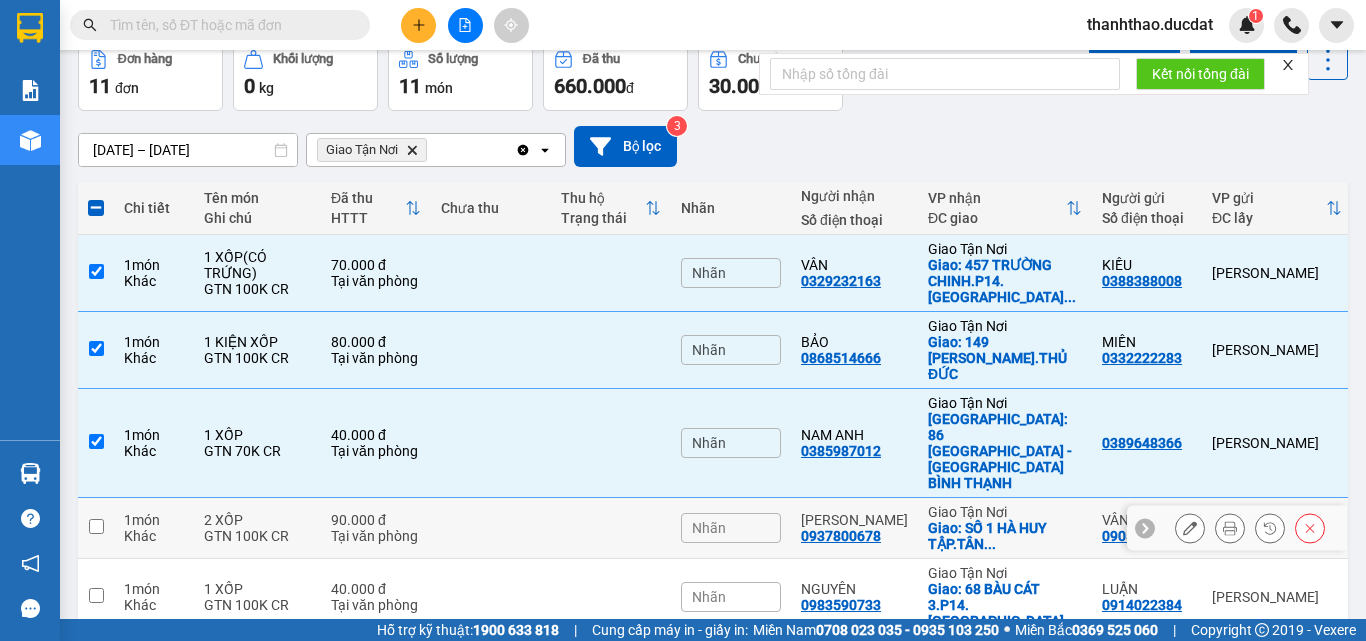 click at bounding box center (491, 528) 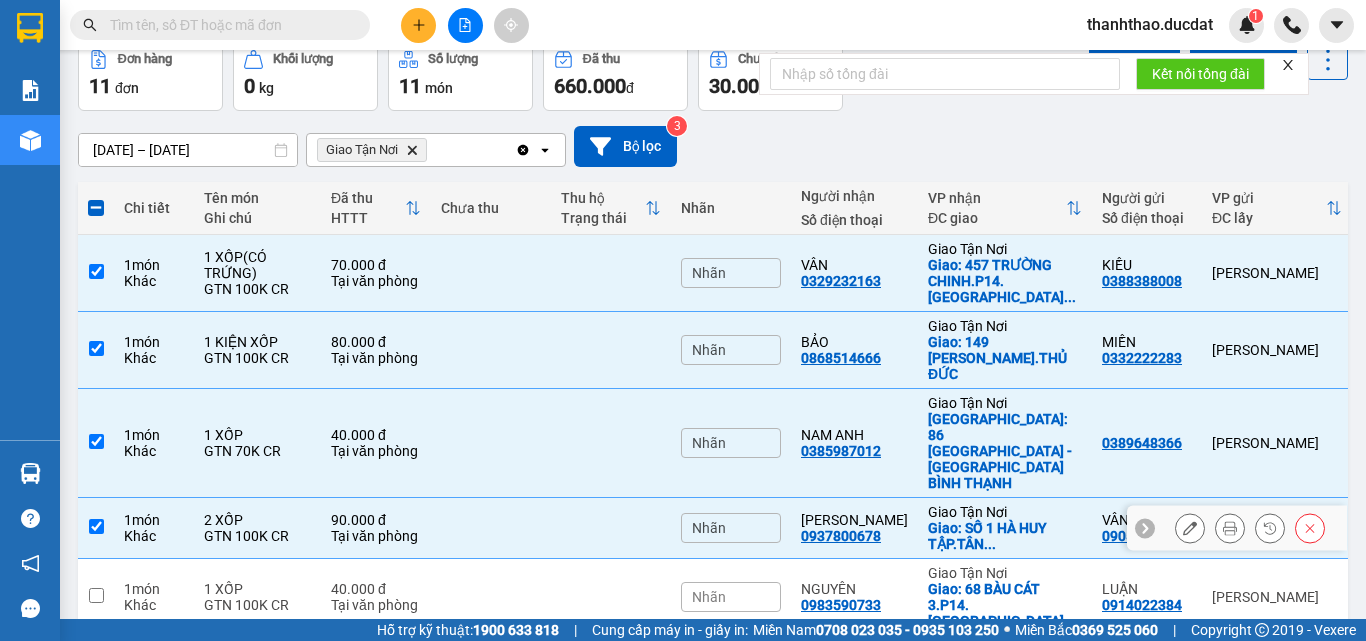 scroll, scrollTop: 300, scrollLeft: 0, axis: vertical 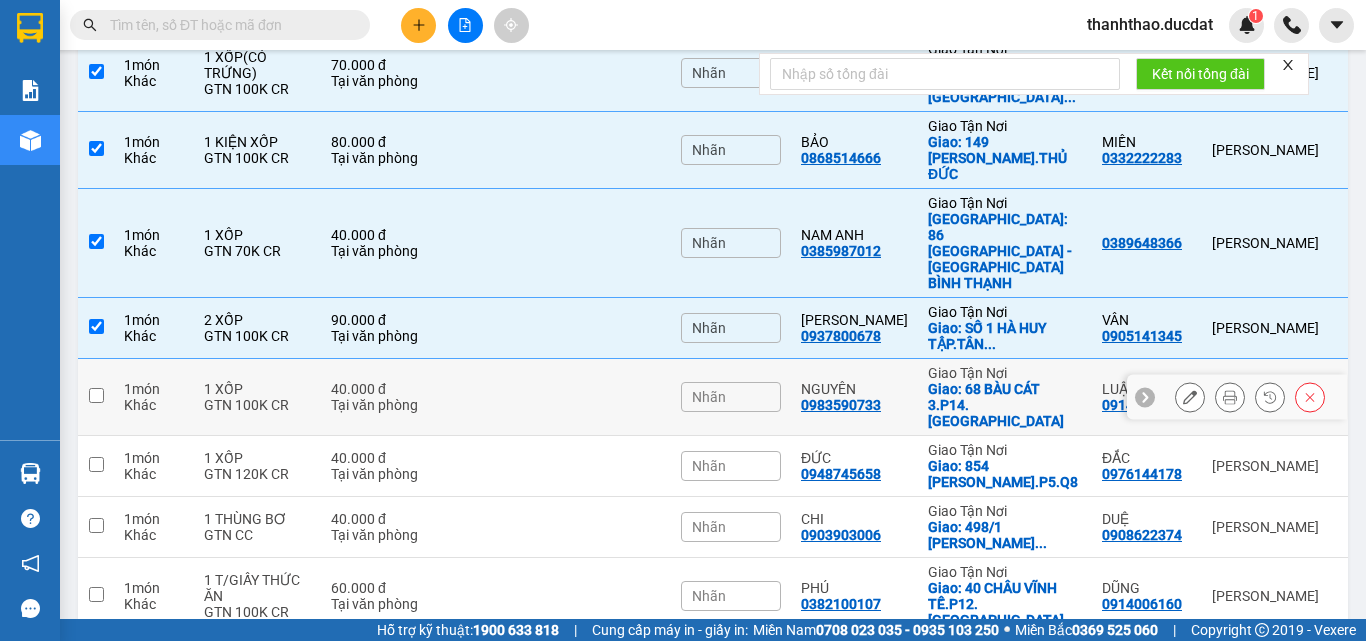 click on "40.000 đ" at bounding box center [376, 389] 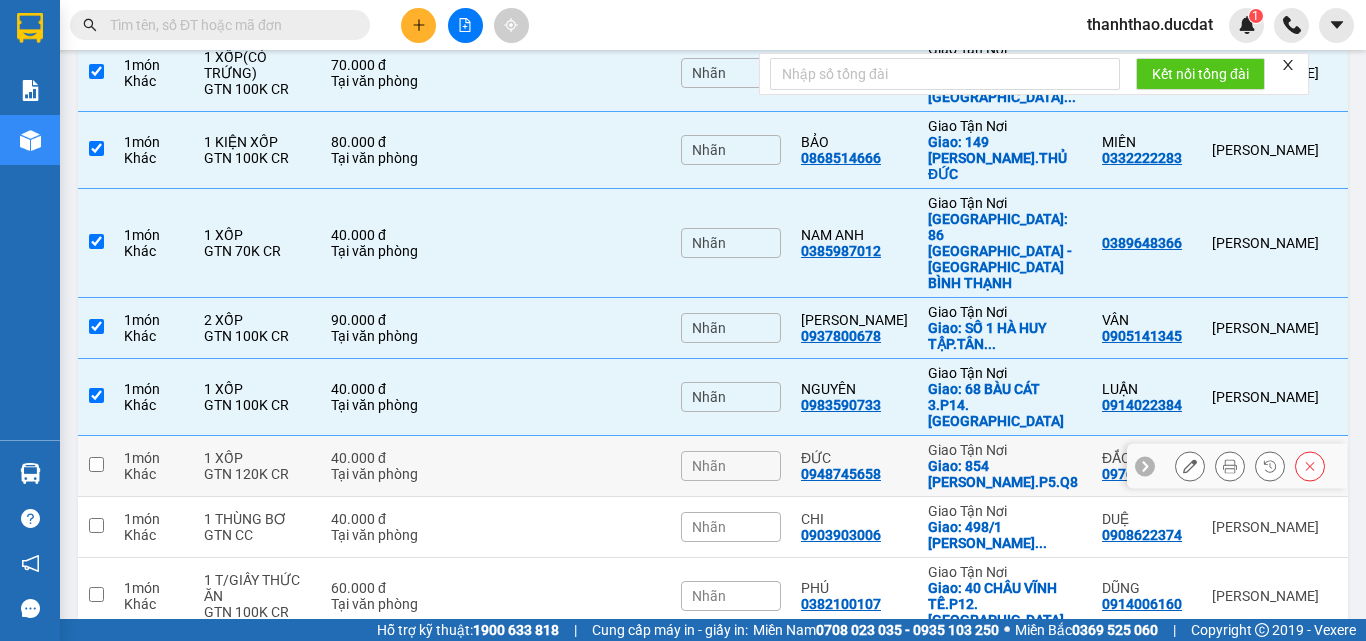 click on "Tại văn phòng" at bounding box center [376, 474] 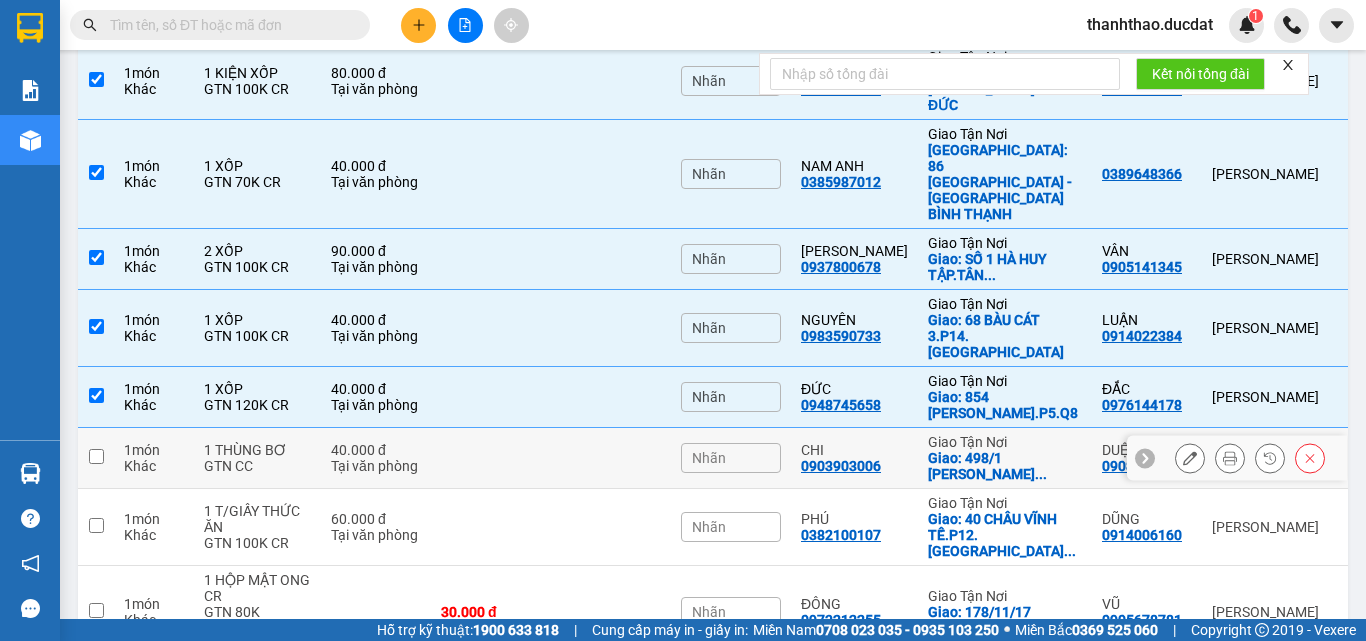 scroll, scrollTop: 400, scrollLeft: 0, axis: vertical 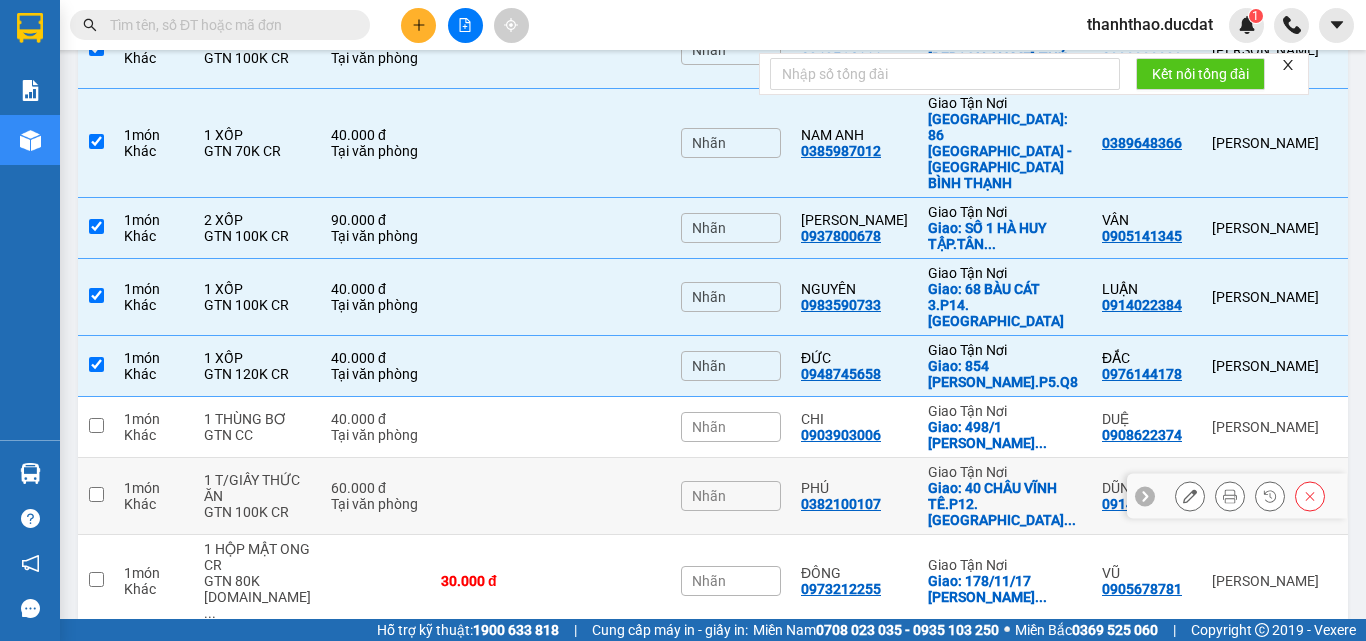 click on "60.000 đ Tại văn phòng" at bounding box center (376, 496) 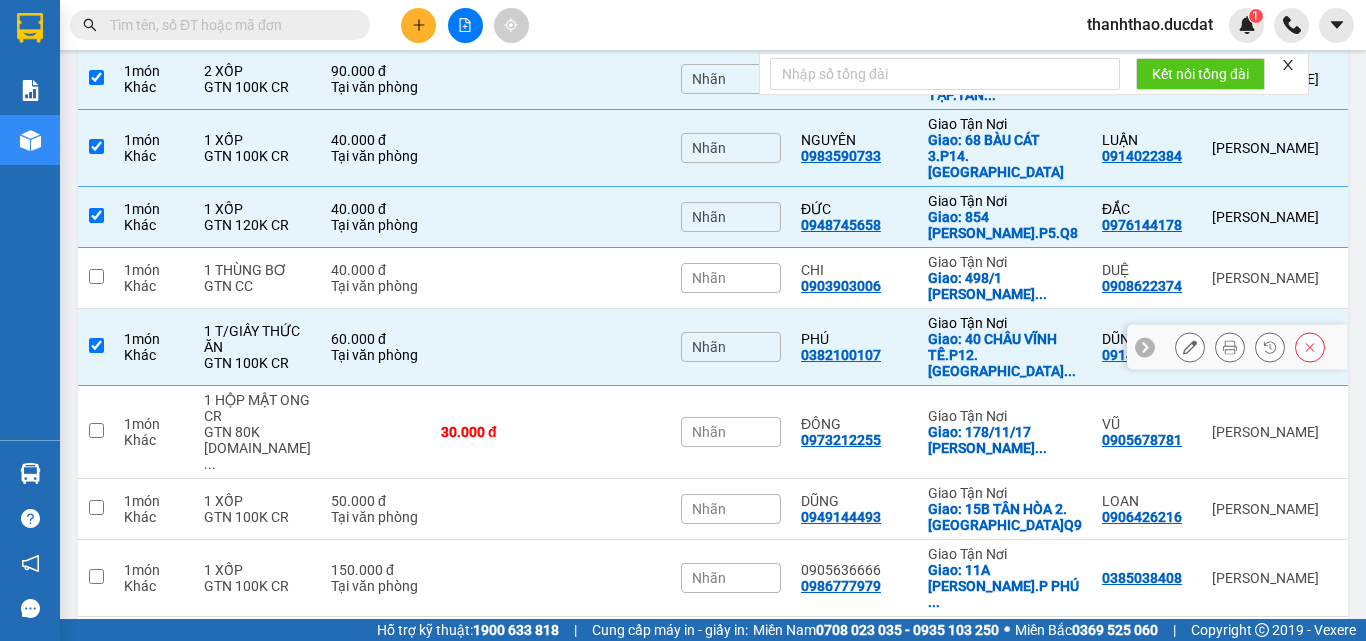 scroll, scrollTop: 557, scrollLeft: 0, axis: vertical 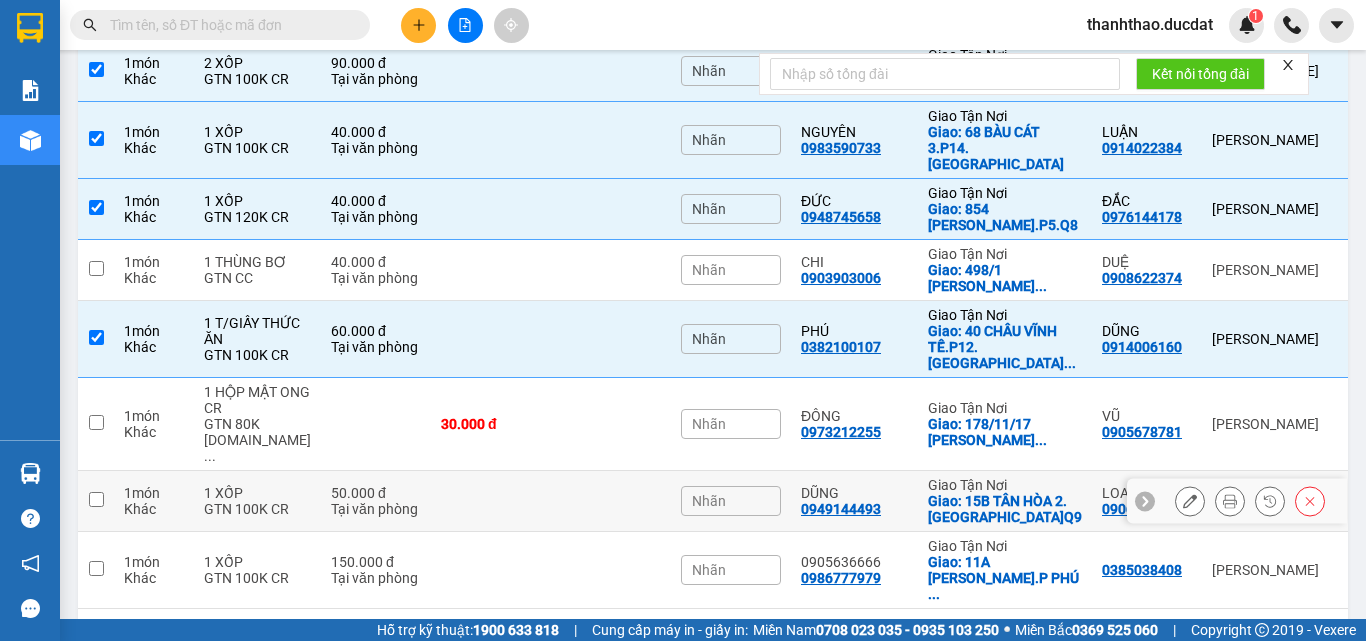 click on "50.000 đ Tại văn phòng" at bounding box center (376, 501) 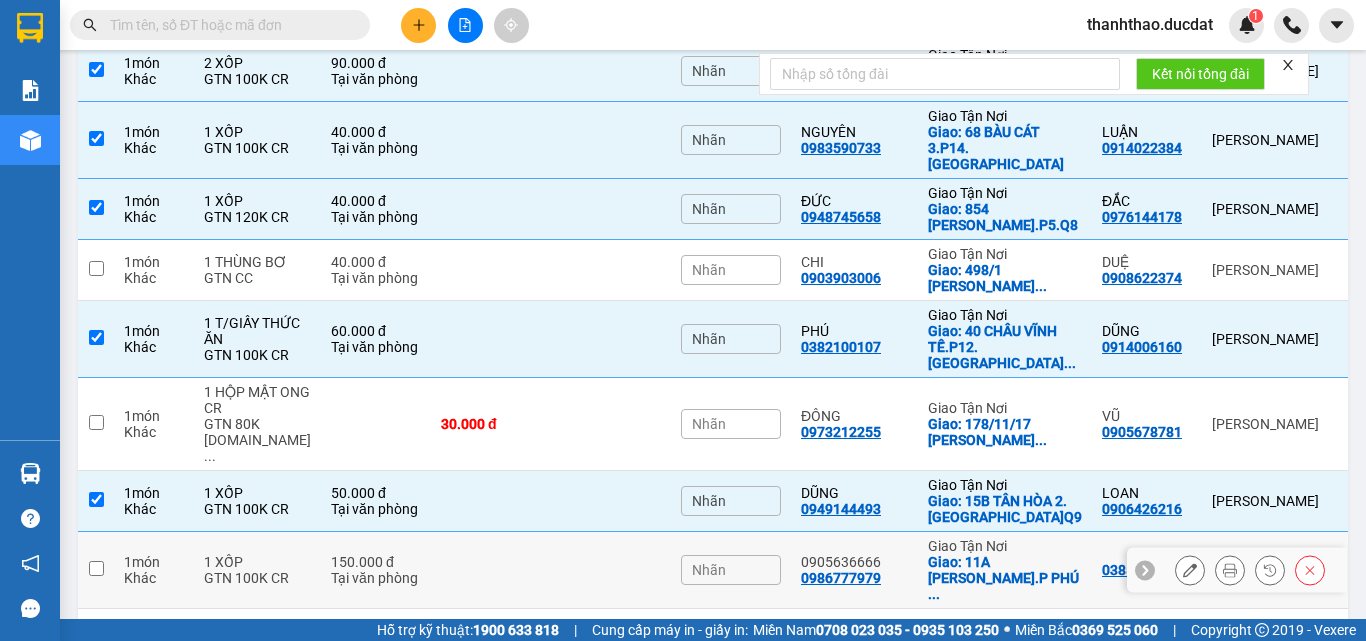 click on "150.000 đ Tại văn phòng" at bounding box center [376, 570] 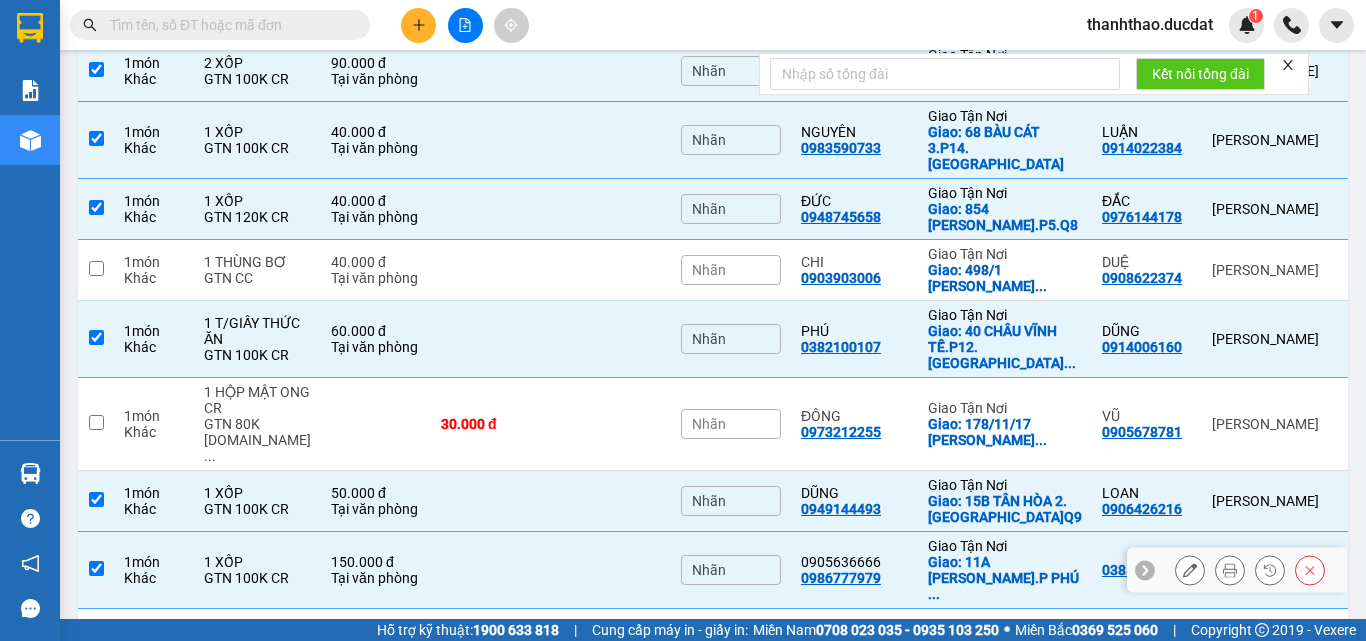 click on "150.000 đ Tại văn phòng" at bounding box center (376, 570) 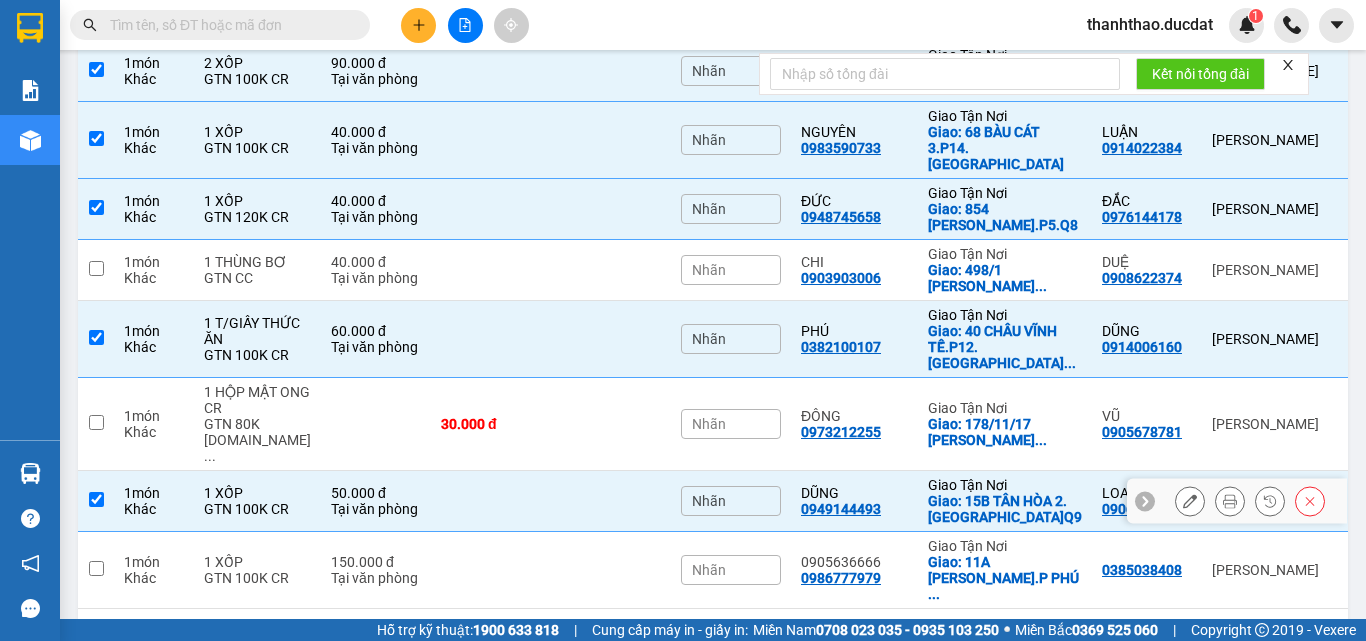 click at bounding box center [491, 501] 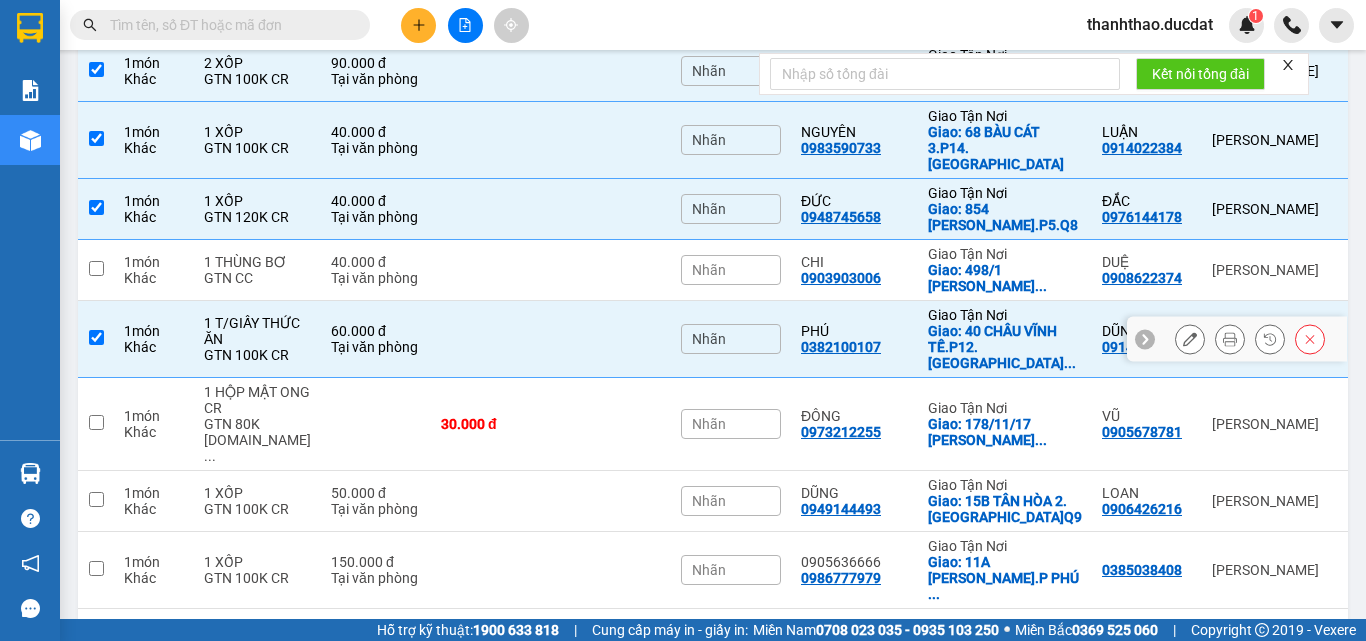 click on "60.000 đ Tại văn phòng" at bounding box center [376, 339] 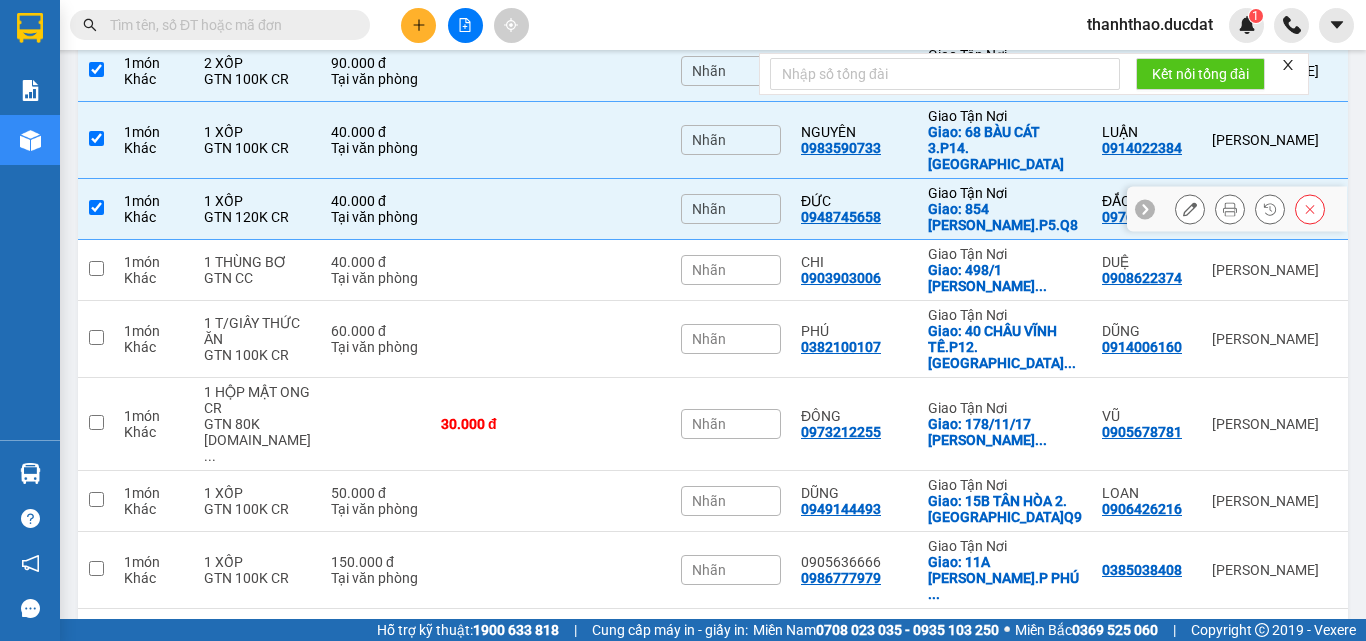 click on "Tại văn phòng" at bounding box center [376, 217] 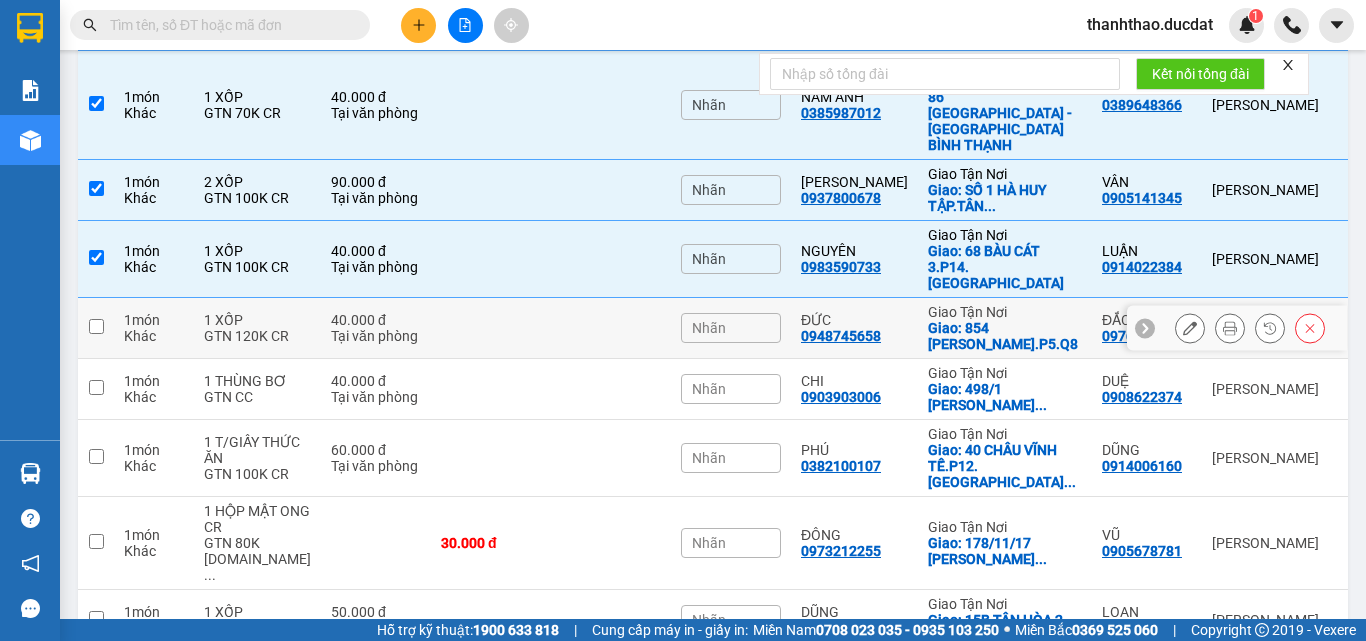 scroll, scrollTop: 357, scrollLeft: 0, axis: vertical 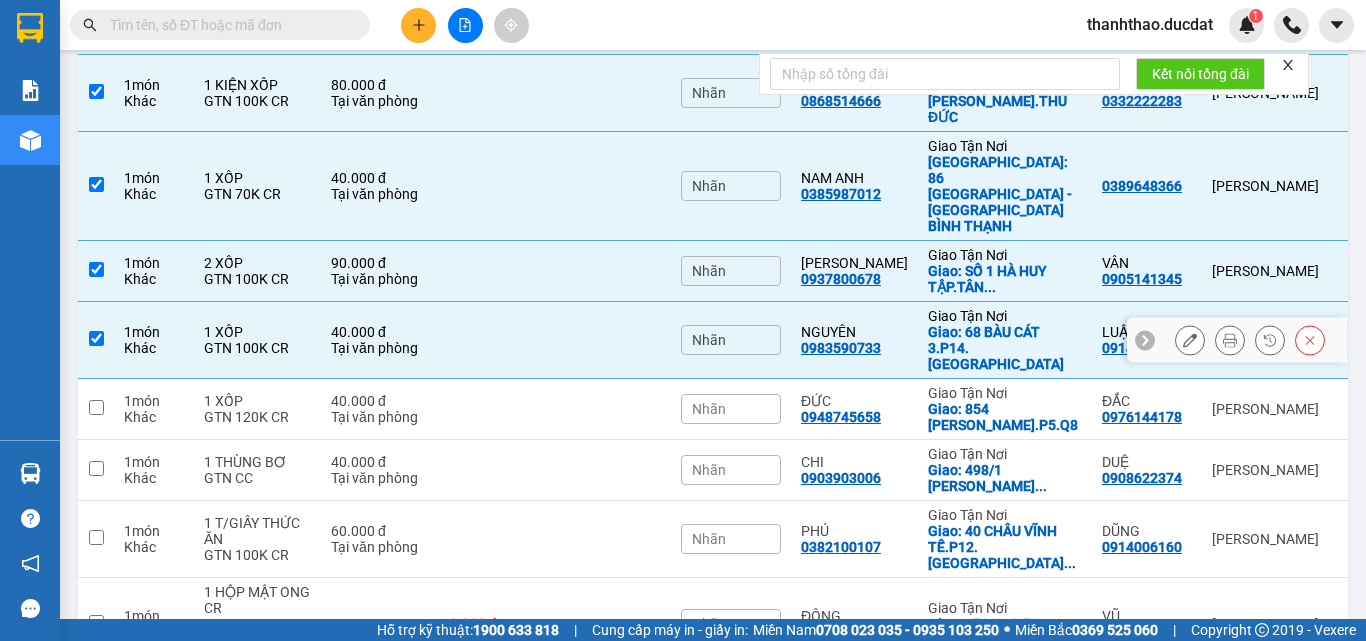 click on "Tại văn phòng" at bounding box center [376, 348] 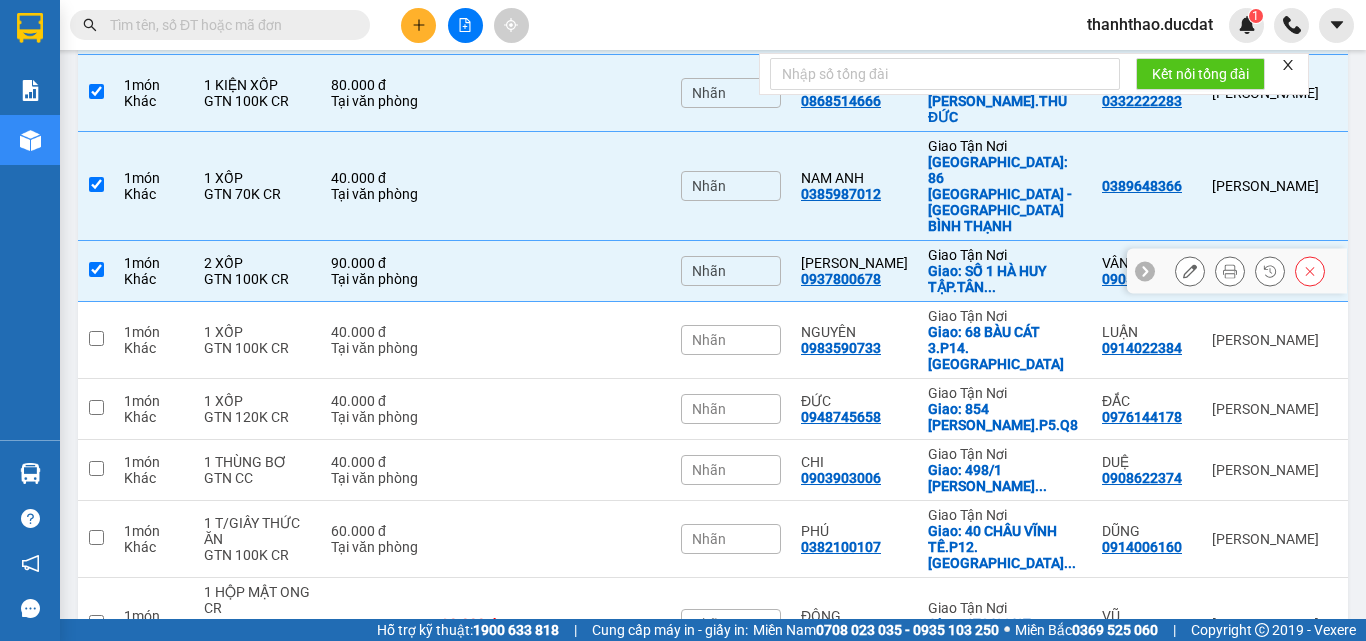 click on "90.000 đ" at bounding box center [376, 263] 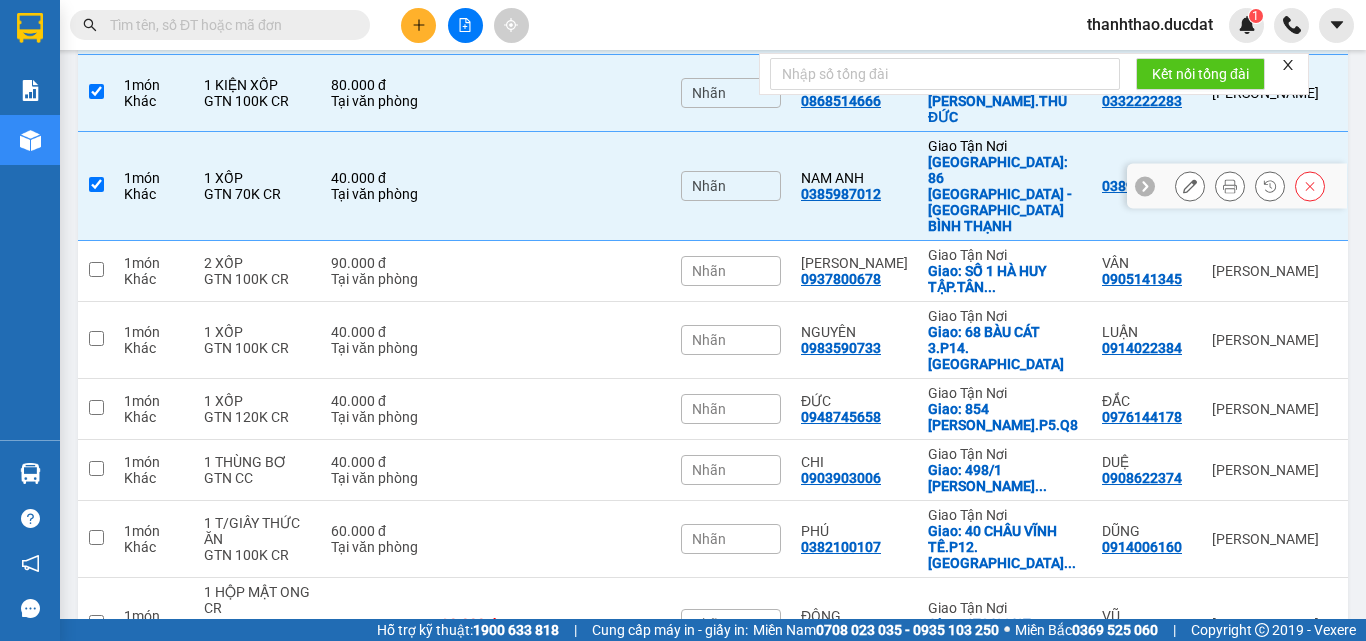 click on "Tại văn phòng" at bounding box center [376, 194] 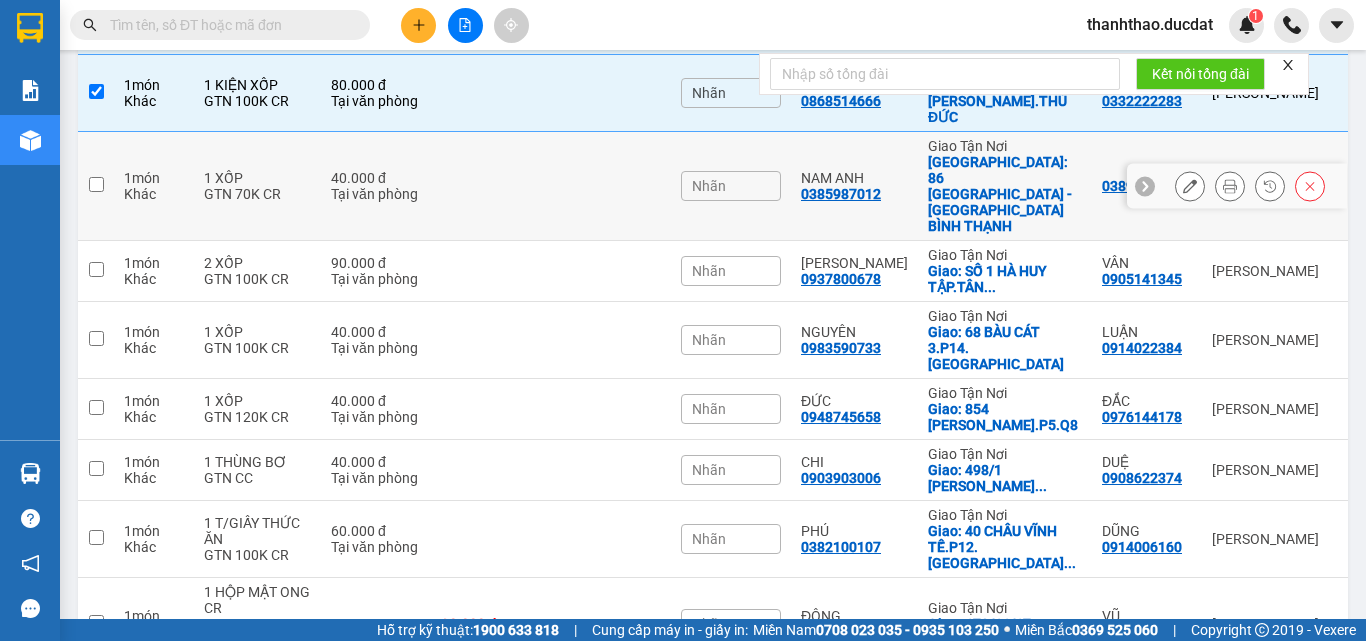 scroll, scrollTop: 257, scrollLeft: 0, axis: vertical 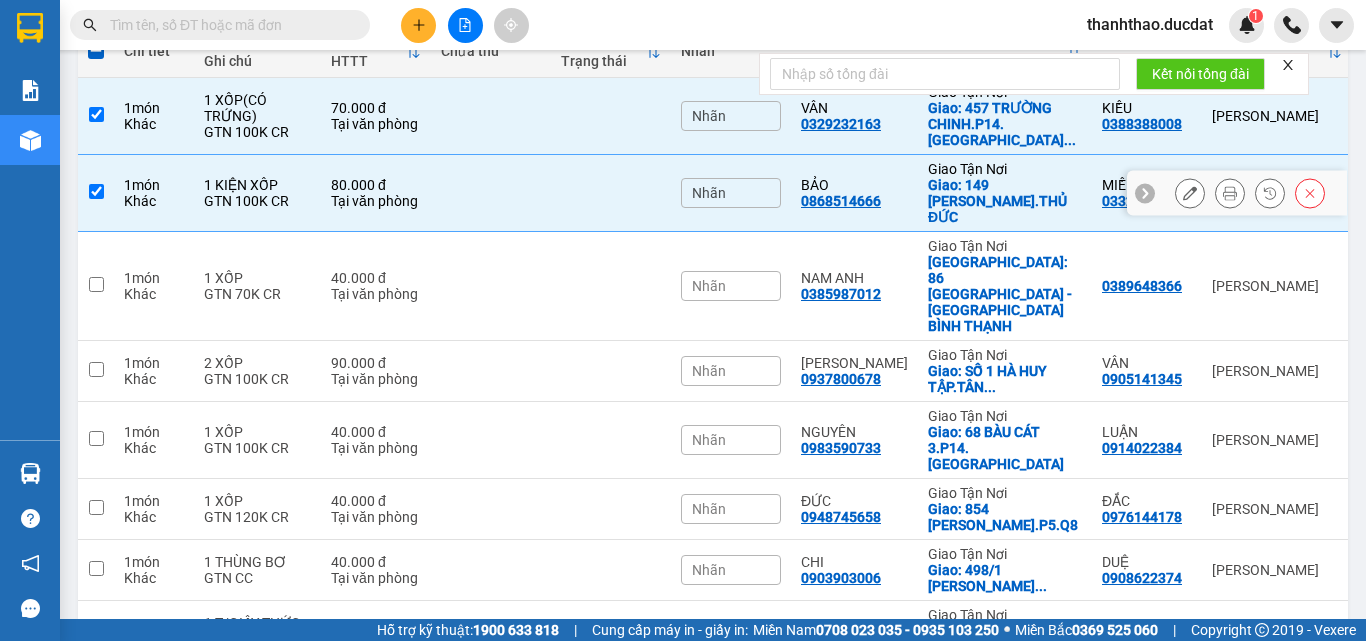 click on "Tại văn phòng" at bounding box center (376, 201) 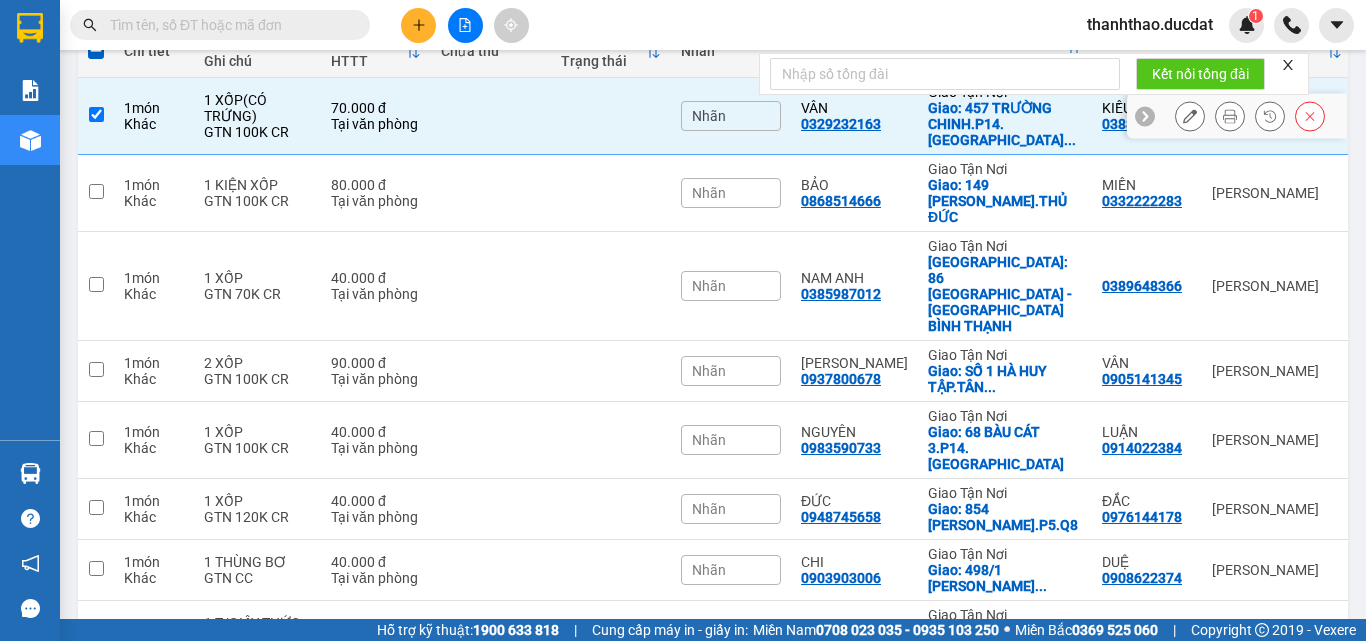 click on "Tại văn phòng" at bounding box center [376, 124] 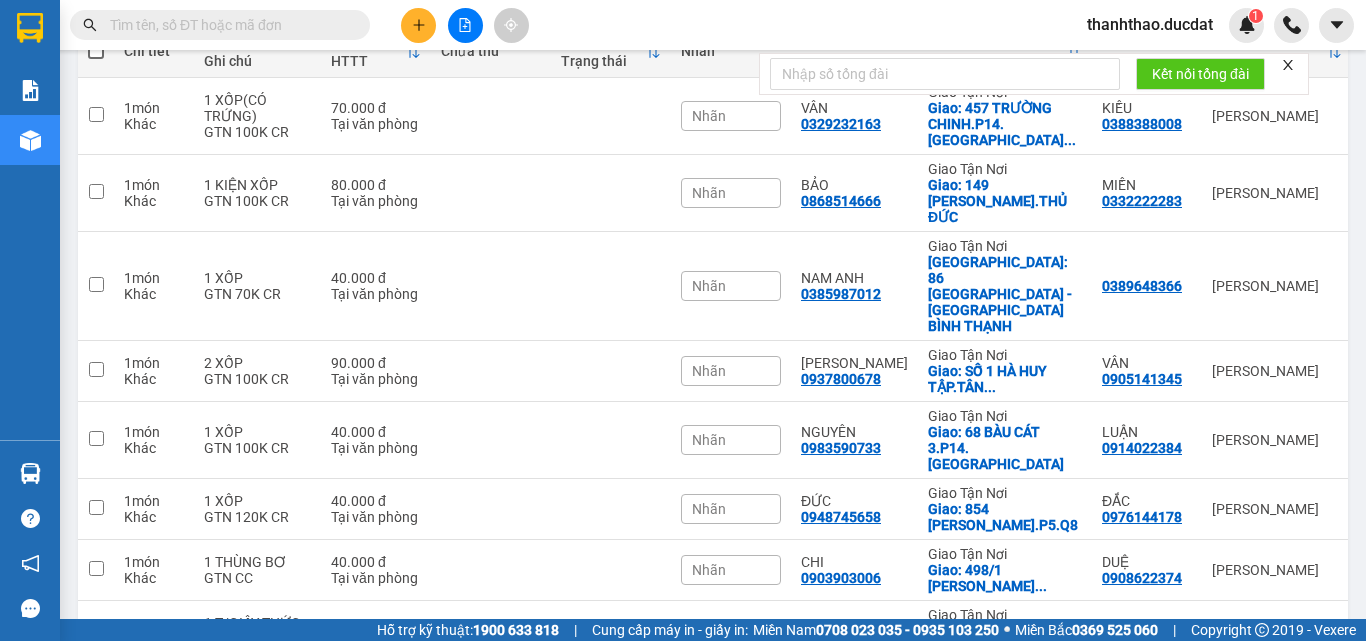 click 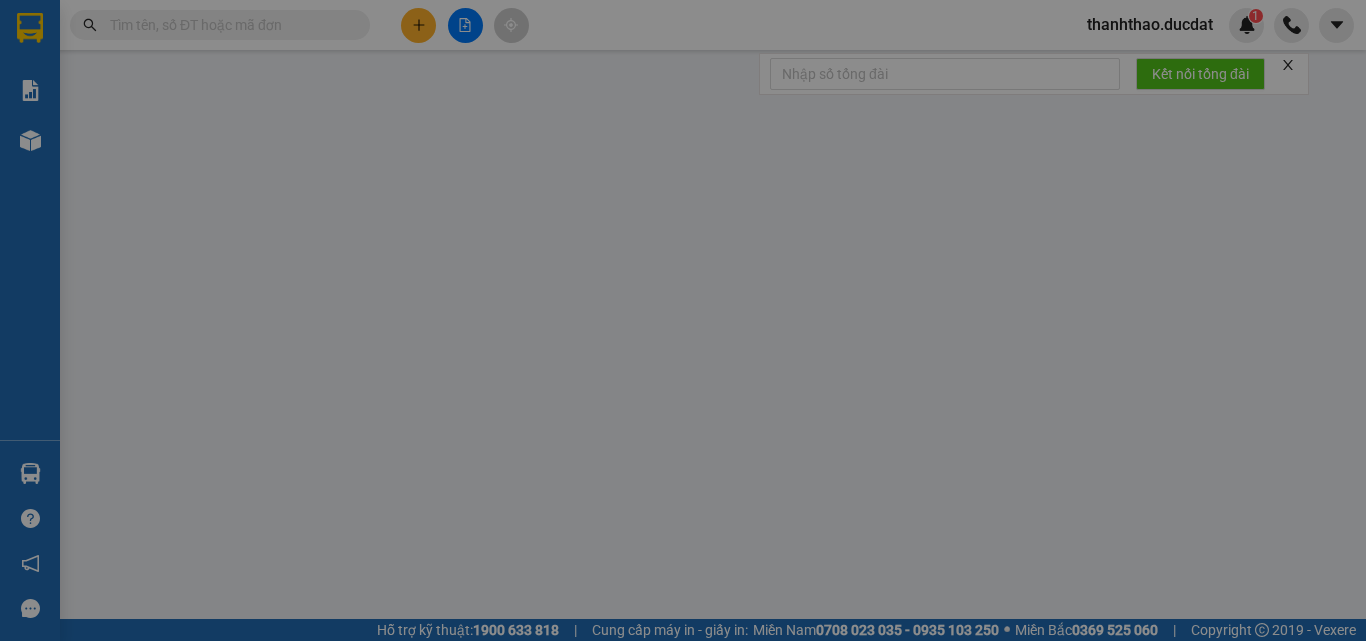 scroll, scrollTop: 0, scrollLeft: 0, axis: both 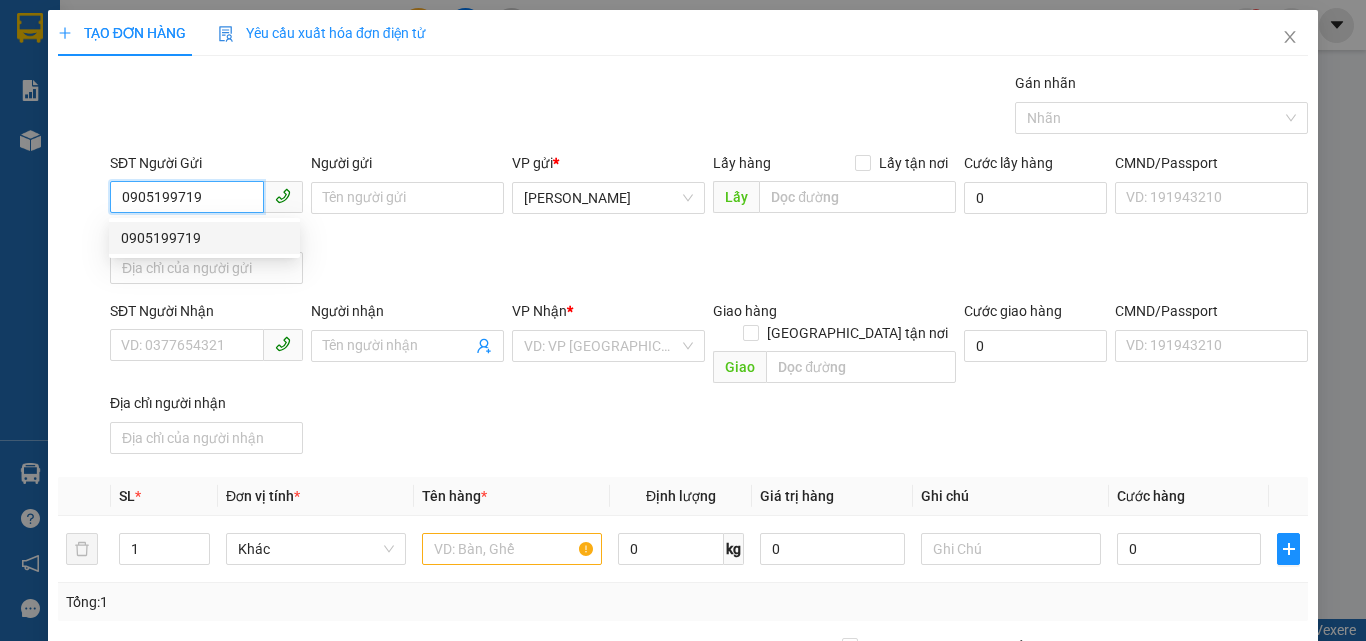 click on "0905199719" at bounding box center [187, 197] 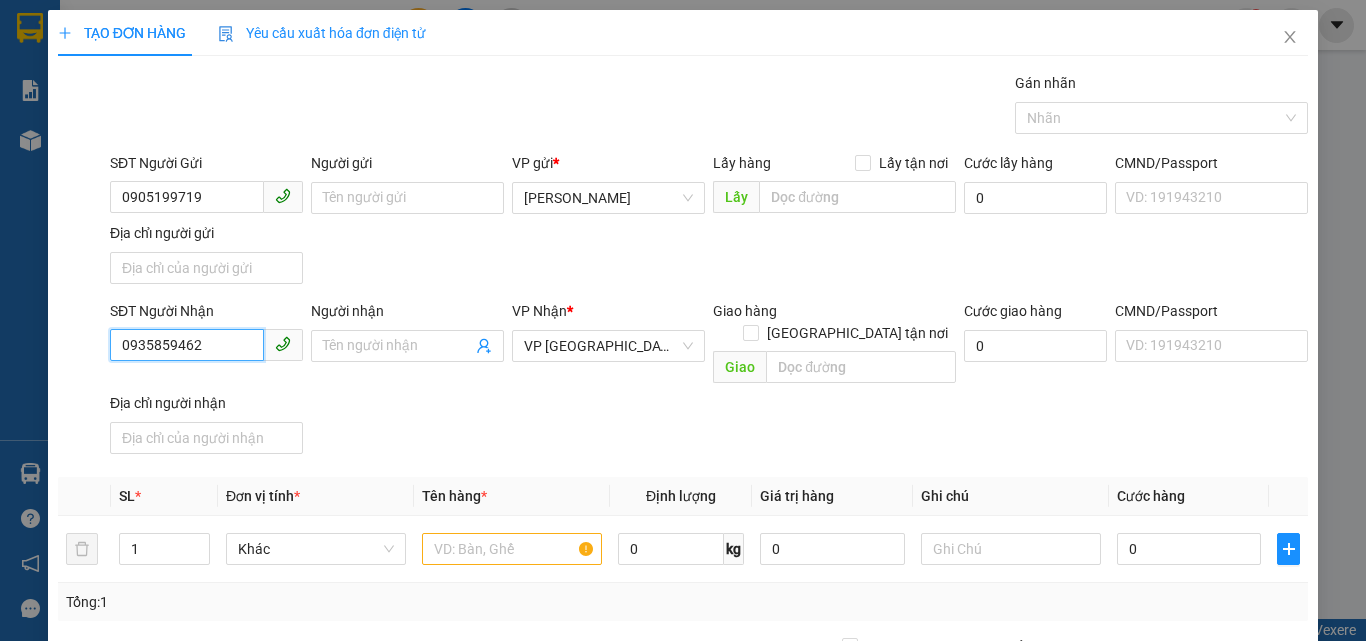 drag, startPoint x: 232, startPoint y: 347, endPoint x: 0, endPoint y: 385, distance: 235.09148 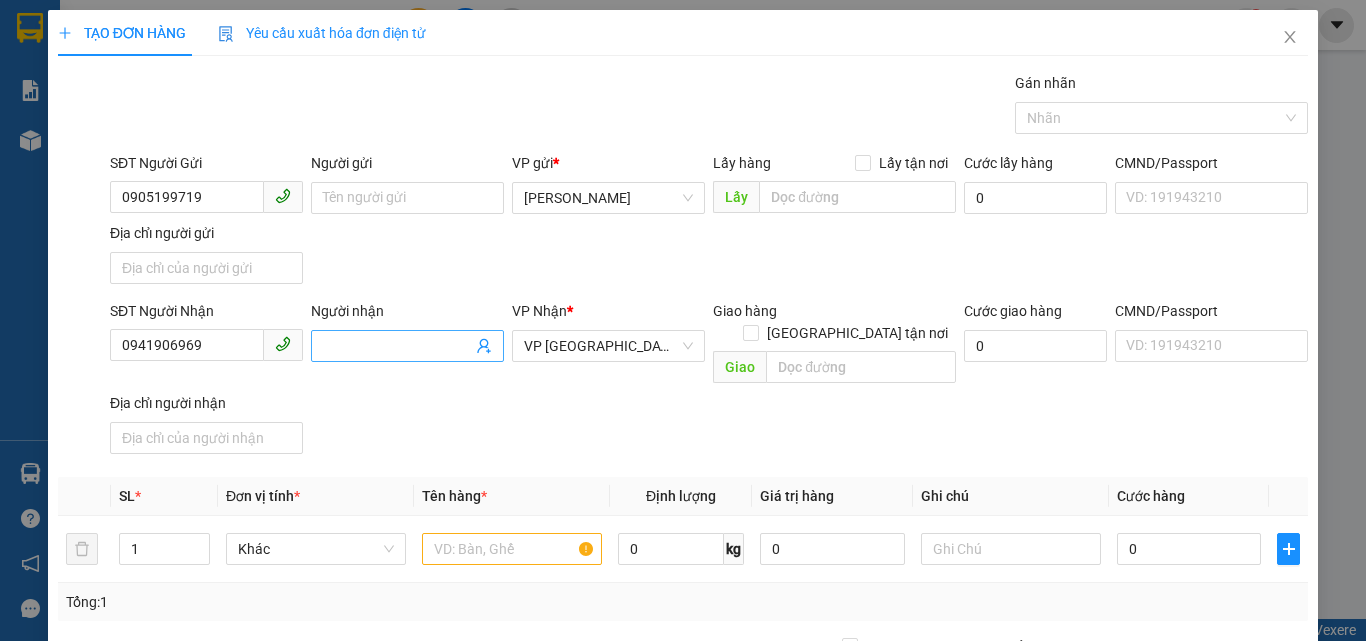 click on "Người nhận" at bounding box center [397, 346] 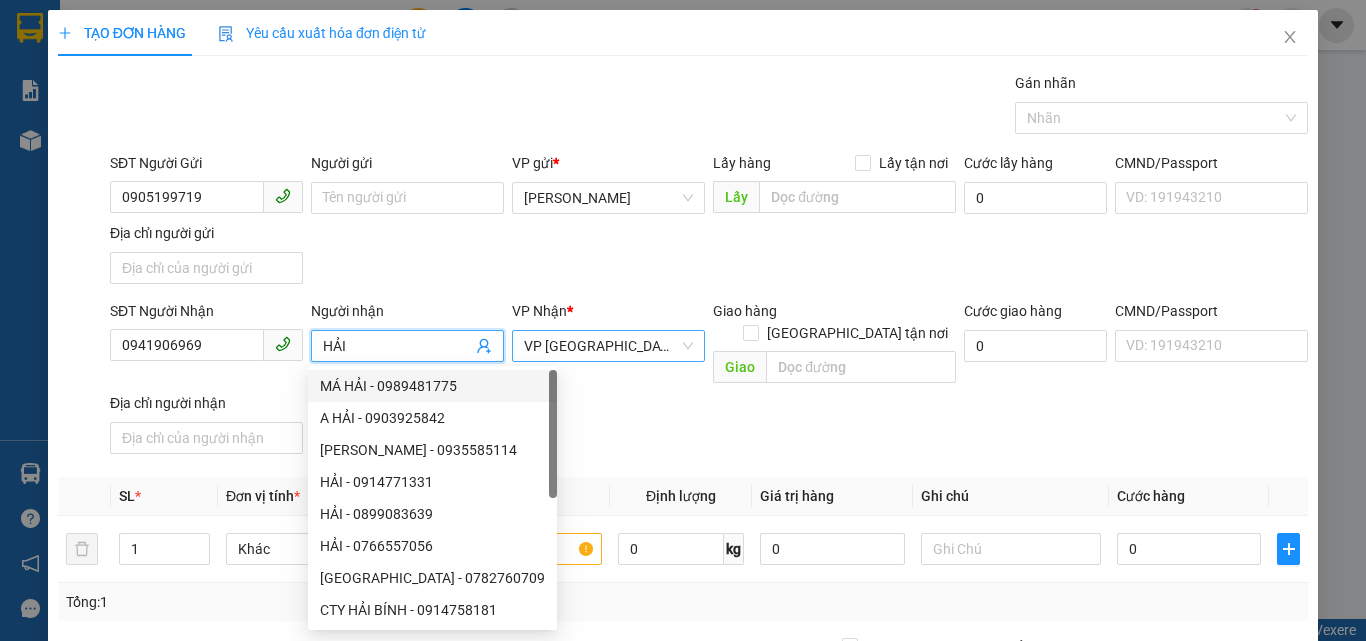 click on "VP [GEOGRAPHIC_DATA]" at bounding box center (608, 346) 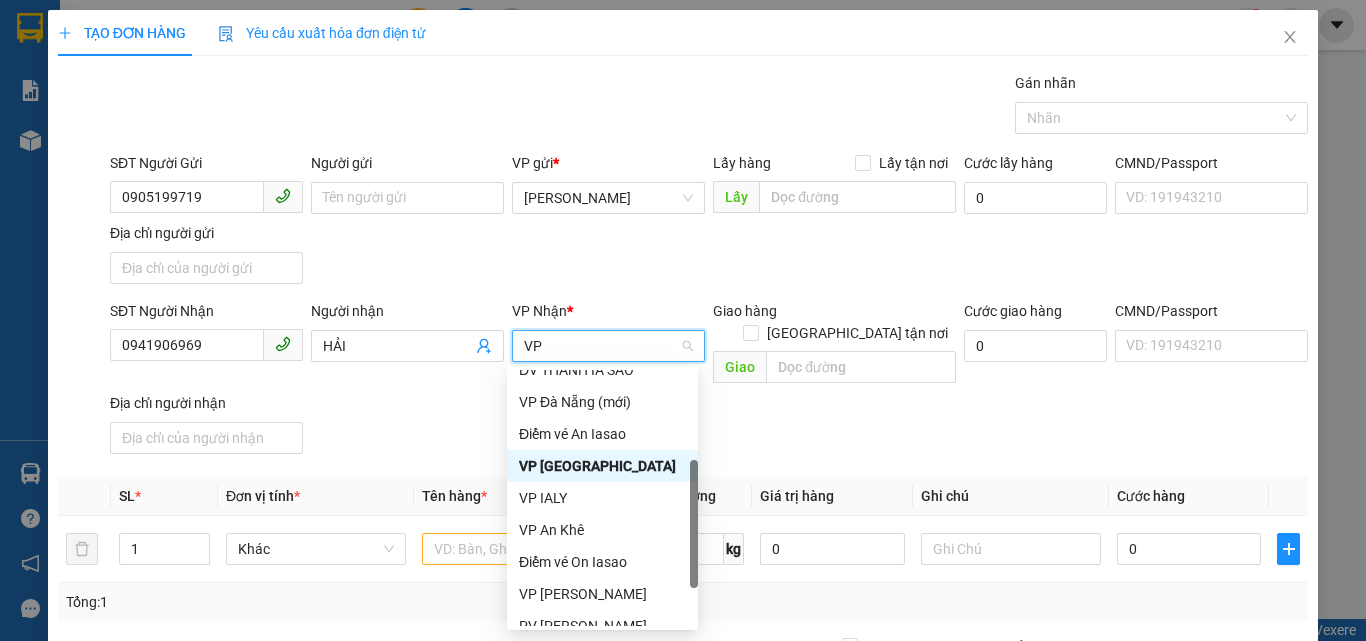scroll, scrollTop: 0, scrollLeft: 0, axis: both 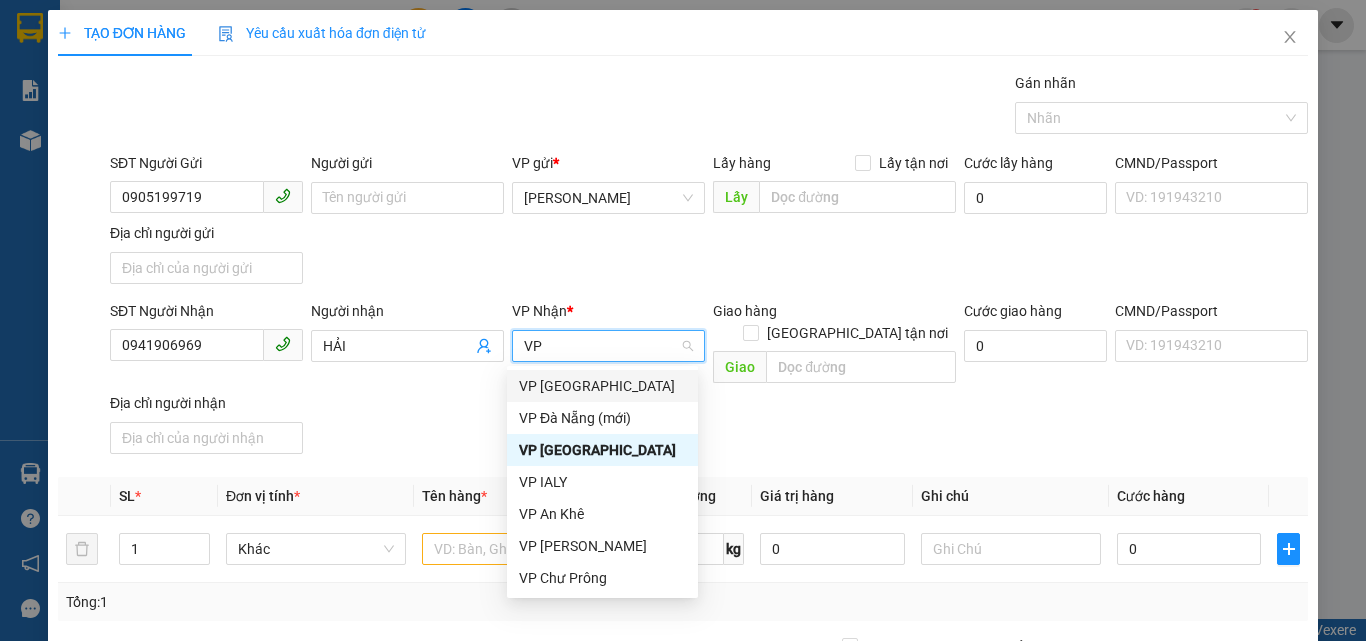 click on "VP [GEOGRAPHIC_DATA]" at bounding box center (602, 386) 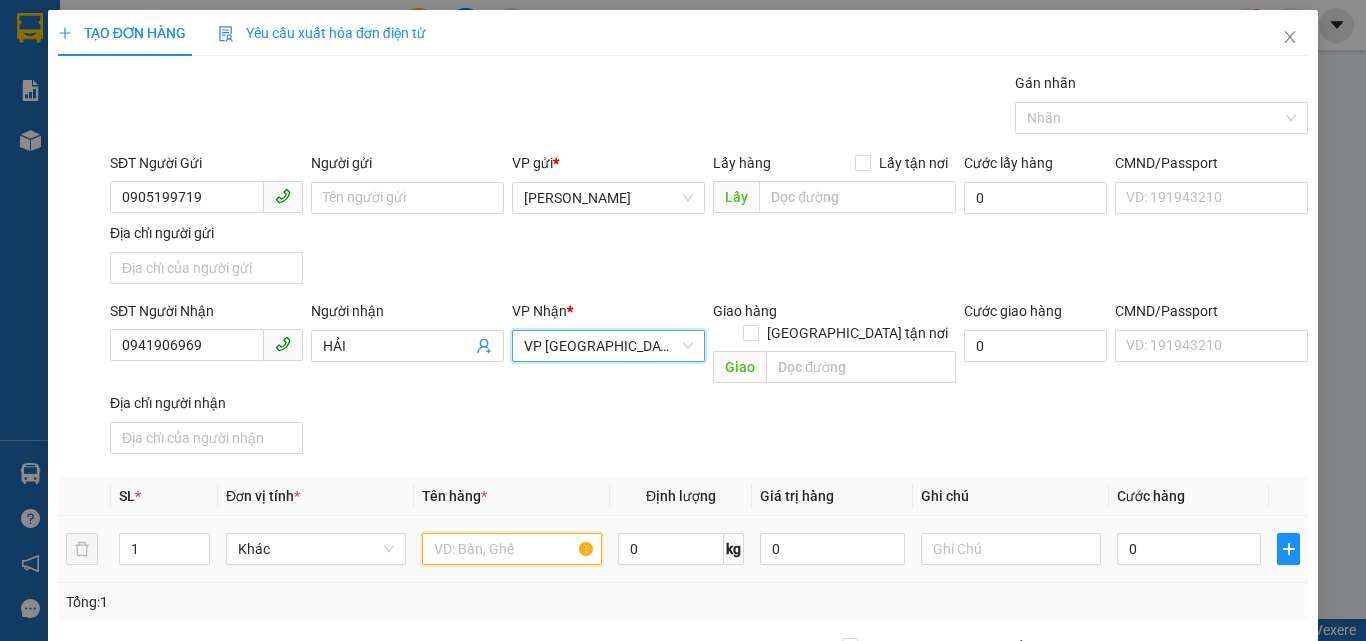 click at bounding box center (512, 549) 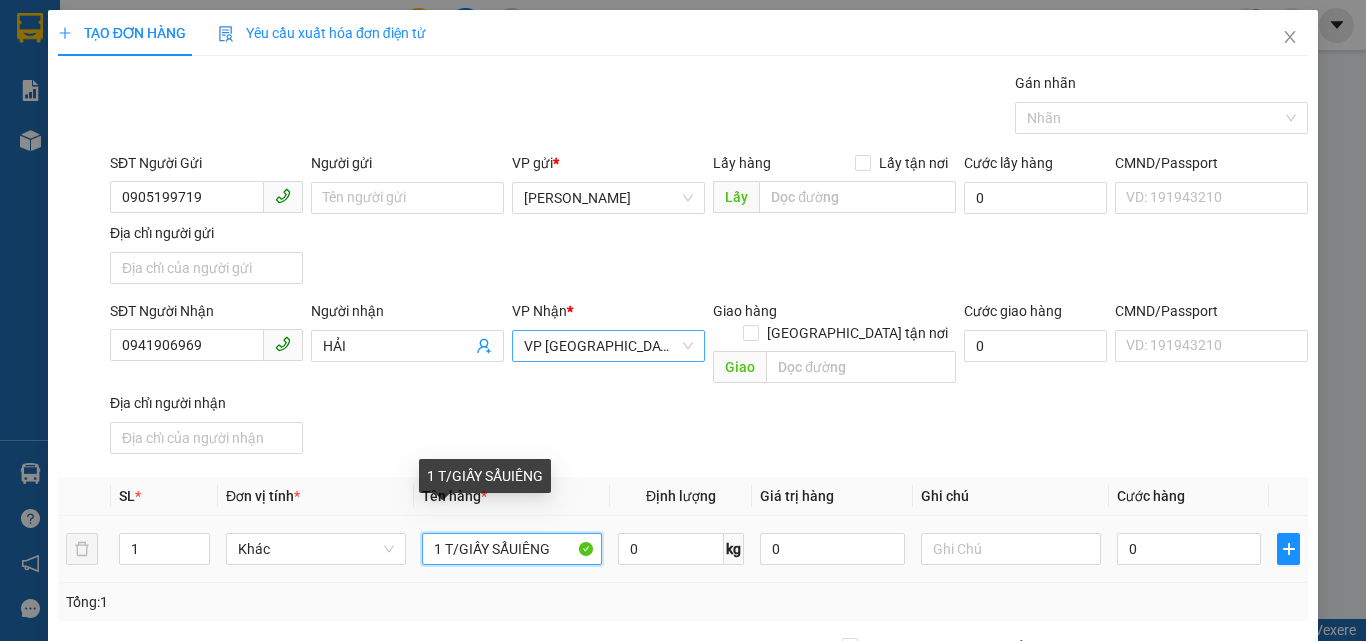 drag, startPoint x: 550, startPoint y: 525, endPoint x: 511, endPoint y: 532, distance: 39.623226 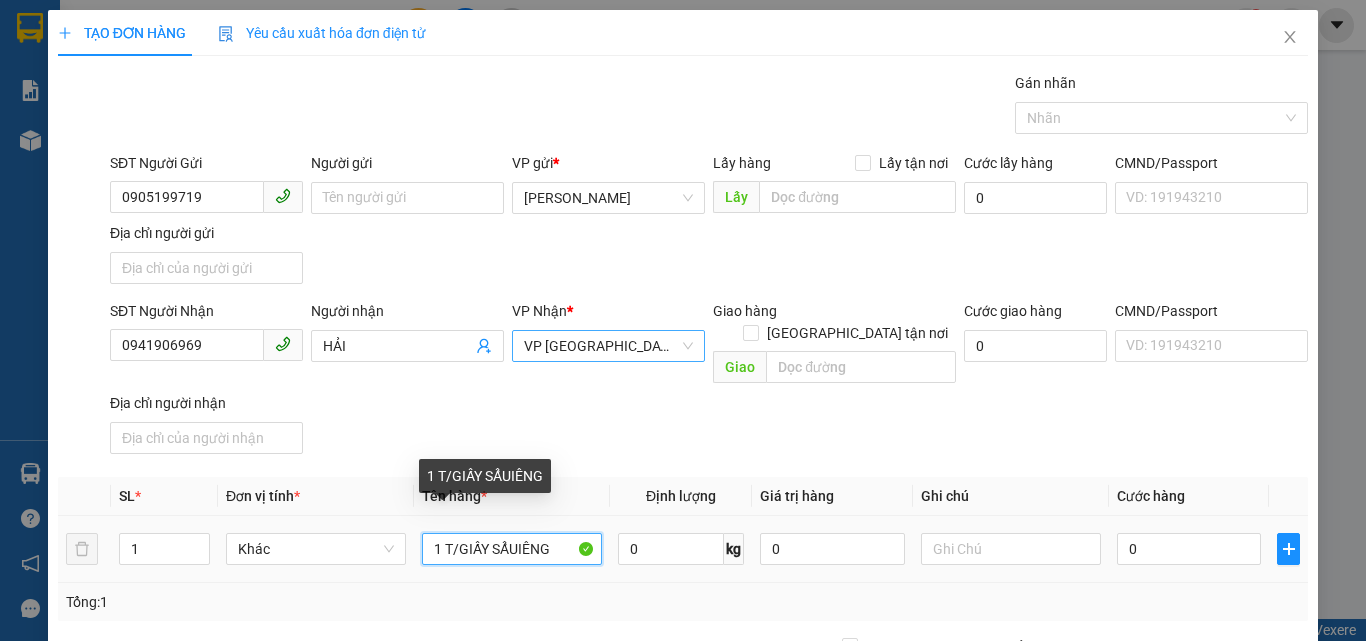 click on "1 T/GIẤY SẨUIÊNG" at bounding box center [512, 549] 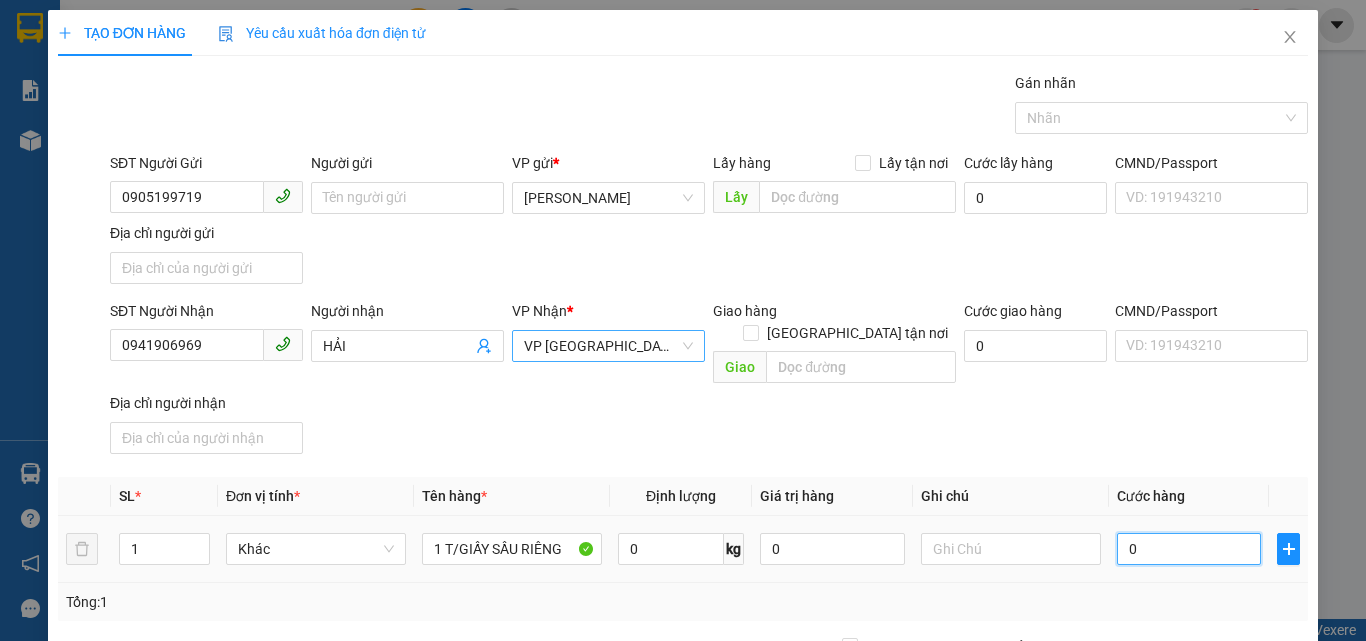 click on "0" at bounding box center [1189, 549] 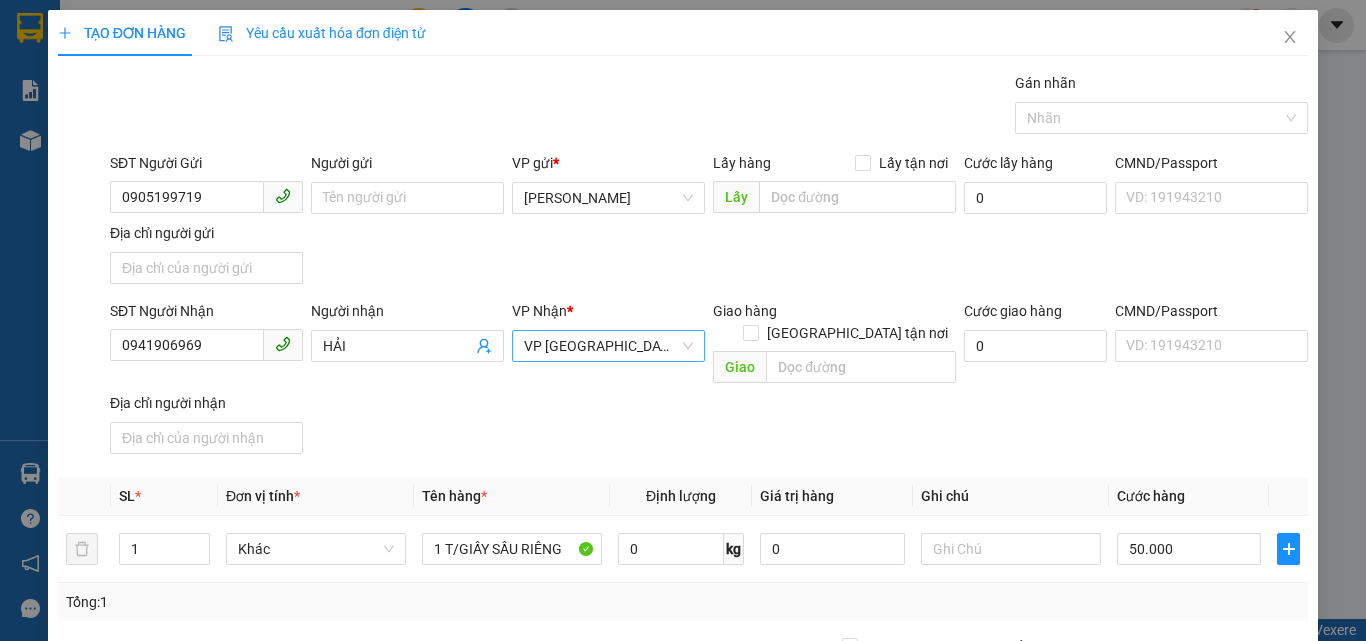 click on "SĐT Người Nhận 0941906969 Người nhận HẢI VP Nhận  * VP Sài Gòn Giao hàng Giao tận nơi Giao Cước giao hàng 0 CMND/Passport VD: 191943210 Địa chỉ người nhận" at bounding box center [709, 381] 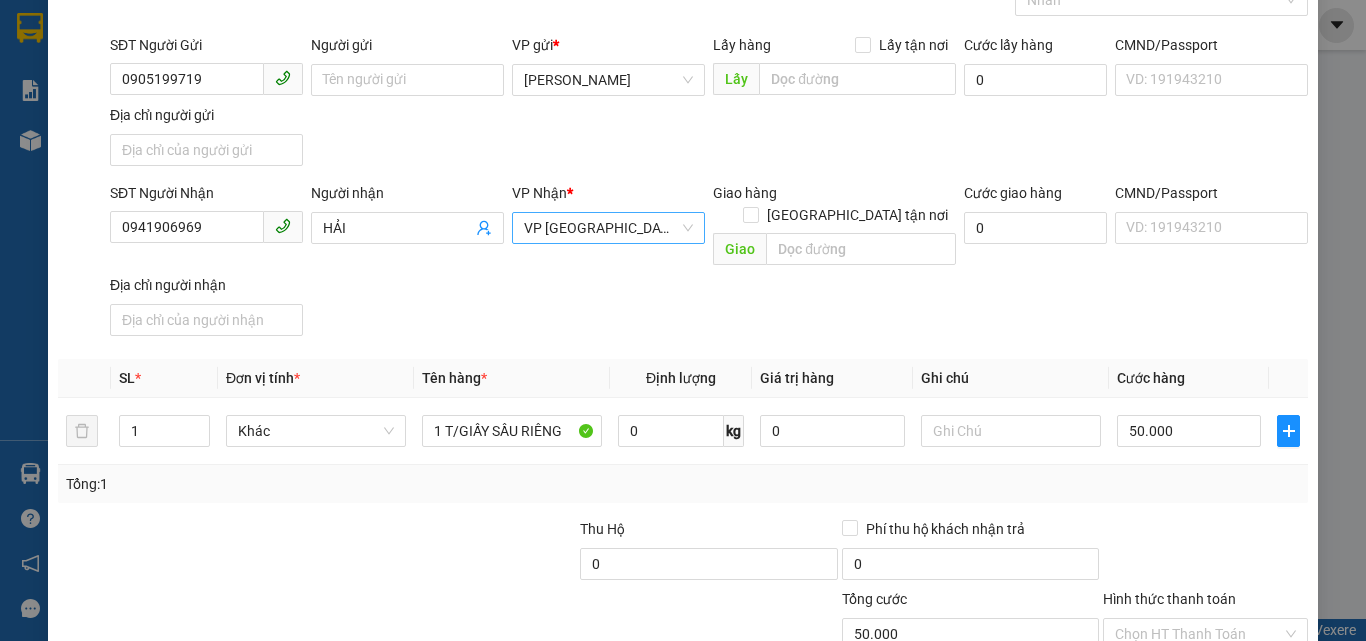 scroll, scrollTop: 239, scrollLeft: 0, axis: vertical 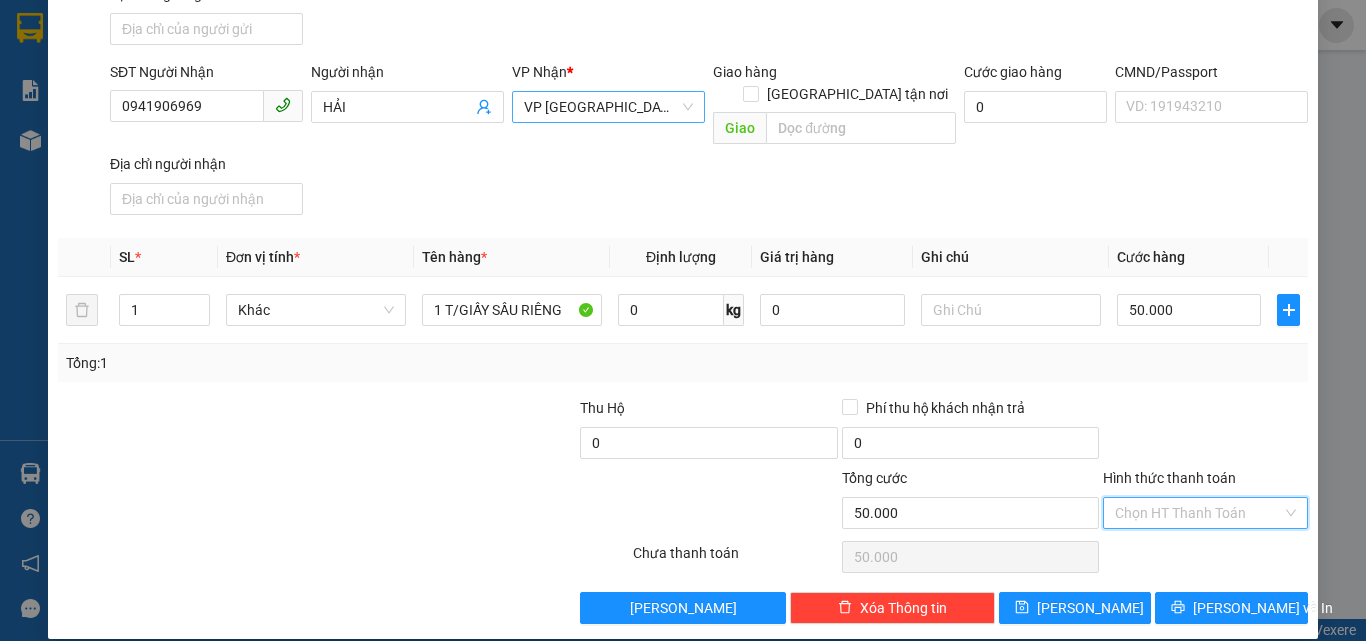 click on "Hình thức thanh toán" at bounding box center (1198, 513) 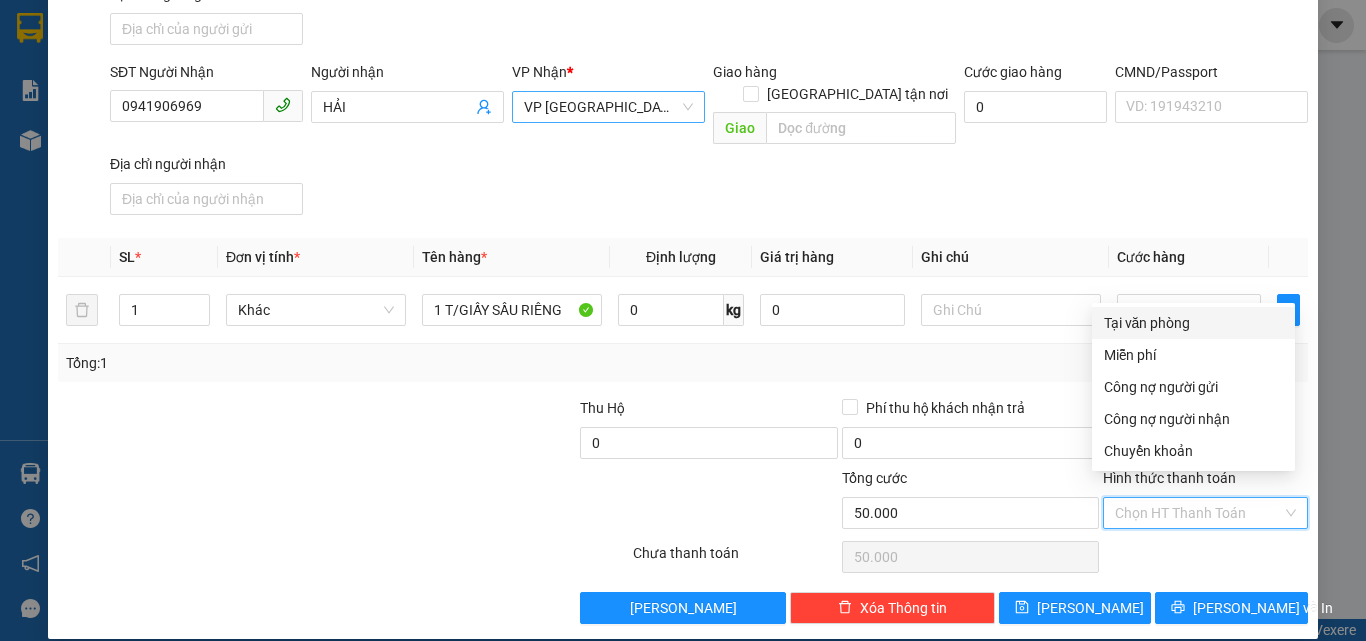 click on "Tại văn phòng" at bounding box center (1193, 323) 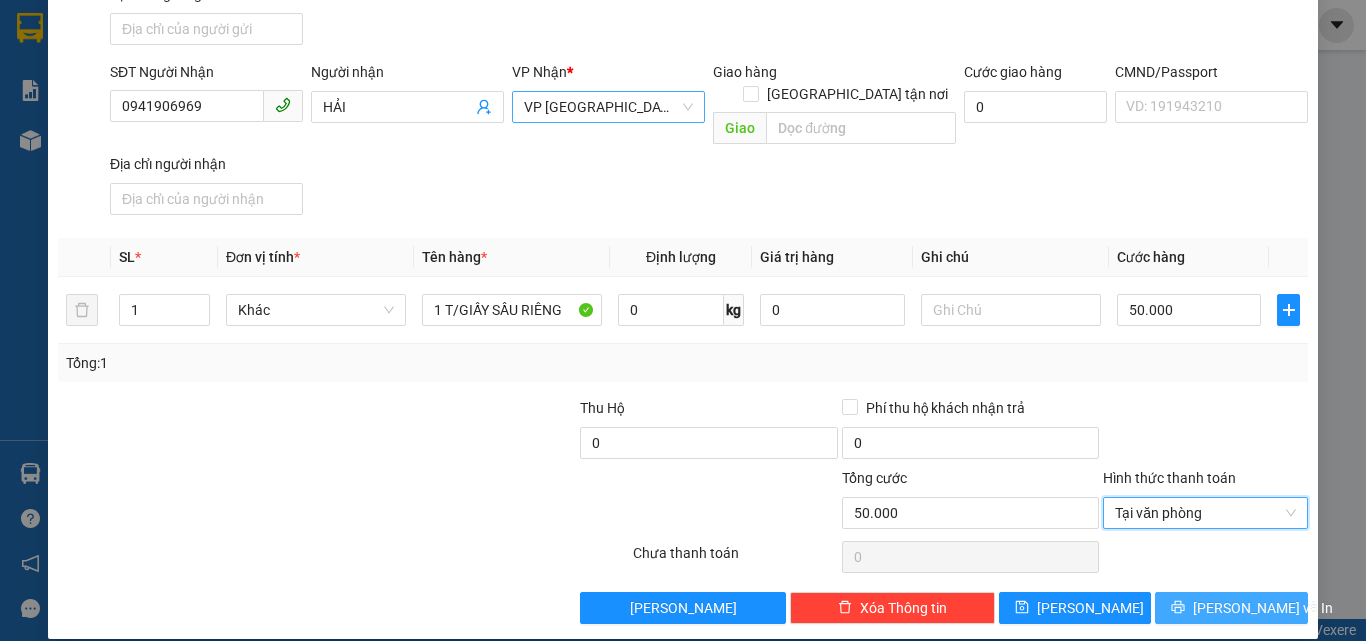 click on "Lưu và In" at bounding box center [1263, 608] 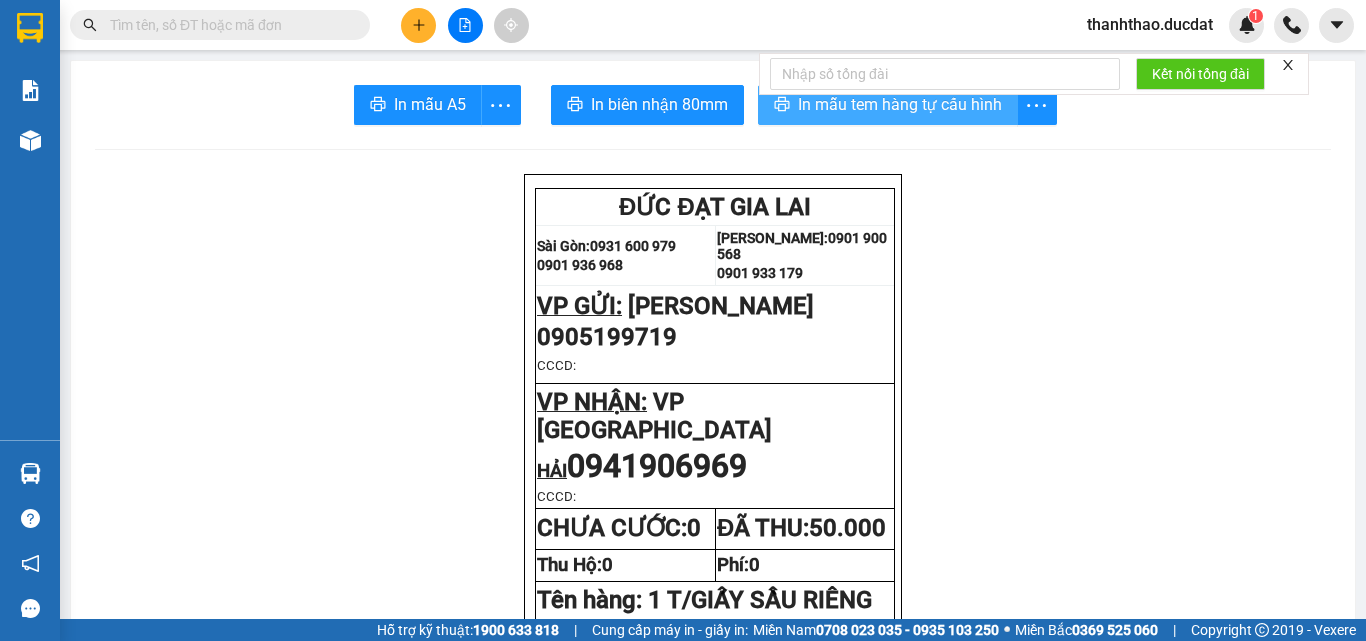 click on "In mẫu tem hàng tự cấu hình" at bounding box center [900, 104] 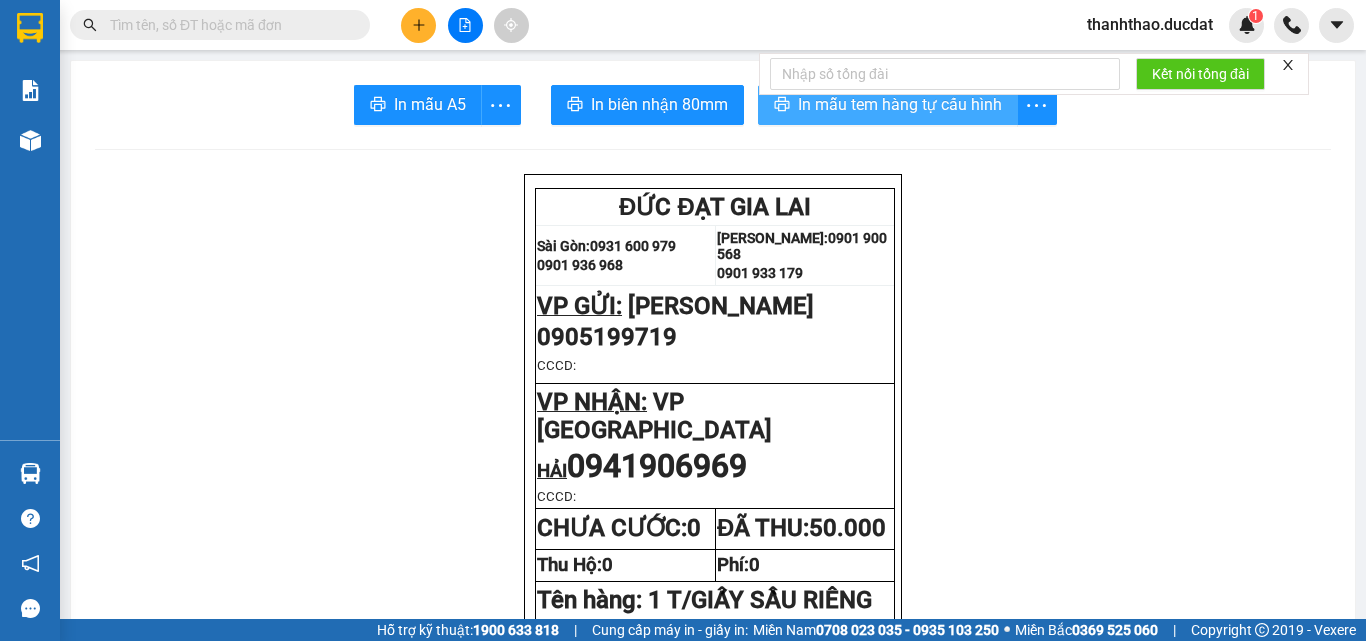 scroll, scrollTop: 0, scrollLeft: 0, axis: both 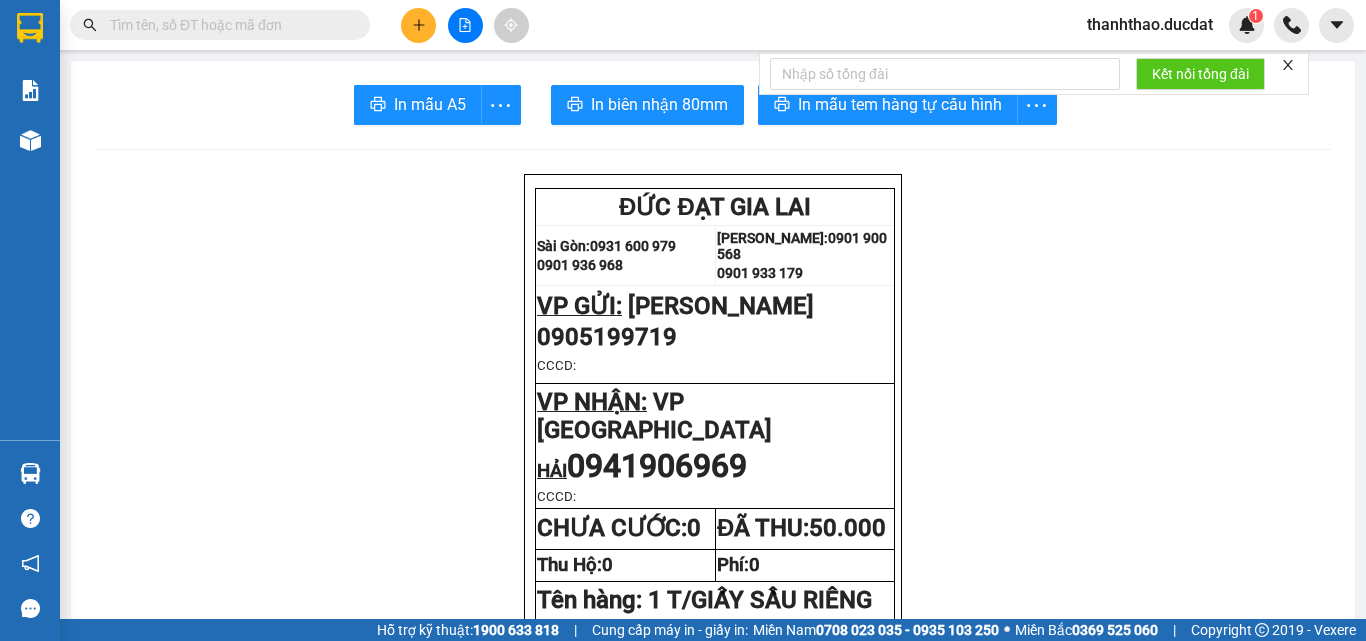 click at bounding box center [228, 25] 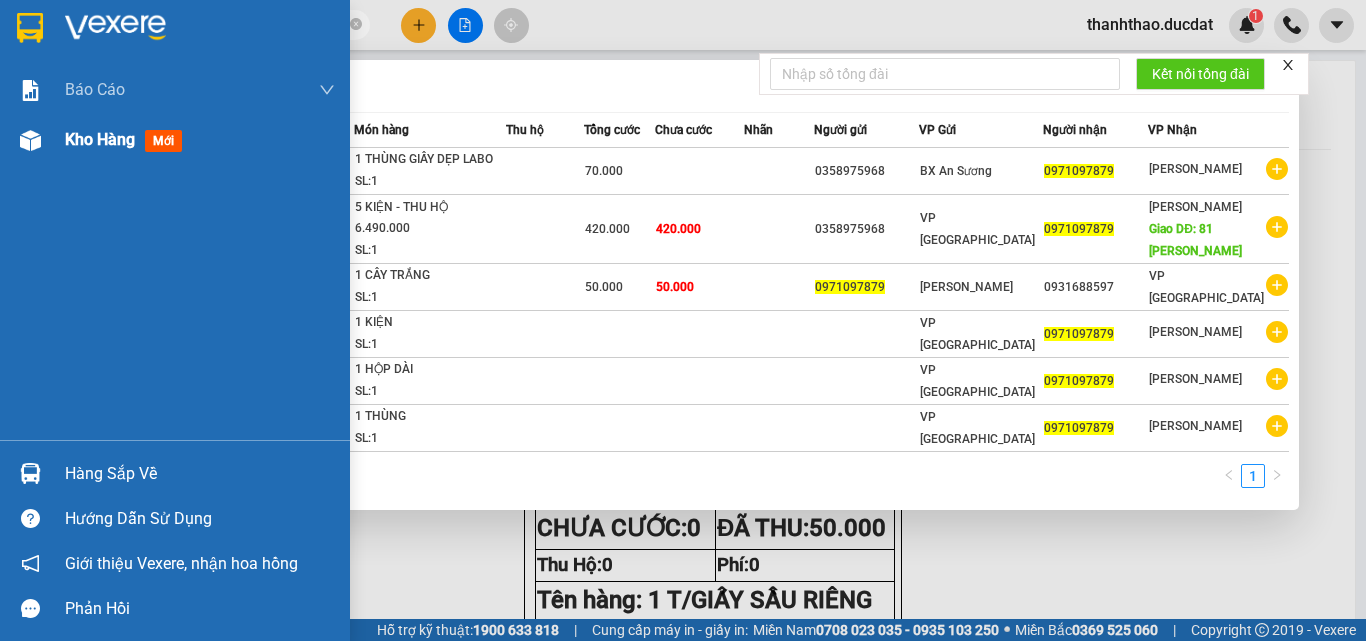 click on "Kho hàng" at bounding box center [100, 139] 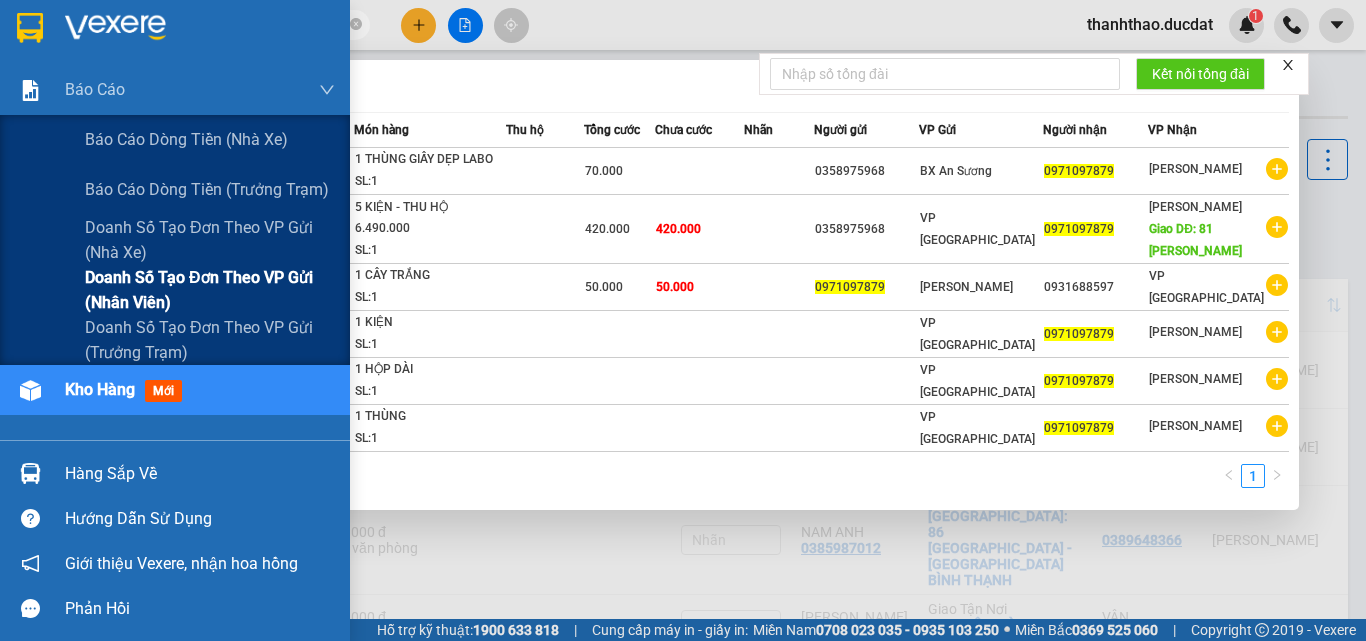 click on "Doanh số tạo đơn theo VP gửi (nhân viên)" at bounding box center (210, 290) 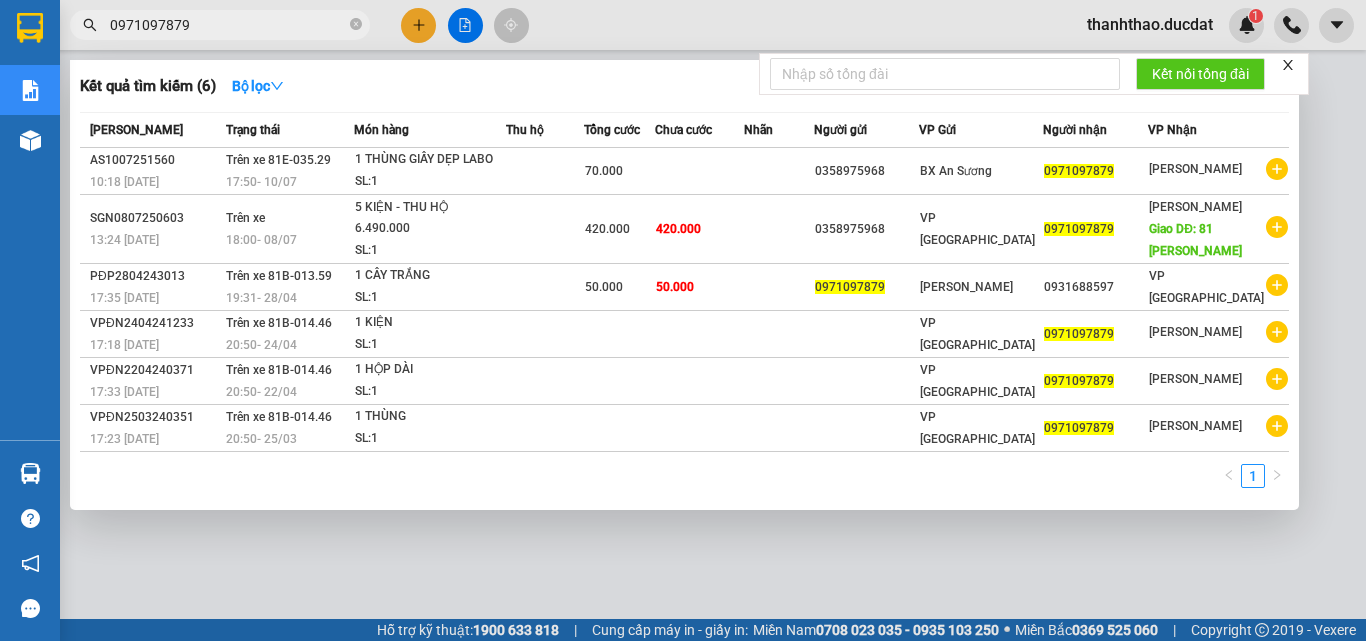 click at bounding box center (683, 320) 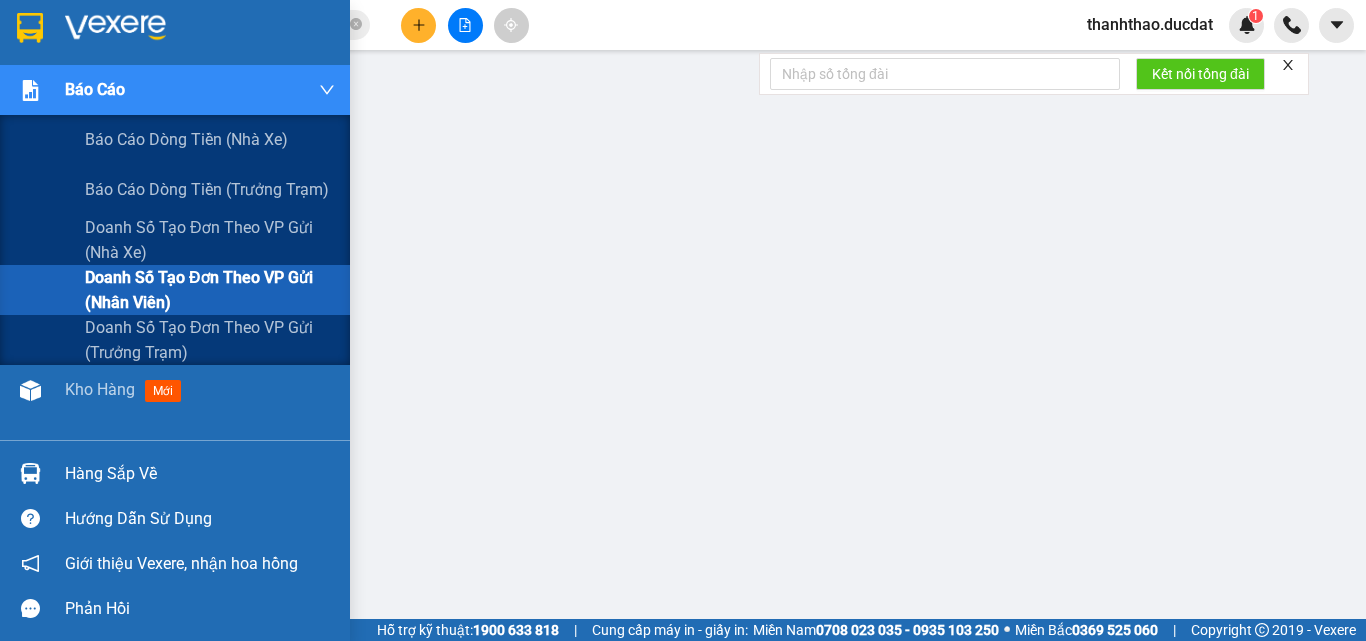 click on "Doanh số tạo đơn theo VP gửi (nhân viên)" at bounding box center (210, 290) 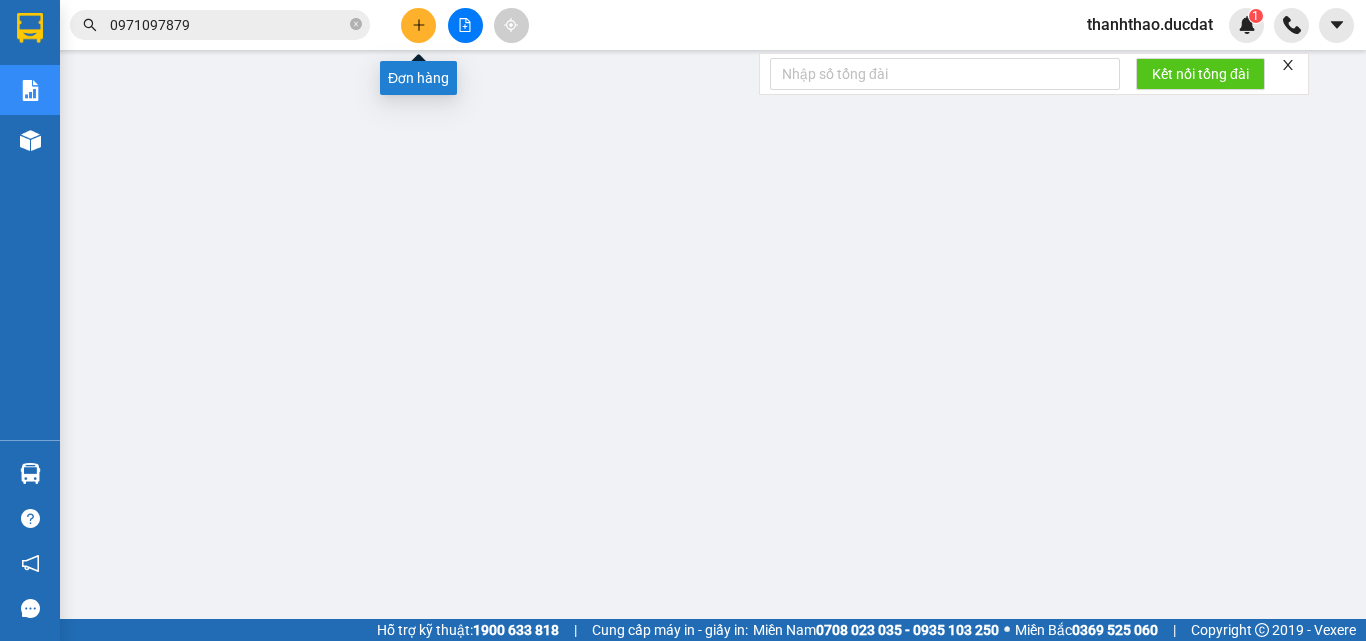 click at bounding box center [418, 25] 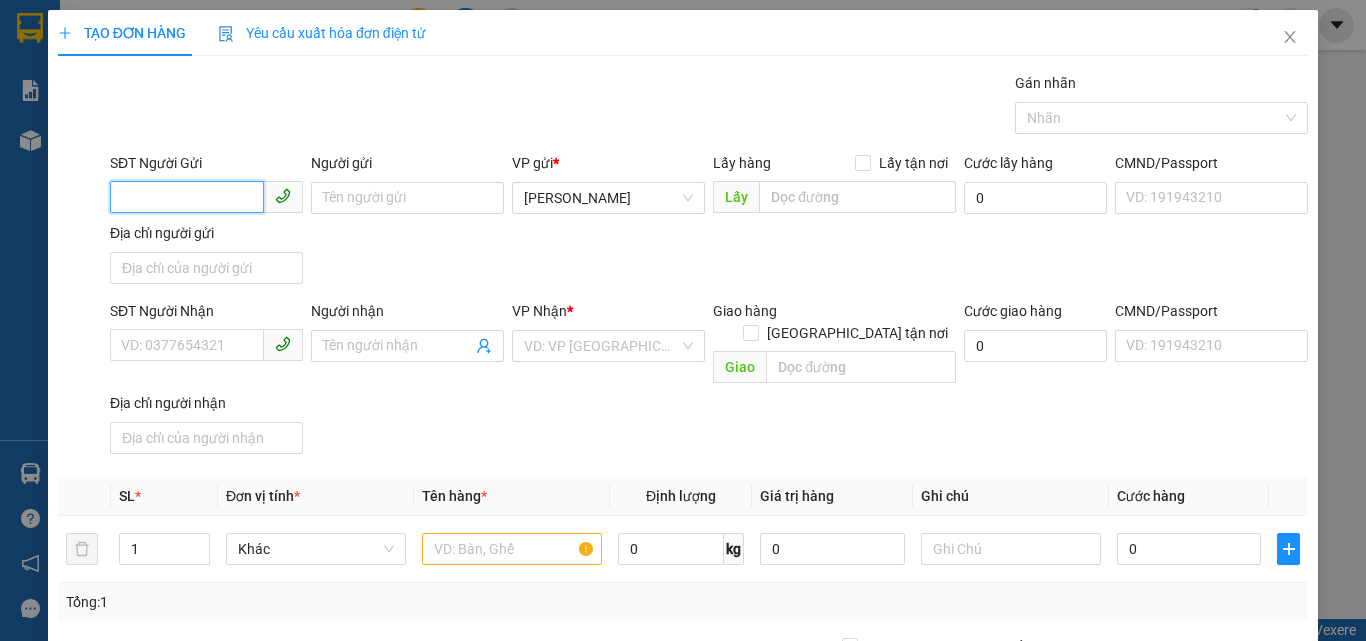 click on "SĐT Người Gửi" at bounding box center [187, 197] 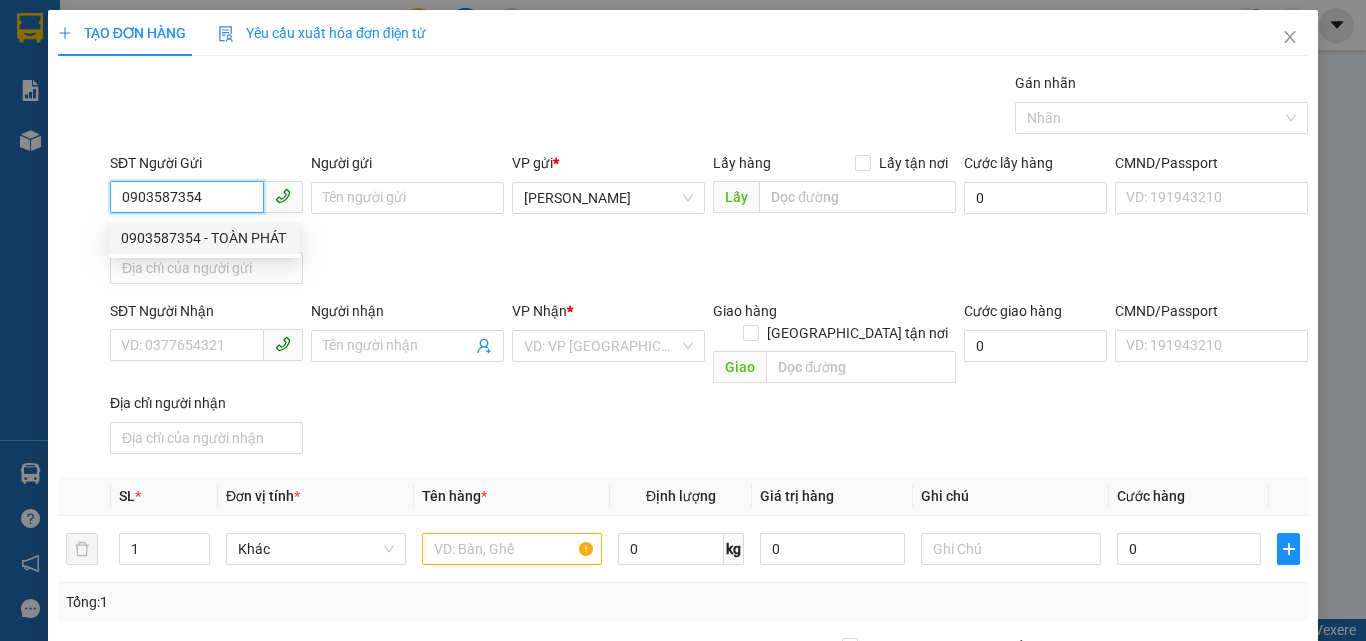 click on "0903587354 - TOÀN PHÁT" at bounding box center (204, 238) 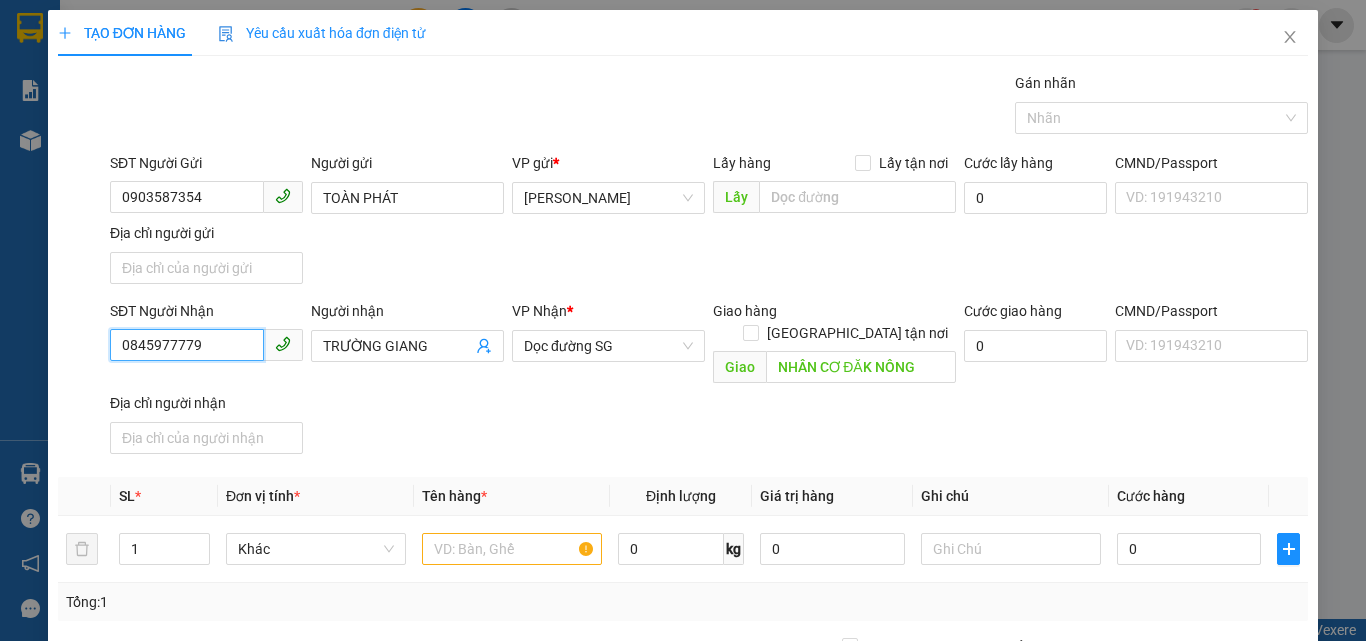drag, startPoint x: 235, startPoint y: 340, endPoint x: 0, endPoint y: 428, distance: 250.93625 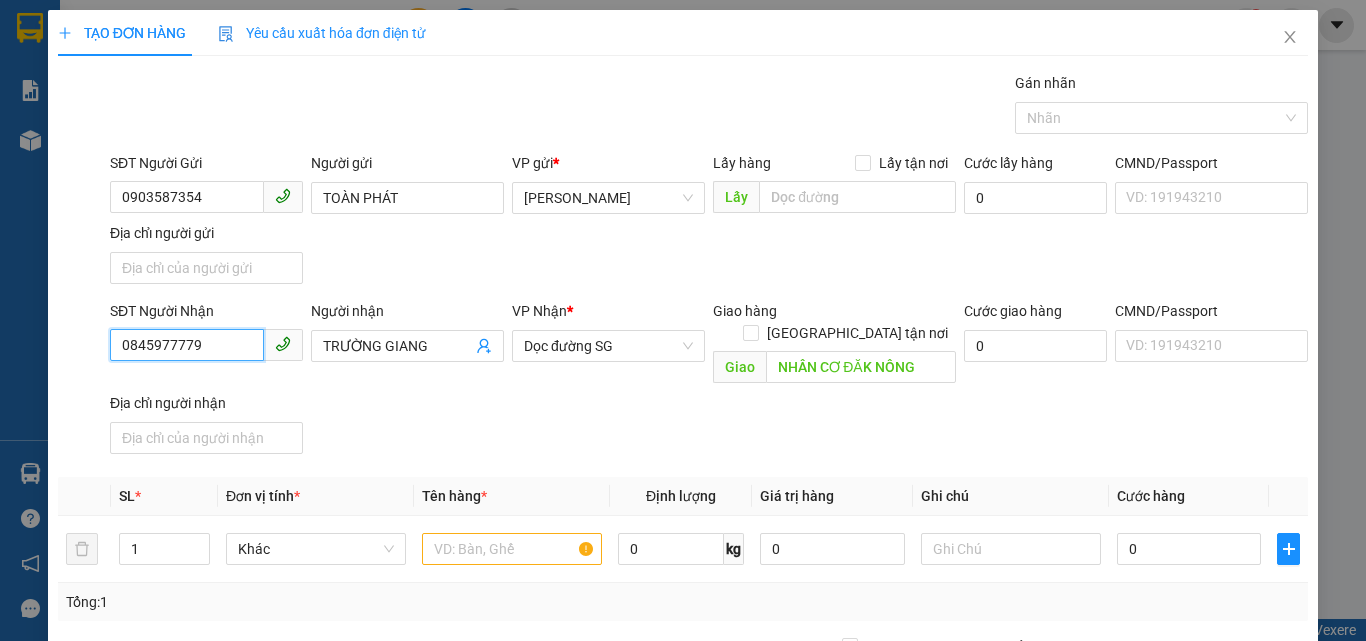 click on "TẠO ĐƠN HÀNG Yêu cầu xuất hóa đơn điện tử Transit Pickup Surcharge Ids Transit Deliver Surcharge Ids Transit Deliver Surcharge Transit Deliver Surcharge Gói vận chuyển  * Tiêu chuẩn Gán nhãn   Nhãn SĐT Người Gửi 0903587354 Người gửi TOÀN PHÁT VP gửi  * Phan Đình Phùng Lấy hàng Lấy tận nơi Lấy Cước lấy hàng 0 CMND/Passport VD: 191943210 Địa chỉ người gửi SĐT Người Nhận 0845977779 0845977779 Người nhận TRƯỜNG GIANG VP Nhận  * Dọc đường SG Giao hàng Giao tận nơi Giao NHÂN CƠ ĐĂK NÔNG Cước giao hàng 0 CMND/Passport VD: 191943210 Địa chỉ người nhận SL  * Đơn vị tính  * Tên hàng  * Định lượng Giá trị hàng Ghi chú Cước hàng                   1 Khác 0 kg 0 0 Tổng:  1 Thu Hộ 0 Phí thu hộ khách nhận trả 0 Tổng cước 0 Hình thức thanh toán Chọn HT Thanh Toán Số tiền thu trước 0 Chưa thanh toán 0 Chọn HT Thanh Toán Lưu nháp Lưu" at bounding box center (683, 320) 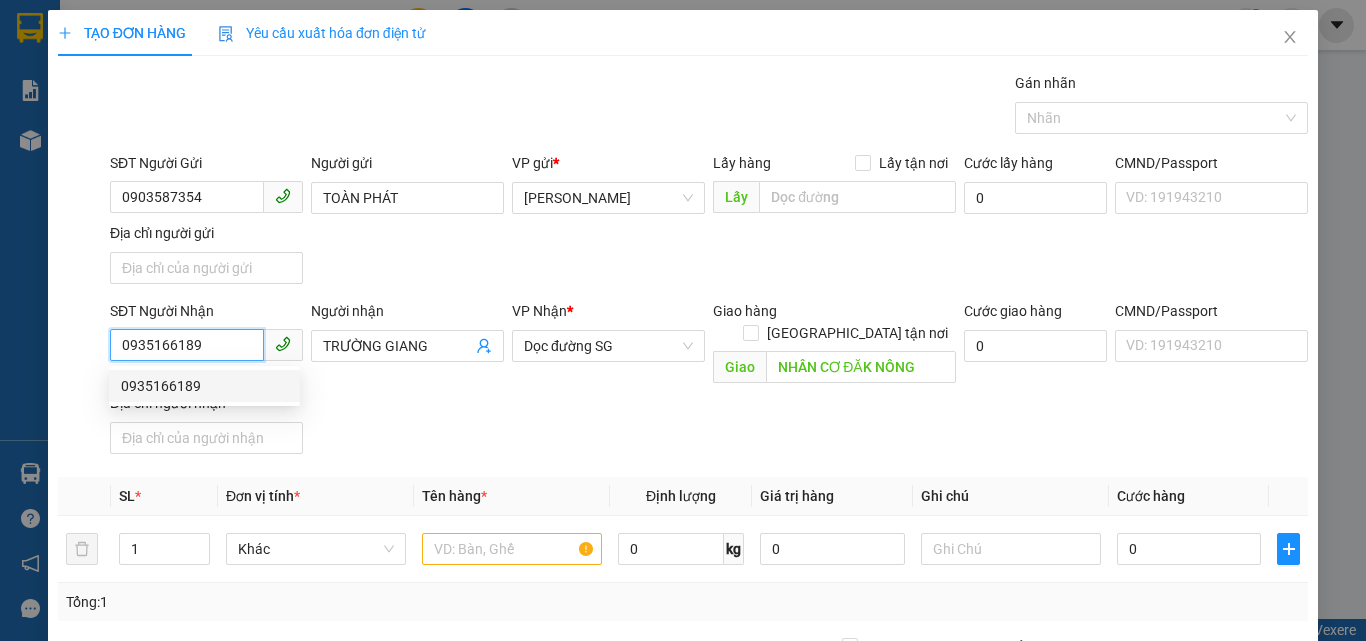 click on "0935166189" at bounding box center (204, 386) 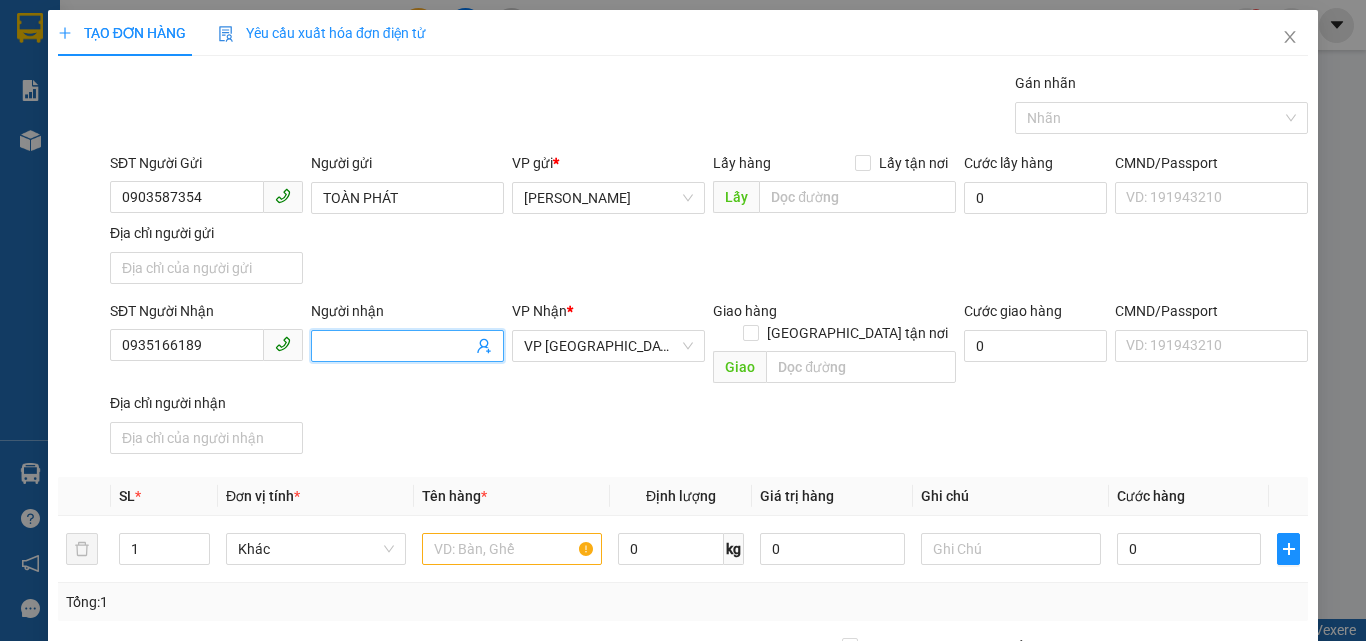 click on "Người nhận" at bounding box center (397, 346) 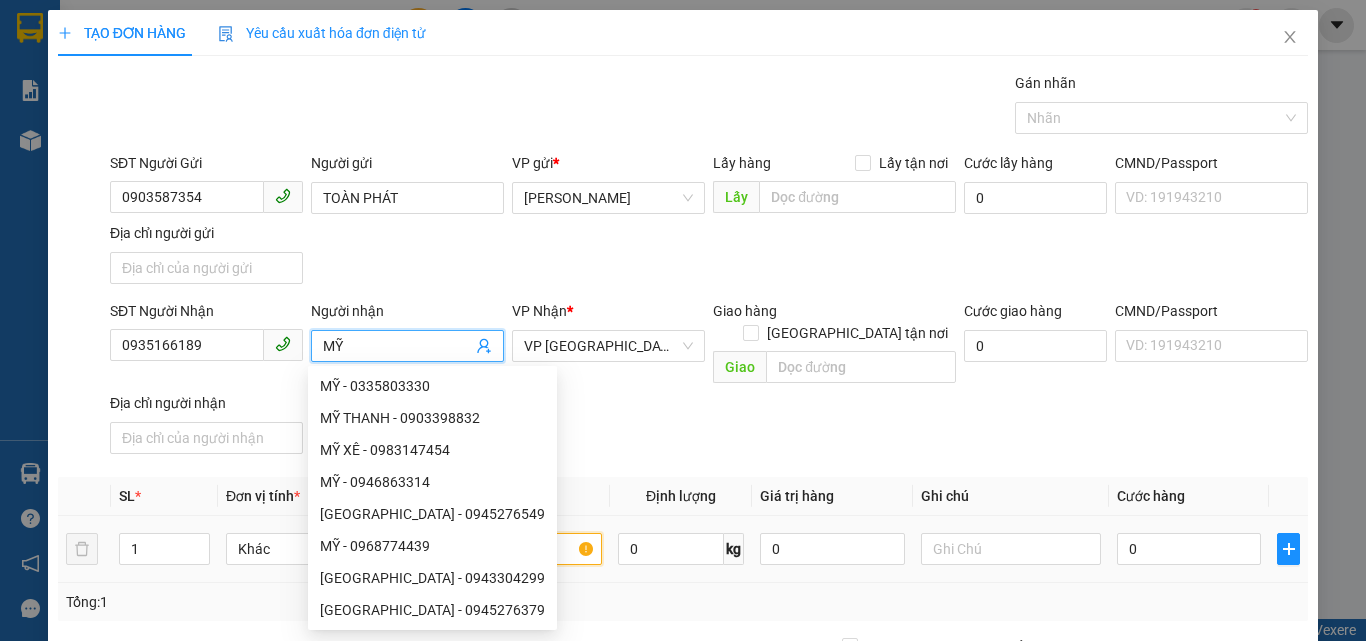 click at bounding box center (512, 549) 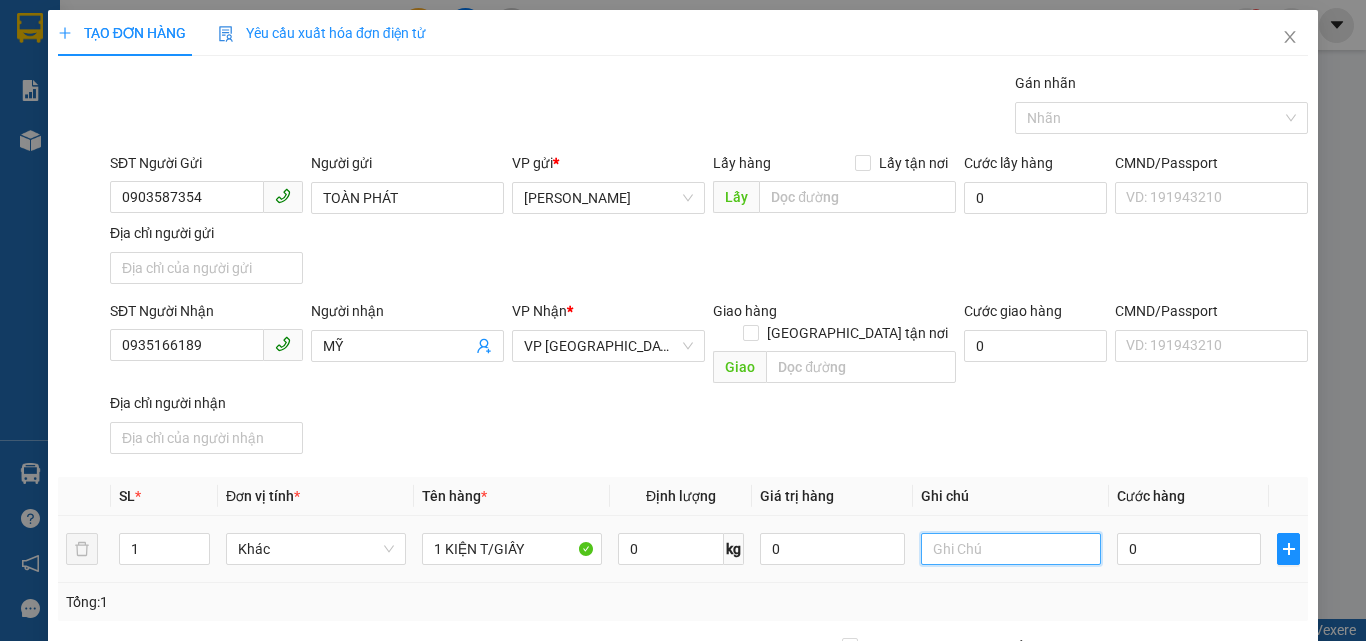 click at bounding box center [1011, 549] 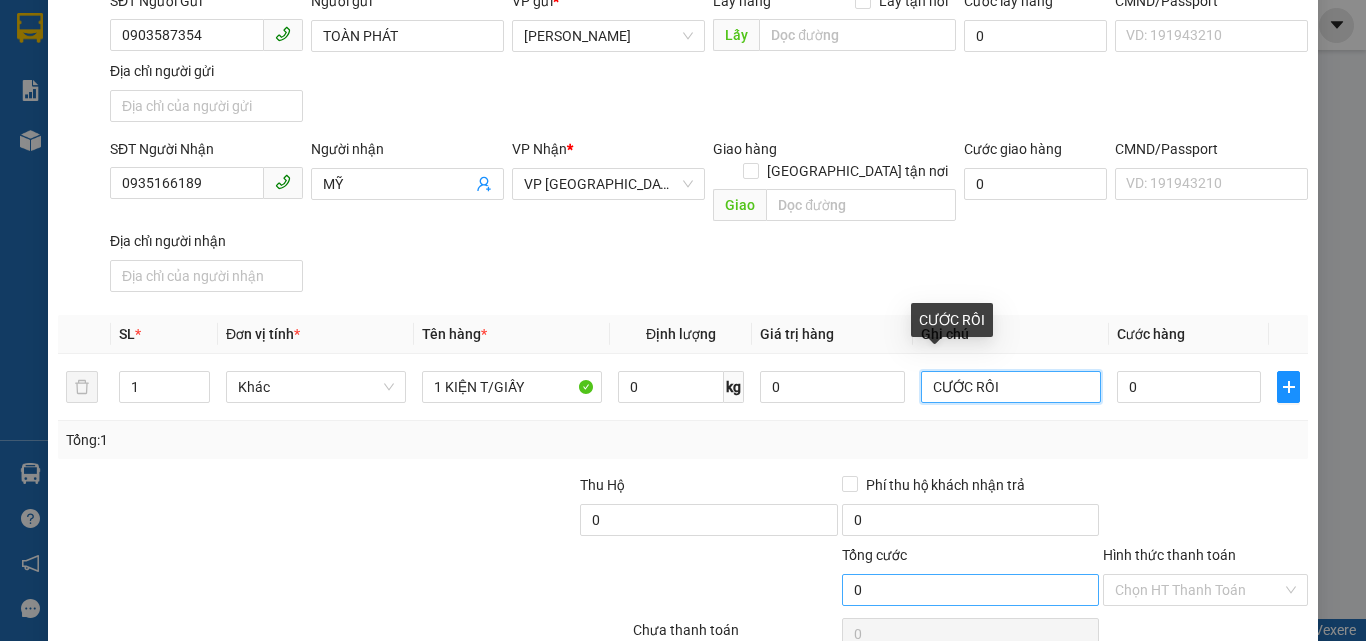 scroll, scrollTop: 239, scrollLeft: 0, axis: vertical 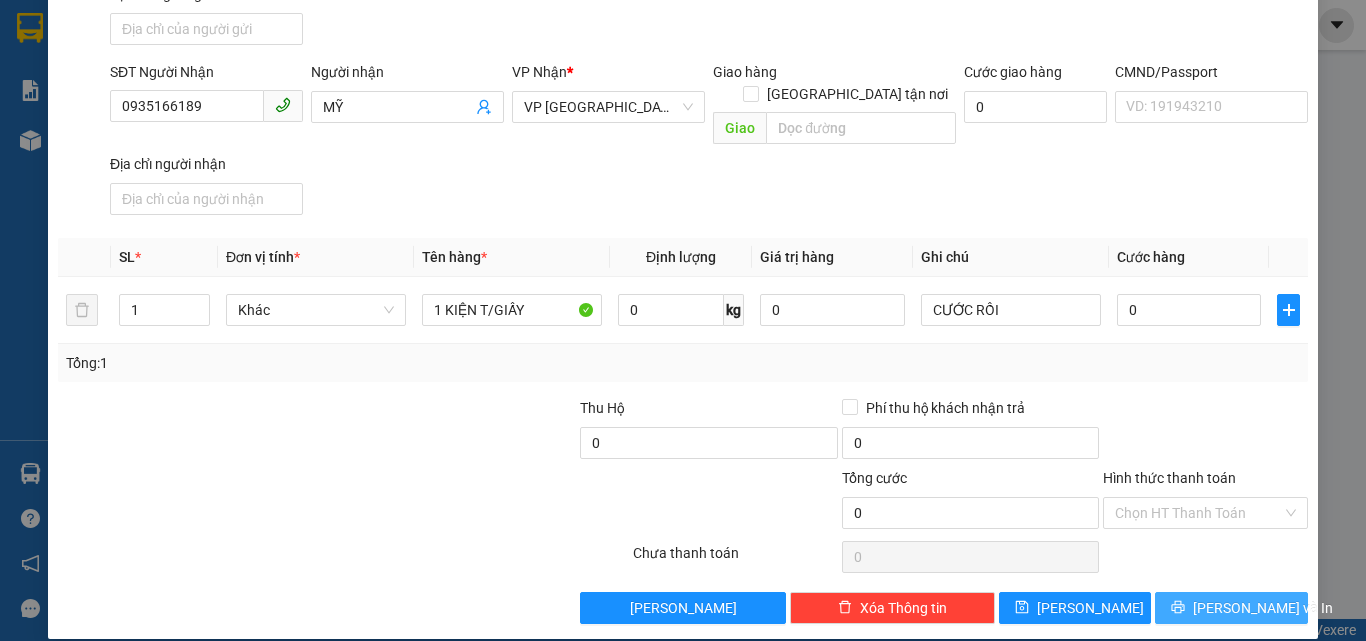click on "Lưu và In" at bounding box center (1231, 608) 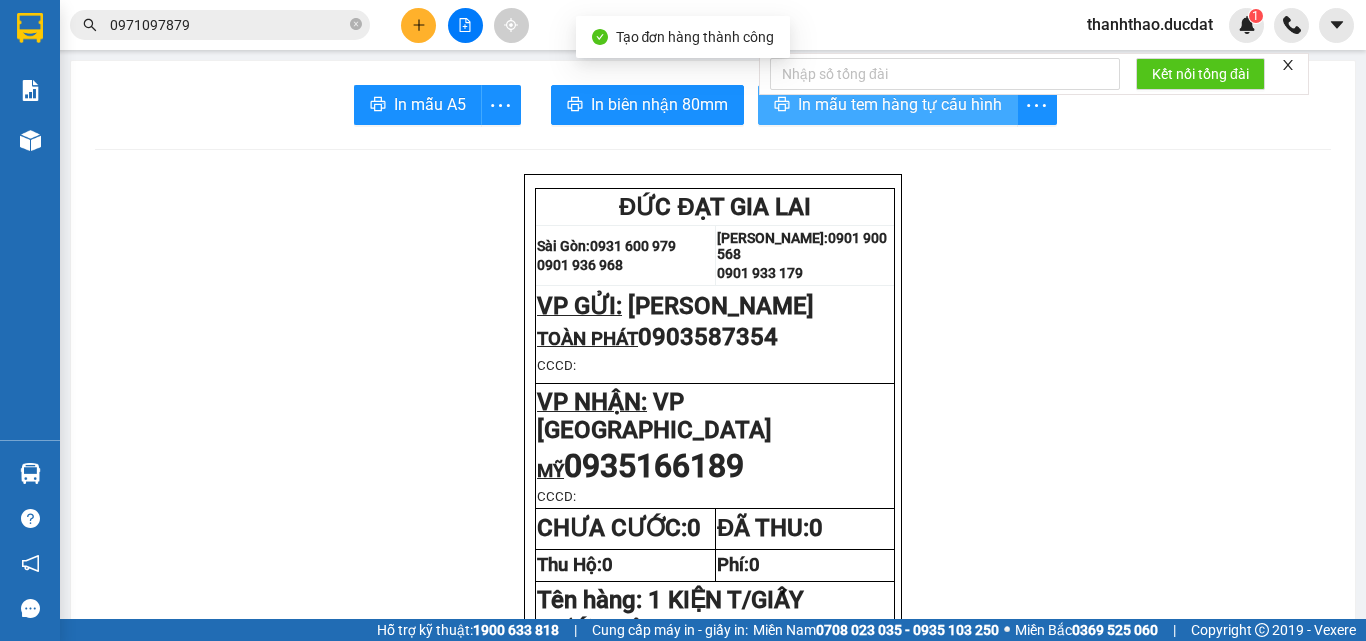 click on "In mẫu tem hàng tự cấu hình" at bounding box center (900, 104) 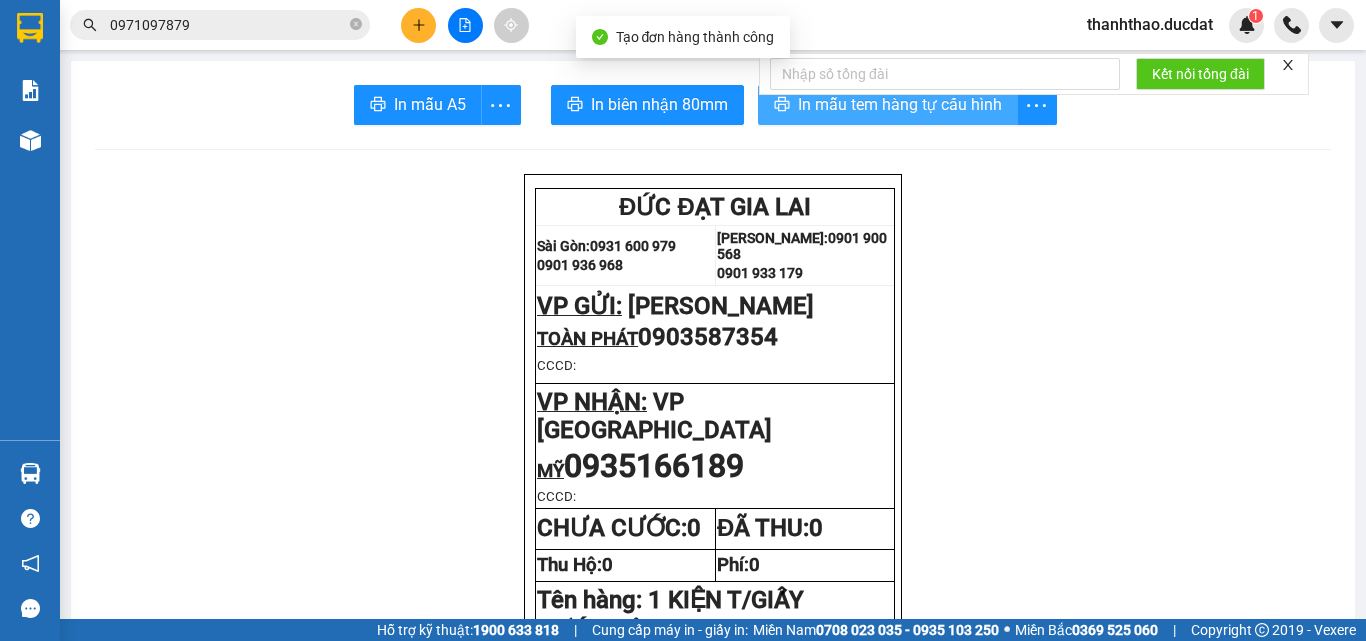 scroll, scrollTop: 0, scrollLeft: 0, axis: both 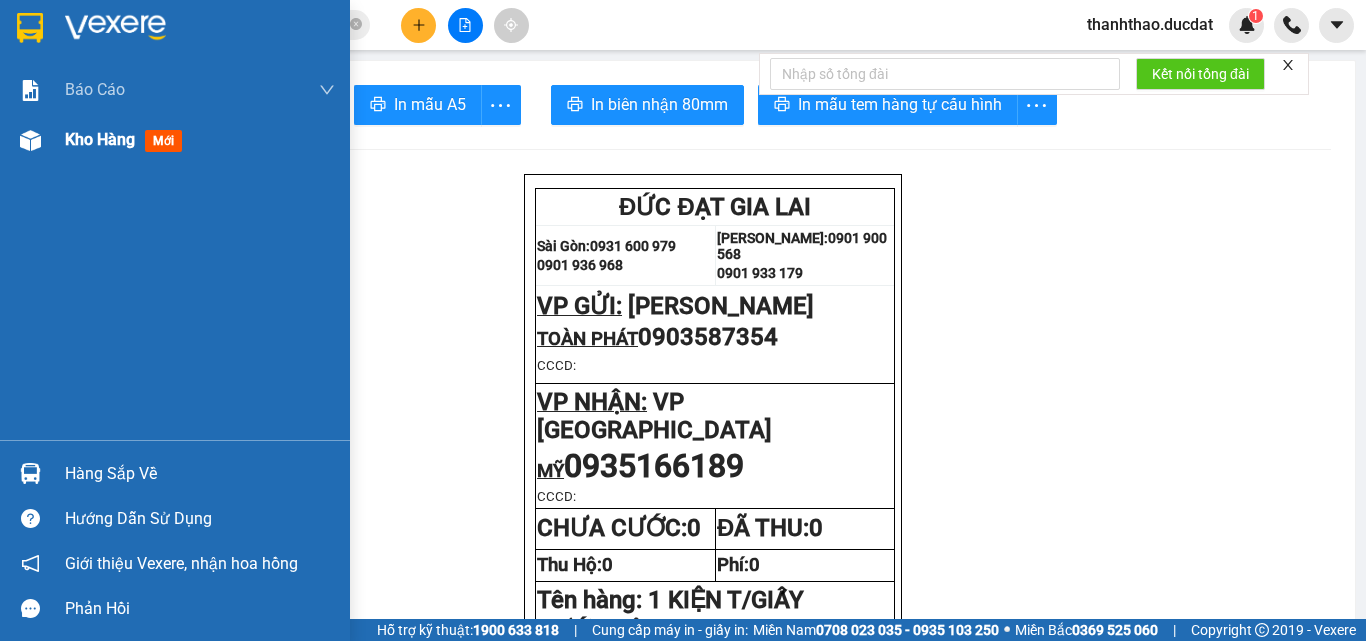 click on "Kho hàng" at bounding box center (100, 139) 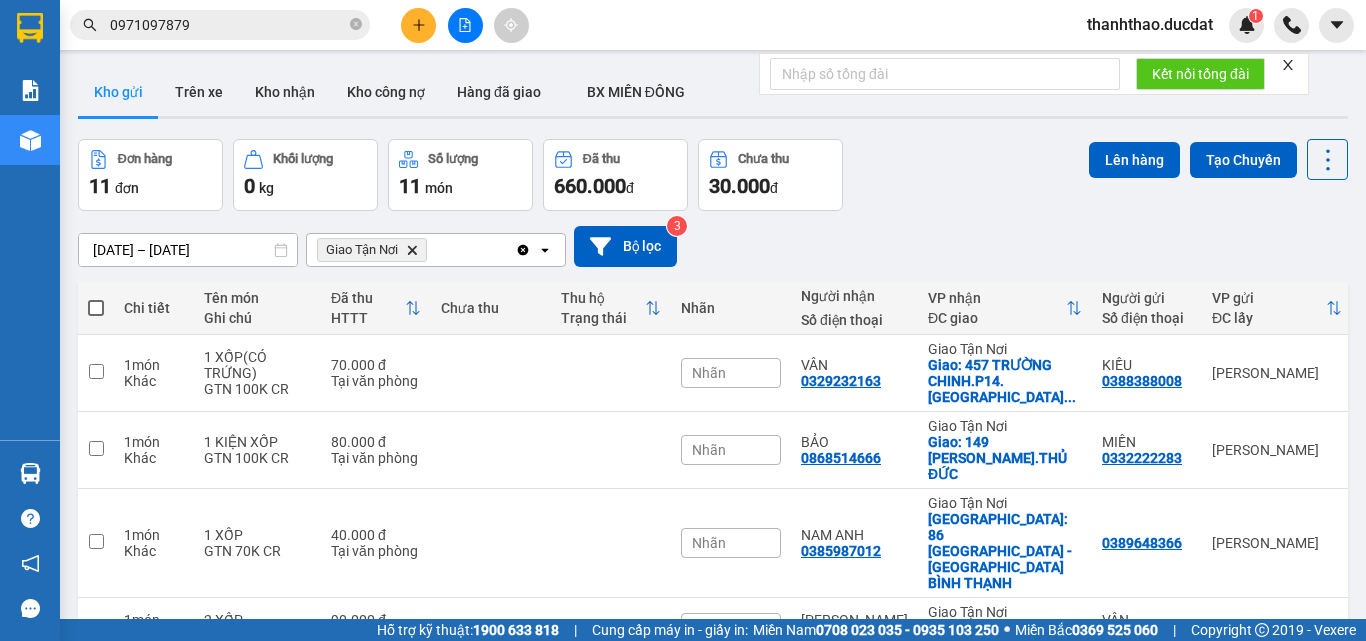 click 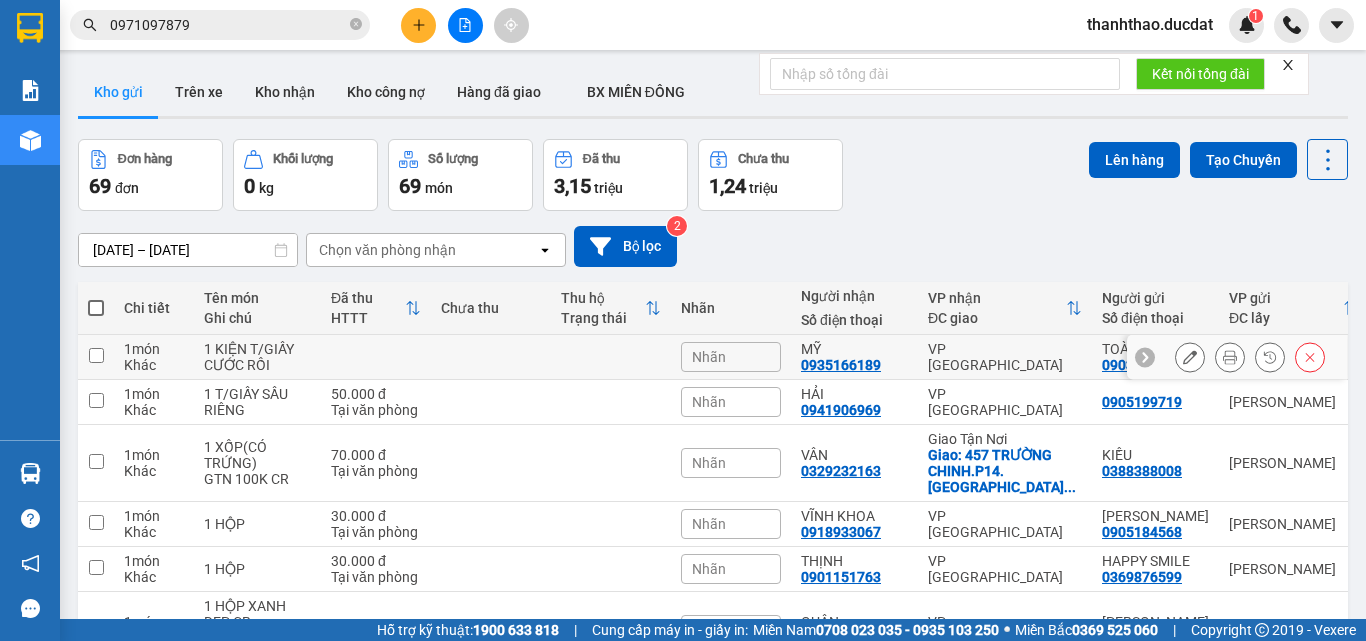 click at bounding box center [1190, 357] 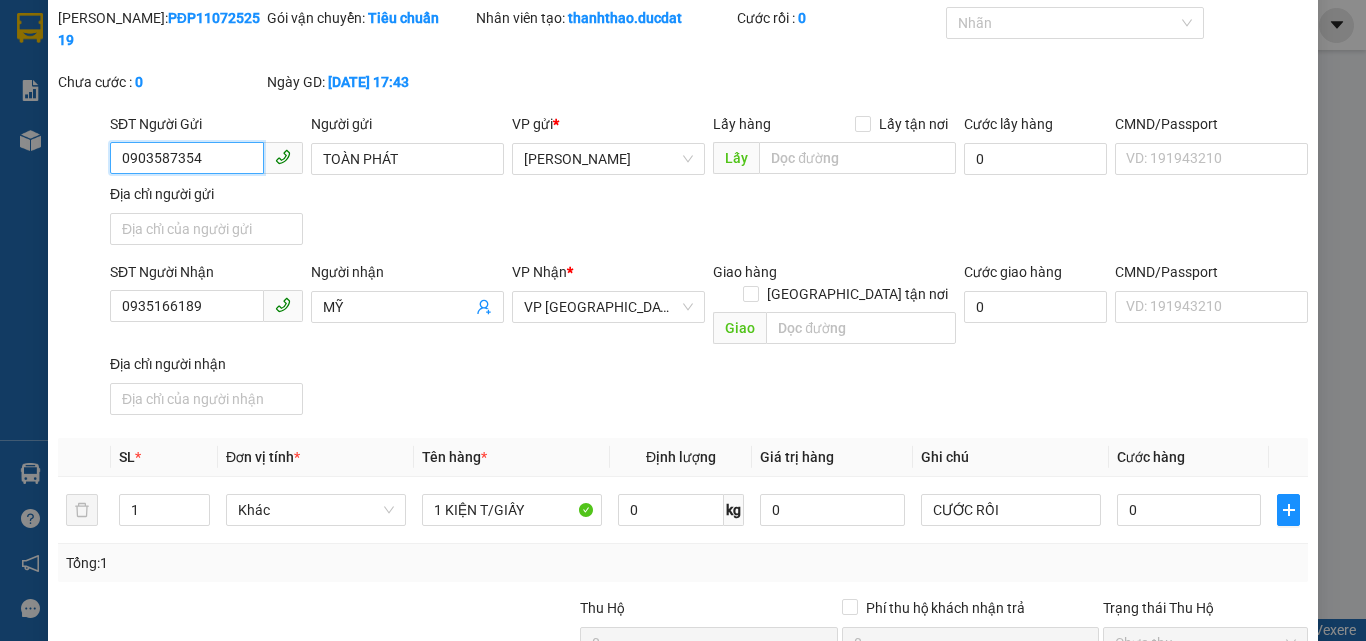 scroll, scrollTop: 100, scrollLeft: 0, axis: vertical 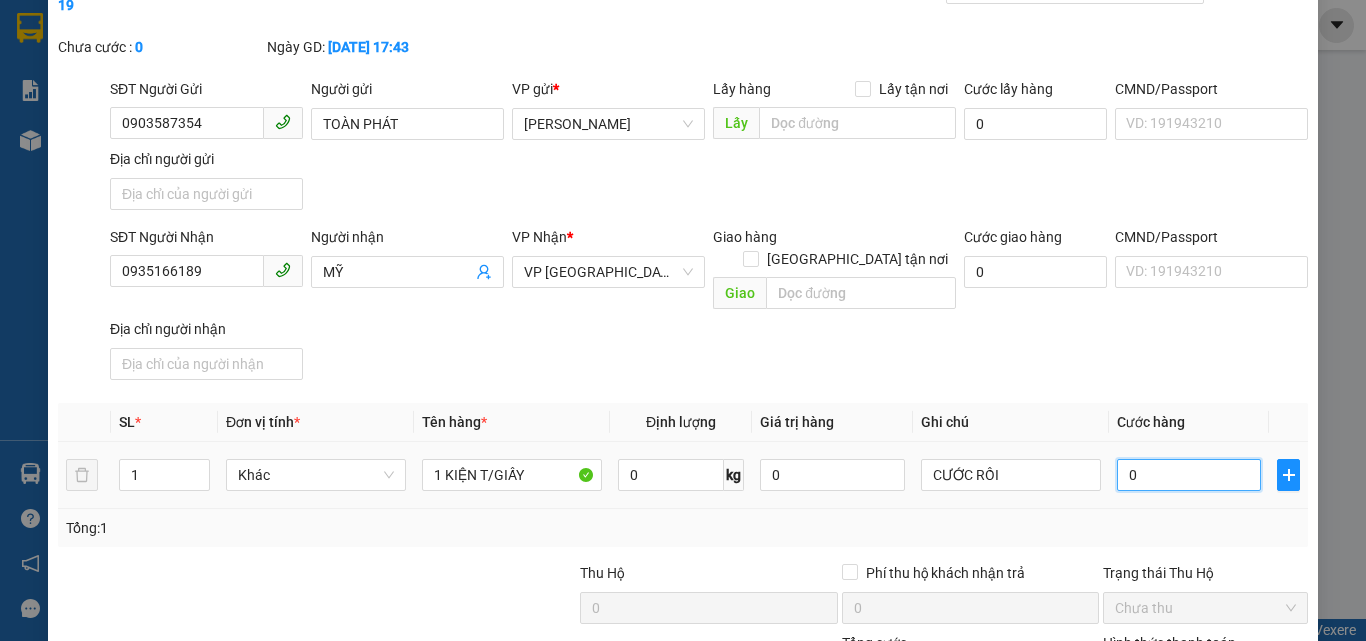 click on "0" at bounding box center (1189, 475) 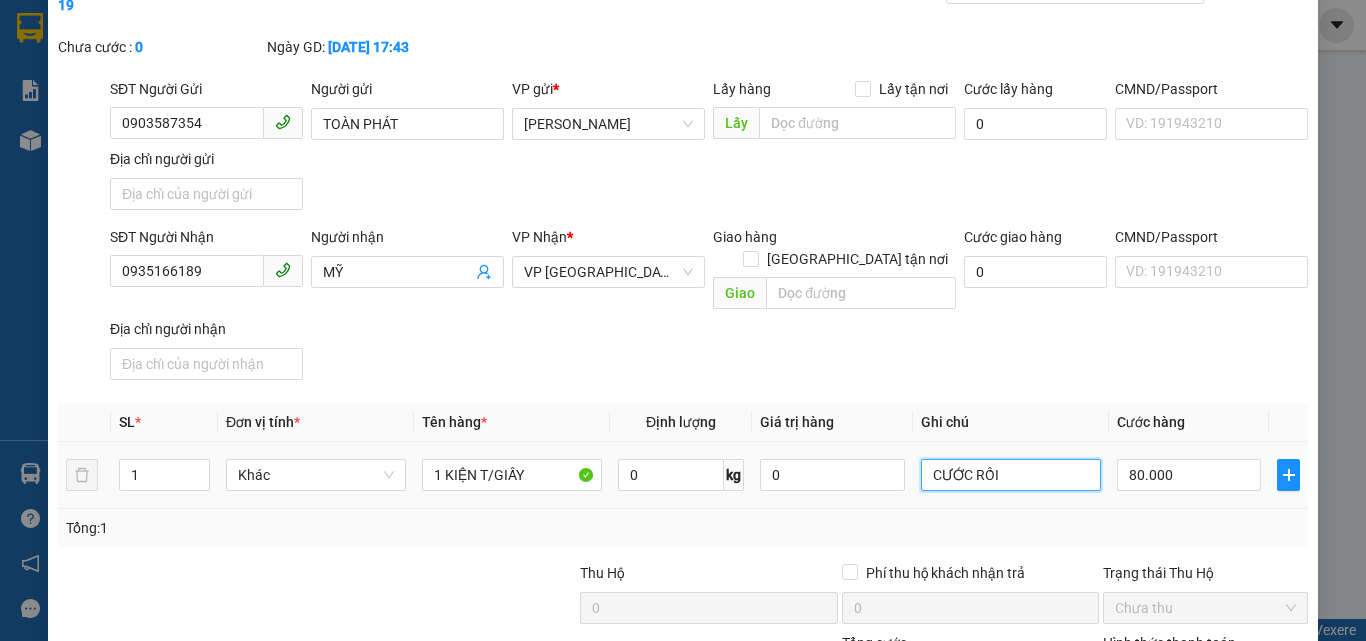click on "CƯỚC RỒI" at bounding box center [1011, 475] 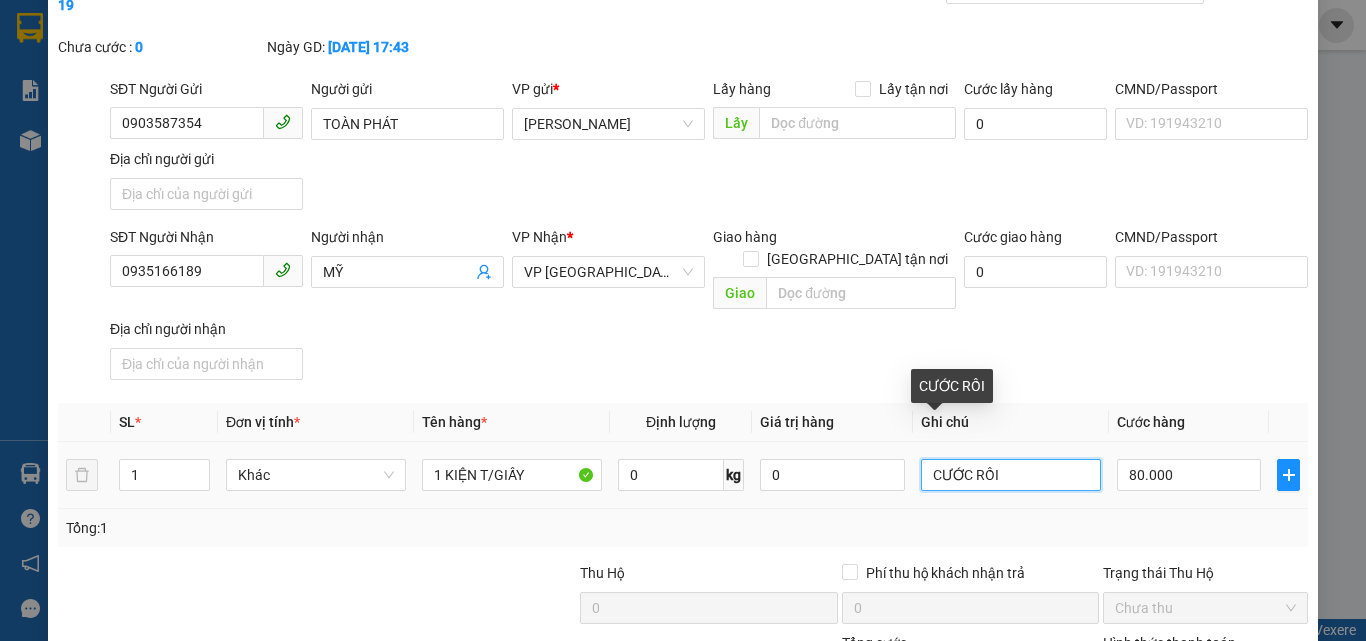 drag, startPoint x: 993, startPoint y: 429, endPoint x: 271, endPoint y: 528, distance: 728.7558 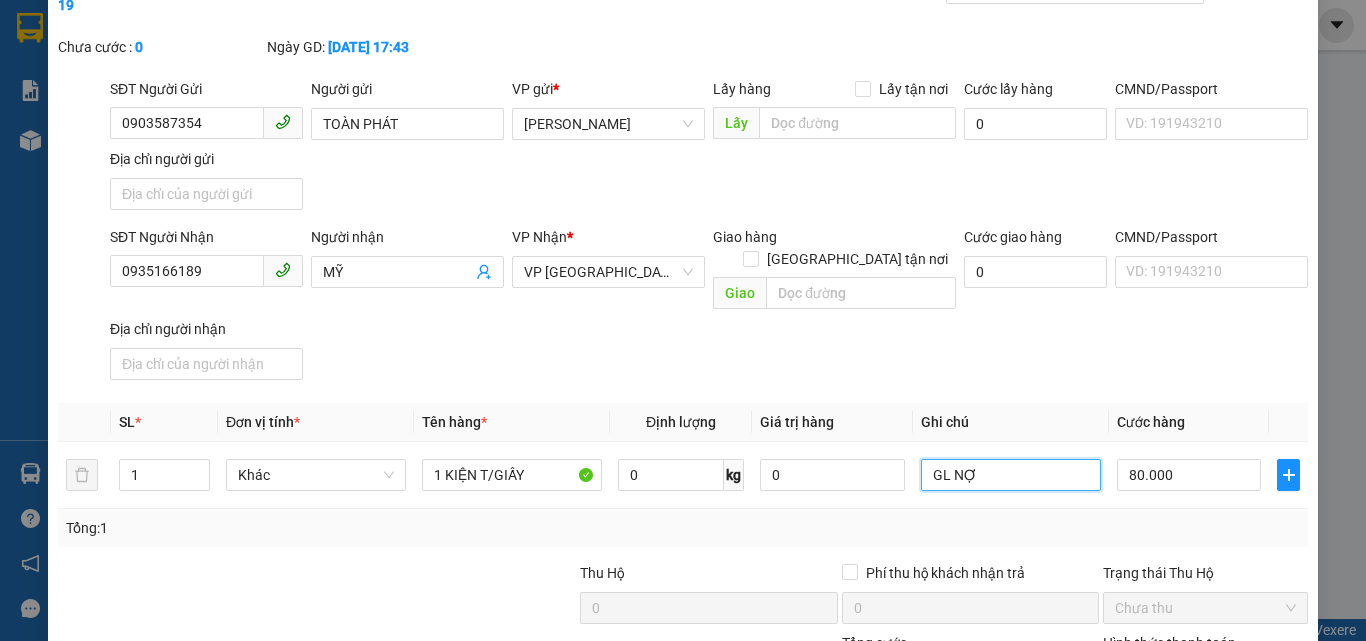 scroll, scrollTop: 243, scrollLeft: 0, axis: vertical 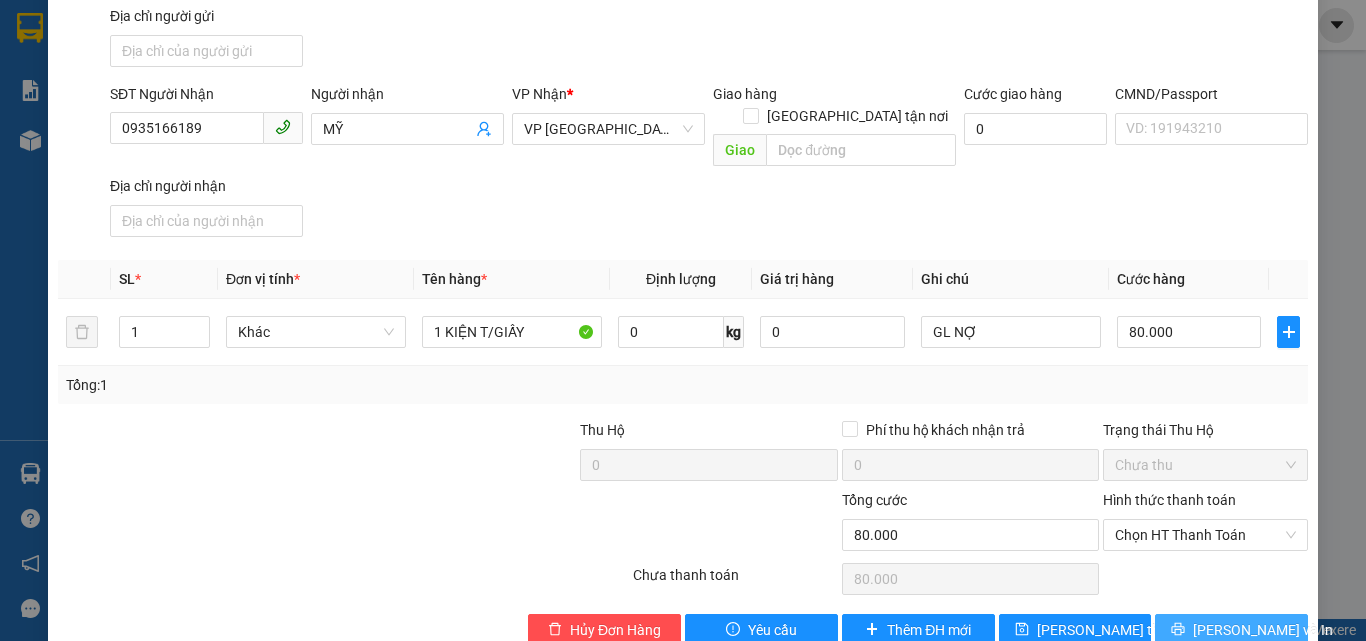 click on "Lưu và In" at bounding box center (1231, 630) 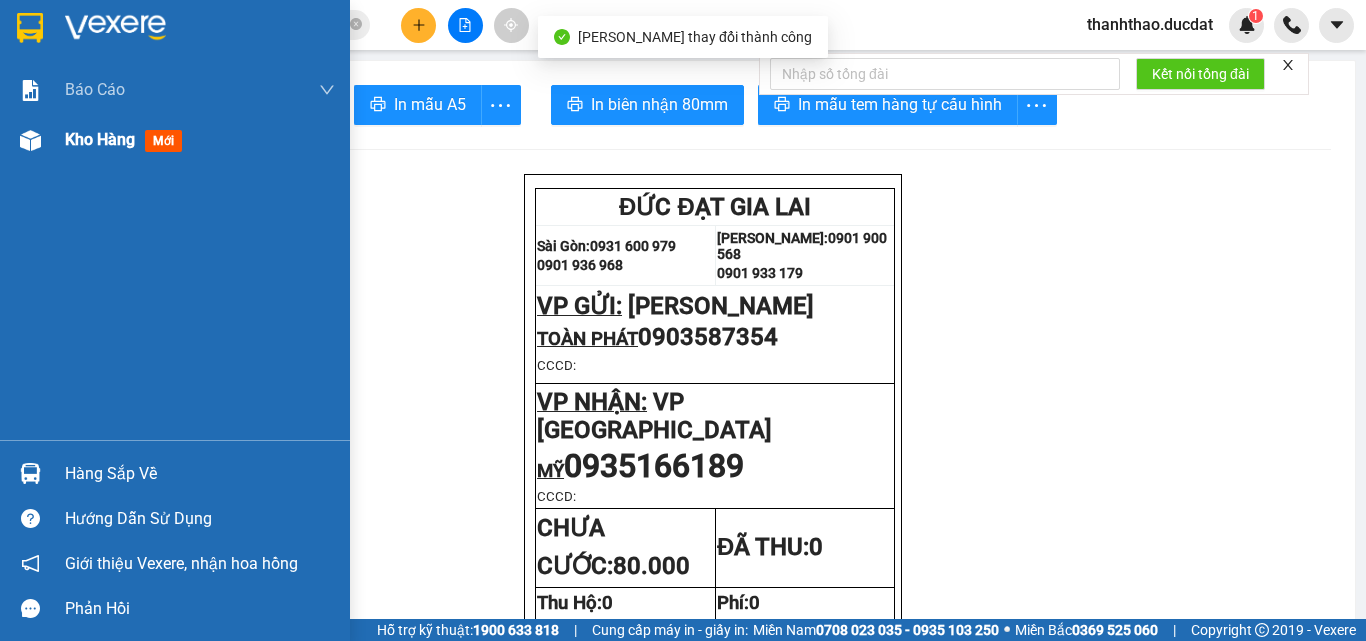 click on "Kho hàng" at bounding box center [100, 139] 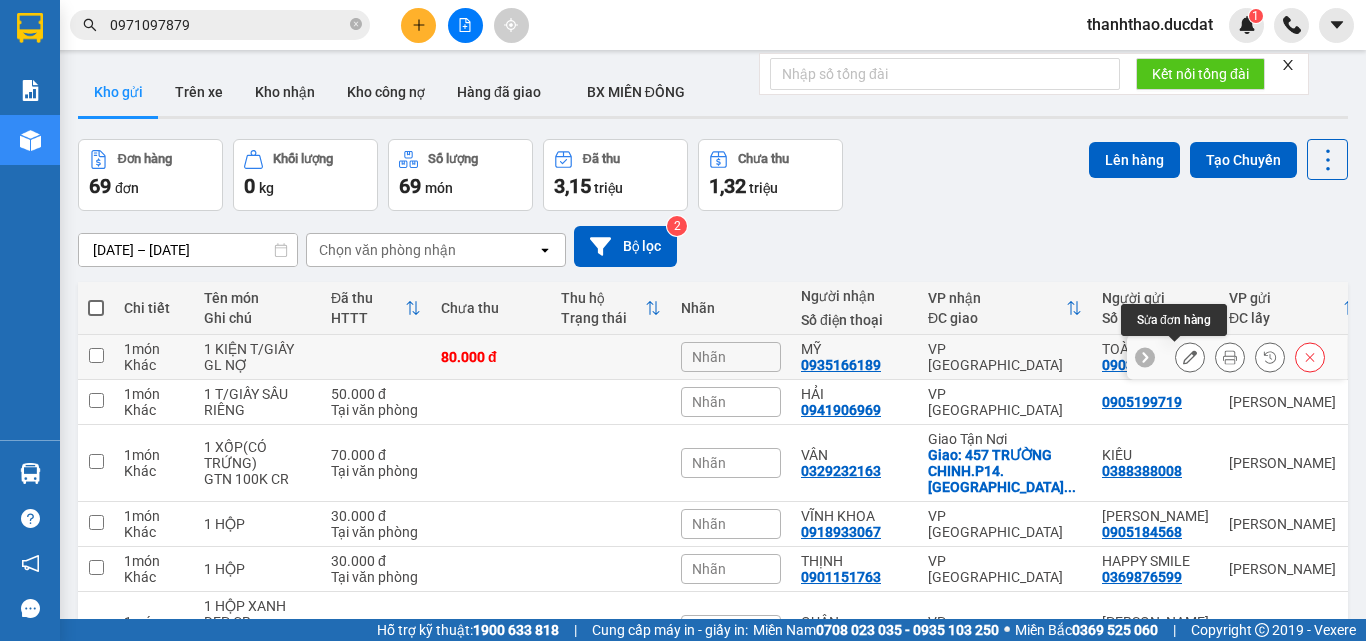 click at bounding box center (1190, 357) 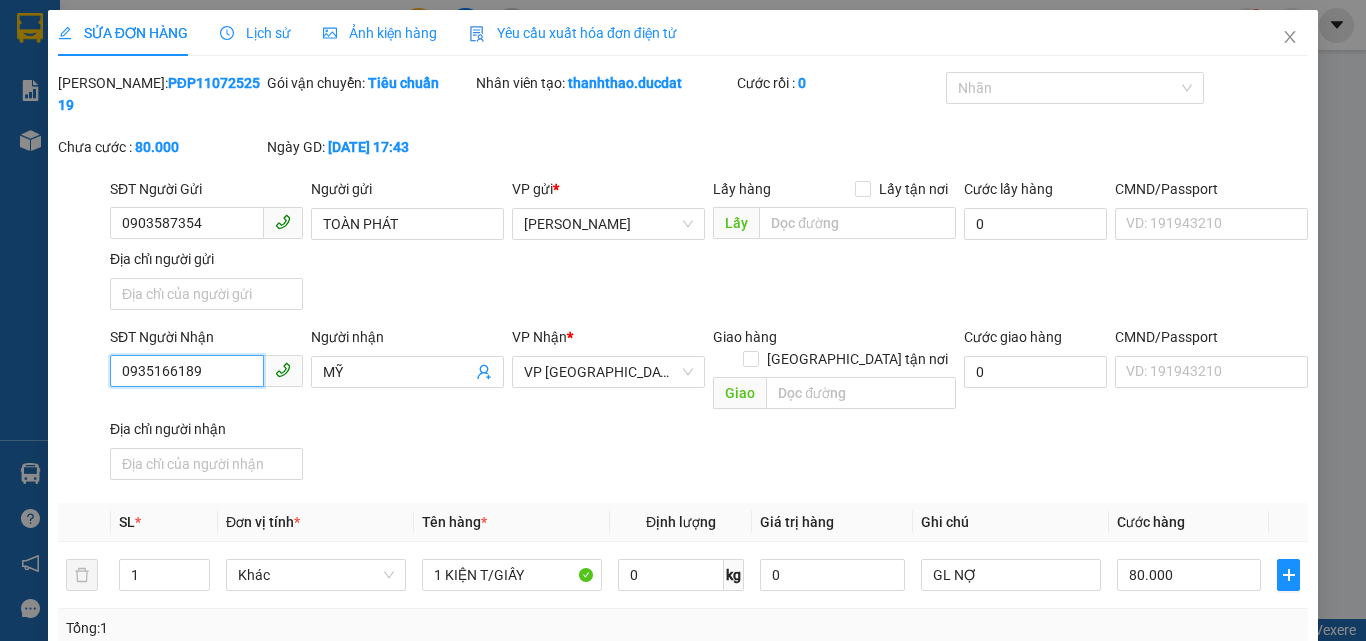 drag, startPoint x: 213, startPoint y: 344, endPoint x: 0, endPoint y: 429, distance: 229.33382 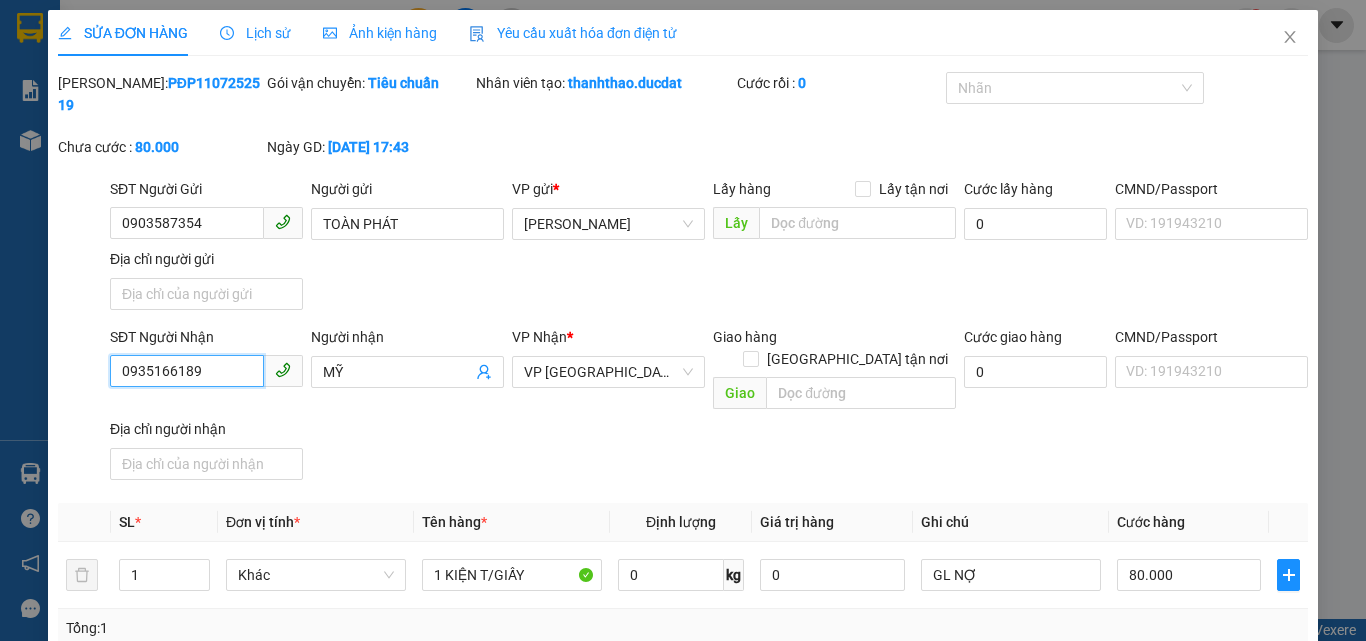 click on "SỬA ĐƠN HÀNG Lịch sử Ảnh kiện hàng Yêu cầu xuất hóa đơn điện tử Total Paid Fee 0 Total UnPaid Fee 80.000 Cash Collection Total Fee Mã ĐH:  PĐP1107252519 Gói vận chuyển:   Tiêu chuẩn Nhân viên tạo:   thanhthao.ducdat Cước rồi :   0   Nhãn Chưa cước :   80.000 Ngày GD:   11-07-2025 lúc 17:43 SĐT Người Gửi 0903587354 Người gửi TOÀN PHÁT VP gửi  * Phan Đình Phùng Lấy hàng Lấy tận nơi Lấy Cước lấy hàng 0 CMND/Passport VD: 191943210 Địa chỉ người gửi SĐT Người Nhận 0935166189 0935166189 Người nhận MỸ VP Nhận  * VP Đà Nẵng Giao hàng Giao tận nơi Giao Cước giao hàng 0 CMND/Passport VD: 191943210 Địa chỉ người nhận SL  * Đơn vị tính  * Tên hàng  * Định lượng Giá trị hàng Ghi chú Cước hàng                   1 Khác 1 KIỆN T/GIẤY 0 kg 0 GL NỢ 80.000 Tổng:  1 Thu Hộ 0 Phí thu hộ khách nhận trả 0 Trạng thái Thu Hộ   Chưa thu 80.000 0" at bounding box center [683, 320] 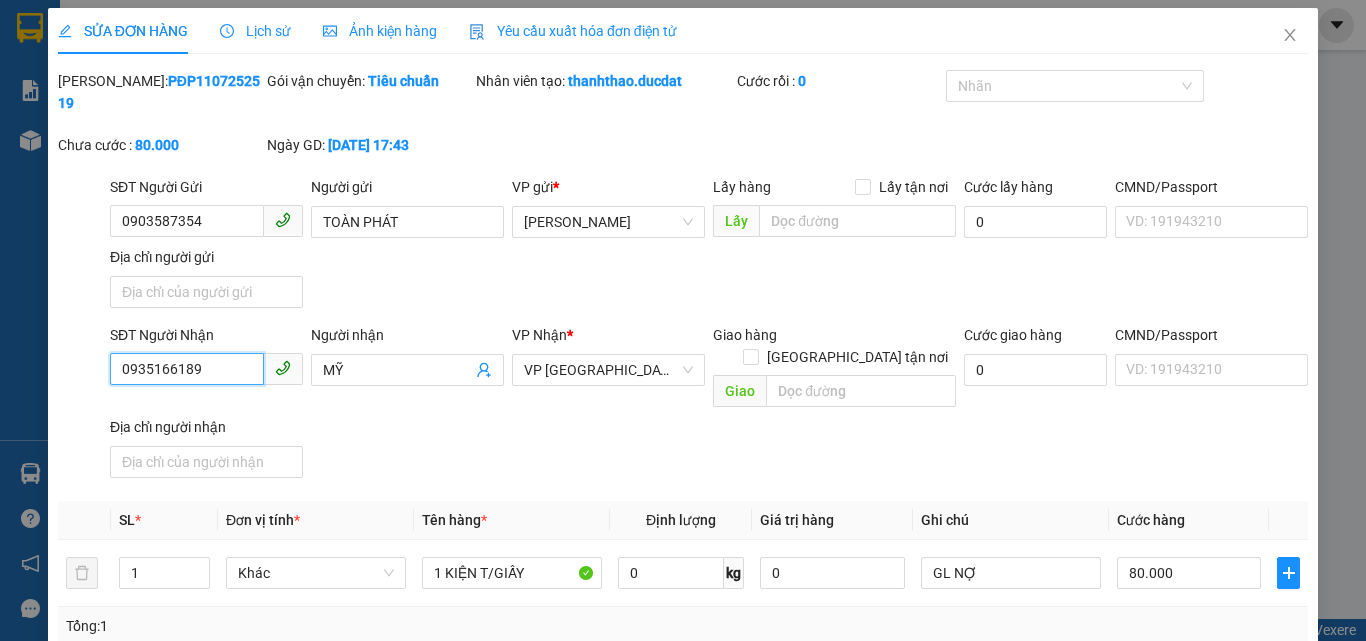 scroll, scrollTop: 0, scrollLeft: 0, axis: both 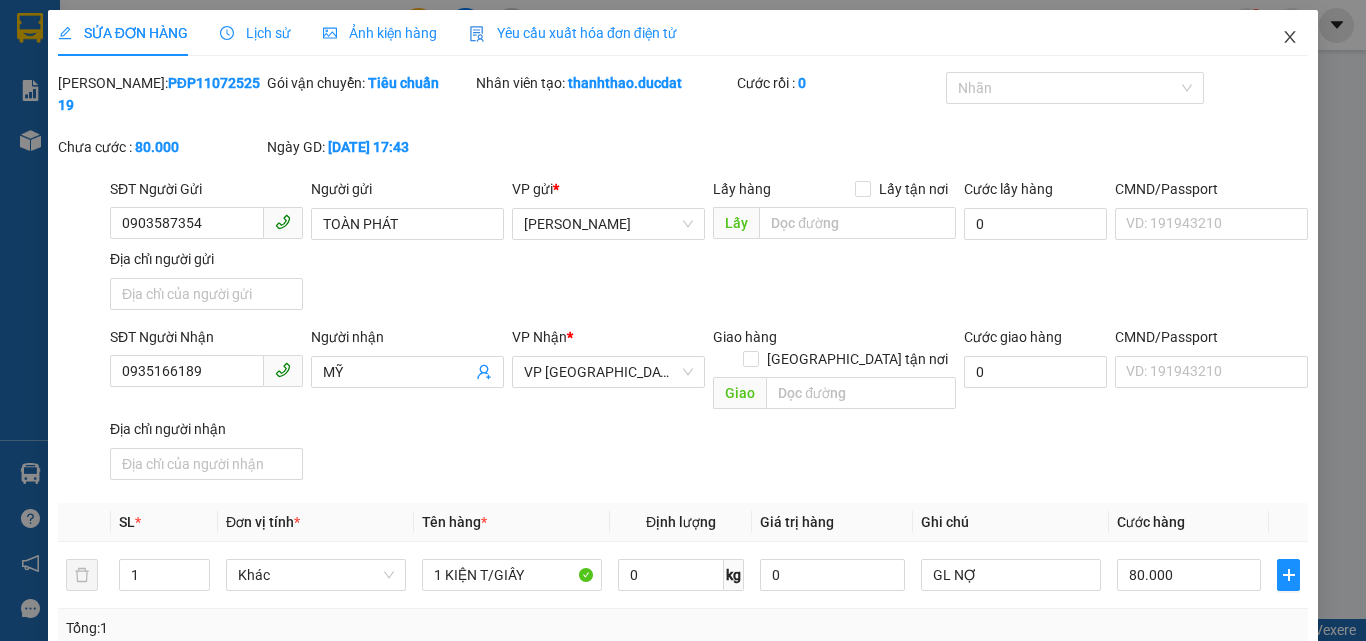 click 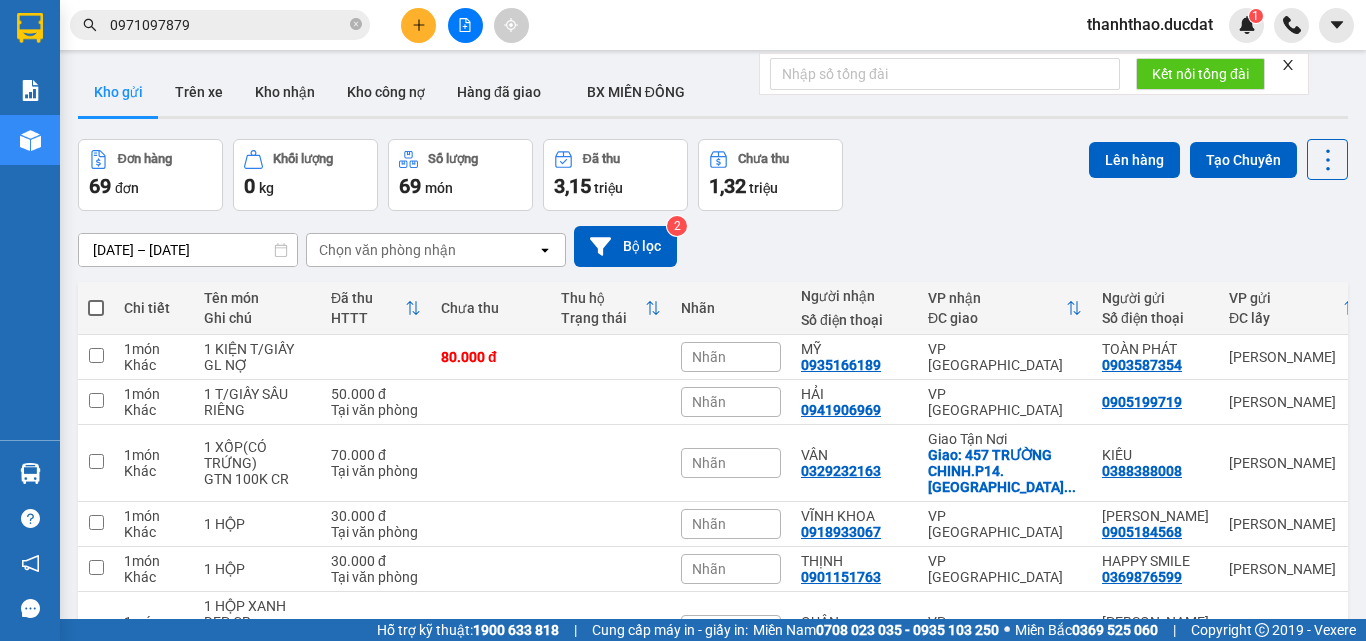 click 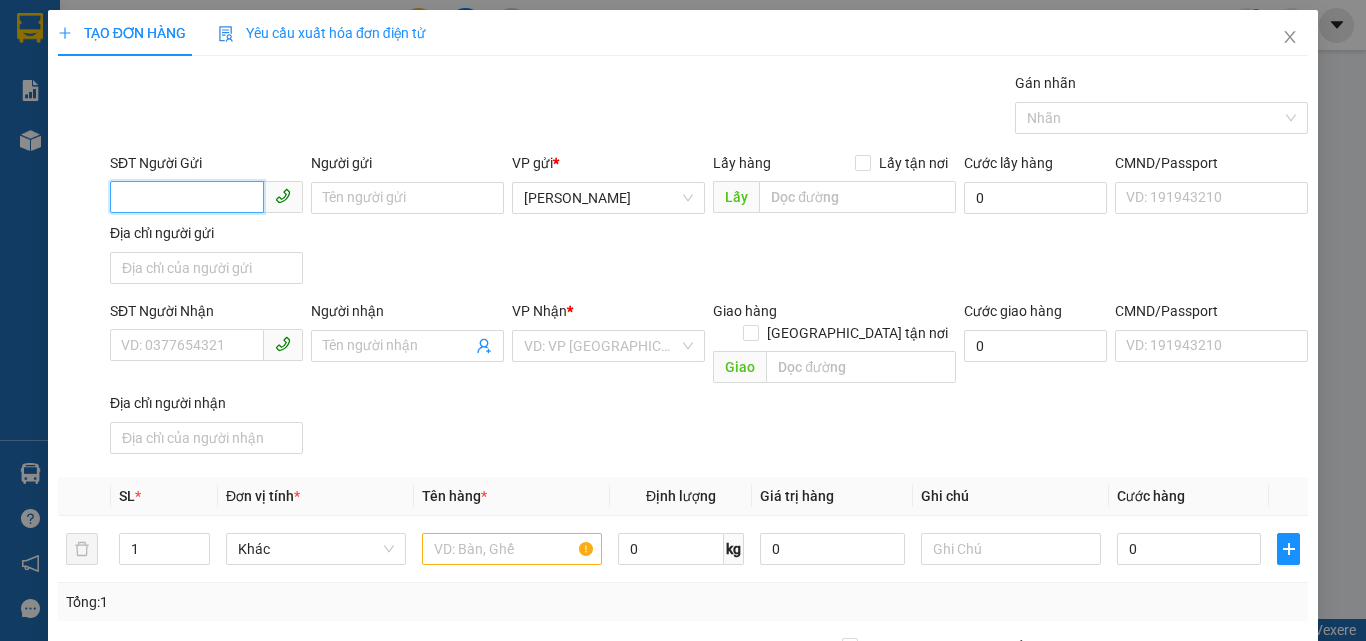 click on "SĐT Người Gửi" at bounding box center (187, 197) 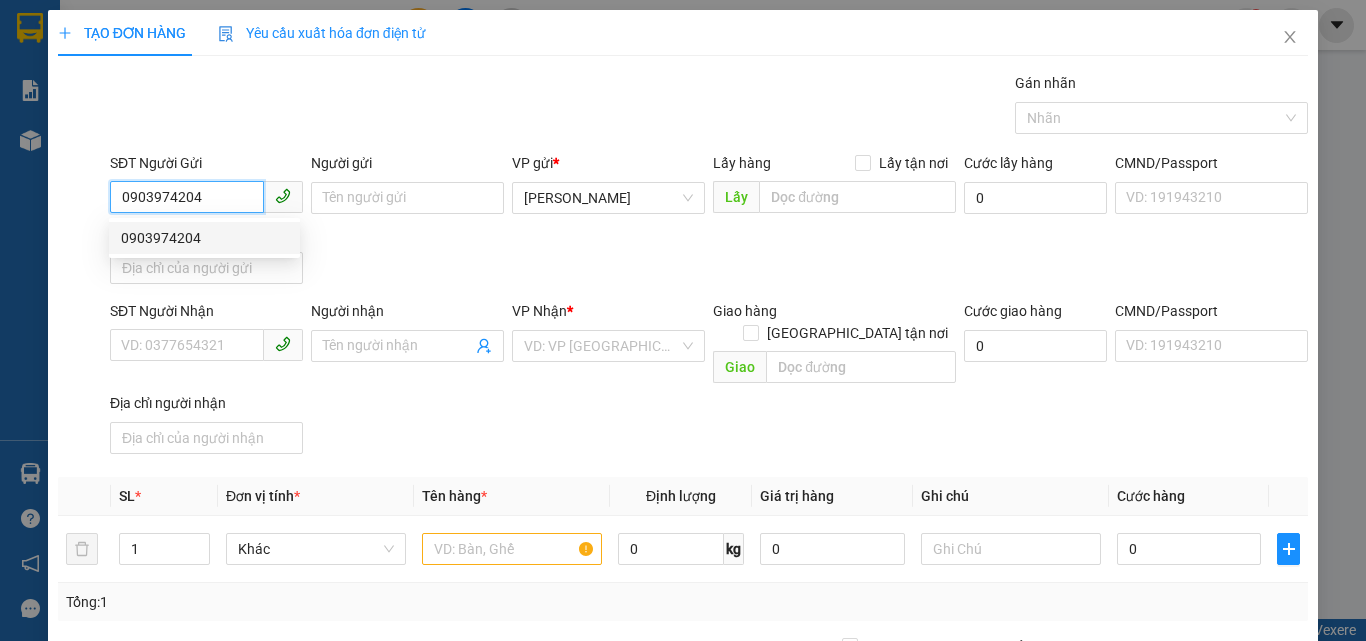 click on "0903974204" at bounding box center [204, 238] 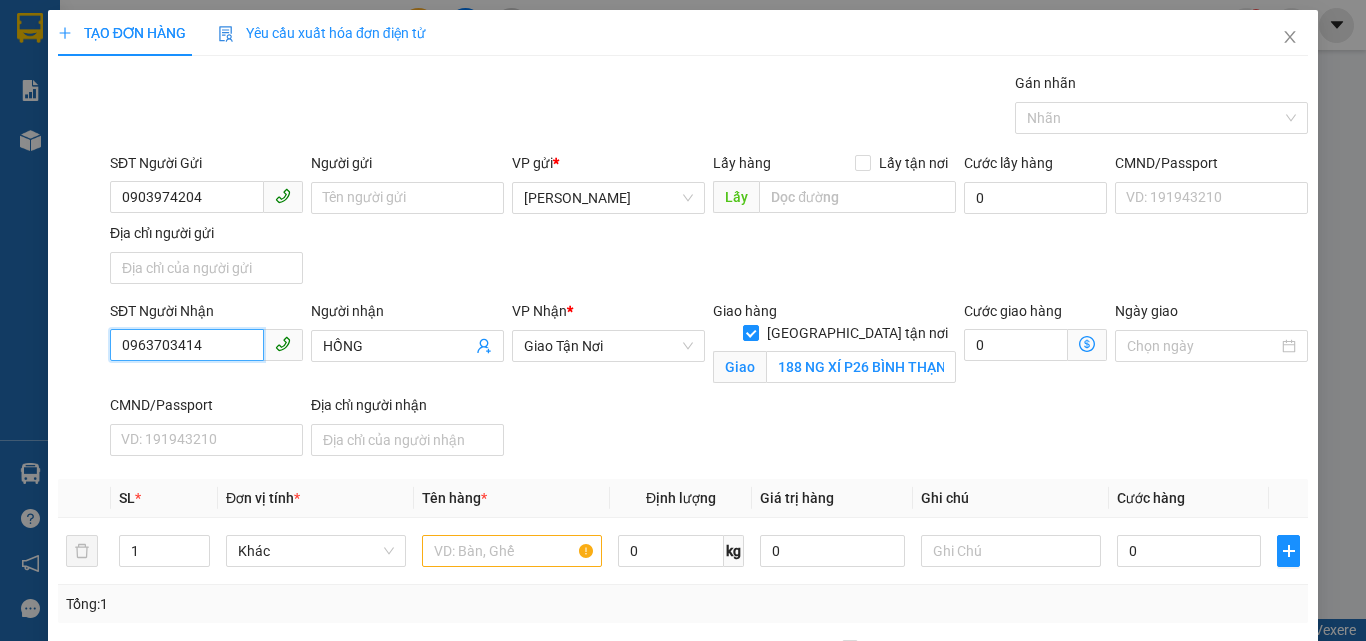 drag, startPoint x: 204, startPoint y: 331, endPoint x: 0, endPoint y: 412, distance: 219.4926 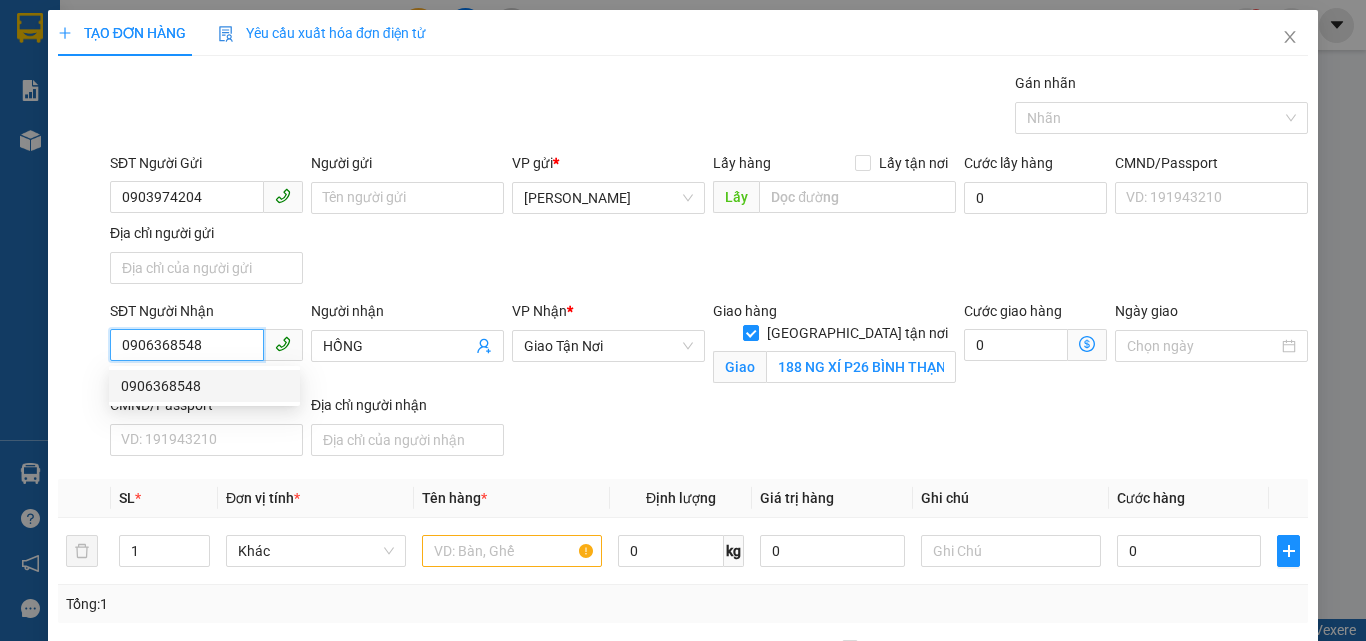 click on "0906368548" at bounding box center (204, 386) 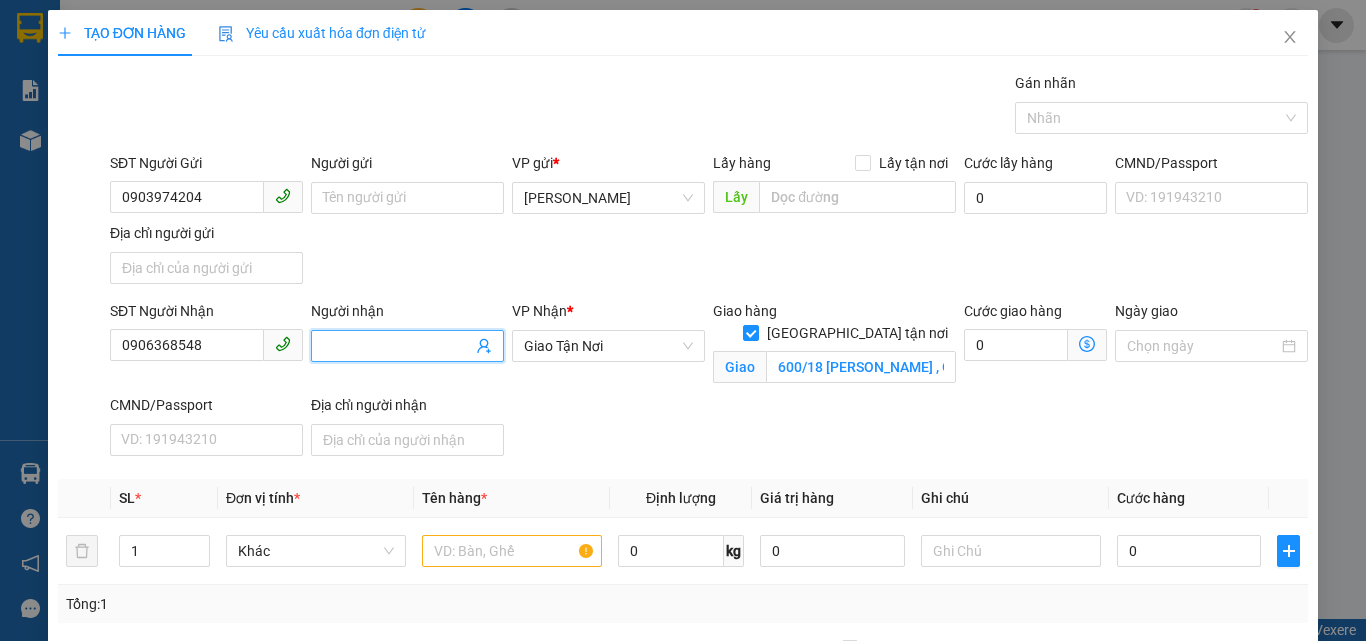 click on "Người nhận" at bounding box center [397, 346] 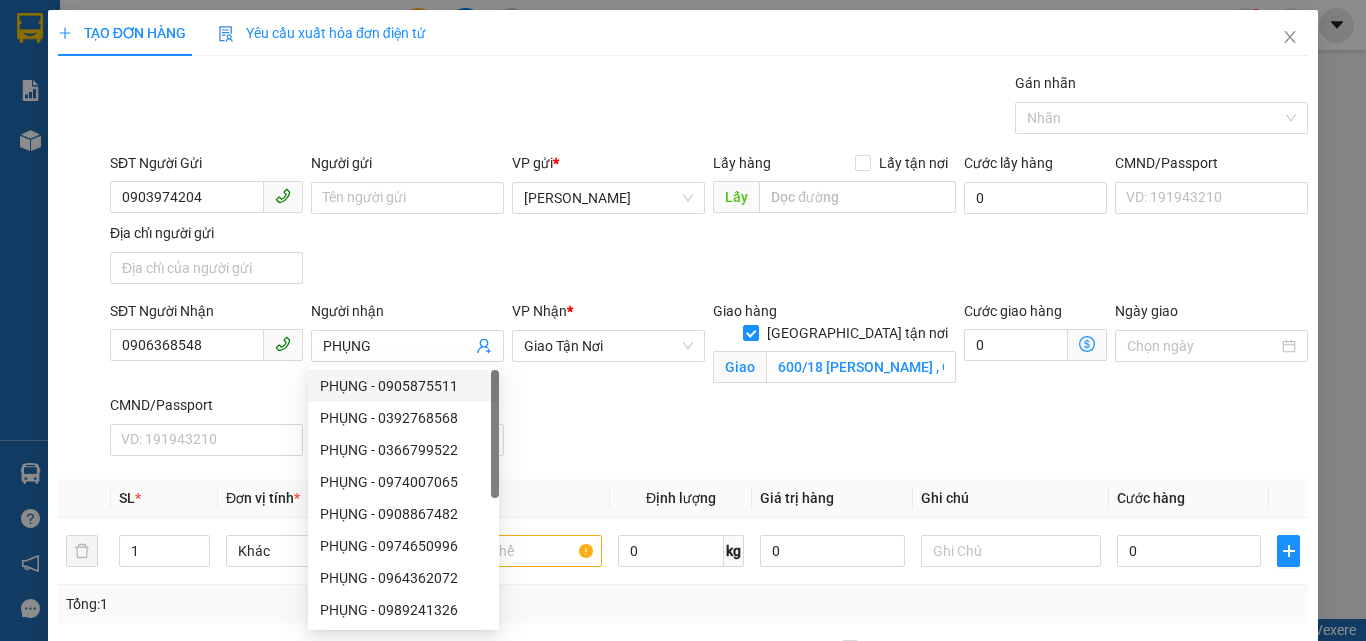 click on "SĐT Người Nhận 0906368548 Người nhận PHỤNG VP Nhận  * Giao Tận Nơi Giao hàng Giao tận nơi Giao 600/18 QUANG TRUNG , GÒ VẤP Cước giao hàng 0 Ngày giao CMND/Passport VD: 191943210 Địa chỉ người nhận" at bounding box center [709, 382] 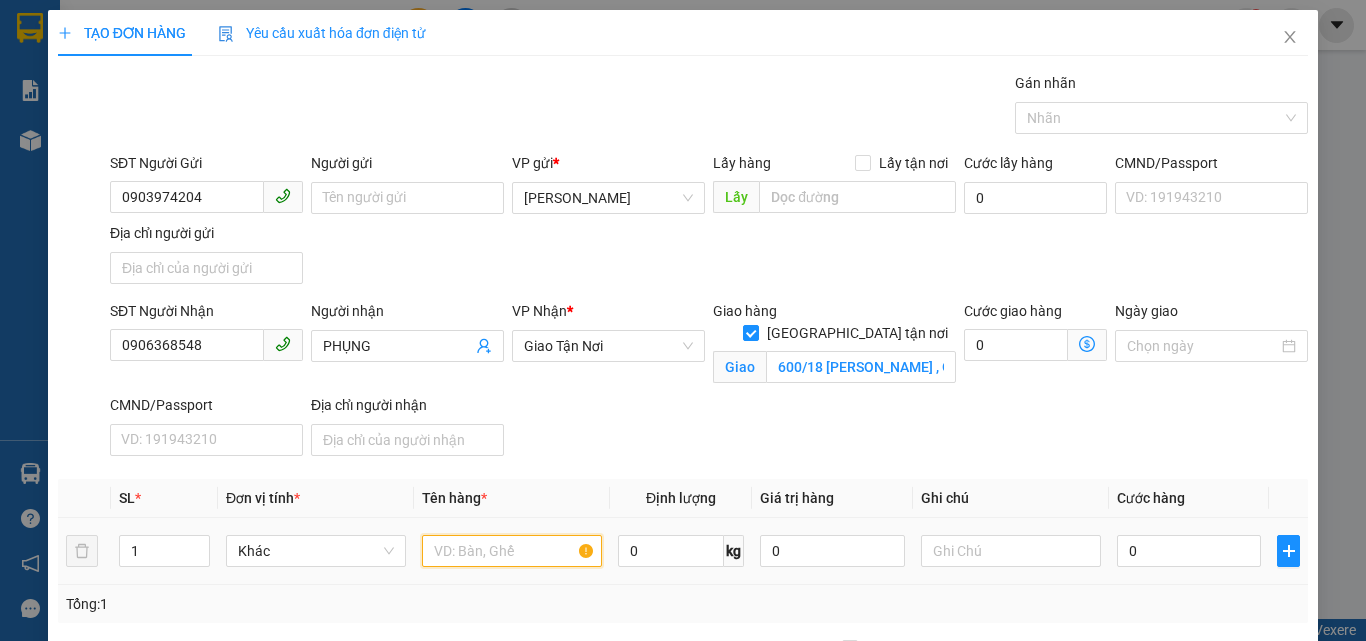 click at bounding box center (512, 551) 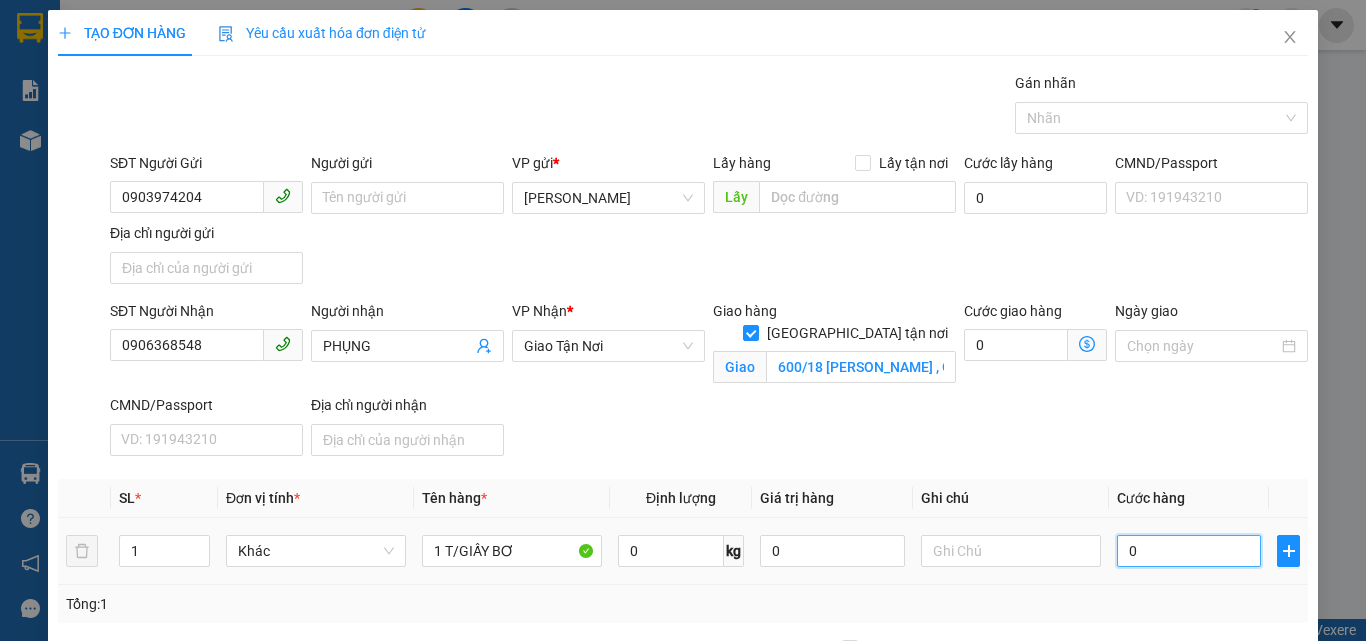 click on "0" at bounding box center [1189, 551] 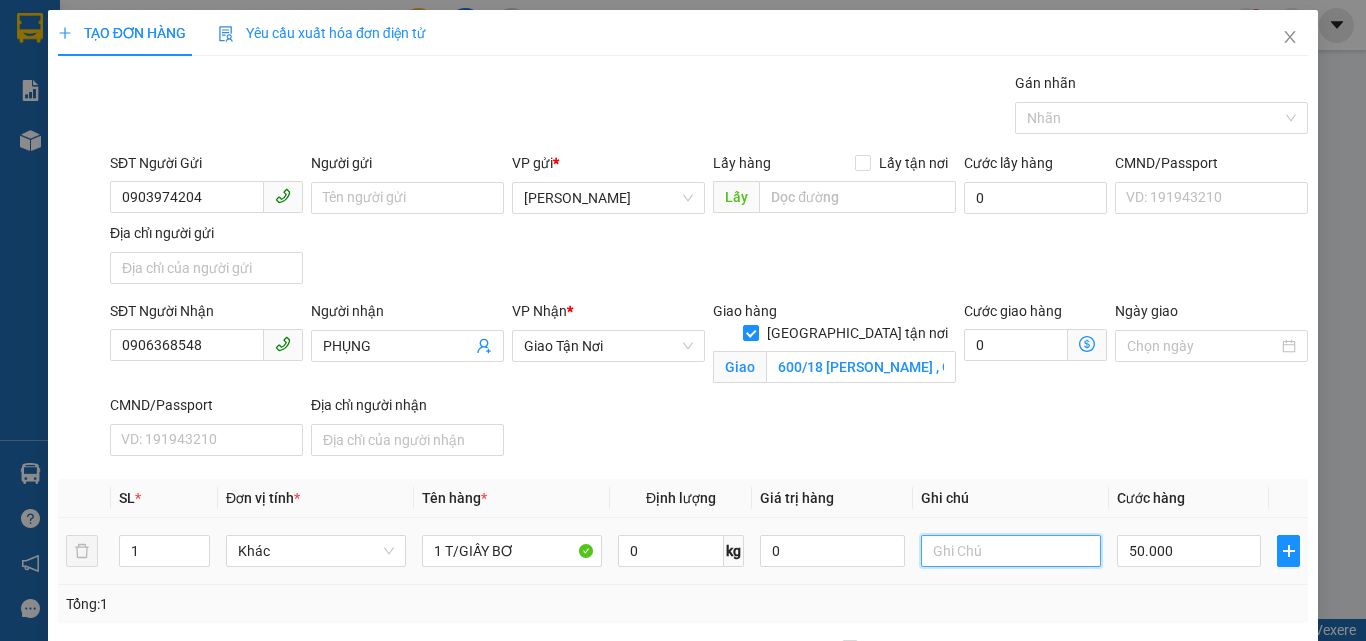 click at bounding box center [1011, 551] 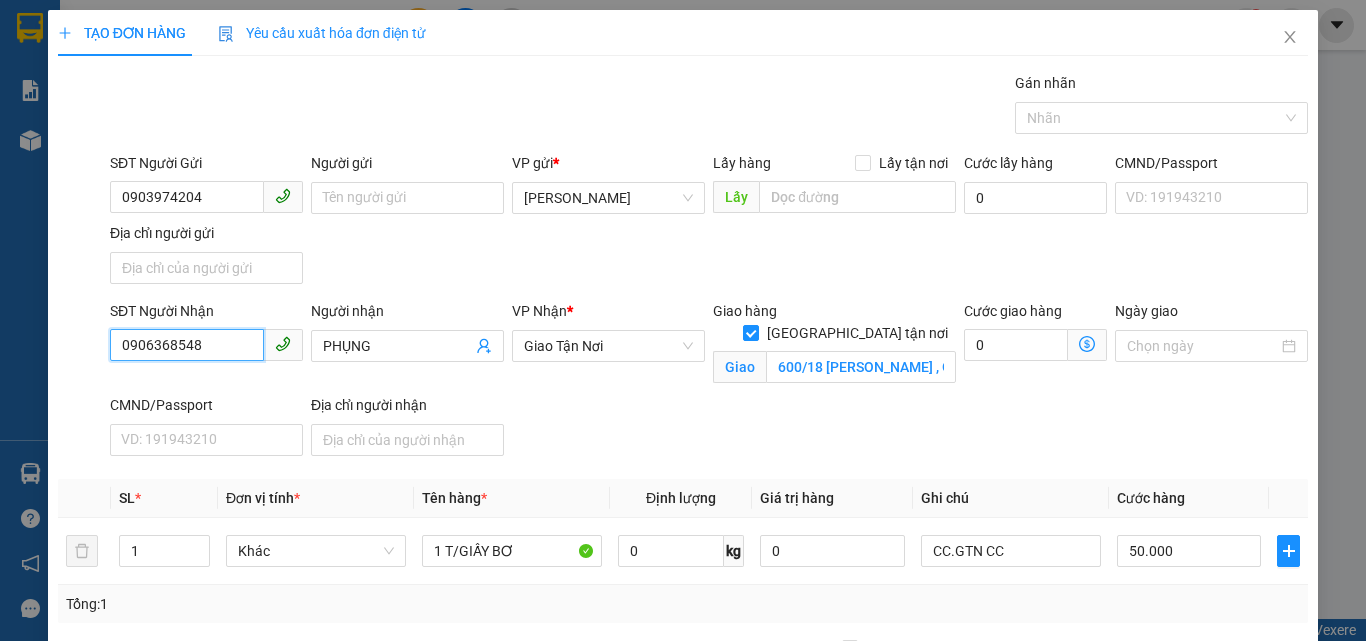 drag, startPoint x: 237, startPoint y: 351, endPoint x: 0, endPoint y: 413, distance: 244.97551 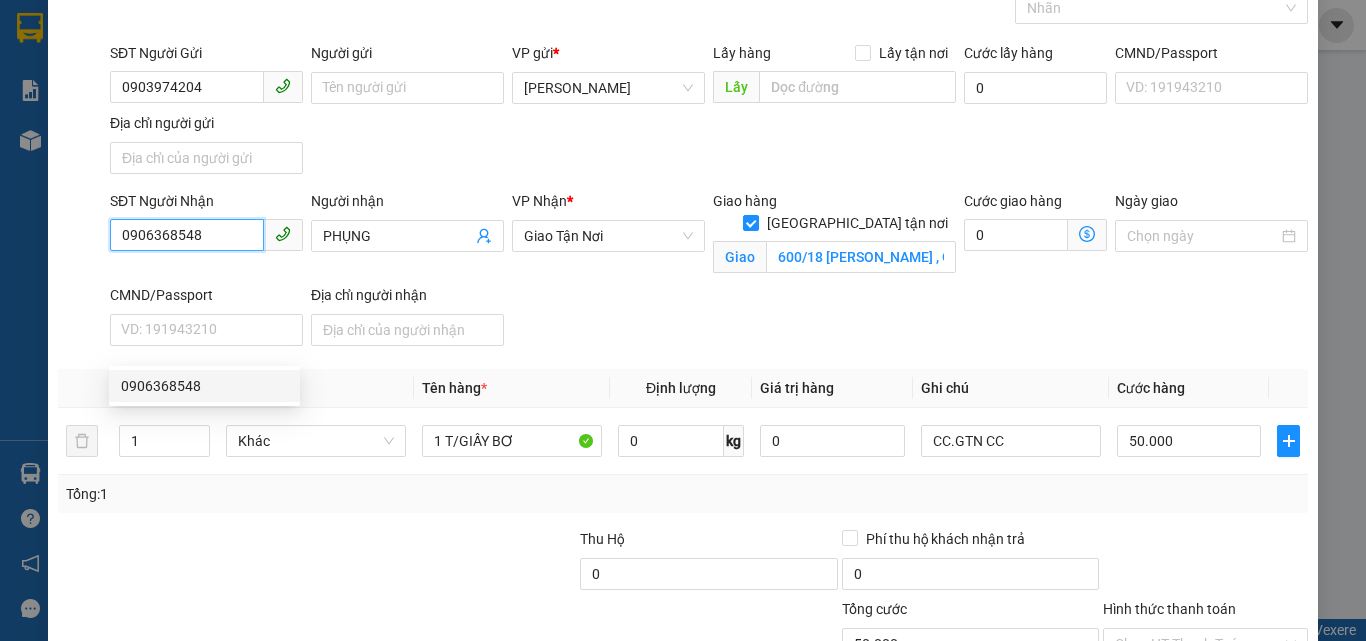 scroll, scrollTop: 263, scrollLeft: 0, axis: vertical 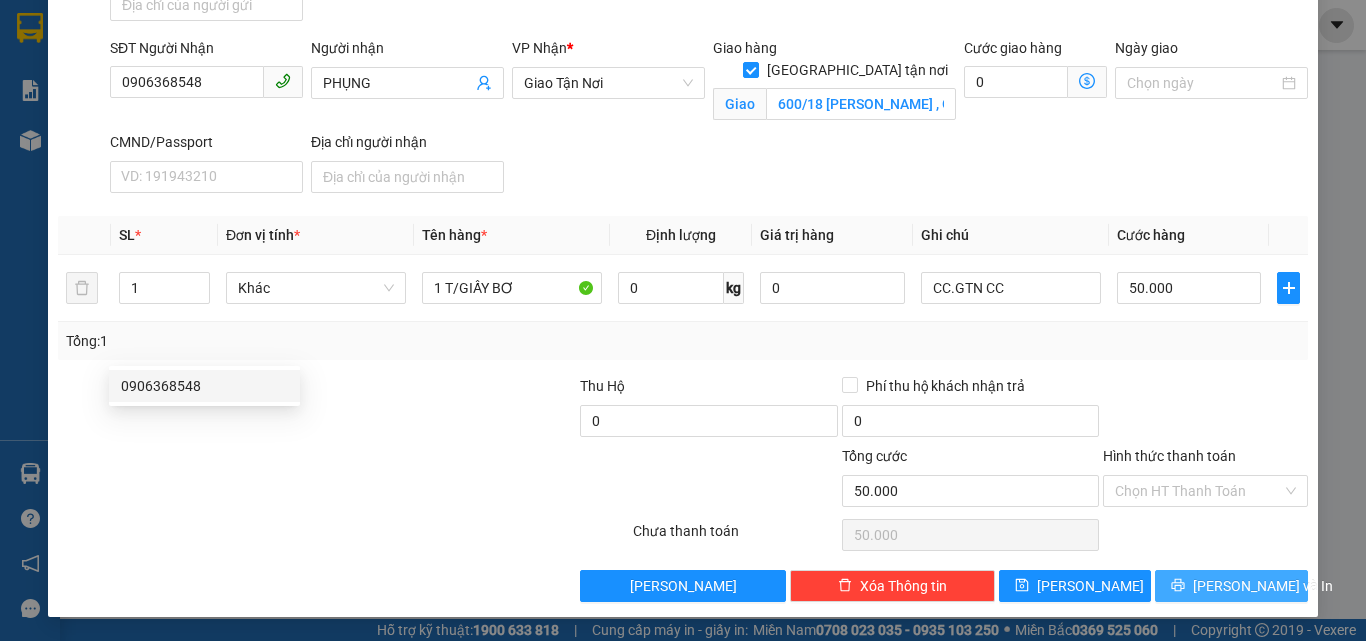 click on "Lưu và In" at bounding box center (1263, 586) 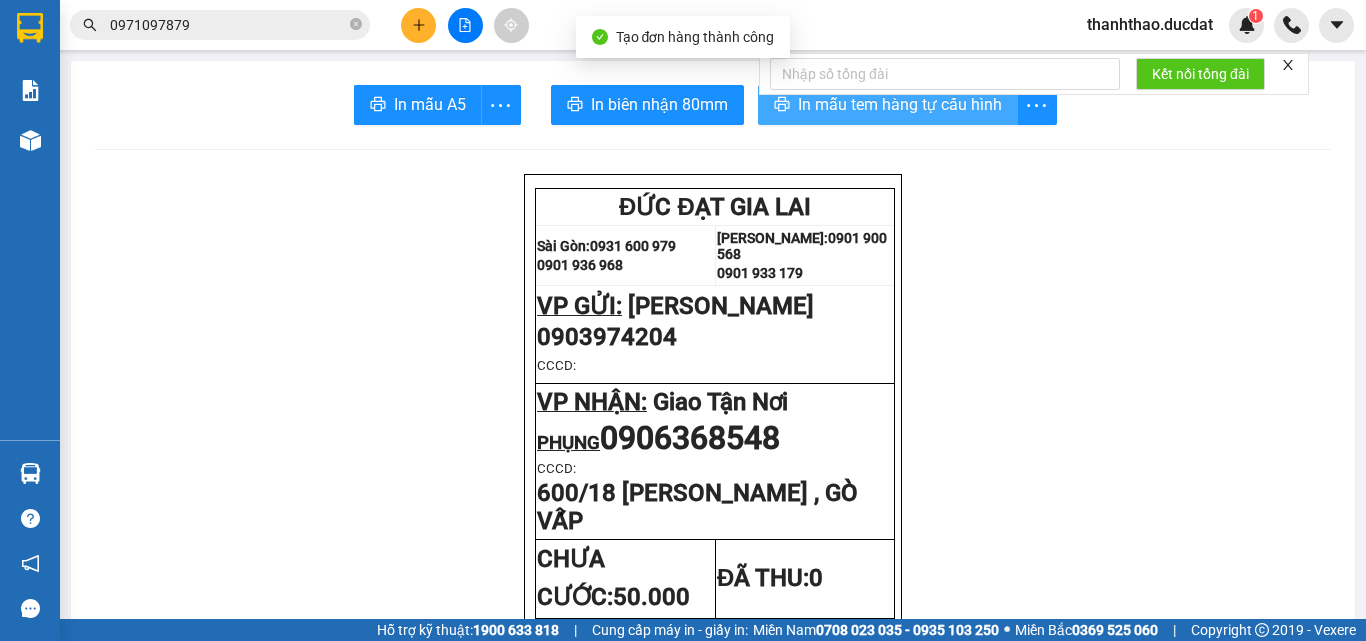 click on "In mẫu tem hàng tự cấu hình" at bounding box center [900, 104] 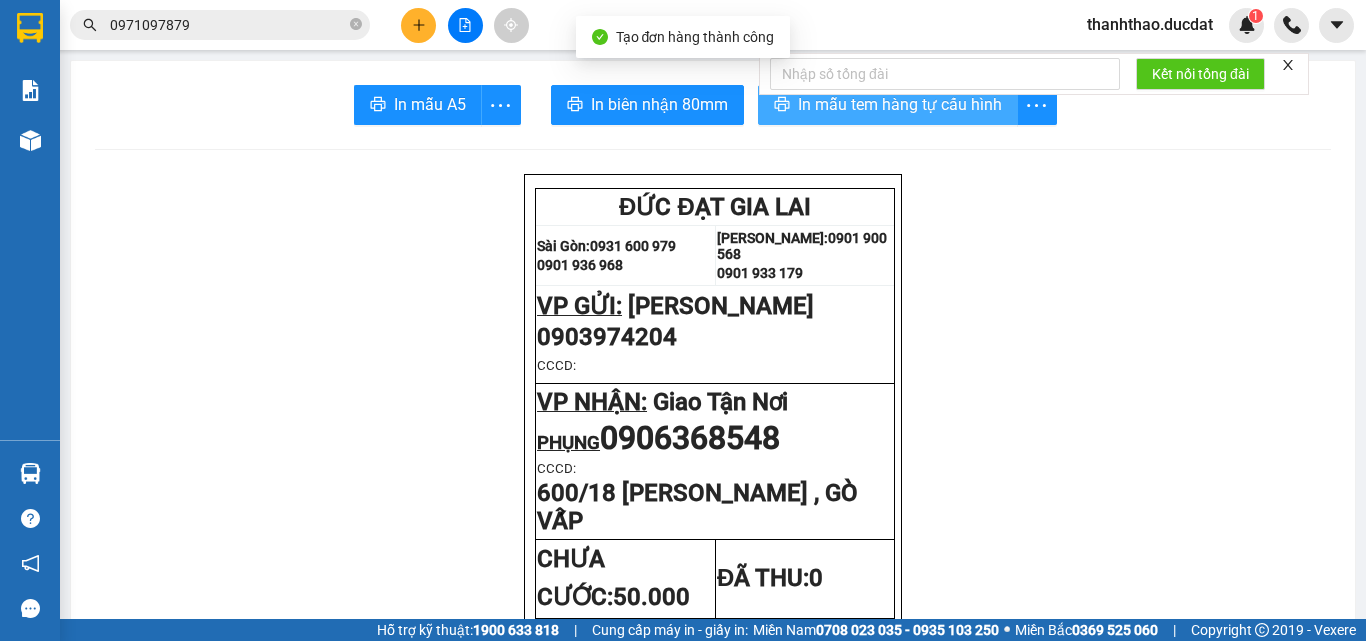 scroll, scrollTop: 0, scrollLeft: 0, axis: both 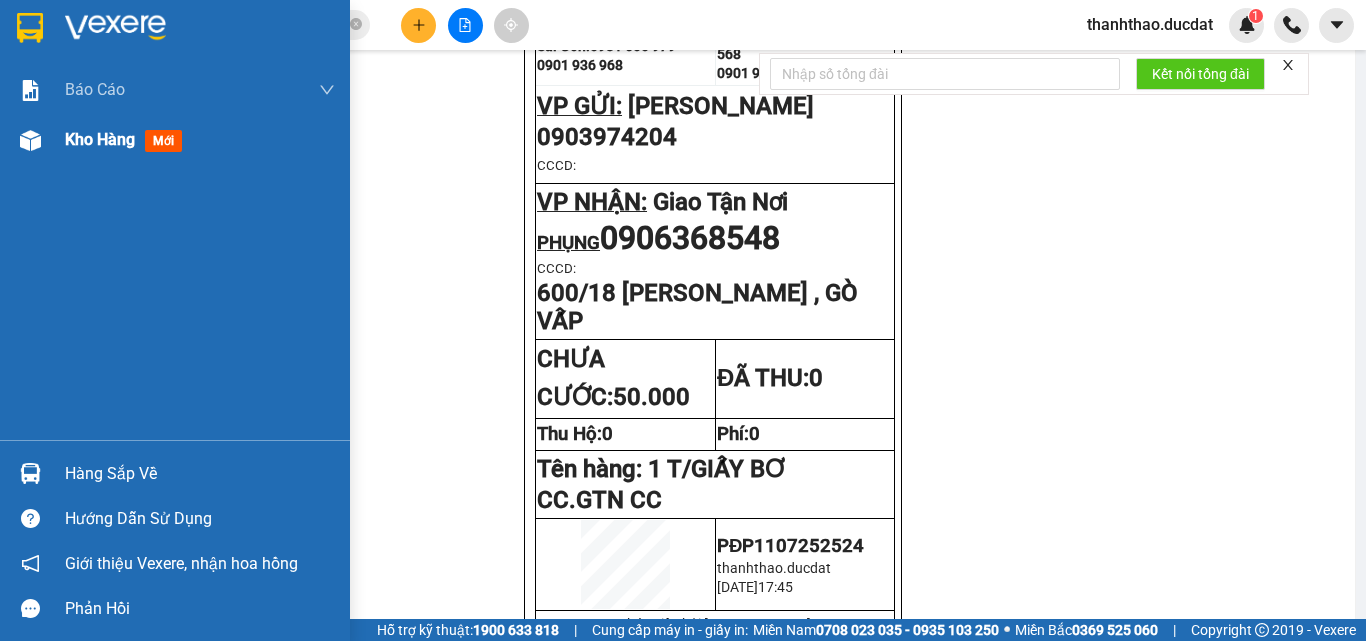 click on "Kho hàng" at bounding box center (100, 139) 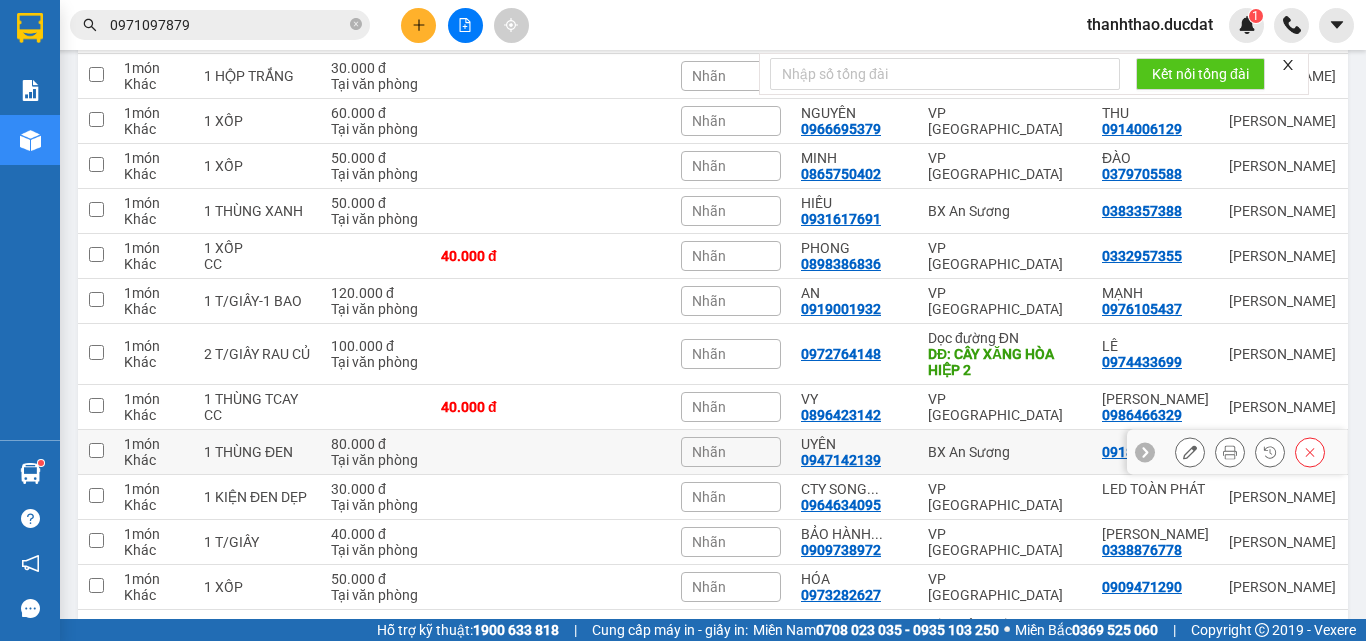 scroll, scrollTop: 1500, scrollLeft: 0, axis: vertical 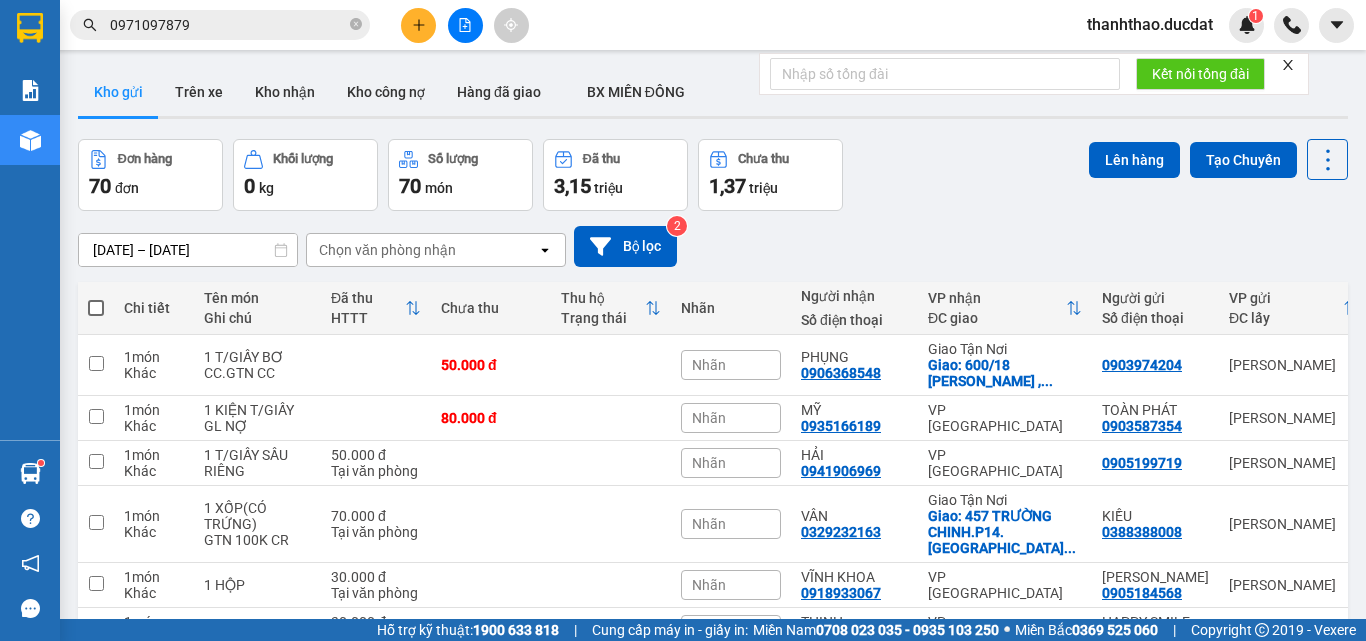 click on "Chọn văn phòng nhận" at bounding box center (422, 250) 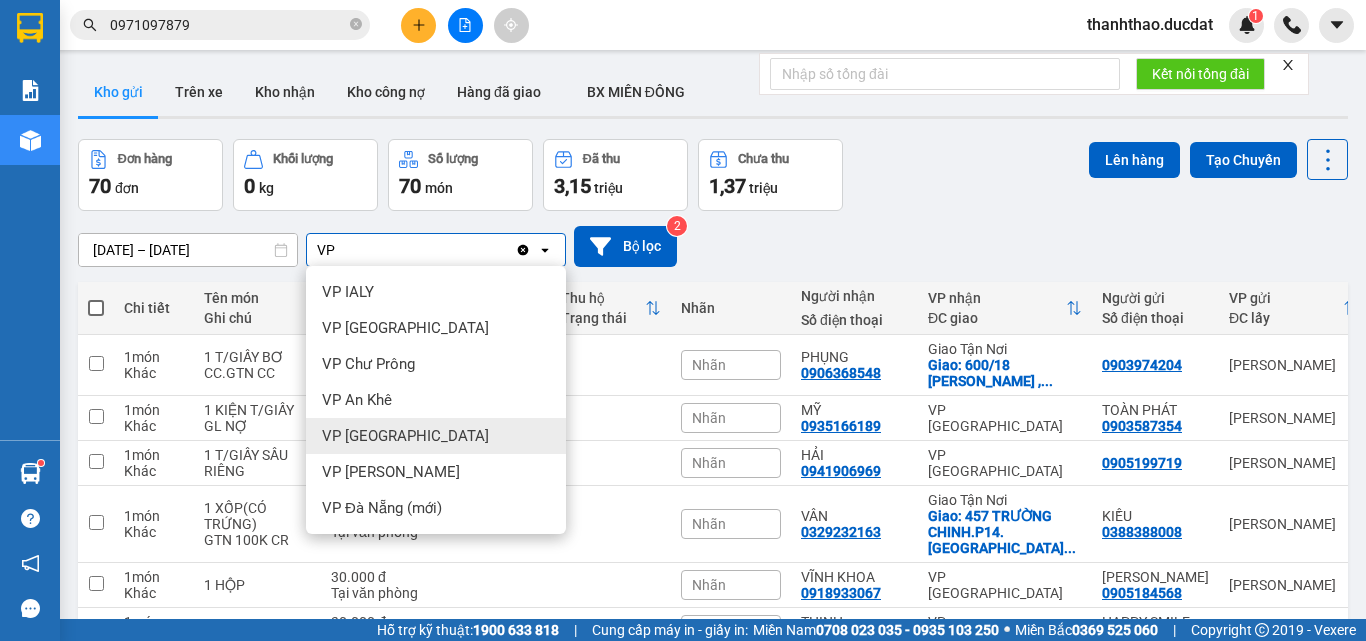 click on "VP [GEOGRAPHIC_DATA]" at bounding box center [436, 436] 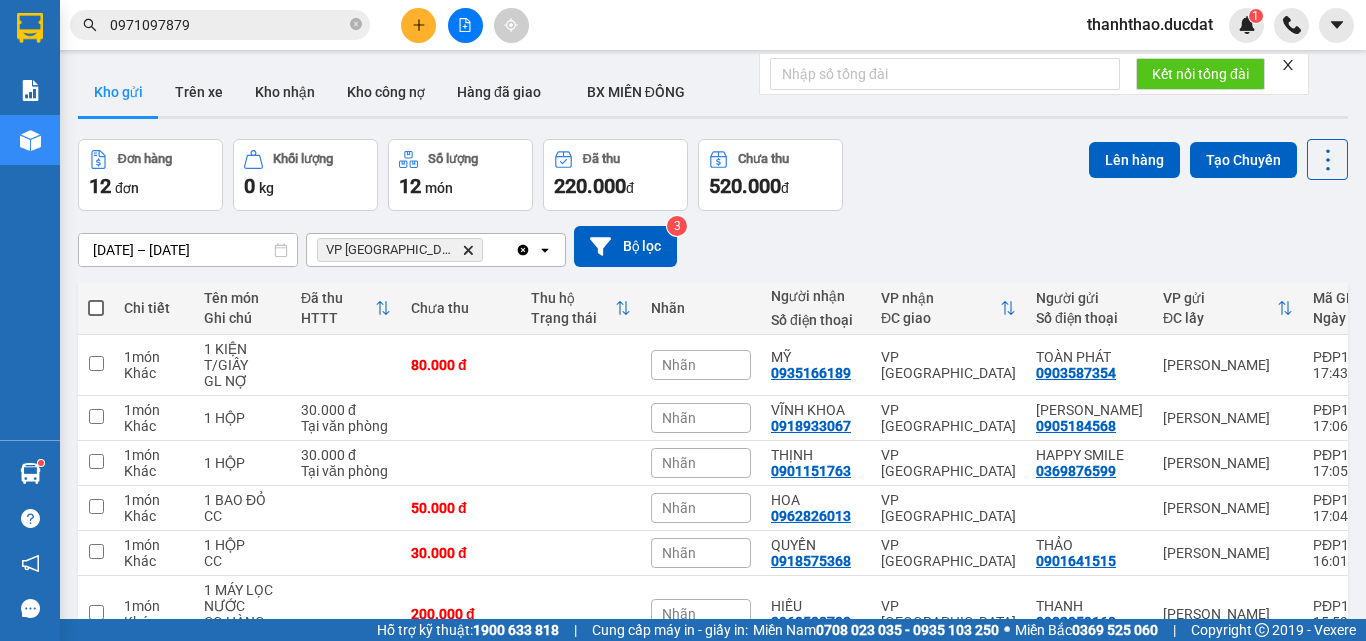 click on "VP Đà Nẵng Delete" at bounding box center (411, 250) 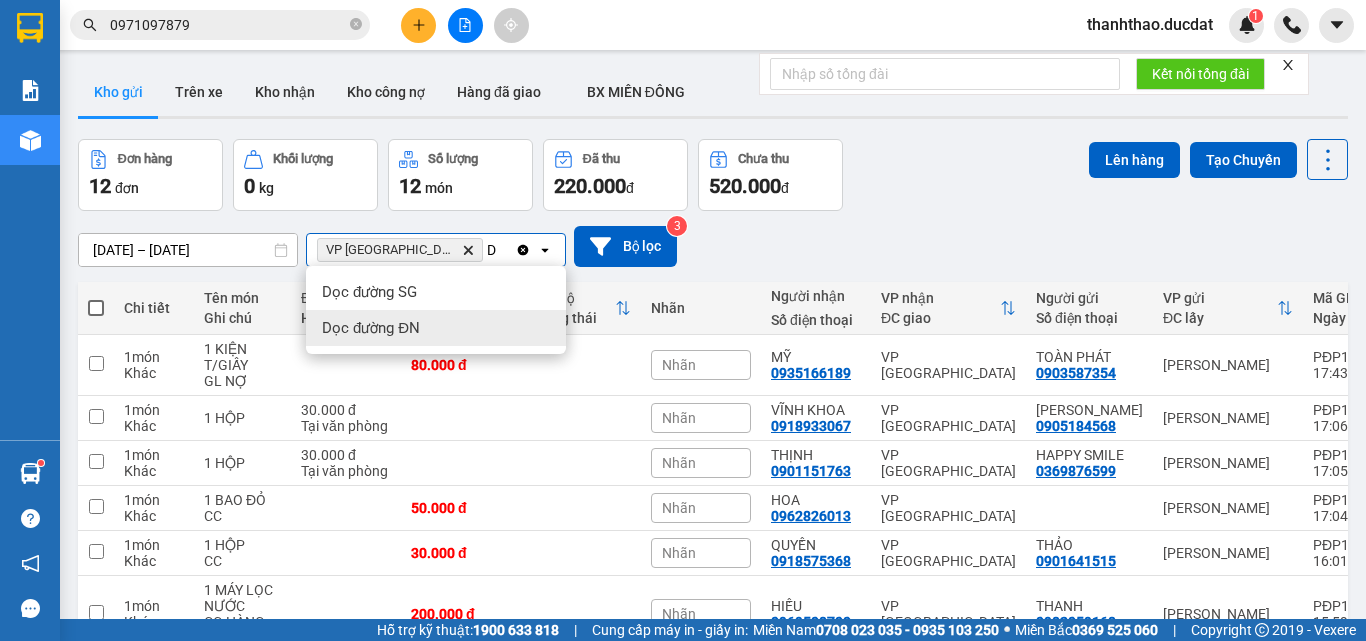 click on "Dọc đường SG Dọc đường ĐN" at bounding box center (436, 310) 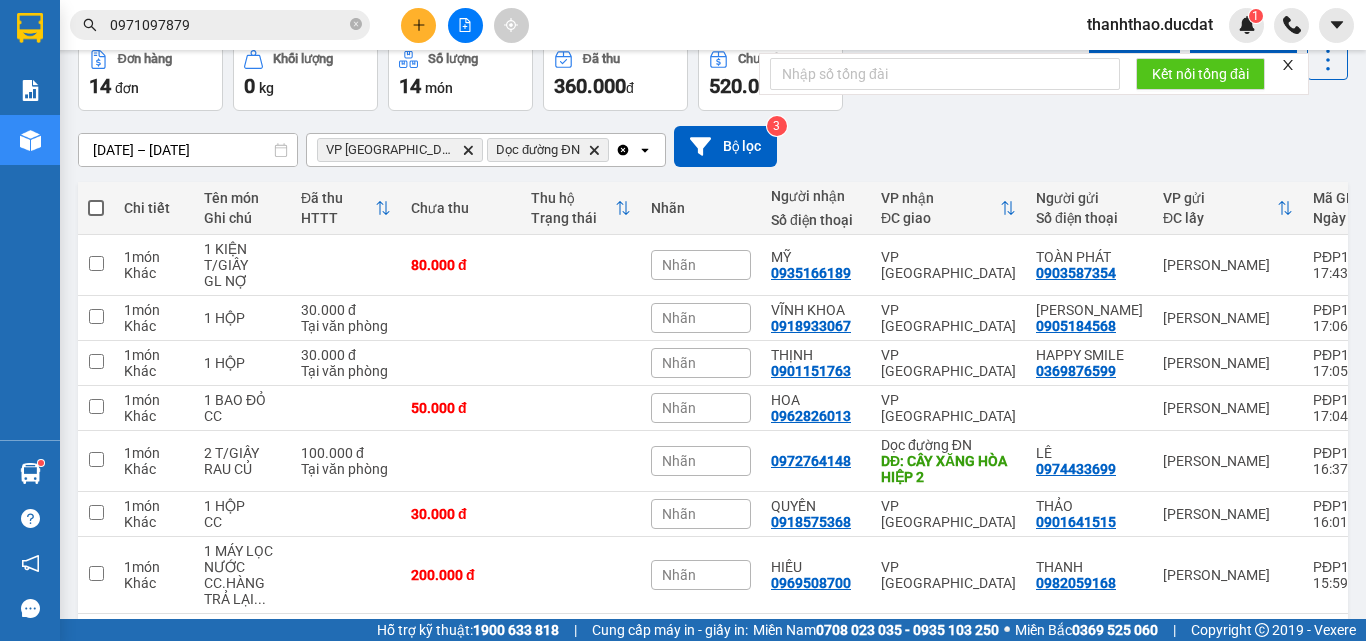 scroll, scrollTop: 0, scrollLeft: 0, axis: both 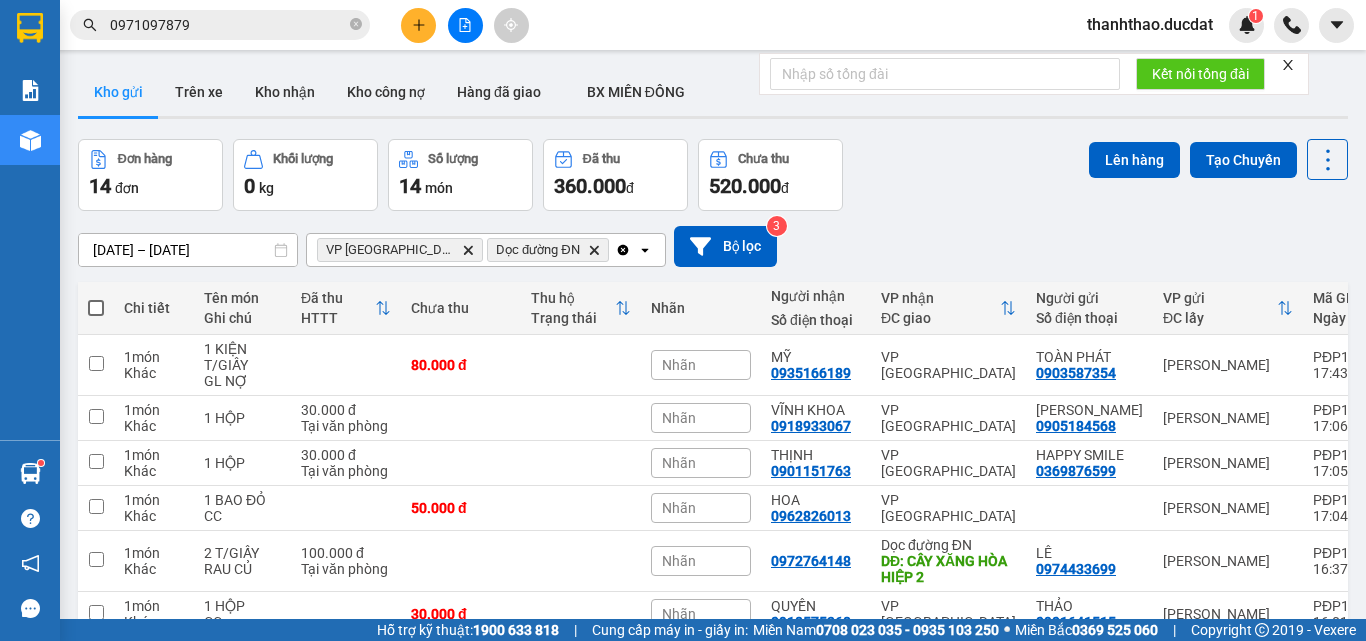 click at bounding box center (96, 308) 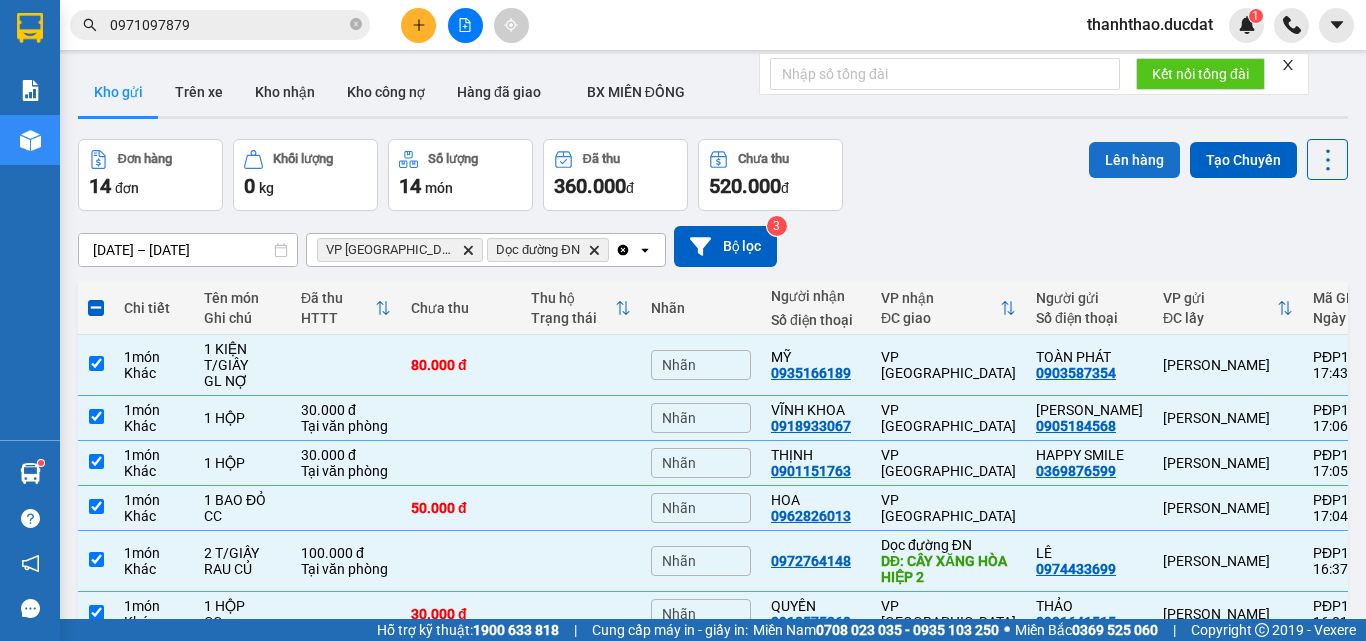 click on "Lên hàng" at bounding box center [1134, 160] 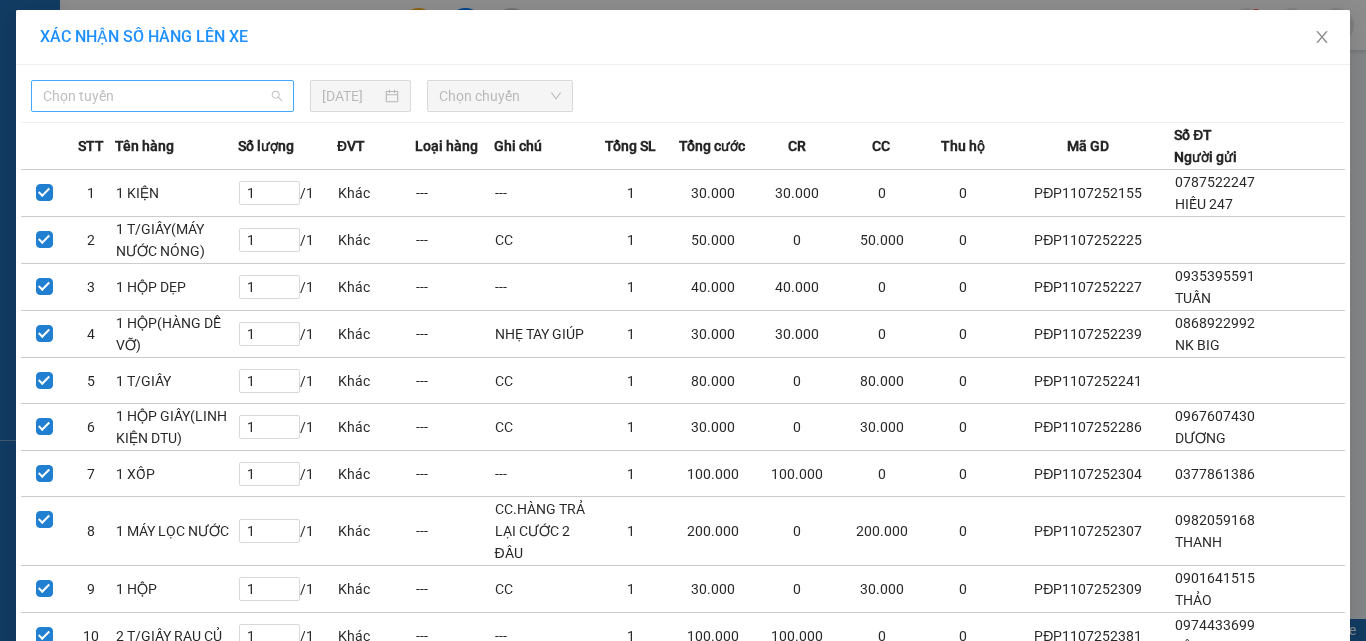 click on "Chọn tuyến" at bounding box center [162, 96] 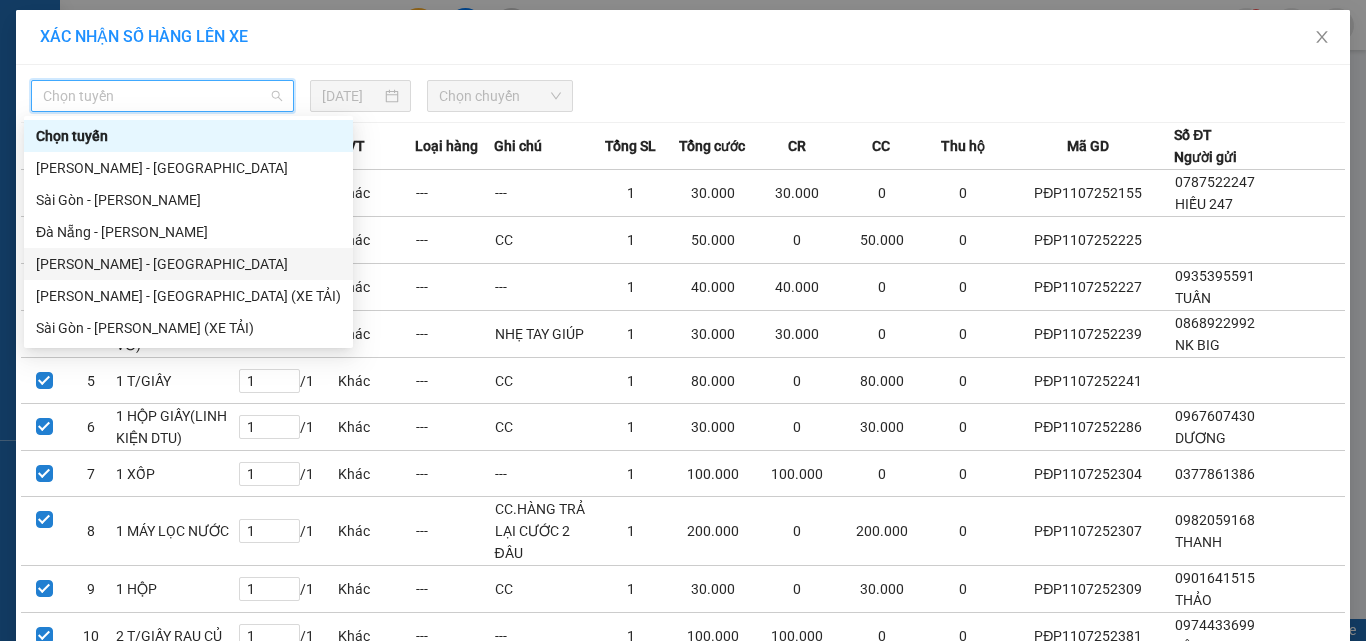 click on "[PERSON_NAME] - [GEOGRAPHIC_DATA]" at bounding box center [188, 264] 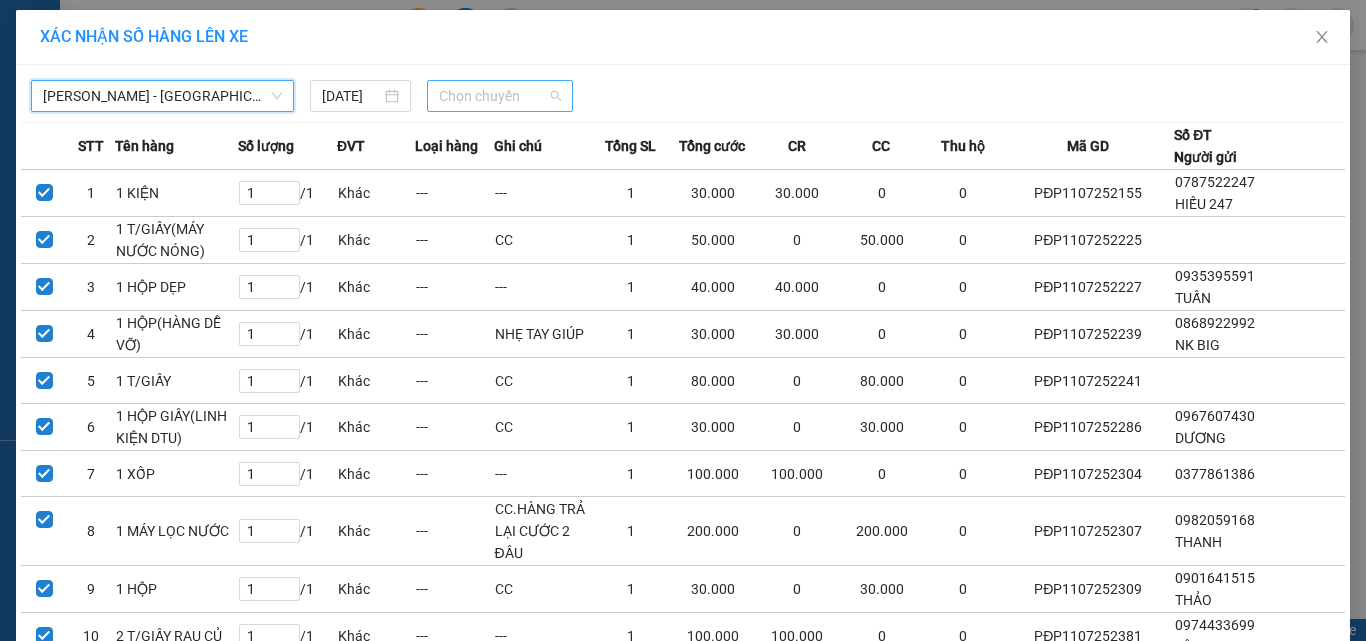 click on "Chọn chuyến" at bounding box center [500, 96] 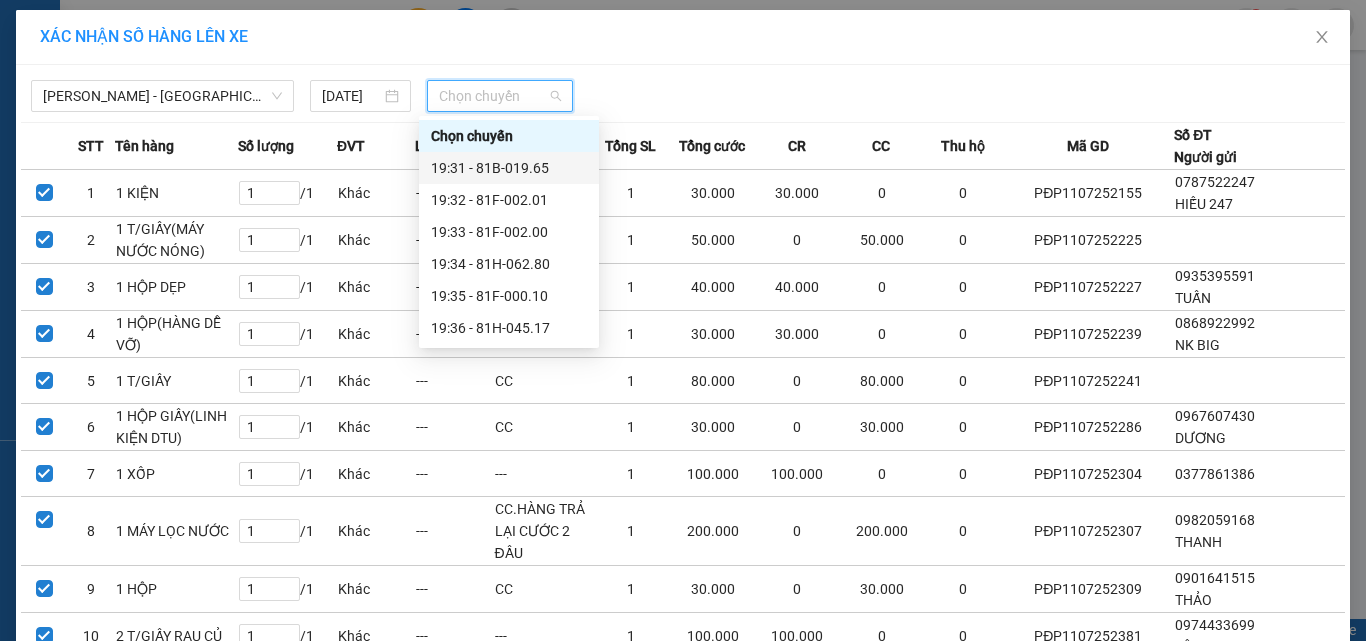 click on "19:31     - 81B-019.65" at bounding box center [509, 168] 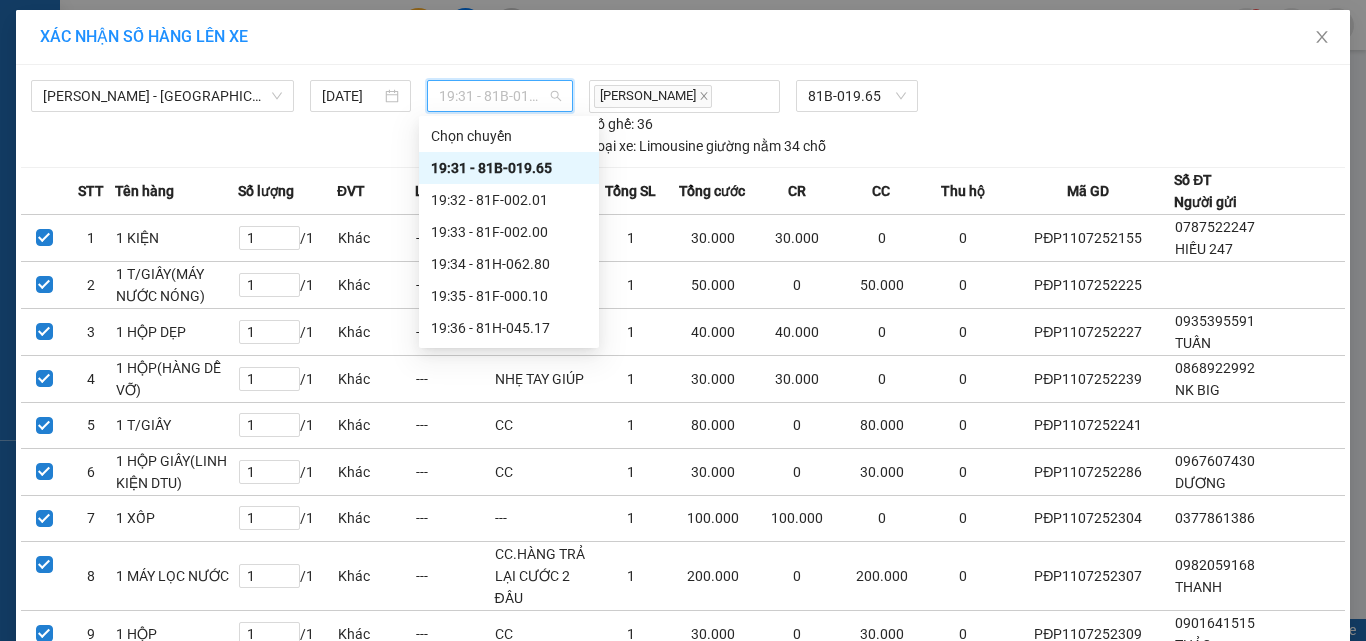 click on "19:31     - 81B-019.65" at bounding box center [500, 96] 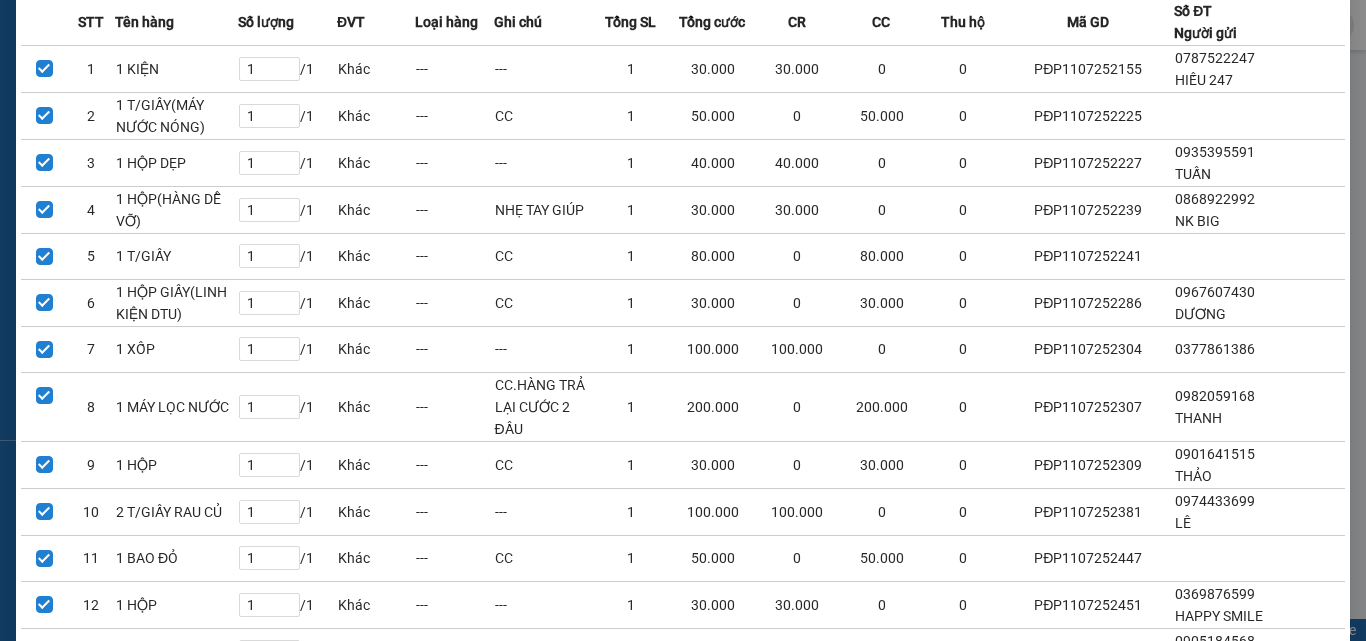 scroll, scrollTop: 387, scrollLeft: 0, axis: vertical 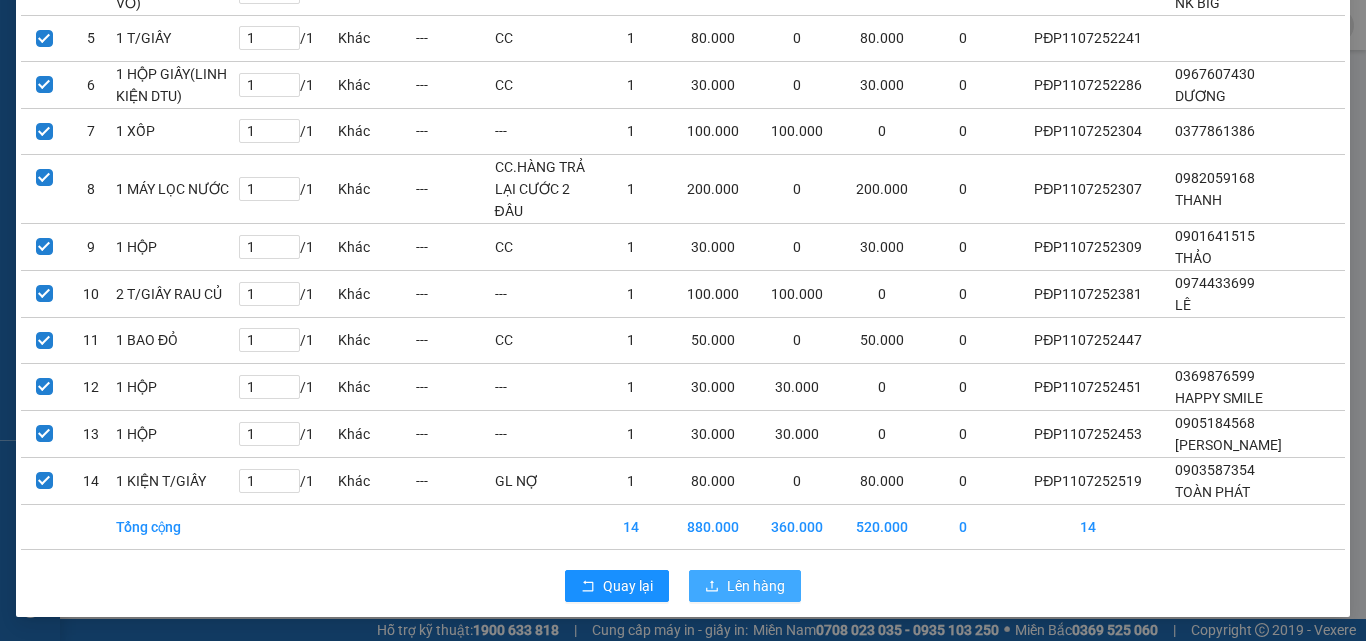 click on "Lên hàng" at bounding box center [745, 586] 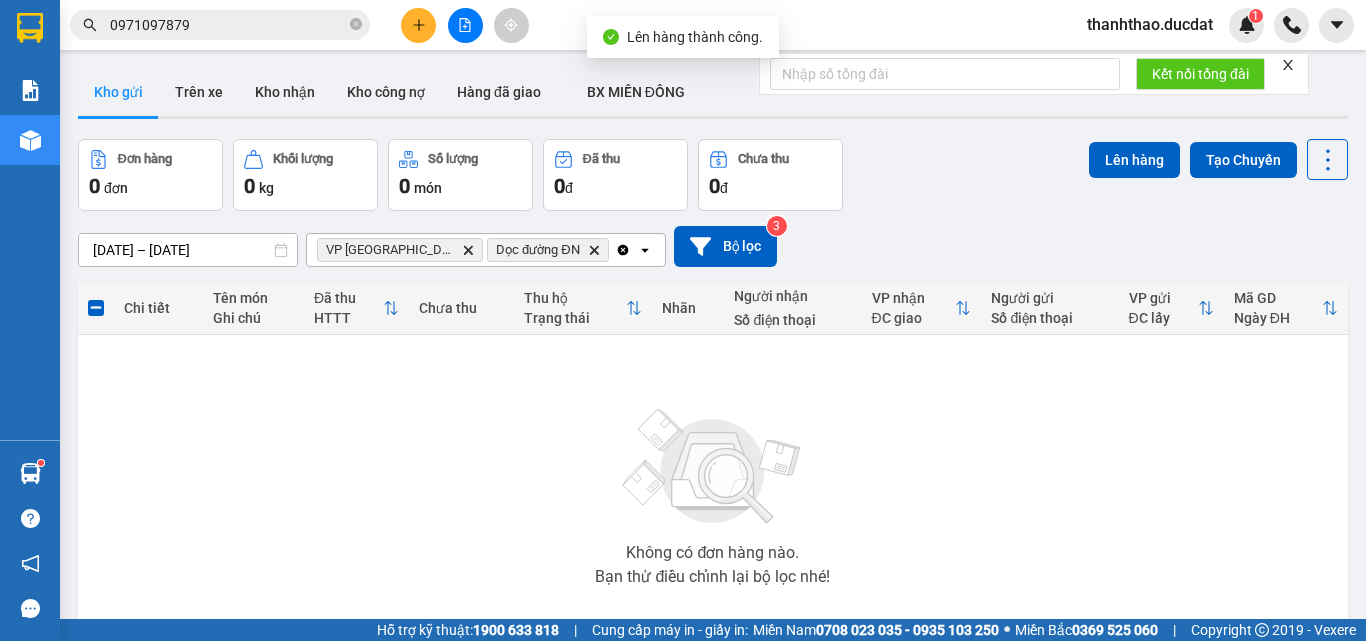 click on "Clear all" 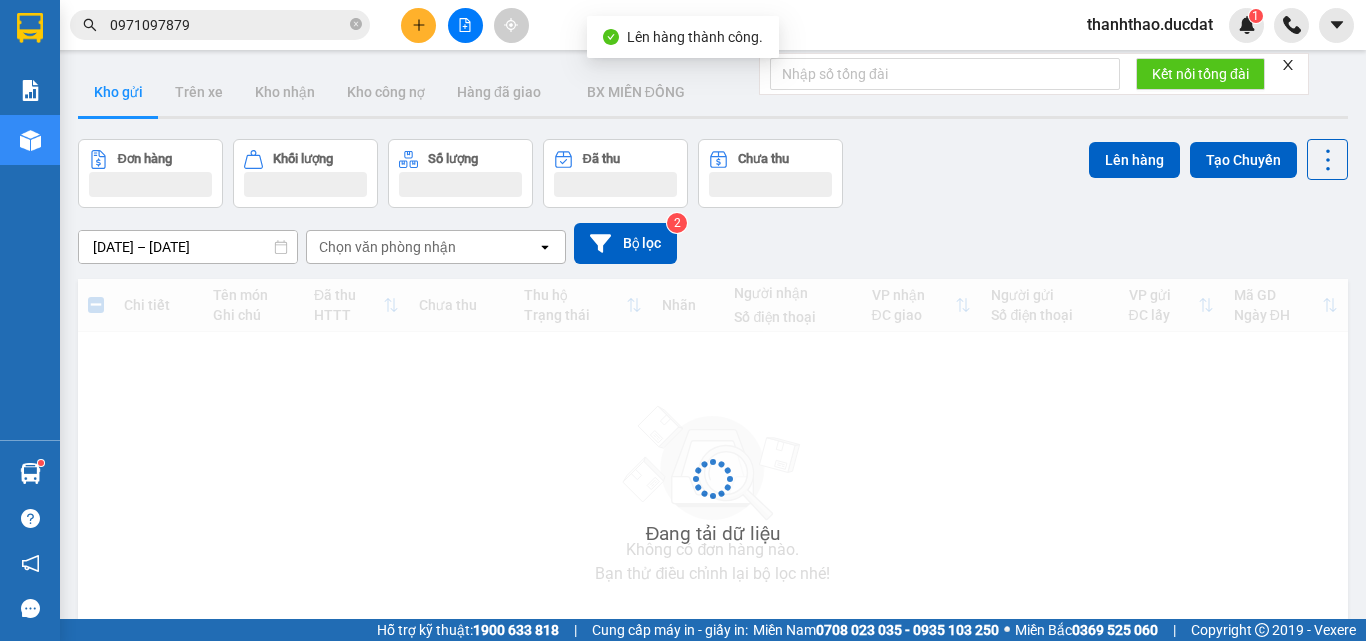 click on "Chọn văn phòng nhận" at bounding box center [422, 247] 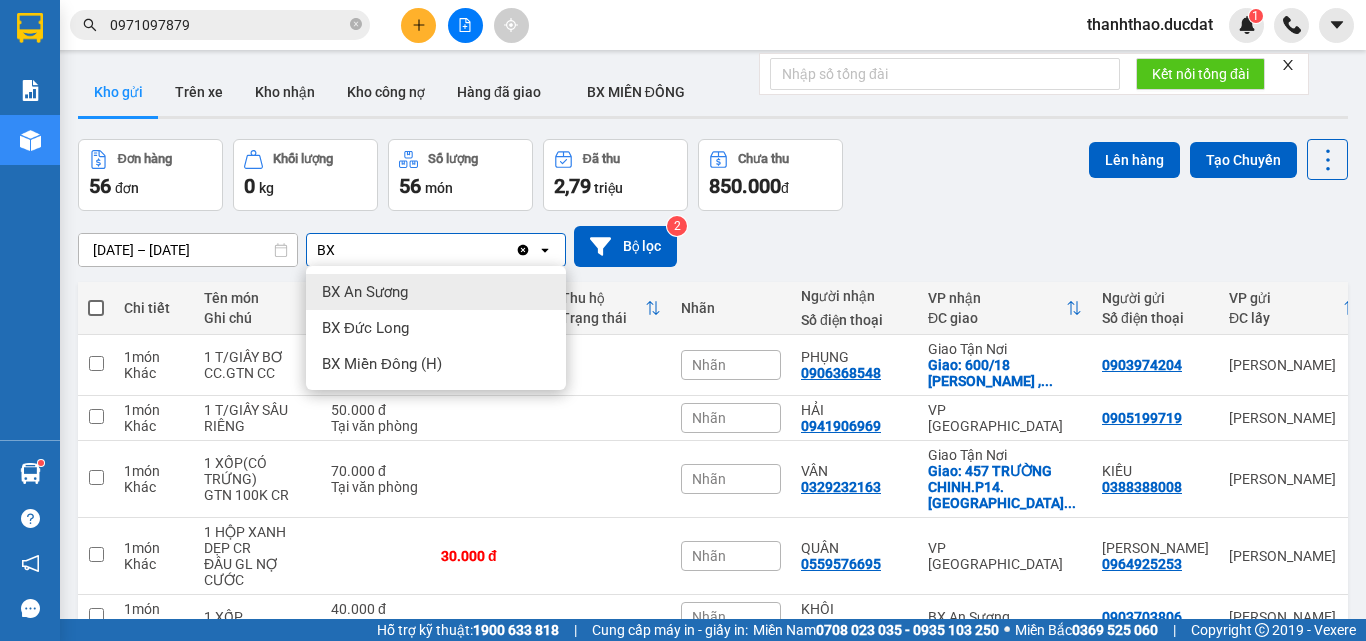 click on "BX An Sương" at bounding box center (436, 292) 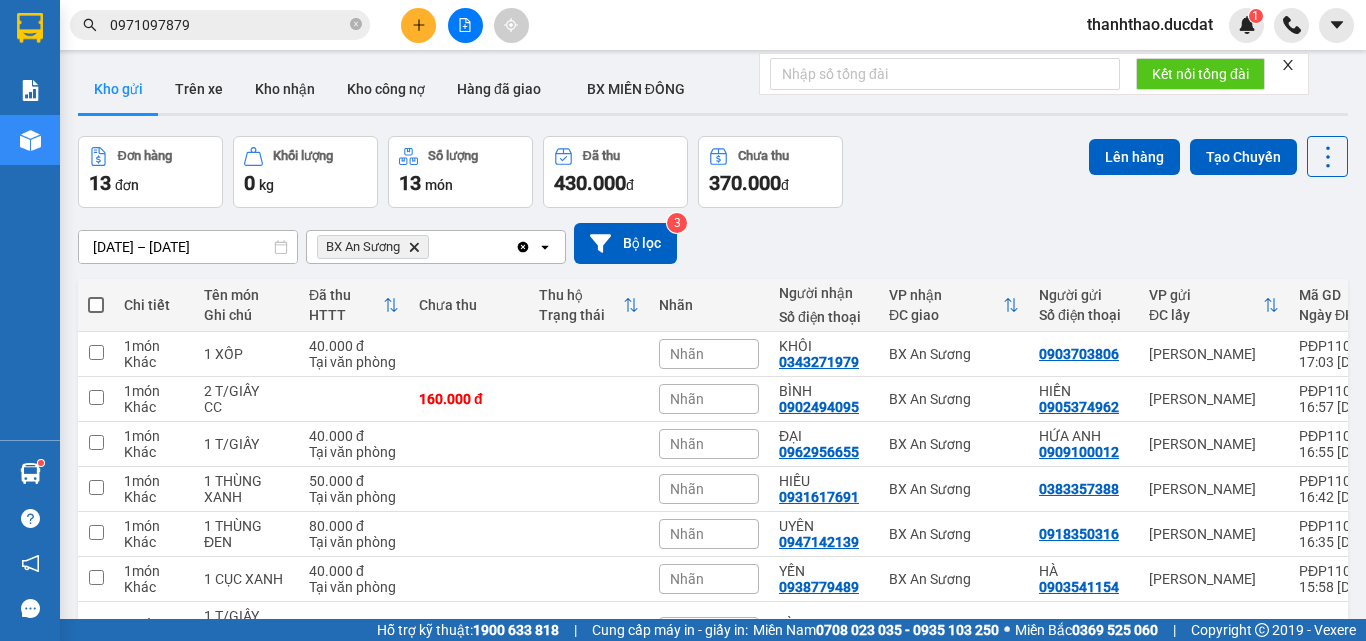 scroll, scrollTop: 0, scrollLeft: 0, axis: both 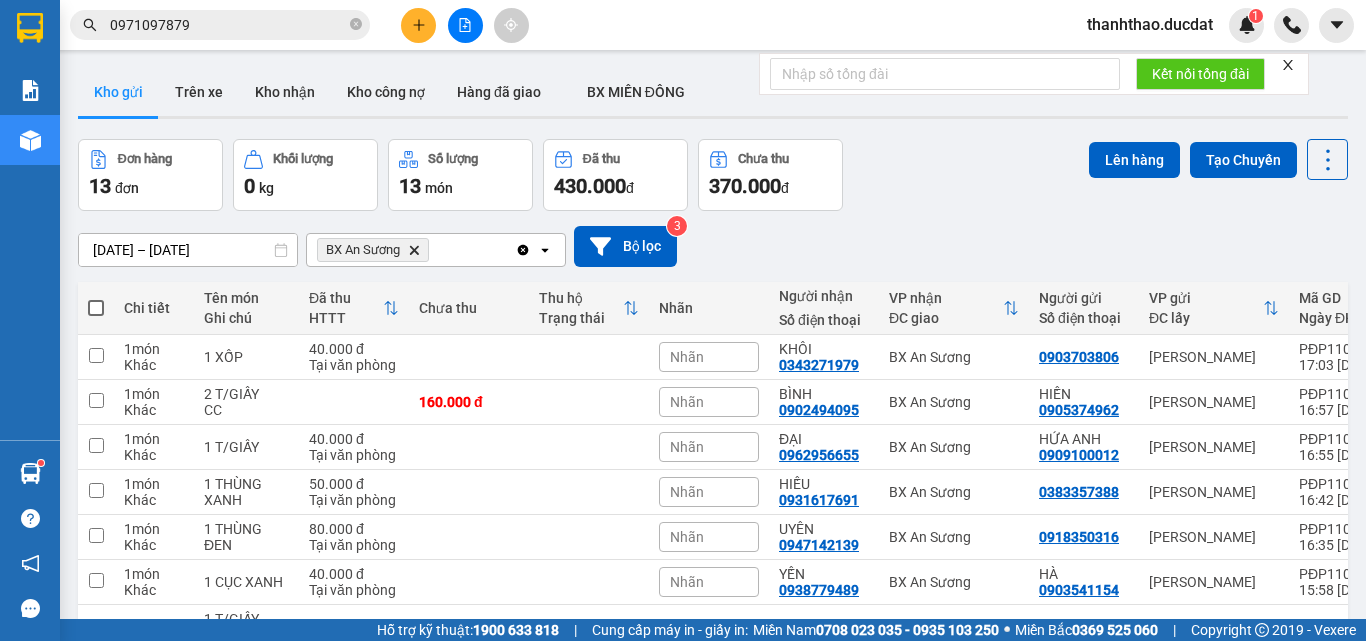 click at bounding box center [96, 308] 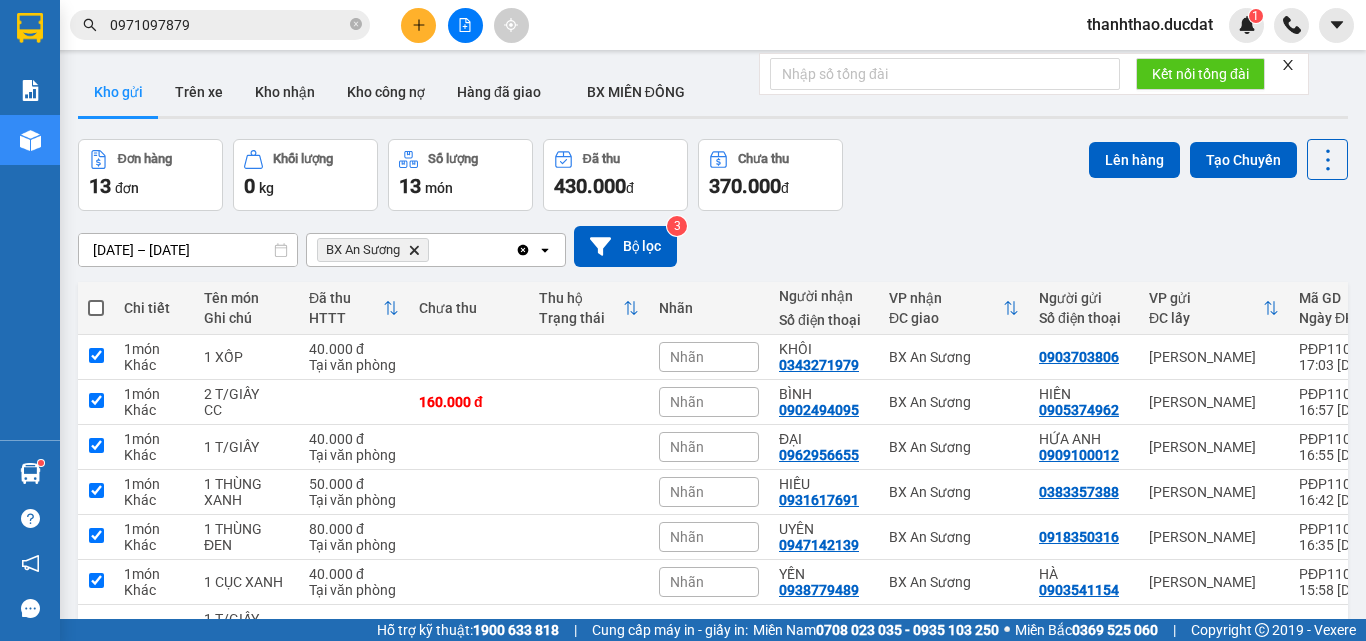 checkbox on "true" 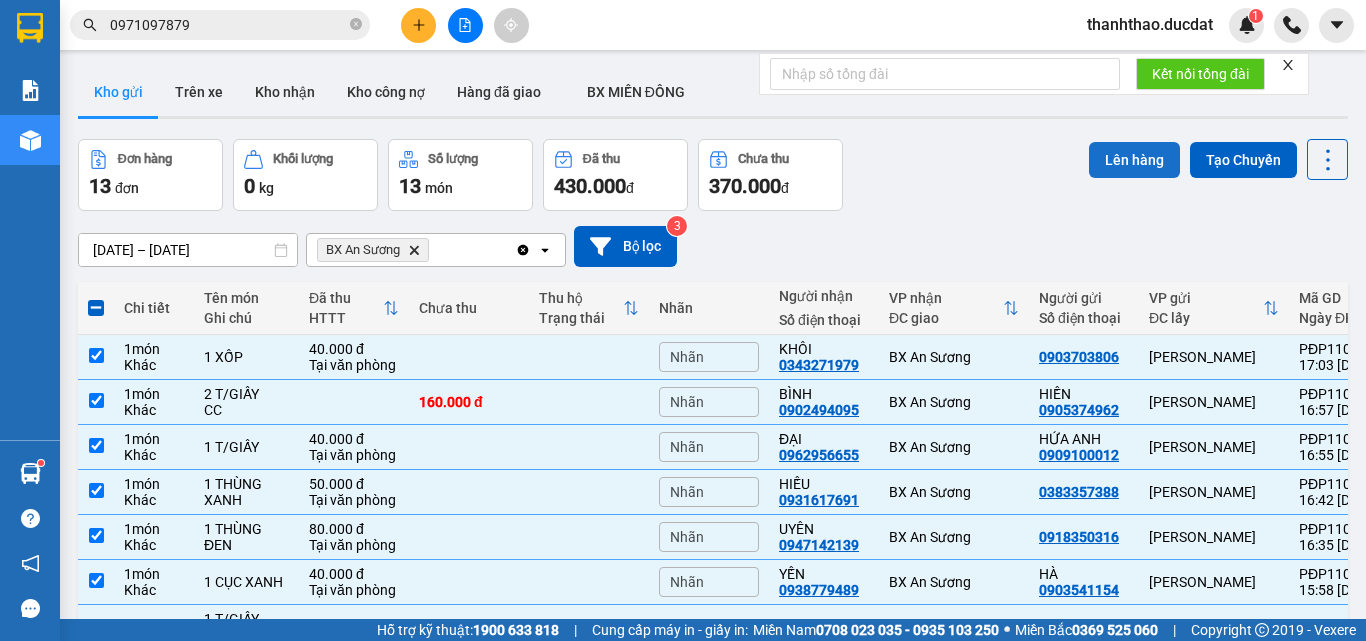 click on "Lên hàng" at bounding box center (1134, 160) 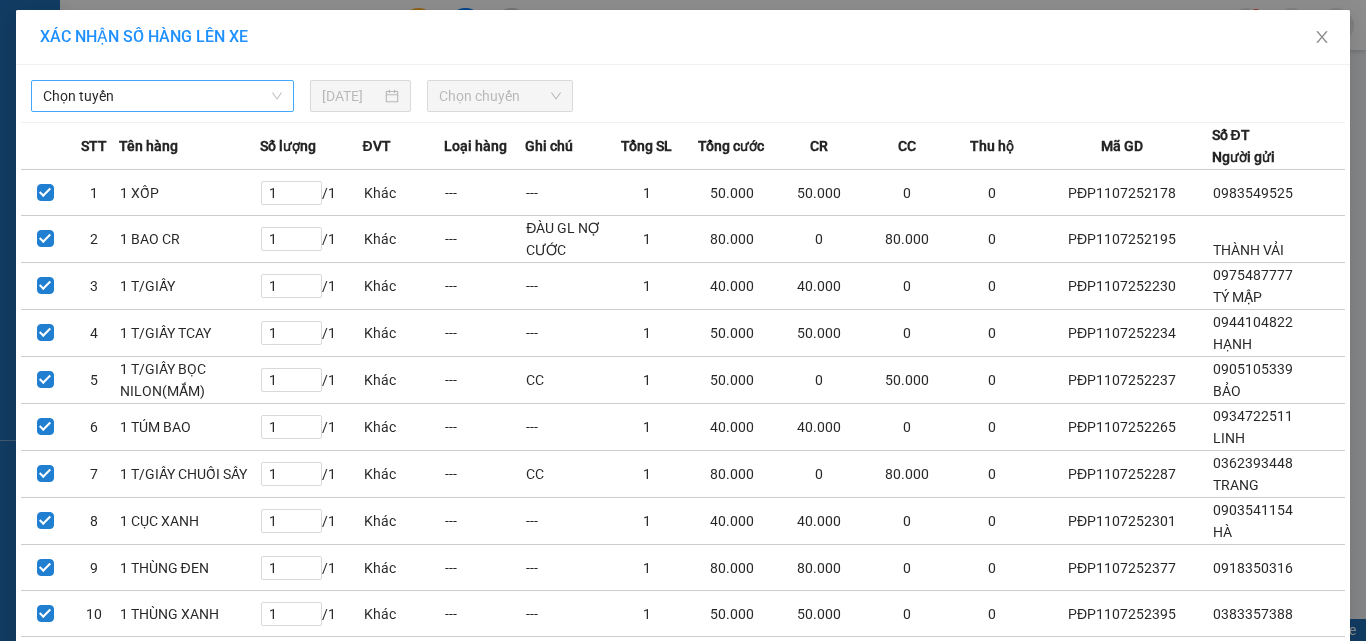 click on "Chọn tuyến" at bounding box center (162, 96) 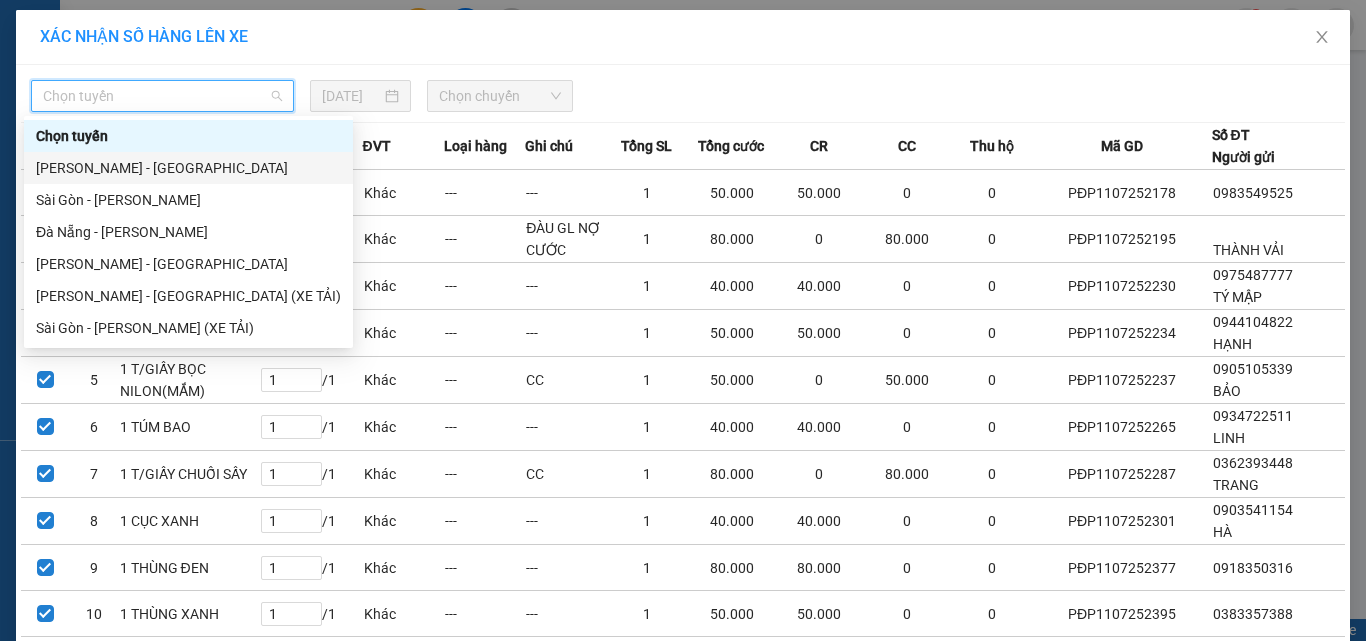 click on "[PERSON_NAME] - [GEOGRAPHIC_DATA]" at bounding box center [188, 168] 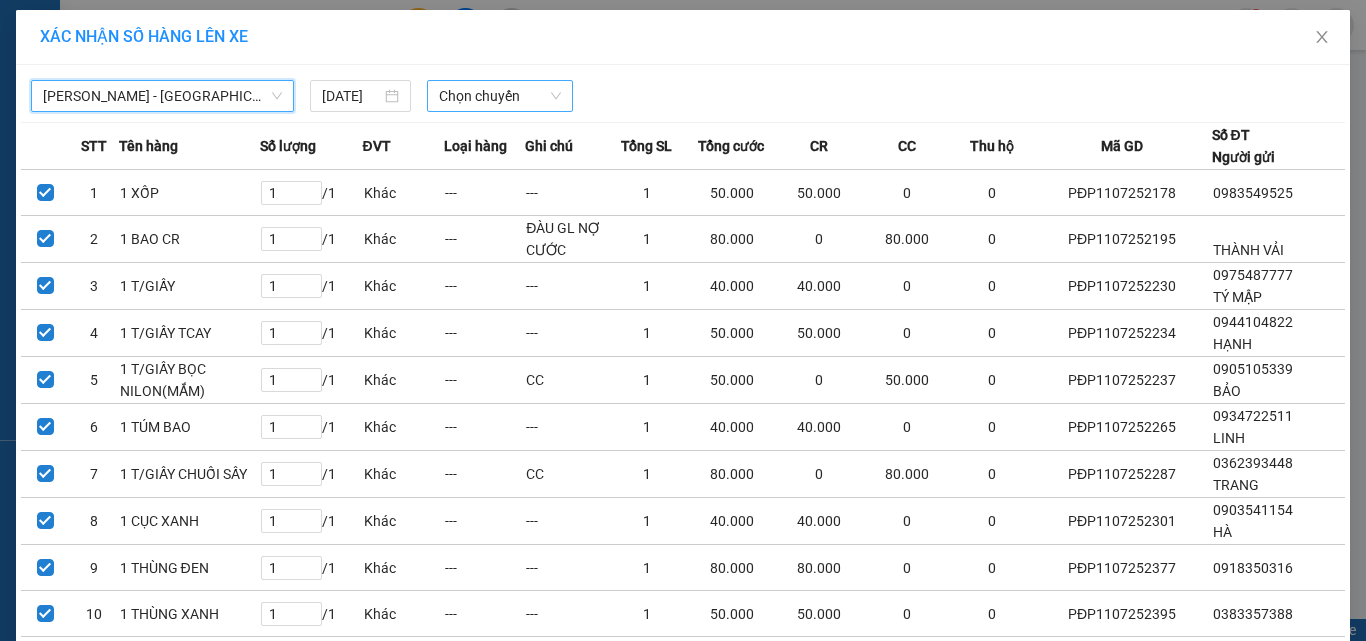 click on "Chọn chuyến" at bounding box center [500, 96] 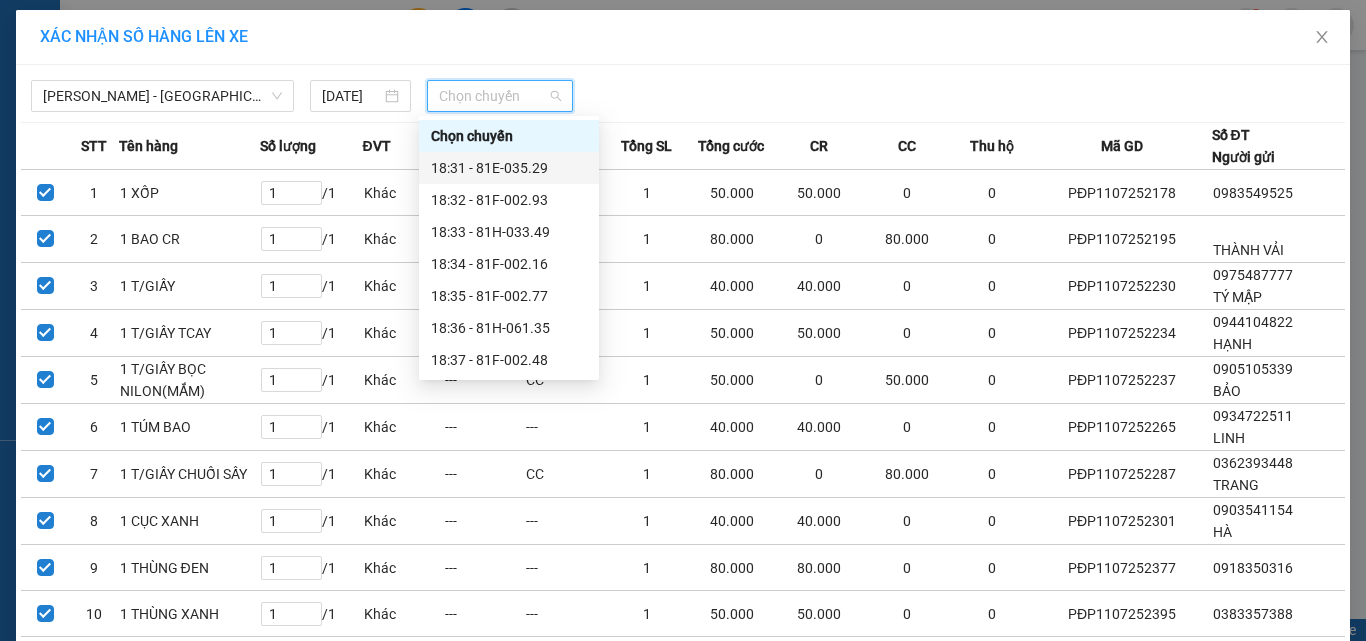 click on "18:31     - 81E-035.29" at bounding box center [509, 168] 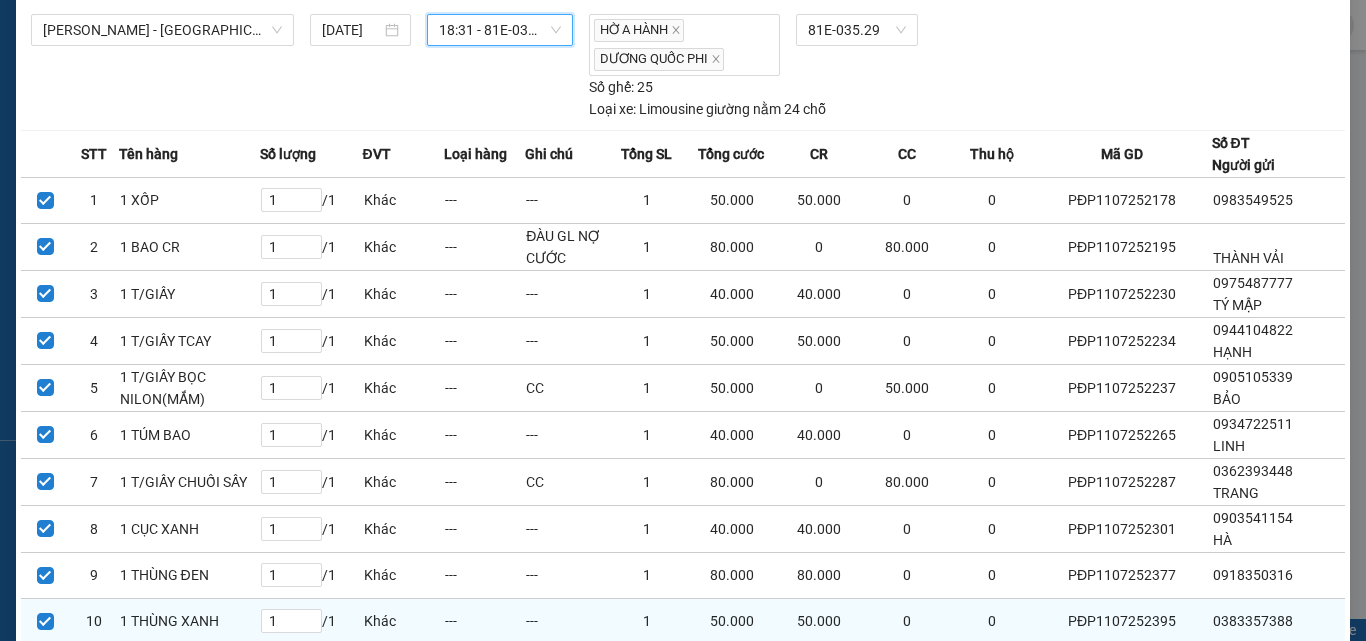 scroll, scrollTop: 346, scrollLeft: 0, axis: vertical 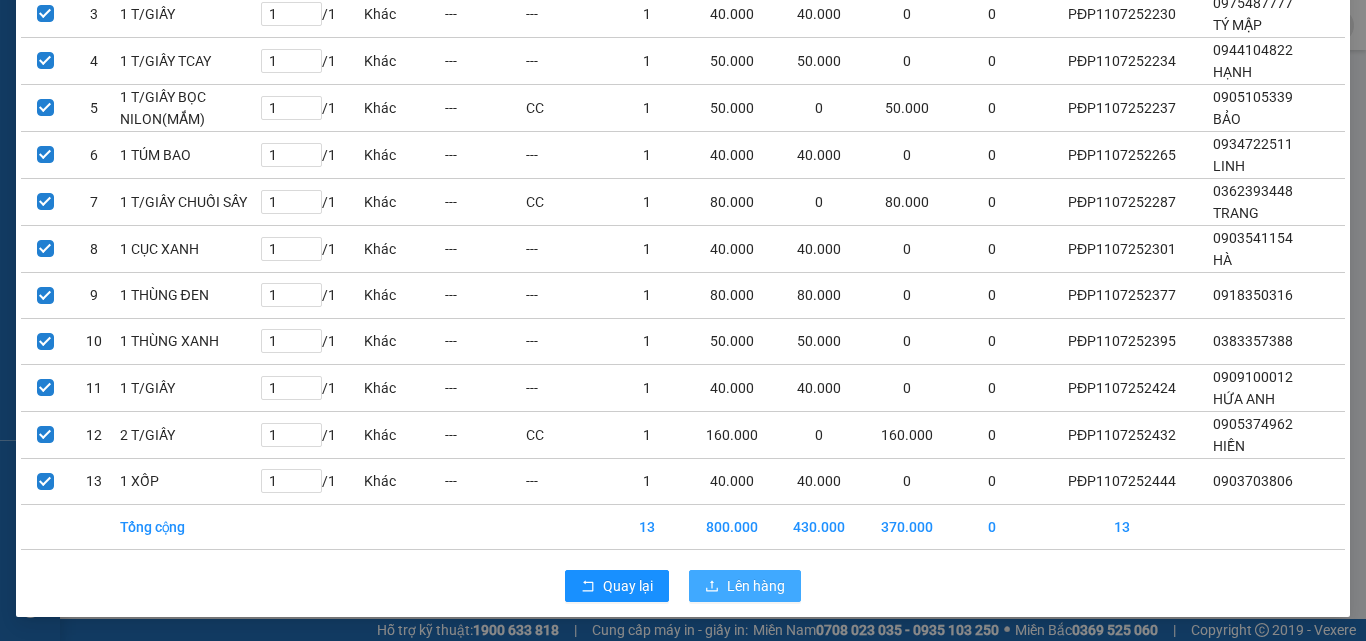 click on "Lên hàng" at bounding box center [756, 586] 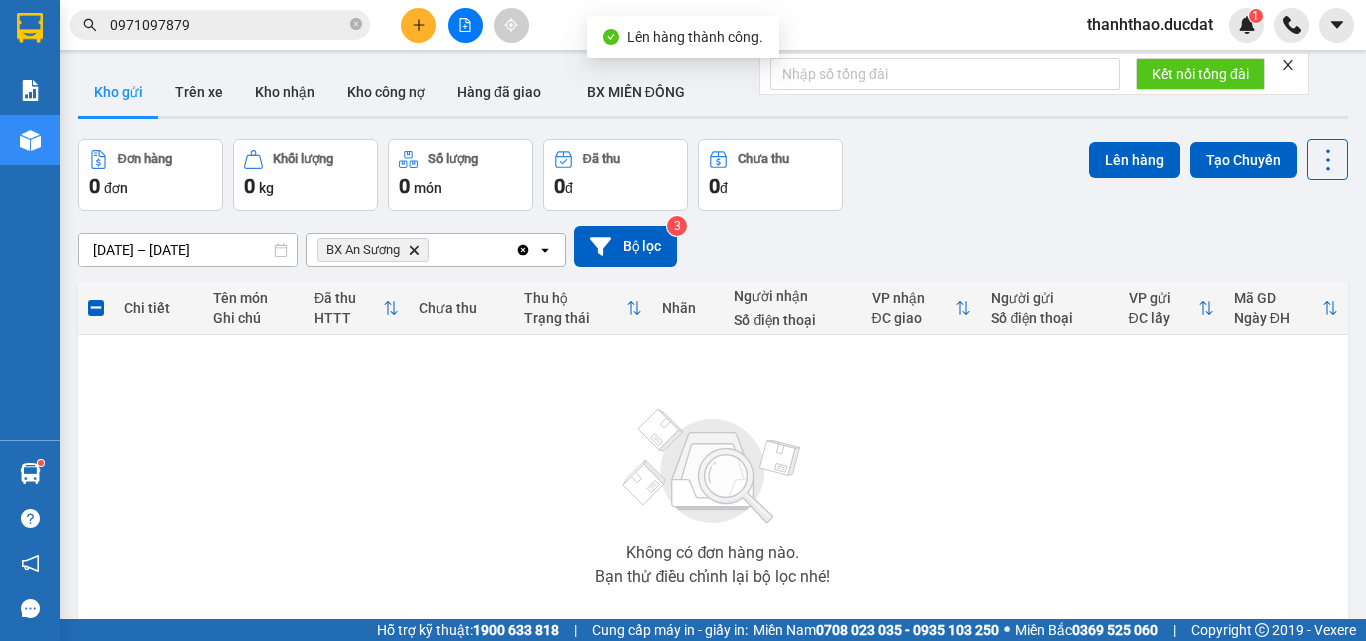 click 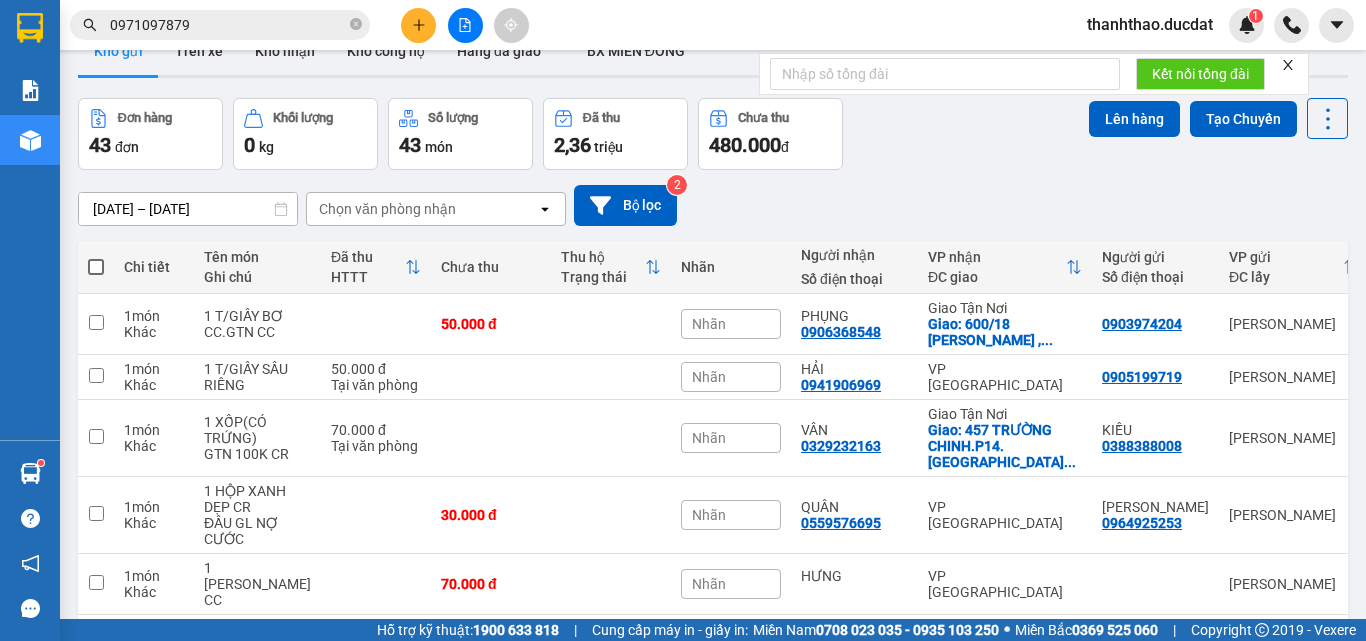 scroll, scrollTop: 0, scrollLeft: 0, axis: both 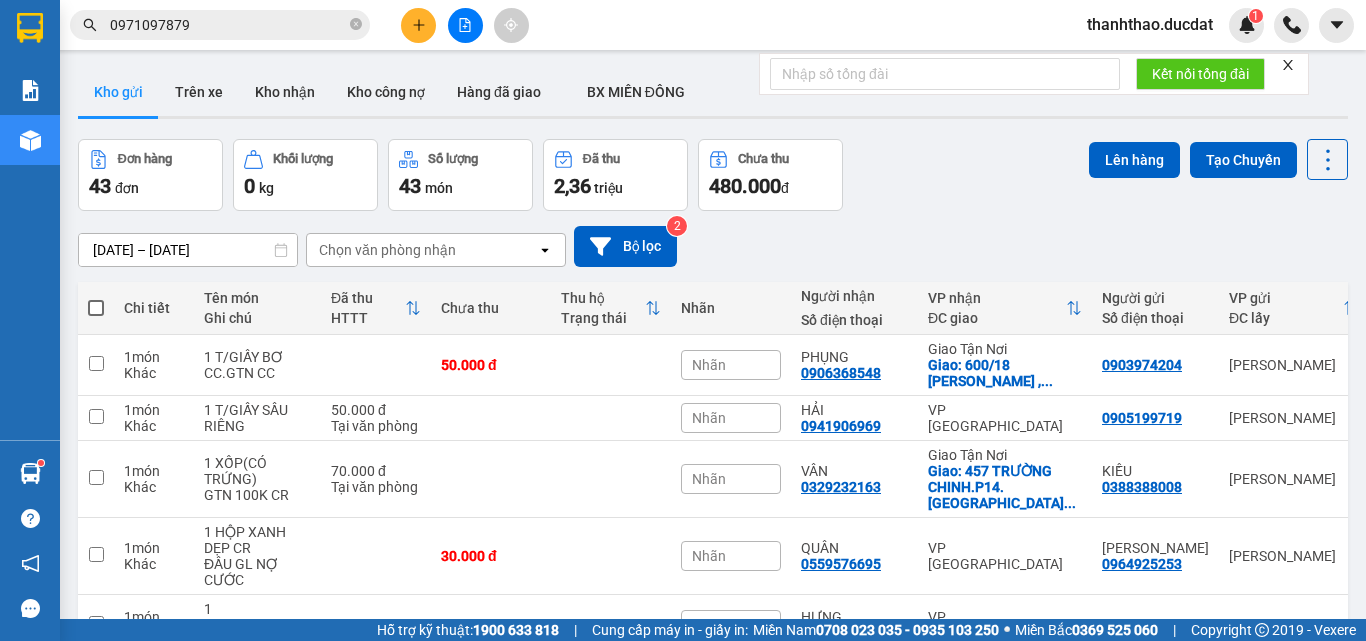 click at bounding box center (96, 308) 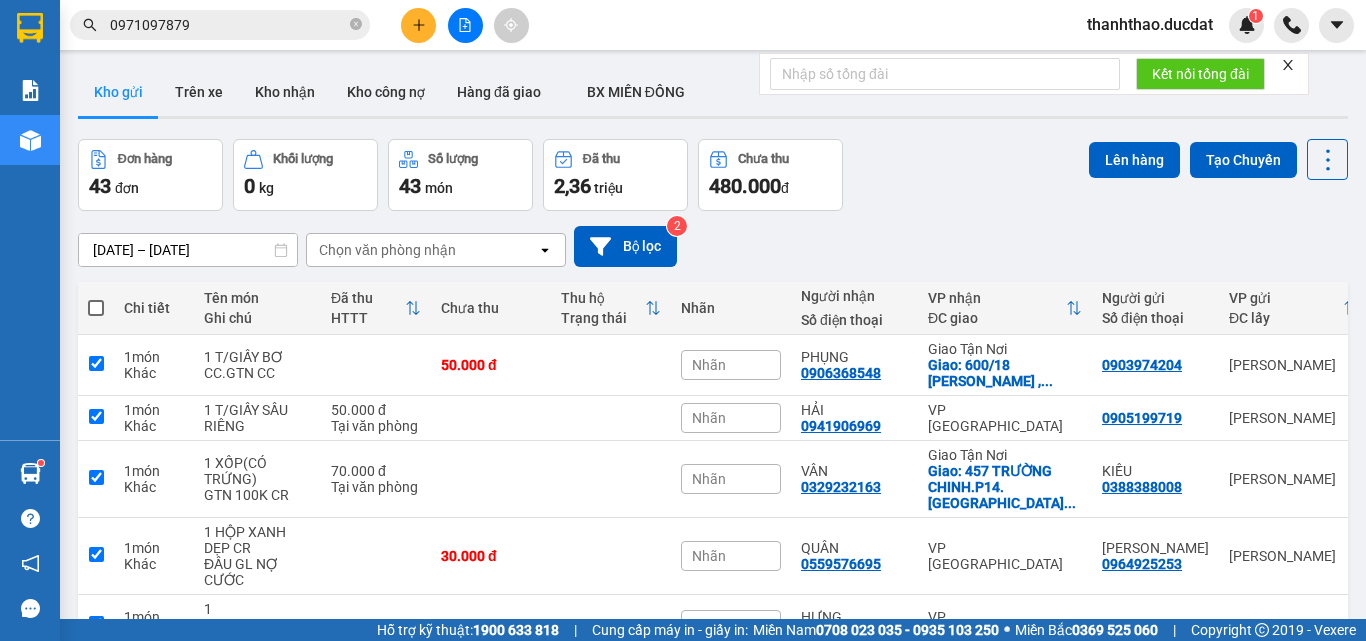 checkbox on "true" 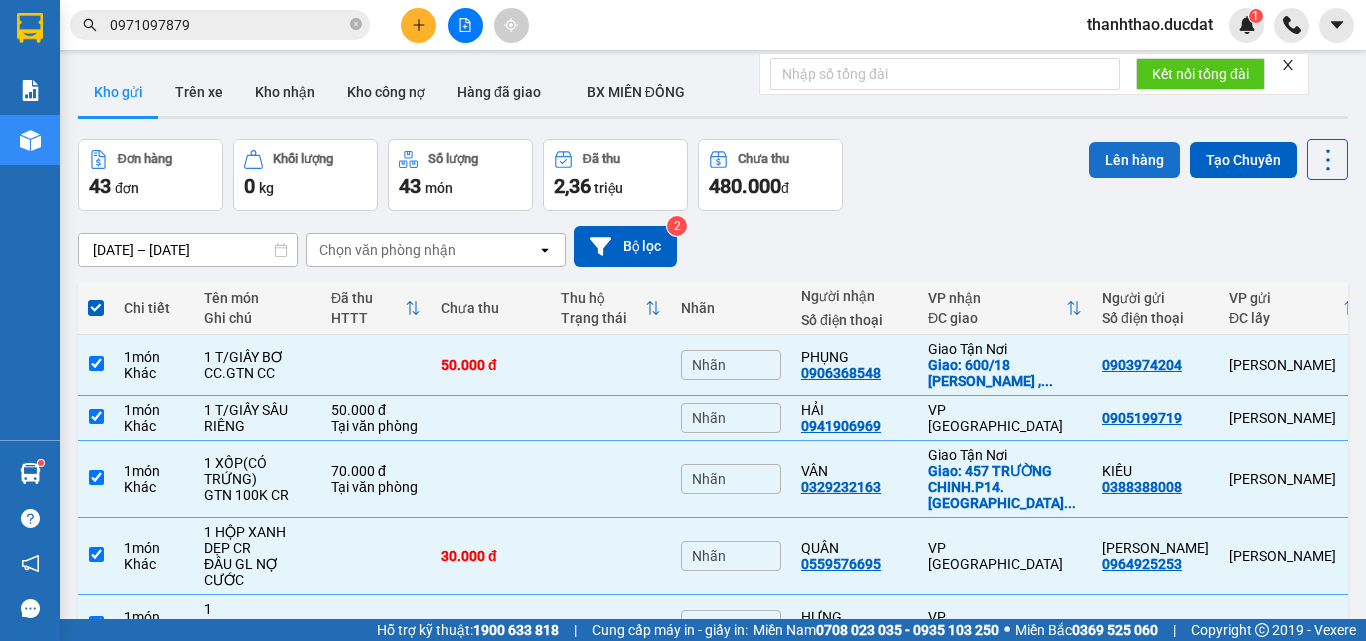 click on "Lên hàng" at bounding box center [1134, 160] 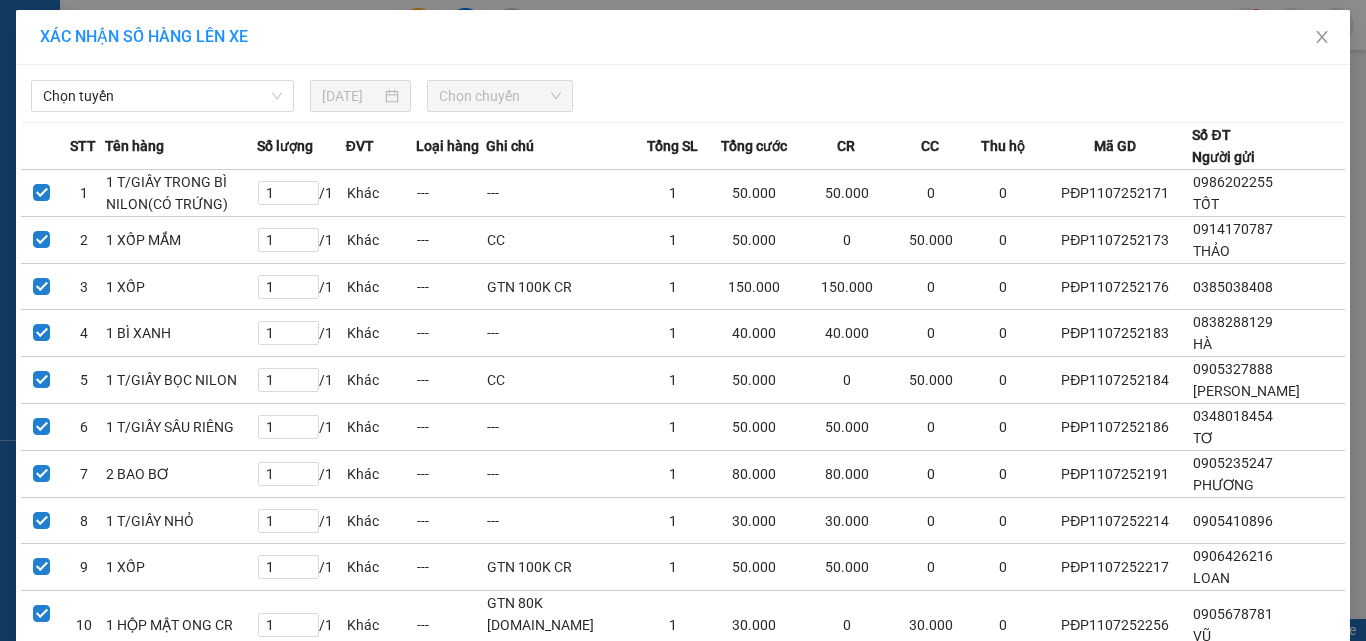 click on "Chọn tuyến [DATE] Chọn chuyến STT Tên hàng Số lượng ĐVT Loại hàng Ghi chú Tổng SL Tổng cước CR CC Thu hộ Mã GD Số ĐT   Người gửi 1 1 T/GIẤY TRONG BÌ NILON(CÓ TRỨNG) 1  /  1 Khác --- --- 1 50.000 50.000 0 0 PĐP1107252171 0986202255 TỐT 2 1 XỐP MẮM 1  /  1 Khác --- CC 1 50.000 0 50.000 0 PĐP1107252173 0914170787 THẢO 3 1 XỐP 1  /  1 Khác --- GTN 100K CR 1 150.000 150.000 0 0 PĐP1107252176 0385038408 4 1 BÌ XANH 1  /  1 Khác --- --- 1 40.000 40.000 0 0 PĐP1107252183 0838288129 HÀ 5 1 T/GIẤY BỌC NILON 1  /  1 Khác --- CC 1 50.000 0 50.000 0 PĐP1107252184 0905327888 [GEOGRAPHIC_DATA] 6 1 T/GIẤY SẦU RIÊNG 1  /  1 Khác --- --- 1 50.000 50.000 0 0 PĐP1107252186 0348018454 TƠ 7 2 BAO BƠ 1  /  1 Khác --- --- 1 80.000 80.000 0 0 PĐP1107252191 0905235247 PHƯƠNG 8 1 T/GIẤY NHỎ 1  /  1 Khác --- --- 1 30.000 30.000 0 0 PĐP1107252214 0905410896 9 1 XỐP 1  /  1 Khác --- GTN 100K CR 1 50.000 50.000 0 0 PĐP1107252217 0906426216 LOAN" at bounding box center (683, 1190) 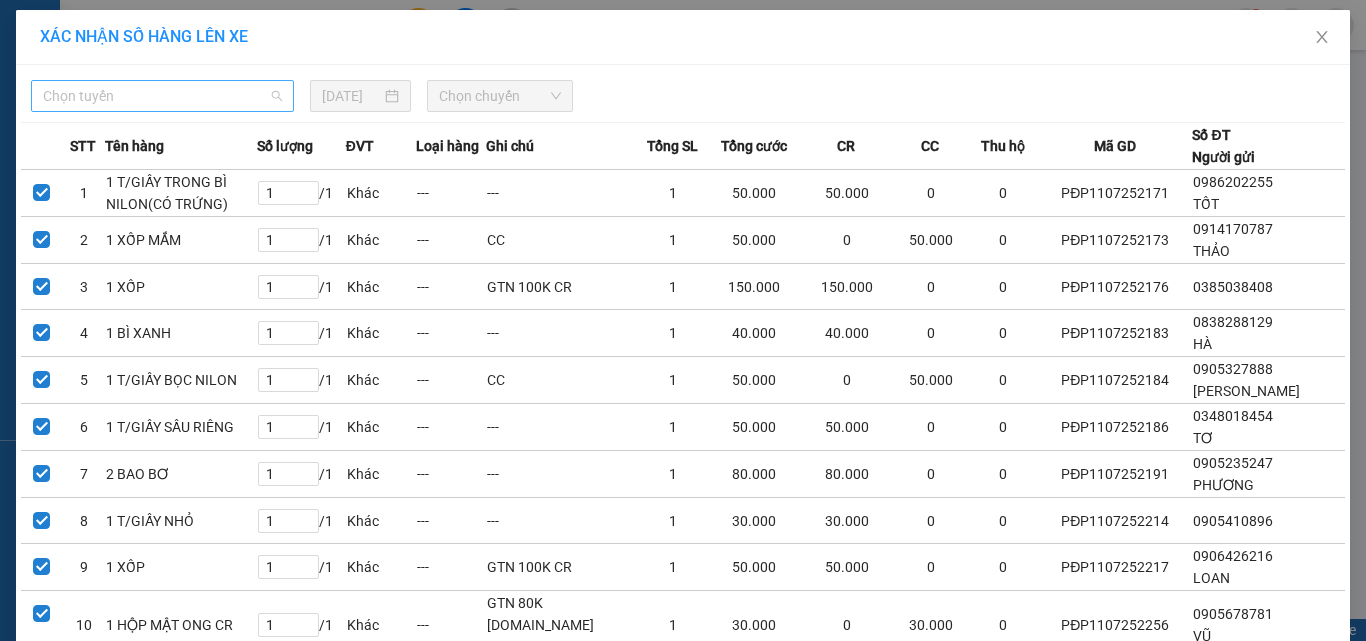 click on "Chọn tuyến" at bounding box center [162, 96] 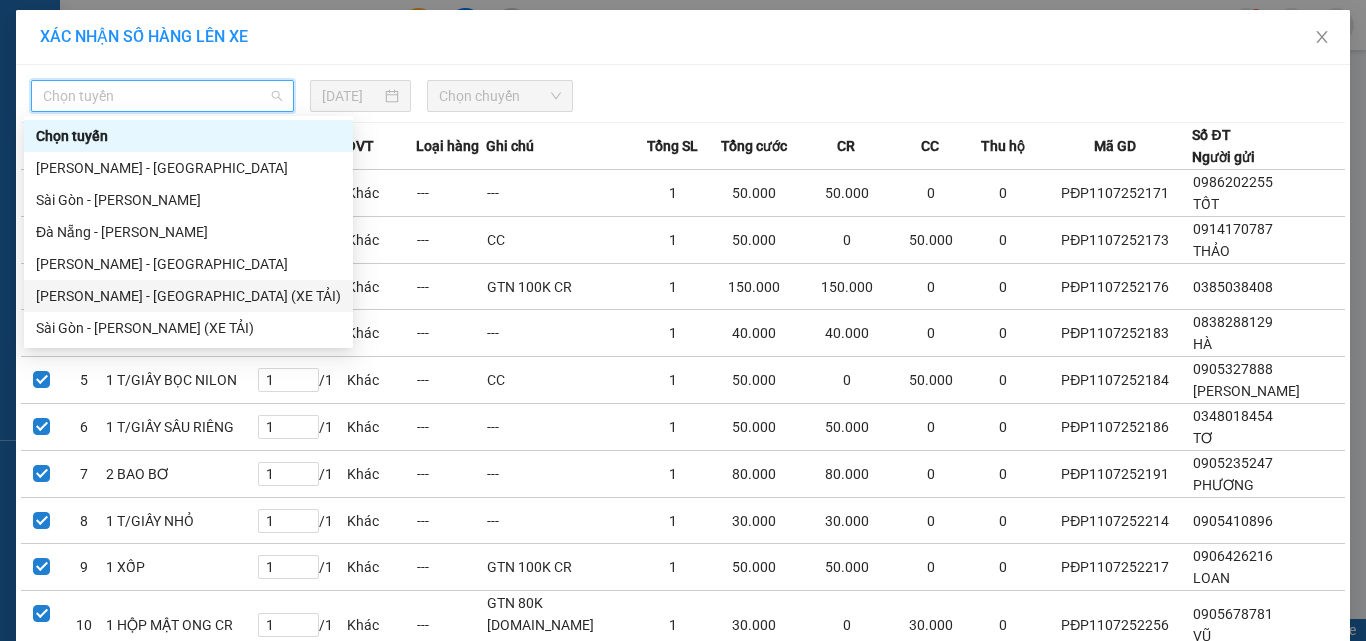 click on "[PERSON_NAME] - [GEOGRAPHIC_DATA] (XE TẢI)" at bounding box center [188, 296] 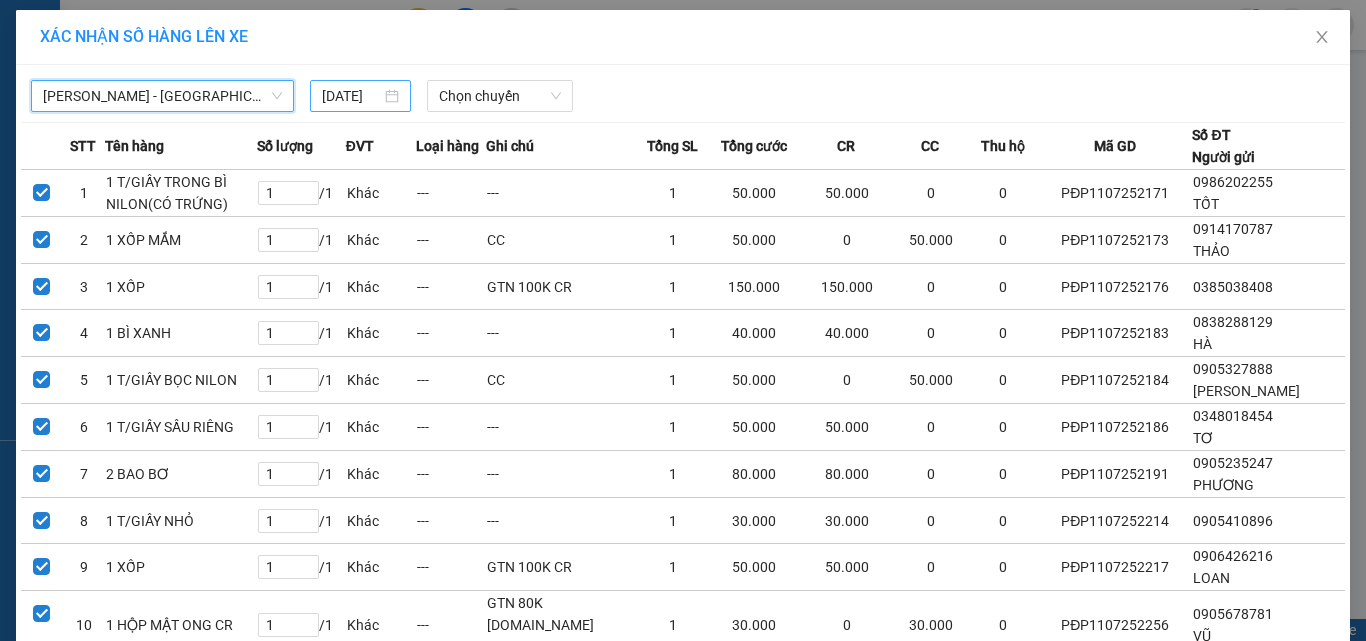 click on "[DATE]" at bounding box center [360, 96] 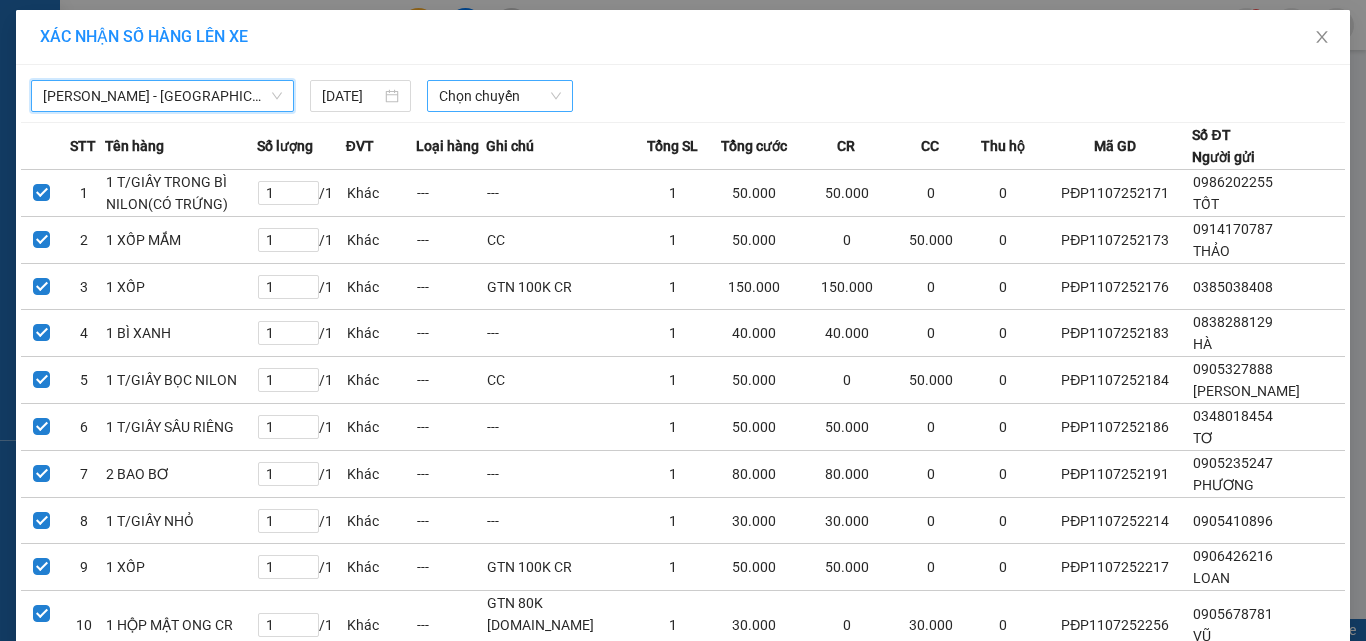 scroll, scrollTop: 0, scrollLeft: 13, axis: horizontal 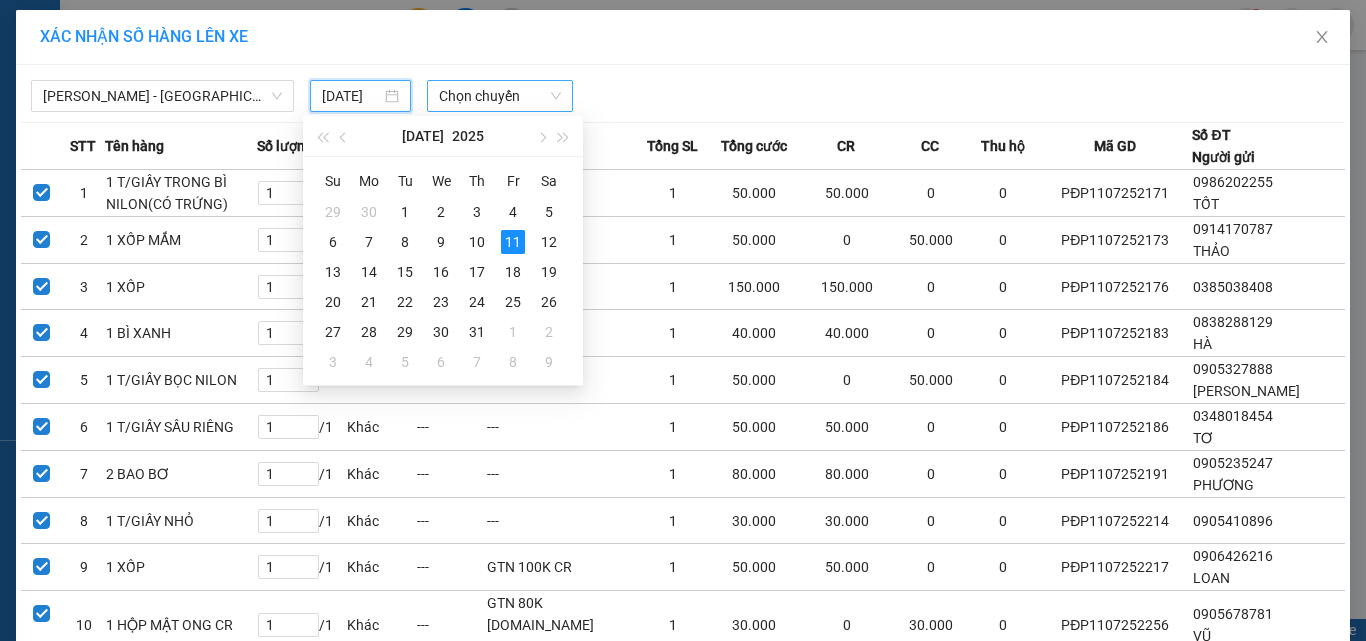 click on "Chọn chuyến" at bounding box center (500, 96) 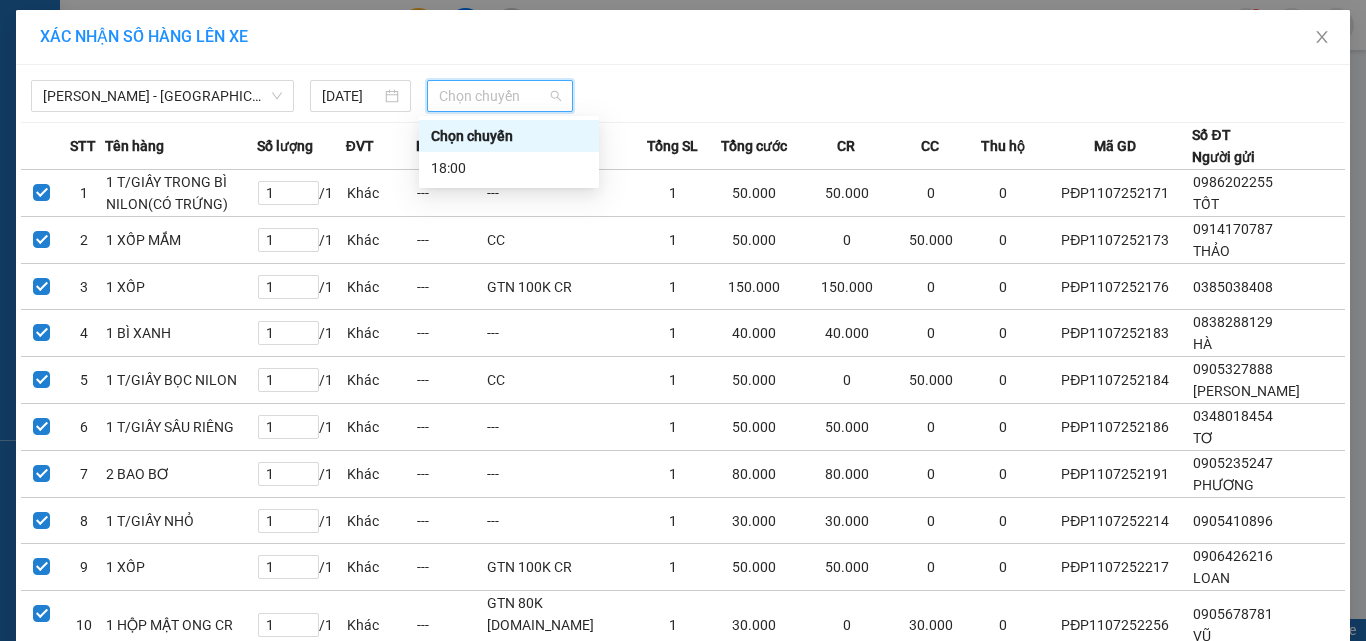 scroll, scrollTop: 0, scrollLeft: 0, axis: both 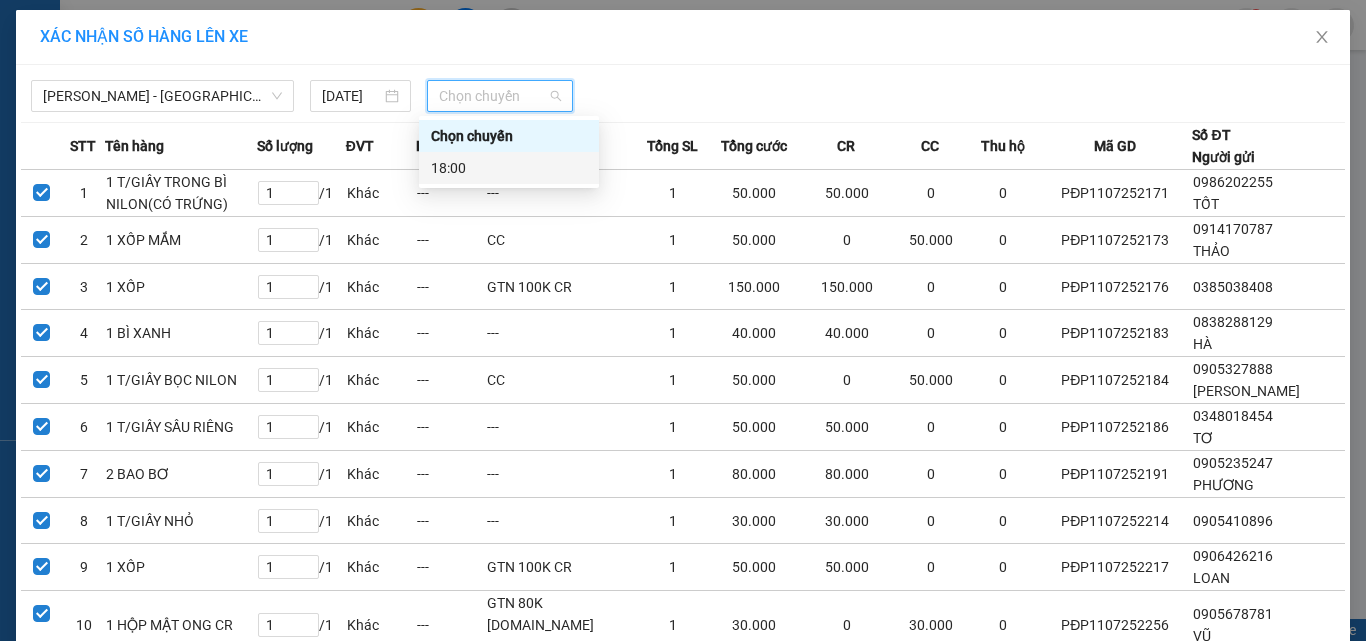 click on "18:00" at bounding box center [509, 168] 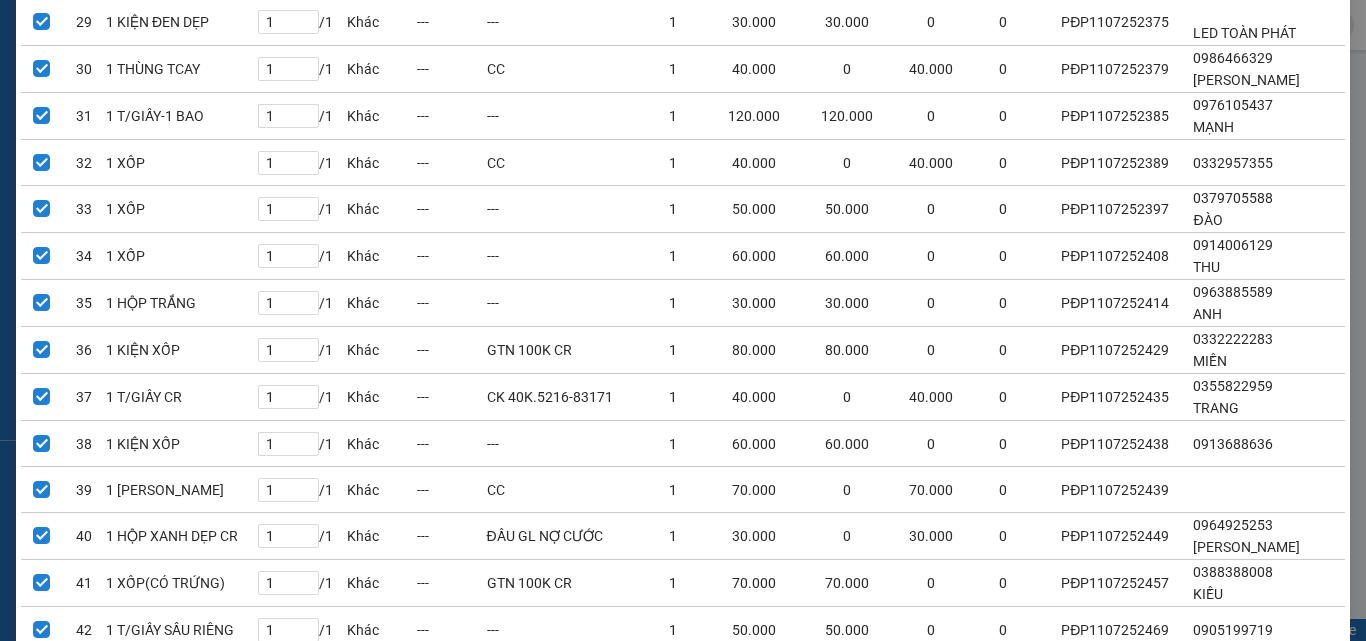 scroll, scrollTop: 1710, scrollLeft: 0, axis: vertical 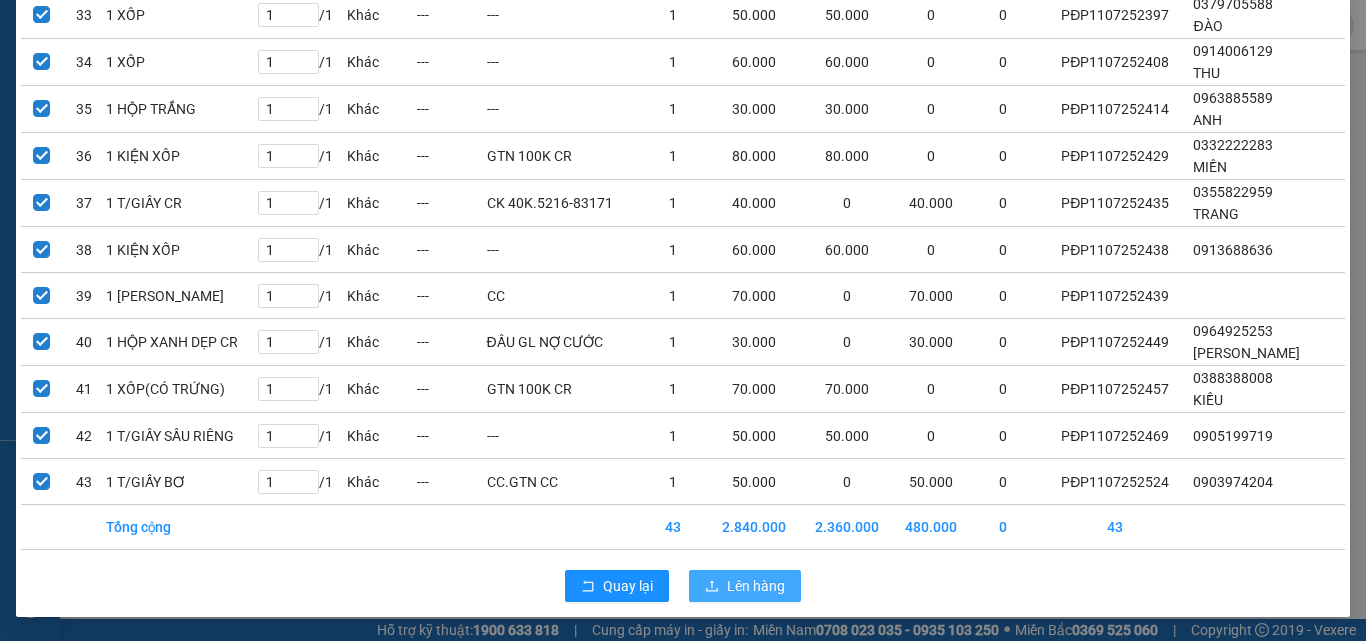 click on "Lên hàng" at bounding box center (756, 586) 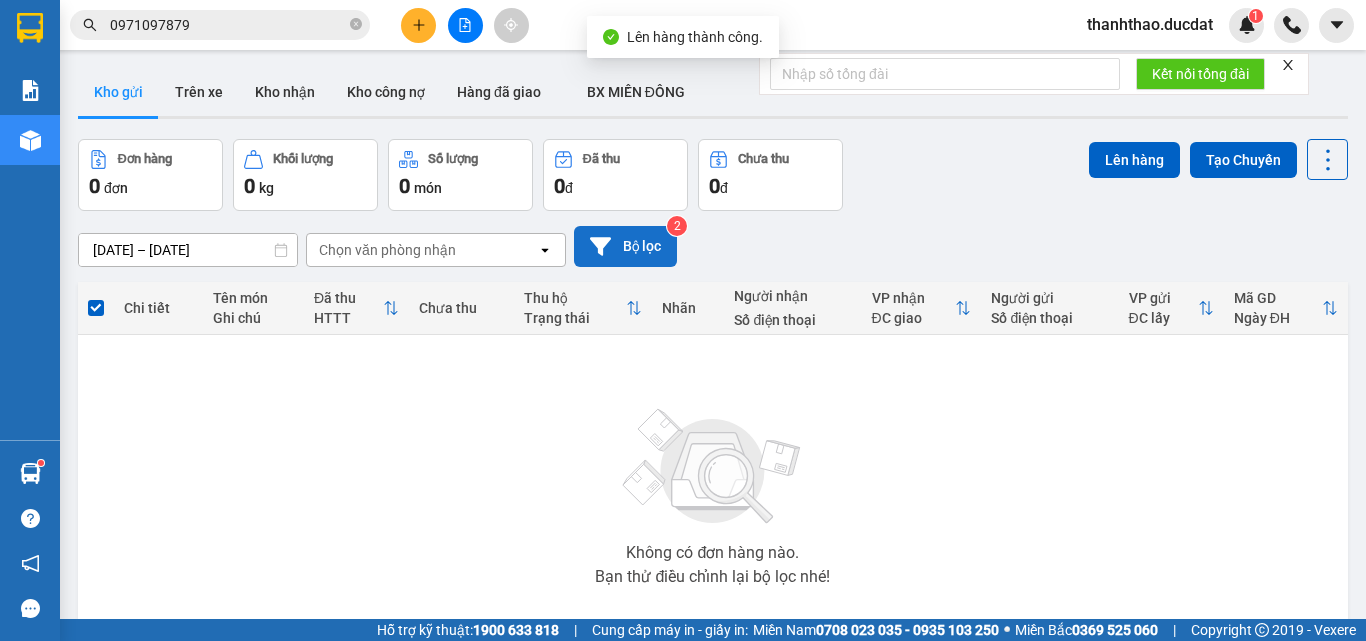click on "Bộ lọc" at bounding box center [625, 246] 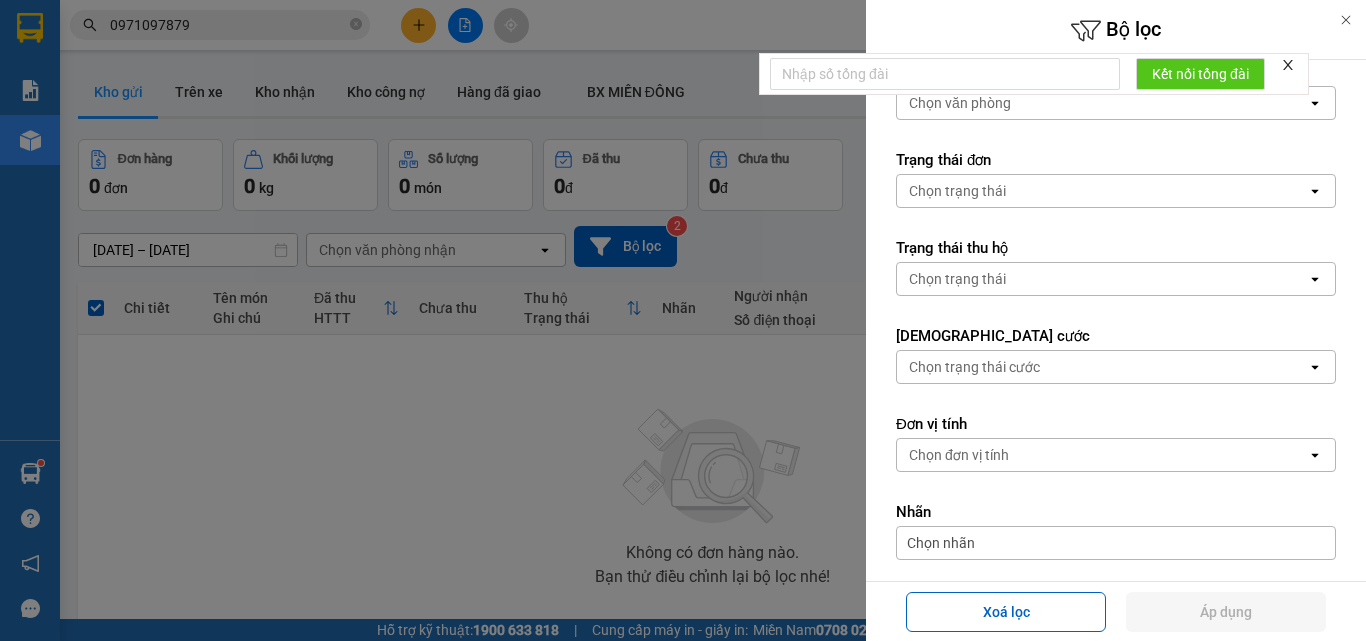 scroll, scrollTop: 371, scrollLeft: 0, axis: vertical 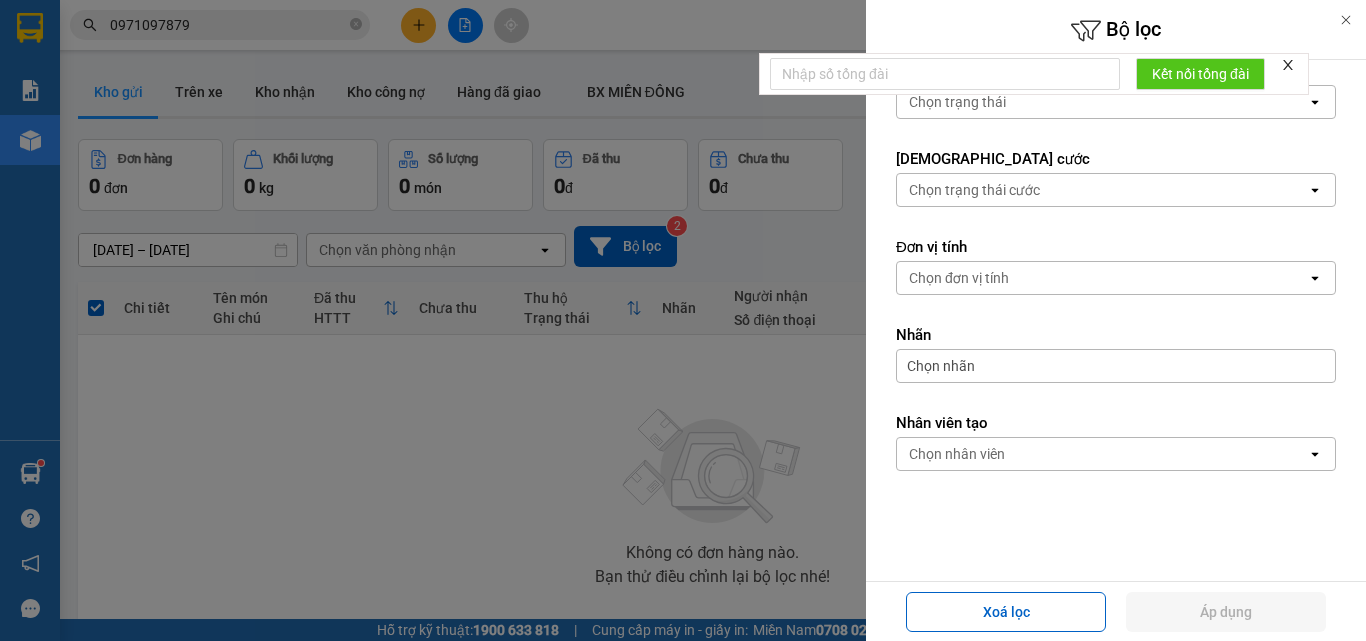click at bounding box center [683, 320] 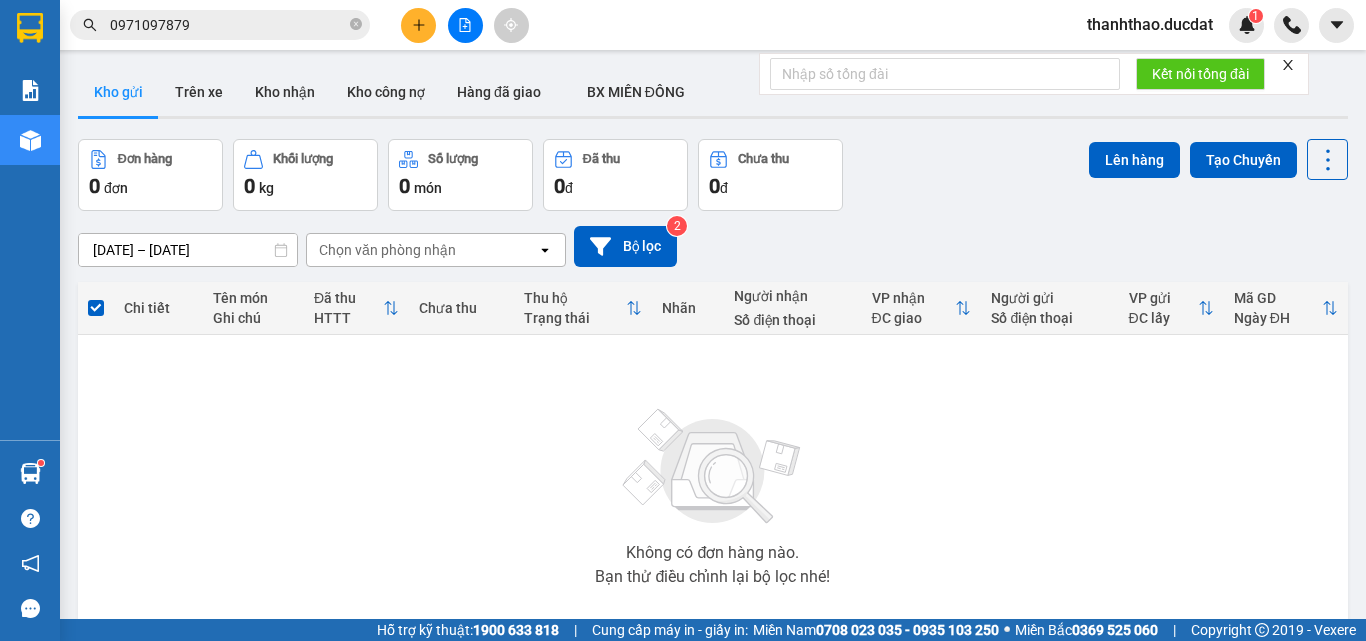 click 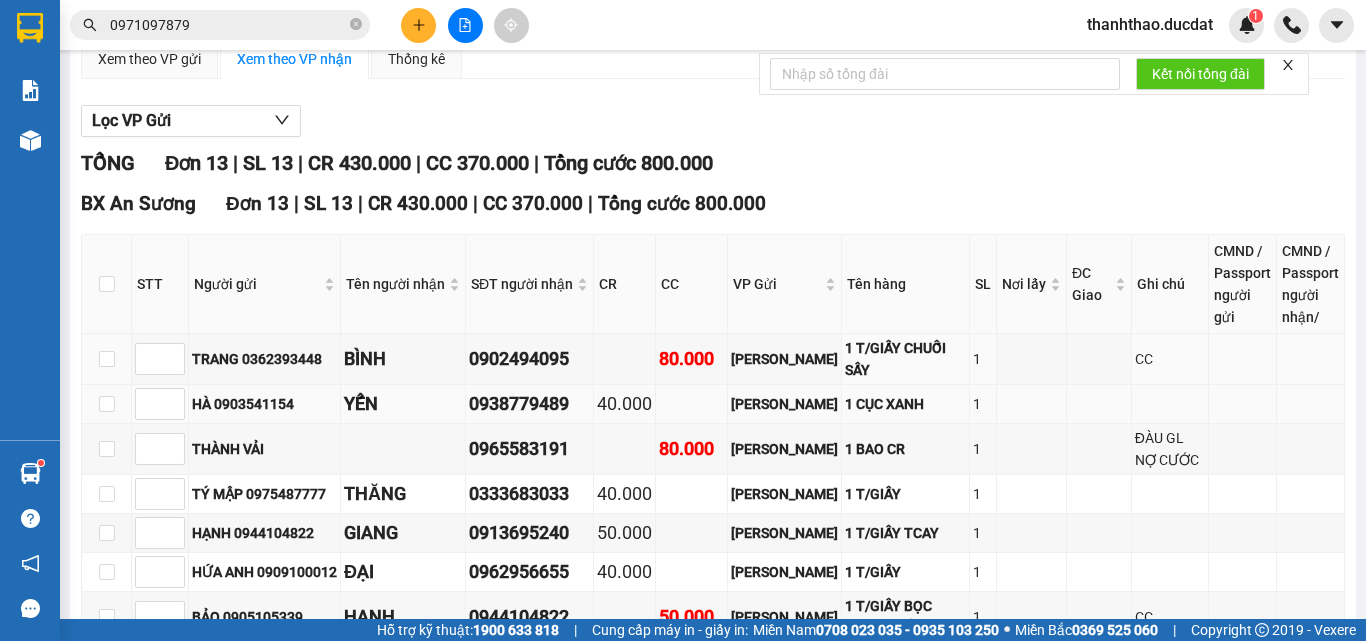 scroll, scrollTop: 0, scrollLeft: 0, axis: both 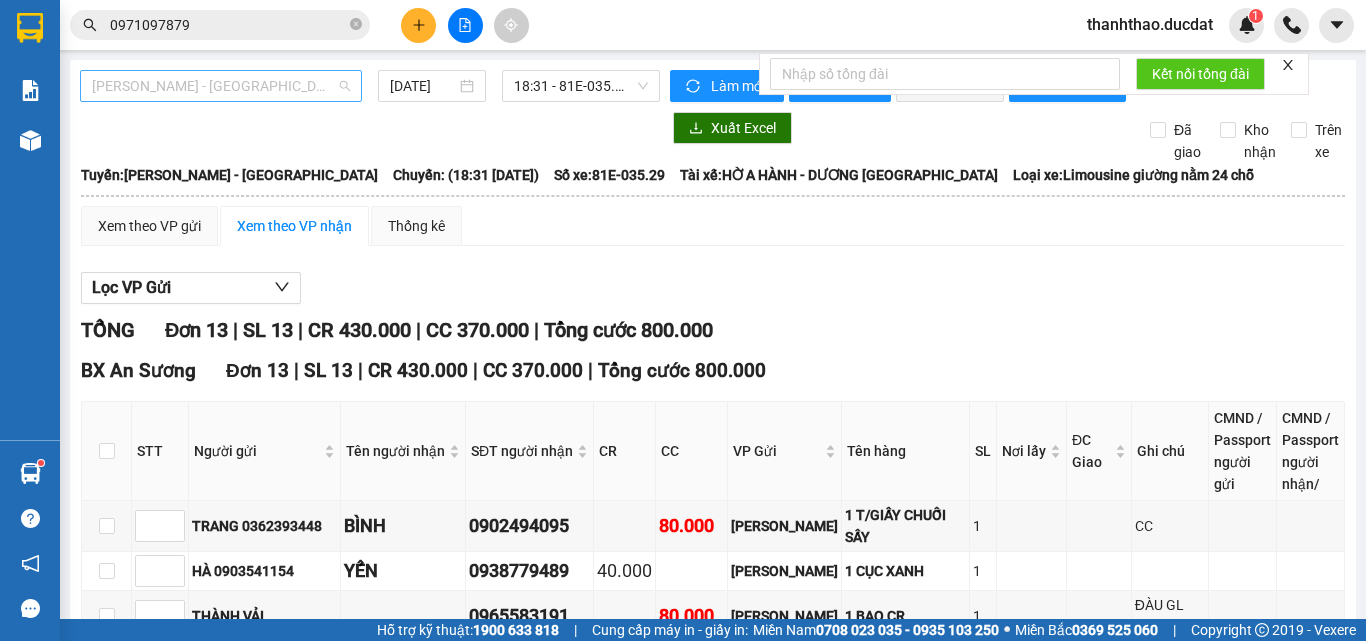 click on "[PERSON_NAME] - [GEOGRAPHIC_DATA]" at bounding box center (221, 86) 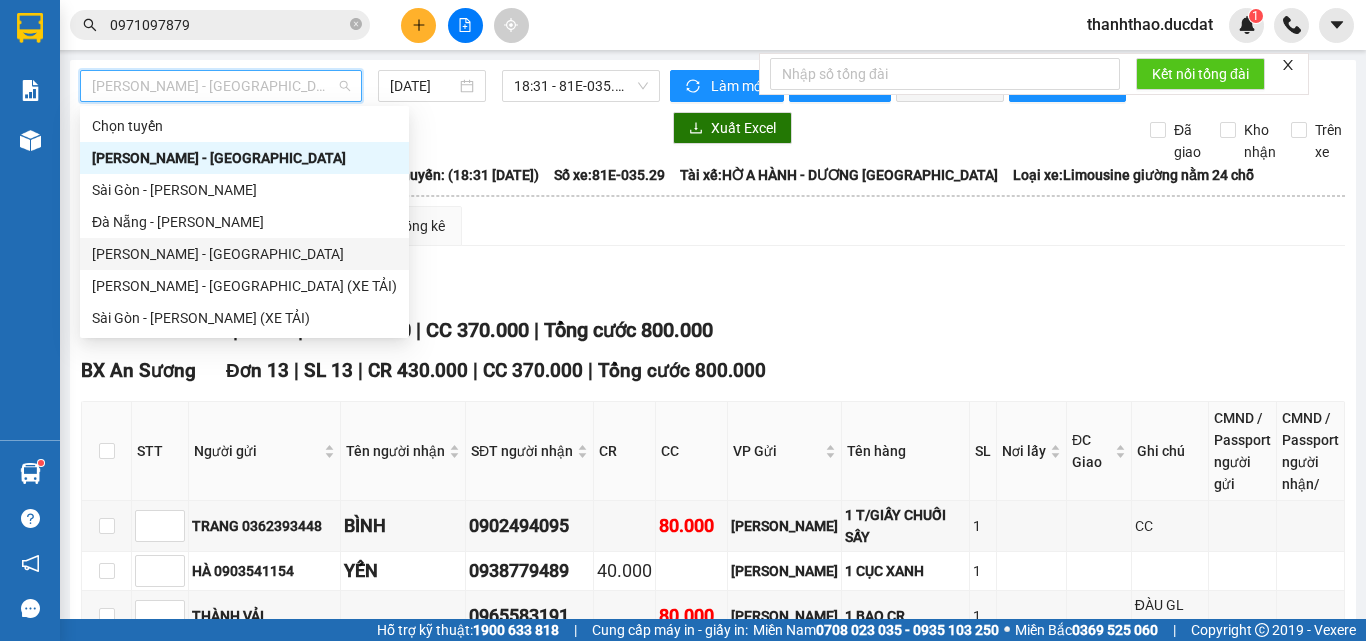 click on "[PERSON_NAME] - [GEOGRAPHIC_DATA]" at bounding box center [244, 254] 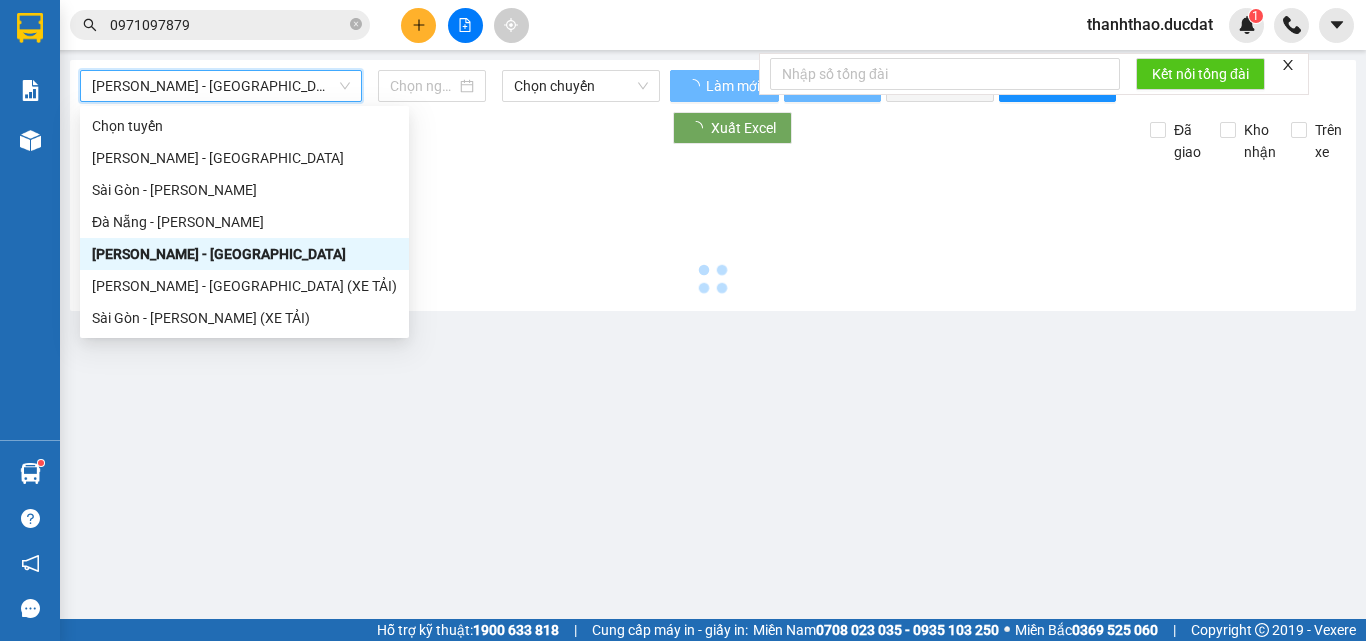 type on "[DATE]" 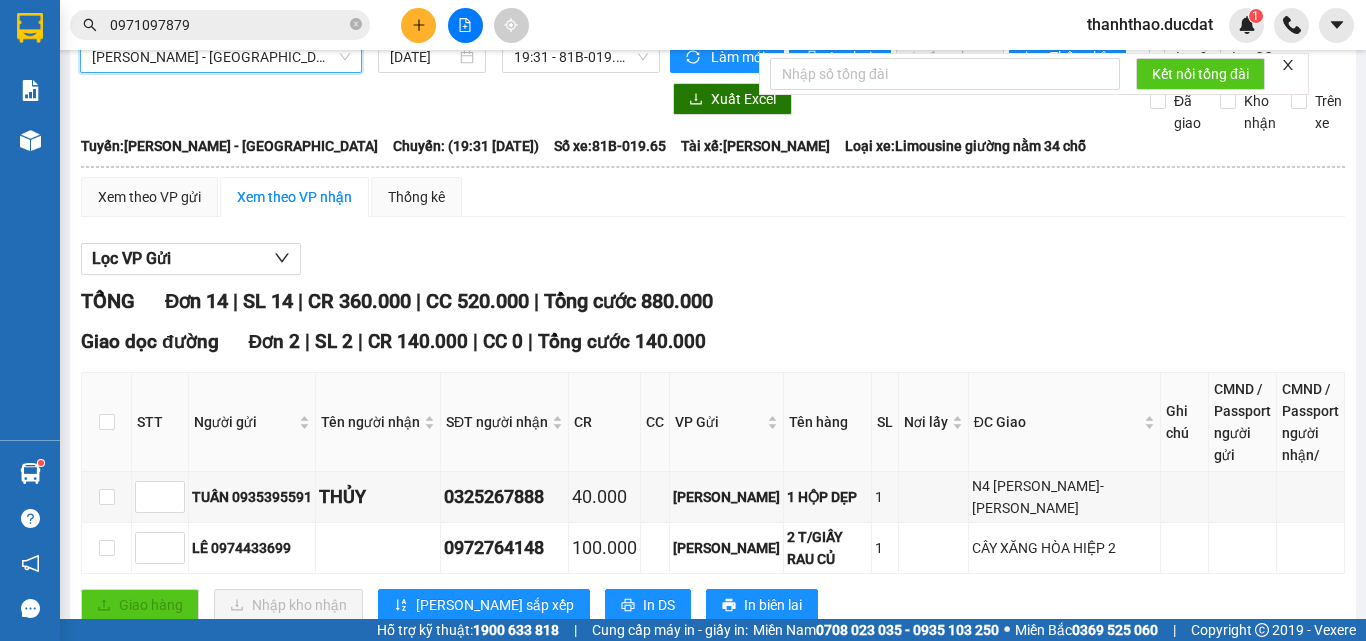 scroll, scrollTop: 0, scrollLeft: 0, axis: both 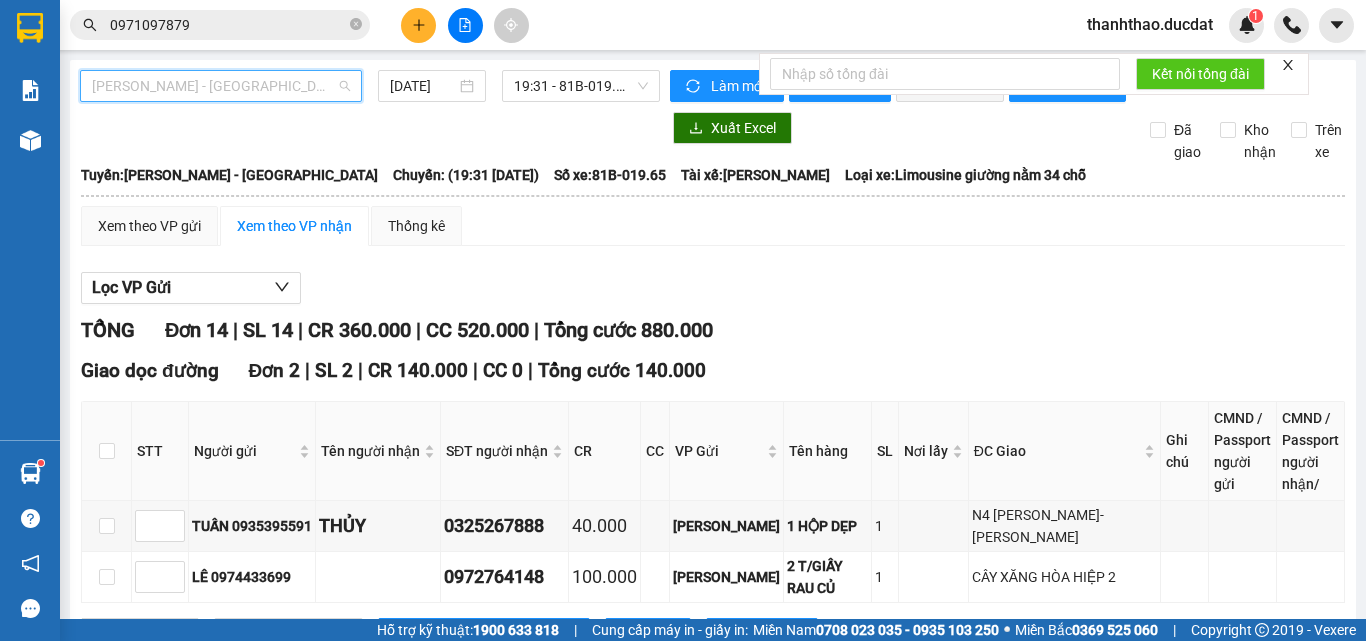 click on "[PERSON_NAME] - [GEOGRAPHIC_DATA]" at bounding box center [221, 86] 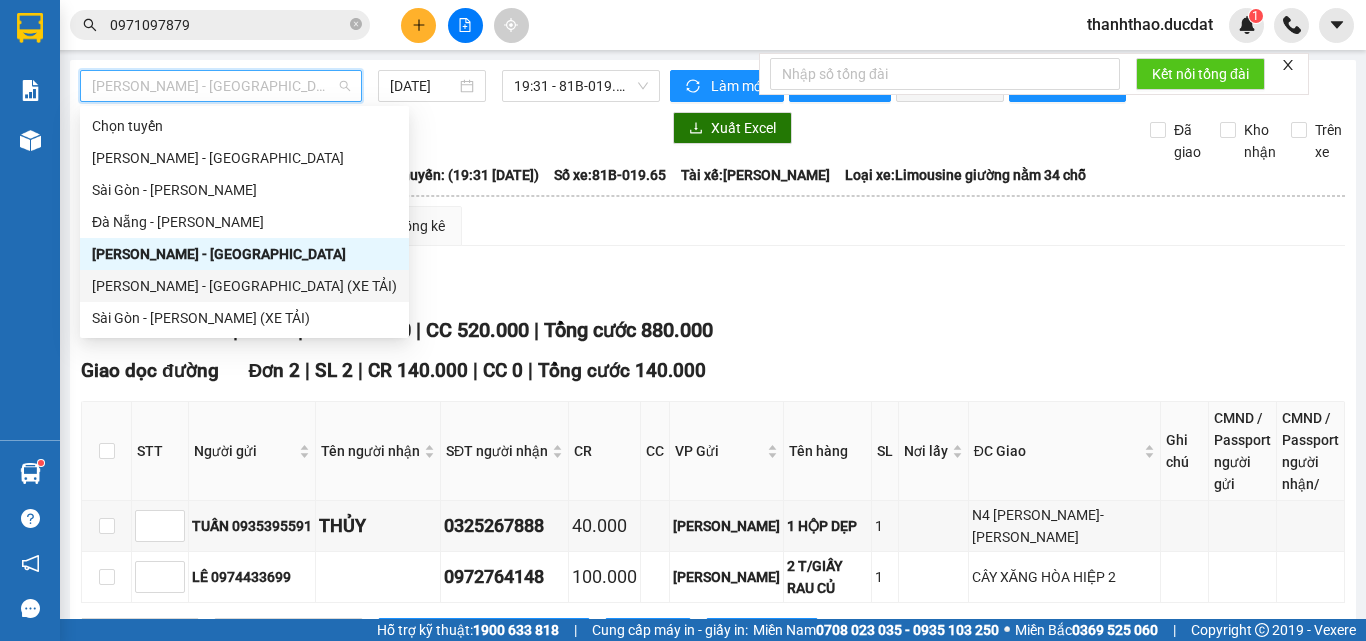 click on "[PERSON_NAME] - [GEOGRAPHIC_DATA] (XE TẢI)" at bounding box center [244, 286] 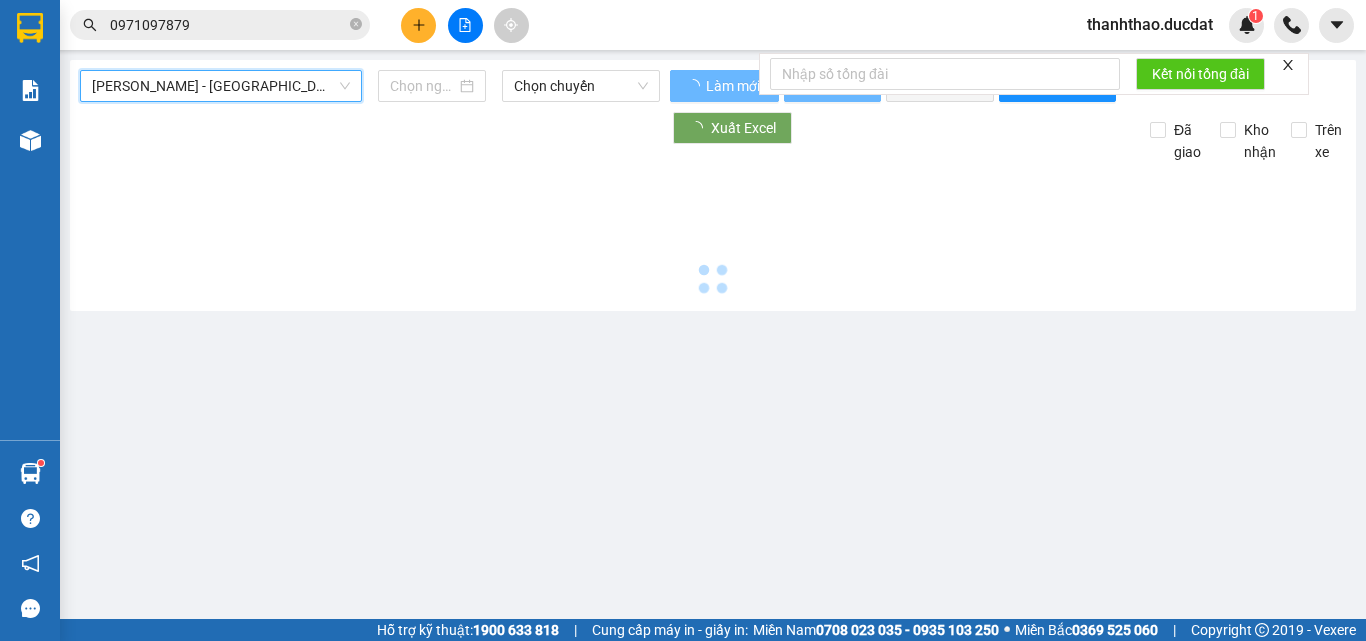 type on "[DATE]" 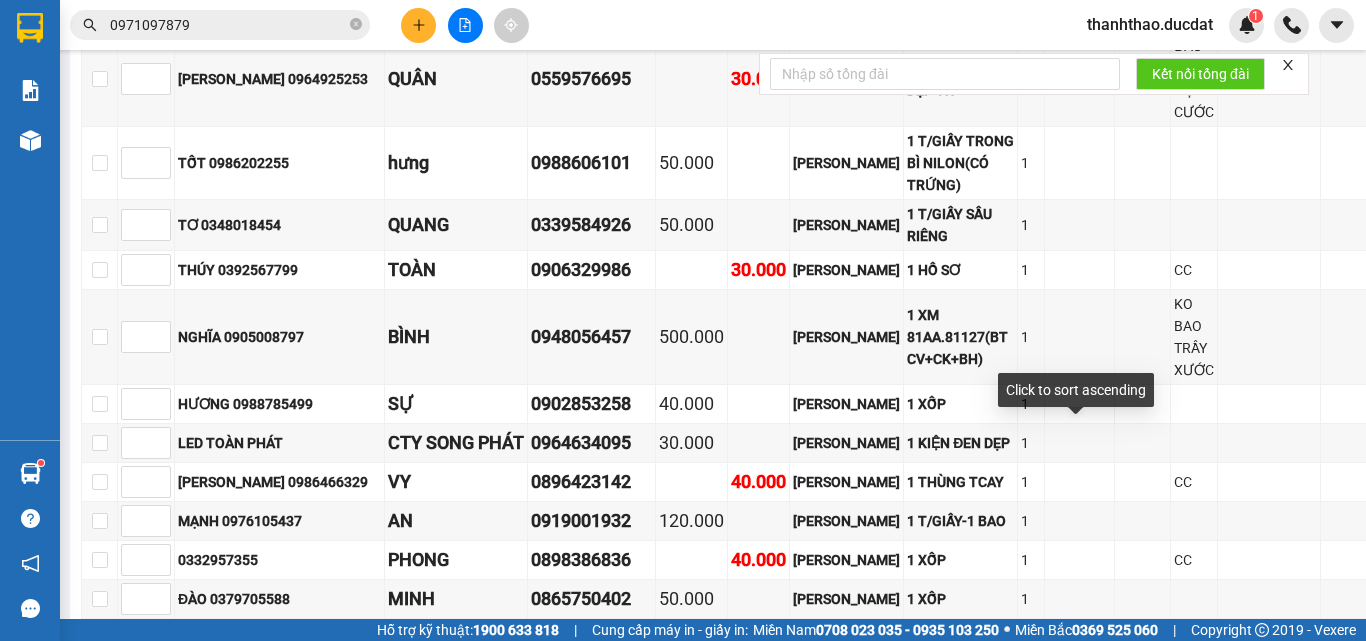 scroll, scrollTop: 2624, scrollLeft: 0, axis: vertical 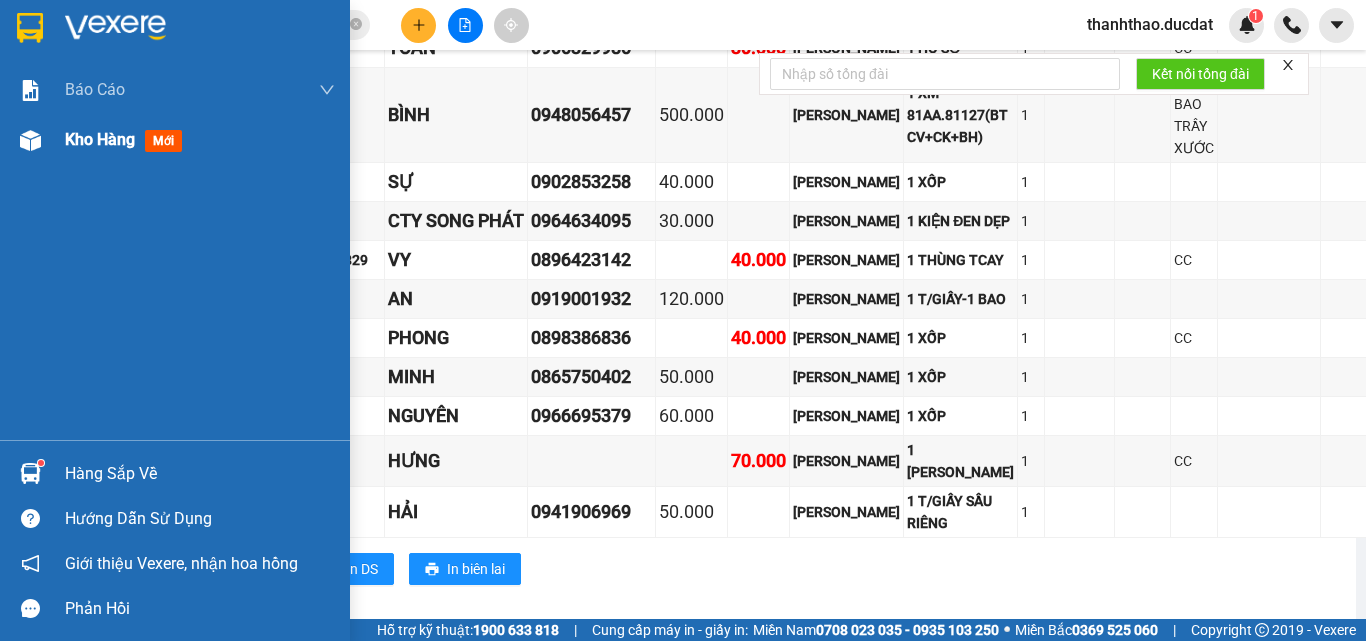 click on "Kho hàng" at bounding box center (100, 139) 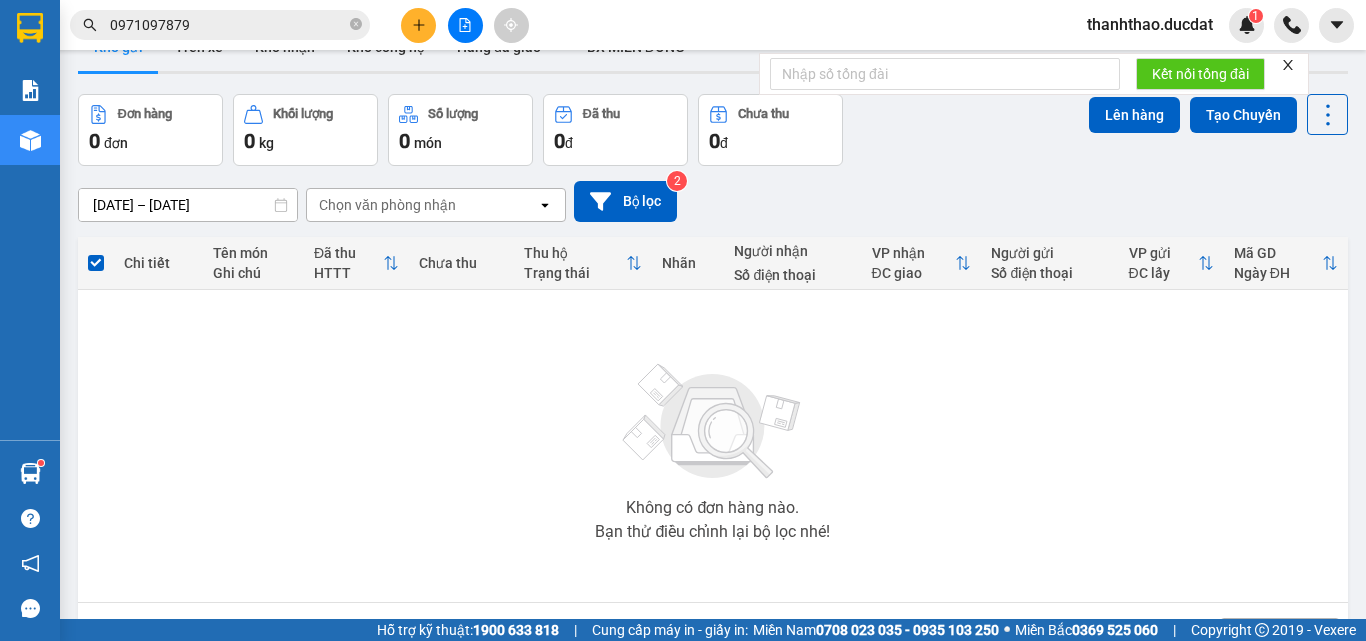 scroll, scrollTop: 11, scrollLeft: 0, axis: vertical 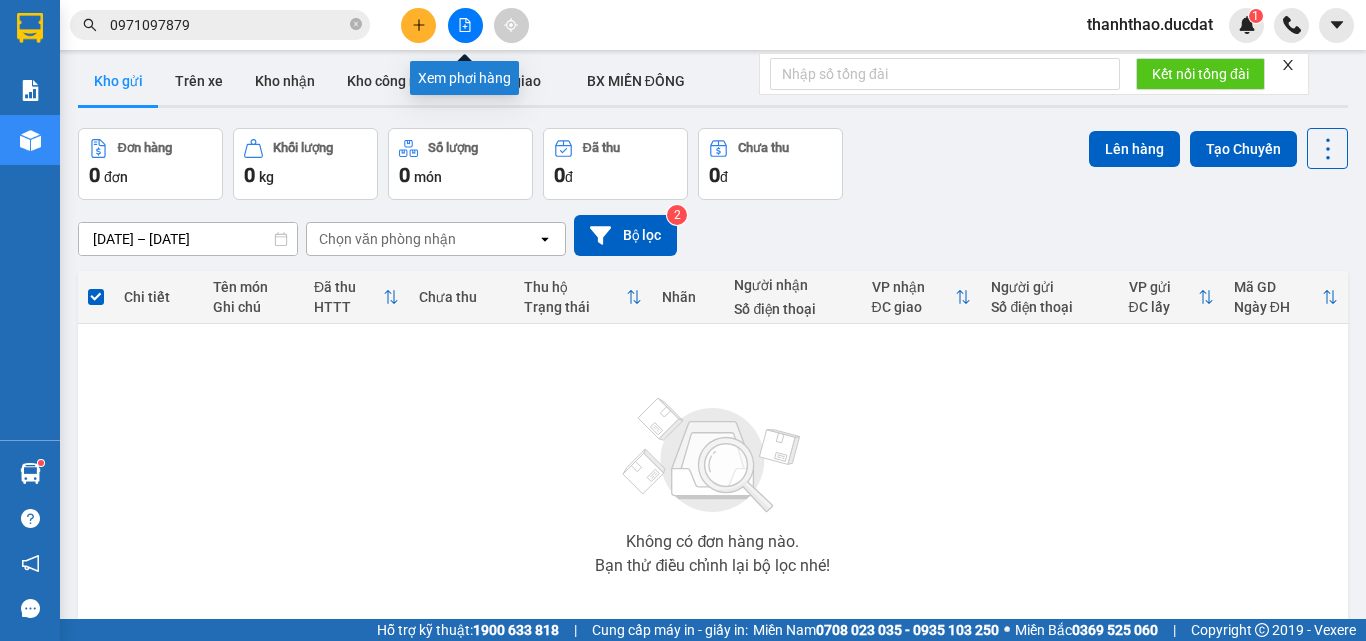 click 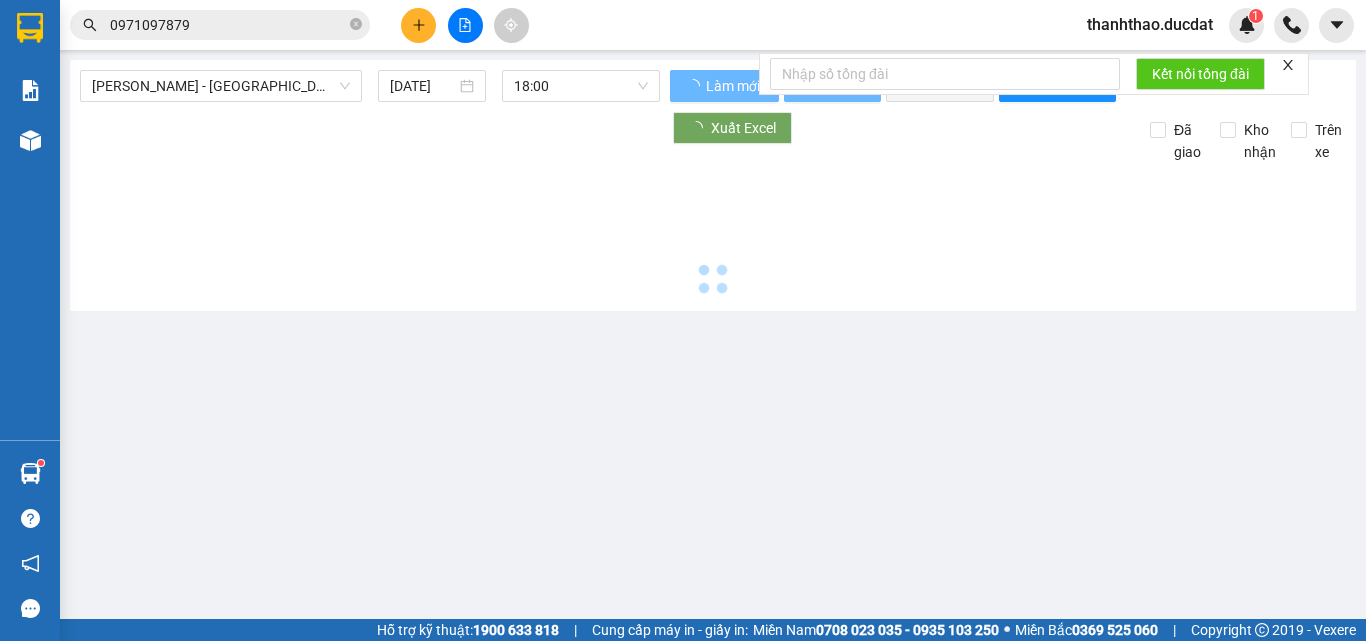 scroll, scrollTop: 0, scrollLeft: 0, axis: both 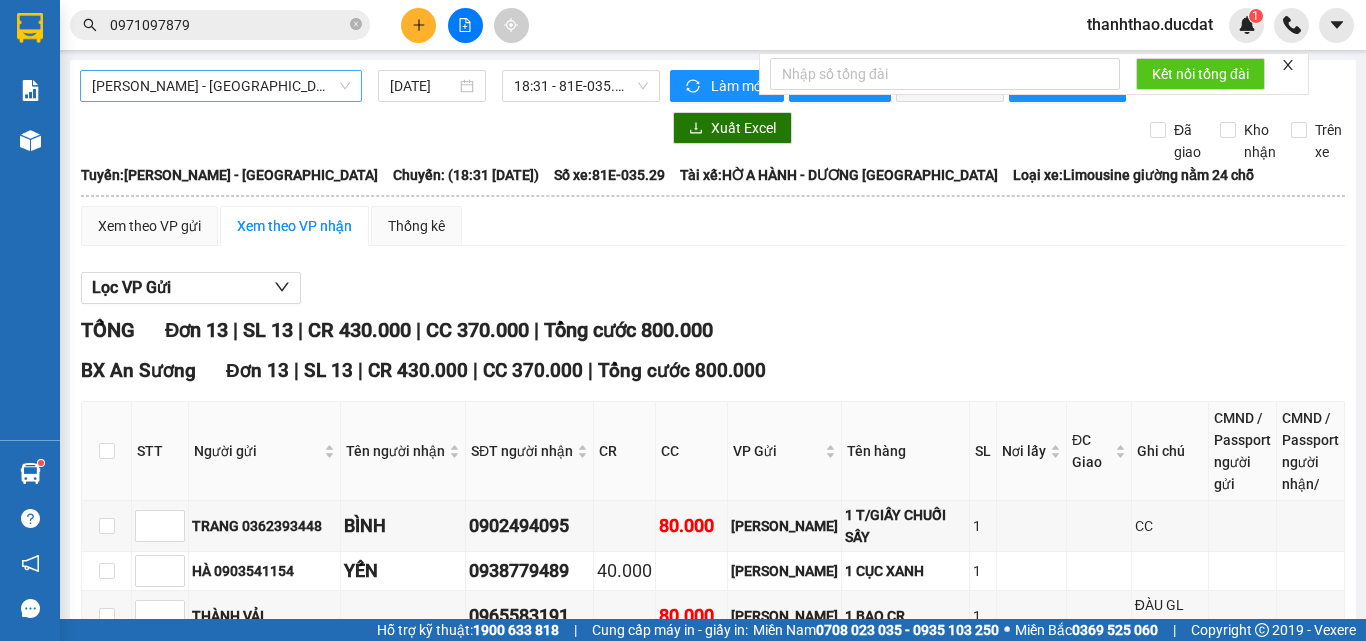 click on "[PERSON_NAME] - [GEOGRAPHIC_DATA]" at bounding box center [221, 86] 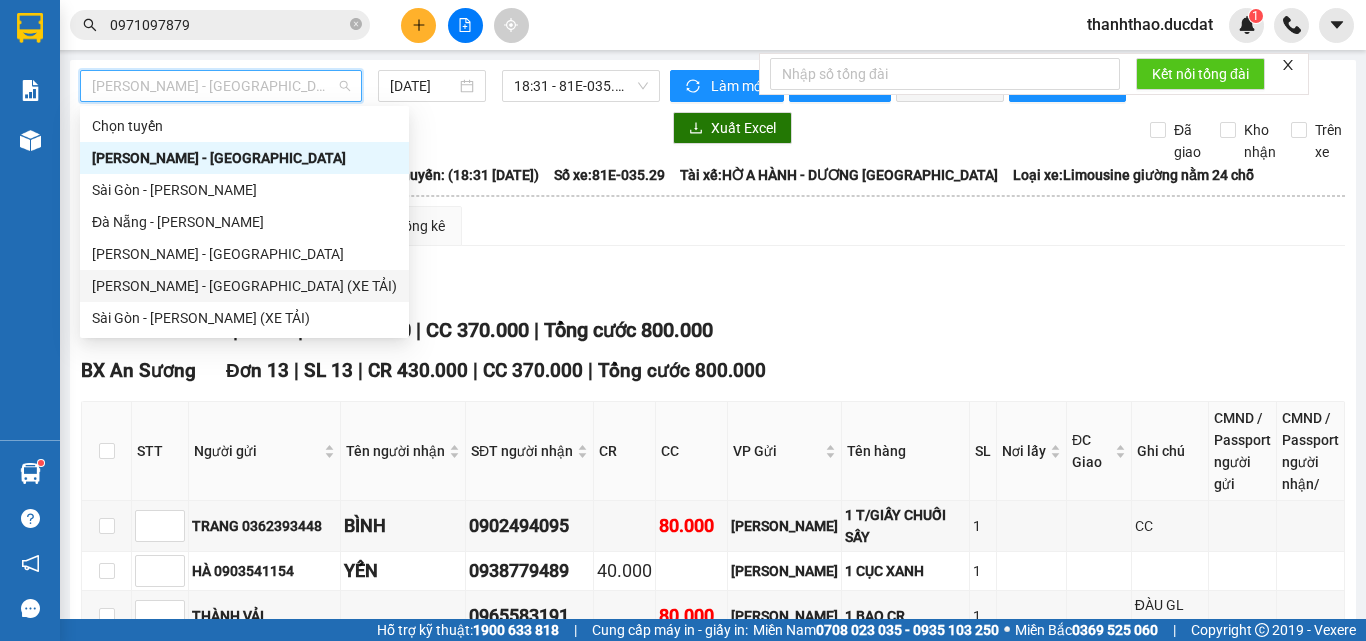 click on "[PERSON_NAME] - [GEOGRAPHIC_DATA] (XE TẢI)" at bounding box center [244, 286] 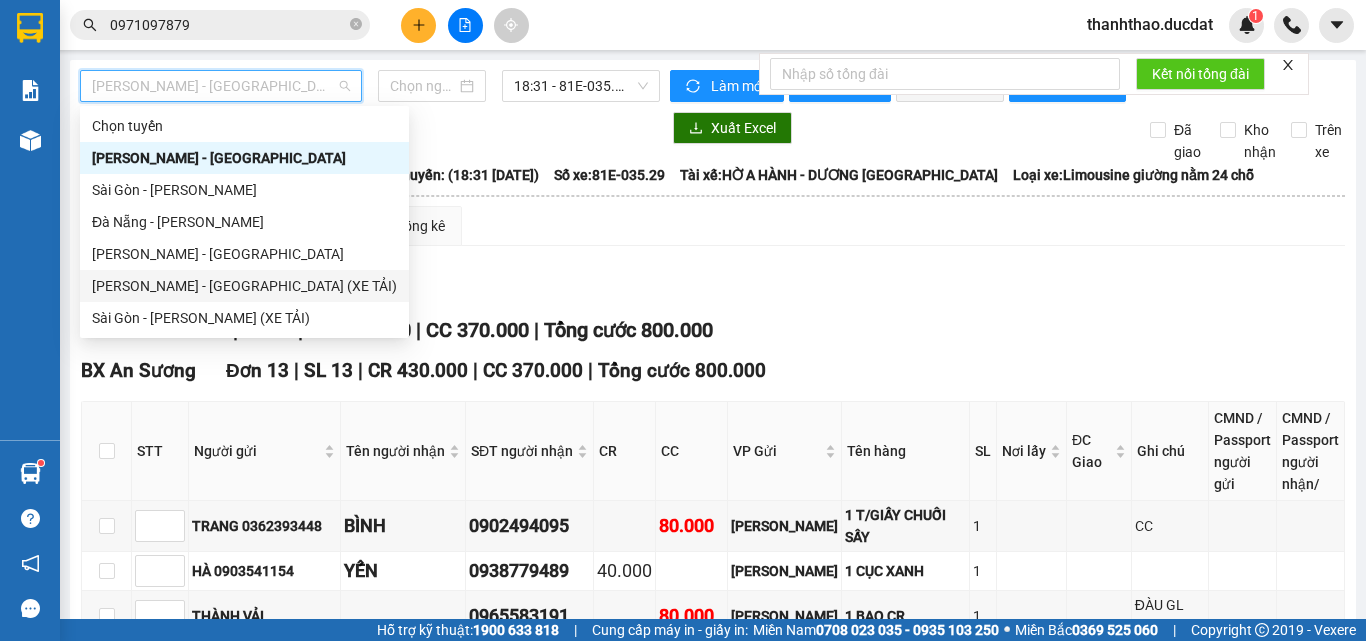 type on "[DATE]" 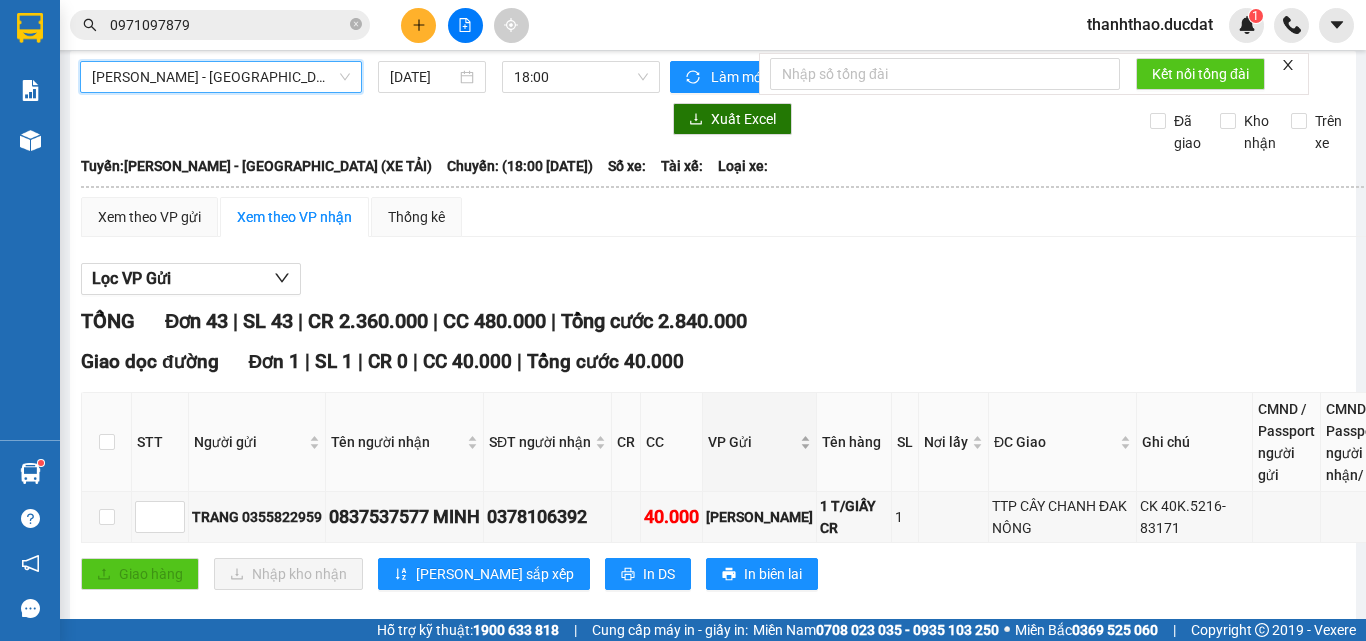 scroll, scrollTop: 0, scrollLeft: 0, axis: both 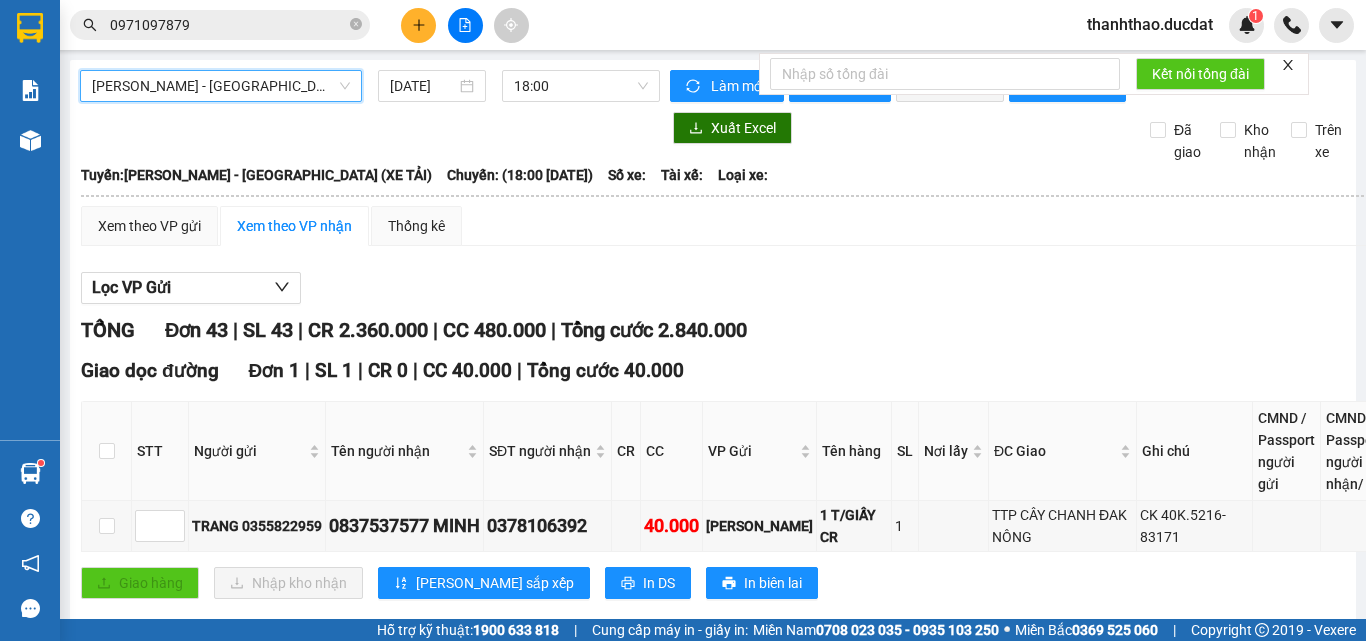 click on "[PERSON_NAME] - [GEOGRAPHIC_DATA] (XE TẢI)" at bounding box center (221, 86) 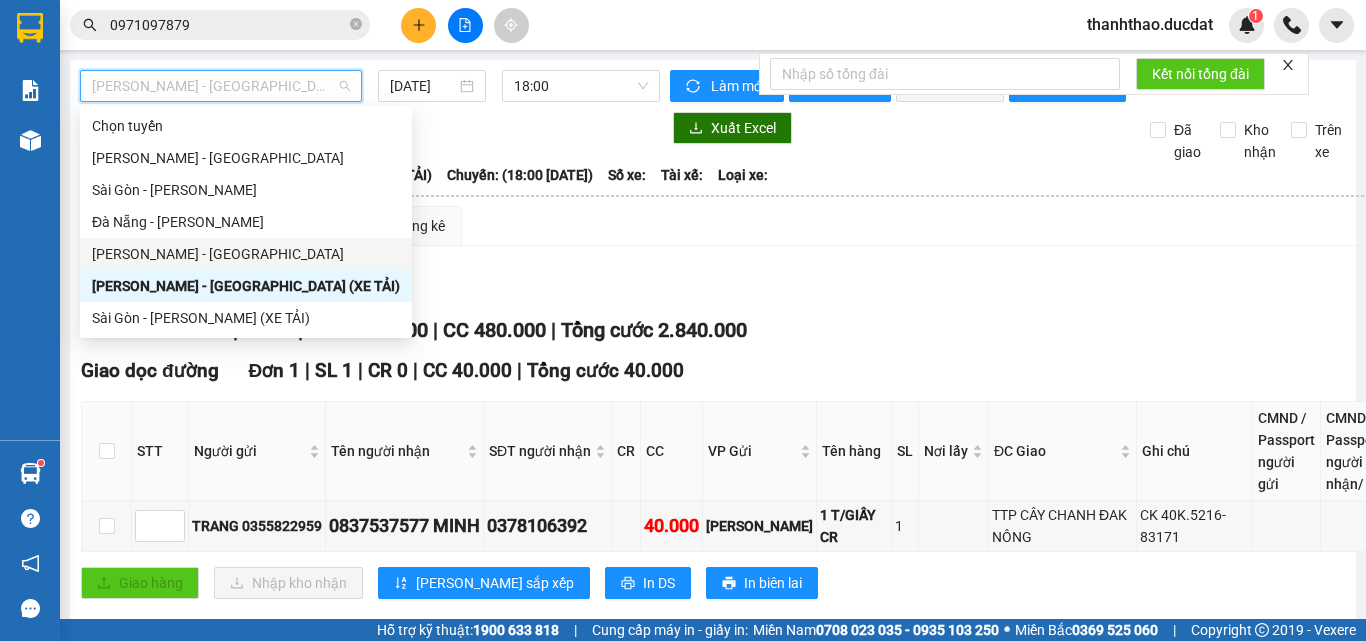 click on "[PERSON_NAME] - [GEOGRAPHIC_DATA]" at bounding box center [246, 254] 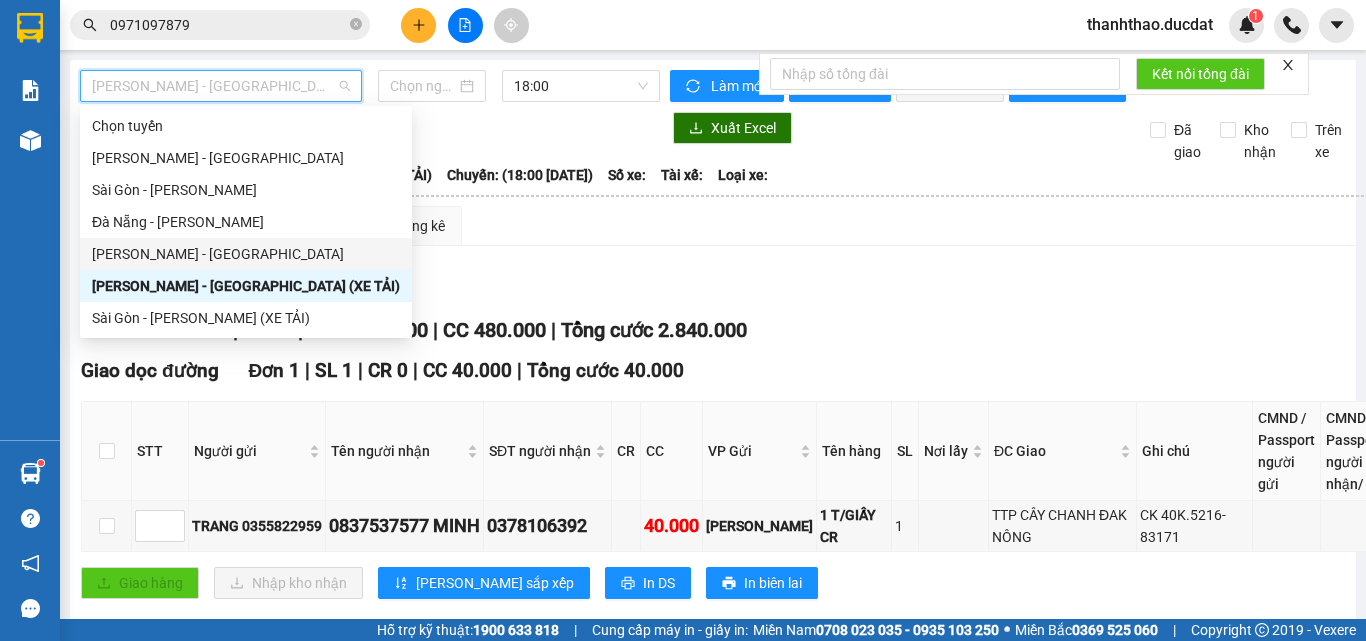 type on "[DATE]" 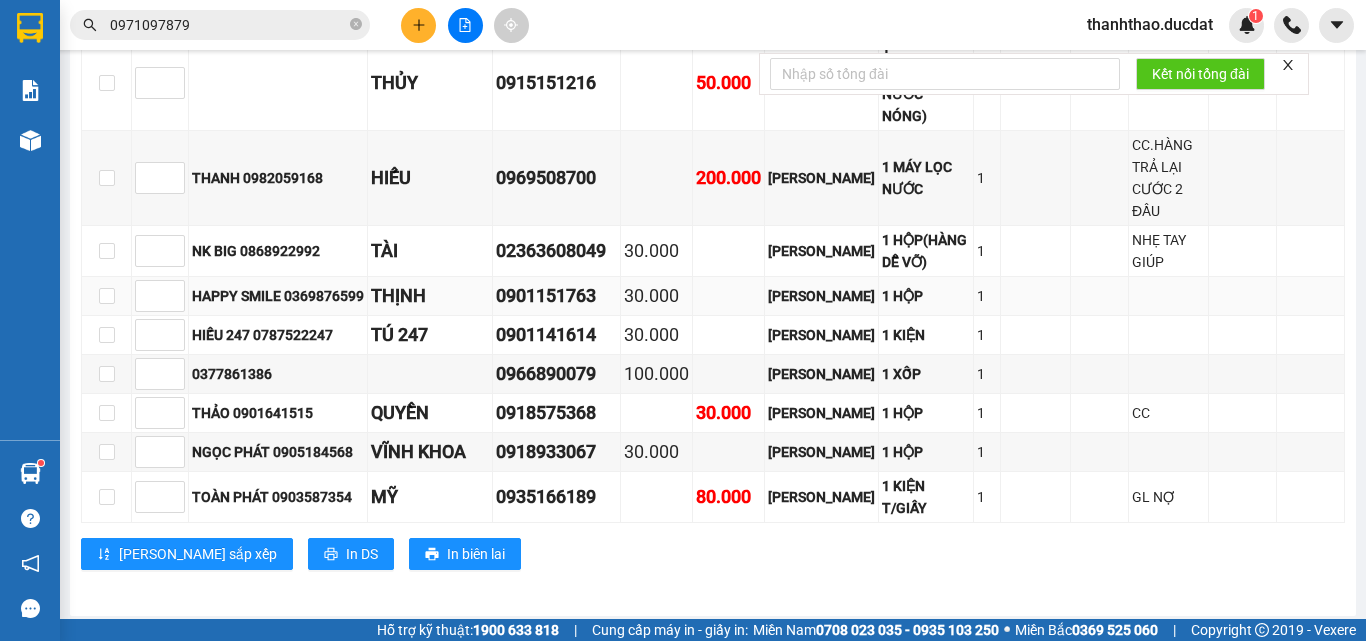 scroll, scrollTop: 981, scrollLeft: 0, axis: vertical 